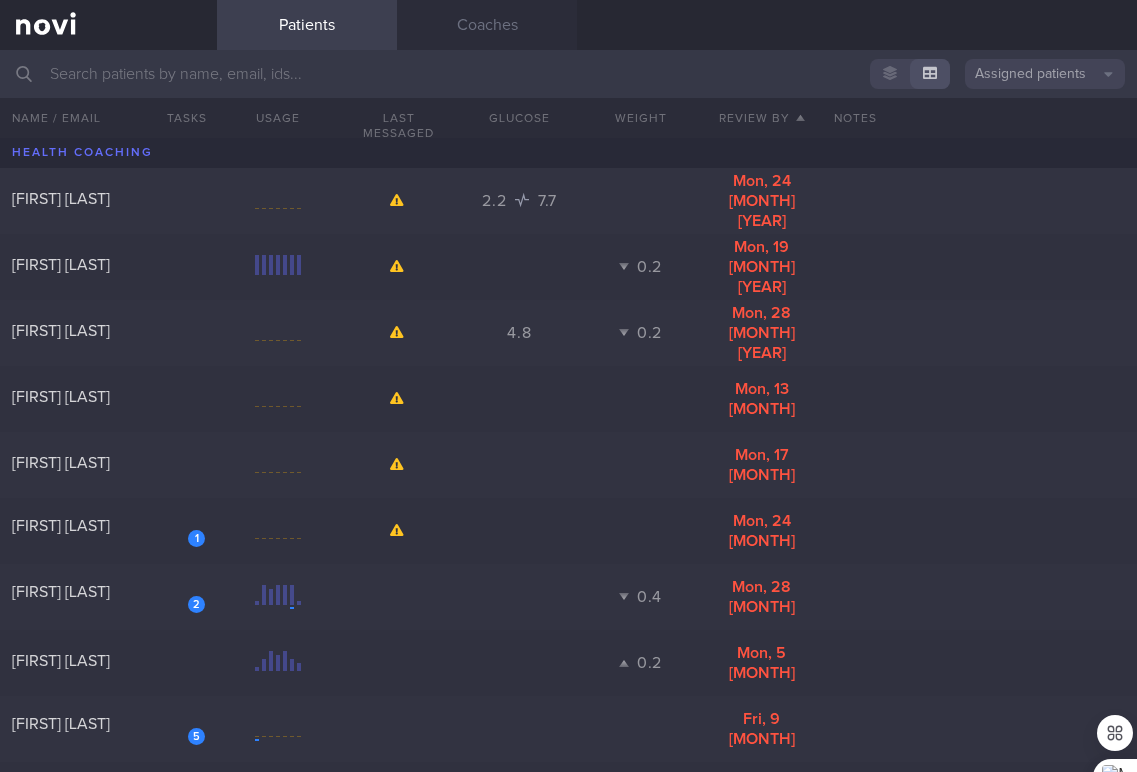 scroll, scrollTop: 0, scrollLeft: 0, axis: both 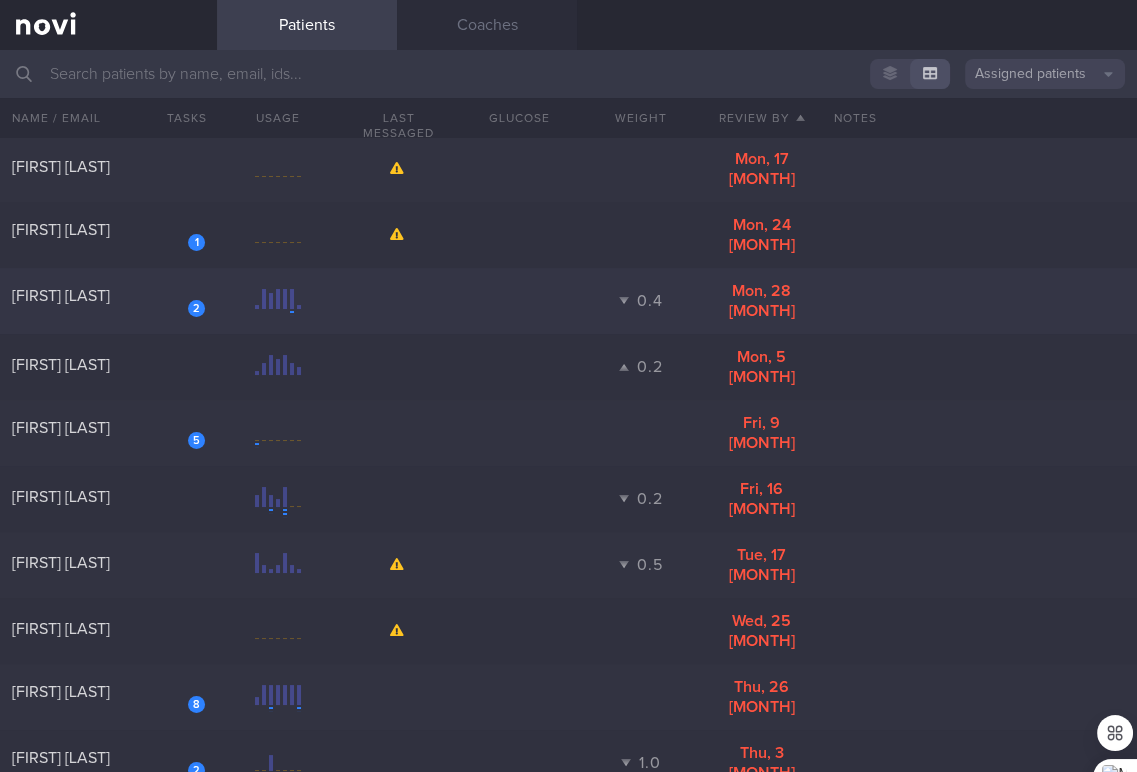 click on "2
Liana Karla Joy Gador" at bounding box center (108, 301) 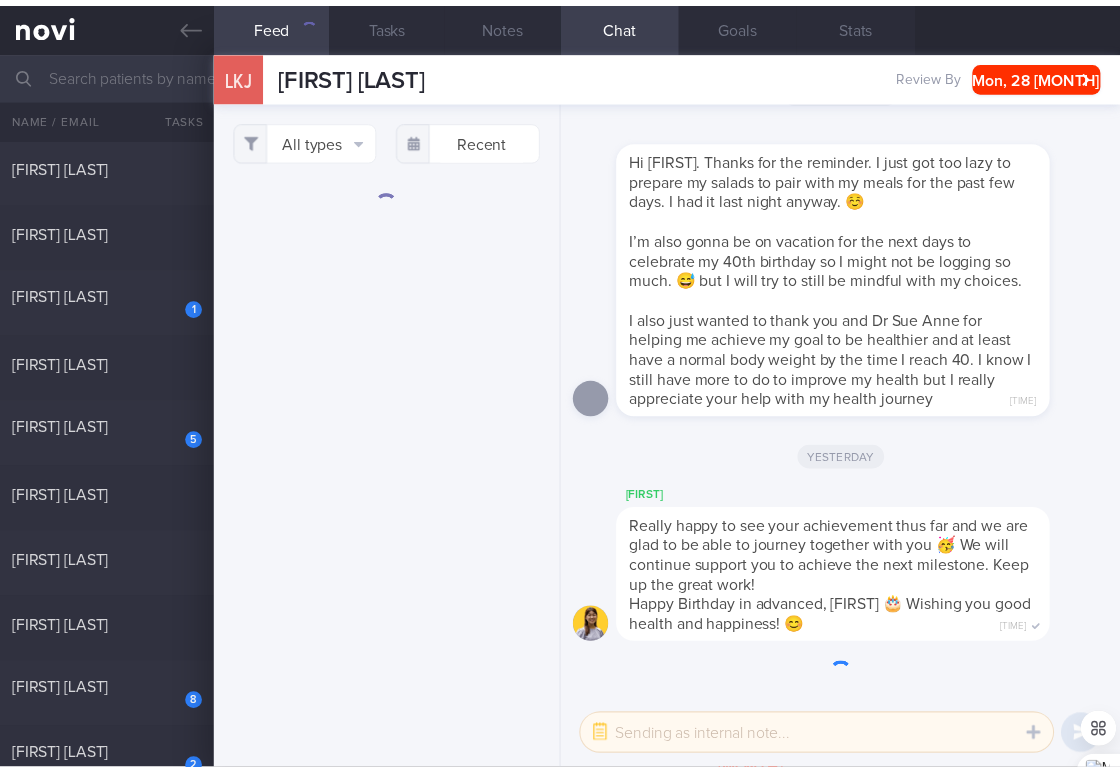 scroll, scrollTop: -52, scrollLeft: 0, axis: vertical 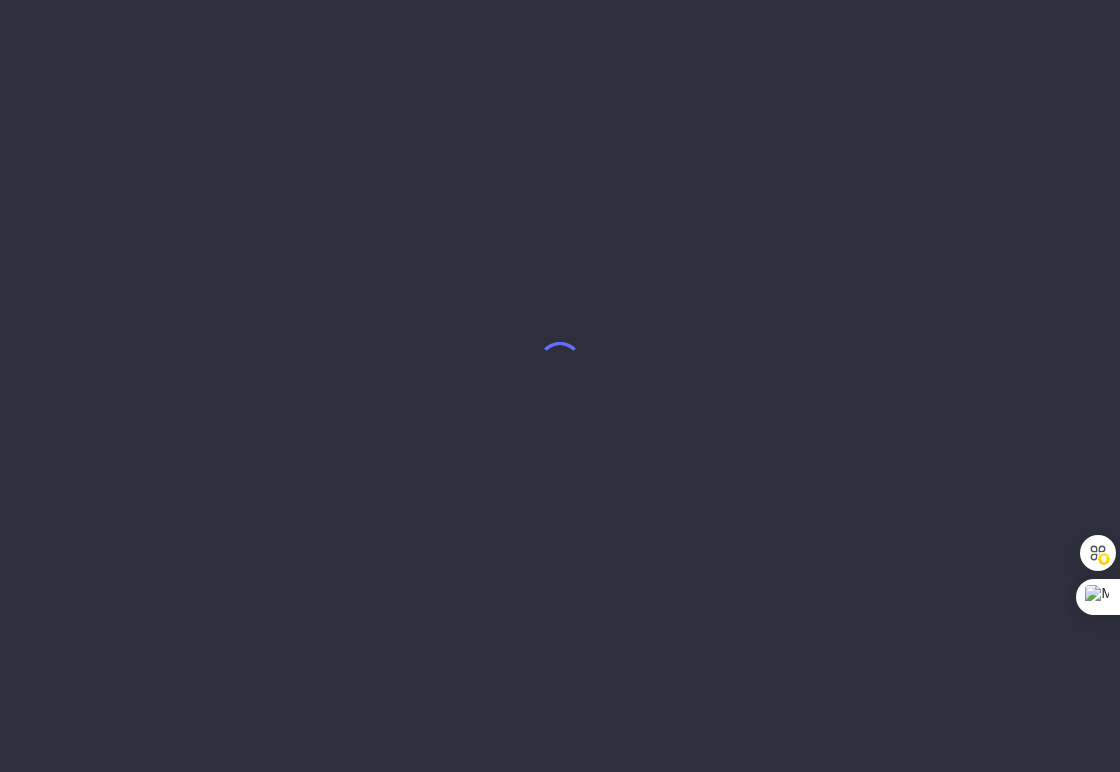 select on "3" 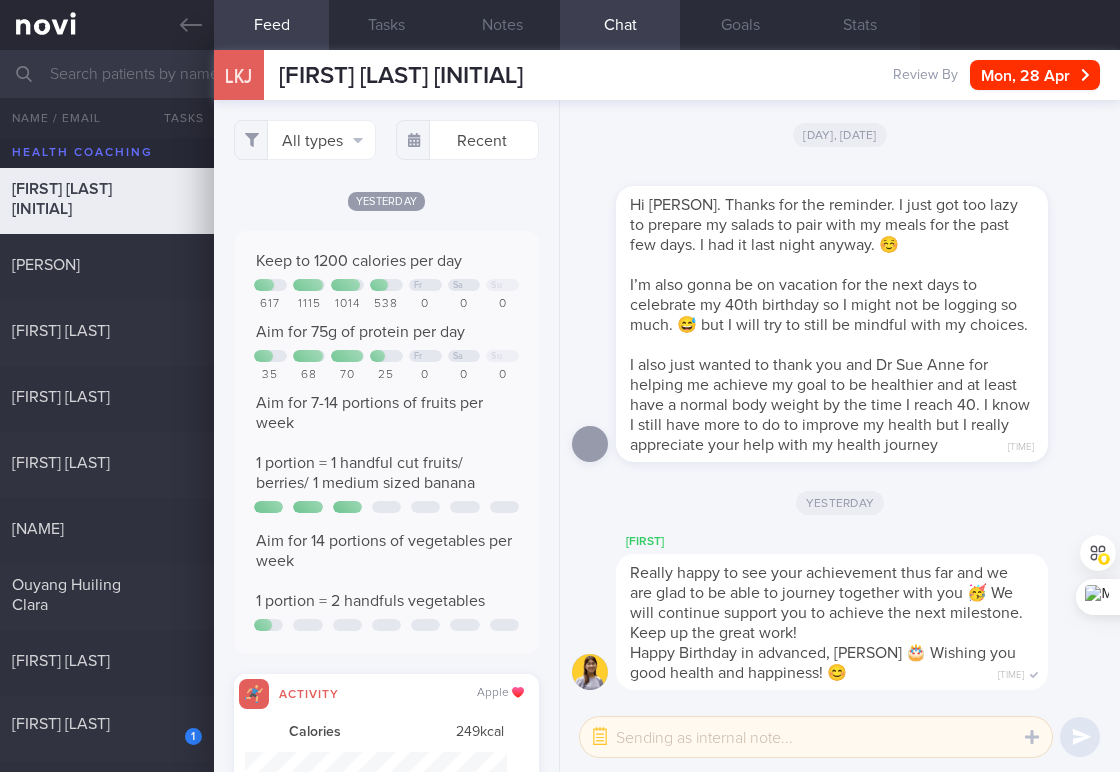 scroll, scrollTop: 999935, scrollLeft: 999737, axis: both 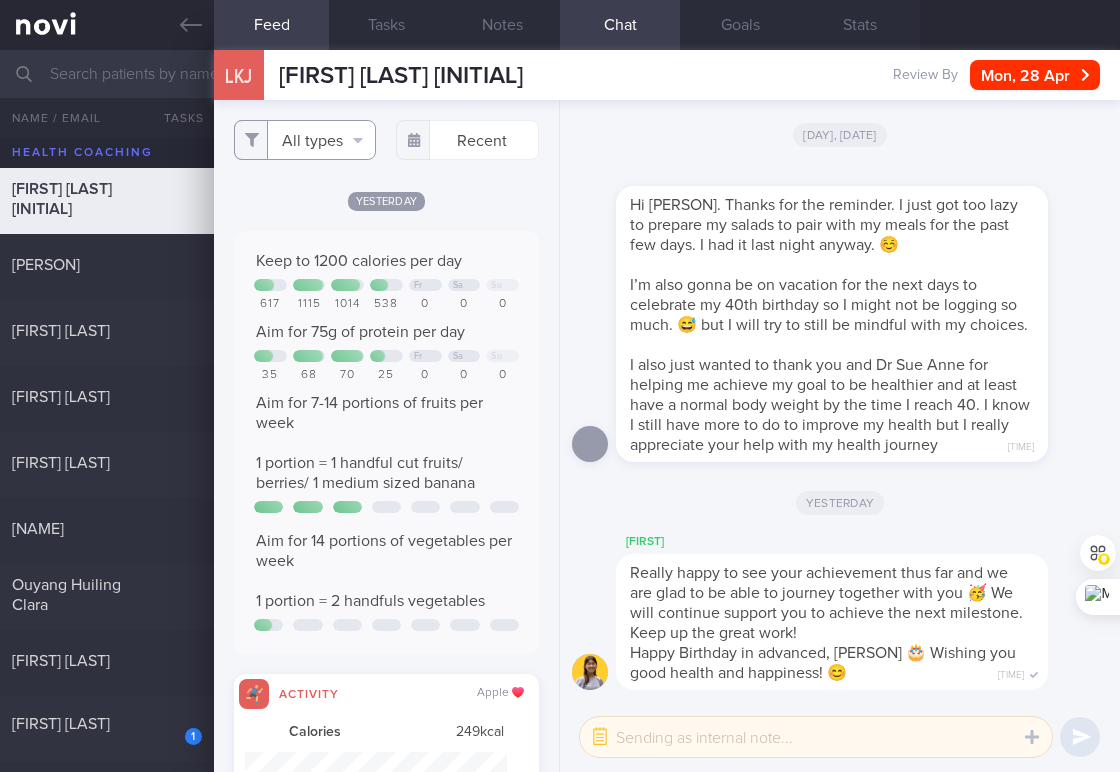 click on "All types" at bounding box center (305, 140) 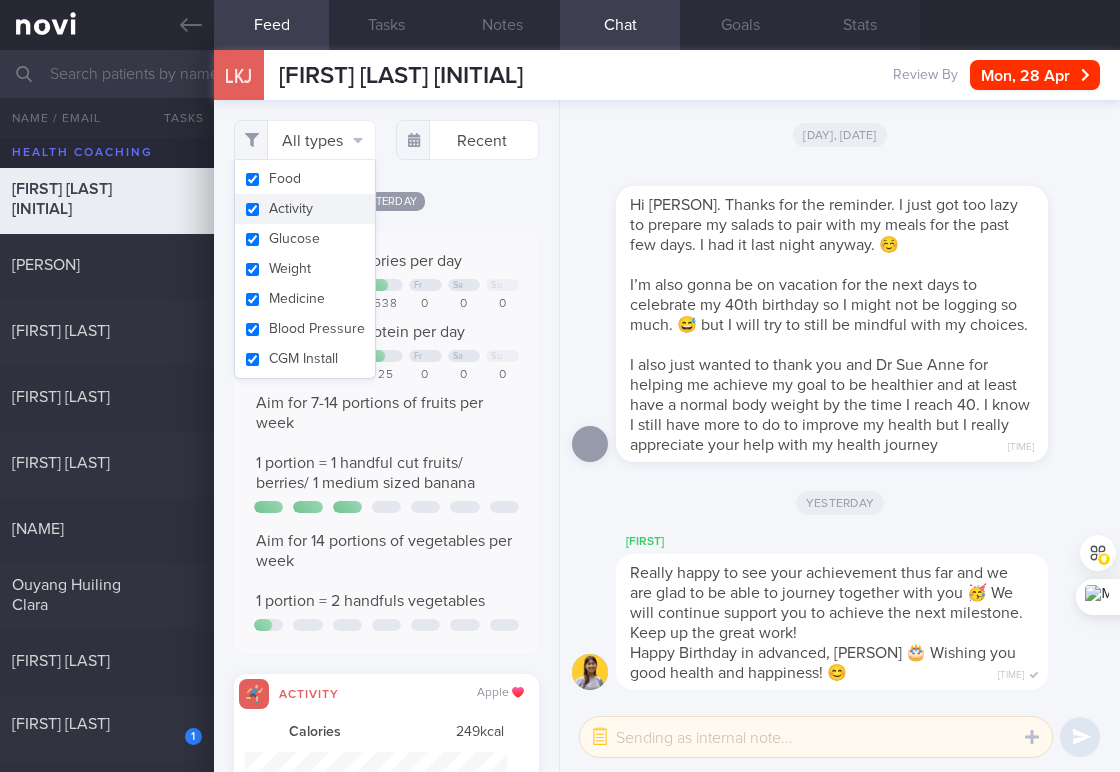 click on "Activity" at bounding box center [305, 209] 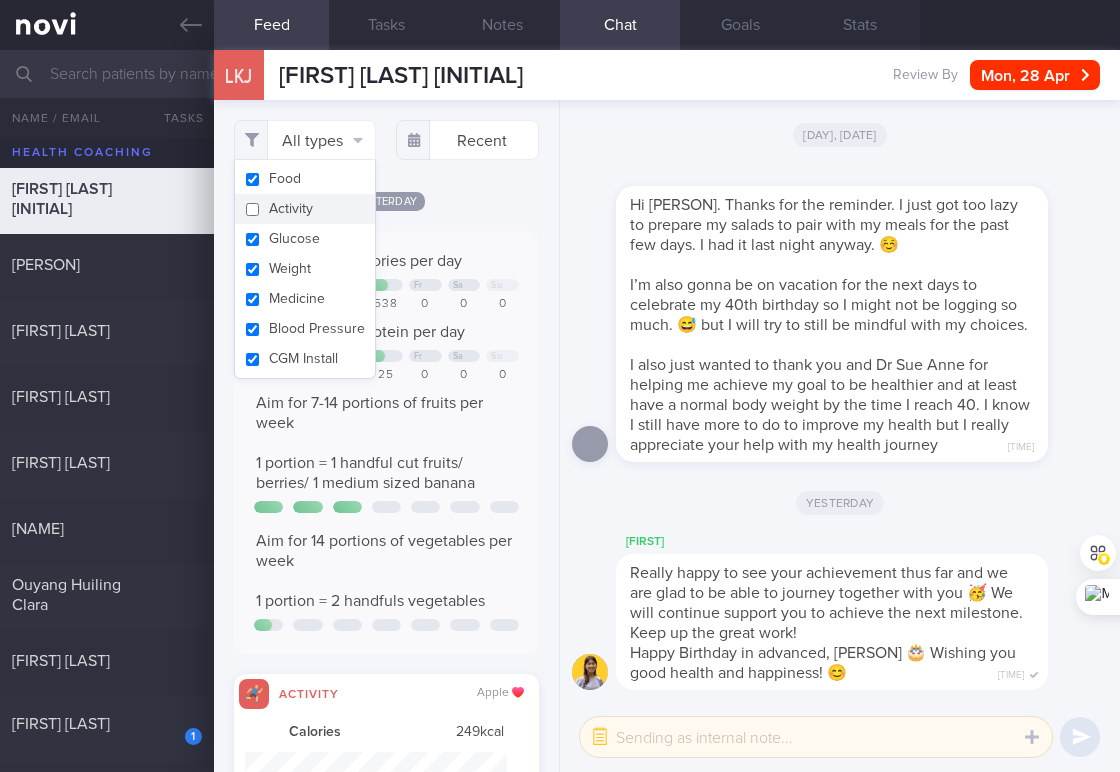 checkbox on "false" 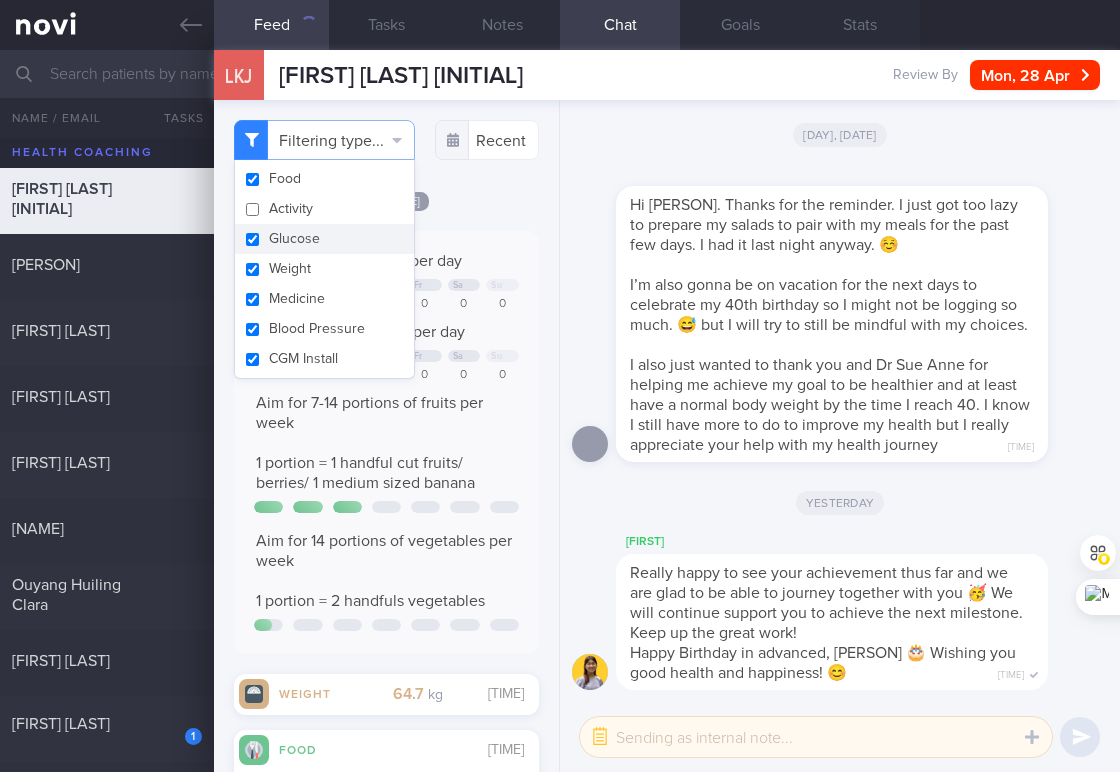 click on "Weight" at bounding box center (324, 269) 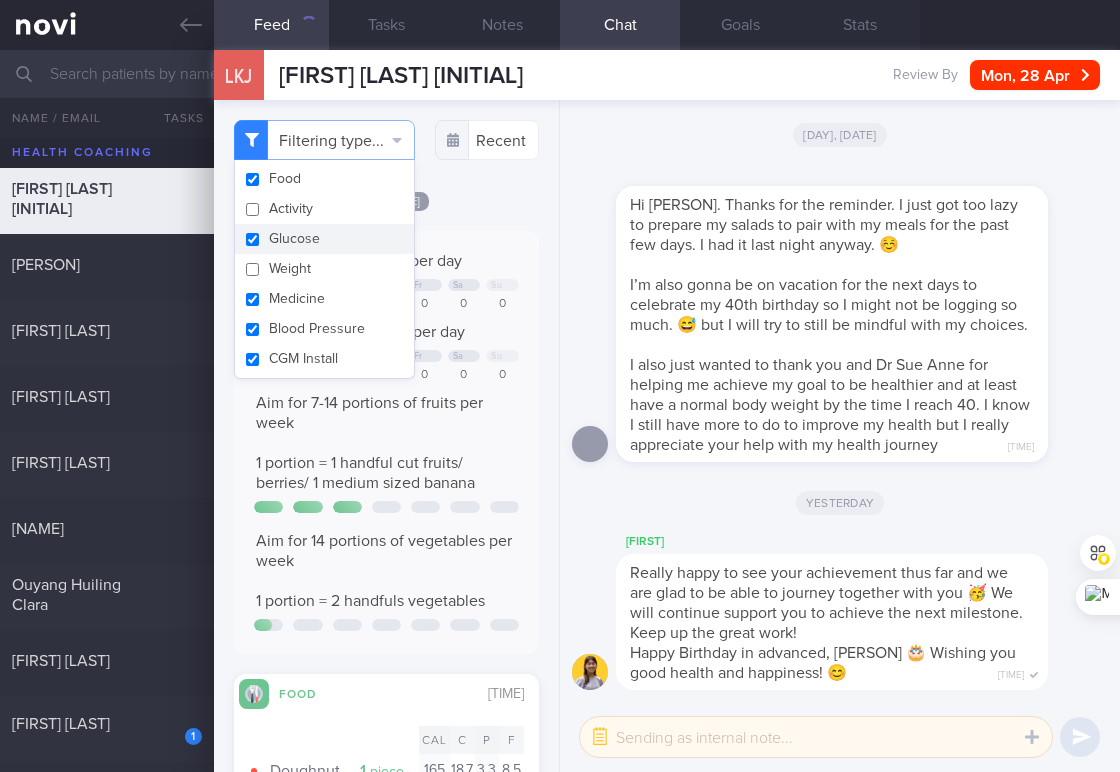 checkbox on "false" 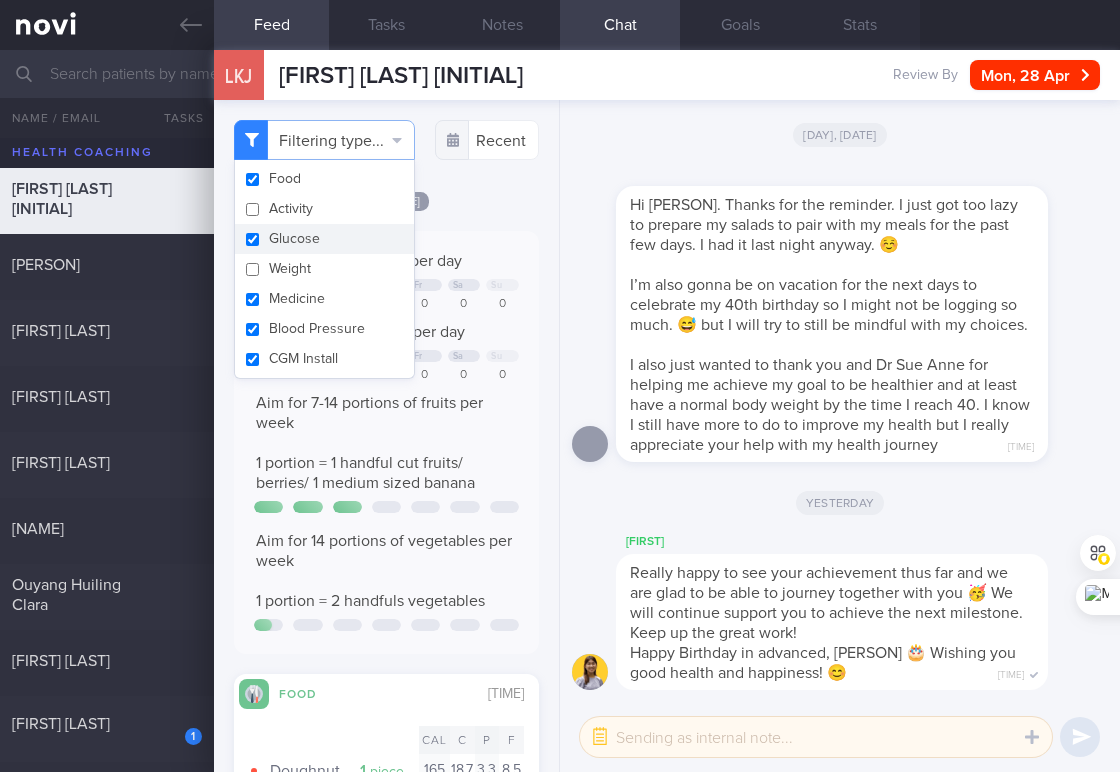 click on "Glucose" at bounding box center [324, 239] 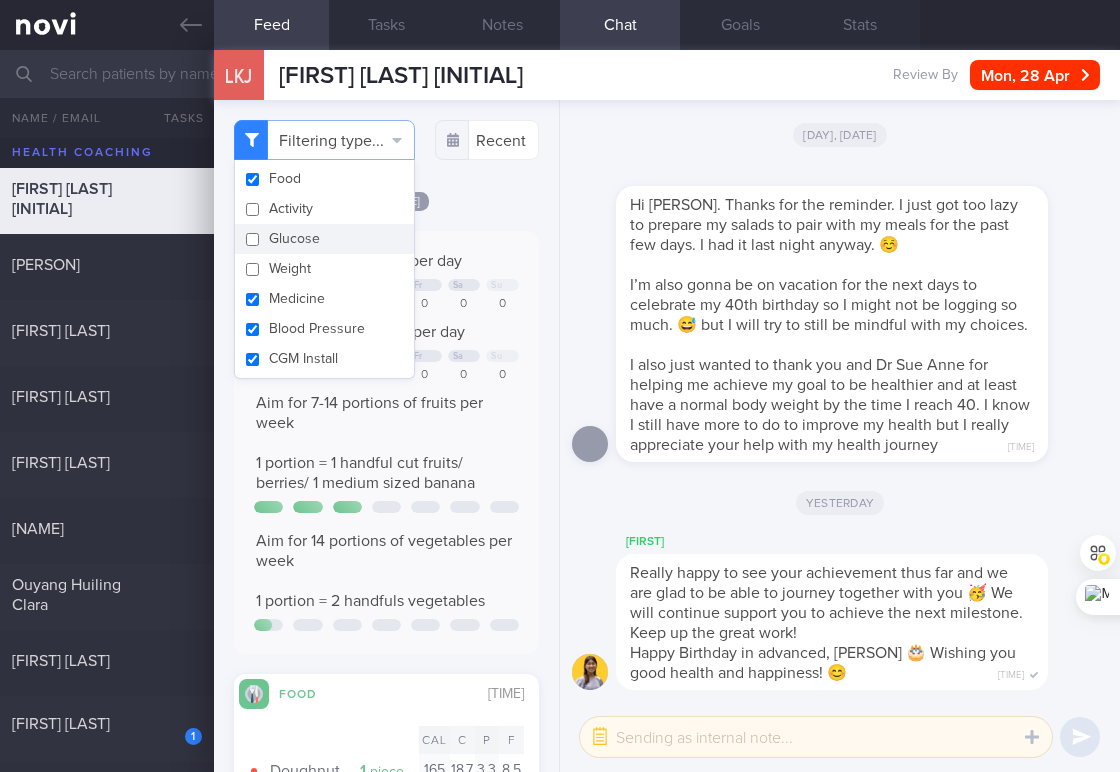 checkbox on "false" 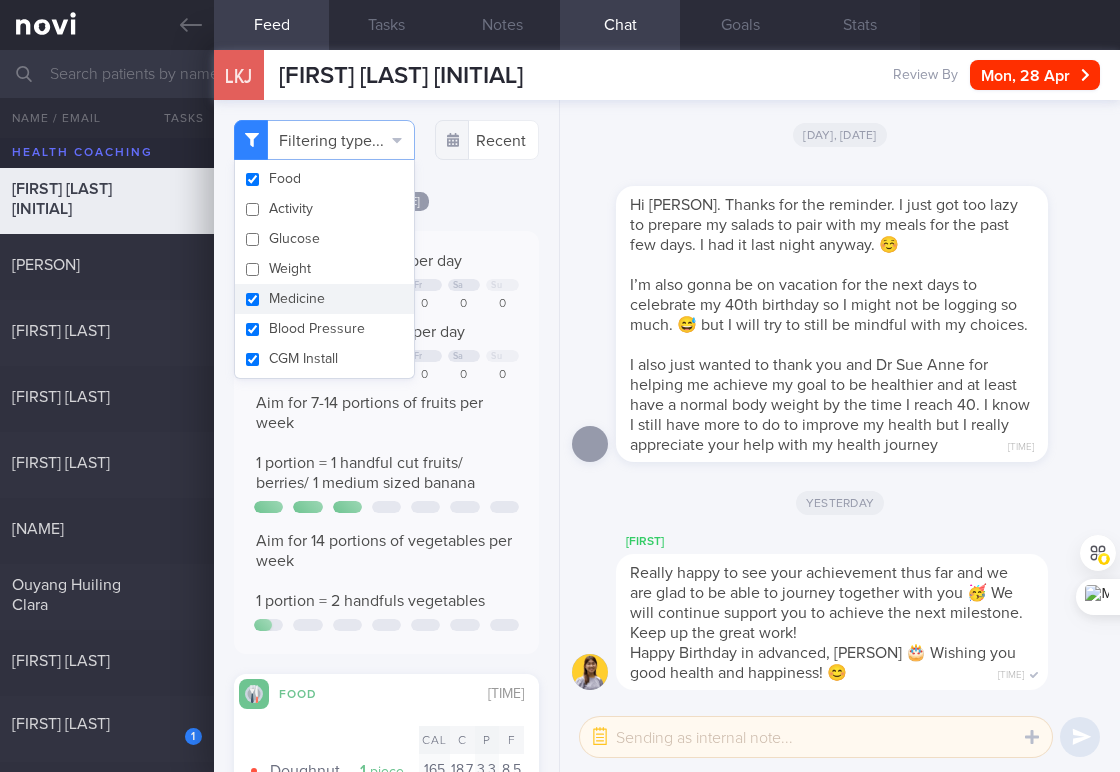 click on "Medicine" at bounding box center [324, 299] 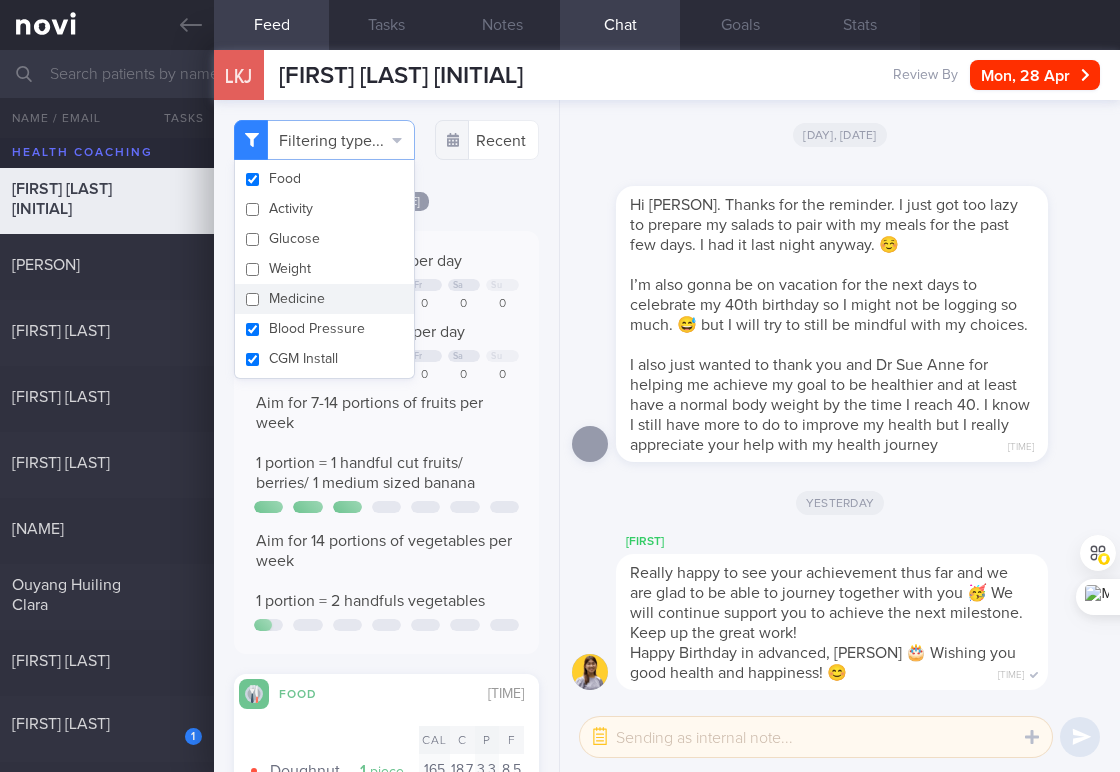 checkbox on "false" 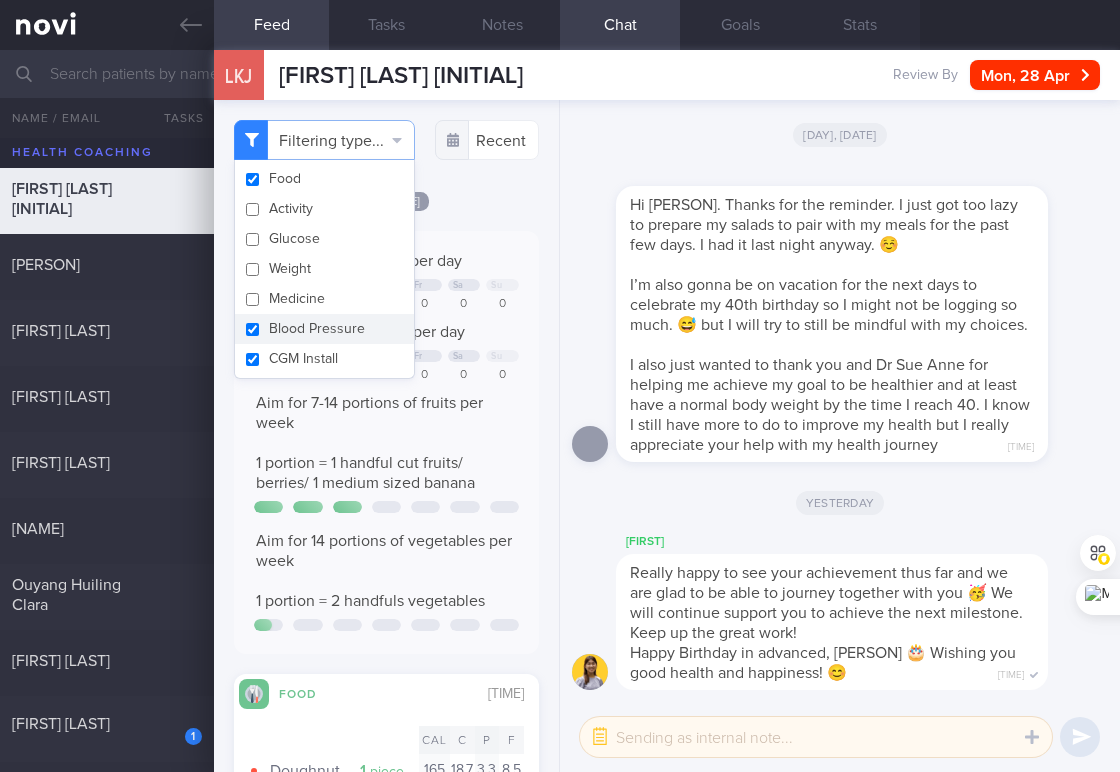 drag, startPoint x: 308, startPoint y: 326, endPoint x: 324, endPoint y: 382, distance: 58.24088 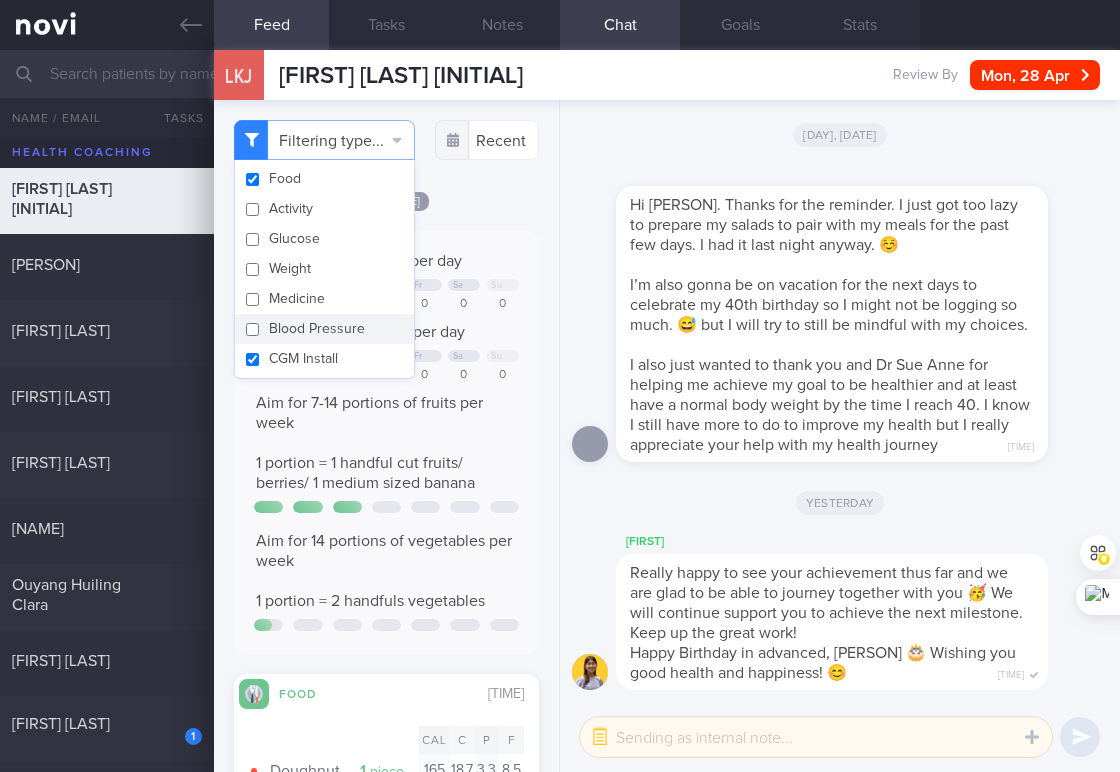 checkbox on "false" 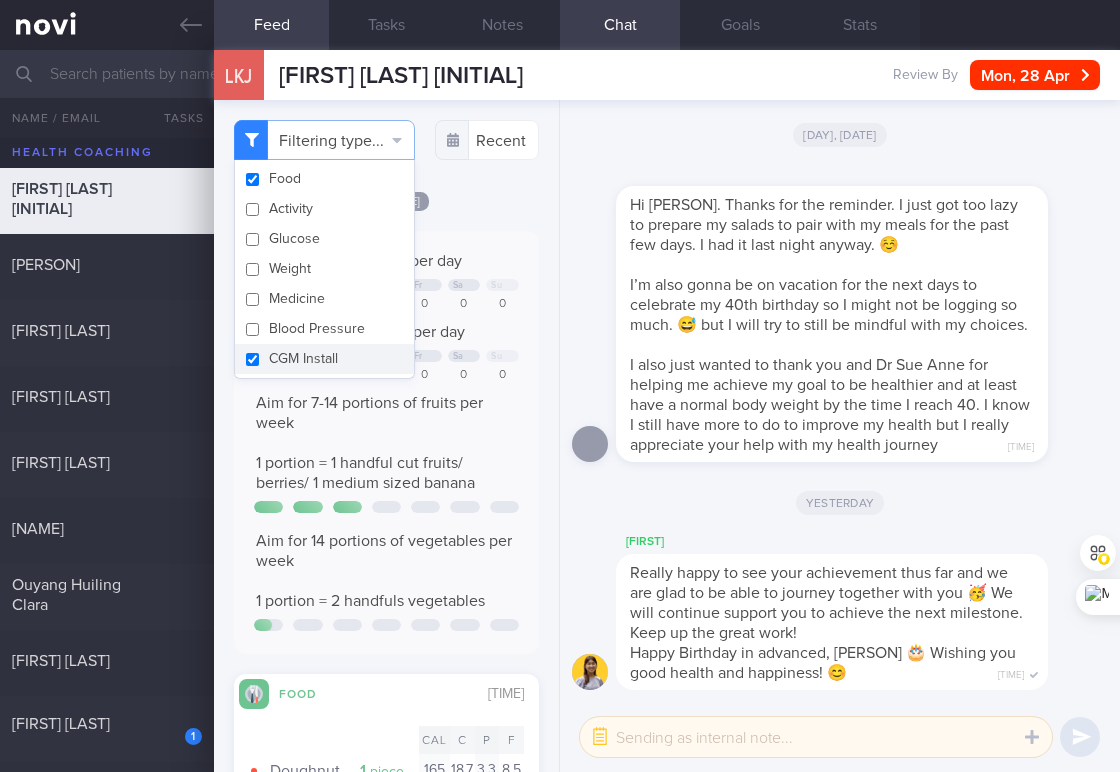 click on "CGM Install" at bounding box center [324, 359] 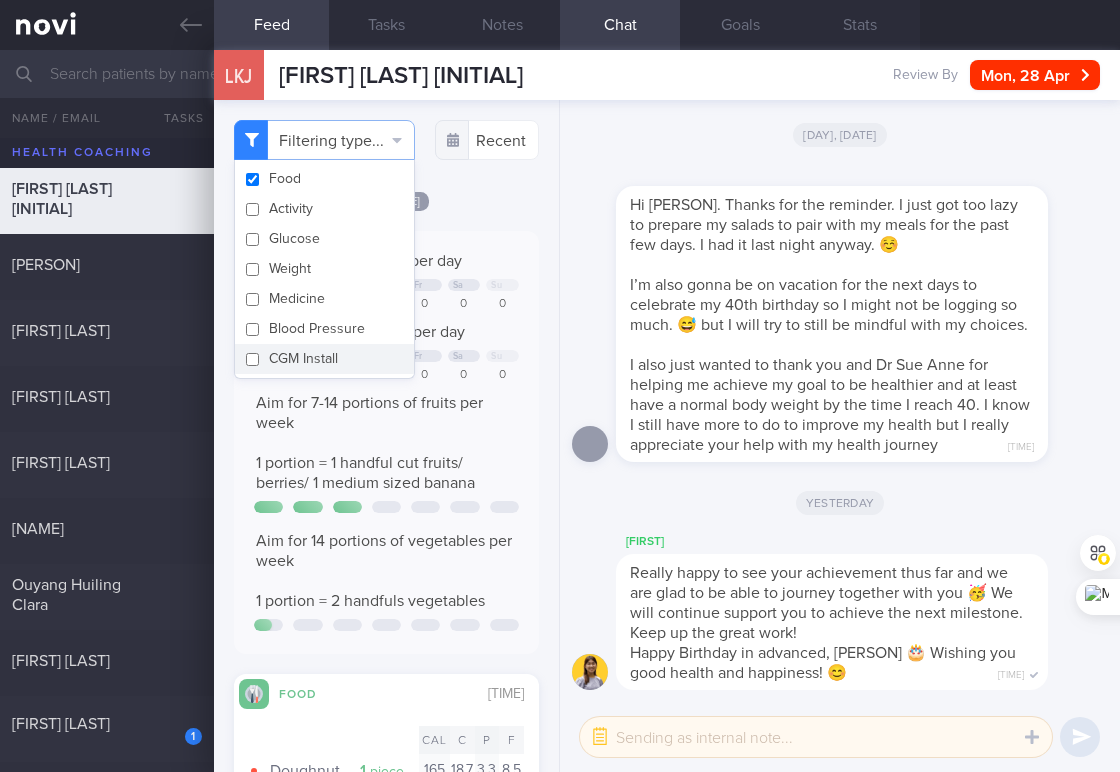 checkbox on "false" 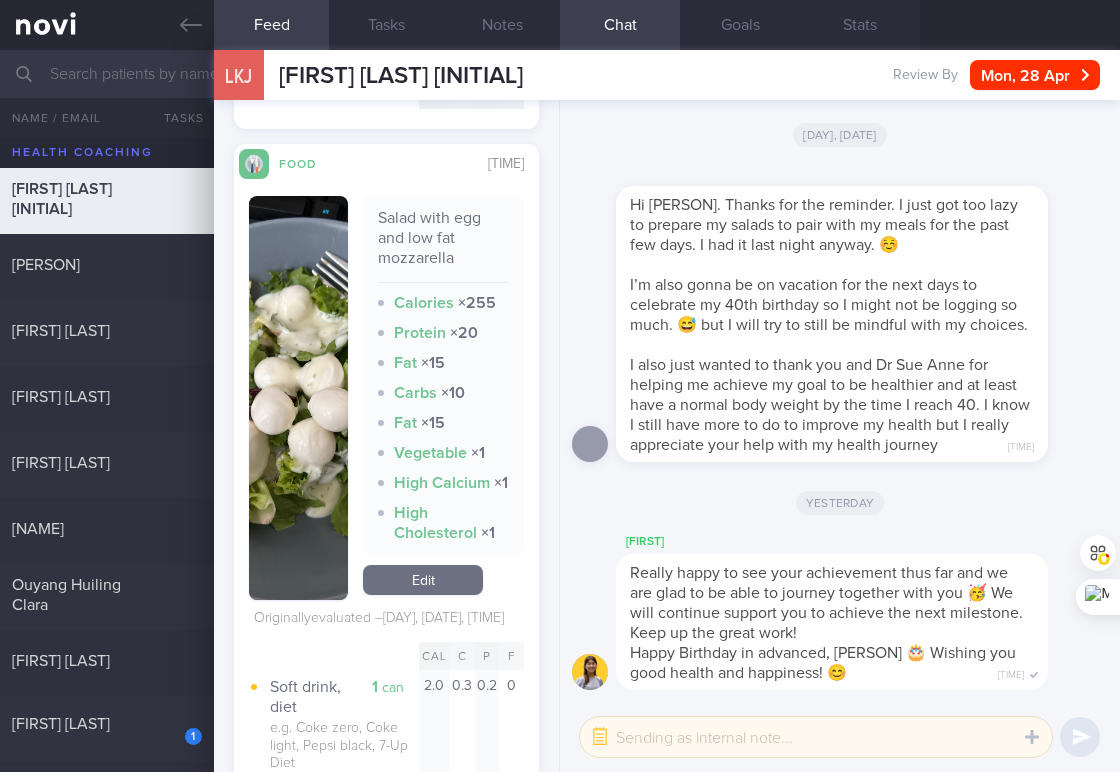 scroll, scrollTop: 725, scrollLeft: 0, axis: vertical 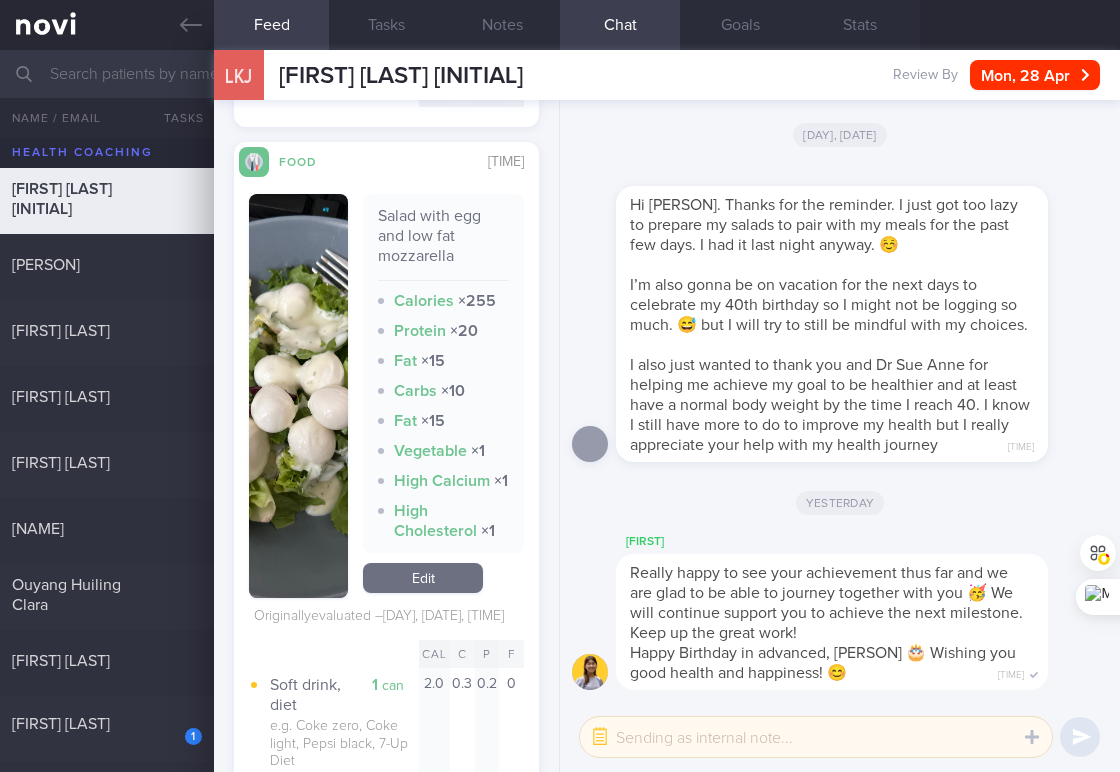 click on "Salad with egg and low fat mozzarella" at bounding box center (443, 243) 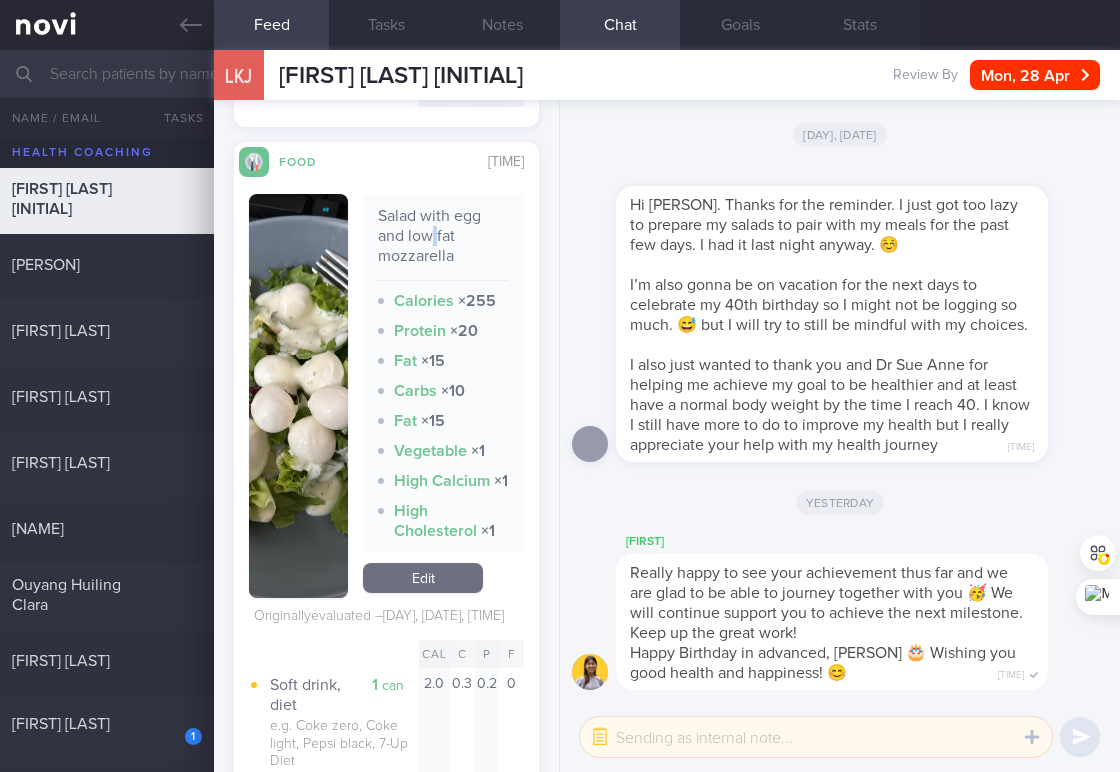 click on "Salad with egg and low fat mozzarella" at bounding box center [443, 243] 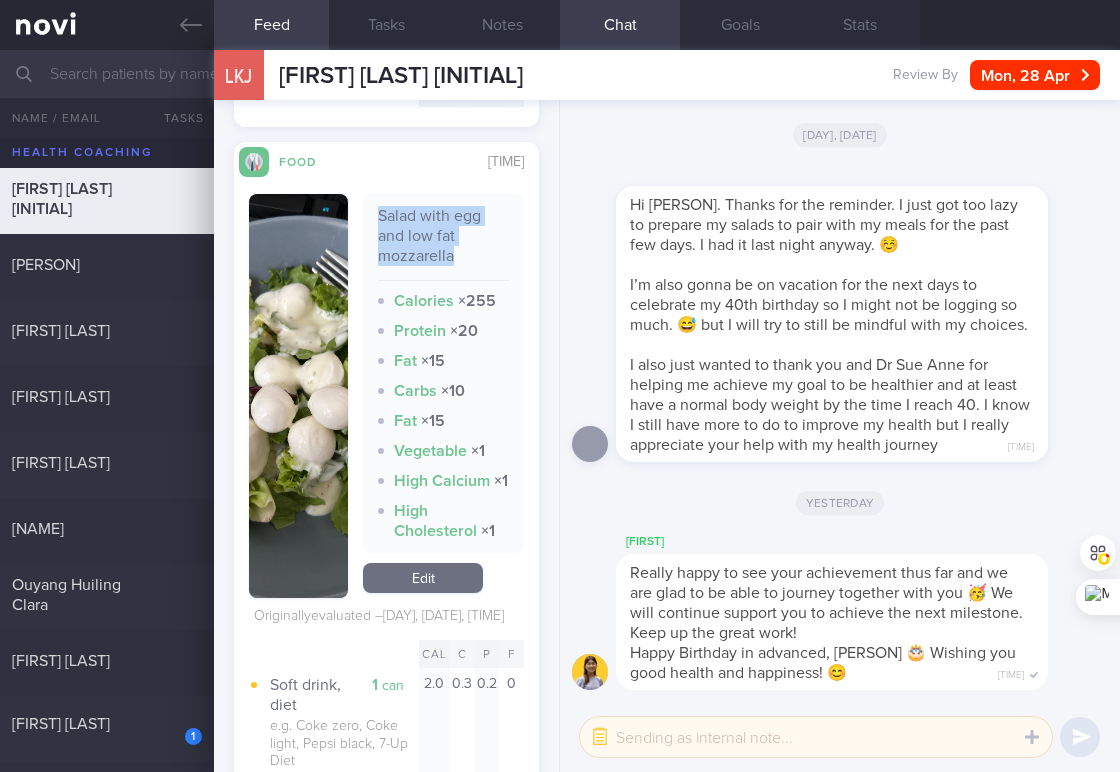 click on "Salad with egg and low fat mozzarella" at bounding box center (443, 243) 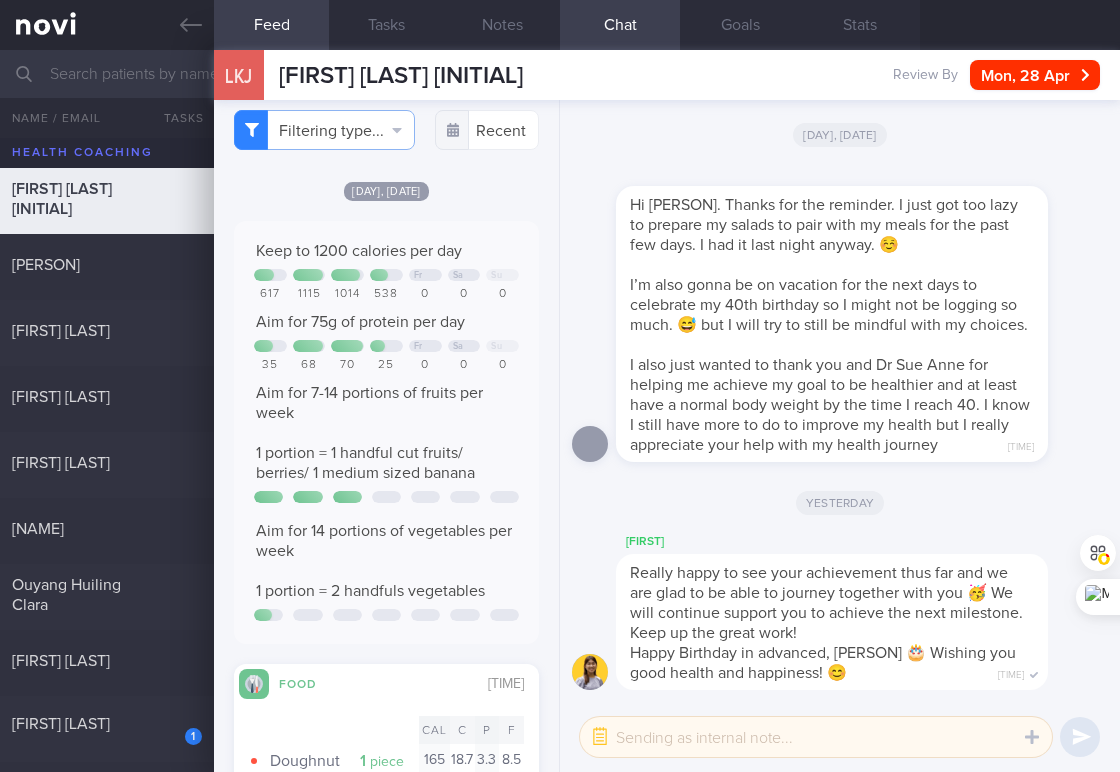 scroll, scrollTop: 0, scrollLeft: 0, axis: both 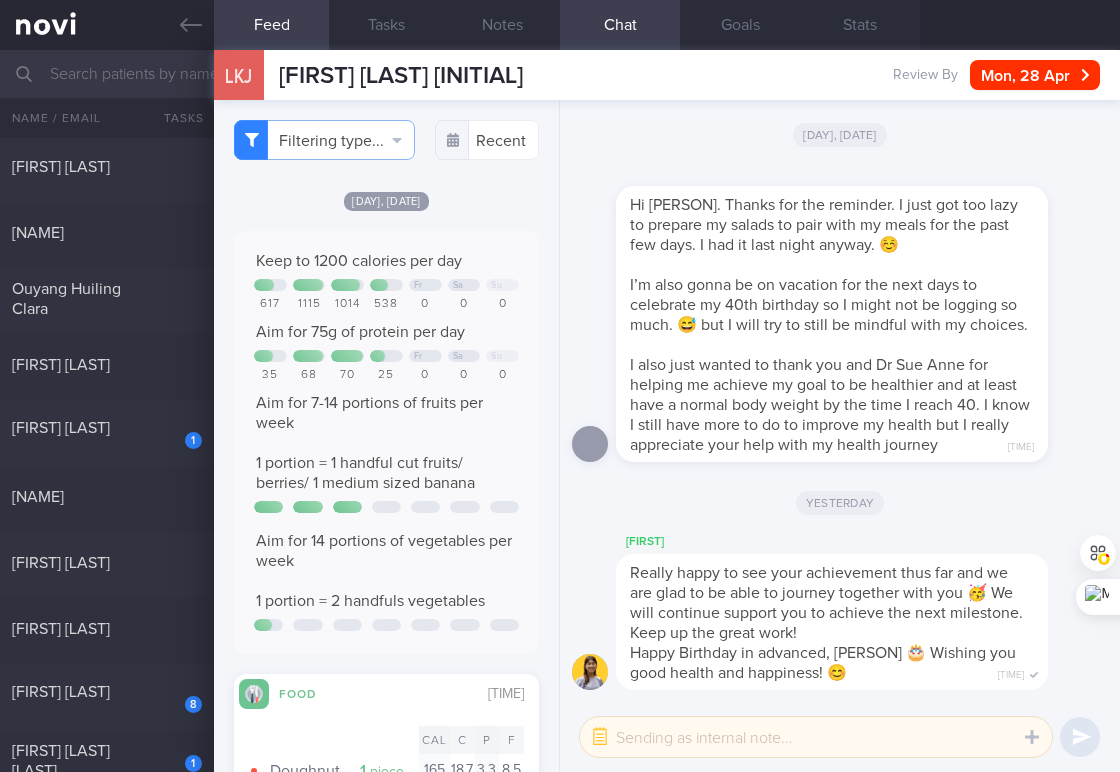 drag, startPoint x: 119, startPoint y: 375, endPoint x: 239, endPoint y: 337, distance: 125.872955 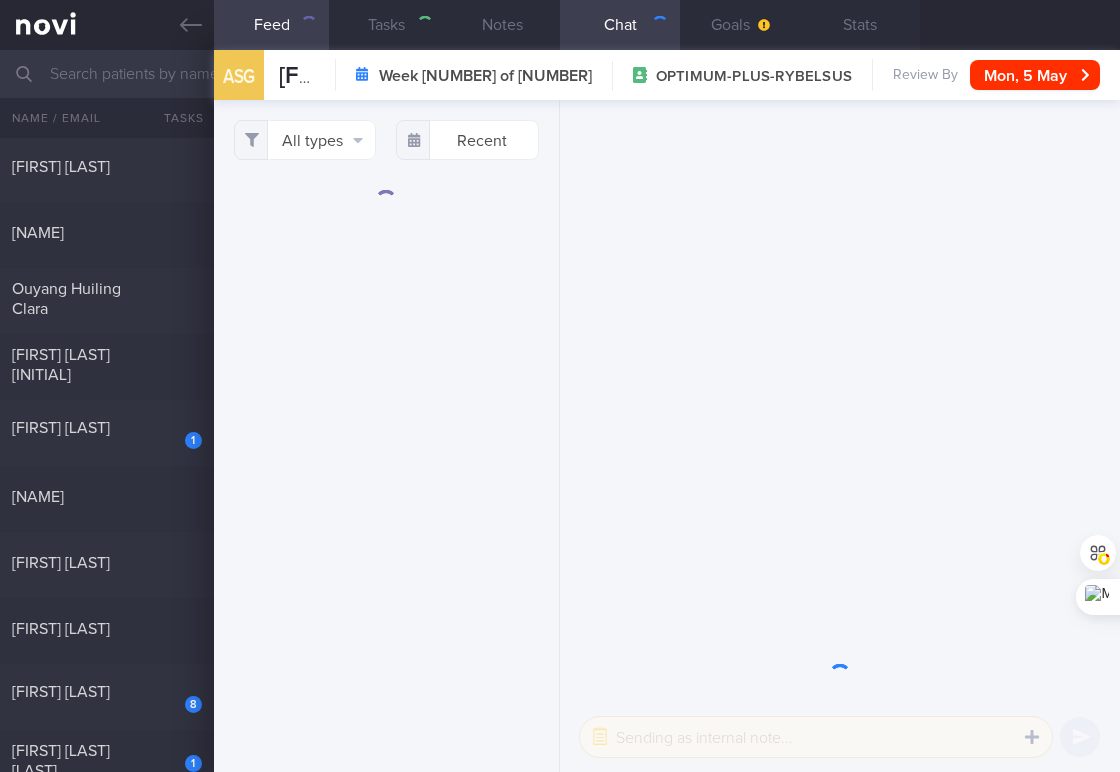 select on "4" 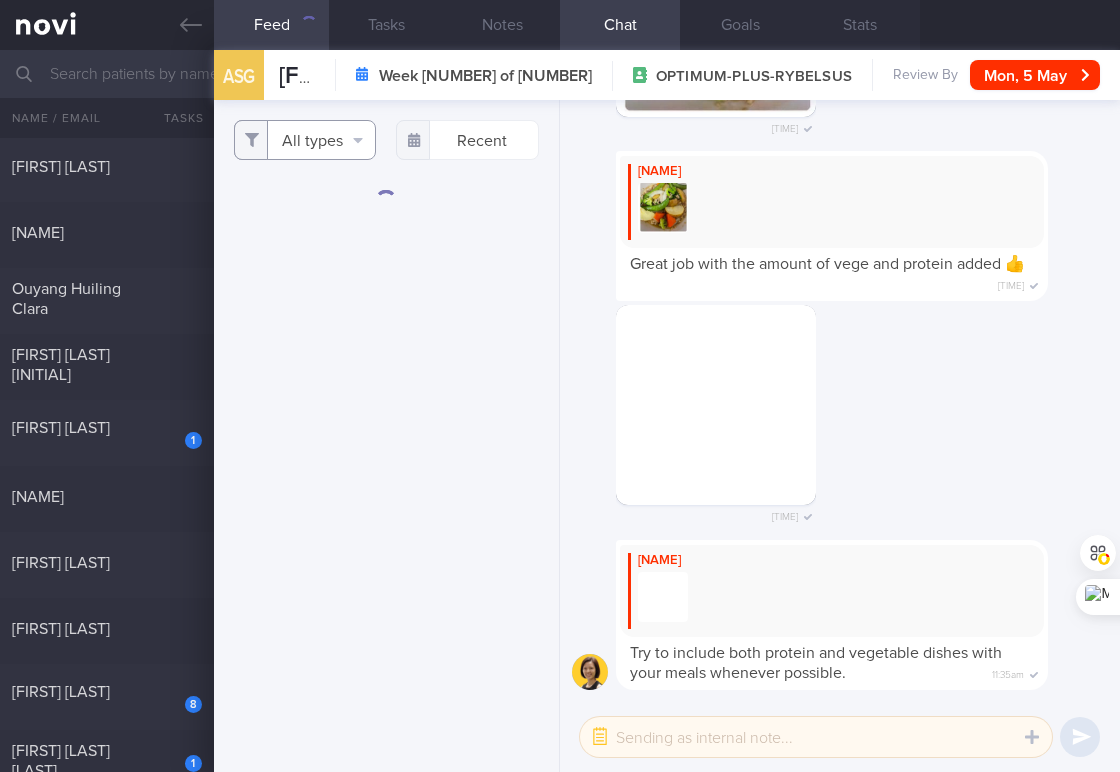 click on "All types" at bounding box center (305, 140) 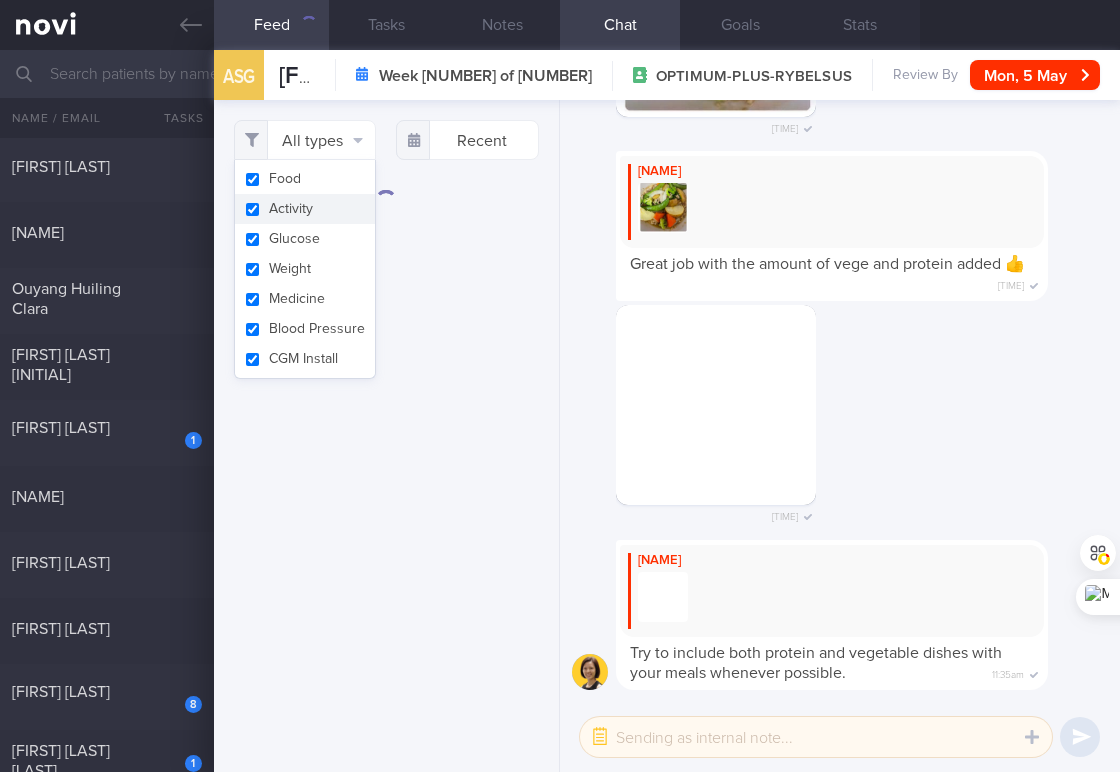 click on "Activity" at bounding box center [305, 209] 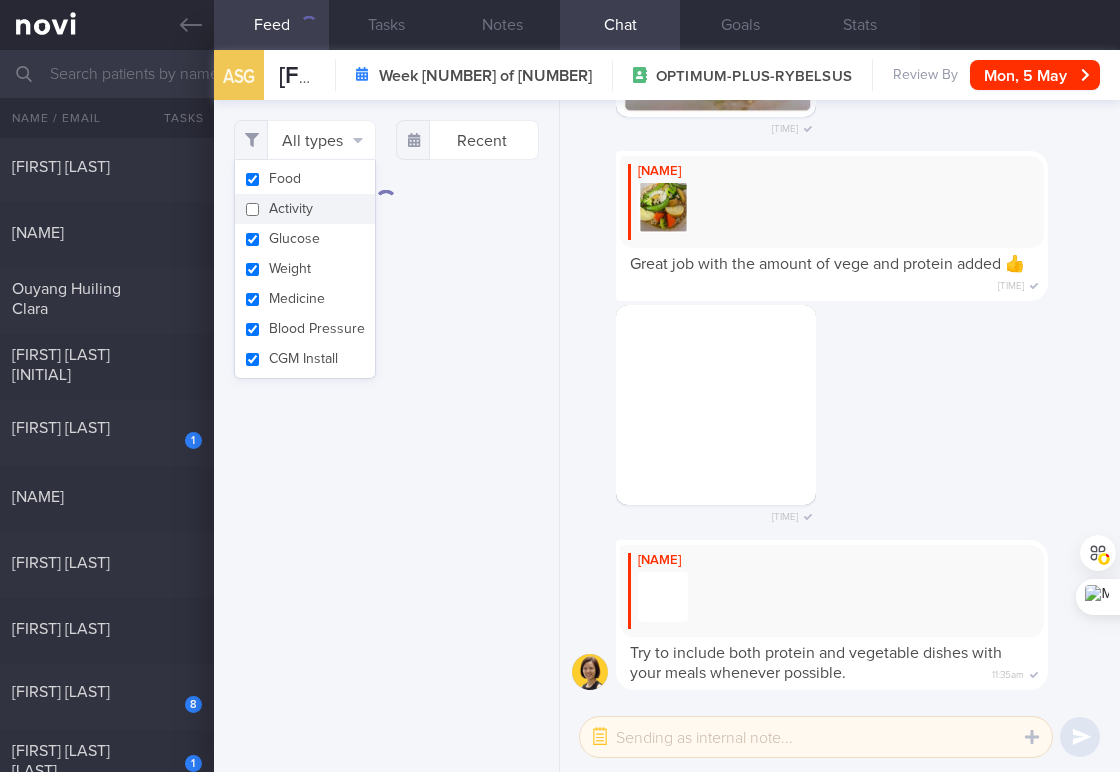 checkbox on "false" 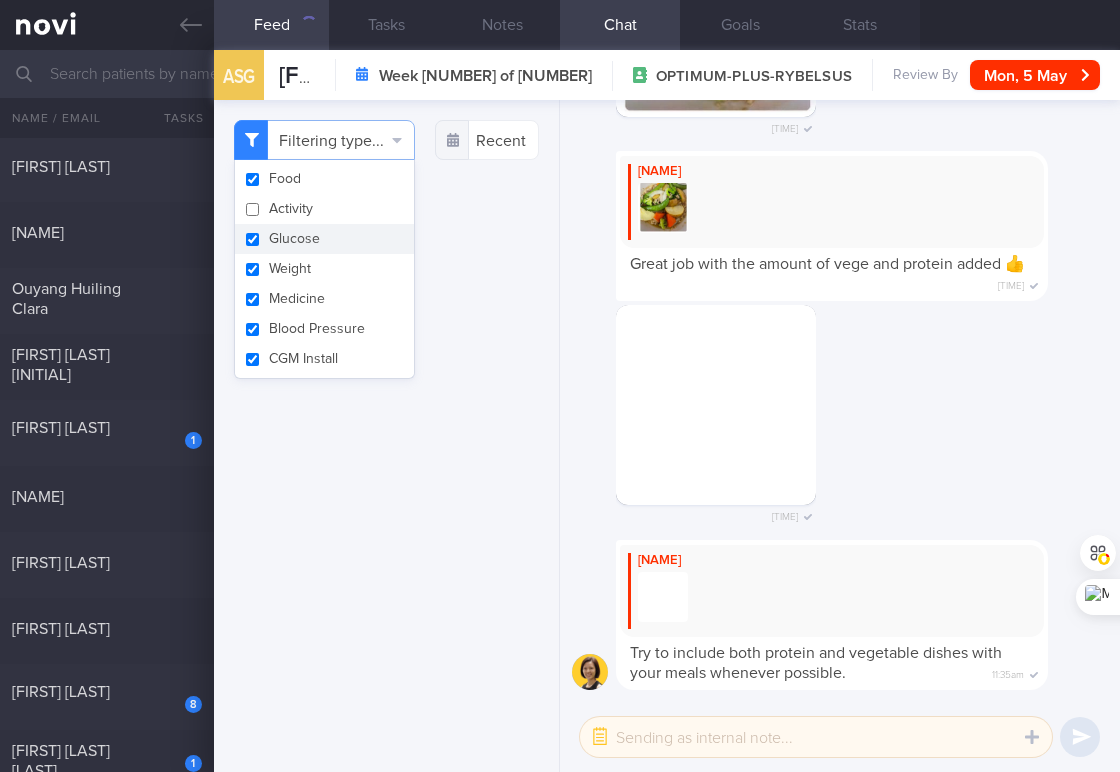 click on "Glucose" at bounding box center [324, 239] 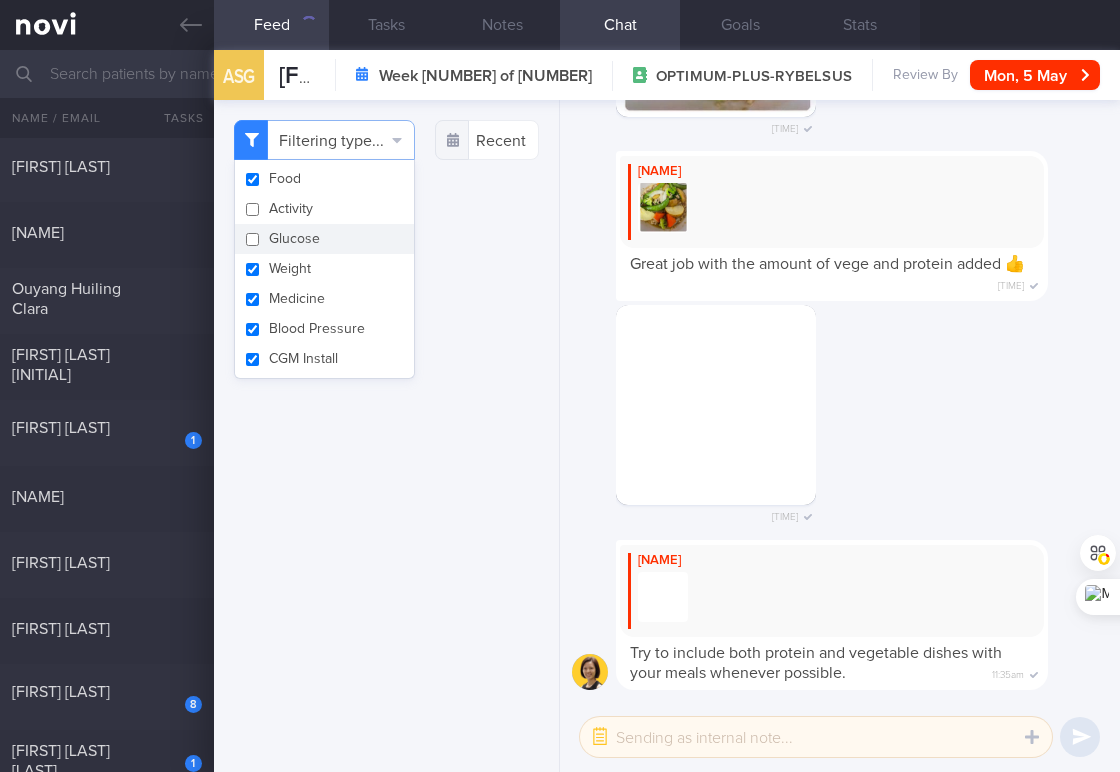 checkbox on "false" 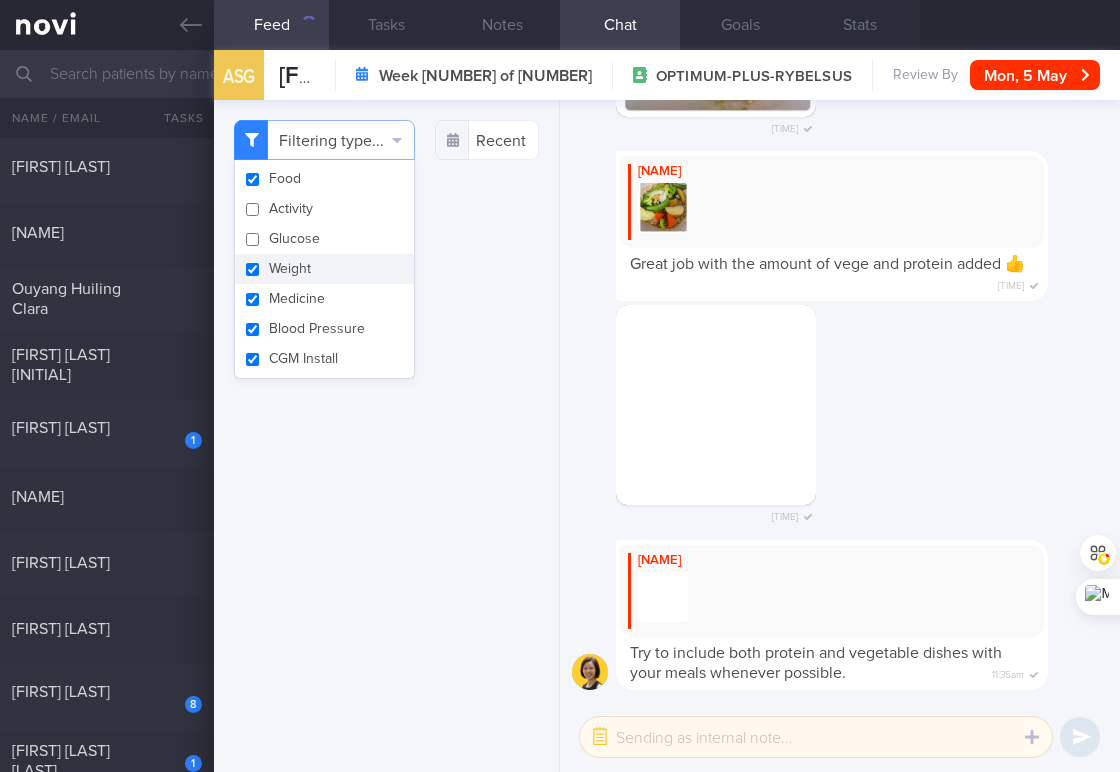click on "Weight" at bounding box center [324, 269] 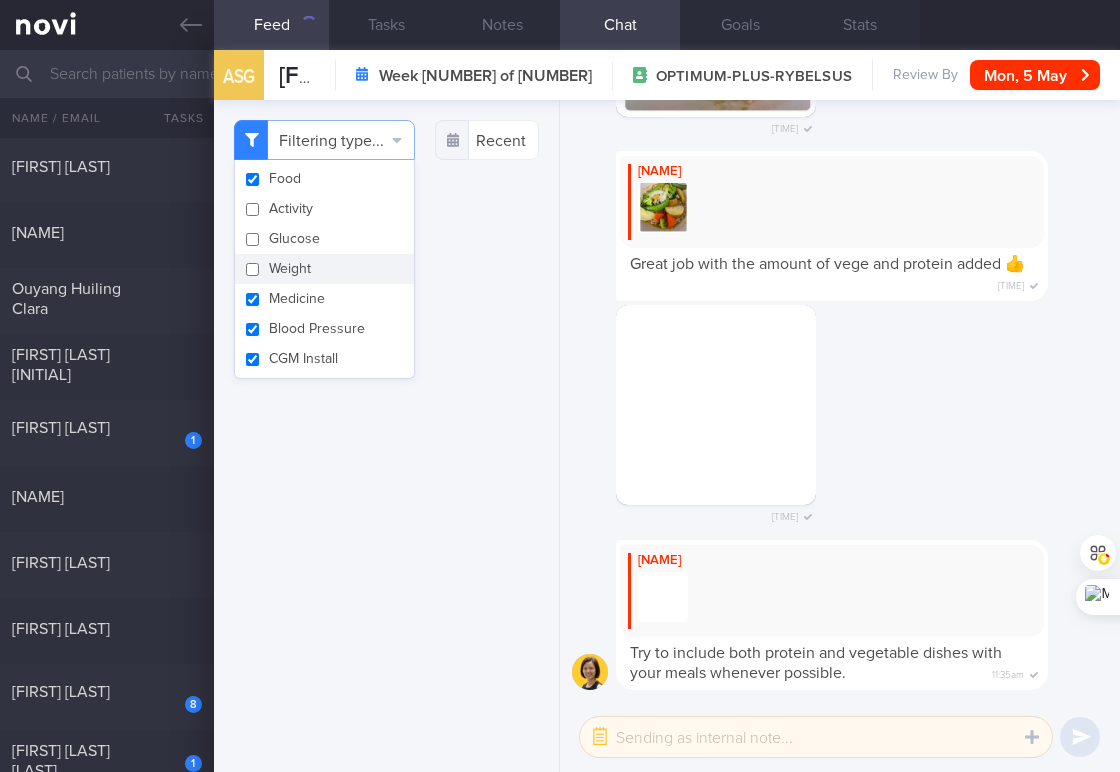 checkbox on "false" 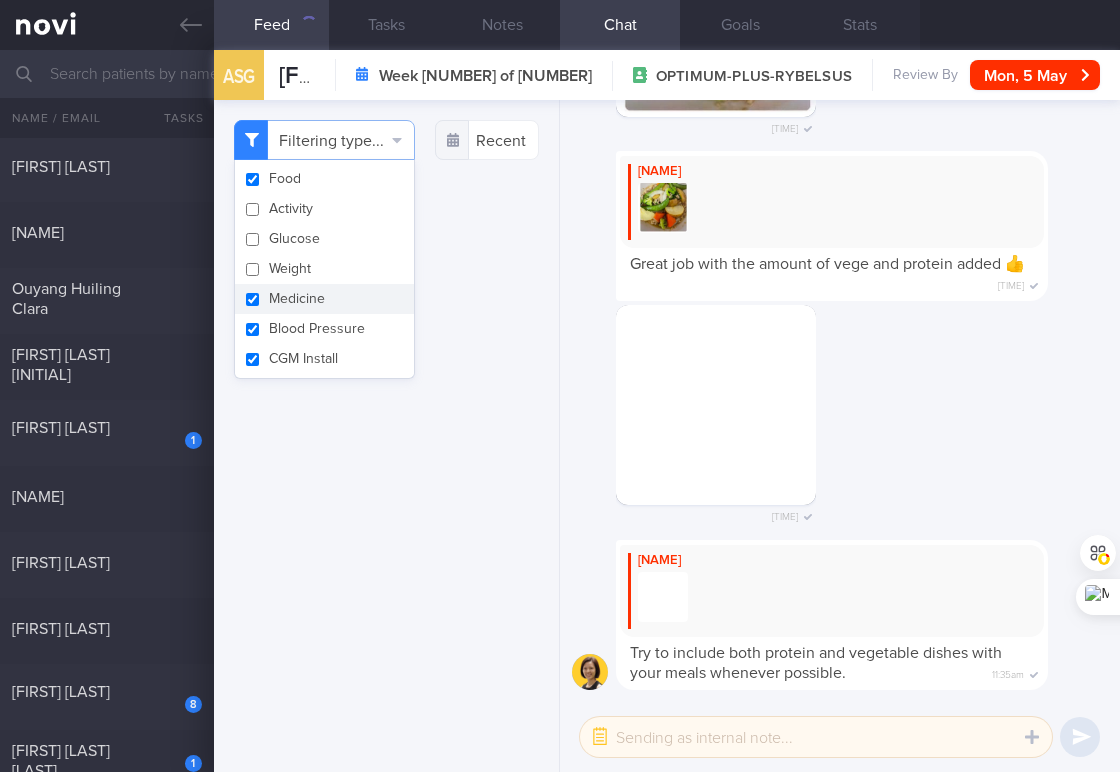 click on "Medicine" at bounding box center [324, 299] 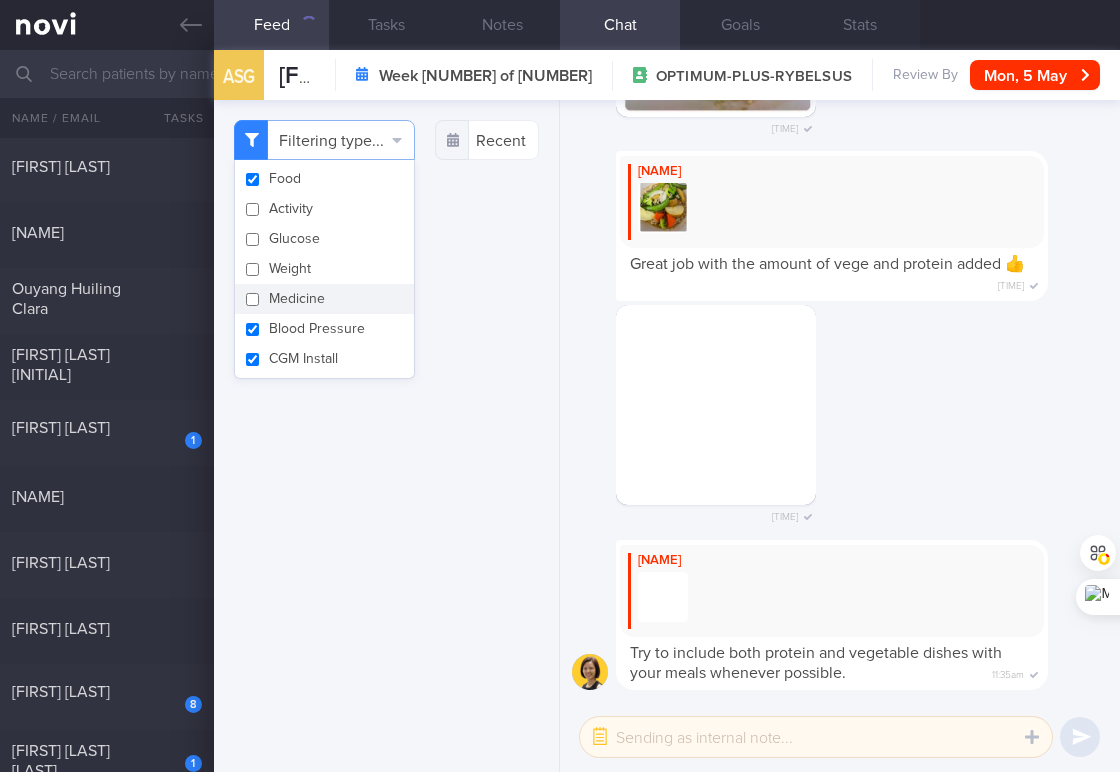 checkbox on "false" 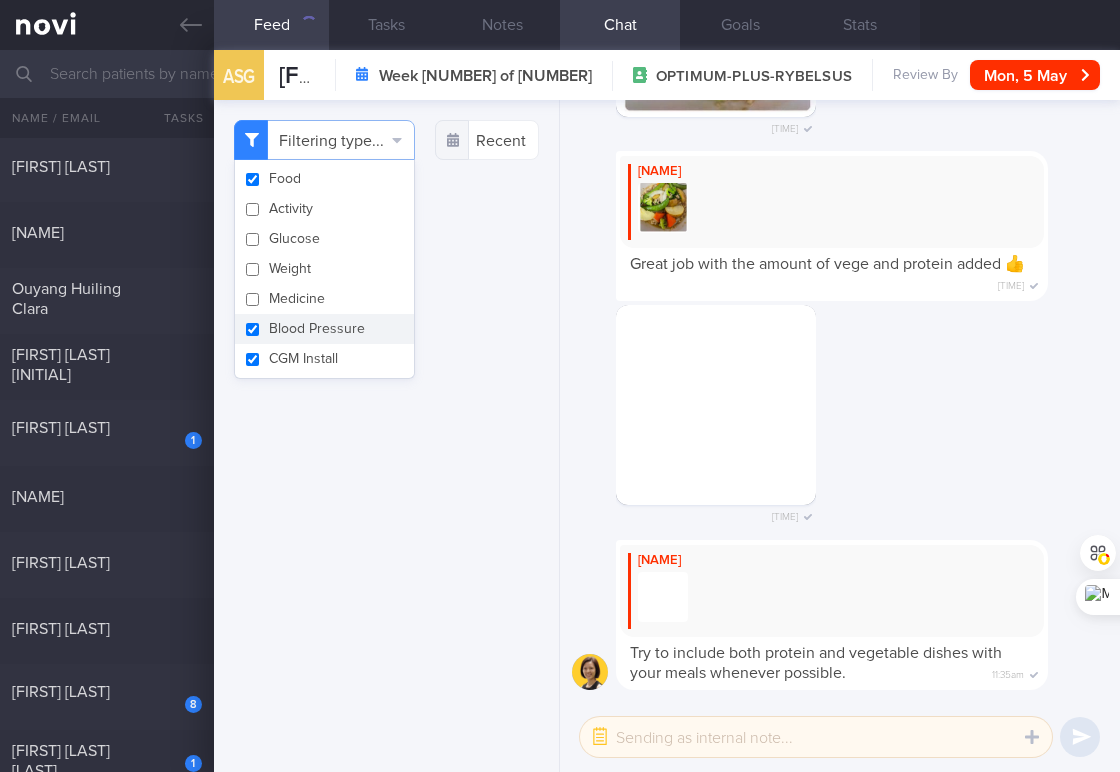 click on "Blood Pressure" at bounding box center (324, 329) 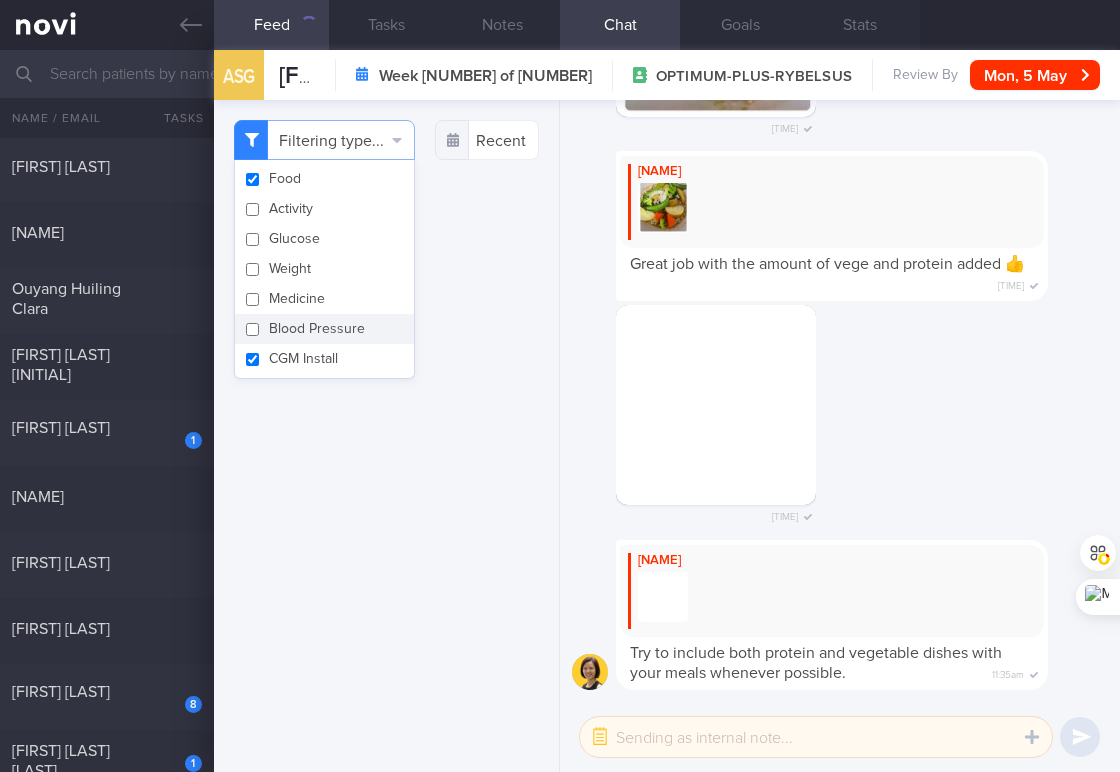 checkbox on "false" 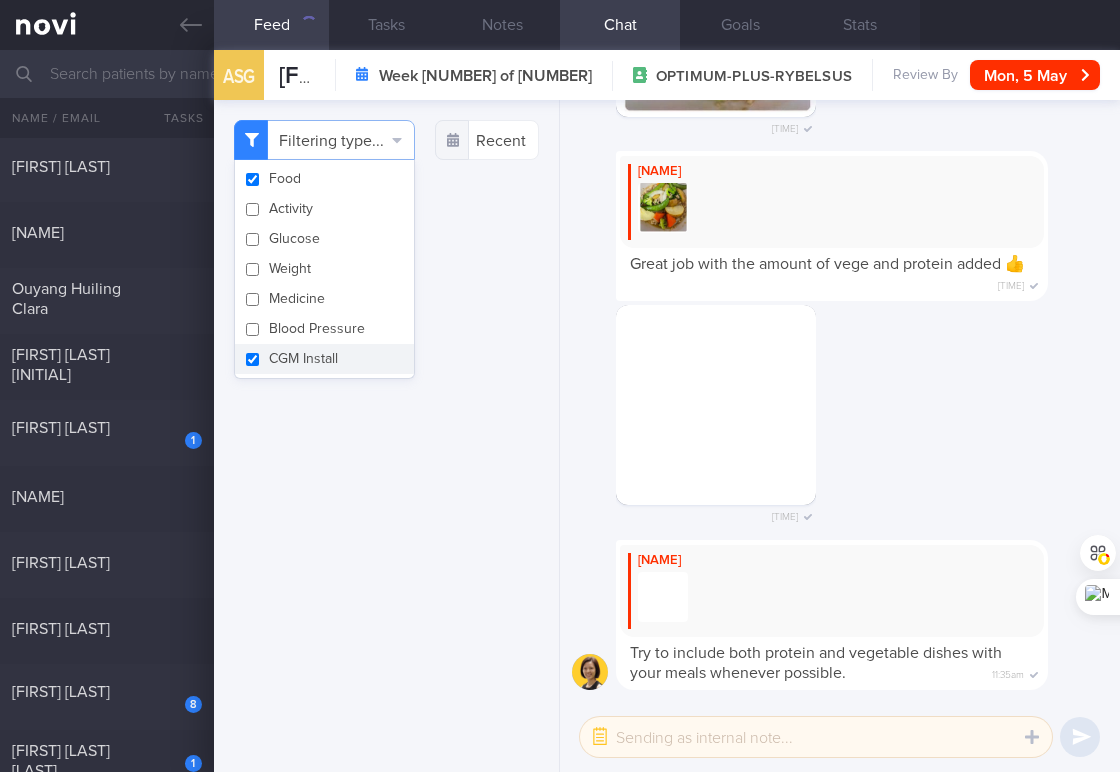 drag, startPoint x: 320, startPoint y: 351, endPoint x: 384, endPoint y: 358, distance: 64.381676 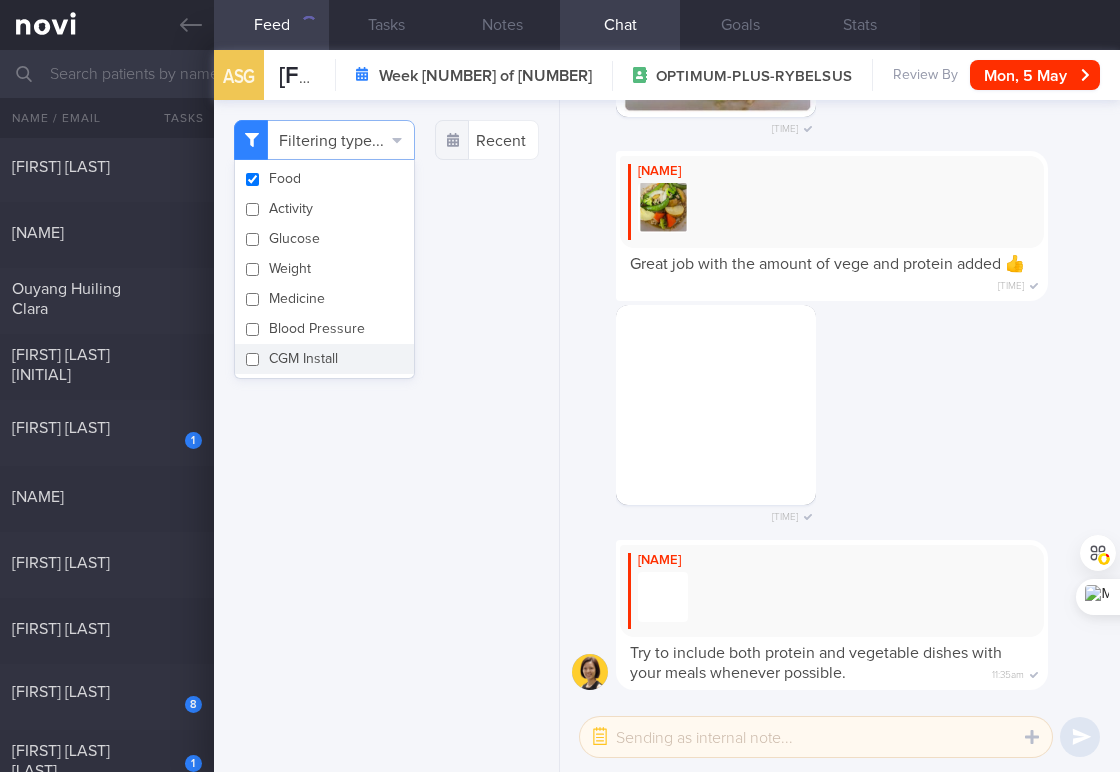 checkbox on "false" 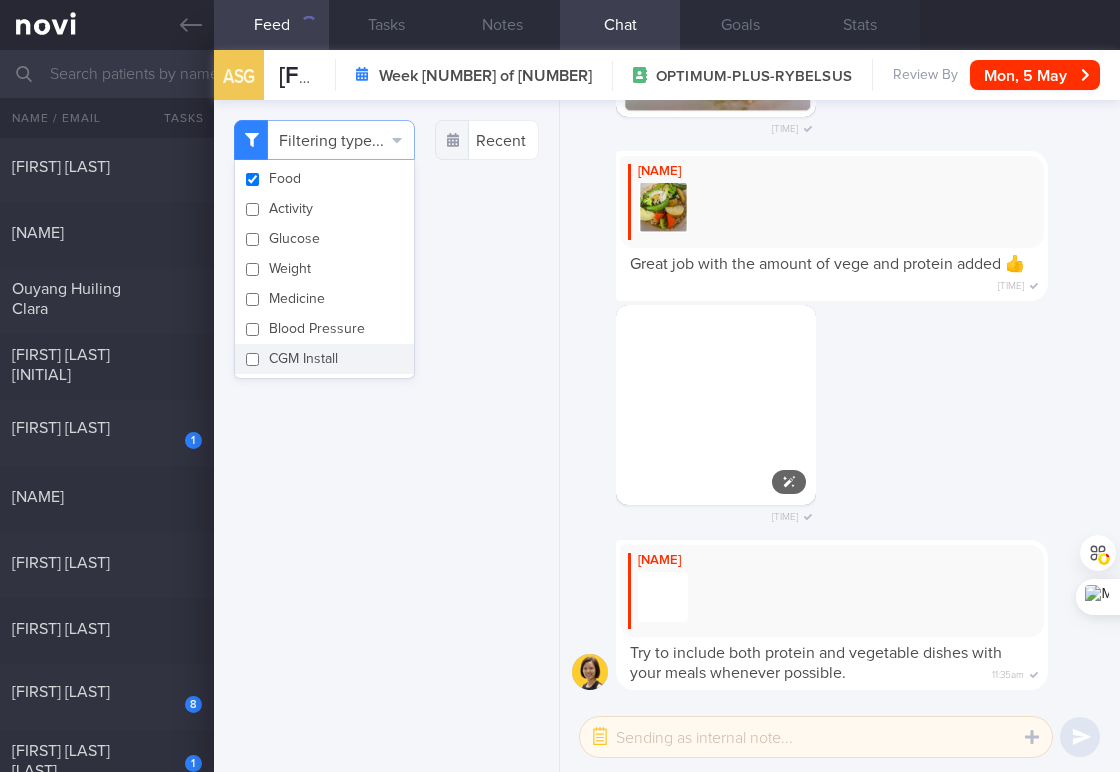 click at bounding box center [716, 405] 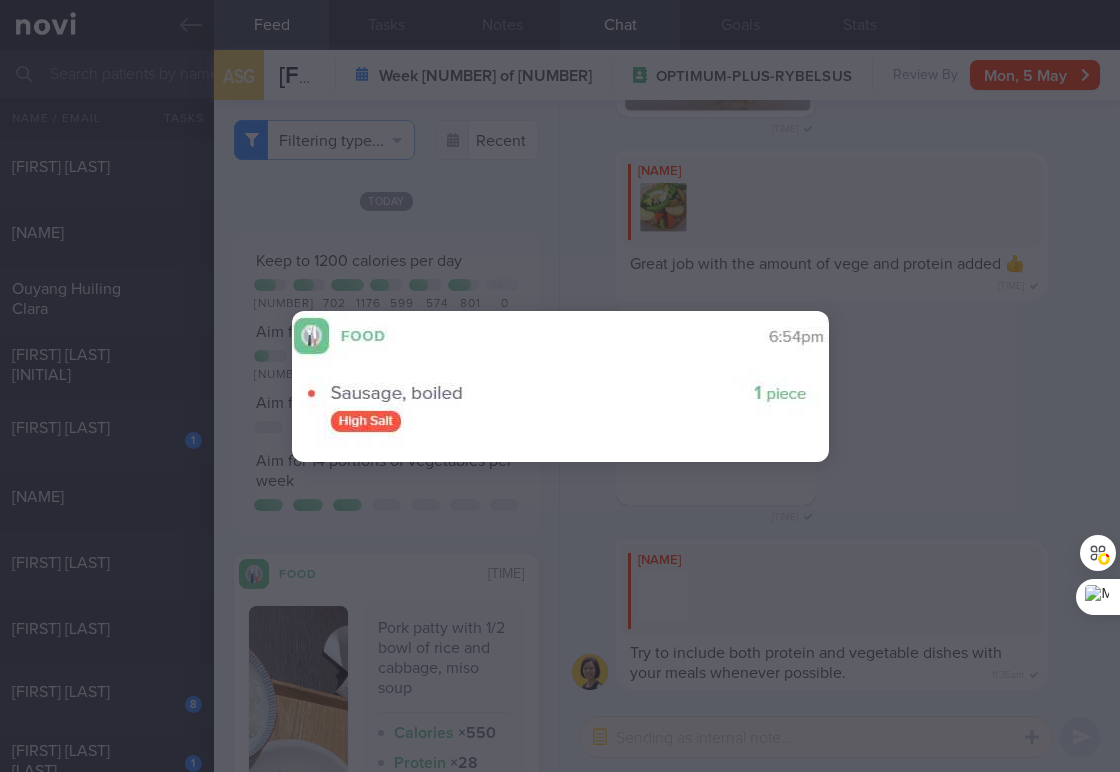 click 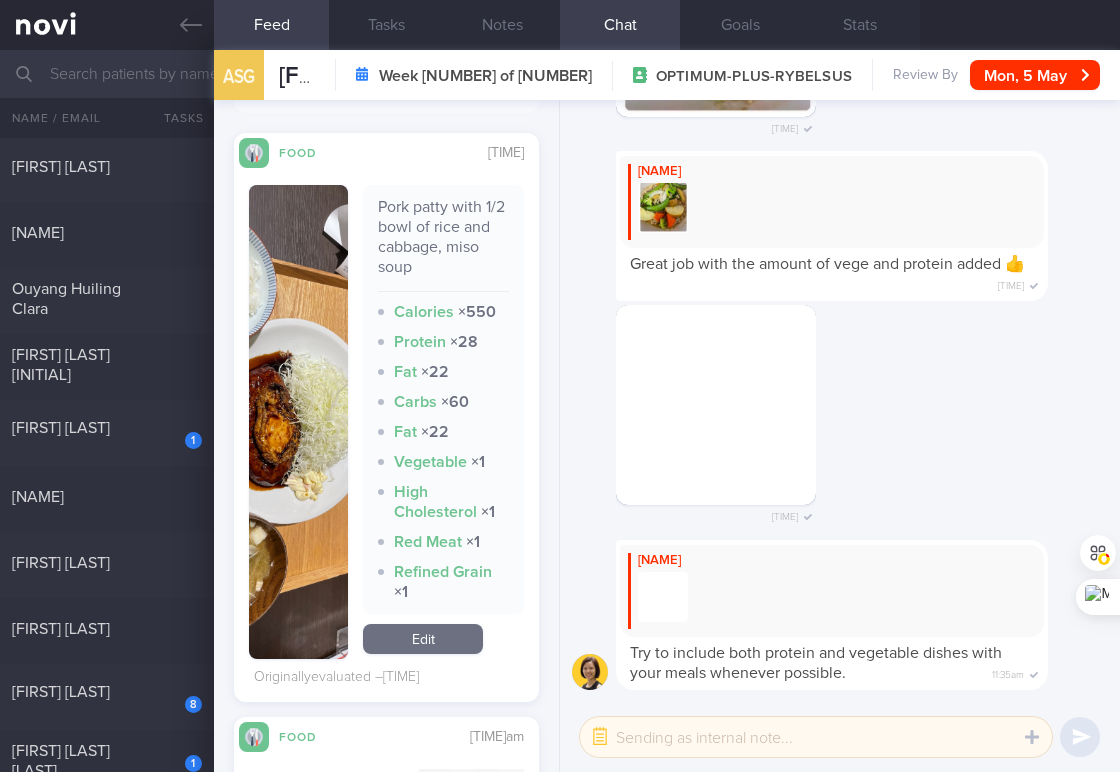scroll, scrollTop: 420, scrollLeft: 0, axis: vertical 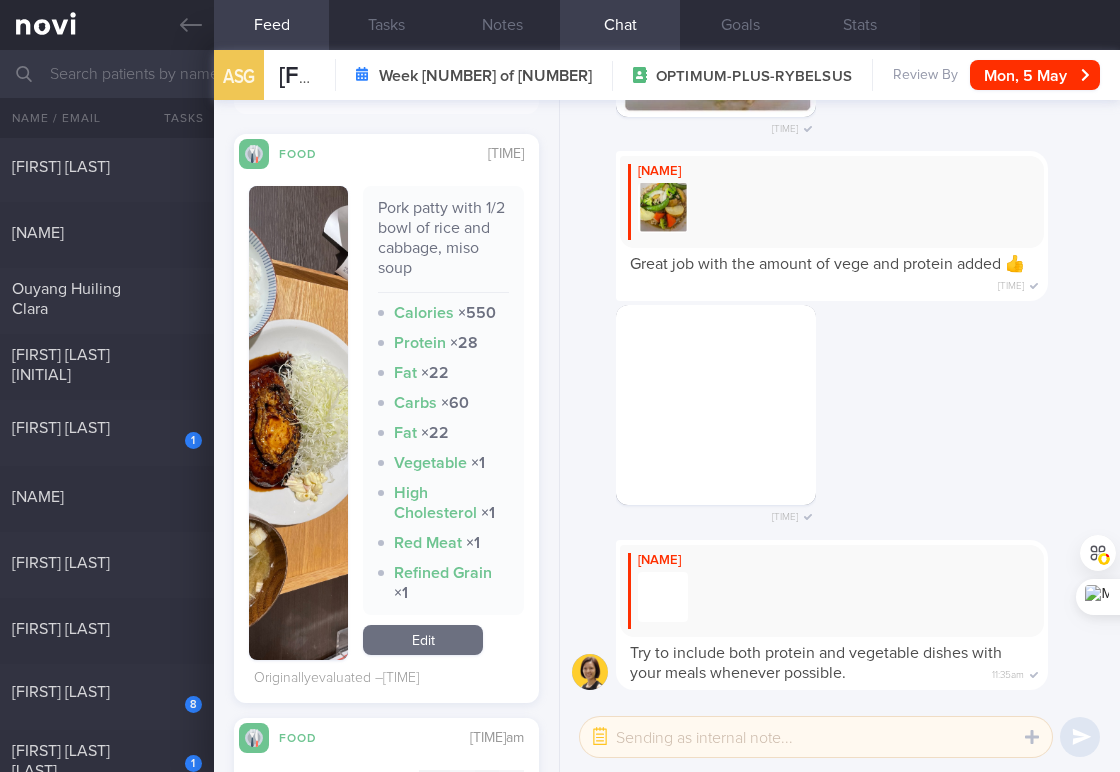 click on "Pork patty with 1/2 bowl of rice and cabbage, miso soup" at bounding box center [443, 245] 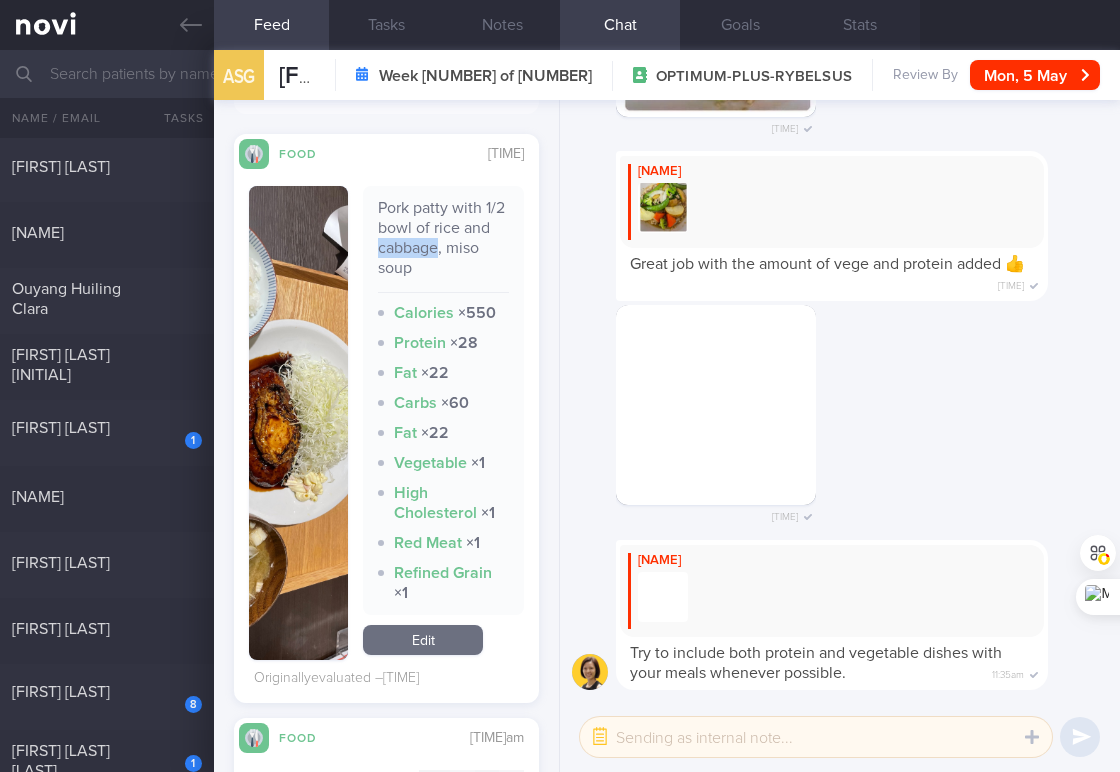 click on "Pork patty with 1/2 bowl of rice and cabbage, miso soup" at bounding box center (443, 245) 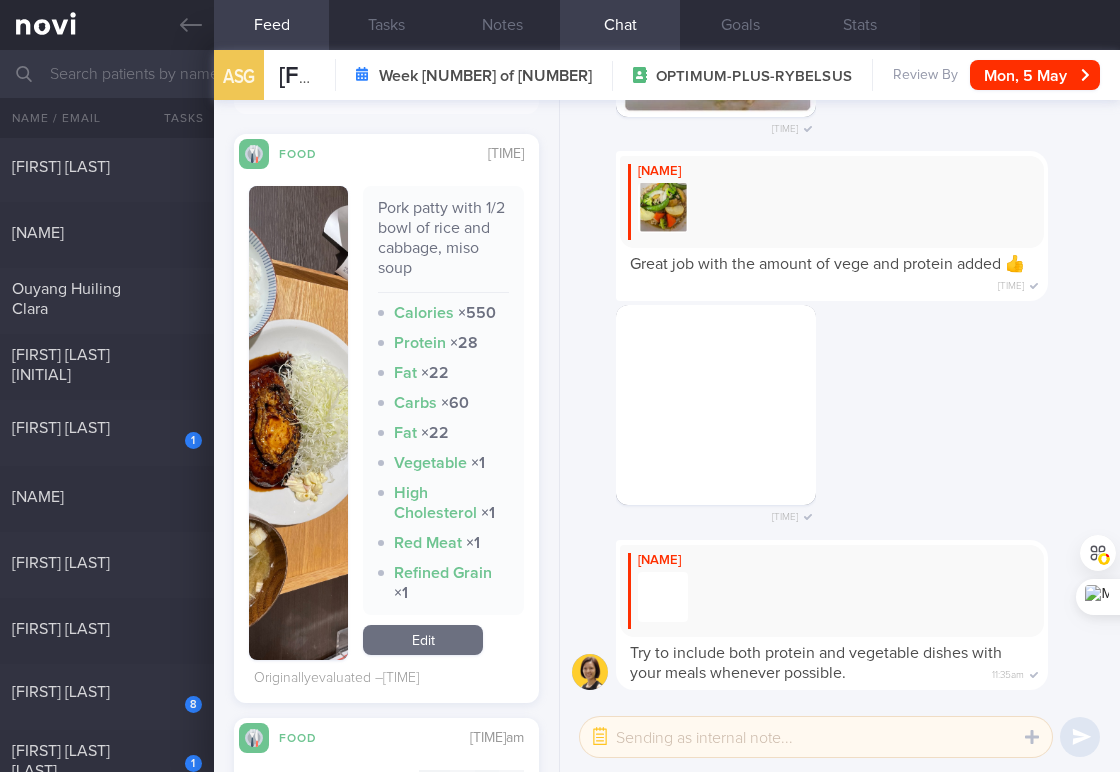 click on "Pork patty with 1/2 bowl of rice and cabbage, miso soup" at bounding box center (443, 245) 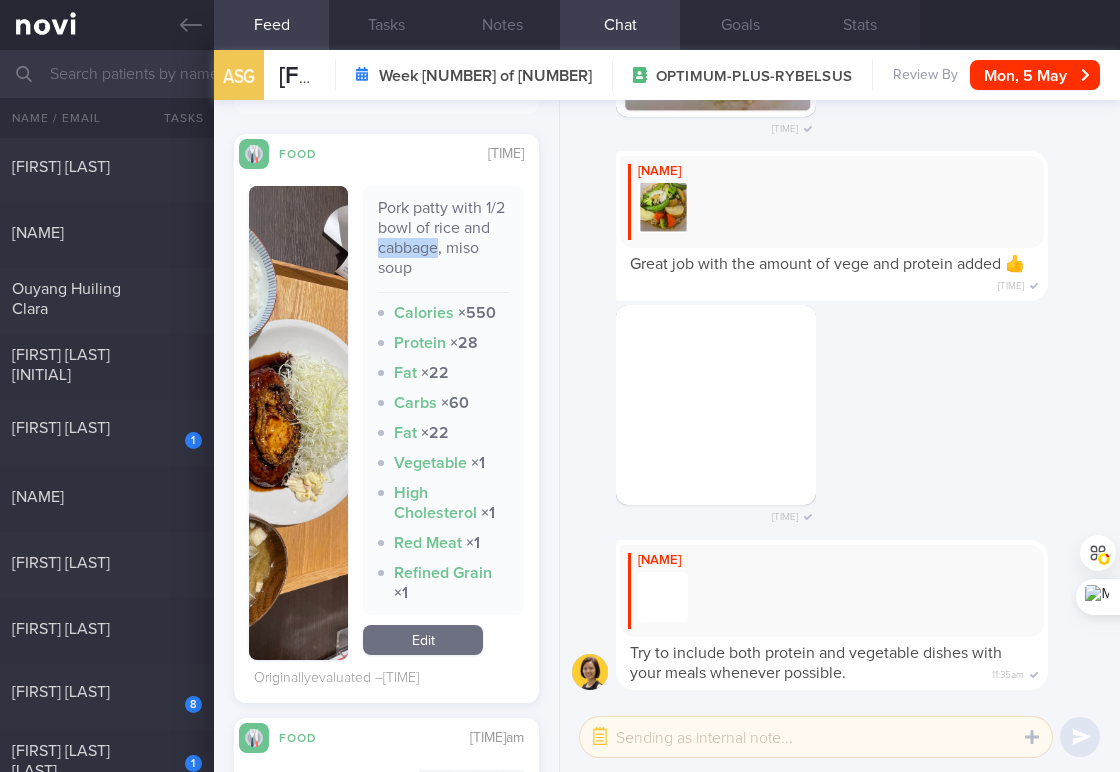 click on "Pork patty with 1/2 bowl of rice and cabbage, miso soup" at bounding box center [443, 245] 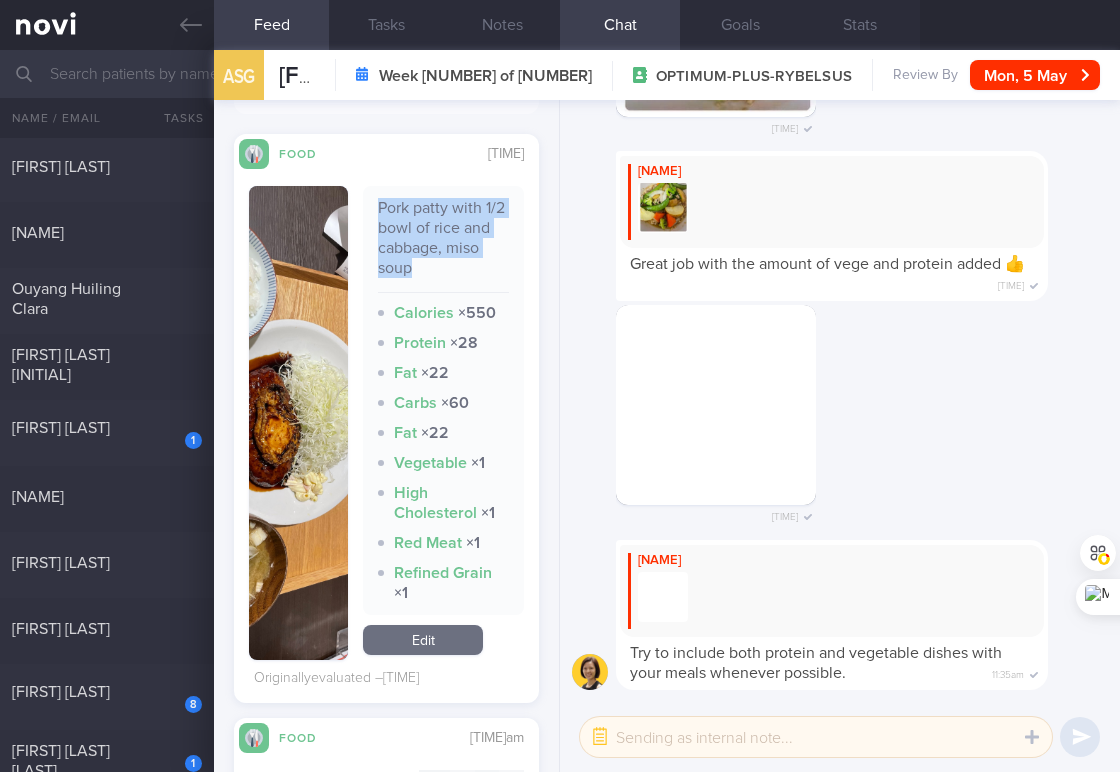 drag, startPoint x: 300, startPoint y: 499, endPoint x: 351, endPoint y: 415, distance: 98.270035 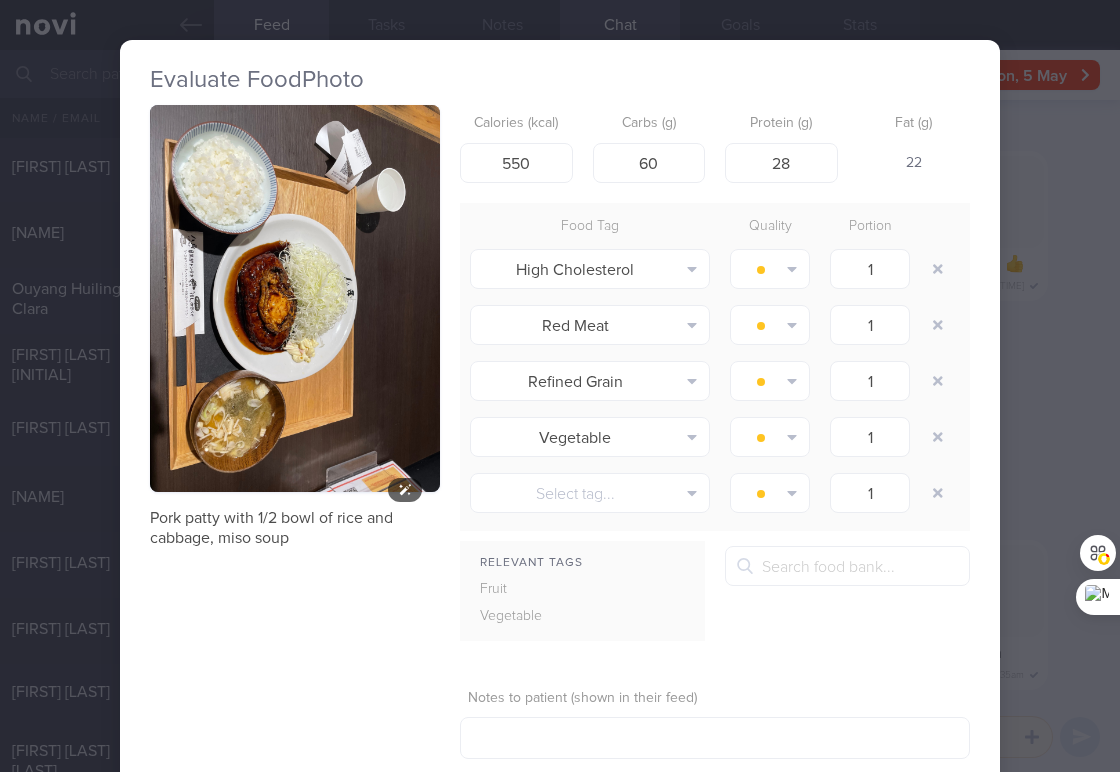 click at bounding box center (295, 298) 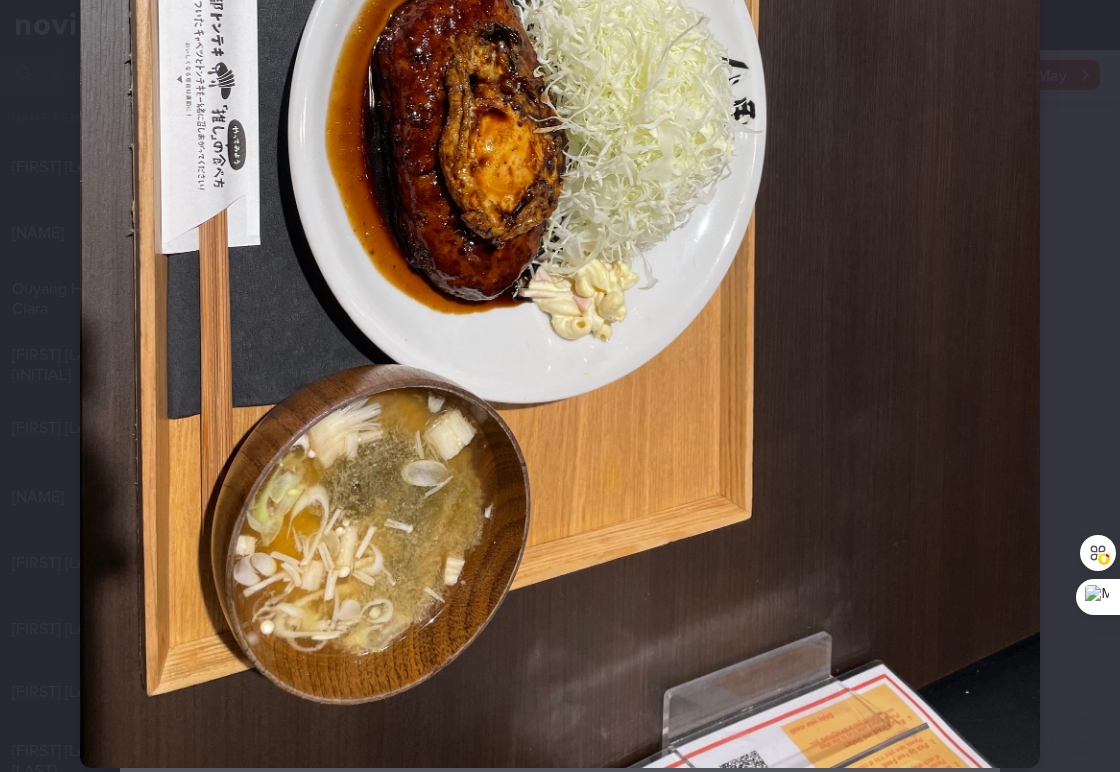 scroll, scrollTop: 0, scrollLeft: 0, axis: both 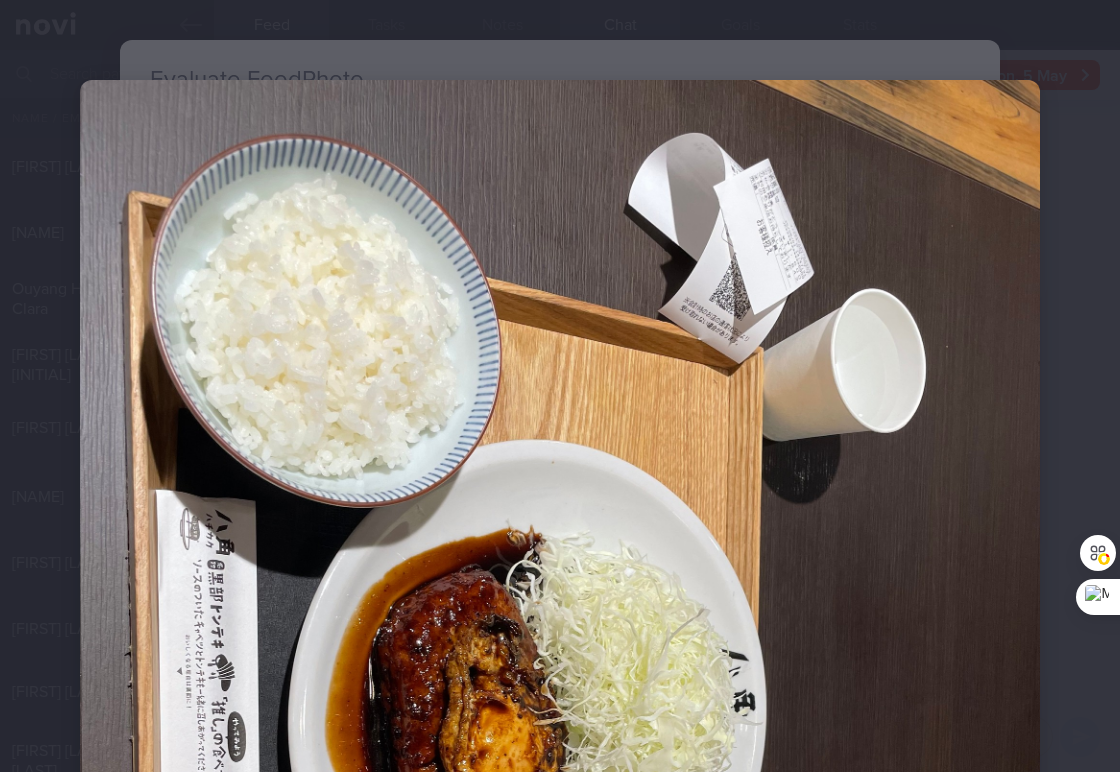 click at bounding box center (560, 720) 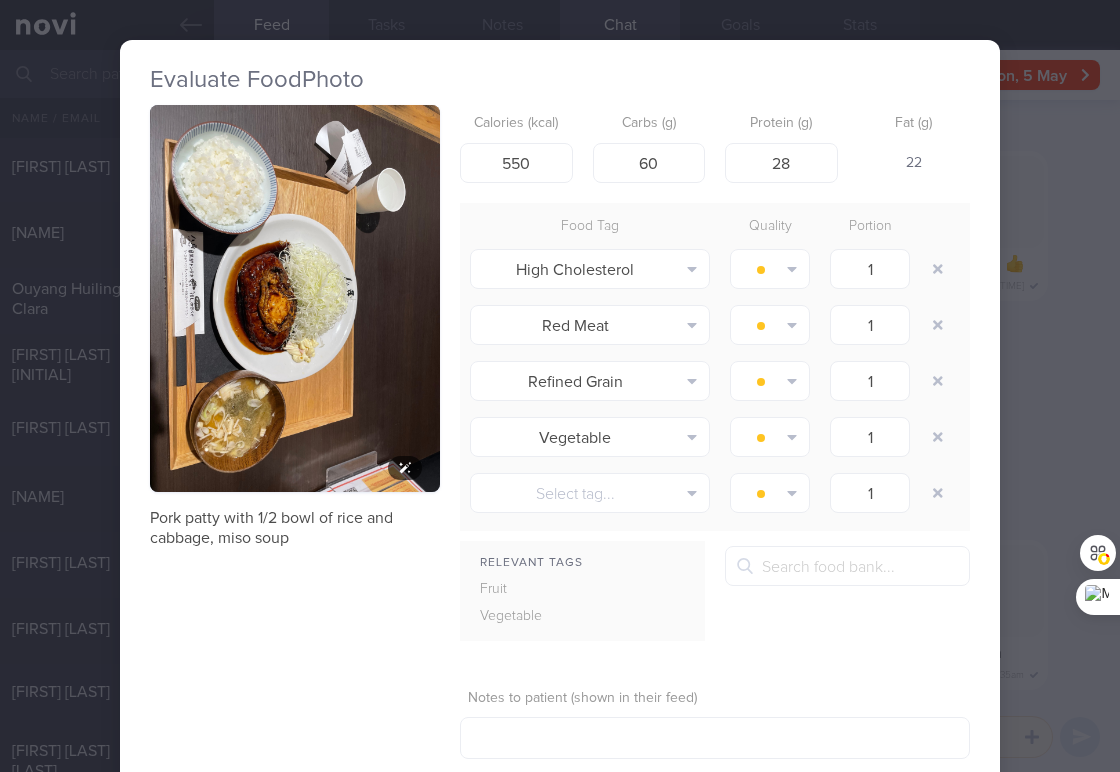 click at bounding box center (295, 298) 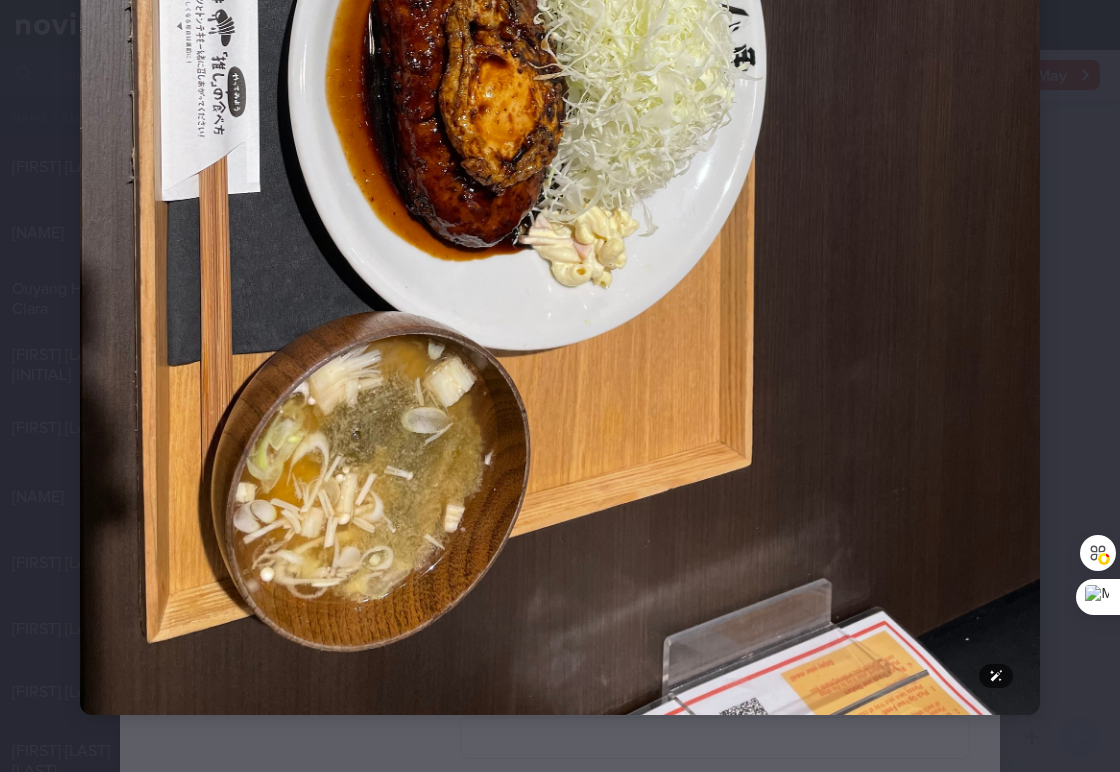 scroll, scrollTop: 52, scrollLeft: 0, axis: vertical 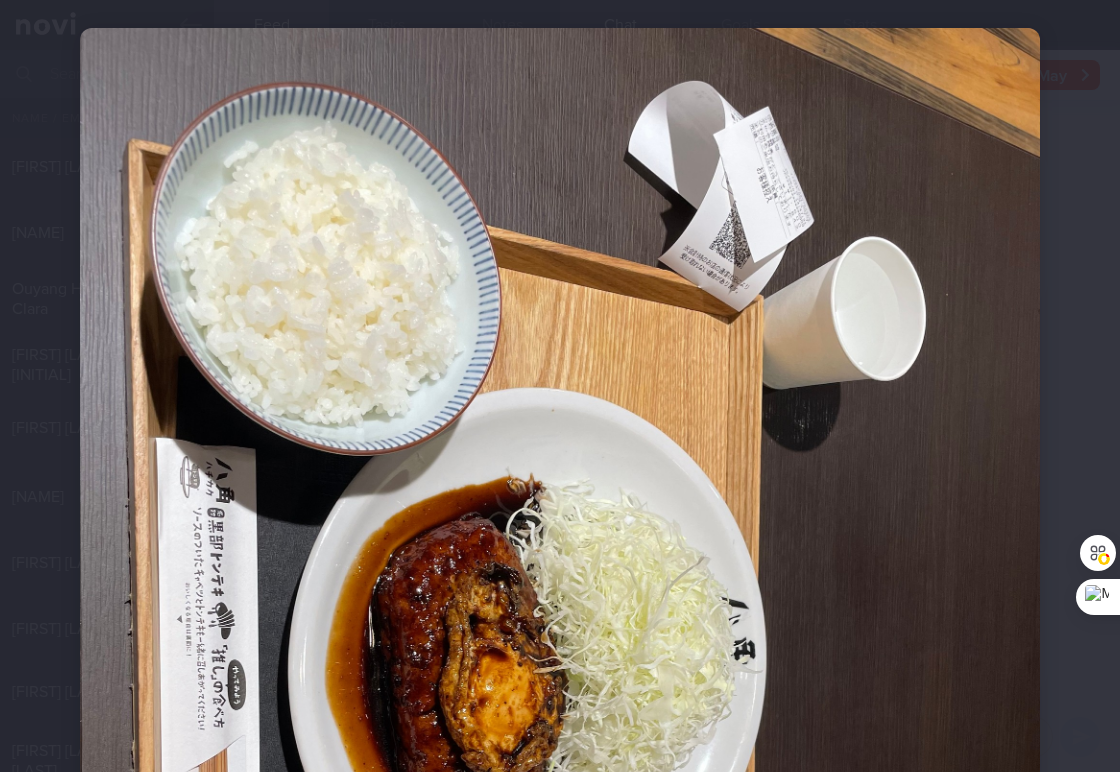 click at bounding box center (560, 668) 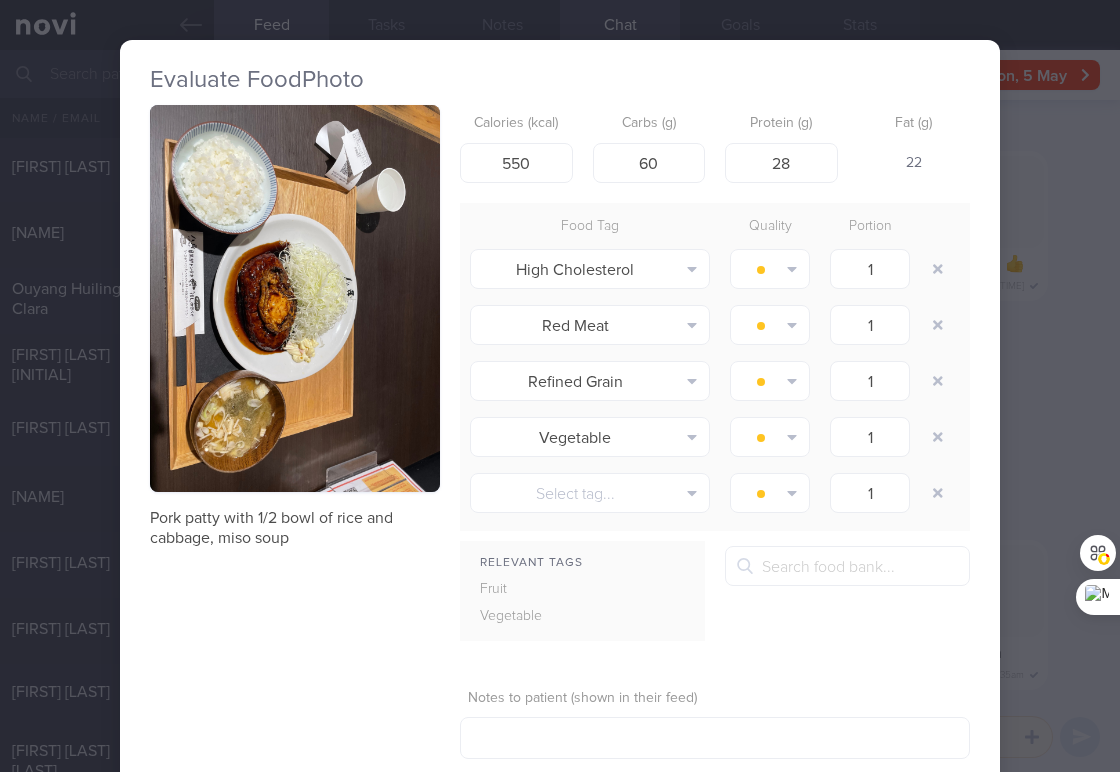 click on "Evaluate Food  Photo
Pork patty with 1/2 bowl of rice and cabbage, miso soup
Calories (kcal)
550
Carbs (g)
60
Protein (g)
28
Fat (g)
22
Food Tag
Quality
Portion
High Cholesterol
Alcohol
Fried
Fruit
Healthy Fats
High Calcium
High Cholesterol" at bounding box center (560, 386) 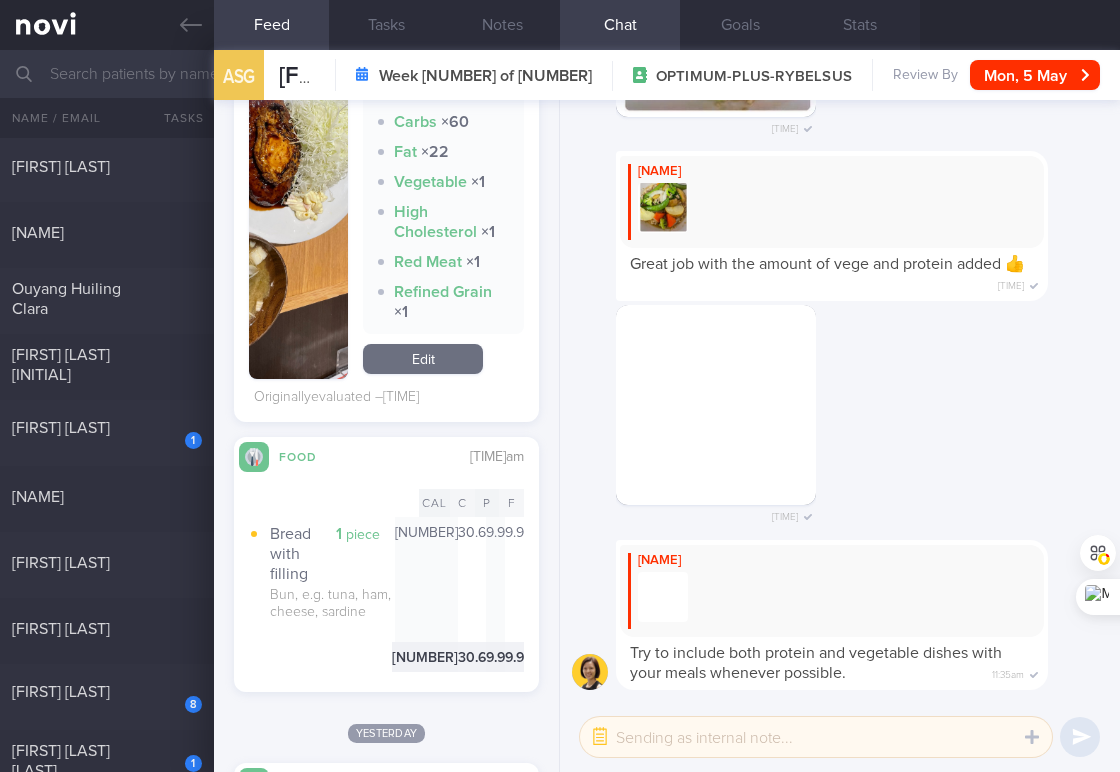 scroll, scrollTop: 716, scrollLeft: 0, axis: vertical 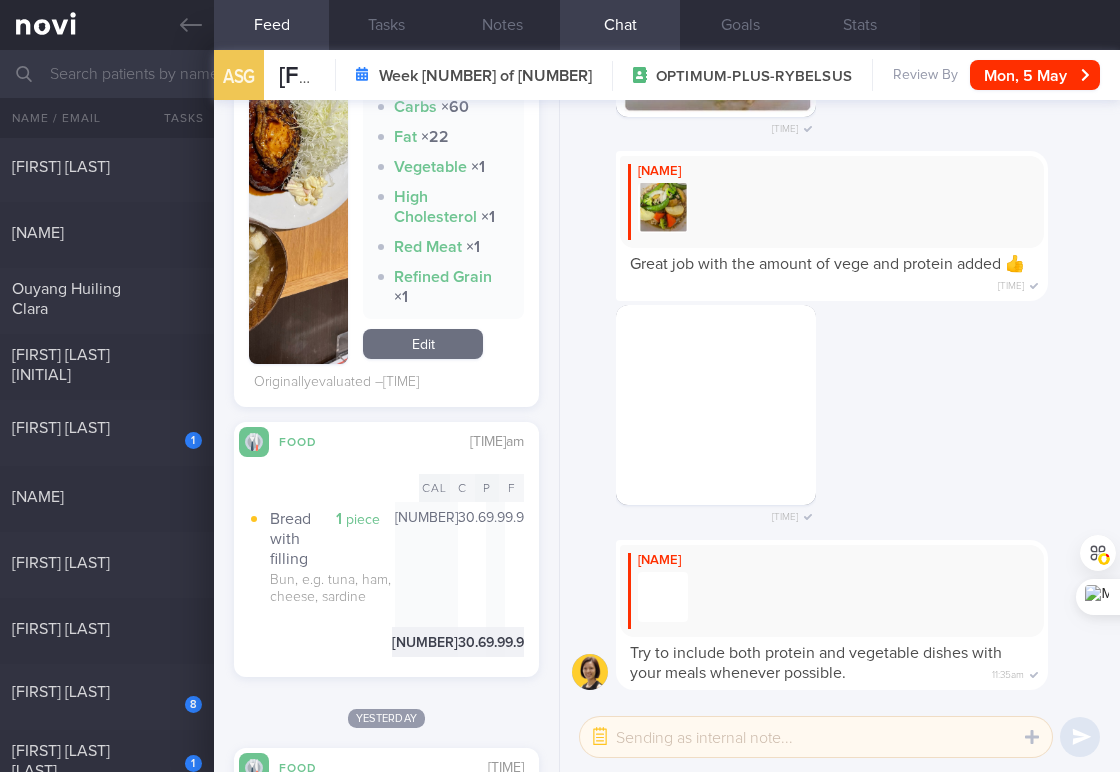 click on "Edit" at bounding box center (423, 344) 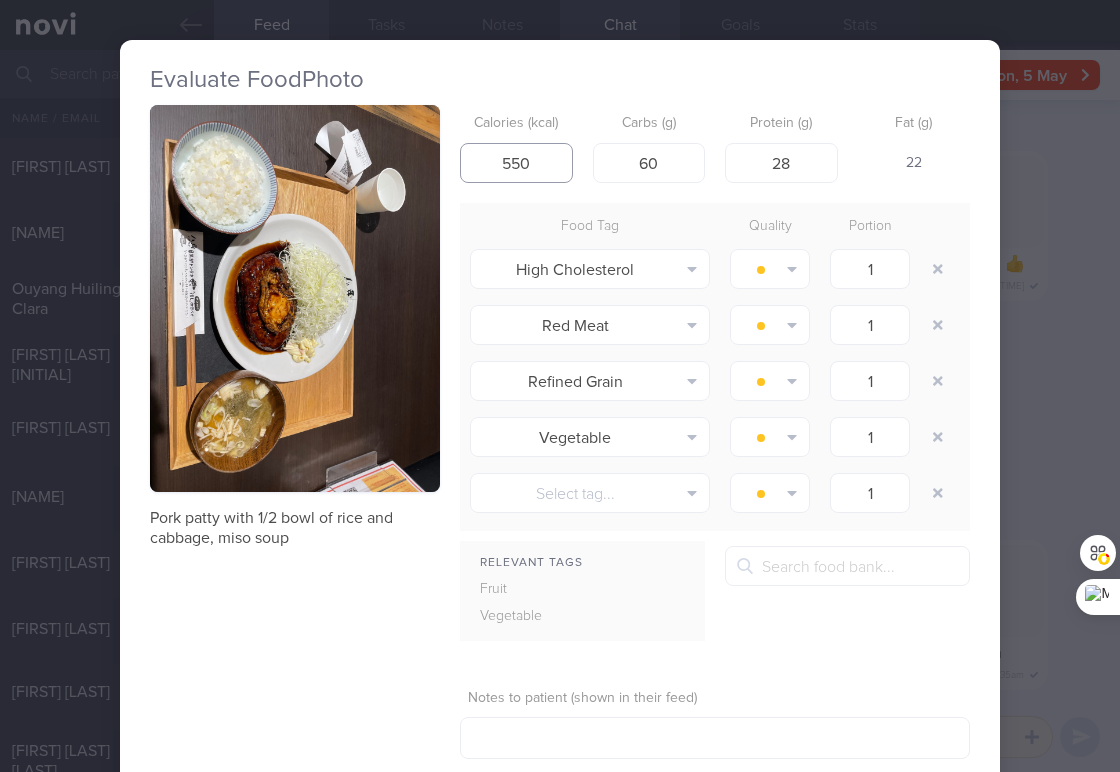 drag, startPoint x: 561, startPoint y: 152, endPoint x: 416, endPoint y: 171, distance: 146.23953 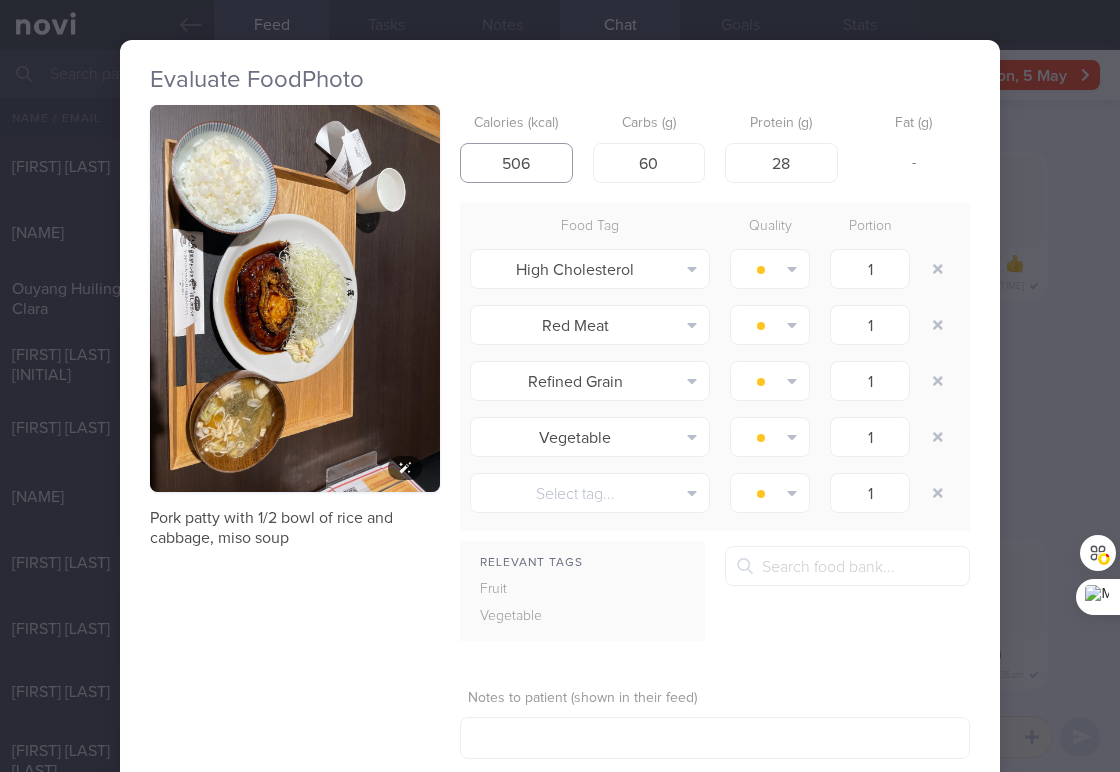 type on "506" 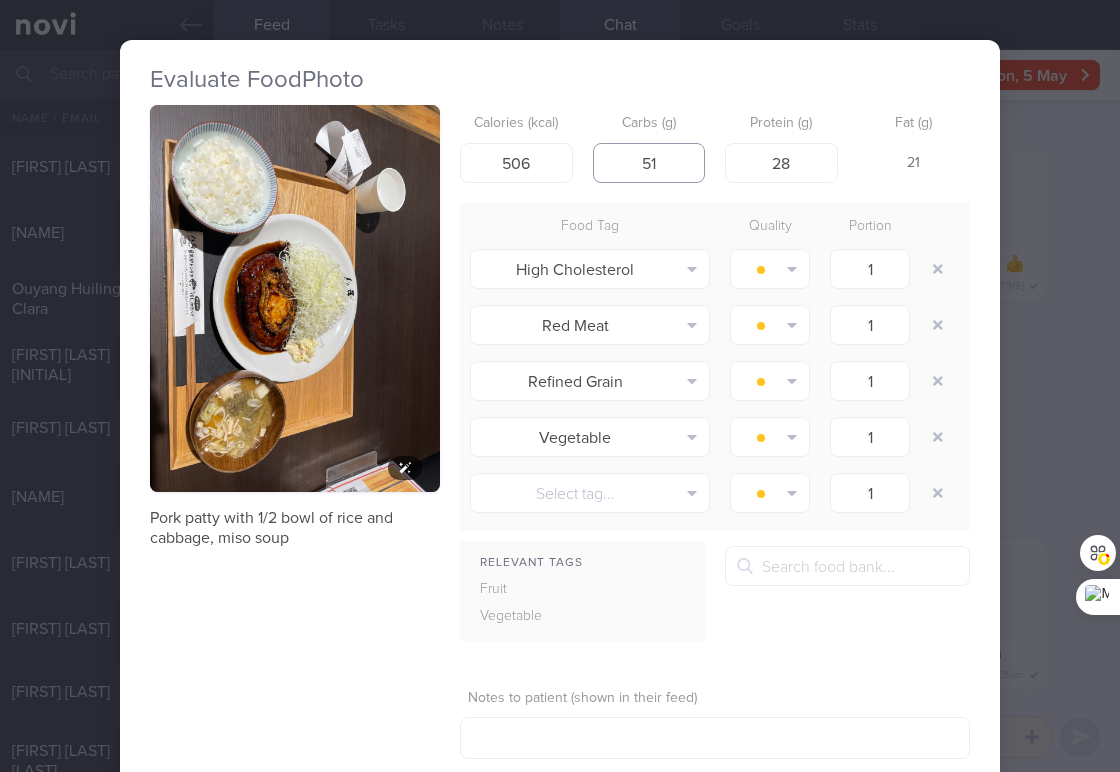 type on "51" 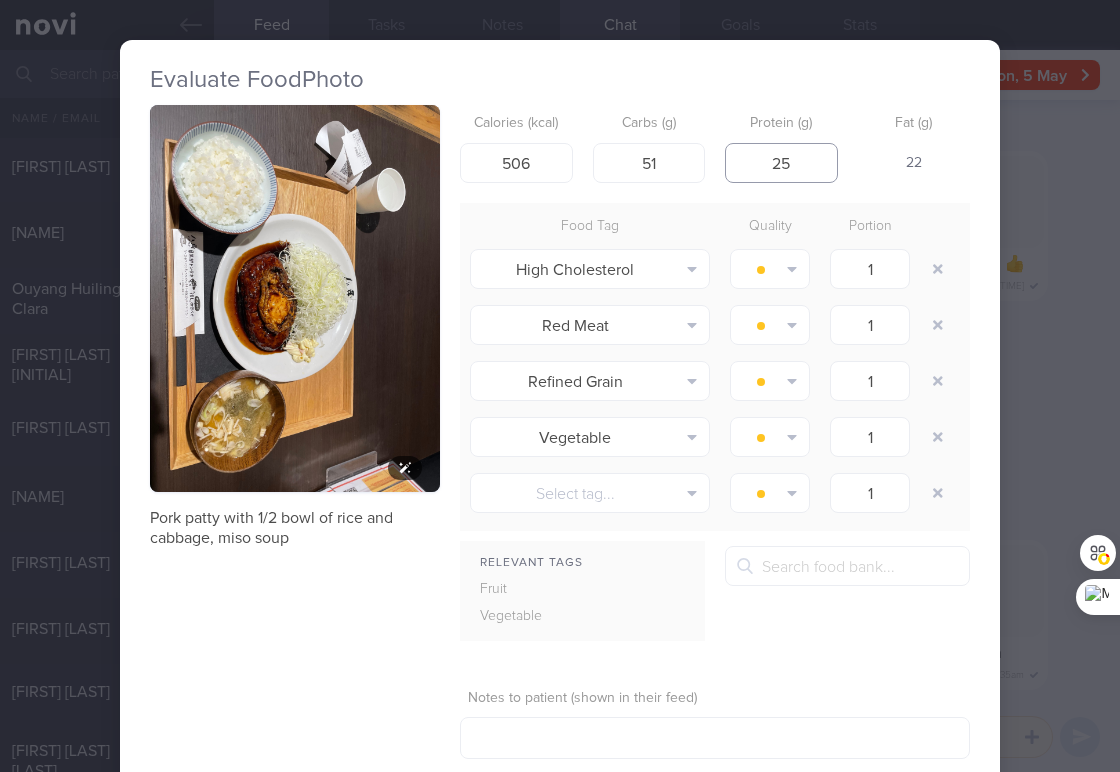 type on "25" 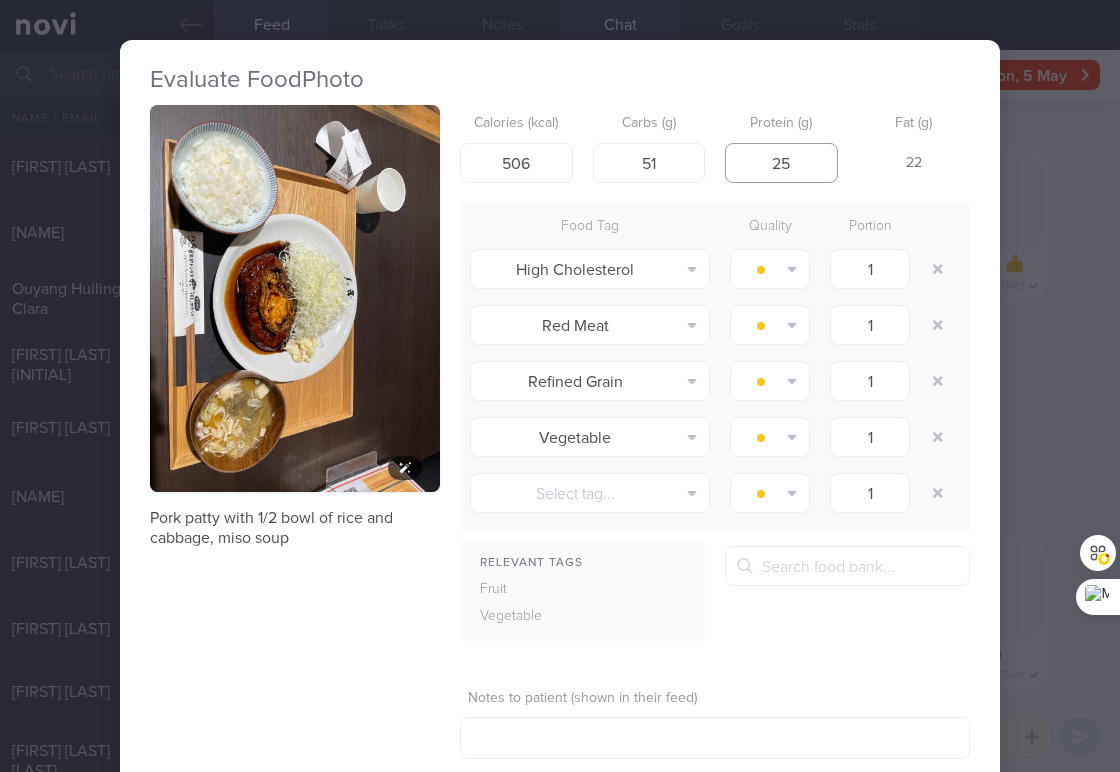 click on "Save &
Close" at bounding box center (818, 803) 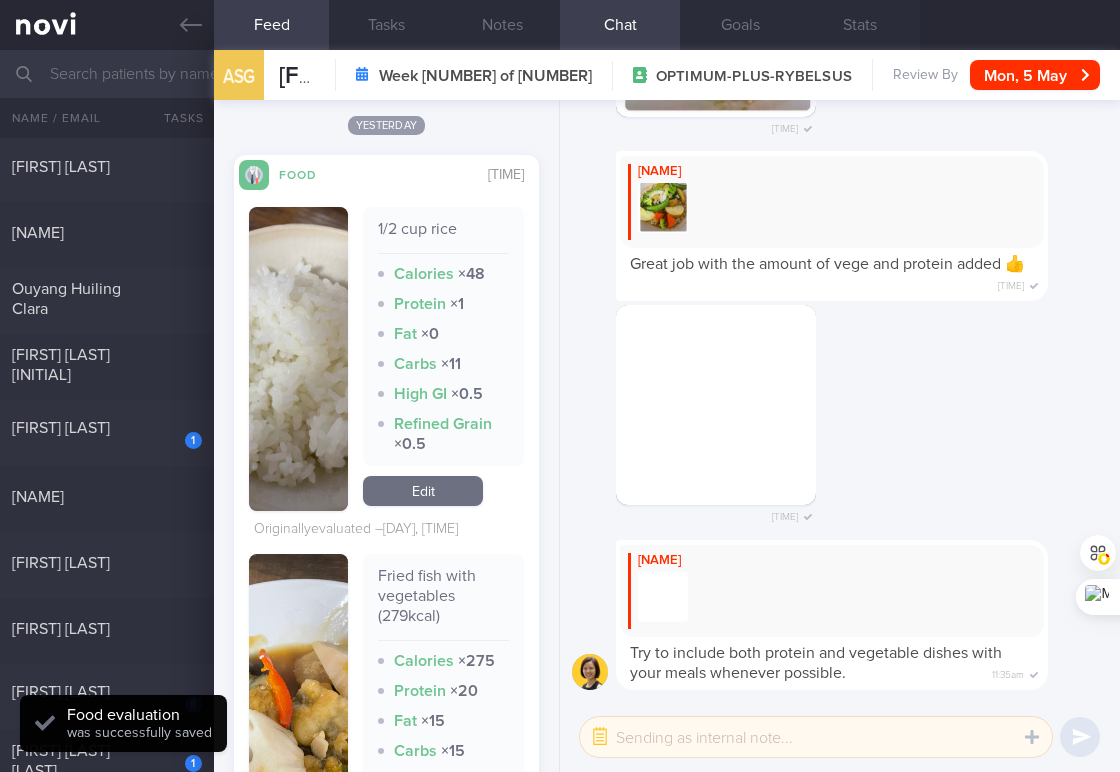 scroll, scrollTop: 1605, scrollLeft: 0, axis: vertical 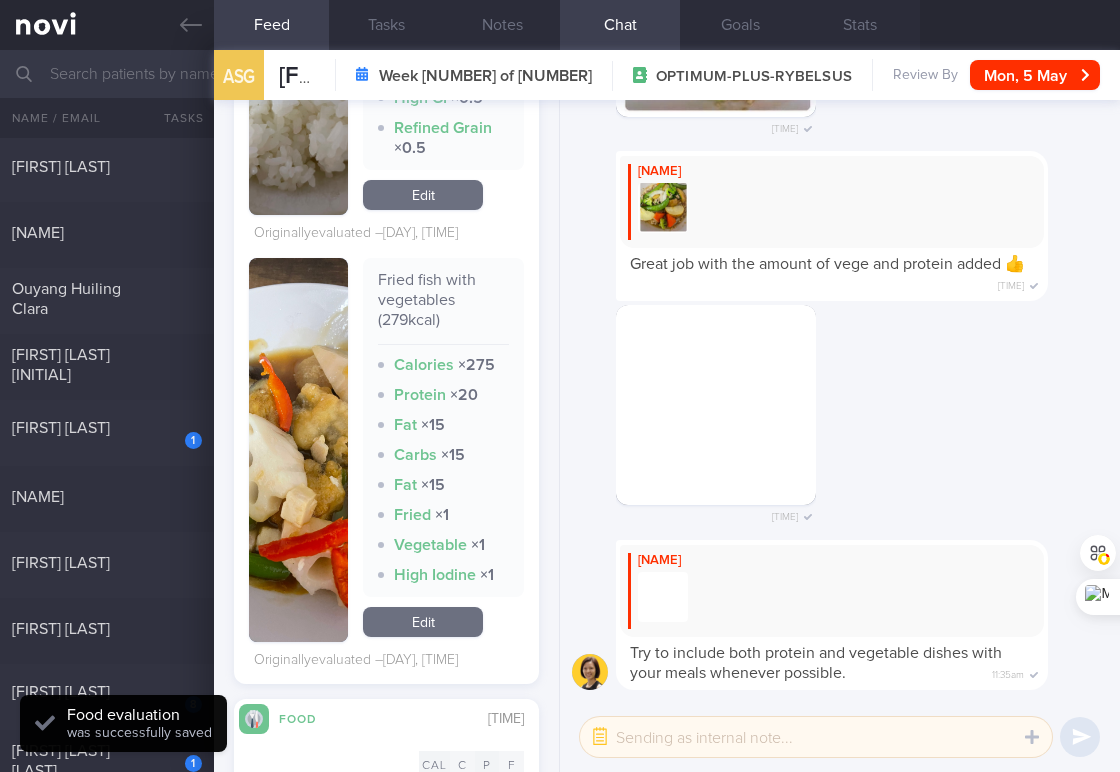 click at bounding box center [298, 450] 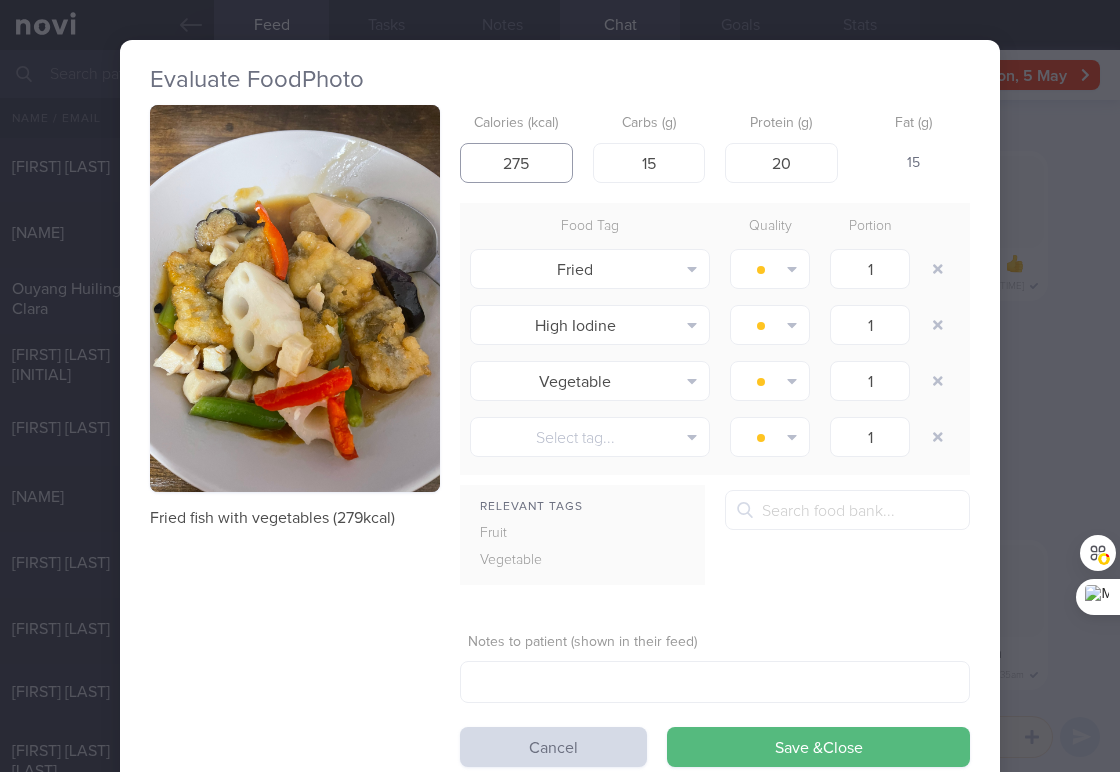 click on "275" at bounding box center (516, 163) 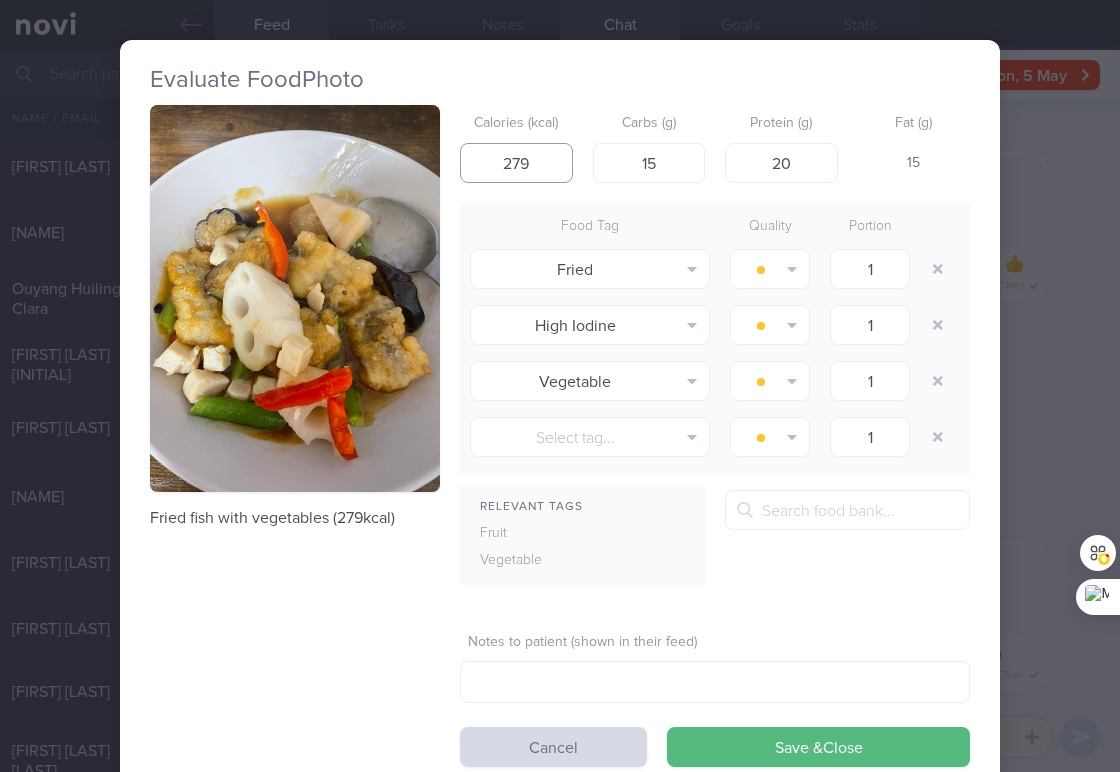 type on "279" 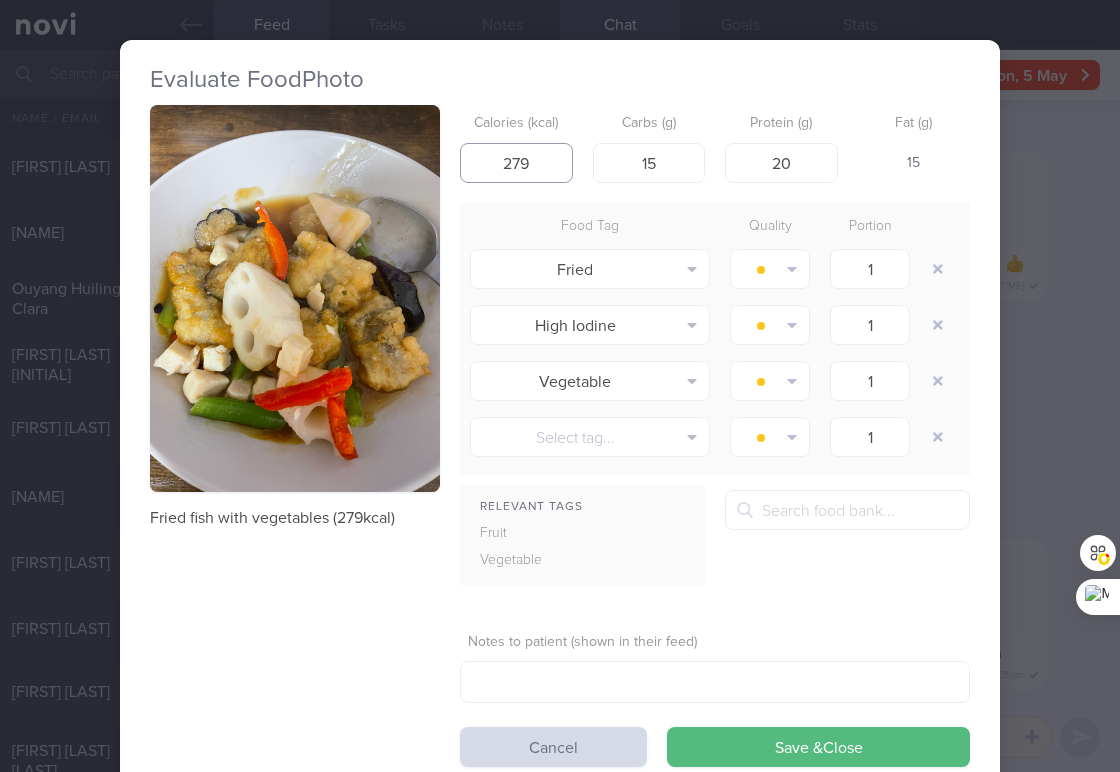 click on "Save &
Close" at bounding box center [818, 747] 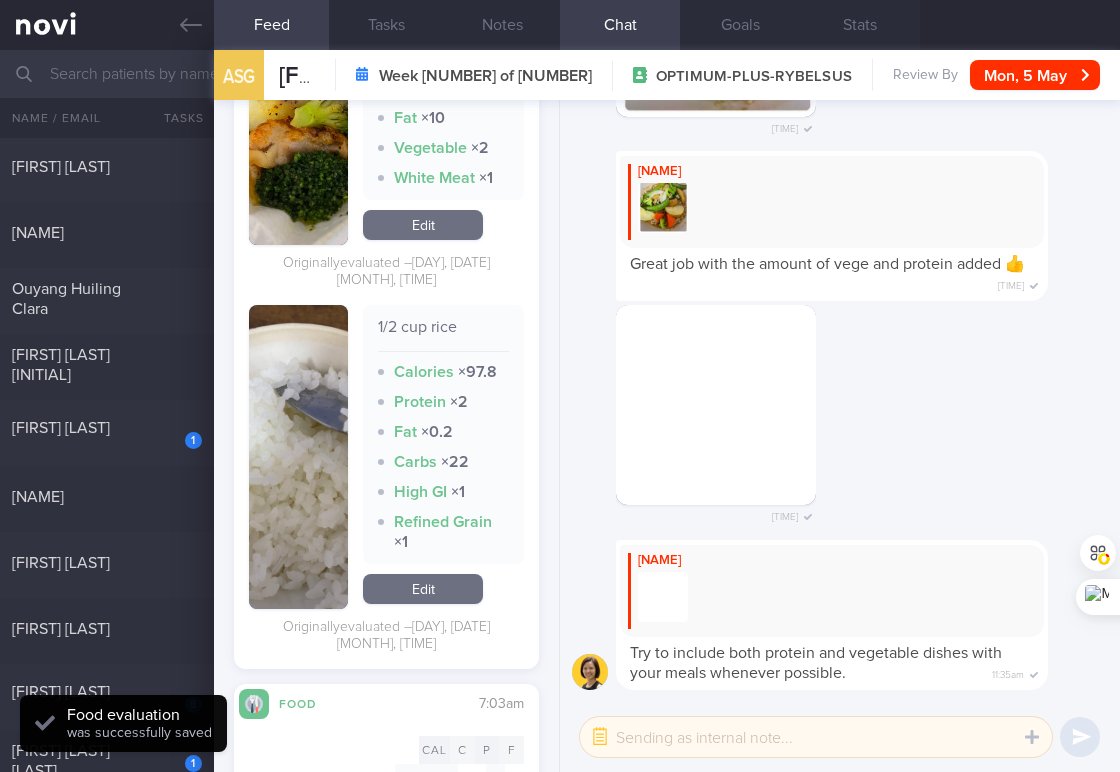 scroll, scrollTop: 2790, scrollLeft: 0, axis: vertical 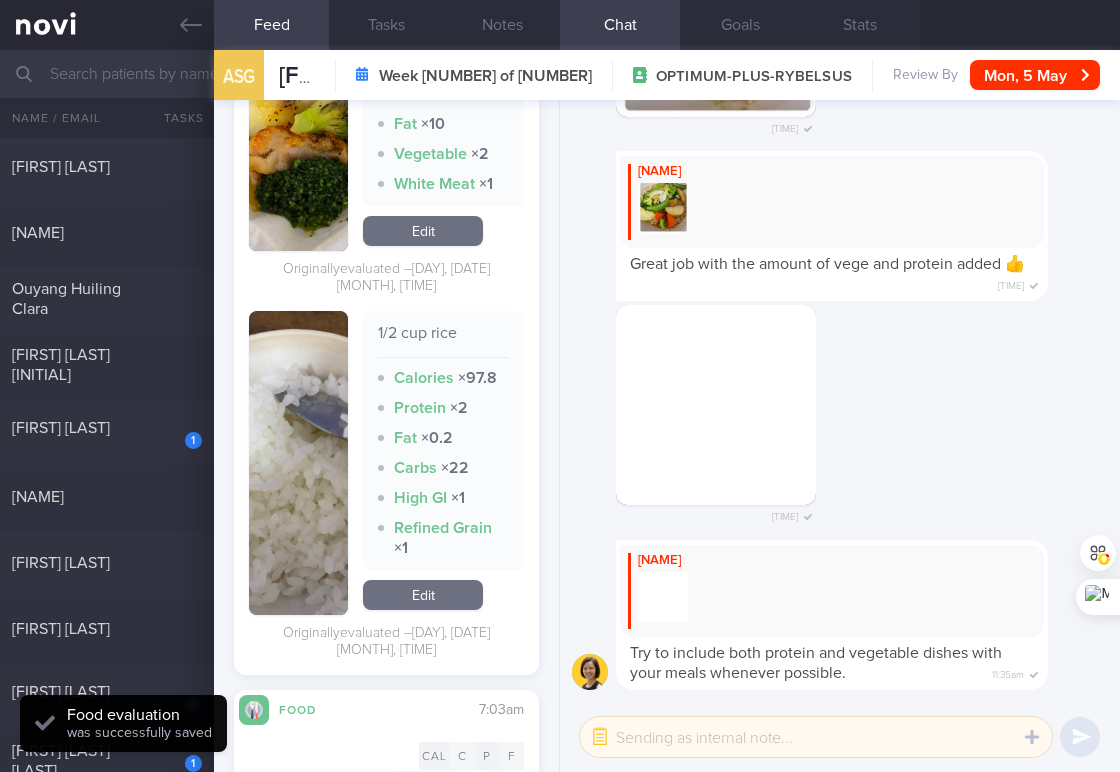 click on "1/2 cup rice" at bounding box center [443, 340] 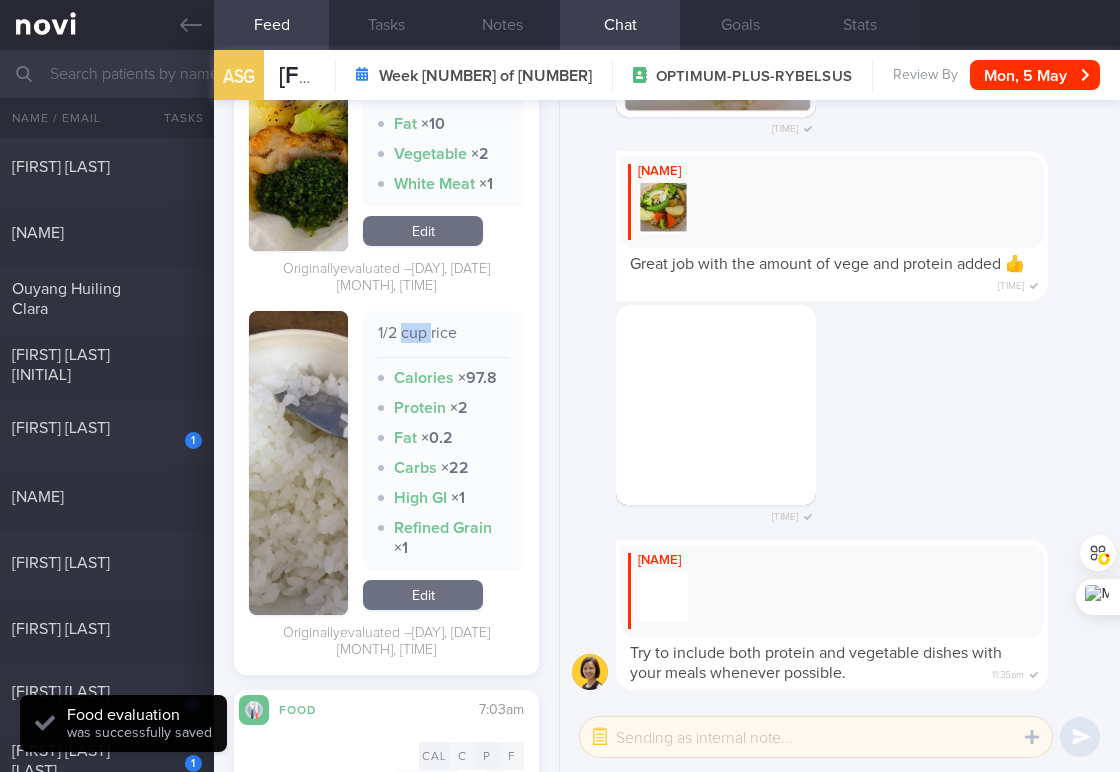 click on "1/2 cup rice" at bounding box center (443, 340) 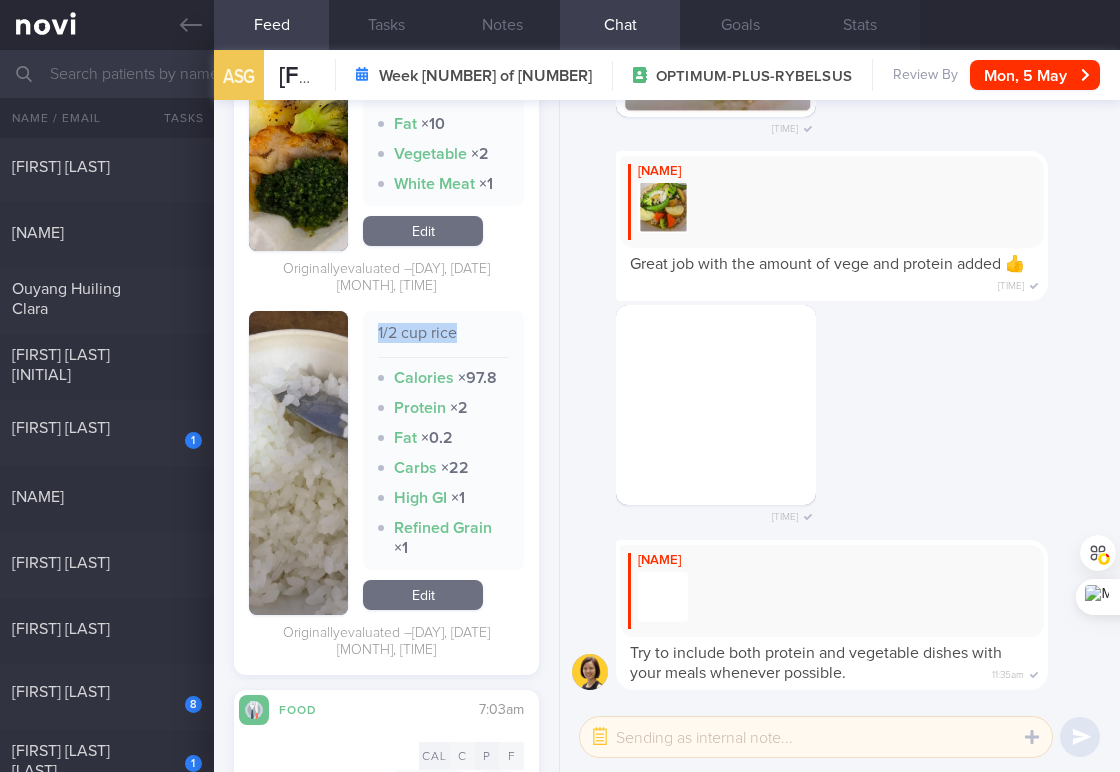 click on "1/2 cup rice" at bounding box center [443, 340] 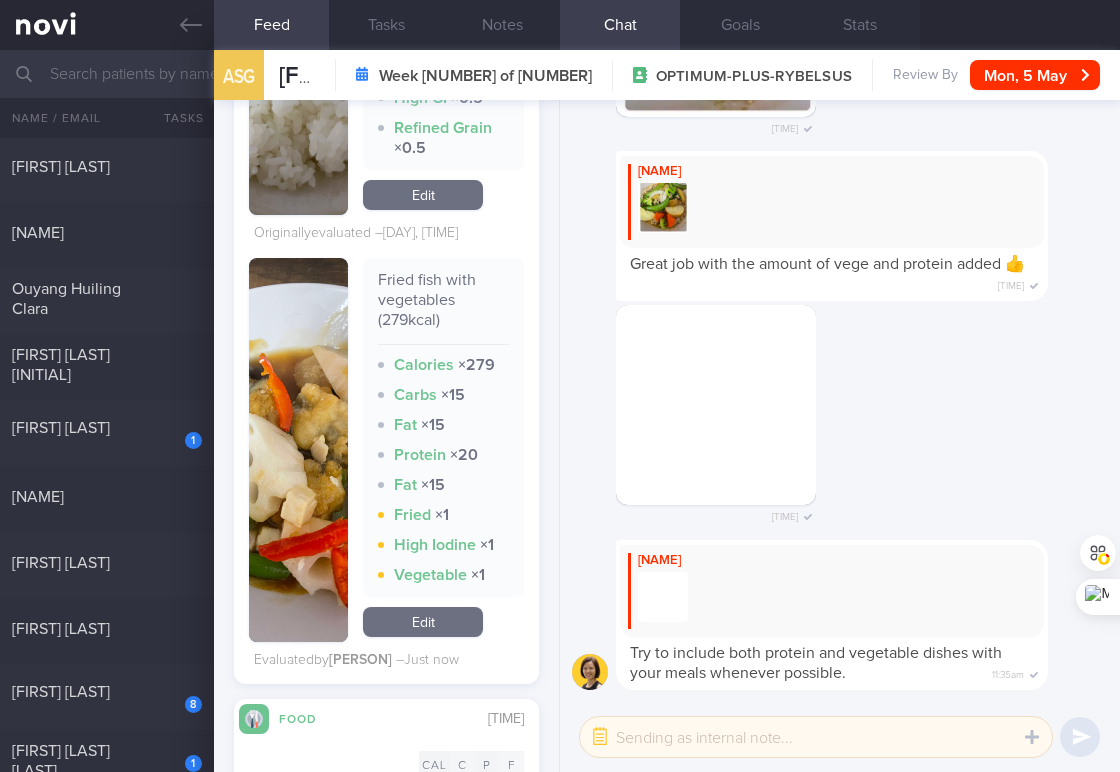 scroll, scrollTop: 1309, scrollLeft: 0, axis: vertical 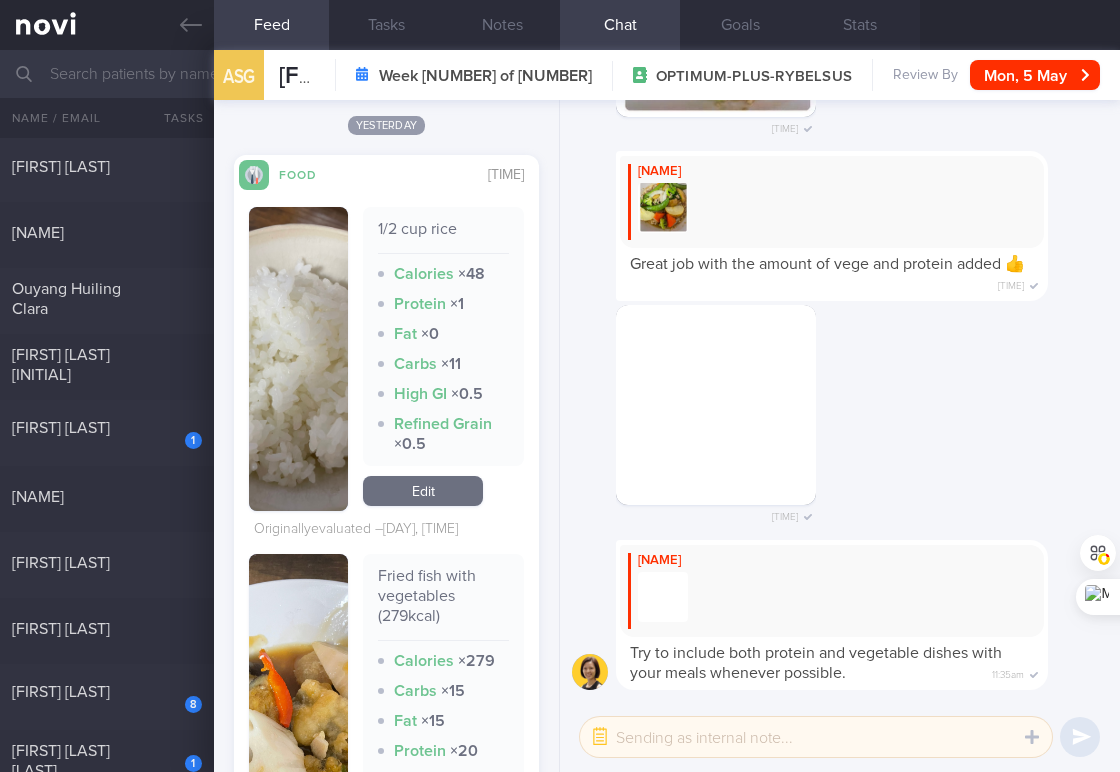drag, startPoint x: 271, startPoint y: 431, endPoint x: 313, endPoint y: 414, distance: 45.310043 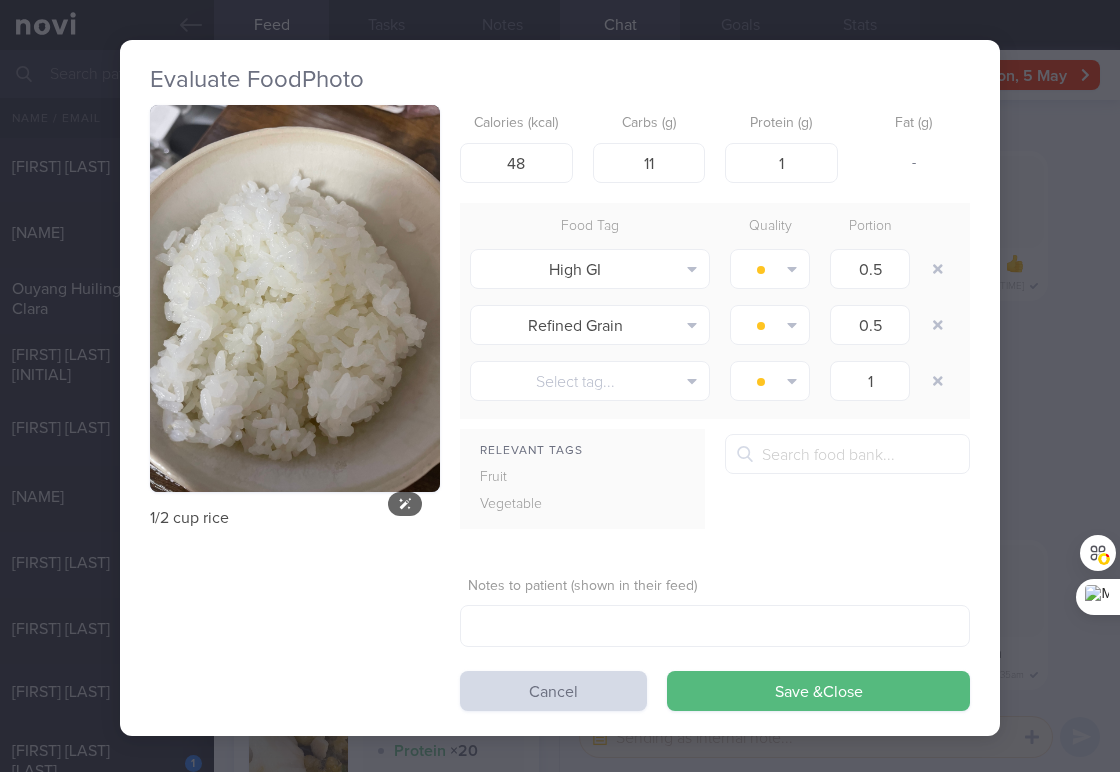 click at bounding box center [295, 298] 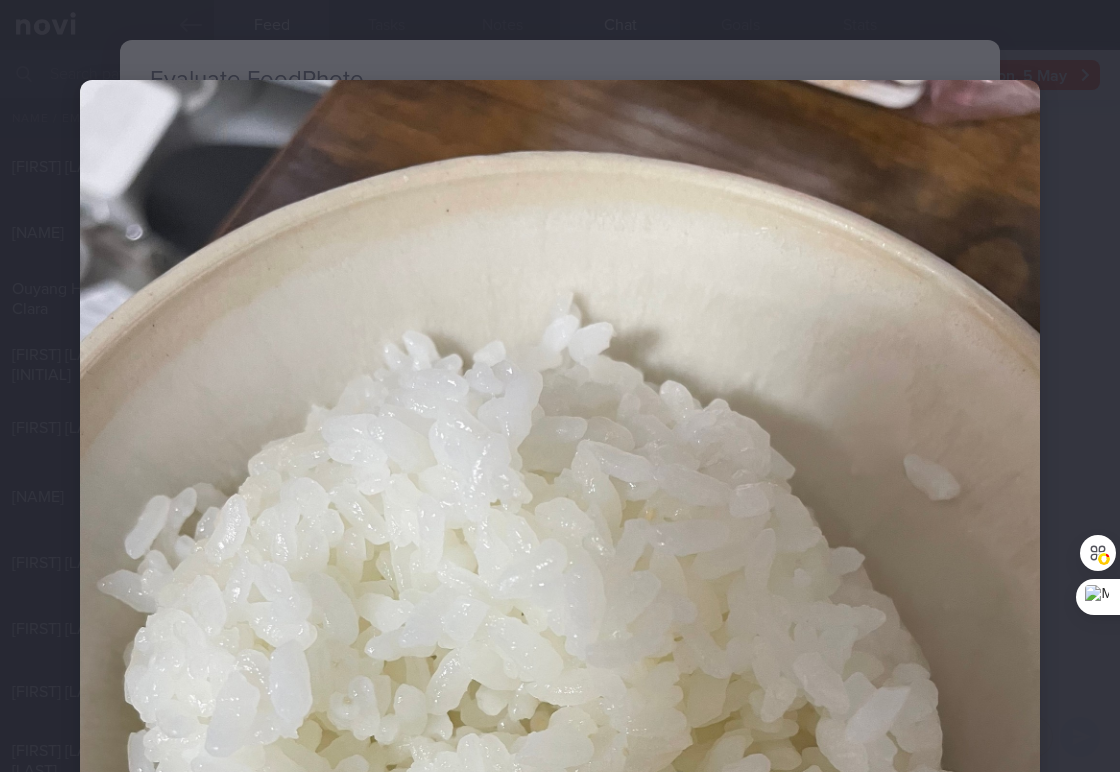 click at bounding box center (560, 720) 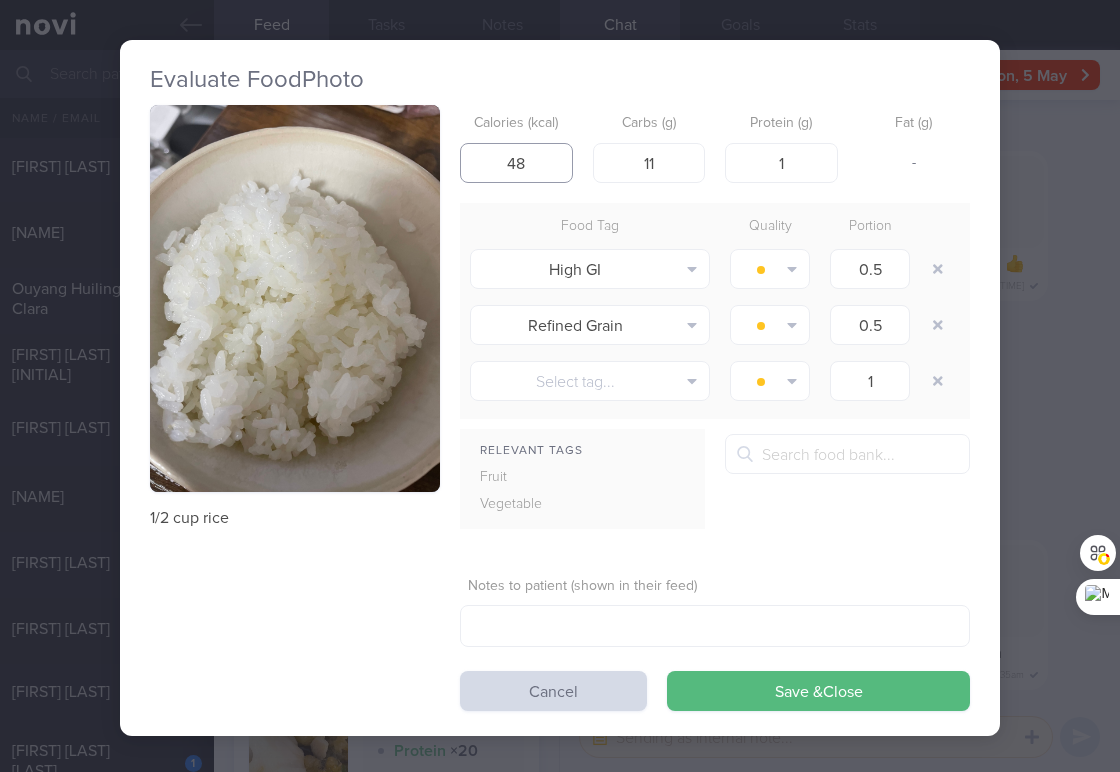 click on "48" at bounding box center [516, 163] 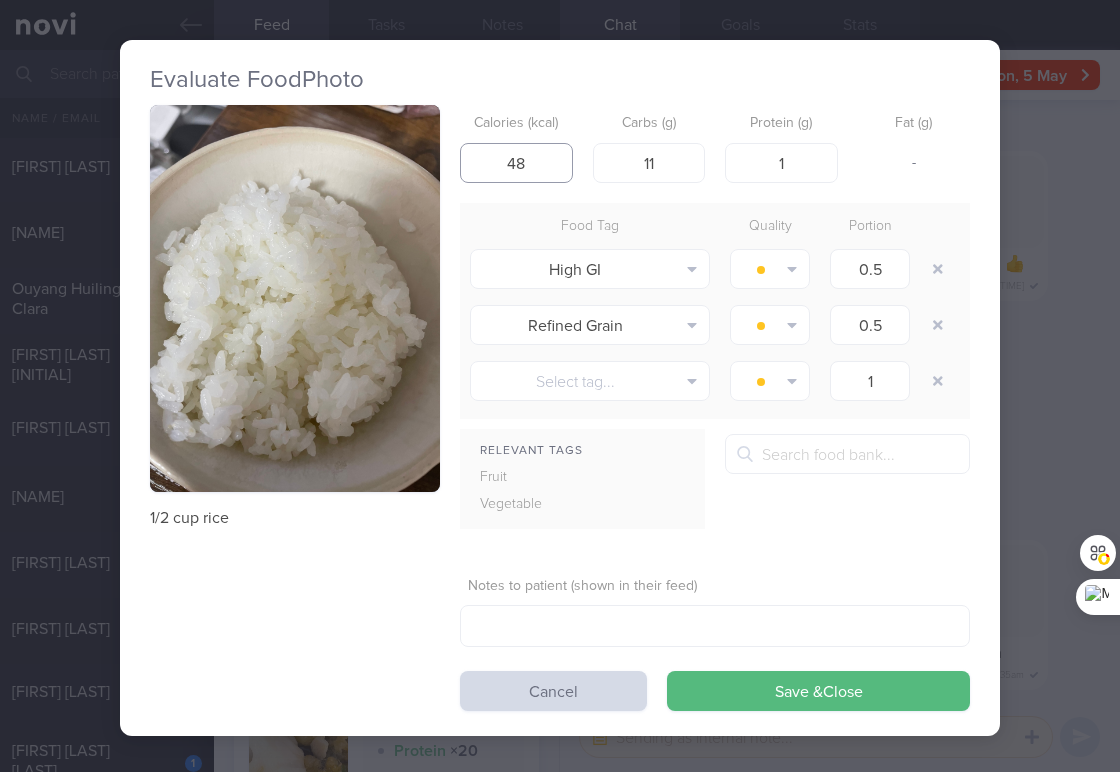 type on "4" 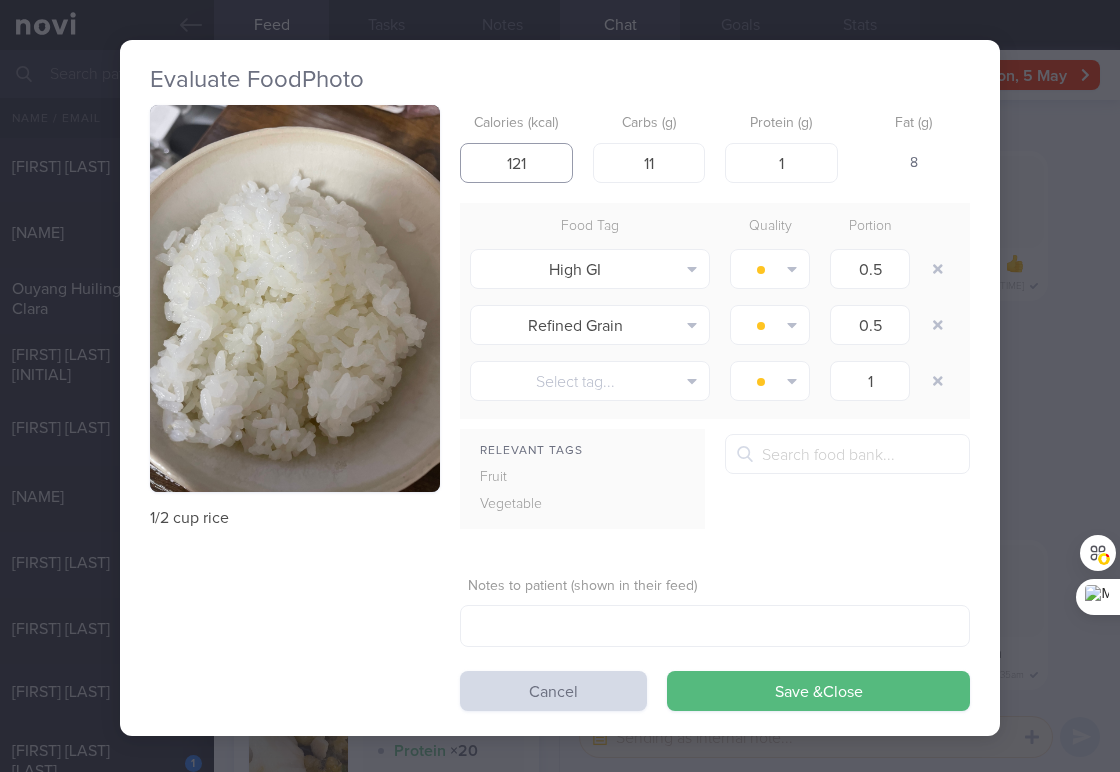 type on "121" 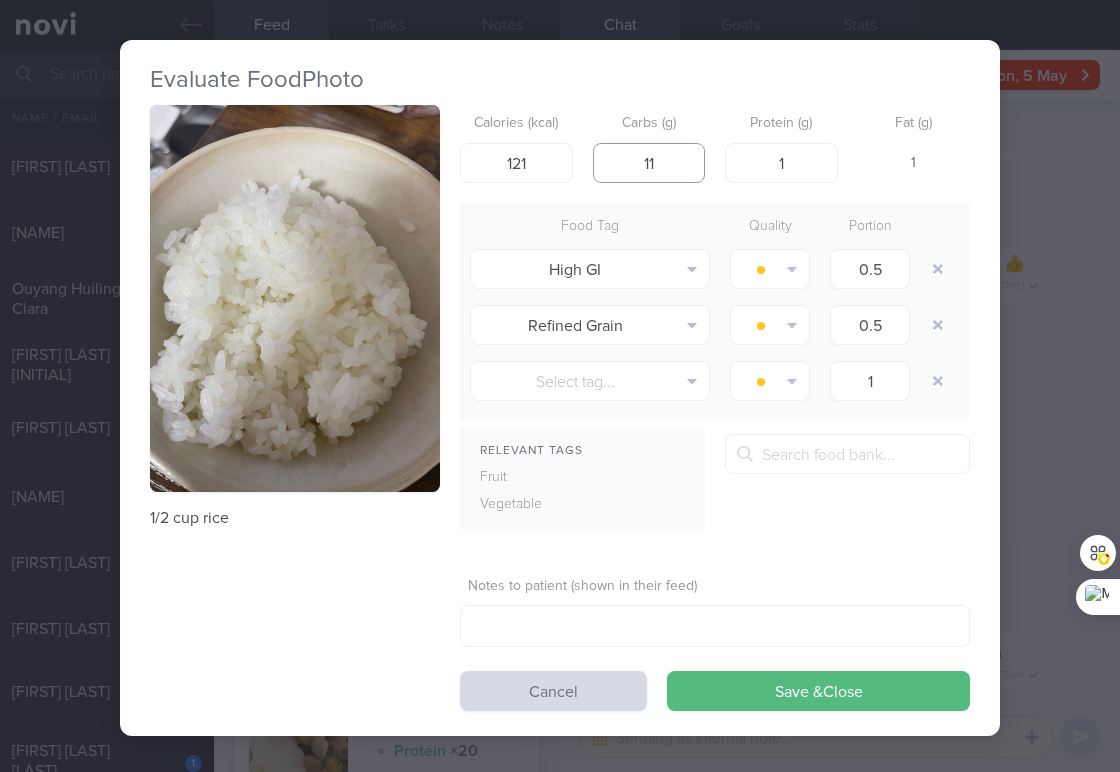 type on "[NUMBER]" 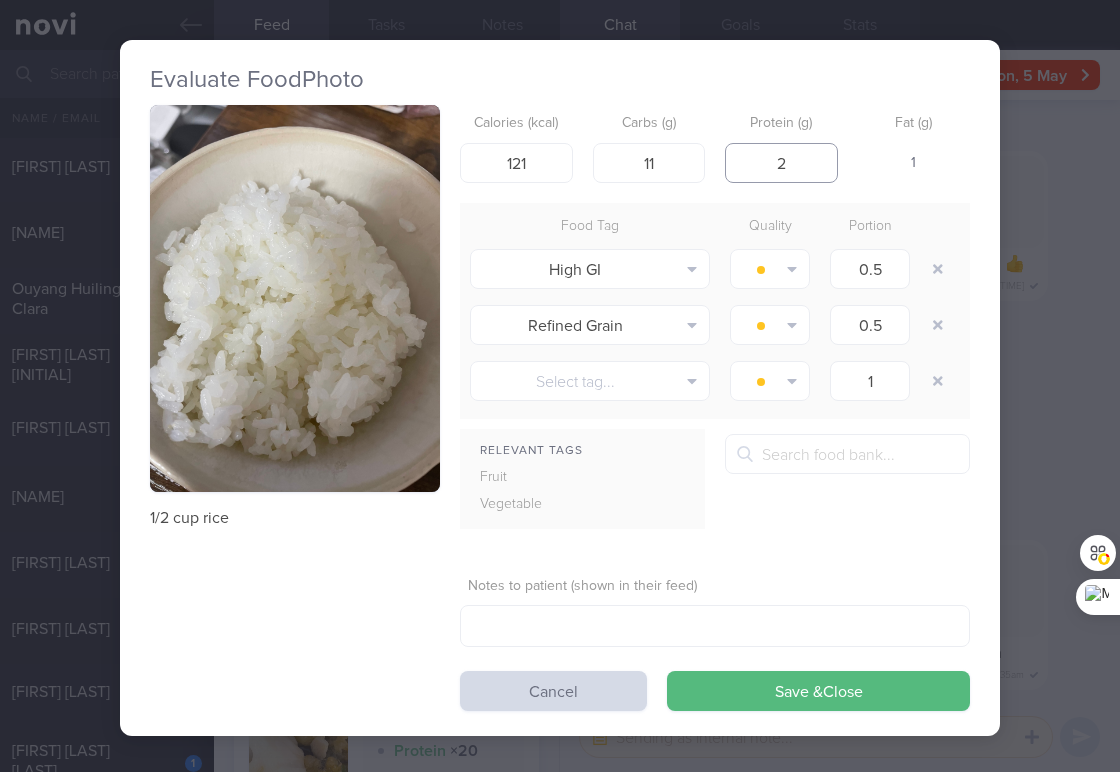 type on "2" 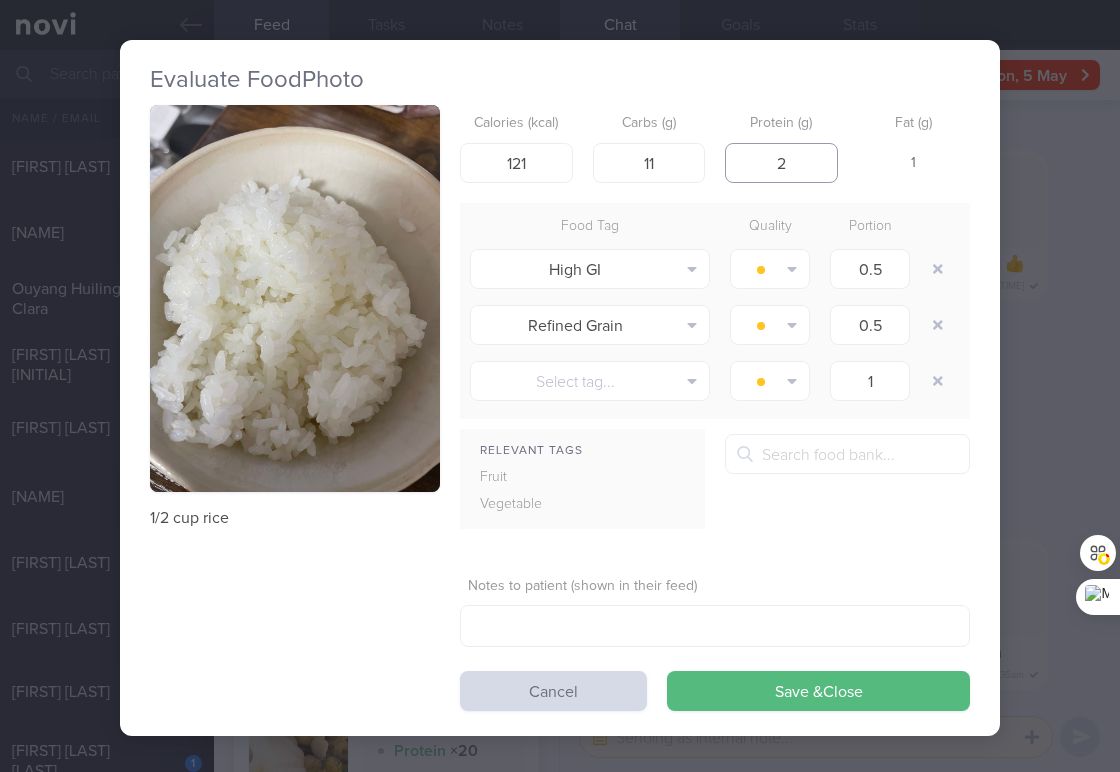 click on "Save &
Close" at bounding box center [818, 691] 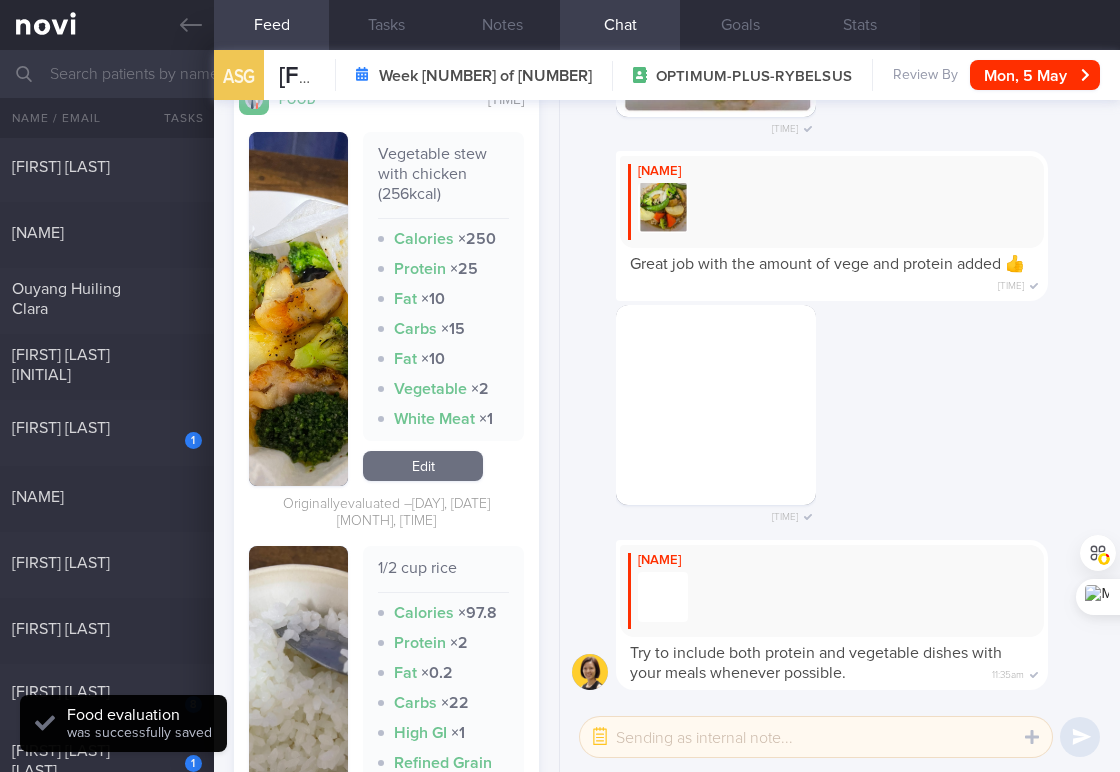 scroll, scrollTop: 2613, scrollLeft: 0, axis: vertical 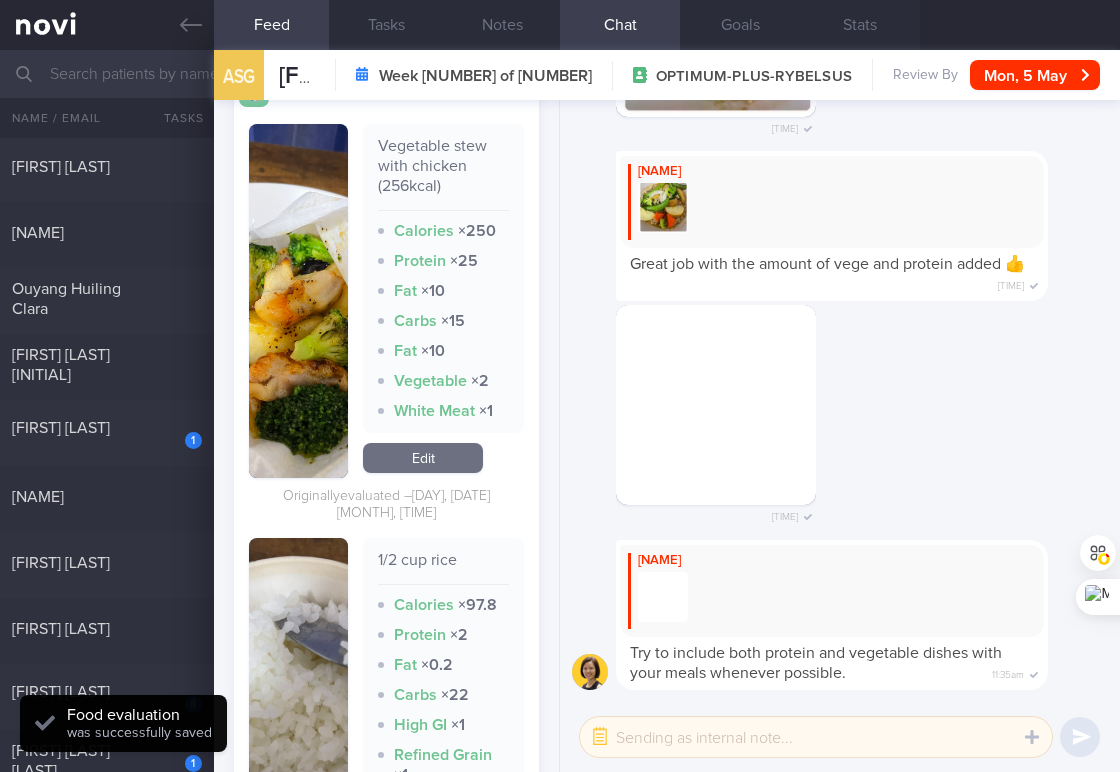 click on "Edit" at bounding box center [423, 458] 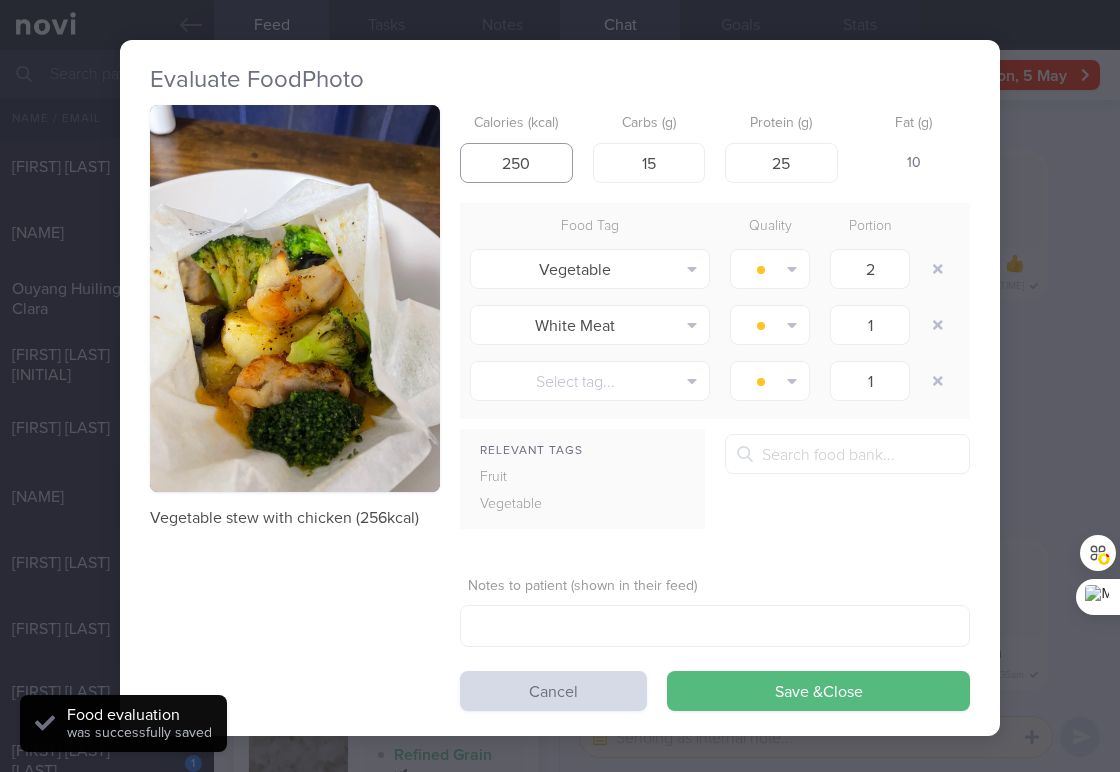click on "250" at bounding box center [516, 163] 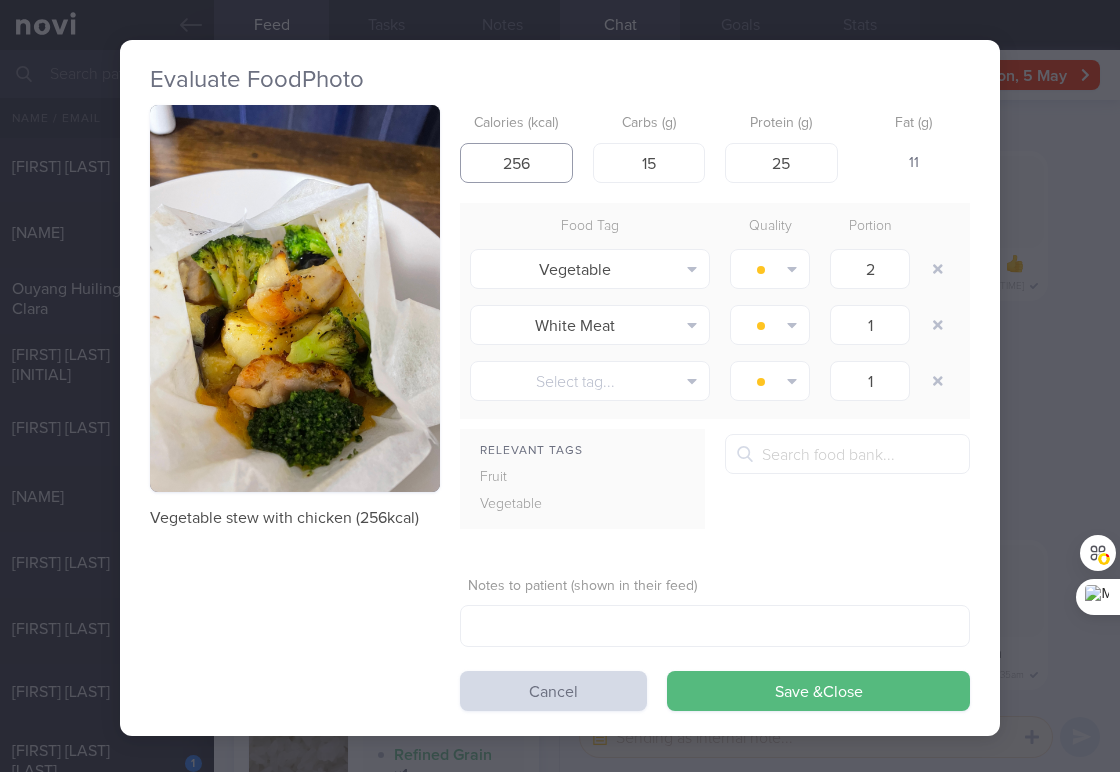 type on "256" 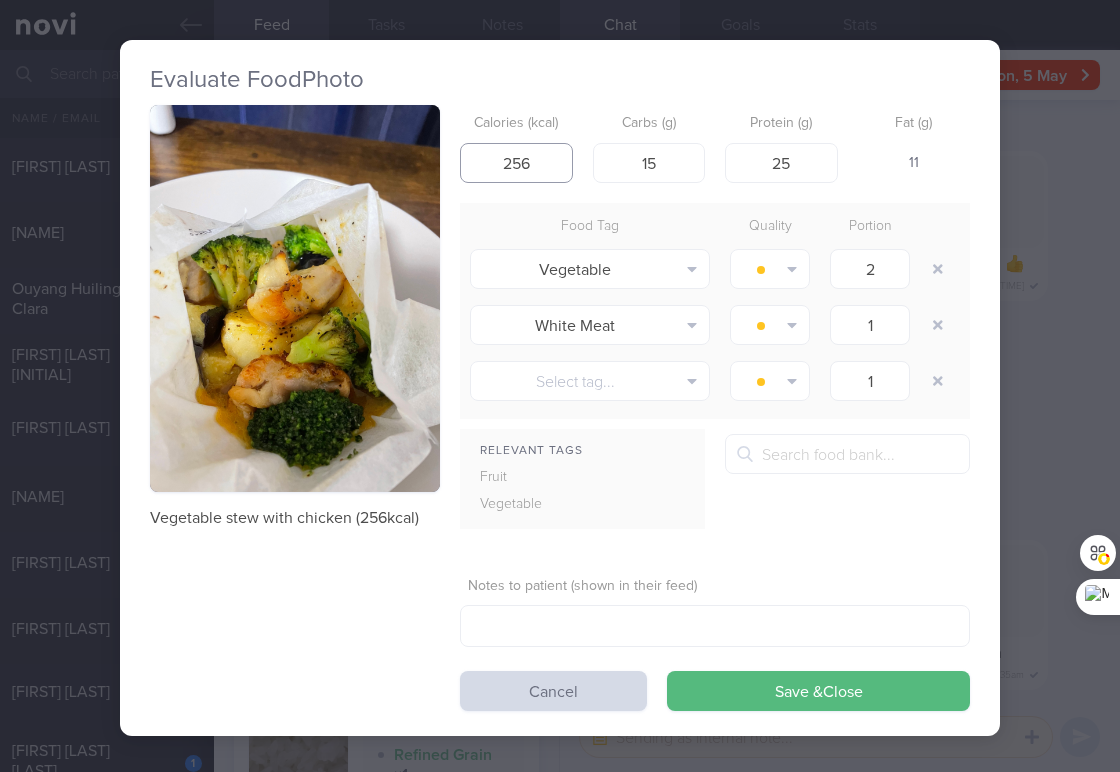 click on "Save &
Close" at bounding box center (818, 691) 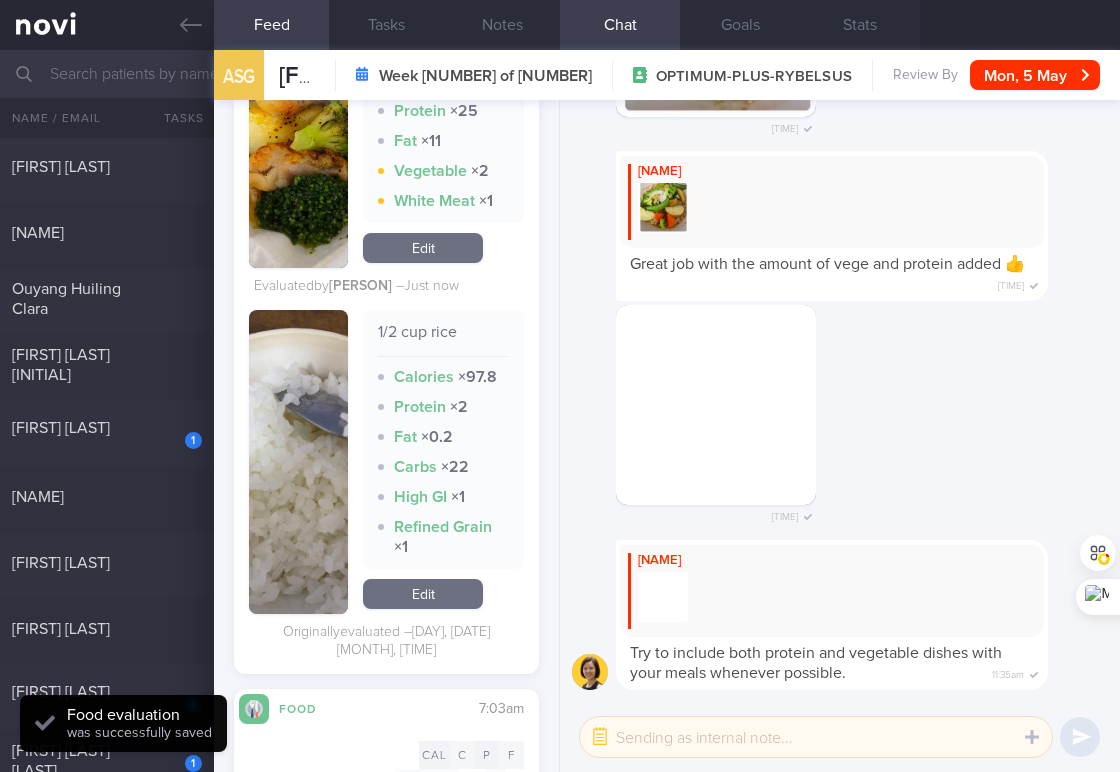 click on "Edit" at bounding box center [423, 594] 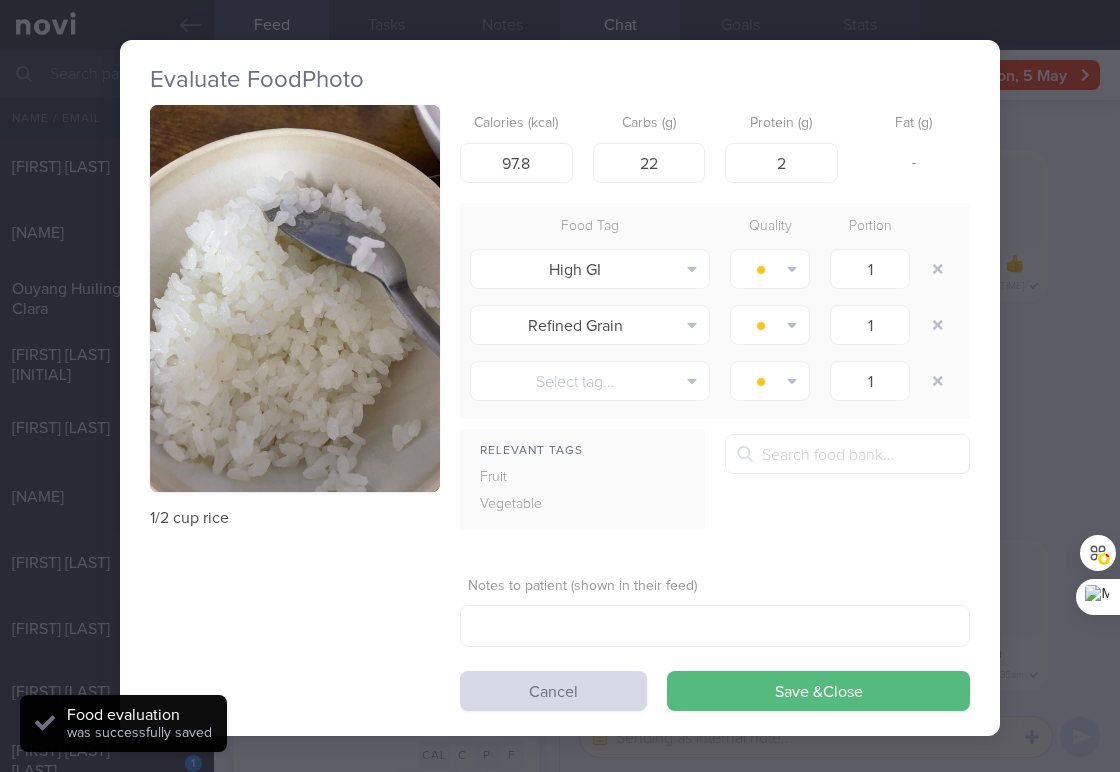 scroll, scrollTop: 2822, scrollLeft: 0, axis: vertical 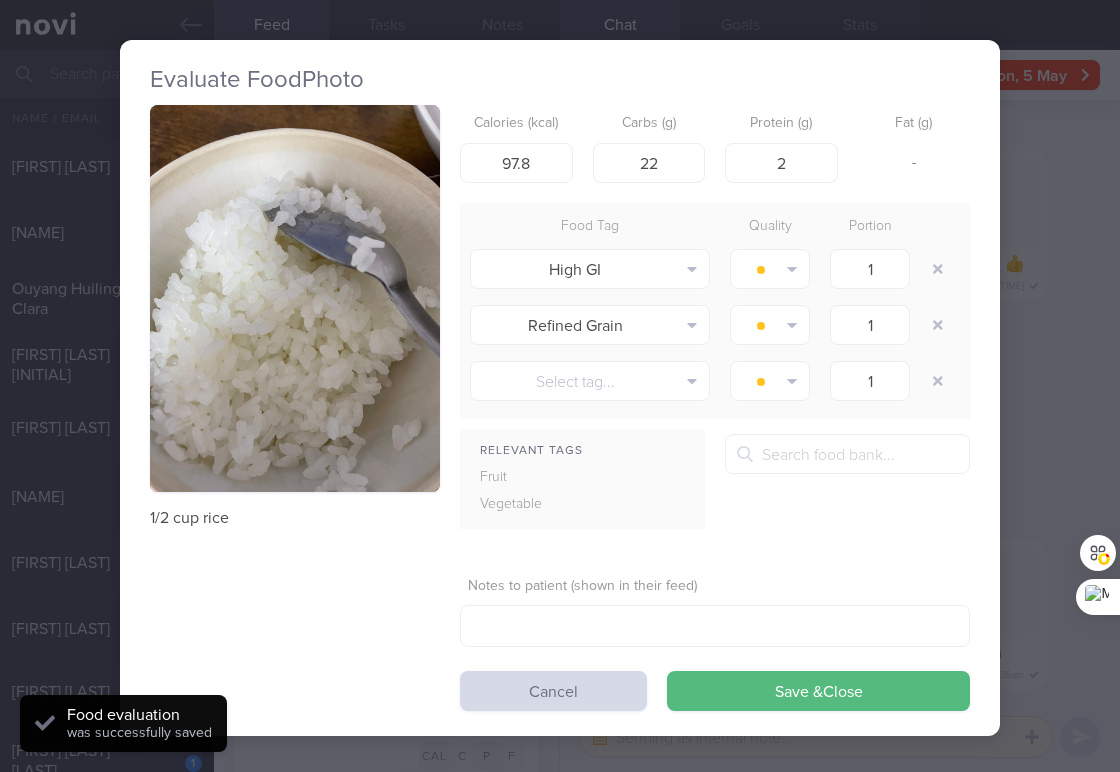 click on "Evaluate Food  Photo
1/2 cup rice
Calories (kcal)
97.8
Carbs (g)
22
Protein (g)
2
Fat (g)
-
Food Tag
Quality
Portion
High GI
Alcohol
Fried
Fruit
Healthy Fats
High Calcium
High Cholesterol
High Fat" at bounding box center [560, 386] 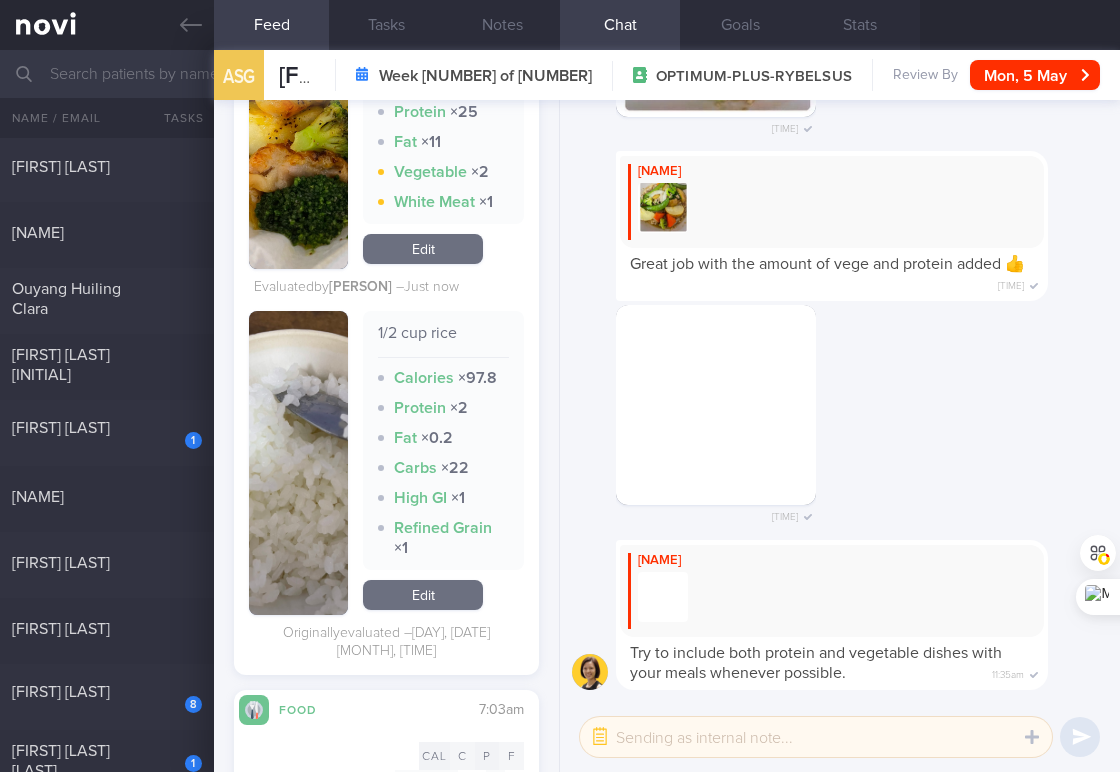 scroll, scrollTop: 2792, scrollLeft: 0, axis: vertical 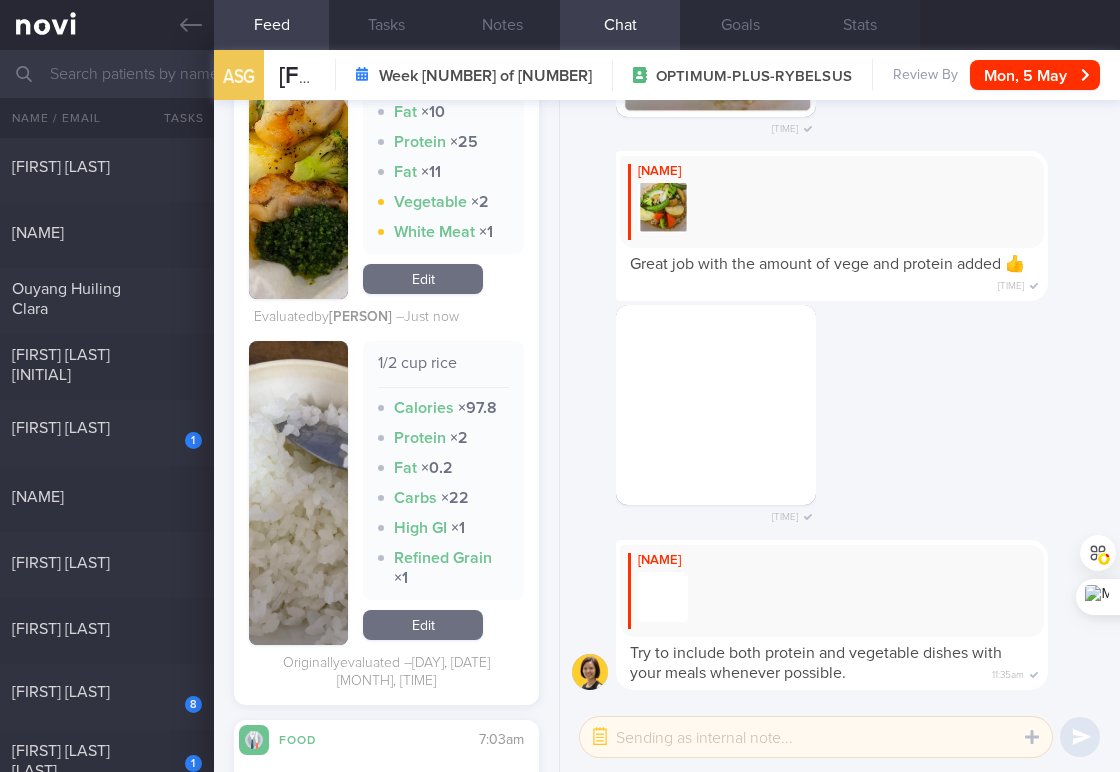 click at bounding box center [298, 493] 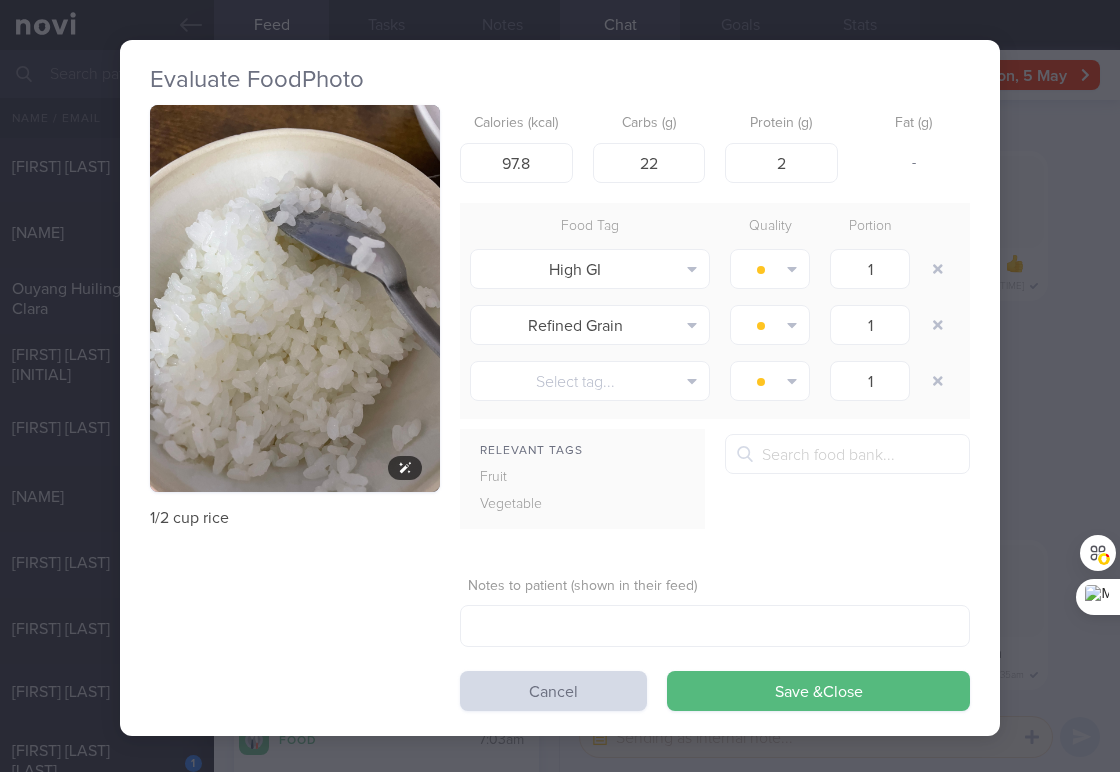 click at bounding box center [295, 298] 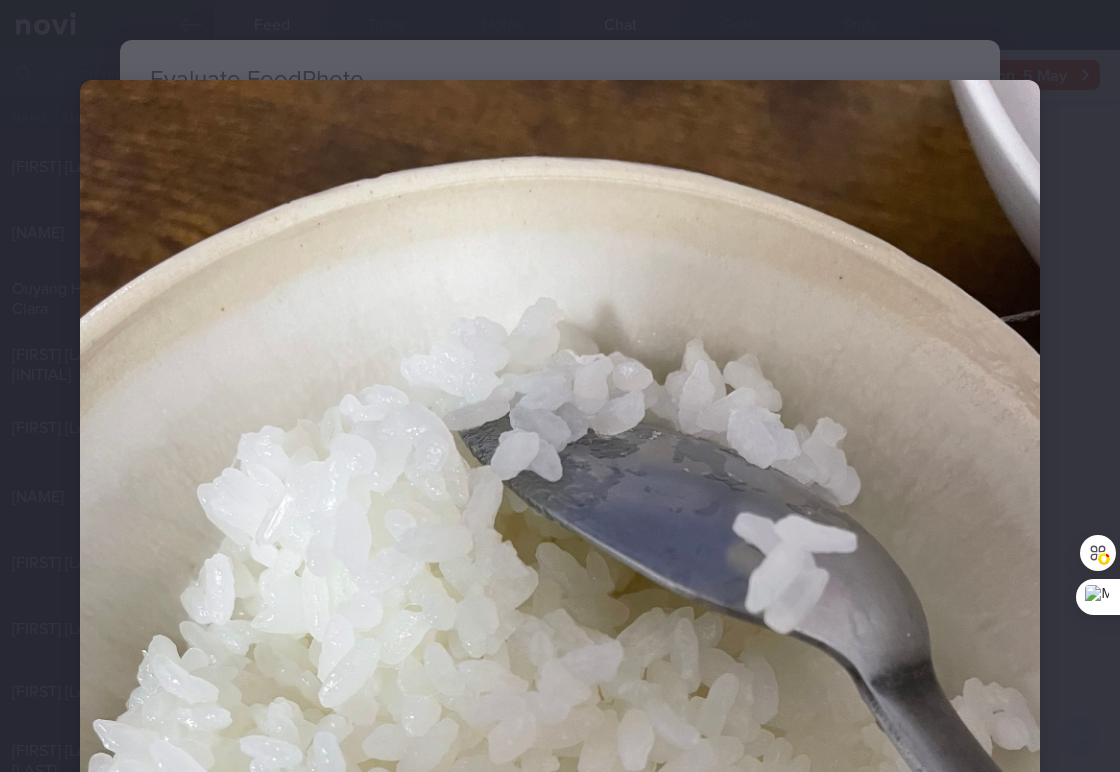 drag, startPoint x: 644, startPoint y: 389, endPoint x: 645, endPoint y: 399, distance: 10.049875 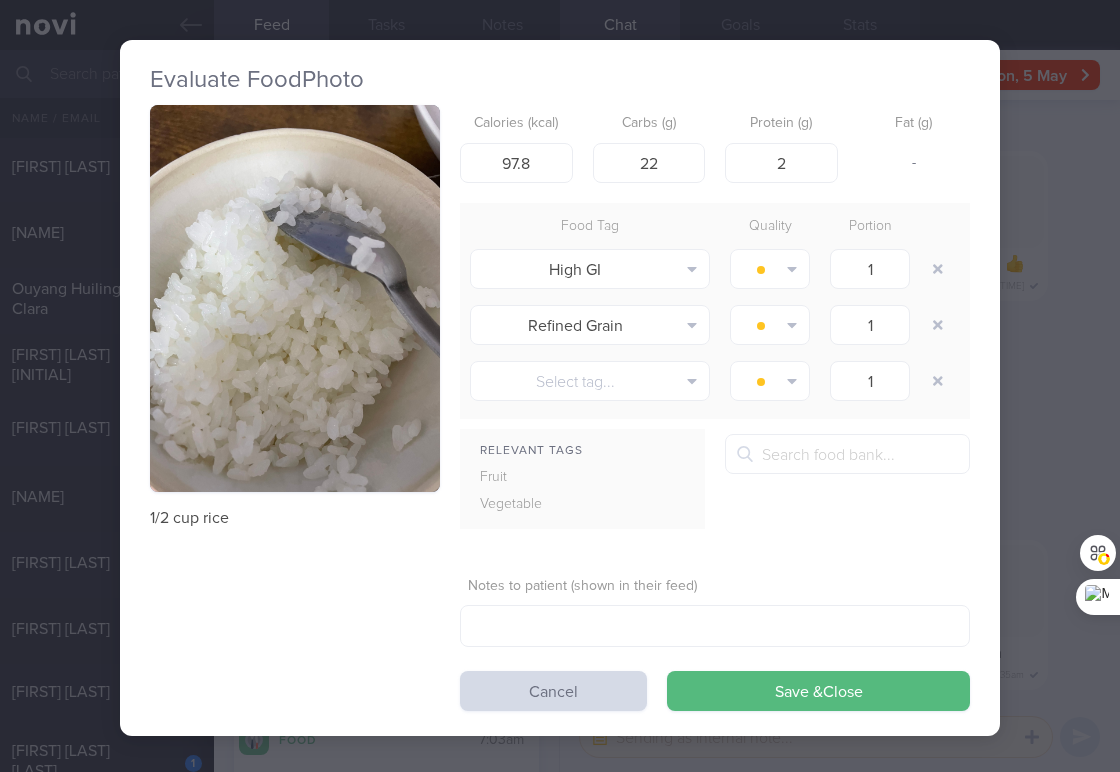 click on "1/2 cup rice" at bounding box center [295, 518] 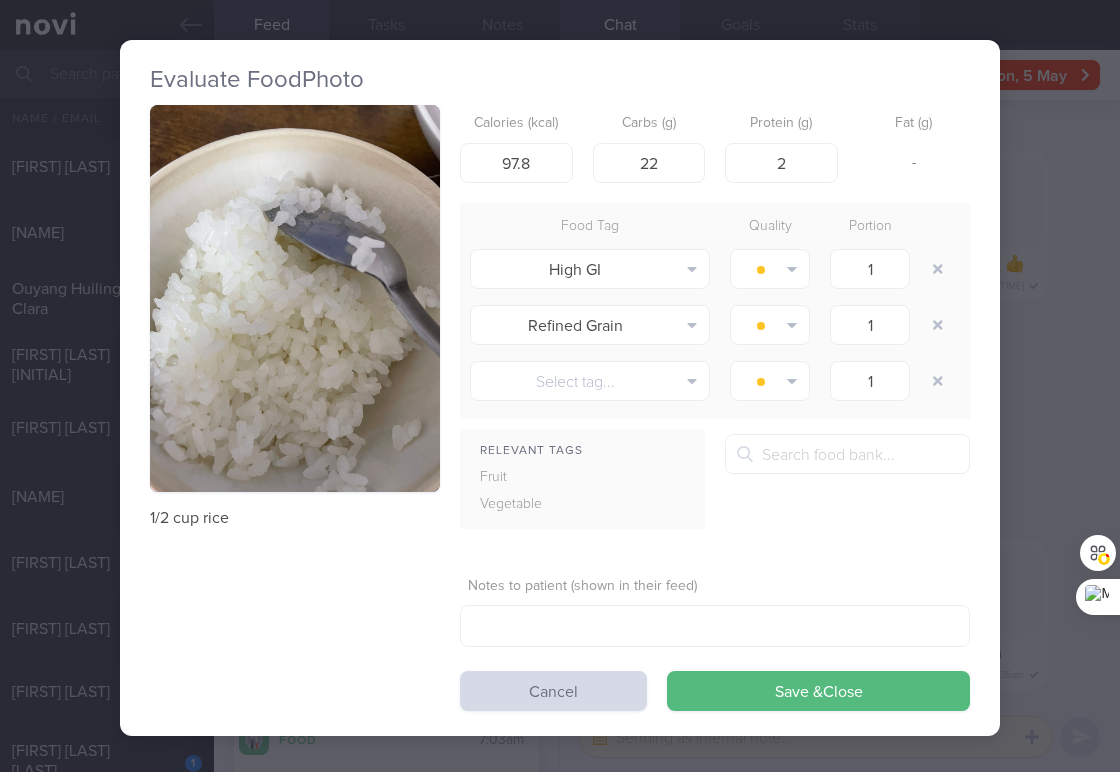 click on "1/2 cup rice" at bounding box center (295, 518) 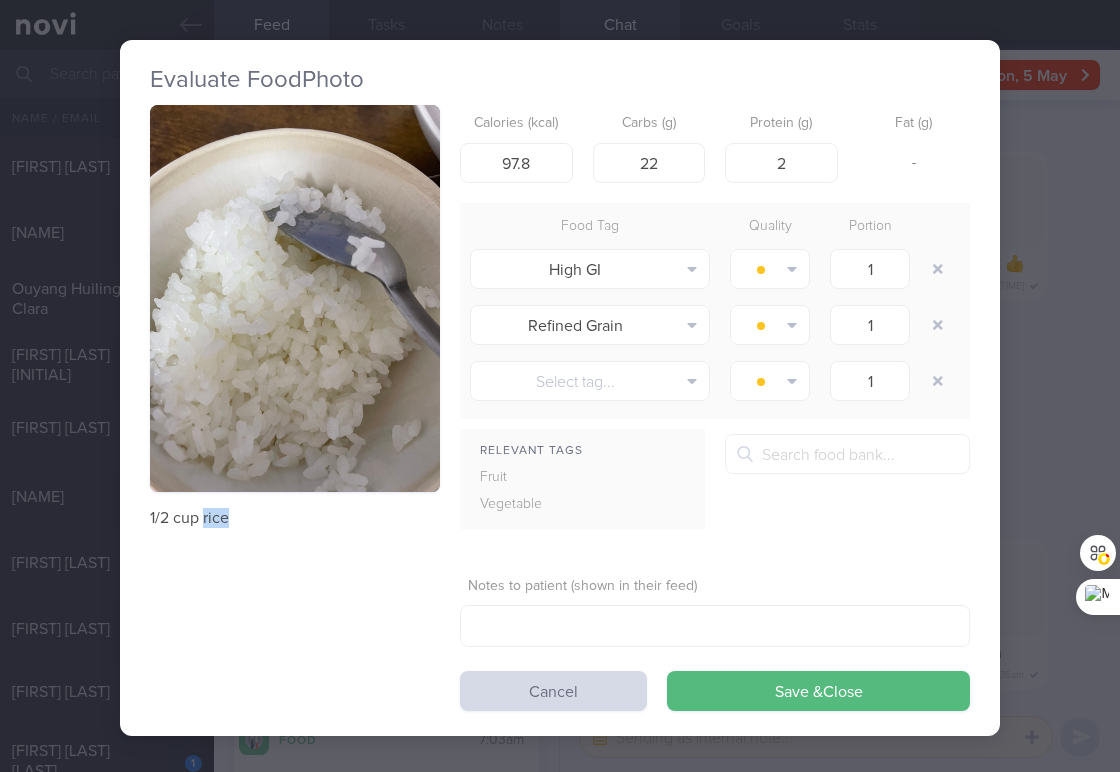 click on "1/2 cup rice" at bounding box center [295, 518] 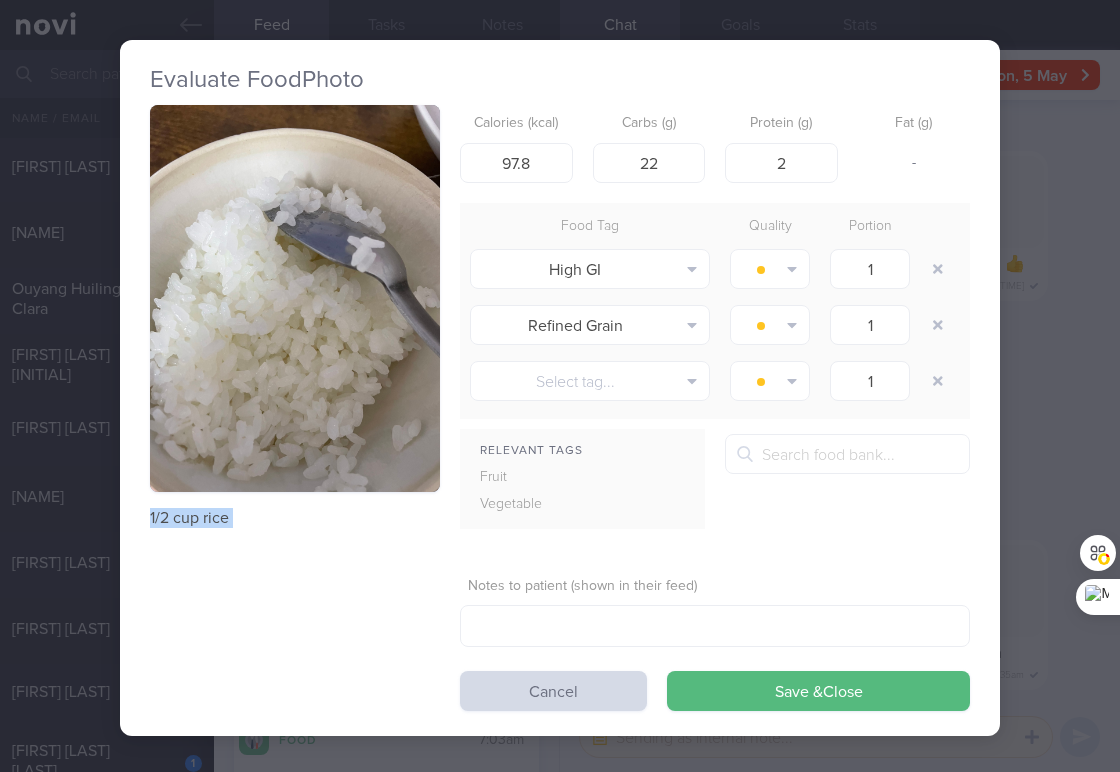 click on "1/2 cup rice" at bounding box center [295, 518] 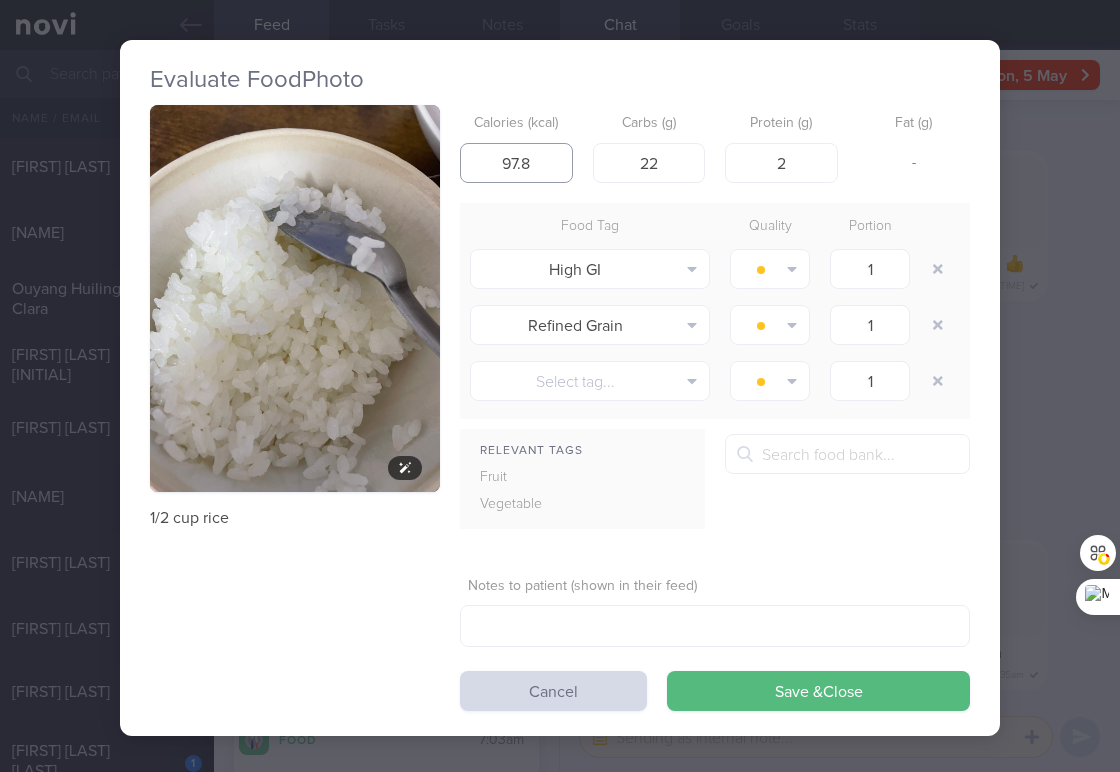 drag, startPoint x: 539, startPoint y: 163, endPoint x: 360, endPoint y: 201, distance: 182.98907 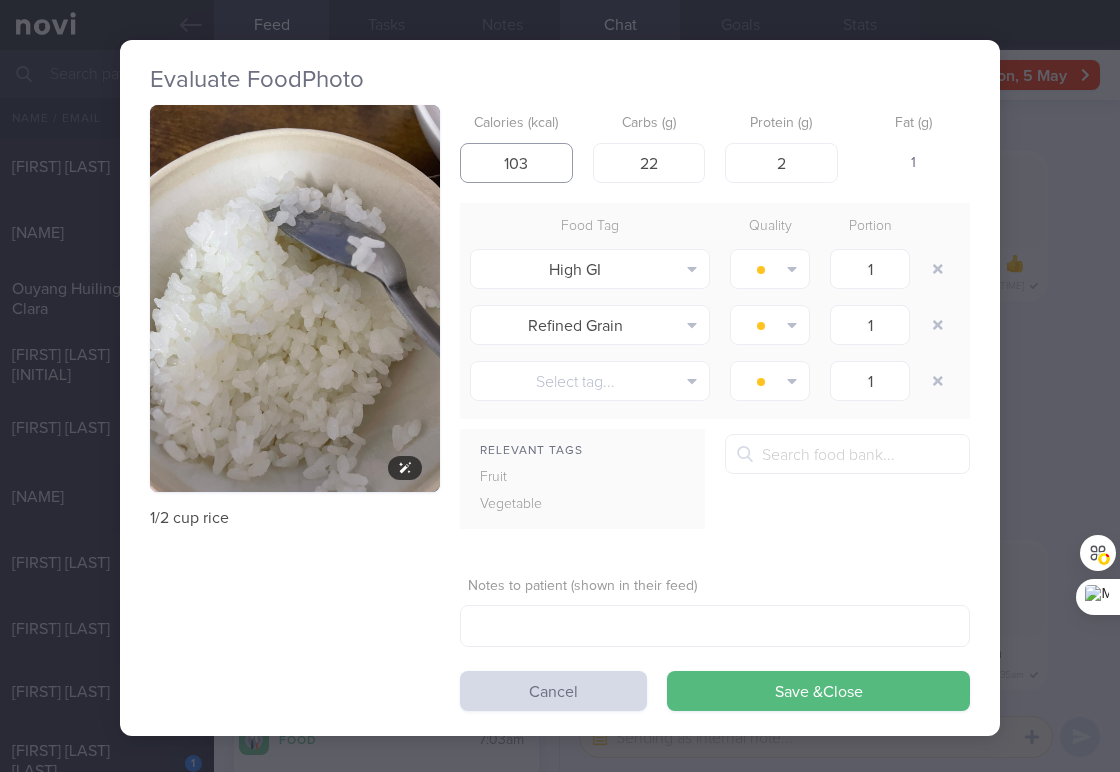type on "103" 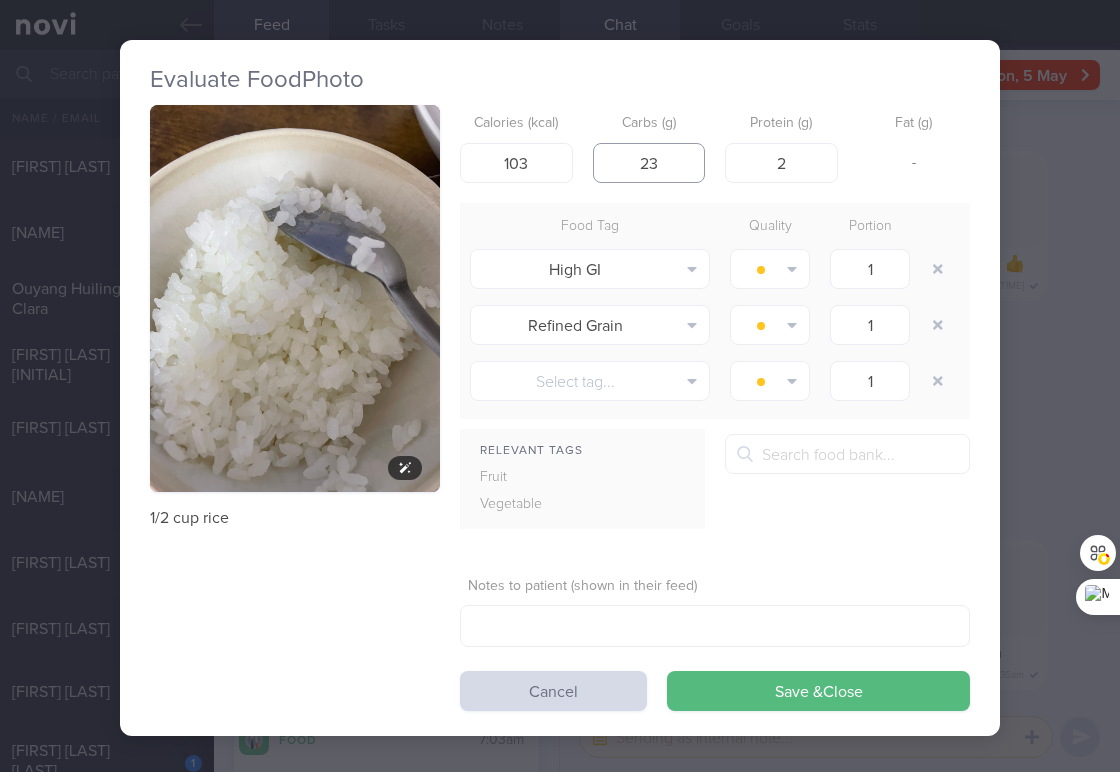 type on "23" 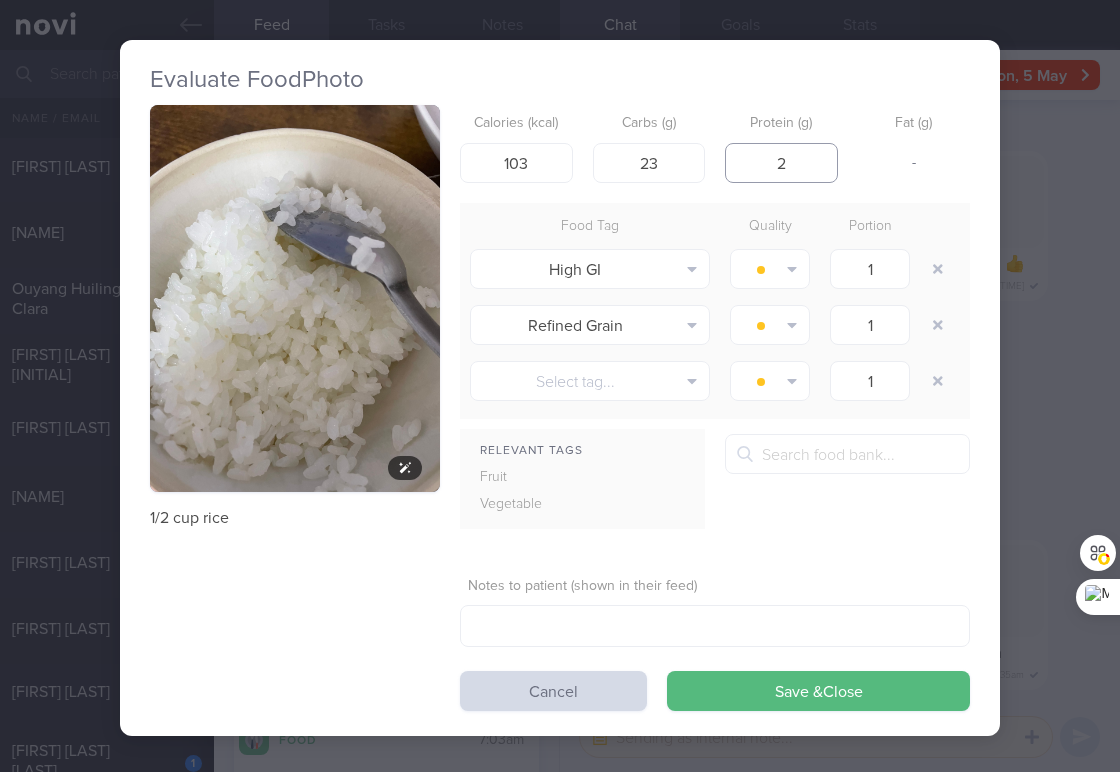 click on "Save &
Close" at bounding box center [818, 691] 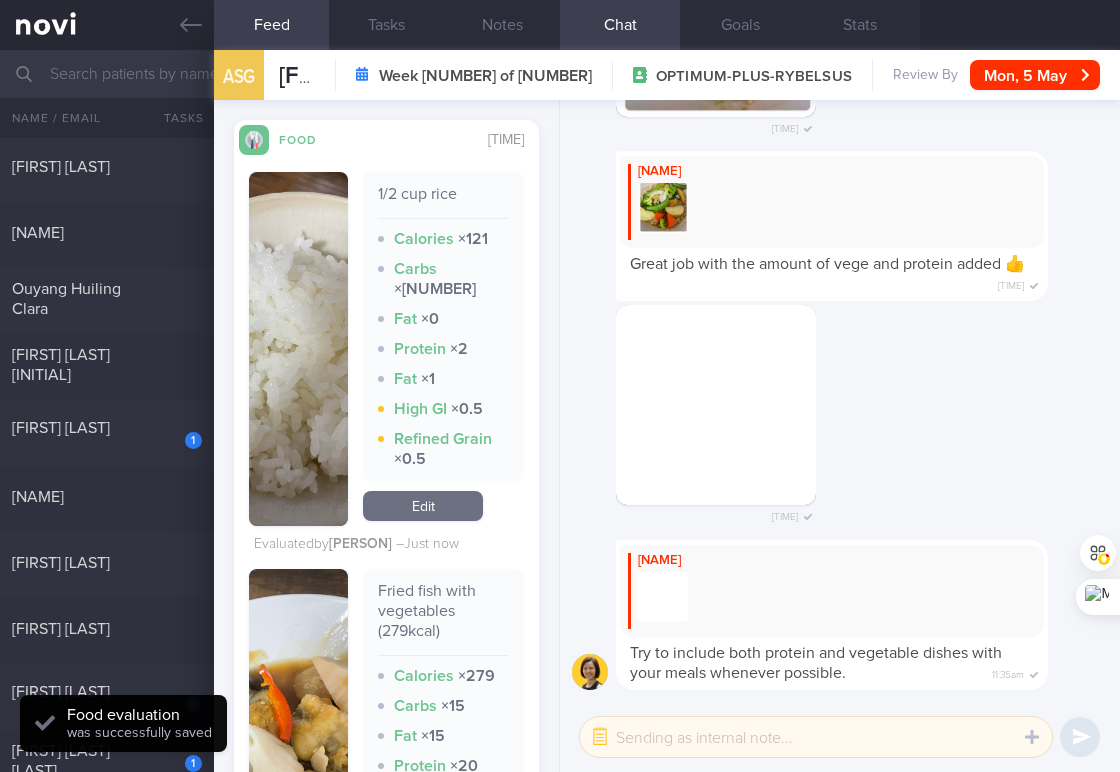 scroll, scrollTop: 1311, scrollLeft: 0, axis: vertical 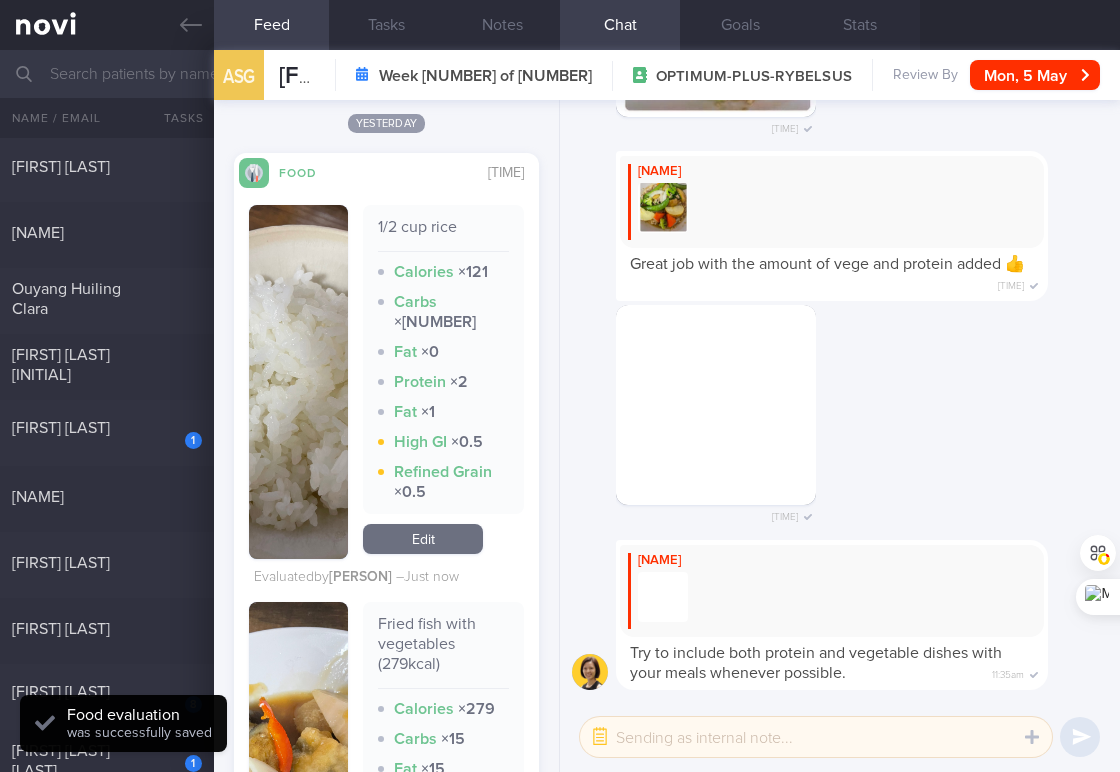 click on "Edit" at bounding box center (423, 539) 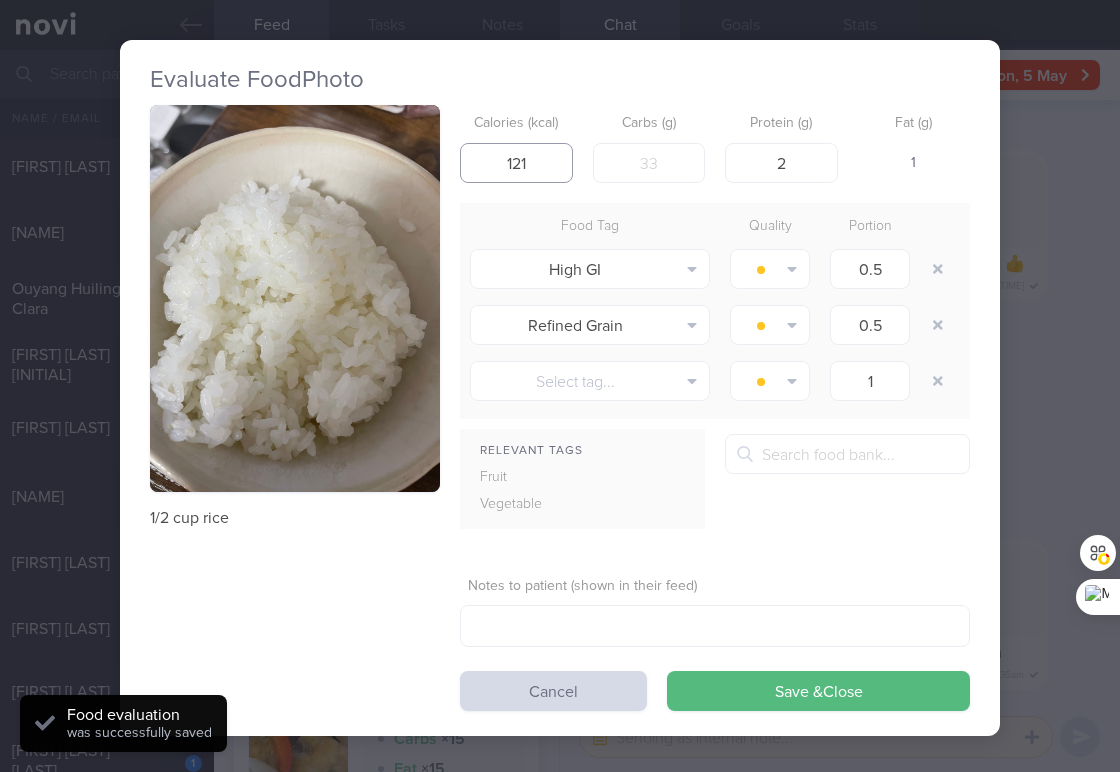 click on "121" at bounding box center [516, 163] 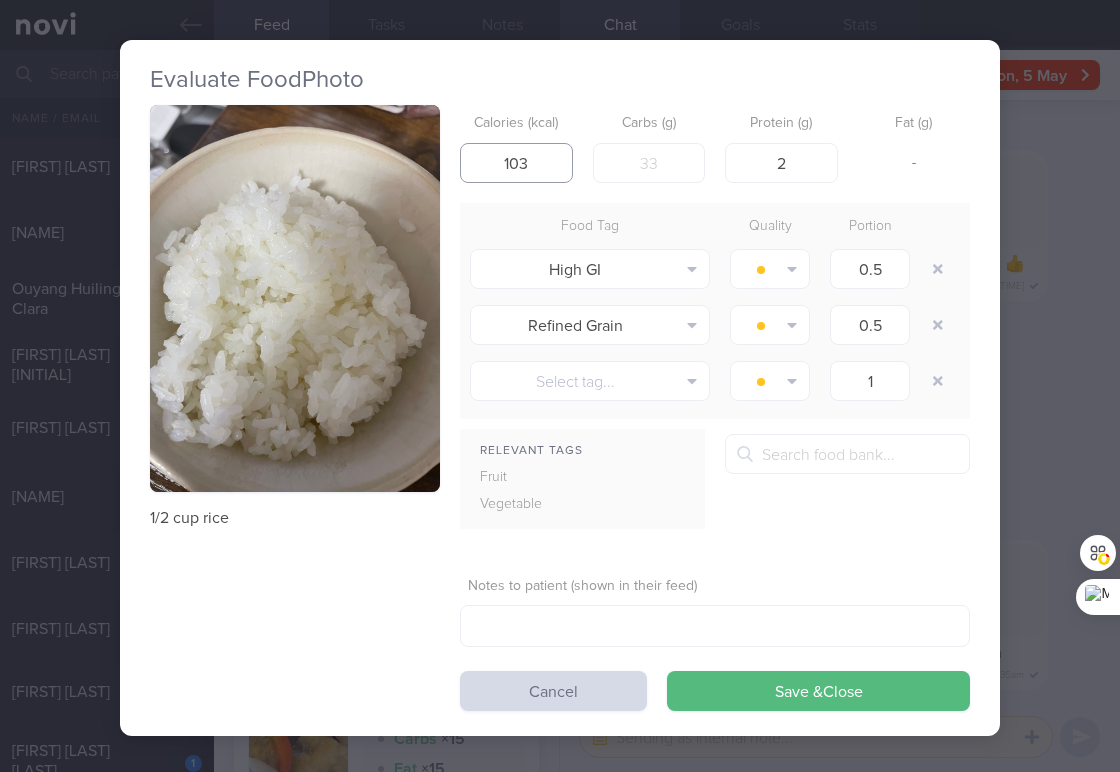 type on "103" 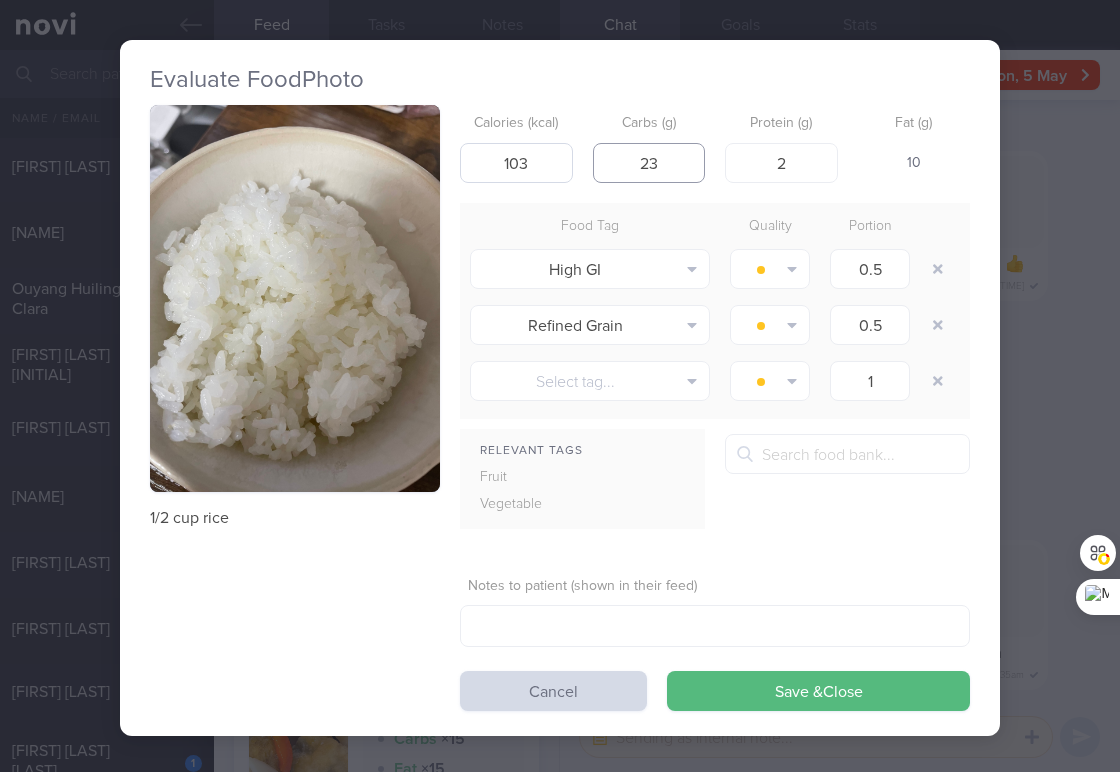 type on "23" 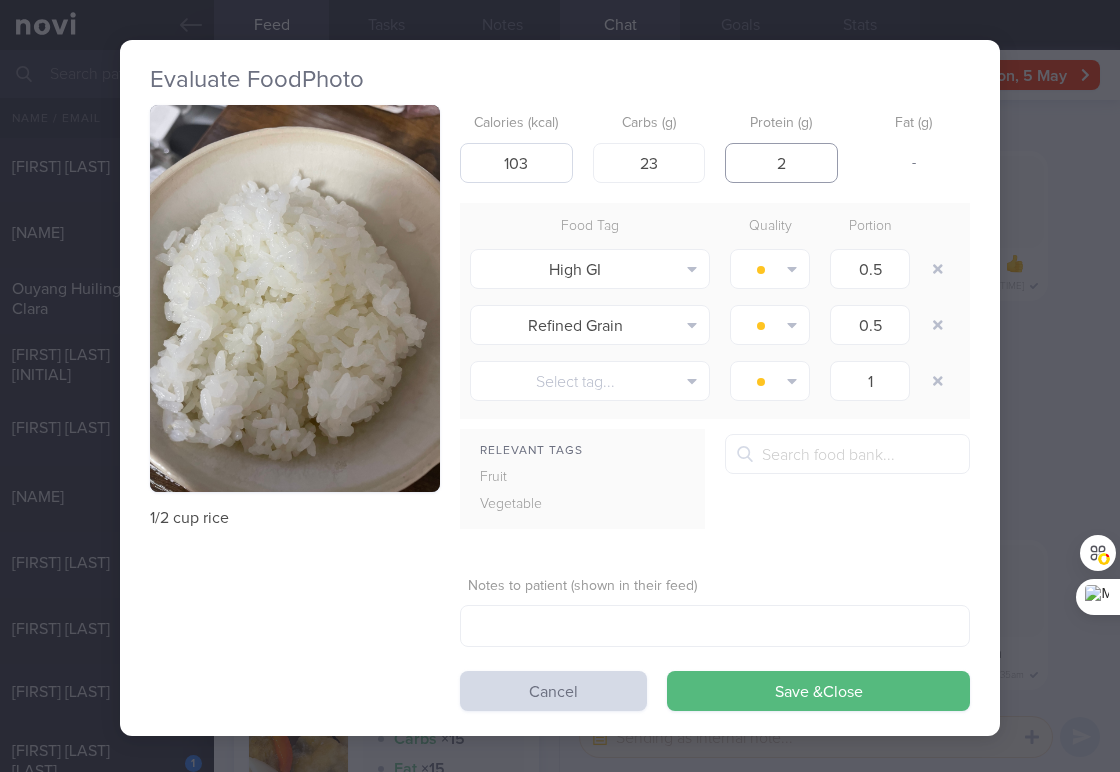 click on "Save &
Close" at bounding box center (818, 691) 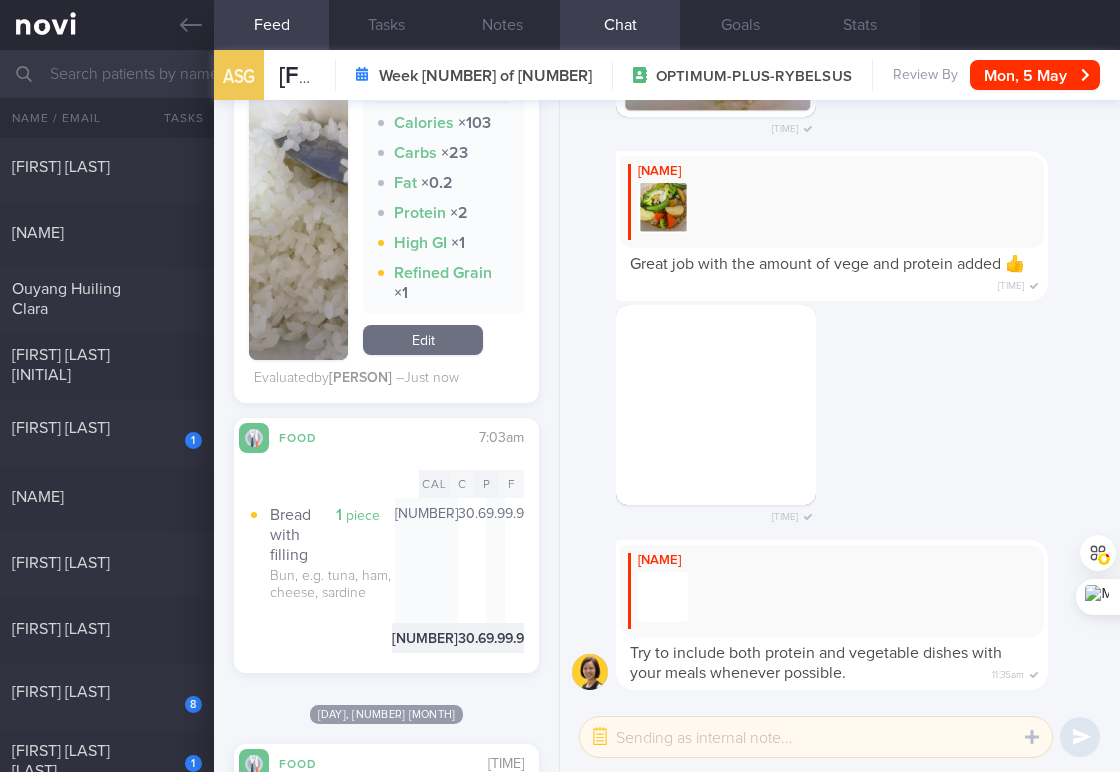 scroll, scrollTop: 2496, scrollLeft: 0, axis: vertical 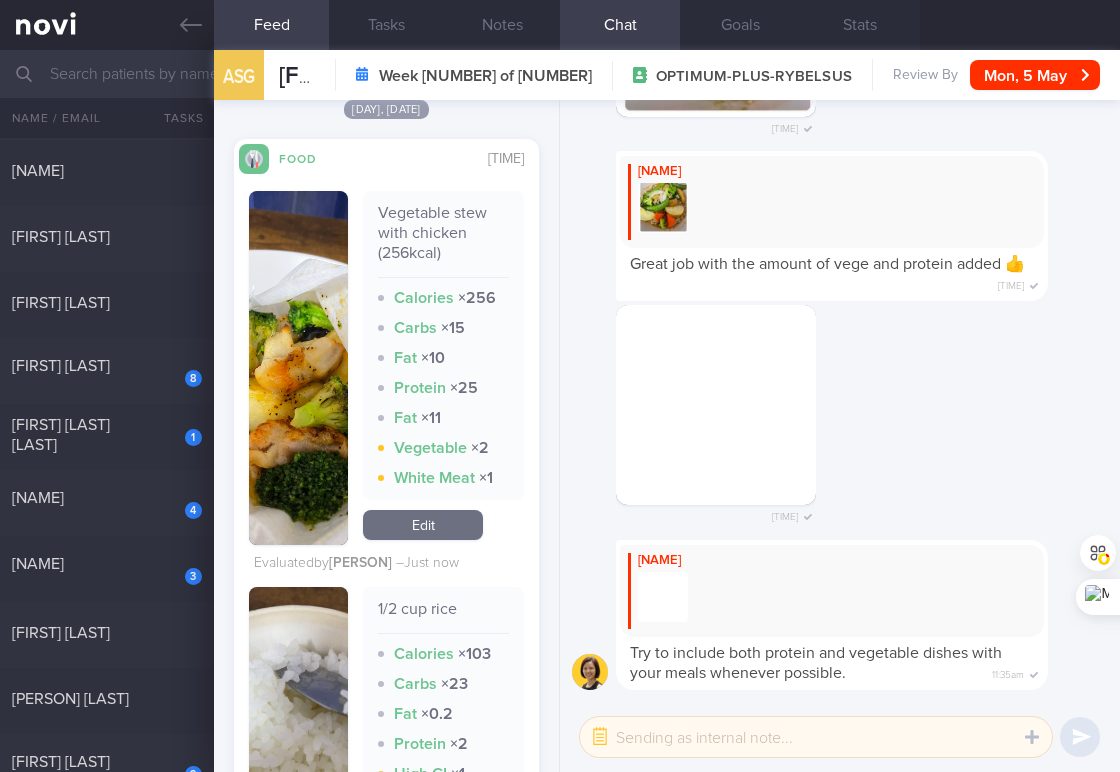click on "[FIRST] [LAST]" at bounding box center [104, 237] 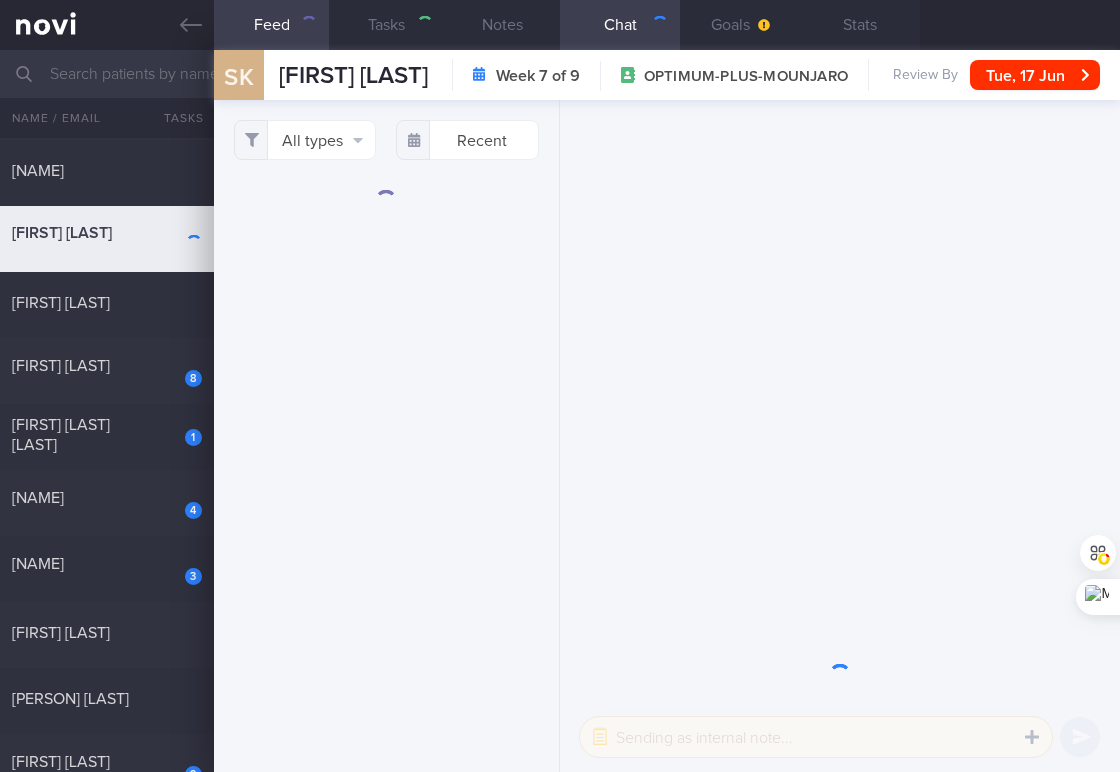 select on "5" 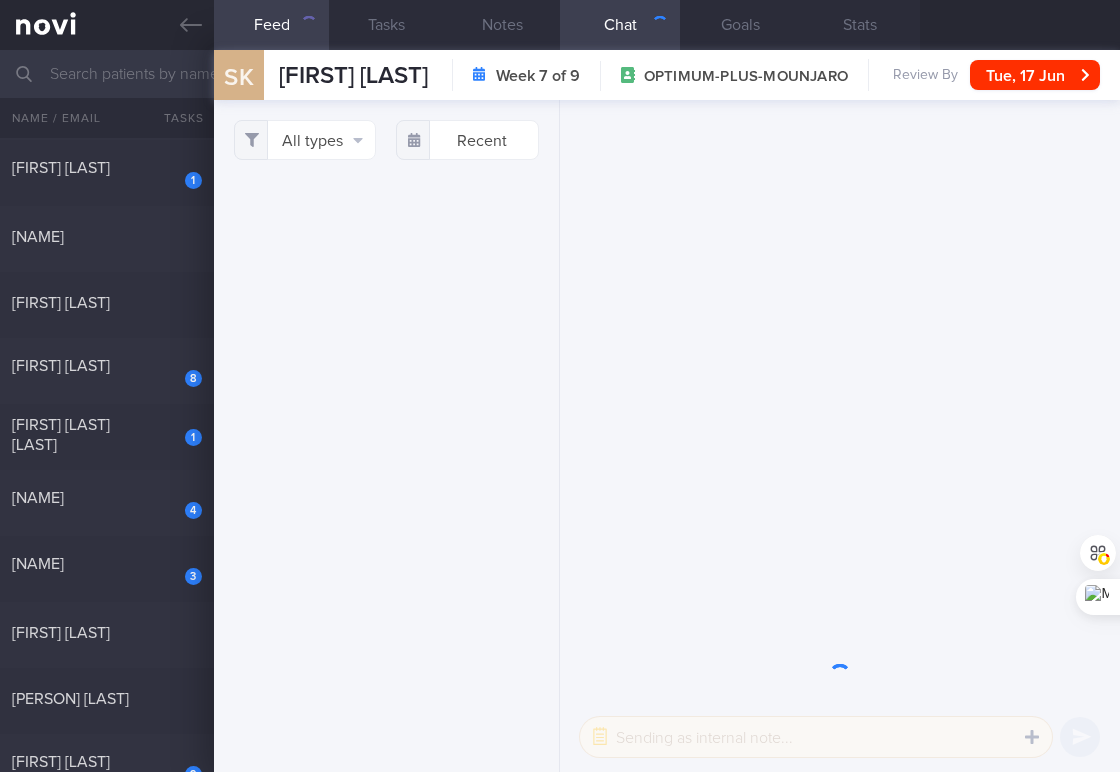 scroll, scrollTop: 0, scrollLeft: 0, axis: both 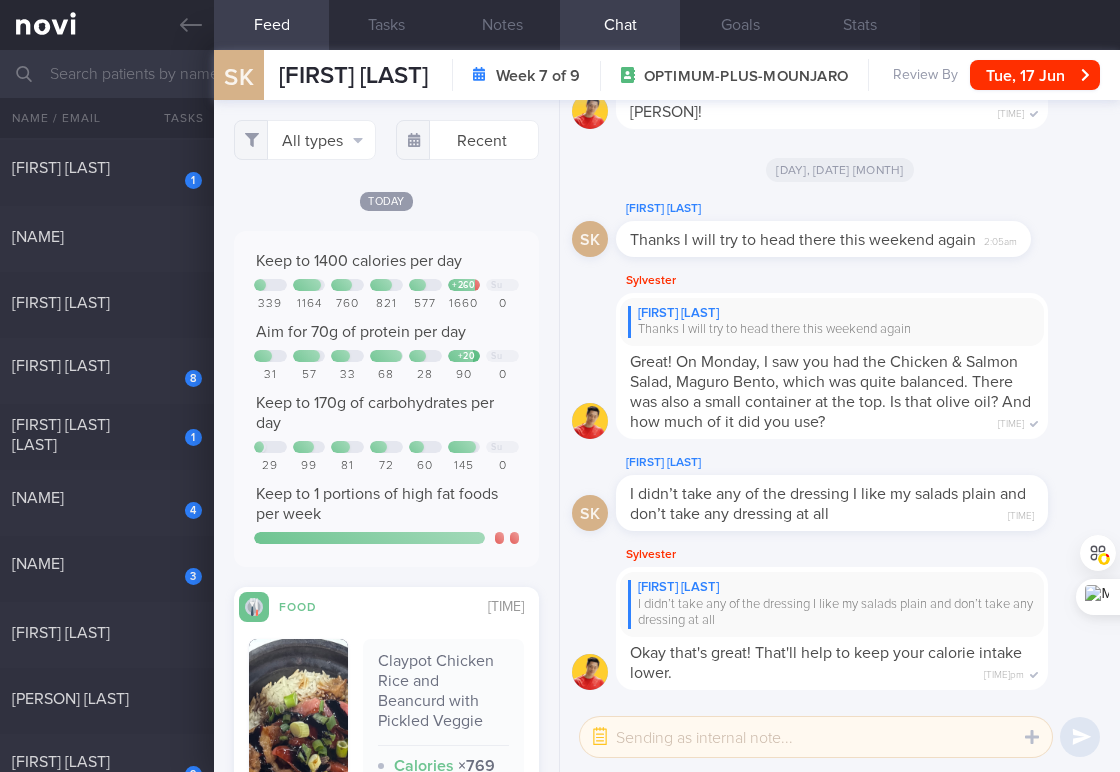 click on "[PERSON] [PERSON] Thanks I will try to head there this weekend again Great! On Monday, I saw you had the Chicken & Salmon Salad, Maguro Bento, which was quite balanced. There was also a small container at the top. Is that olive oil? And how much of it did you use? [TIME]" at bounding box center (840, 360) 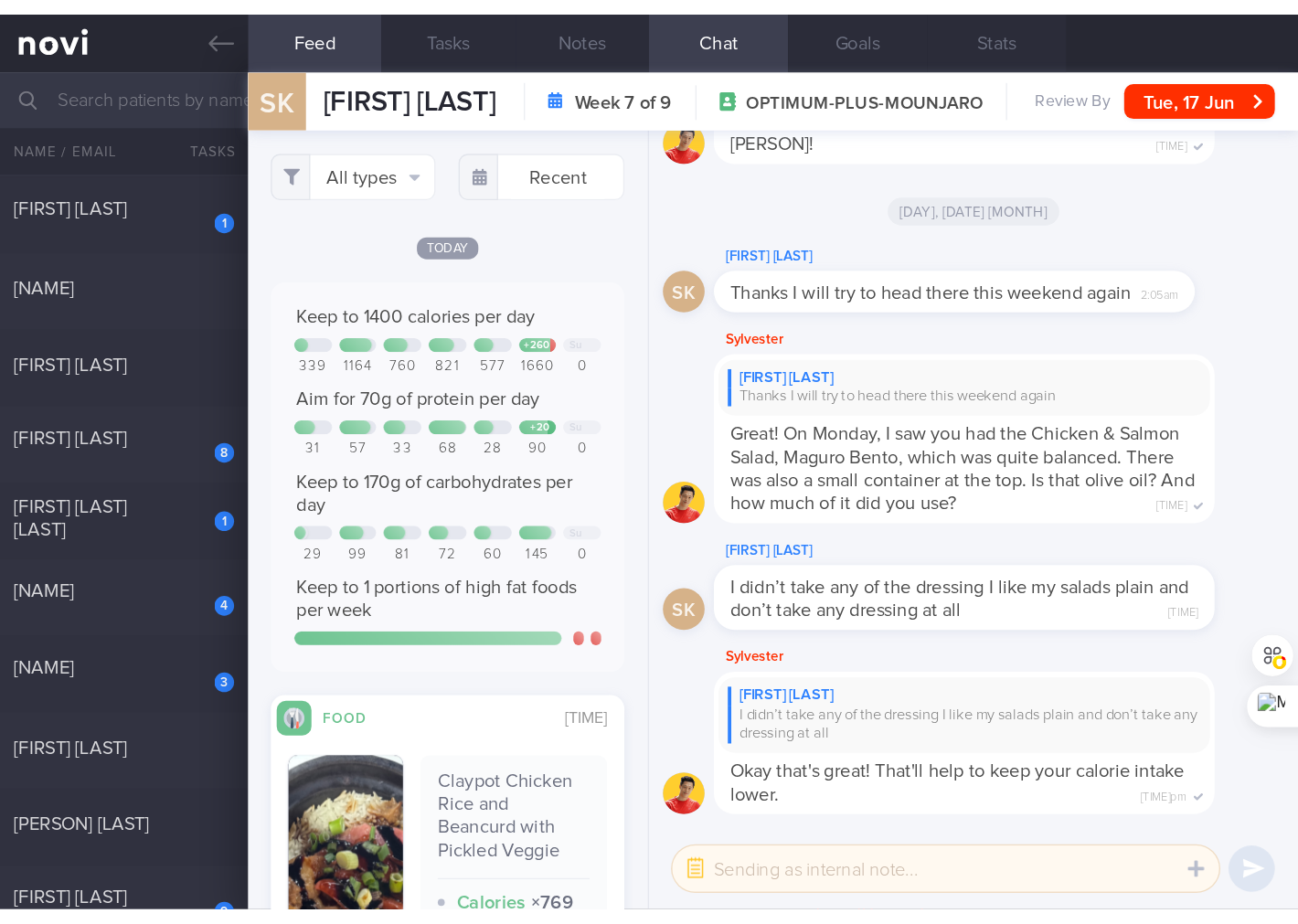 scroll, scrollTop: 271, scrollLeft: 0, axis: vertical 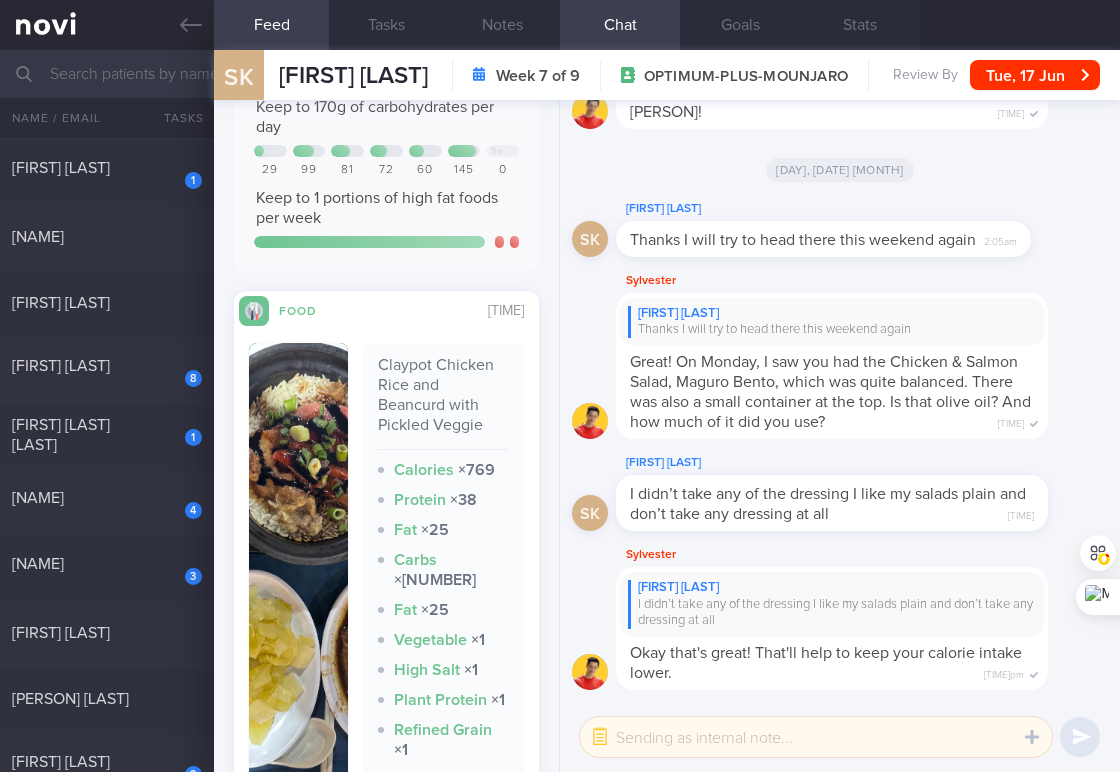 click on "Claypot Chicken Rice and Beancurd with Pickled Veggie" at bounding box center (443, 402) 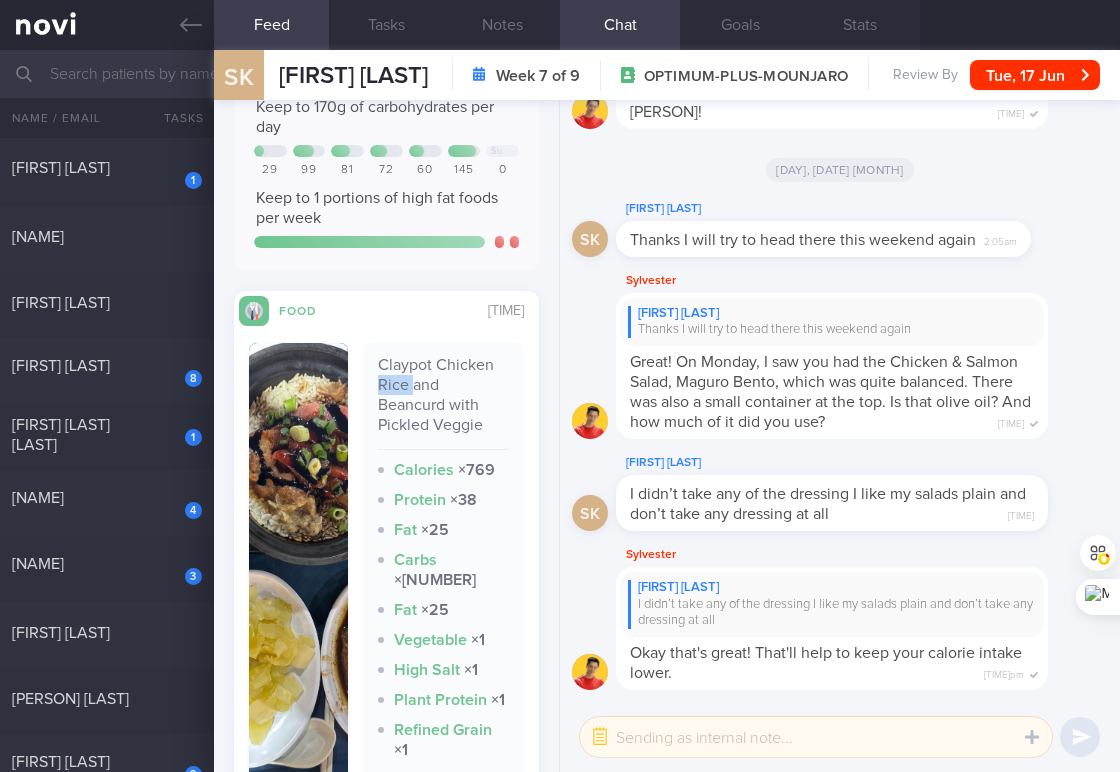 click on "Claypot Chicken Rice and Beancurd with Pickled Veggie" at bounding box center (443, 402) 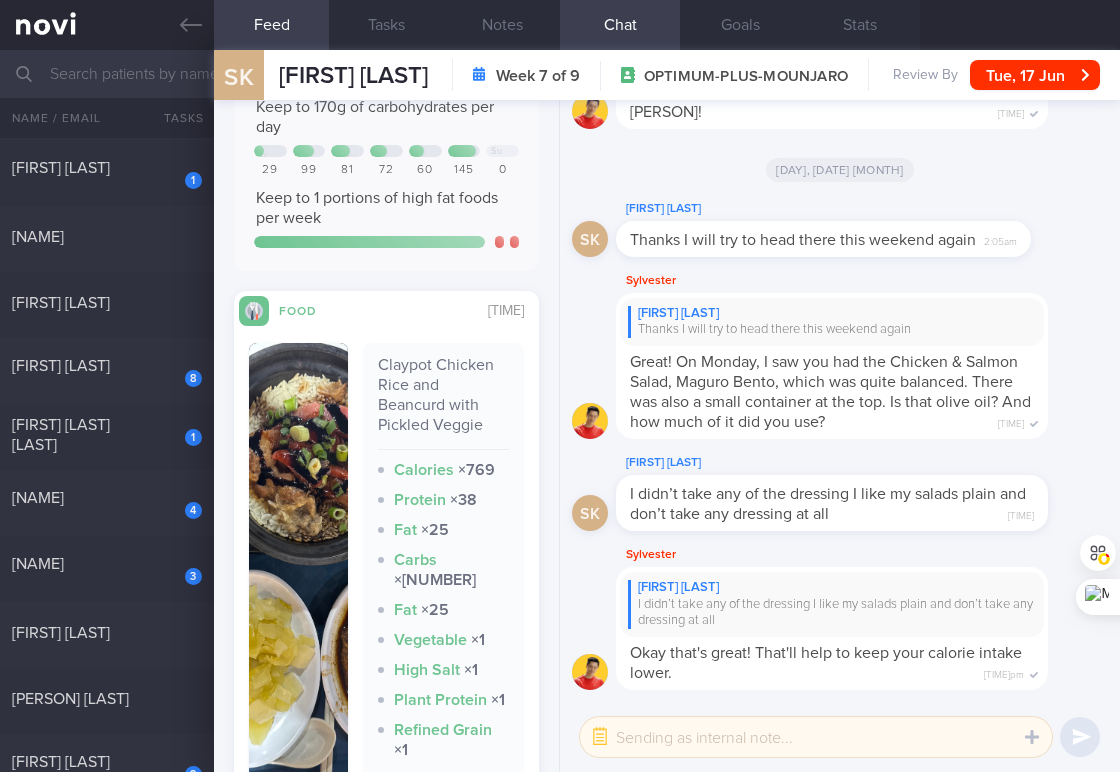 click on "Claypot Chicken Rice and Beancurd with Pickled Veggie" at bounding box center (443, 402) 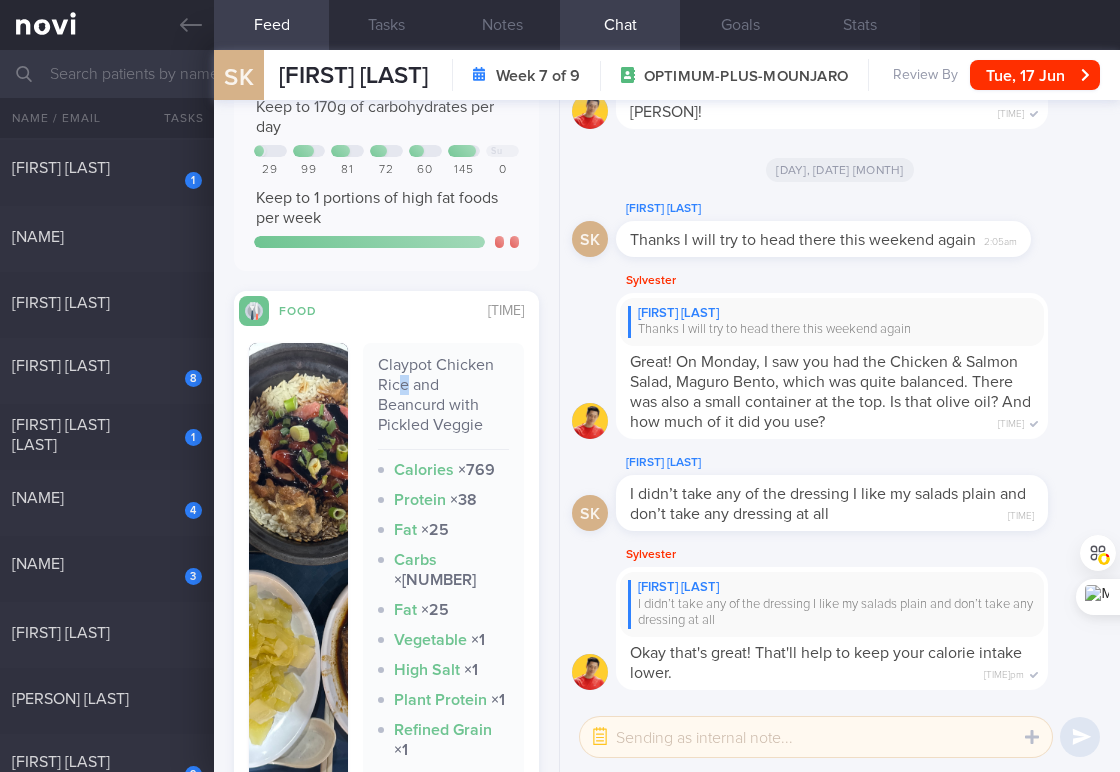 click on "Claypot Chicken Rice and Beancurd with Pickled Veggie" at bounding box center [443, 402] 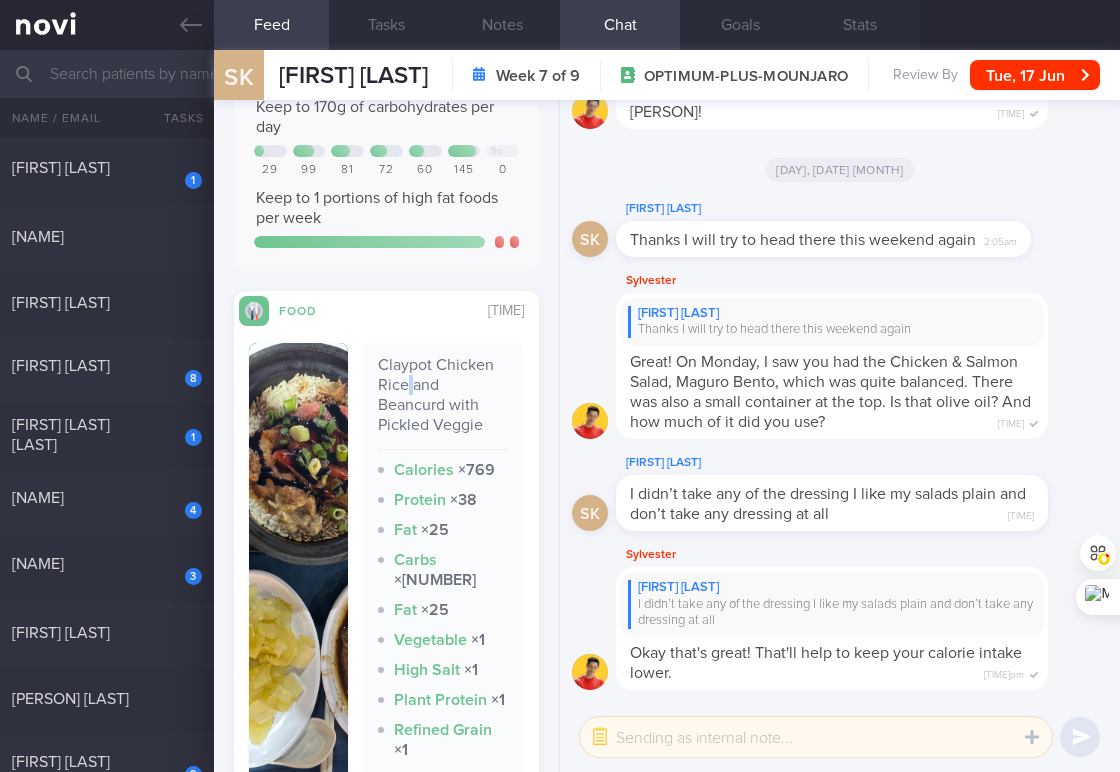 click on "Claypot Chicken Rice and Beancurd with Pickled Veggie" at bounding box center [443, 402] 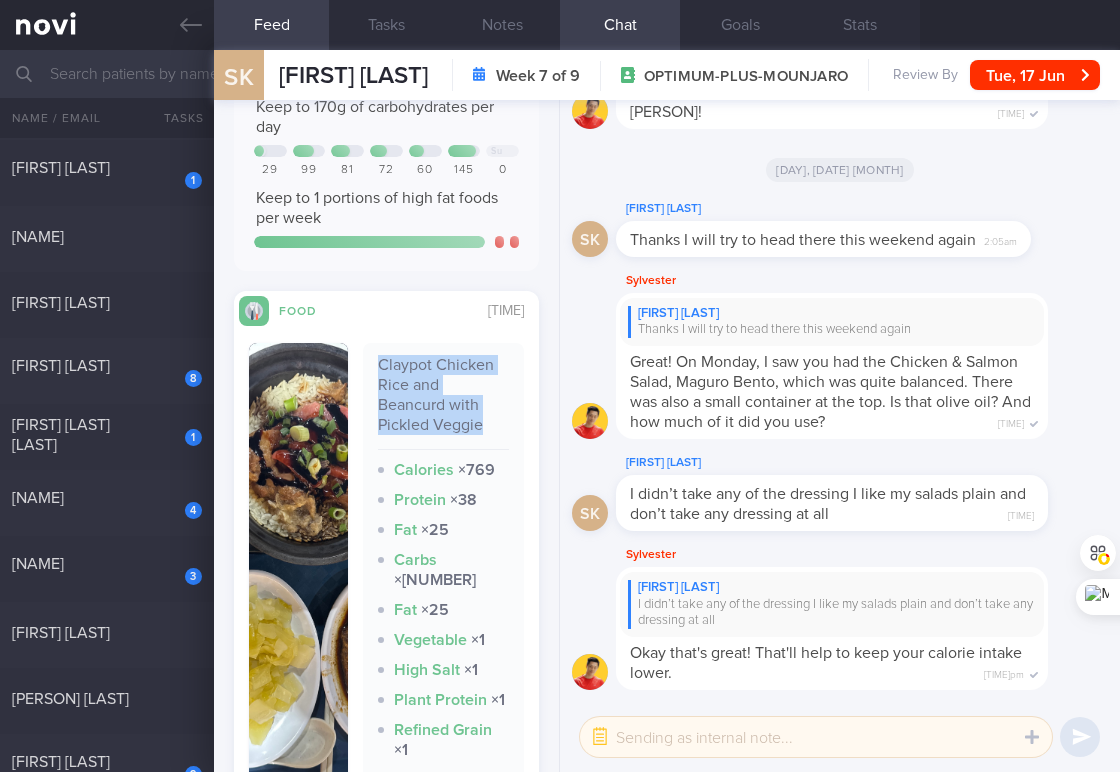 click on "Claypot Chicken Rice and Beancurd with Pickled Veggie" at bounding box center (443, 402) 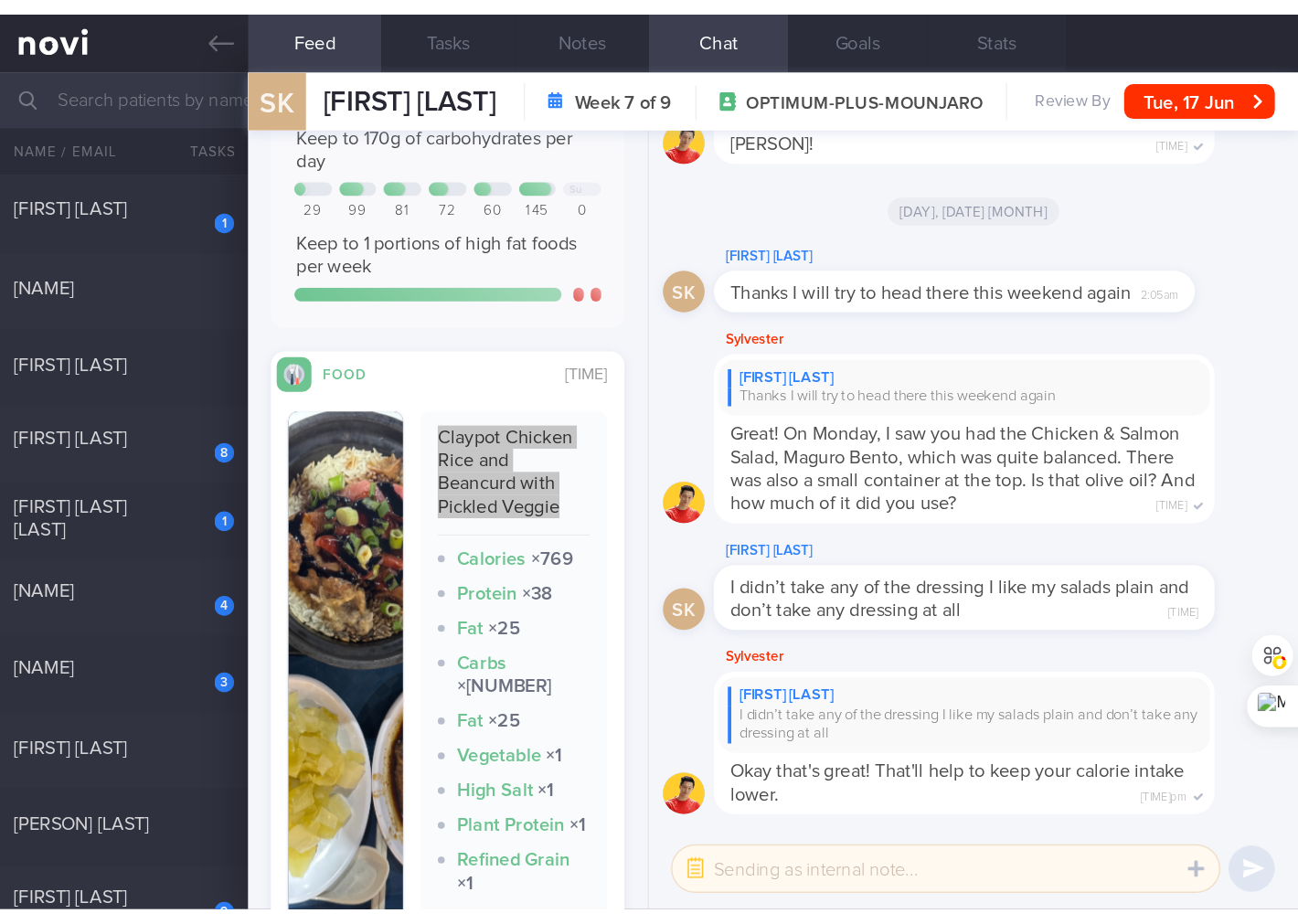 scroll, scrollTop: 542, scrollLeft: 0, axis: vertical 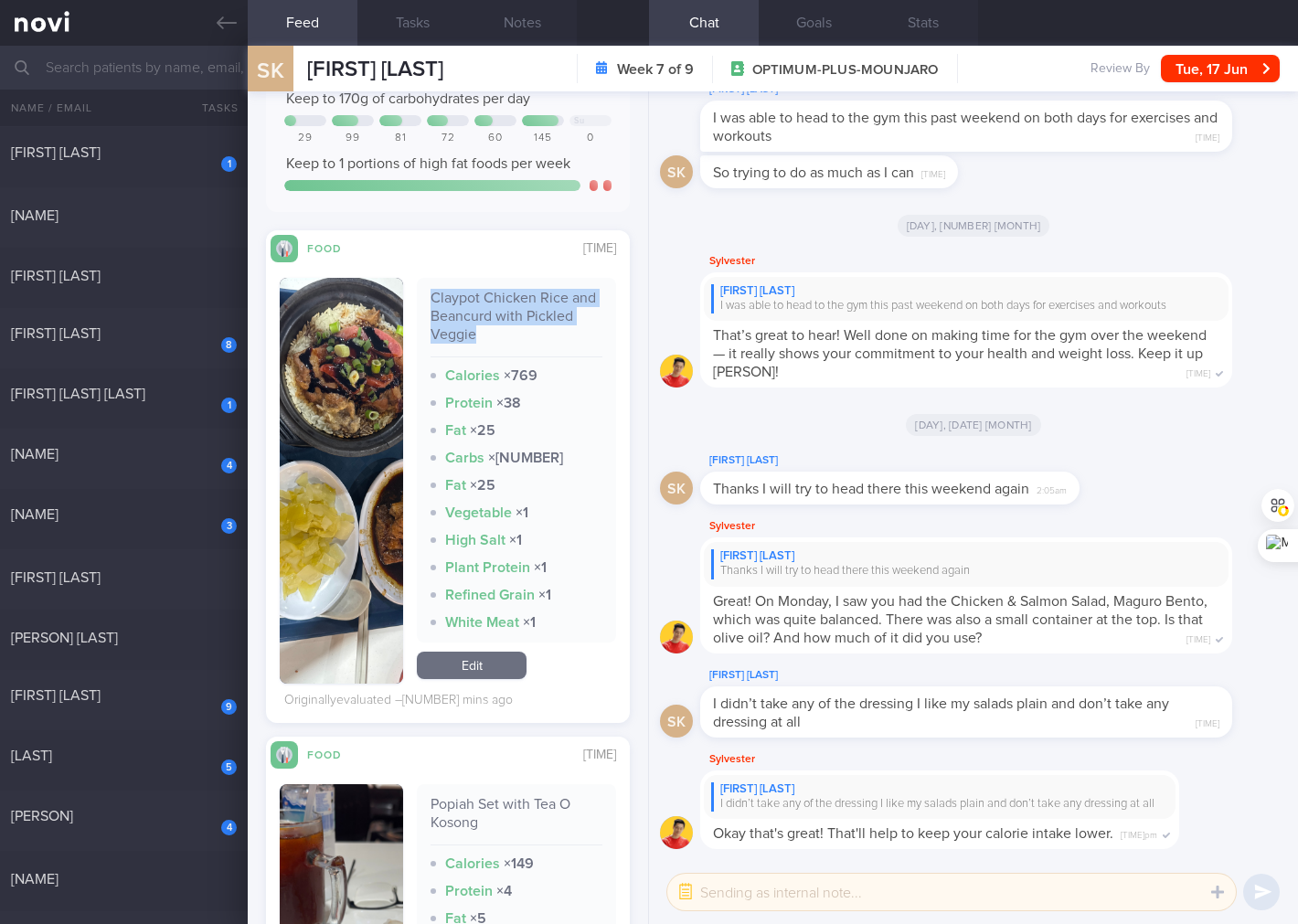 click on "Claypot Chicken Rice and Beancurd with Pickled Veggie" at bounding box center (516, 323) 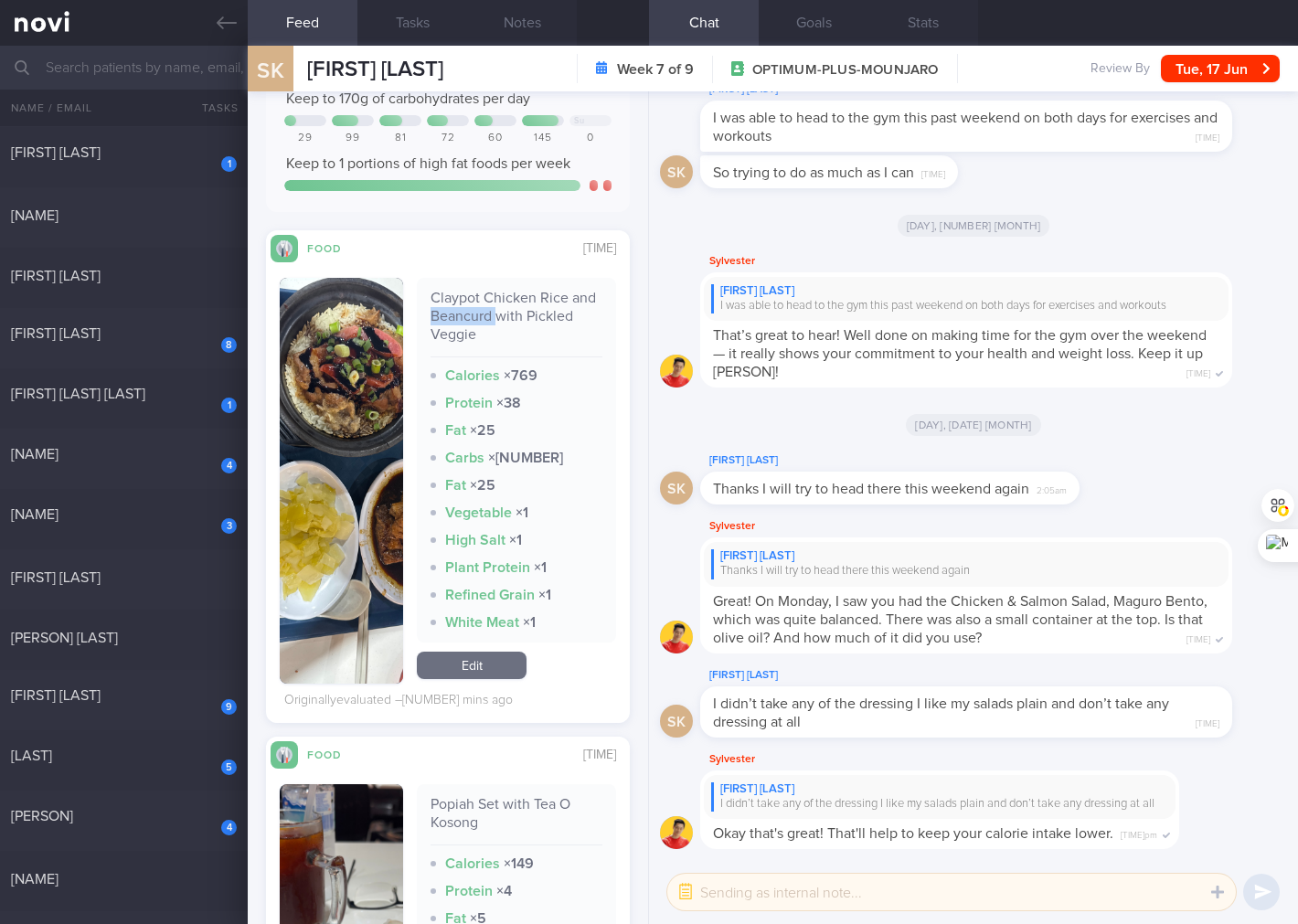 click on "Claypot Chicken Rice and Beancurd with Pickled Veggie" at bounding box center (516, 323) 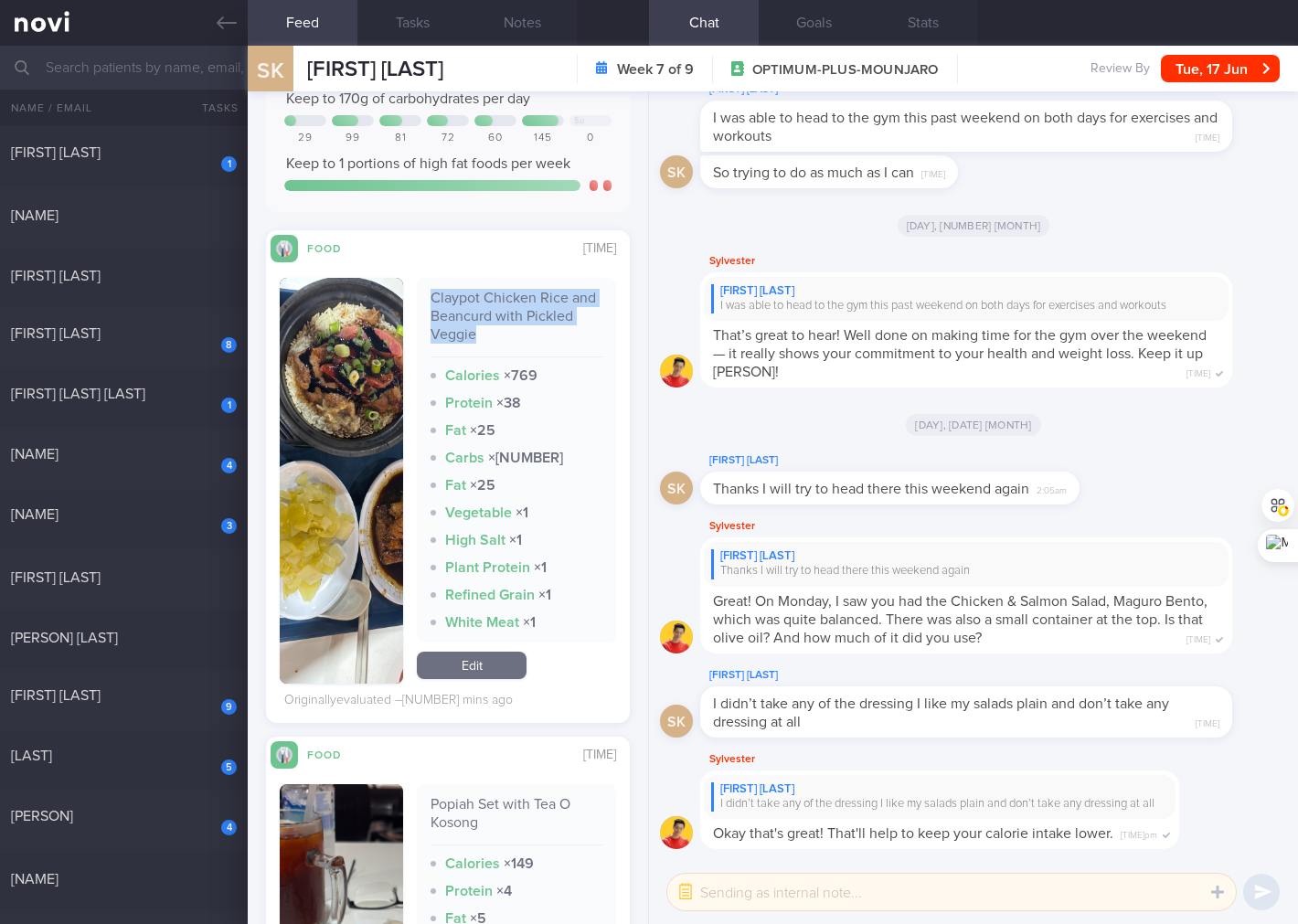 click on "Claypot Chicken Rice and Beancurd with Pickled Veggie" at bounding box center (516, 323) 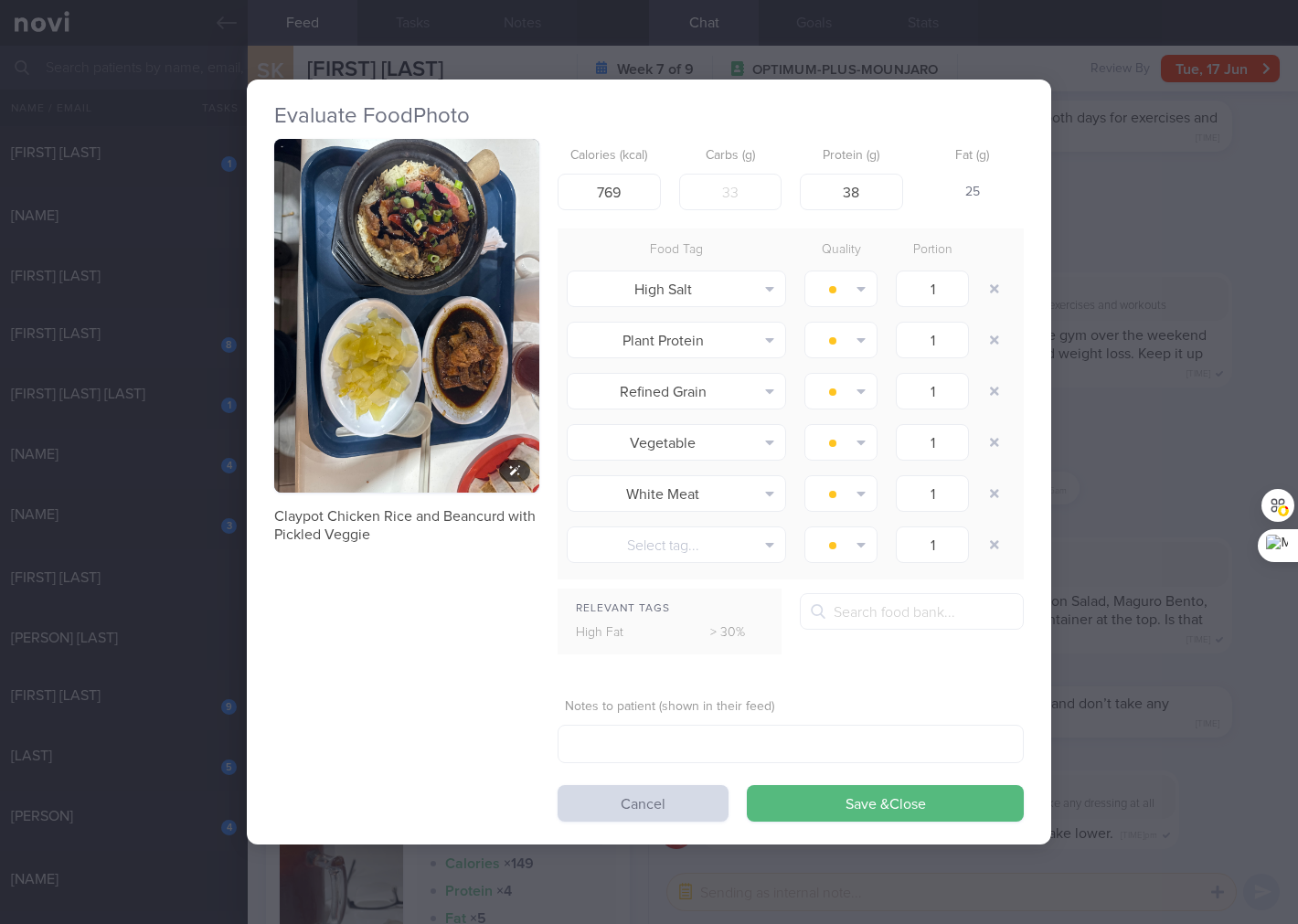 click at bounding box center (407, 315) 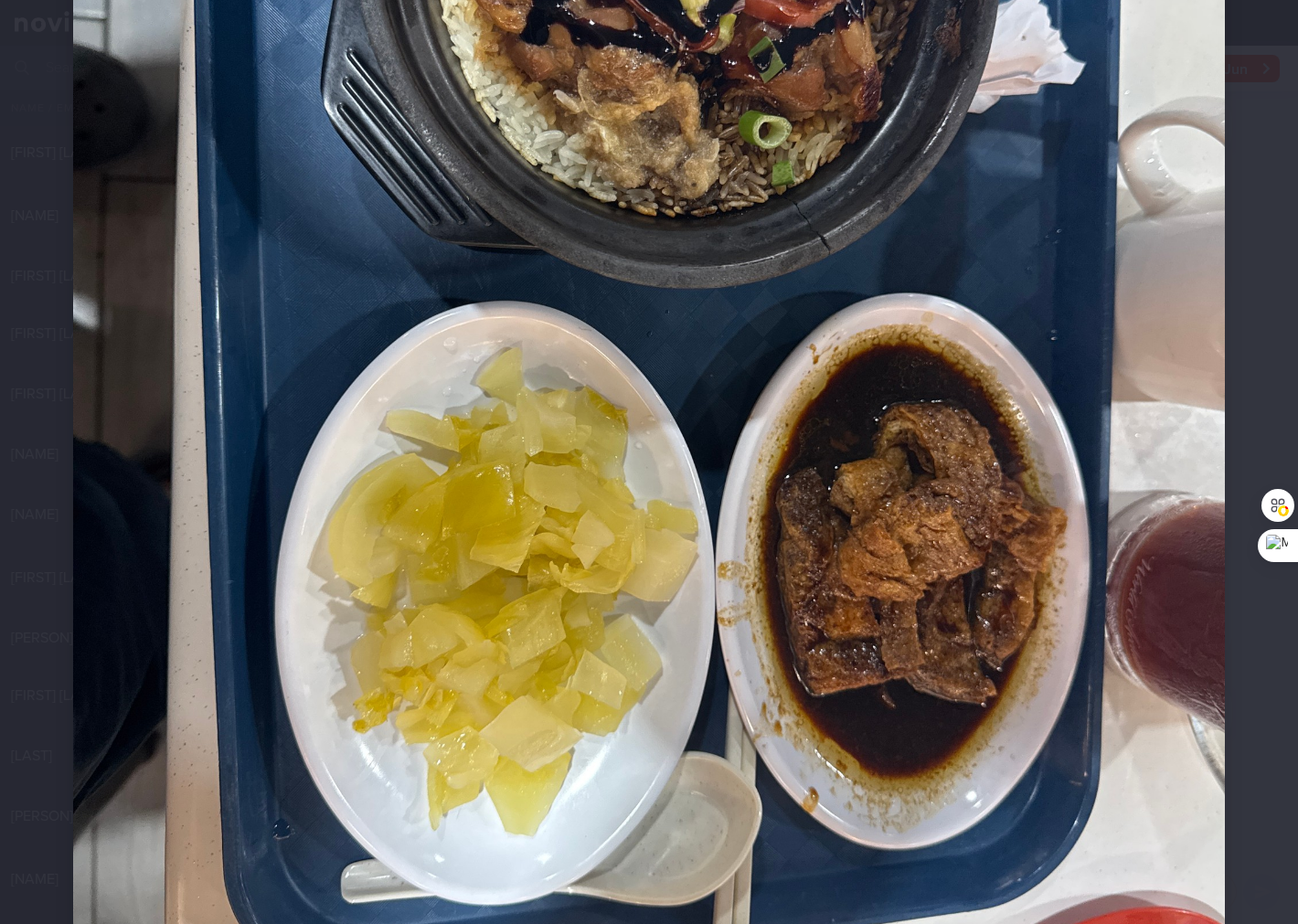 scroll, scrollTop: 541, scrollLeft: 0, axis: vertical 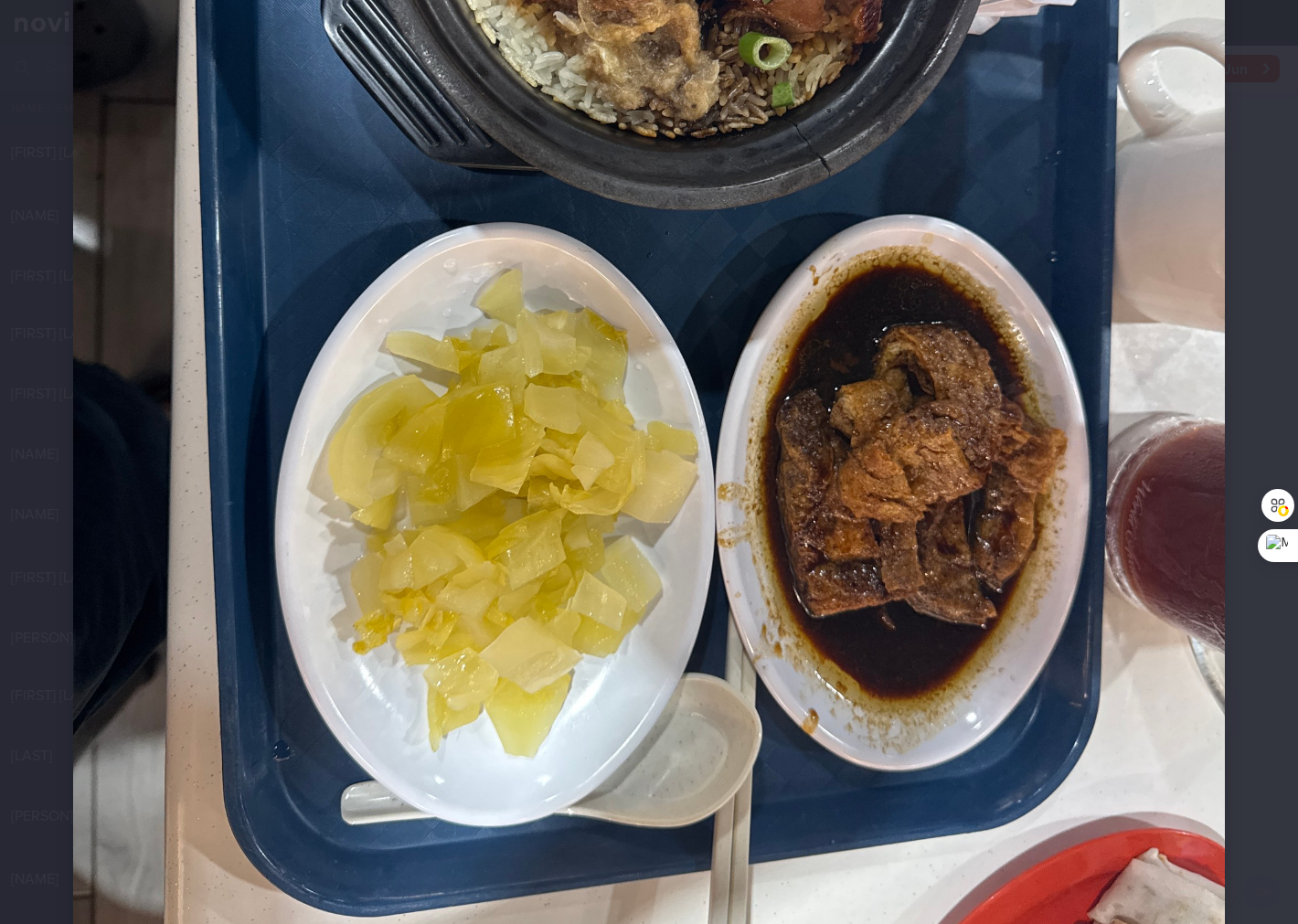 click at bounding box center [649, 300] 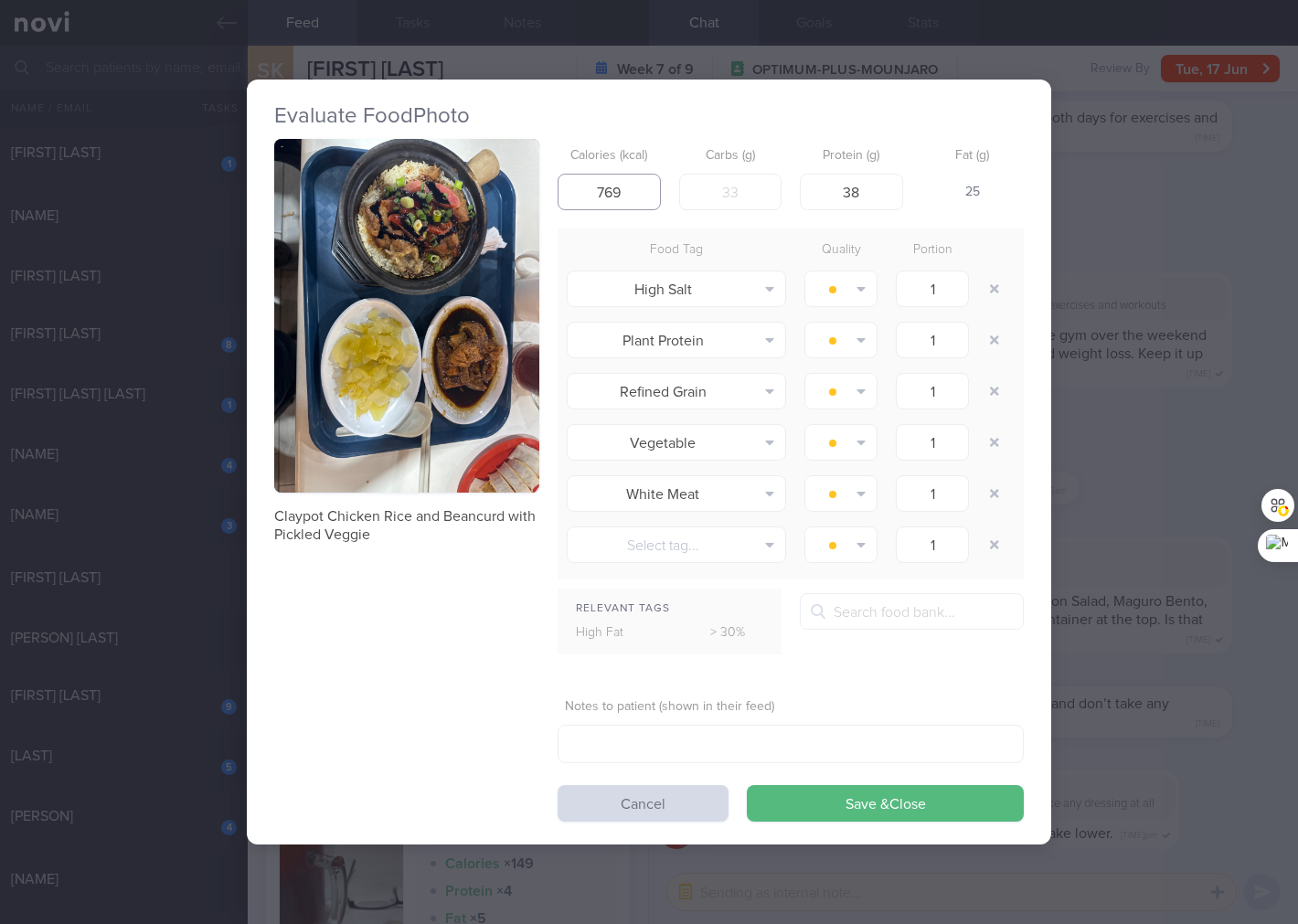 click on "769" at bounding box center [609, 192] 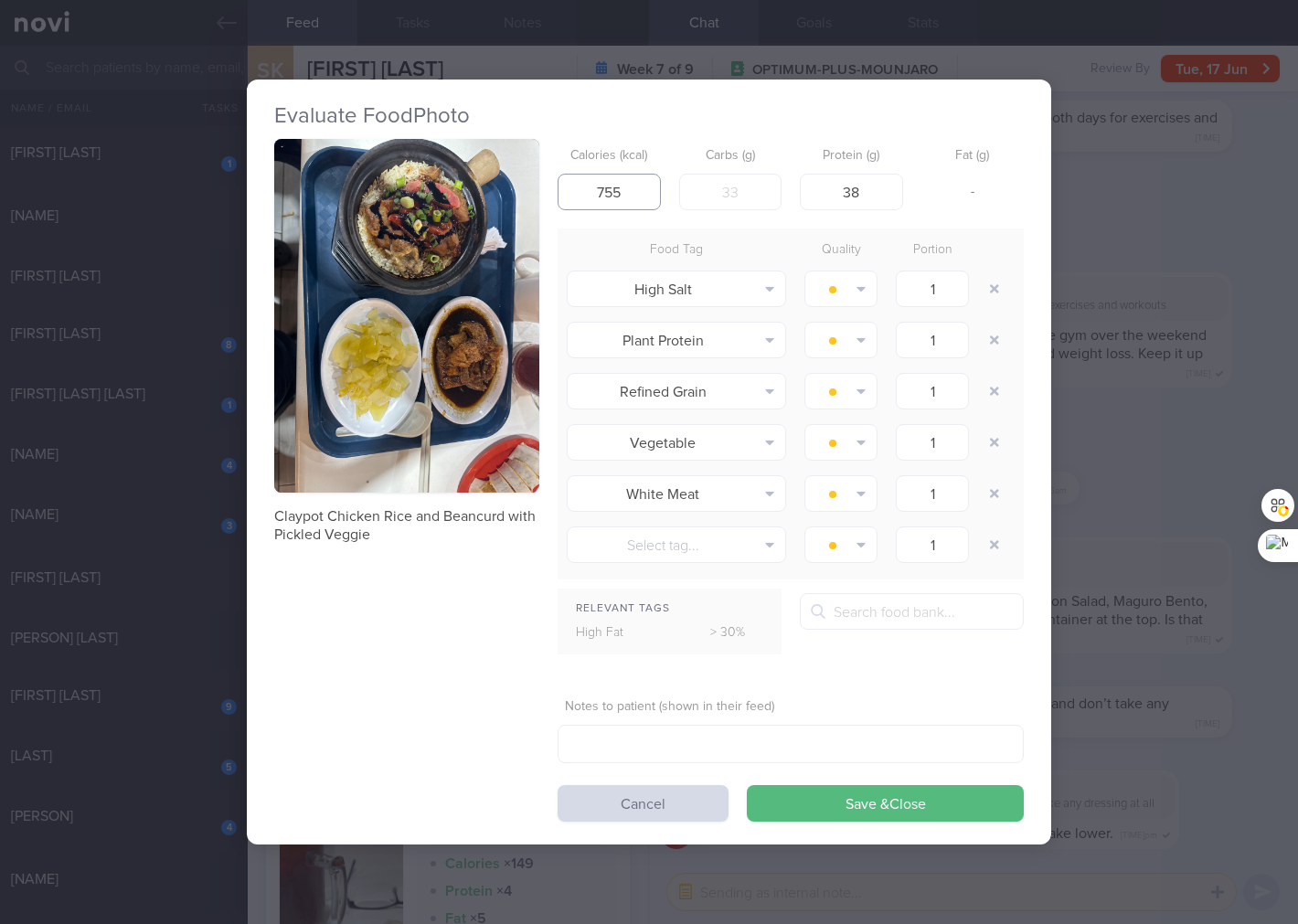 type on "755" 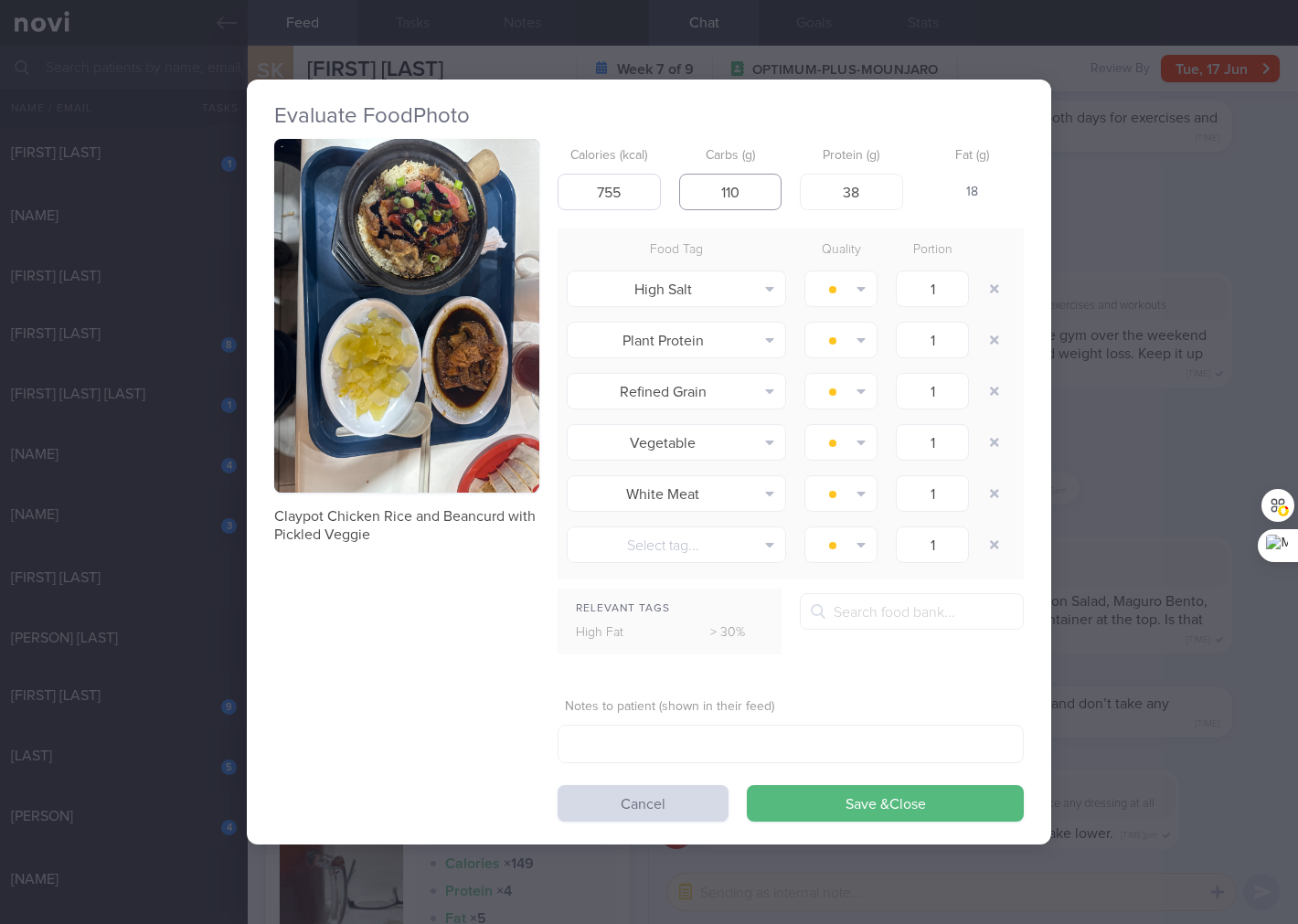 type on "110" 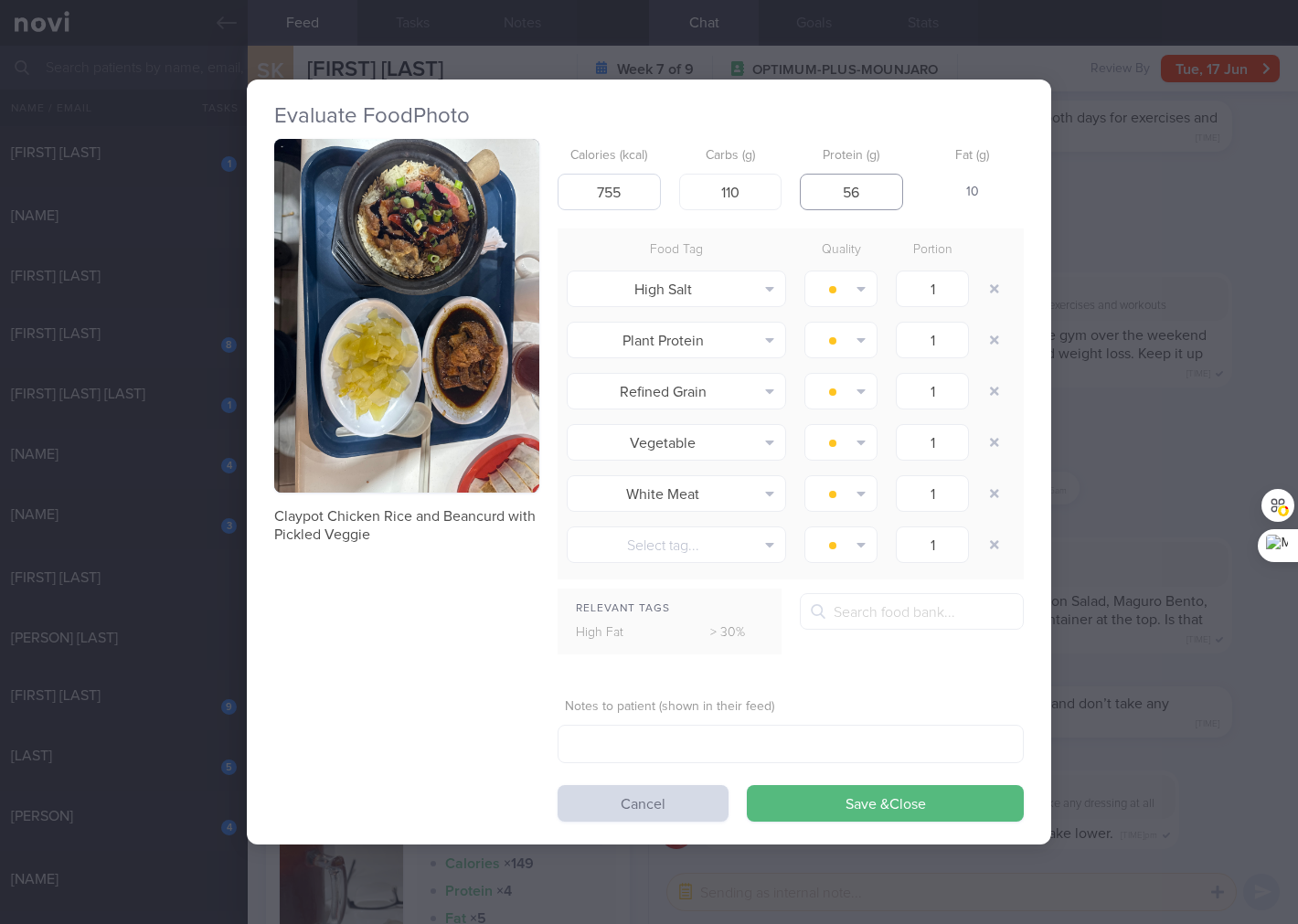 type on "56" 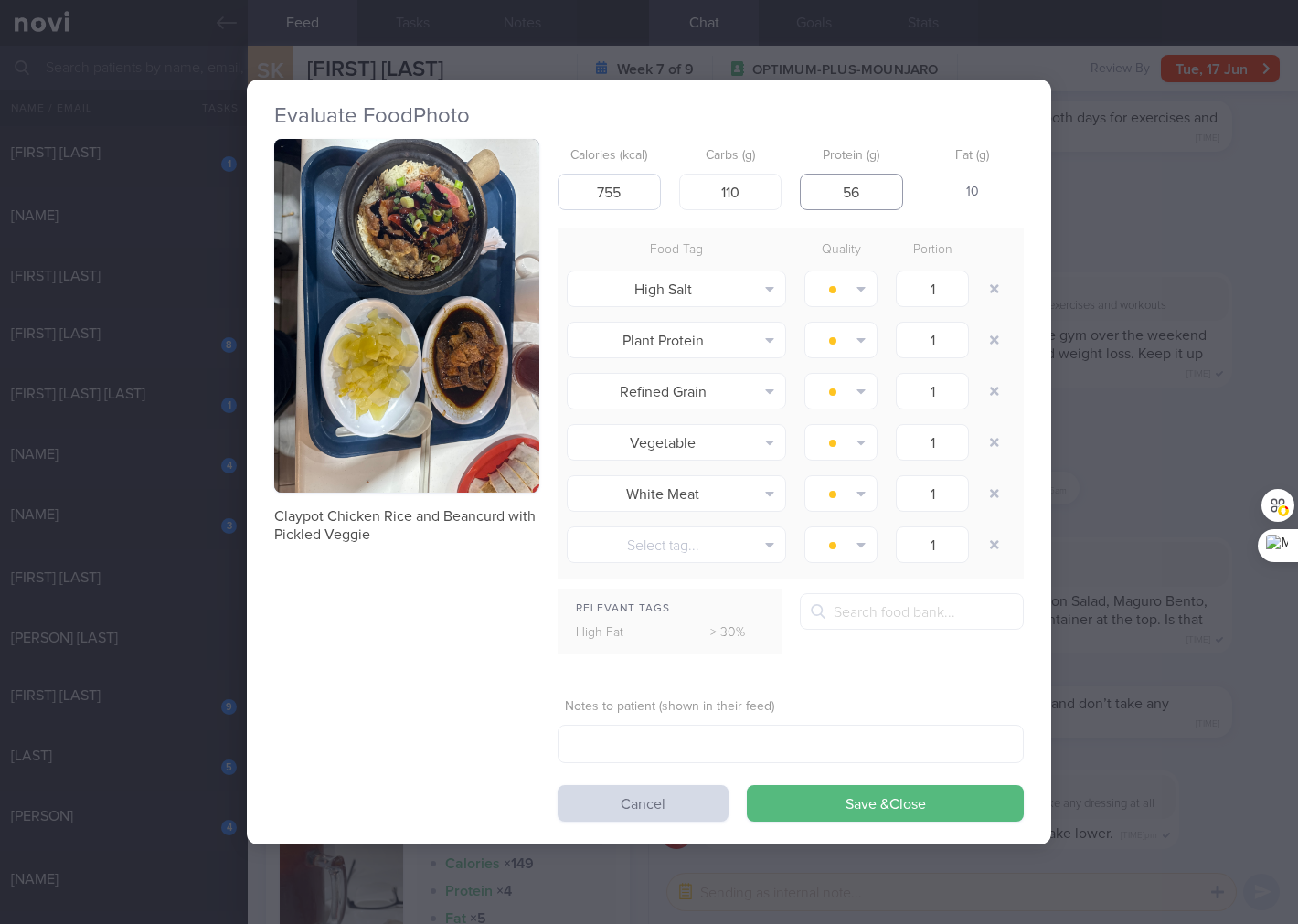 click on "Save &
Close" at bounding box center [885, 803] 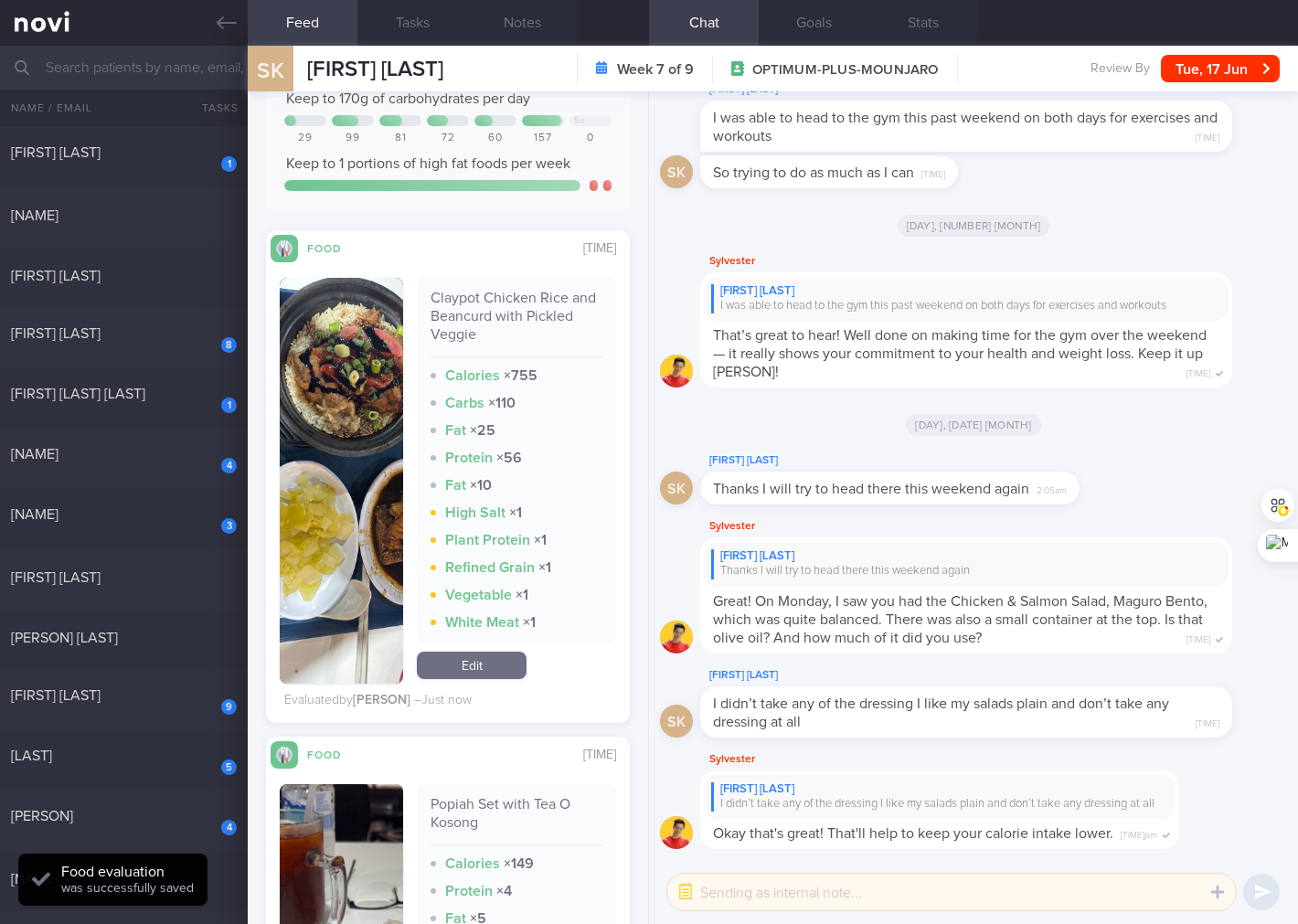 scroll, scrollTop: 541, scrollLeft: 0, axis: vertical 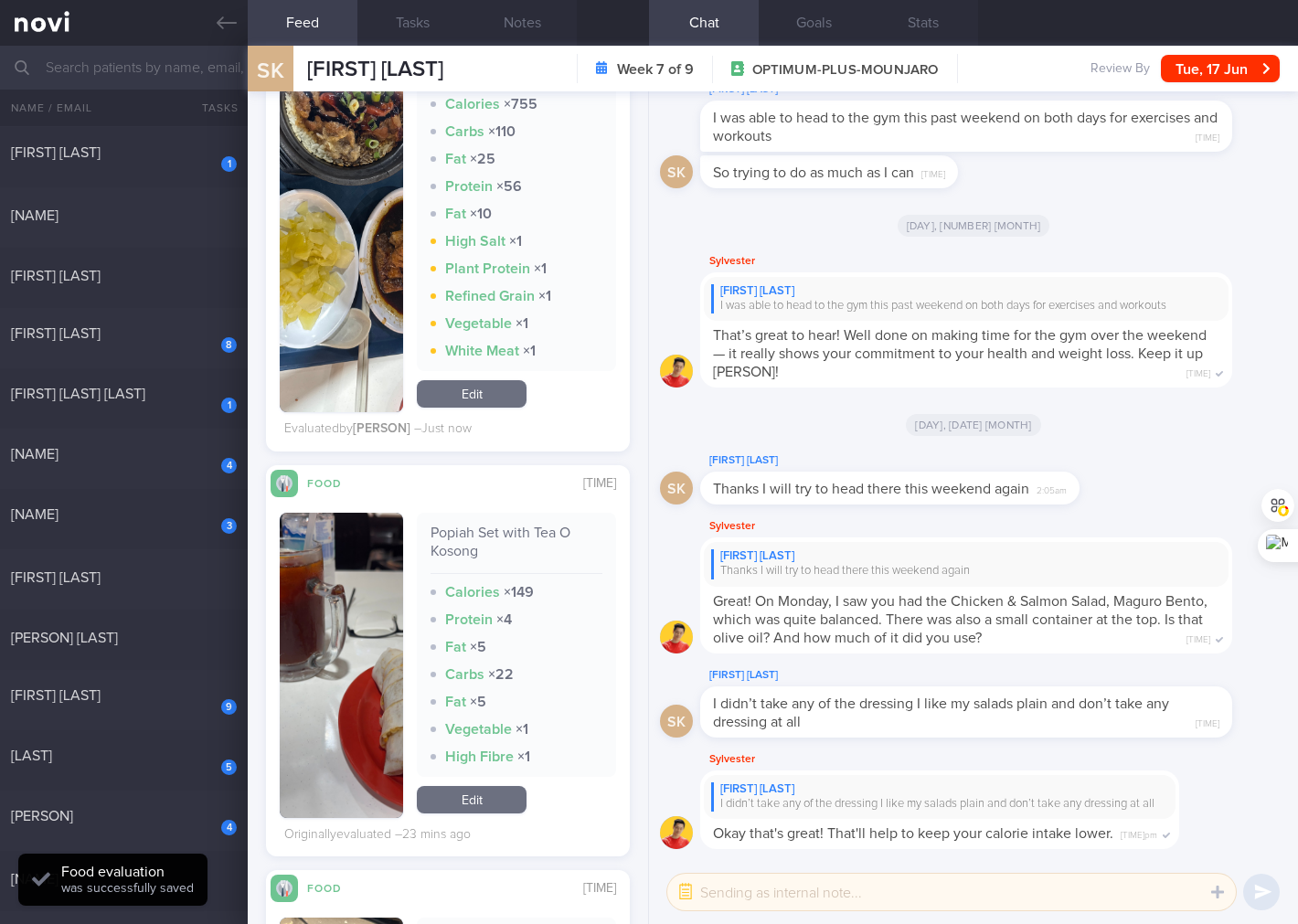click on "Popiah Set with Tea O Kosong" at bounding box center [516, 548] 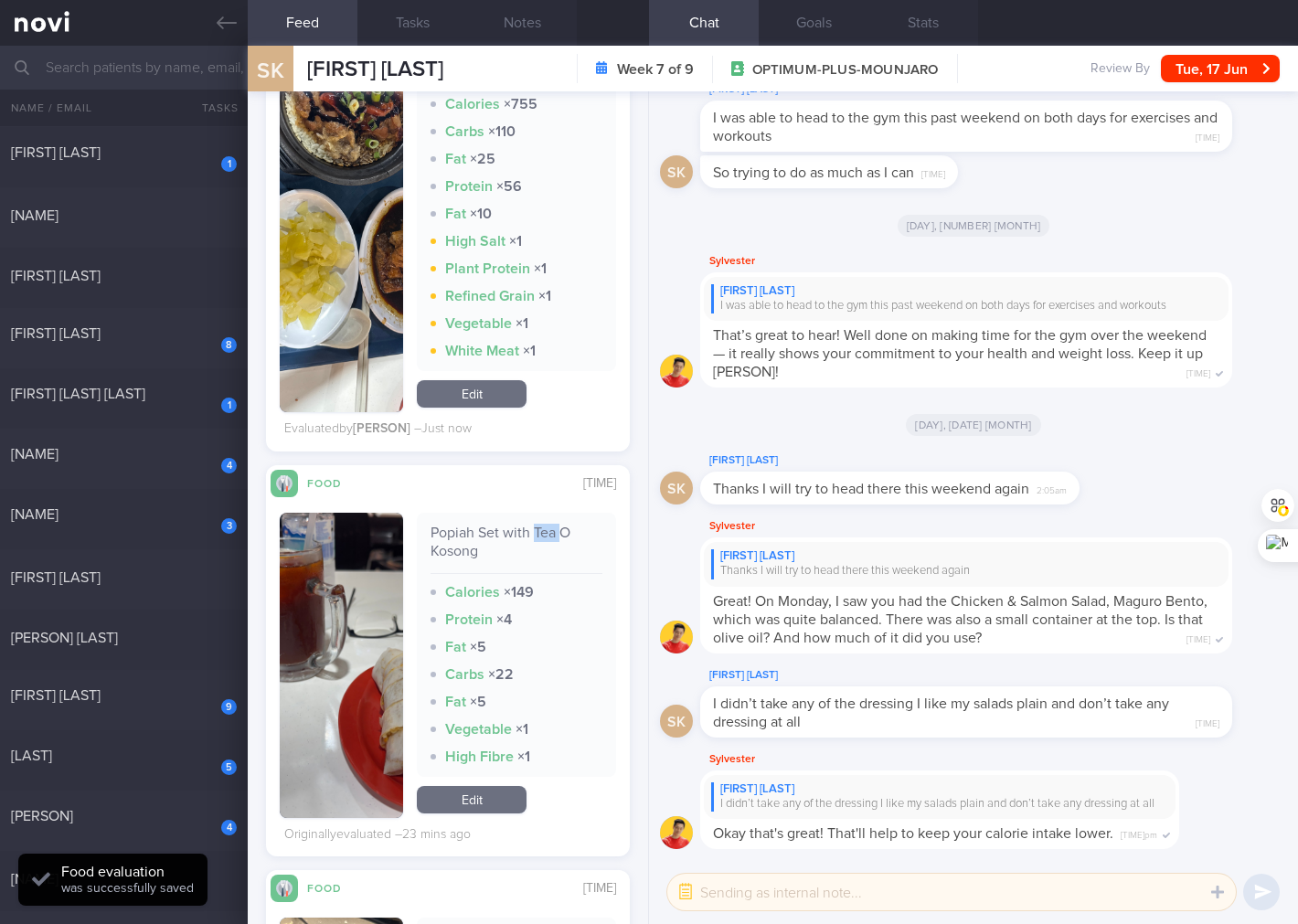 click on "Popiah Set with Tea O Kosong" at bounding box center [516, 548] 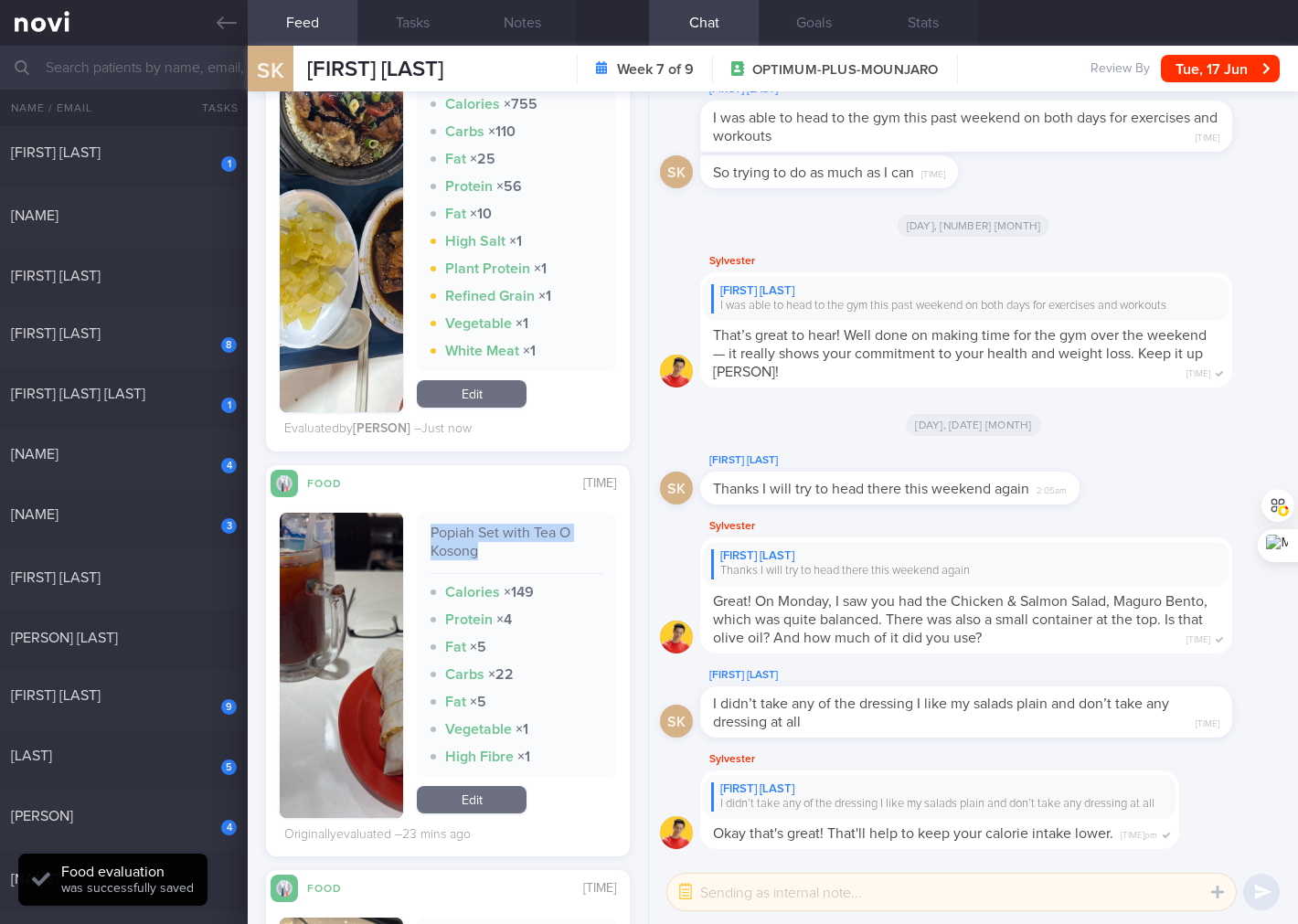 click on "Popiah Set with Tea O Kosong" at bounding box center (516, 548) 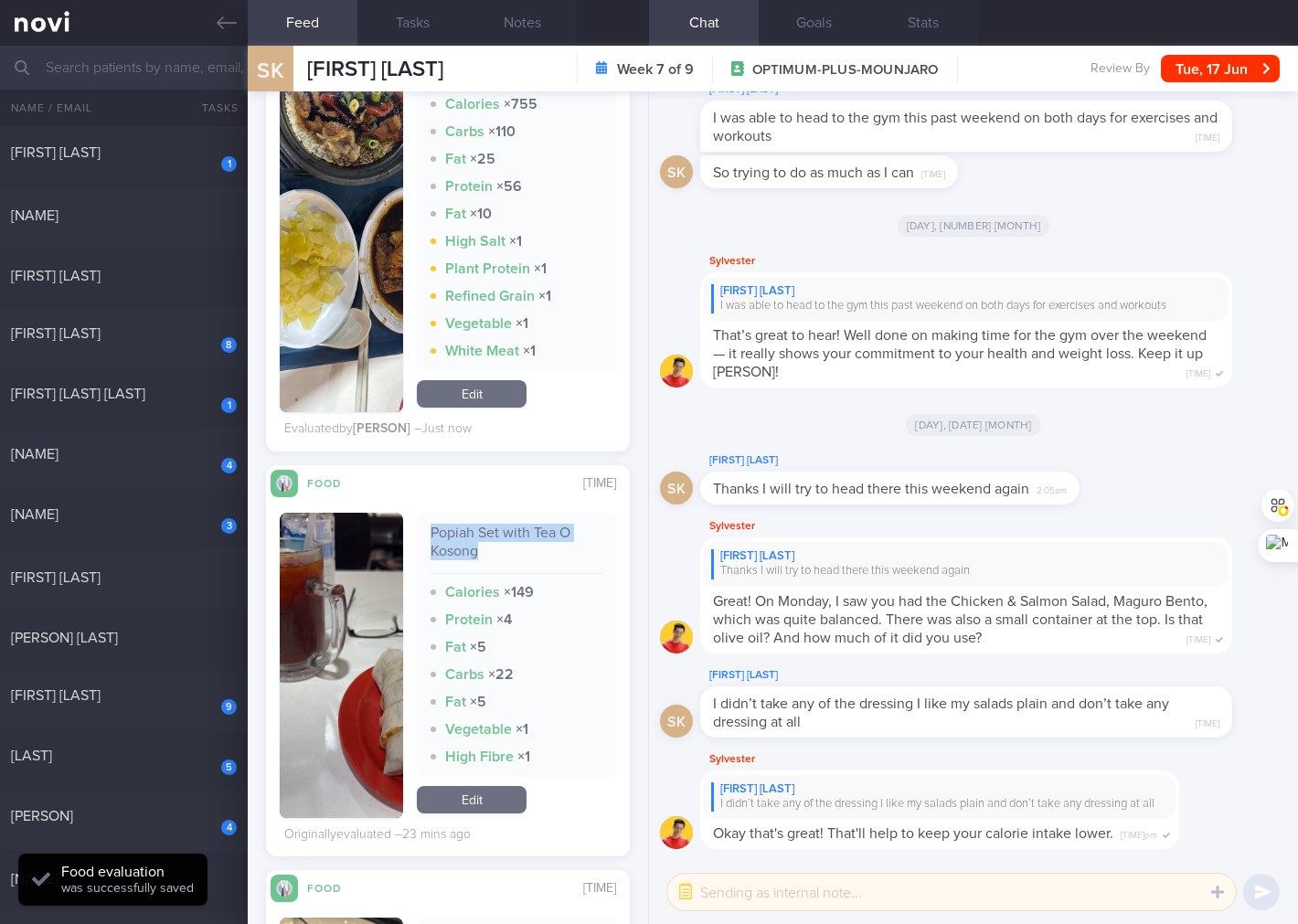 copy on "Popiah Set with Tea O Kosong" 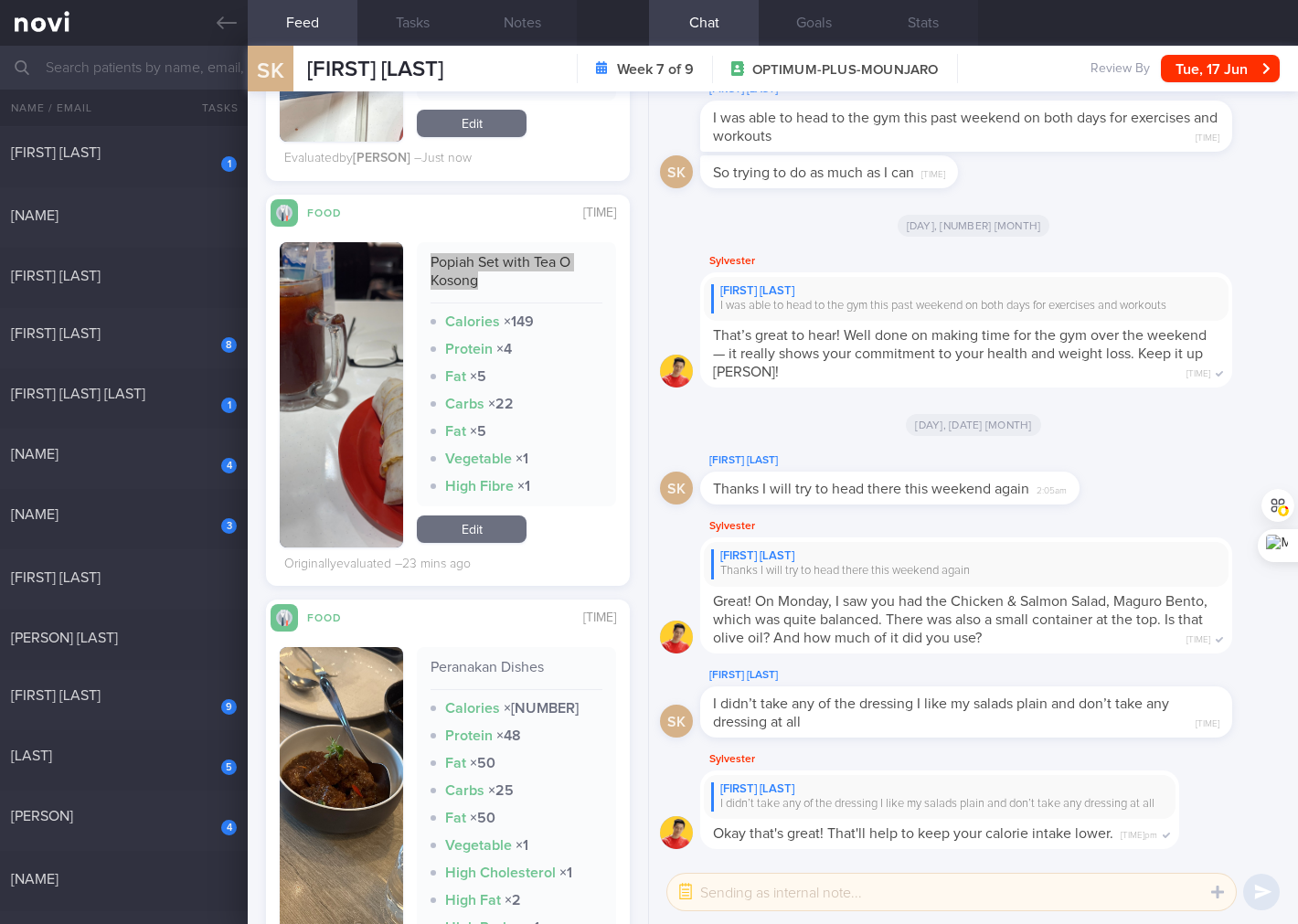 scroll, scrollTop: 1082, scrollLeft: 0, axis: vertical 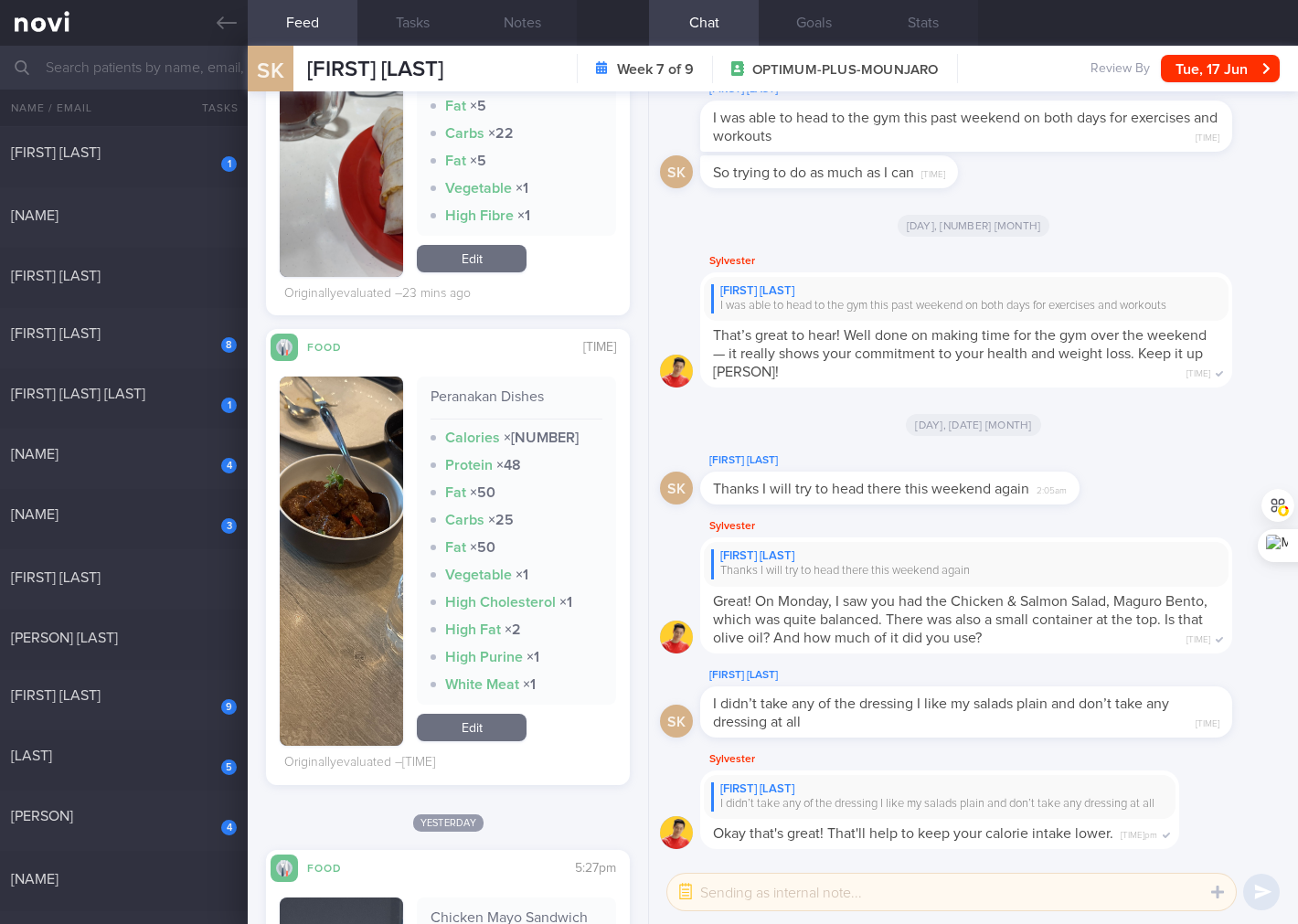 click at bounding box center [341, 561] 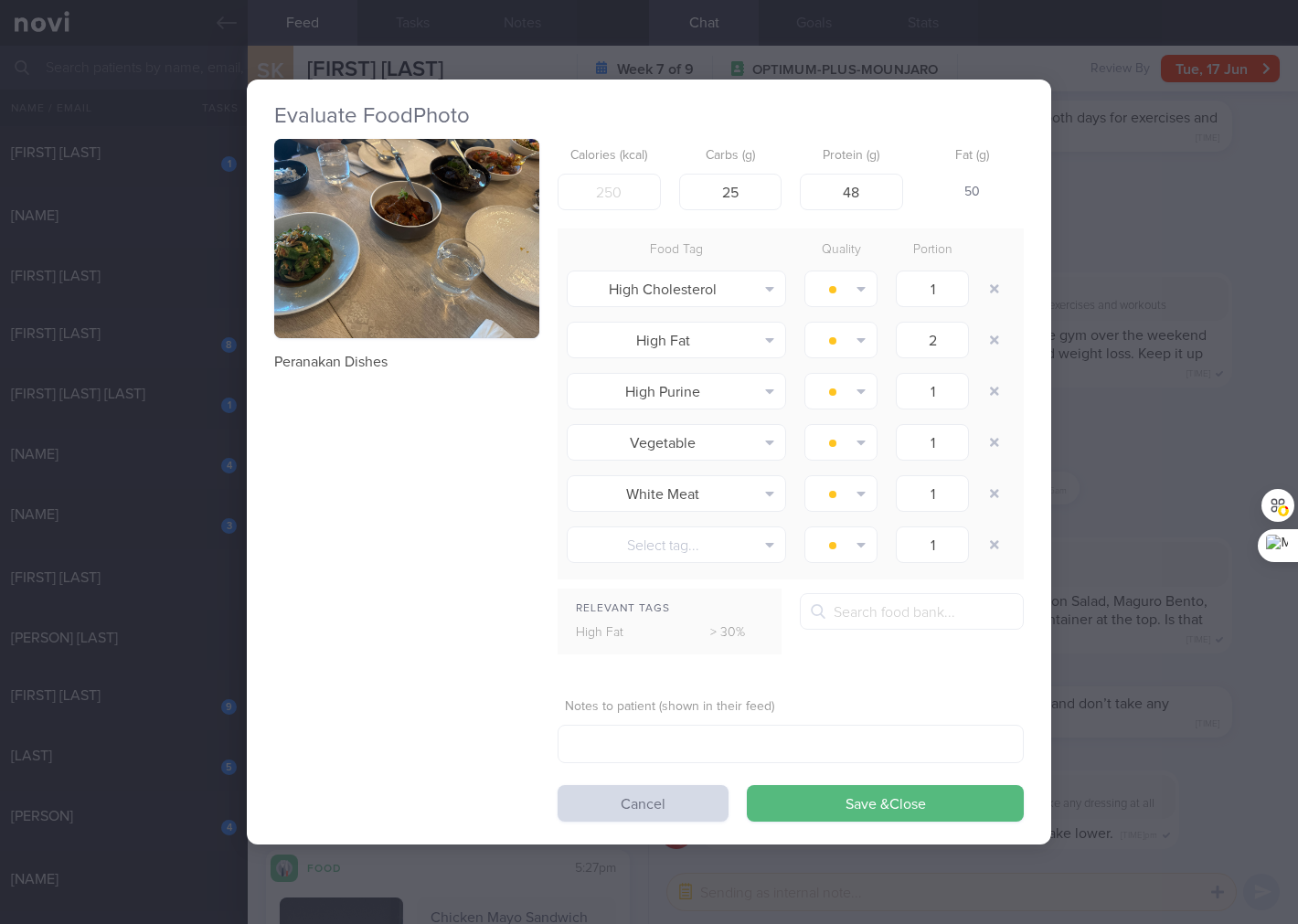 click on "Peranakan Dishes
Calories (kcal)
742
Carbs (g)
25
Protein (g)
48
Fat (g)
50
Food Tag
Quality
Portion
High Cholesterol
Alcohol
Fried
Fruit
Healthy Fats
High Calcium
High Cholesterol
High Fat
High Fibre
High GI" at bounding box center [649, 480] 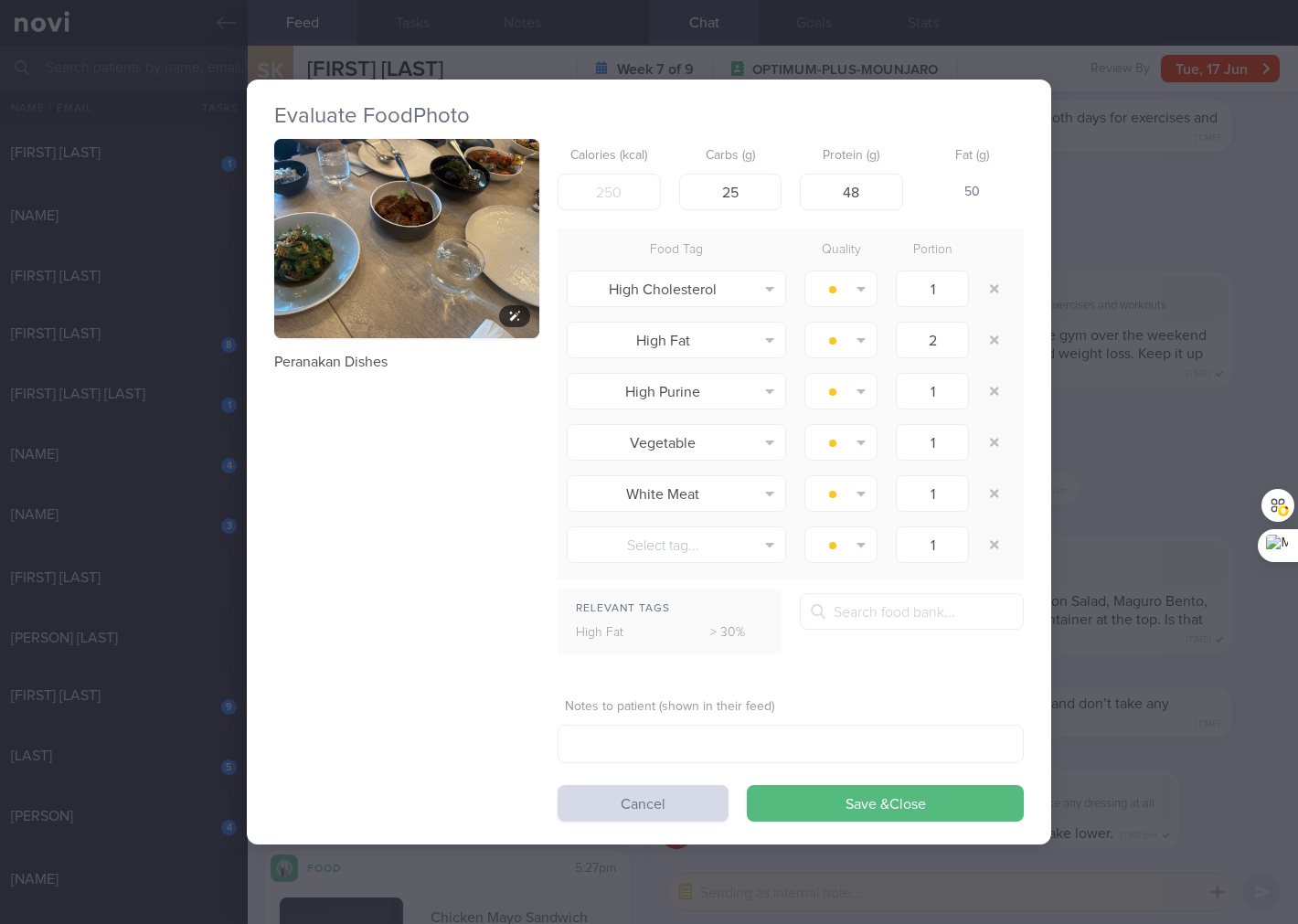 click at bounding box center [407, 239] 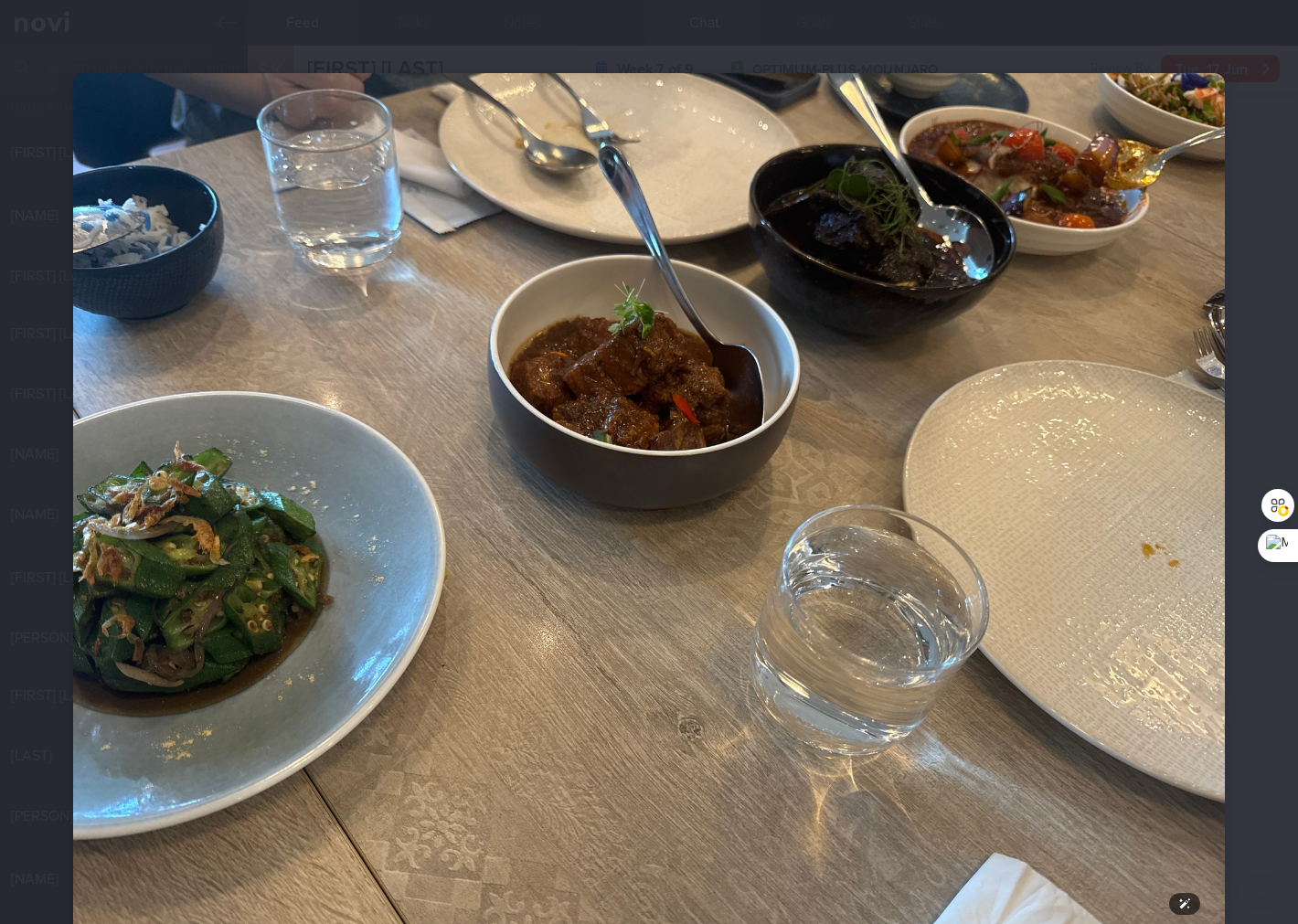 click at bounding box center [649, 504] 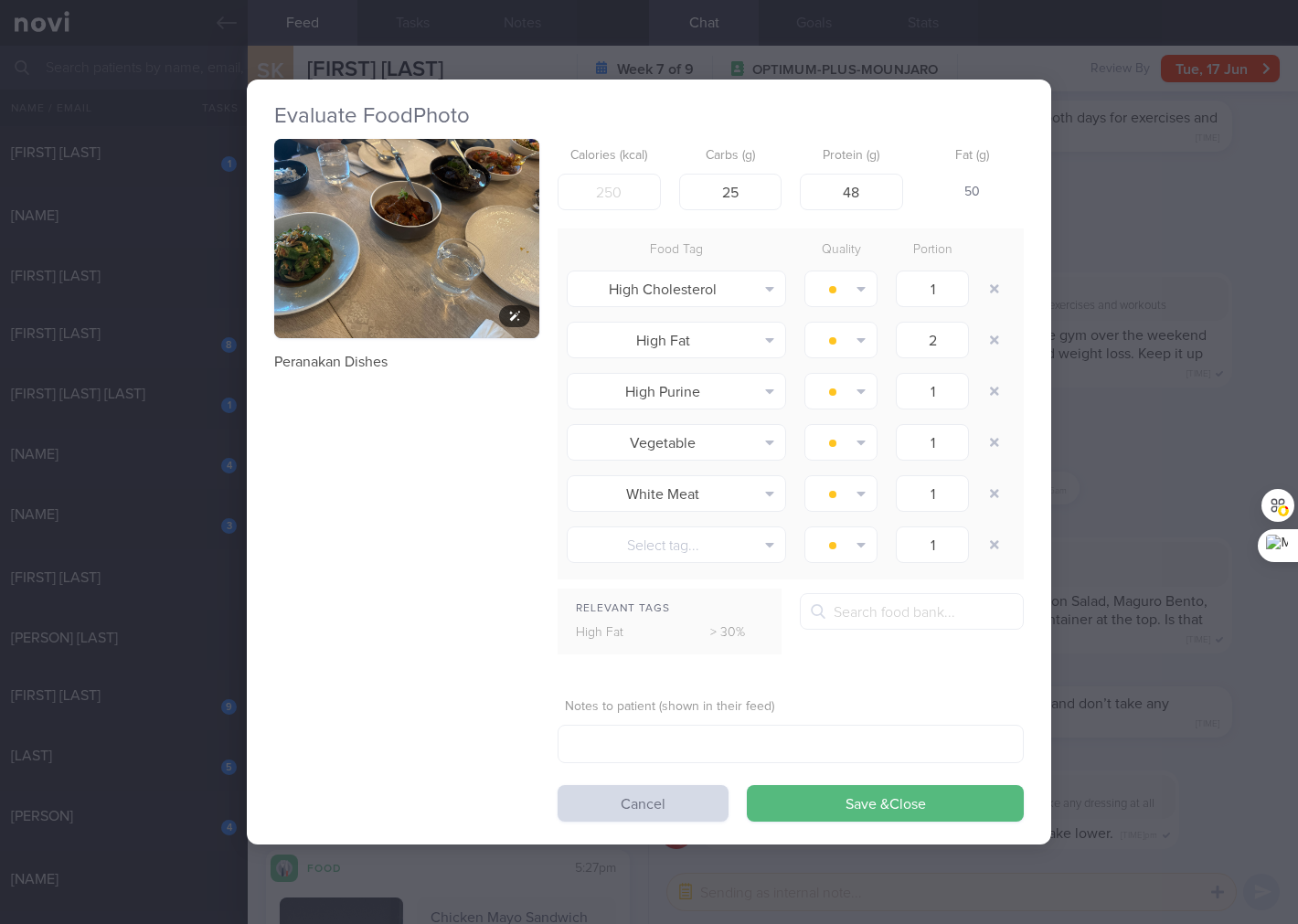 click at bounding box center (407, 239) 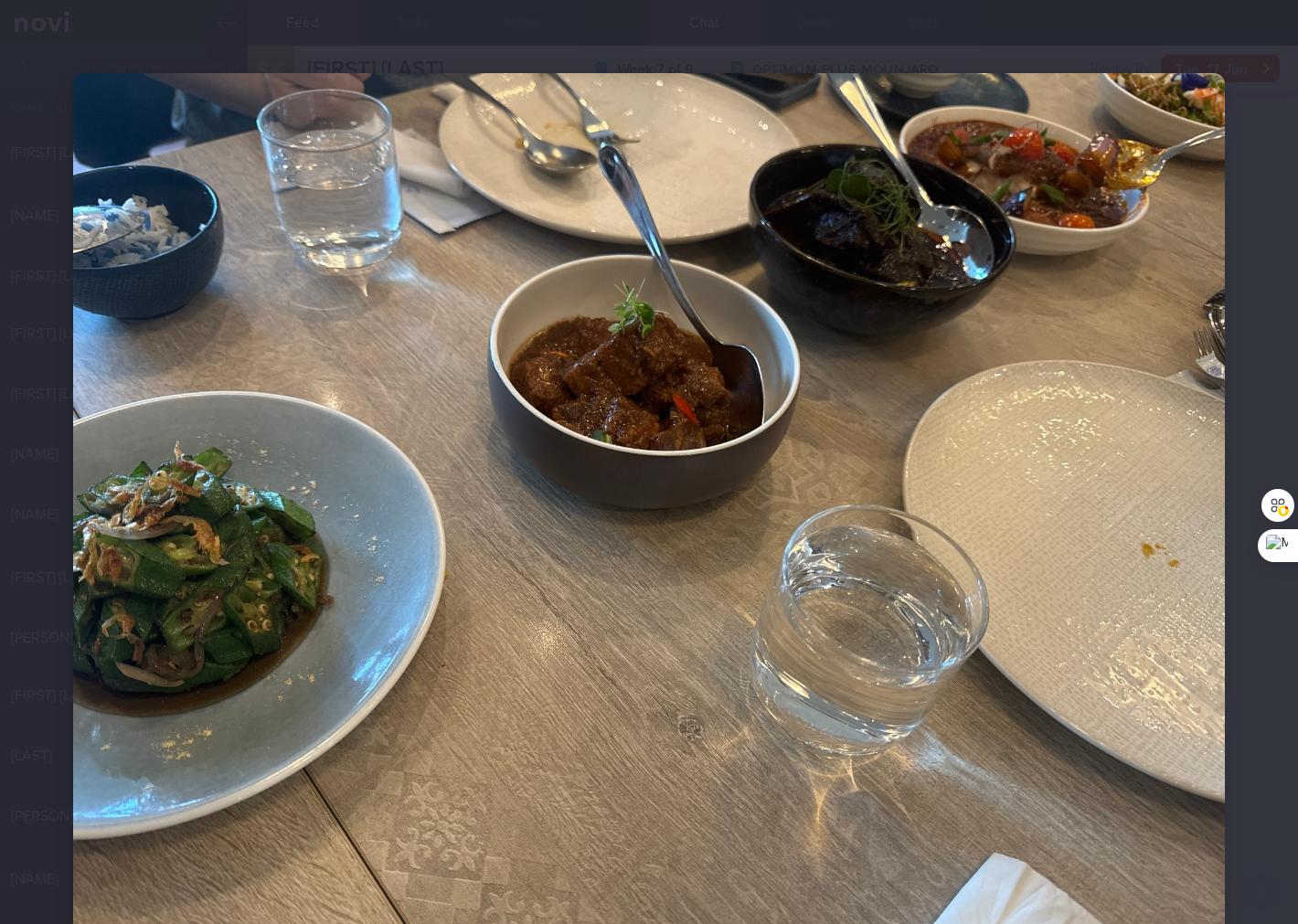 click at bounding box center (649, 504) 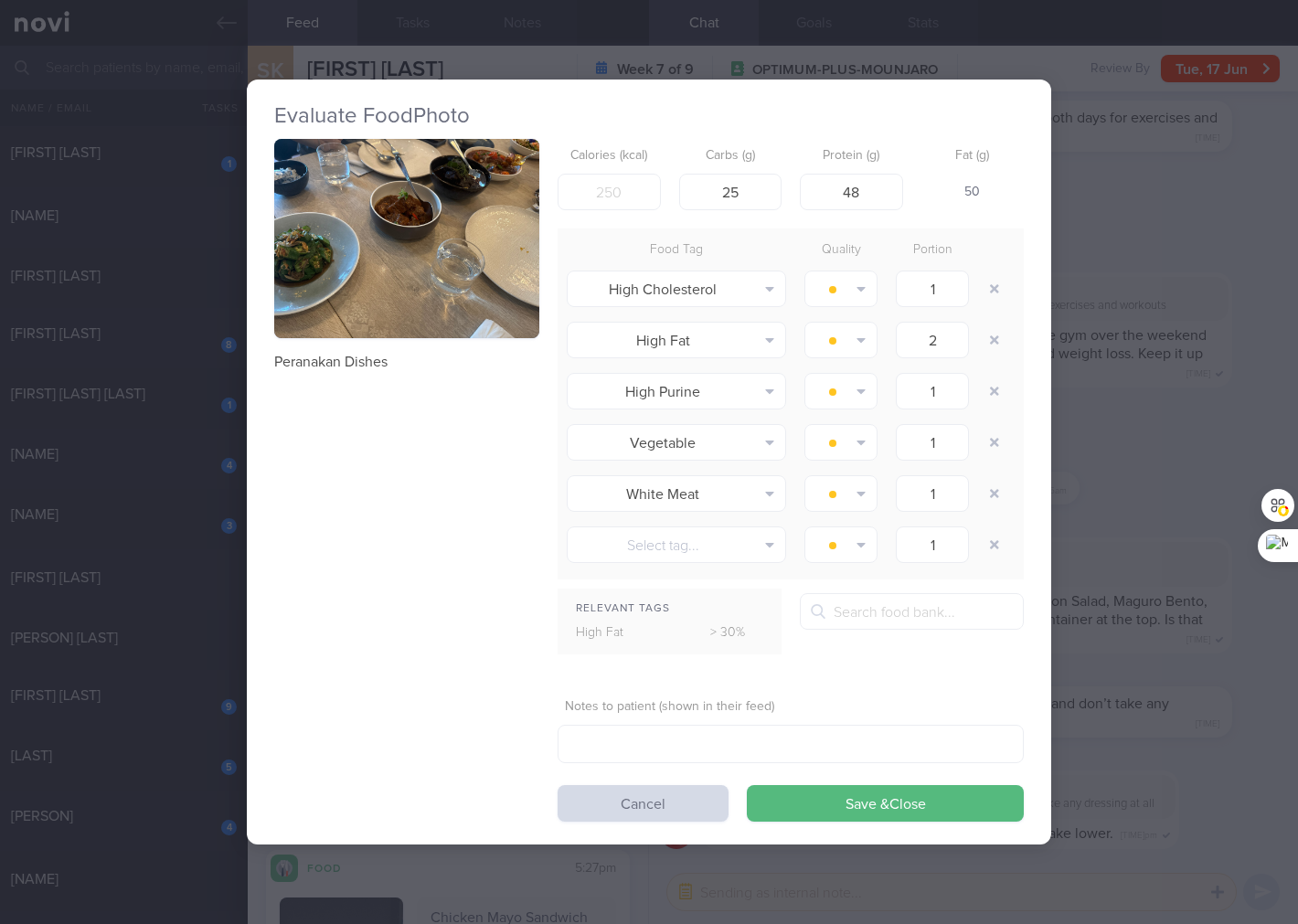 click on "Evaluate Food  Photo
Peranakan Dishes
Calories (kcal)
742
Carbs (g)
25
Protein (g)
48
Fat (g)
50
Food Tag
Quality
Portion
High Cholesterol
Alcohol
Fried
Fruit
Healthy Fats
High Calcium
High Cholesterol
High Fat" at bounding box center [649, 462] 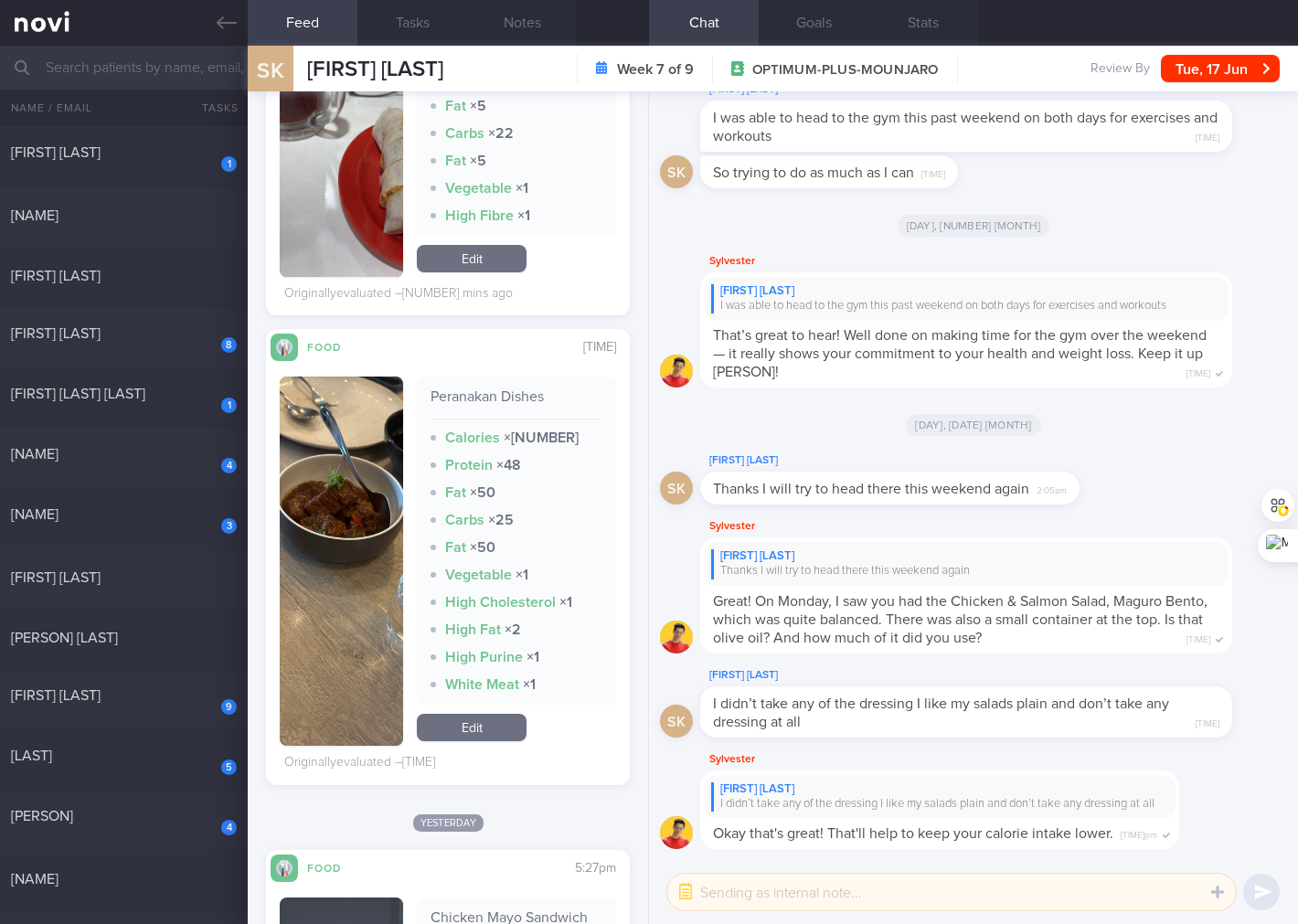 scroll, scrollTop: 812, scrollLeft: 0, axis: vertical 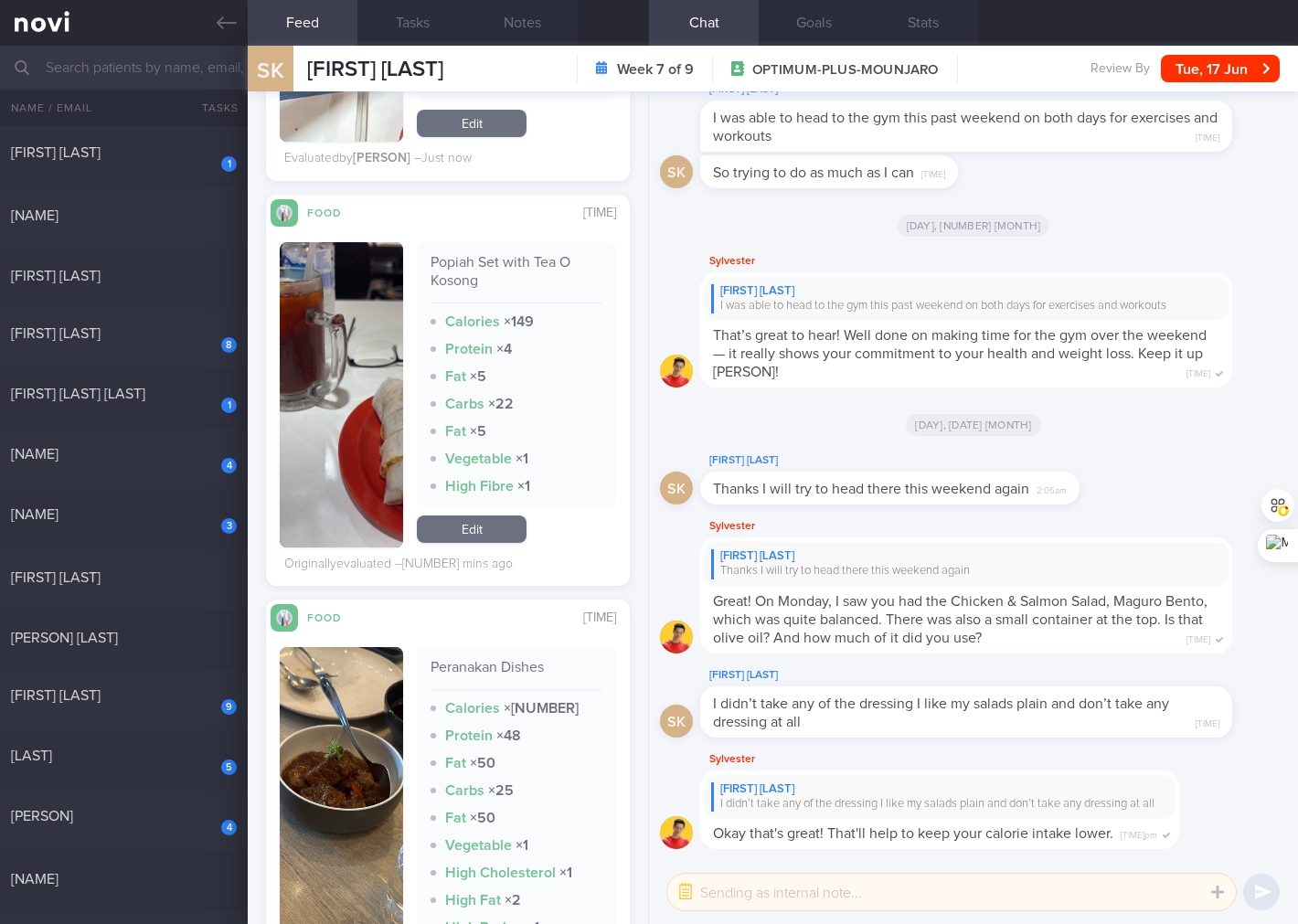 click at bounding box center (341, 395) 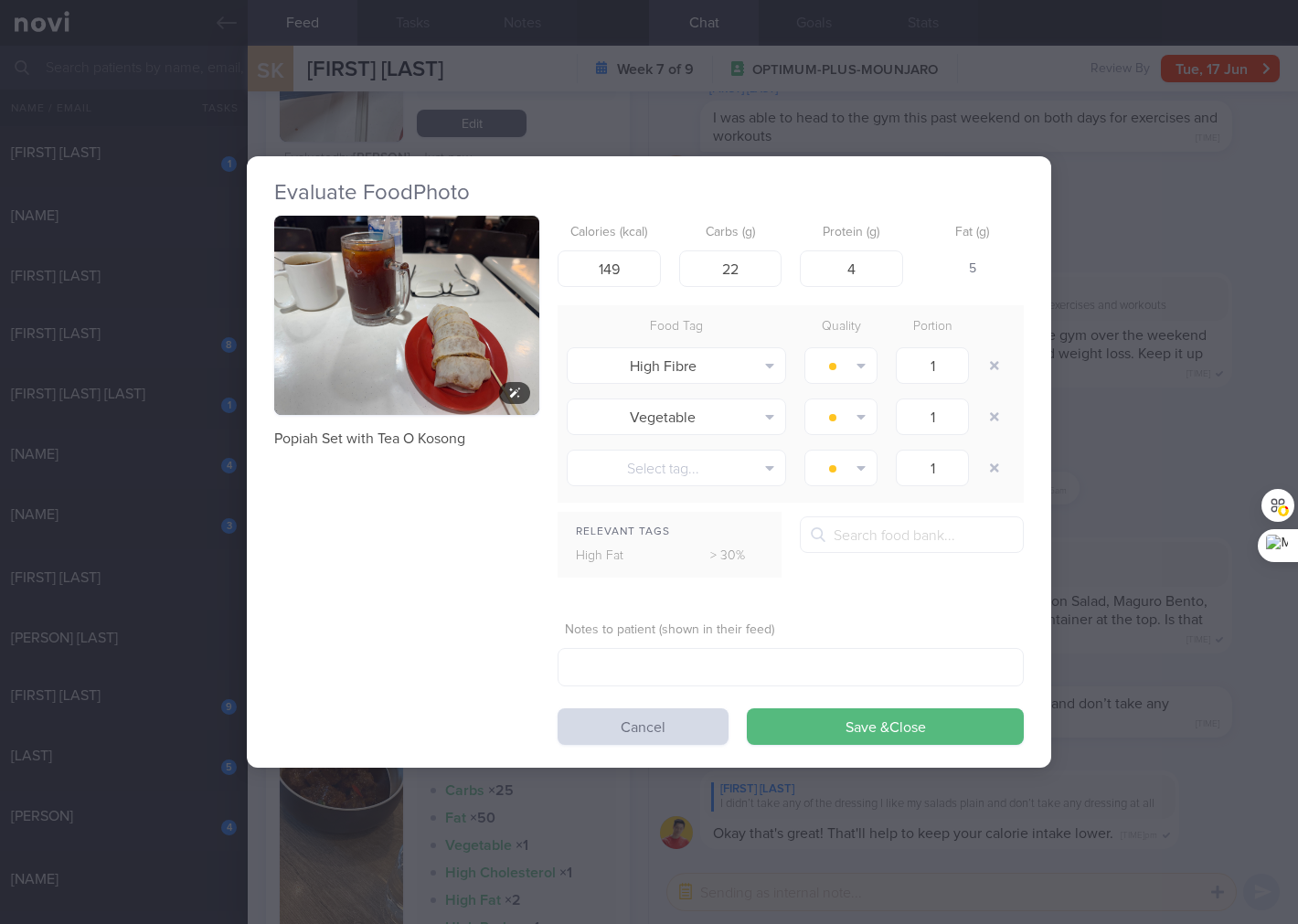 click at bounding box center (407, 315) 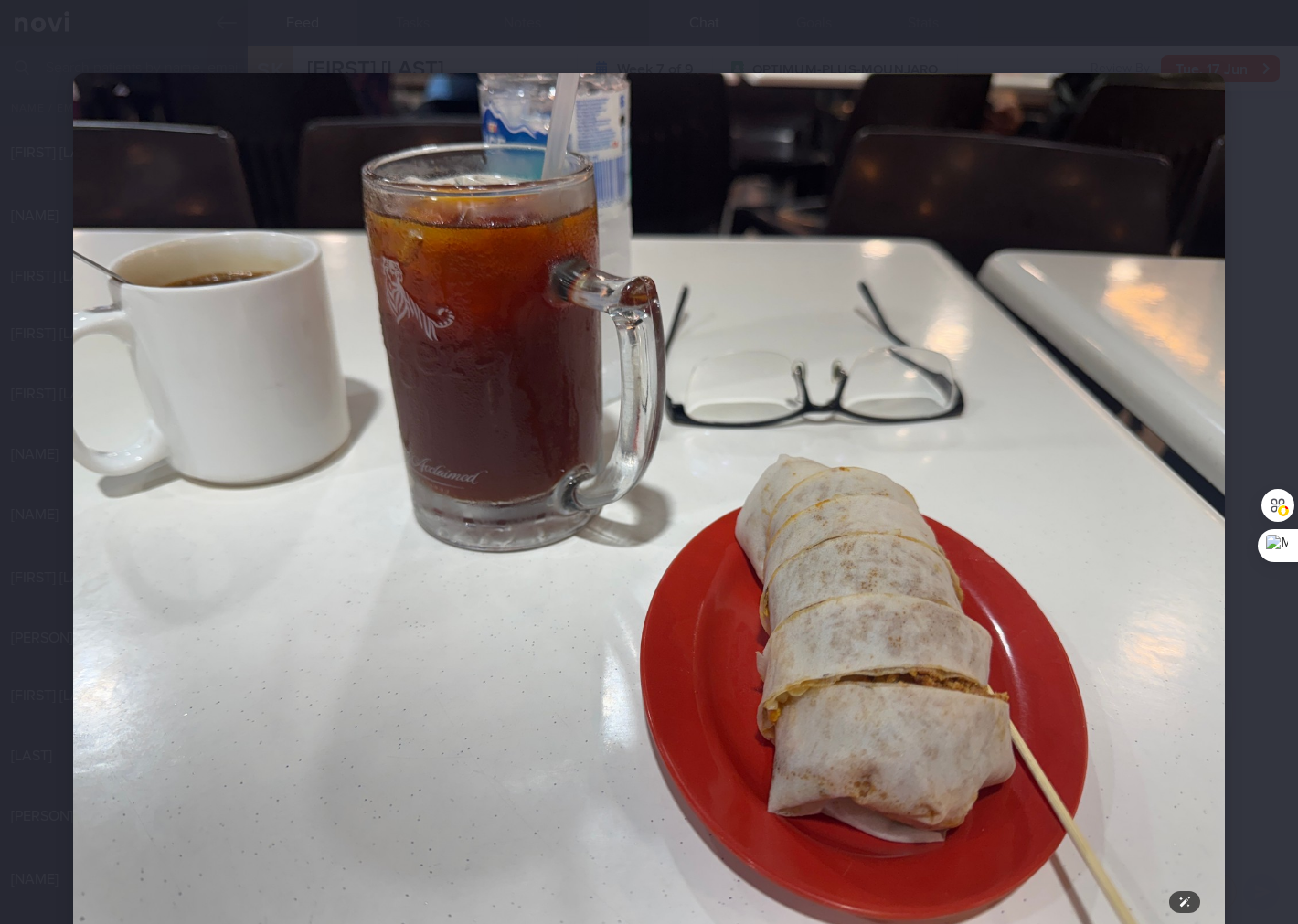 scroll, scrollTop: 74, scrollLeft: 0, axis: vertical 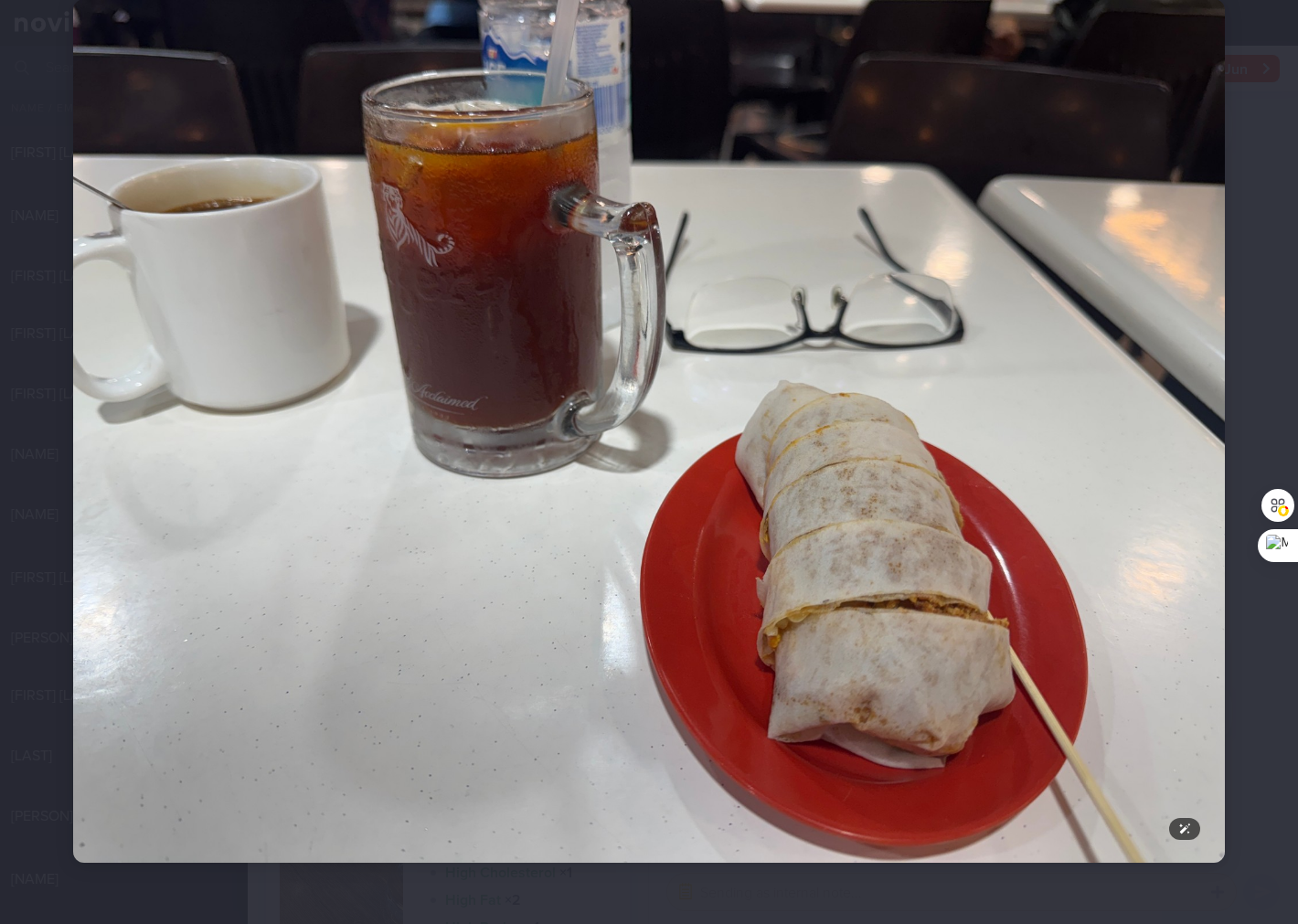 click at bounding box center (649, 430) 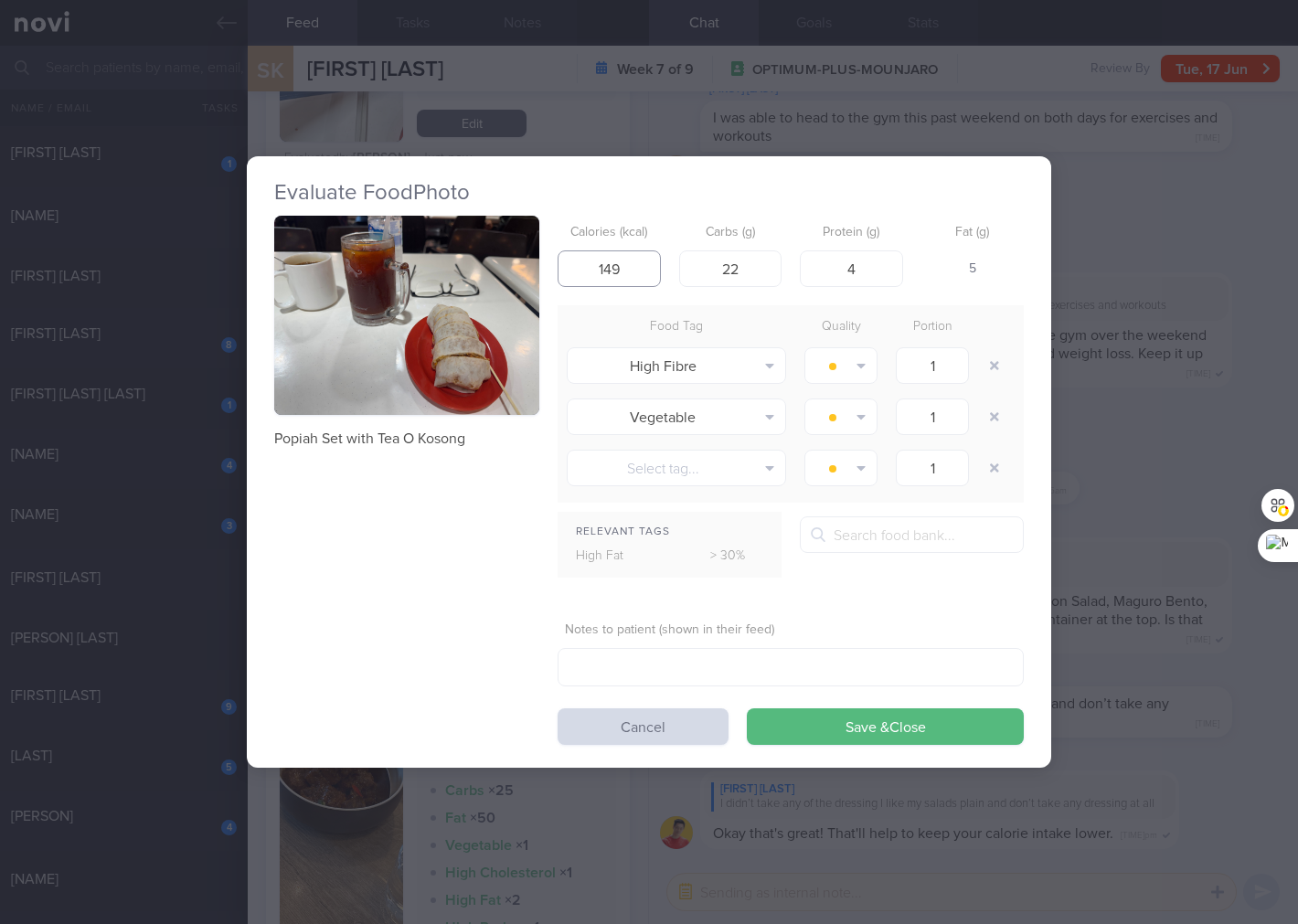 click on "149" at bounding box center (609, 269) 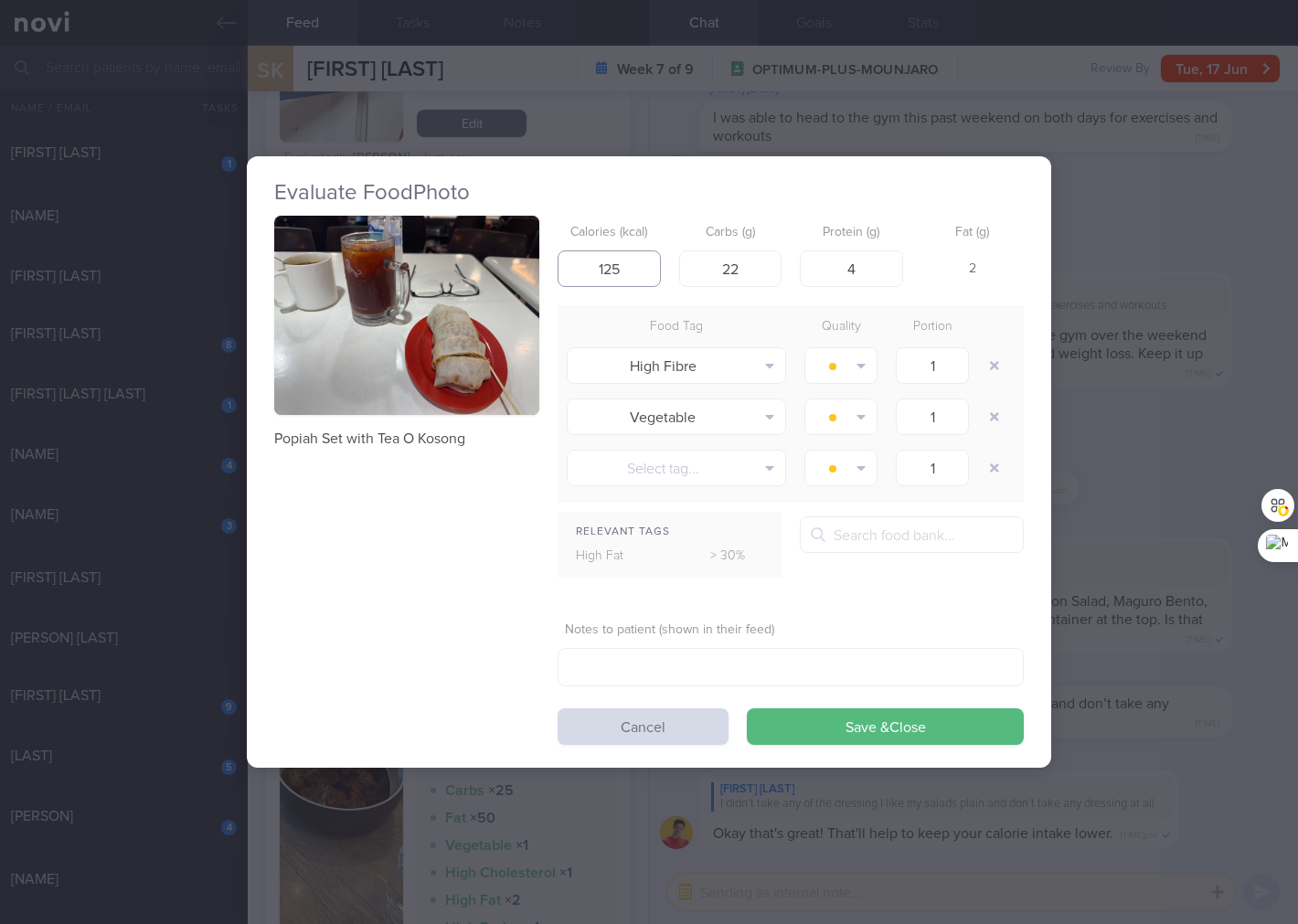 type on "125" 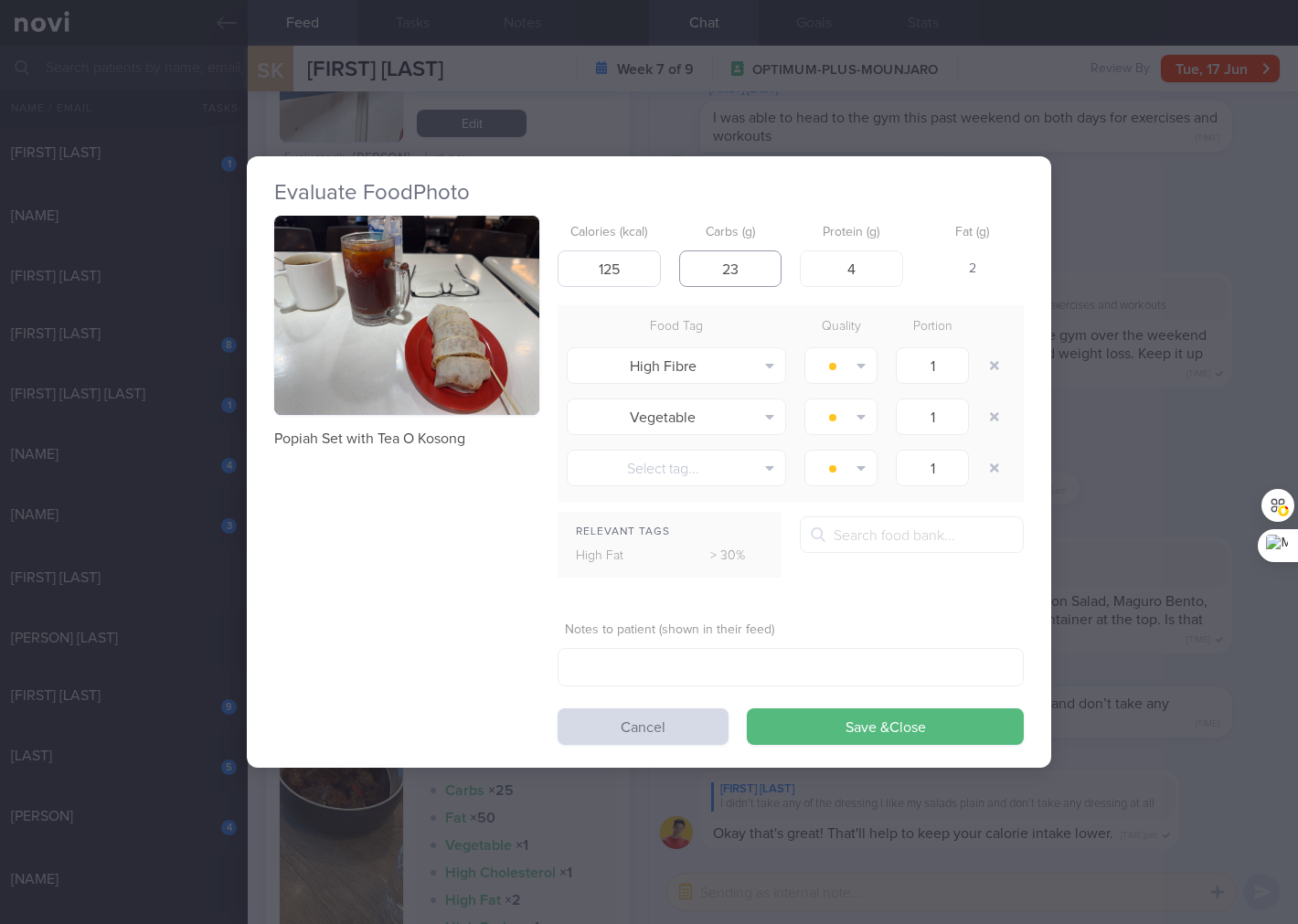 type on "23" 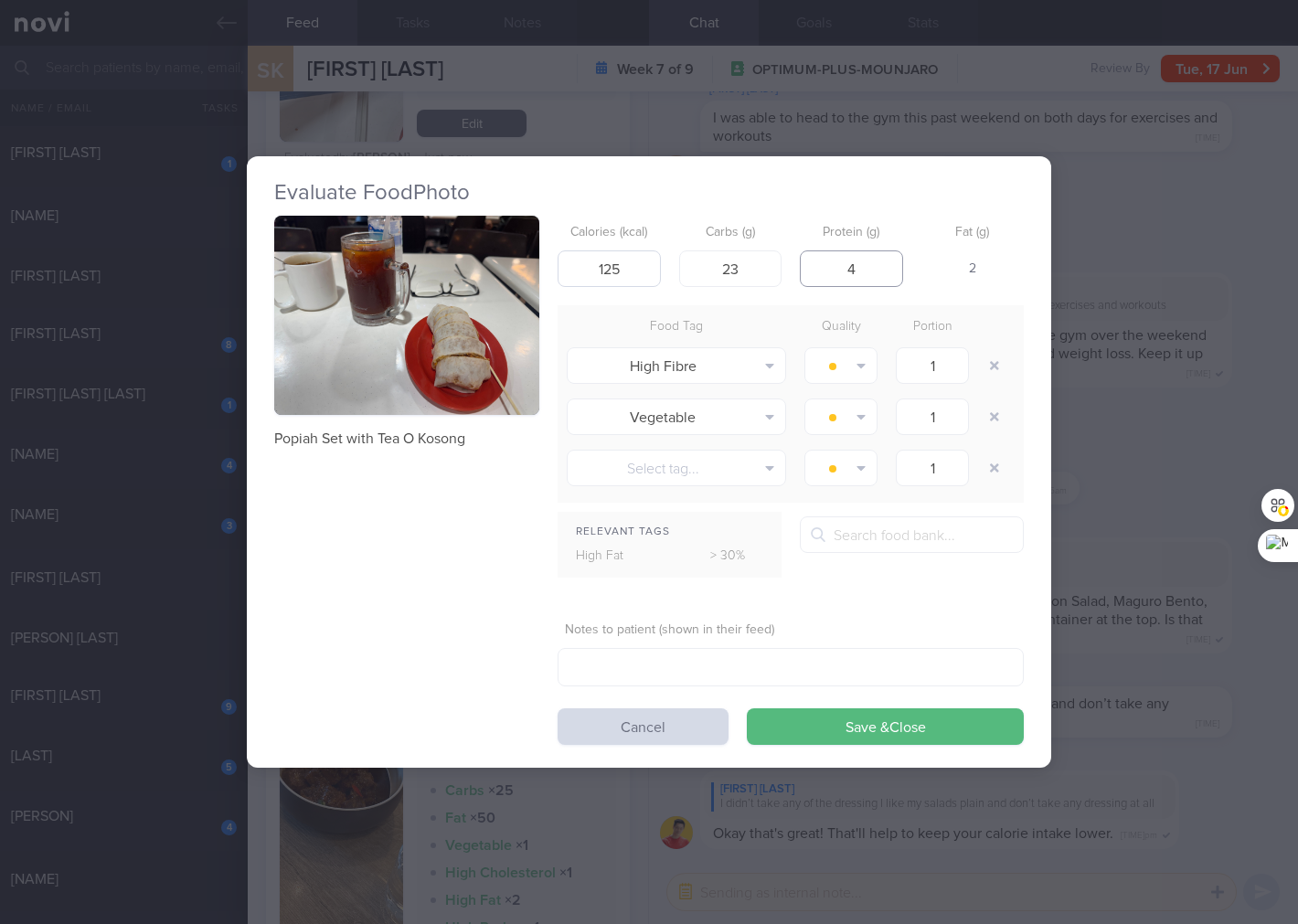 click on "Save &
Close" at bounding box center (885, 727) 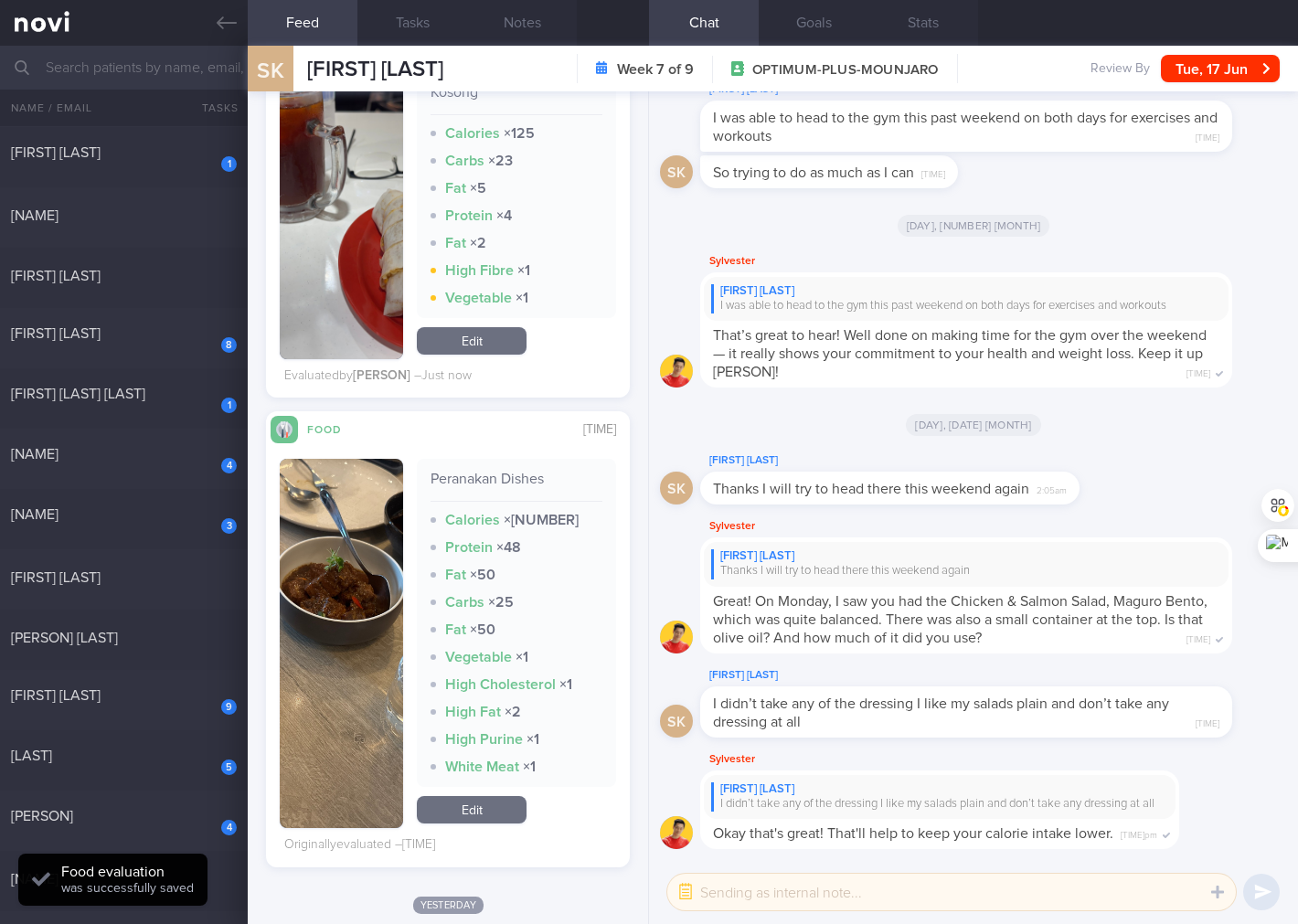 scroll, scrollTop: 1082, scrollLeft: 0, axis: vertical 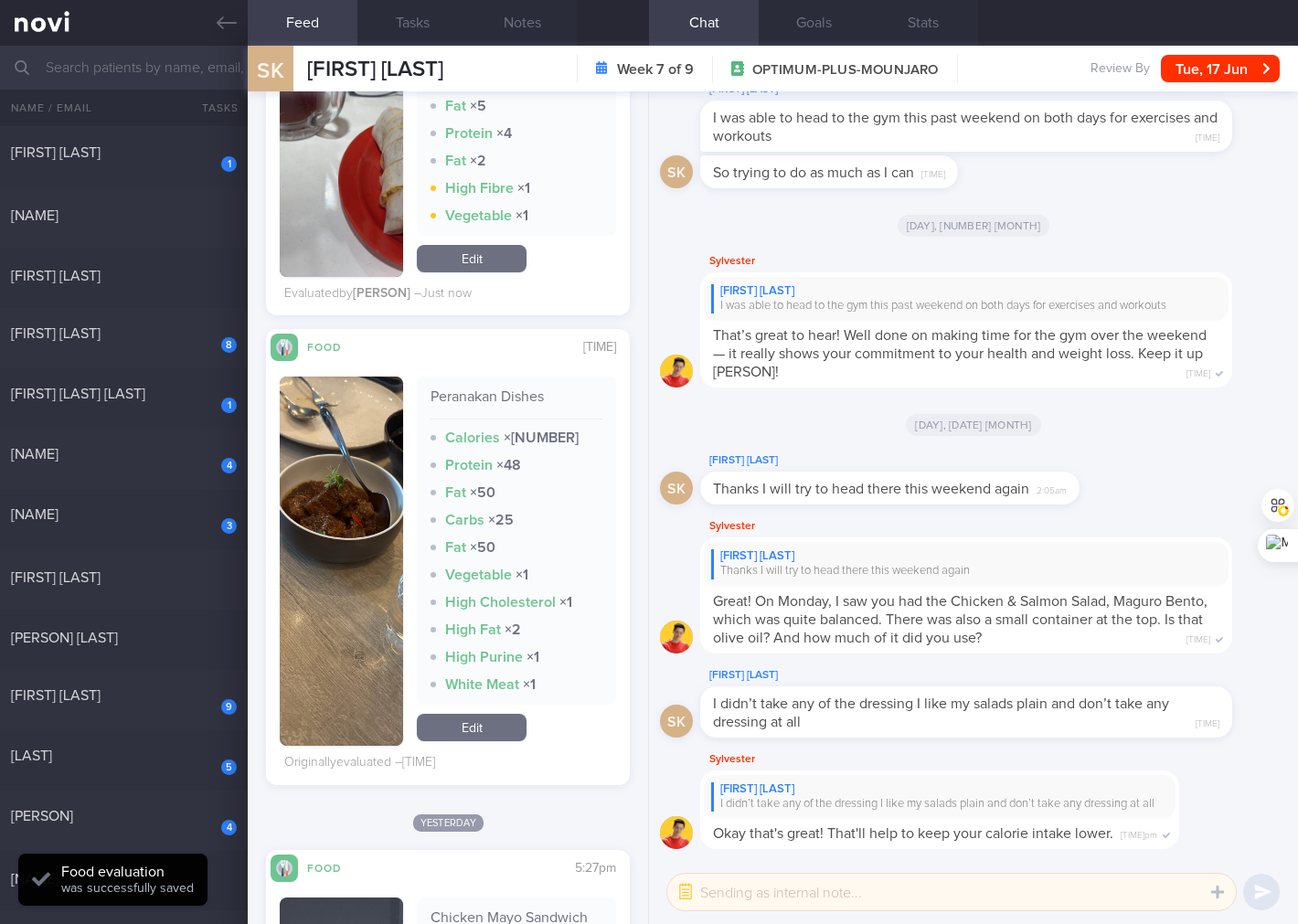 click on "Peranakan Dishes" at bounding box center [516, 403] 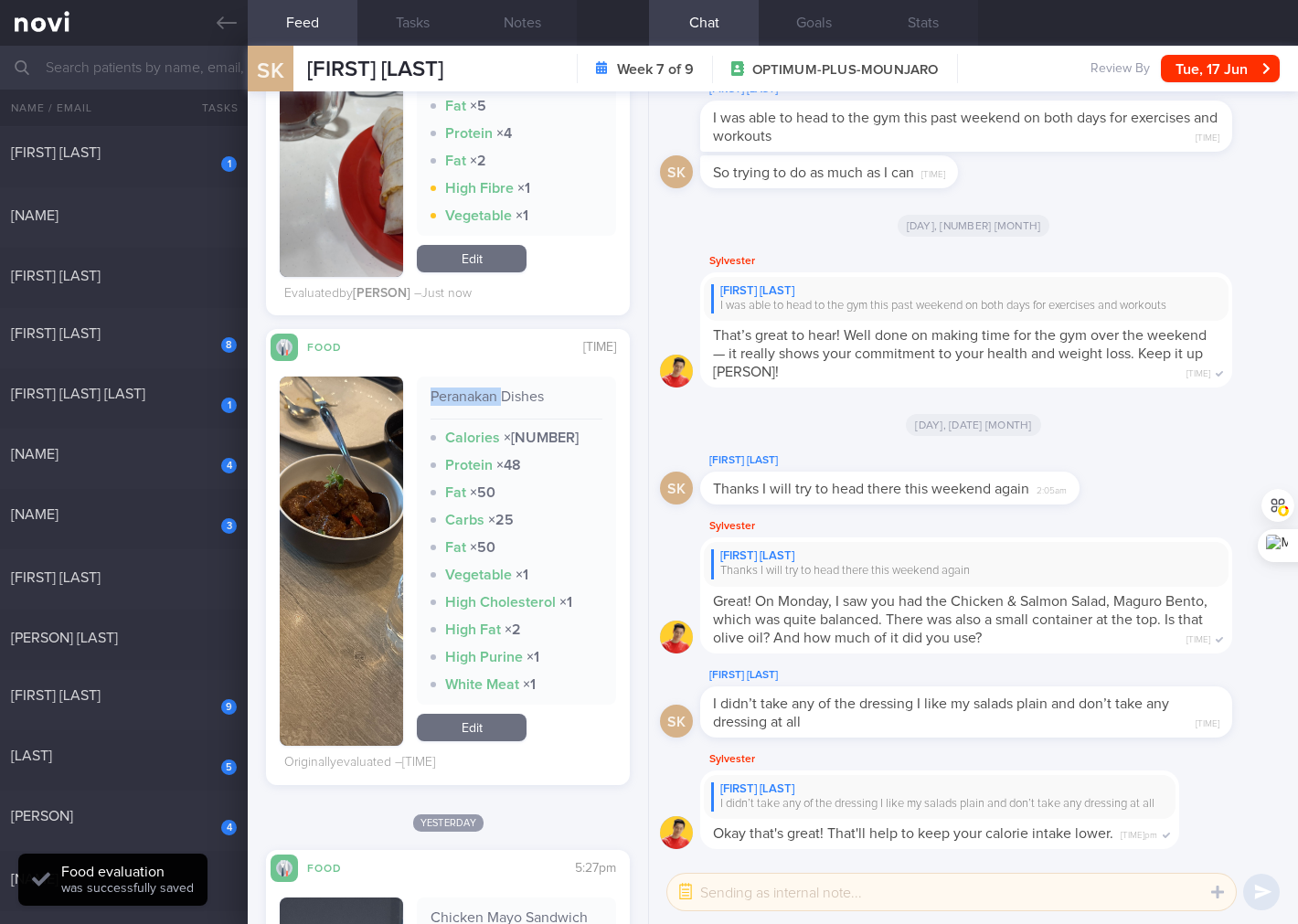 click on "Peranakan Dishes" at bounding box center [516, 403] 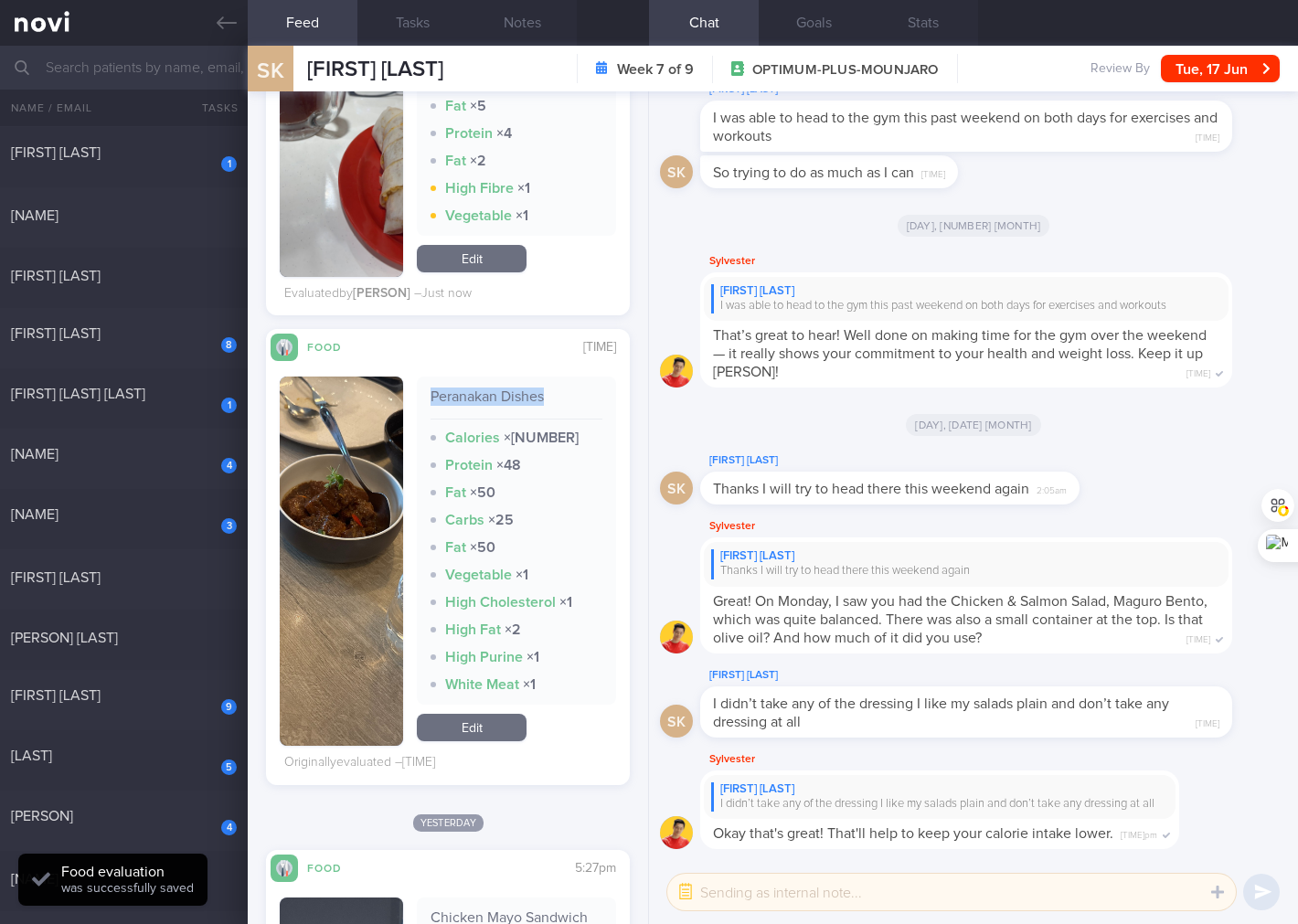 click on "Peranakan Dishes" at bounding box center [516, 403] 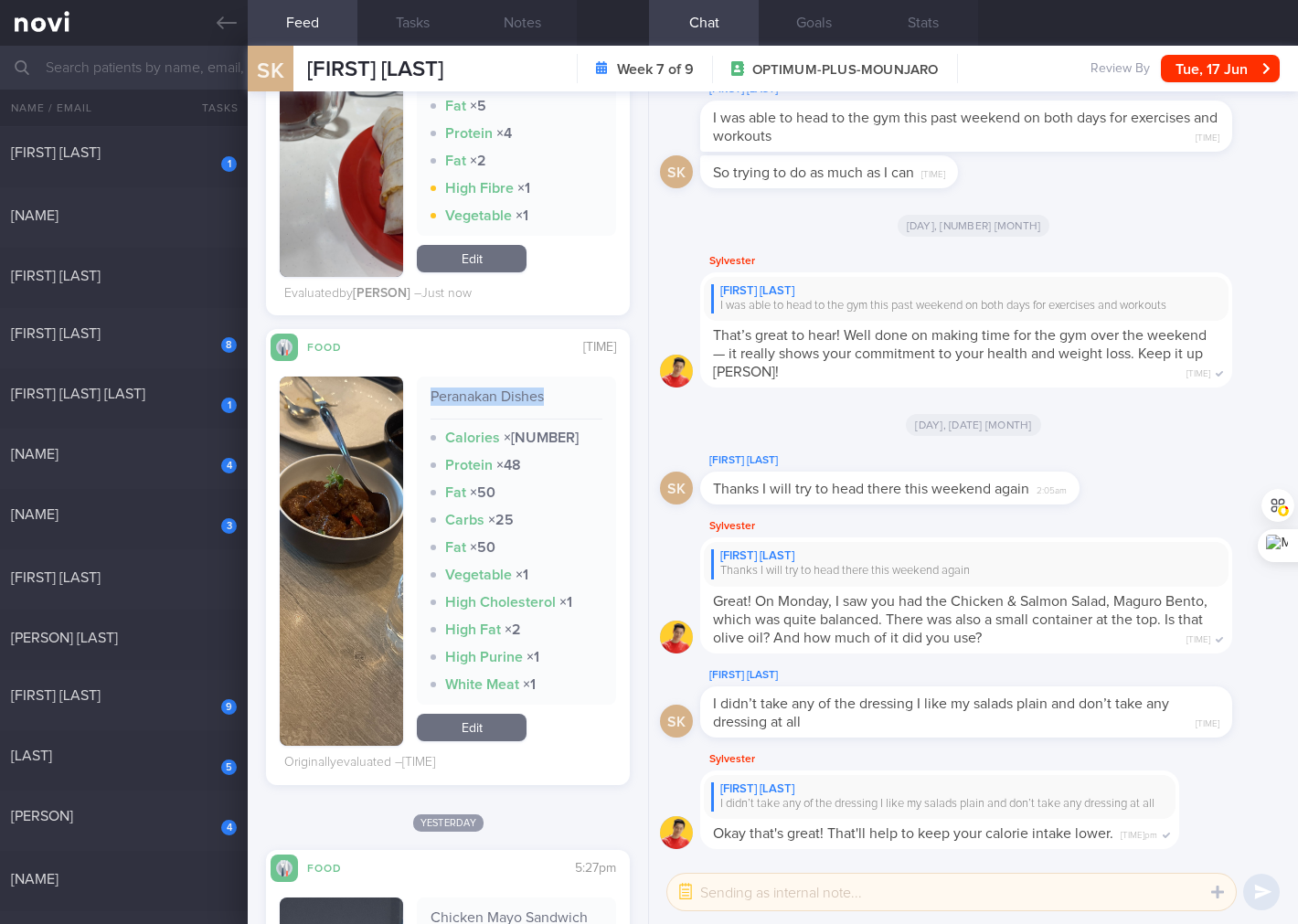 drag, startPoint x: 385, startPoint y: 644, endPoint x: 388, endPoint y: 608, distance: 36.124784 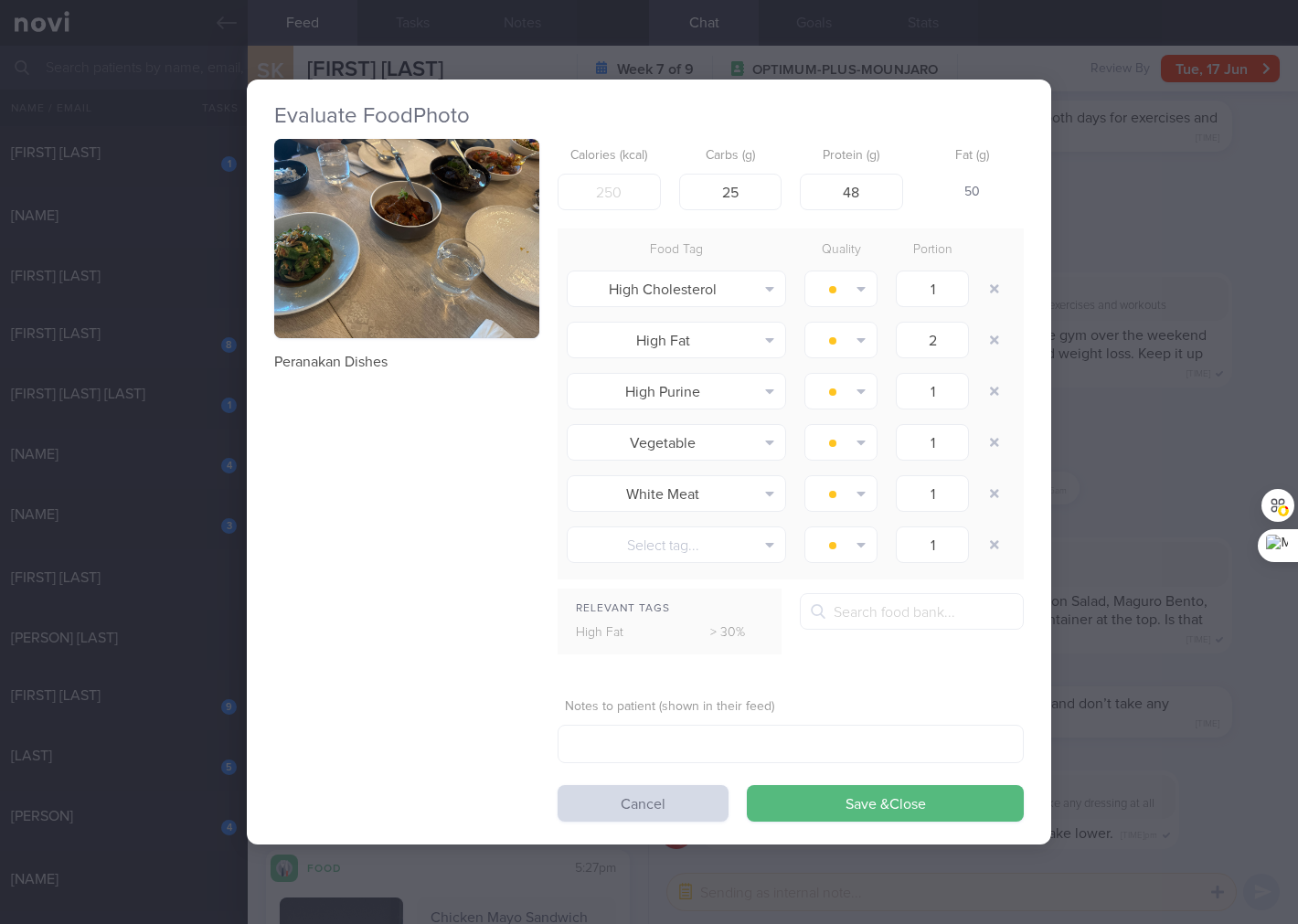 click on "Peranakan Dishes" at bounding box center [407, 255] 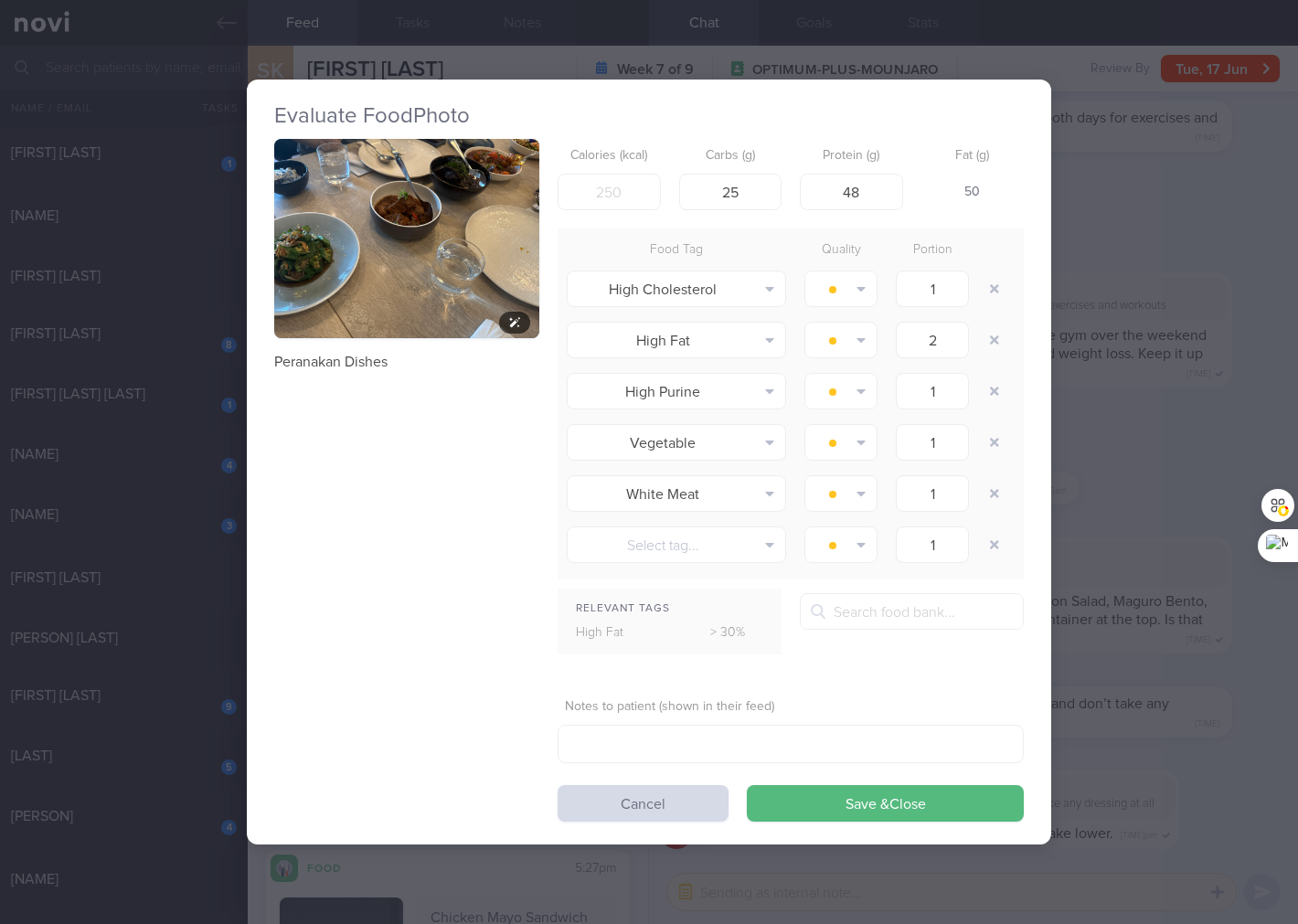 click at bounding box center [407, 239] 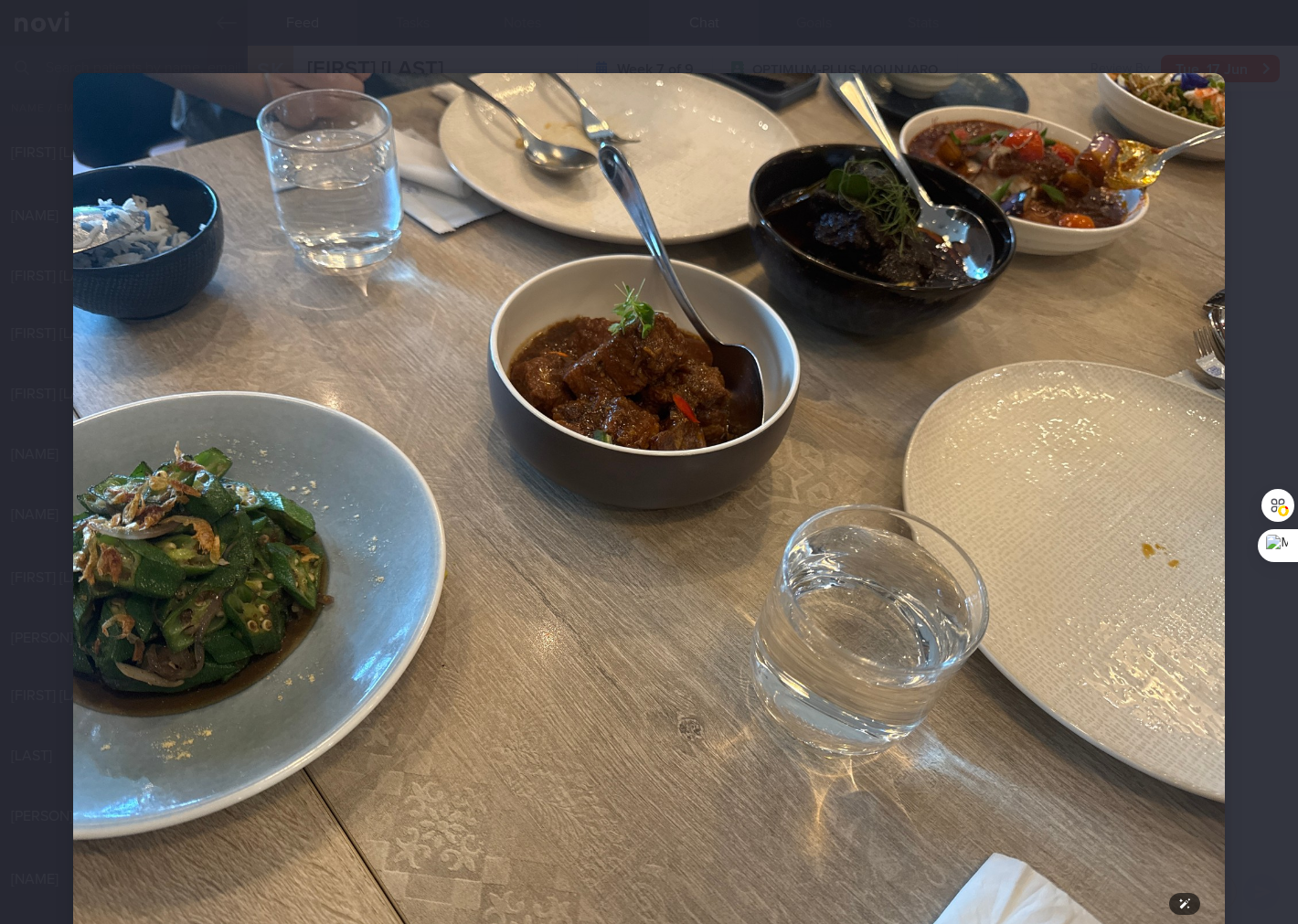 click at bounding box center (649, 504) 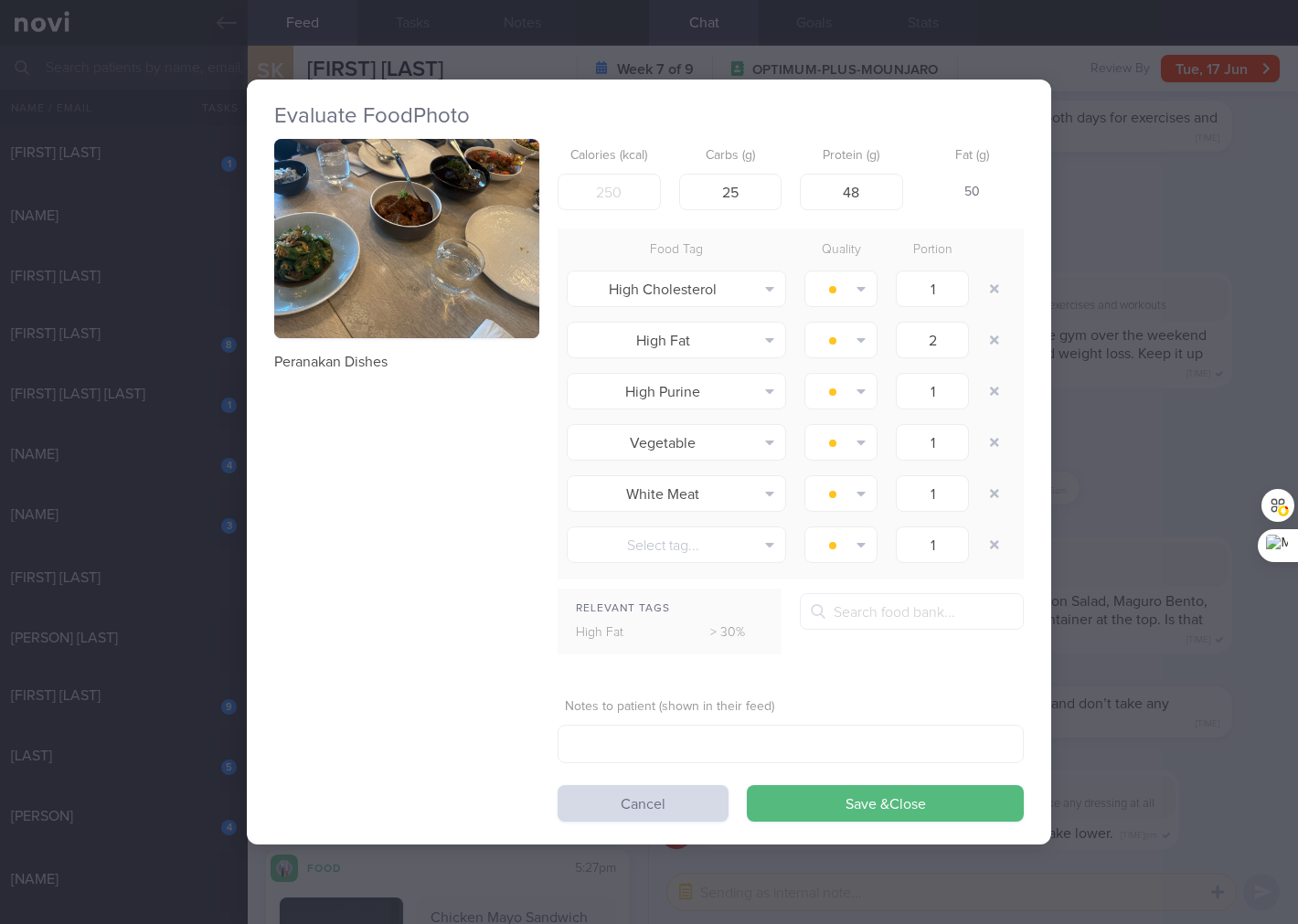click on "Evaluate Food  Photo
Peranakan Dishes
Calories (kcal)
742
Carbs (g)
25
Protein (g)
48
Fat (g)
50
Food Tag
Quality
Portion
High Cholesterol
Alcohol
Fried
Fruit
Healthy Fats
High Calcium
High Cholesterol
High Fat" at bounding box center [649, 462] 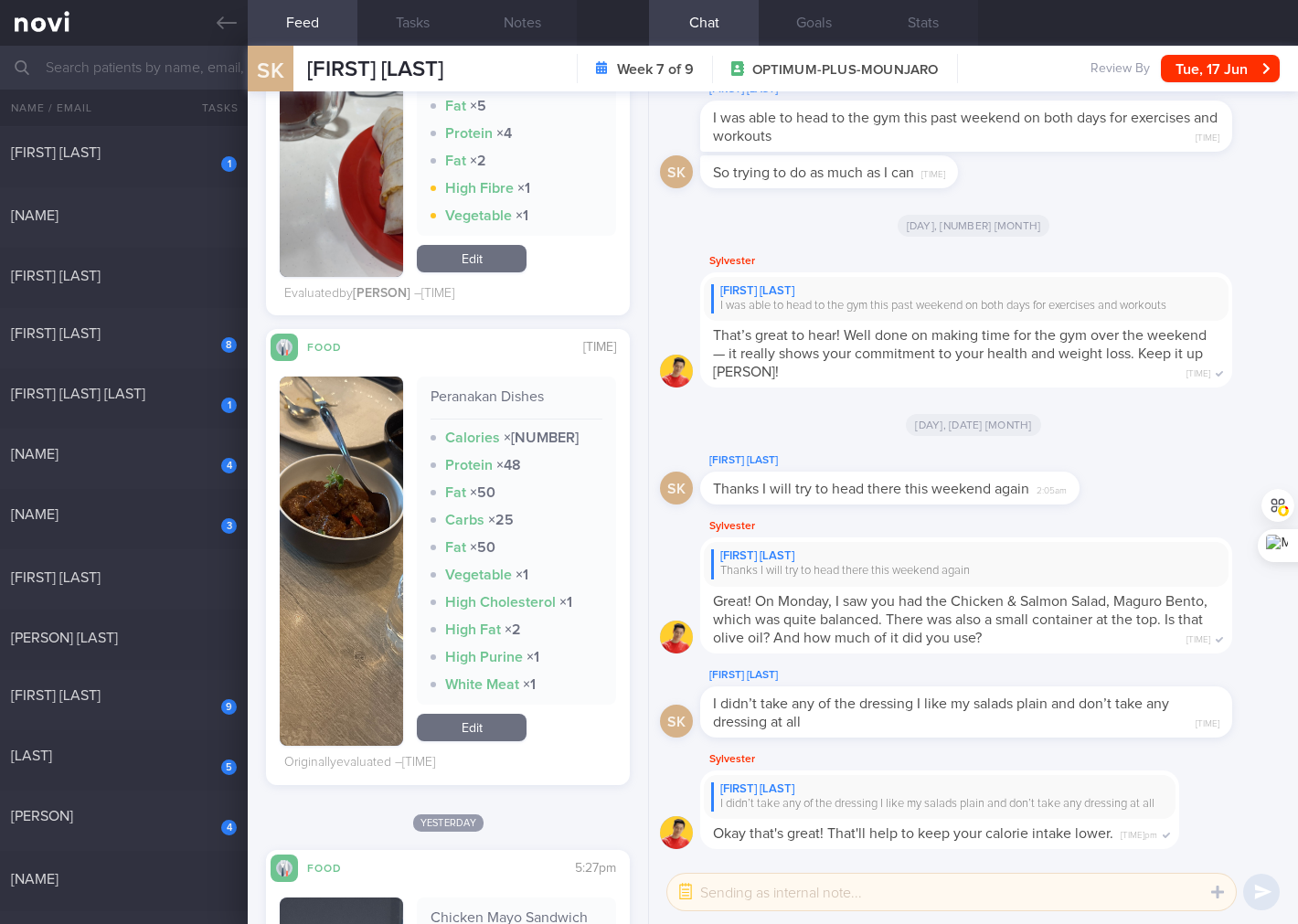 scroll, scrollTop: 1624, scrollLeft: 0, axis: vertical 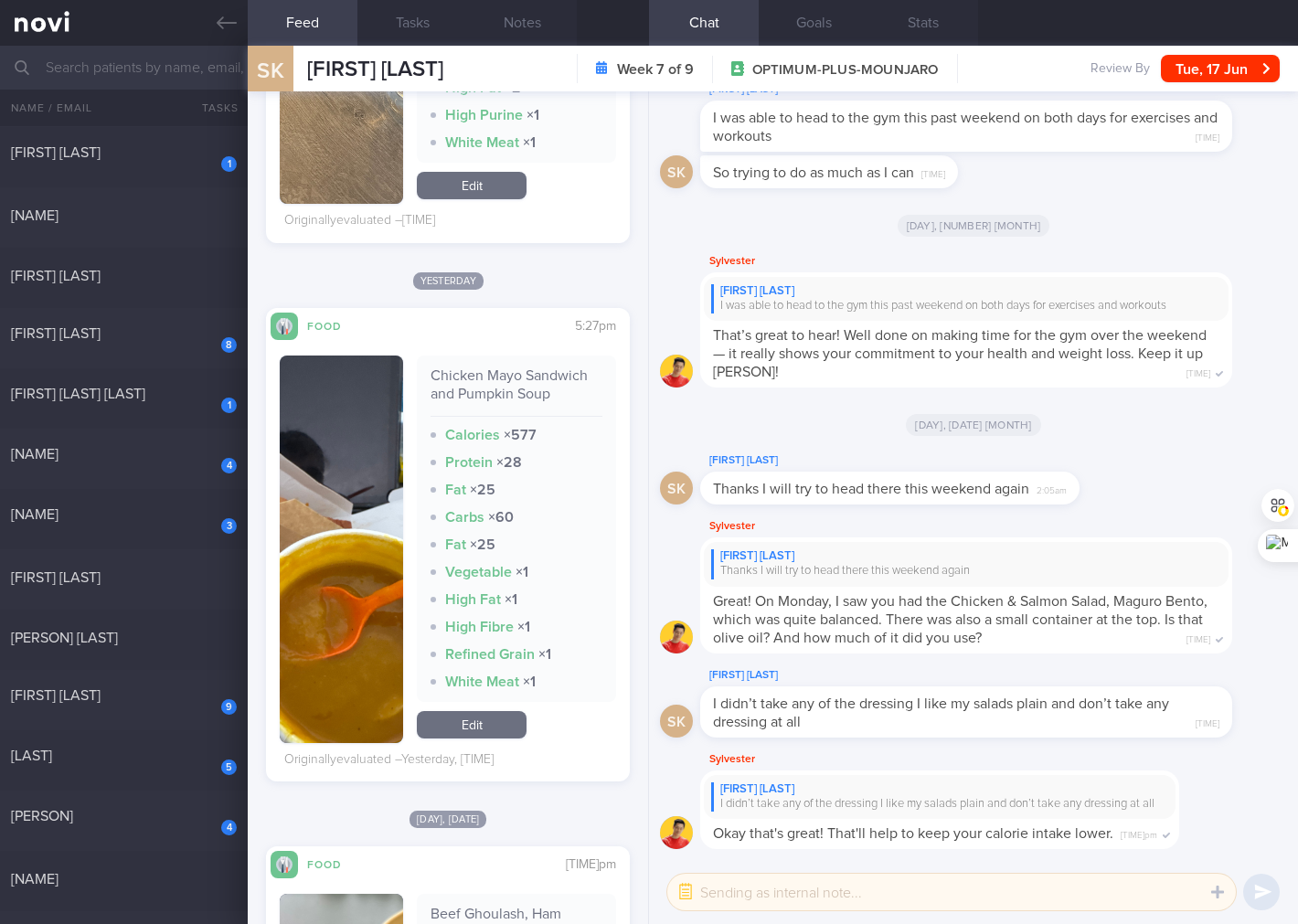 click at bounding box center (341, 549) 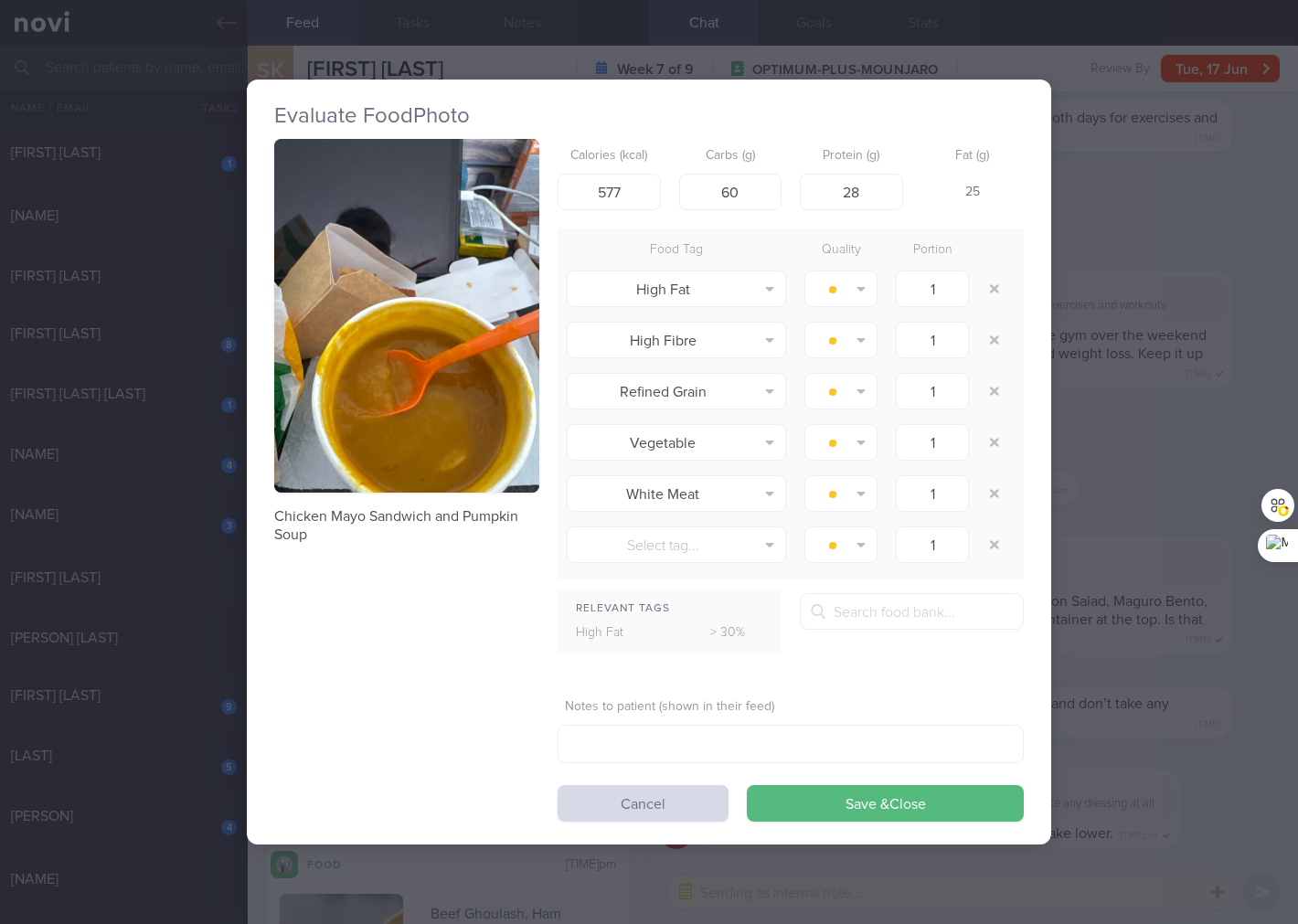 click on "Evaluate Food  Photo
Chicken Mayo Sandwich and Pumpkin Soup
Calories (kcal)
577
Carbs (g)
60
Protein (g)
28
Fat (g)
25
Food Tag
Quality
Portion
High Fat
Alcohol
Fried
Fruit
Healthy Fats
High Calcium
High Cholesterol
High Fat" at bounding box center [649, 462] 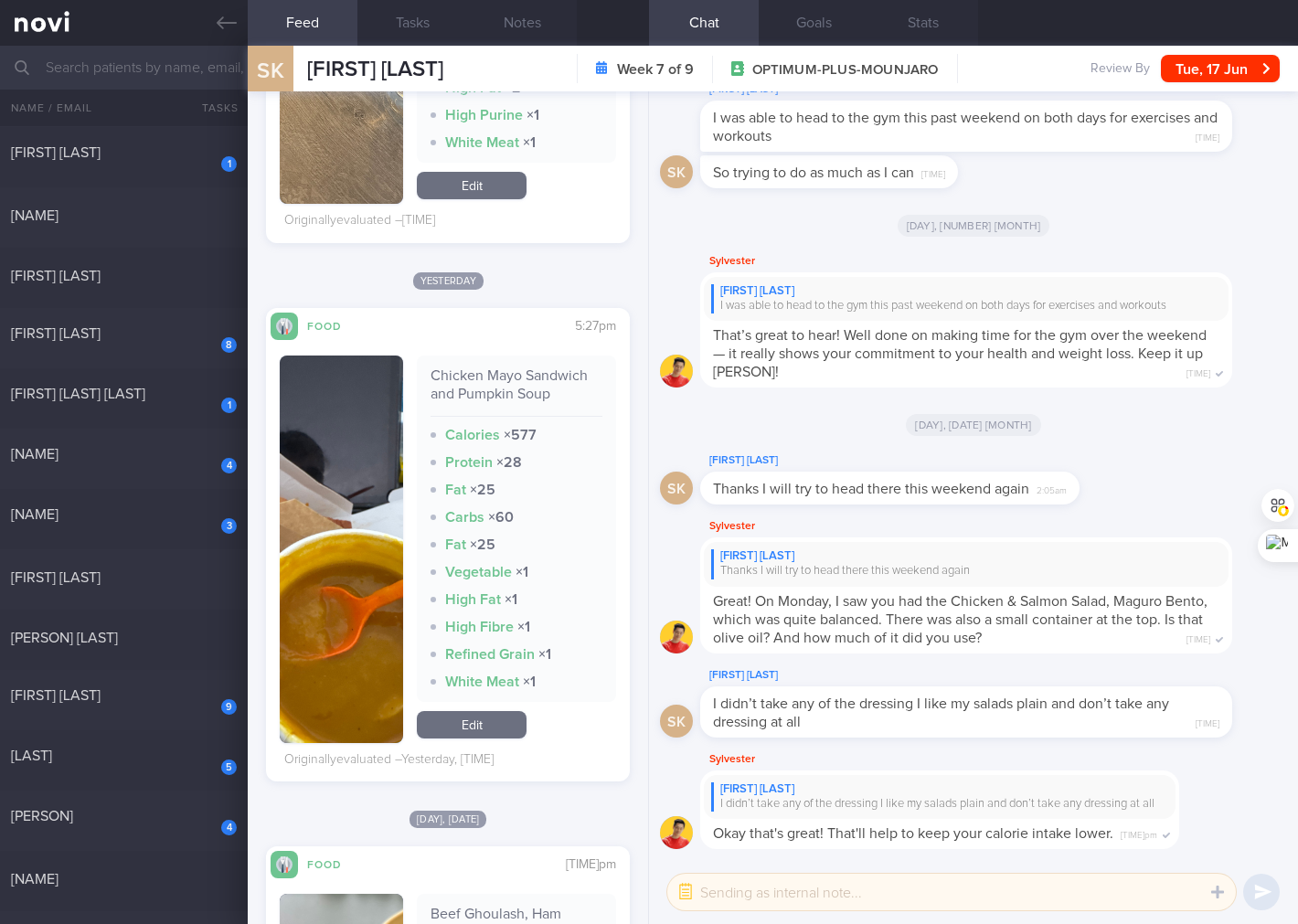 click on "Chicken Mayo Sandwich and Pumpkin Soup" at bounding box center (516, 391) 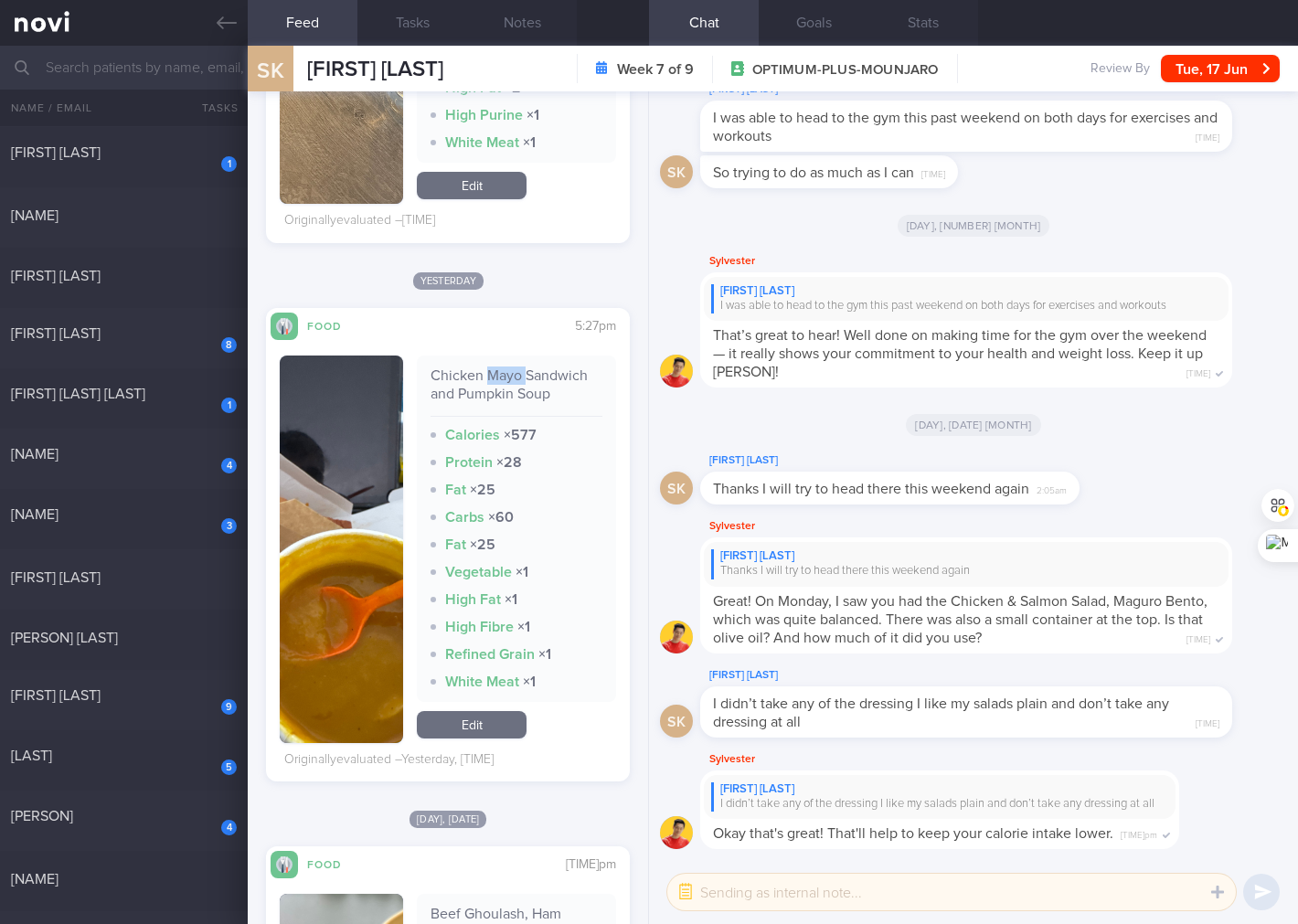 click on "Chicken Mayo Sandwich and Pumpkin Soup" at bounding box center (516, 391) 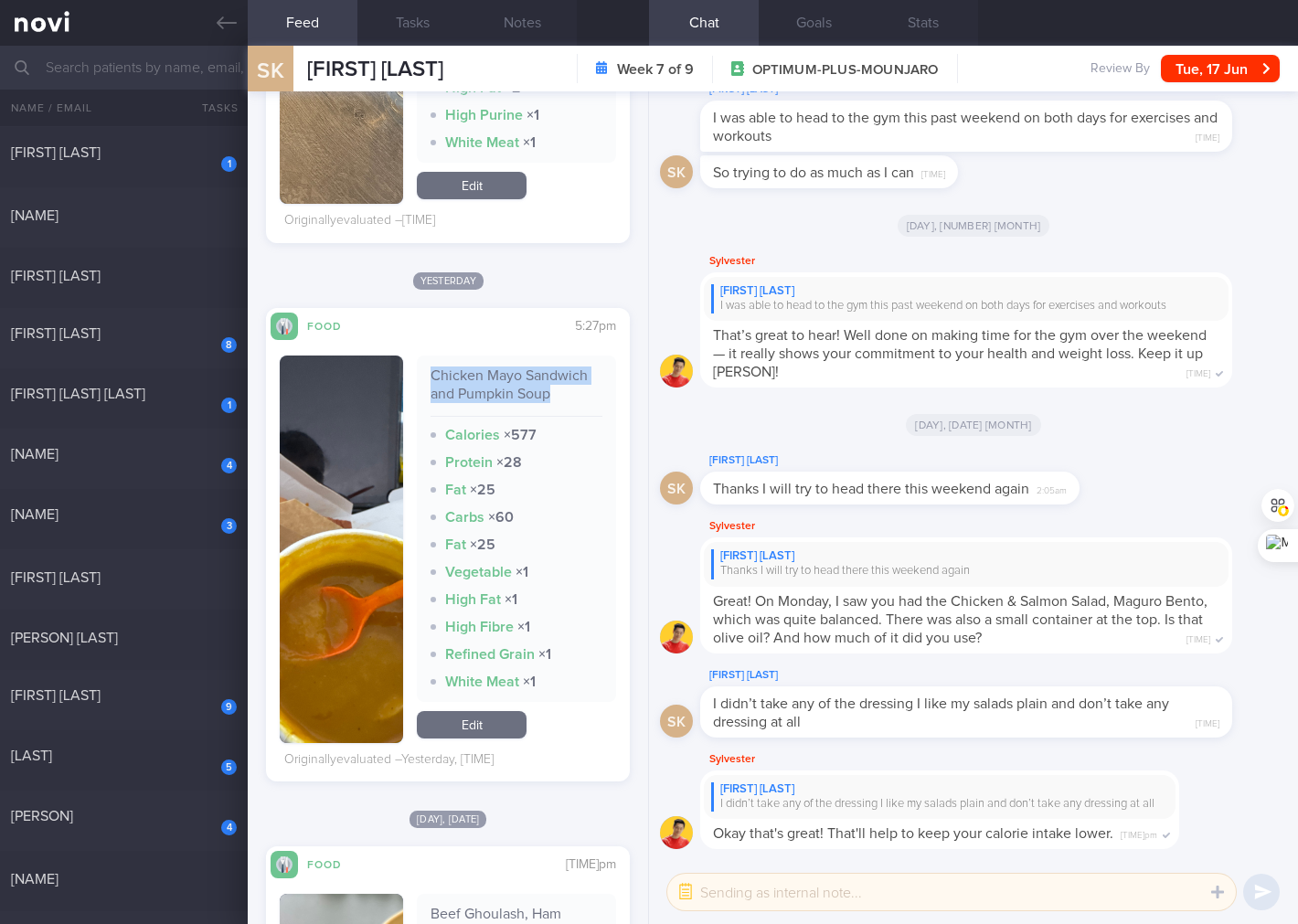 click on "Chicken Mayo Sandwich and Pumpkin Soup" at bounding box center (516, 391) 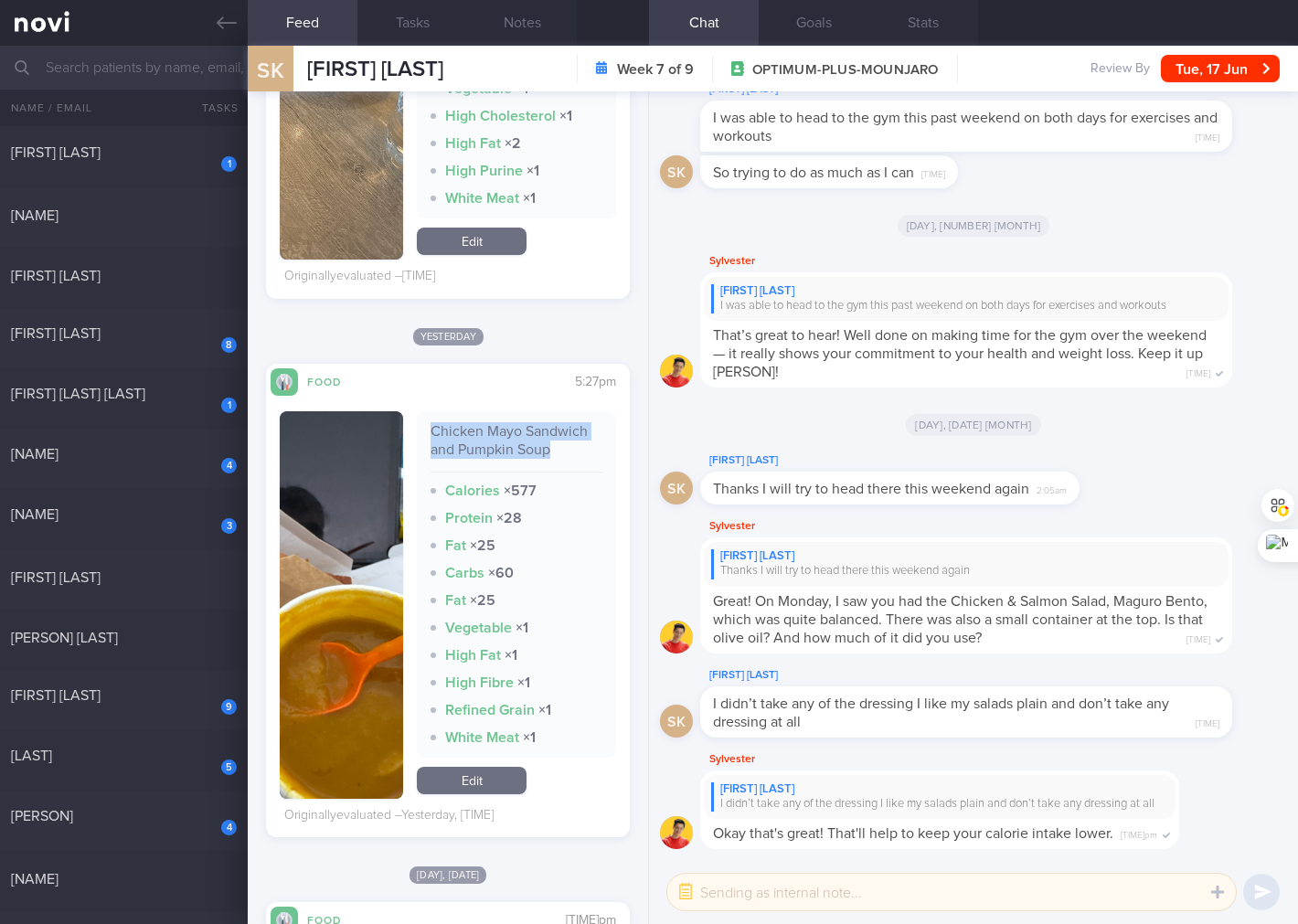 scroll, scrollTop: 1624, scrollLeft: 0, axis: vertical 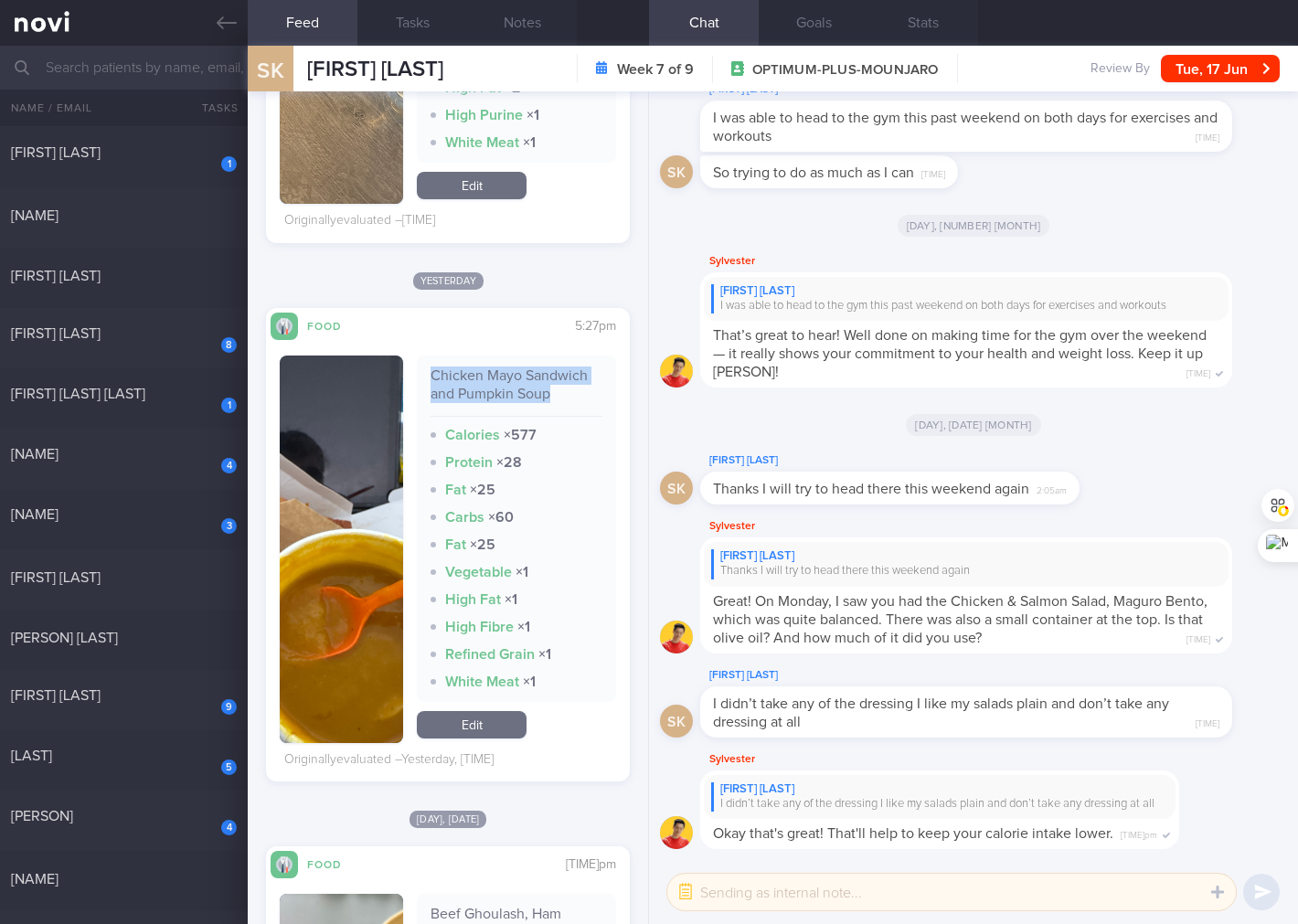 copy on "Chicken Mayo Sandwich and Pumpkin Soup" 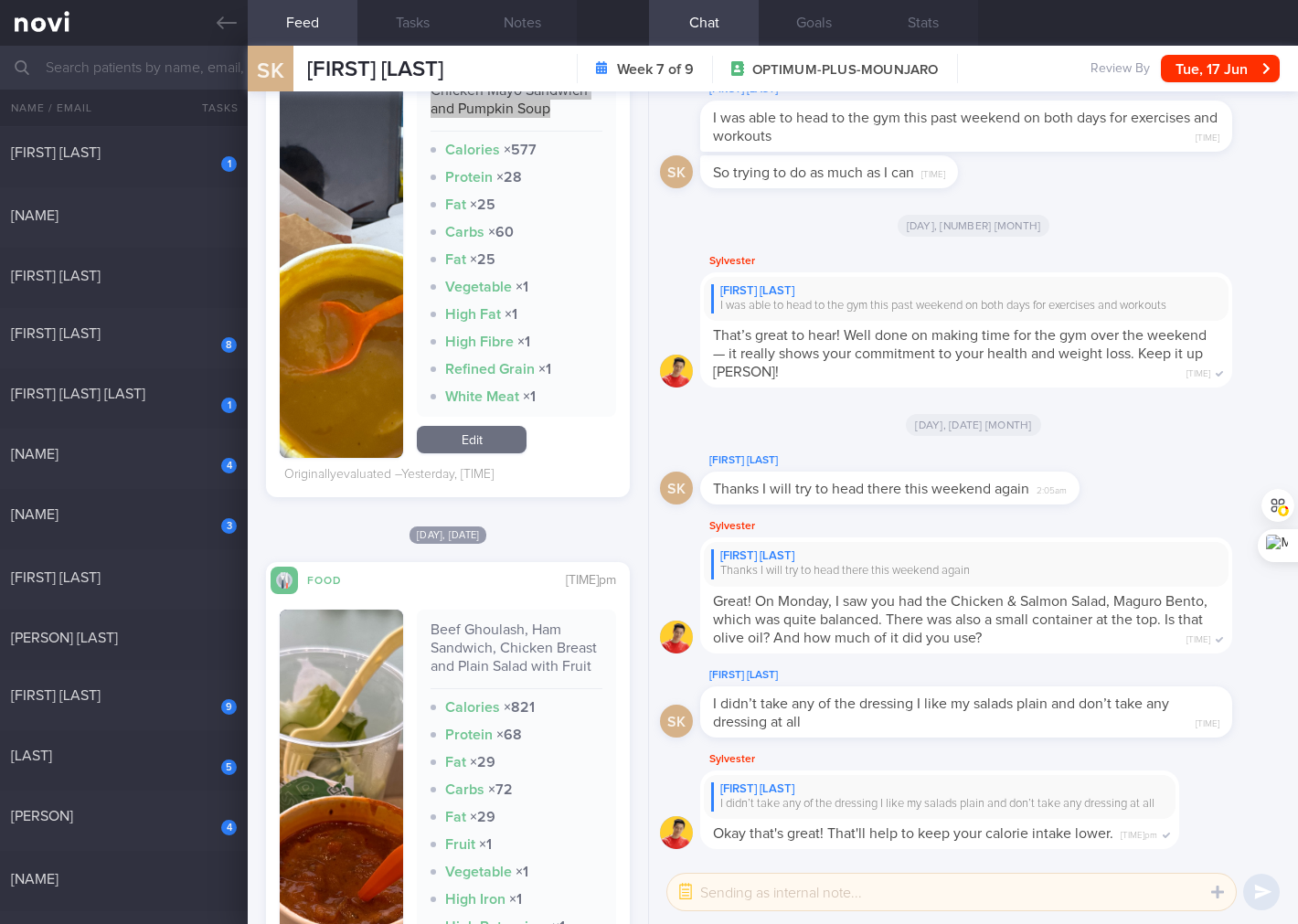 scroll, scrollTop: 2166, scrollLeft: 0, axis: vertical 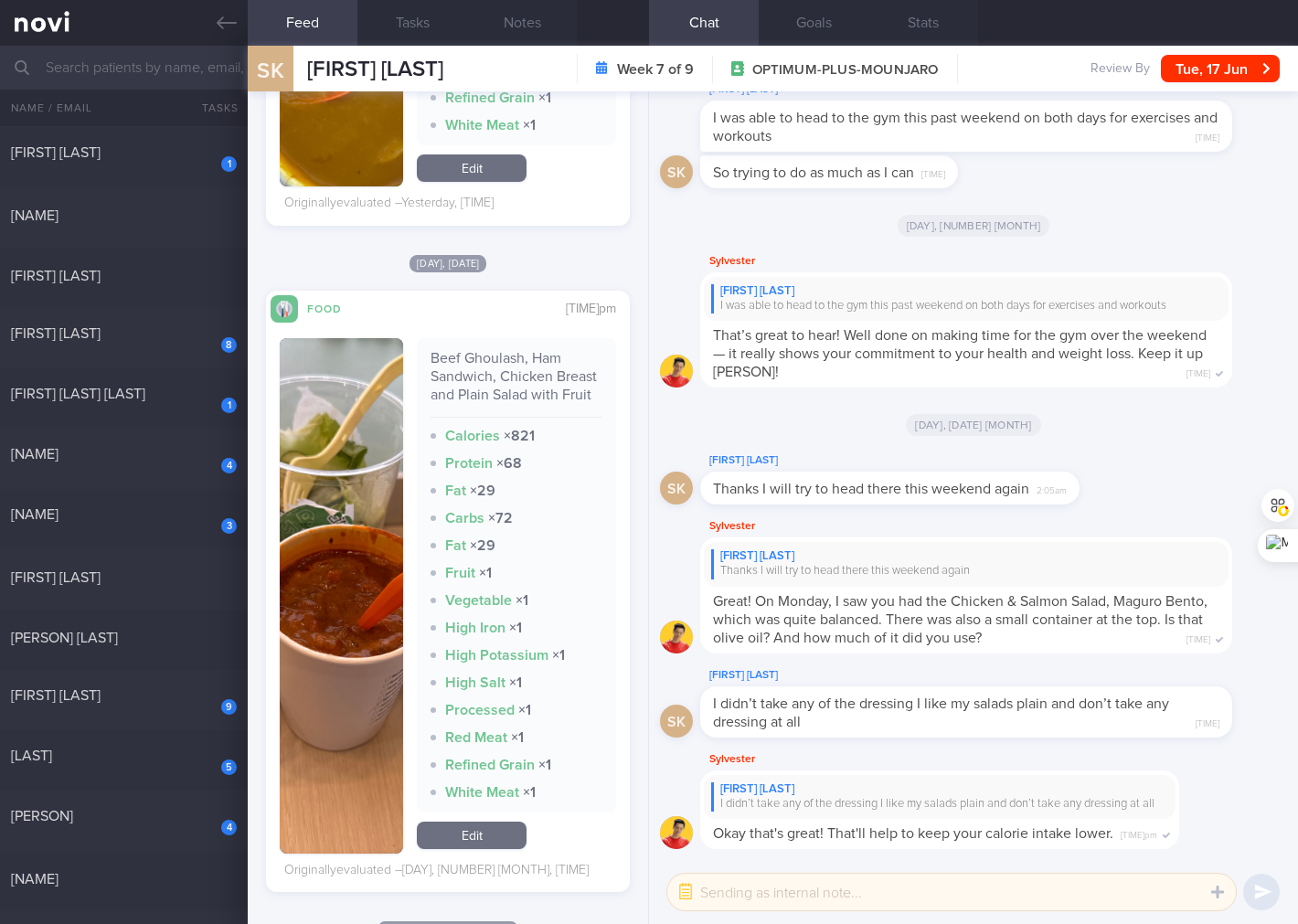 click on "Beef Ghoulash, Ham Sandwich, Chicken Breast and Plain Salad with Fruit" at bounding box center (516, 383) 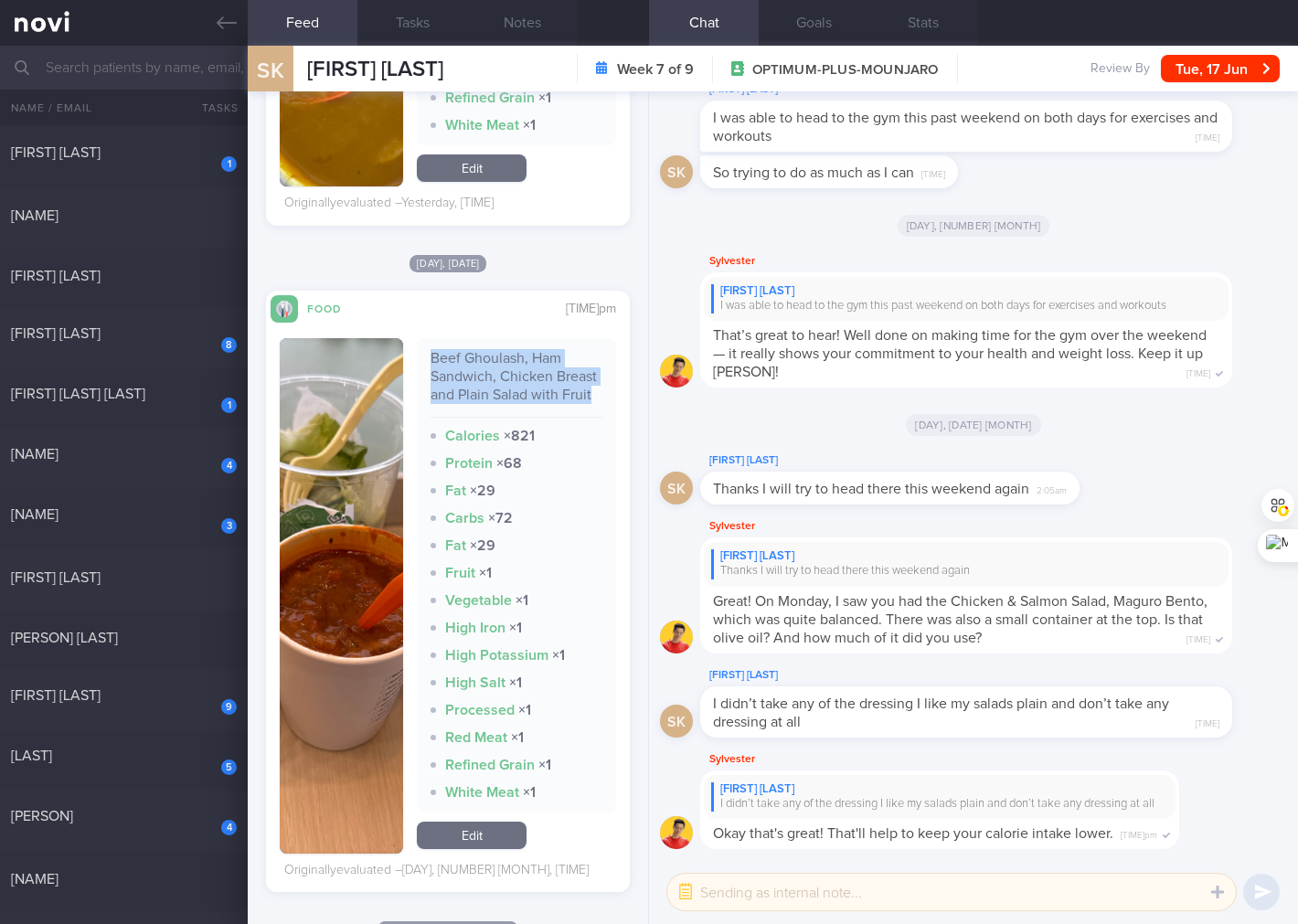 click on "Beef Ghoulash, Ham Sandwich, Chicken Breast and Plain Salad with Fruit" at bounding box center (516, 383) 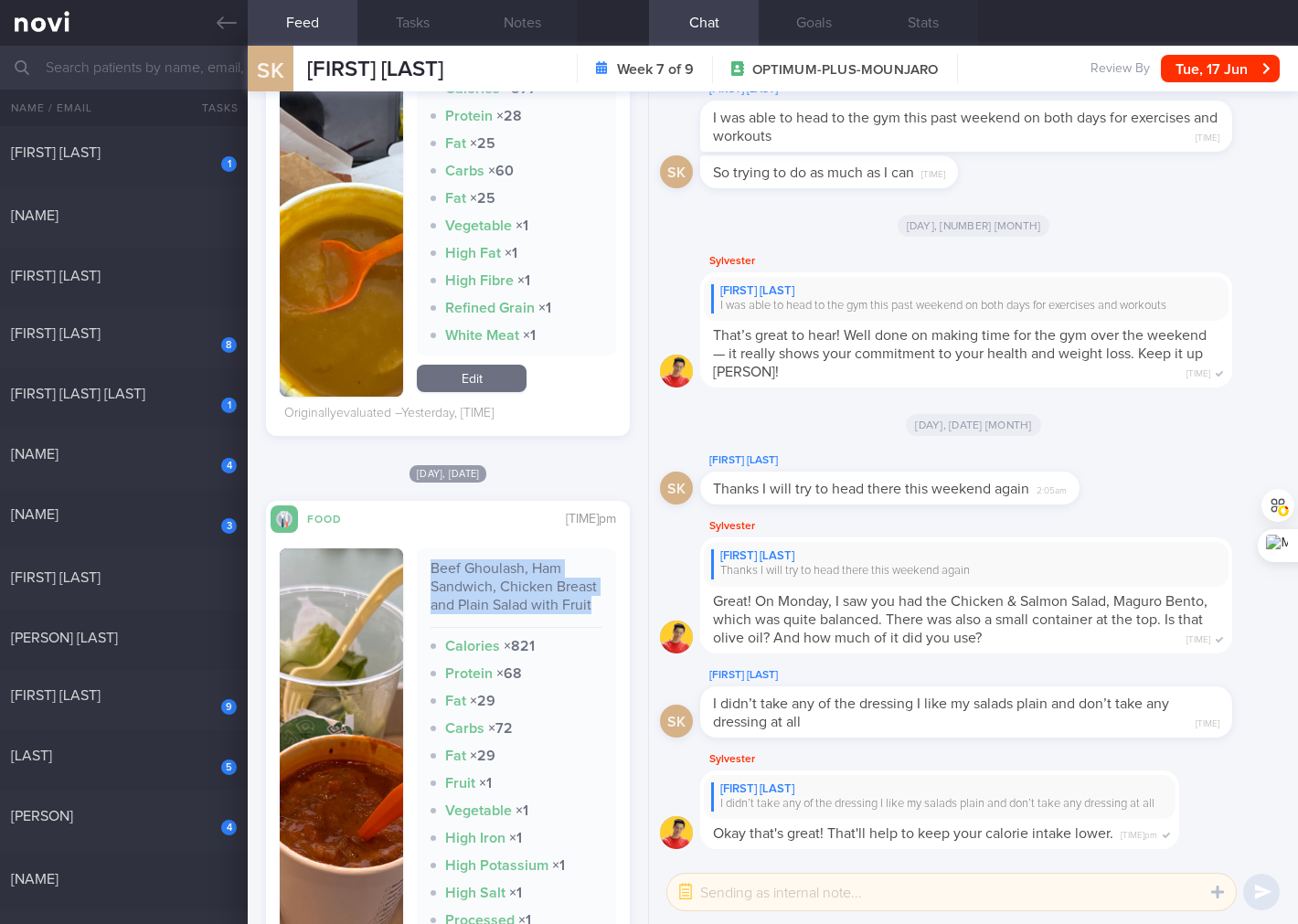 scroll, scrollTop: 1895, scrollLeft: 0, axis: vertical 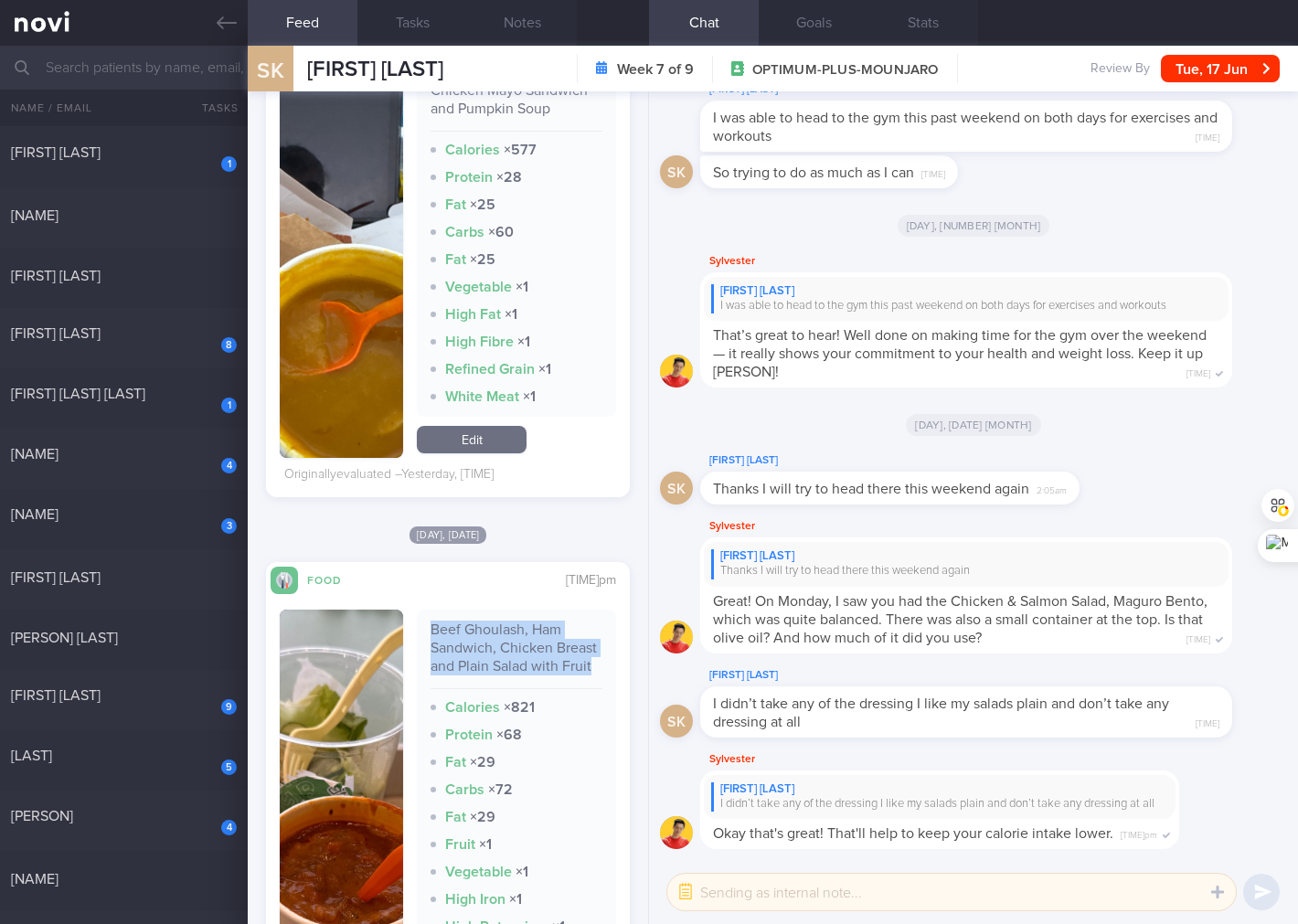 click on "Edit" at bounding box center (472, 440) 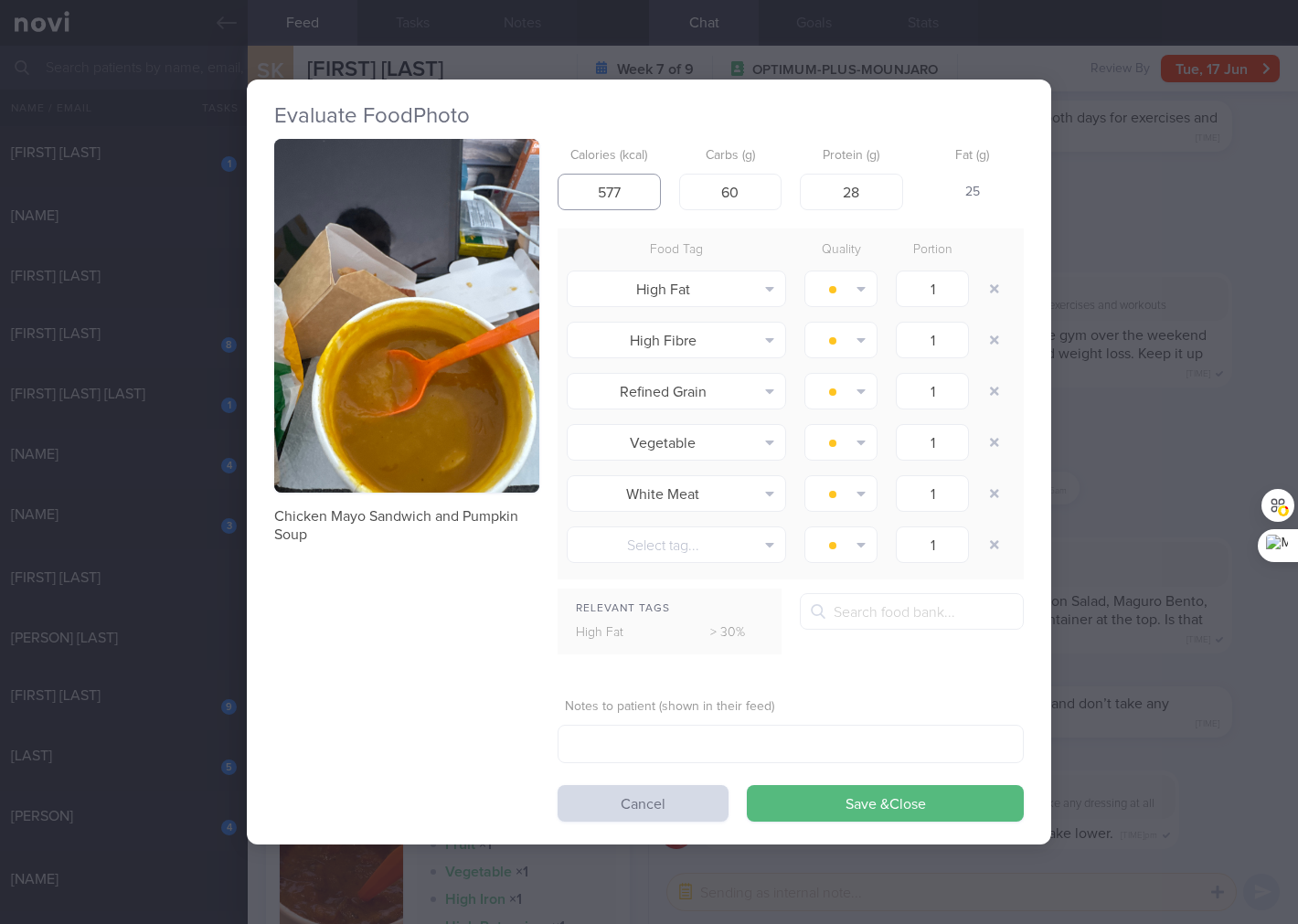 click on "577" at bounding box center [609, 192] 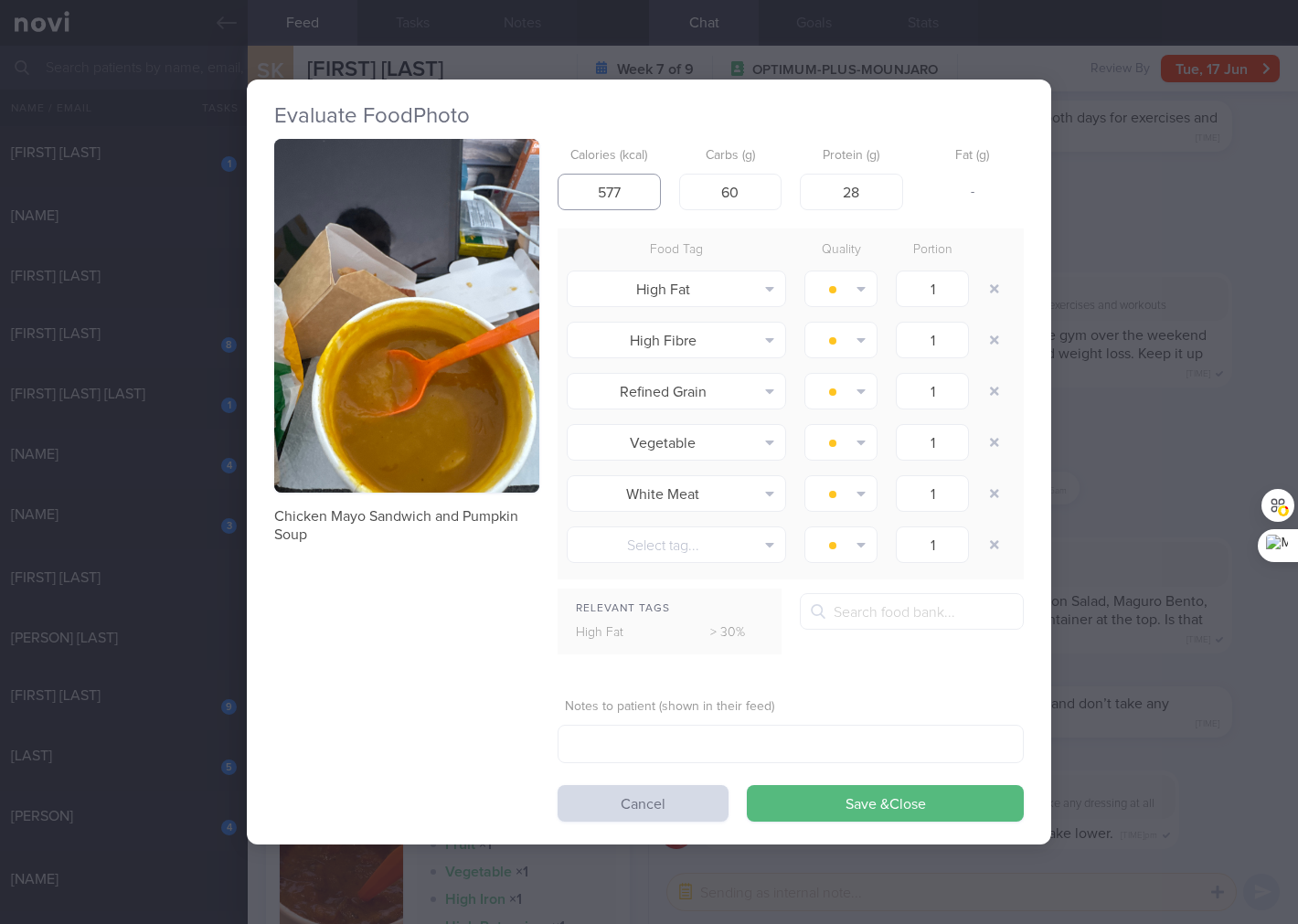 type on "[NUMBER]" 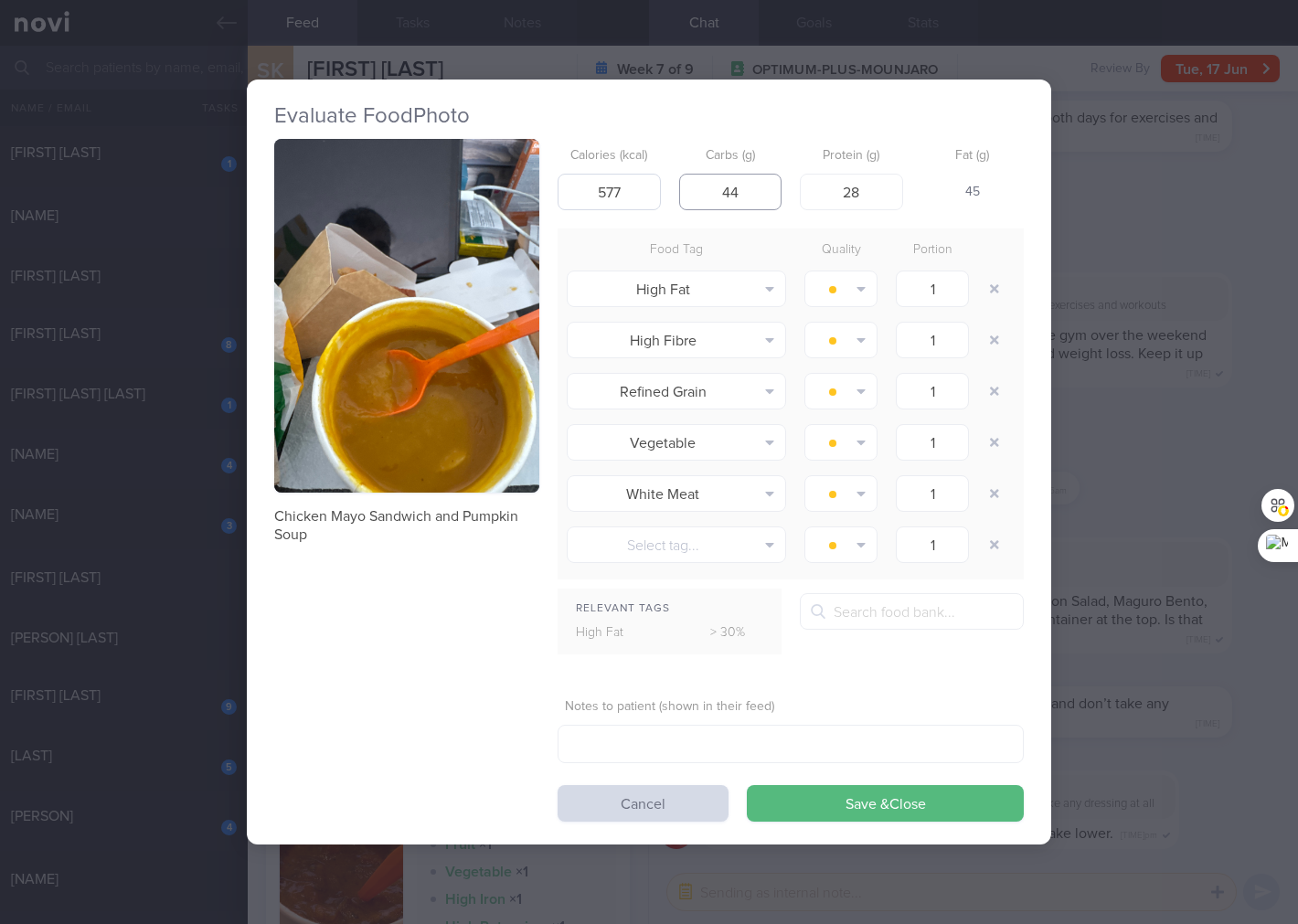 type on "44" 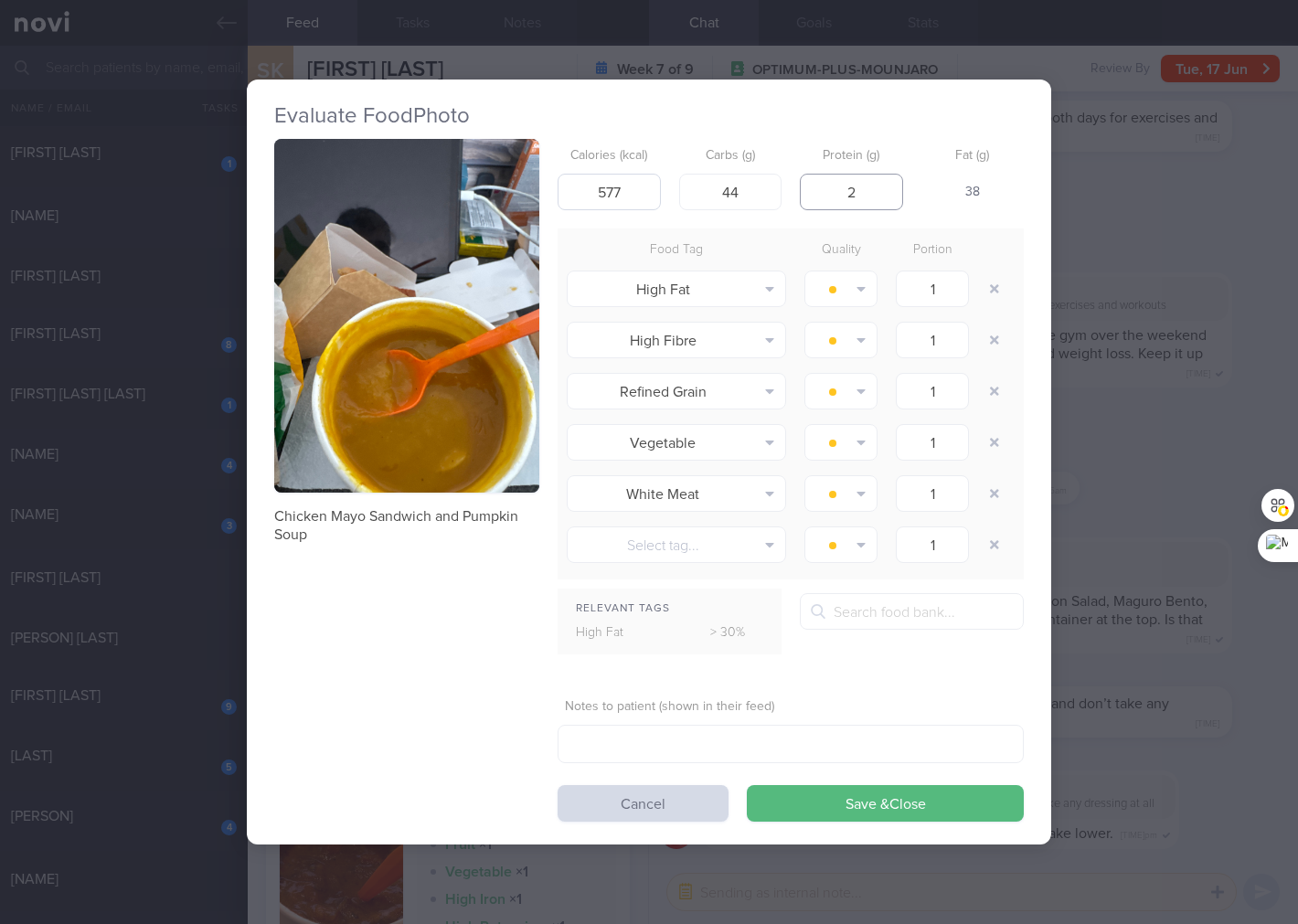type on "28" 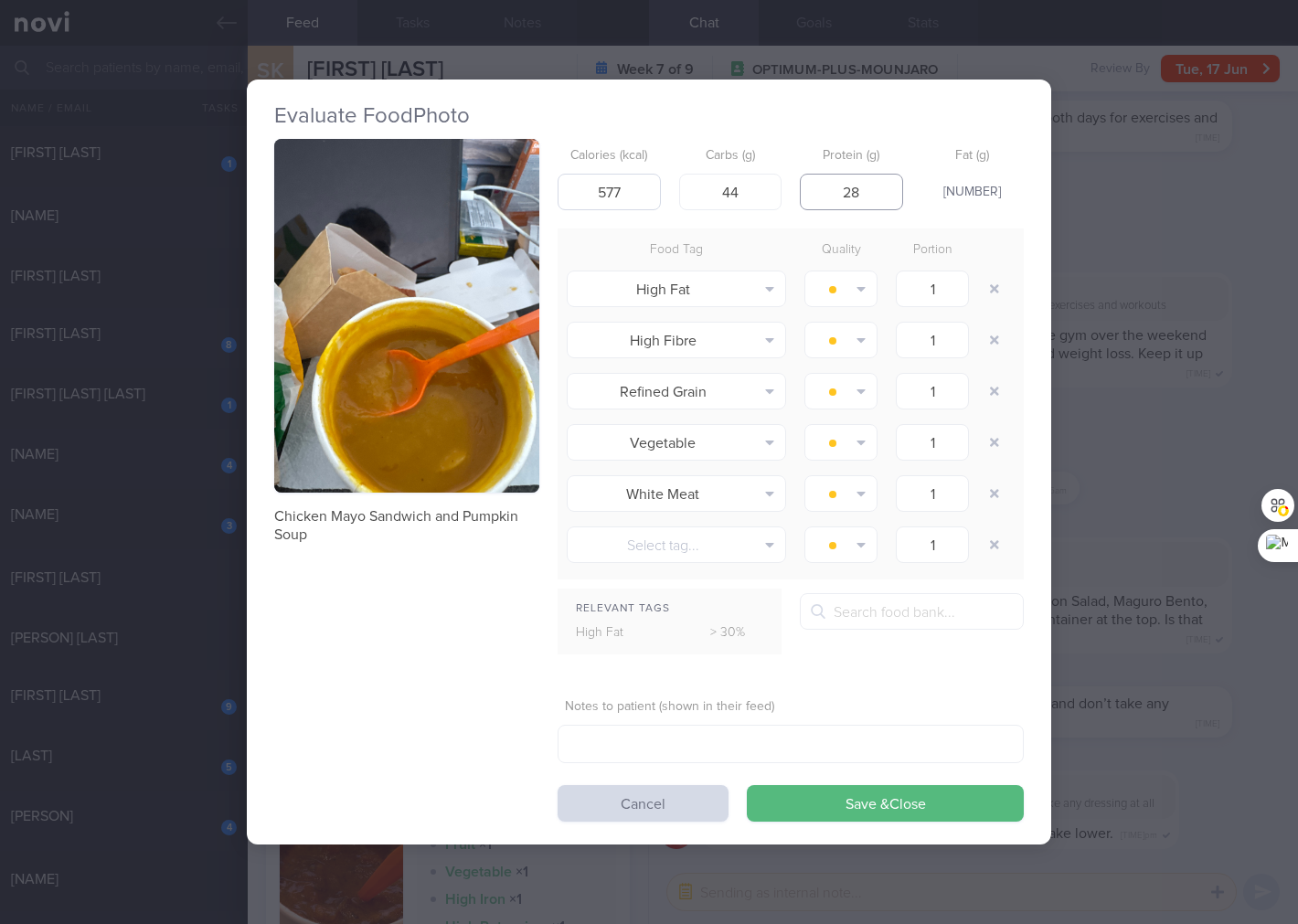click on "Save &
Close" at bounding box center [885, 803] 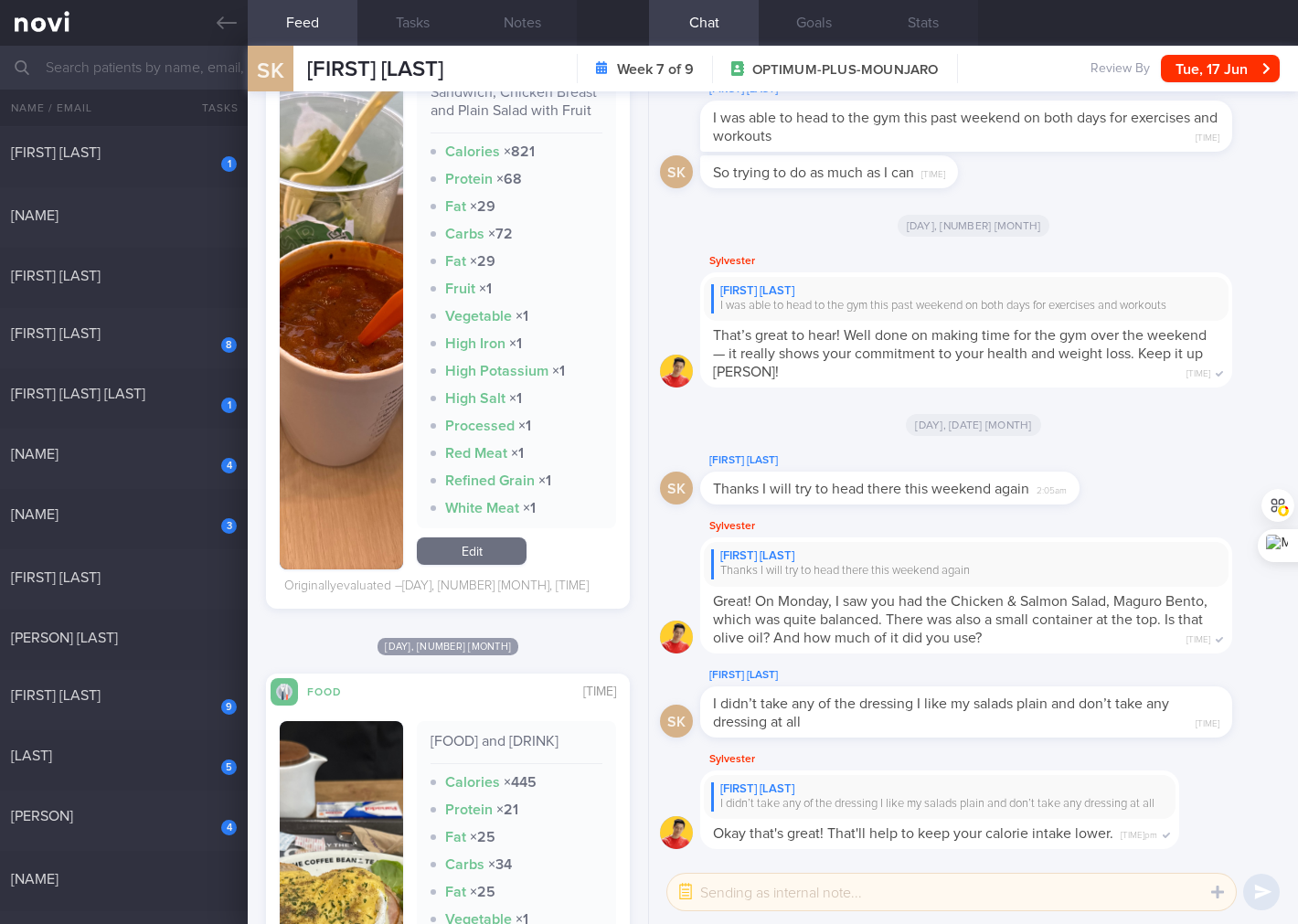 scroll, scrollTop: 2166, scrollLeft: 0, axis: vertical 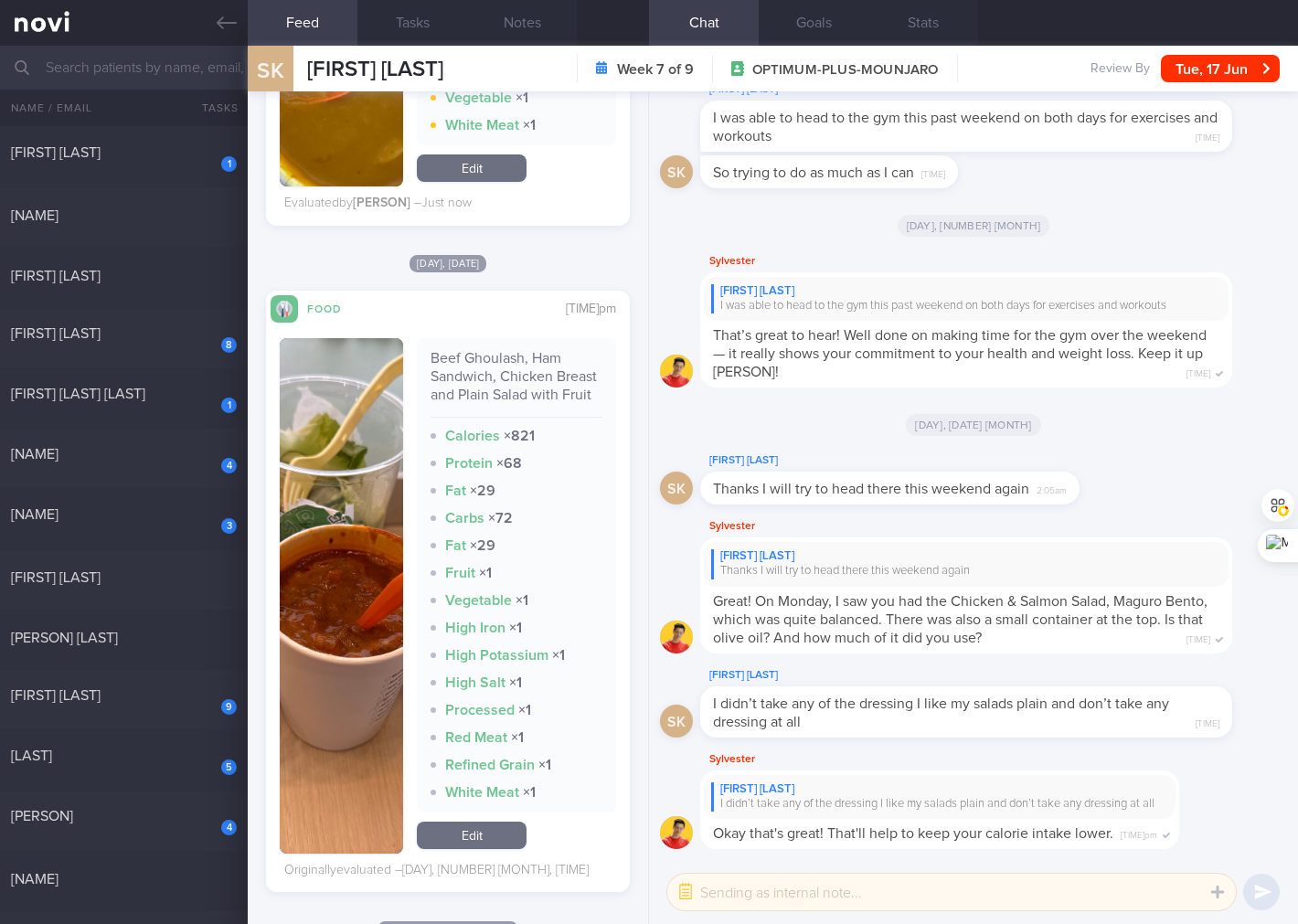 click on "Edit" at bounding box center [472, 835] 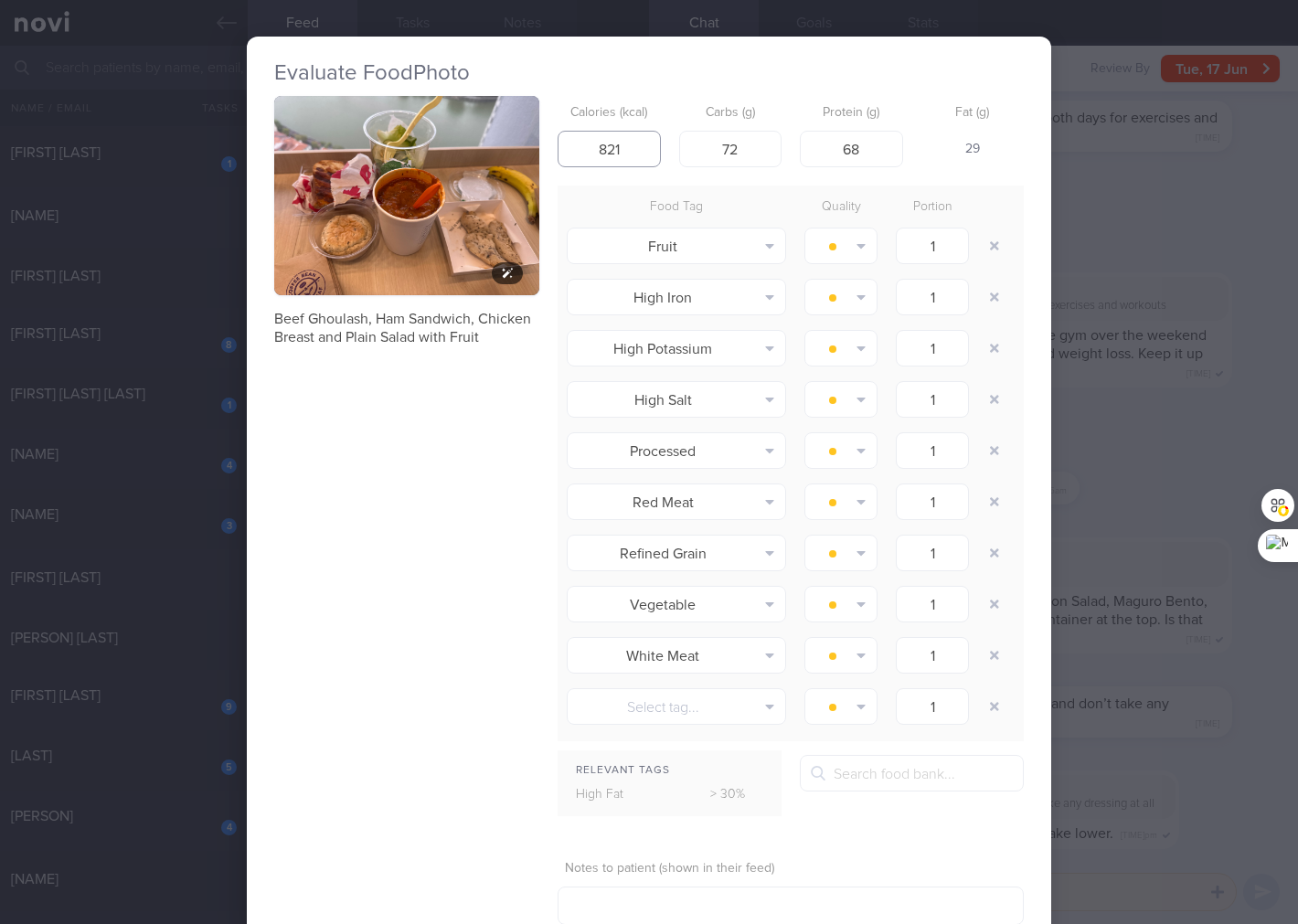 drag, startPoint x: 636, startPoint y: 152, endPoint x: 472, endPoint y: 152, distance: 164 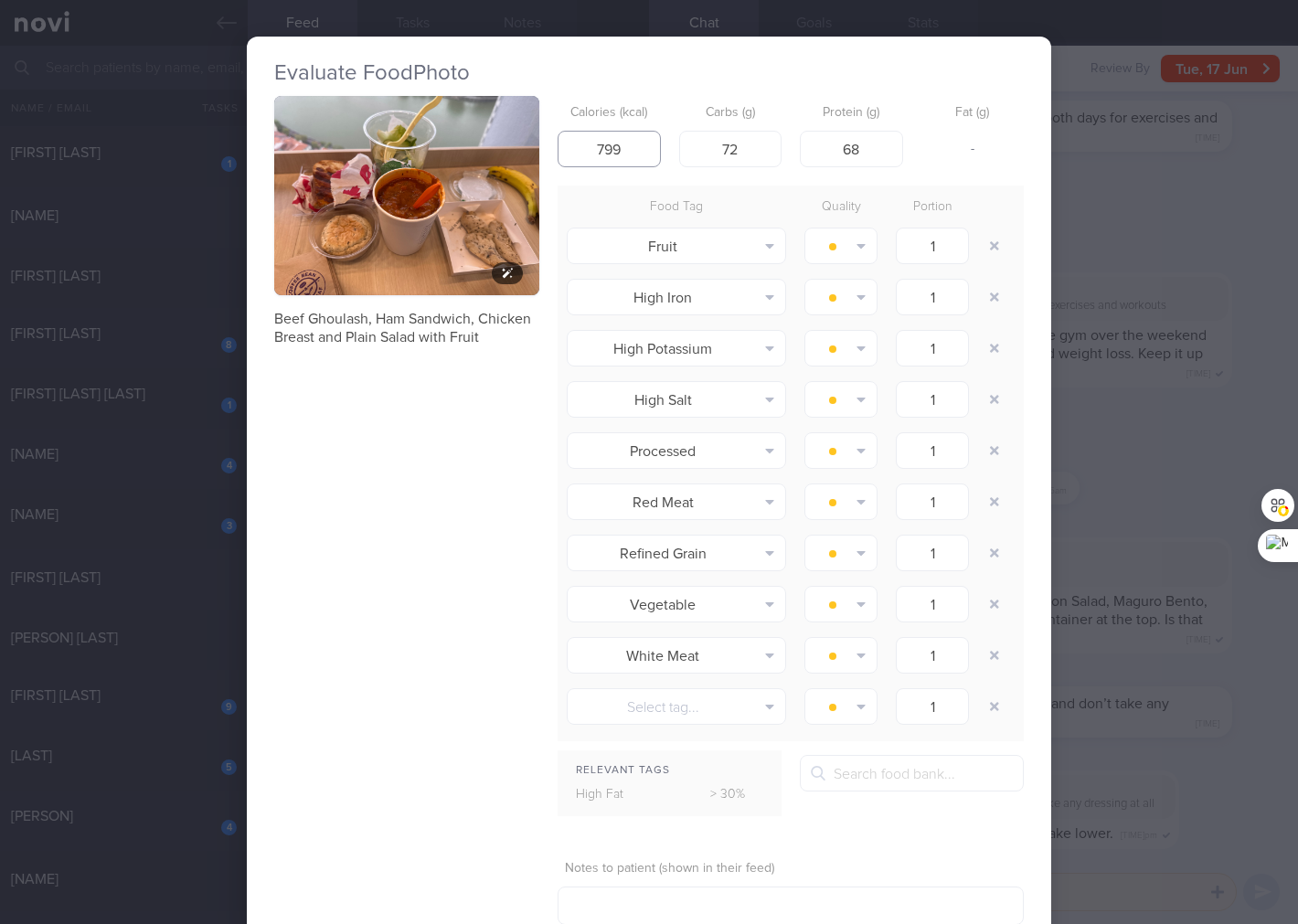 type on "799" 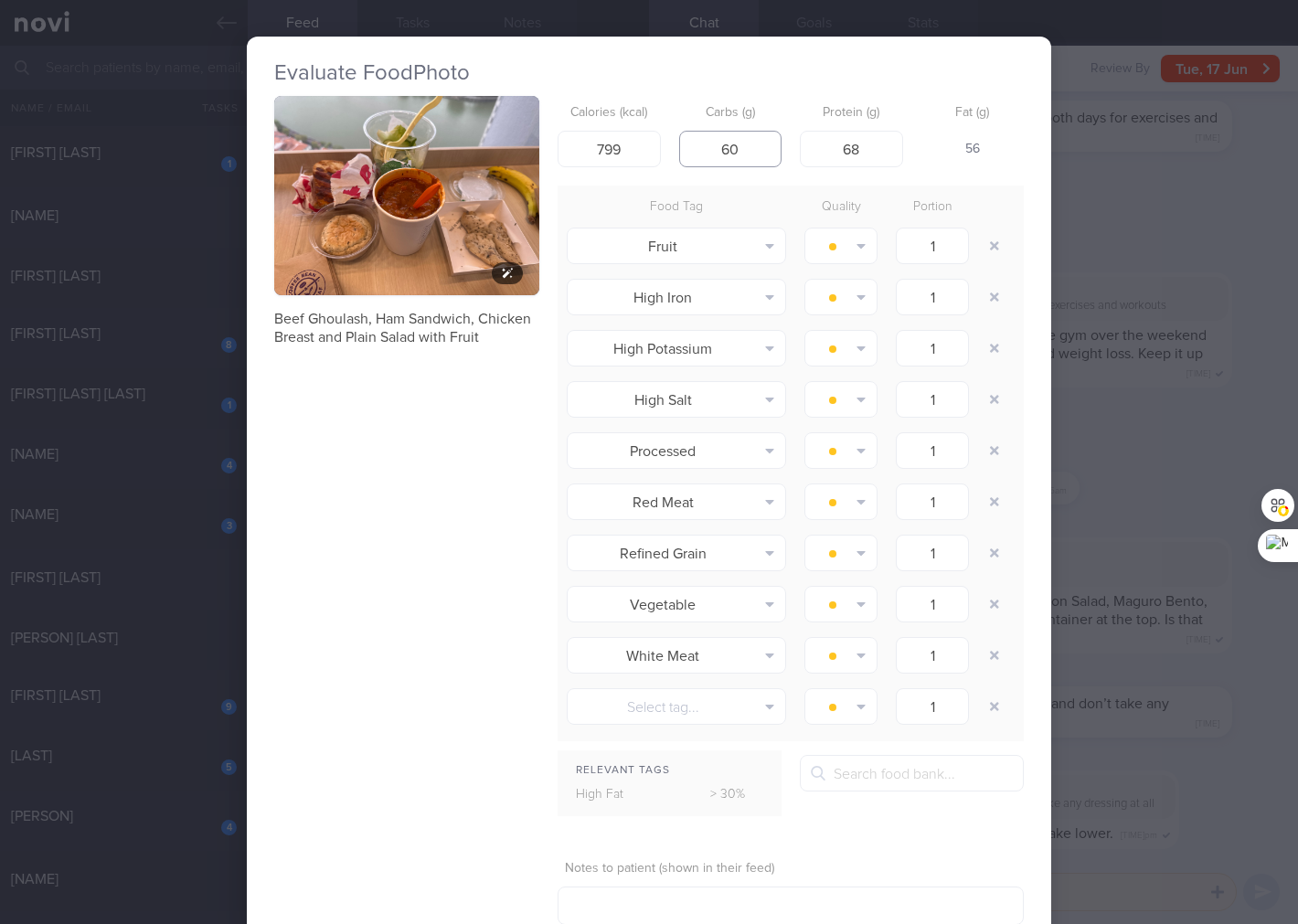 type on "60" 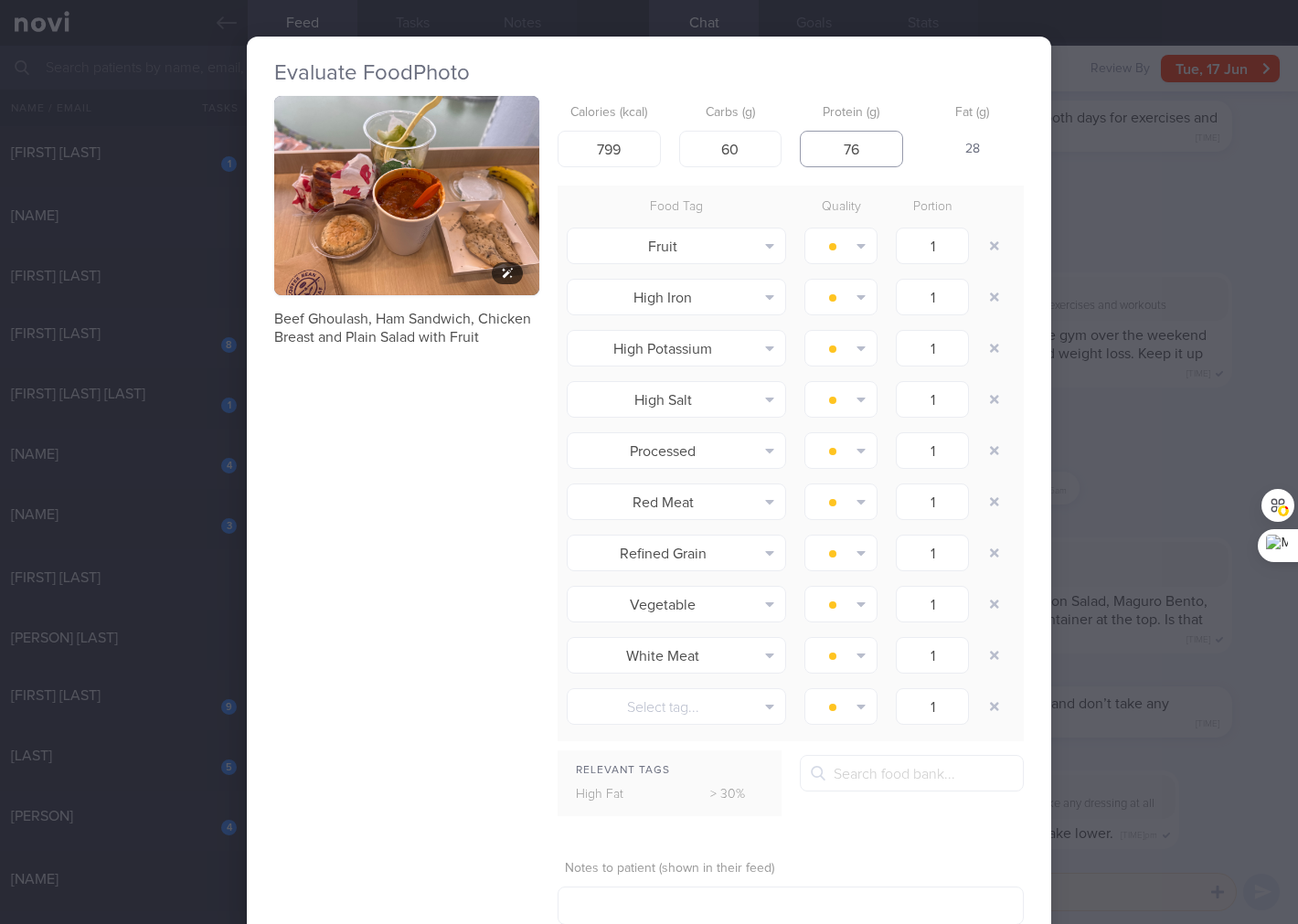 type on "76" 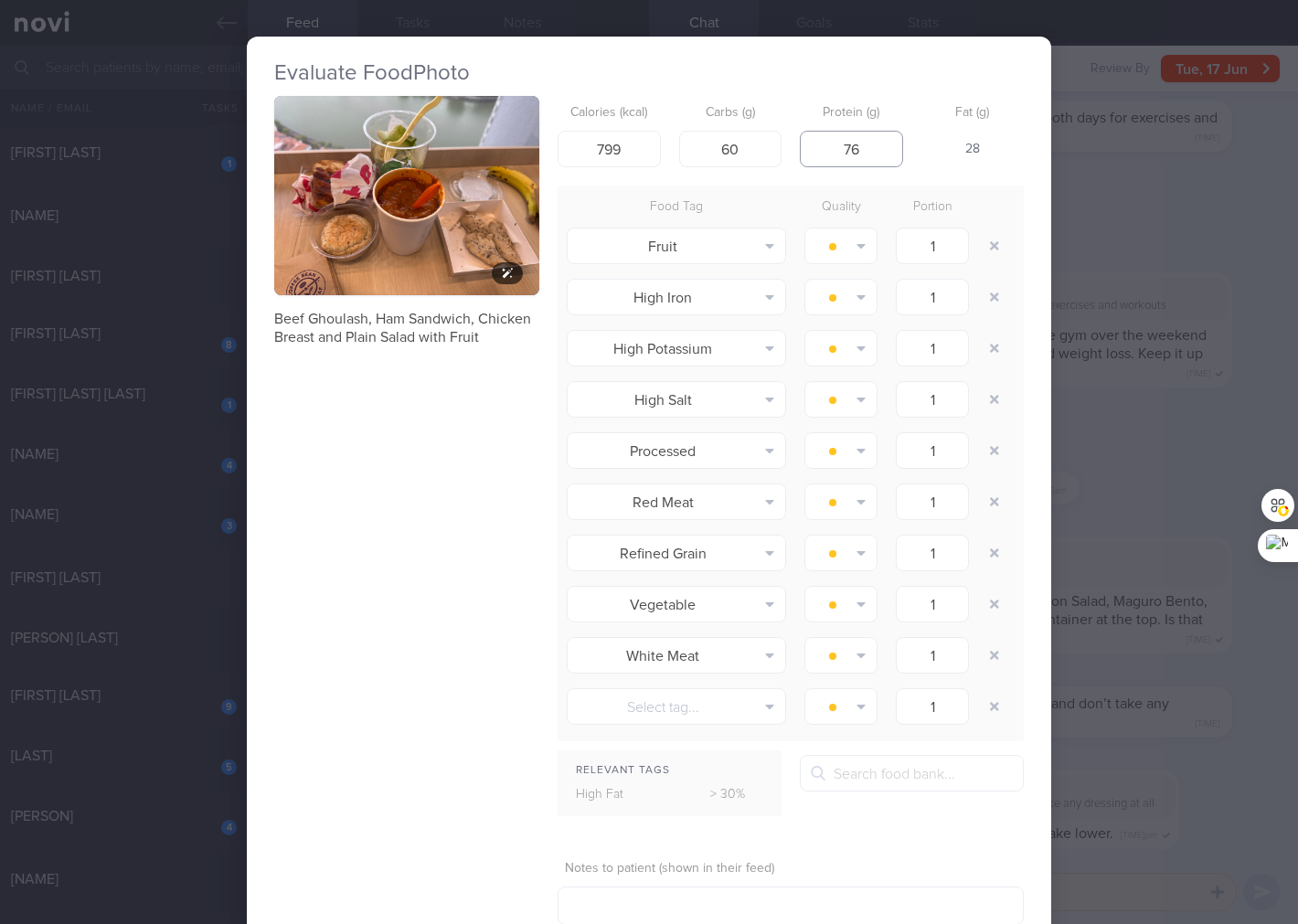 click on "Save &
Close" at bounding box center [885, 965] 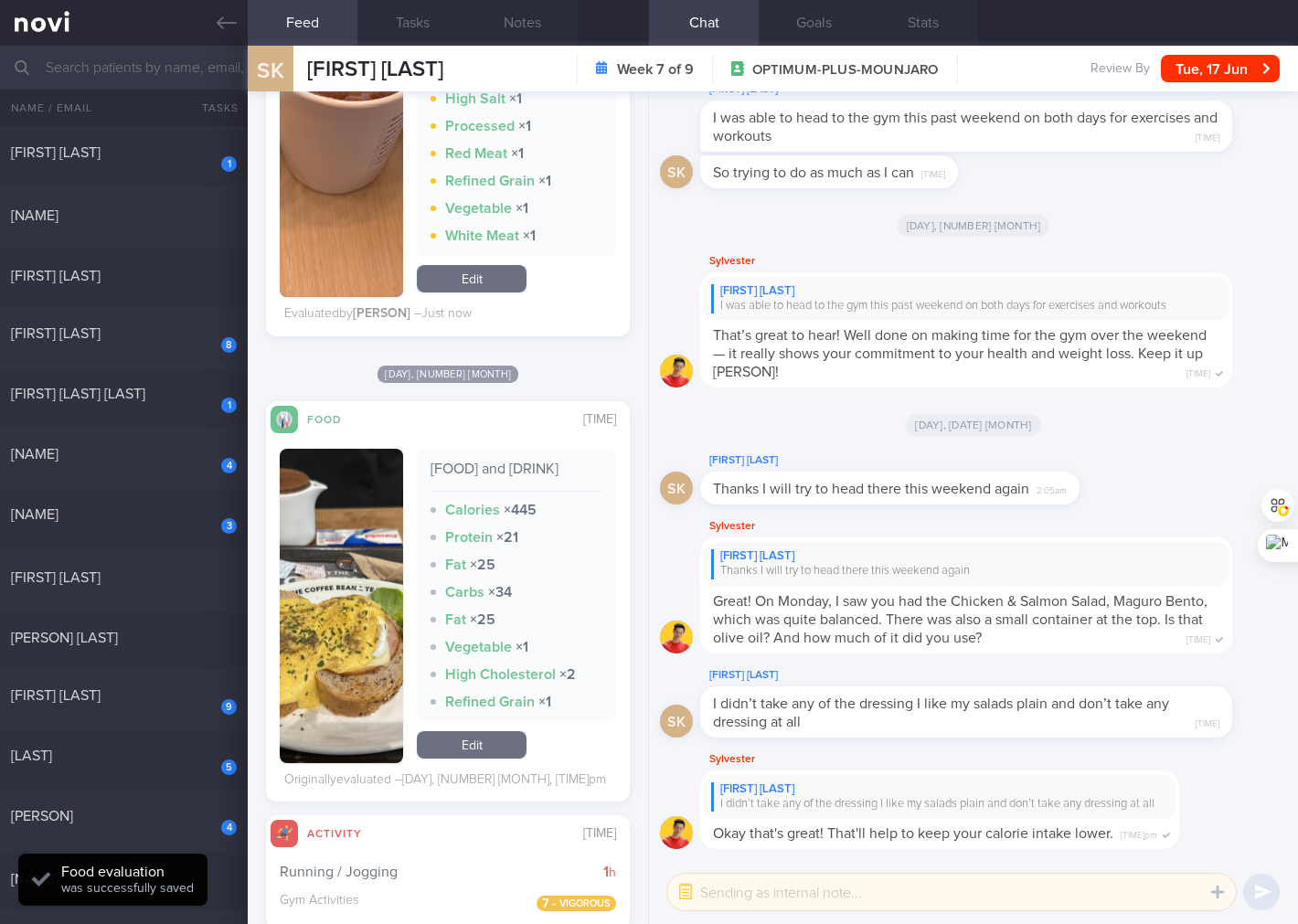 scroll, scrollTop: 2978, scrollLeft: 0, axis: vertical 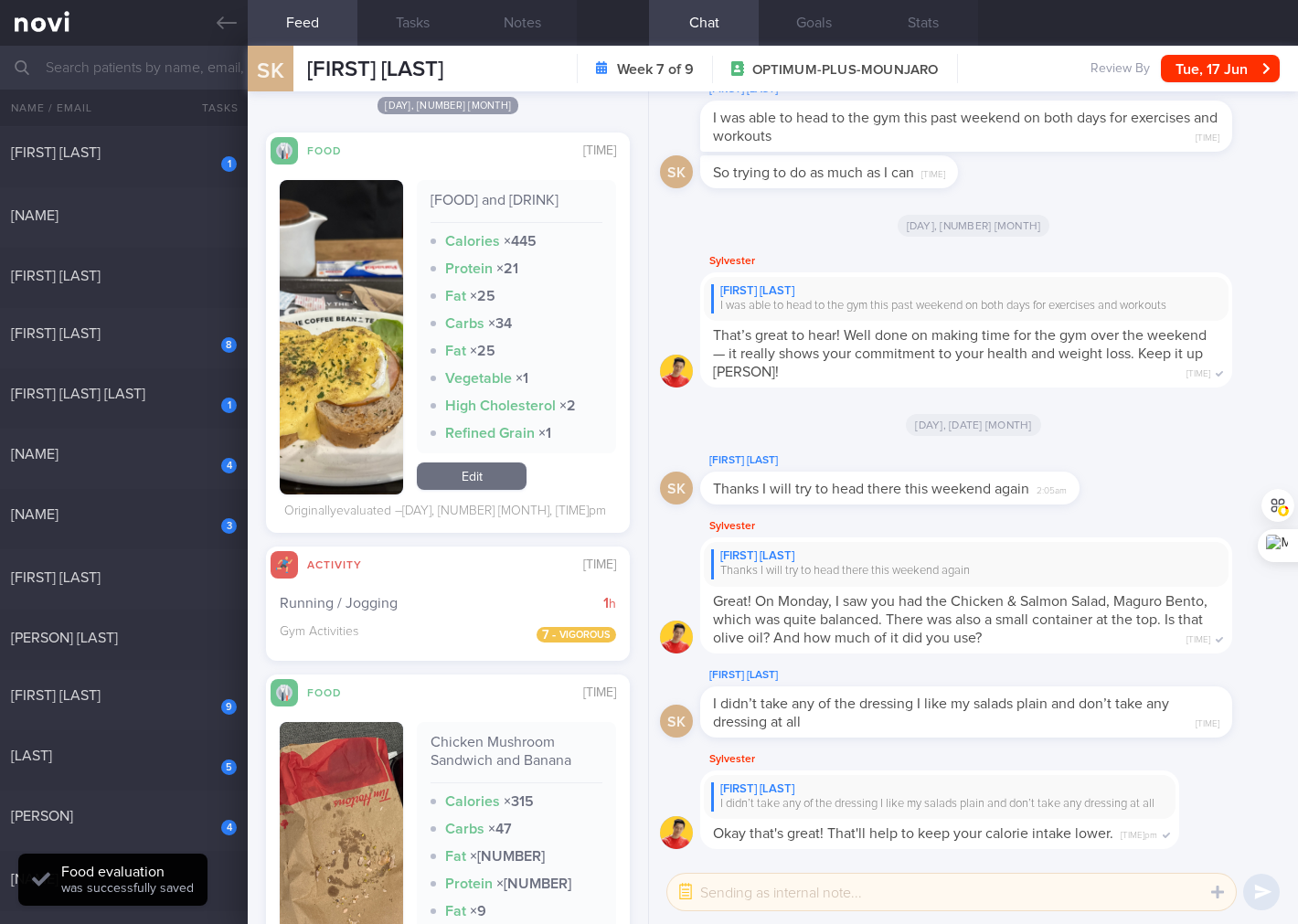 click on "[FOOD] and [DRINK]" at bounding box center (516, 207) 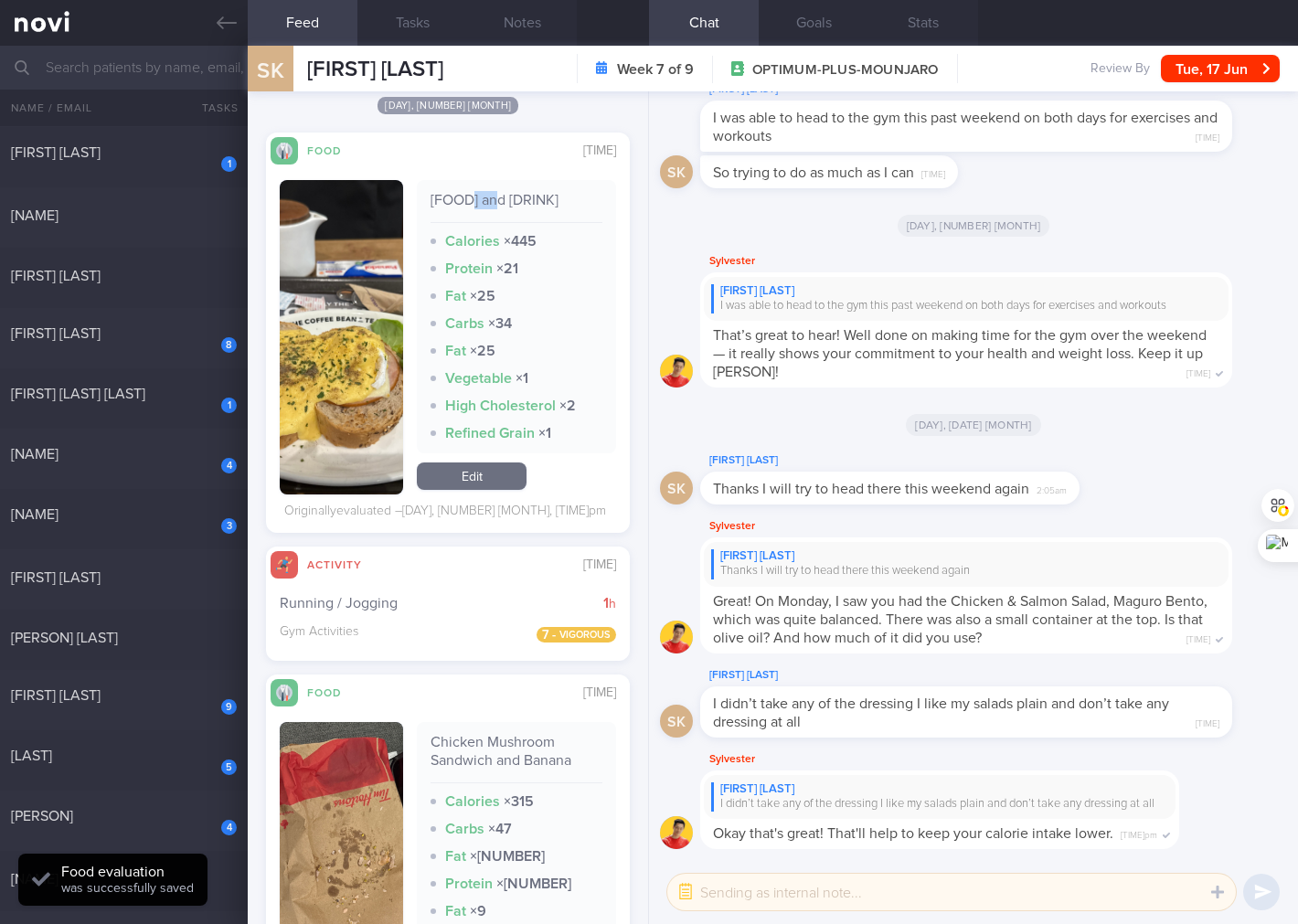 click on "[FOOD] and [DRINK]" at bounding box center (516, 207) 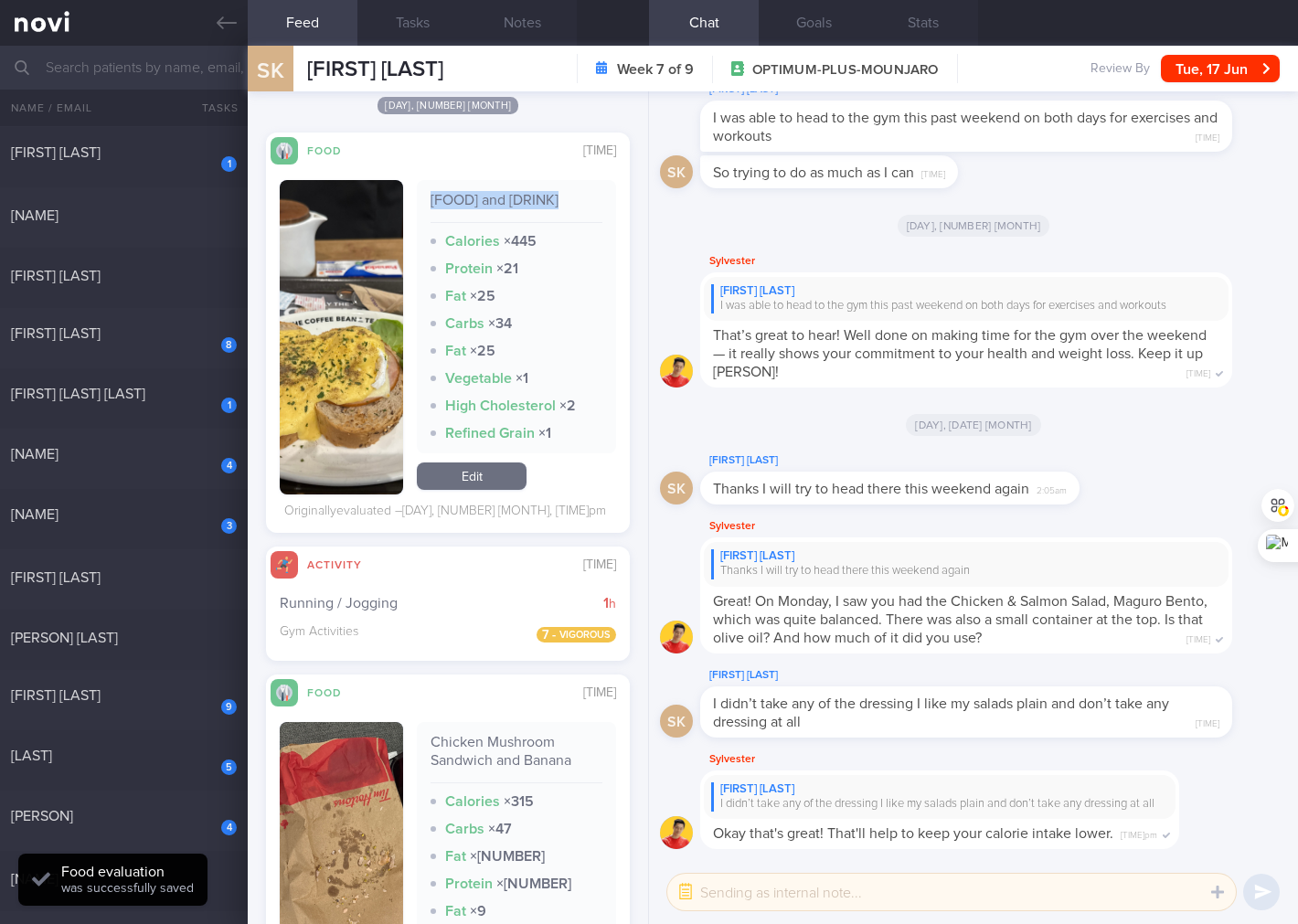 click on "[FOOD] and [DRINK]" at bounding box center (516, 207) 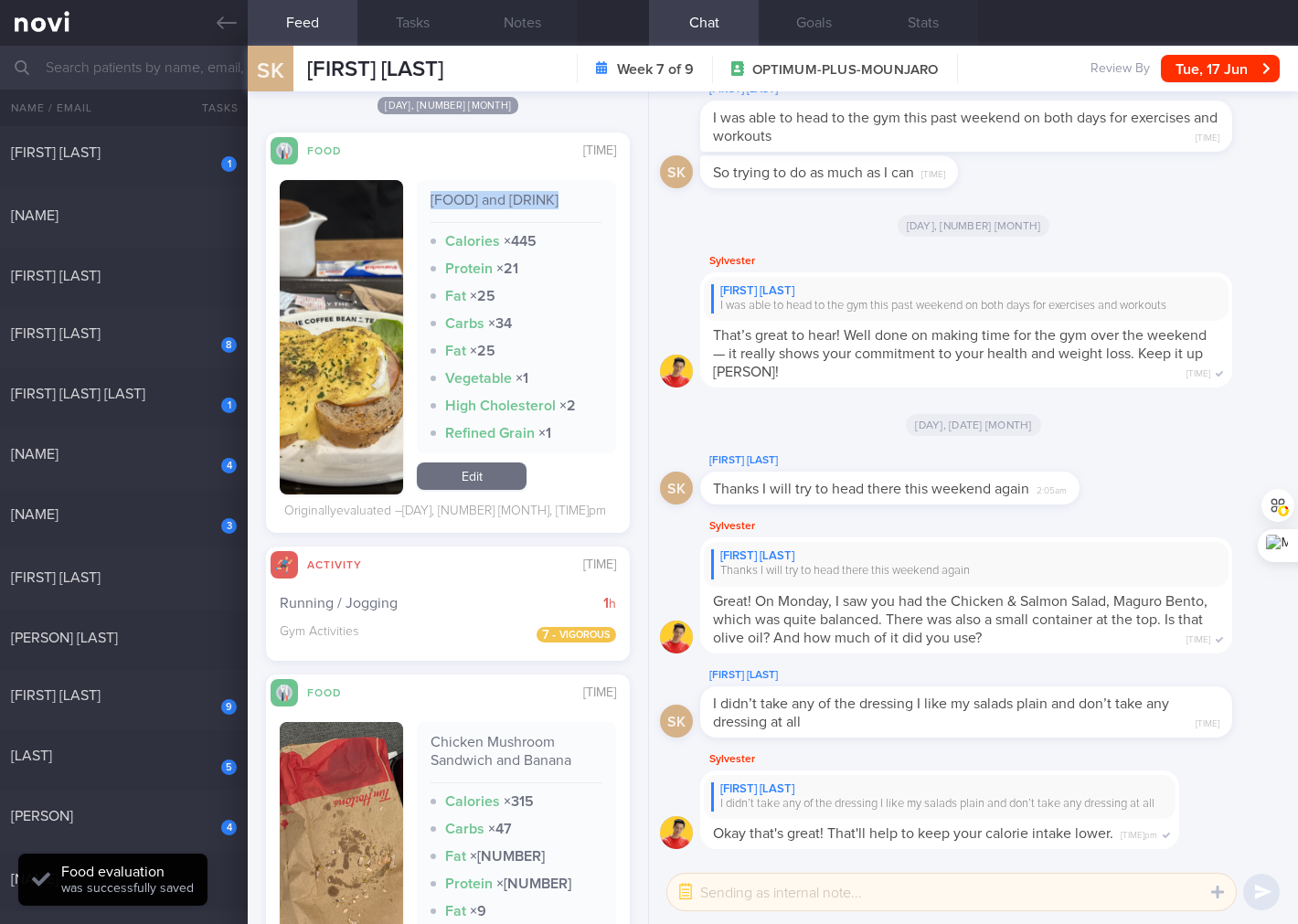 copy on "[FOOD] and [DRINK]" 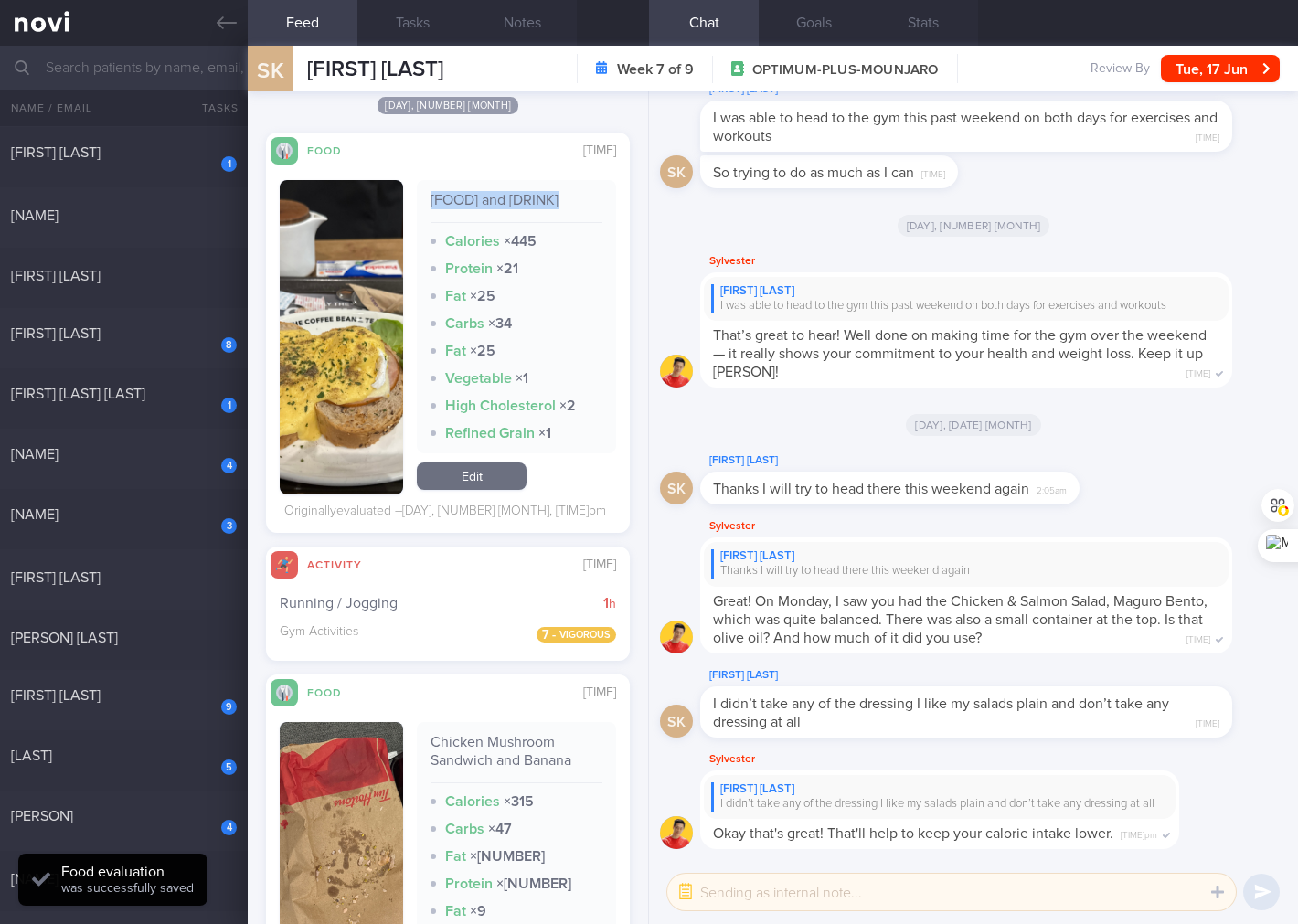 drag, startPoint x: 373, startPoint y: 418, endPoint x: 424, endPoint y: 380, distance: 63.60031 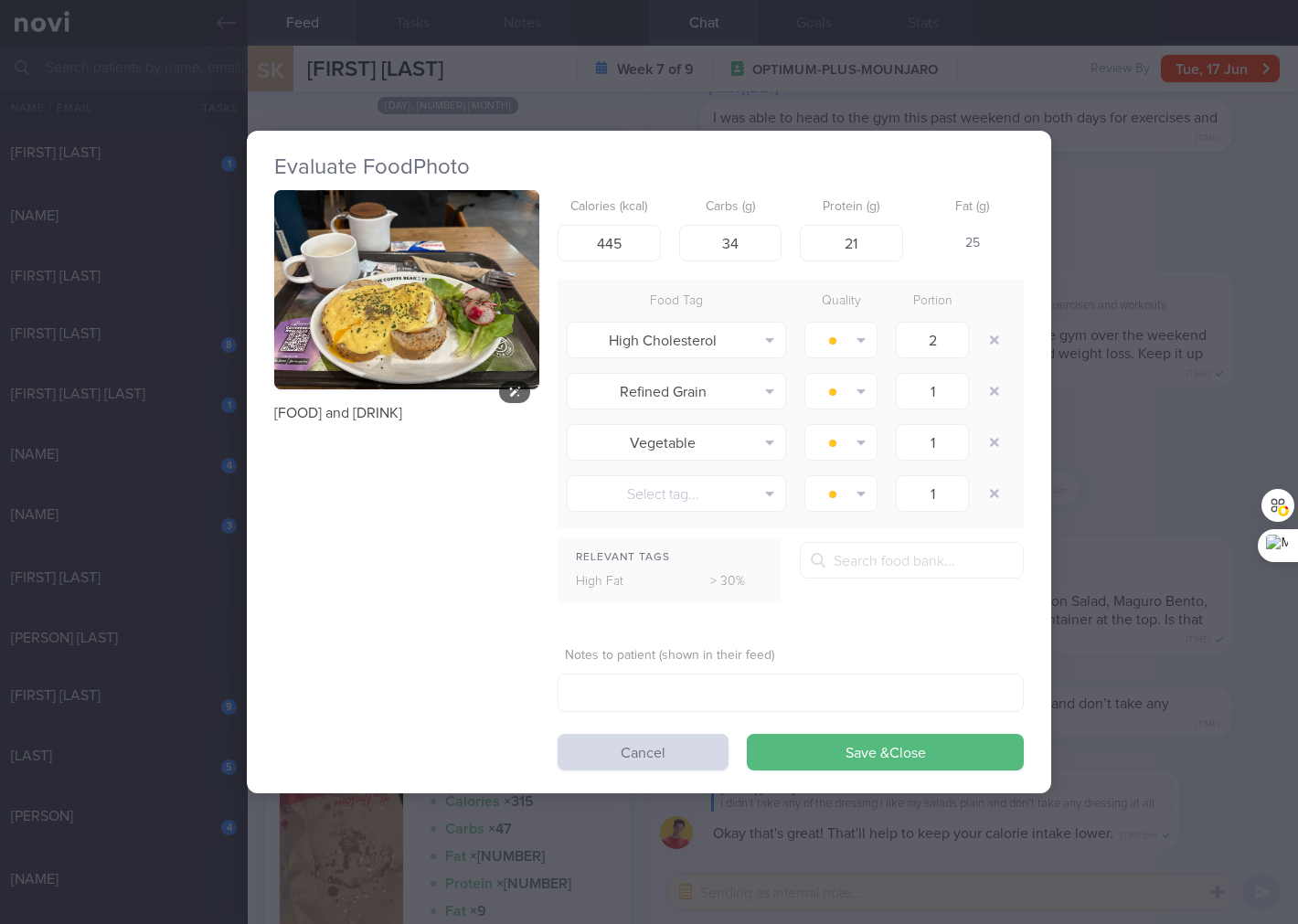click at bounding box center [407, 290] 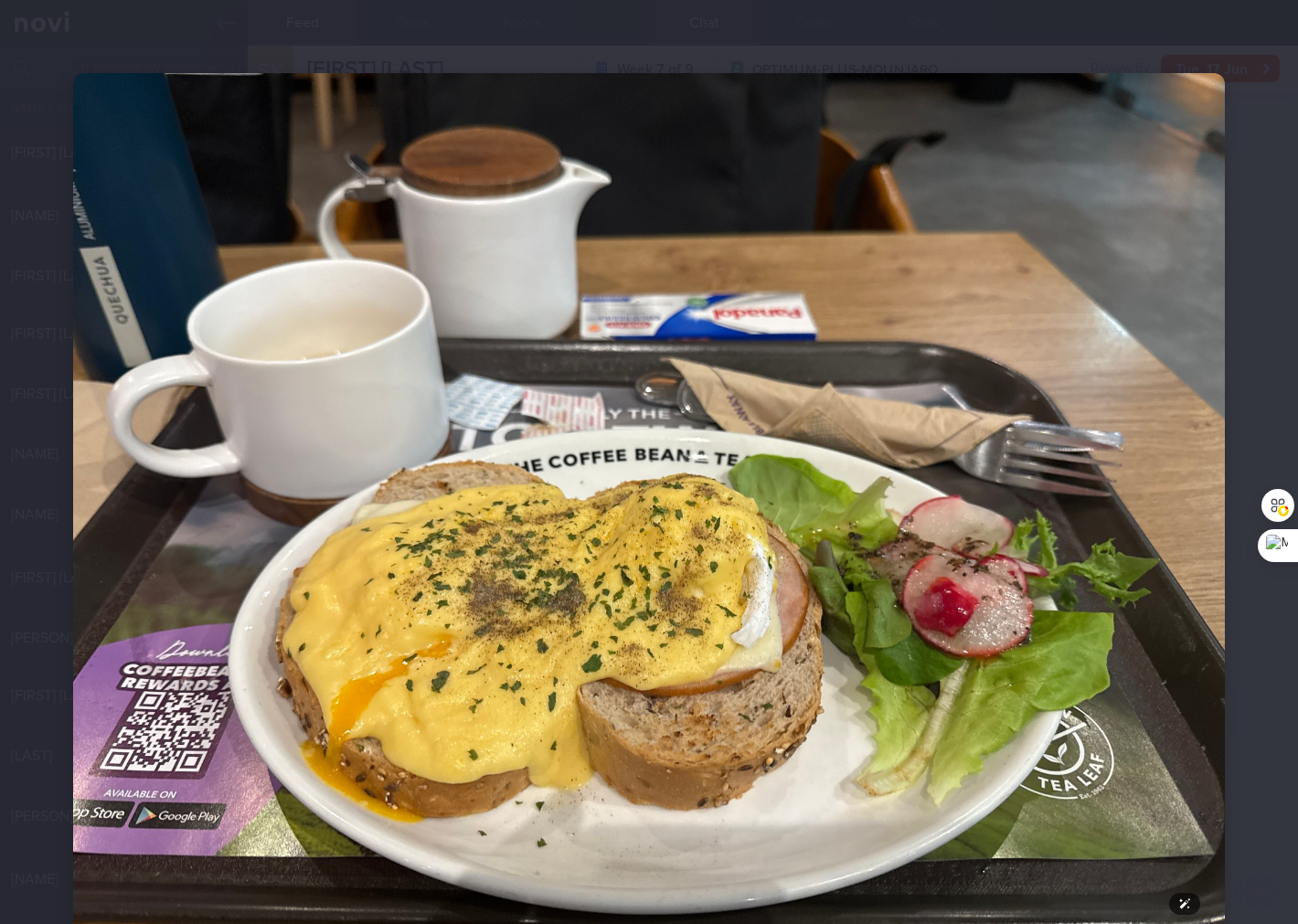 click at bounding box center (649, 504) 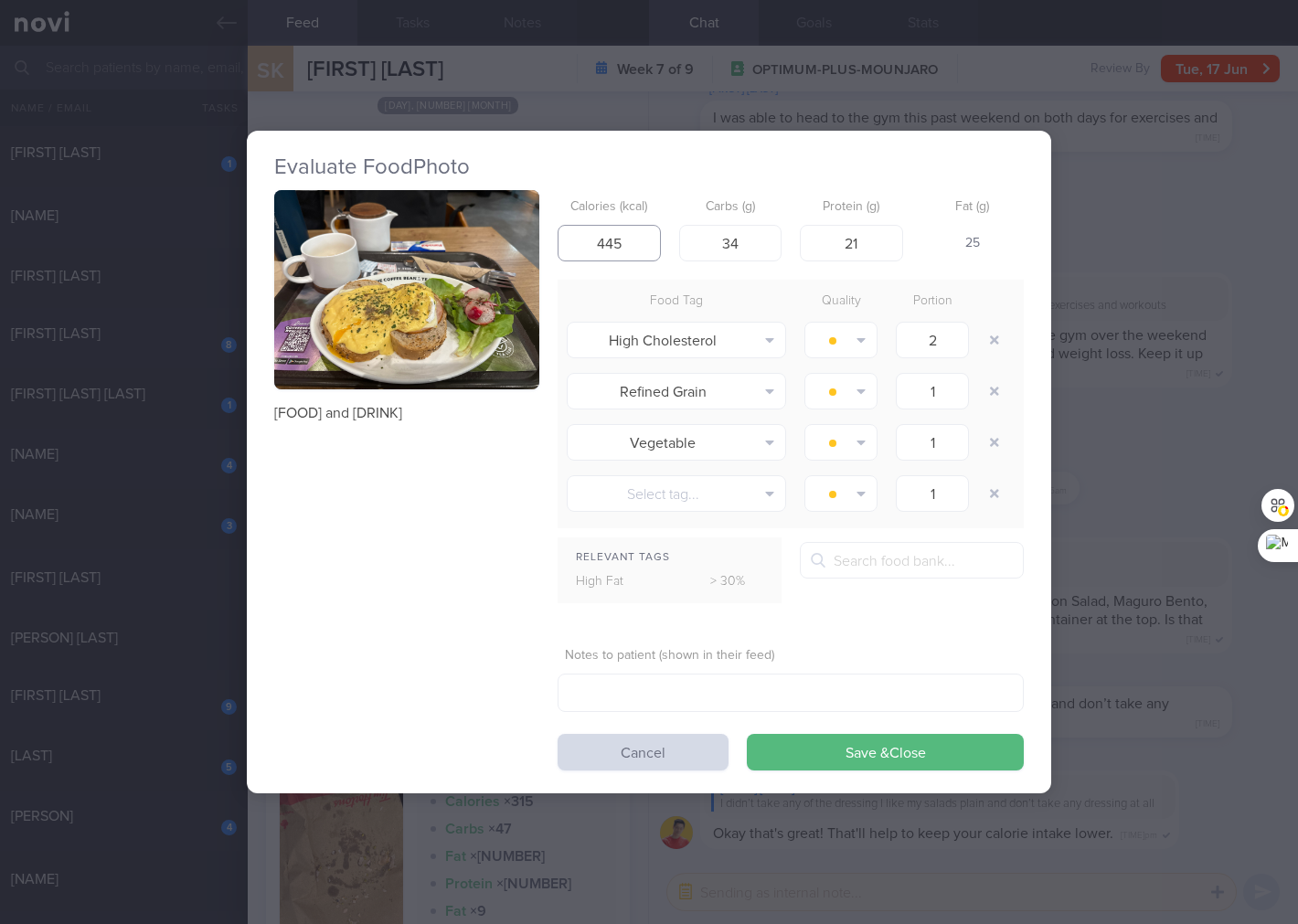 click on "445" at bounding box center [609, 243] 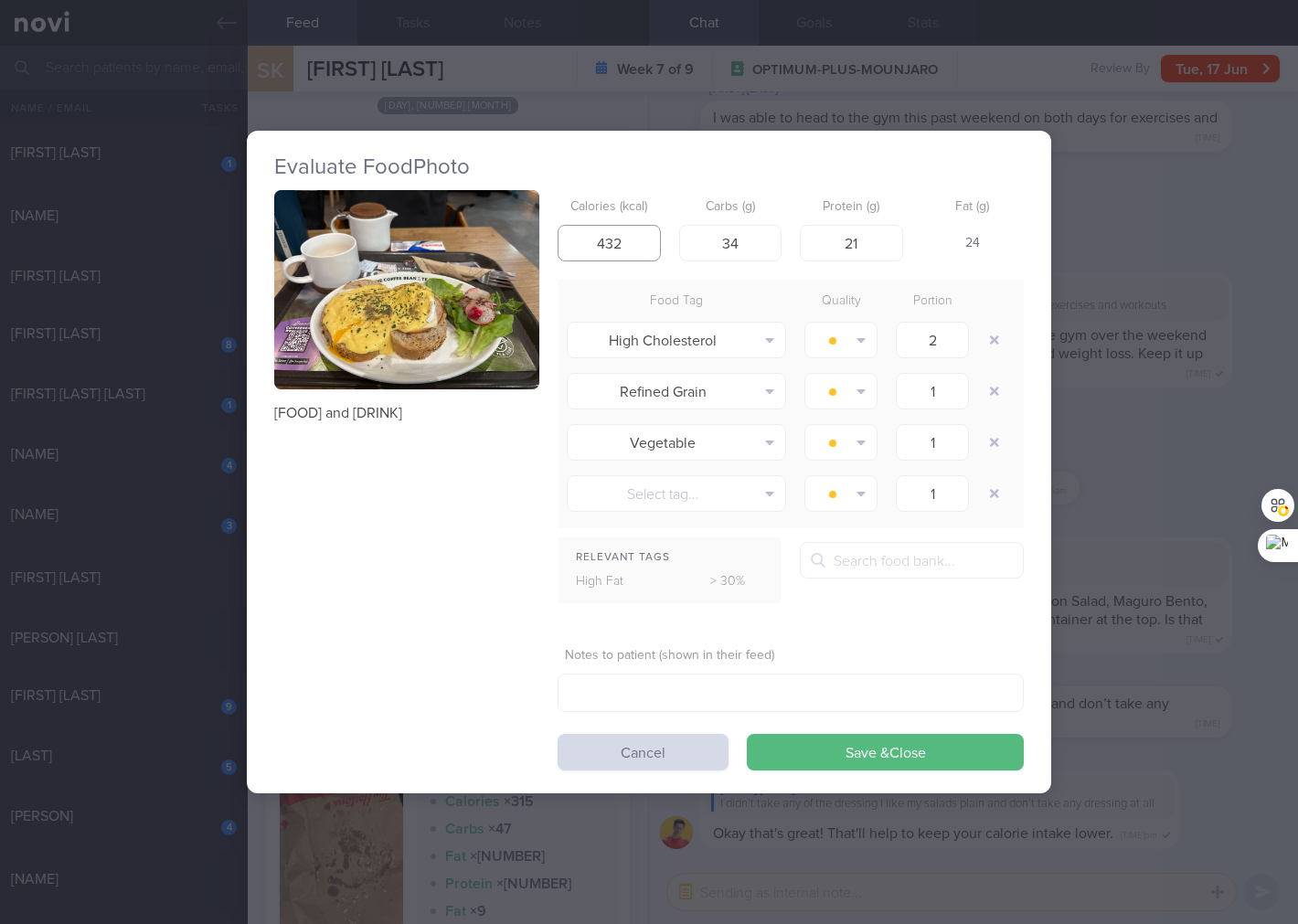 type on "432" 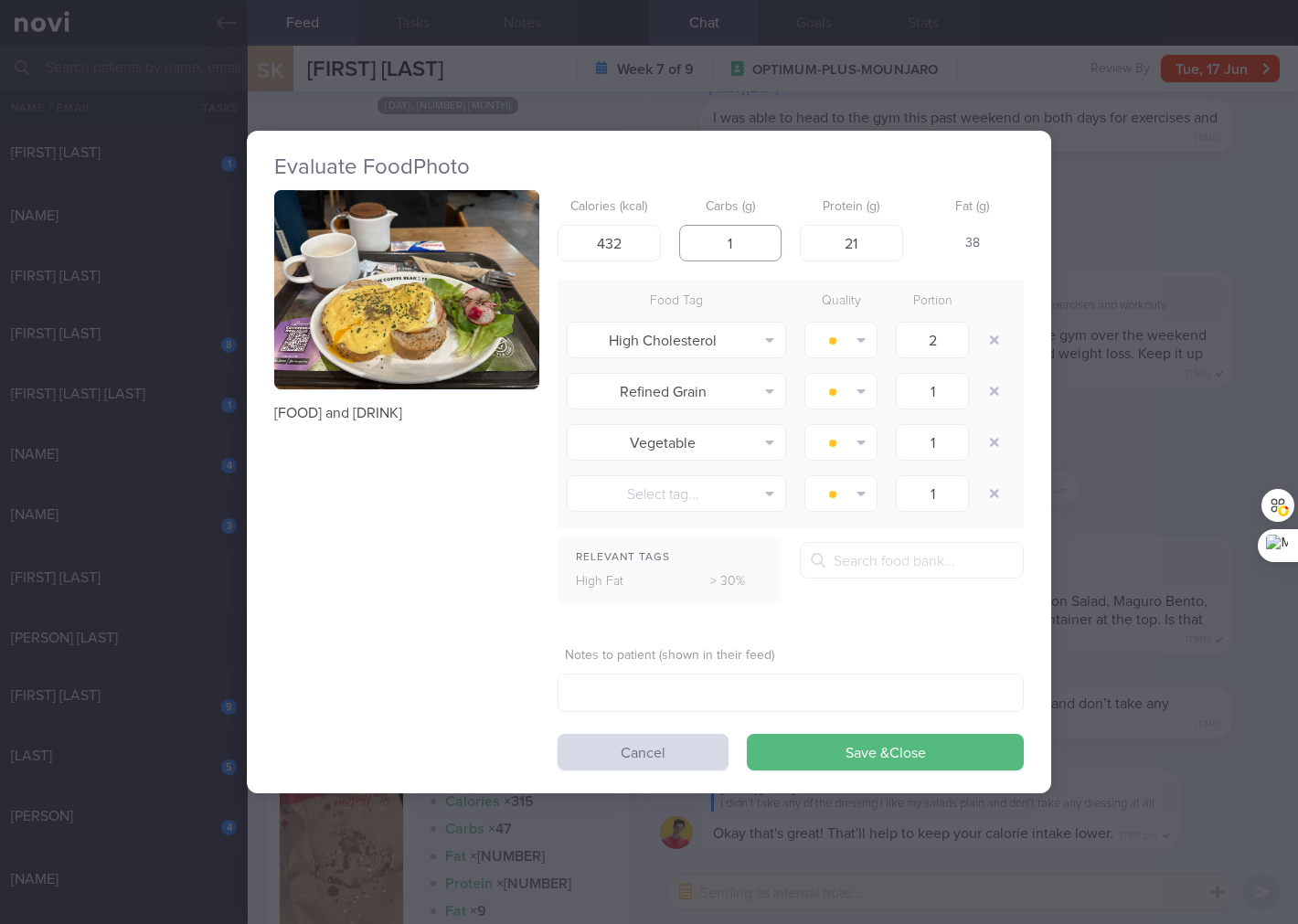 click on "1" at bounding box center (730, 243) 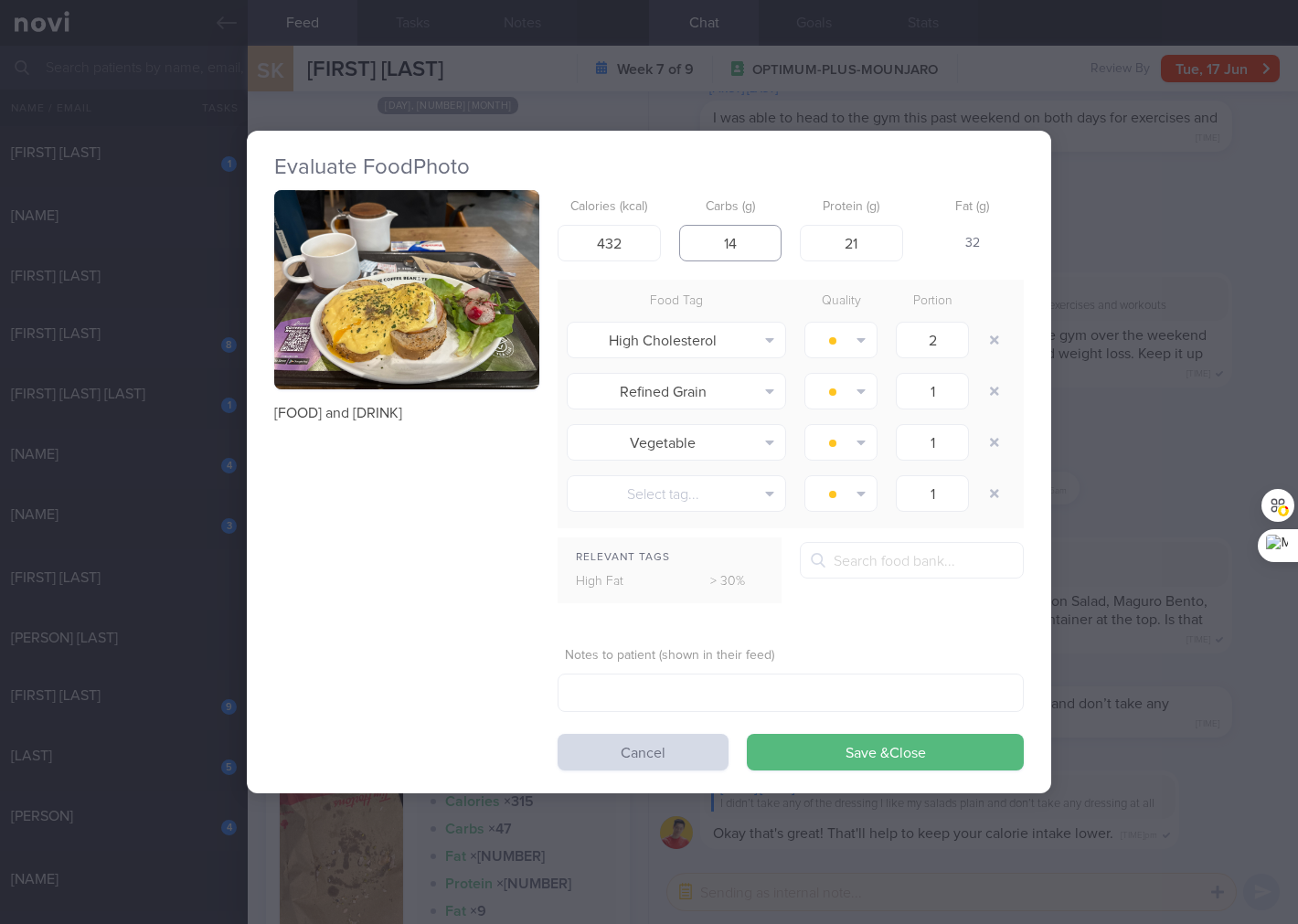 type on "14" 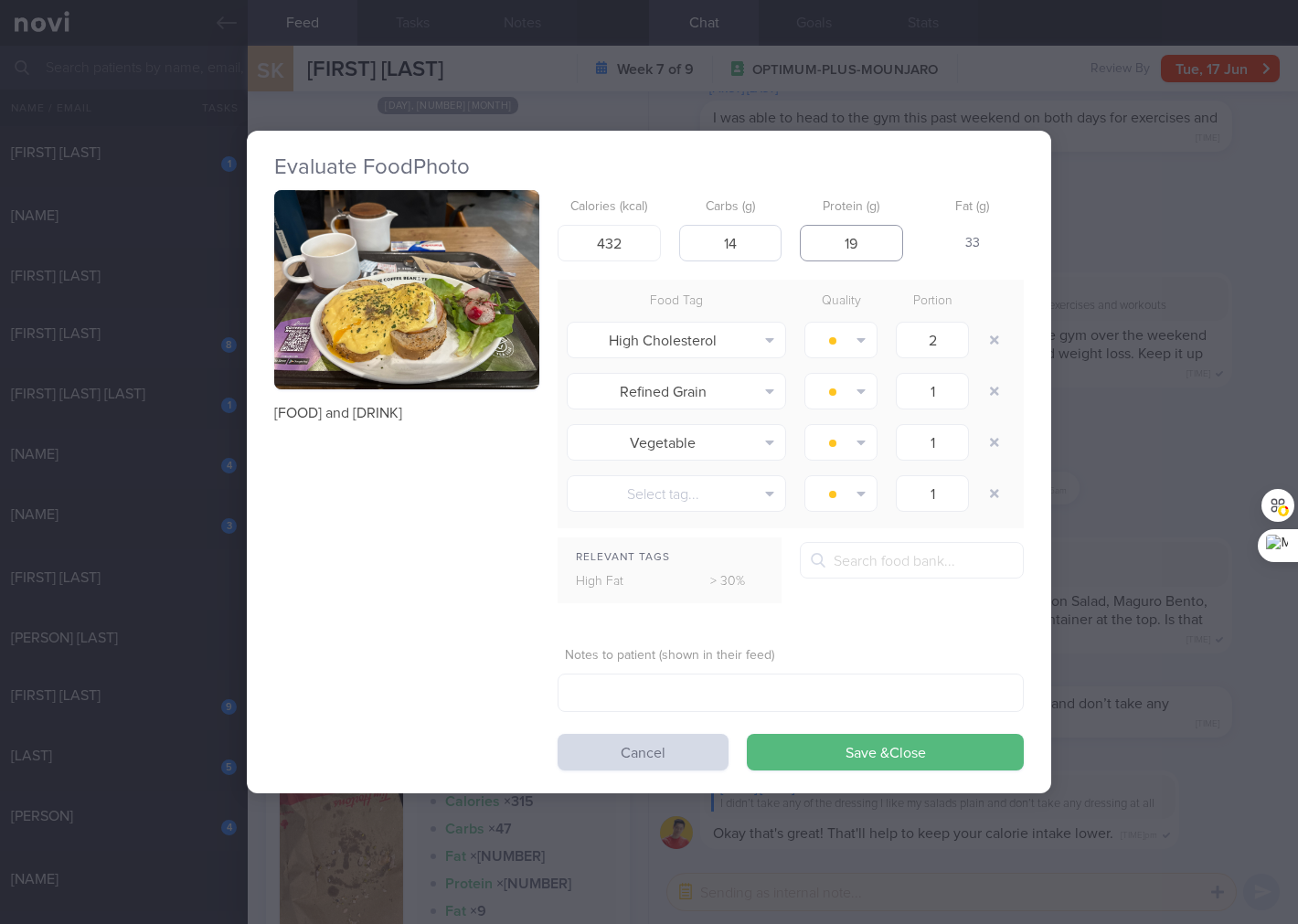 type on "19" 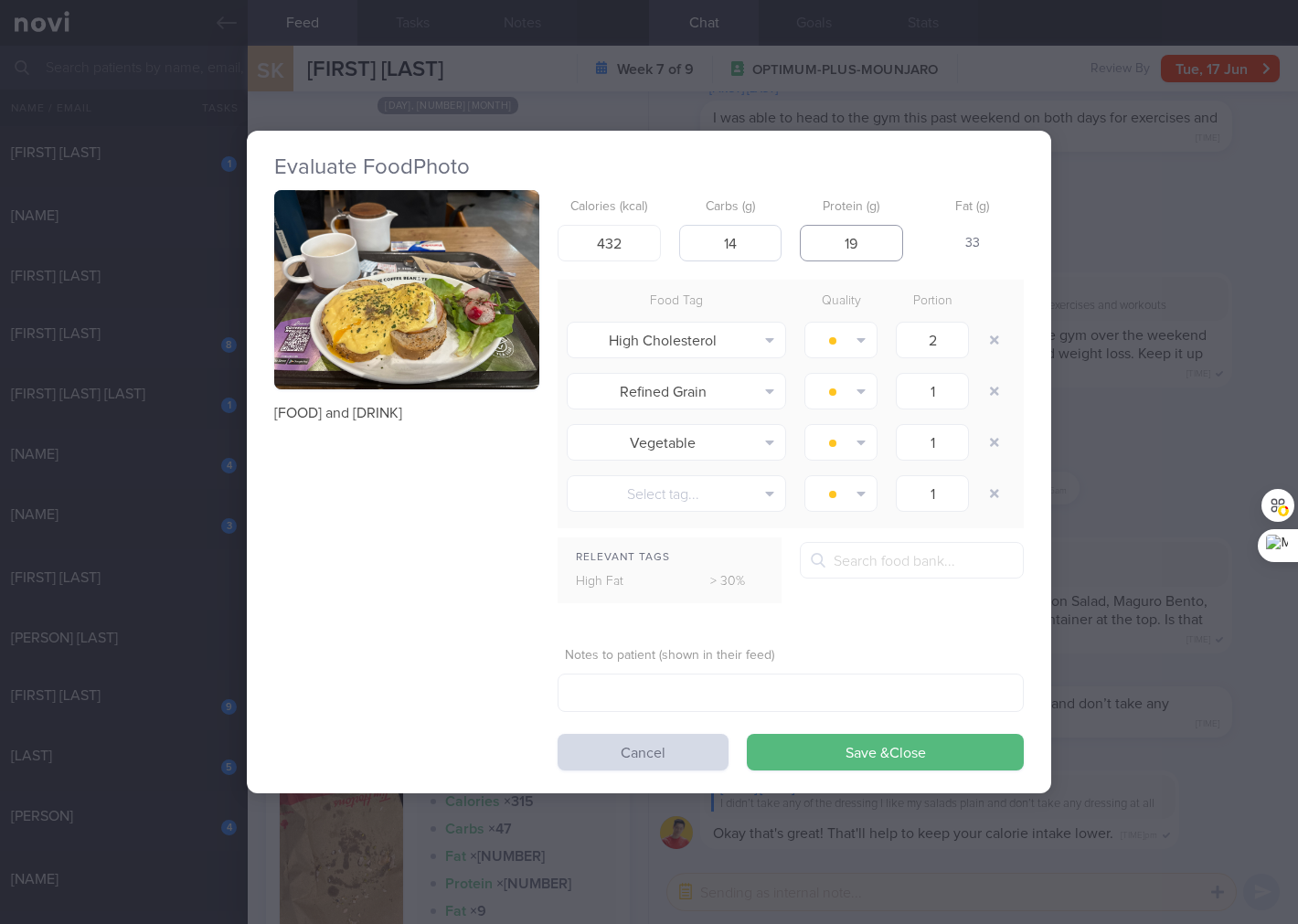 click on "Save &
Close" at bounding box center [885, 752] 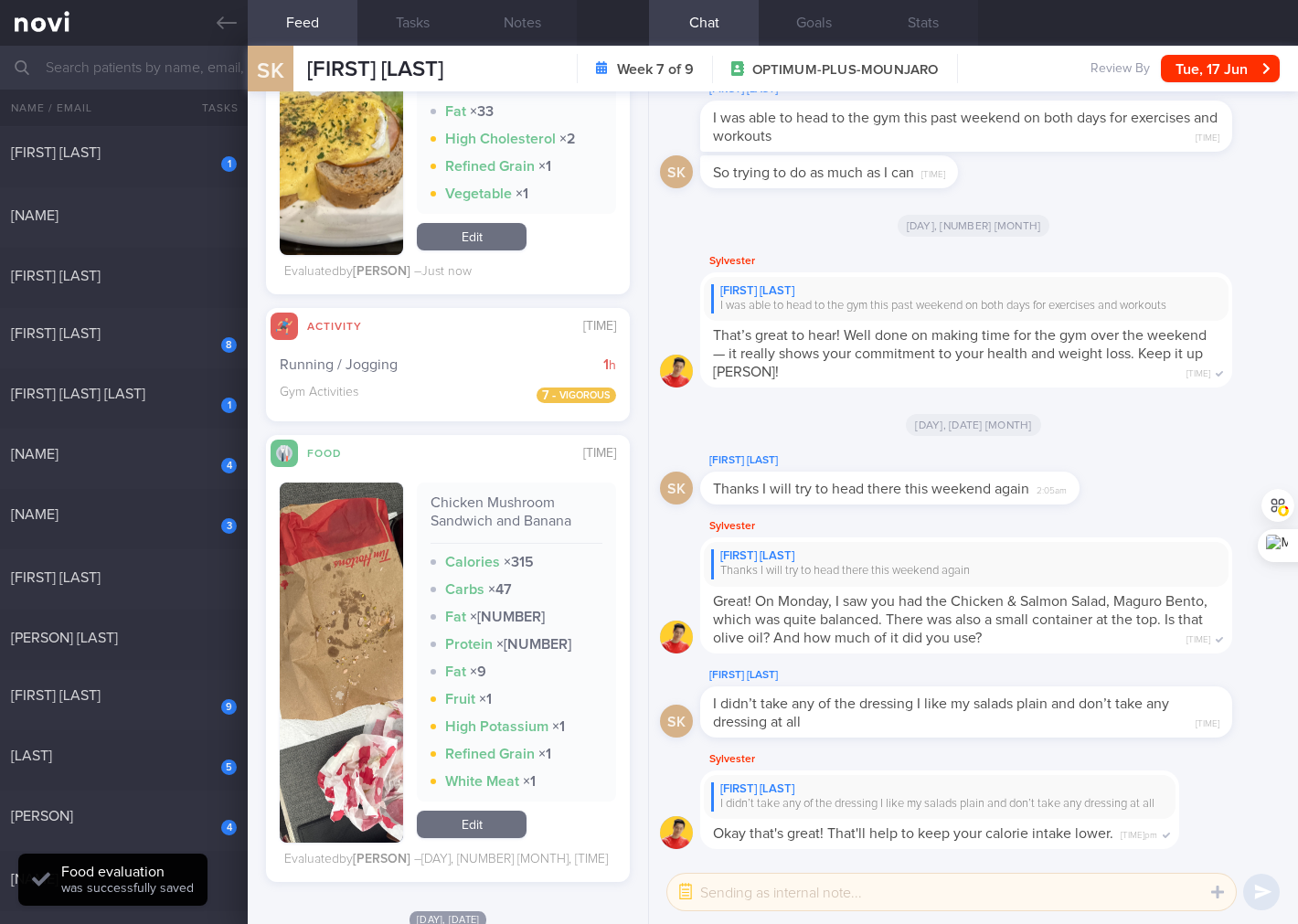 scroll, scrollTop: 3249, scrollLeft: 0, axis: vertical 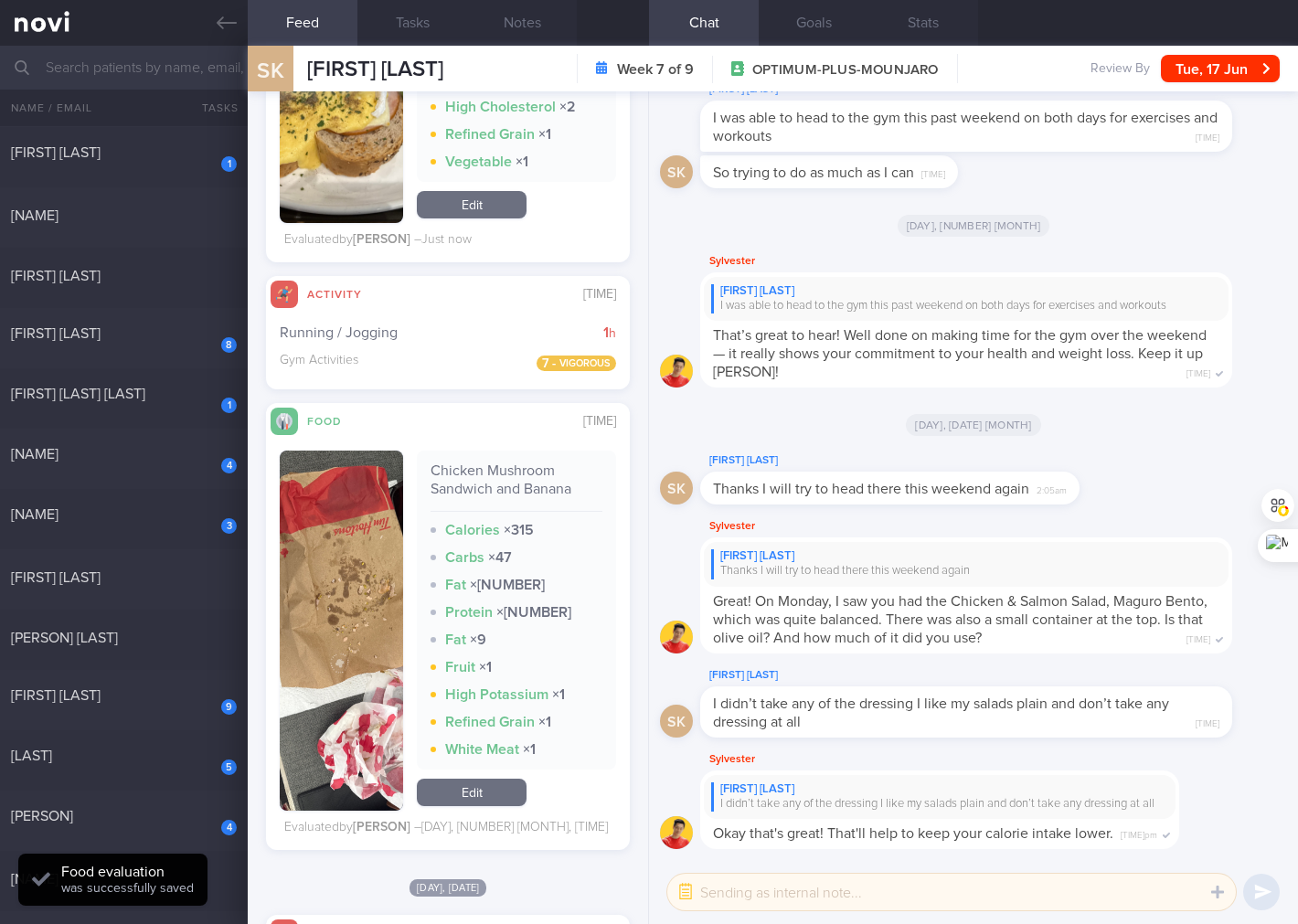 click on "Chicken Mushroom Sandwich and Banana" at bounding box center [516, 486] 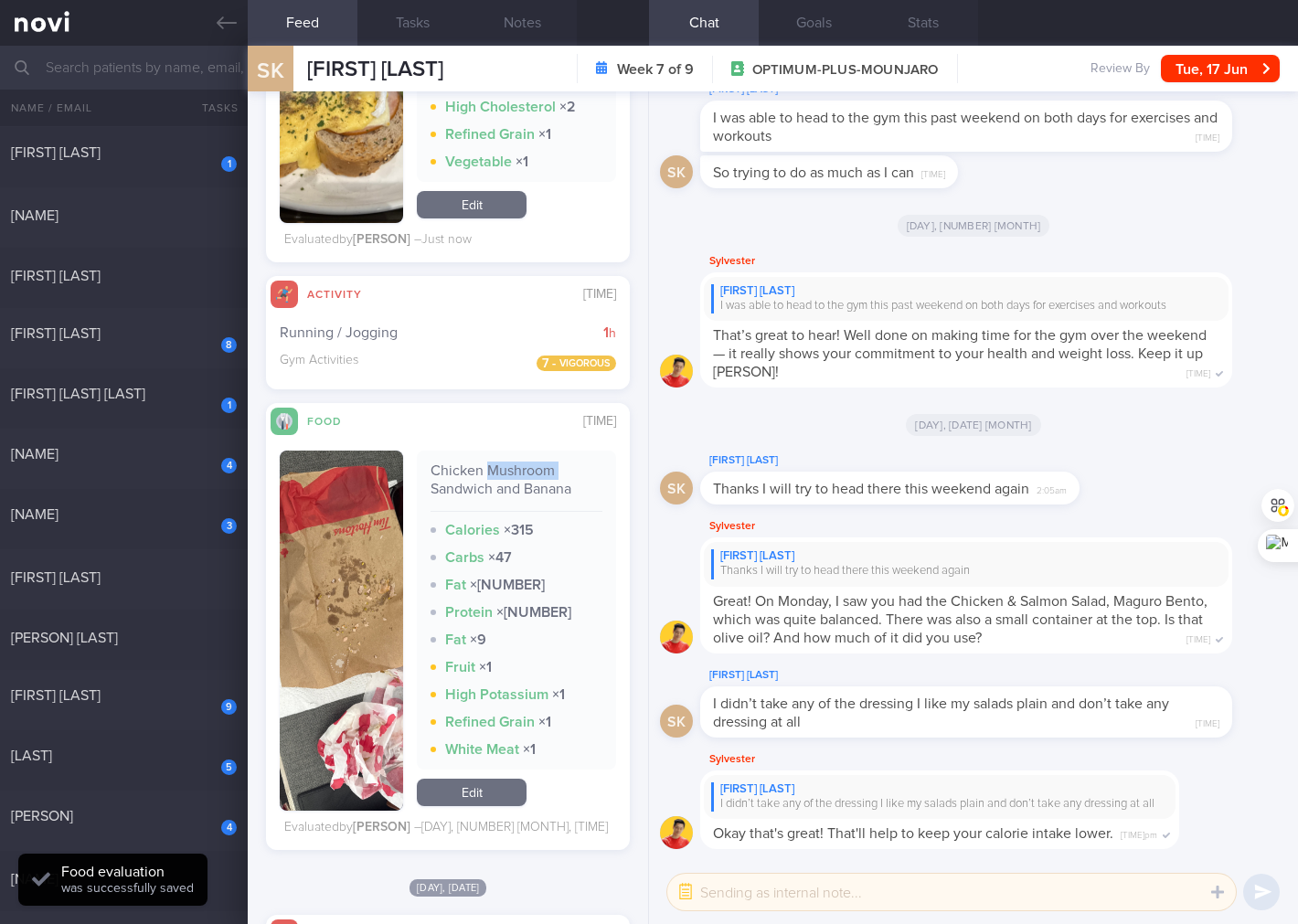 click on "Chicken Mushroom Sandwich and Banana" at bounding box center (516, 486) 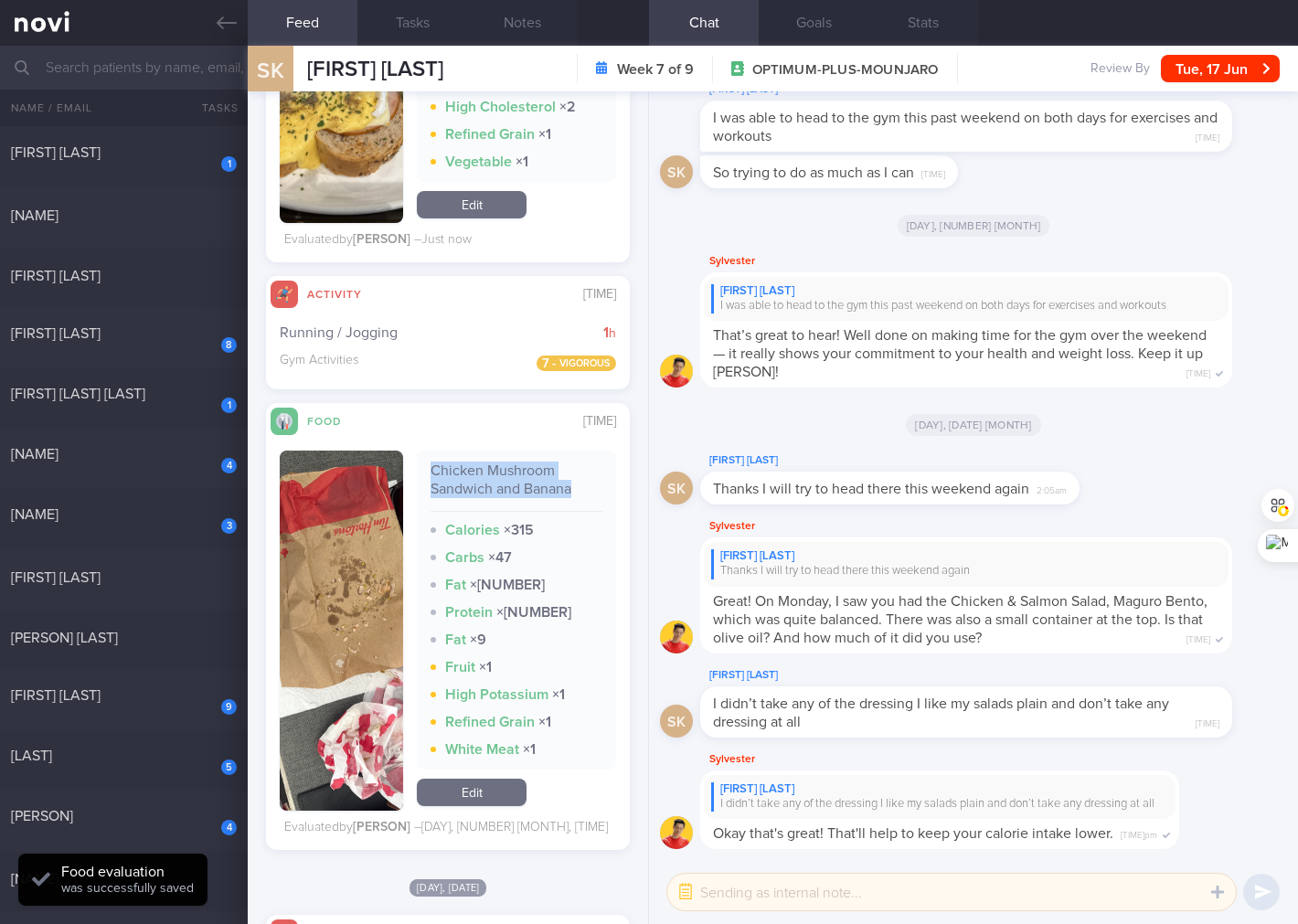 click on "Chicken Mushroom Sandwich and Banana" at bounding box center (516, 486) 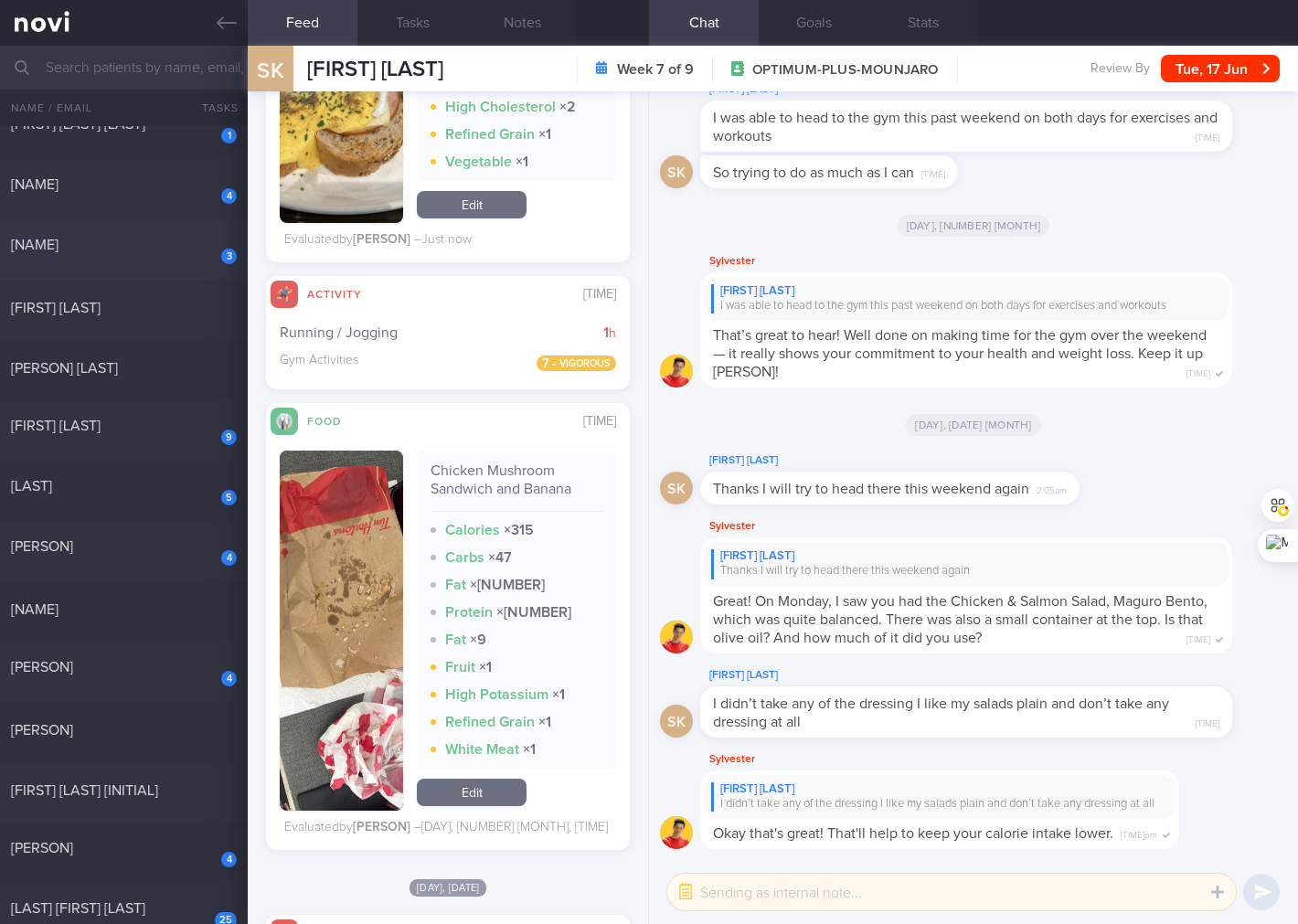 scroll, scrollTop: 1083, scrollLeft: 0, axis: vertical 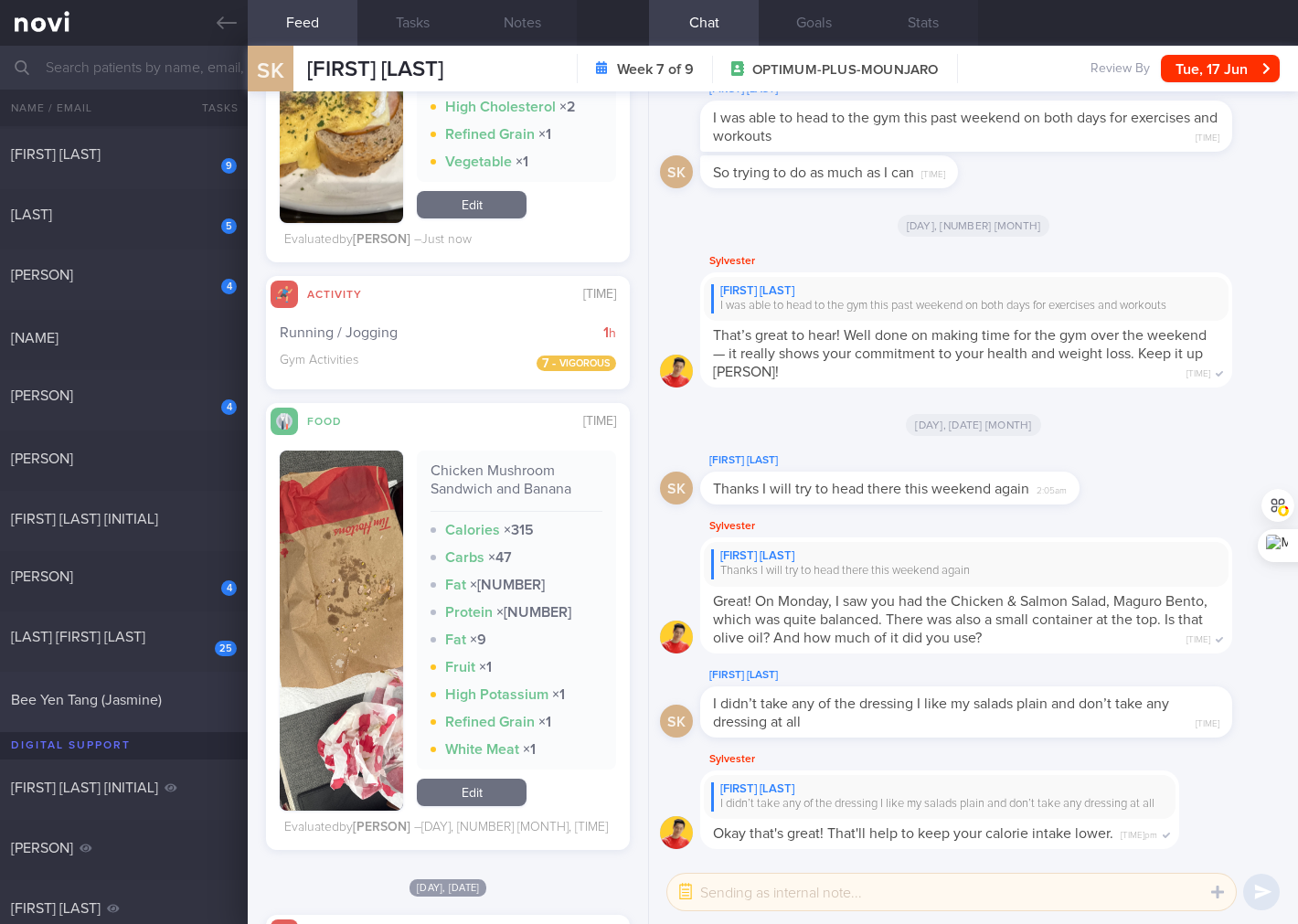 click on "Bee Yen Tang (Jasmine)" at bounding box center [123, 702] 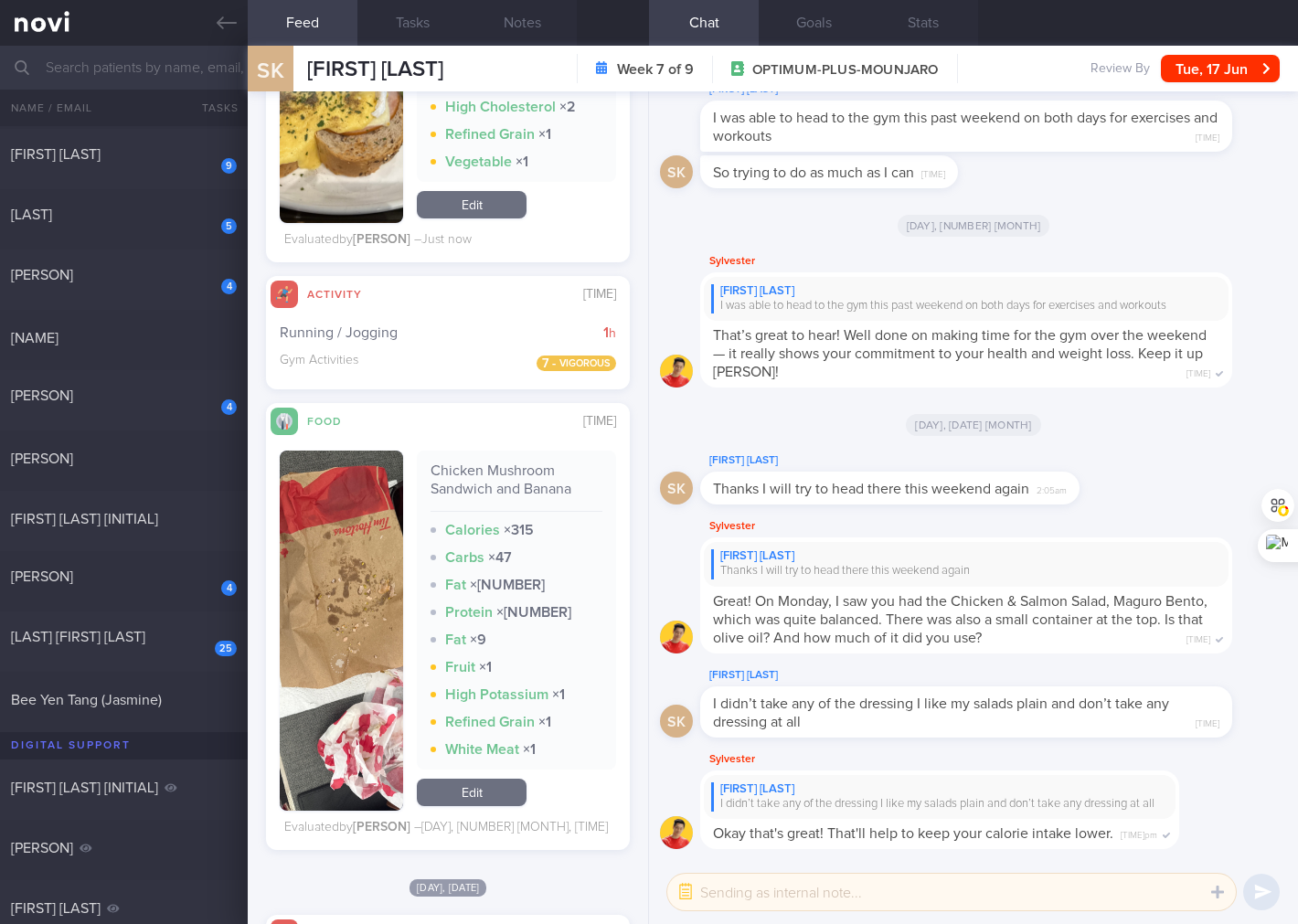 select on "6" 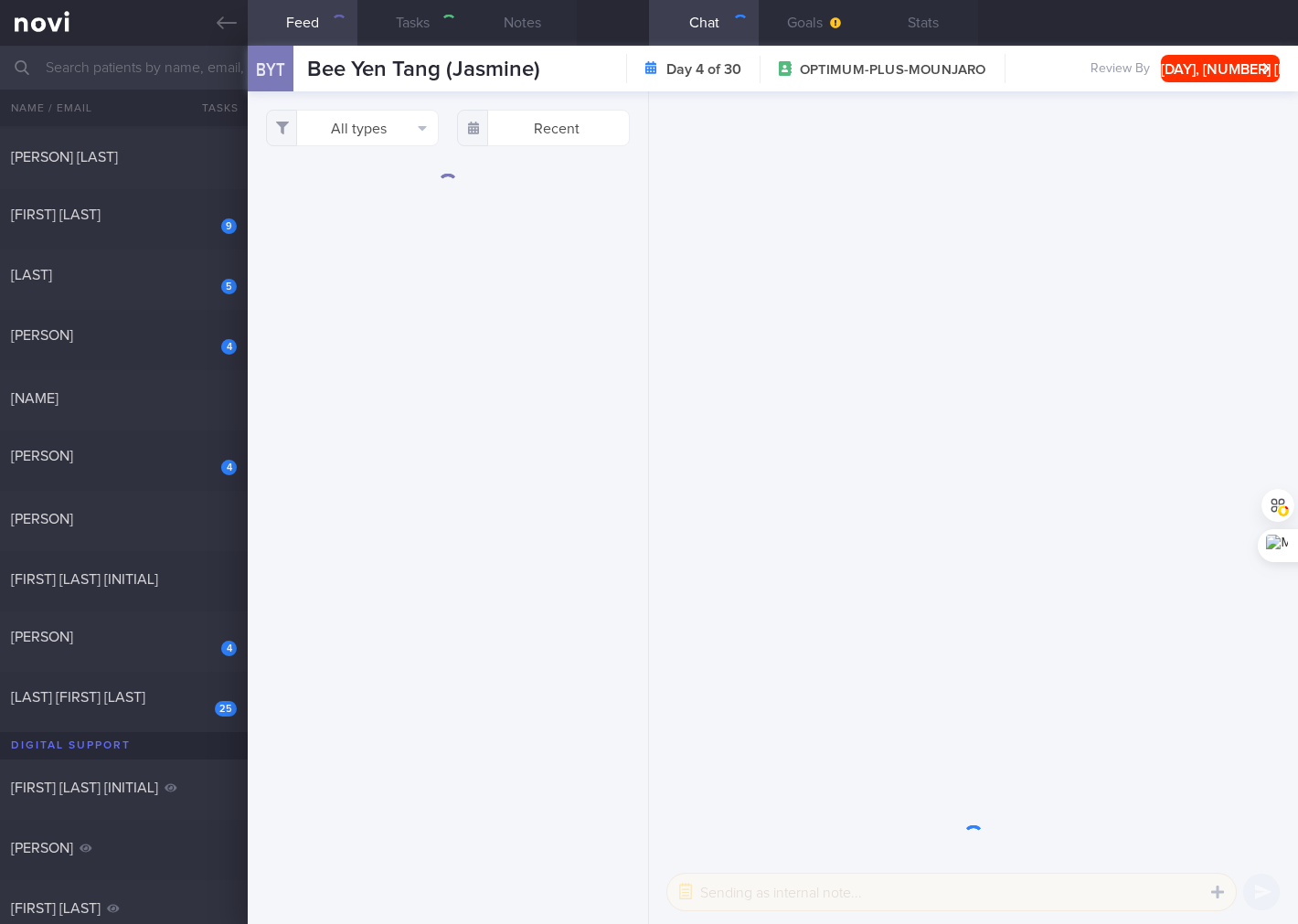 scroll, scrollTop: 0, scrollLeft: 0, axis: both 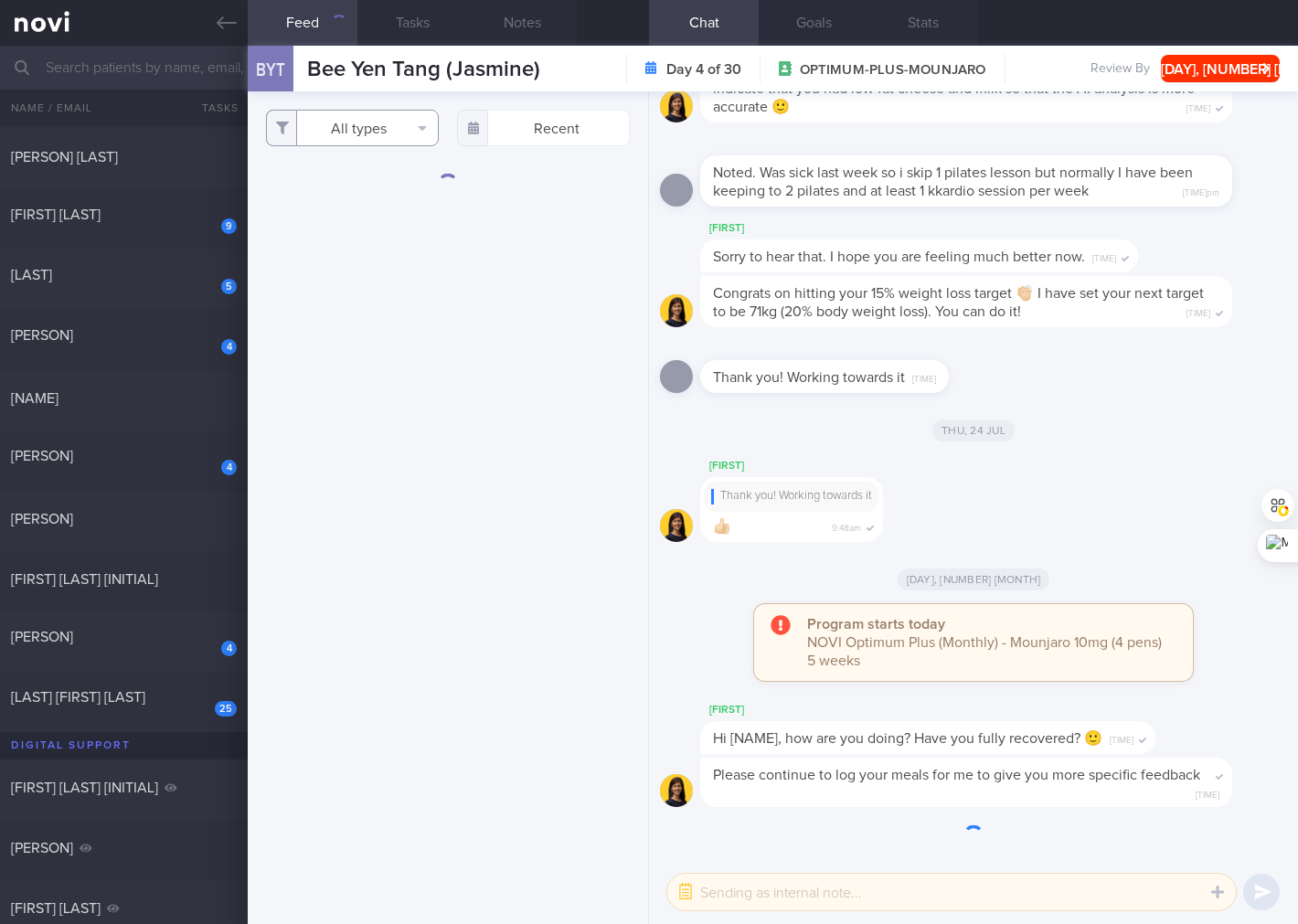click on "All types" at bounding box center [352, 128] 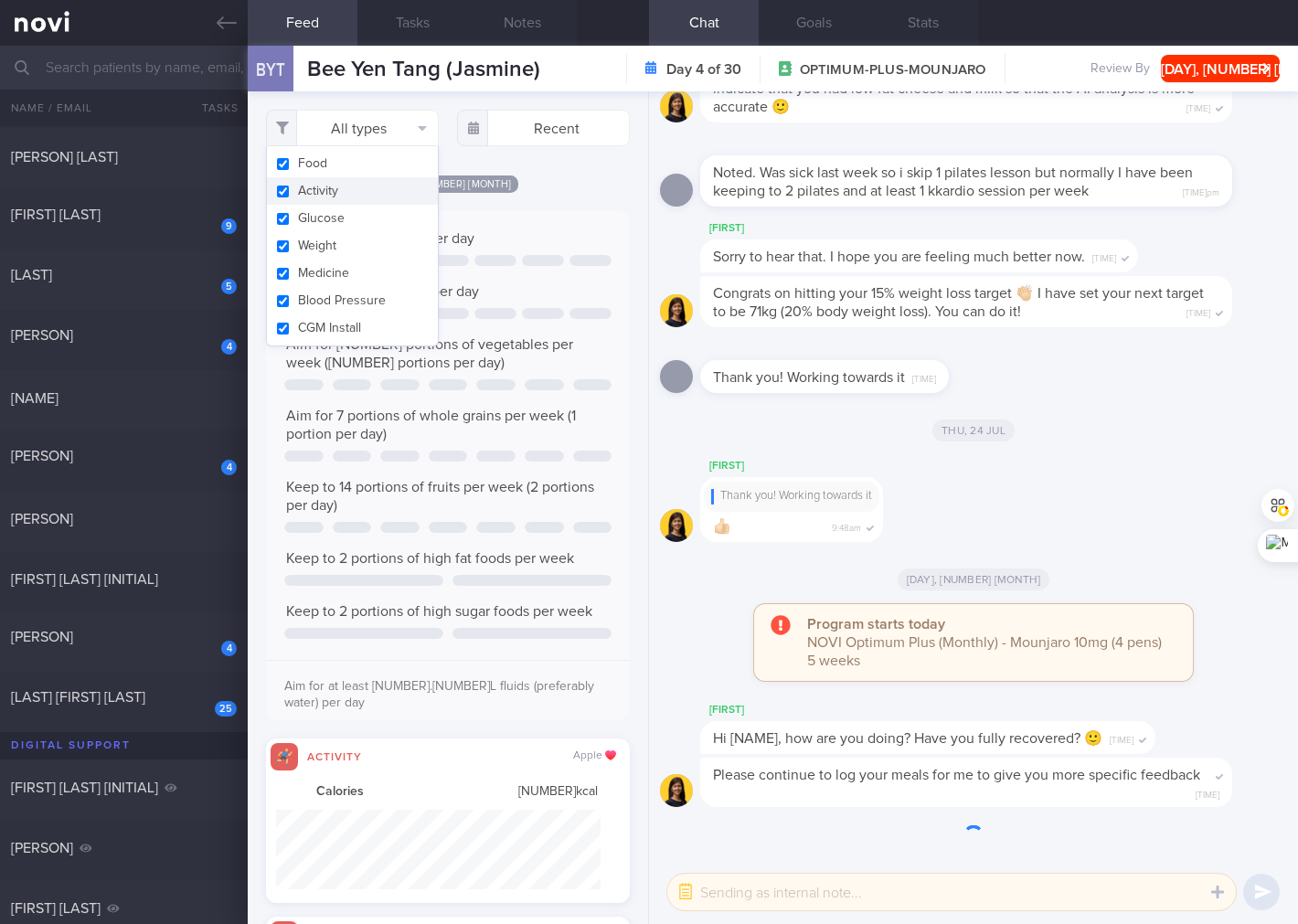 click on "Activity" at bounding box center [352, 191] 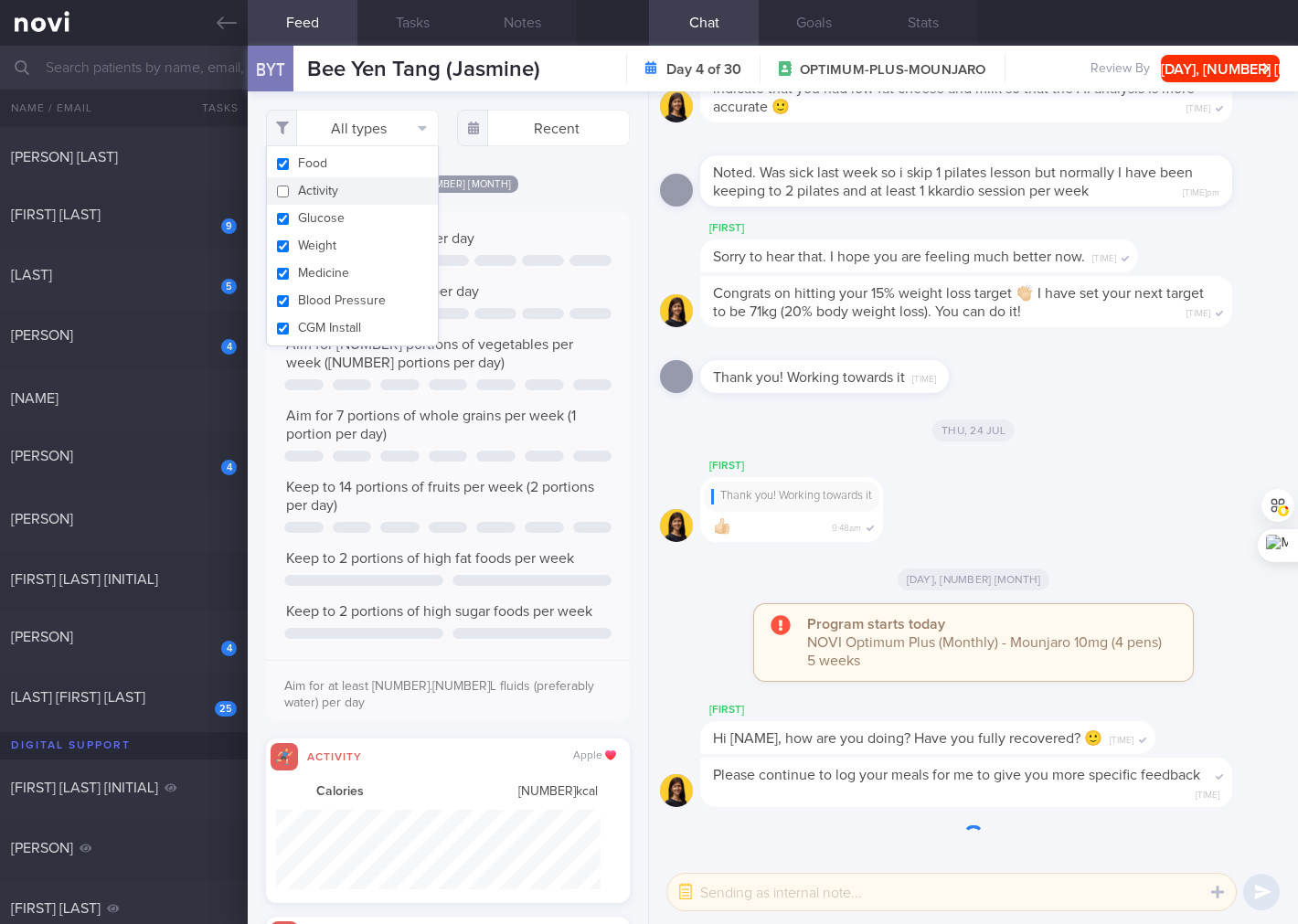 click on "Glucose" at bounding box center (352, 218) 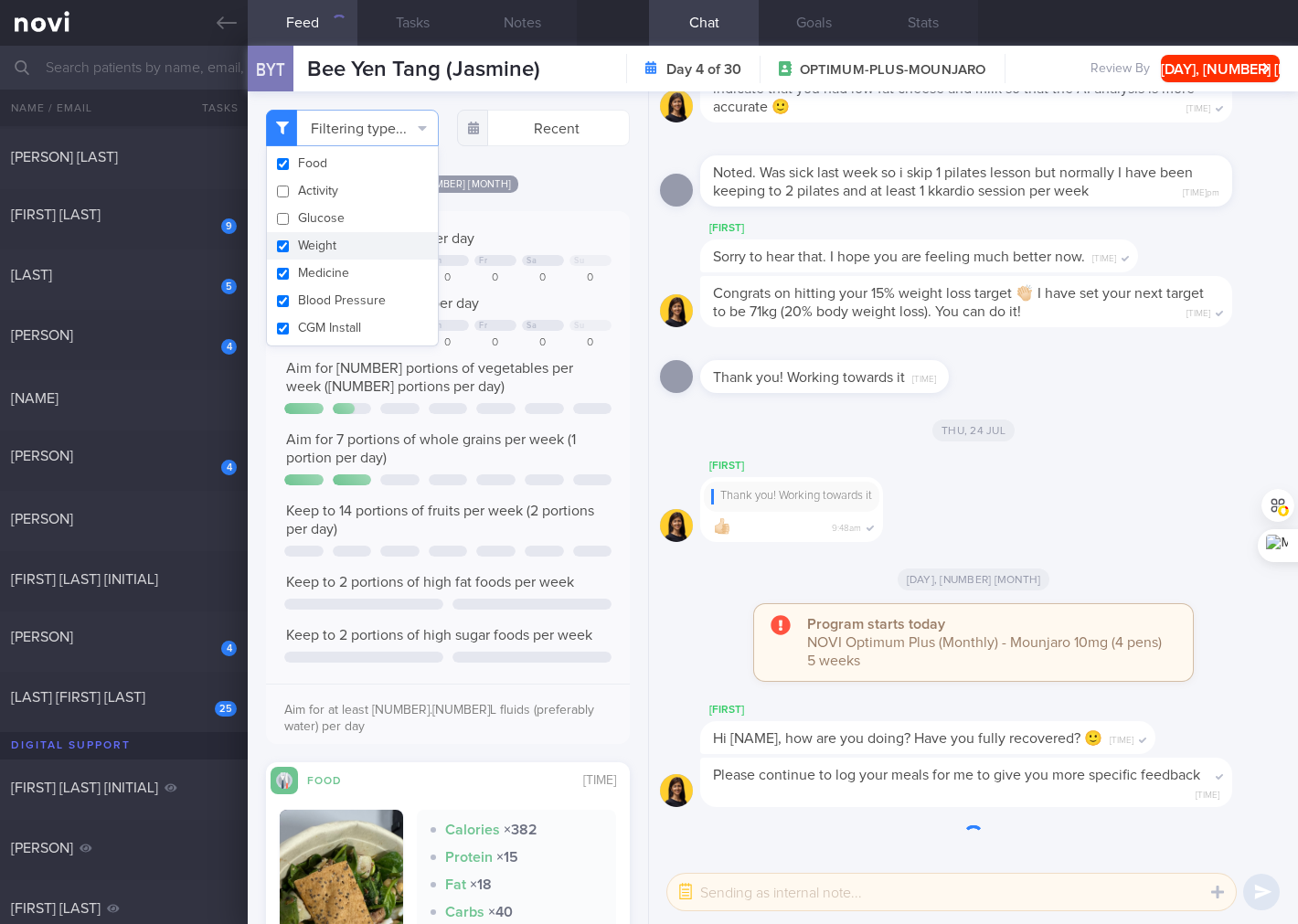 checkbox on "false" 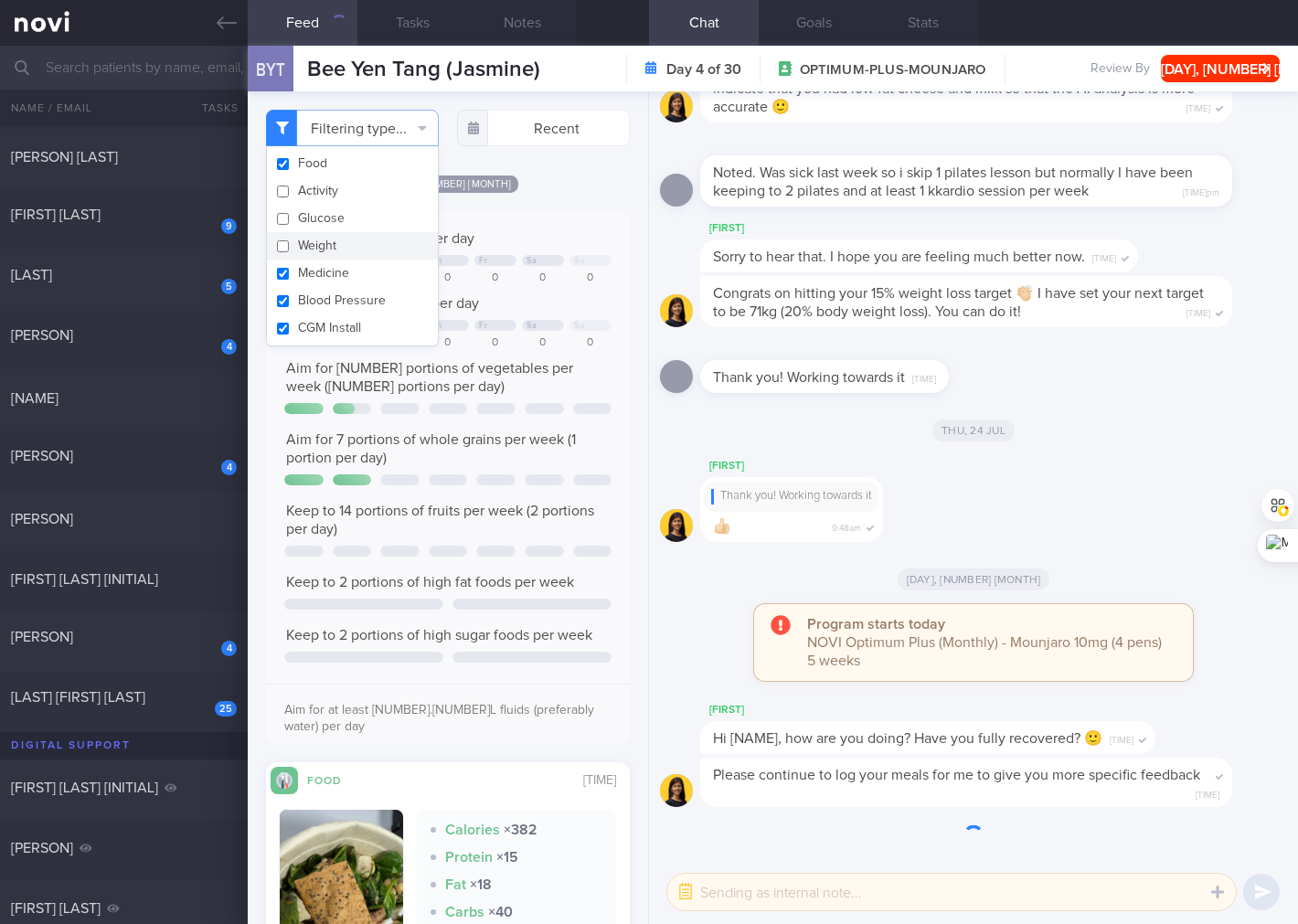 checkbox on "false" 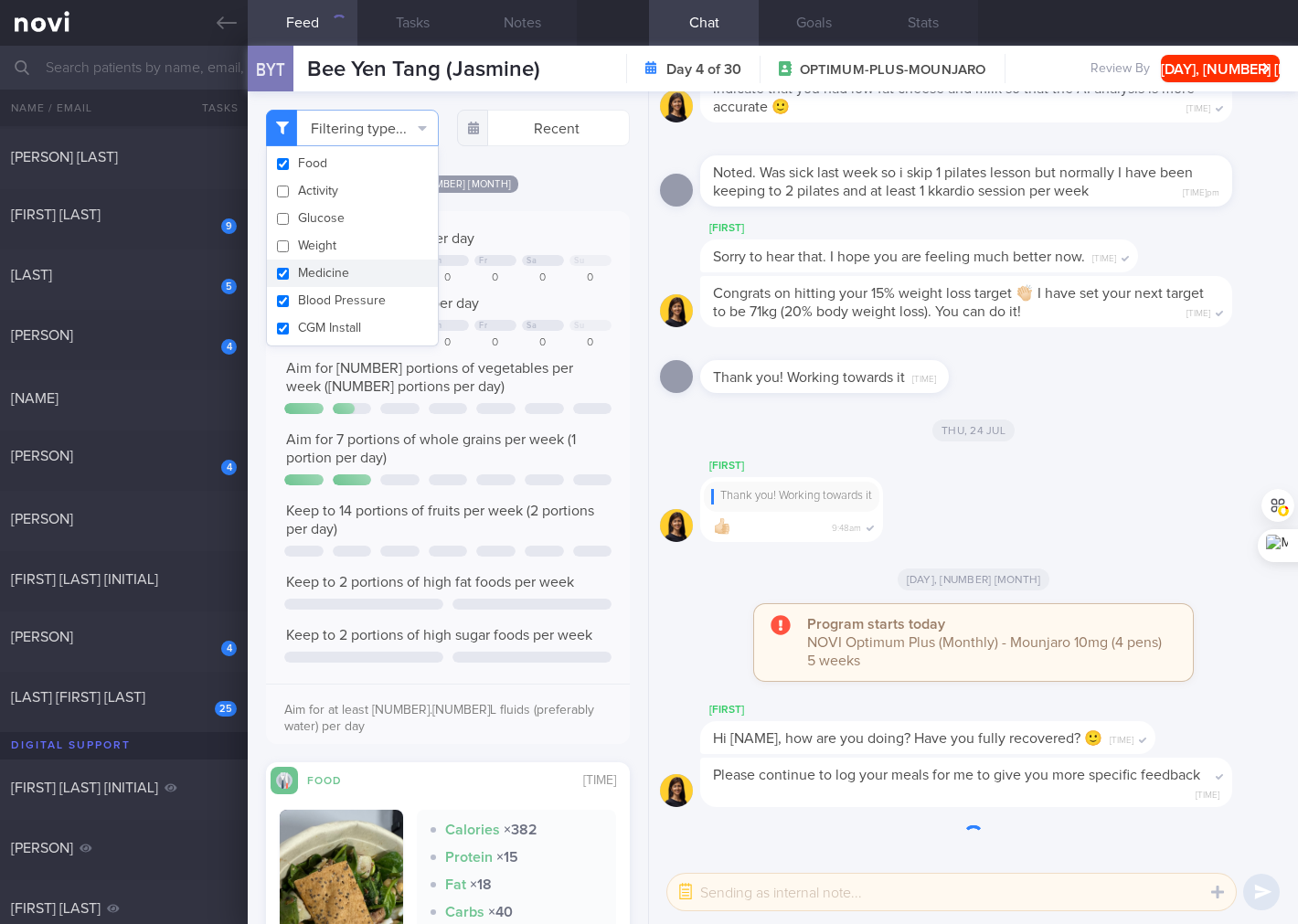 click on "Medicine" at bounding box center (352, 273) 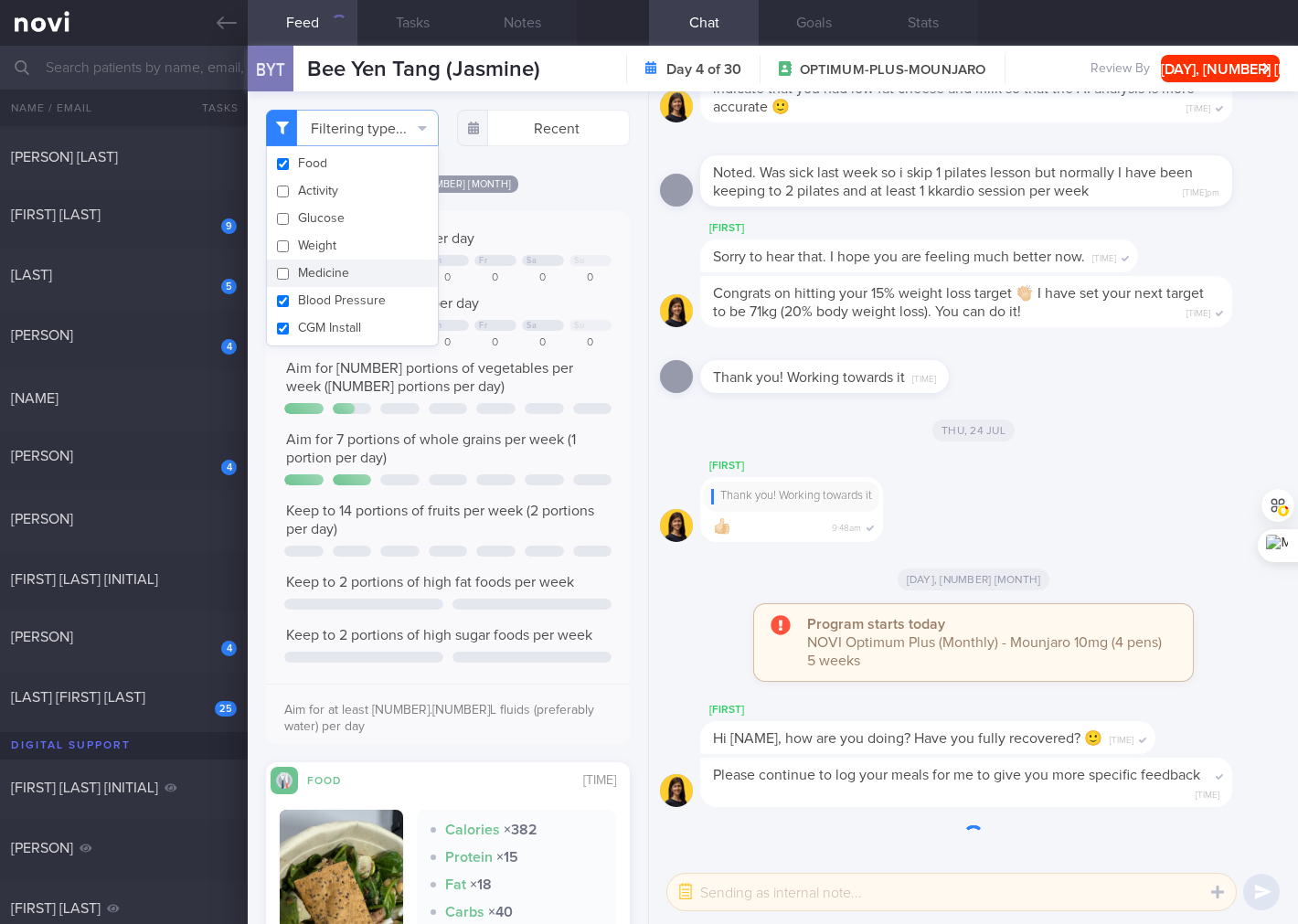 checkbox on "false" 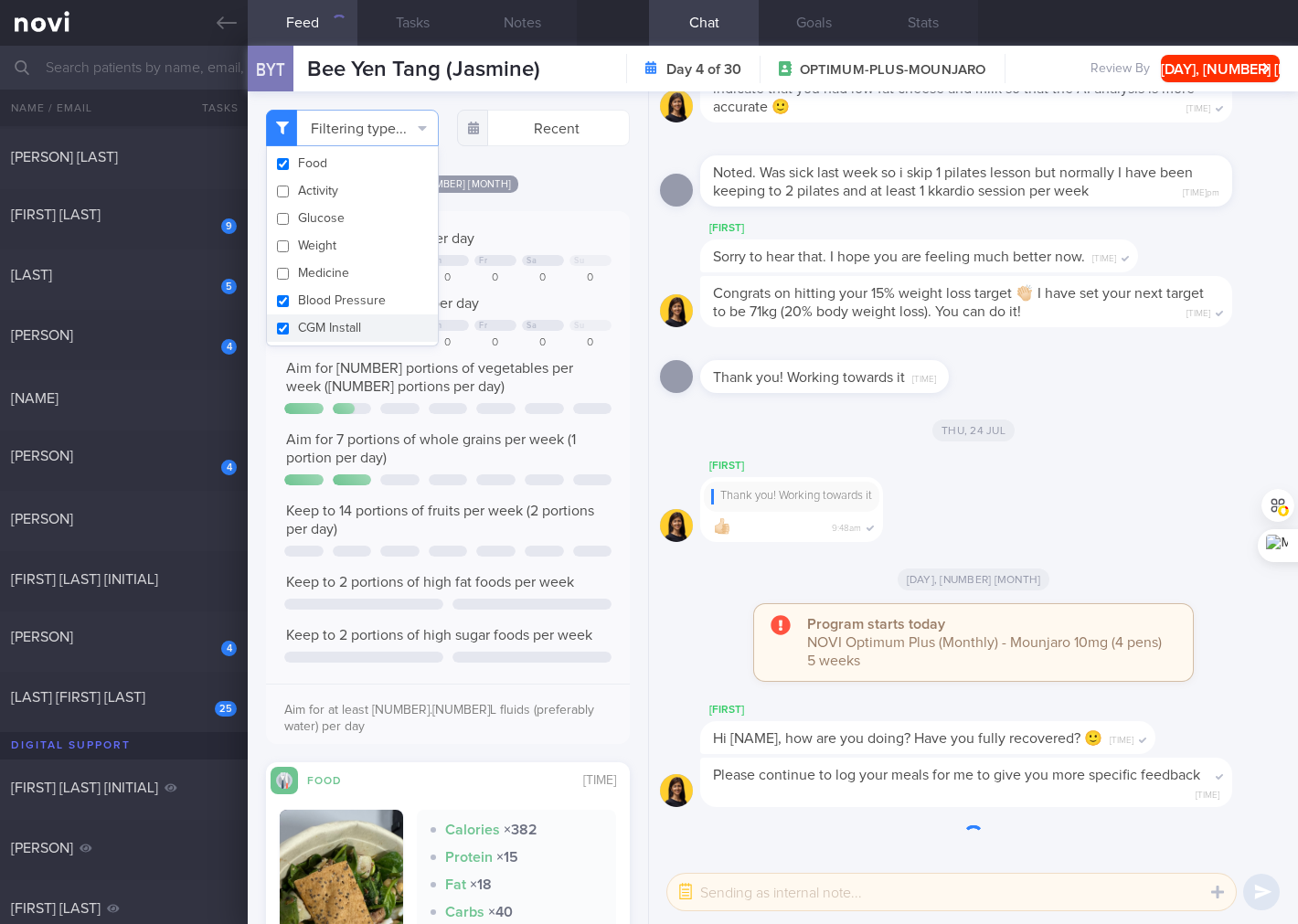 click on "CGM Install" at bounding box center (352, 328) 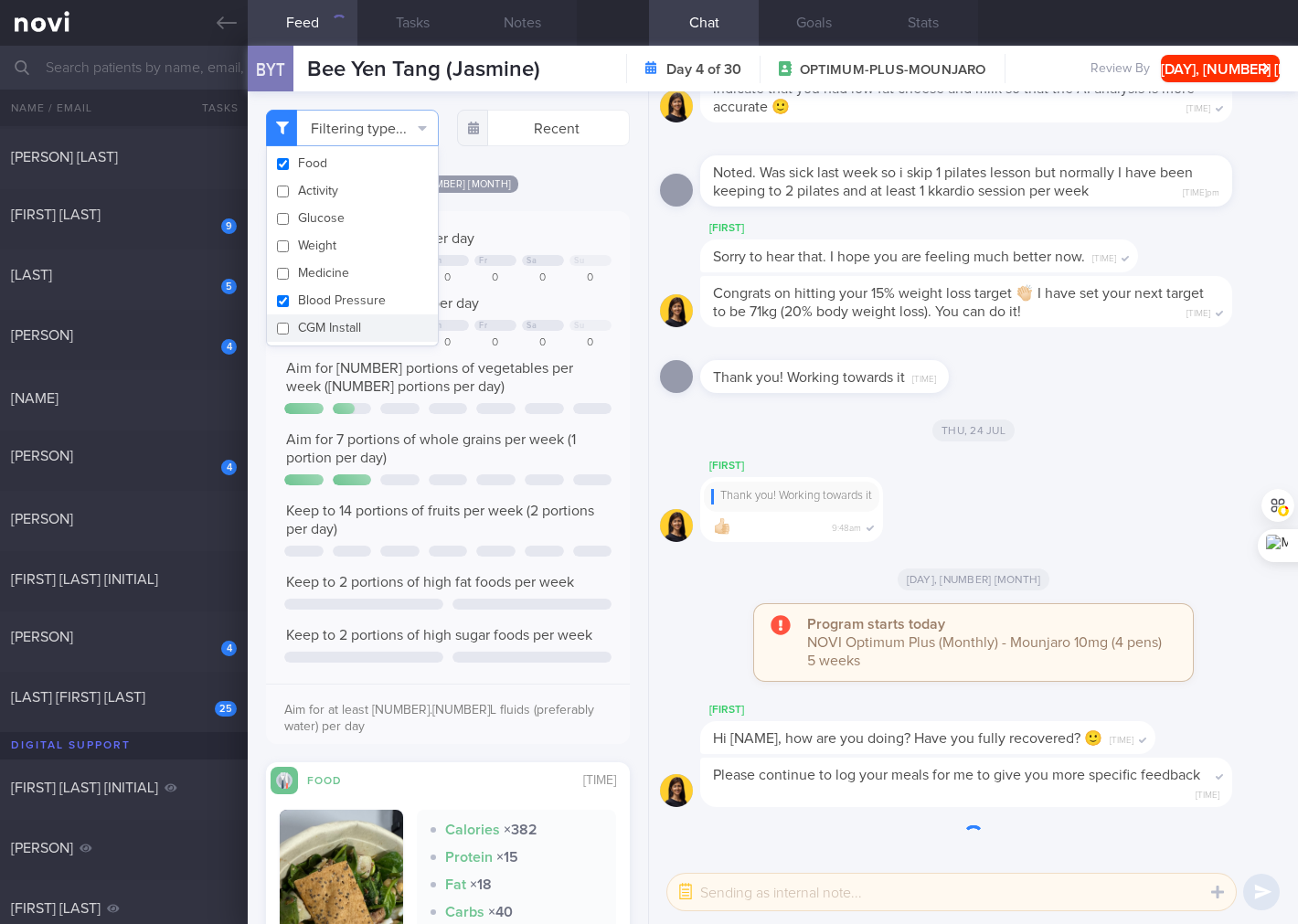 checkbox on "false" 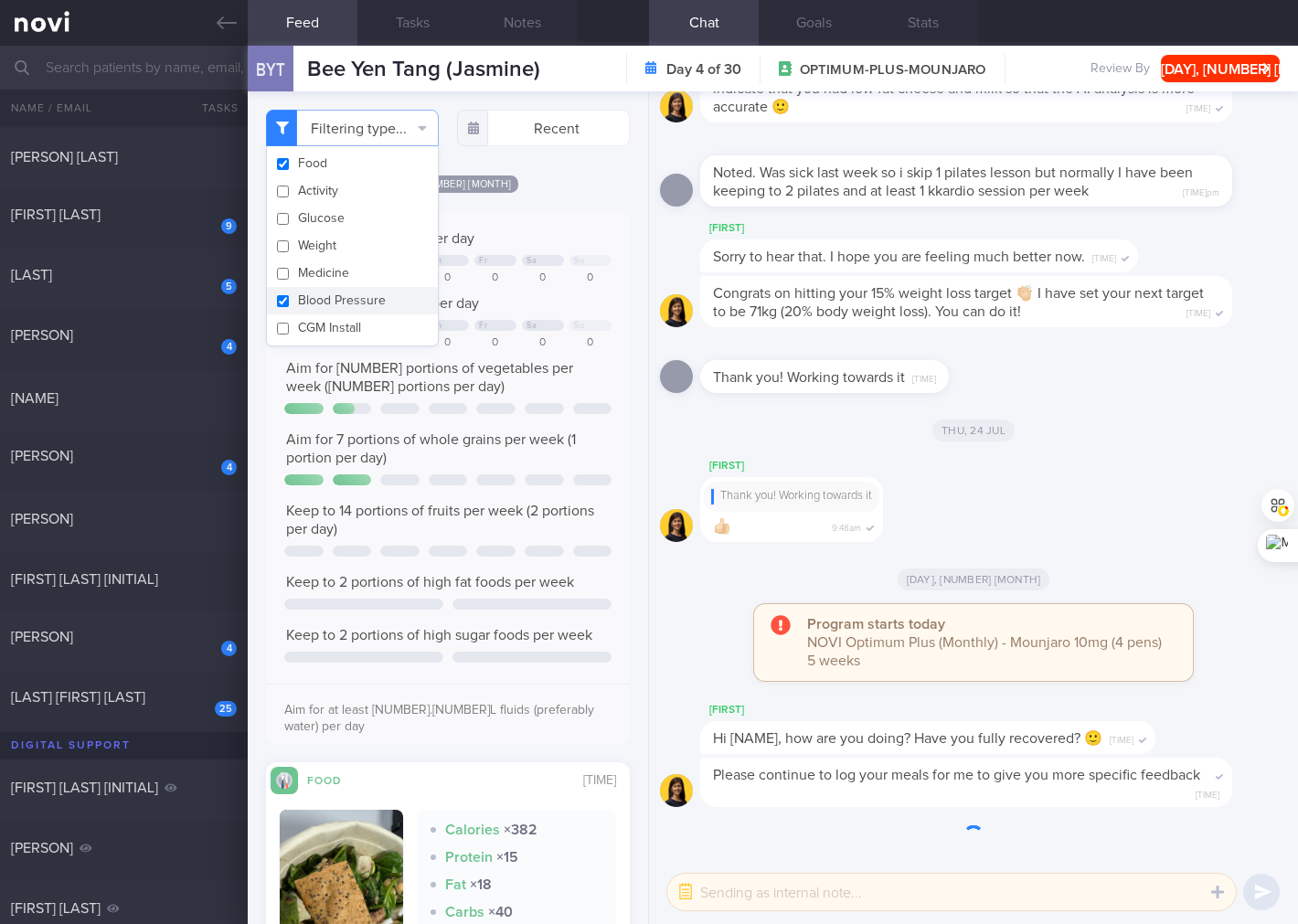 click on "Blood Pressure" at bounding box center (352, 301) 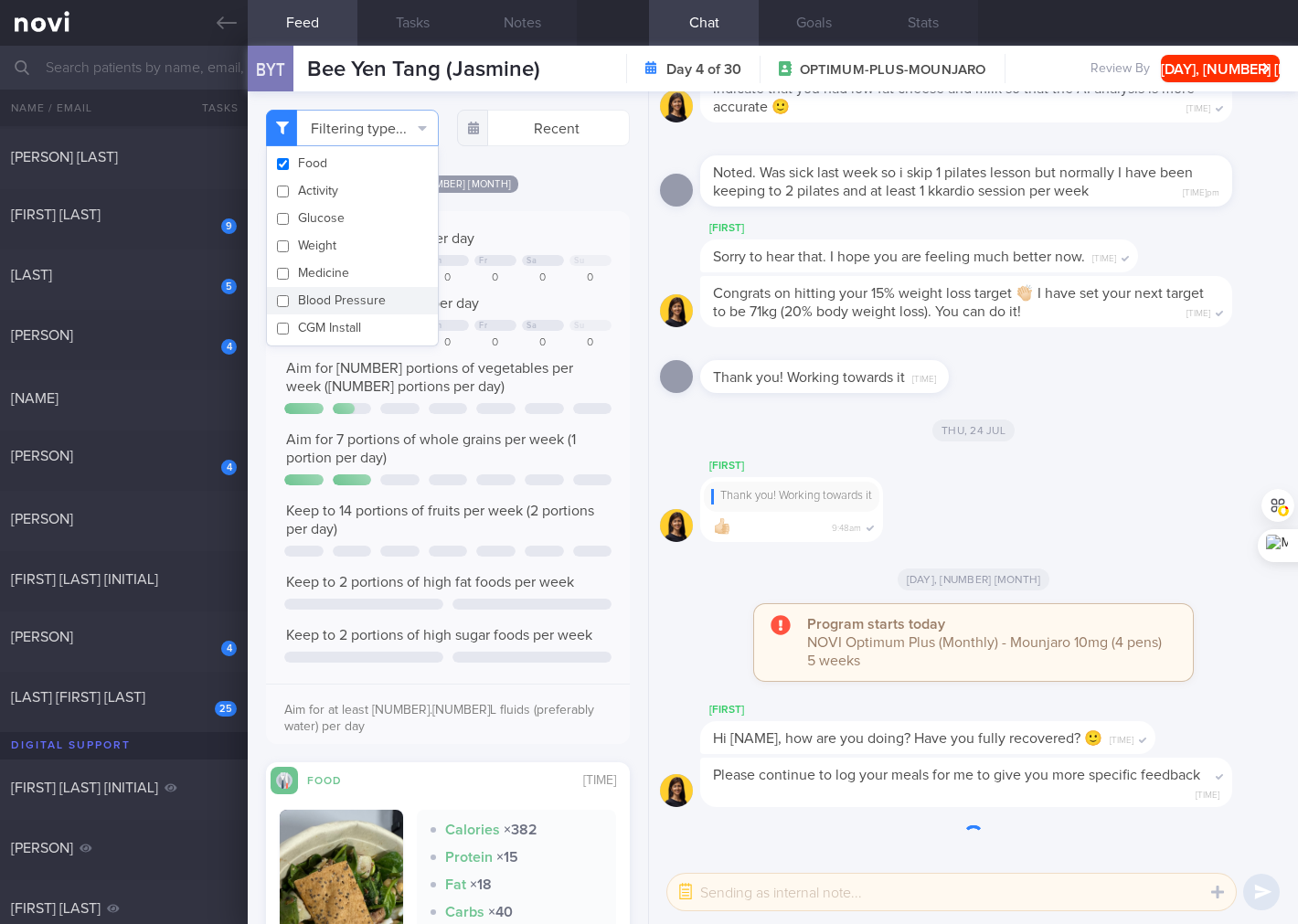 checkbox on "false" 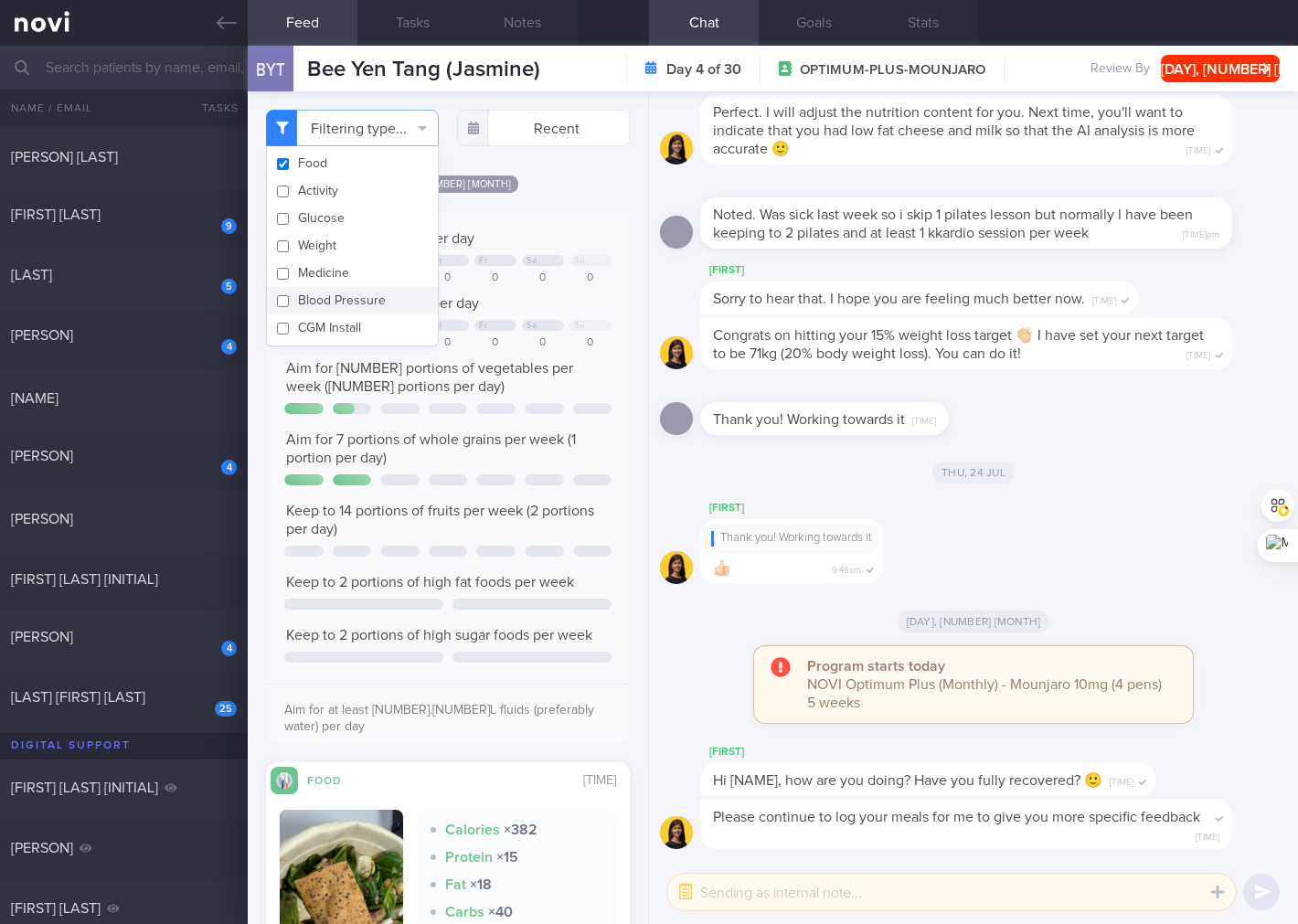 click on "Aim for [NUMBER] portions of vegetables per week ([NUMBER] portions per day)" at bounding box center (448, 377) 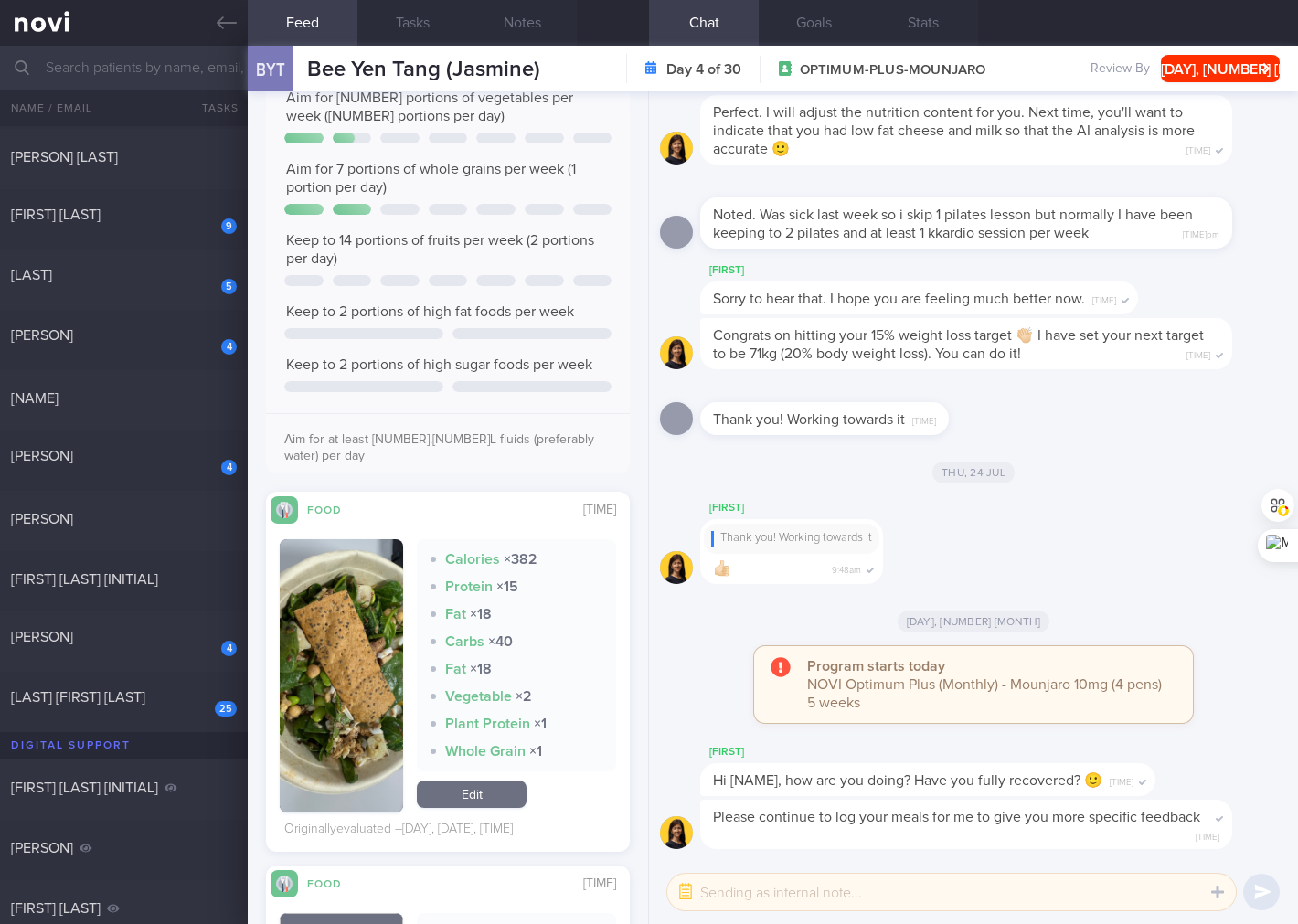 scroll, scrollTop: 541, scrollLeft: 0, axis: vertical 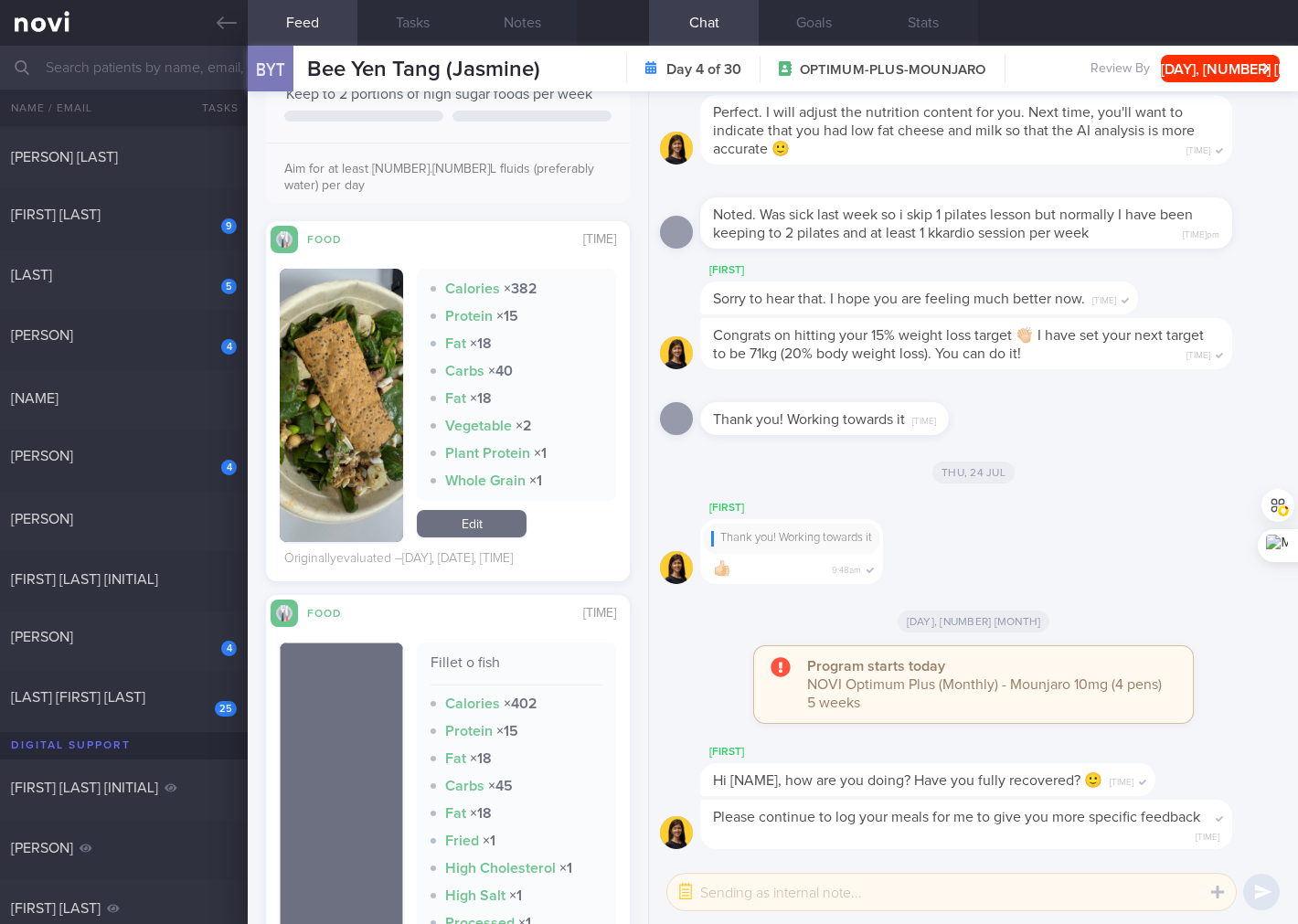 click at bounding box center (341, 405) 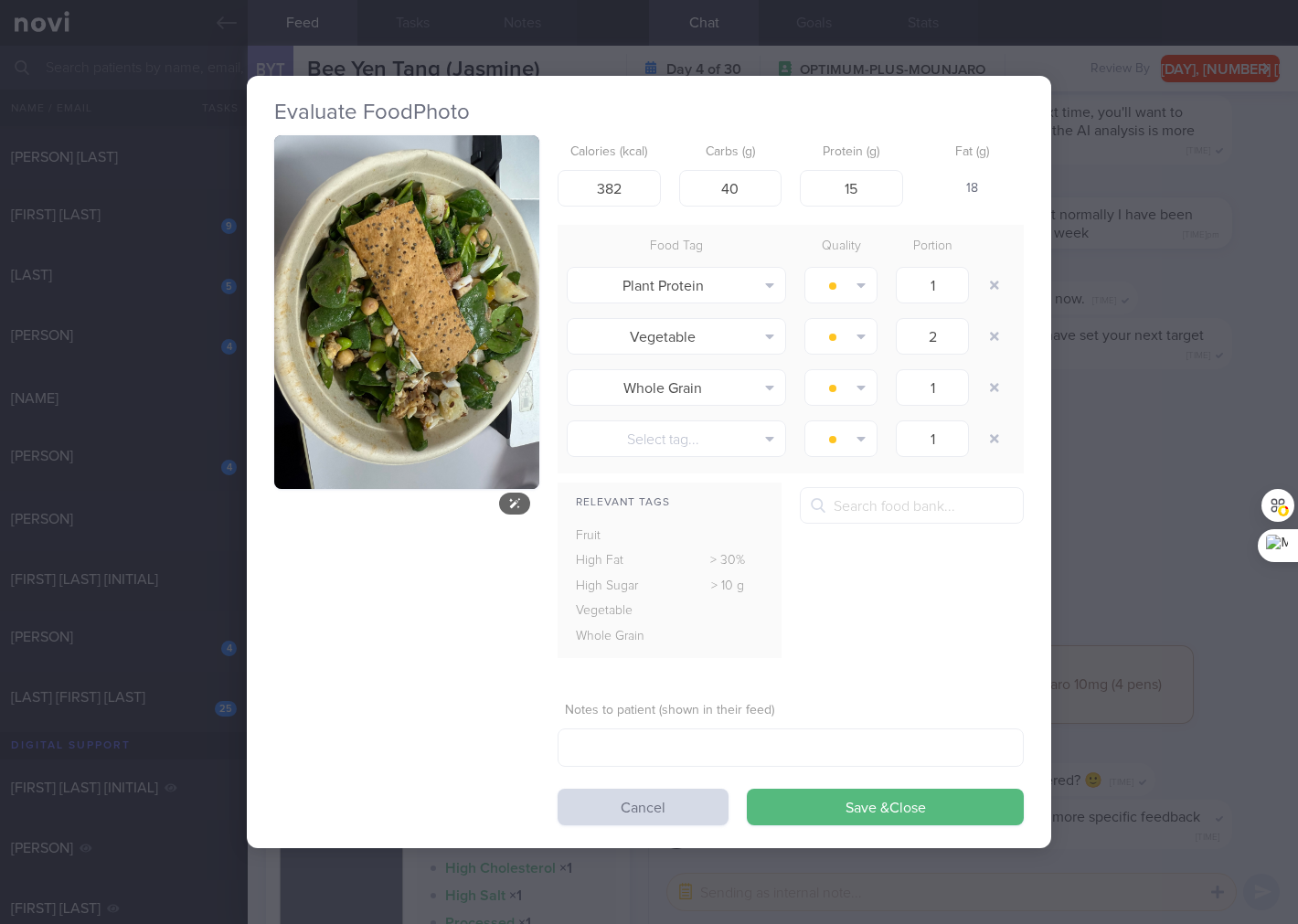 click at bounding box center (407, 312) 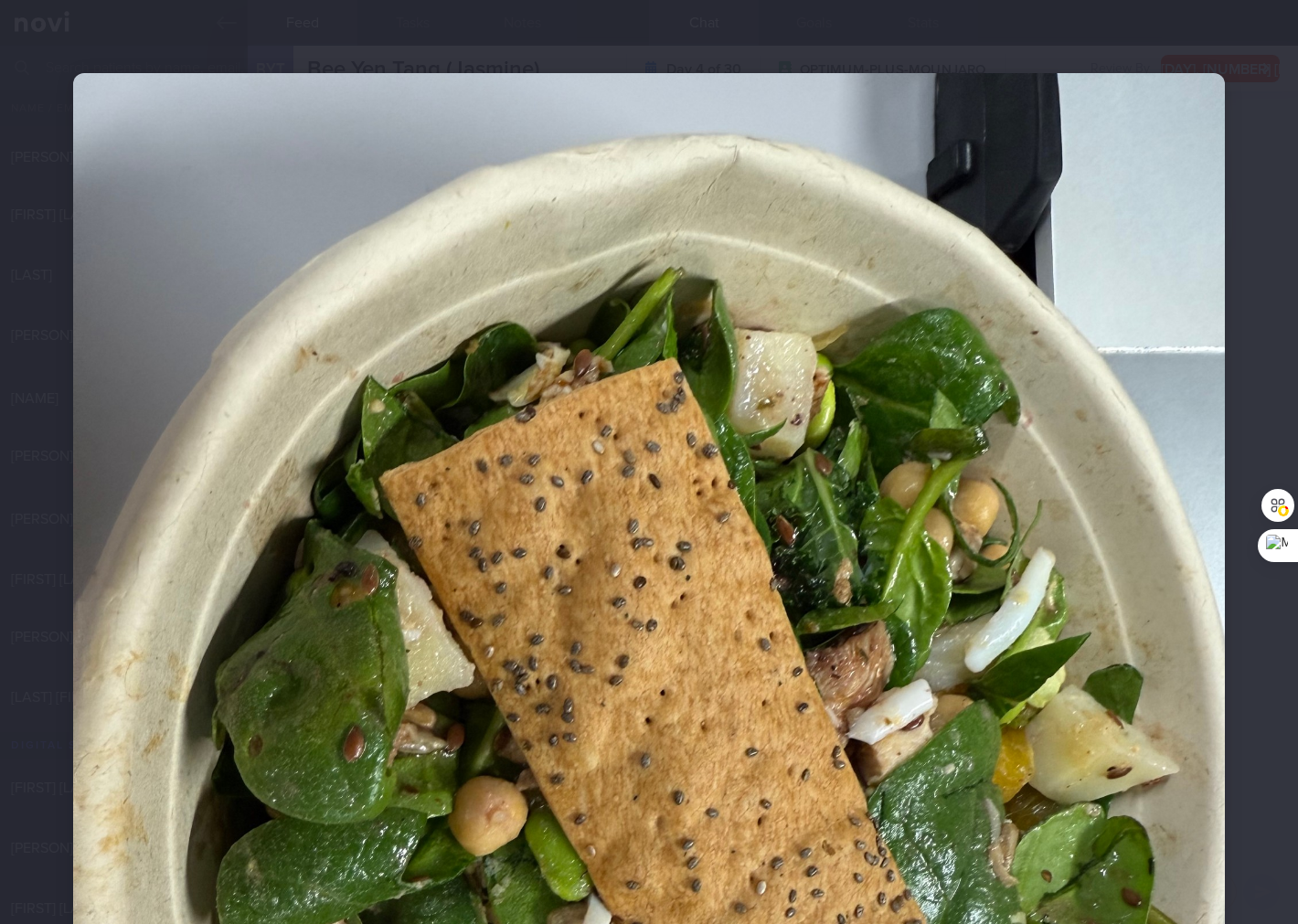 click at bounding box center (649, 841) 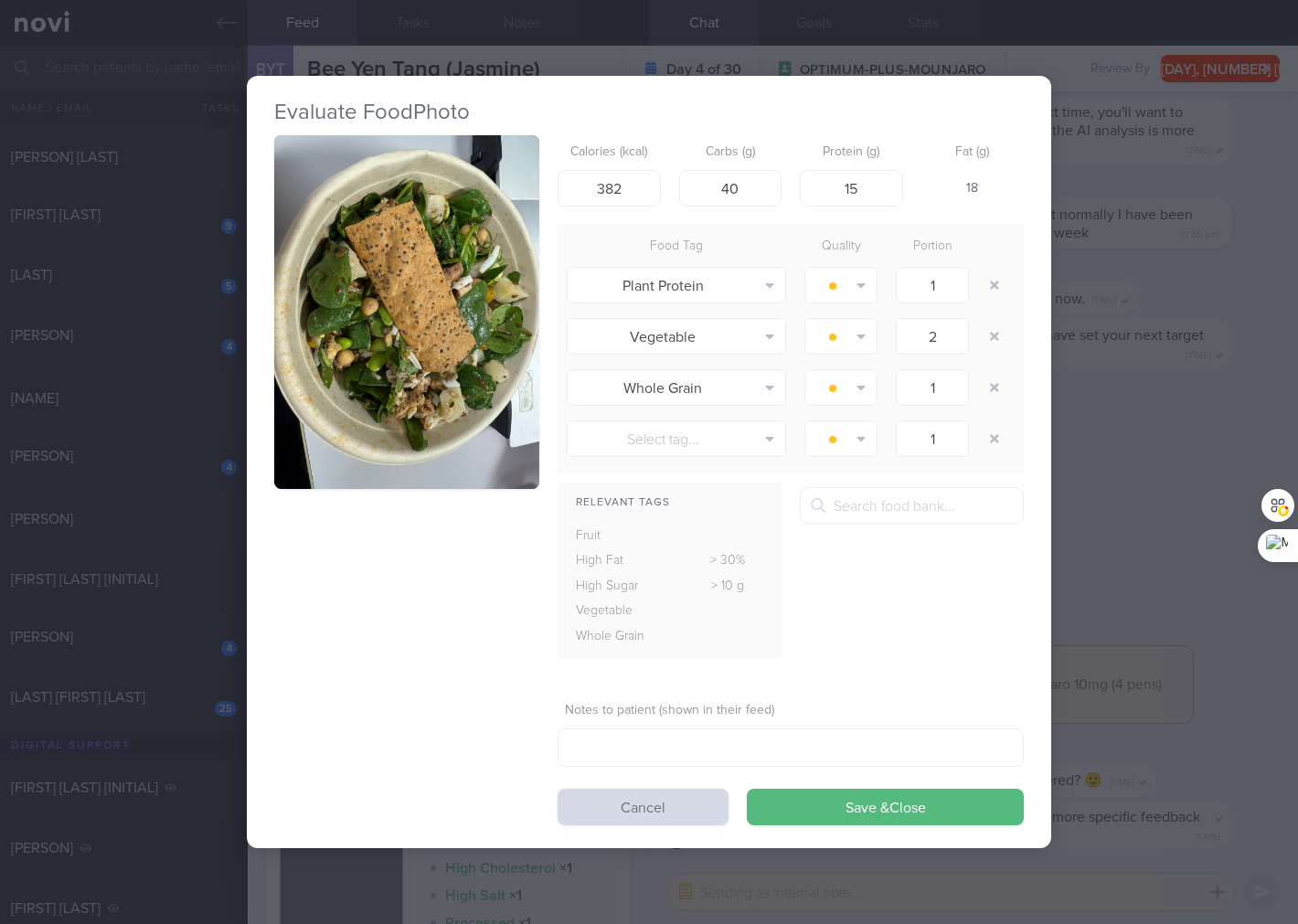 click on "Evaluate Food  Photo
Calories (kcal)
382
Carbs (g)
40
Protein (g)
15
Fat (g)
18
Food Tag
Quality
Portion
Plant Protein
Alcohol
Fried
Fruit
Healthy Fats
High Calcium
High Cholesterol
High Fat" at bounding box center [649, 462] 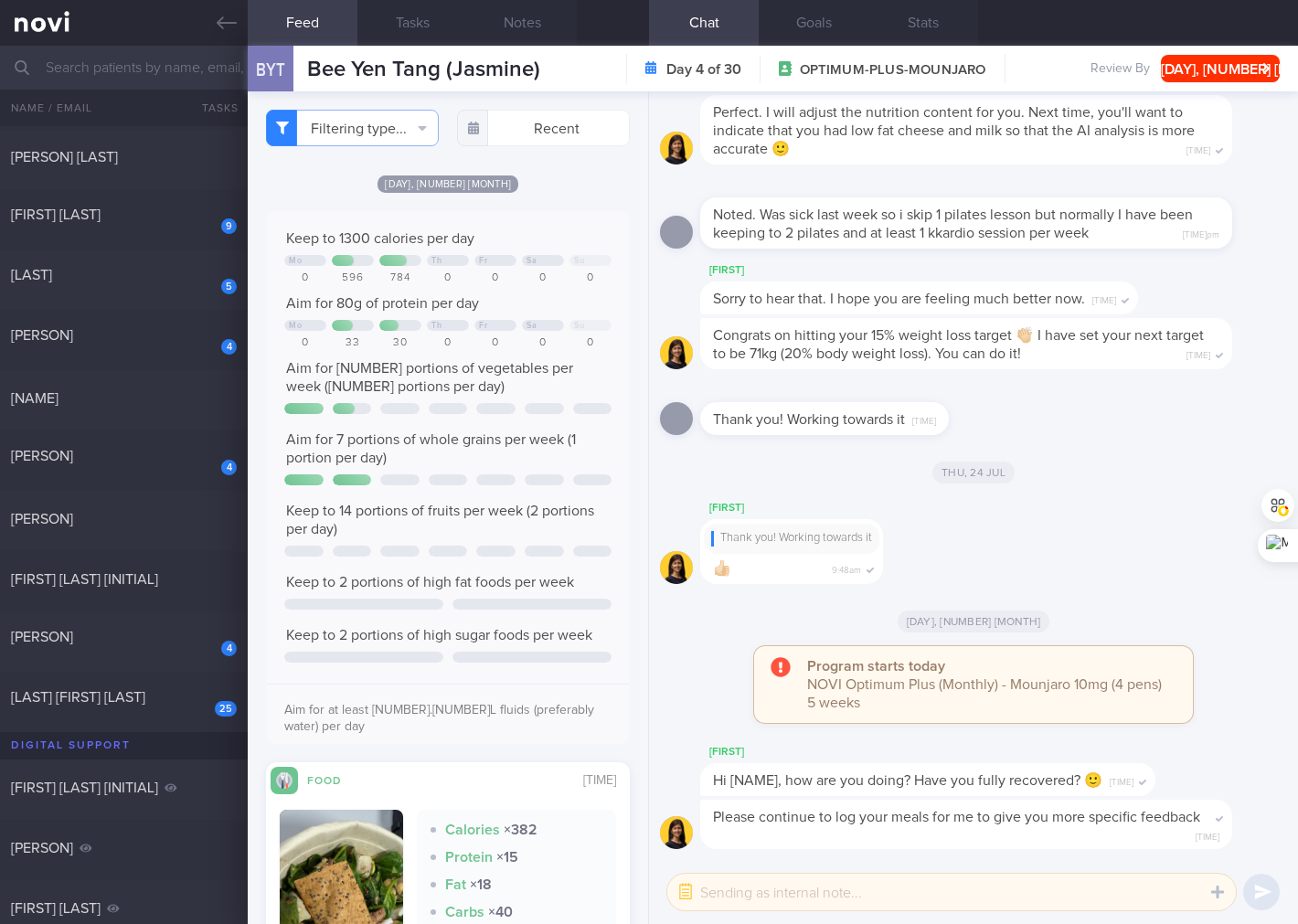 scroll, scrollTop: 271, scrollLeft: 0, axis: vertical 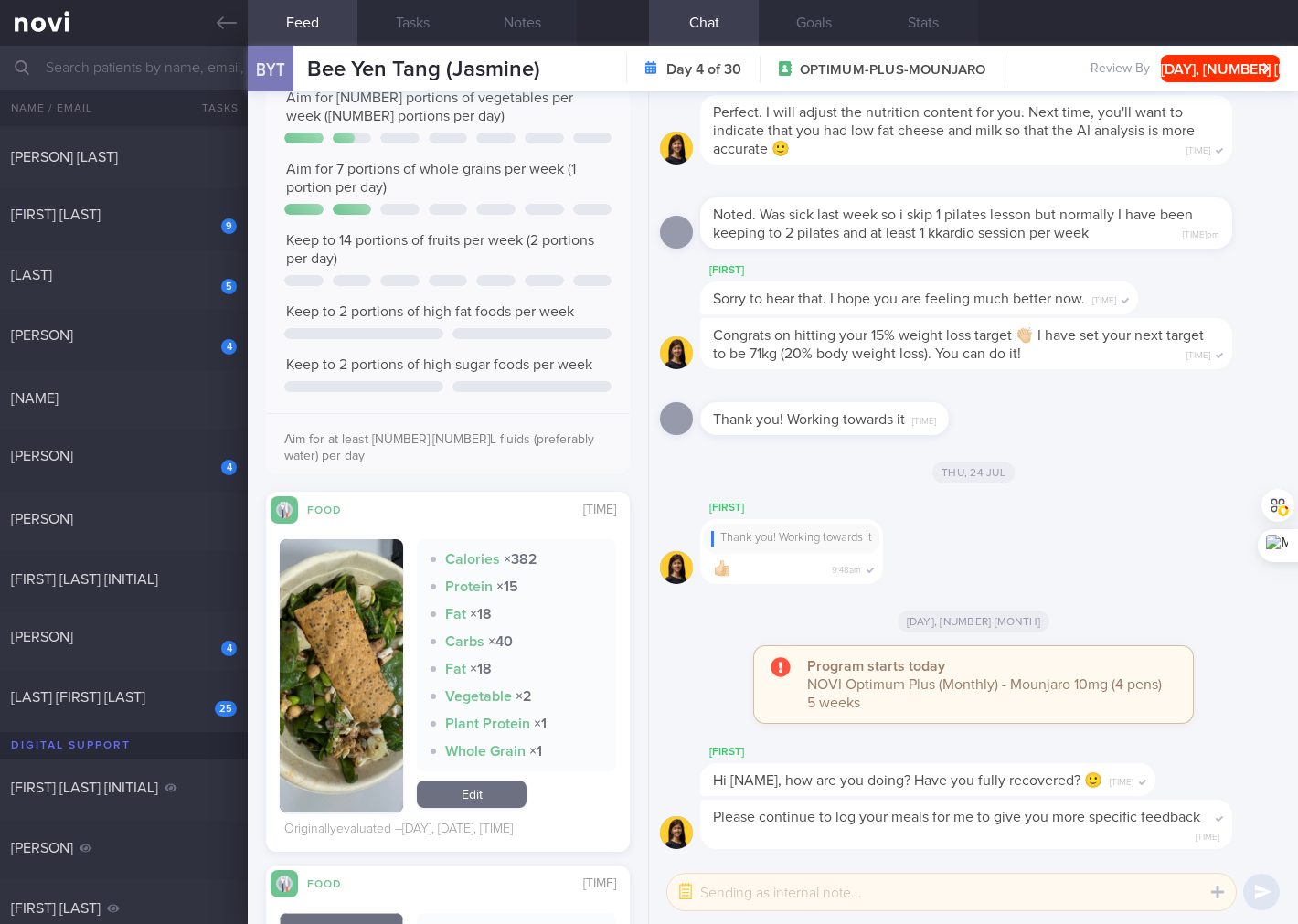 click on "Calories
×  382
Protein
×  15
Fat
×  18
Carbs
×  40
Fat
×  18
Vegetable
×  2
Plant Protein
×  1
Whole Grain
×  1
Edit" at bounding box center (516, 675) 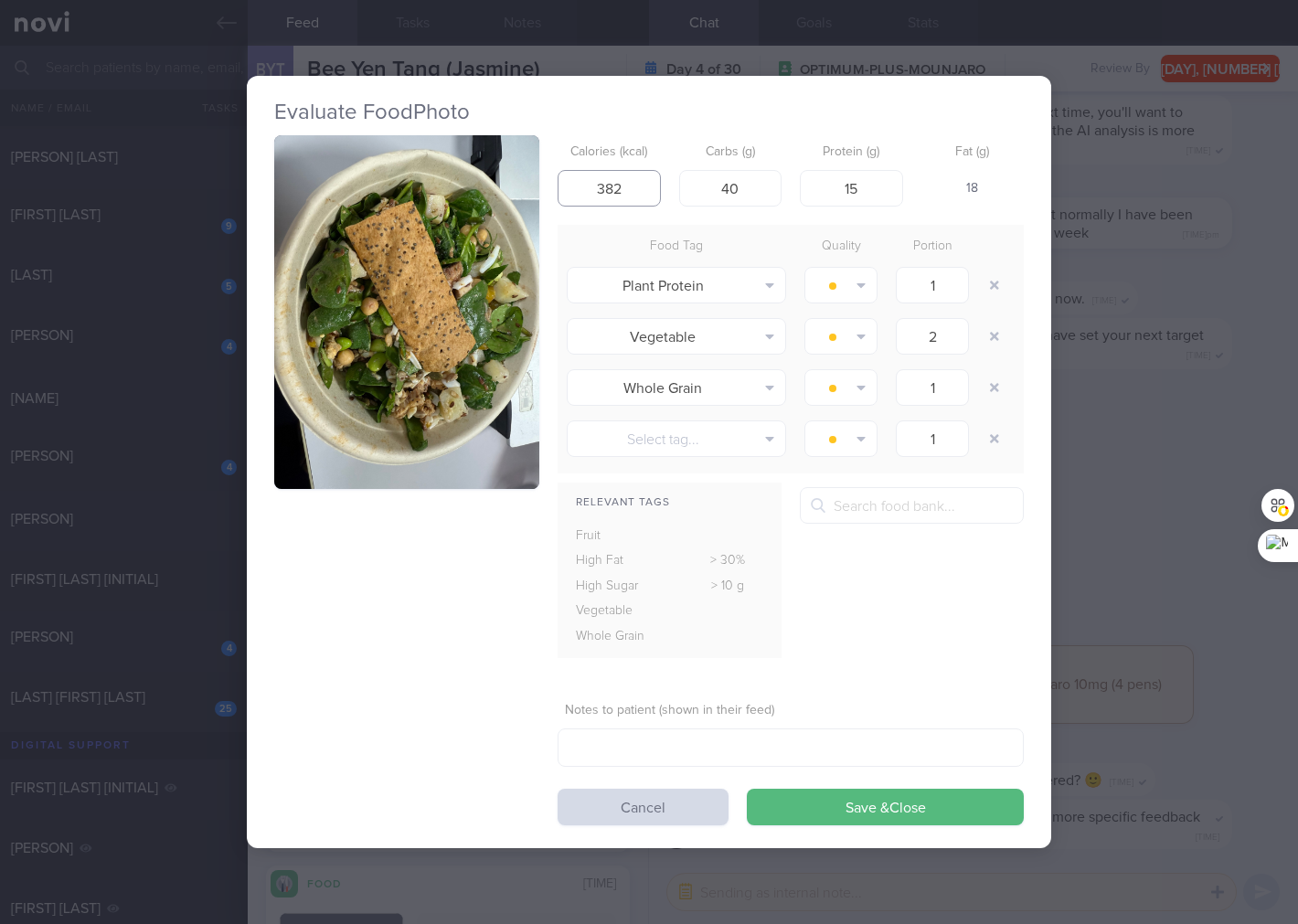 drag, startPoint x: 645, startPoint y: 192, endPoint x: 522, endPoint y: 202, distance: 123.4058 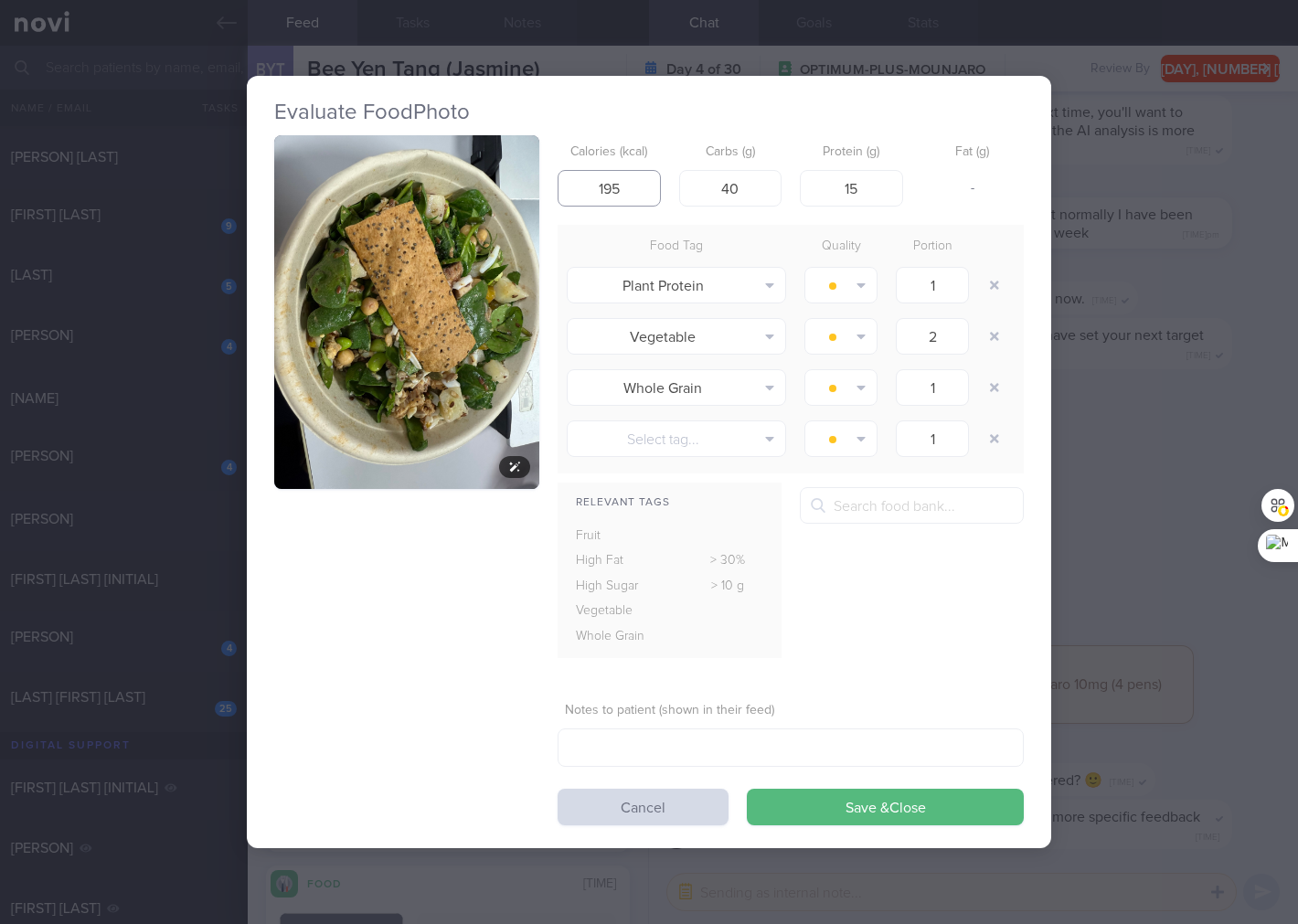 type on "195" 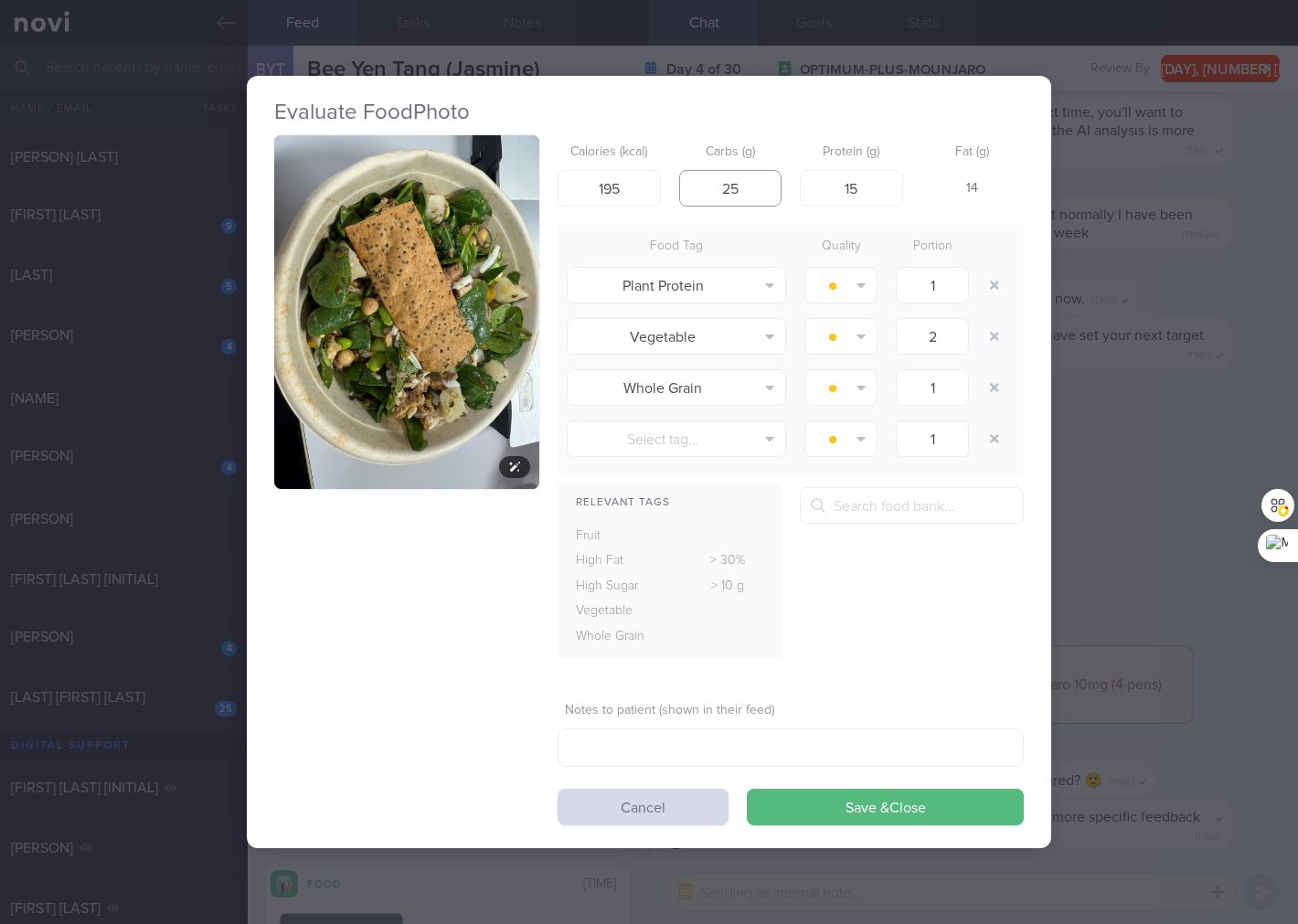 type on "25" 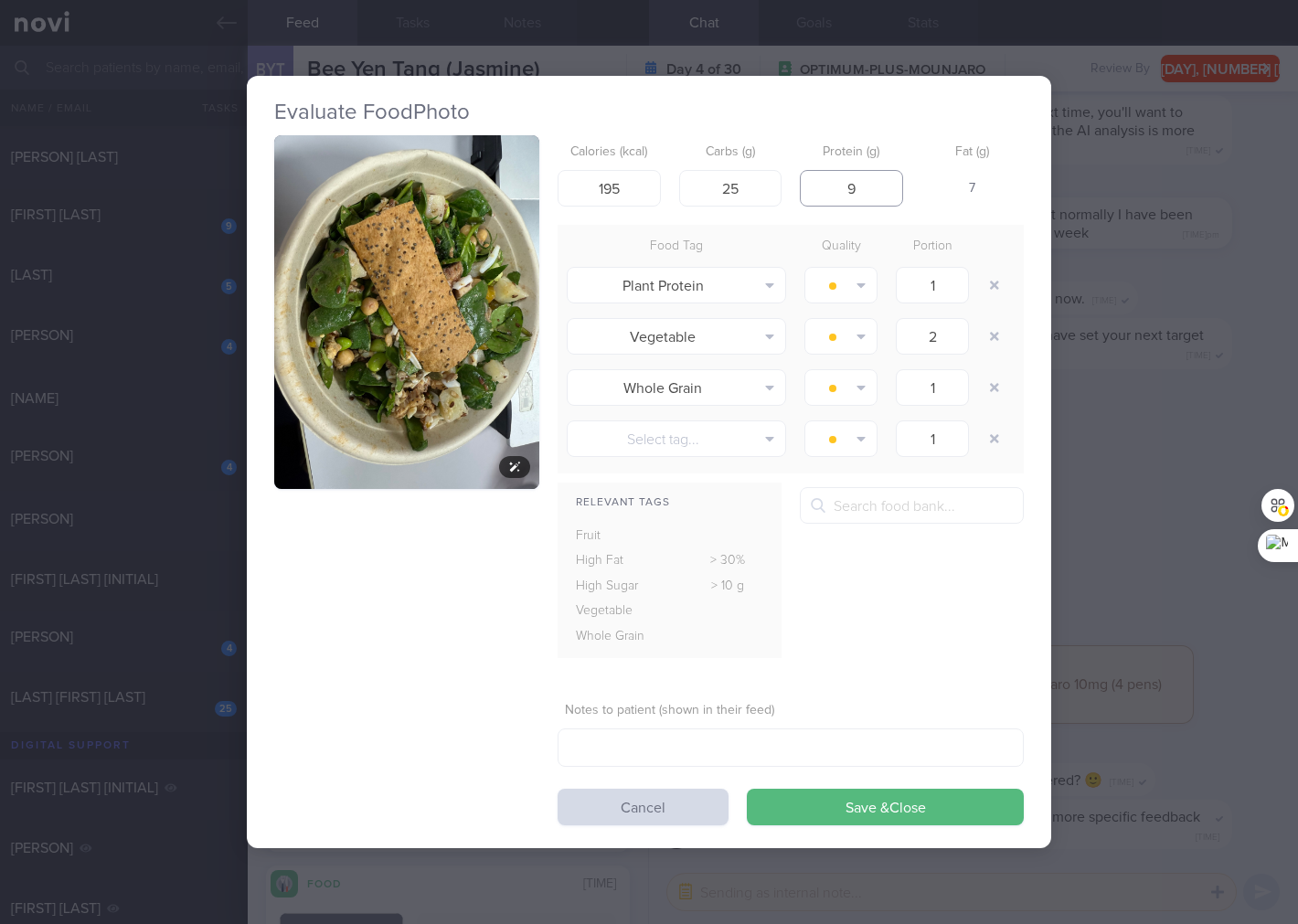 type on "9" 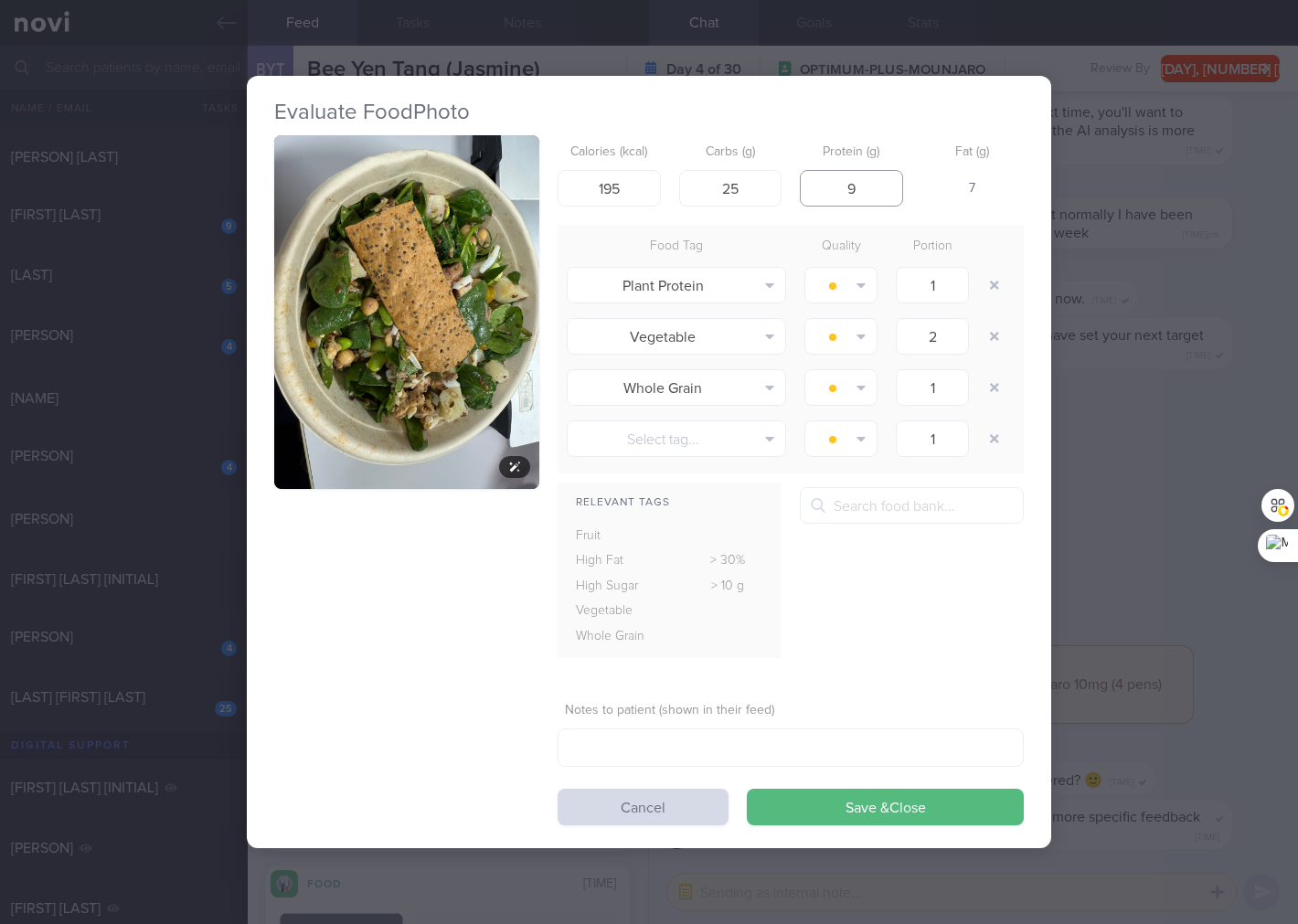 click on "Save &
Close" at bounding box center [885, 807] 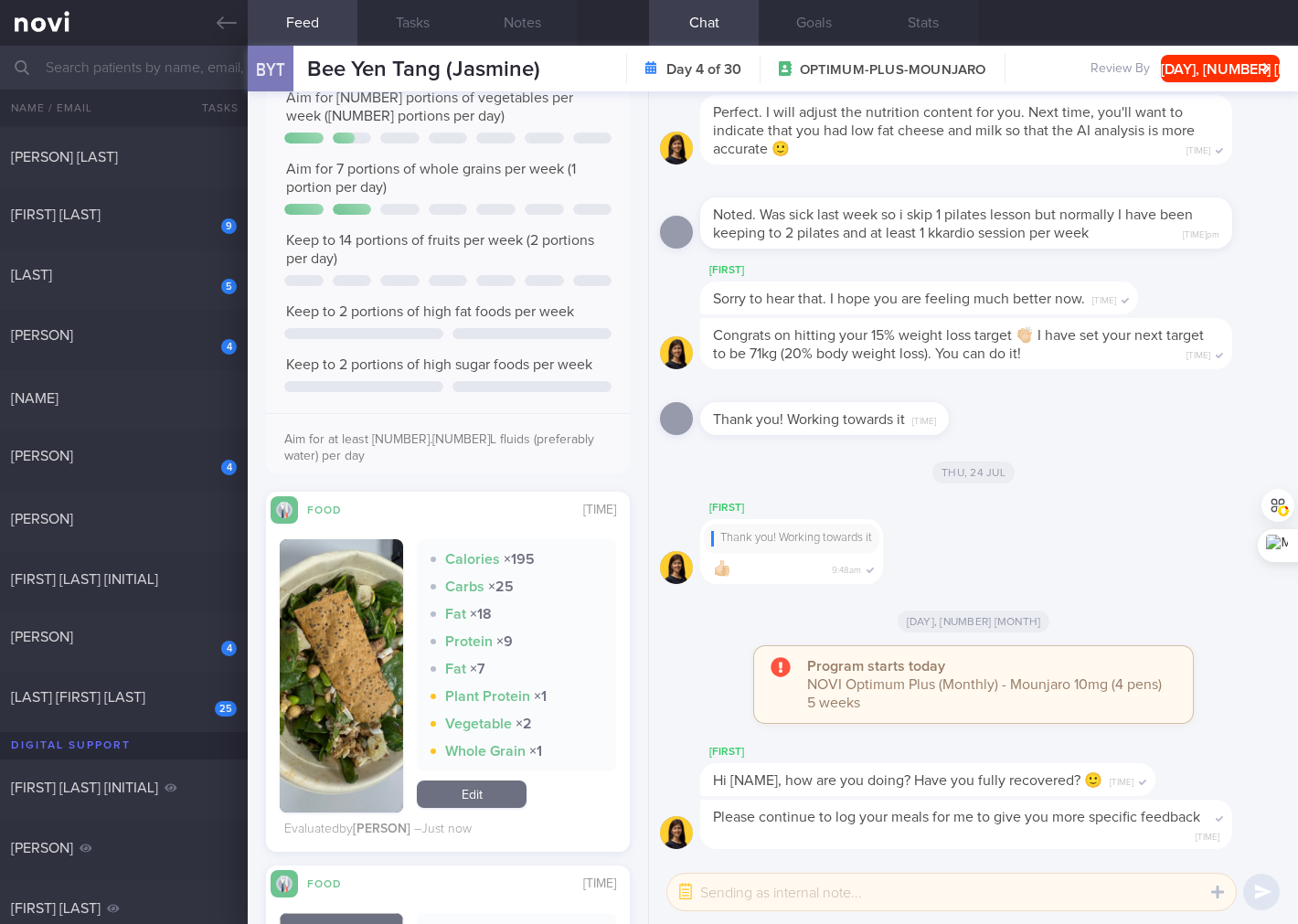 drag, startPoint x: 192, startPoint y: 564, endPoint x: 495, endPoint y: 119, distance: 538.3623 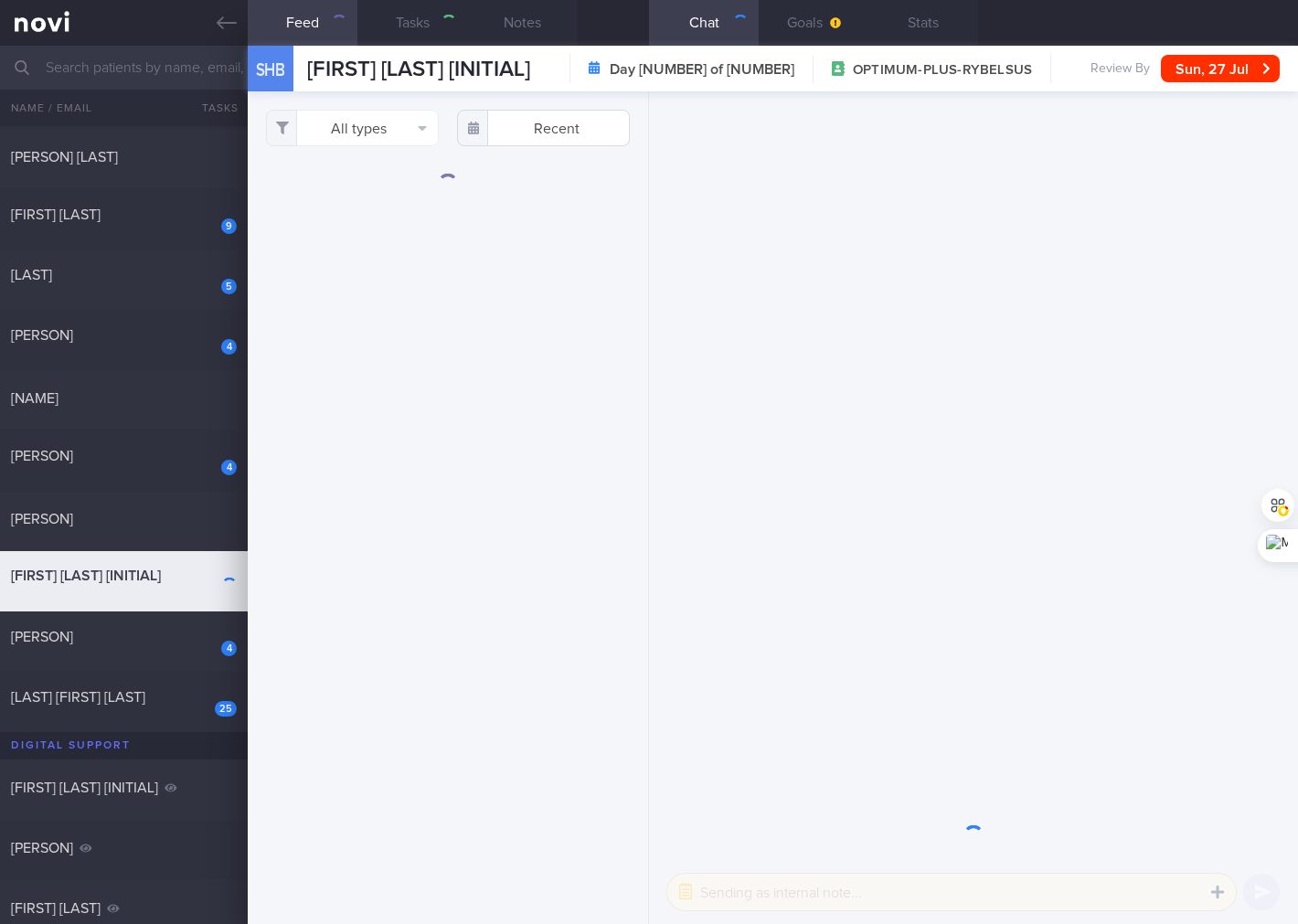checkbox on "true" 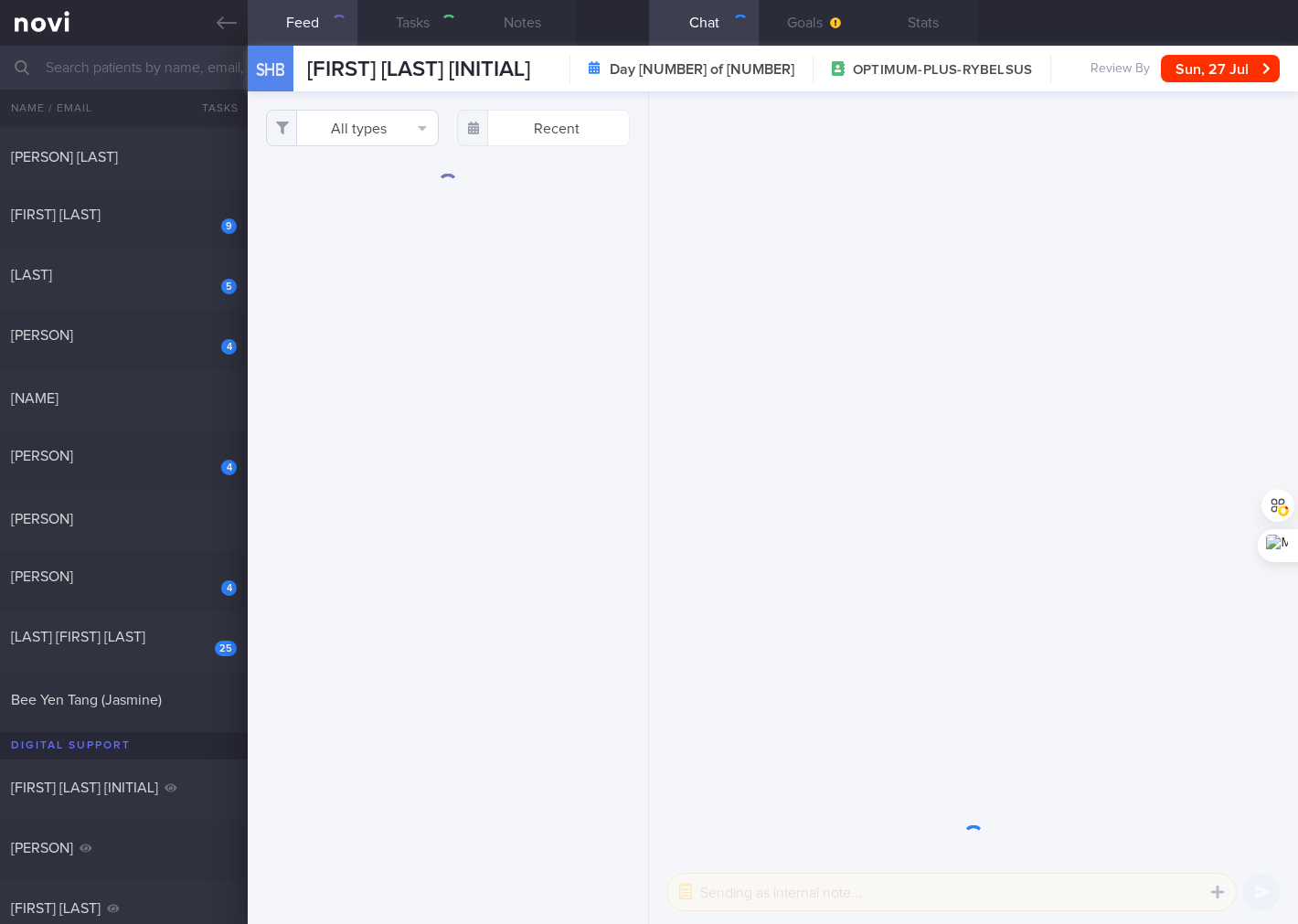 scroll, scrollTop: 0, scrollLeft: 0, axis: both 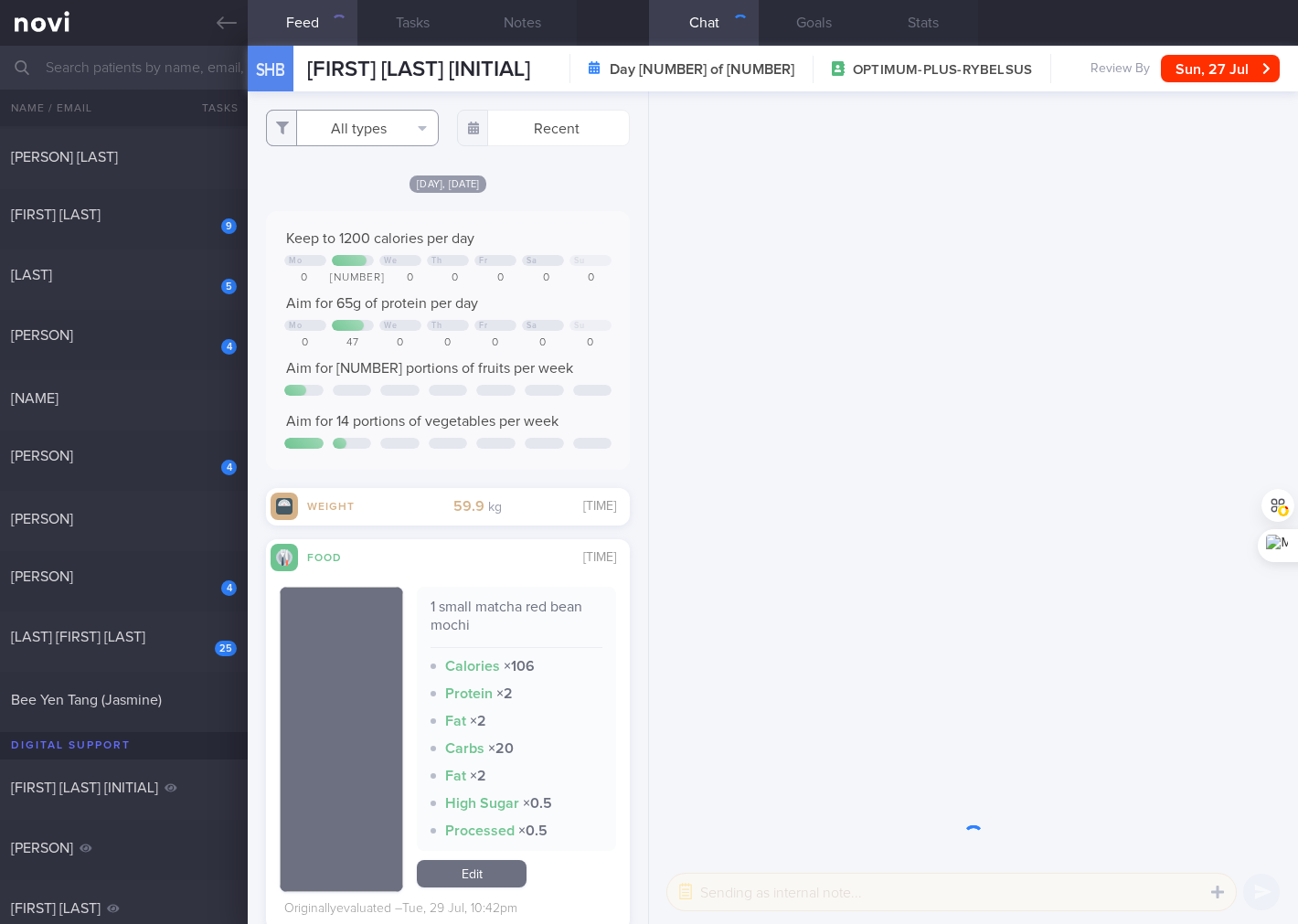 click on "All types" at bounding box center [352, 128] 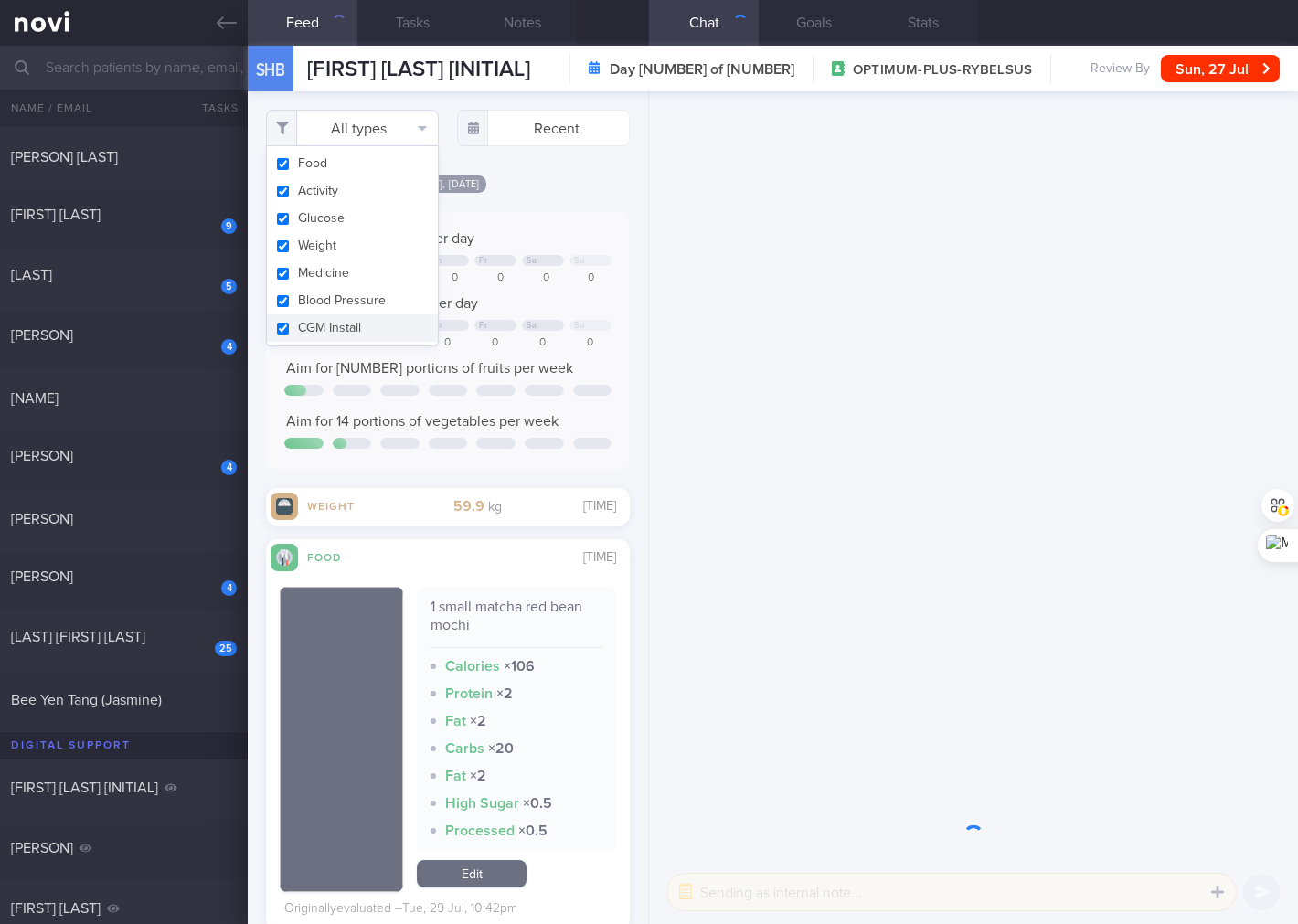 click on "All types" at bounding box center (352, 128) 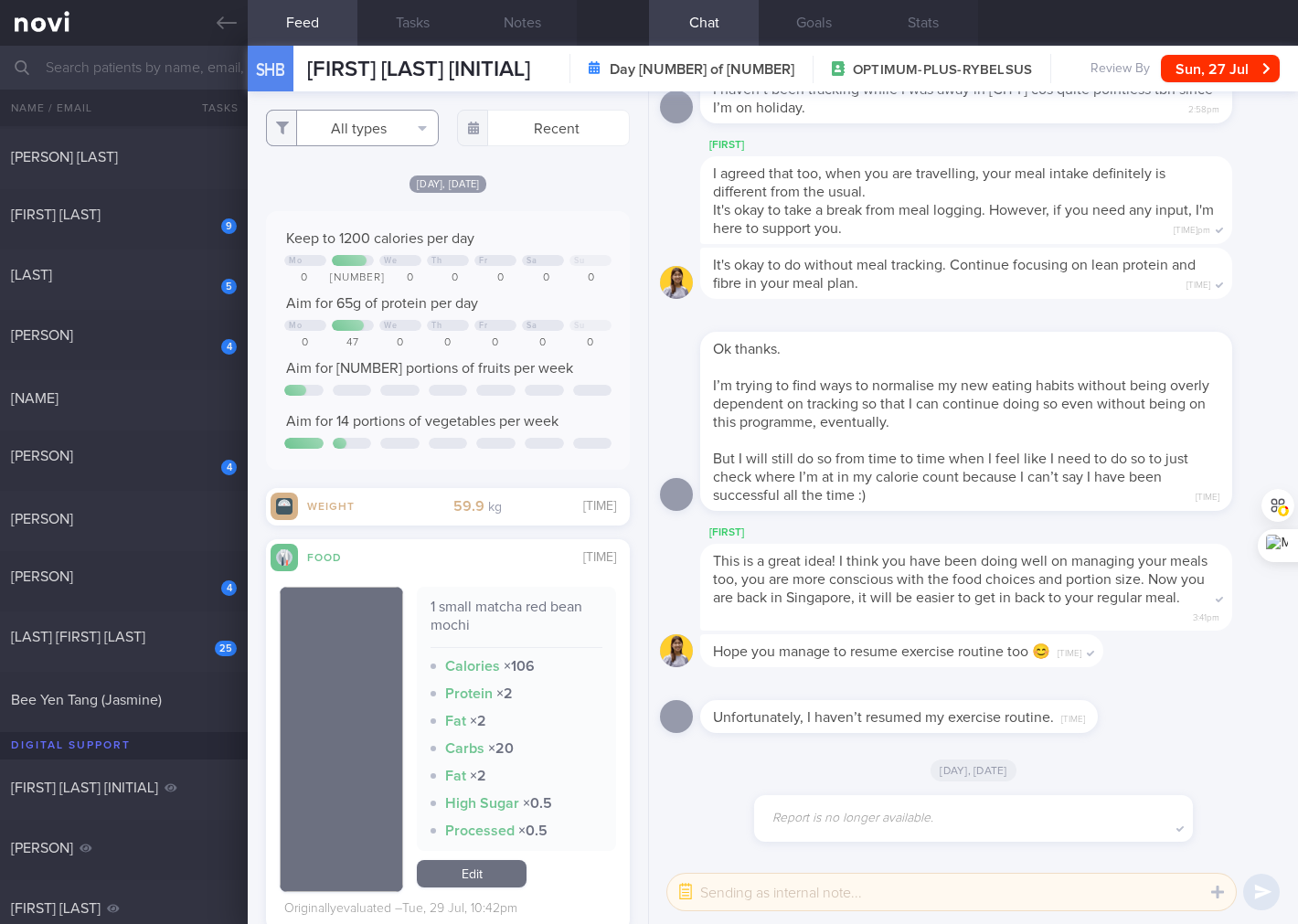 click on "All types" at bounding box center (352, 128) 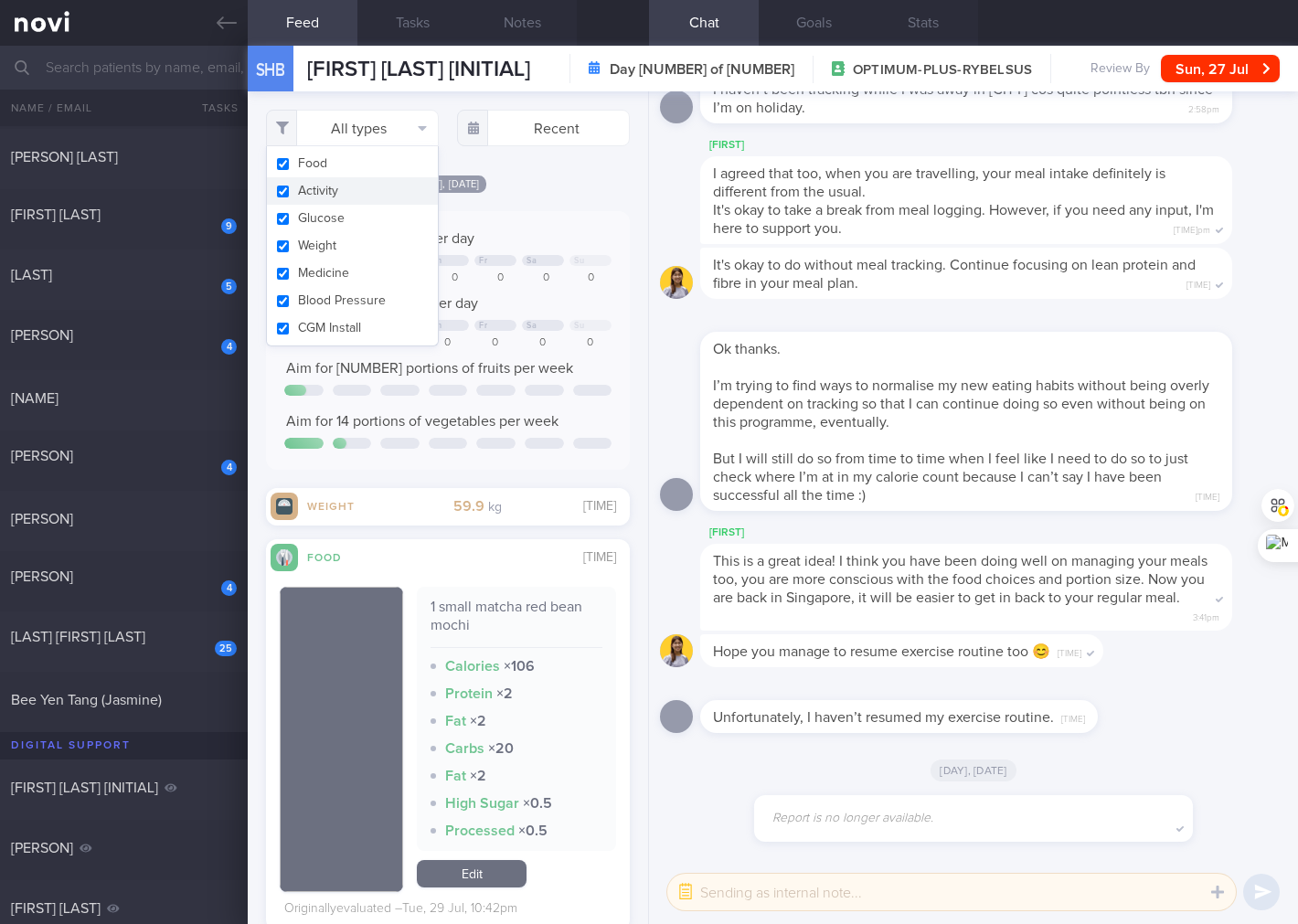 click on "Activity" at bounding box center (352, 191) 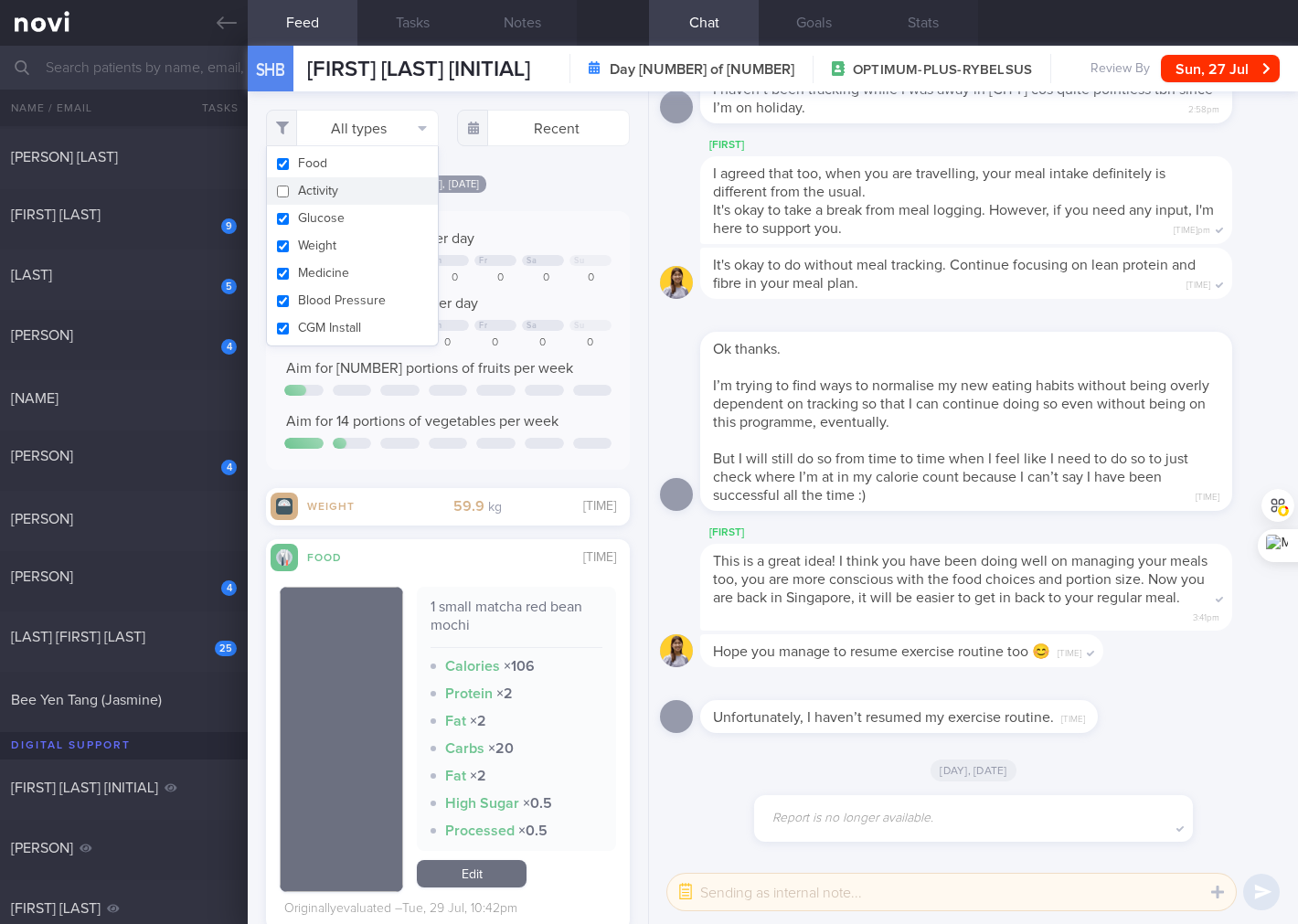 checkbox on "false" 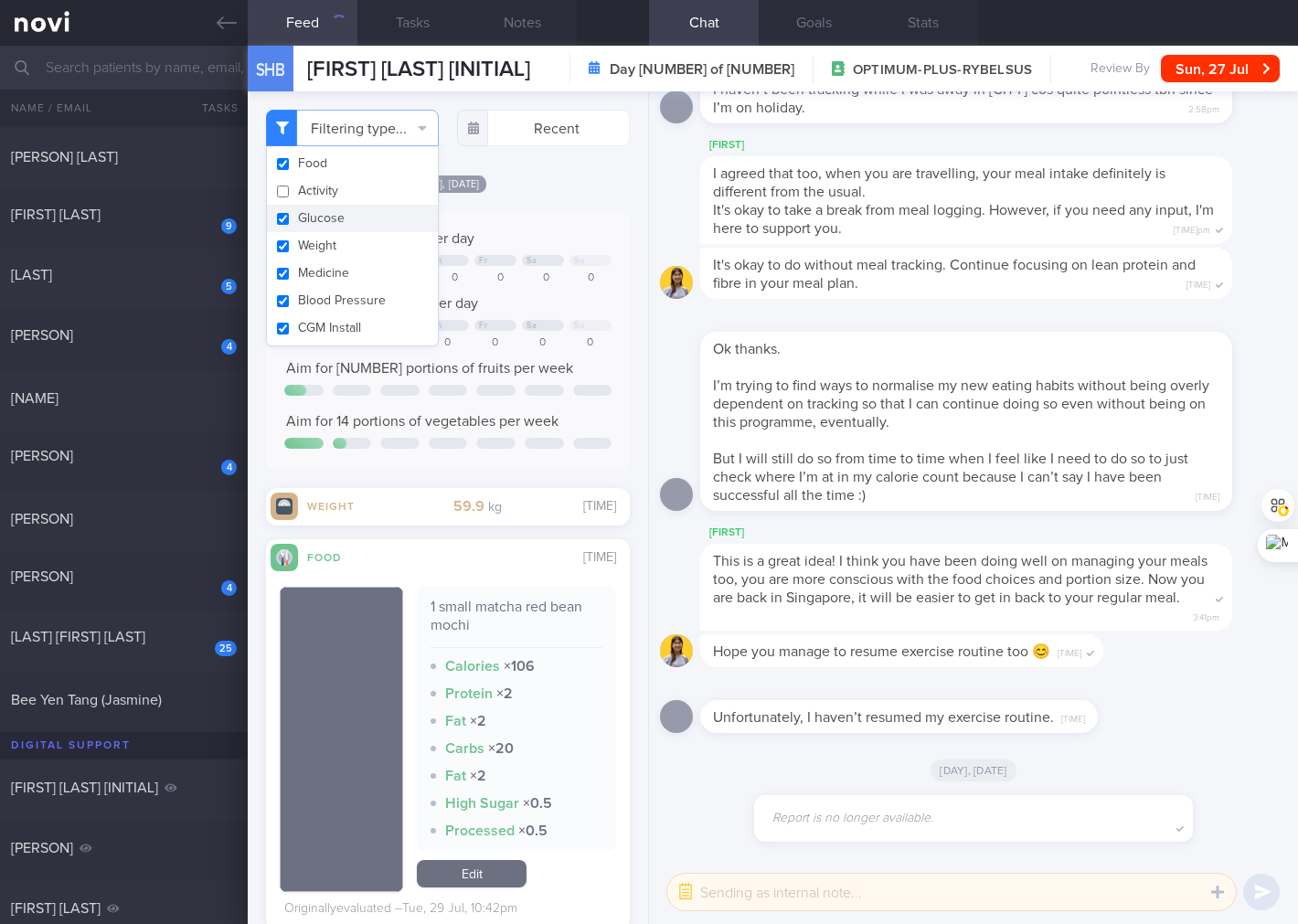 click on "Glucose" at bounding box center (352, 218) 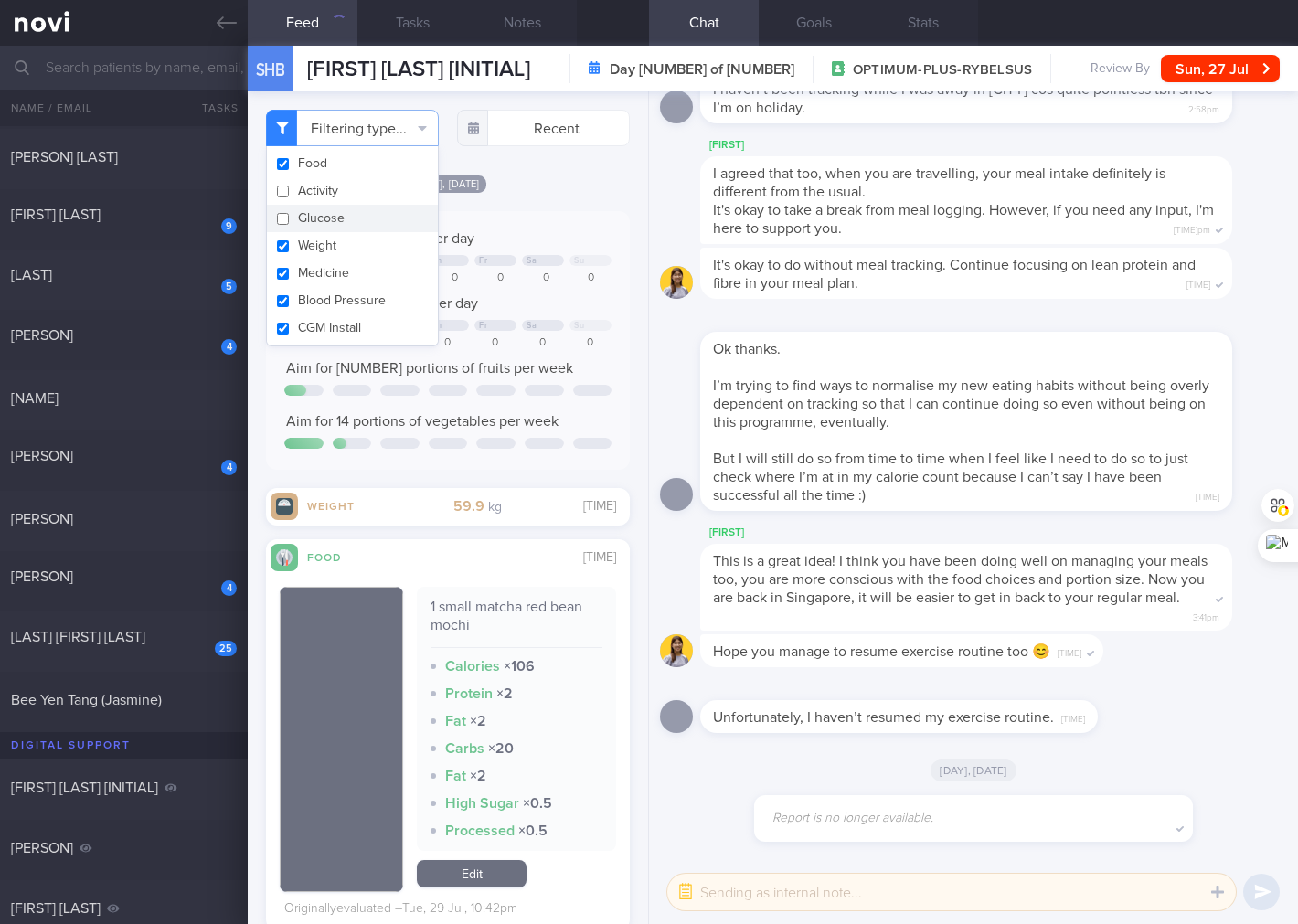 checkbox on "false" 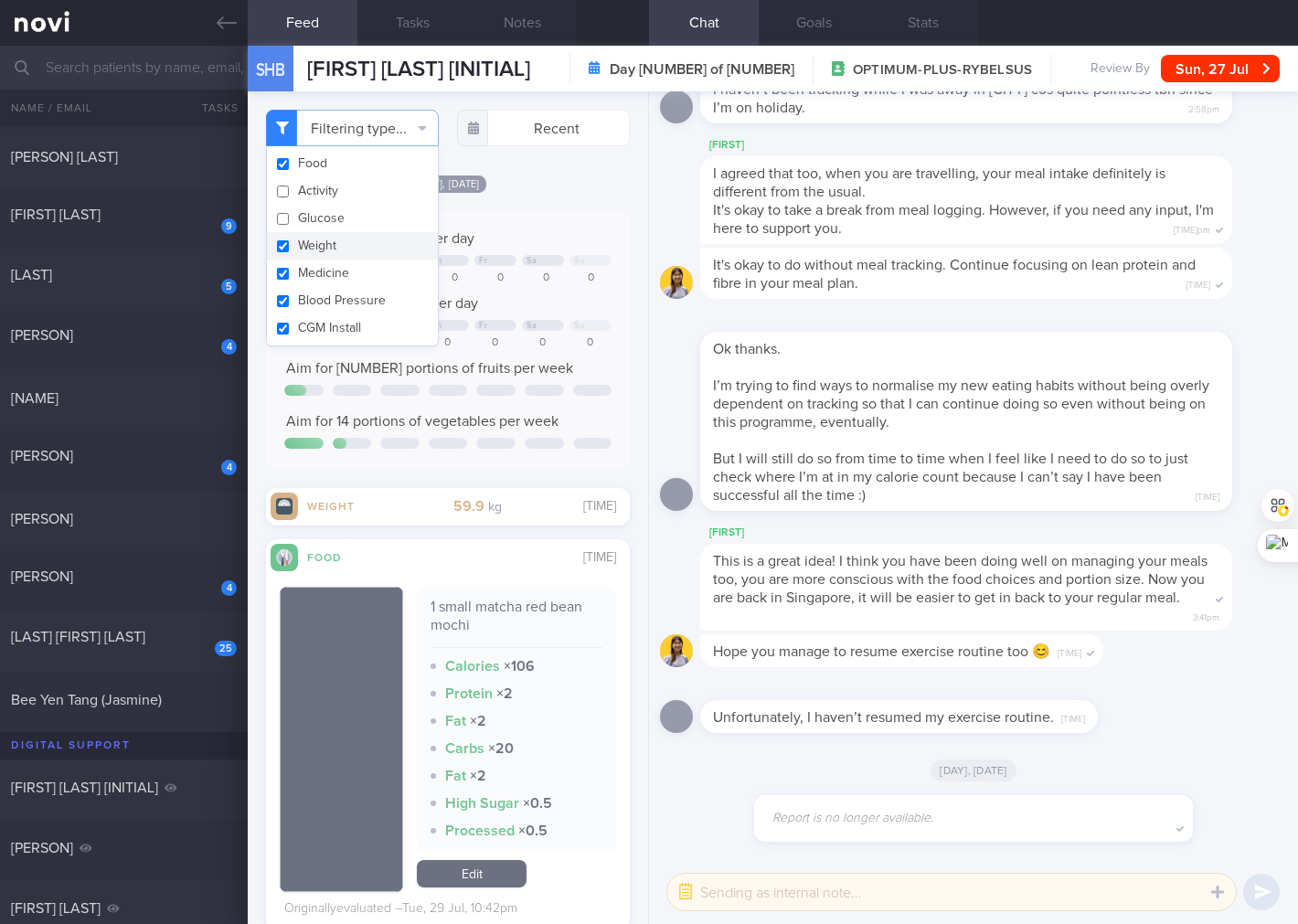 click on "Weight" at bounding box center (352, 246) 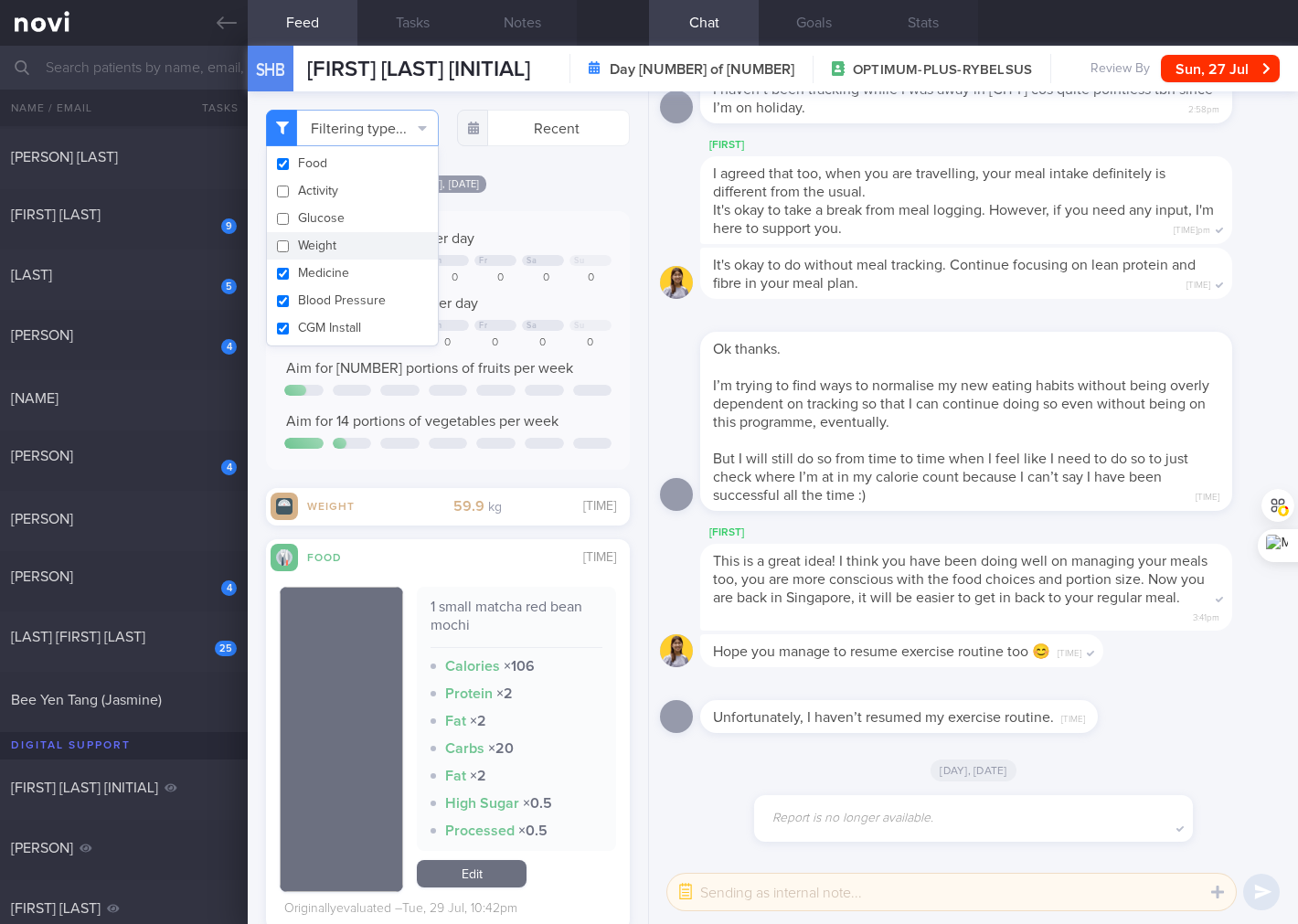 checkbox on "false" 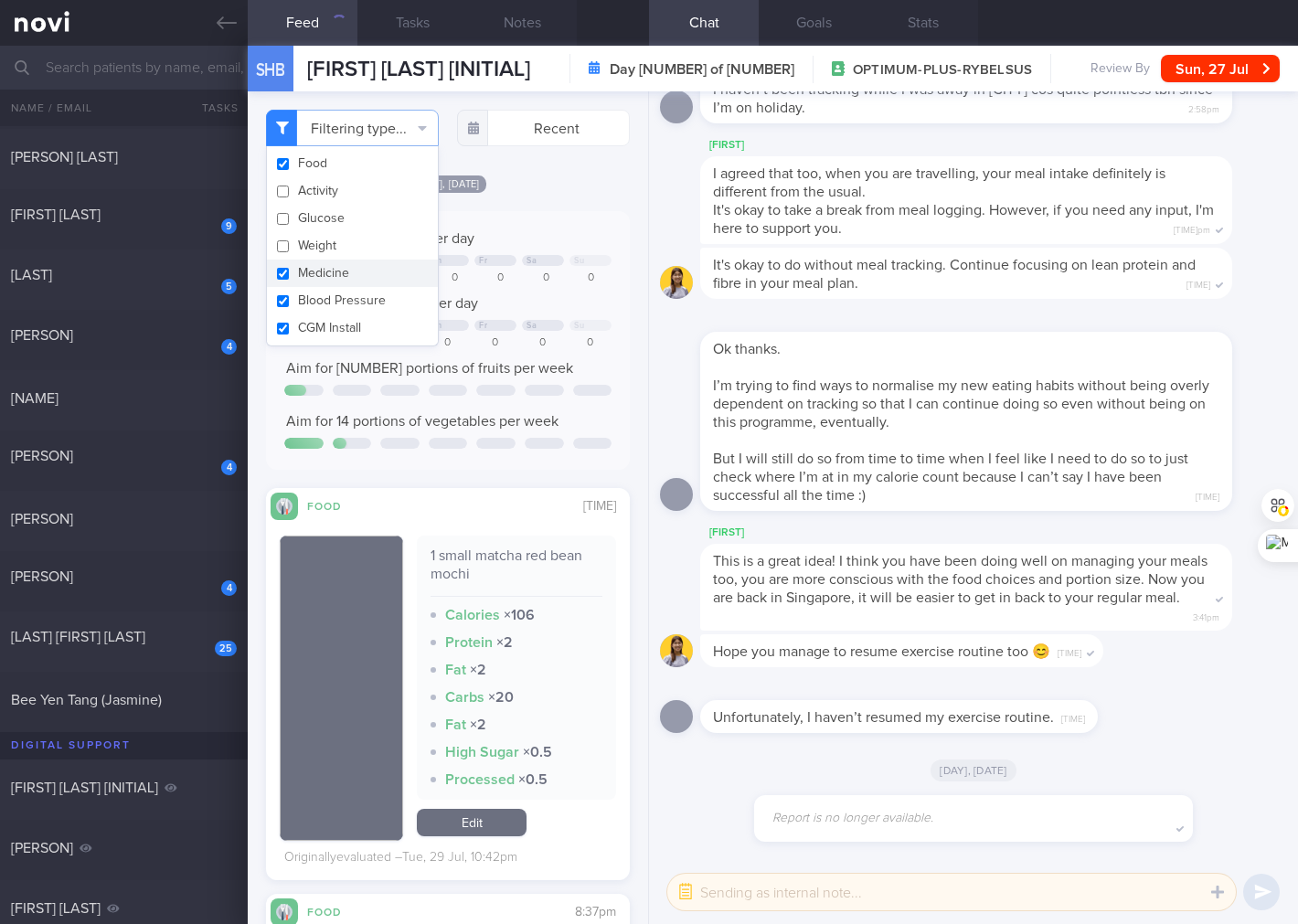 click on "Medicine" at bounding box center (352, 273) 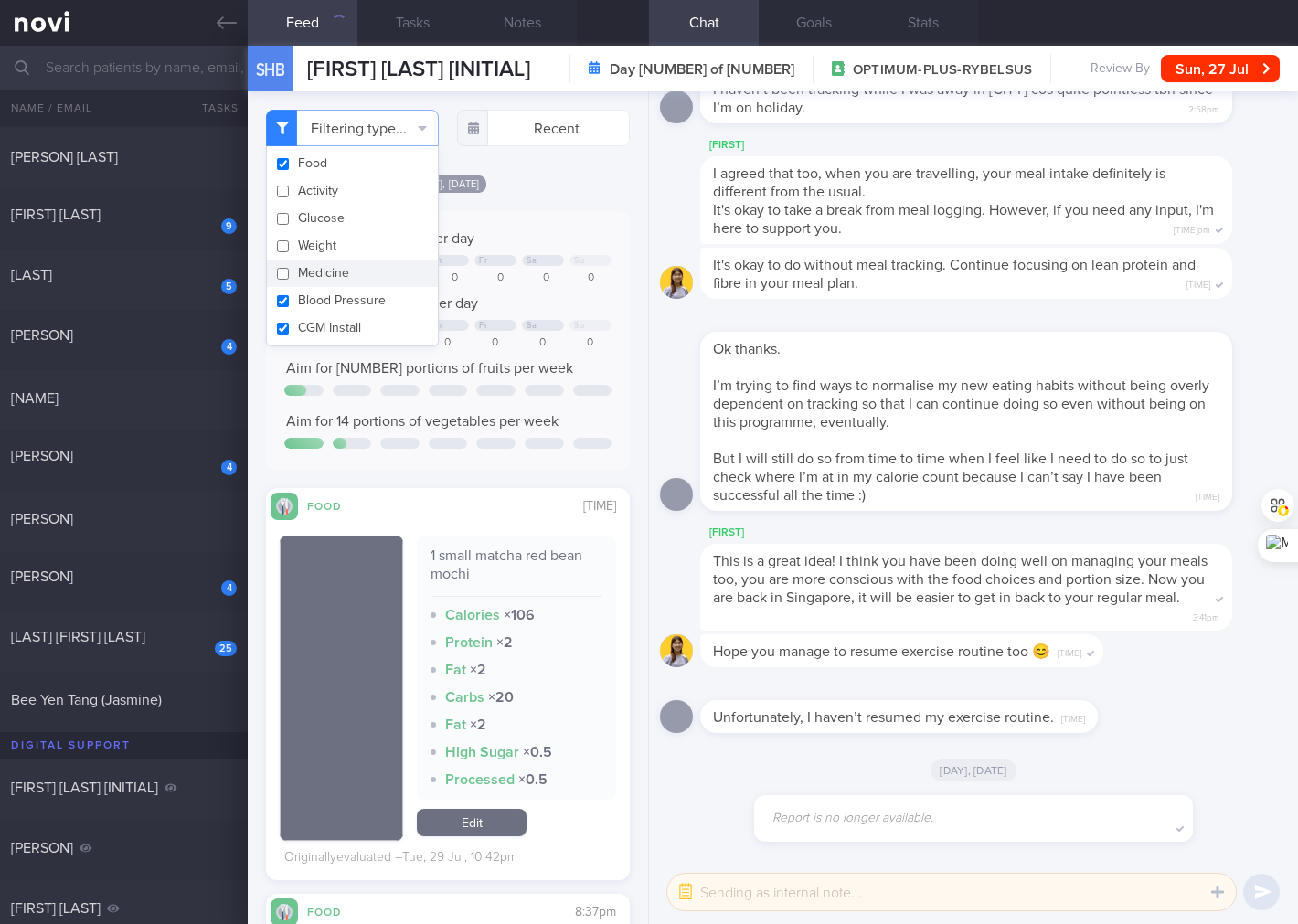 checkbox on "false" 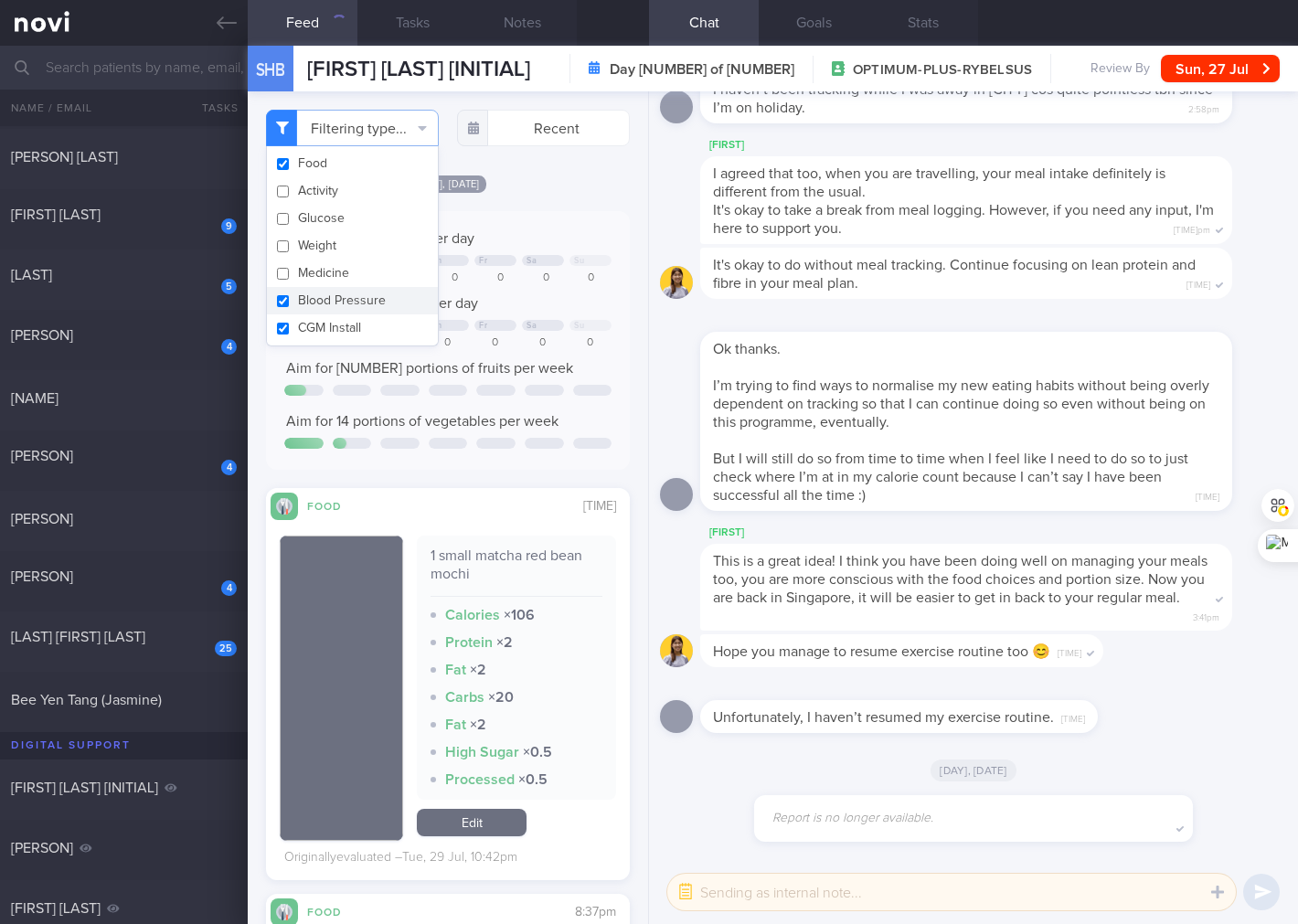 click on "Blood Pressure" at bounding box center (352, 301) 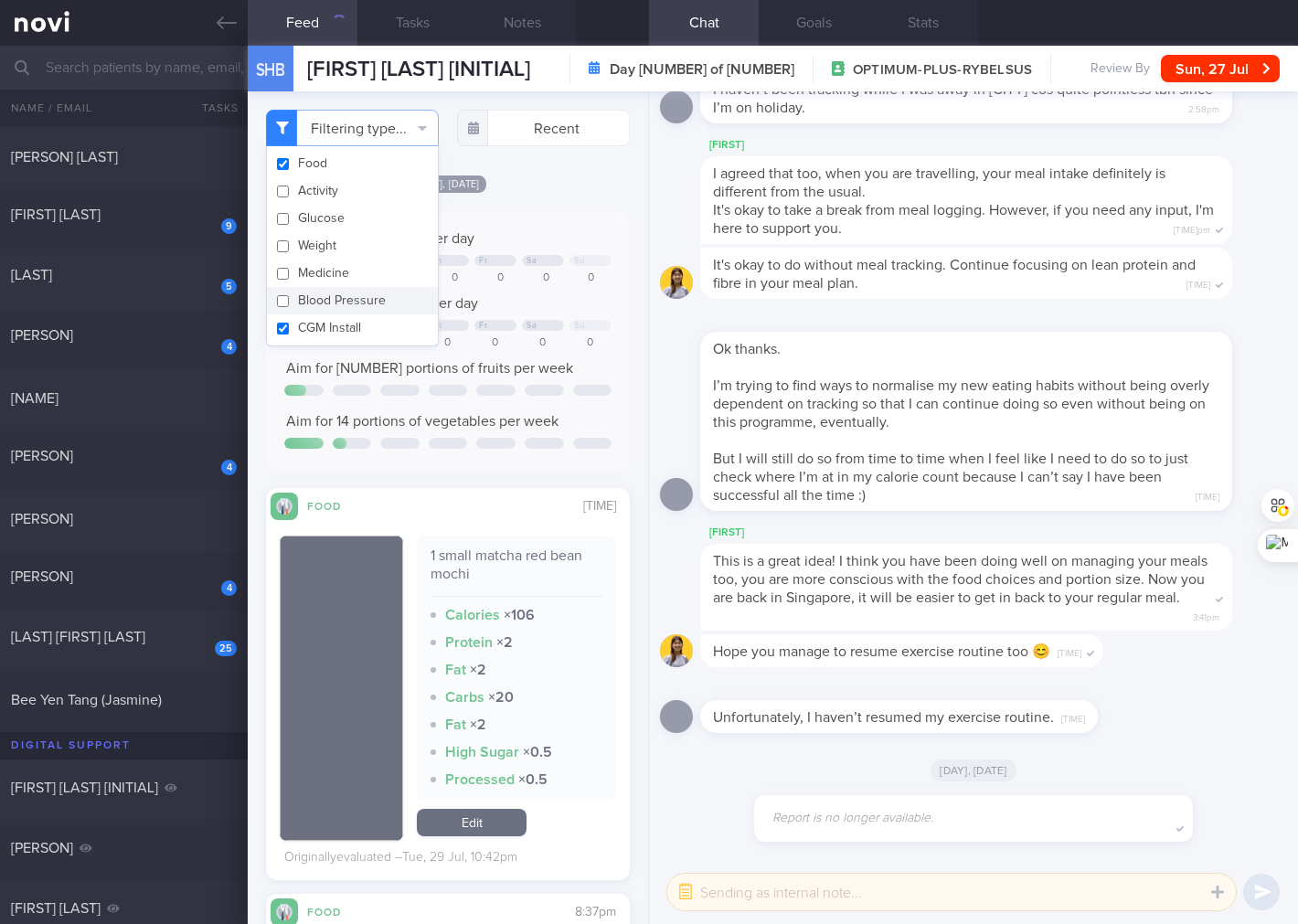checkbox on "false" 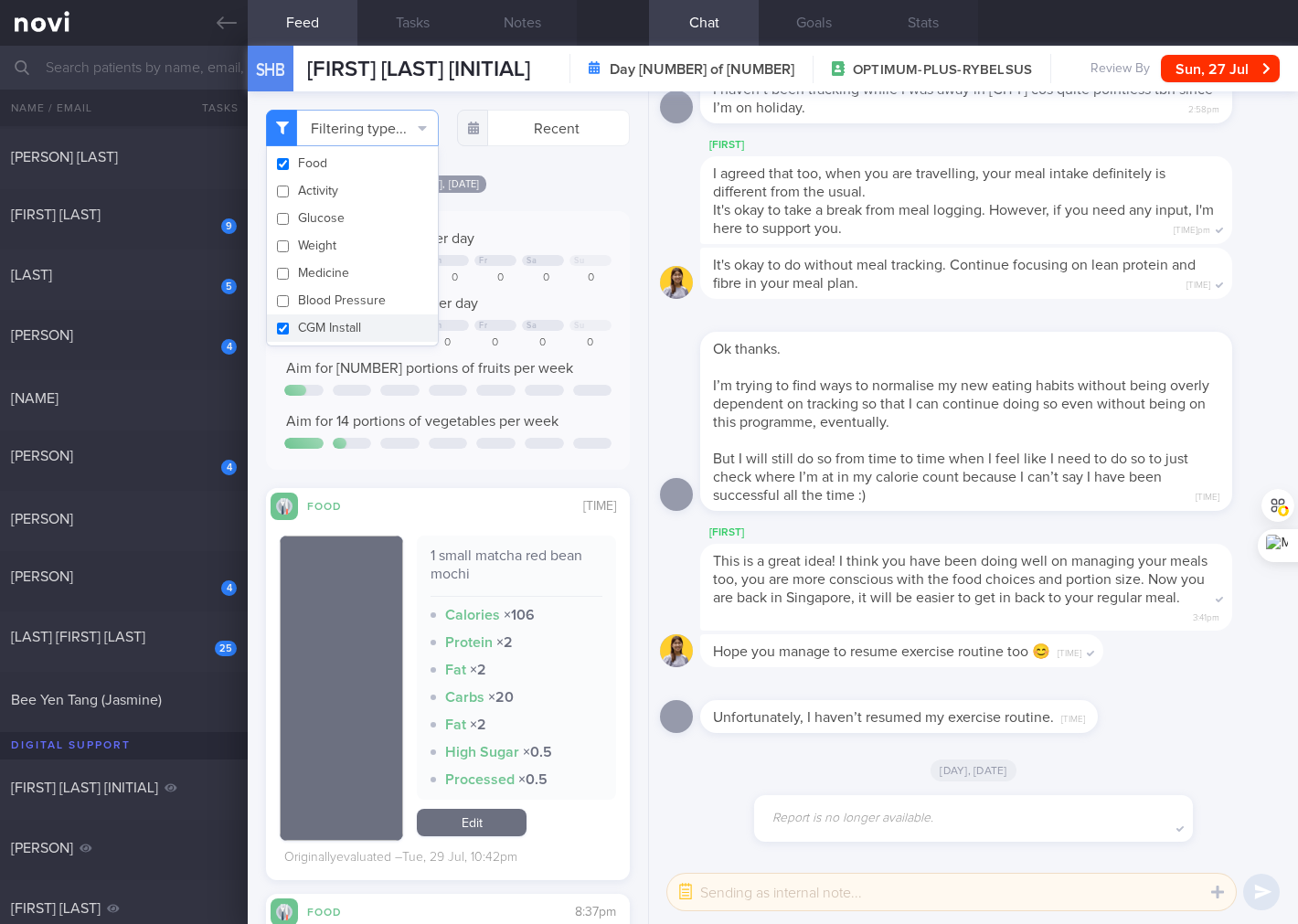 click on "CGM Install" at bounding box center (352, 328) 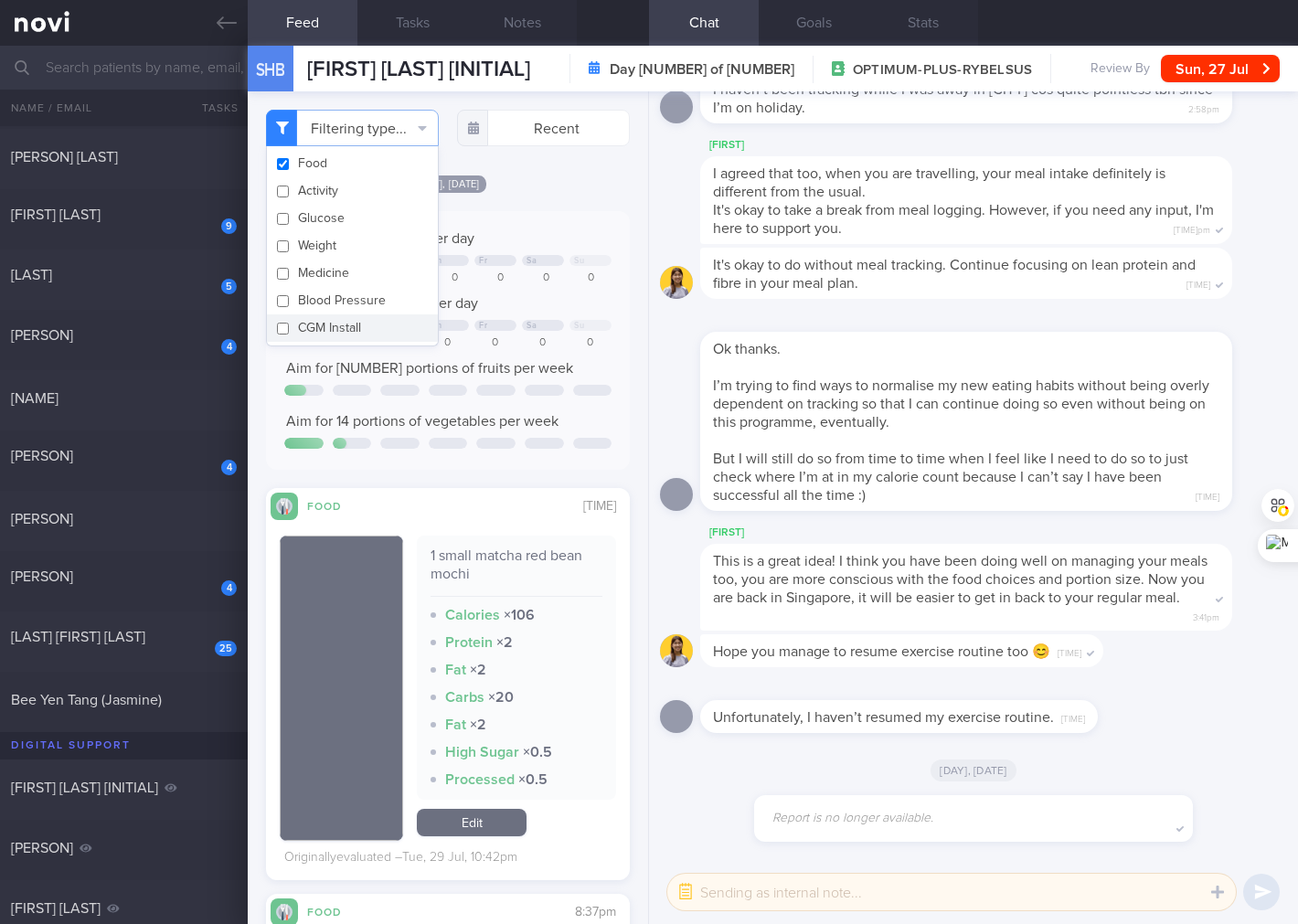 checkbox on "false" 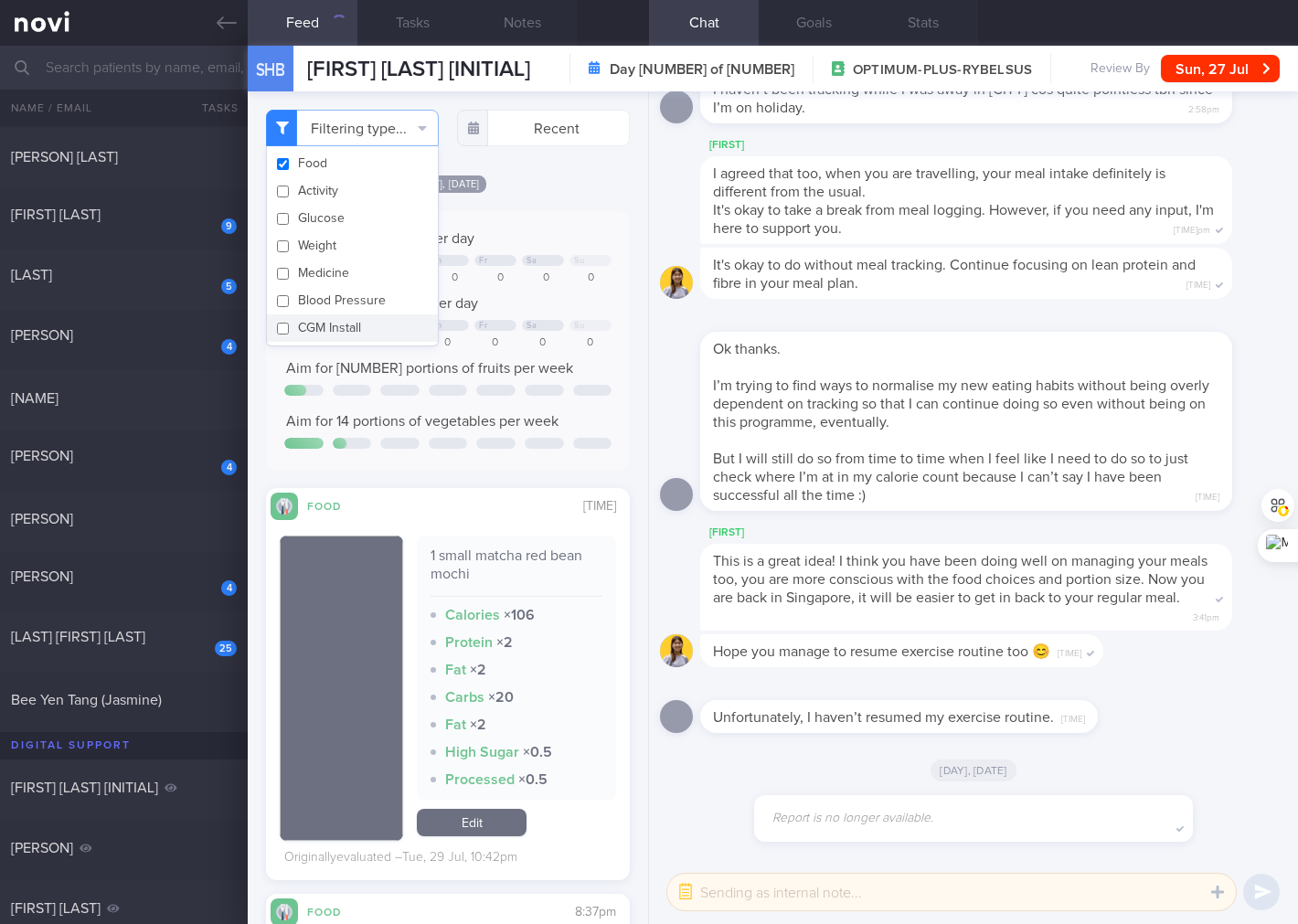 click at bounding box center [495, 325] 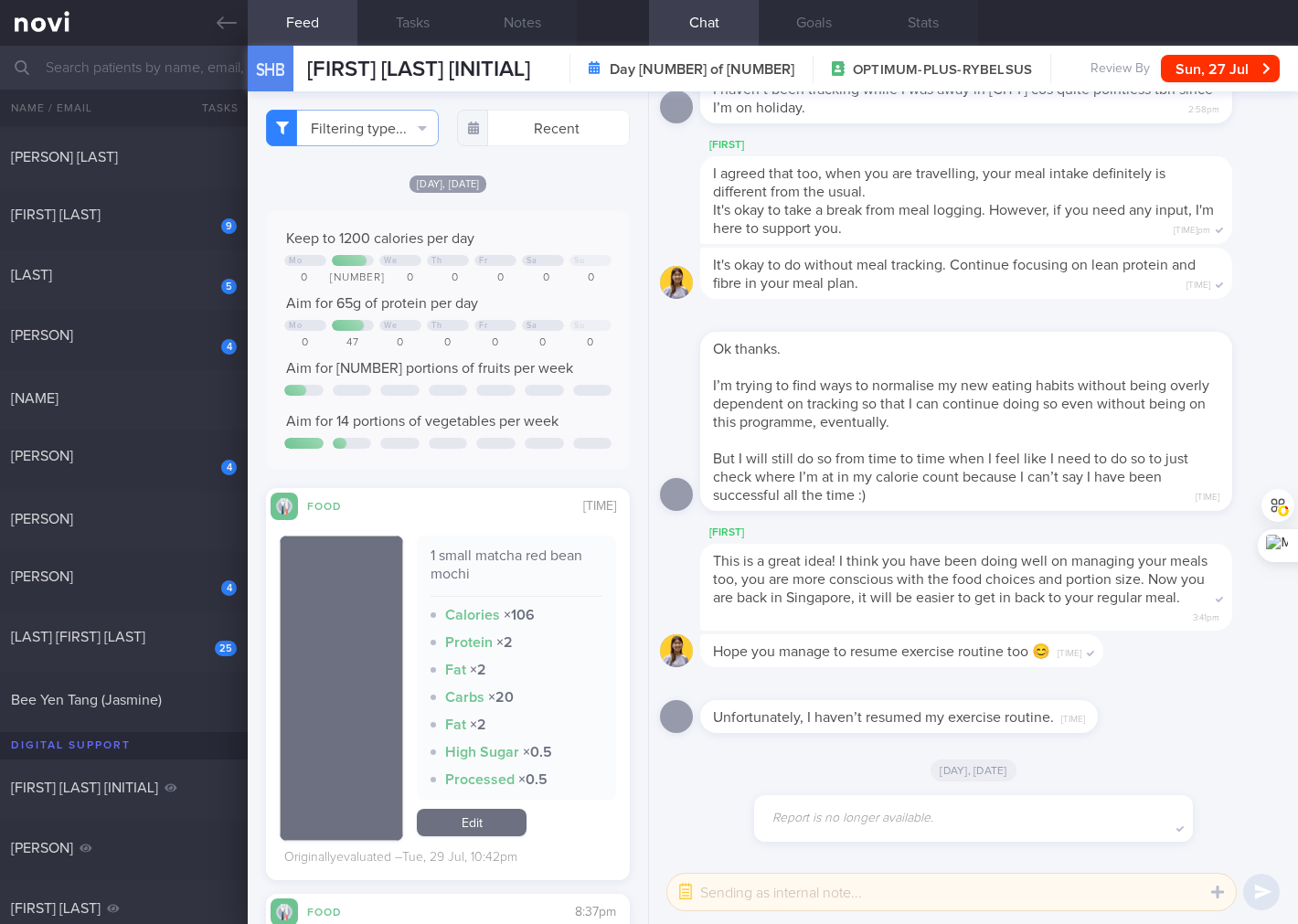 scroll, scrollTop: 271, scrollLeft: 0, axis: vertical 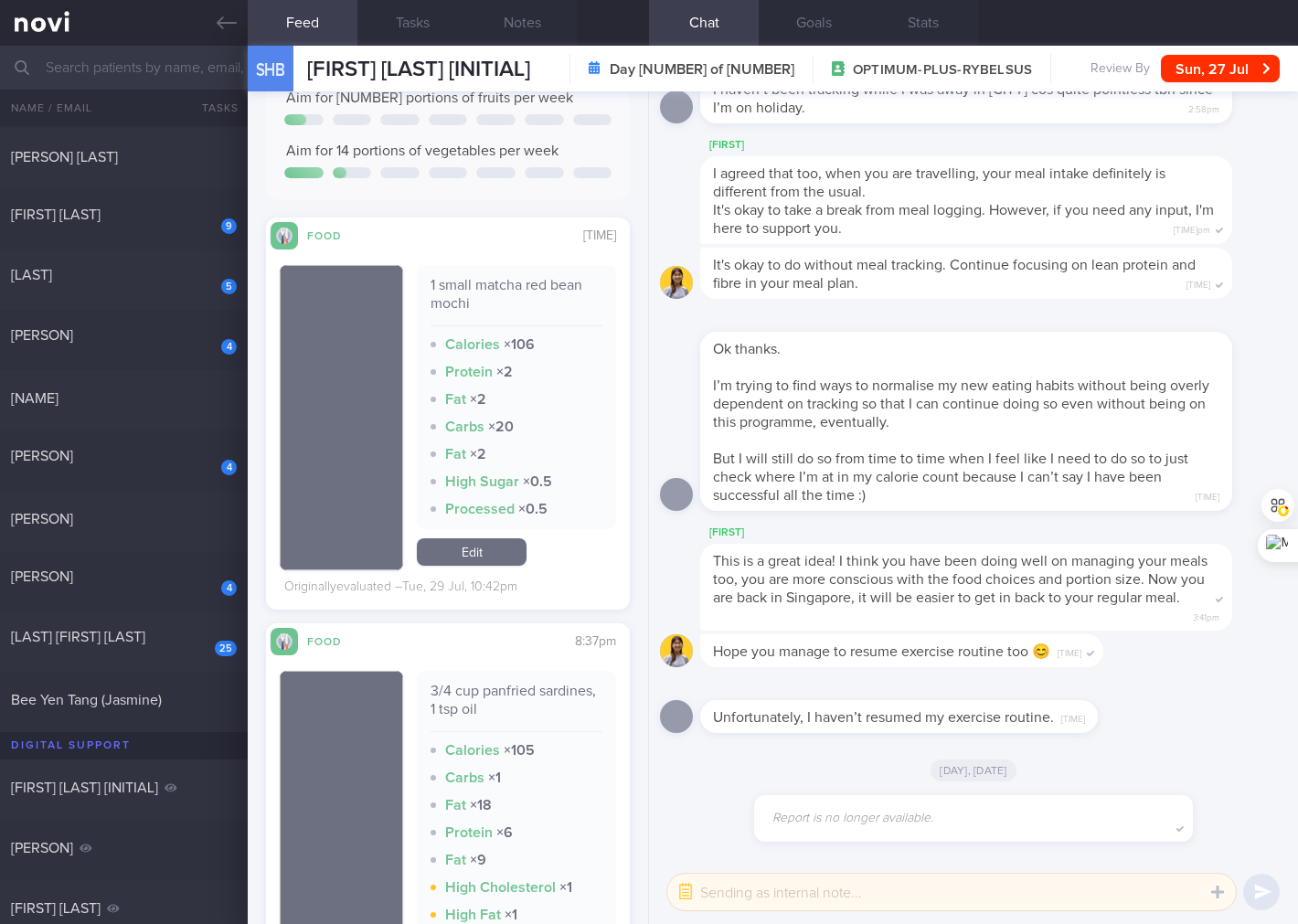 click on "1 small matcha red bean mochi" at bounding box center [516, 301] 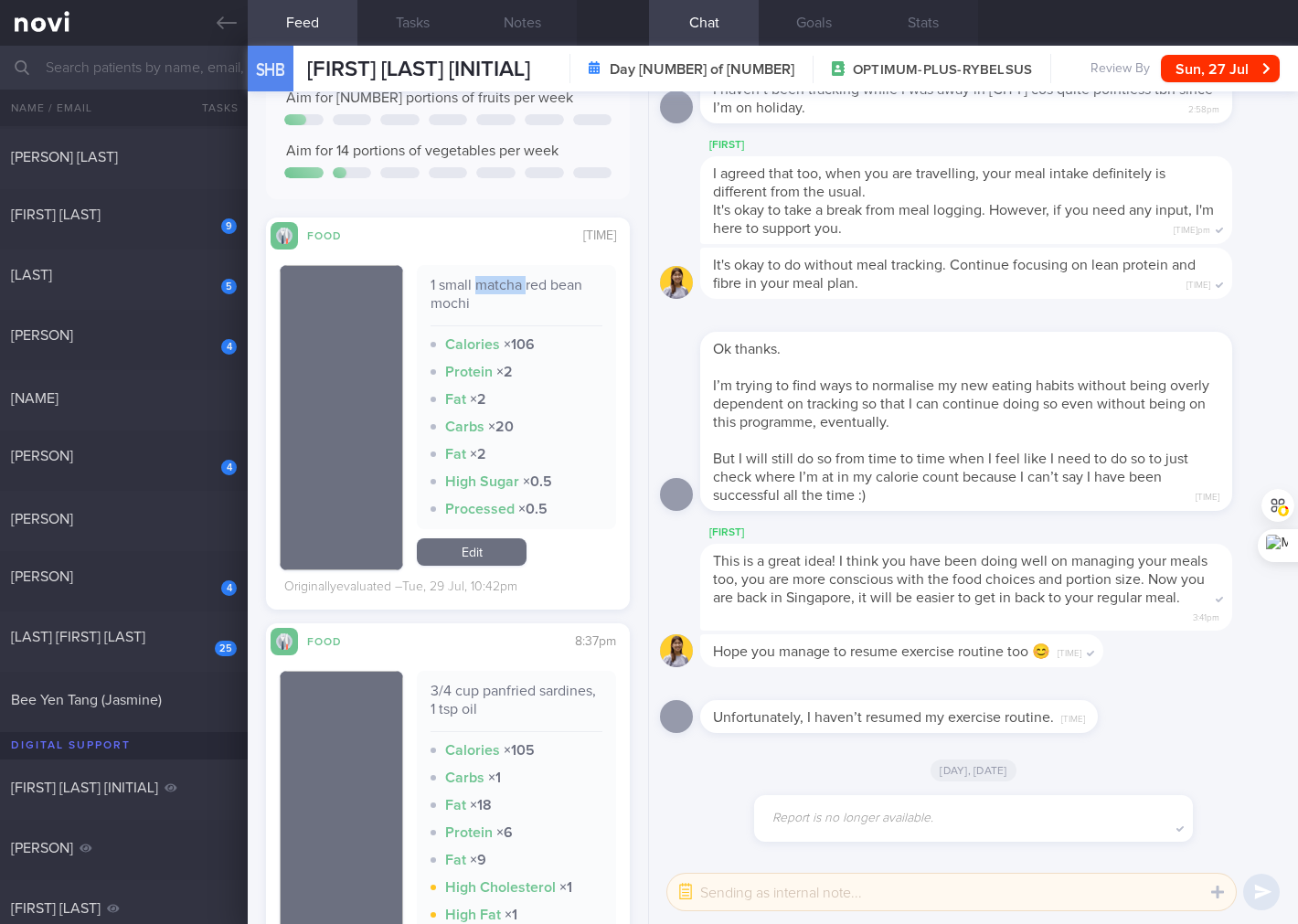 click on "1 small matcha red bean mochi" at bounding box center (516, 301) 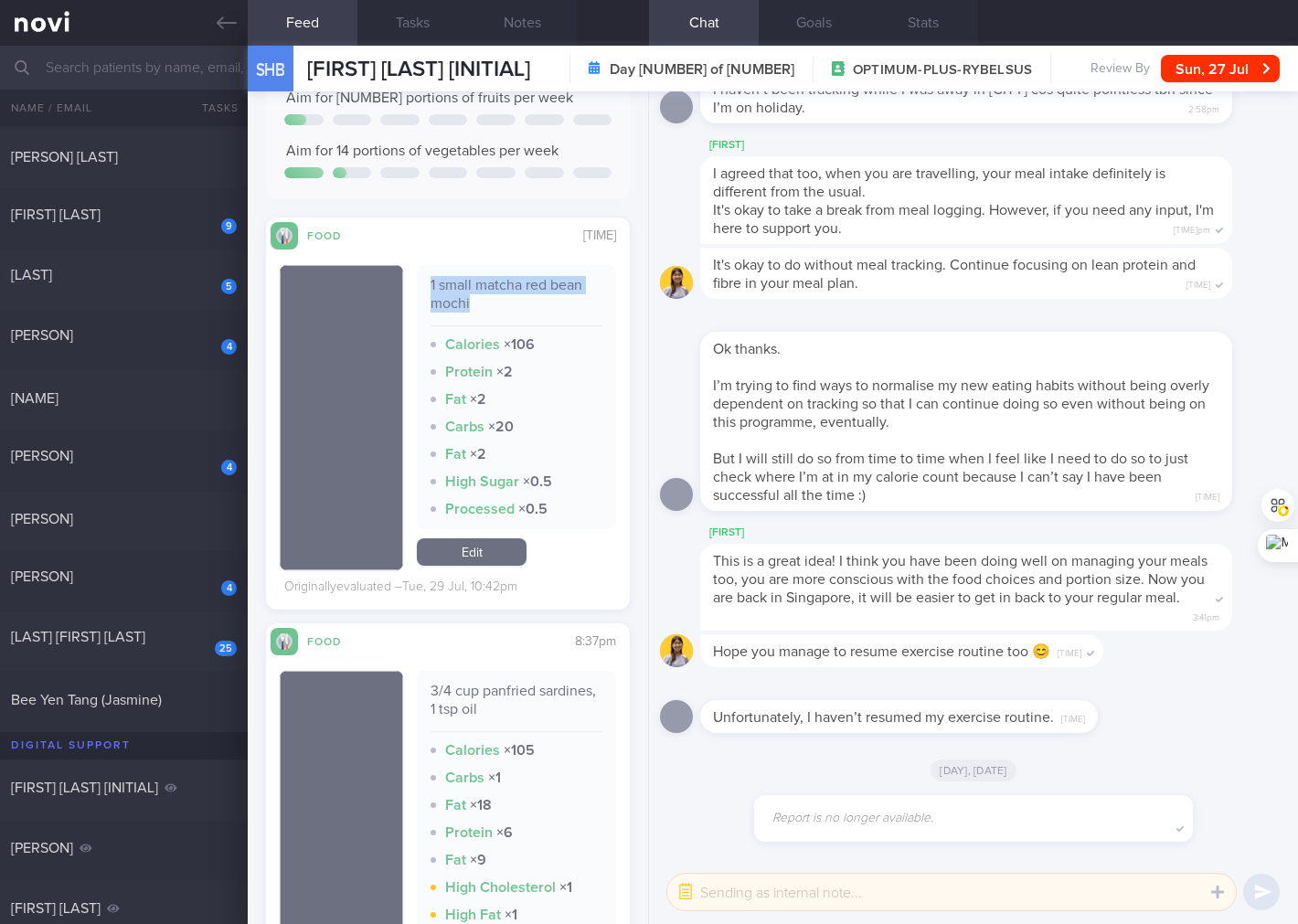 click on "1 small matcha red bean mochi" at bounding box center (516, 301) 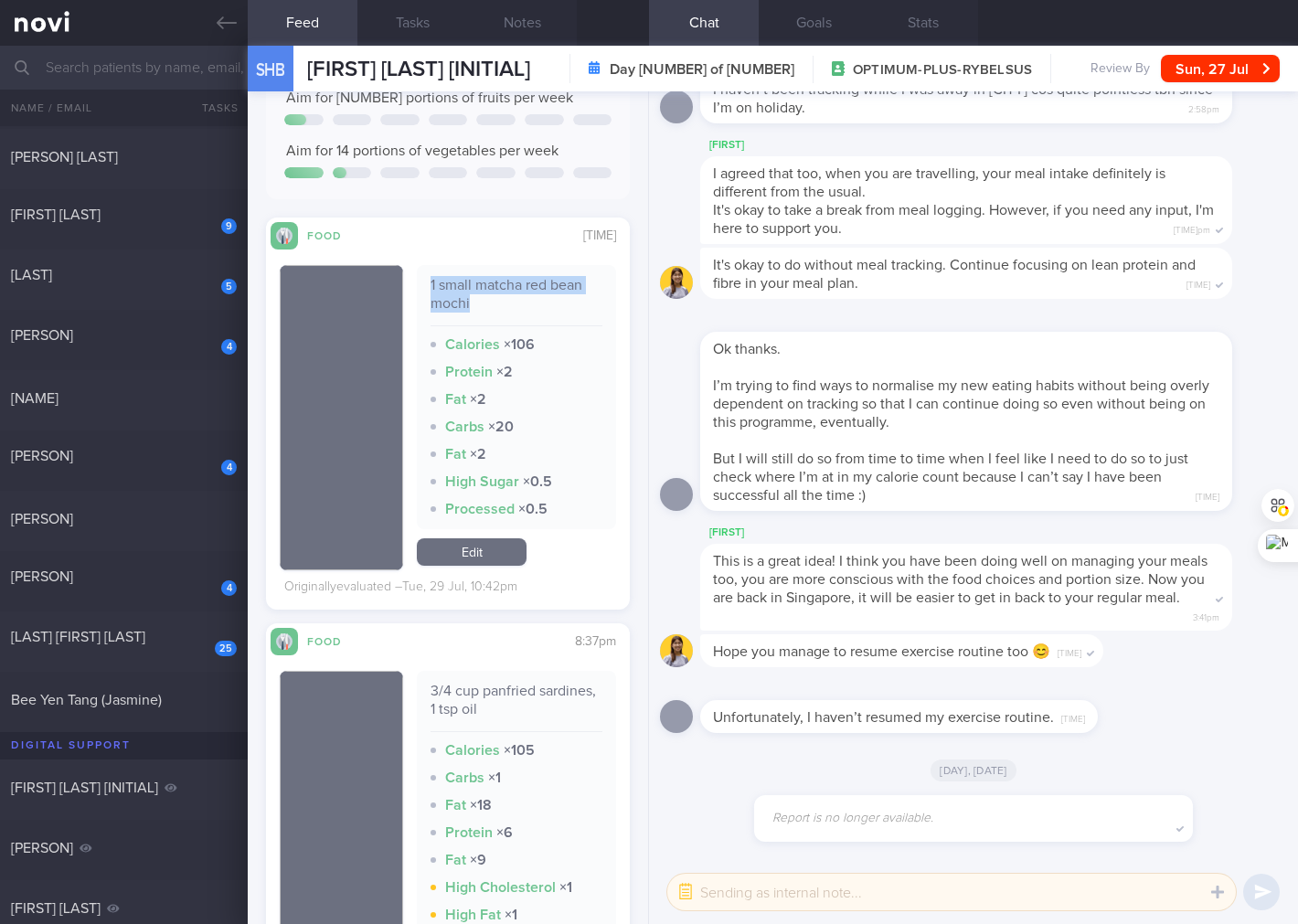 copy on "1 small matcha red bean mochi" 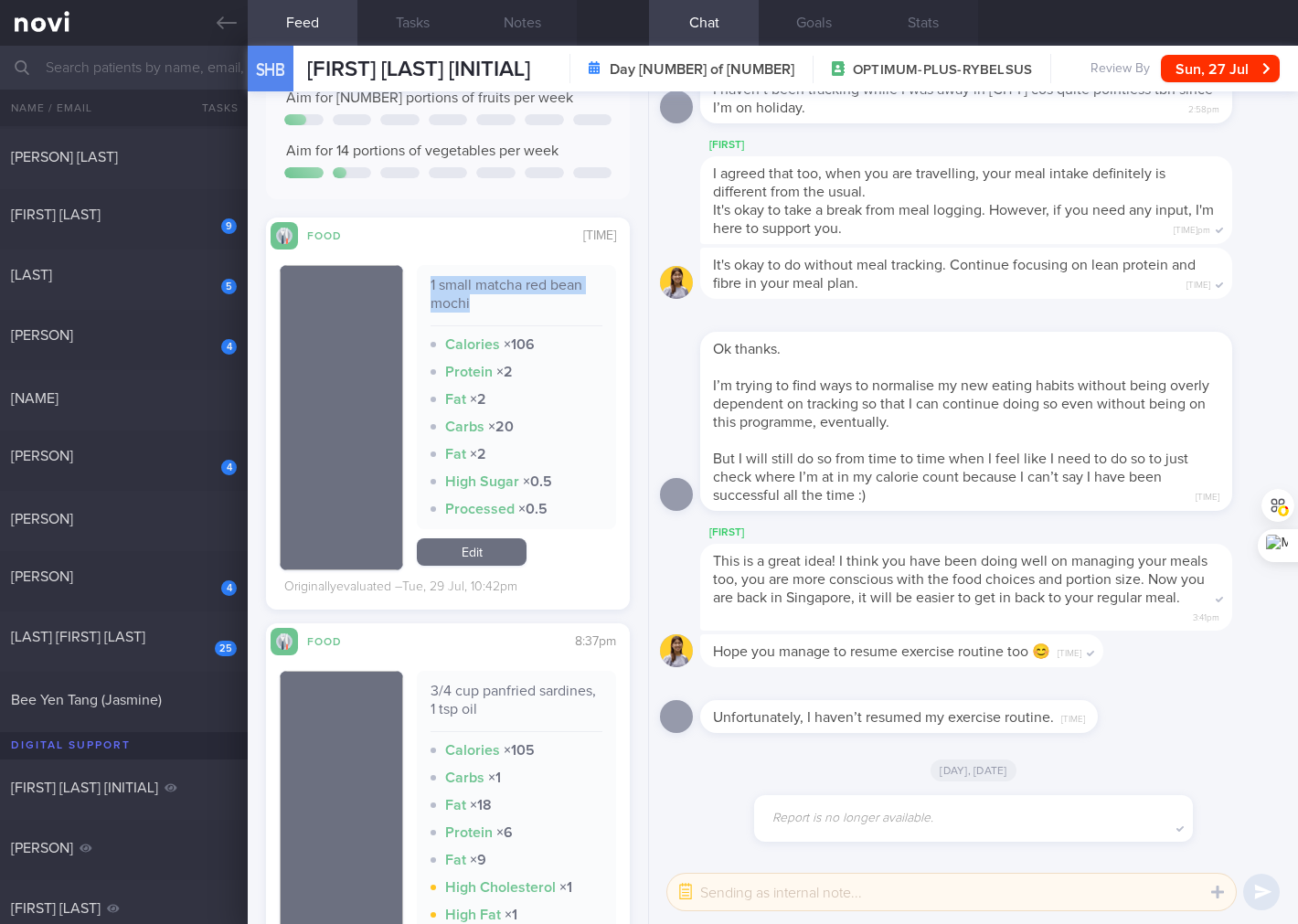 click on "Edit" at bounding box center (472, 552) 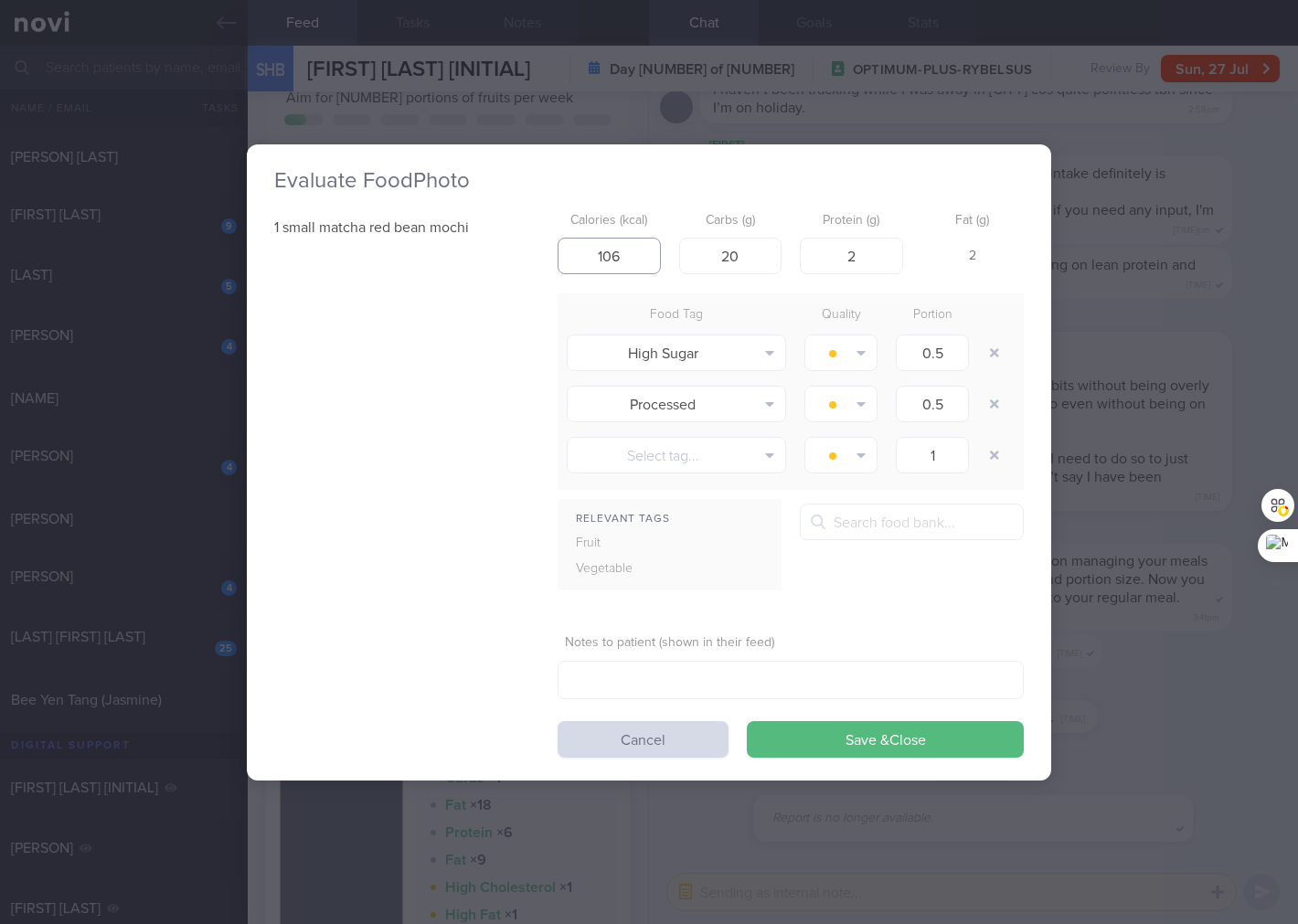 drag, startPoint x: 632, startPoint y: 250, endPoint x: 518, endPoint y: 278, distance: 117.38824 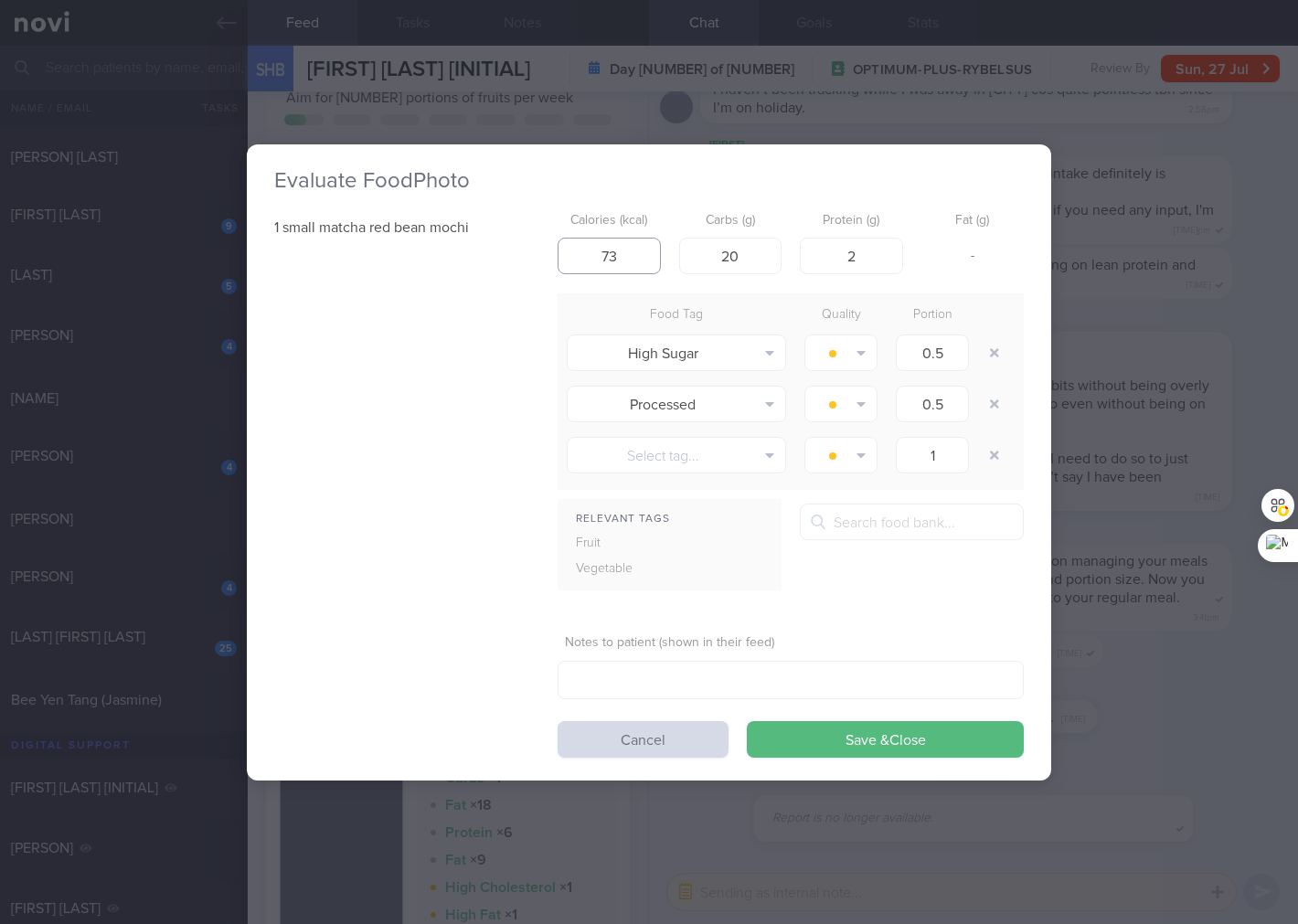 type on "73" 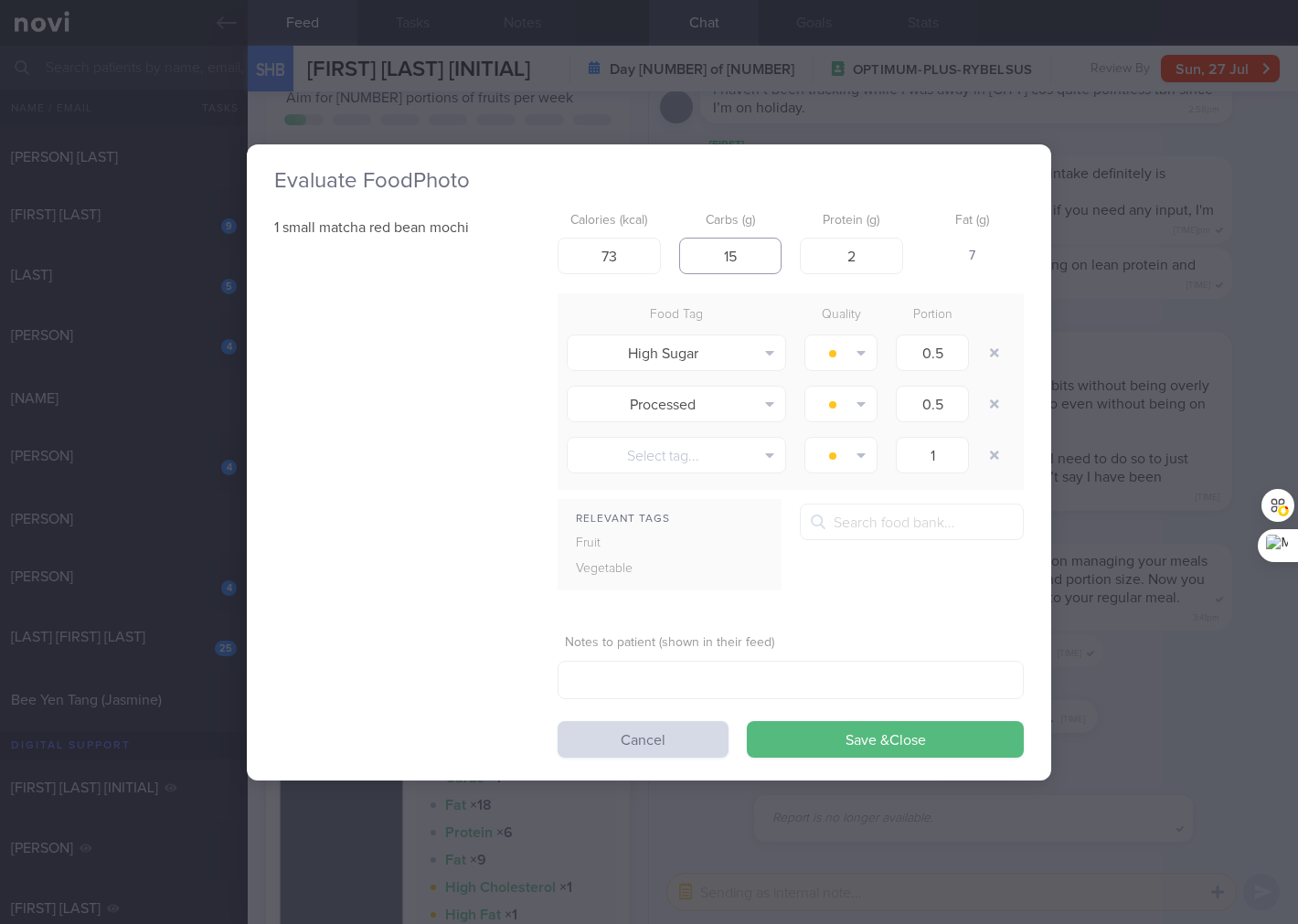 type on "15" 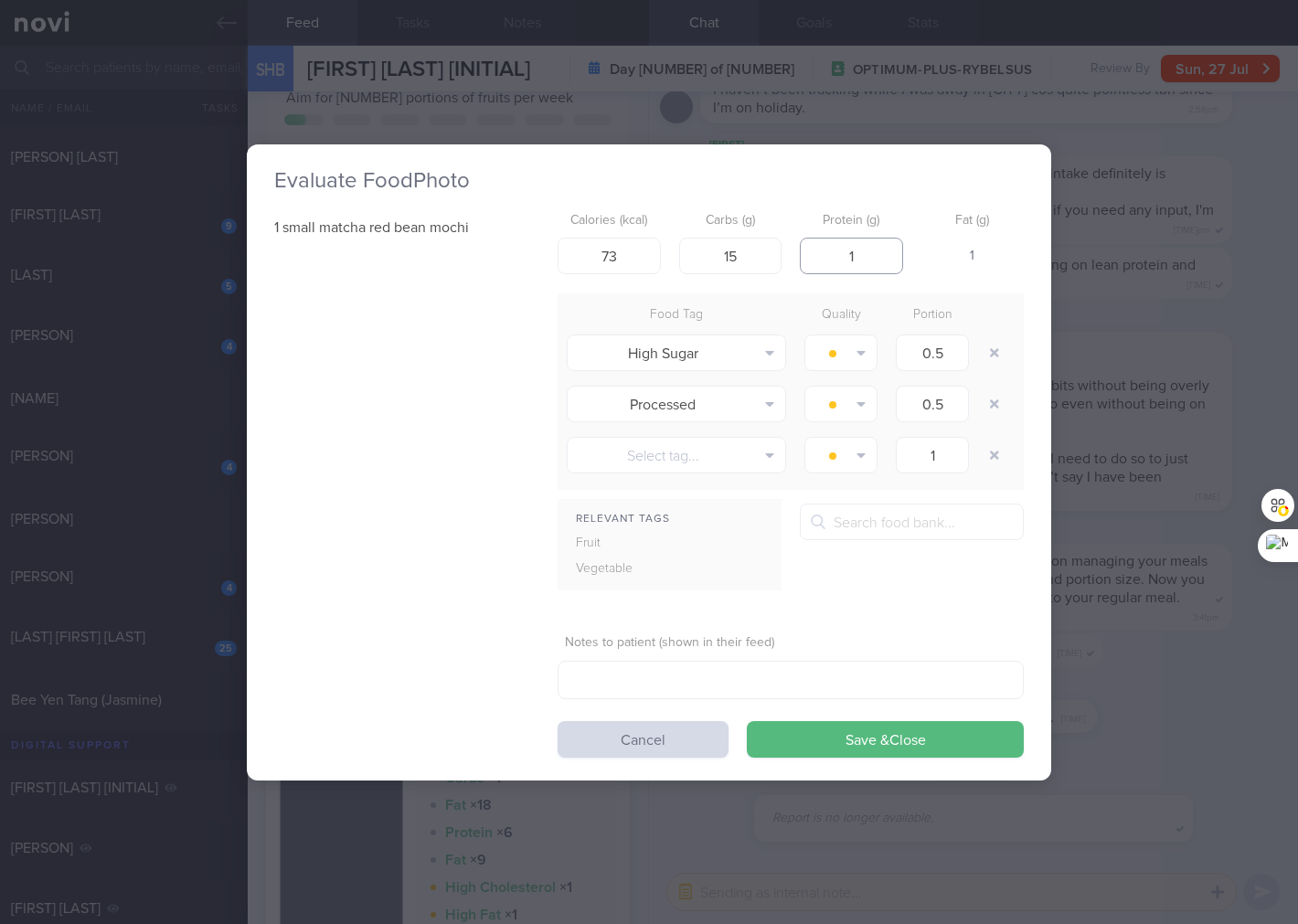 type on "1" 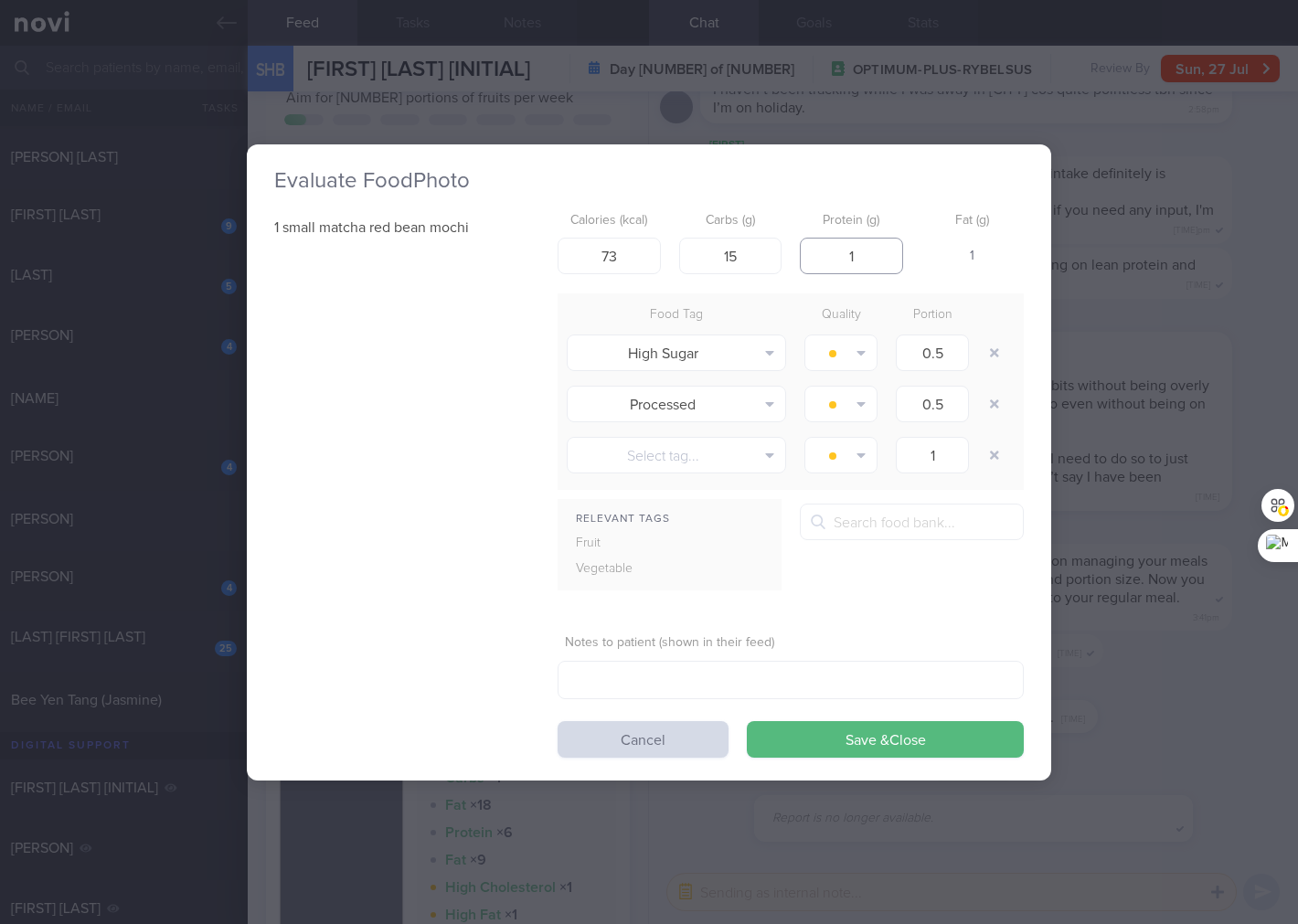 click on "Save &
Close" at bounding box center [885, 739] 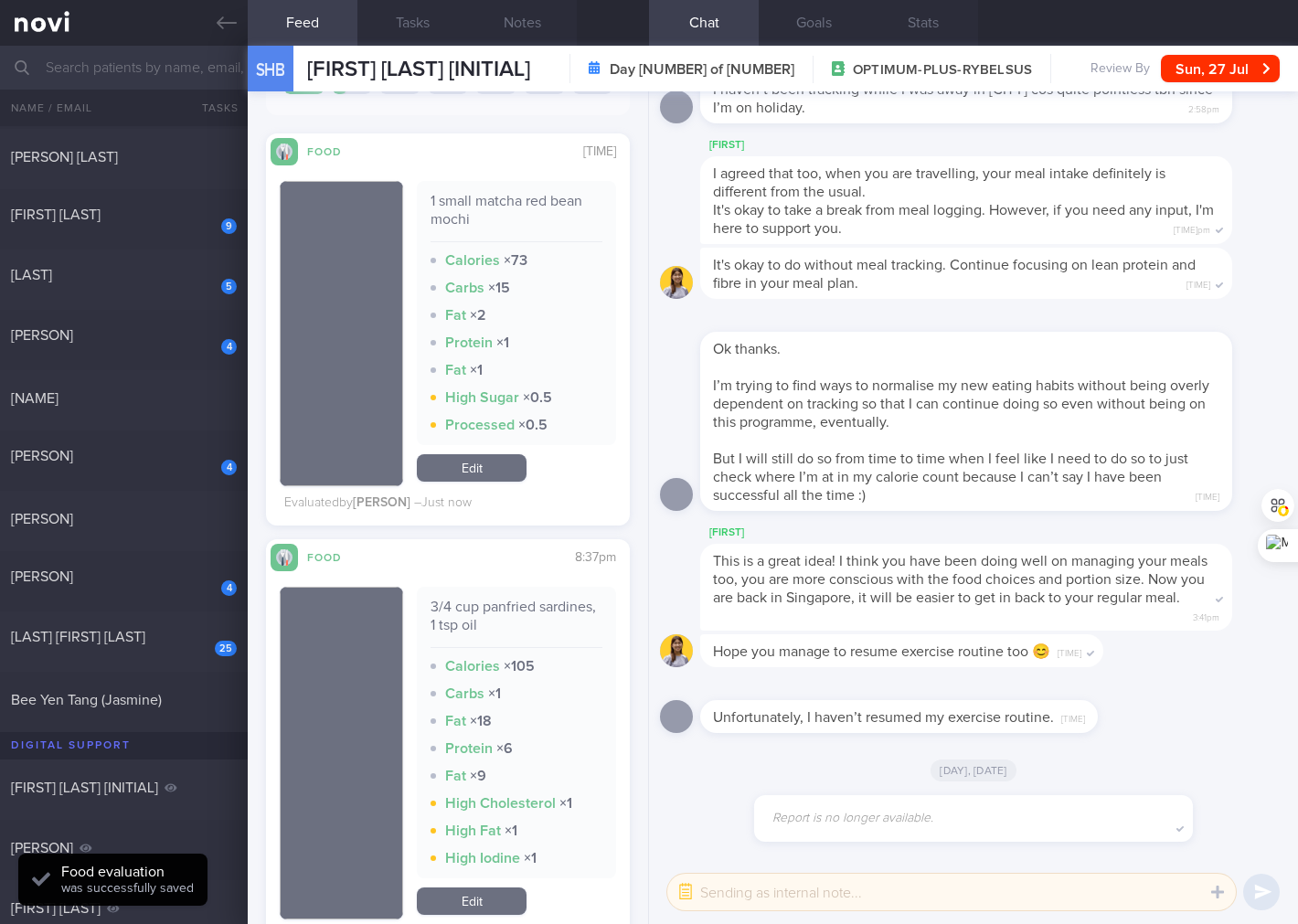 scroll, scrollTop: 541, scrollLeft: 0, axis: vertical 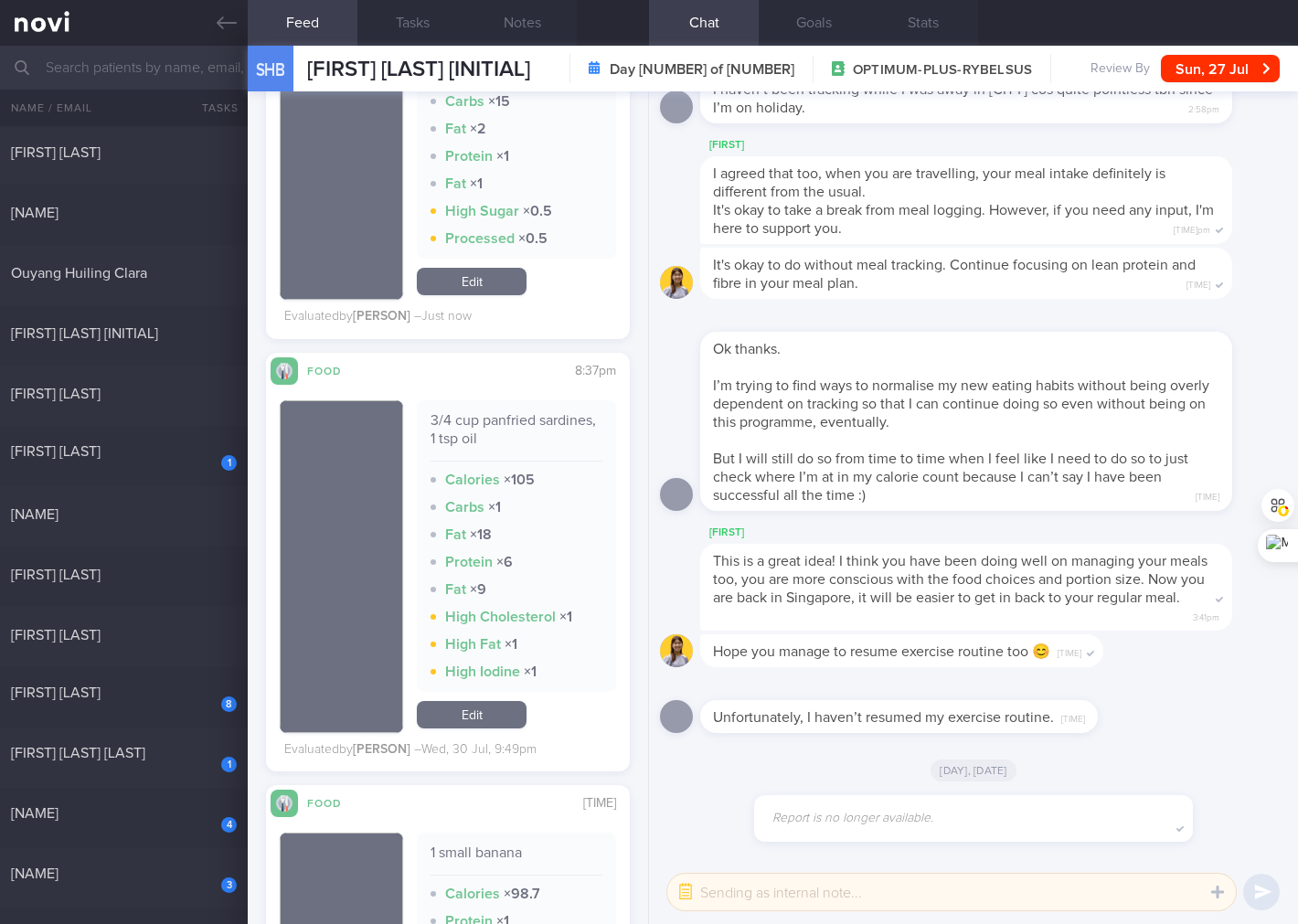 drag, startPoint x: 147, startPoint y: 688, endPoint x: 385, endPoint y: 111, distance: 624.15783 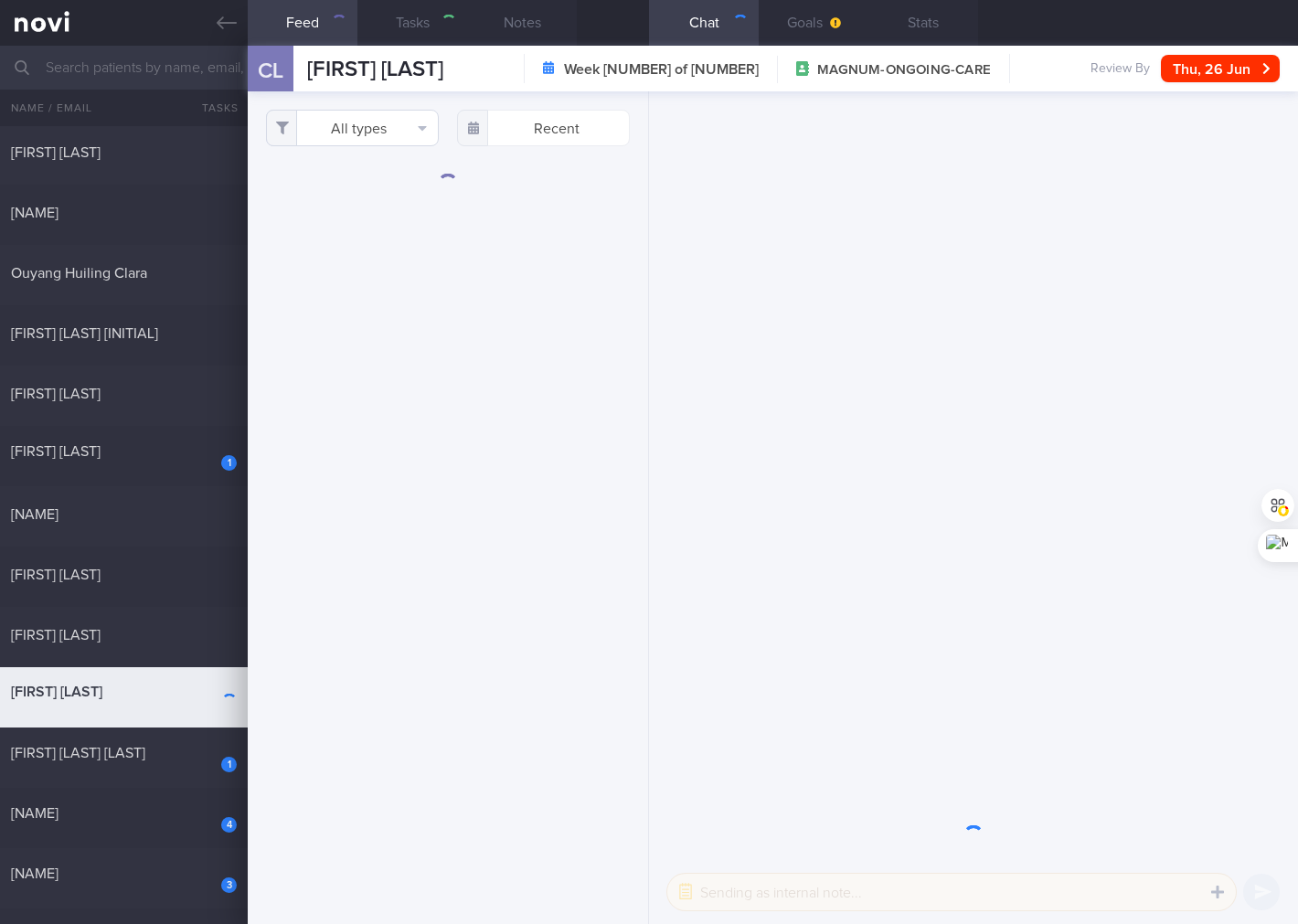 select on "5" 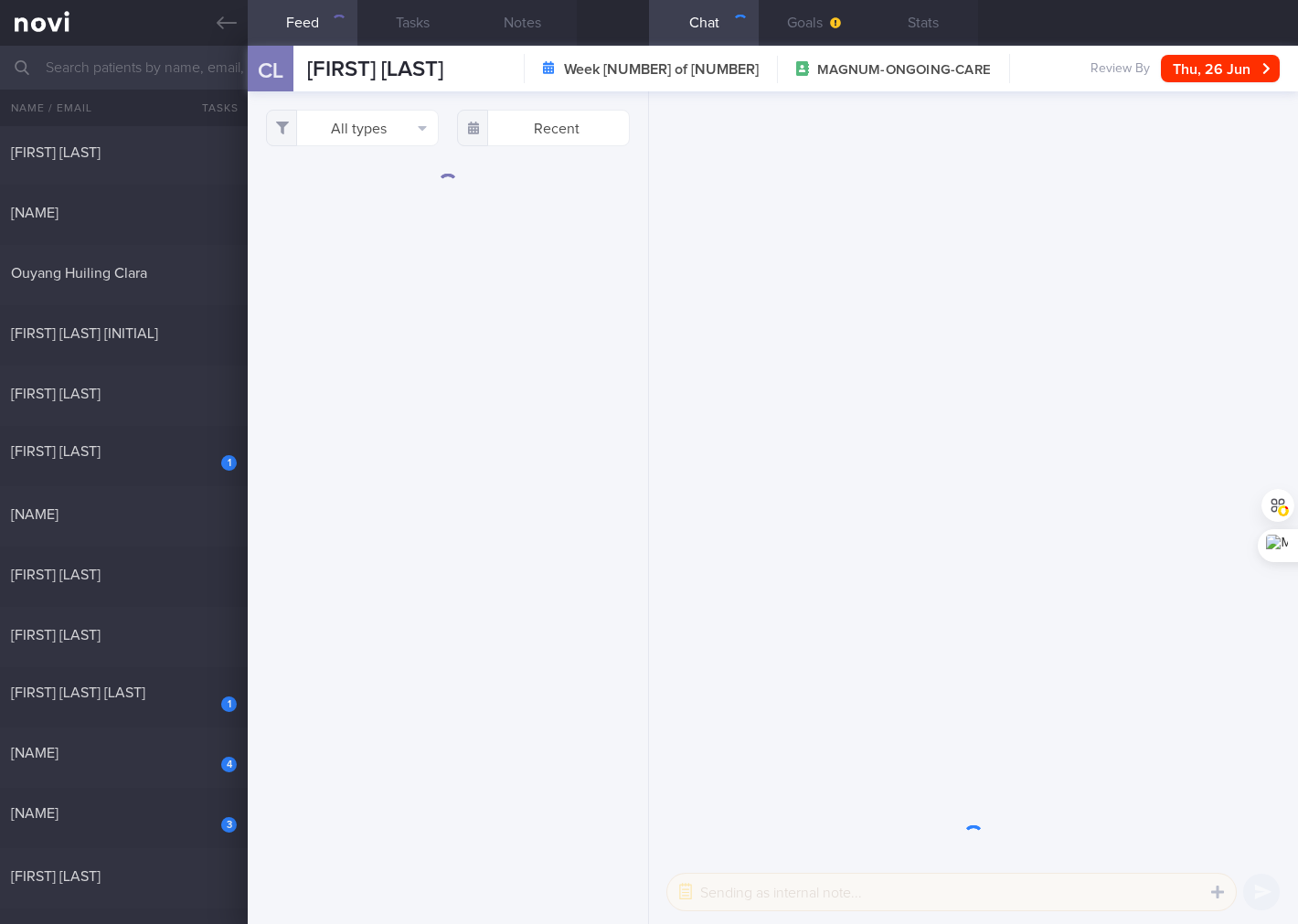scroll, scrollTop: 0, scrollLeft: 0, axis: both 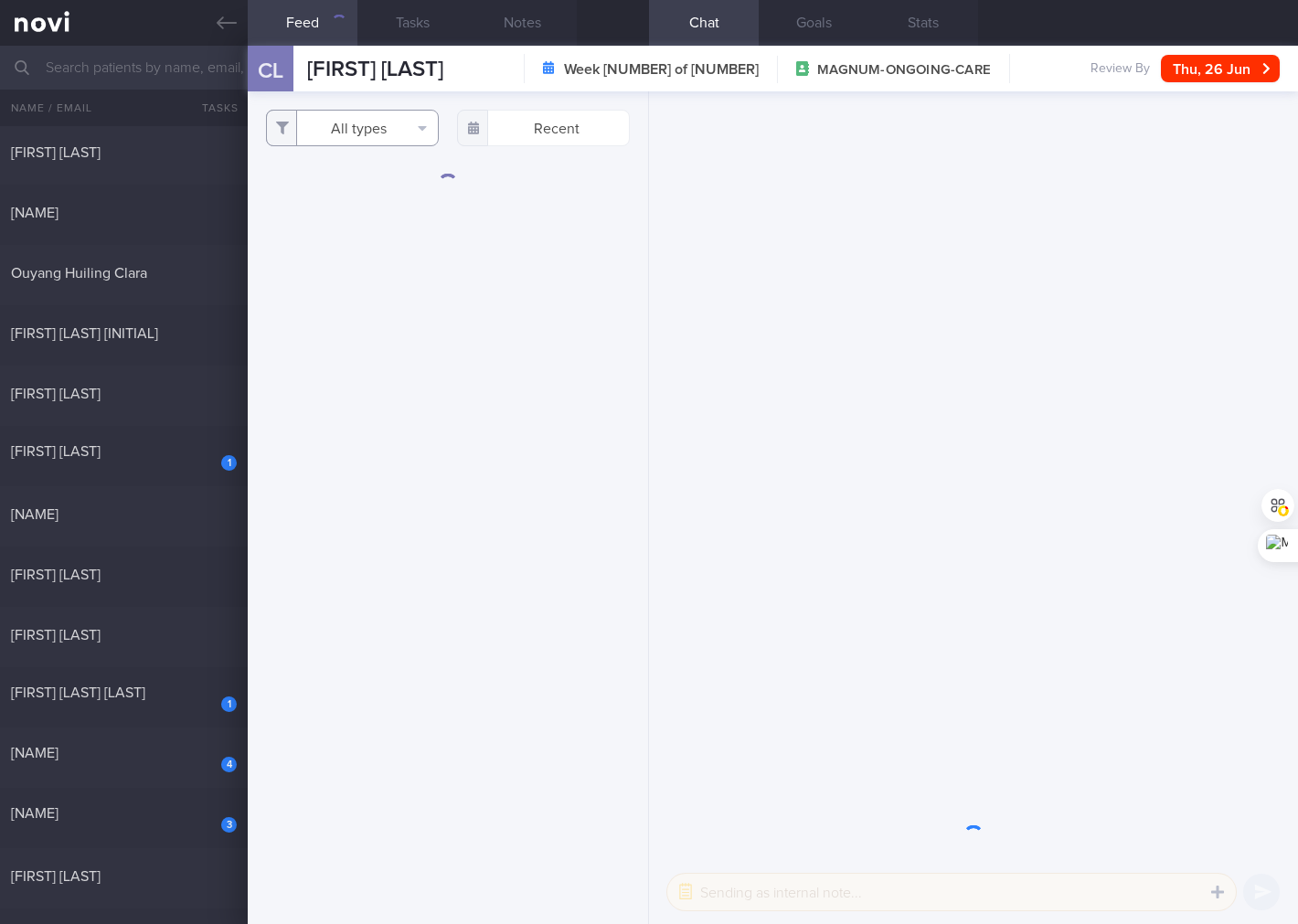 click on "All types" at bounding box center (352, 128) 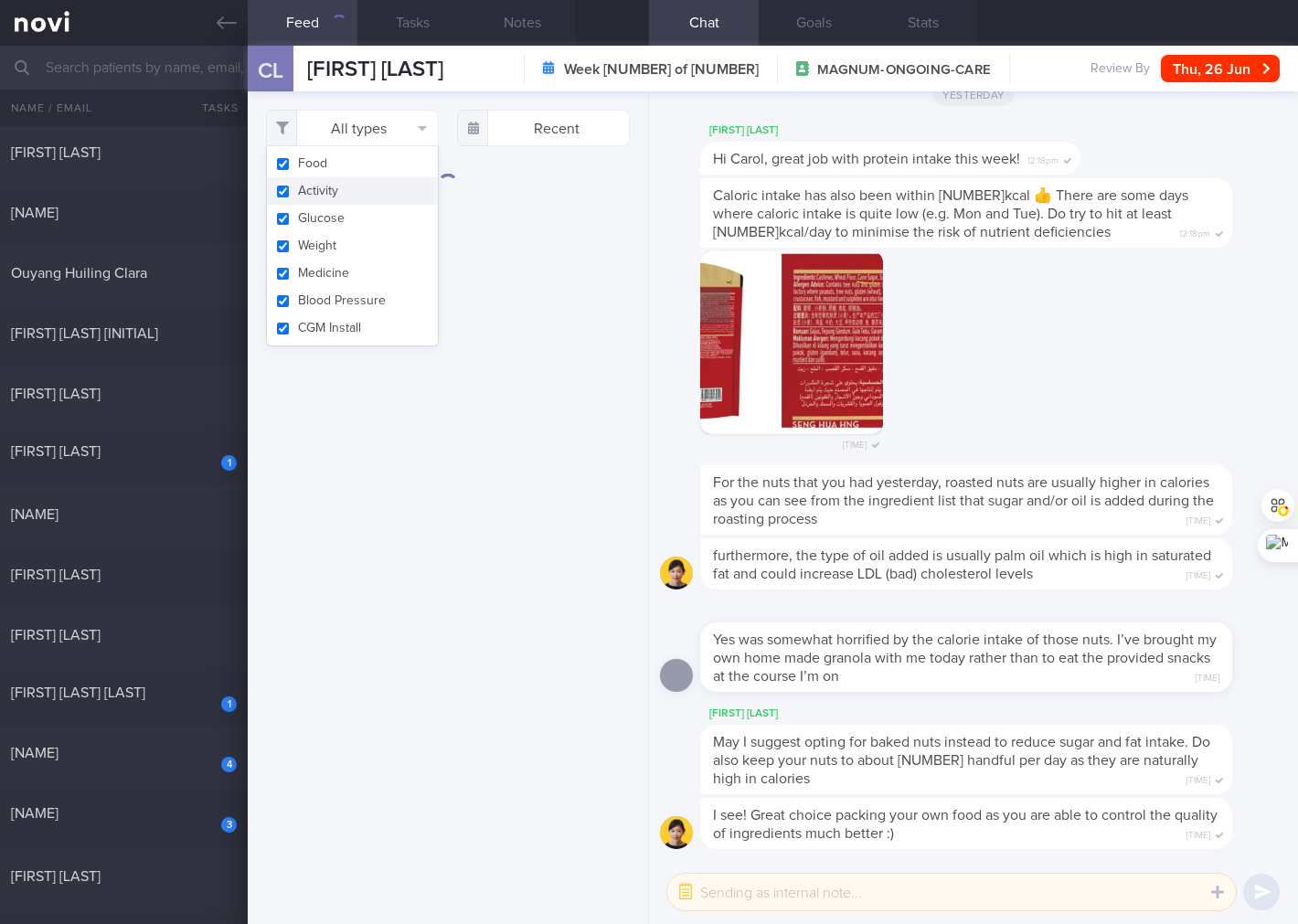 click on "Activity" at bounding box center [352, 191] 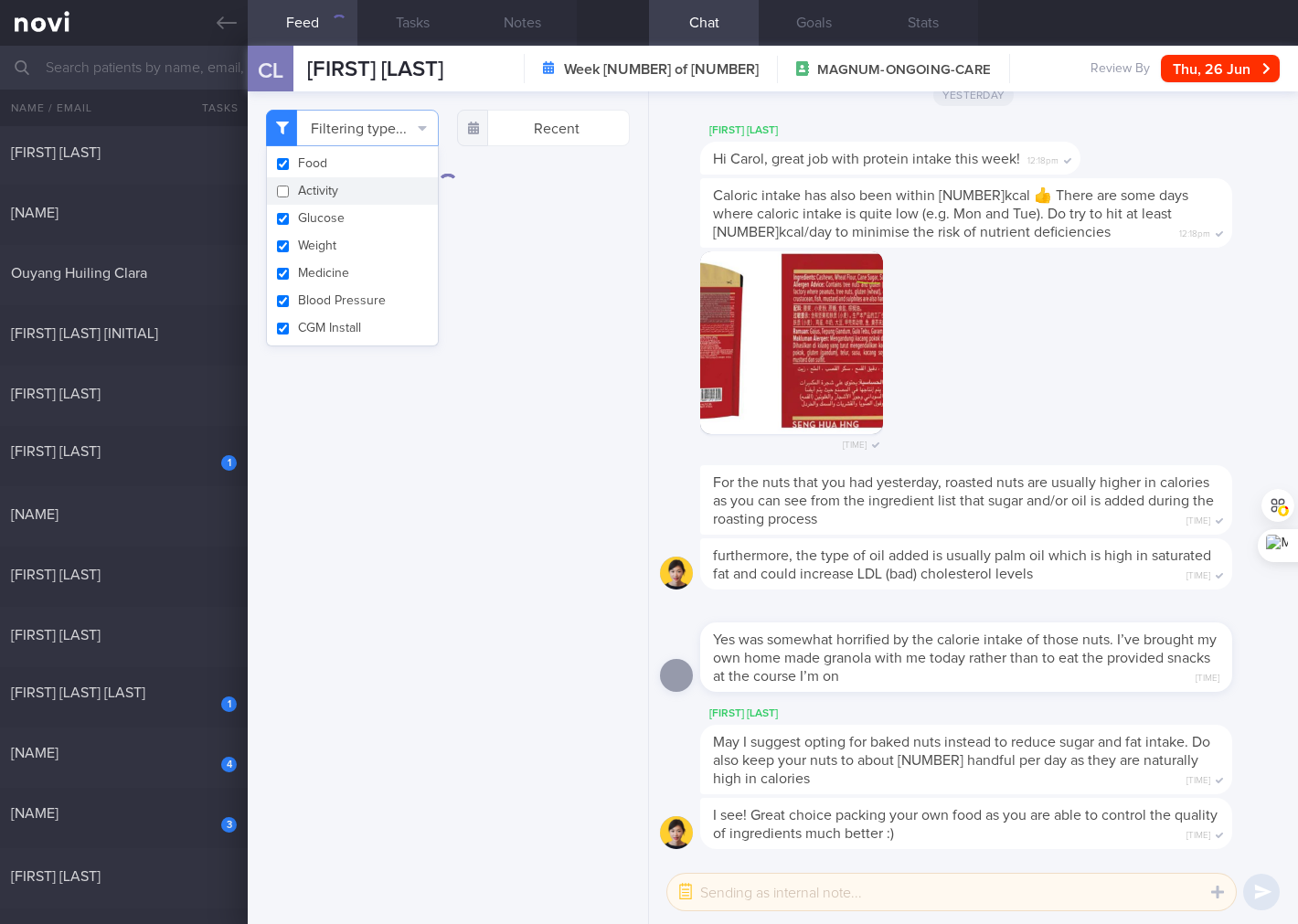 checkbox on "false" 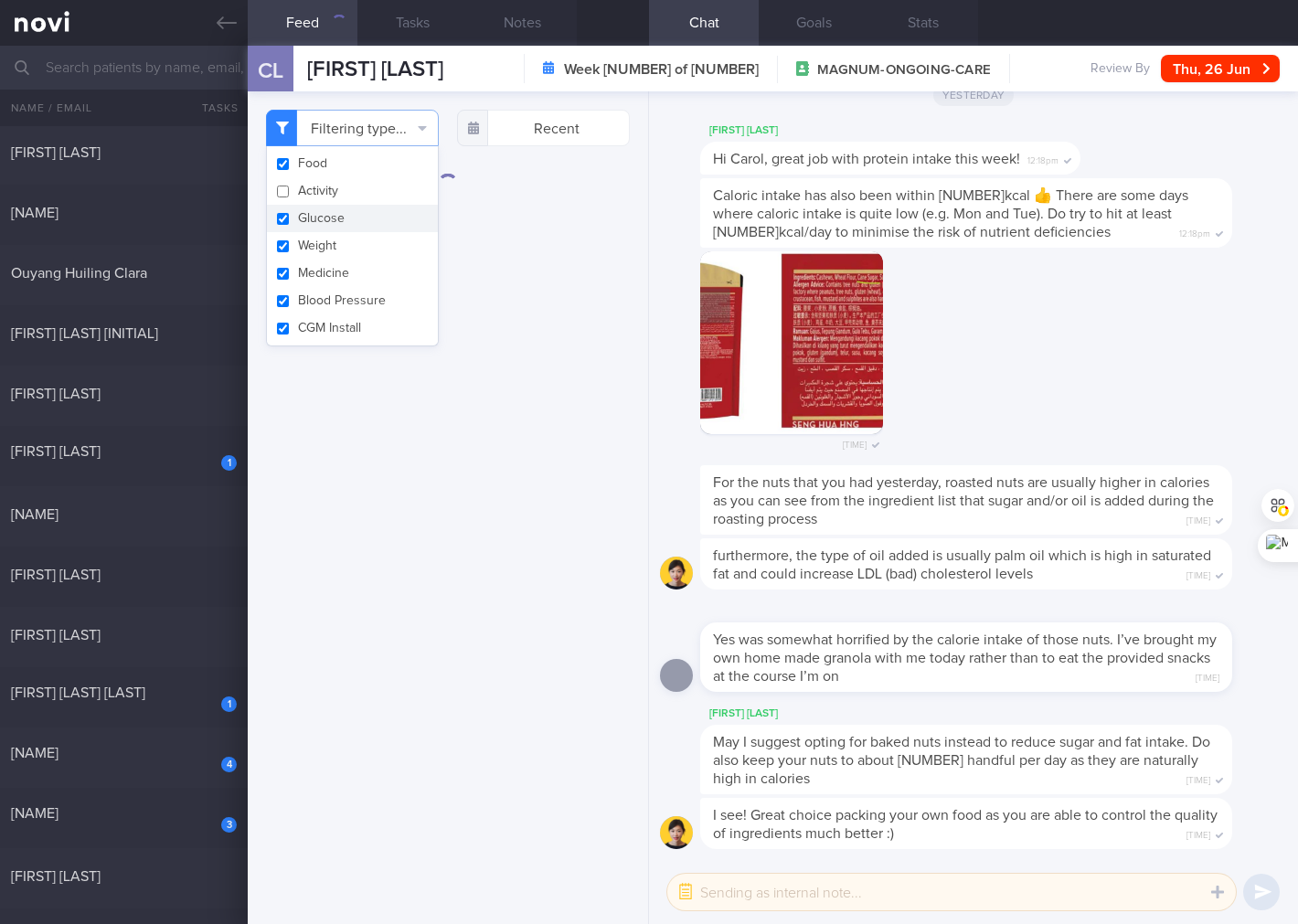 click on "Glucose" at bounding box center (352, 218) 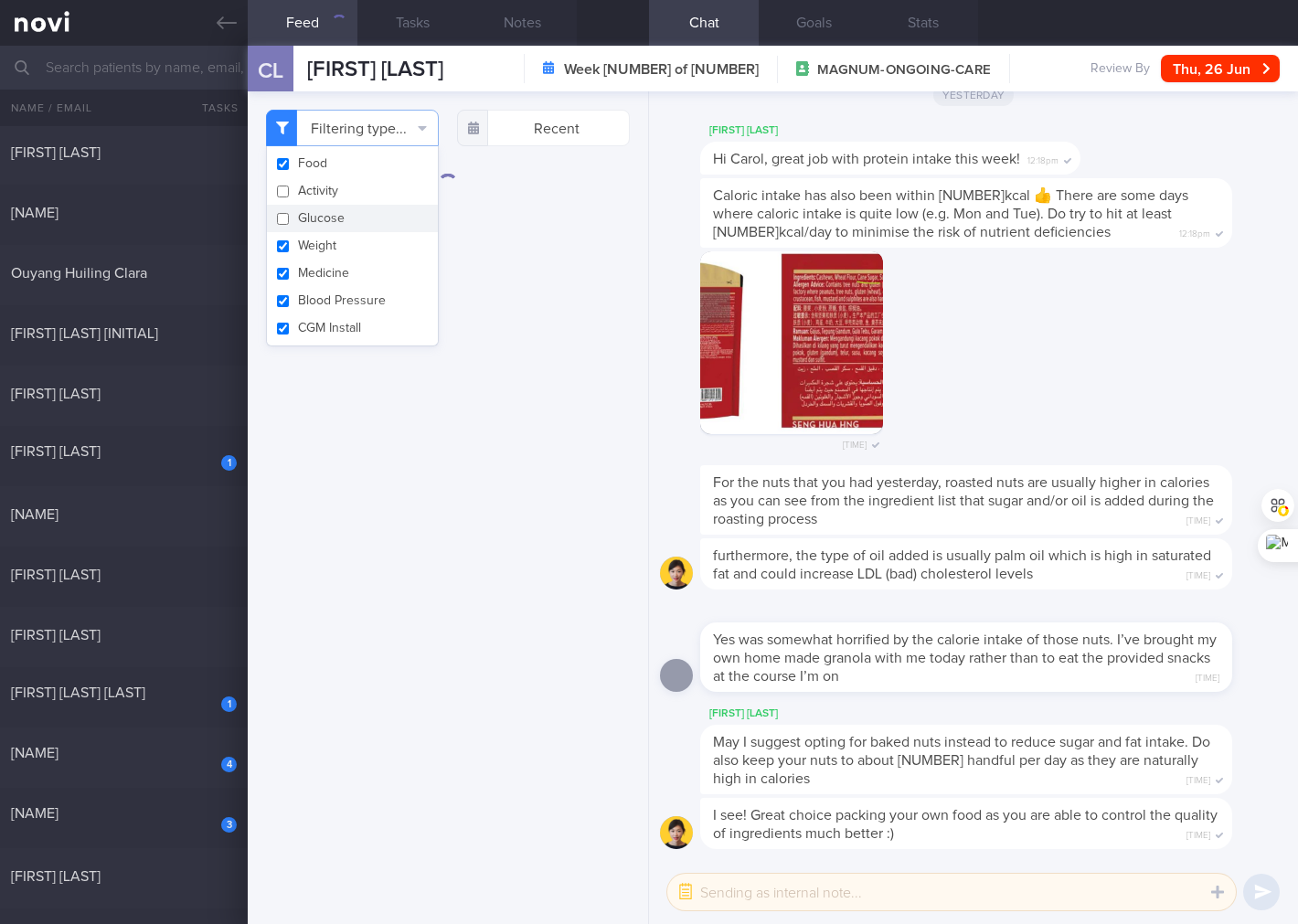 checkbox on "false" 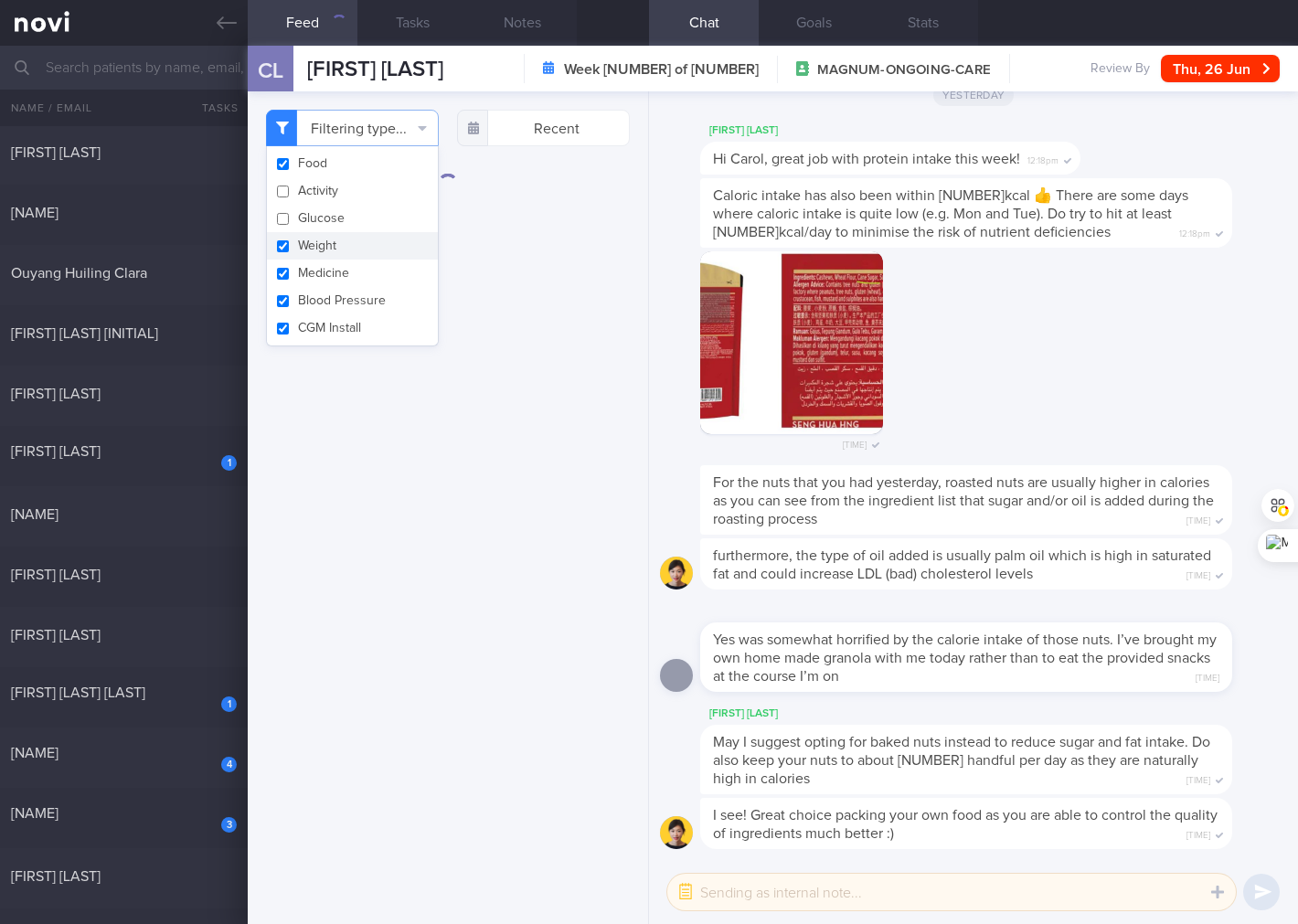 click on "Weight" at bounding box center [352, 246] 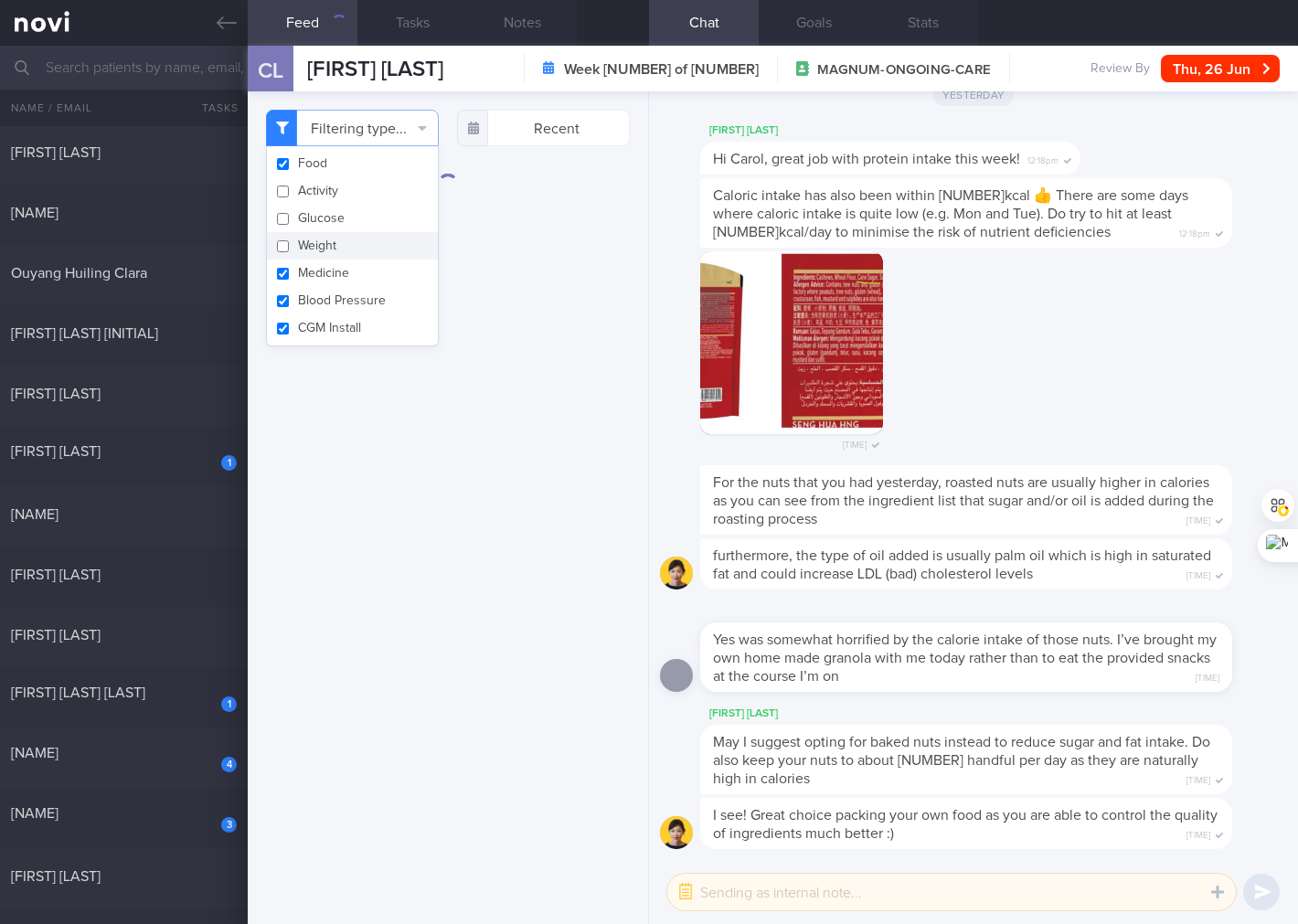 checkbox on "false" 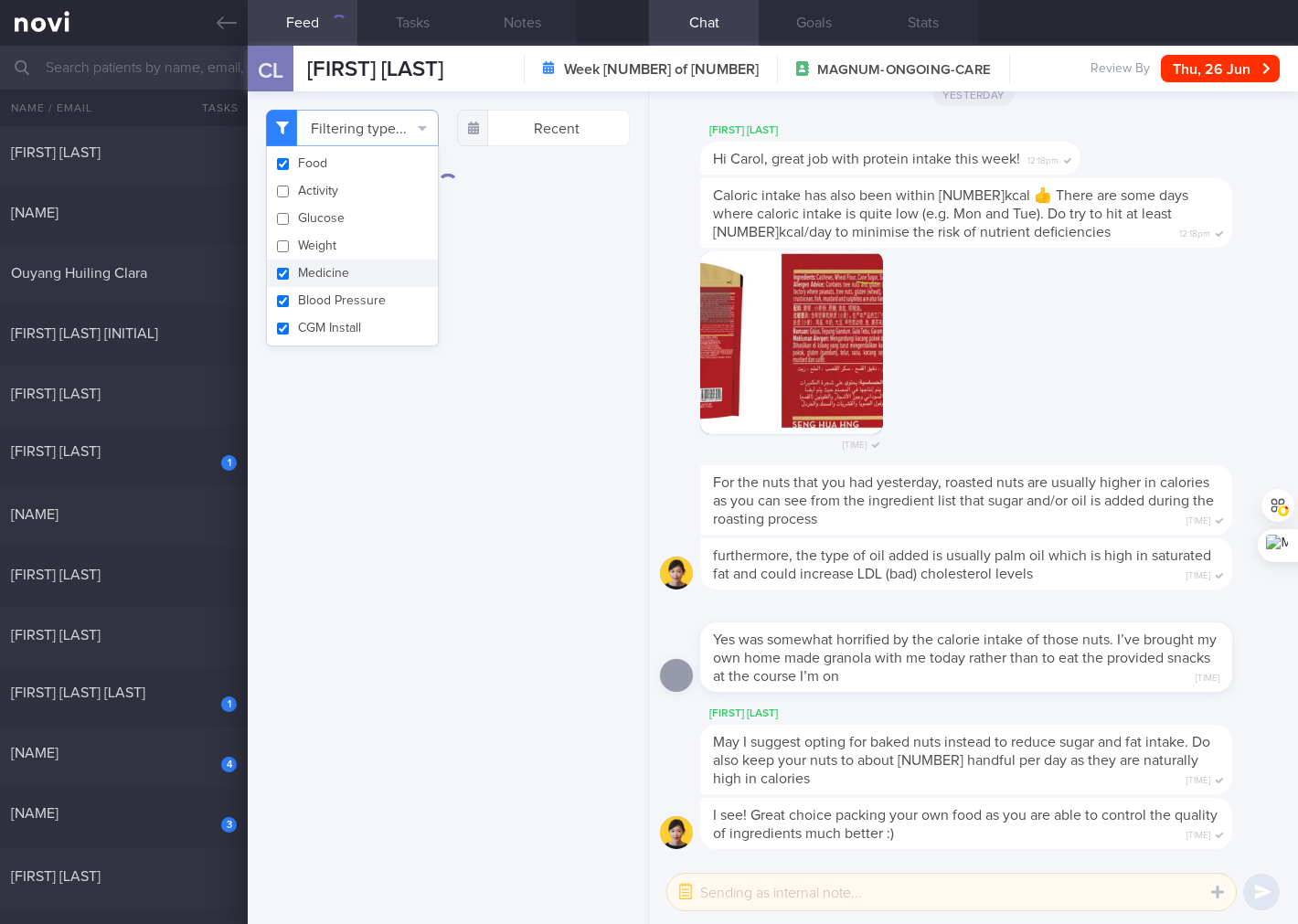 click on "Medicine" at bounding box center [352, 273] 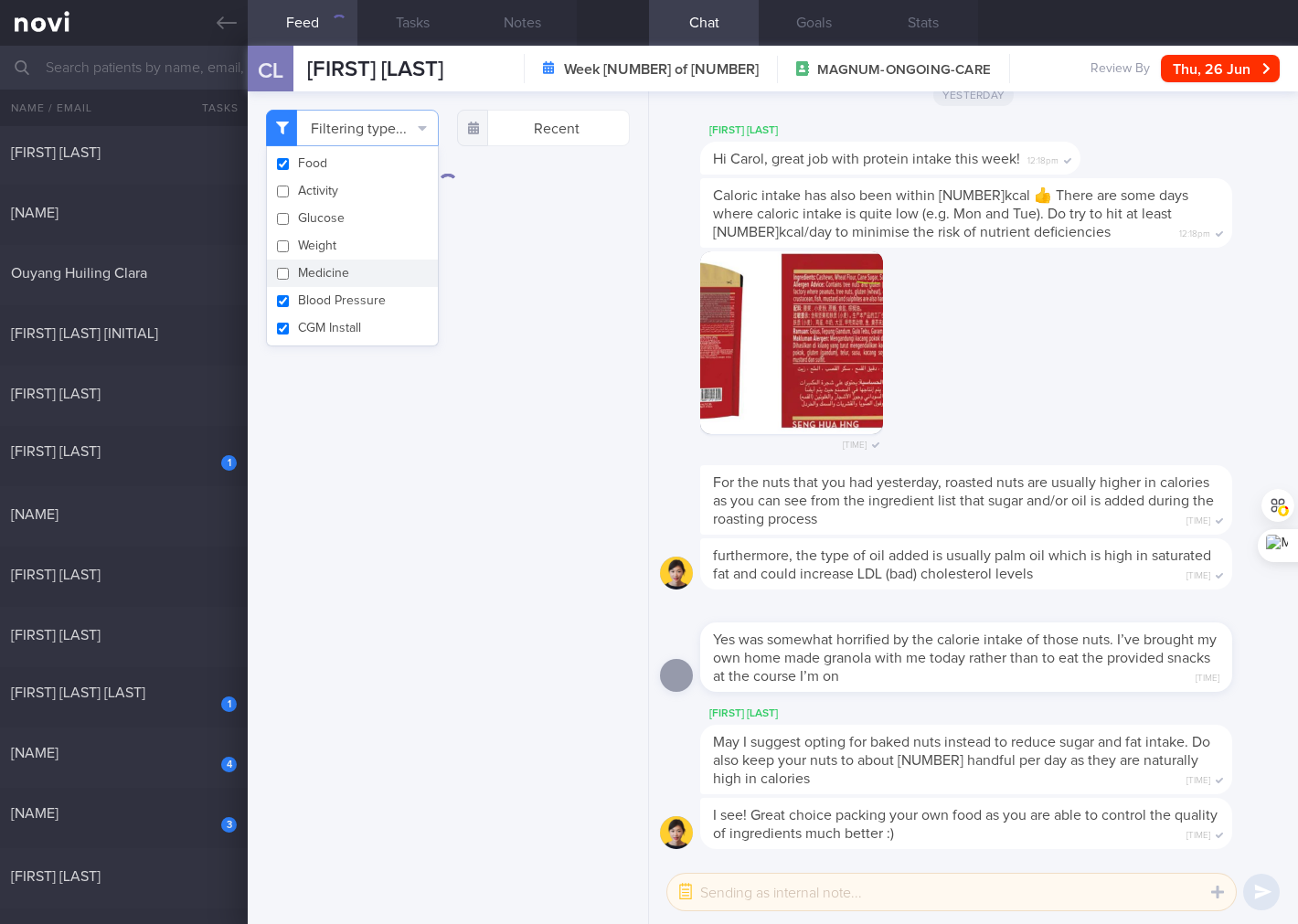 checkbox on "false" 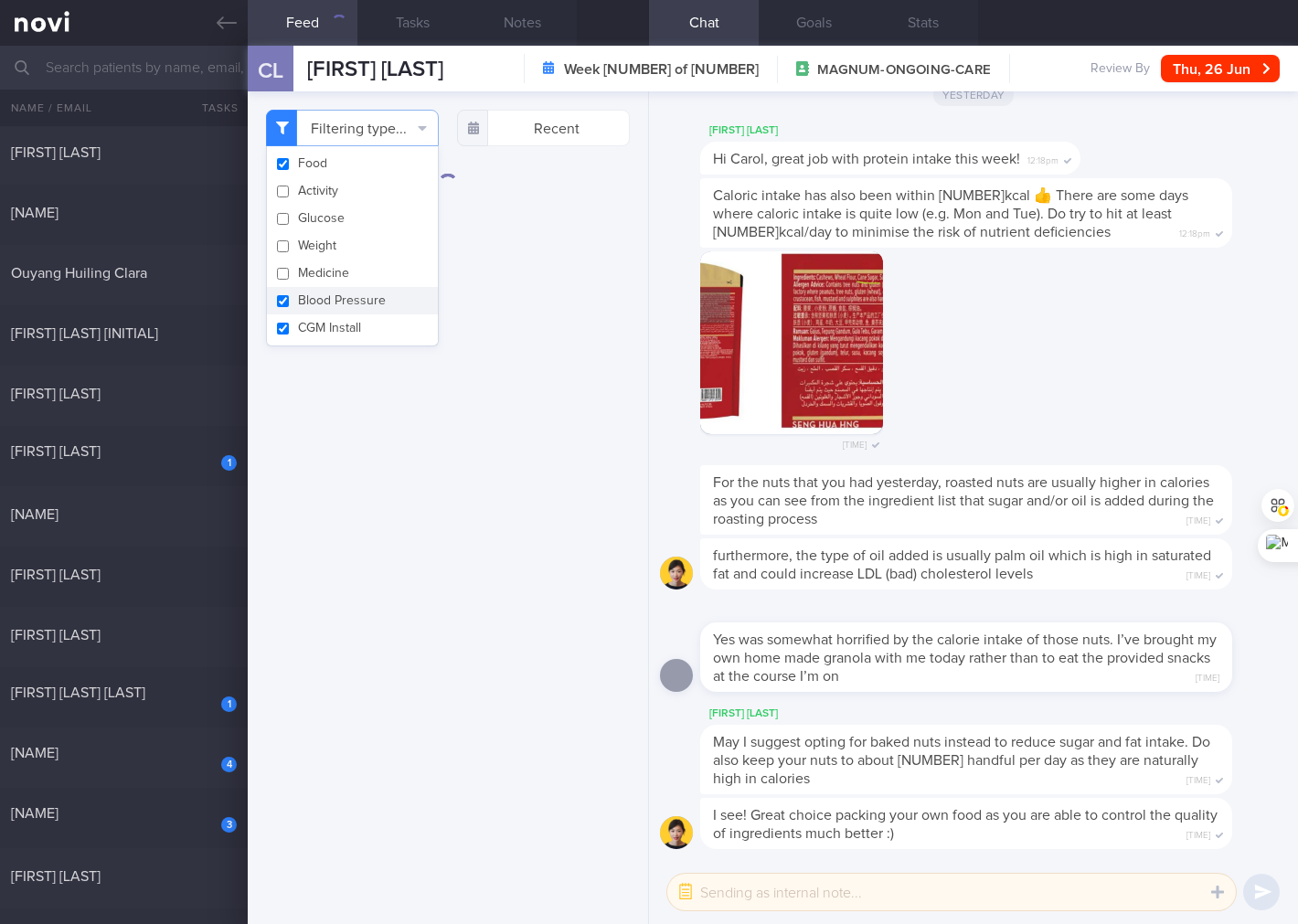 click on "Blood Pressure" at bounding box center (352, 301) 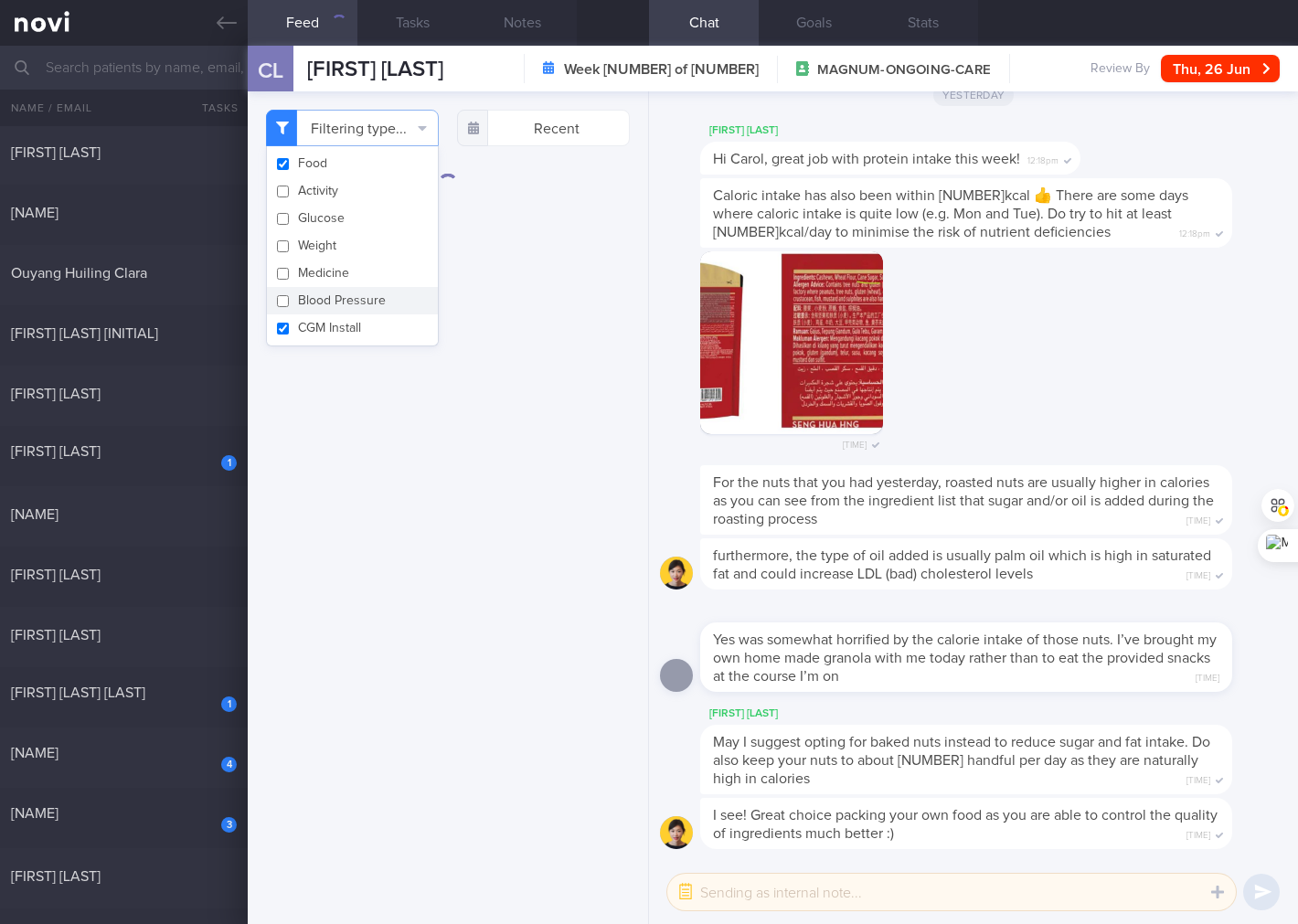 checkbox on "false" 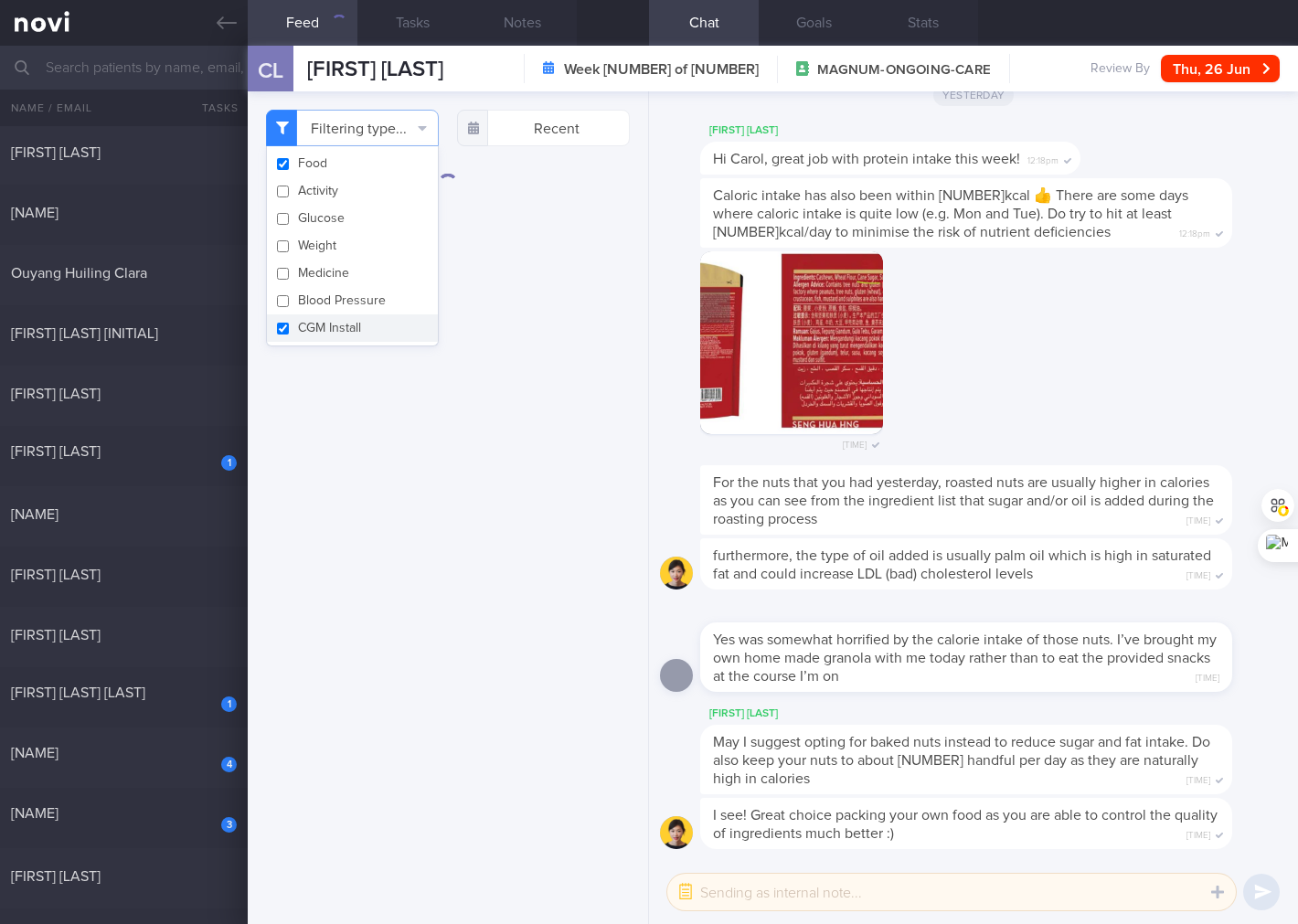 drag, startPoint x: 315, startPoint y: 323, endPoint x: 410, endPoint y: 342, distance: 96.88137 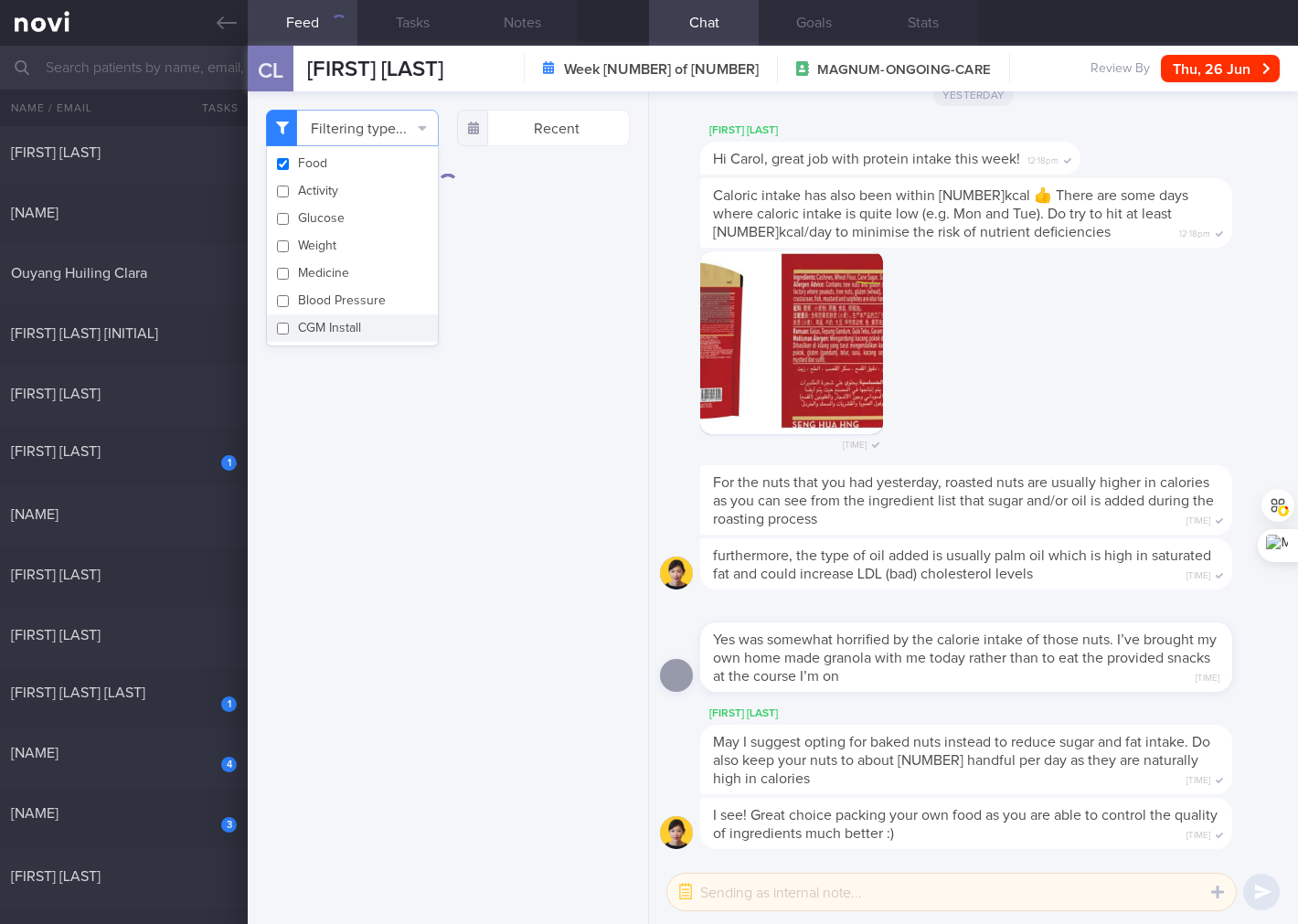 checkbox on "false" 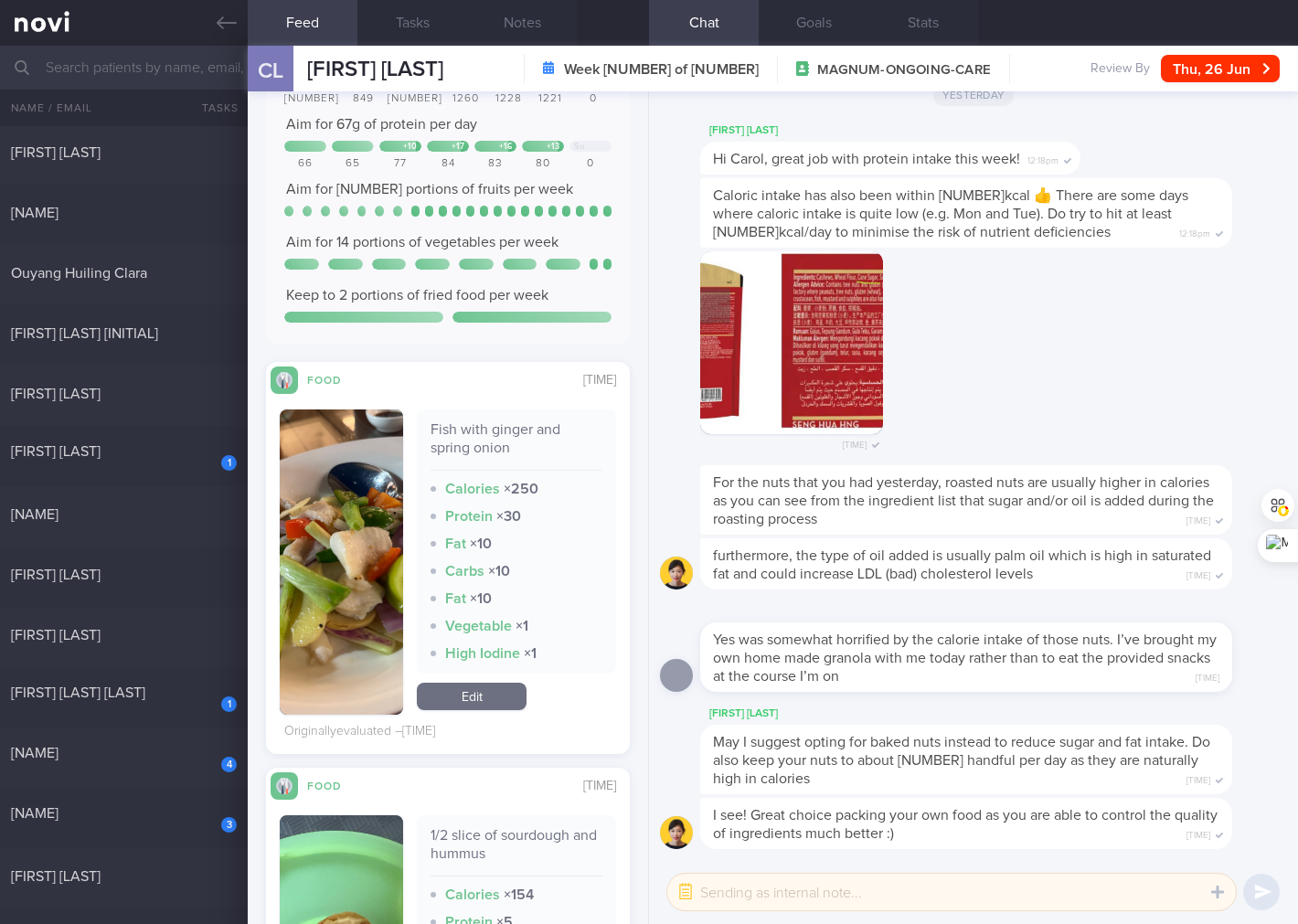 scroll, scrollTop: 271, scrollLeft: 0, axis: vertical 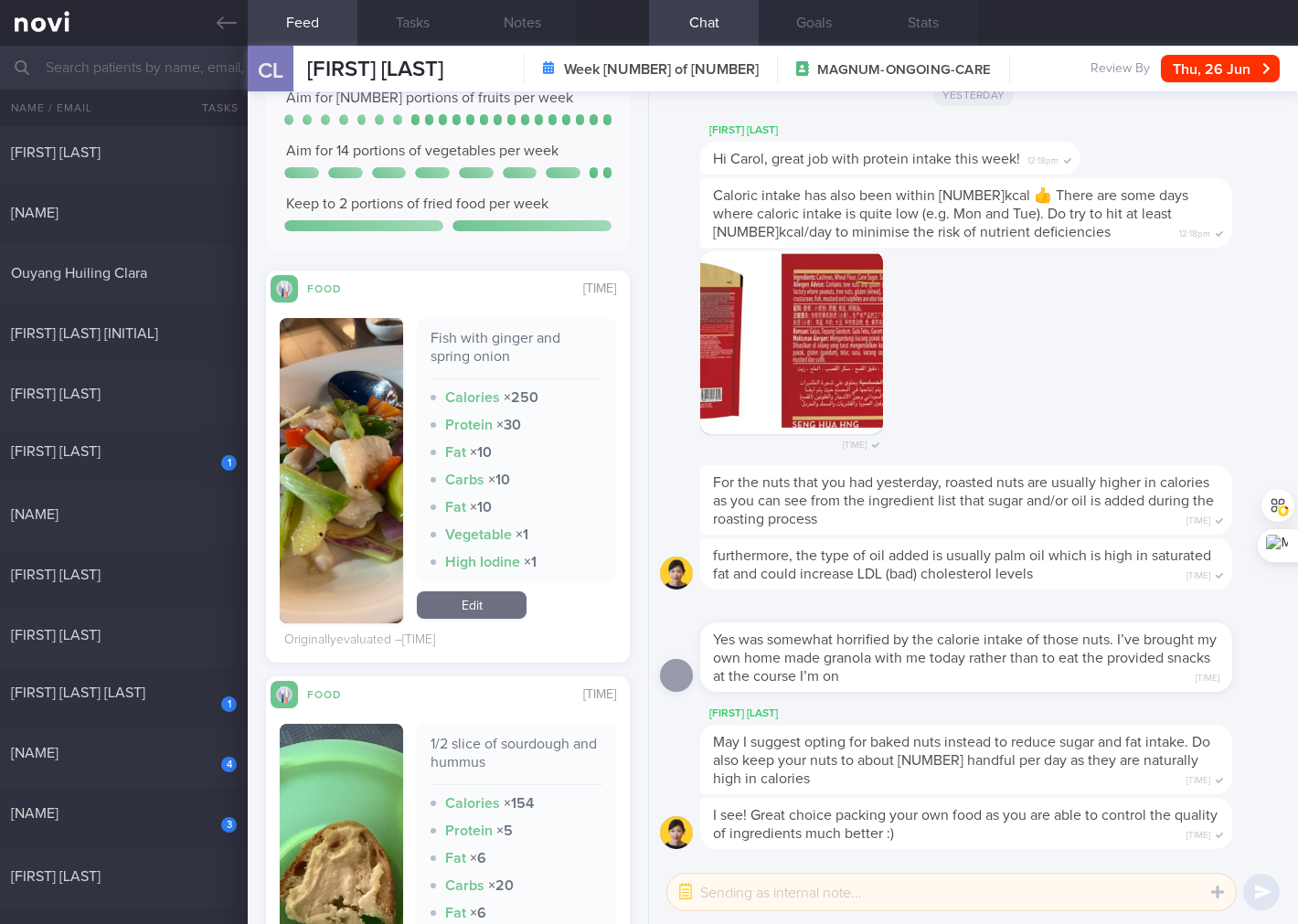 click on "Fish with ginger and spring onion
Calories
×  [NUMBER]
Protein
×  [NUMBER]
Fat
×  [NUMBER]
Carbs
×  [NUMBER]
Fat
×  [NUMBER]
Vegetable
×  [NUMBER]
High Iodine
×  [NUMBER]" at bounding box center [516, 450] 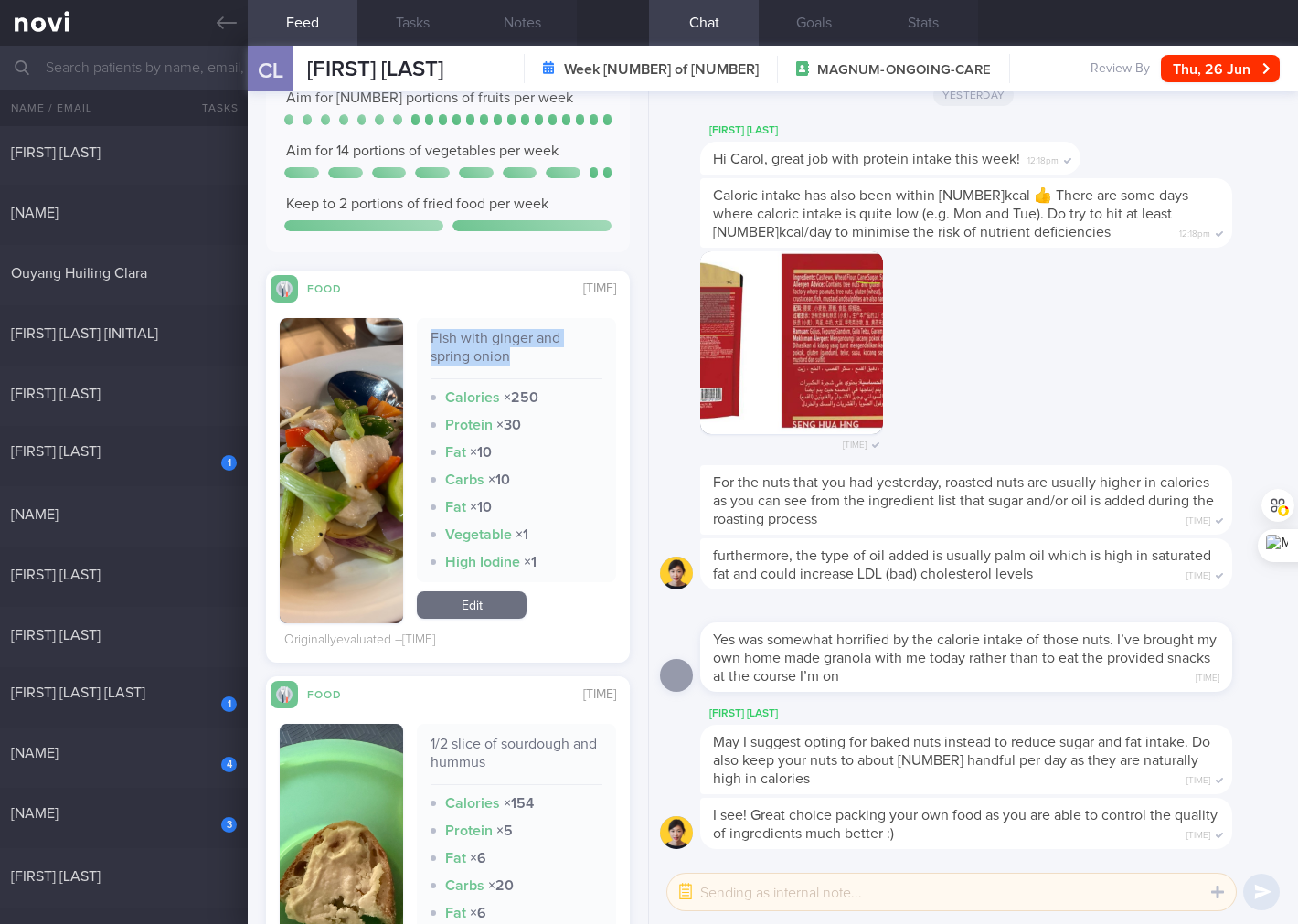 click on "Fish with ginger and spring onion" at bounding box center (516, 354) 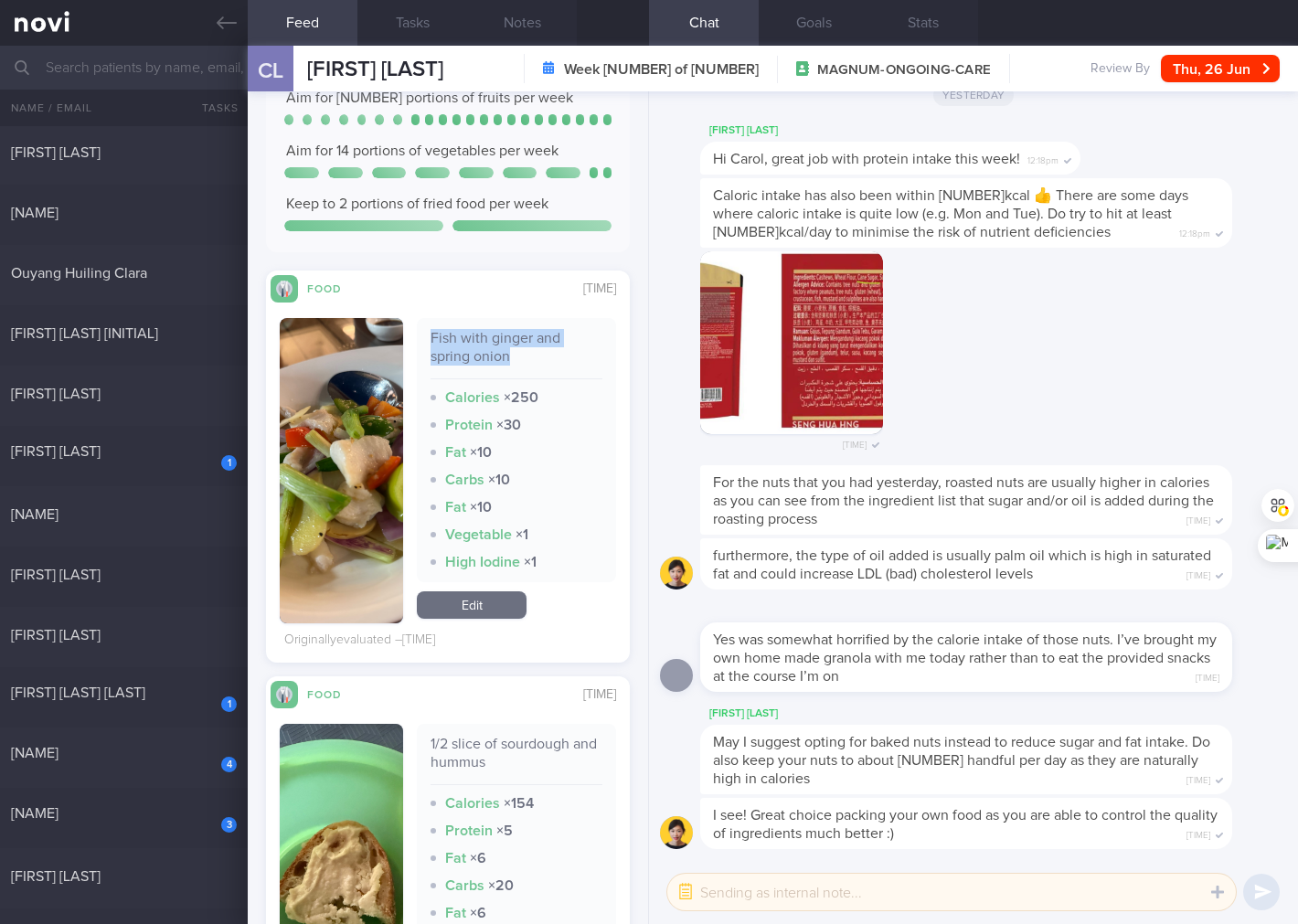 copy on "Fish with ginger and spring onion" 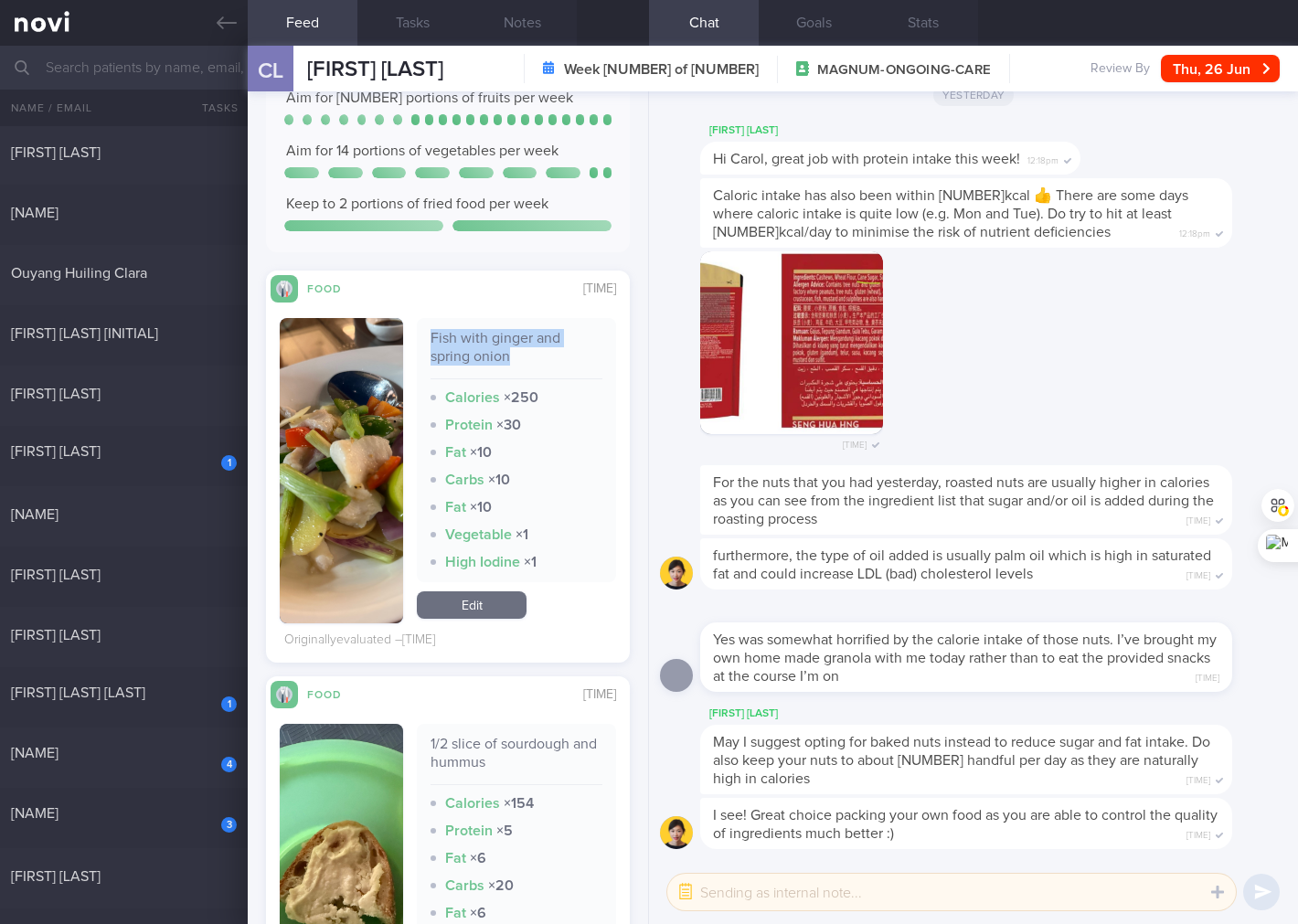 drag, startPoint x: 367, startPoint y: 500, endPoint x: 492, endPoint y: 430, distance: 143.26549 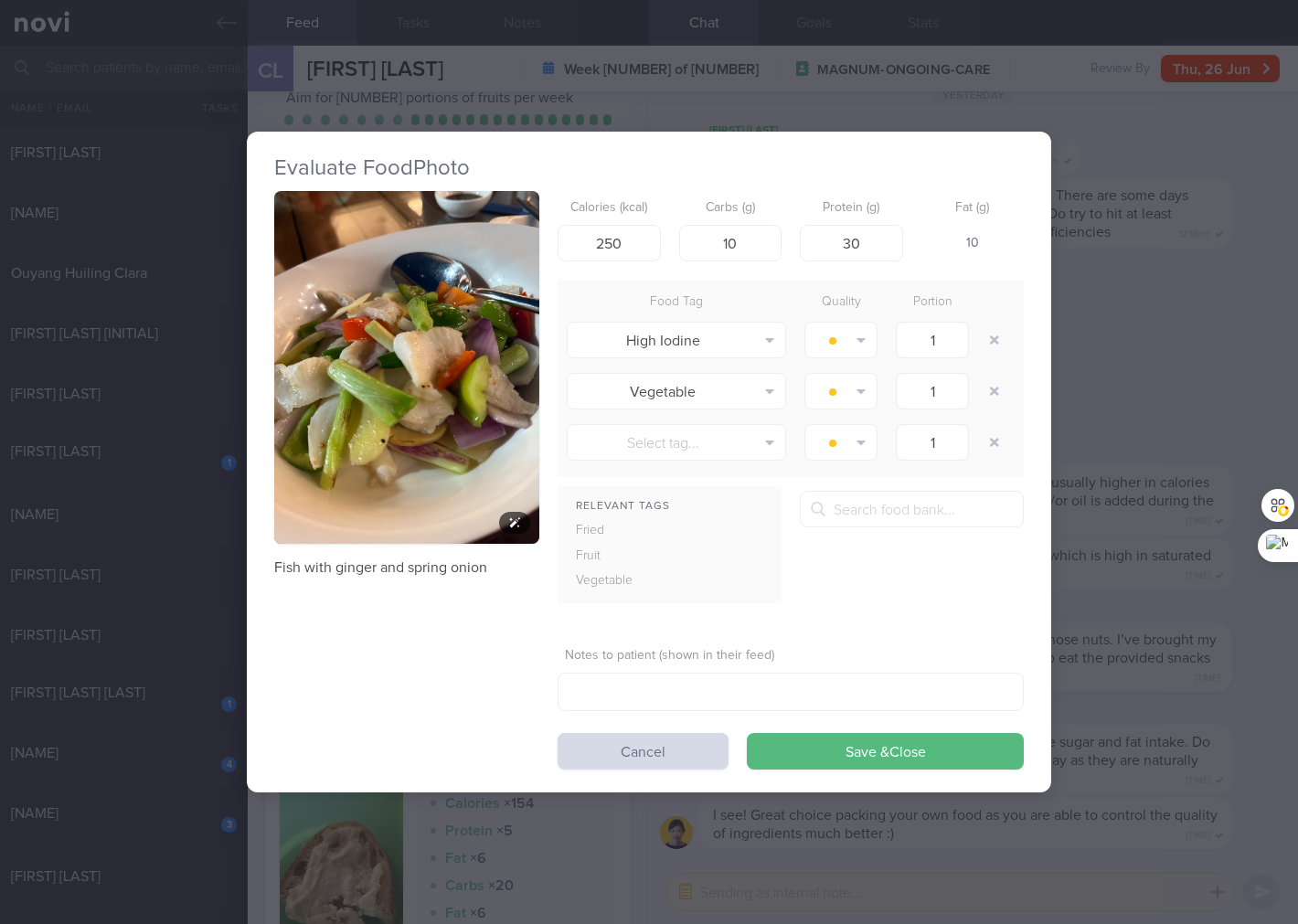 click at bounding box center [407, 367] 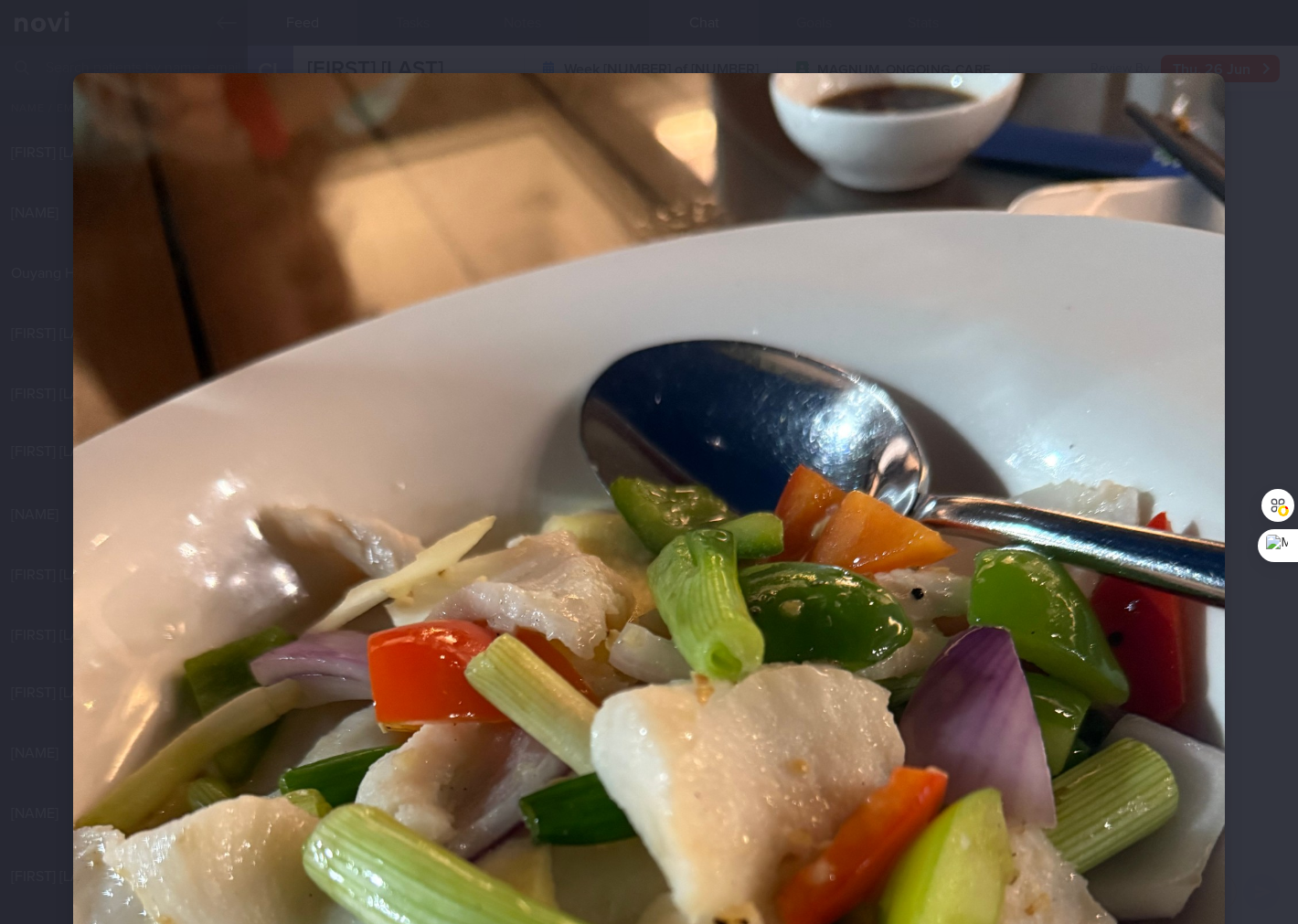 scroll, scrollTop: 541, scrollLeft: 0, axis: vertical 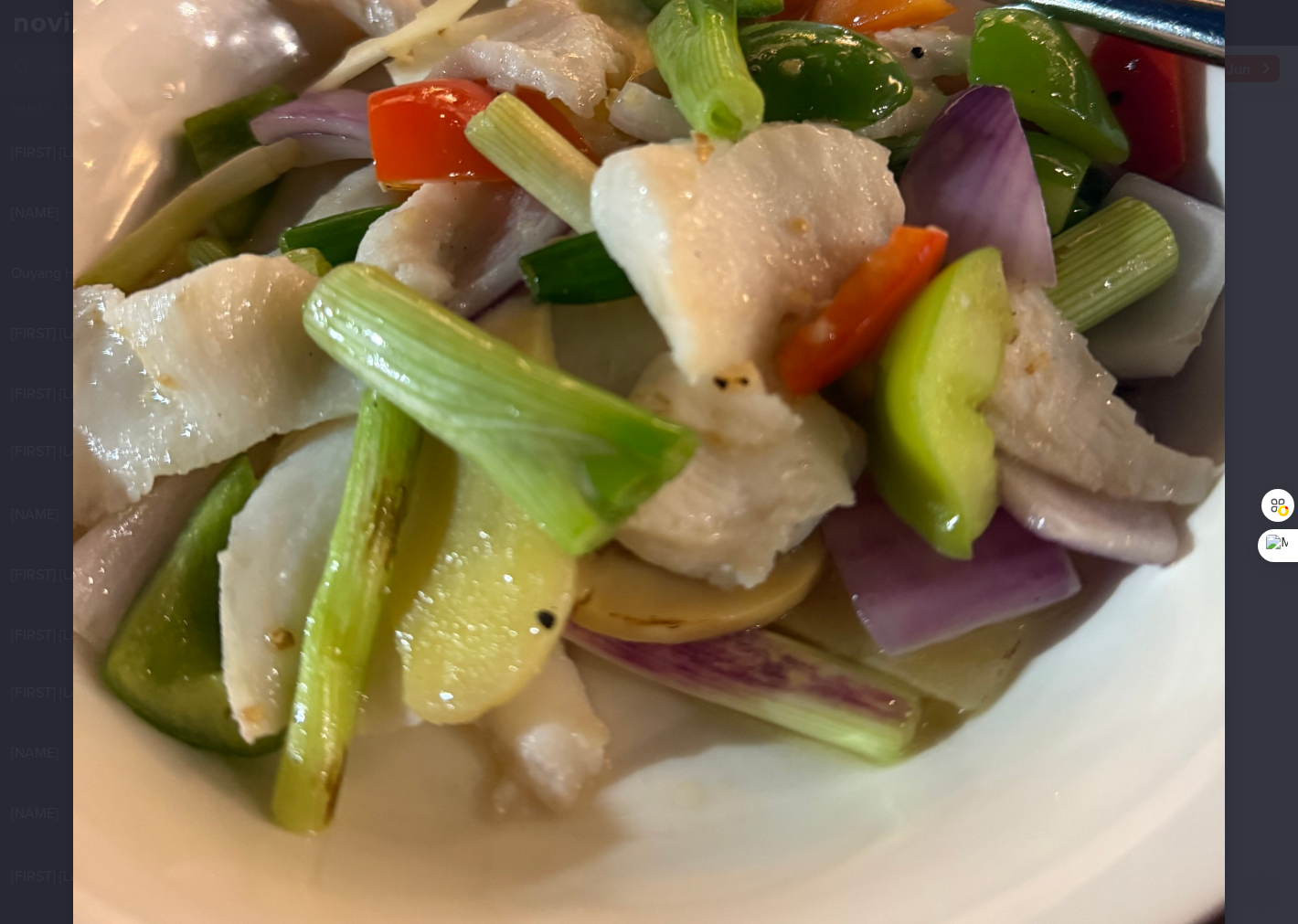click at bounding box center (649, 300) 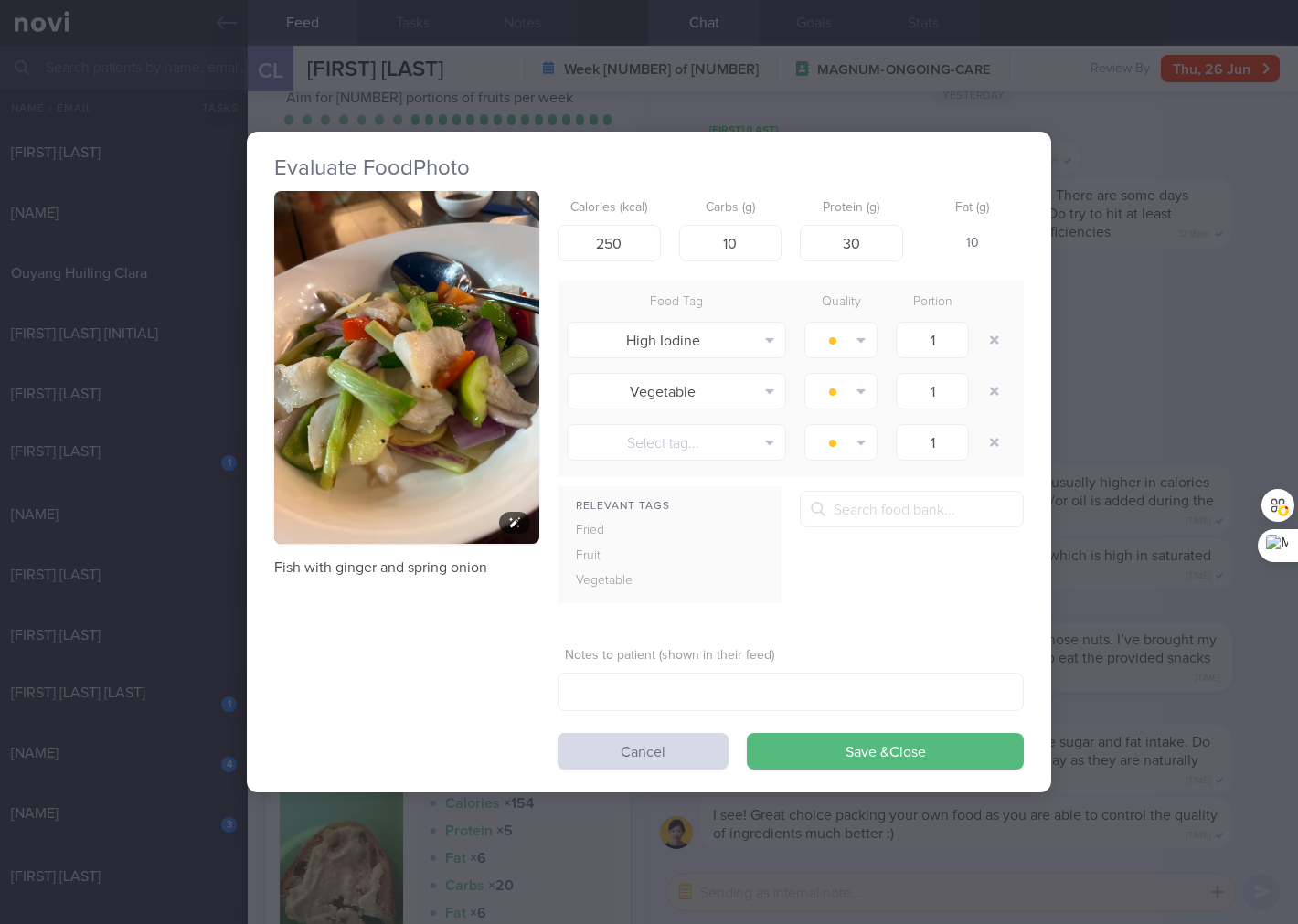 click at bounding box center [407, 367] 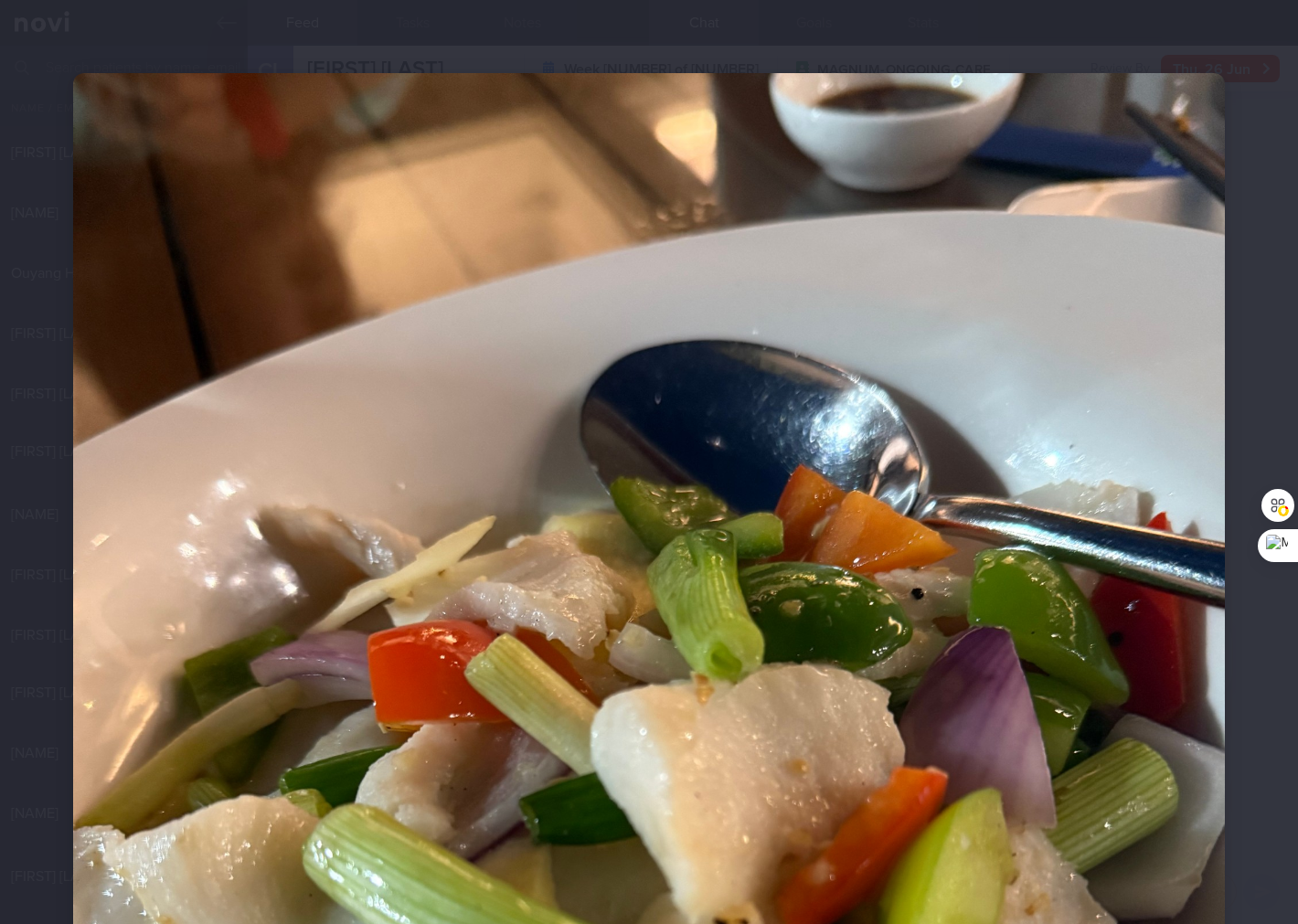 click at bounding box center [649, 841] 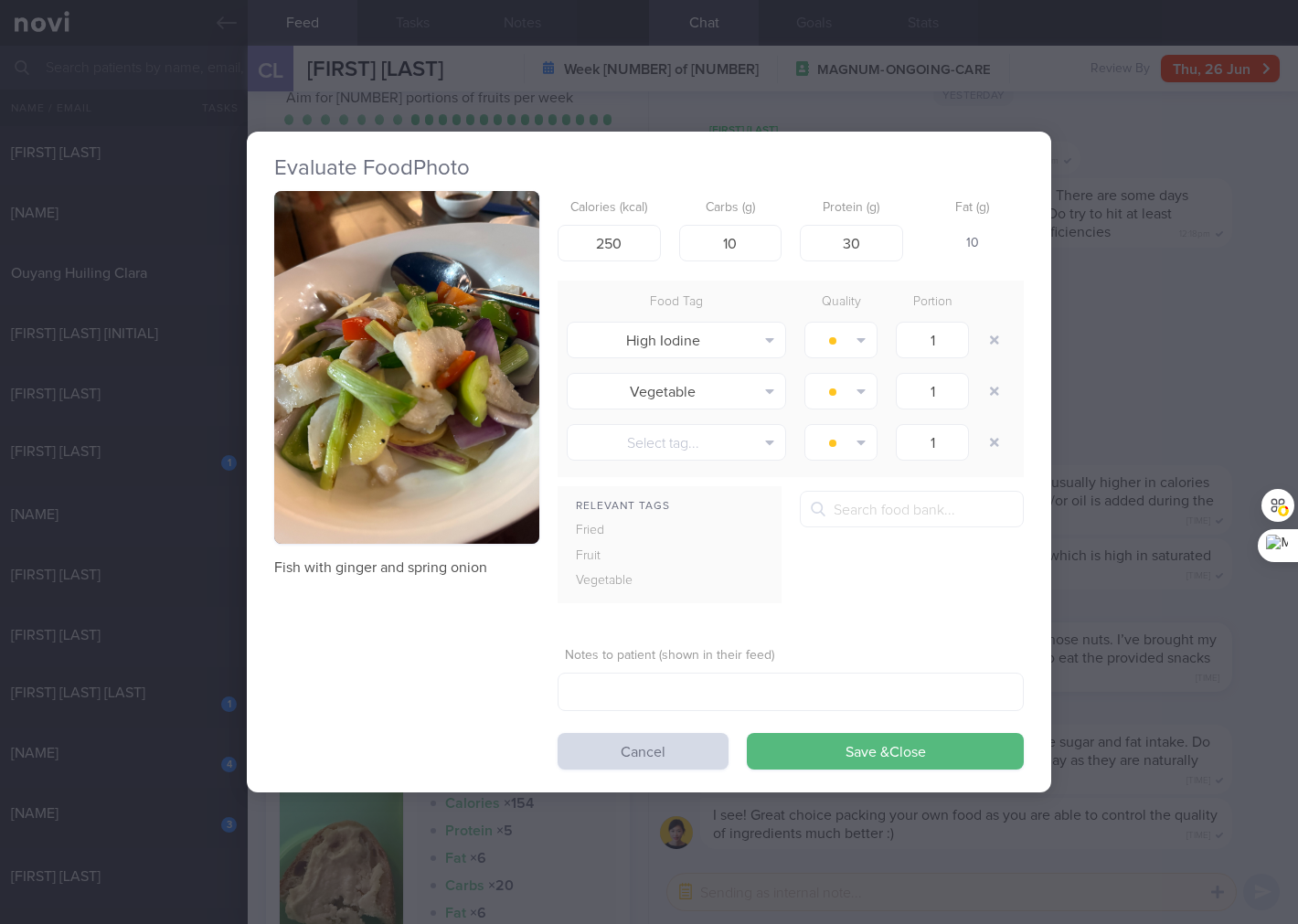 click on "Evaluate Food Photo
Fish with ginger and spring onion
Calories (kcal)
250
Carbs (g)
10
Protein (g)
30
Fat (g)
10
Food Tag
Quality
Portion
High Iodine
Alcohol
Fried
Fruit
Healthy Fats
High Calcium
High Cholesterol
High Fat" at bounding box center (649, 462) 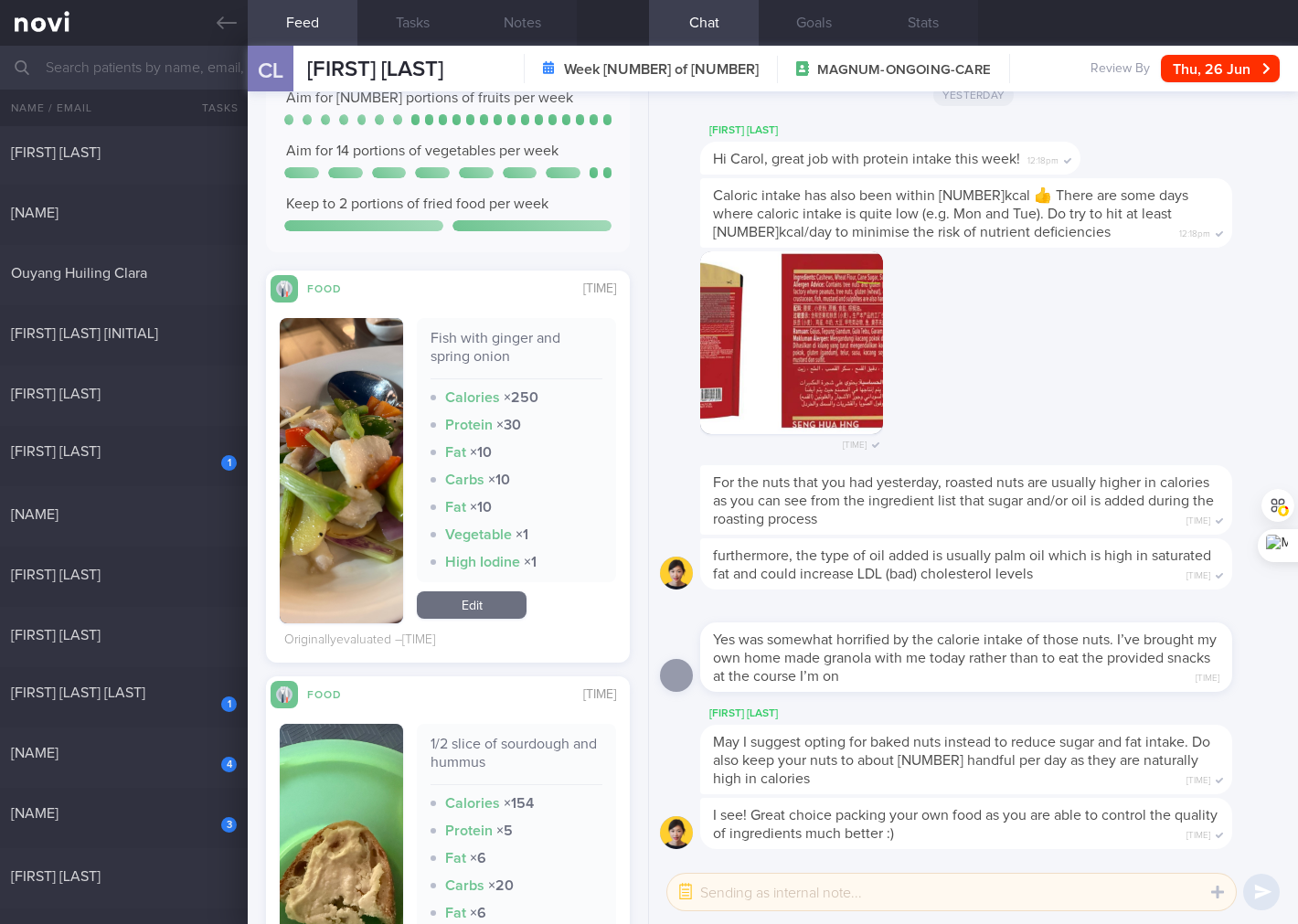 scroll, scrollTop: 541, scrollLeft: 0, axis: vertical 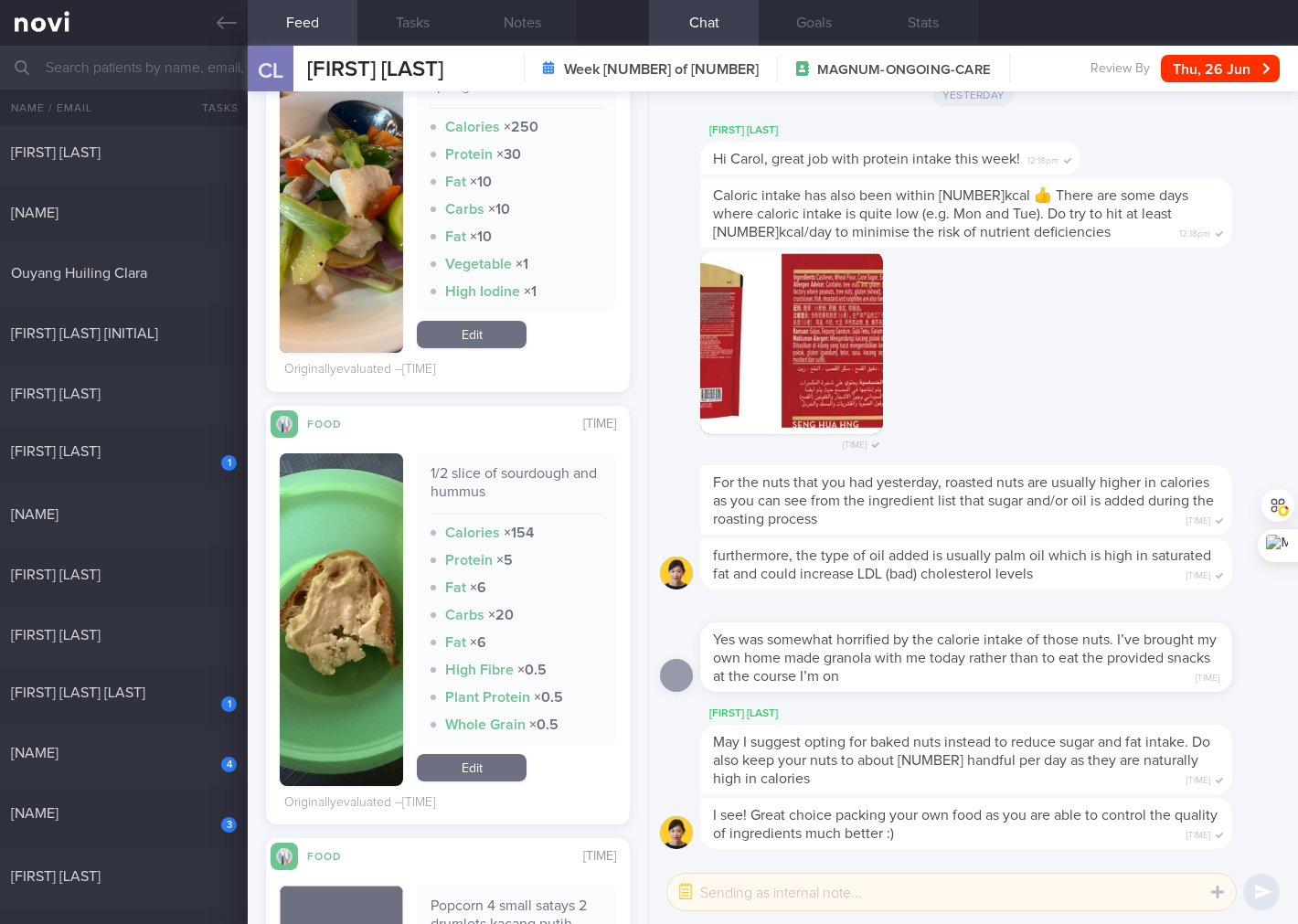 click on "1/2 slice of sourdough and hummus" at bounding box center [516, 489] 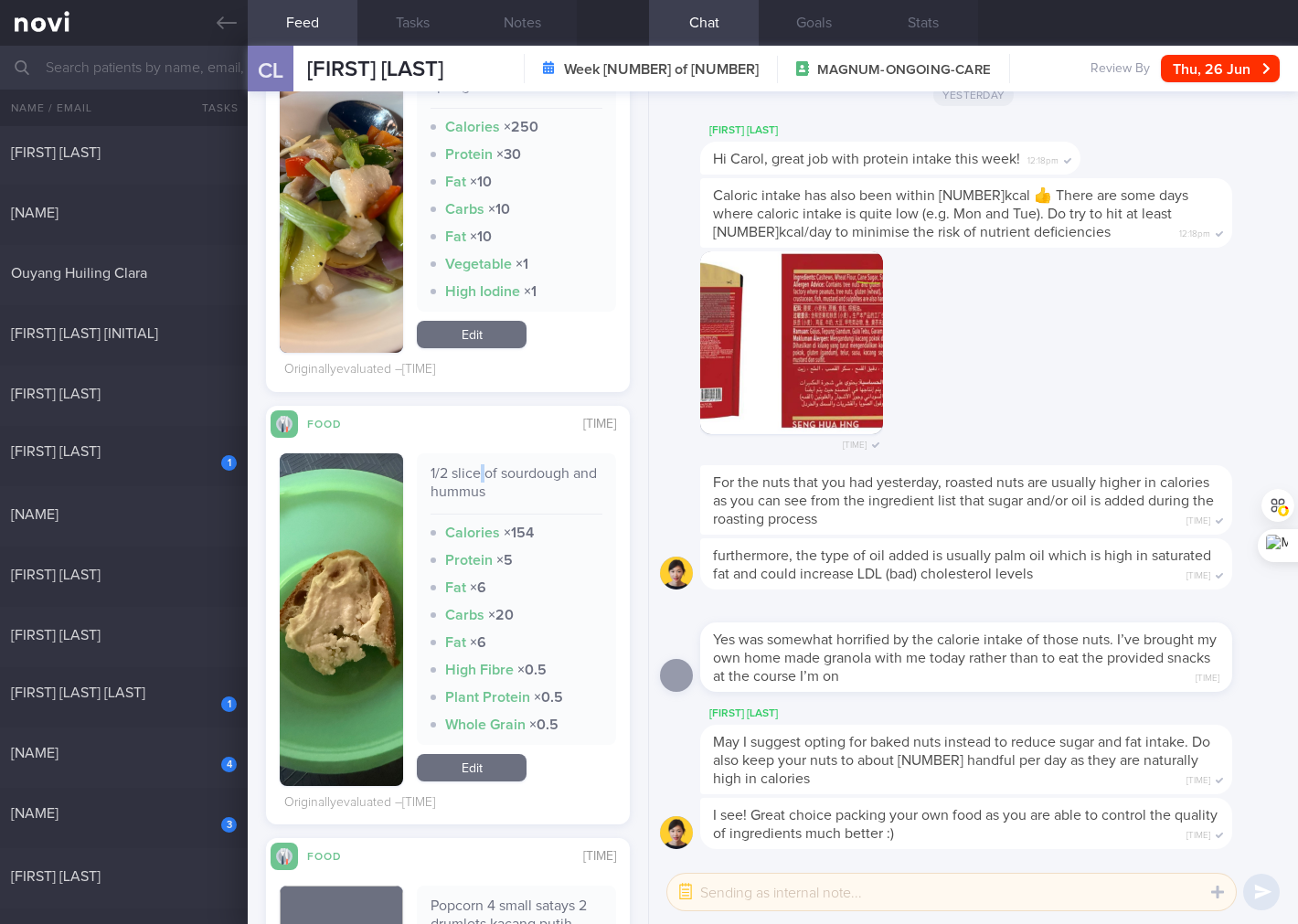 click on "1/2 slice of sourdough and hummus" at bounding box center (516, 489) 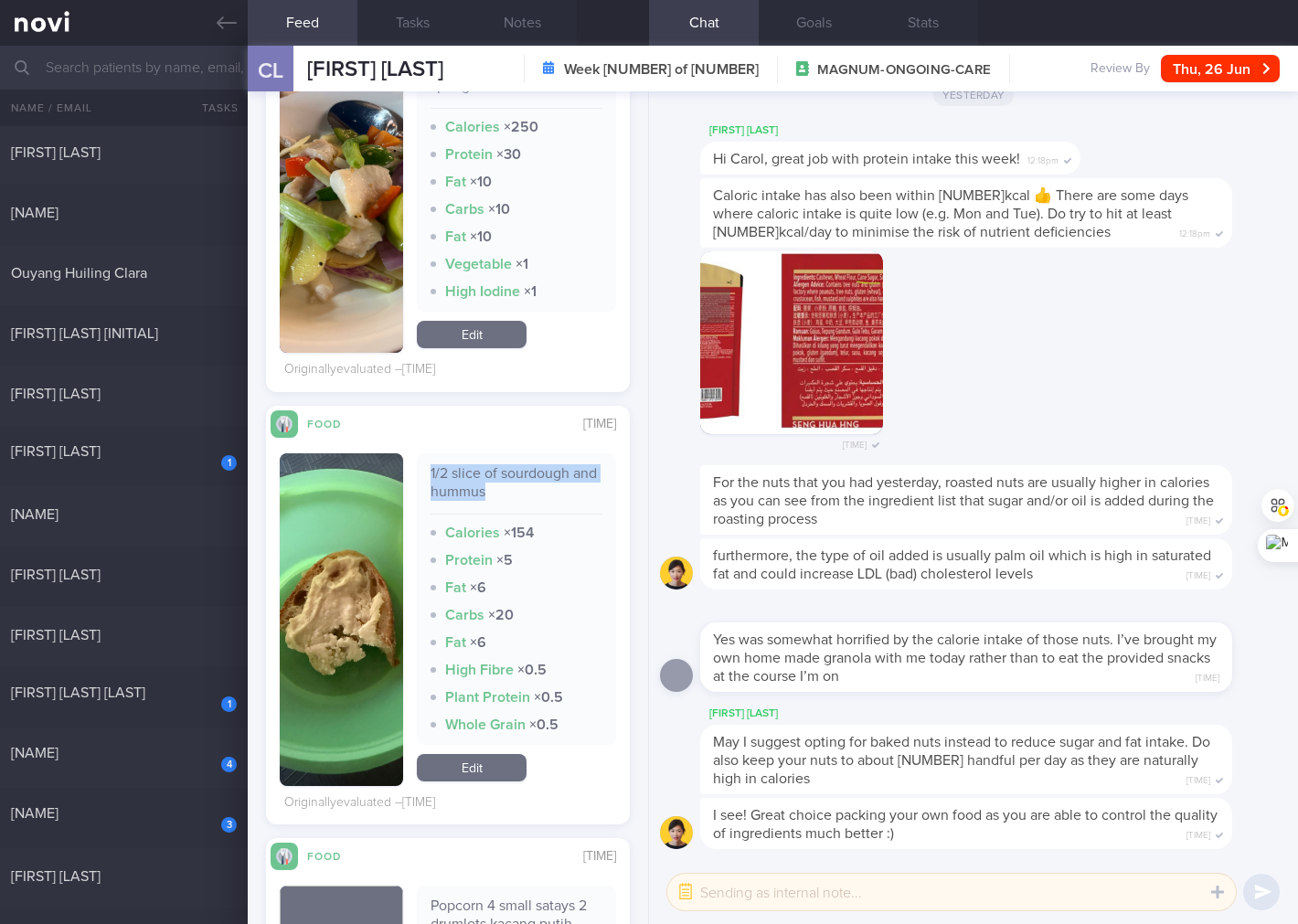 click on "1/2 slice of sourdough and hummus" at bounding box center (516, 489) 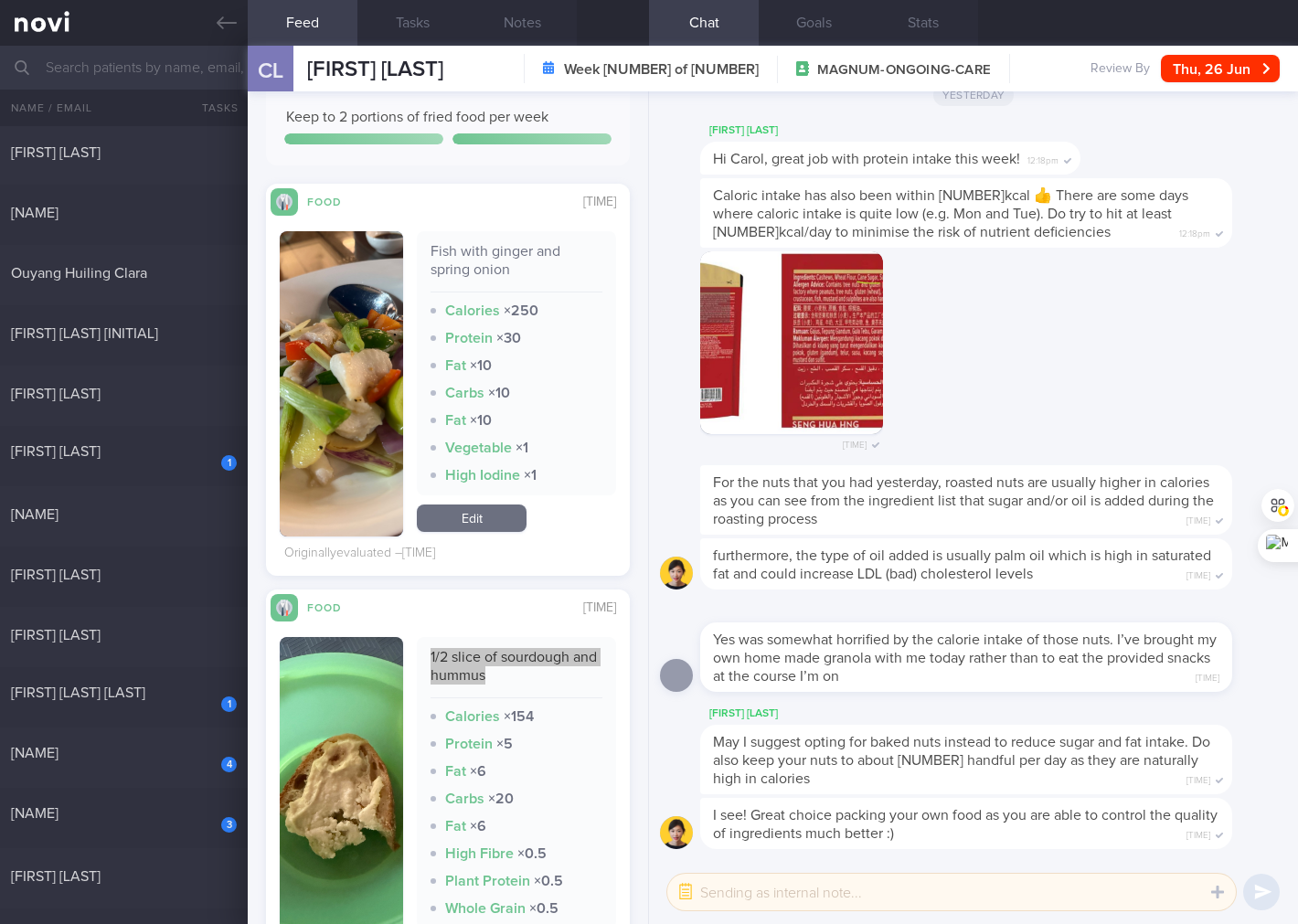 scroll, scrollTop: 271, scrollLeft: 0, axis: vertical 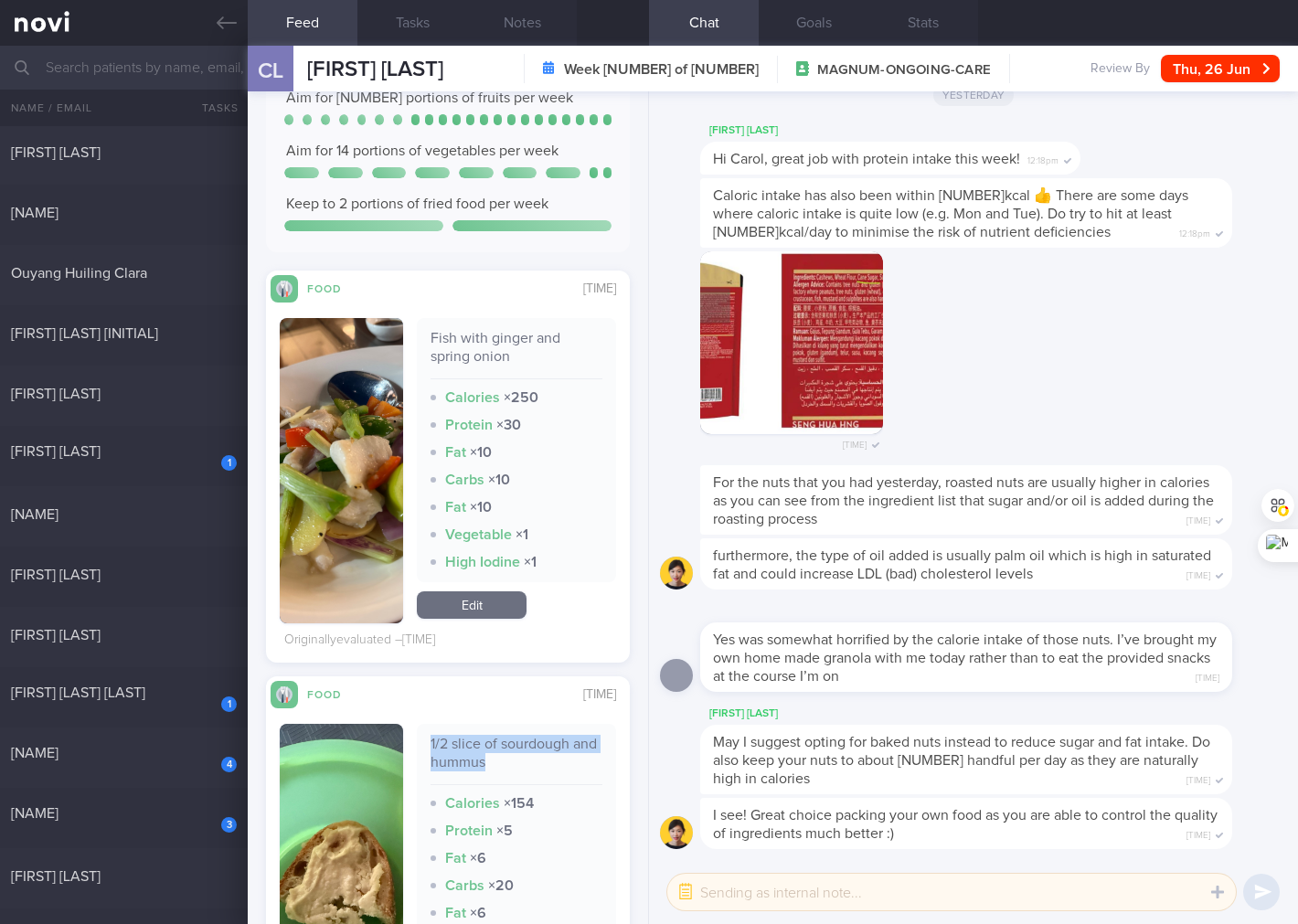 click on "Edit" at bounding box center (472, 605) 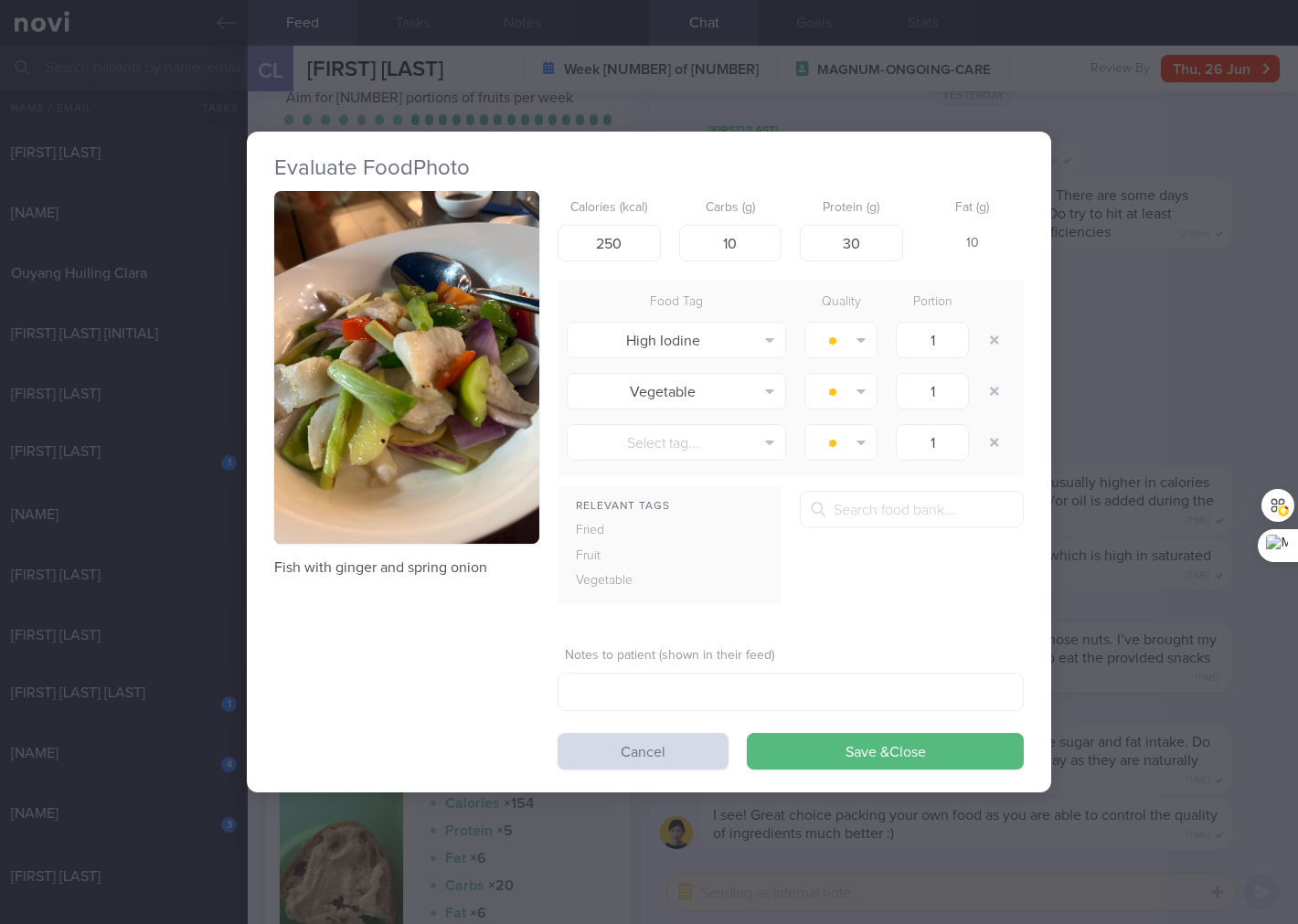 click on "Fish with ginger and spring onion
Calories (kcal)
250
Carbs (g)
10
Protein (g)
30
Fat (g)
10
Food Tag
Quality
Portion
High Iodine
Alcohol
Fried
Fruit
Healthy Fats
High Calcium
High Cholesterol
High Fat
High Fibre" at bounding box center (649, 481) 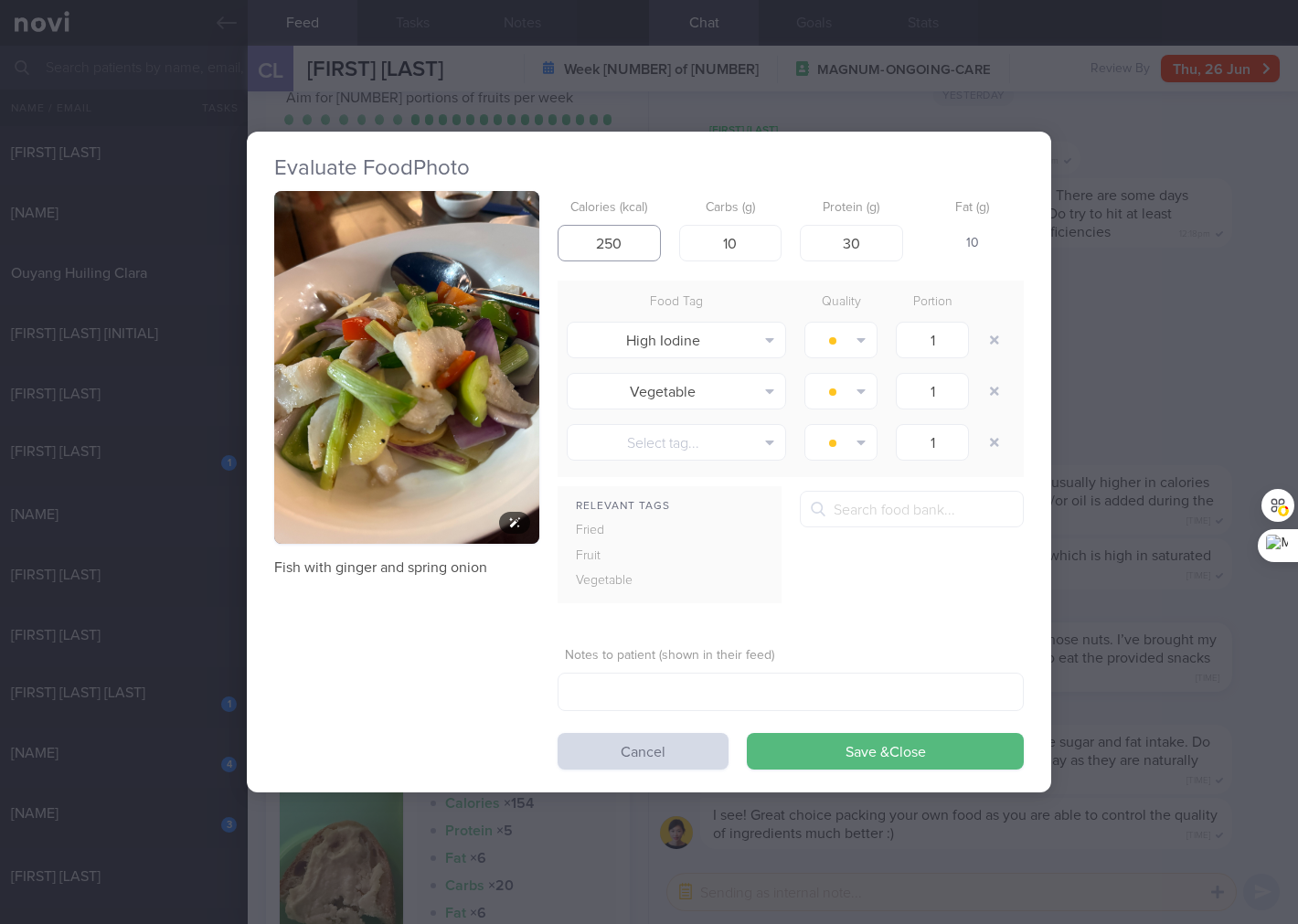 drag, startPoint x: 633, startPoint y: 241, endPoint x: 505, endPoint y: 266, distance: 130.41856 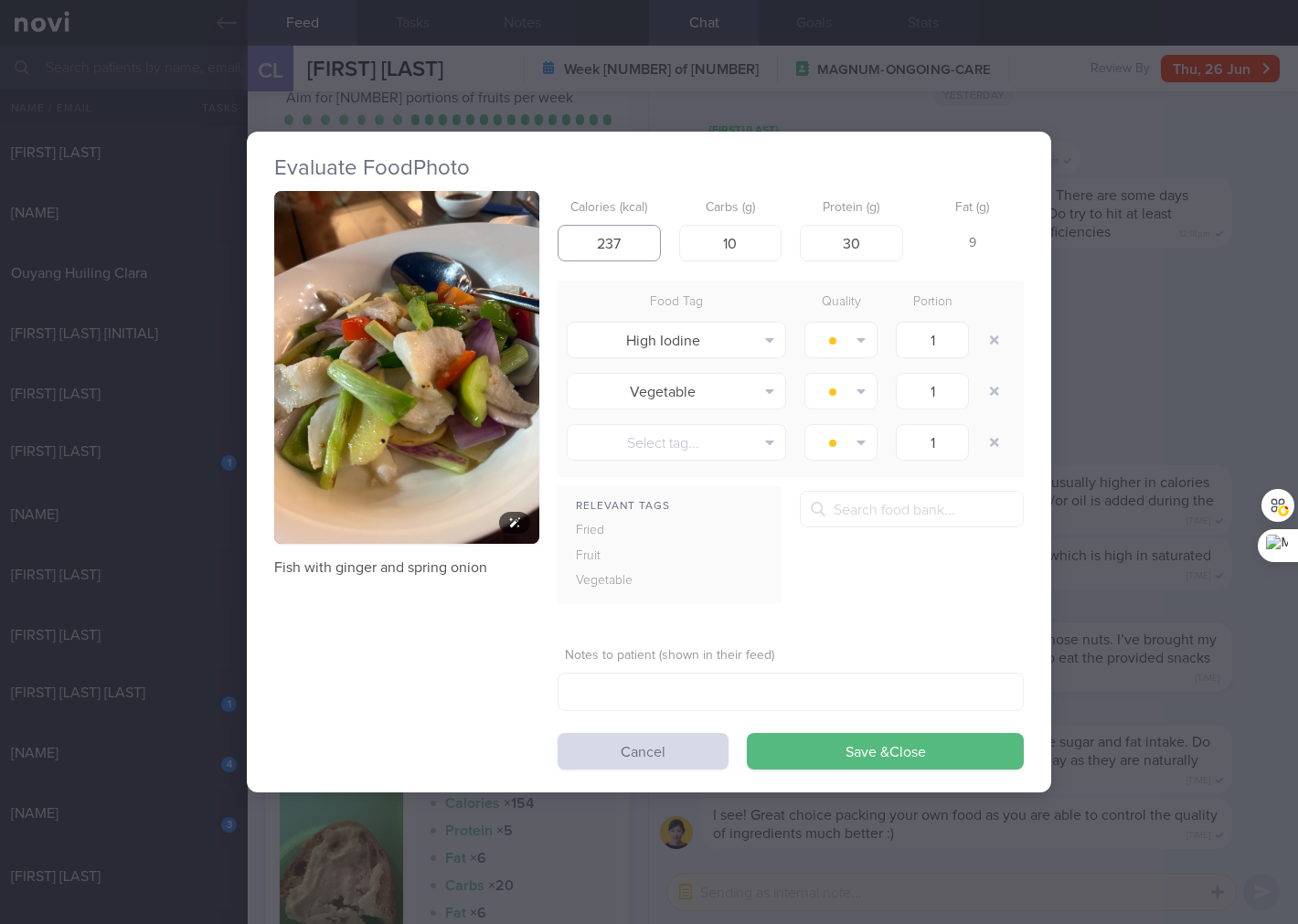 type on "237" 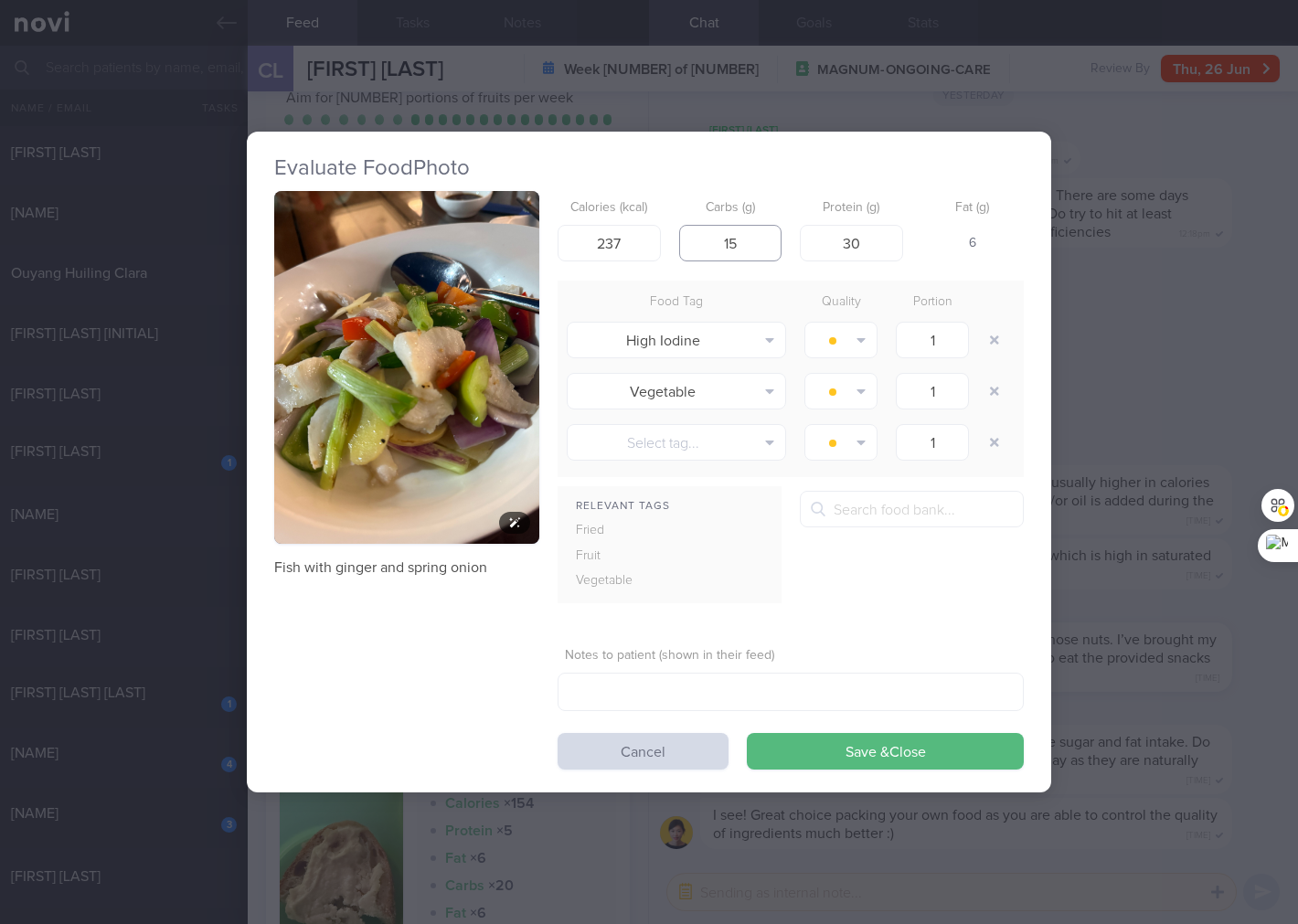 type on "15" 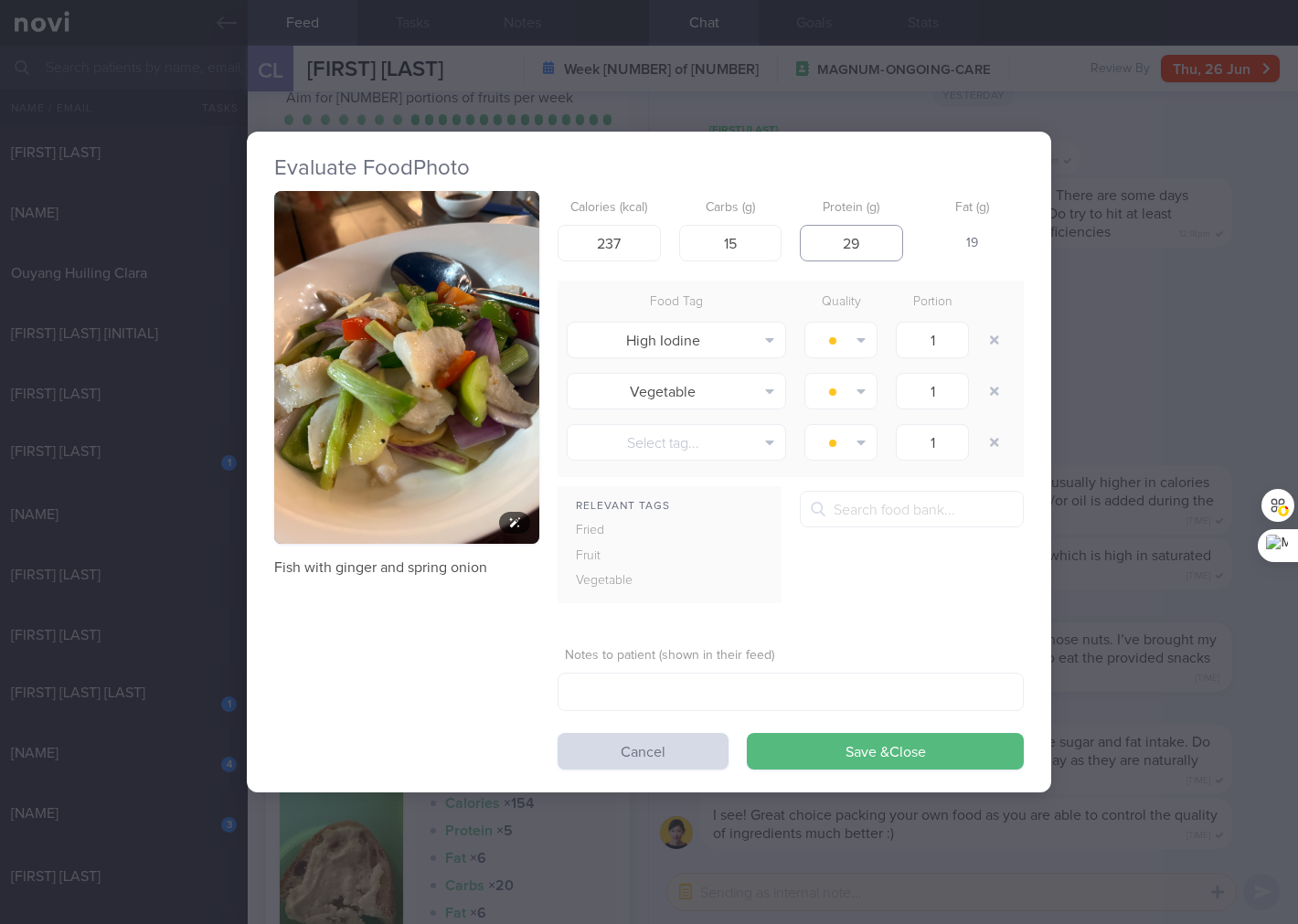 type on "29" 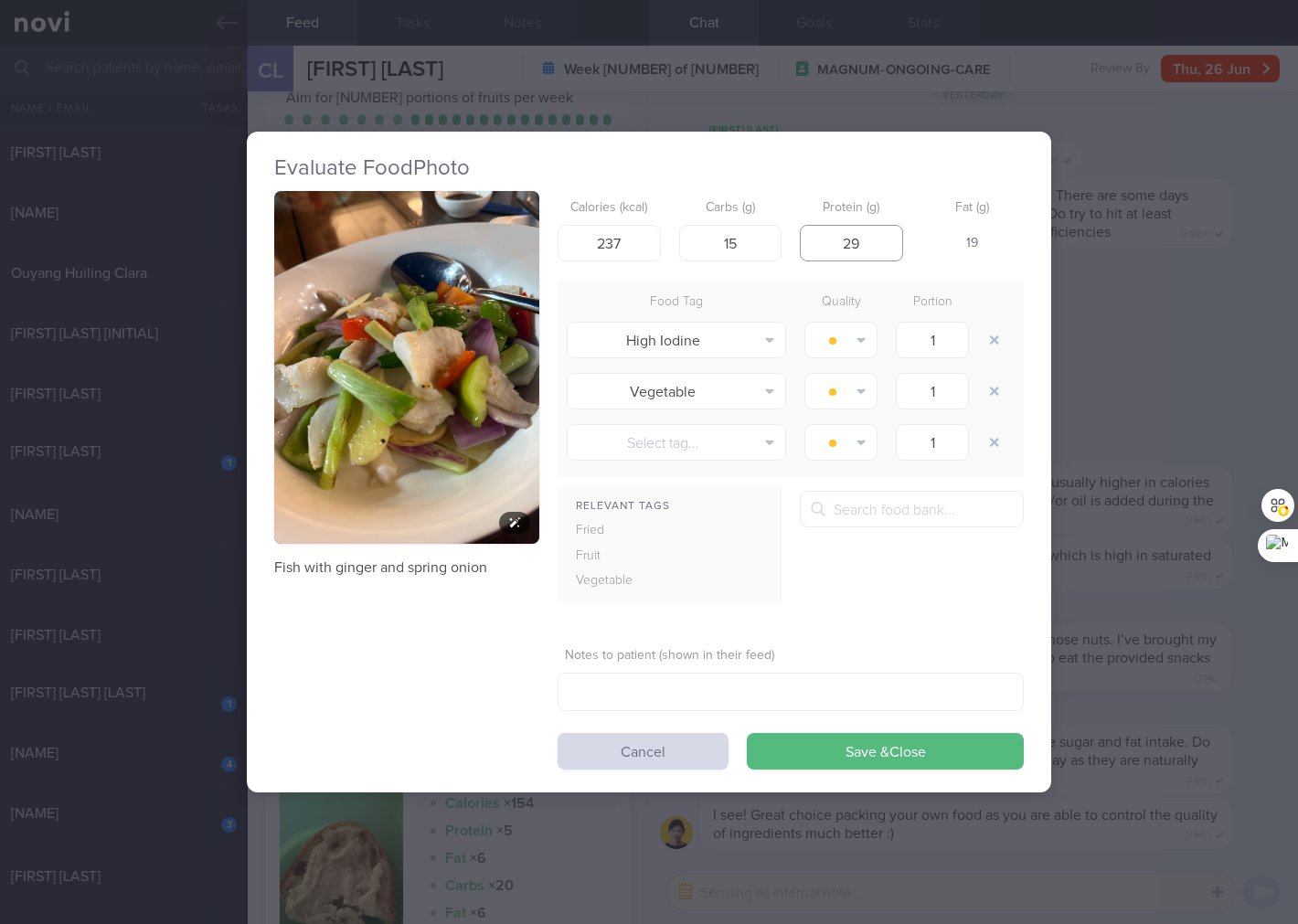 click on "Save &
Close" at bounding box center (885, 751) 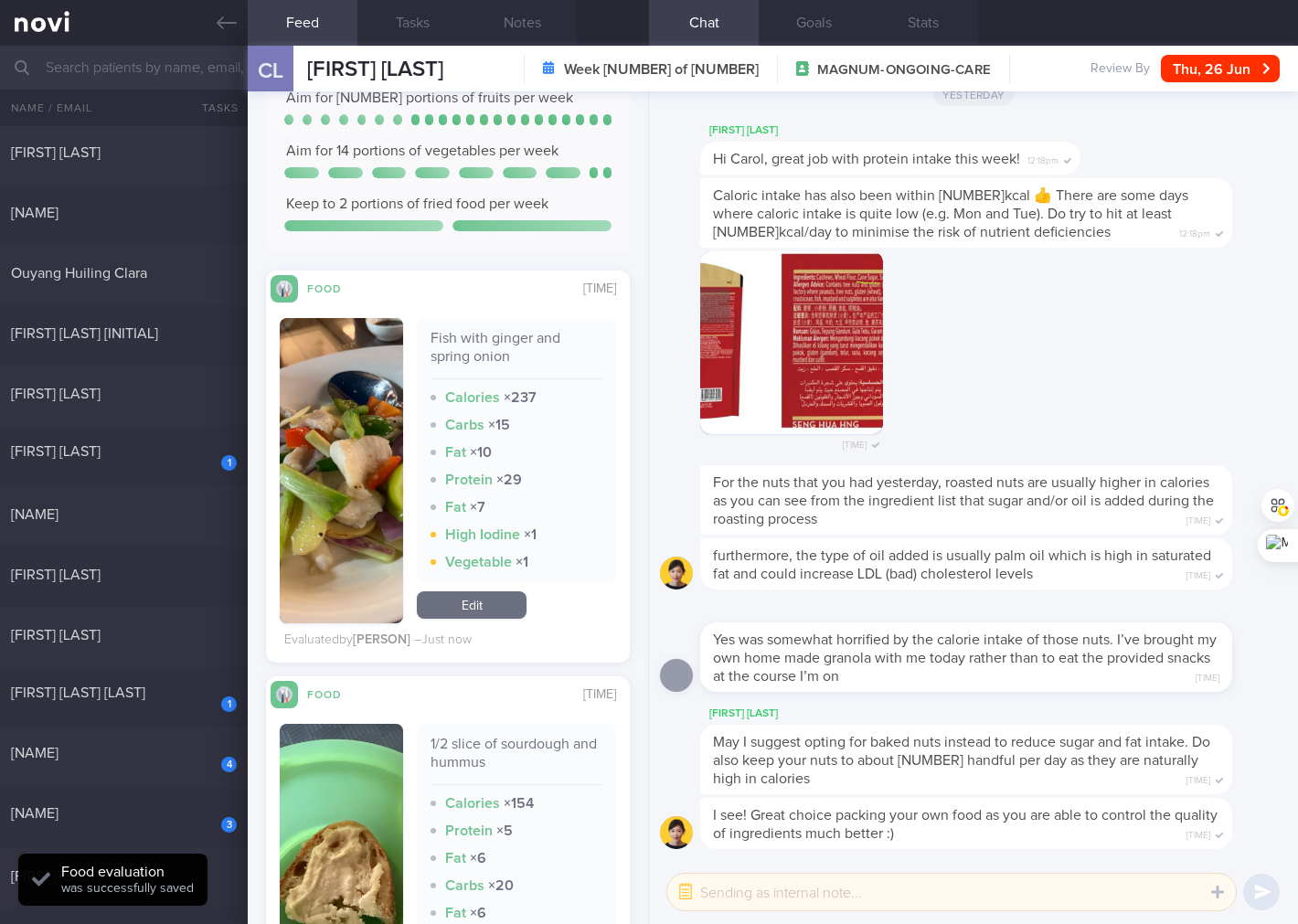 scroll, scrollTop: 812, scrollLeft: 0, axis: vertical 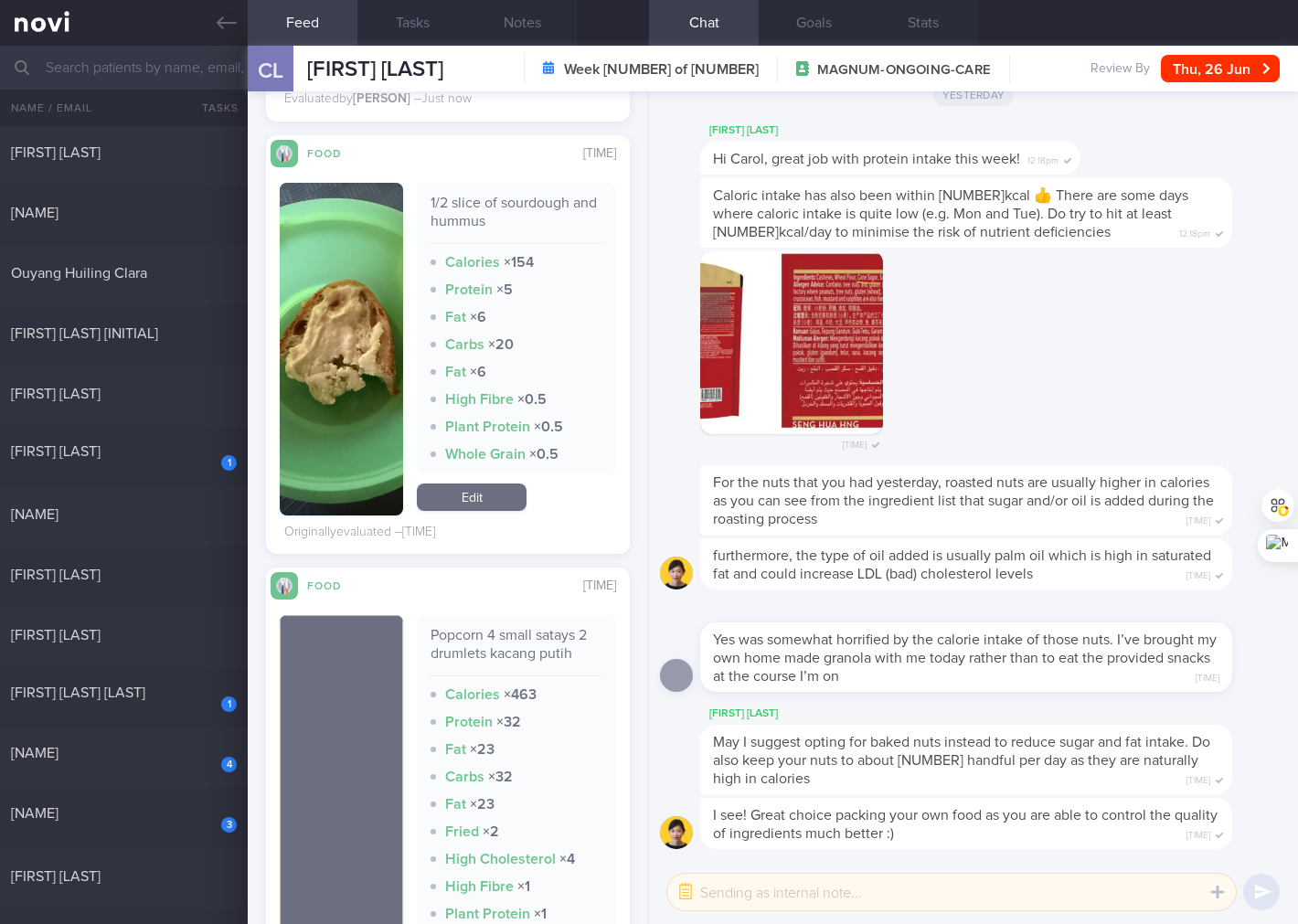 click on "Edit" at bounding box center [472, 497] 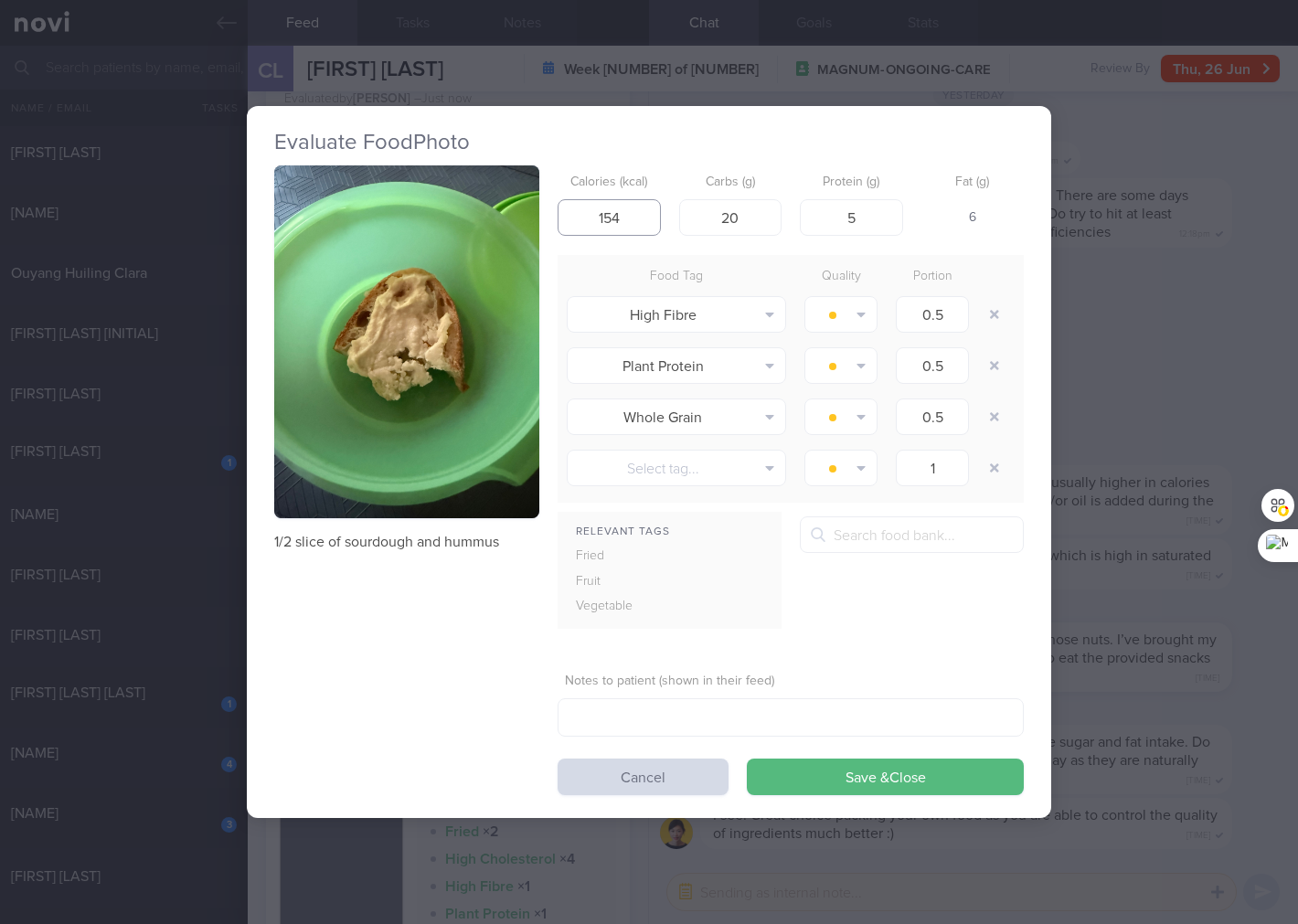 click on "154" at bounding box center (609, 218) 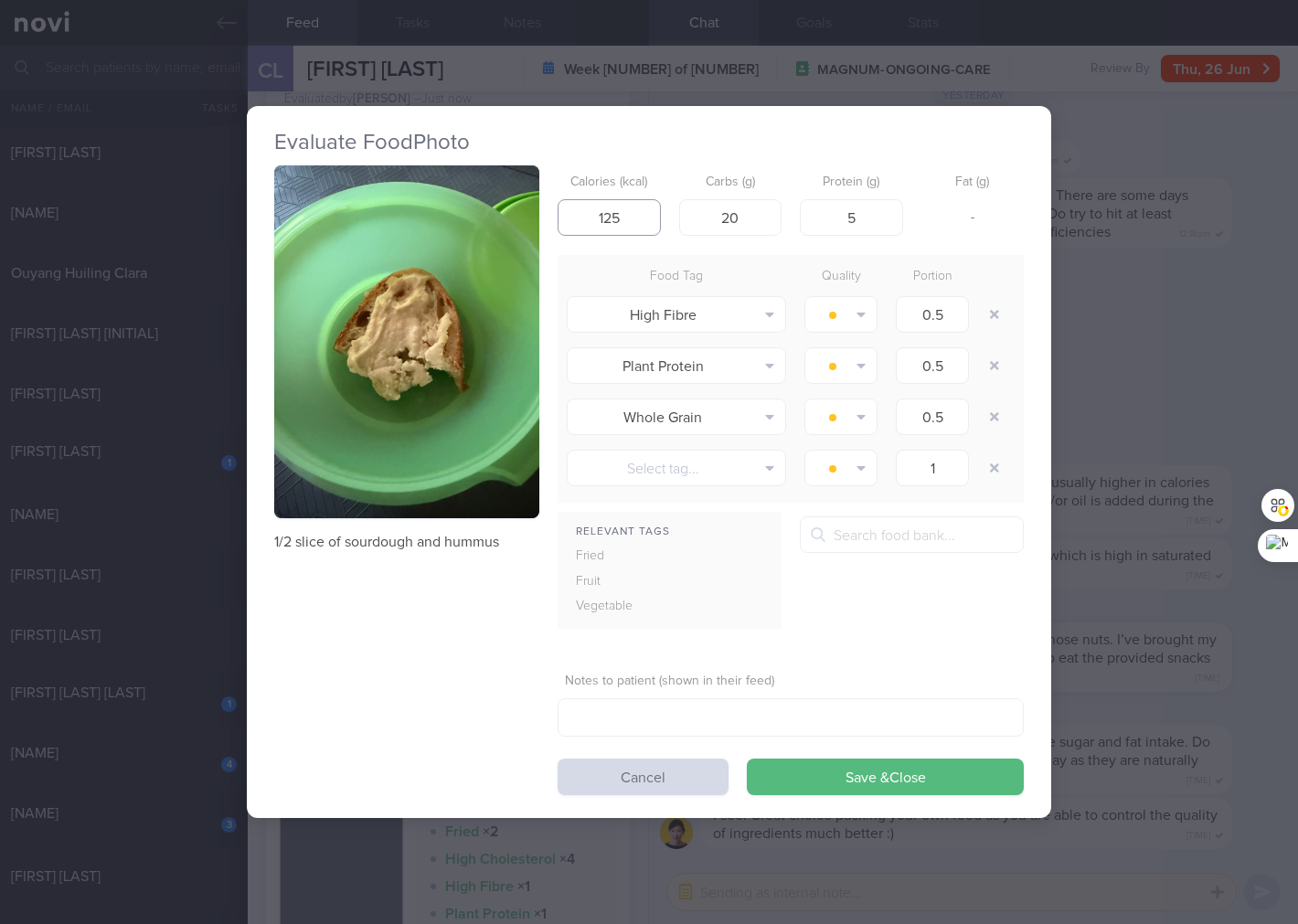 type on "125" 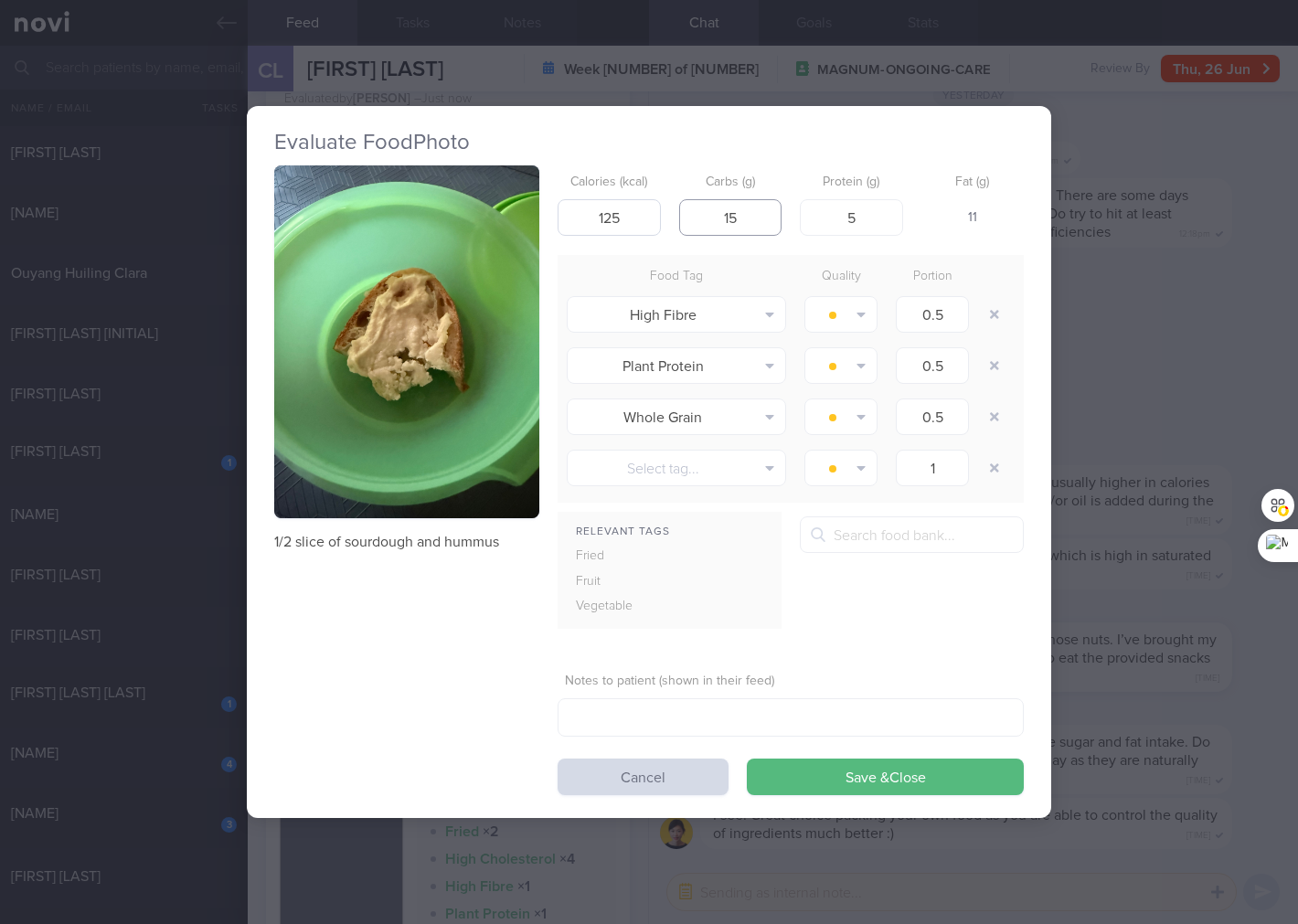 type on "15" 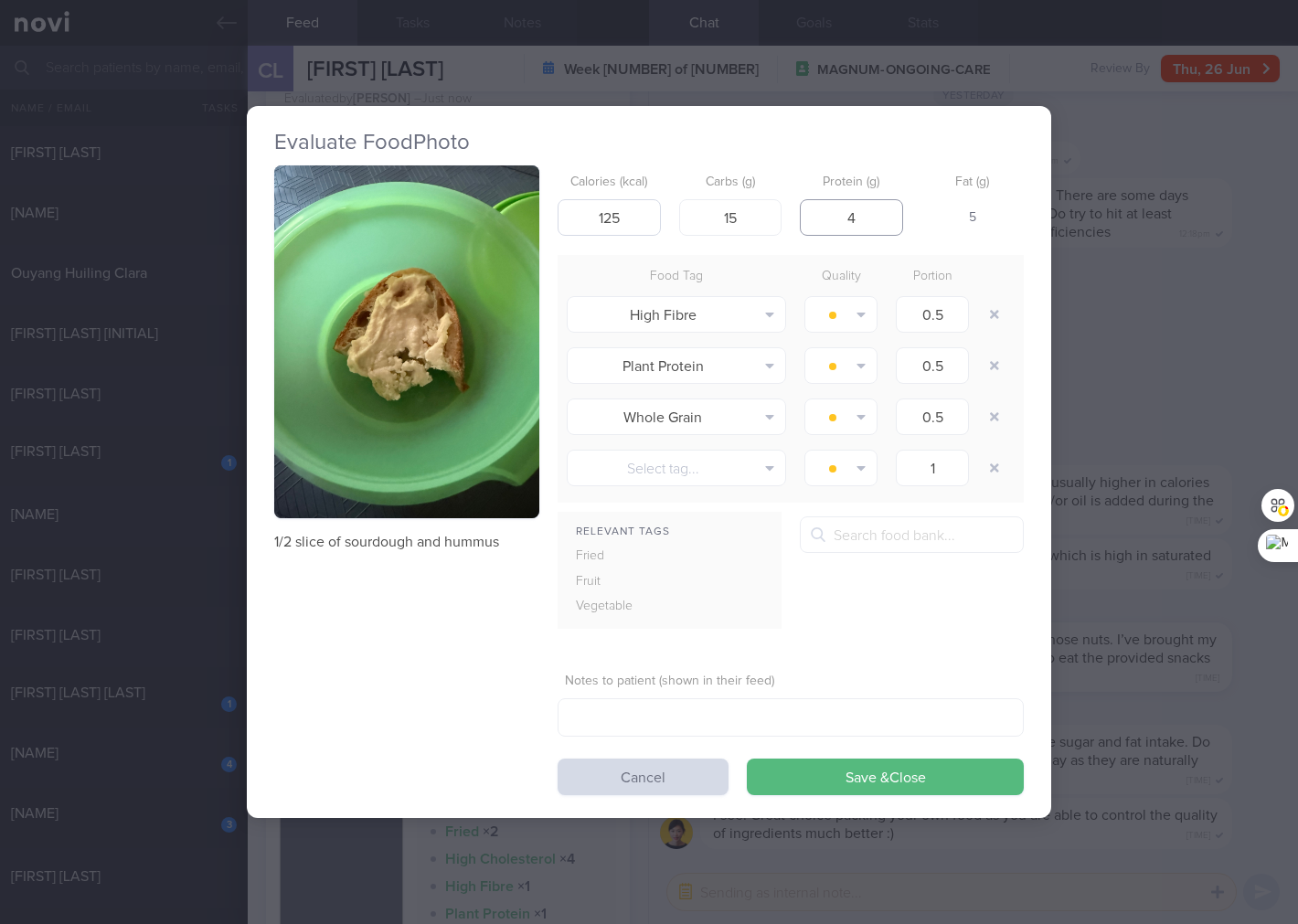 type on "4" 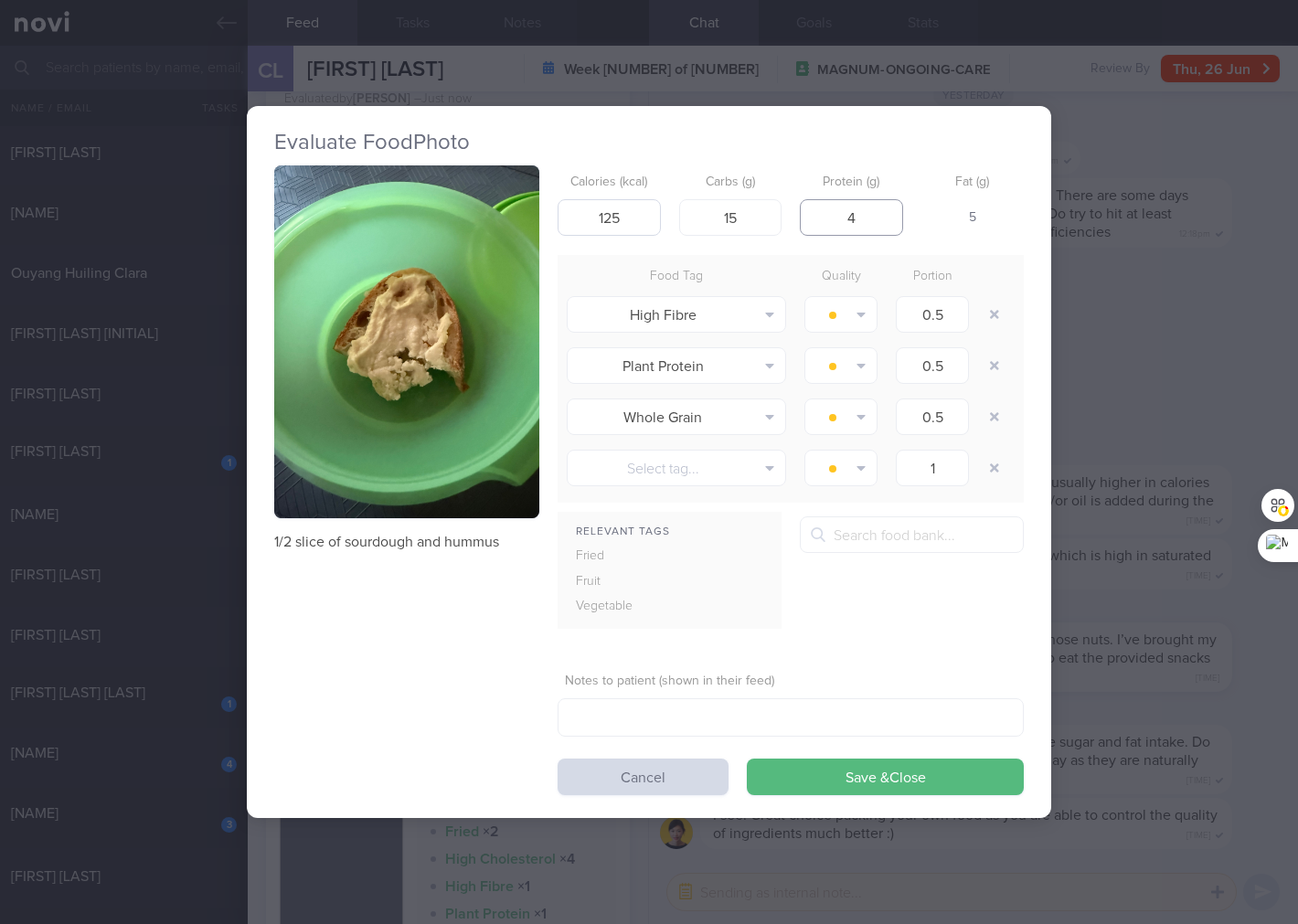 click on "Save &
Close" at bounding box center (885, 777) 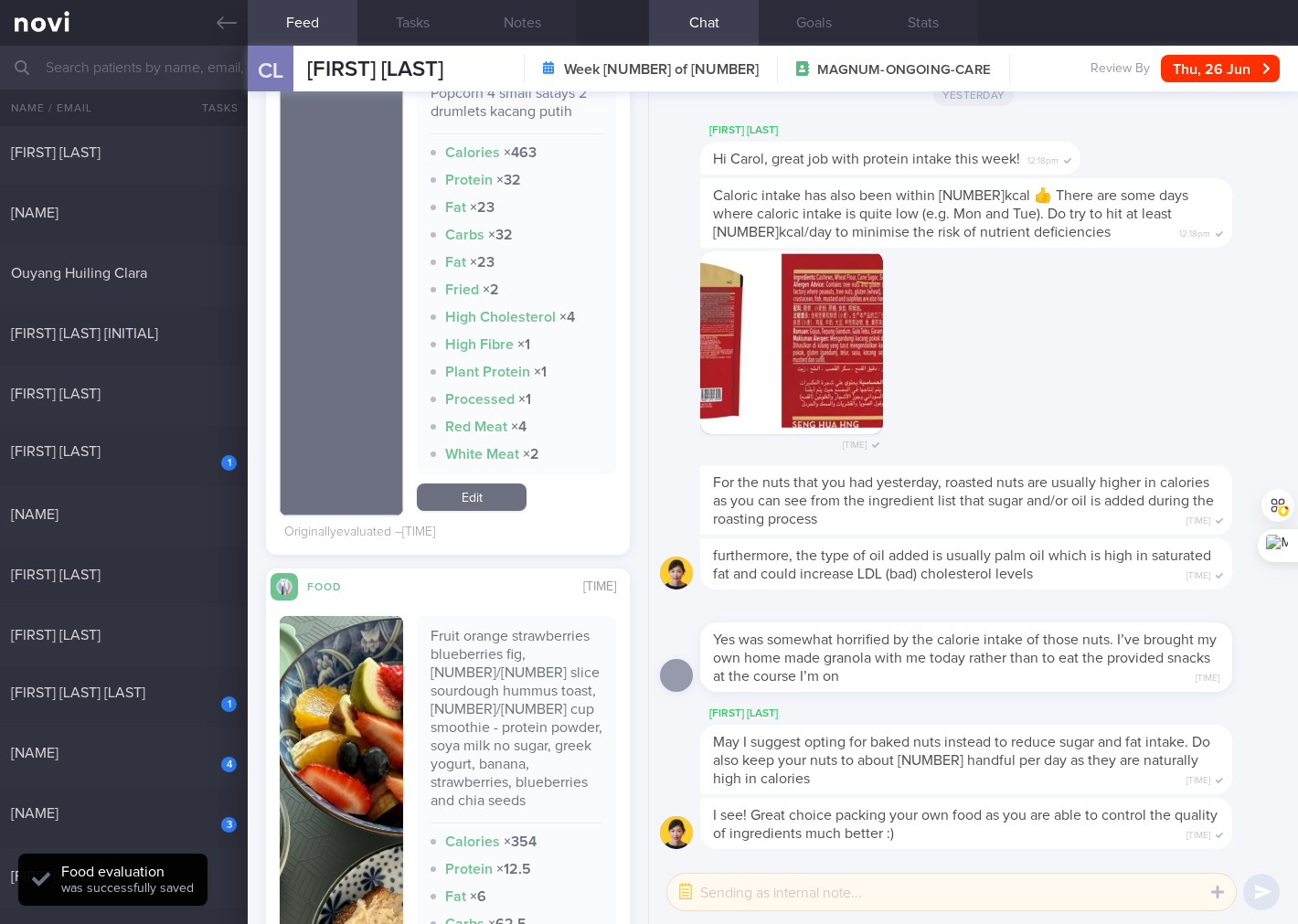 scroll, scrollTop: 1083, scrollLeft: 0, axis: vertical 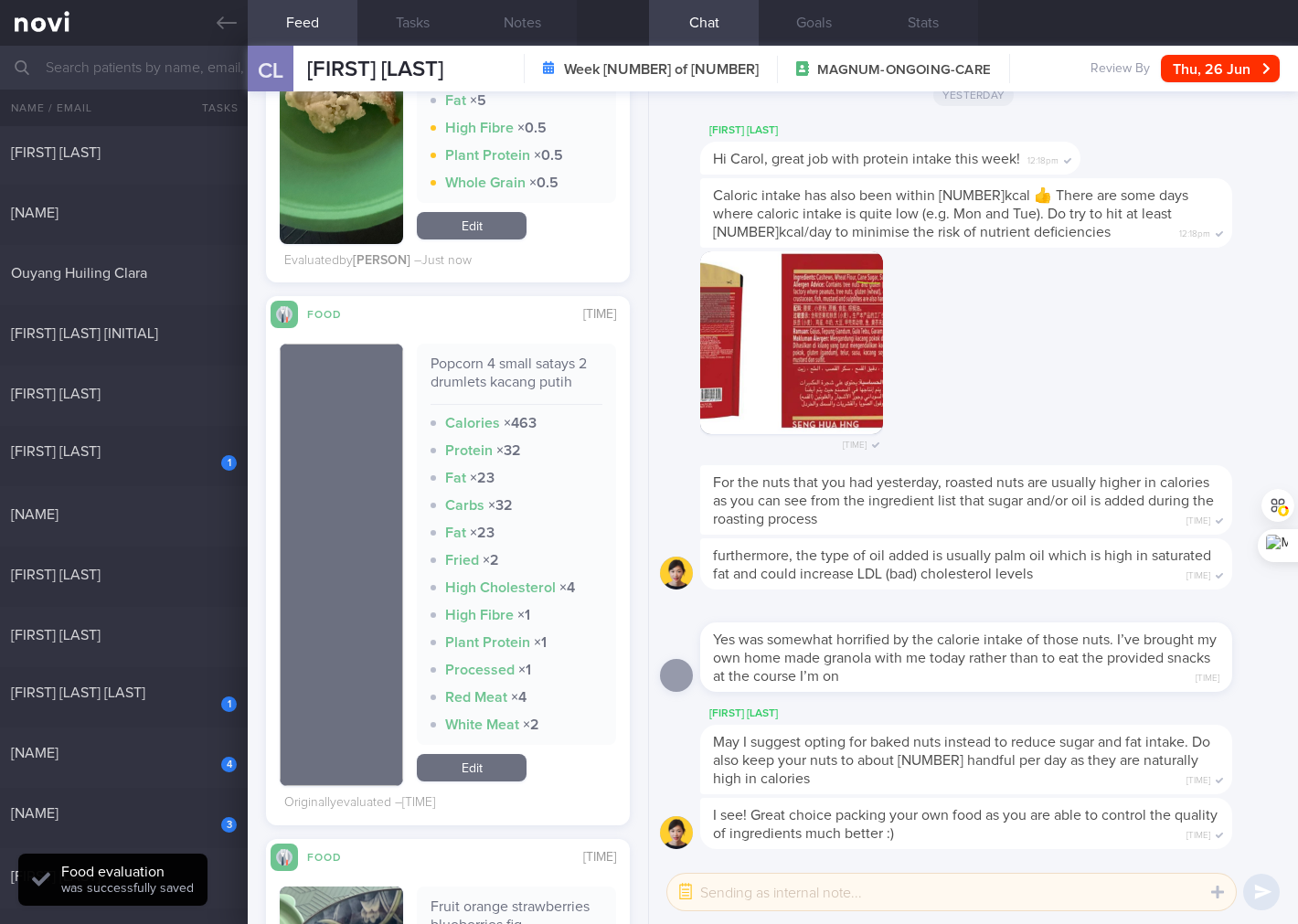 click on "Popcorn 4 small satays 2 drumlets kacang putih" at bounding box center [516, 379] 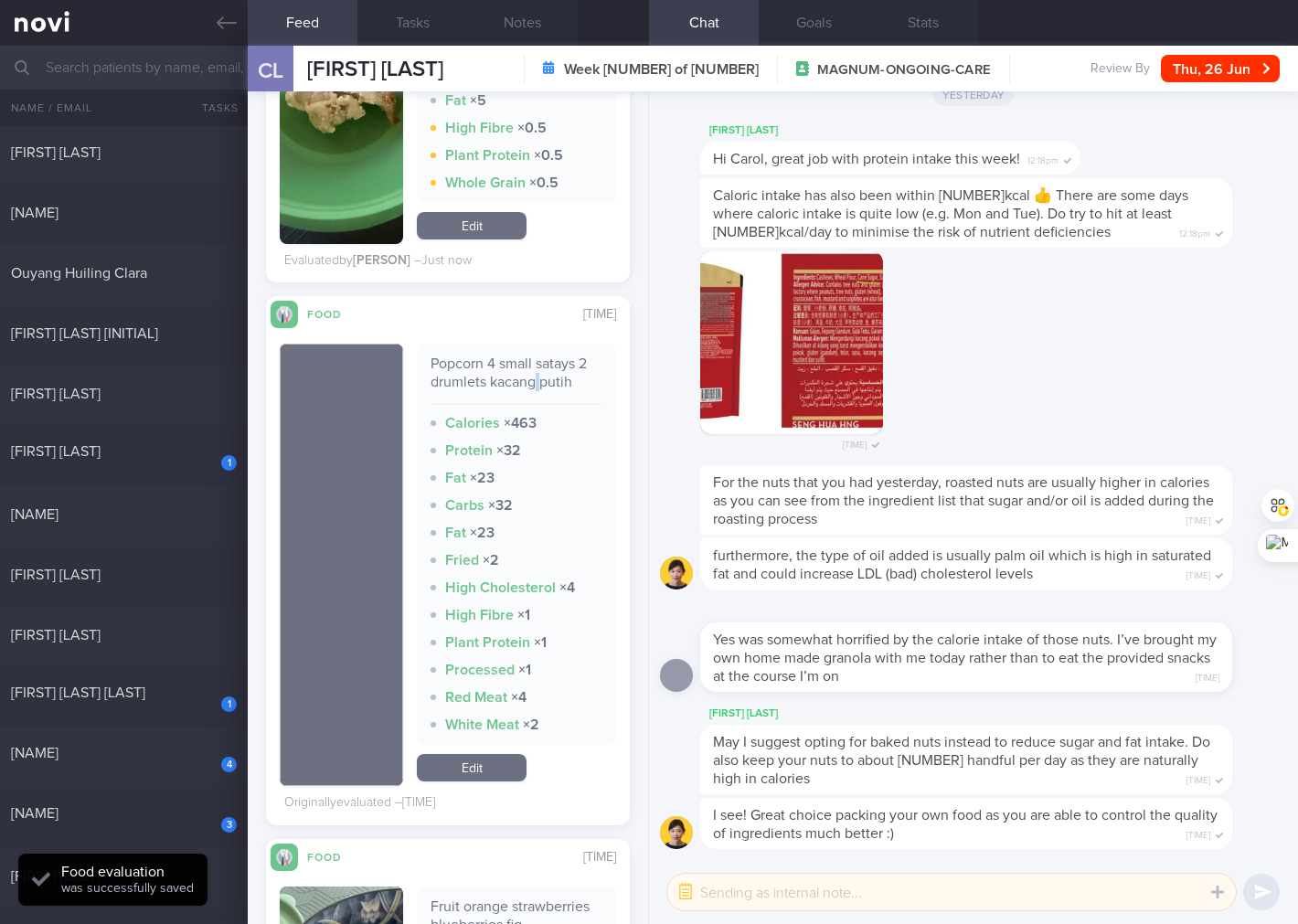 click on "Popcorn 4 small satays 2 drumlets kacang putih" at bounding box center (516, 379) 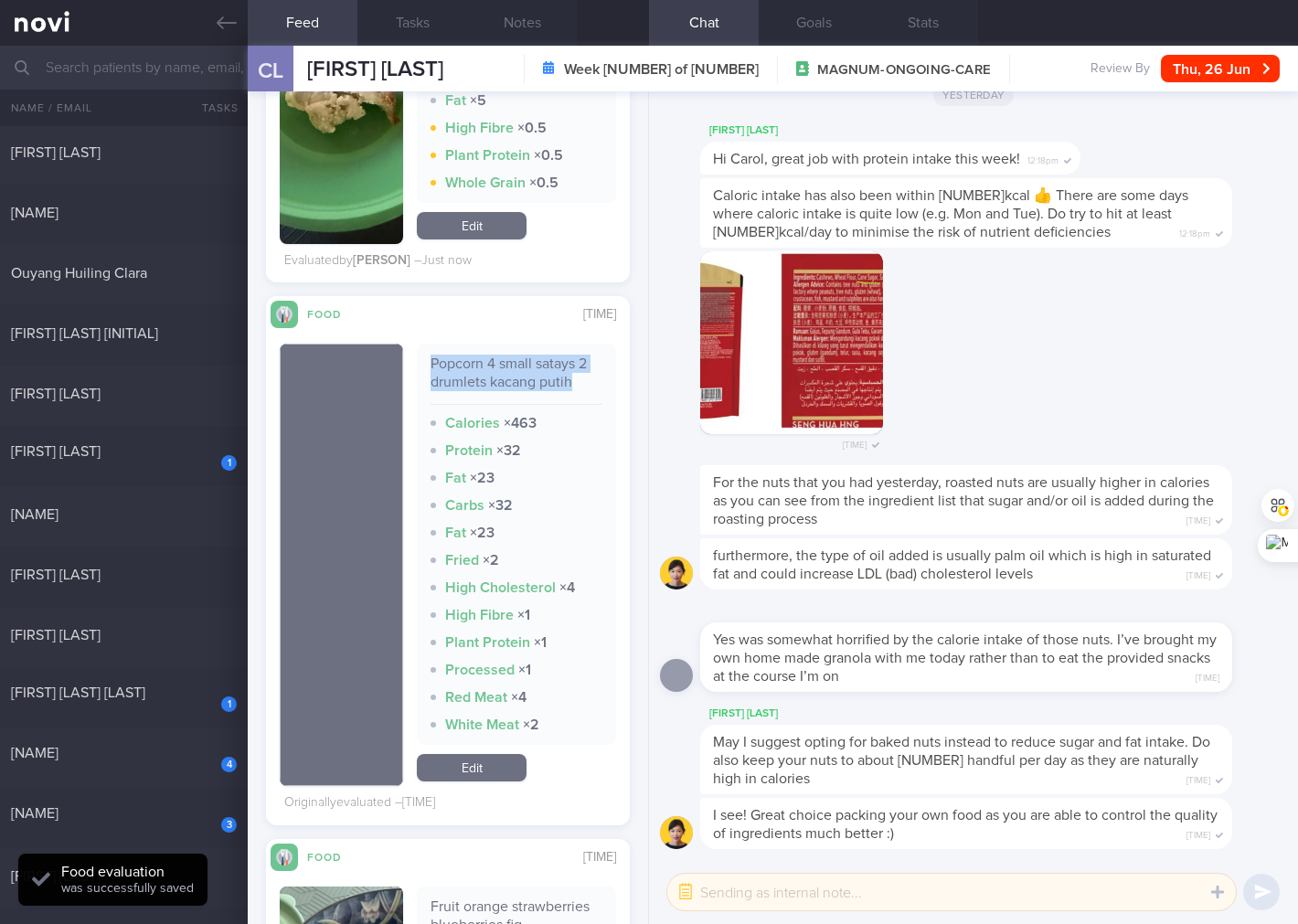 click on "Popcorn 4 small satays 2 drumlets kacang putih" at bounding box center [516, 379] 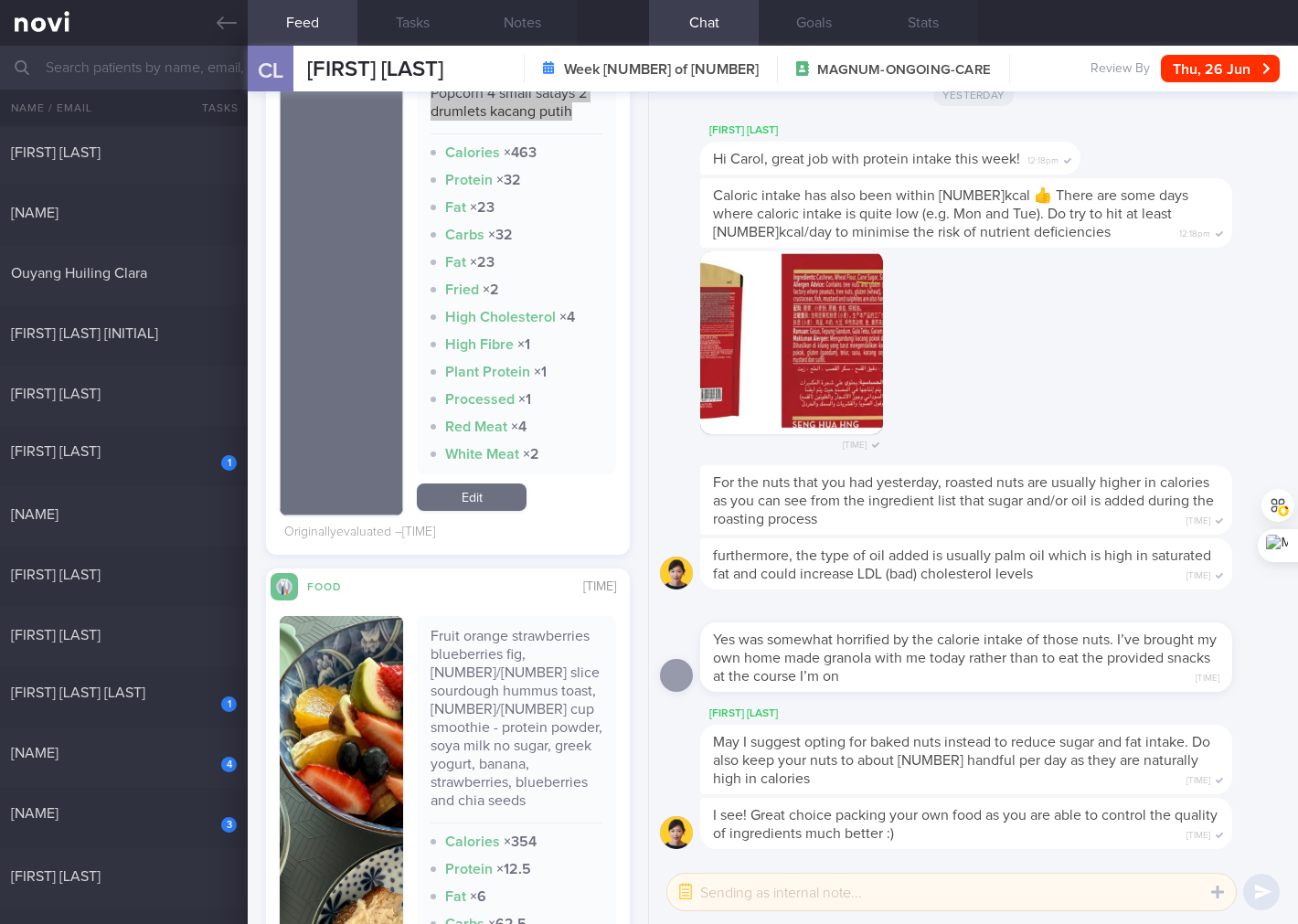 scroll, scrollTop: 1624, scrollLeft: 0, axis: vertical 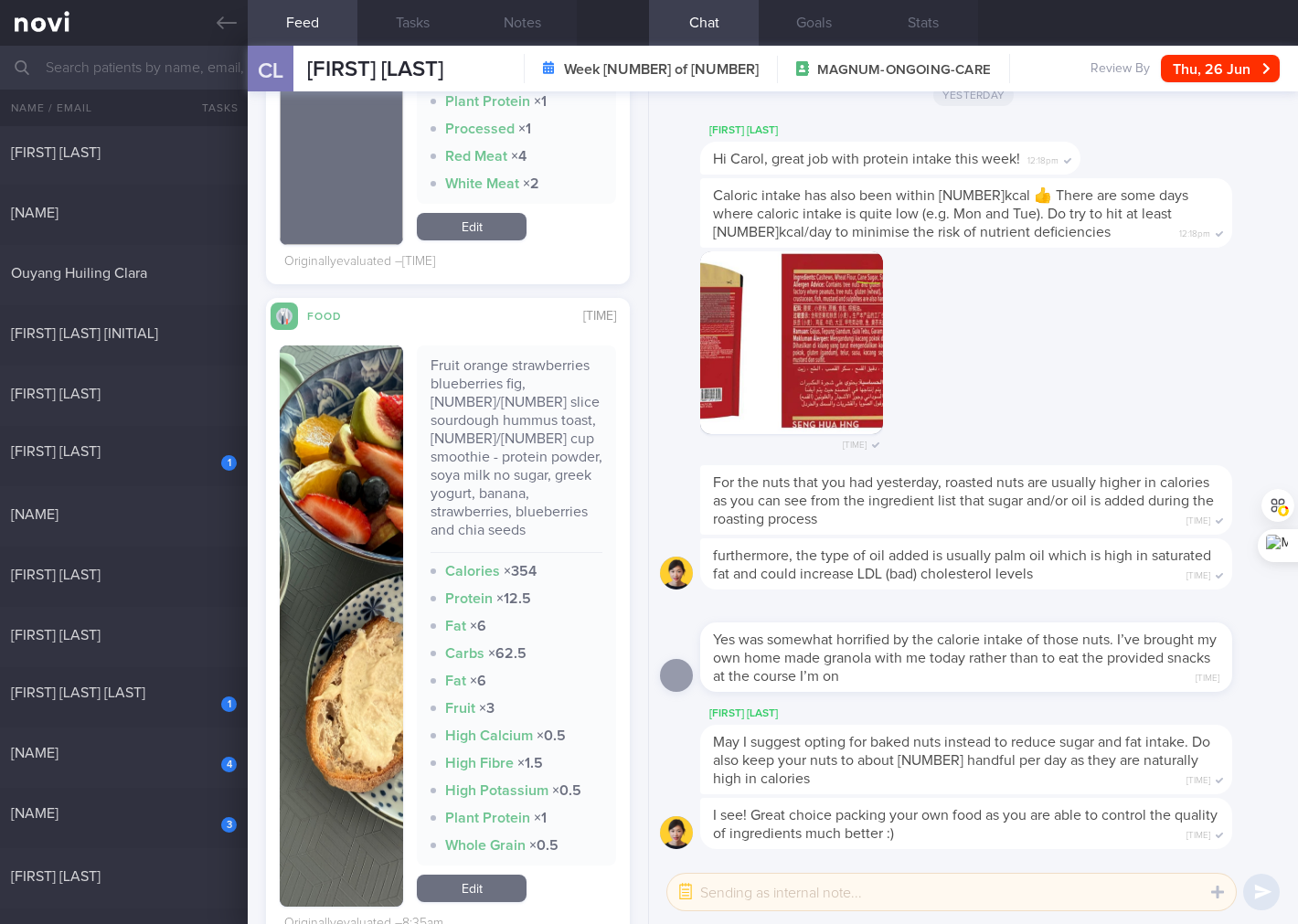 click on "Fruit orange strawberries blueberries fig, [NUMBER]/[NUMBER] slice sourdough hummus toast, [NUMBER]/[NUMBER] cup smoothie - protein powder, soya milk no sugar, greek yogurt, banana, strawberries, blueberries and chia seeds" at bounding box center [516, 454] 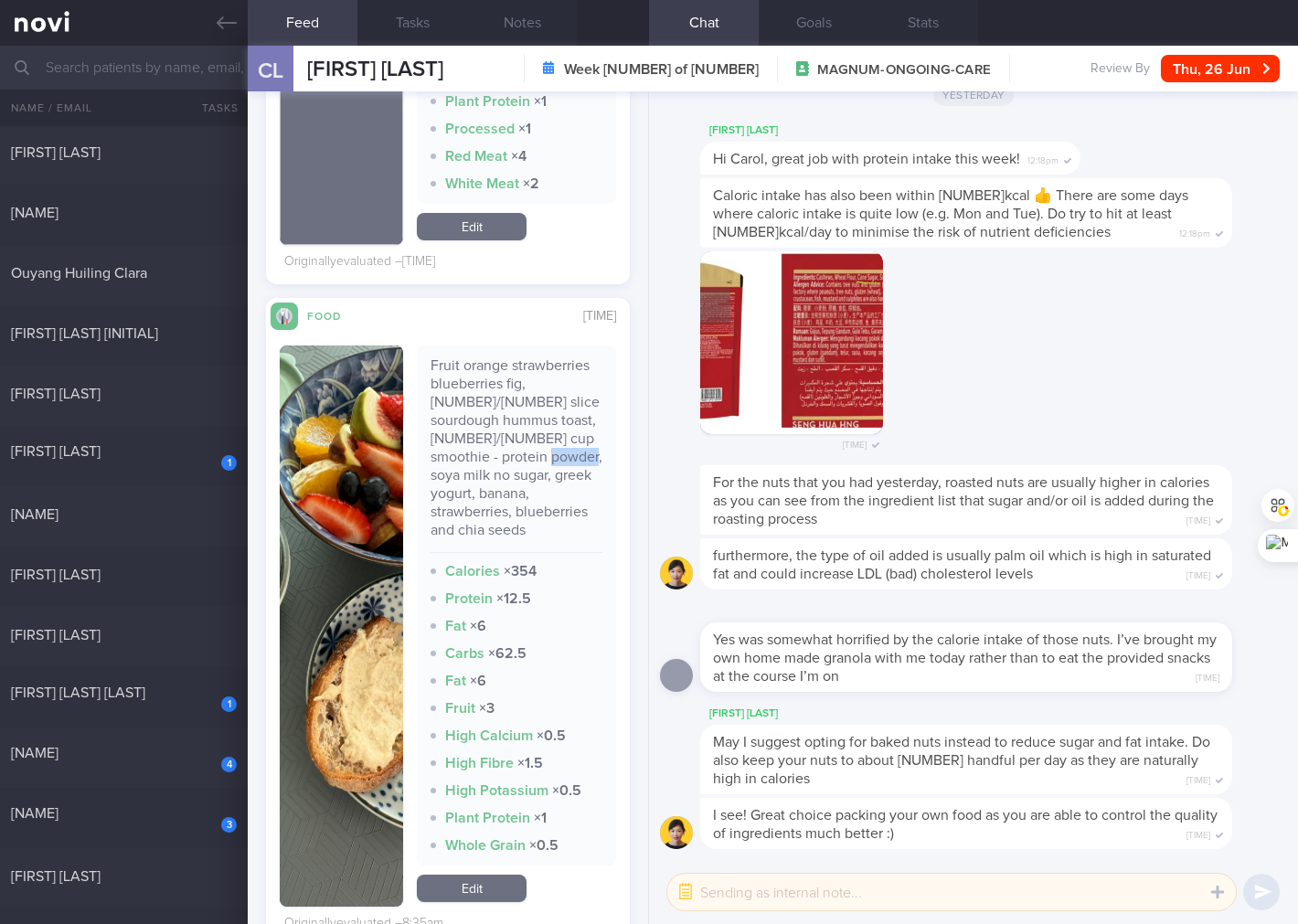 click on "Fruit orange strawberries blueberries fig, [NUMBER]/[NUMBER] slice sourdough hummus toast, [NUMBER]/[NUMBER] cup smoothie - protein powder, soya milk no sugar, greek yogurt, banana, strawberries, blueberries and chia seeds" at bounding box center [516, 454] 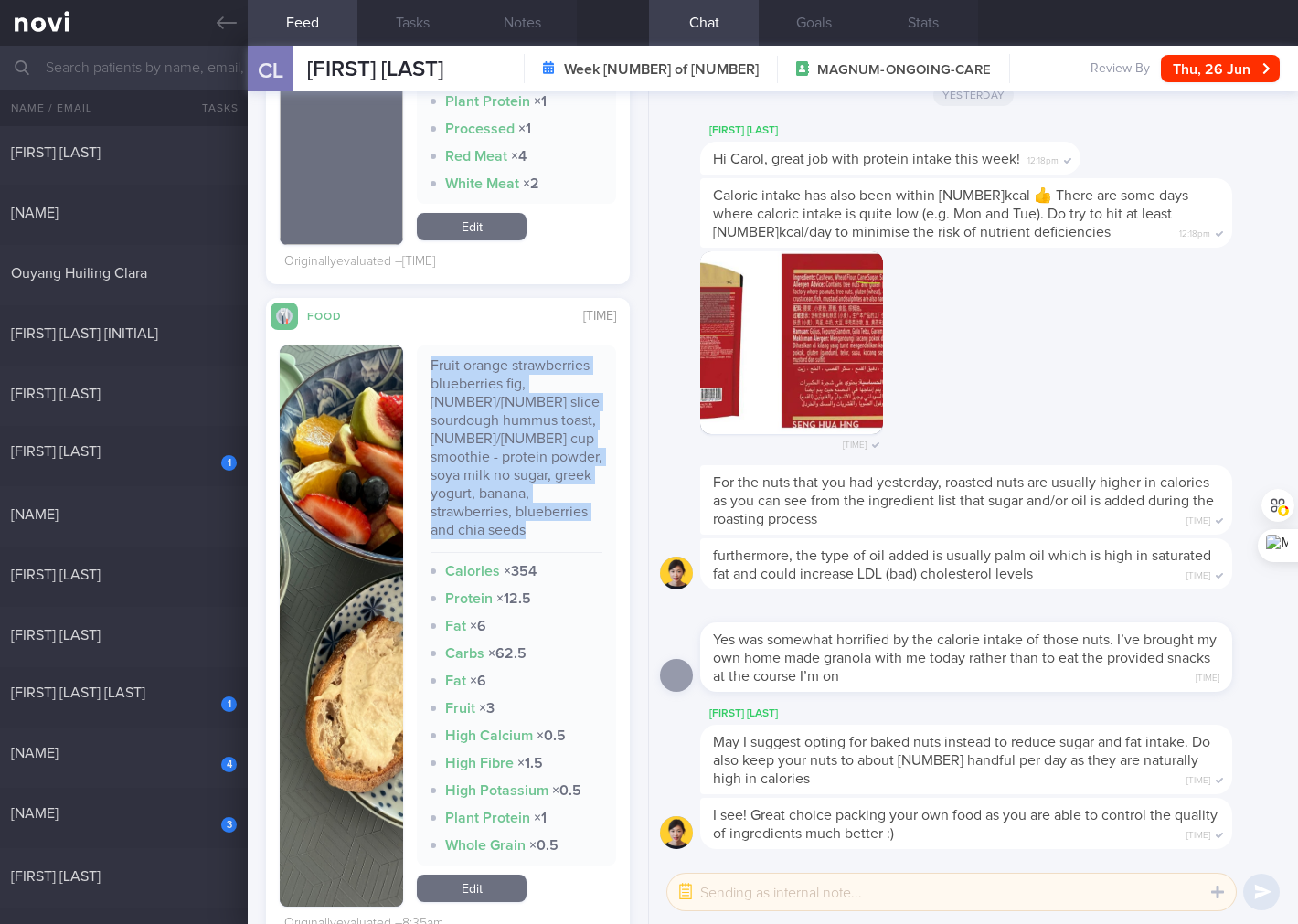 click on "Fruit orange strawberries blueberries fig, [NUMBER]/[NUMBER] slice sourdough hummus toast, [NUMBER]/[NUMBER] cup smoothie - protein powder, soya milk no sugar, greek yogurt, banana, strawberries, blueberries and chia seeds" at bounding box center [516, 454] 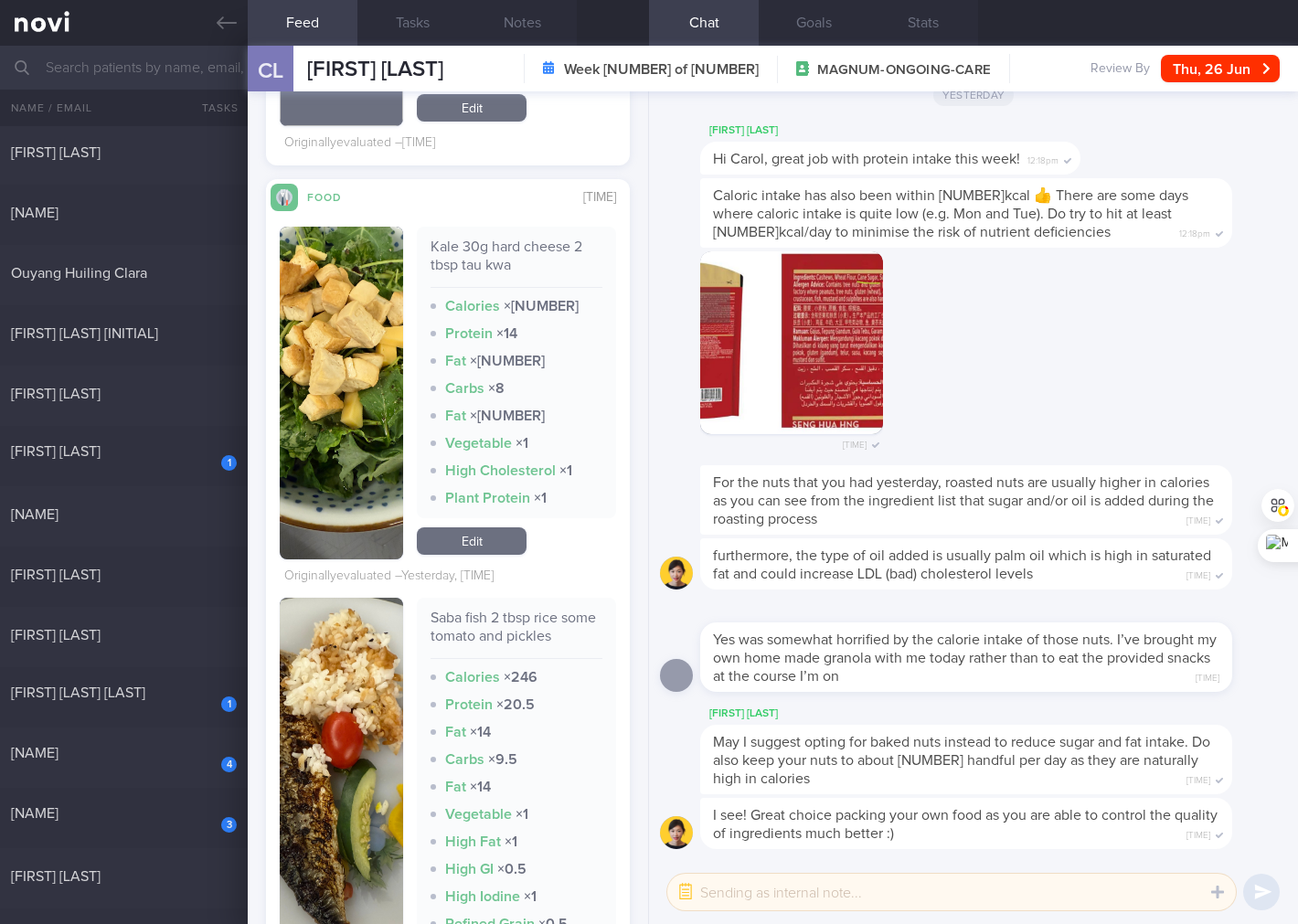 scroll, scrollTop: 2978, scrollLeft: 0, axis: vertical 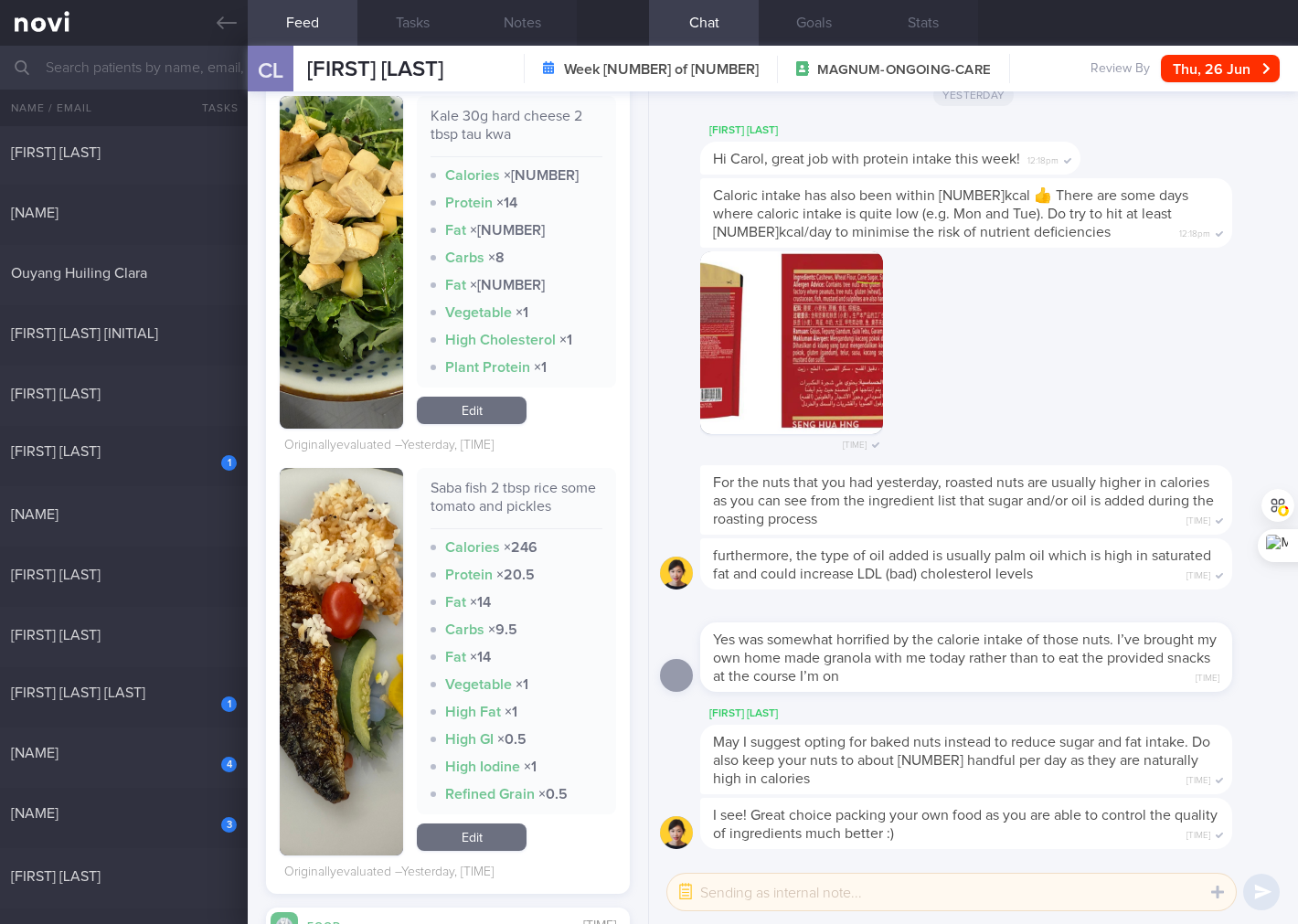 click on "Saba fish 2 tbsp rice some tomato and pickles" at bounding box center (516, 504) 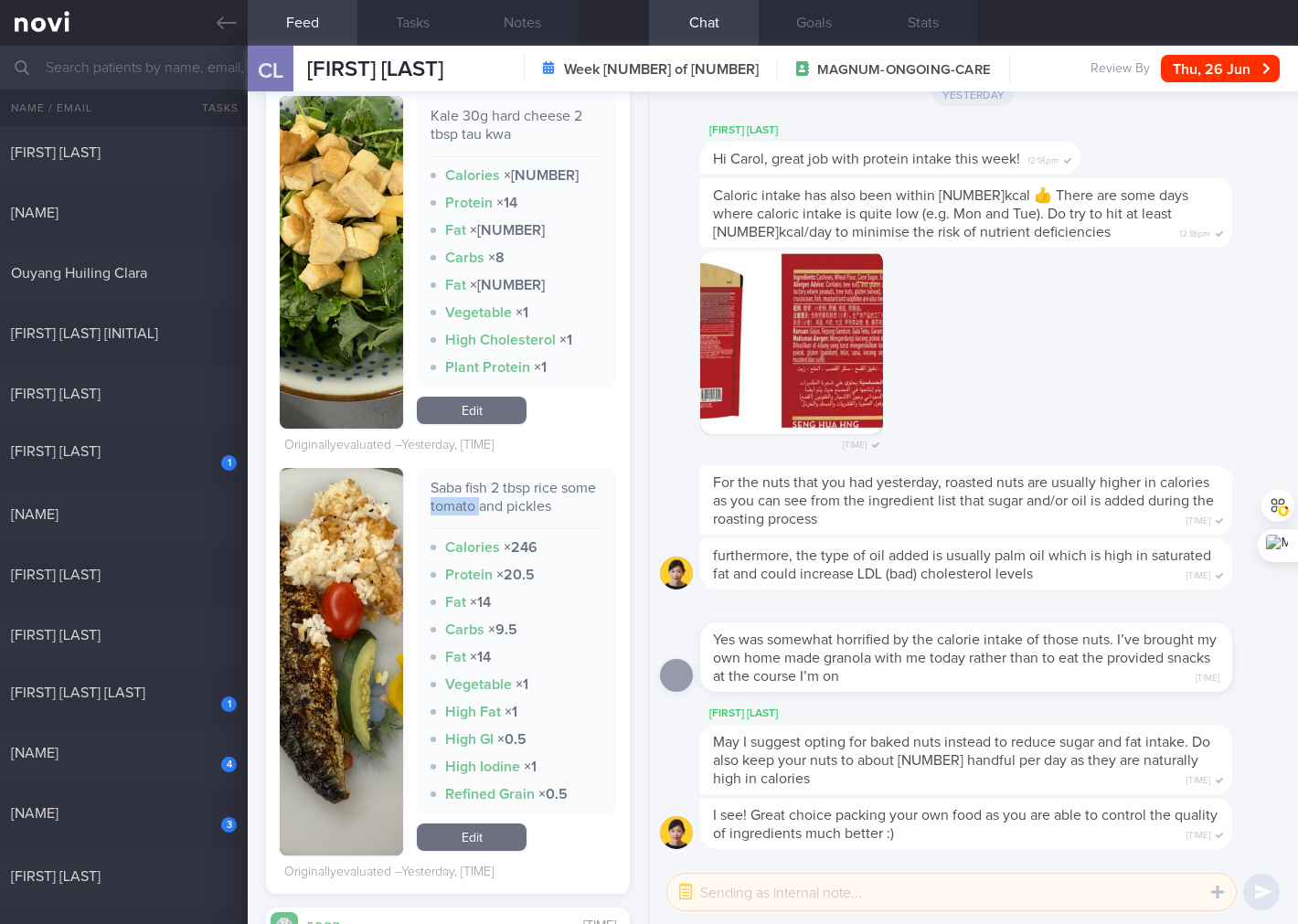 click on "Saba fish 2 tbsp rice some tomato and pickles" at bounding box center (516, 504) 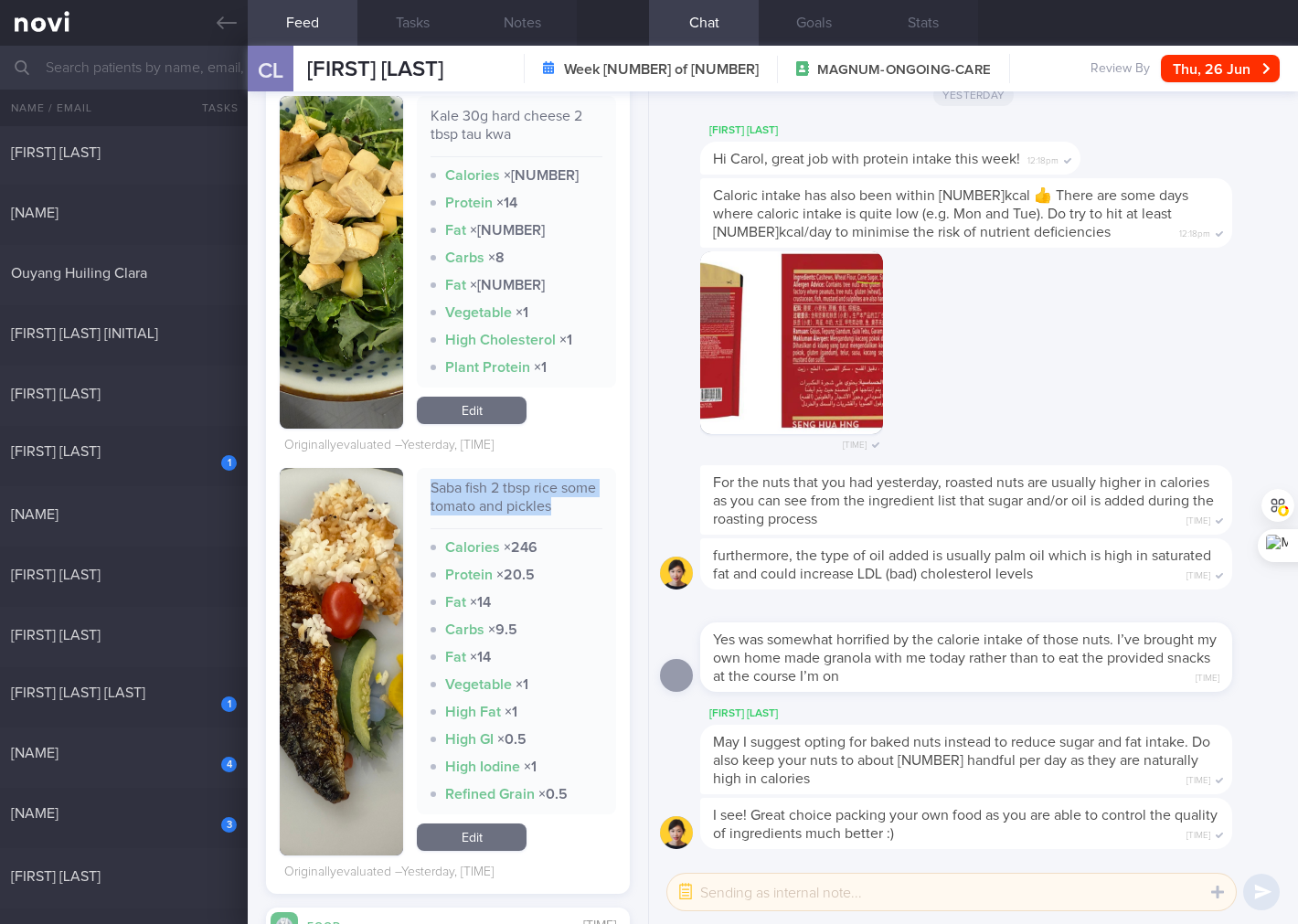click on "Saba fish 2 tbsp rice some tomato and pickles" at bounding box center [516, 504] 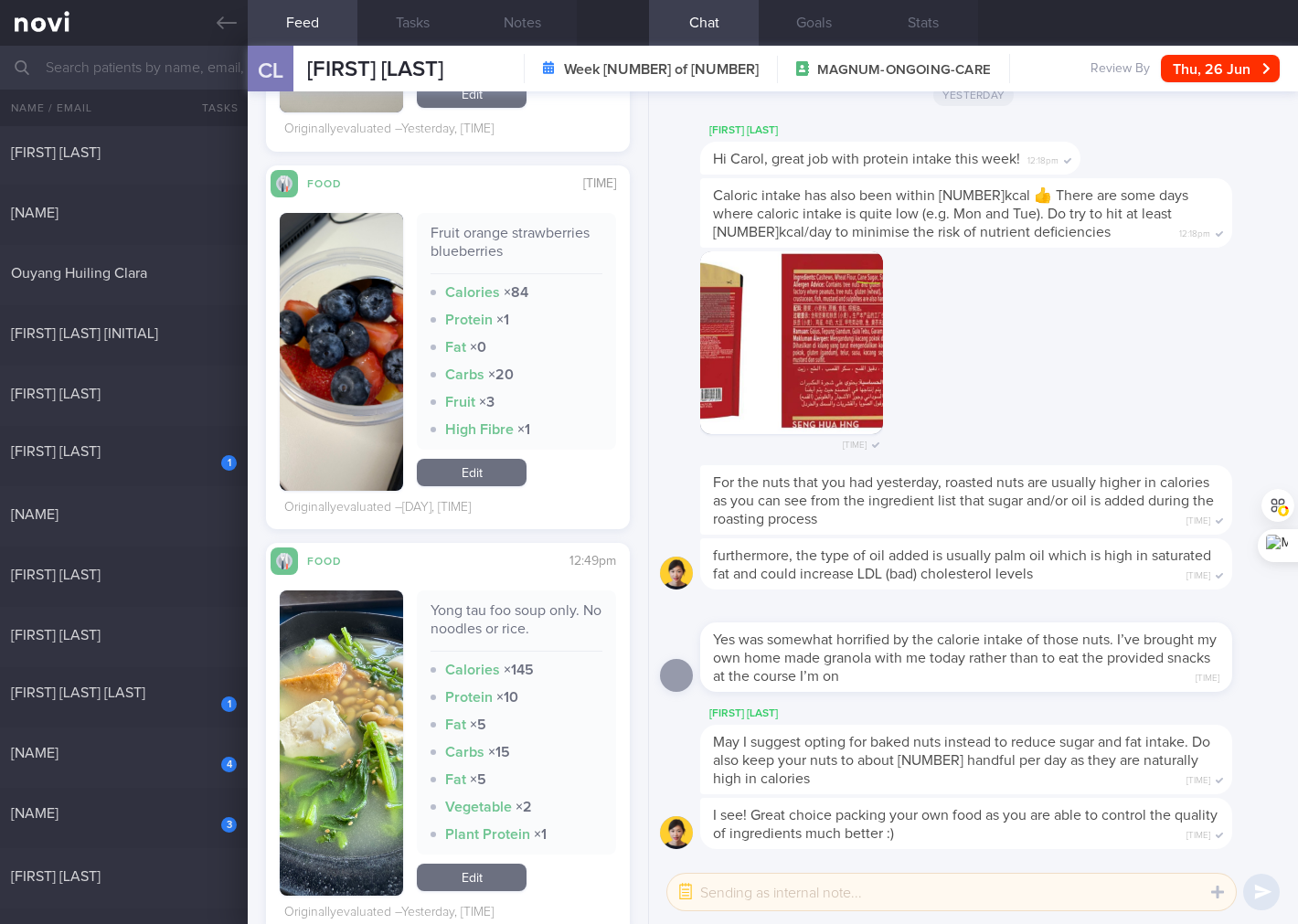 scroll, scrollTop: 3790, scrollLeft: 0, axis: vertical 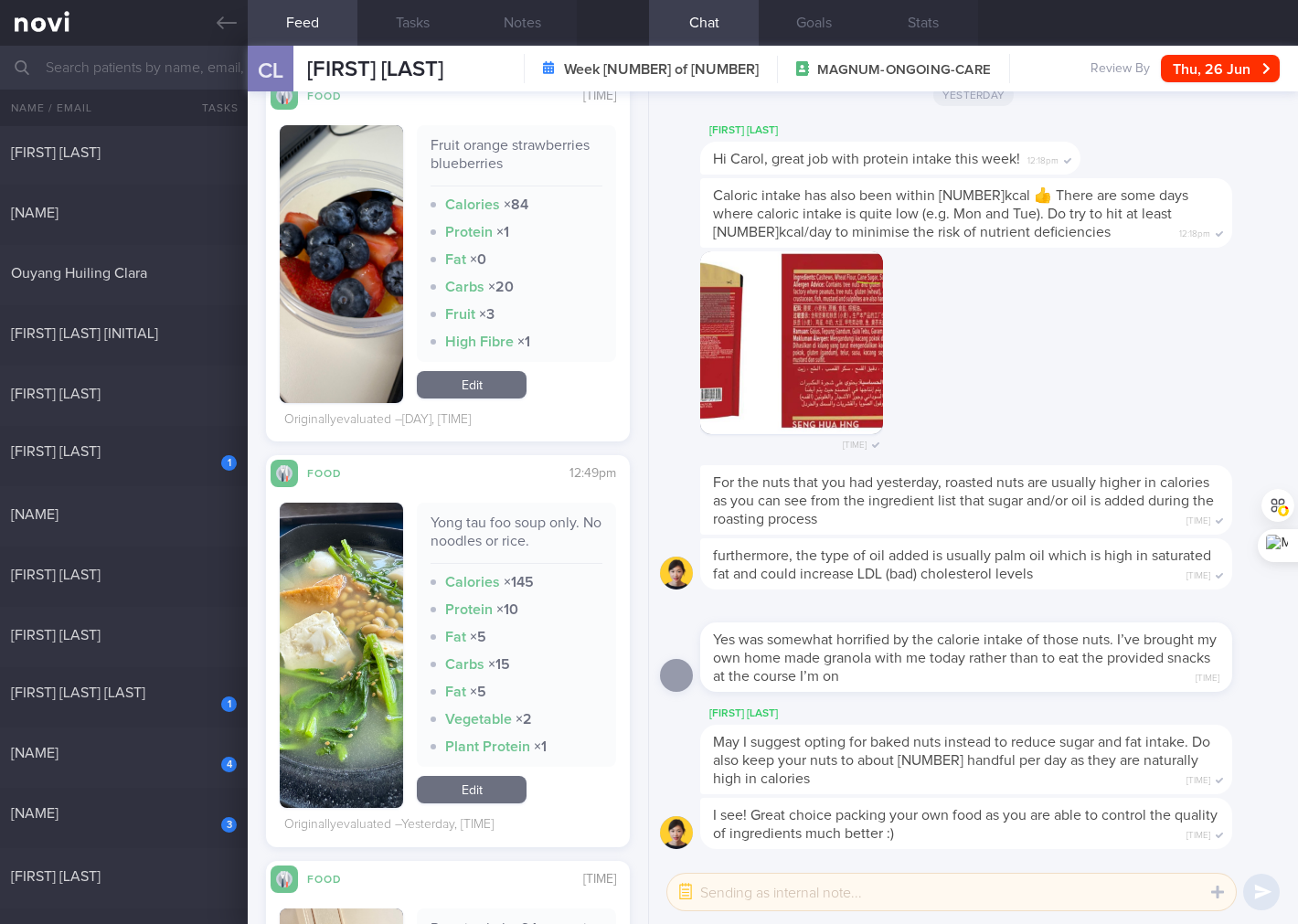 drag, startPoint x: 452, startPoint y: 780, endPoint x: 574, endPoint y: 547, distance: 263.0076 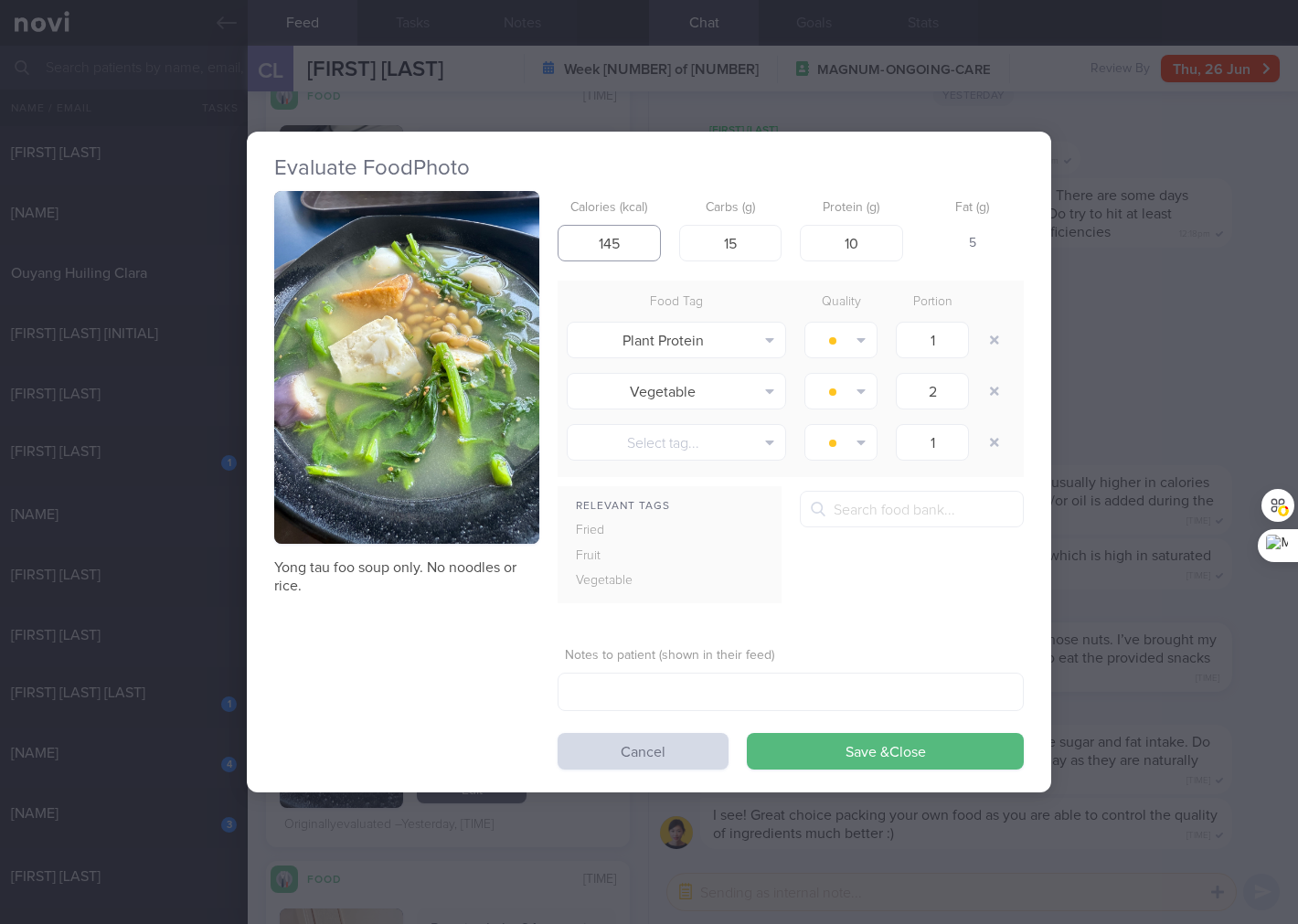 click on "145" at bounding box center [609, 243] 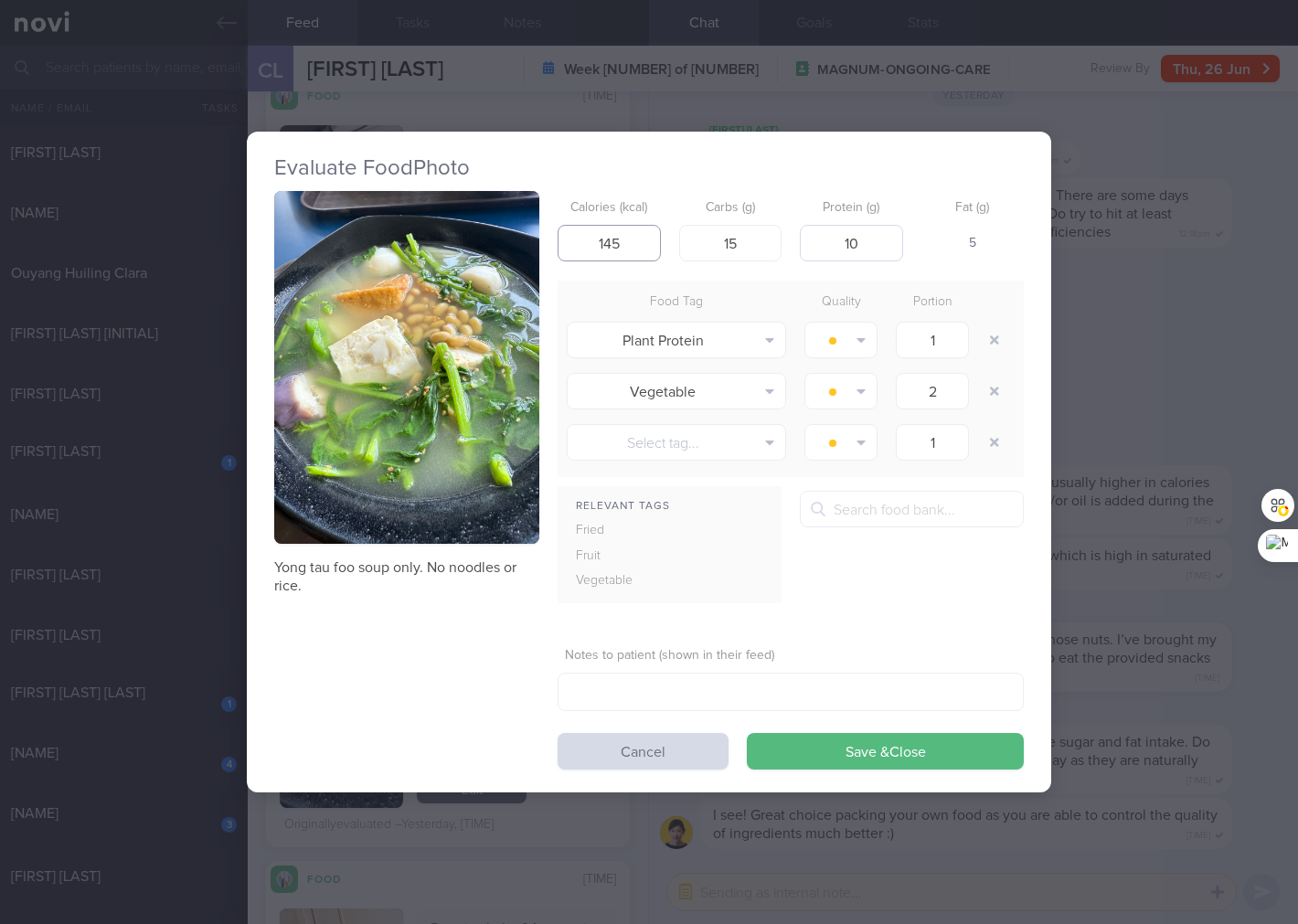 type on "[NUMBER]" 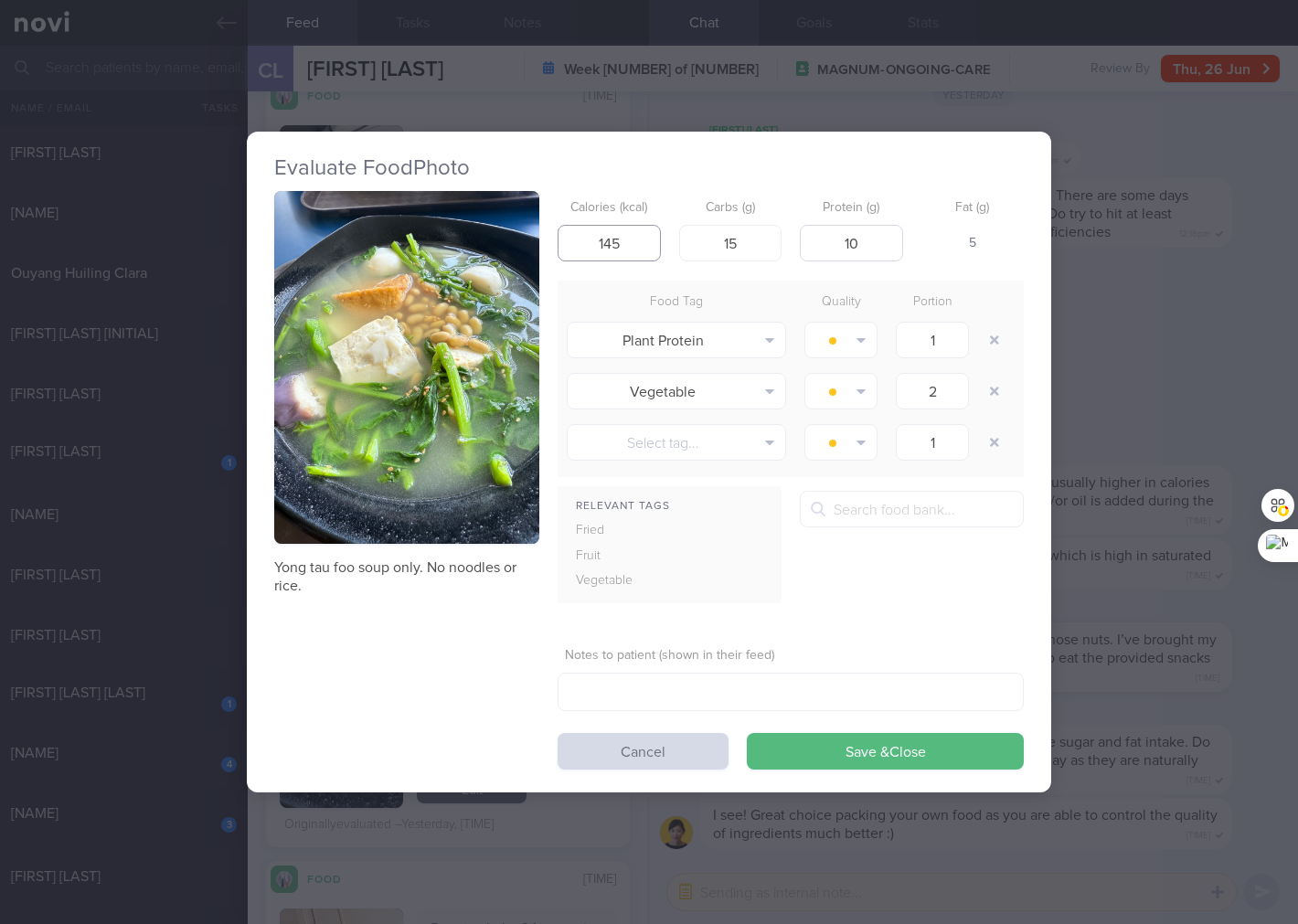 click on "Save &
Close" at bounding box center (885, 751) 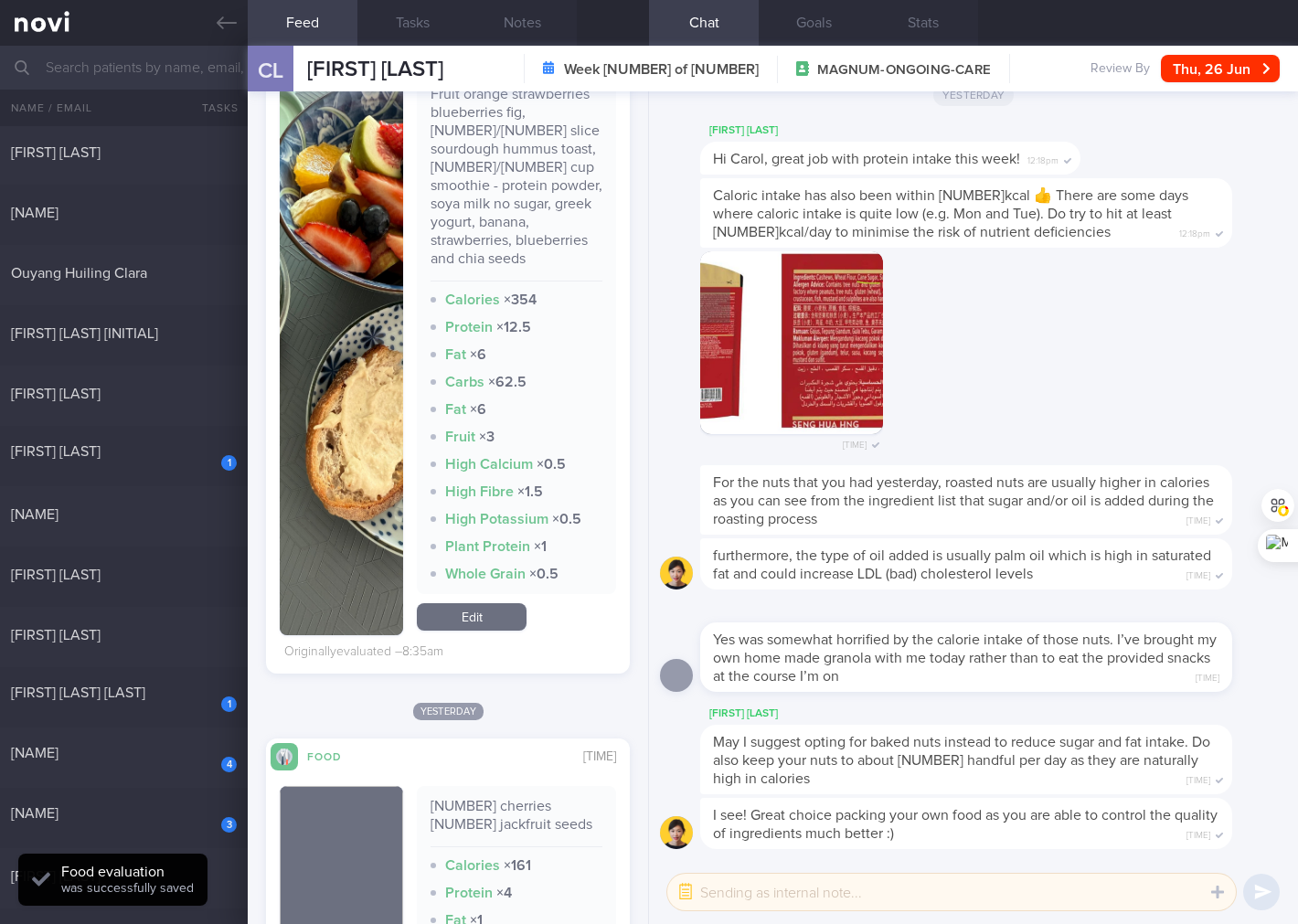 scroll, scrollTop: 1624, scrollLeft: 0, axis: vertical 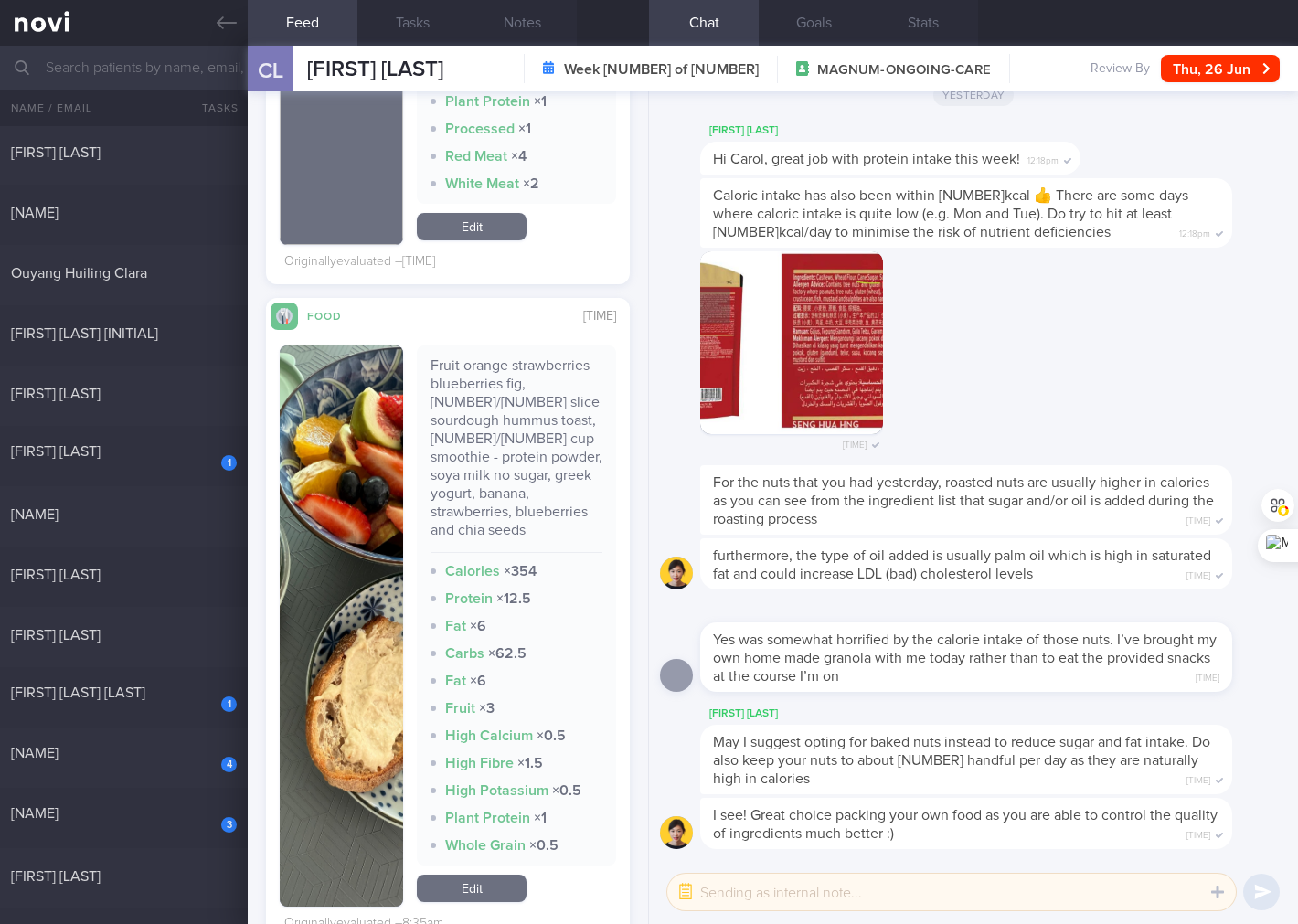 click on "Edit" at bounding box center [472, 888] 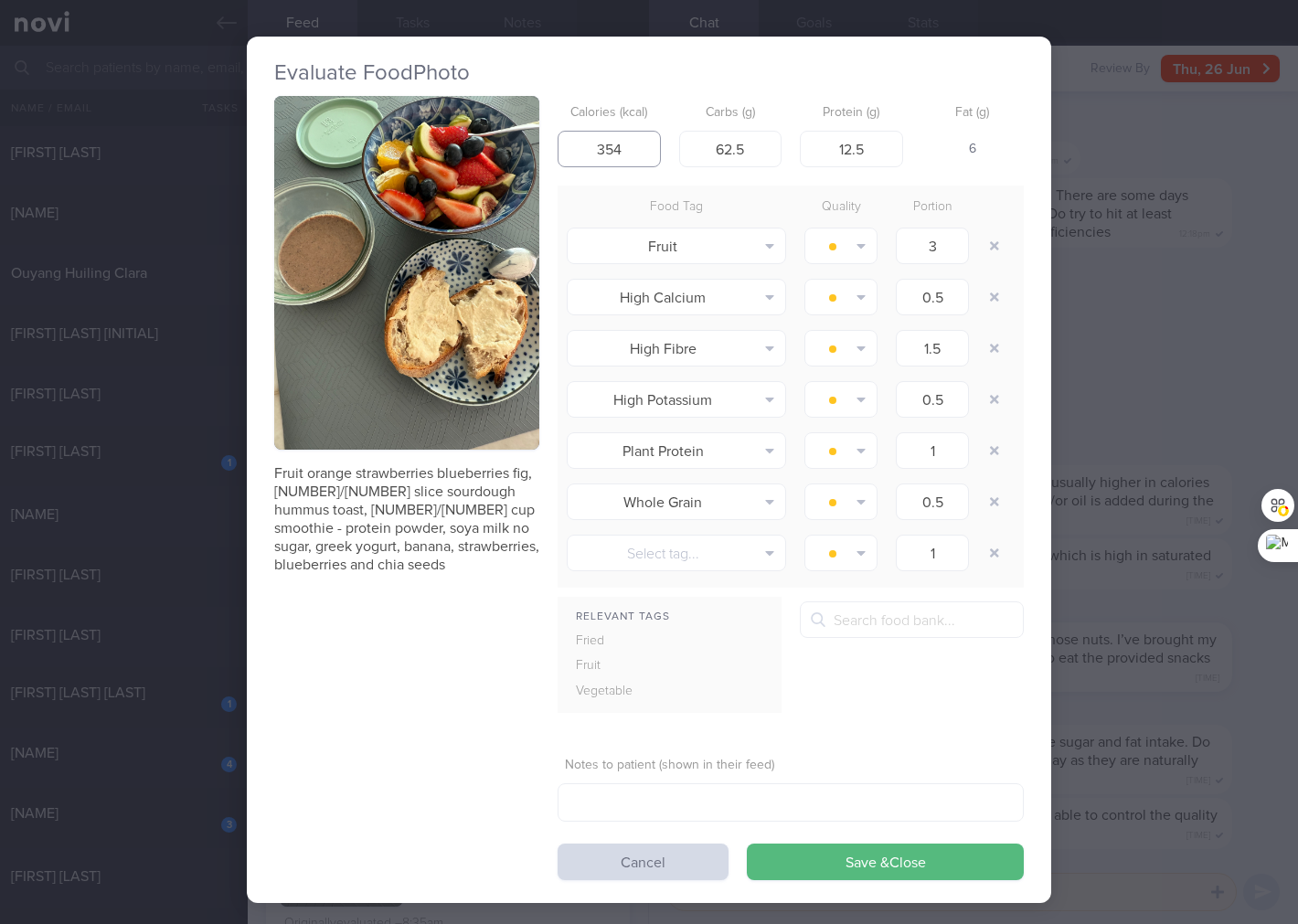 click on "354" at bounding box center (609, 149) 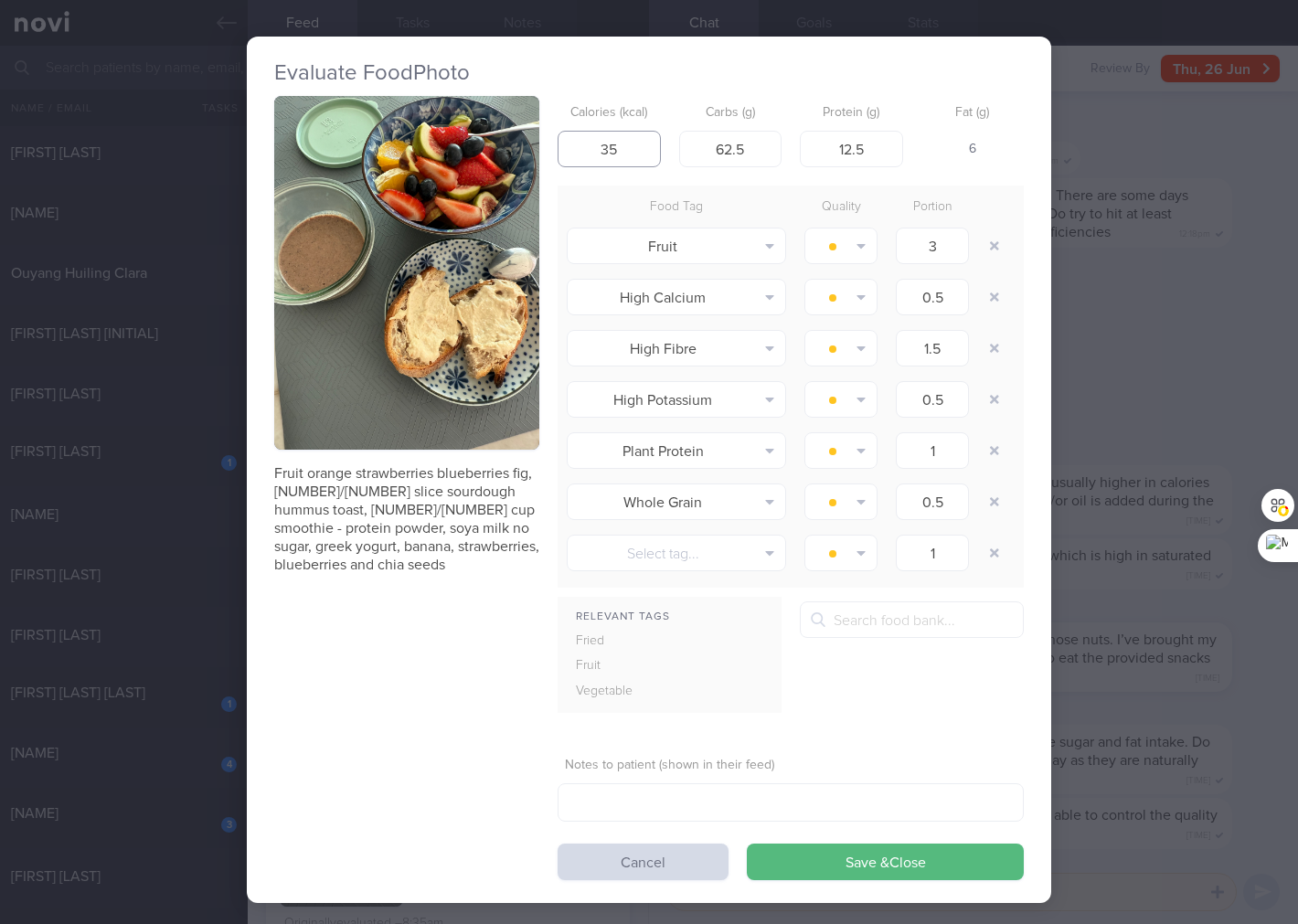 type on "3" 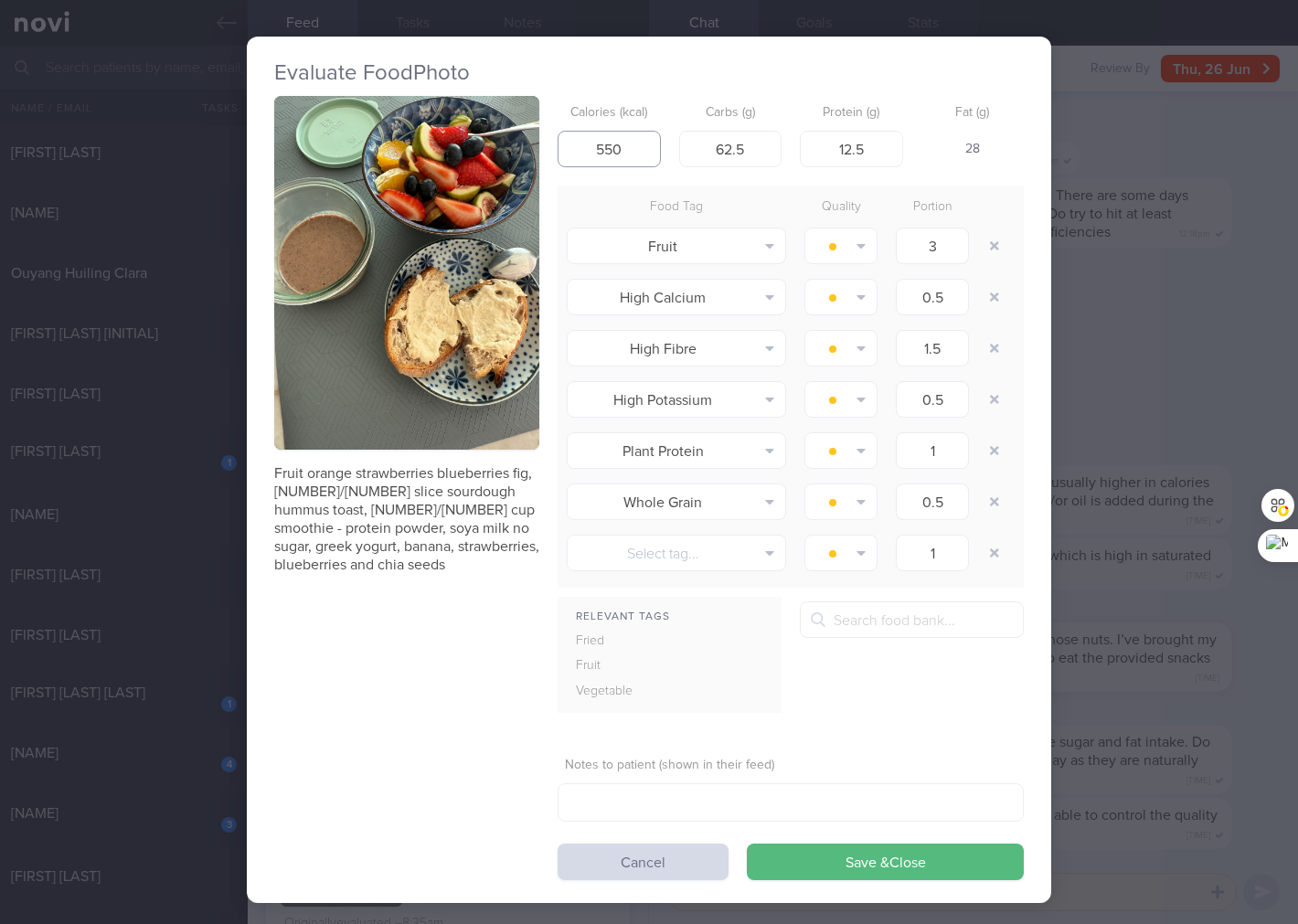 type on "550" 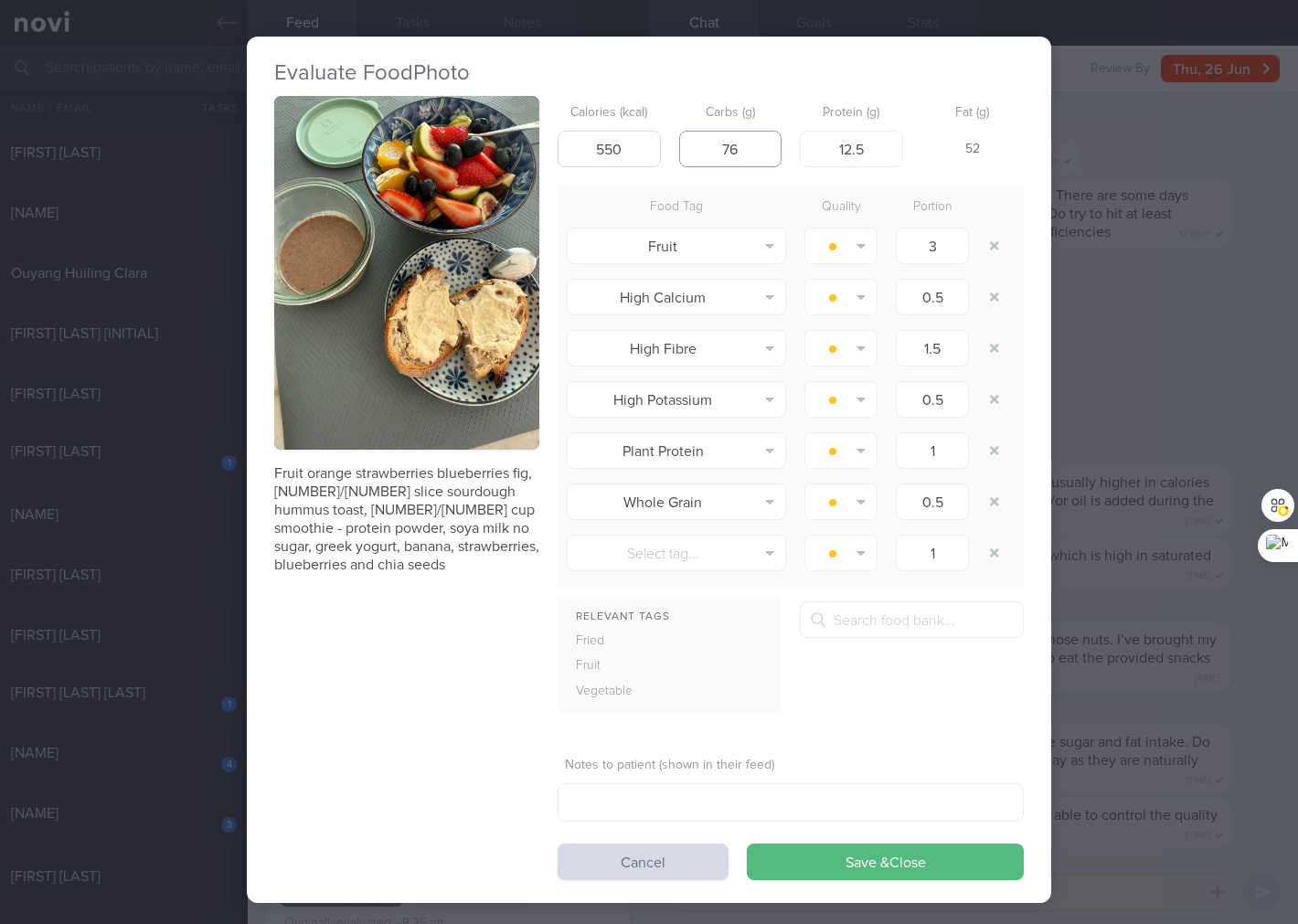 type on "76" 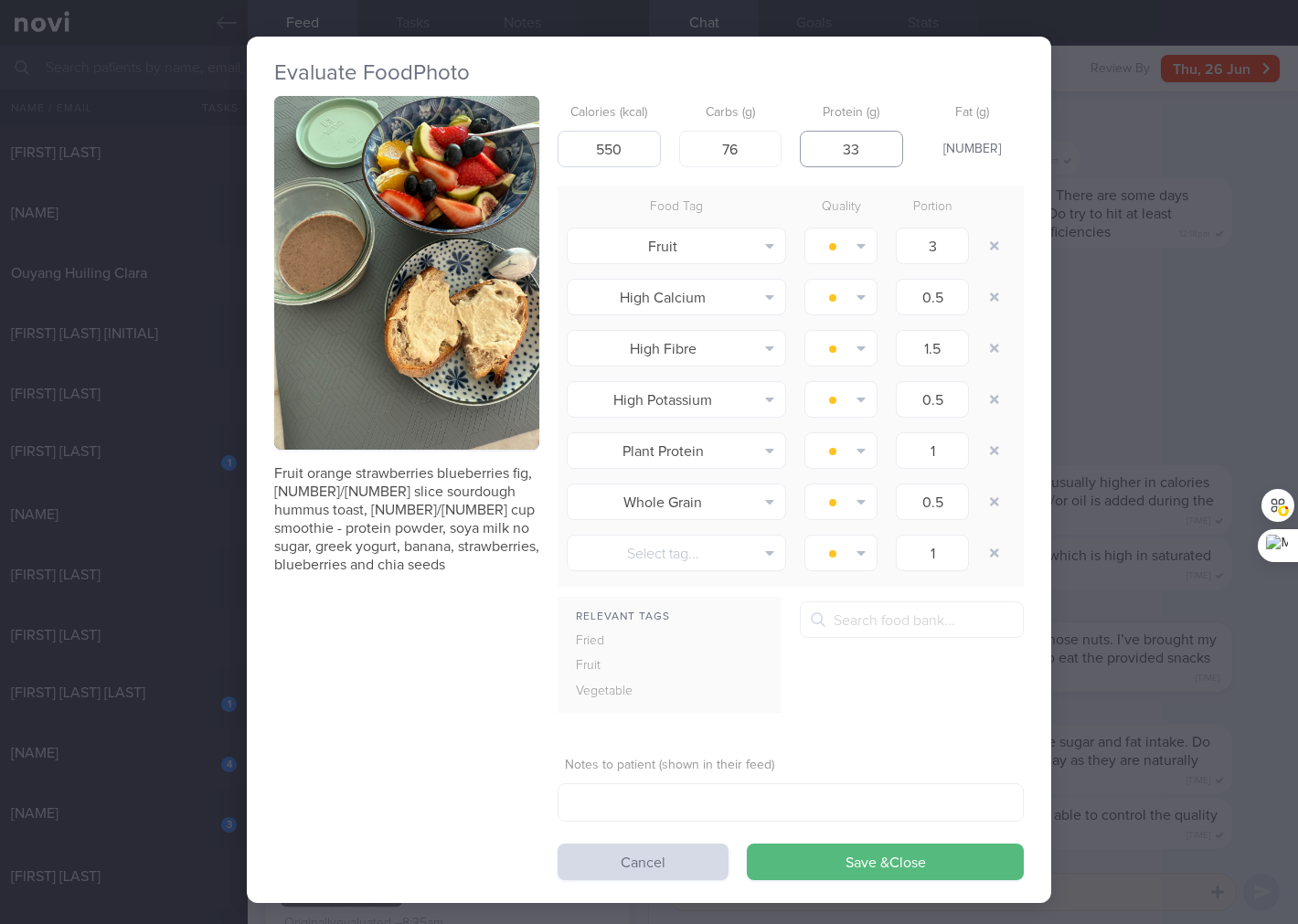 type on "33" 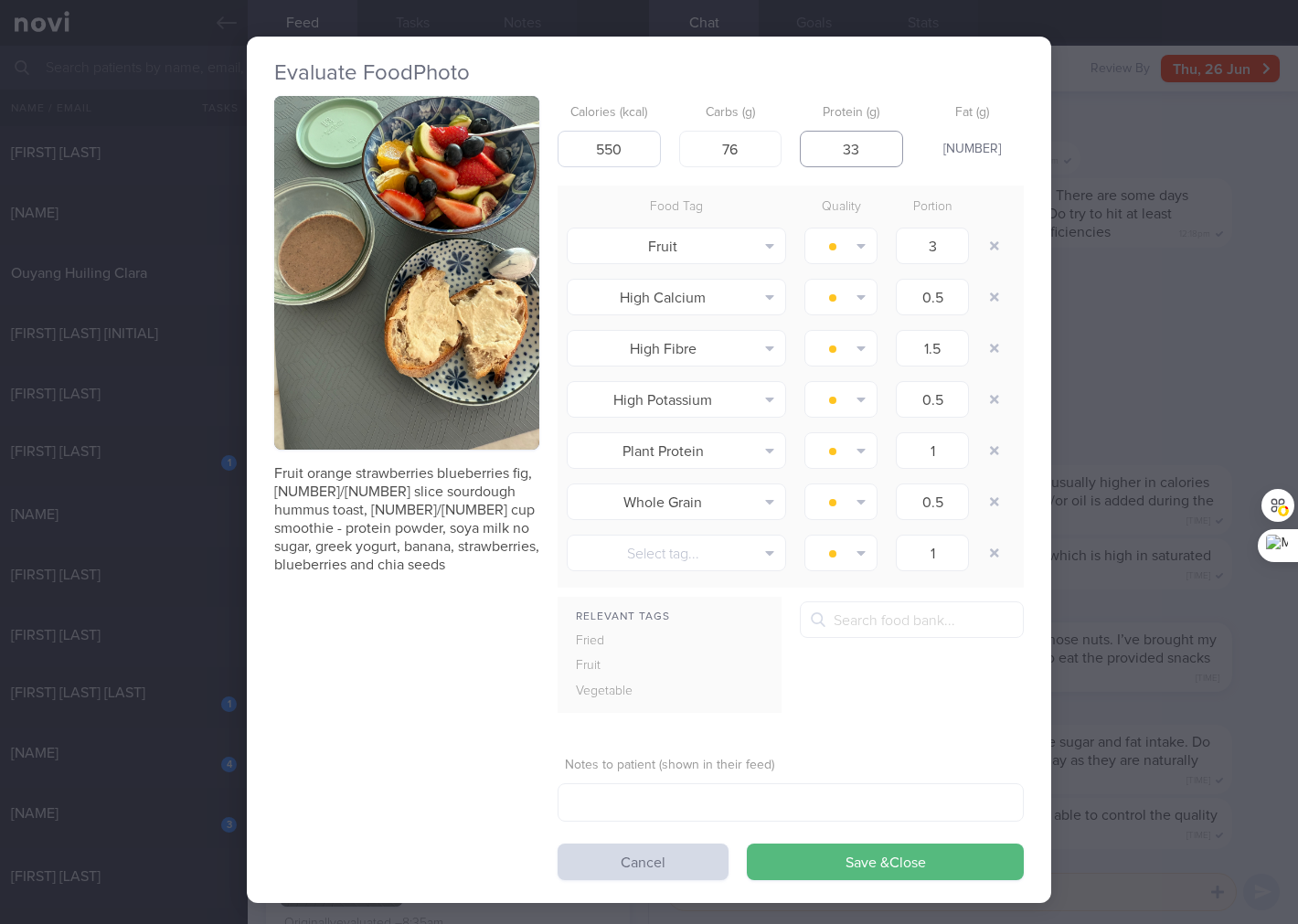 click on "Save &
Close" at bounding box center [885, 862] 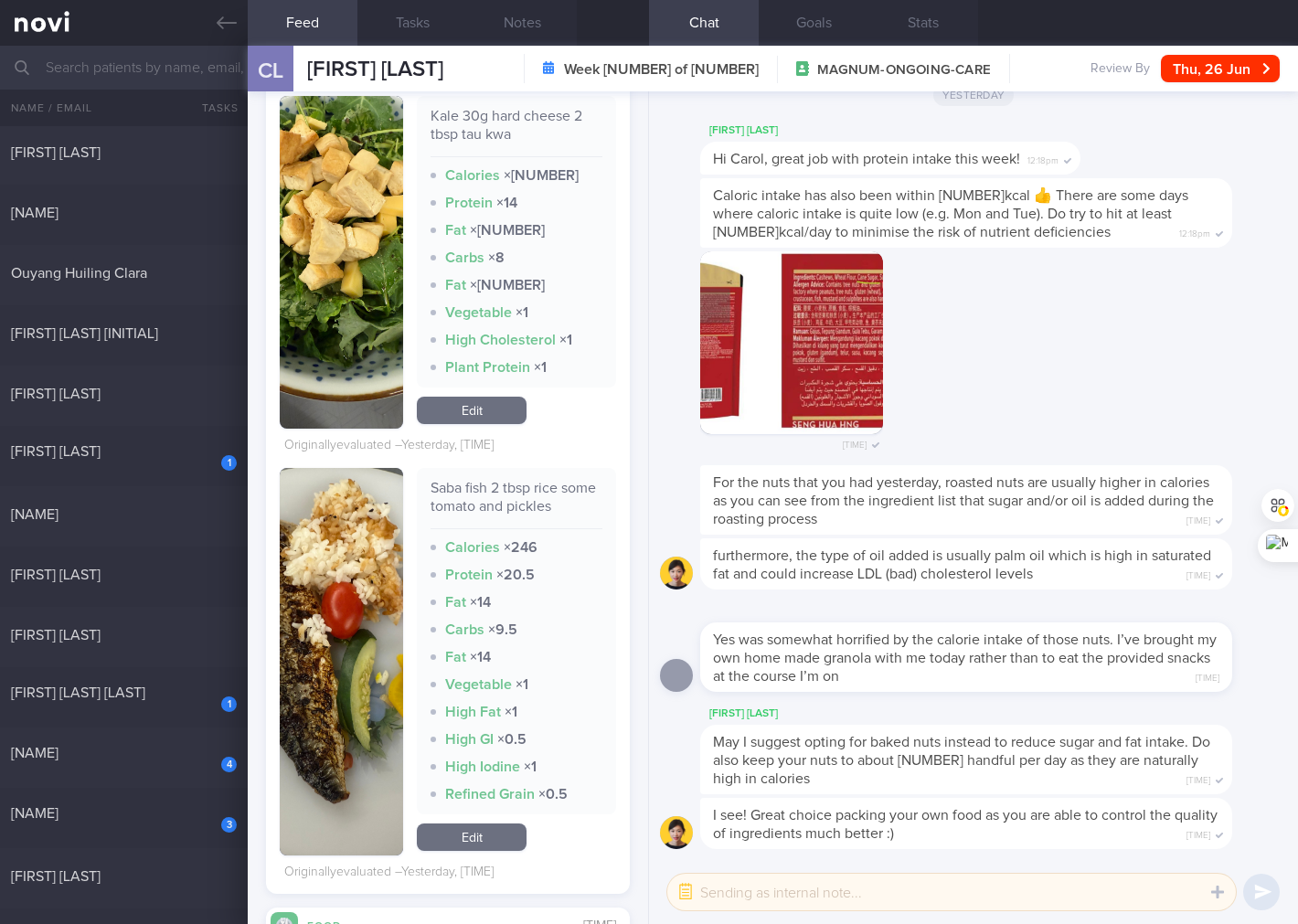 scroll, scrollTop: 3249, scrollLeft: 0, axis: vertical 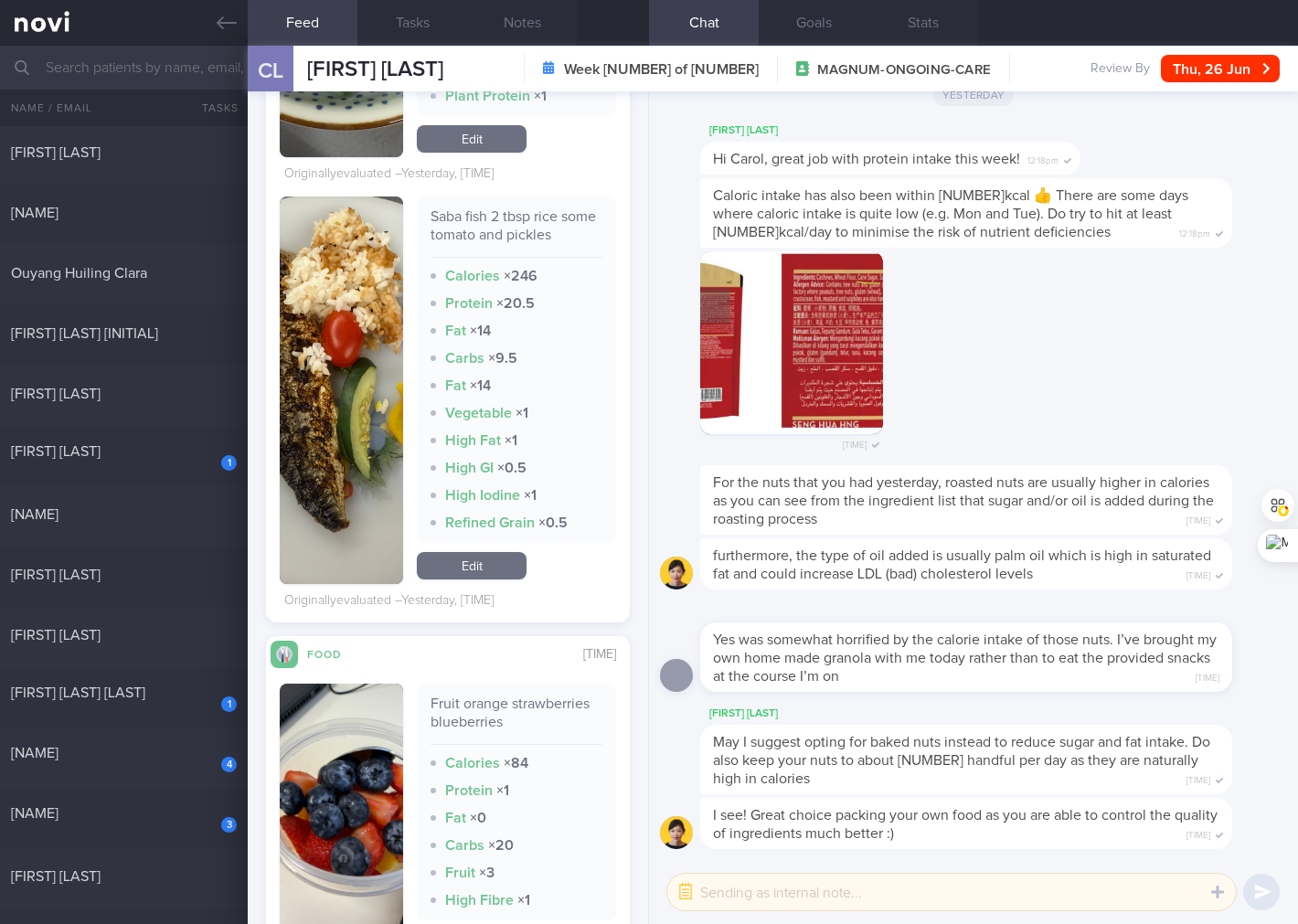 click on "Edit" at bounding box center (472, 566) 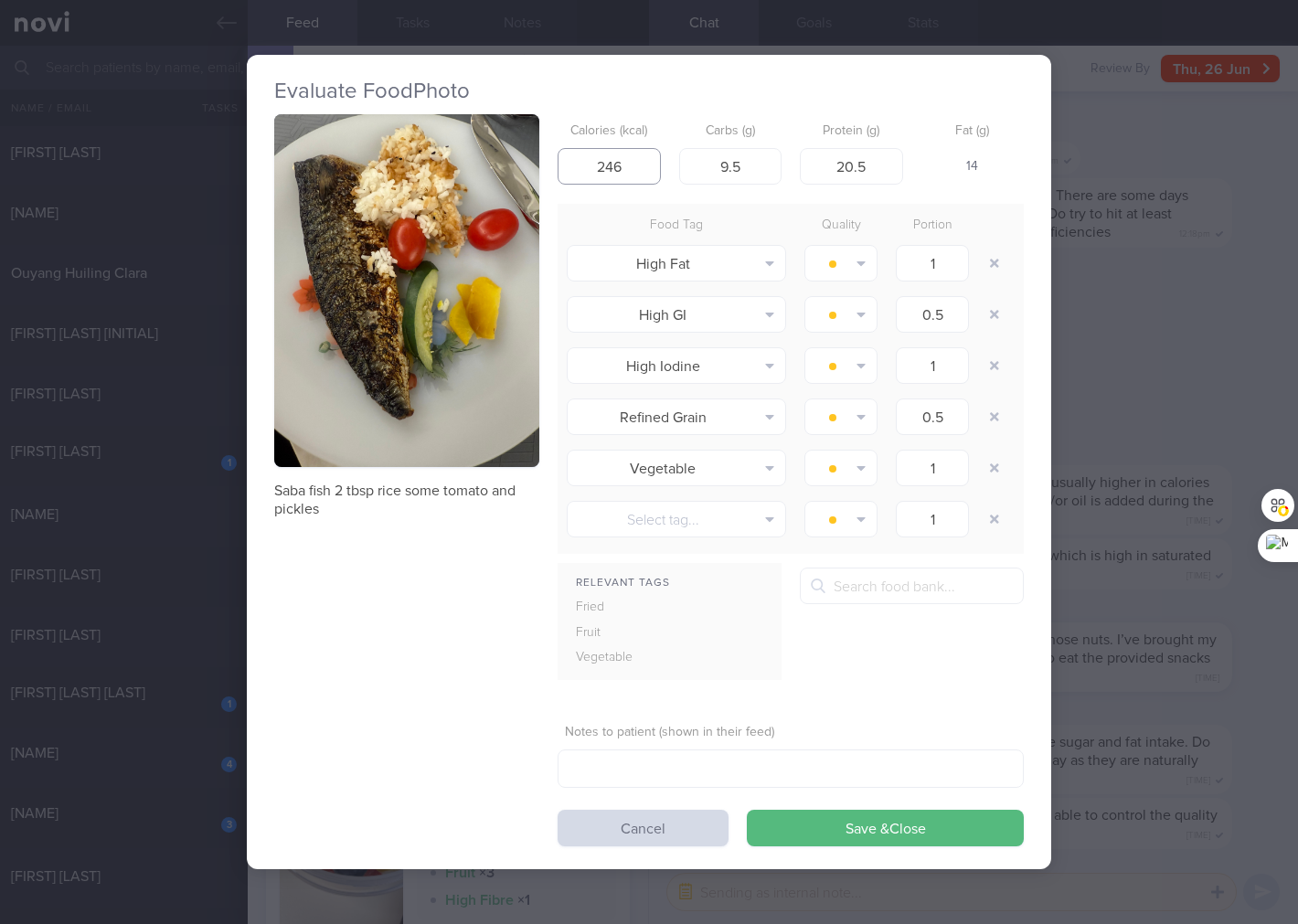 click on "246" at bounding box center (609, 166) 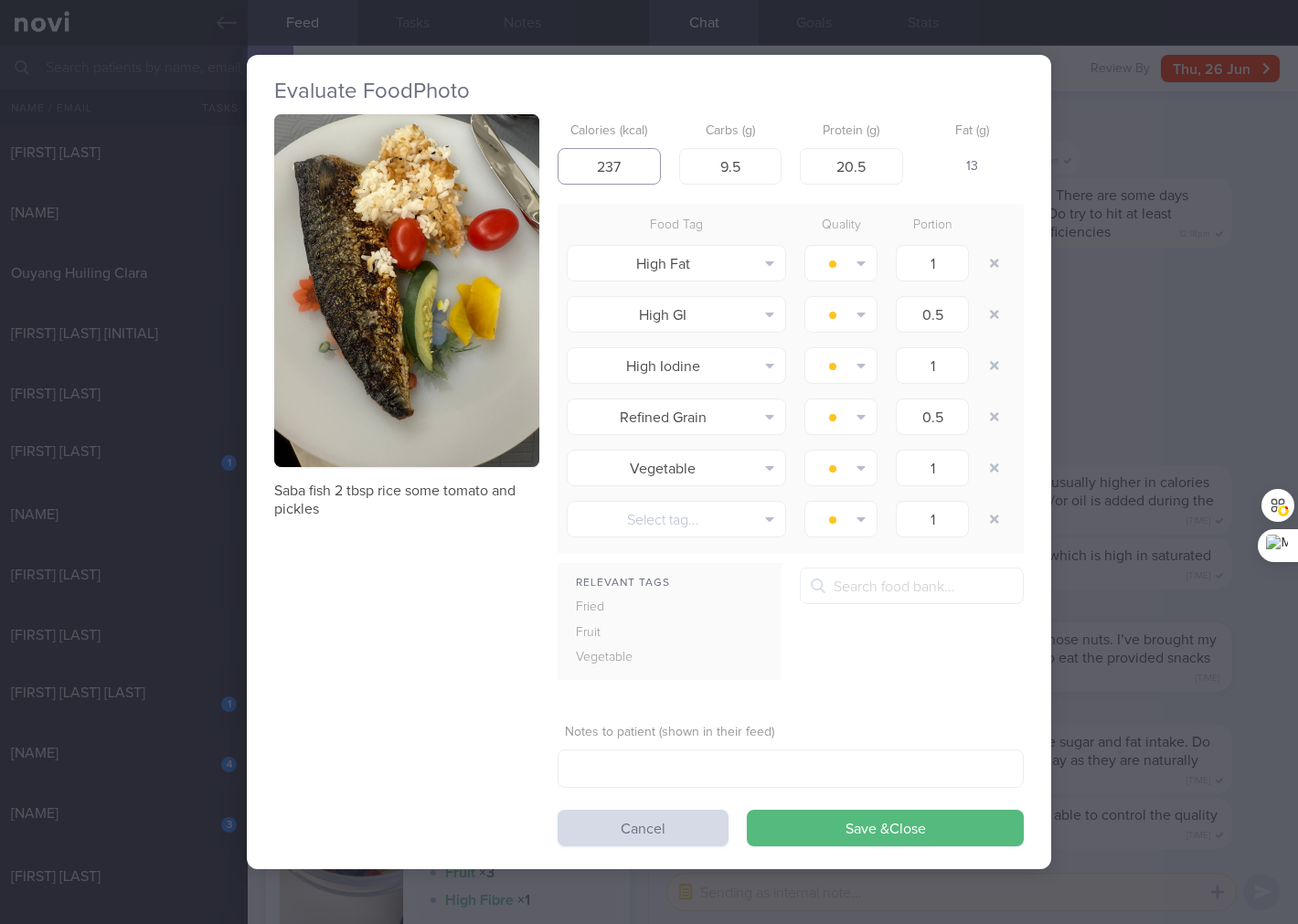 type on "237" 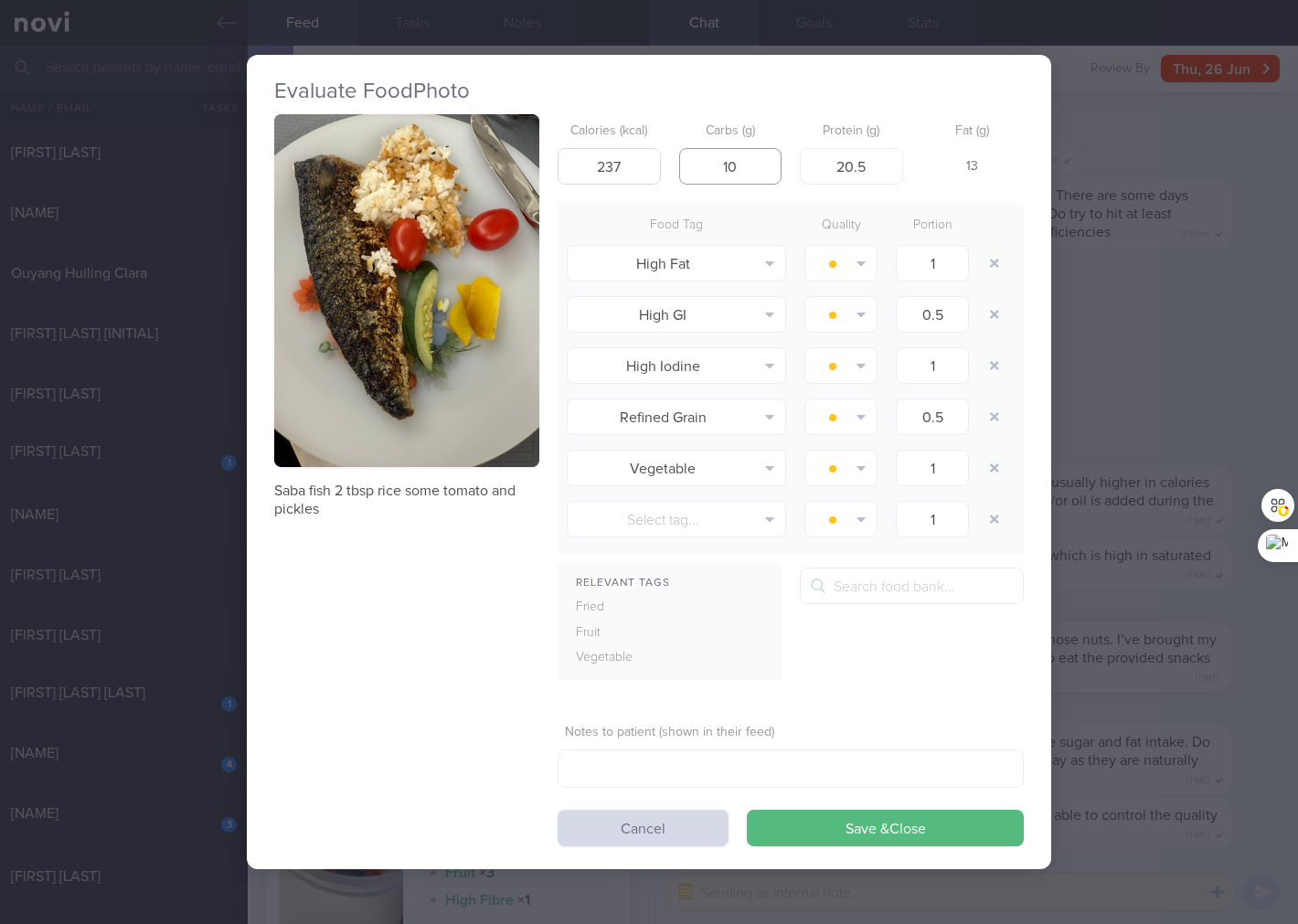 type on "10" 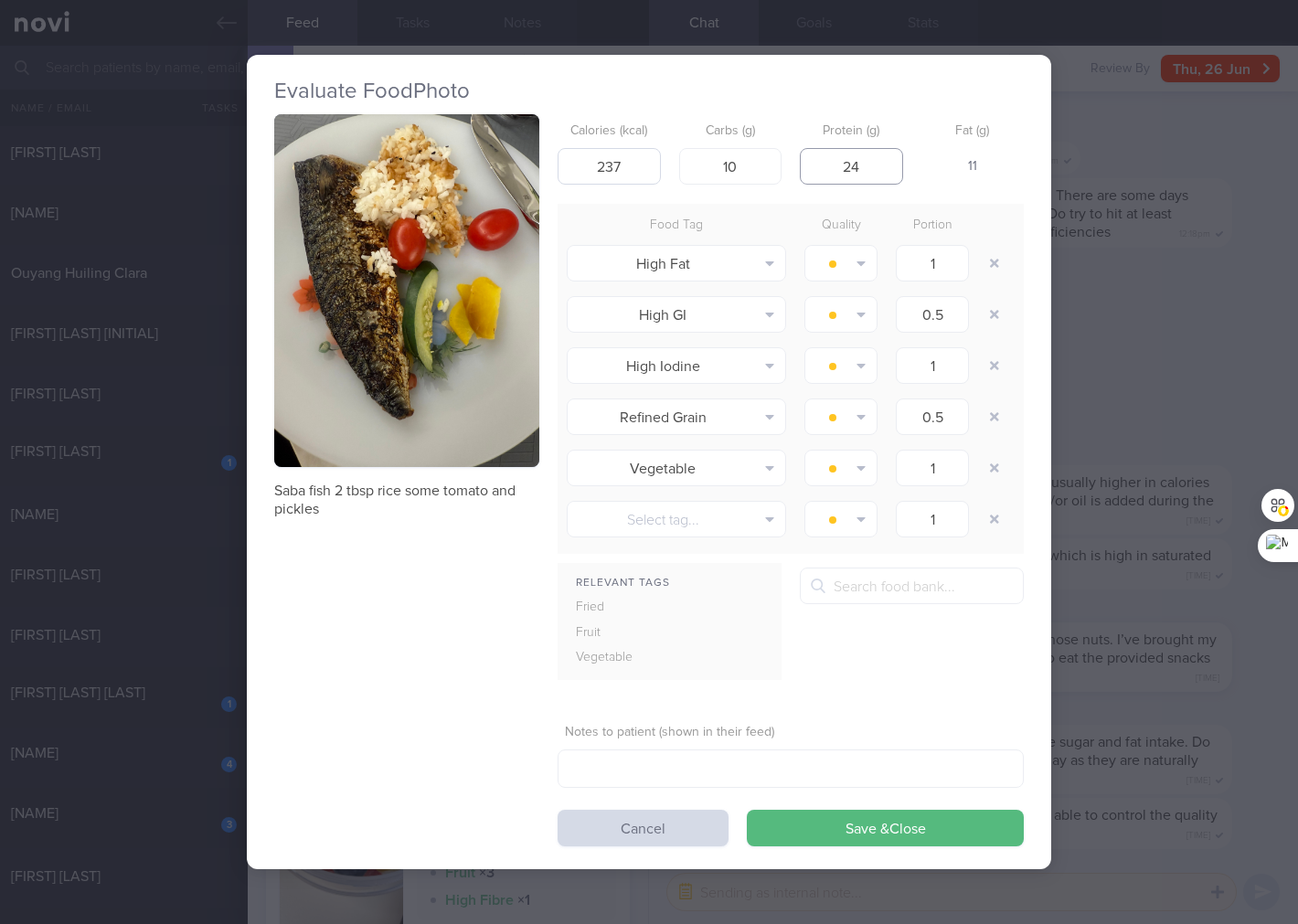 type on "24" 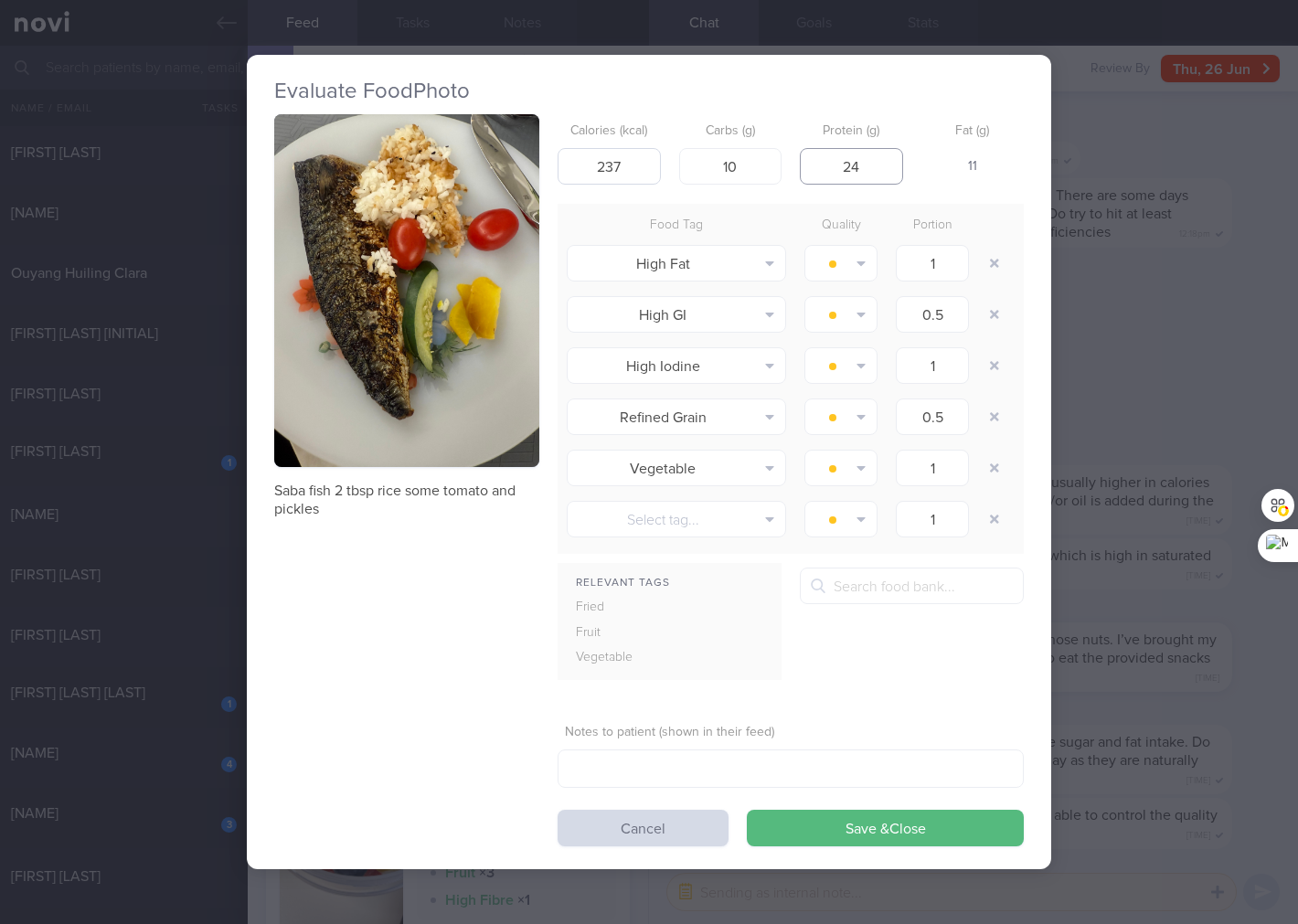 click on "Save &
Close" at bounding box center (885, 828) 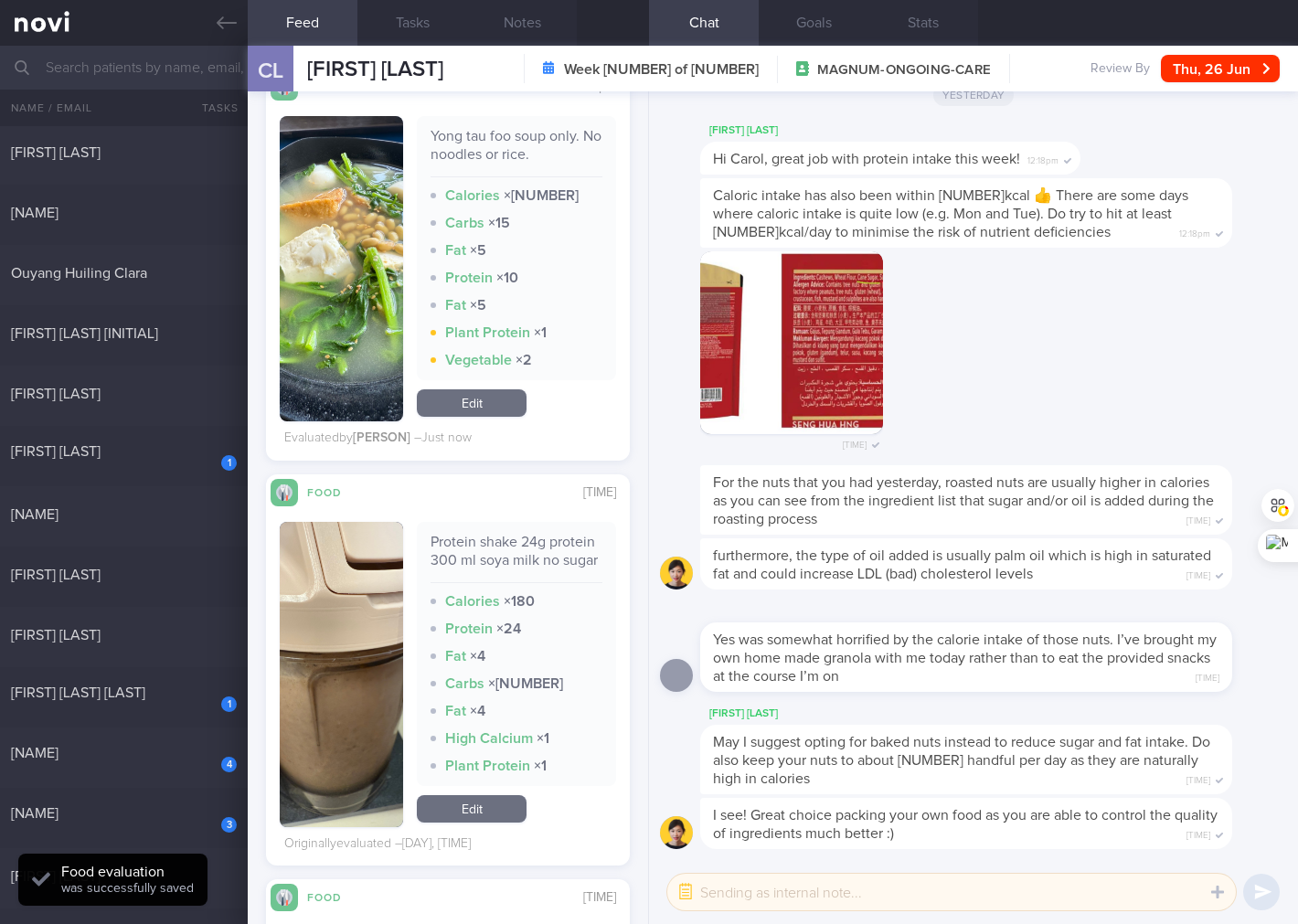 scroll, scrollTop: 4333, scrollLeft: 0, axis: vertical 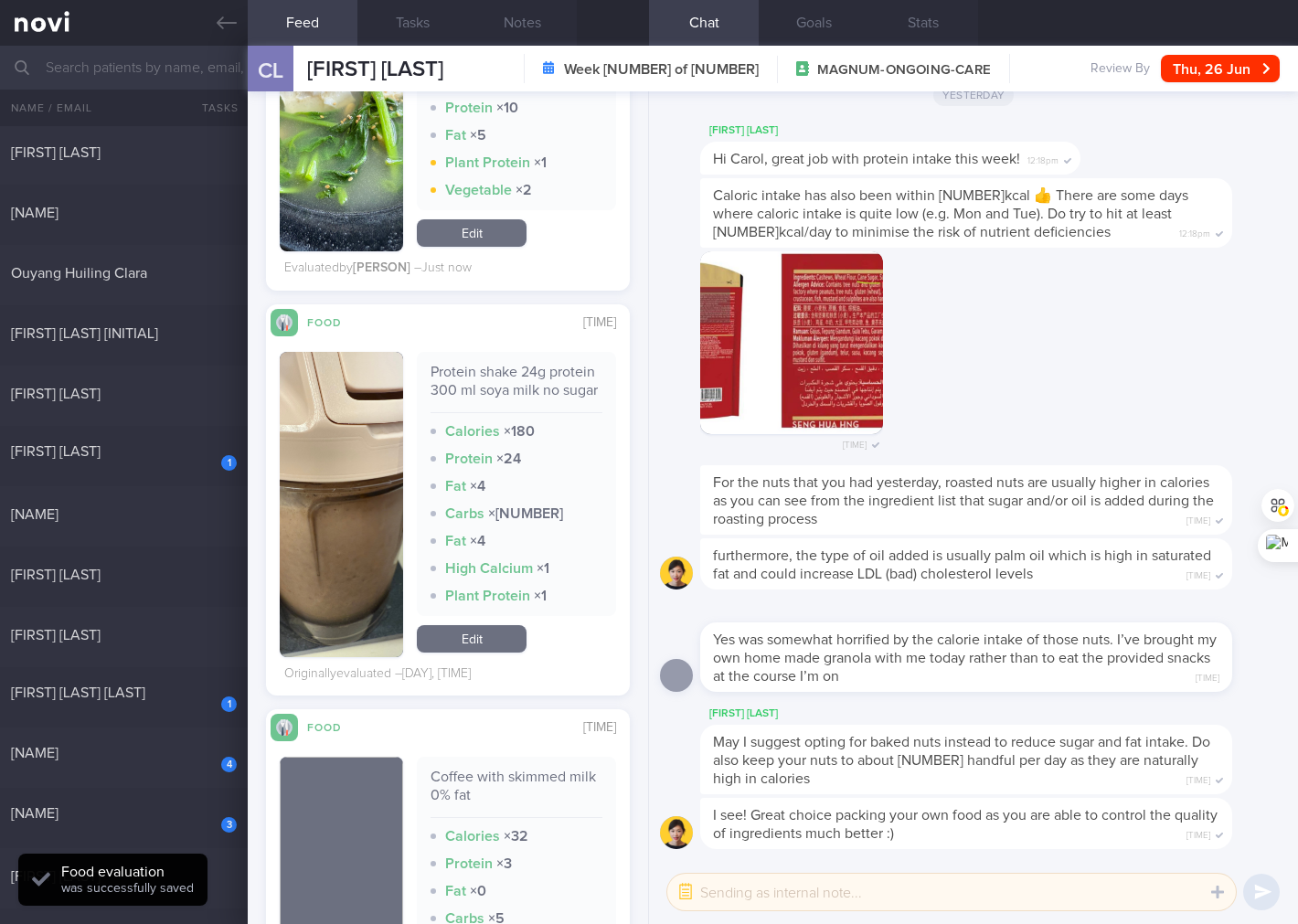 click on "Protein shake 24g protein 300 ml soya milk no sugar" at bounding box center [516, 388] 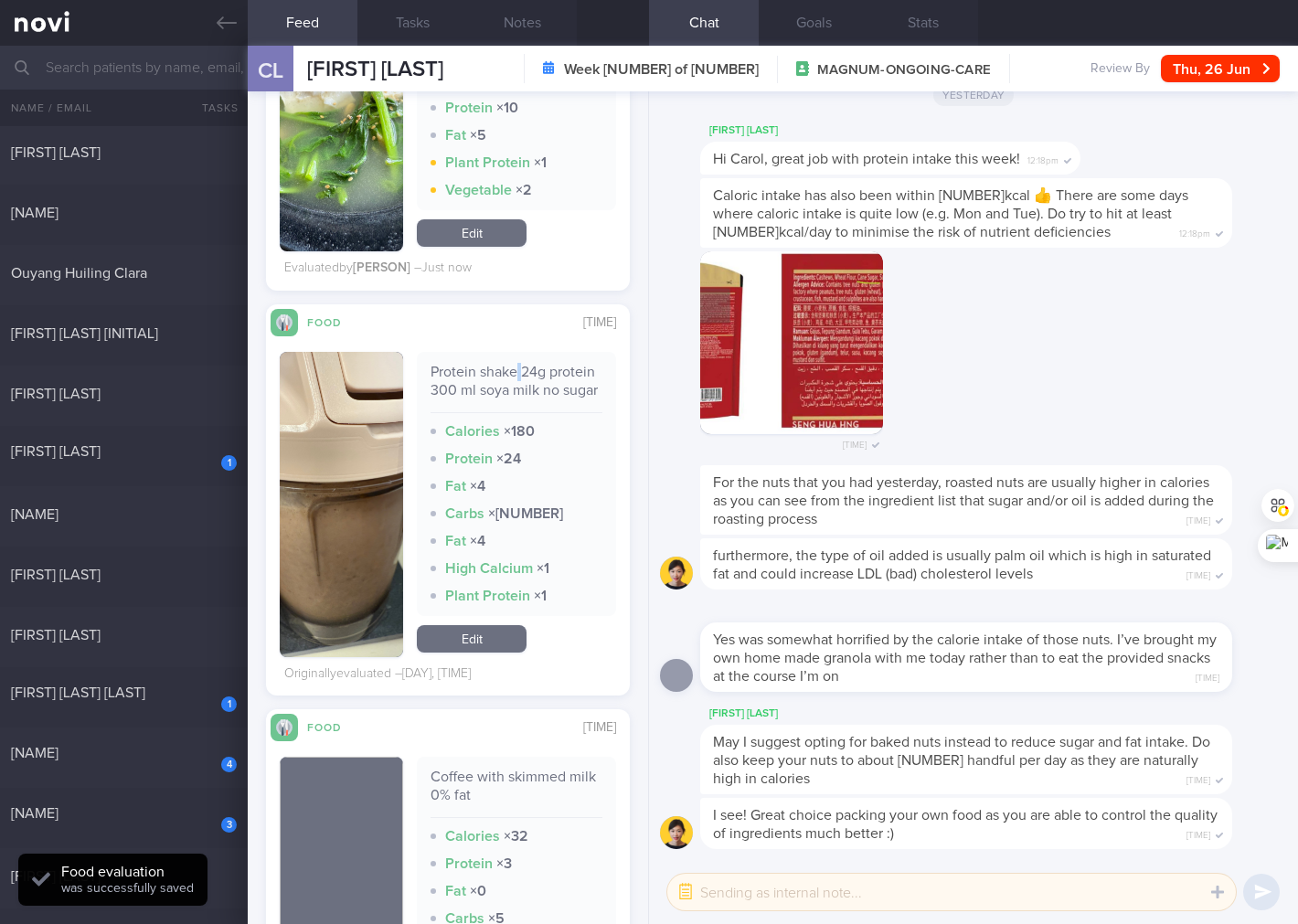 click on "Protein shake 24g protein 300 ml soya milk no sugar" at bounding box center [516, 388] 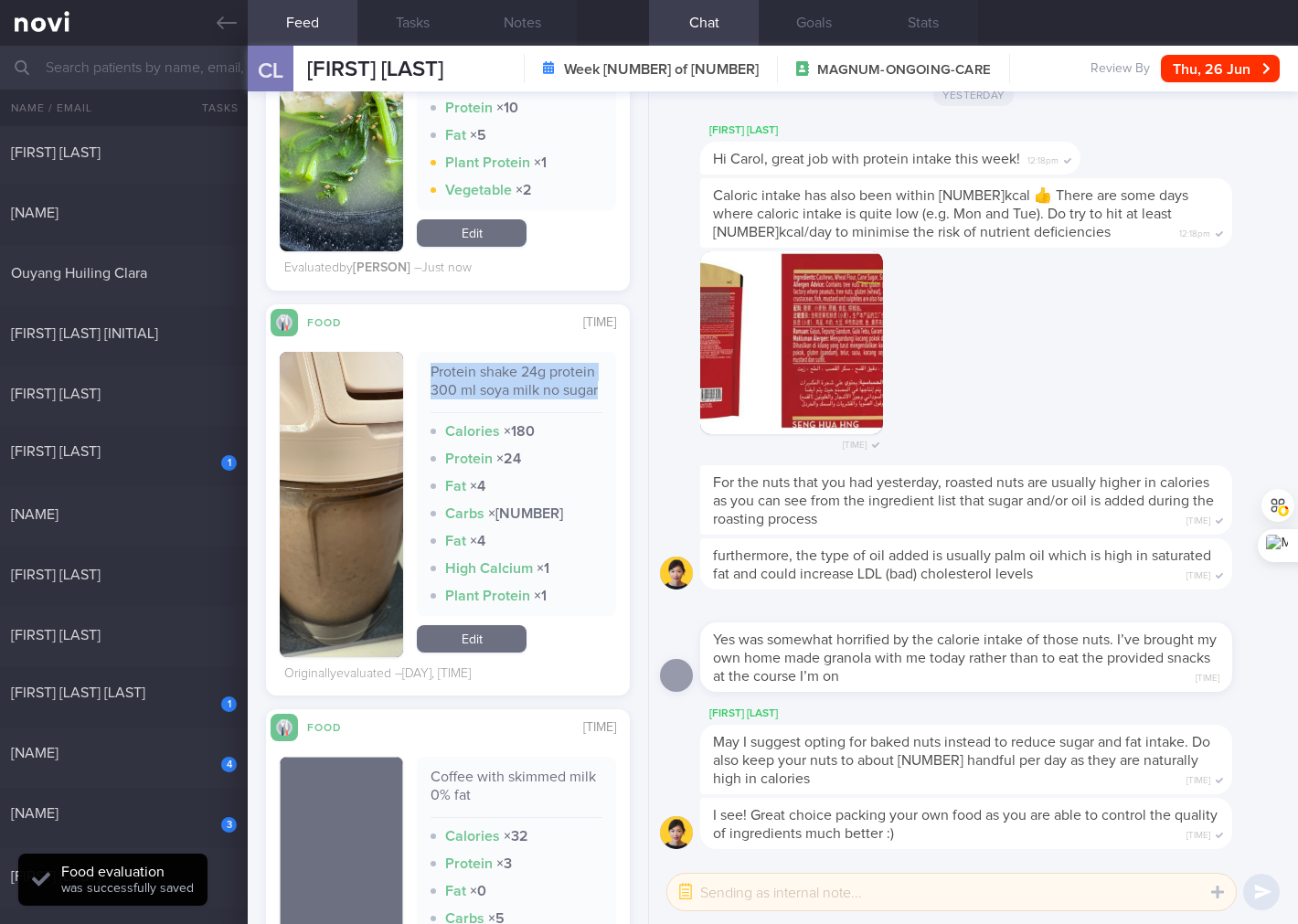 click on "Protein shake 24g protein 300 ml soya milk no sugar" at bounding box center (516, 388) 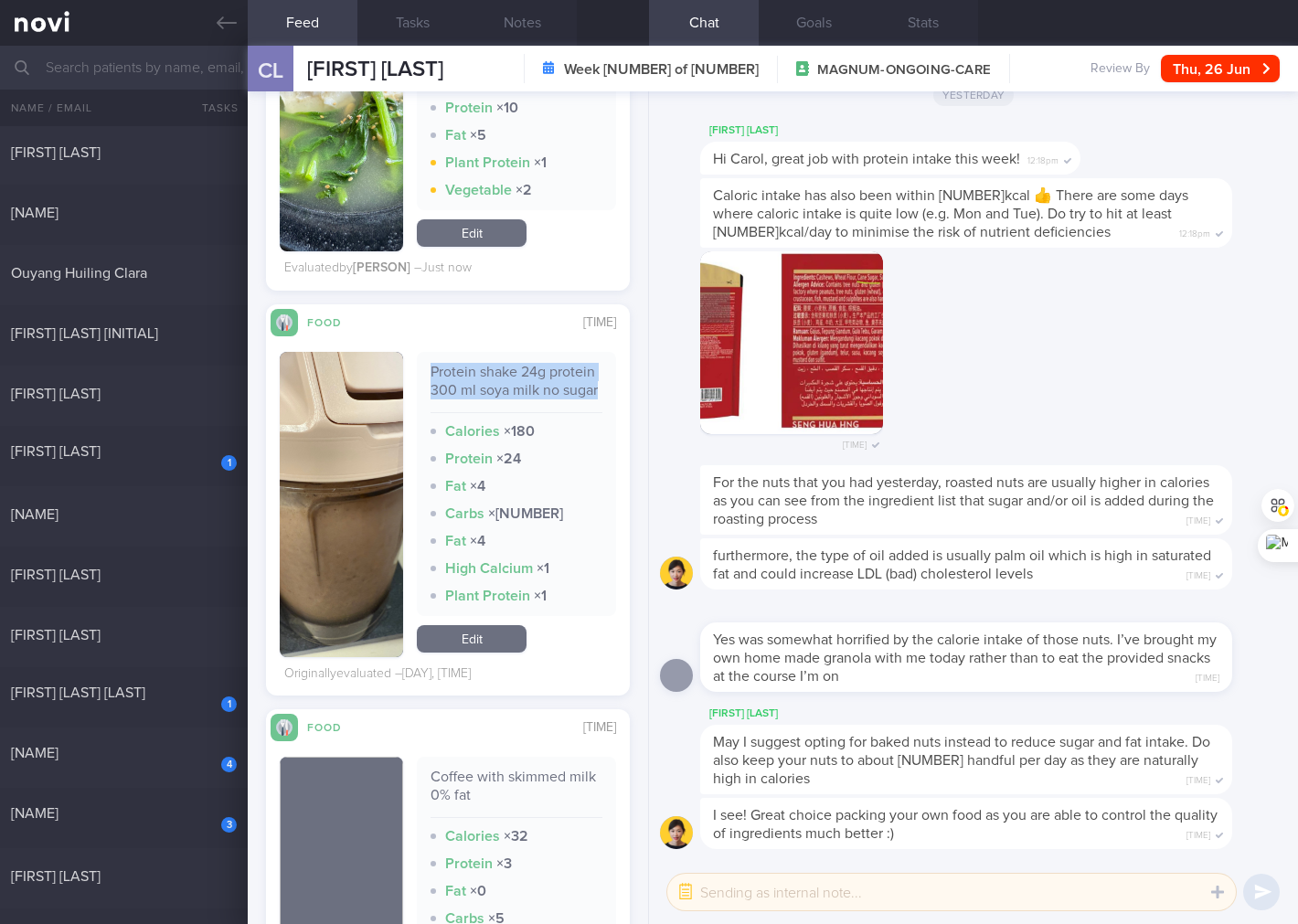 click on "Edit" at bounding box center (472, 639) 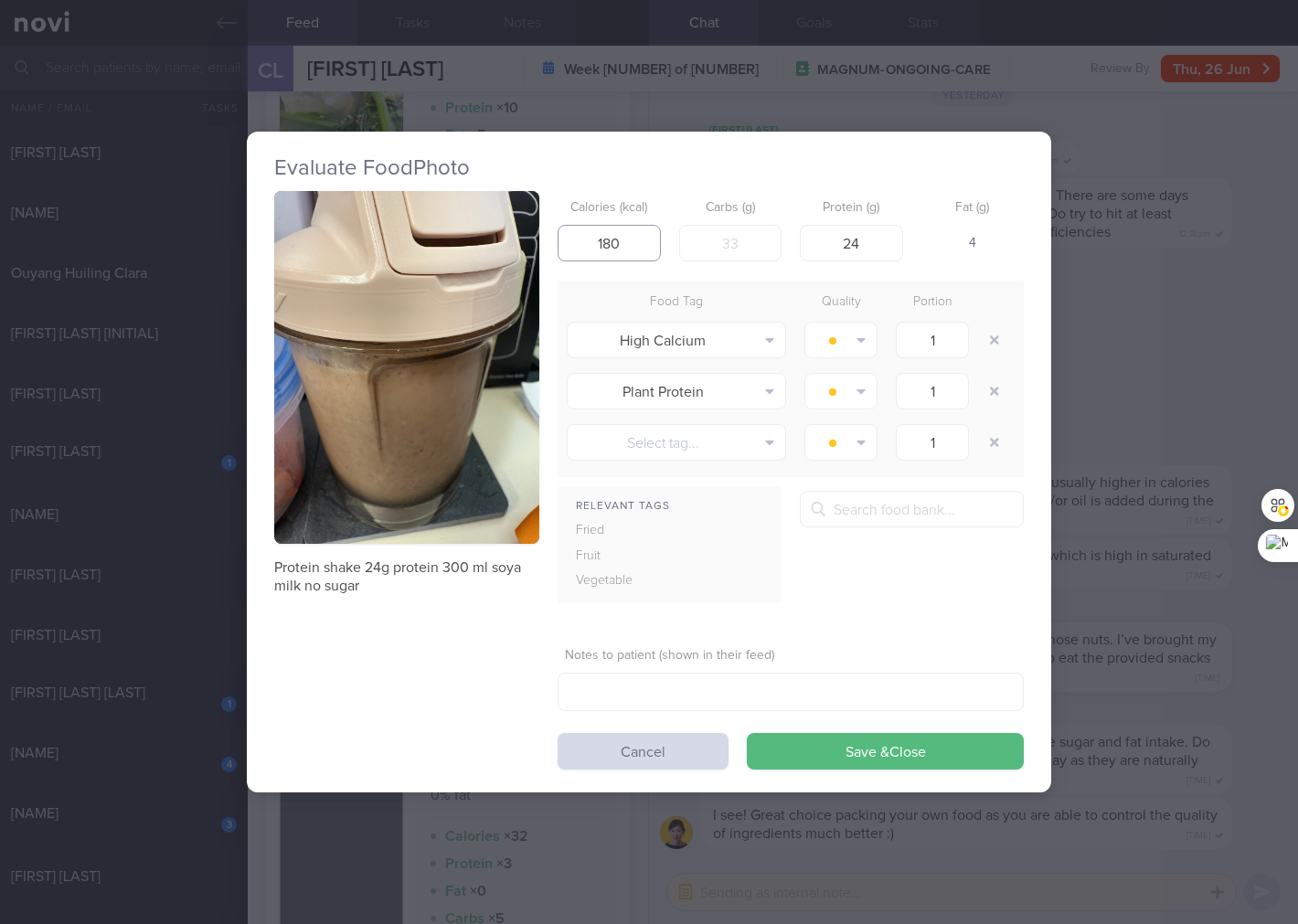 click on "180" at bounding box center [609, 243] 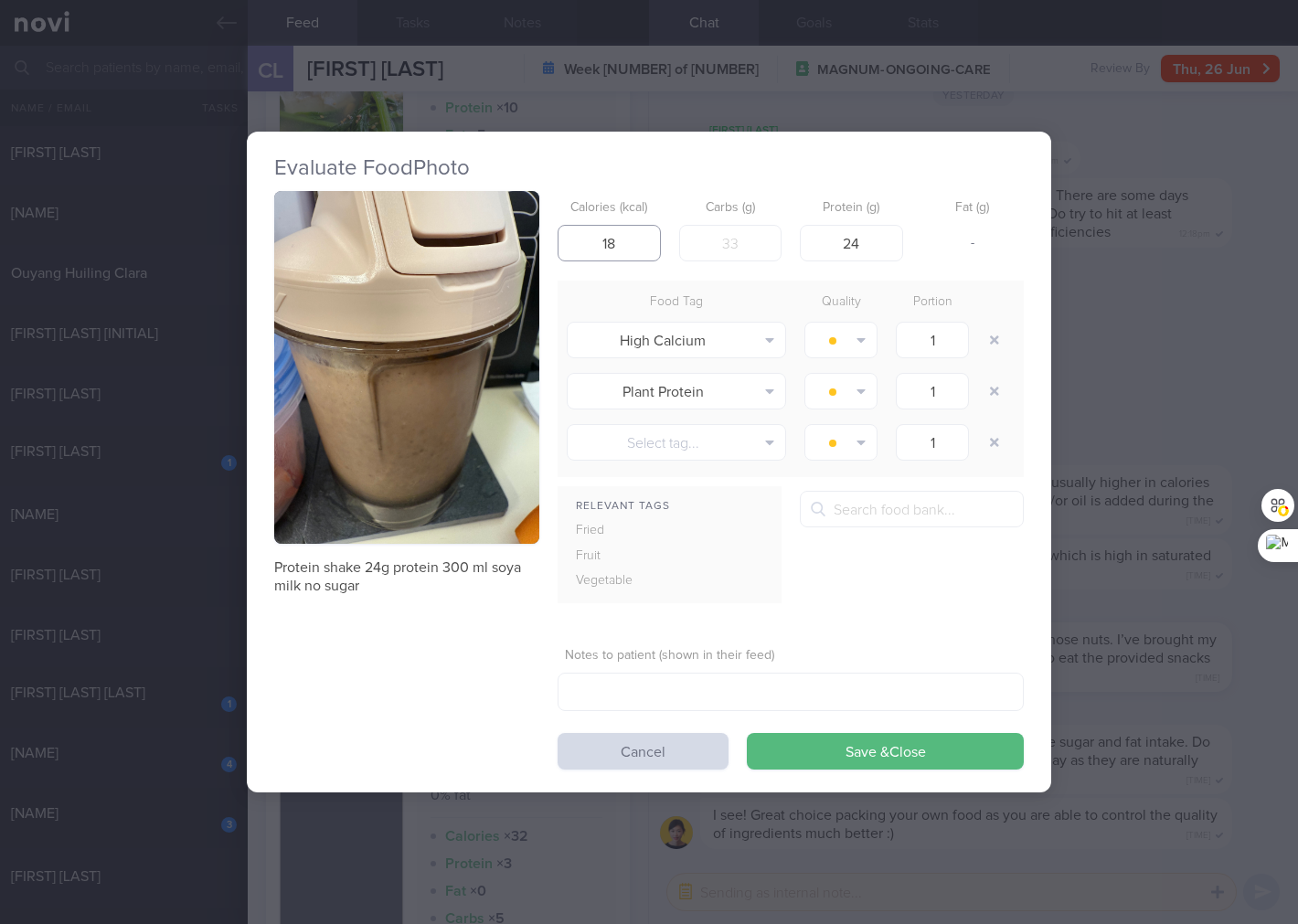 type on "1" 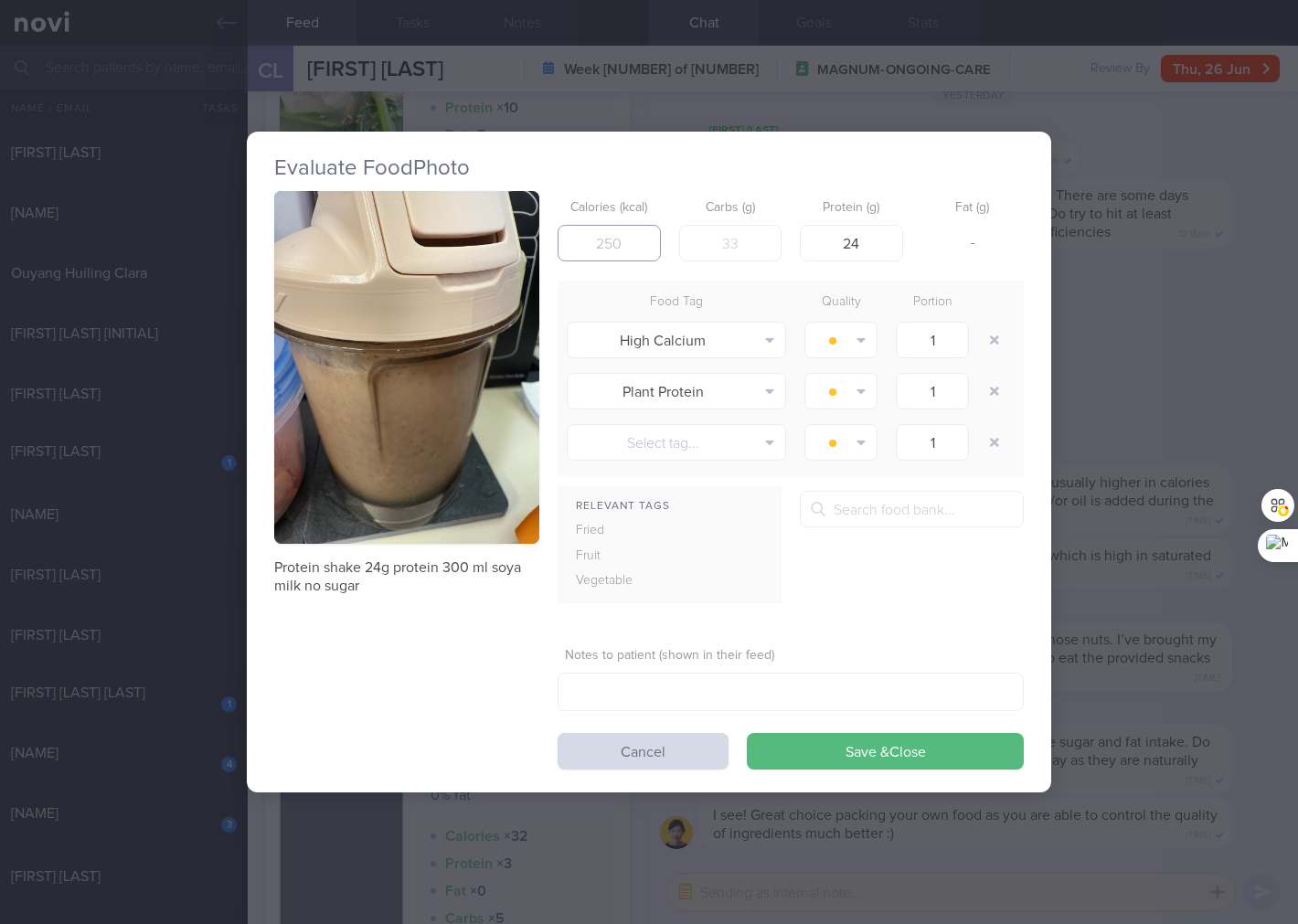 type 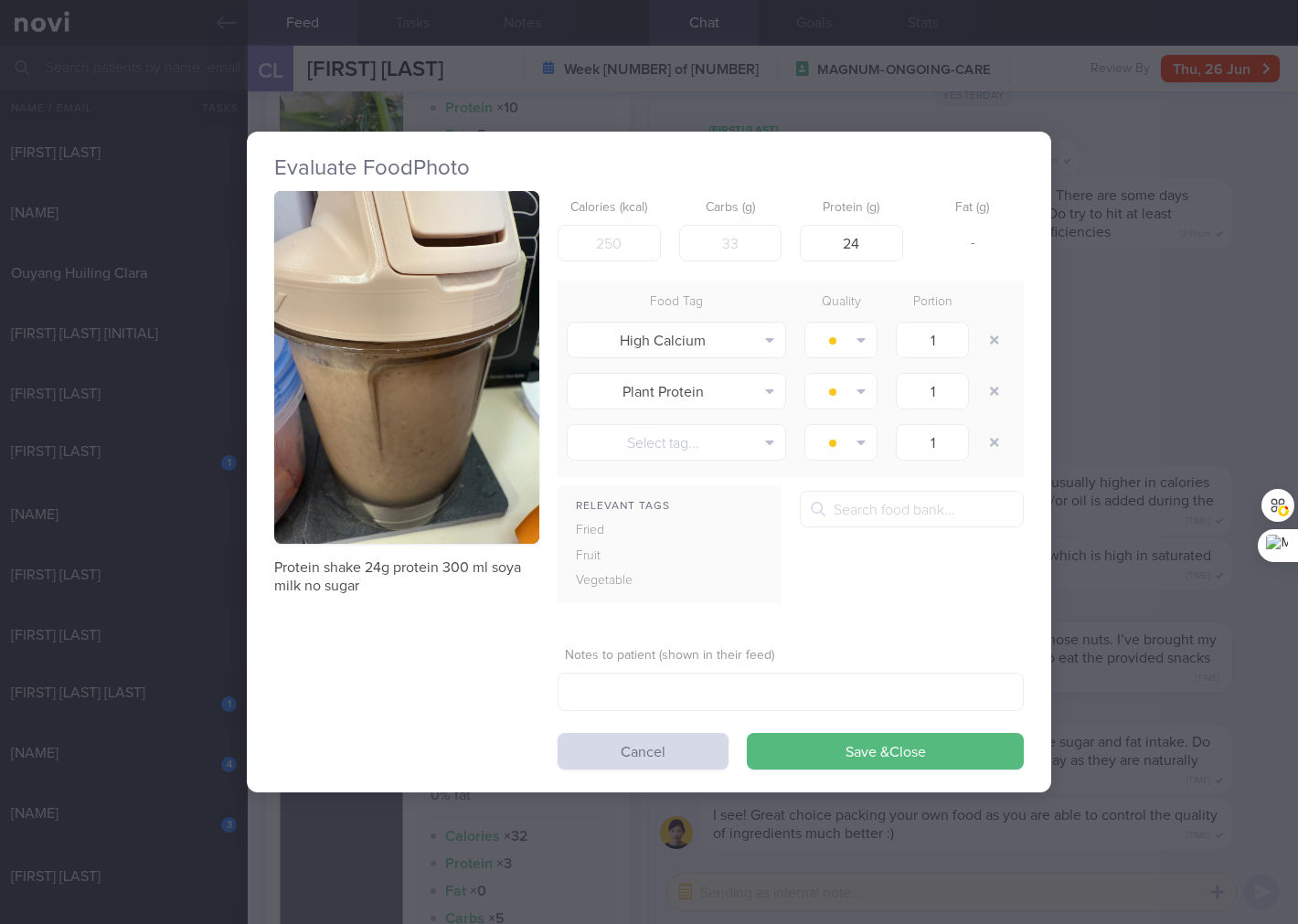 click on "Evaluate Food  Photo
Protein shake 24g protein 300 ml soya milk no sugar
Calories (kcal)
Carbs (g)
12
Protein (g)
24
Fat (g)
-
Food Tag
Quality
Portion
High Calcium
Alcohol
Fried
Fruit
Healthy Fats
High Calcium
High Cholesterol
High Fat" at bounding box center (649, 462) 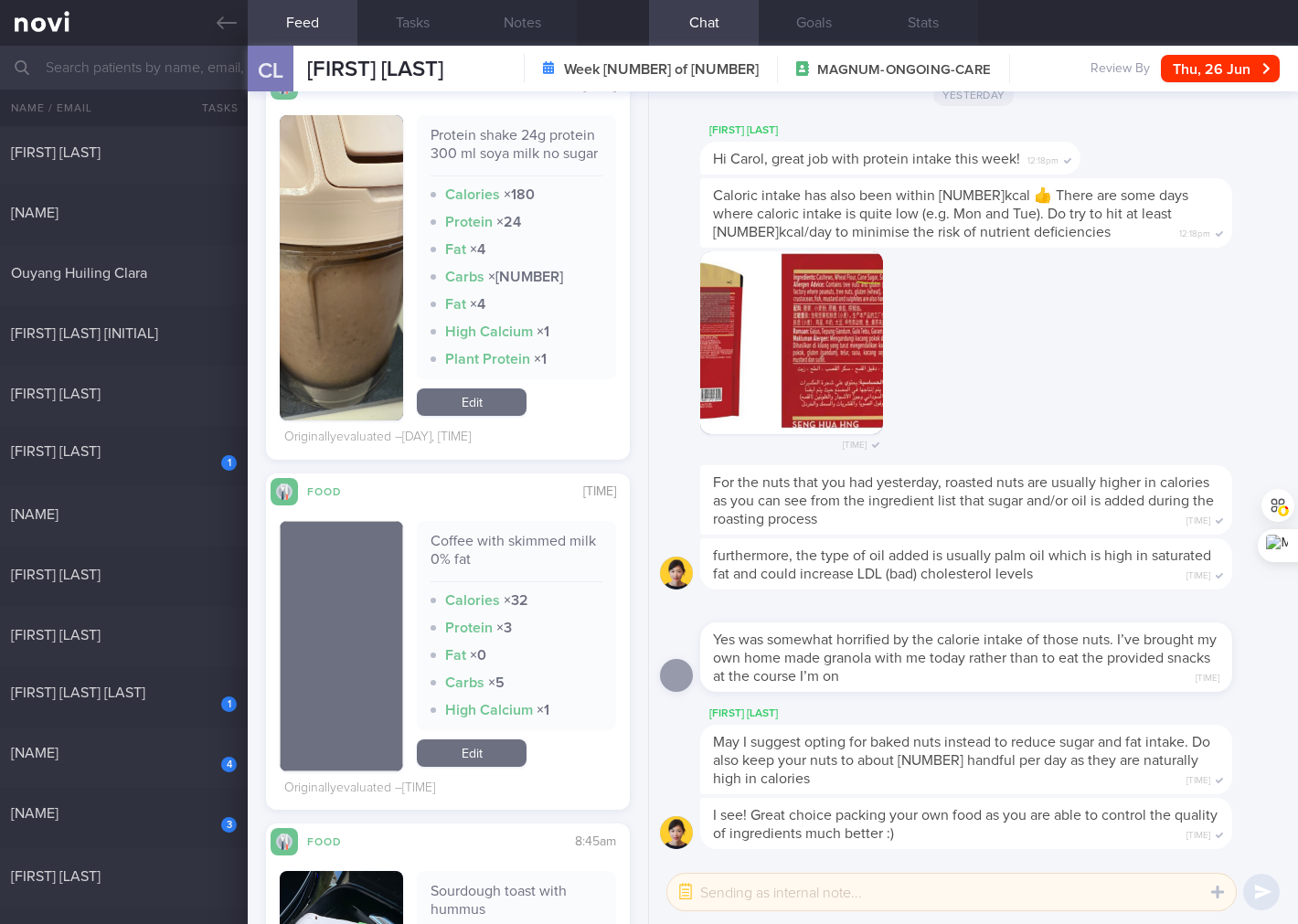scroll, scrollTop: 4603, scrollLeft: 0, axis: vertical 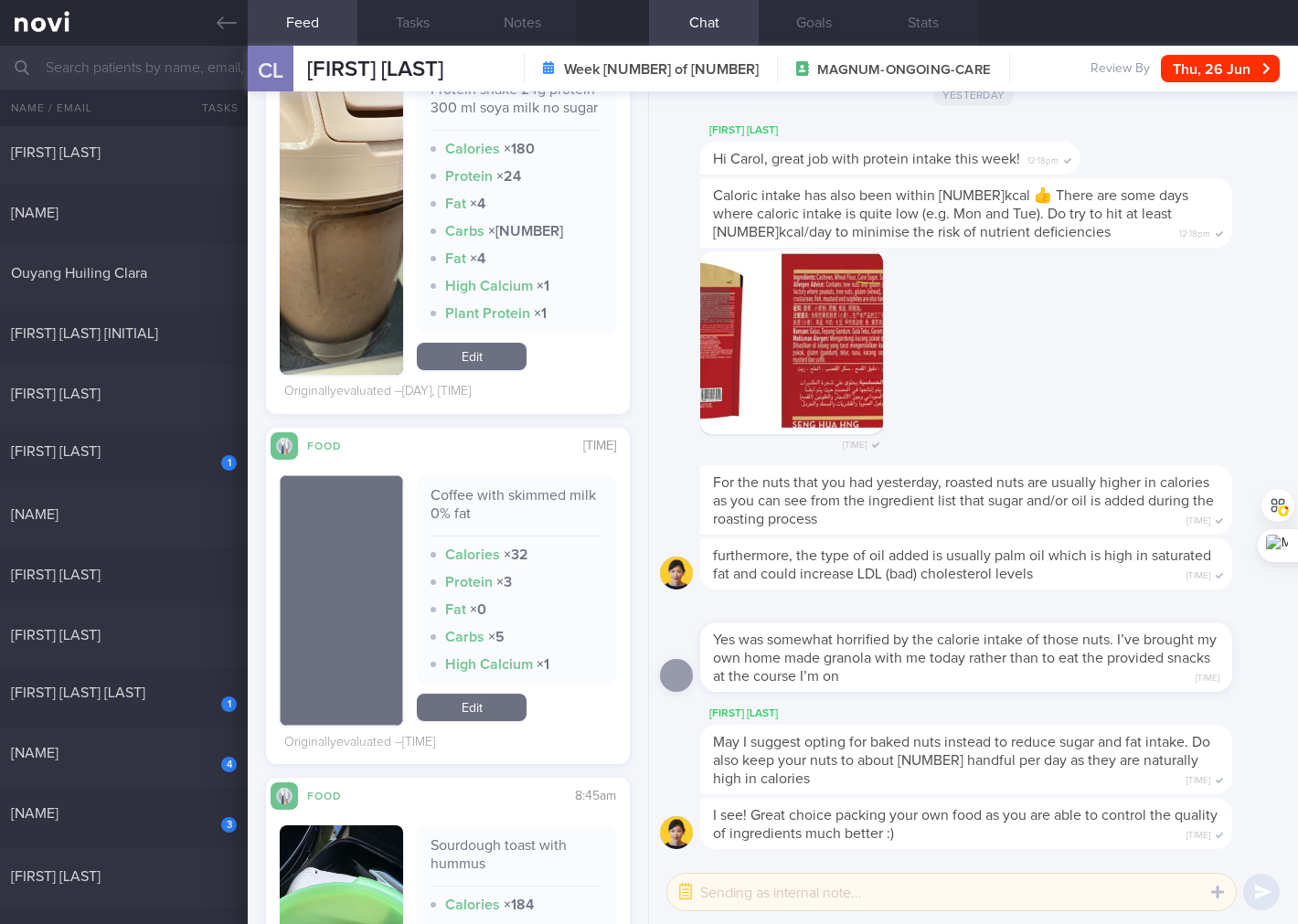 click on "Edit" at bounding box center [472, 356] 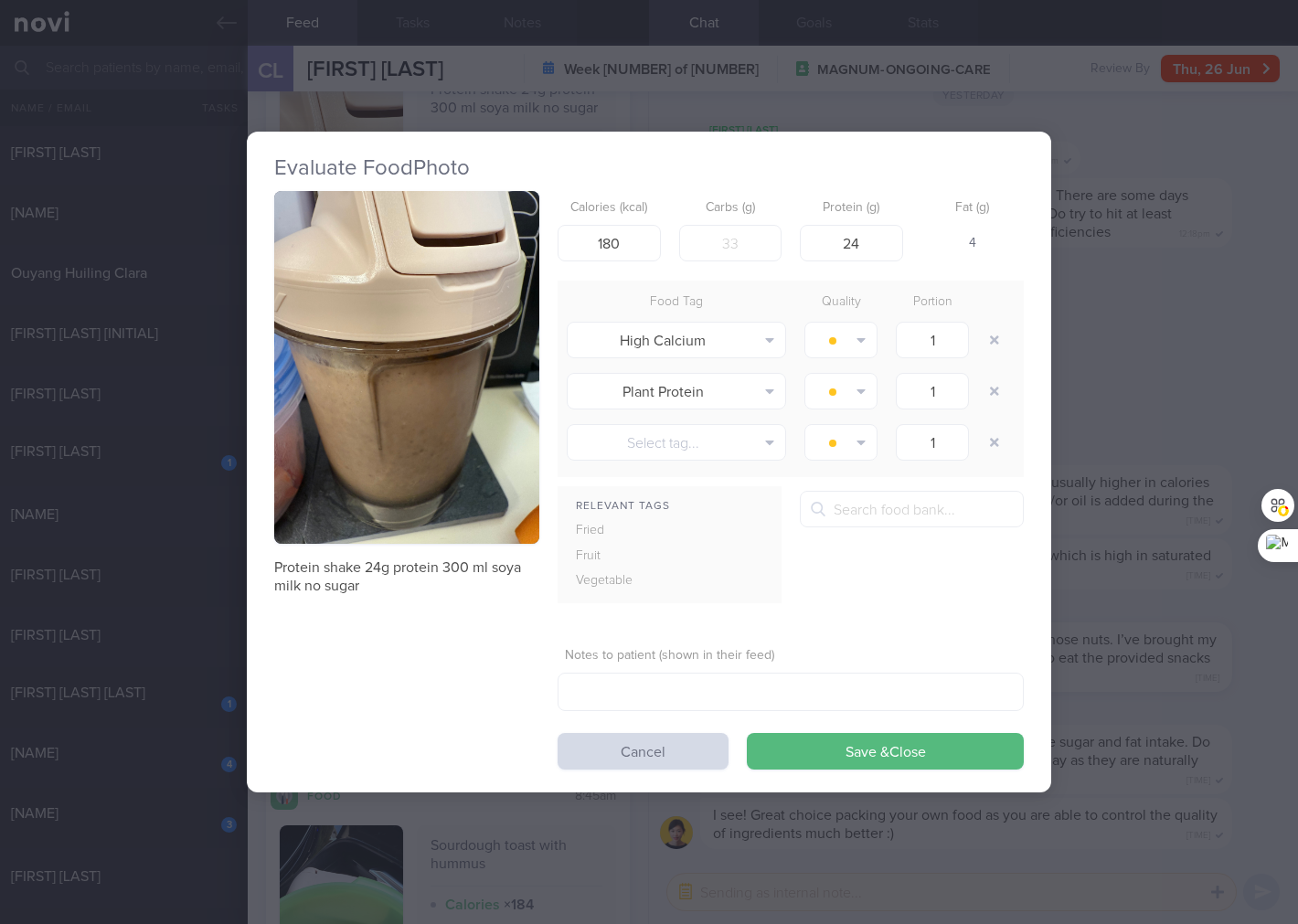 click on "Evaluate Food  Photo
Protein shake 24g protein 300 ml soya milk no sugar
Calories (kcal)
180
Carbs (g)
12
Protein (g)
24
Fat (g)
4
Food Tag
Quality
Portion
High Calcium
Alcohol
Fried
Fruit
Healthy Fats
High Calcium
High Cholesterol
High Fat
High Fibre
High GI" at bounding box center [649, 462] 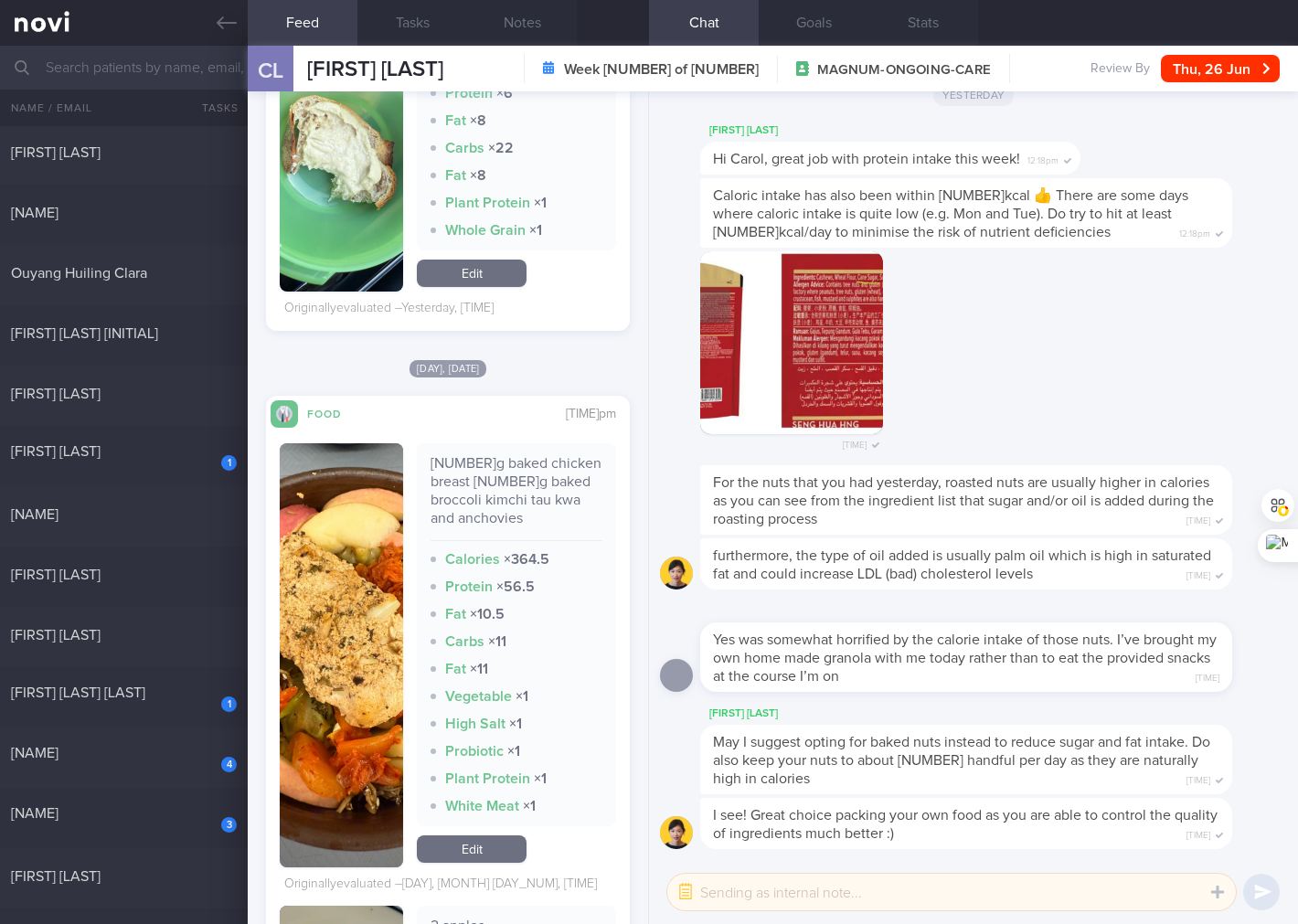 scroll, scrollTop: 5687, scrollLeft: 0, axis: vertical 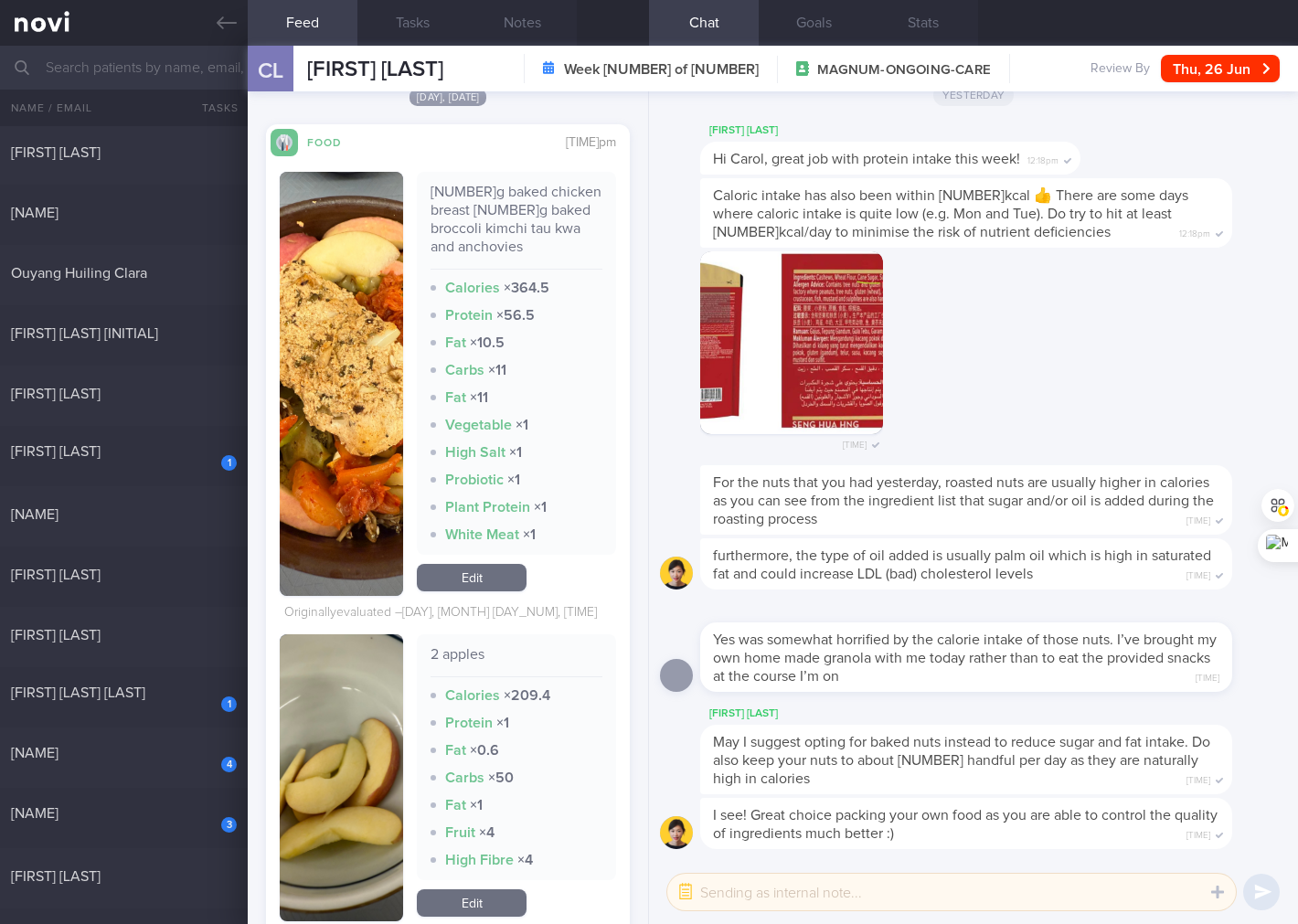 click on "[NUMBER]g baked chicken breast [NUMBER]g baked broccoli kimchi tau kwa and anchovies" at bounding box center (516, 226) 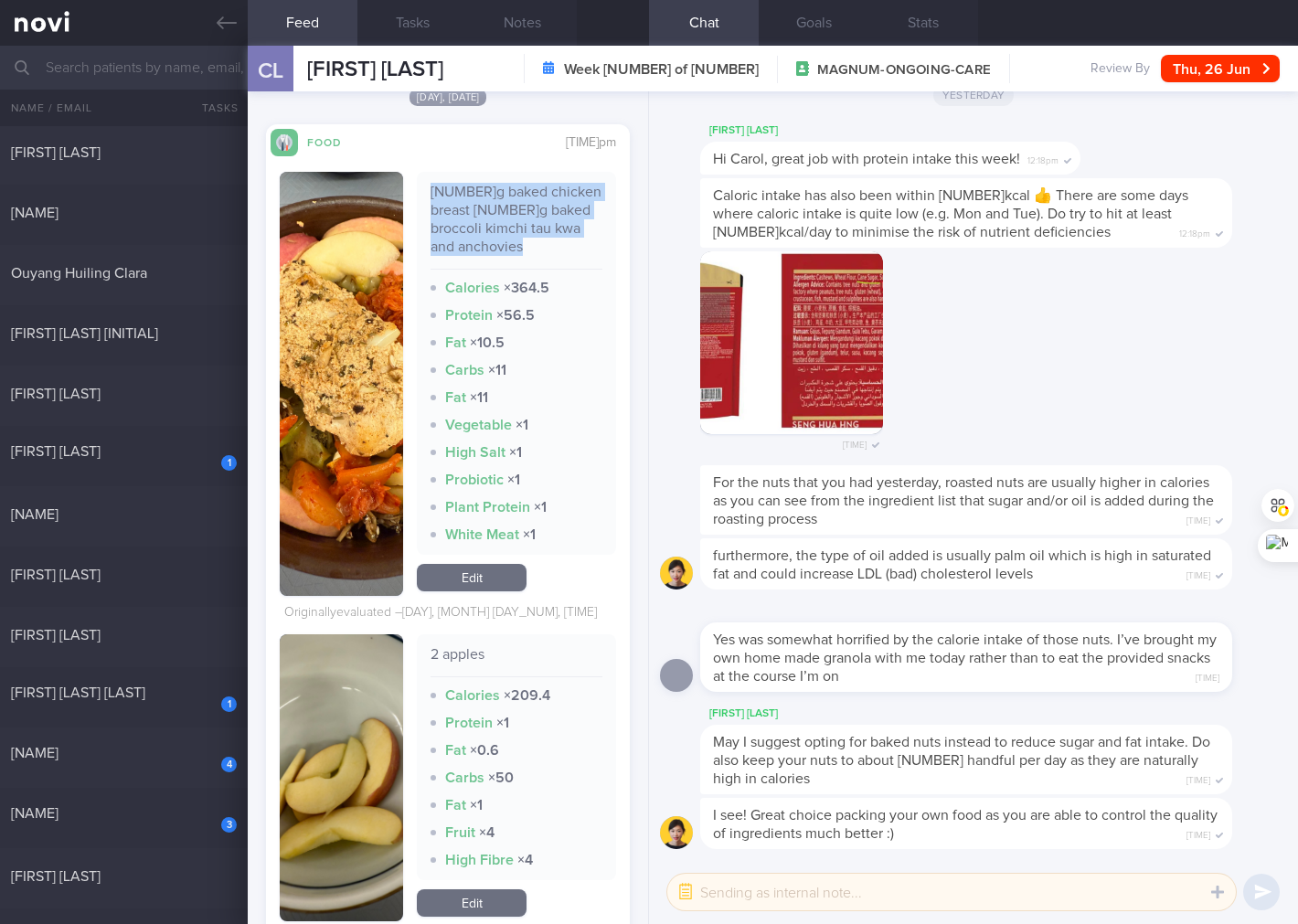 click on "[NUMBER]g baked chicken breast [NUMBER]g baked broccoli kimchi tau kwa and anchovies" at bounding box center [516, 226] 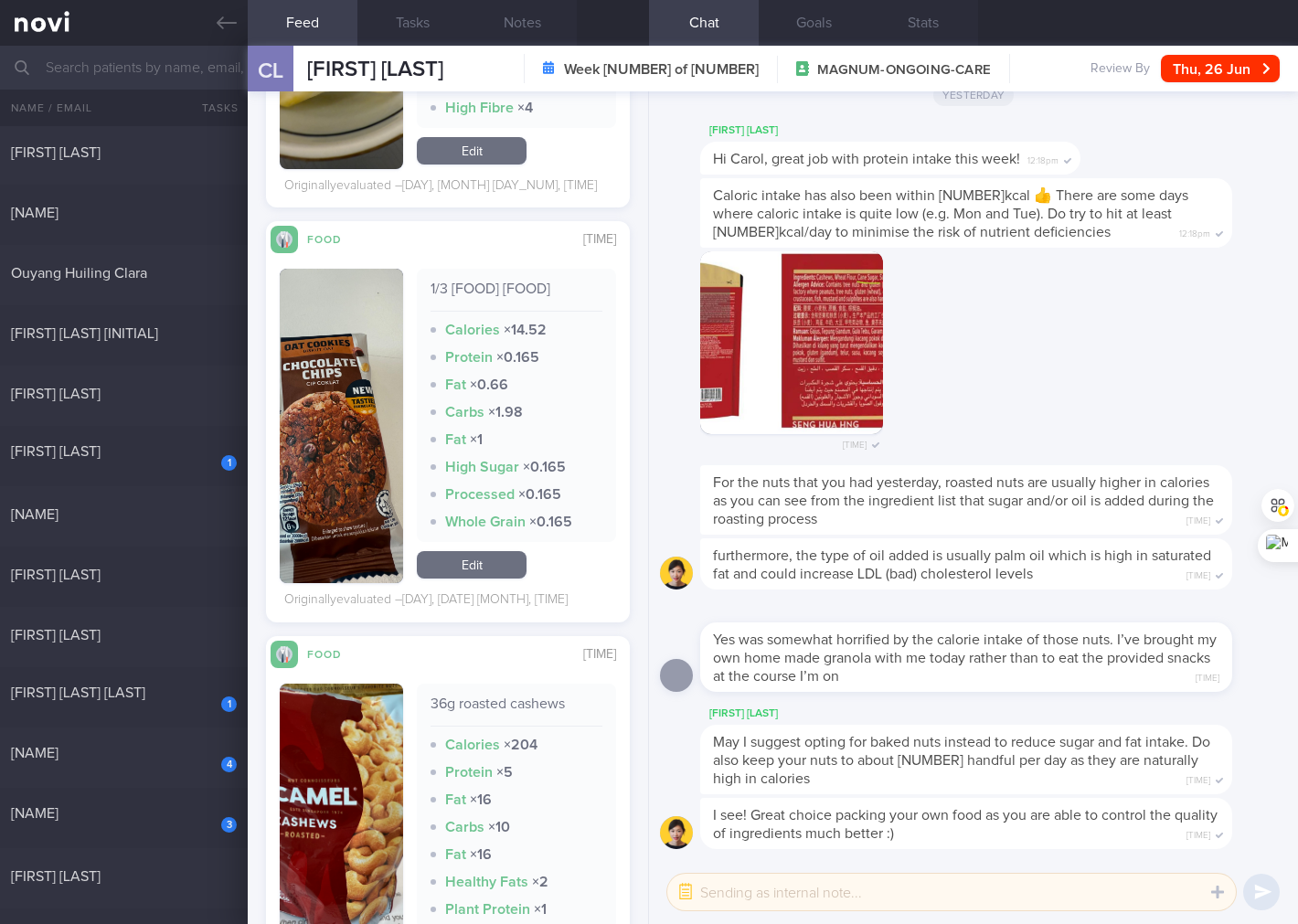 scroll, scrollTop: 6499, scrollLeft: 0, axis: vertical 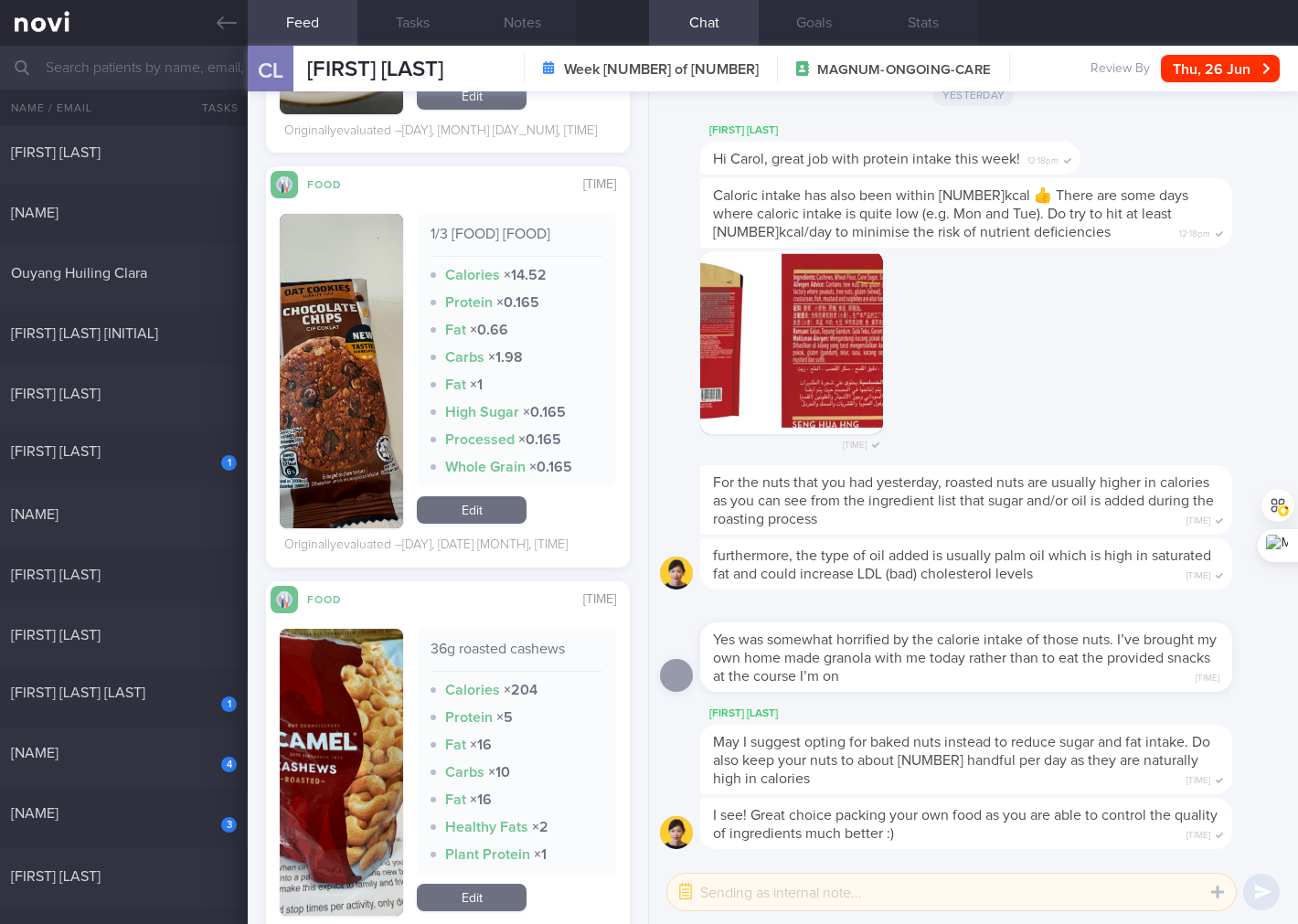 click on "36g roasted cashews" at bounding box center [516, 655] 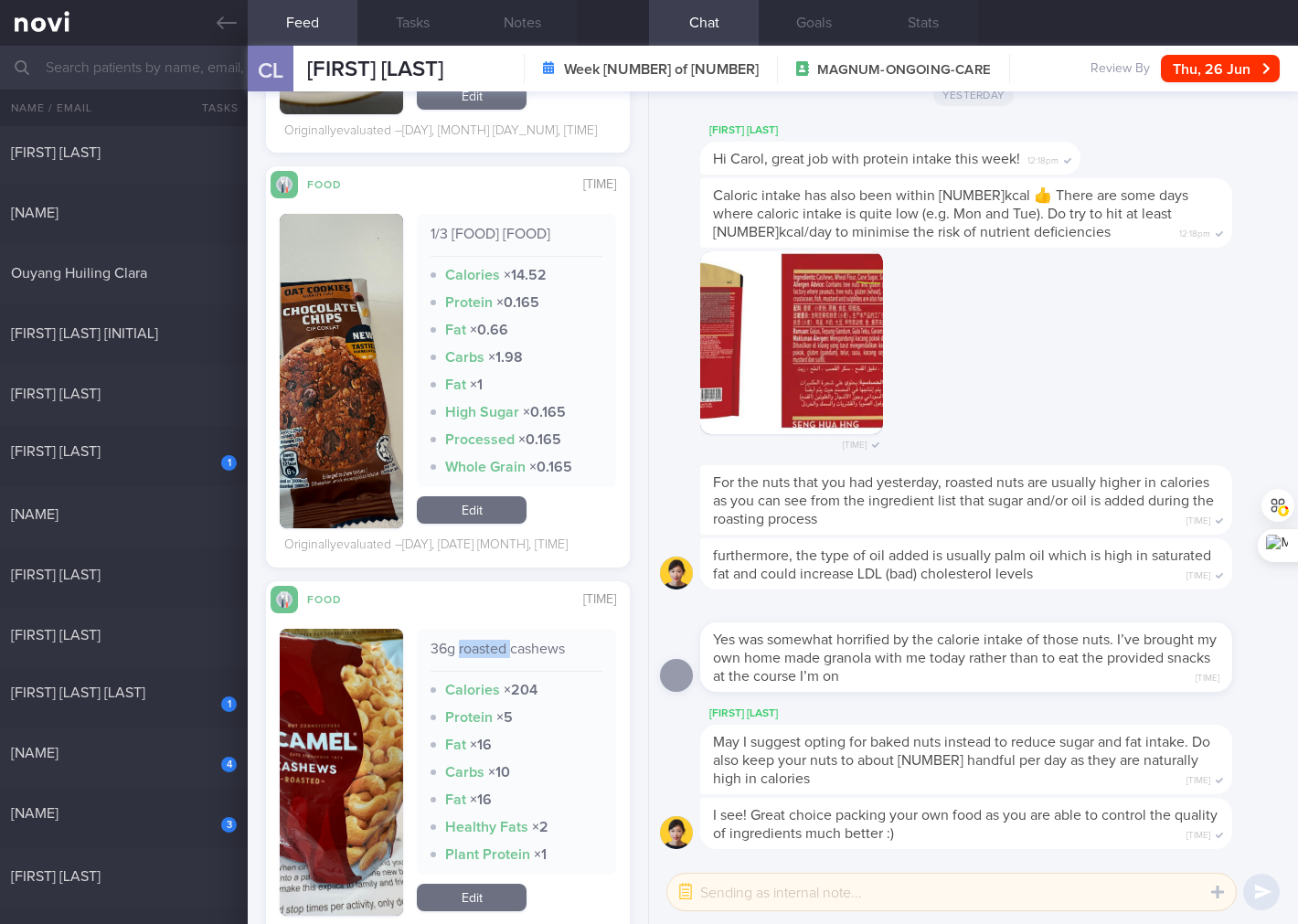 click on "36g roasted cashews" at bounding box center (516, 655) 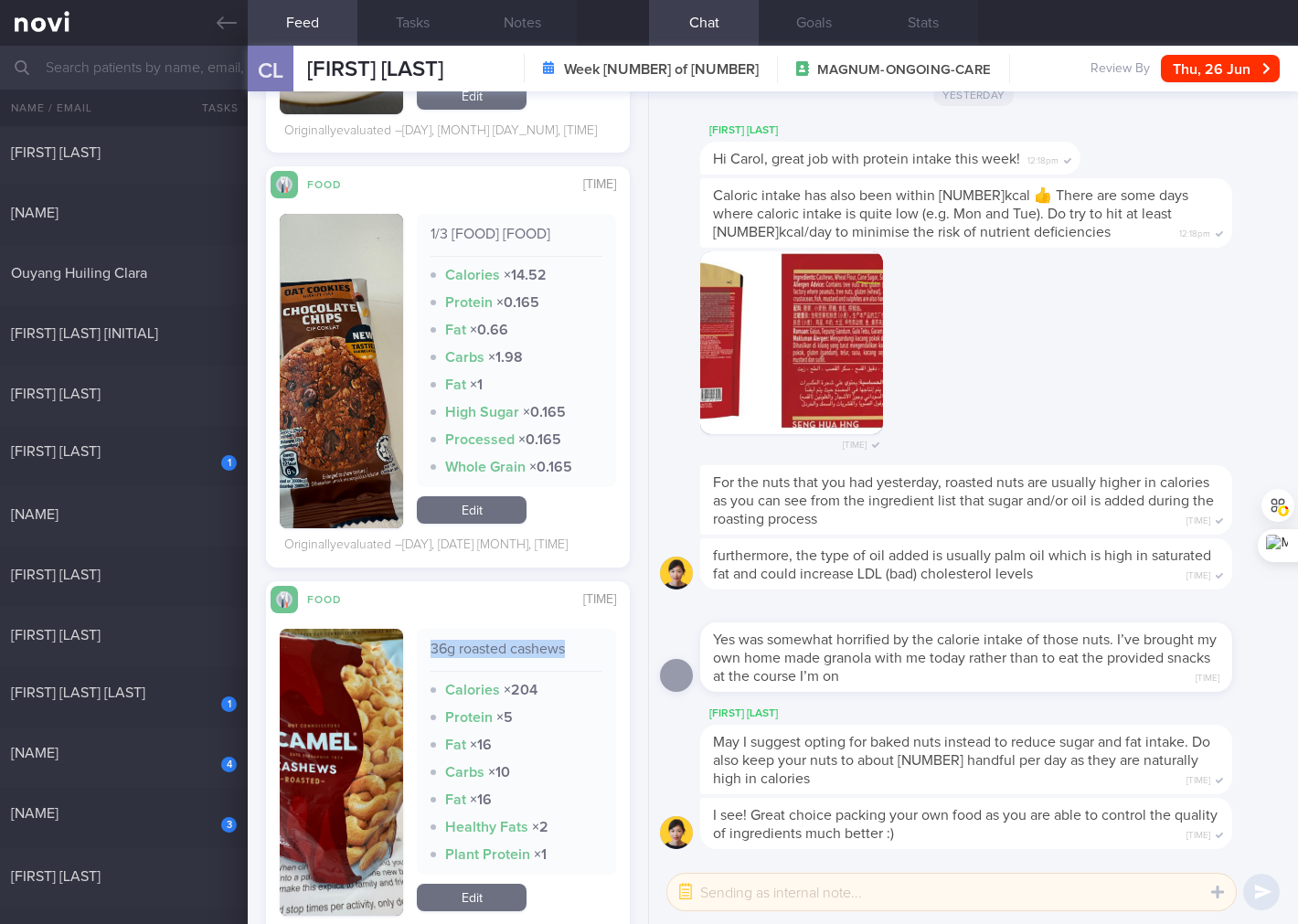 click on "36g roasted cashews" at bounding box center (516, 655) 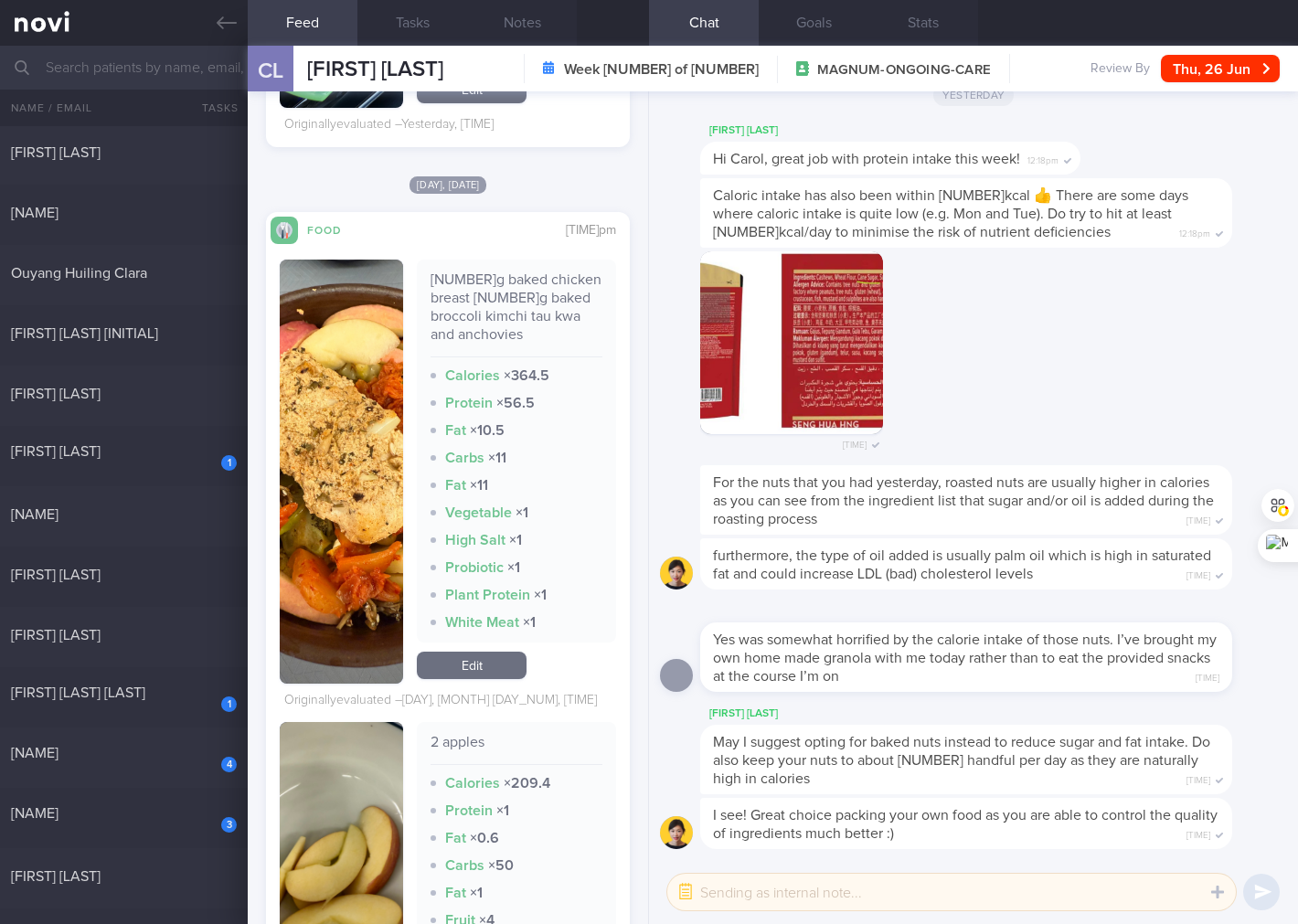 scroll, scrollTop: 5687, scrollLeft: 0, axis: vertical 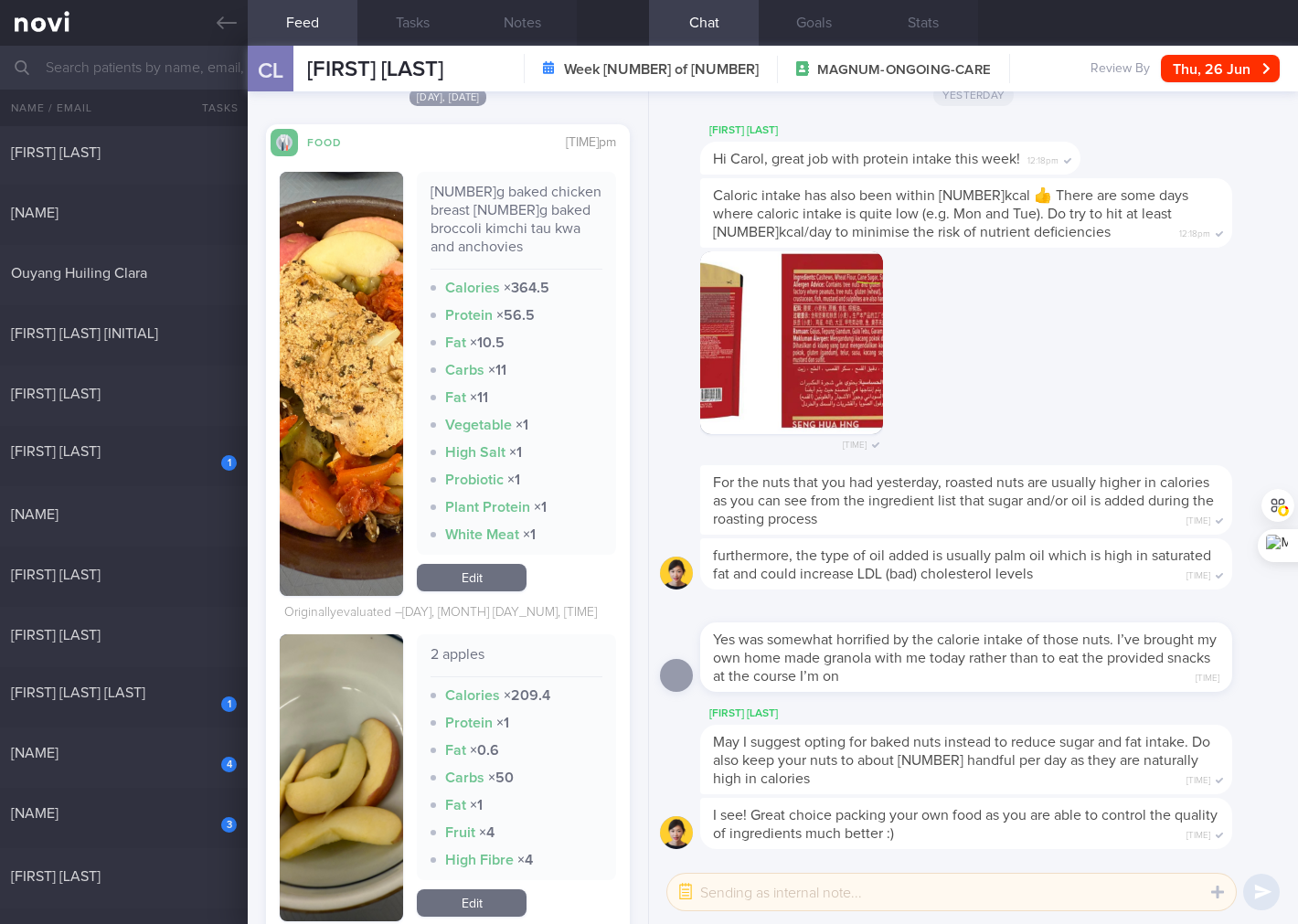 click on "Edit" at bounding box center [472, 578] 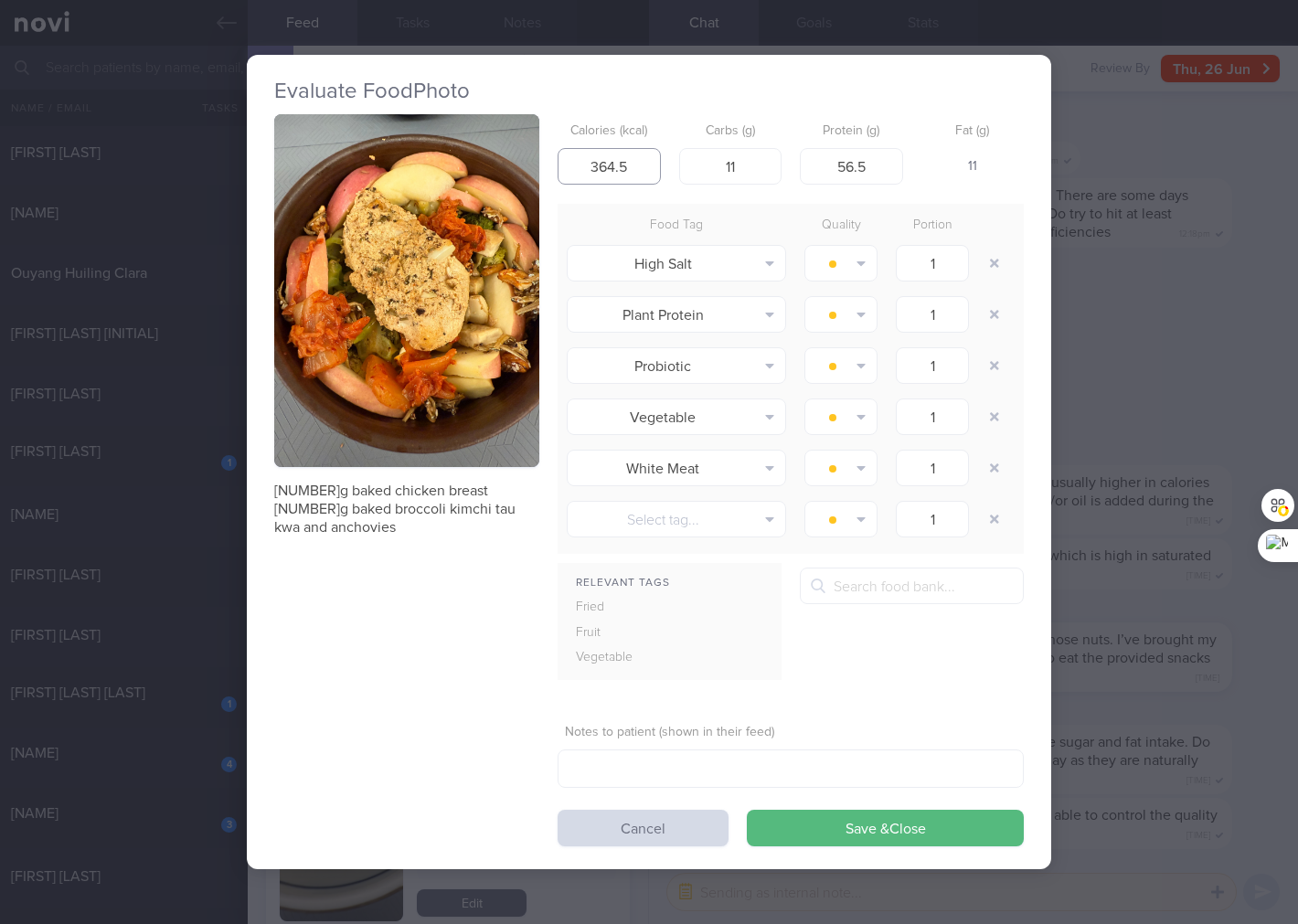 drag, startPoint x: 632, startPoint y: 162, endPoint x: 570, endPoint y: 159, distance: 62.07254 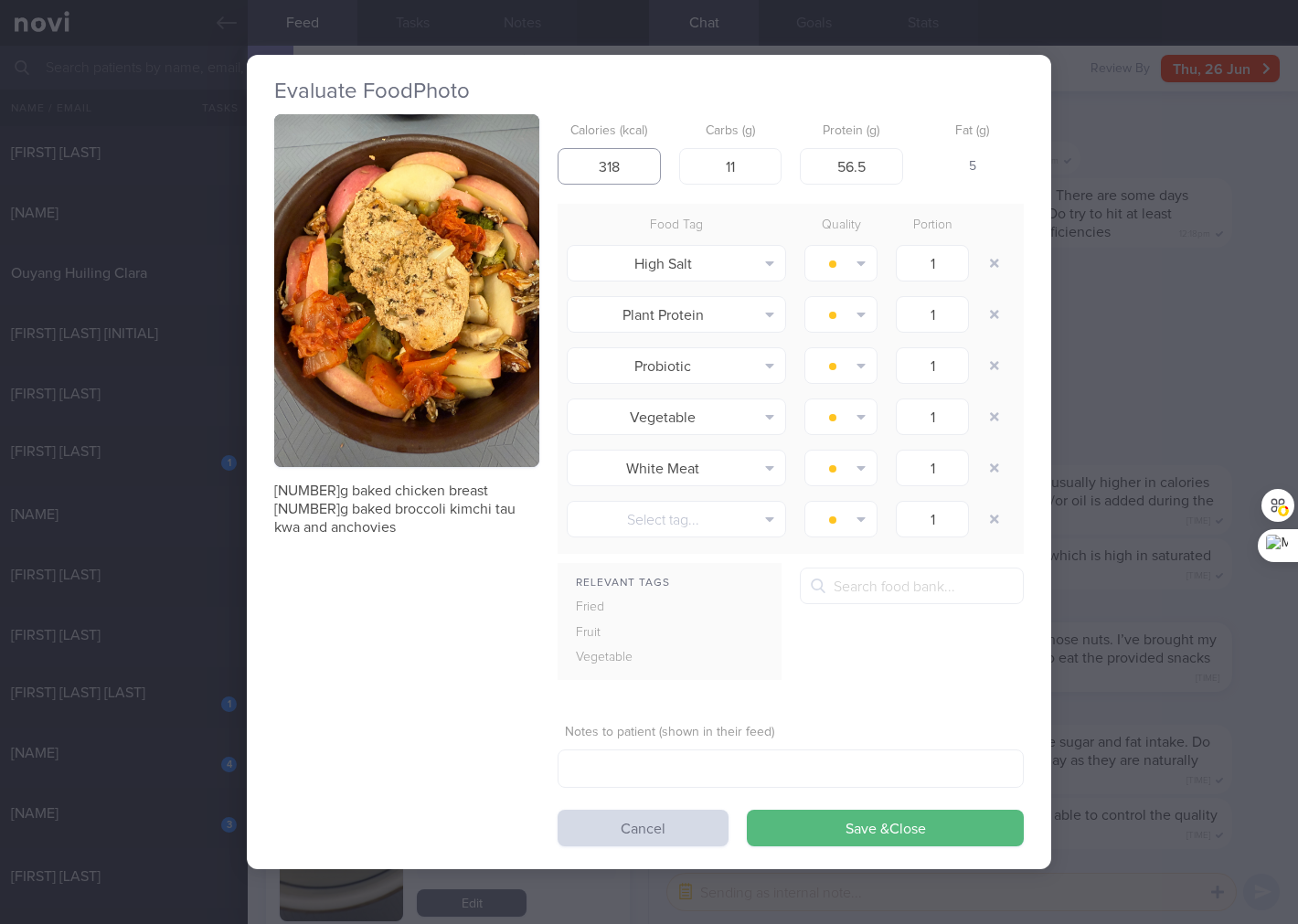 type on "318" 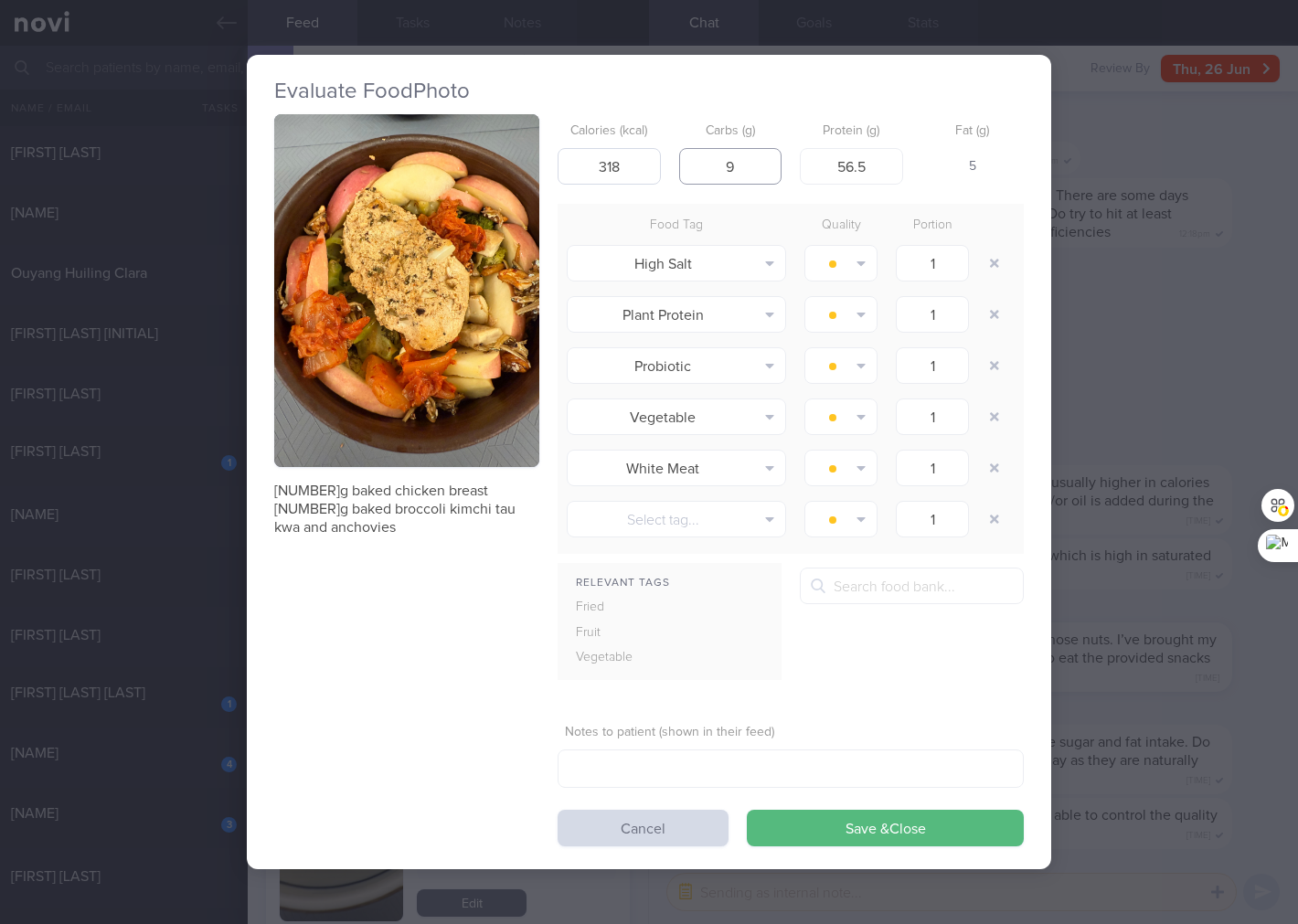 type on "9" 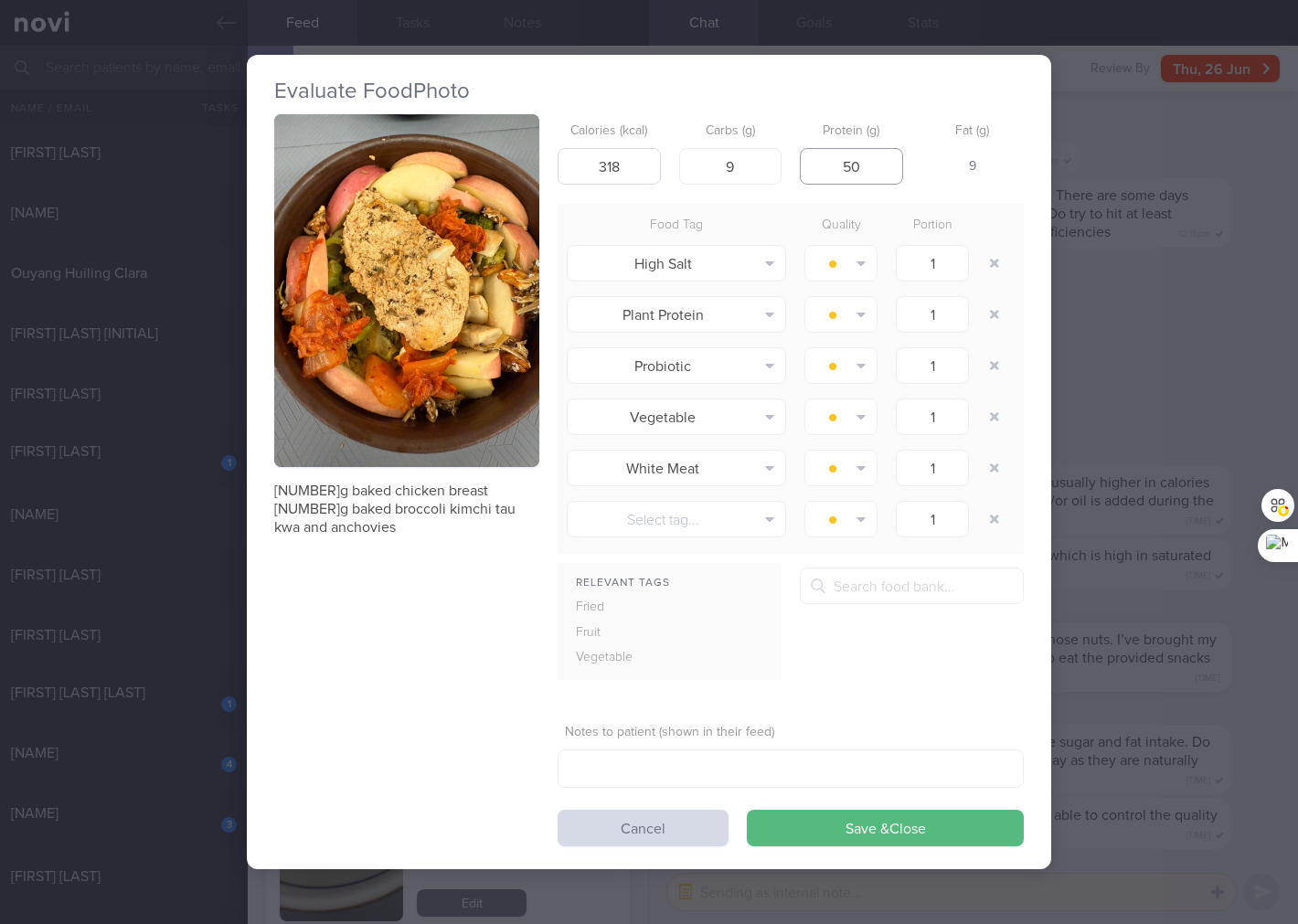 type on "50" 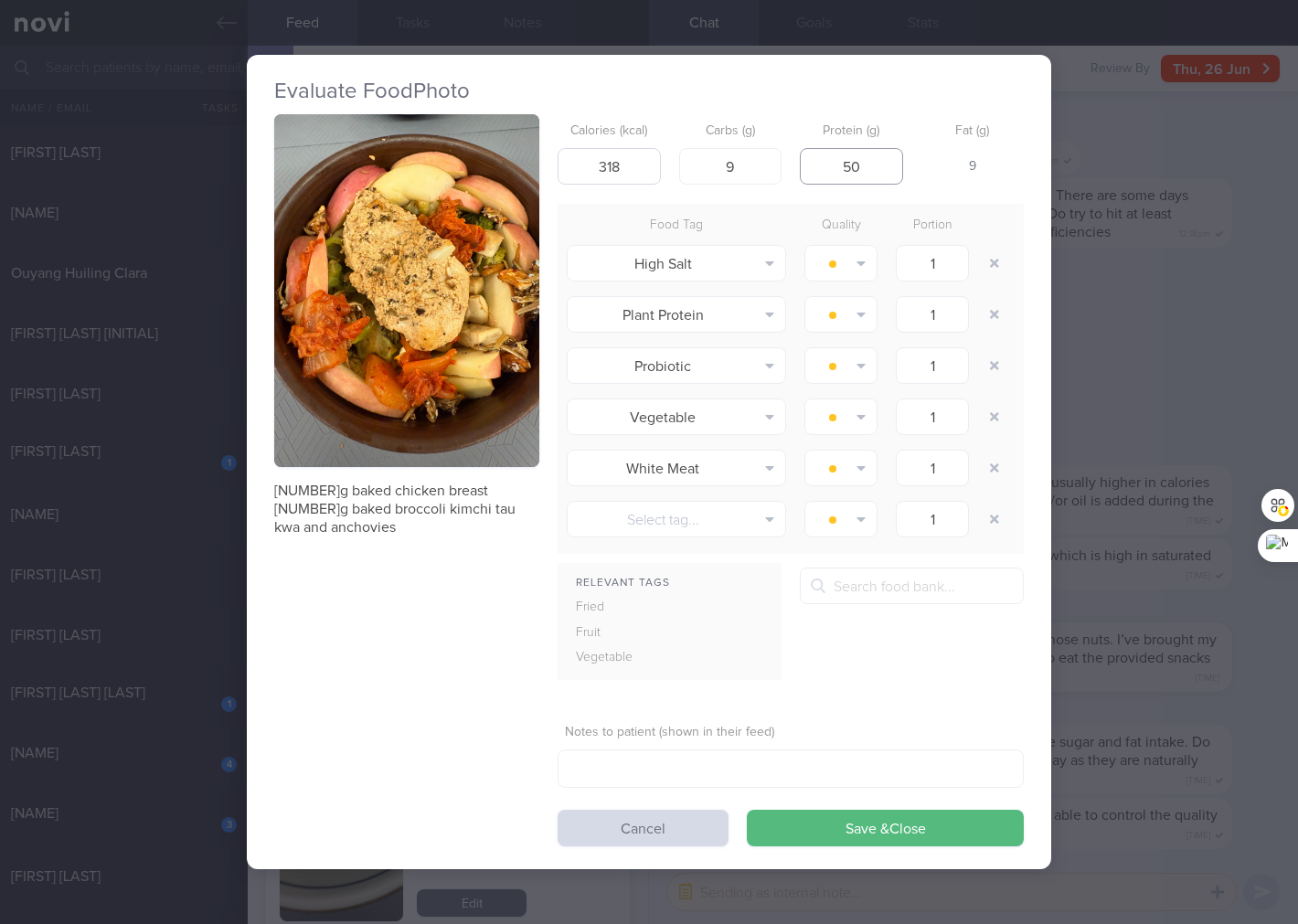 click on "Save &
Close" at bounding box center [885, 828] 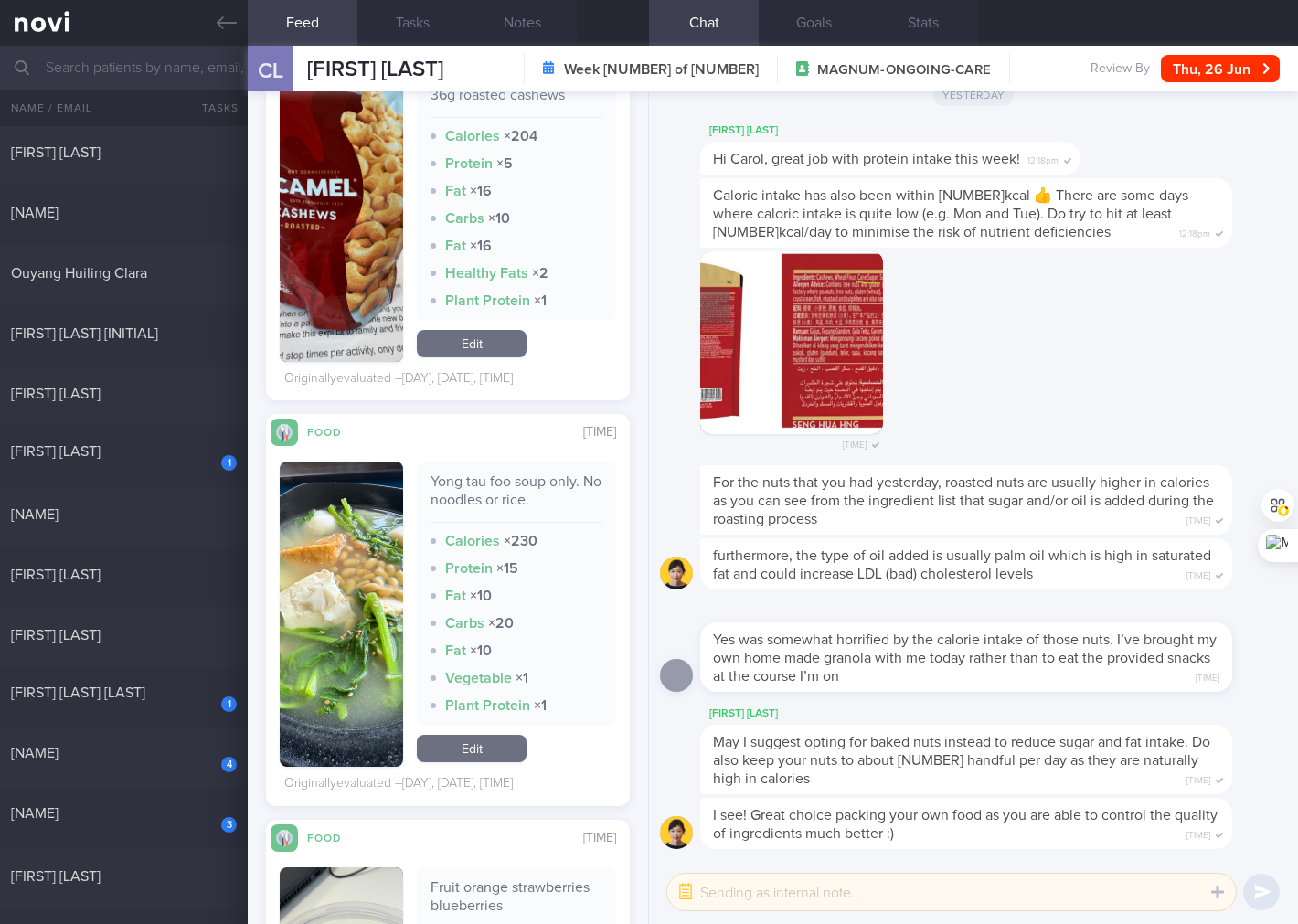 scroll, scrollTop: 6770, scrollLeft: 0, axis: vertical 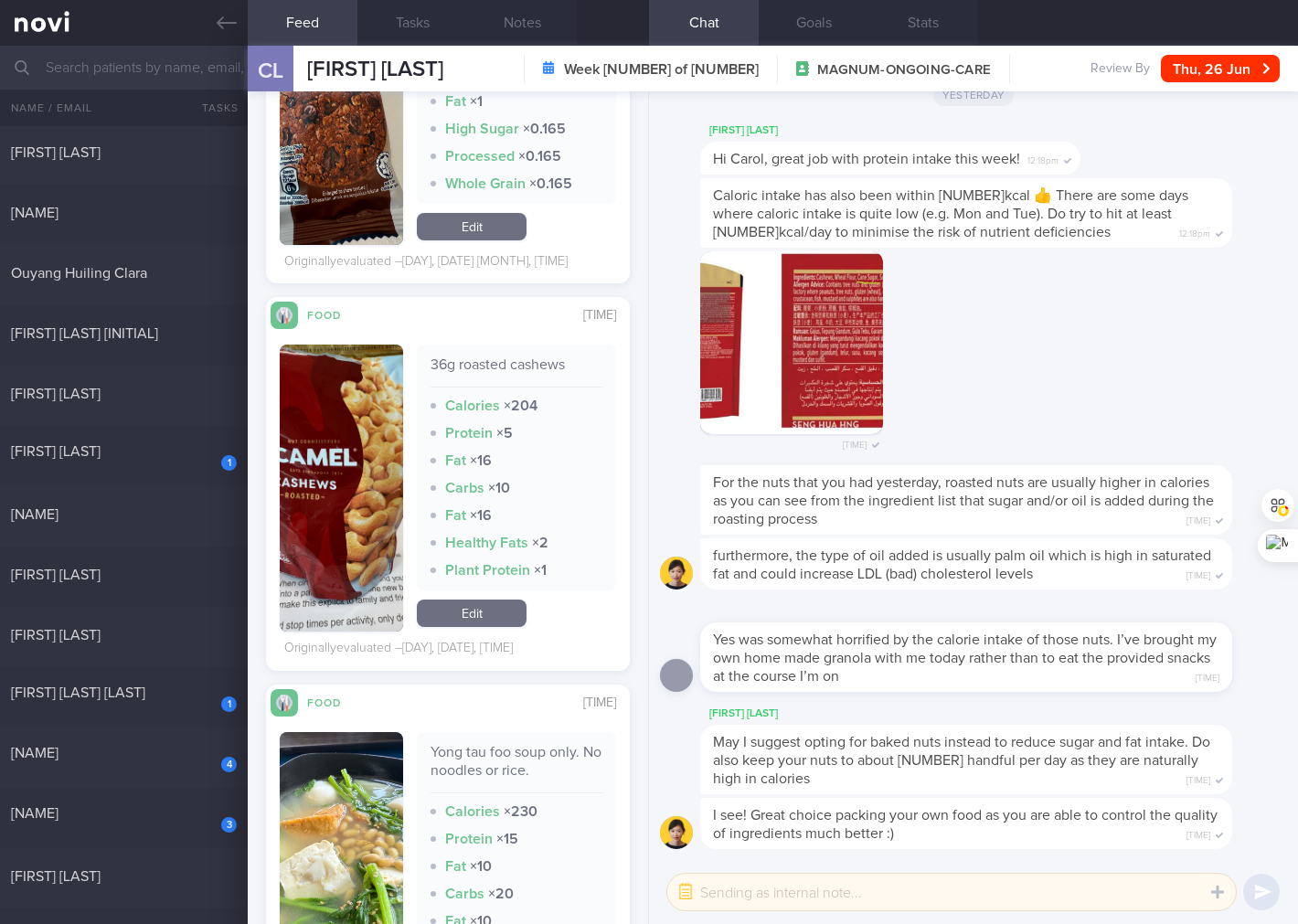 click on "Edit" at bounding box center (472, 613) 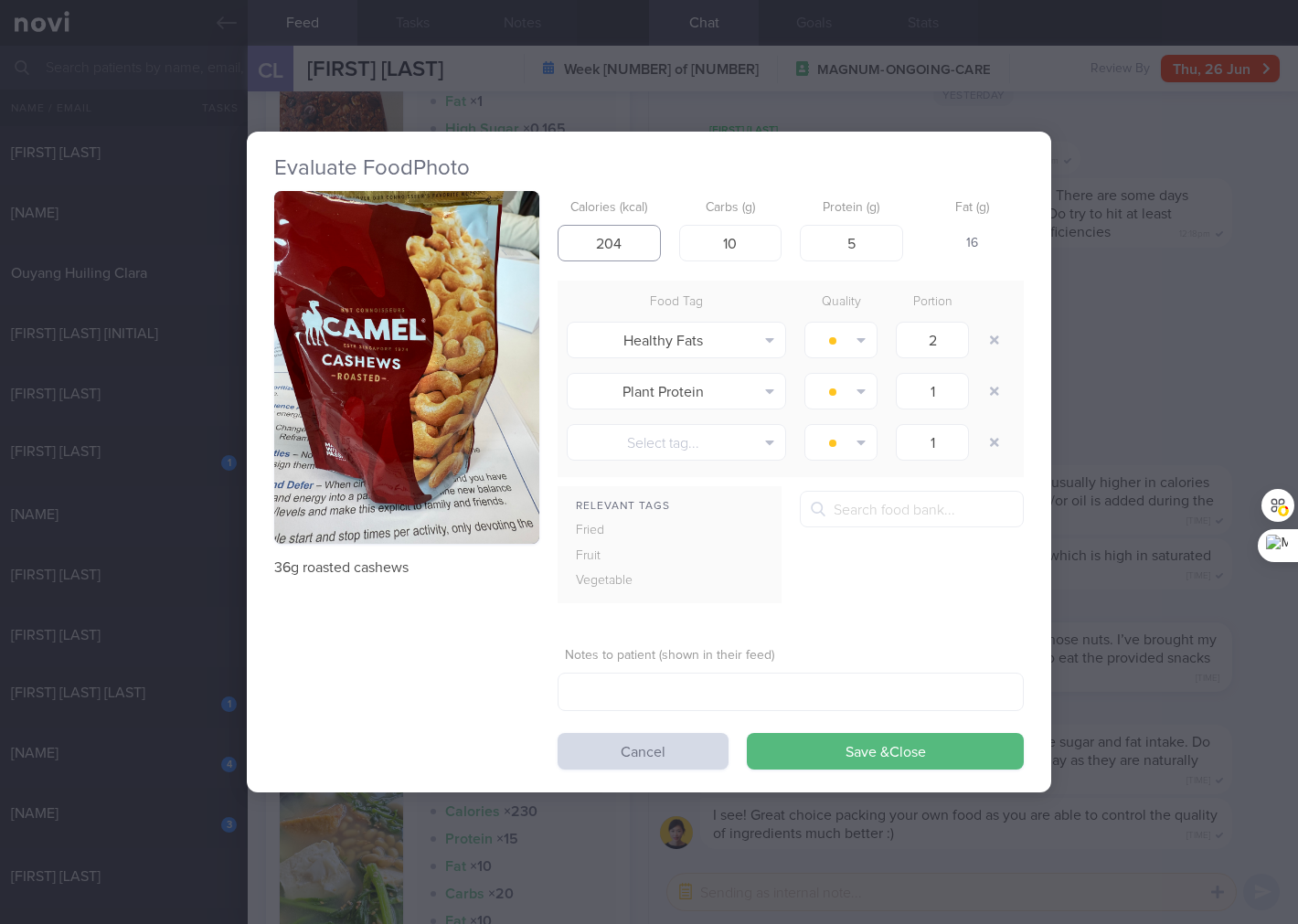 click on "204" at bounding box center (609, 243) 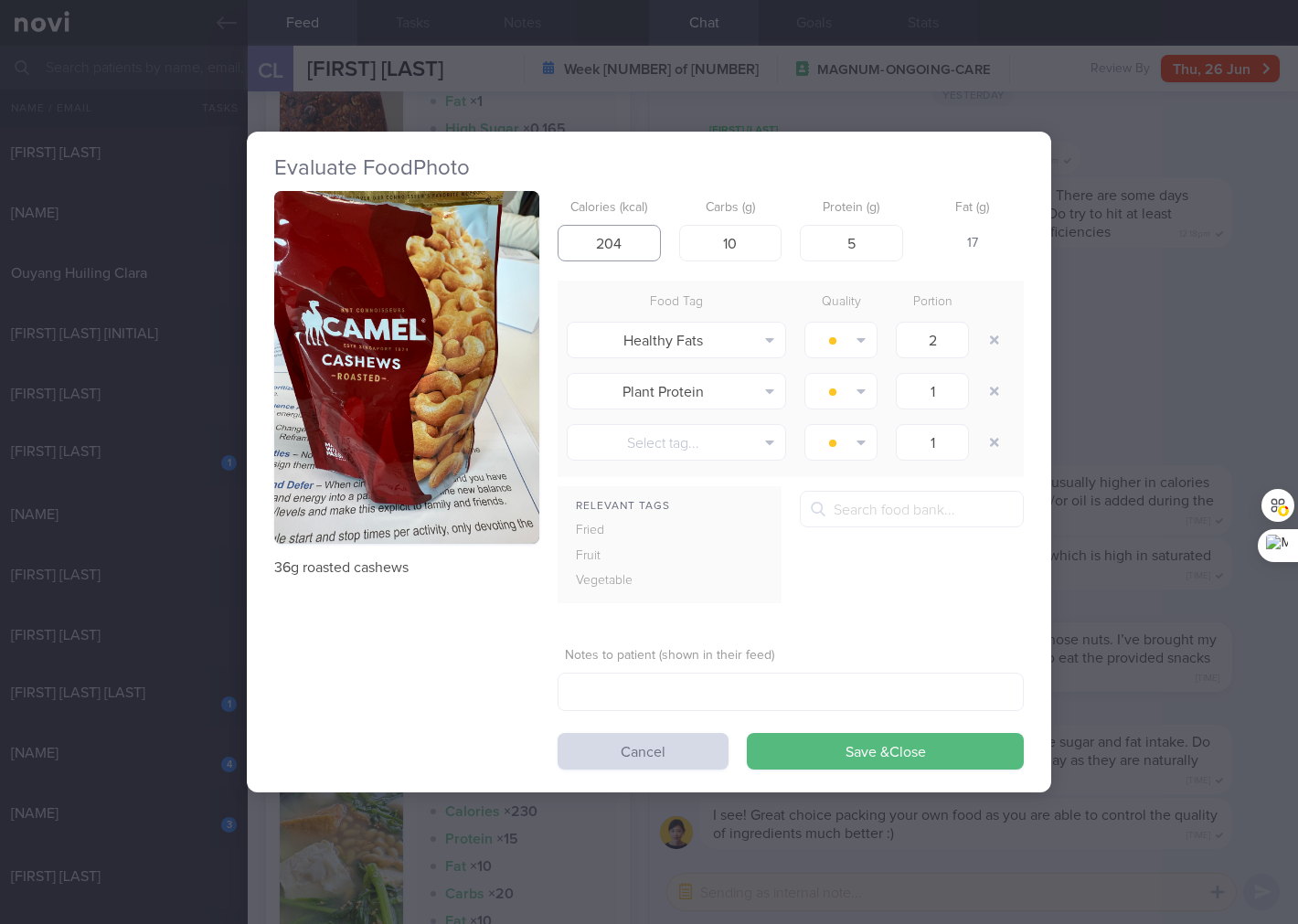 type on "[NUMBER]" 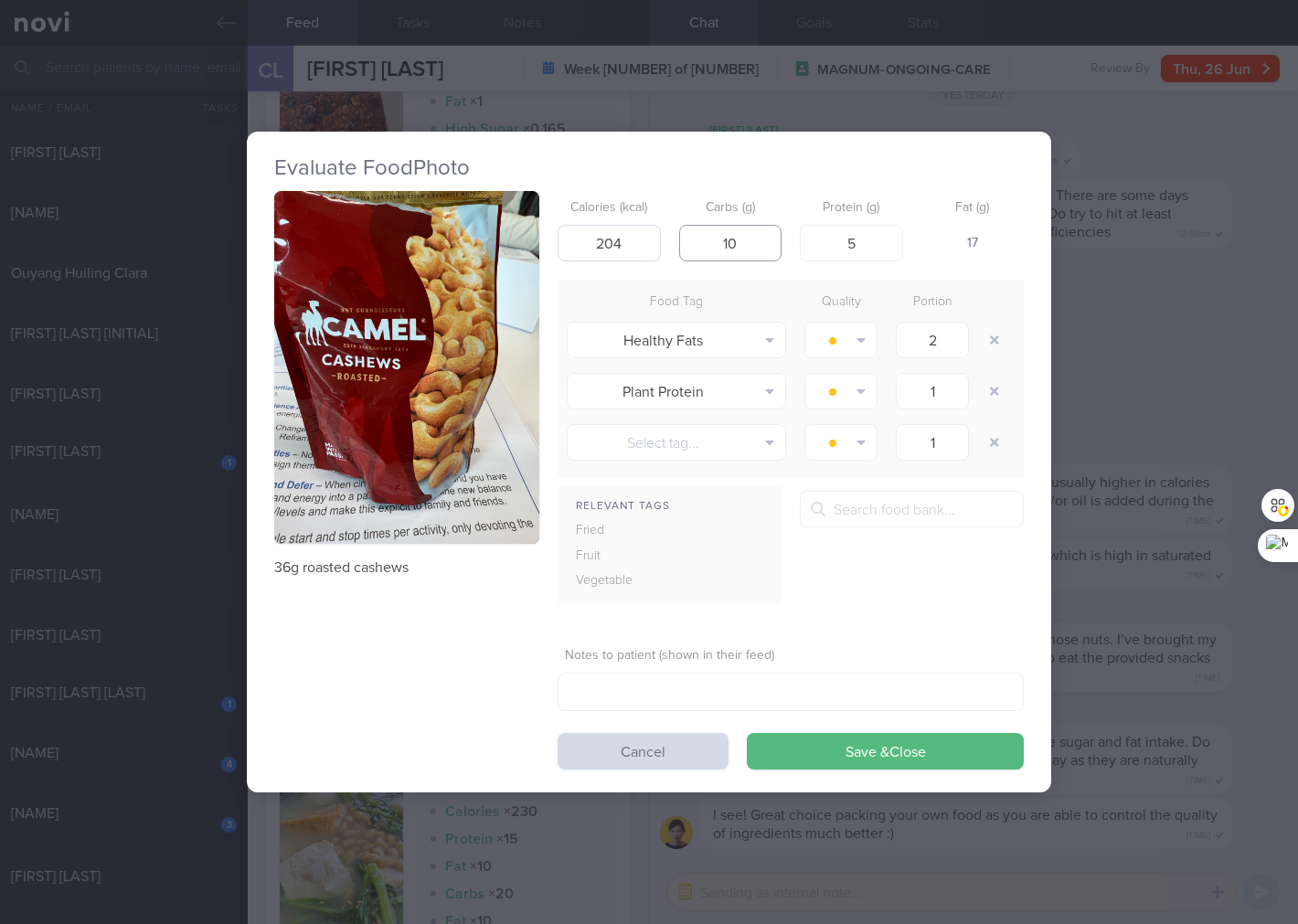 type on "[NUMBER]" 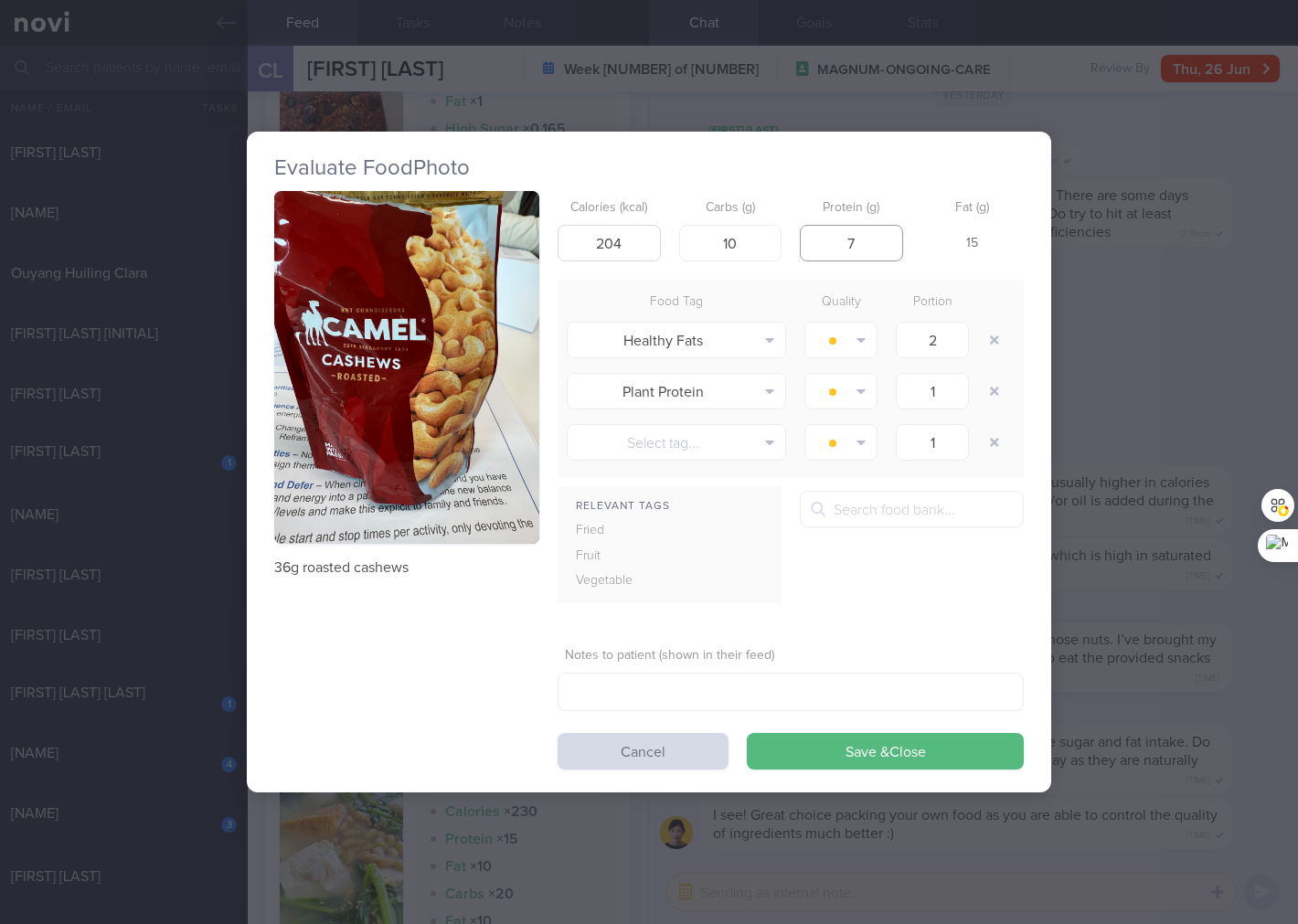 type on "7" 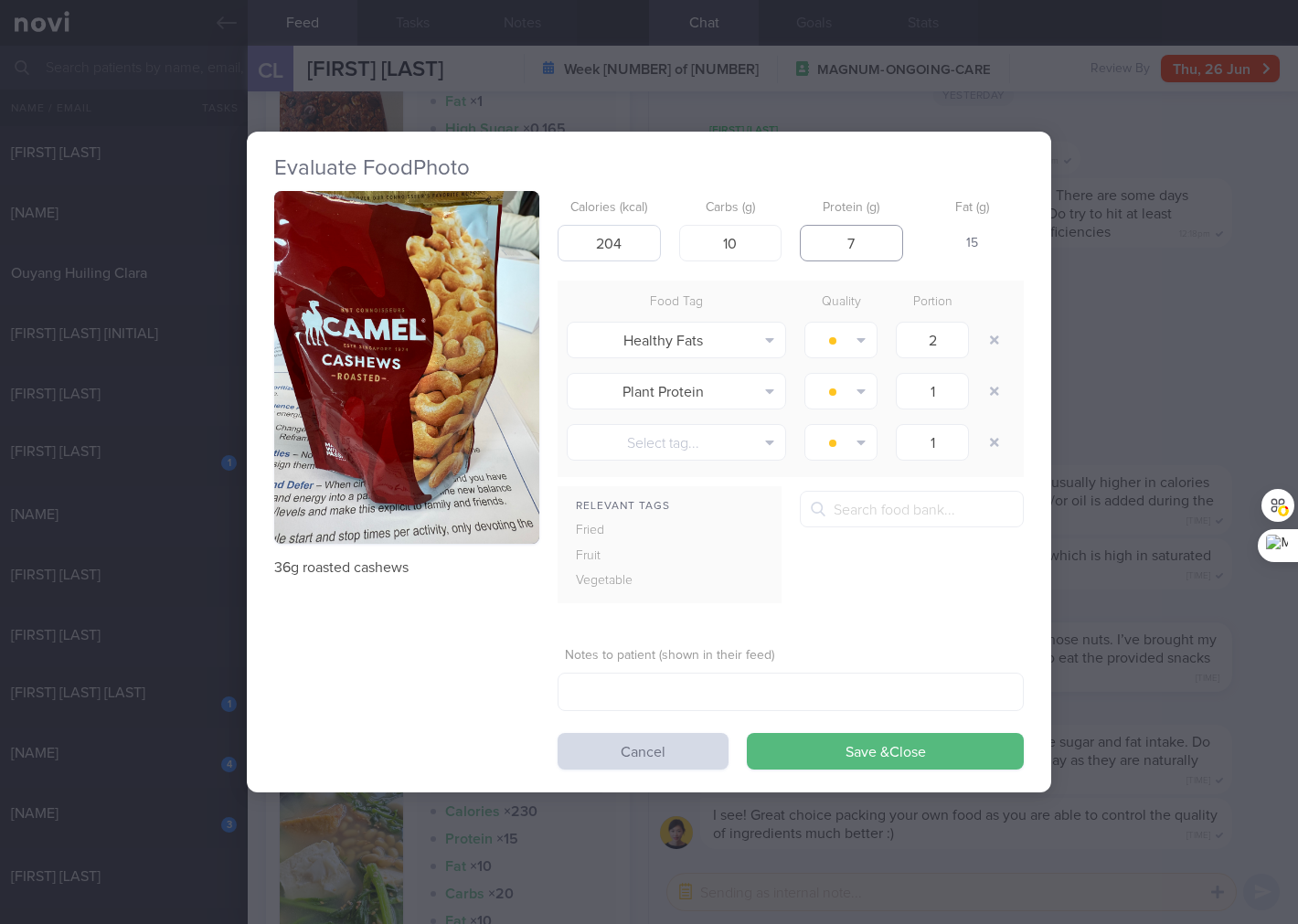 click on "Save &
Close" at bounding box center (885, 751) 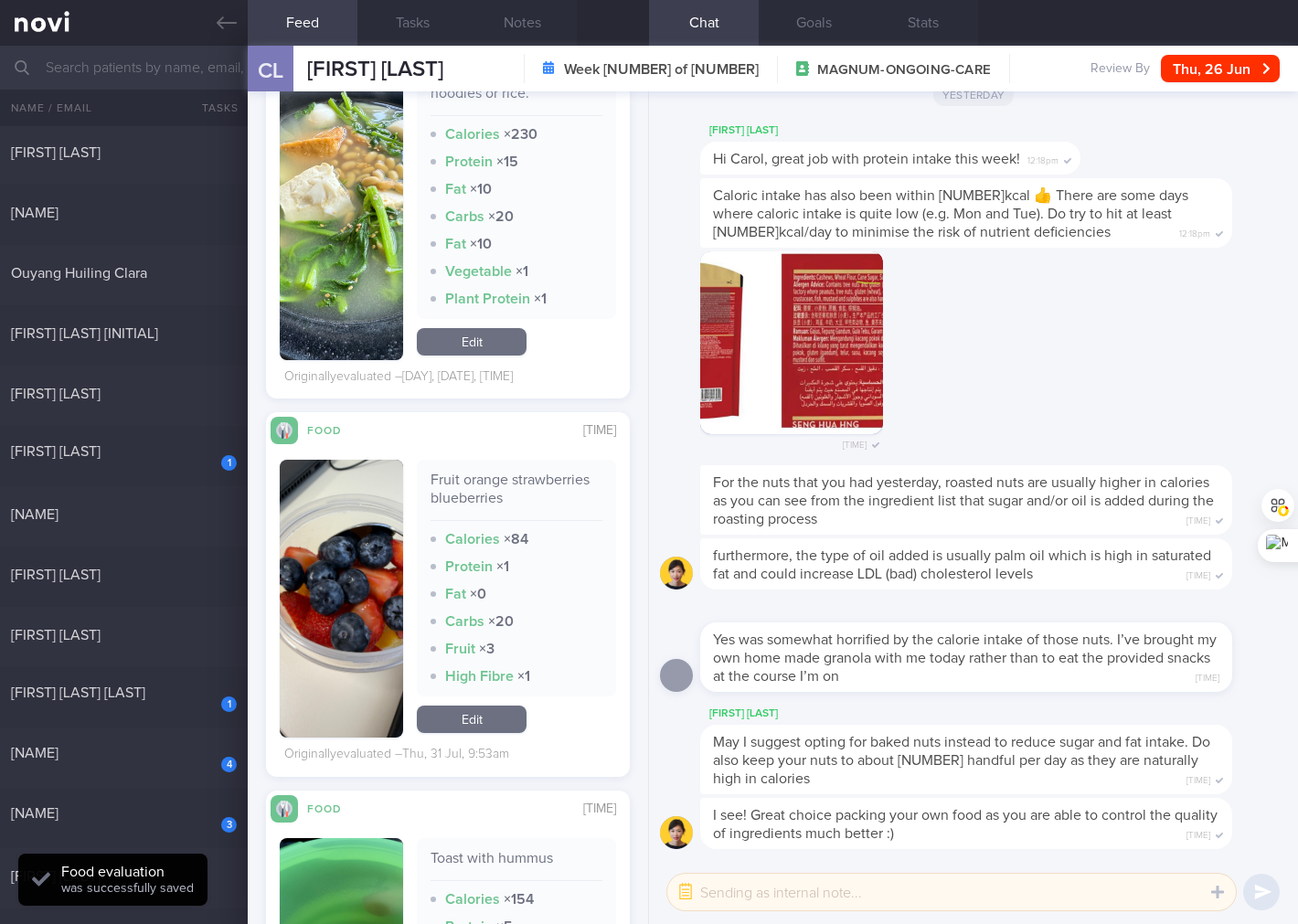 scroll, scrollTop: 7040, scrollLeft: 0, axis: vertical 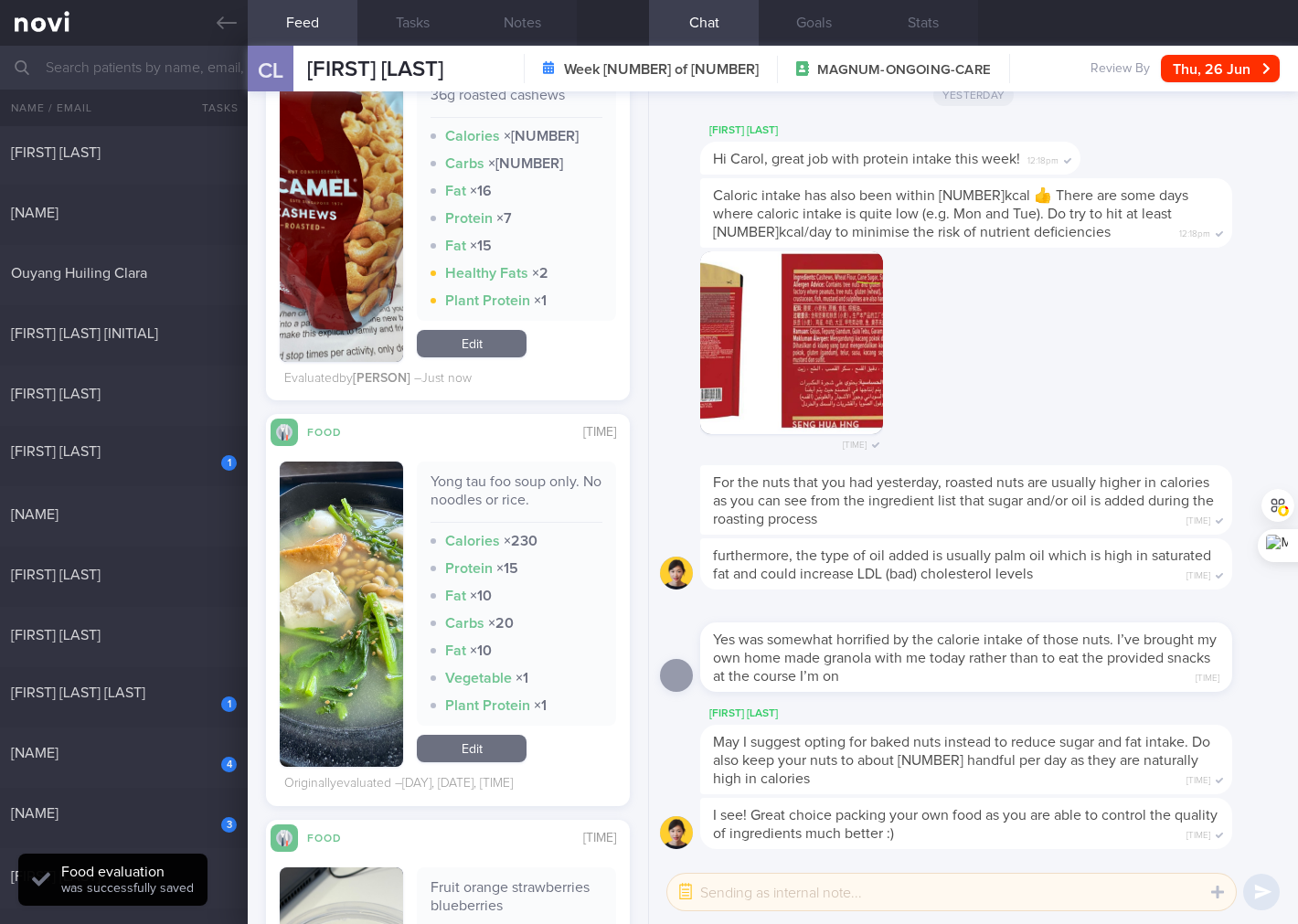 click on "Yong tau foo soup only. No noodles or rice." at bounding box center [516, 497] 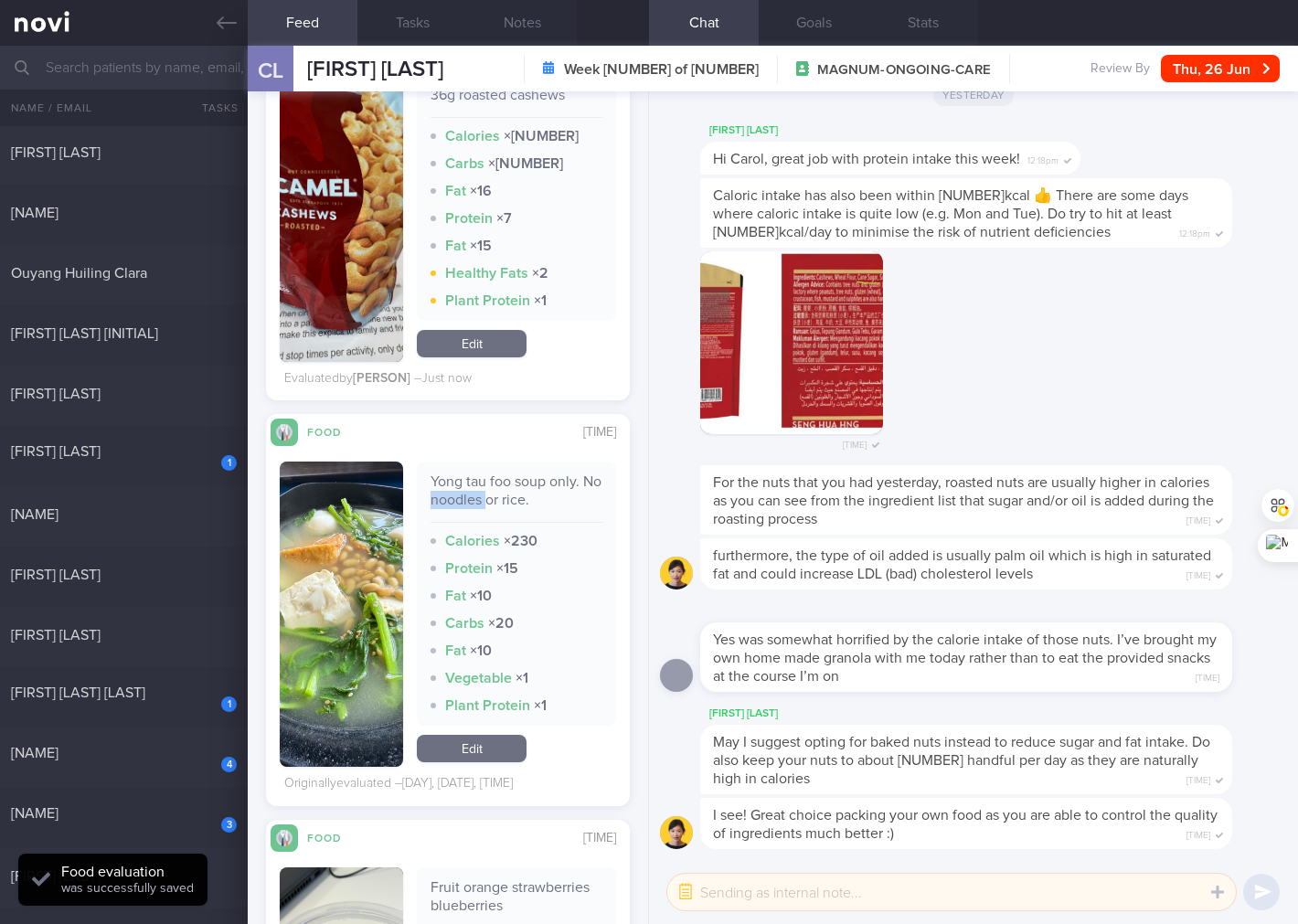 click on "Yong tau foo soup only. No noodles or rice." at bounding box center (516, 497) 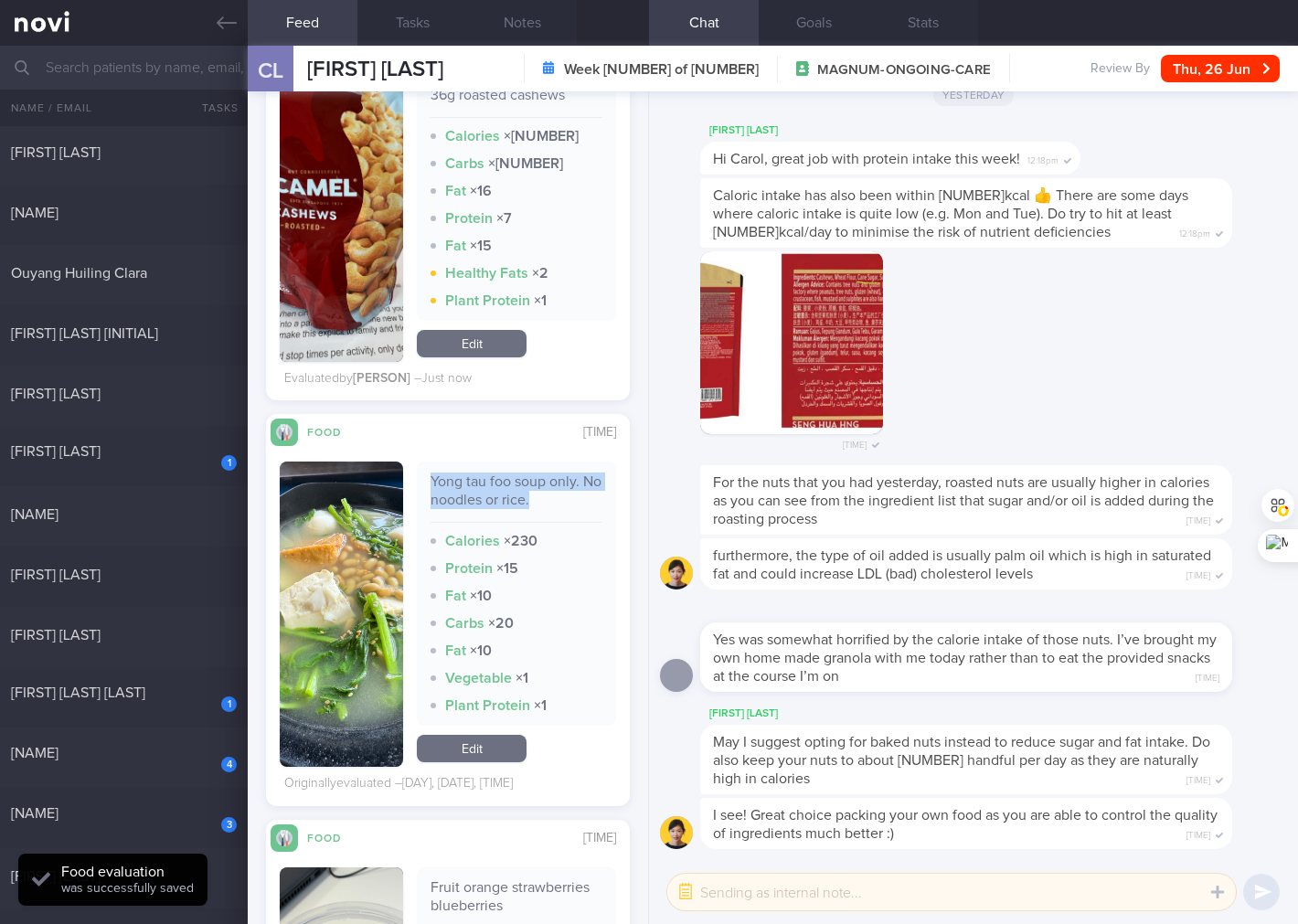 click on "Yong tau foo soup only. No noodles or rice." at bounding box center (516, 497) 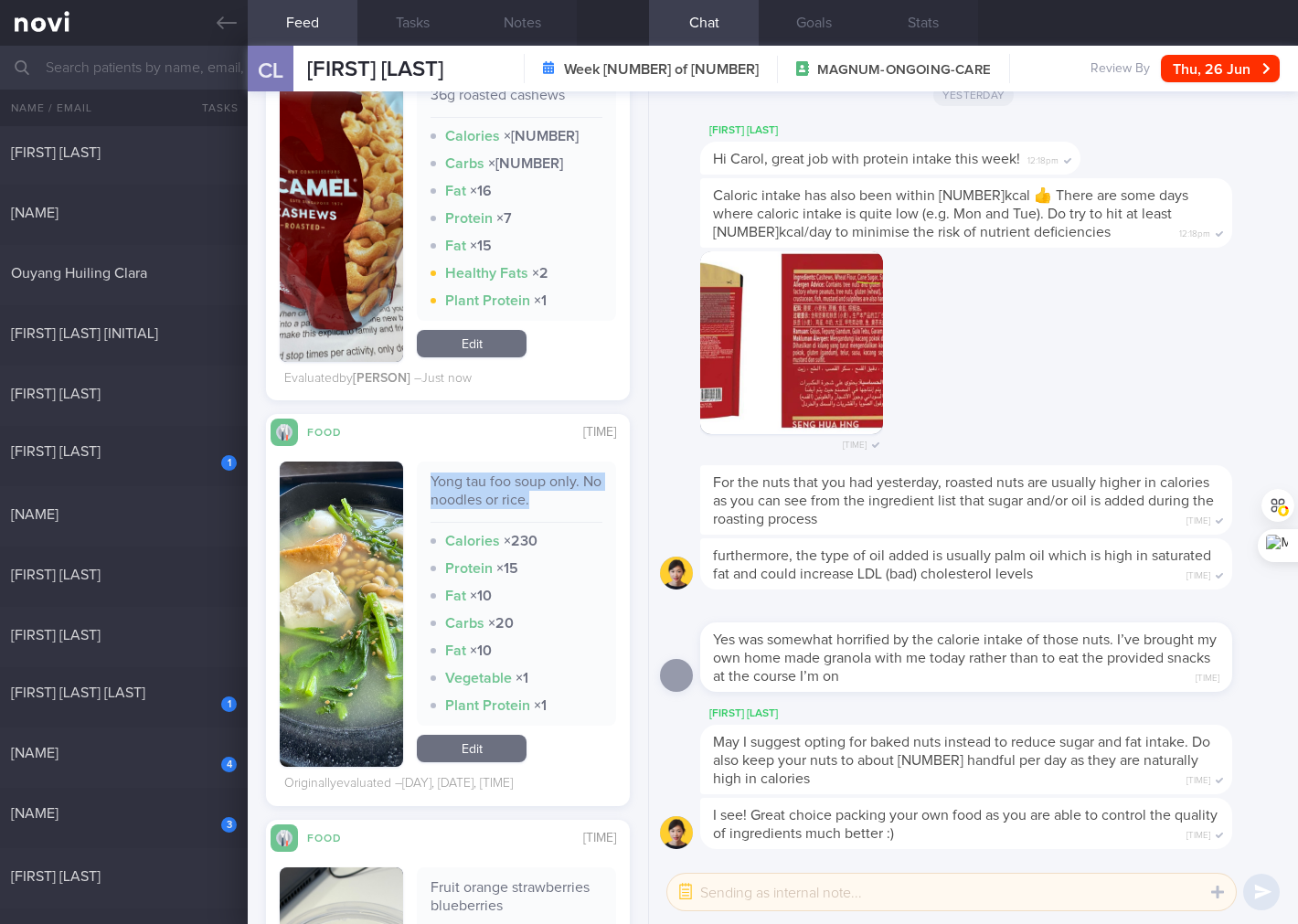 click at bounding box center [341, 614] 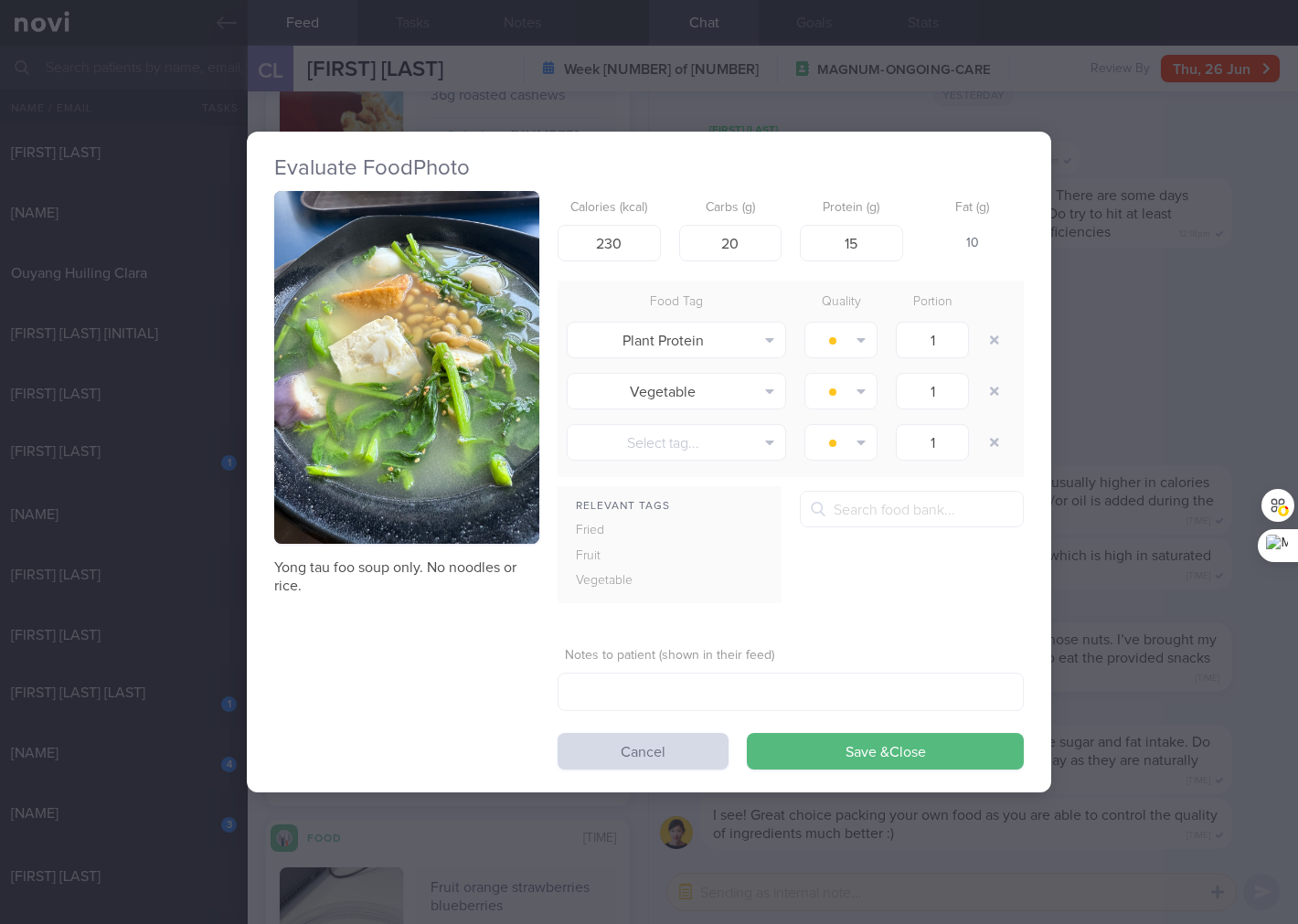 click at bounding box center (407, 367) 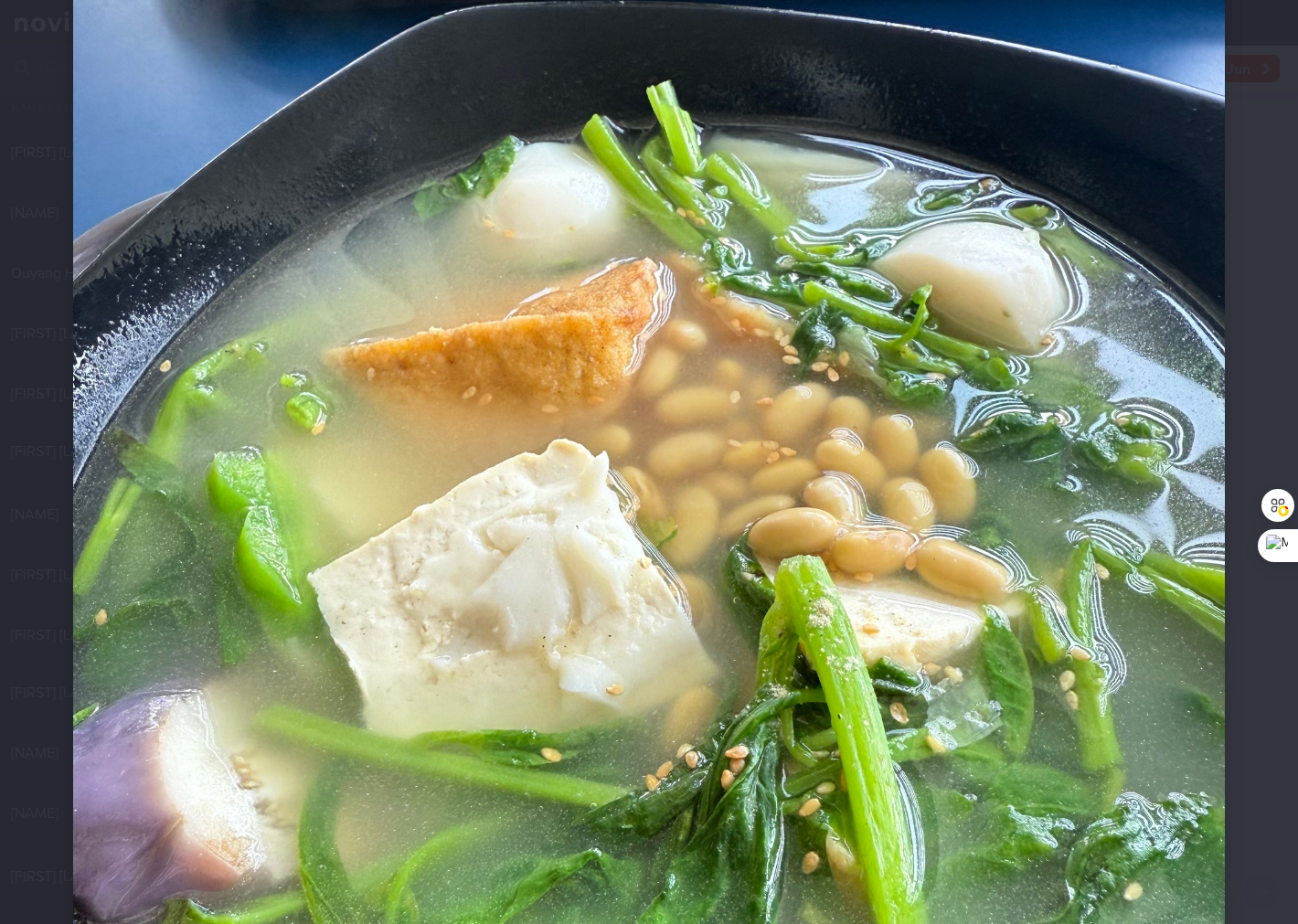 scroll, scrollTop: 271, scrollLeft: 0, axis: vertical 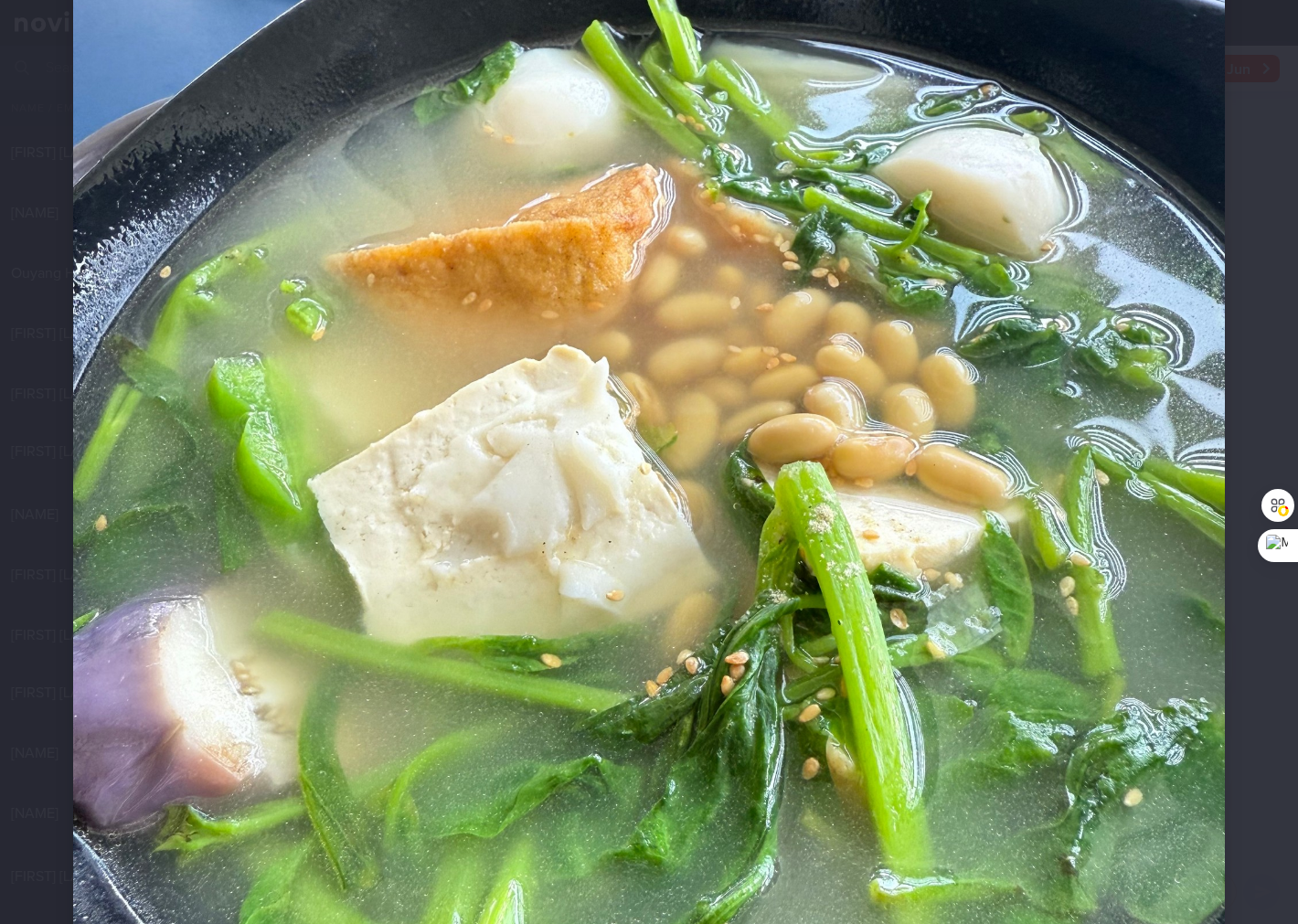 click at bounding box center [649, 570] 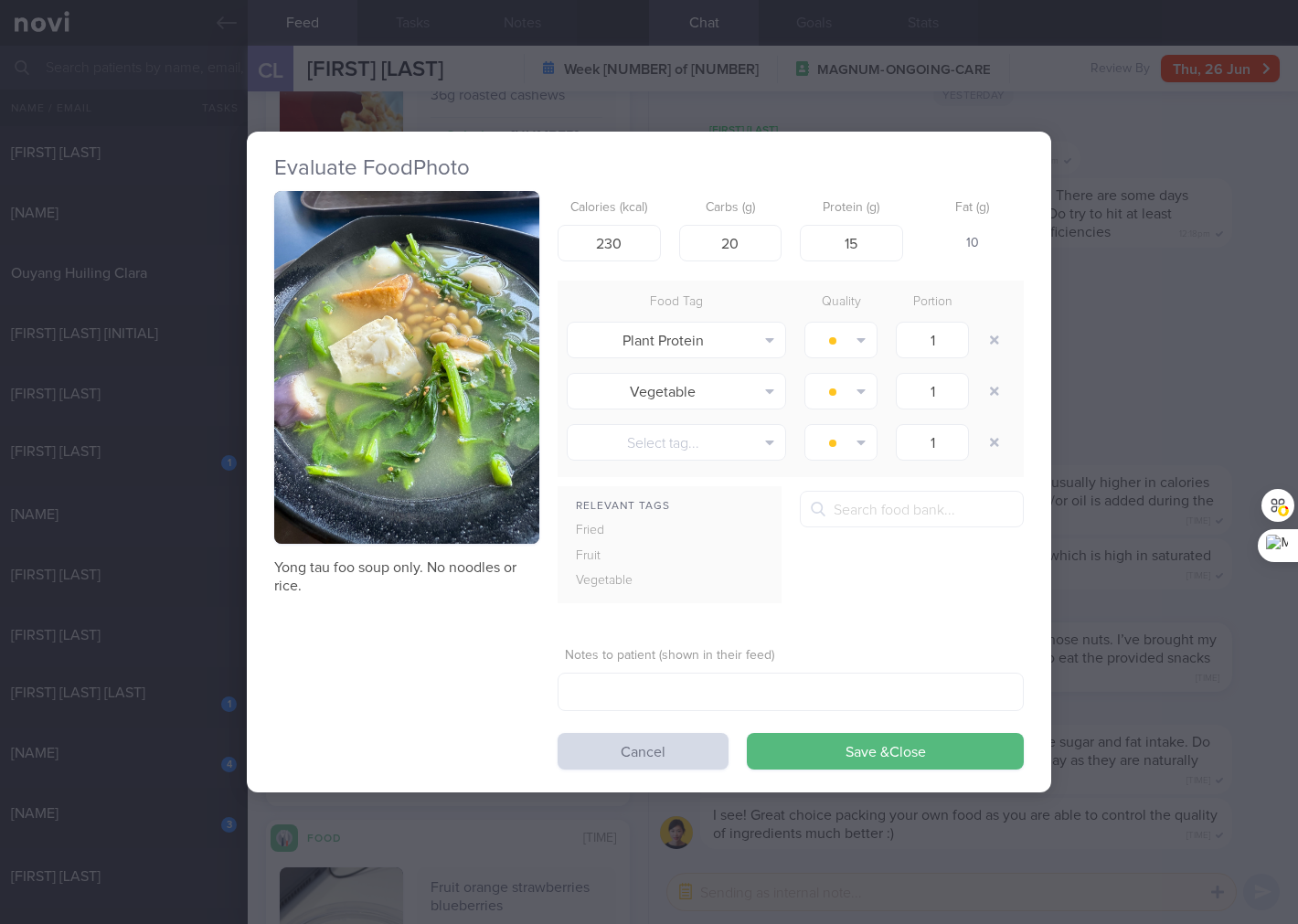 click on "Evaluate Food Photo
Yong tau foo soup only. No noodles or rice.
Calories (kcal)
230
Carbs (g)
20
Protein (g)
15
Fat (g)
10
Food Tag
Quality
Portion
Plant Protein
Alcohol
Fried
Fruit
Healthy Fats
High Calcium
High Cholesterol" at bounding box center [649, 462] 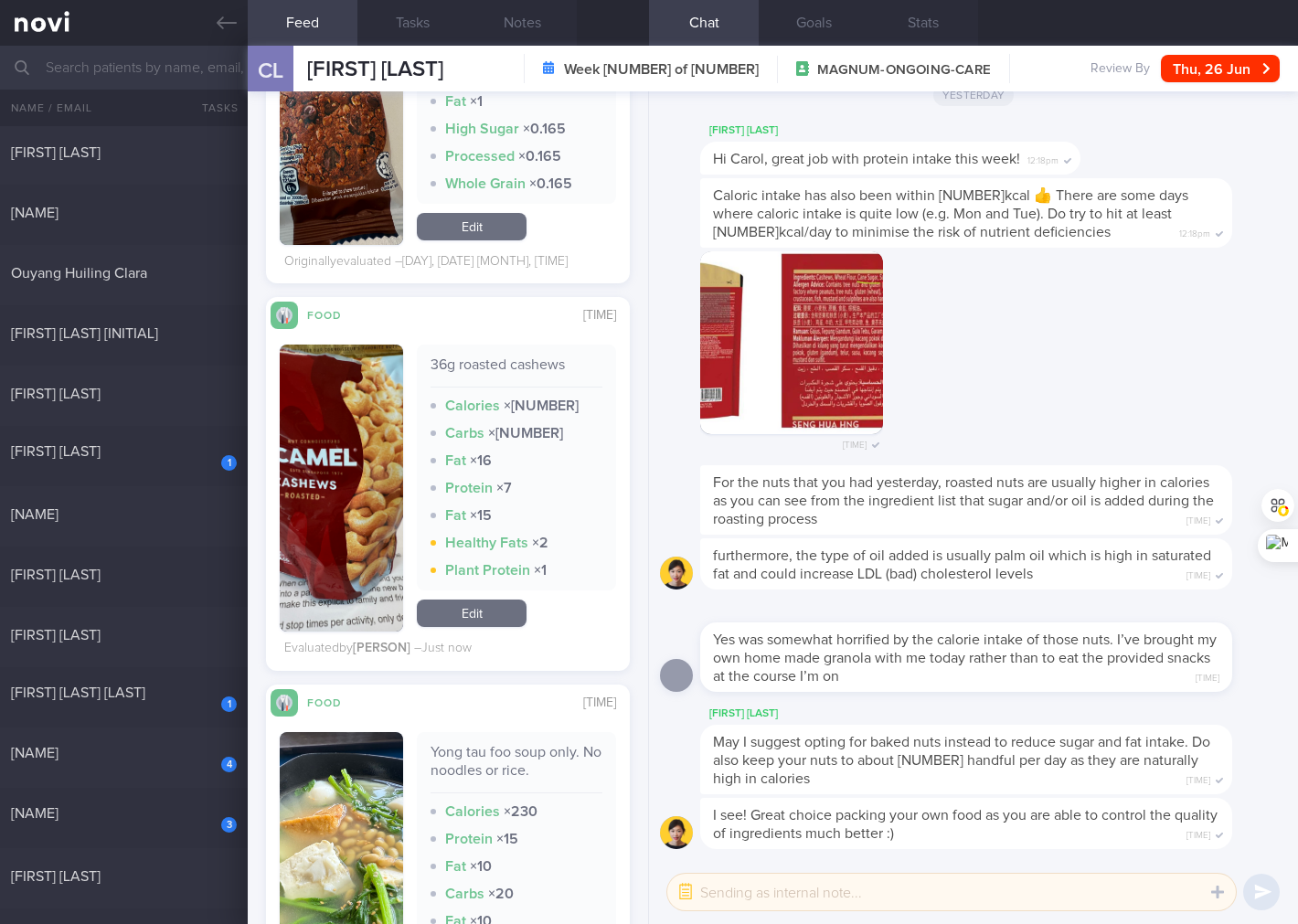 scroll, scrollTop: 7312, scrollLeft: 0, axis: vertical 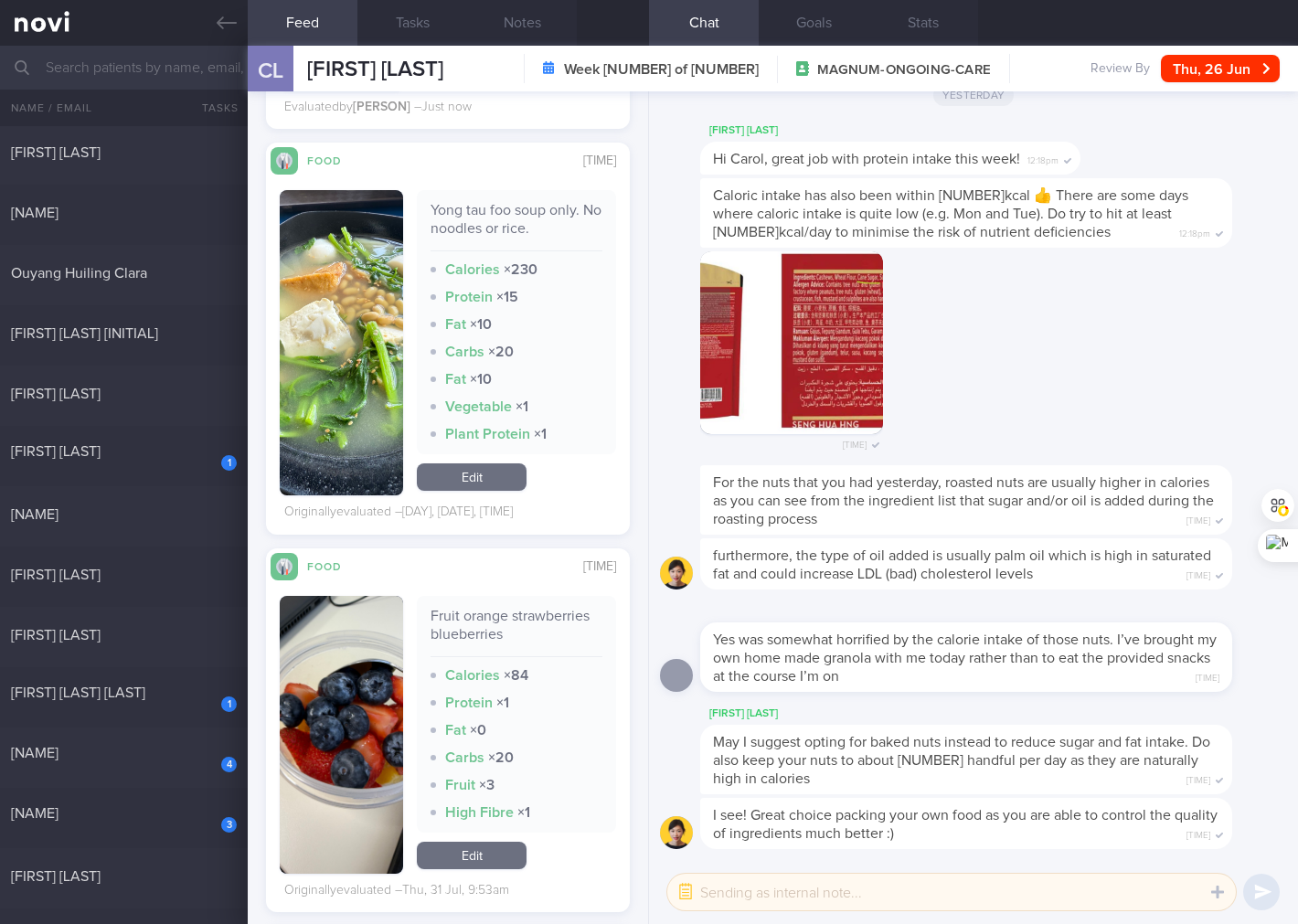 click on "Edit" at bounding box center [472, 477] 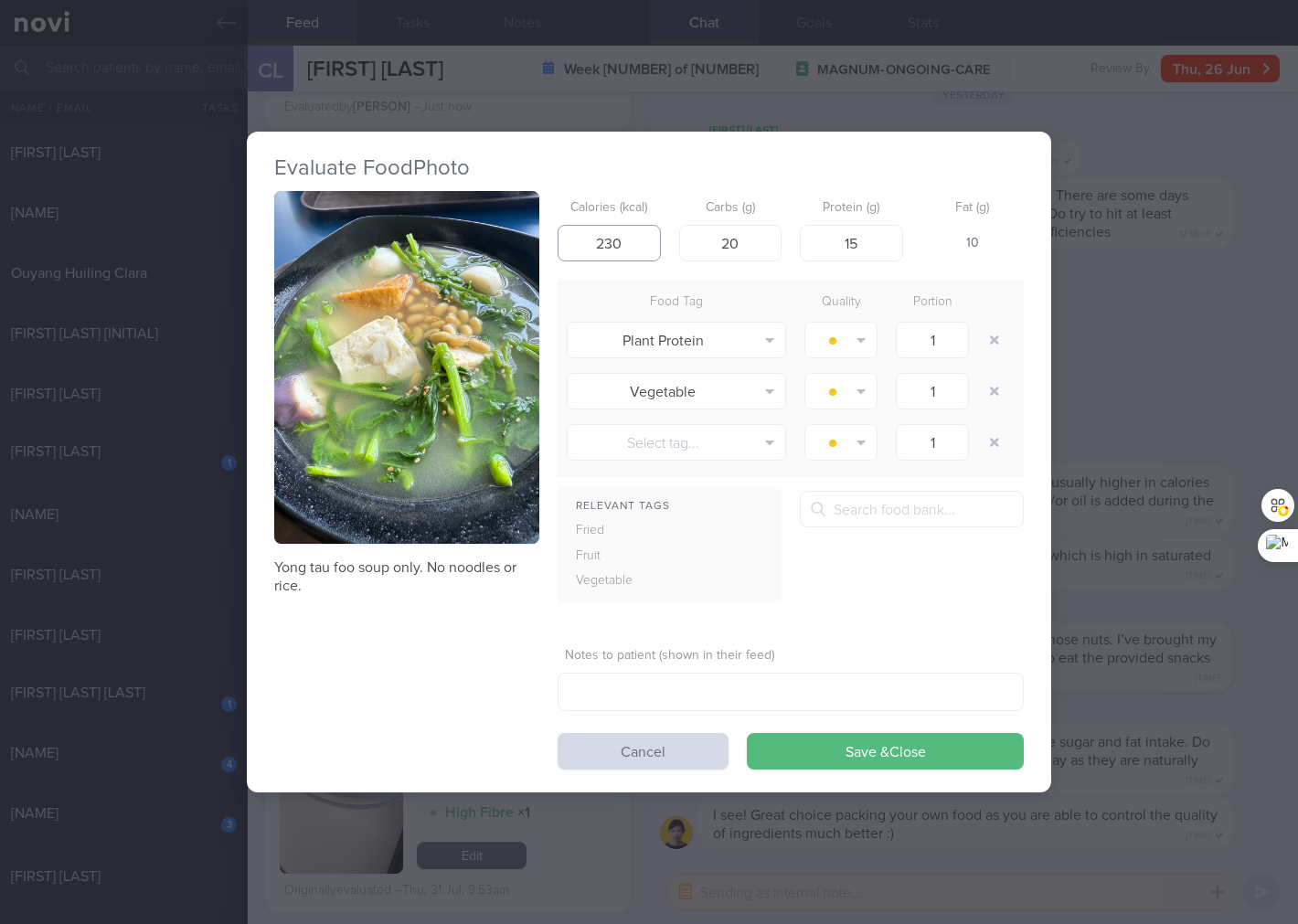 drag, startPoint x: 644, startPoint y: 249, endPoint x: 564, endPoint y: 271, distance: 82.96987 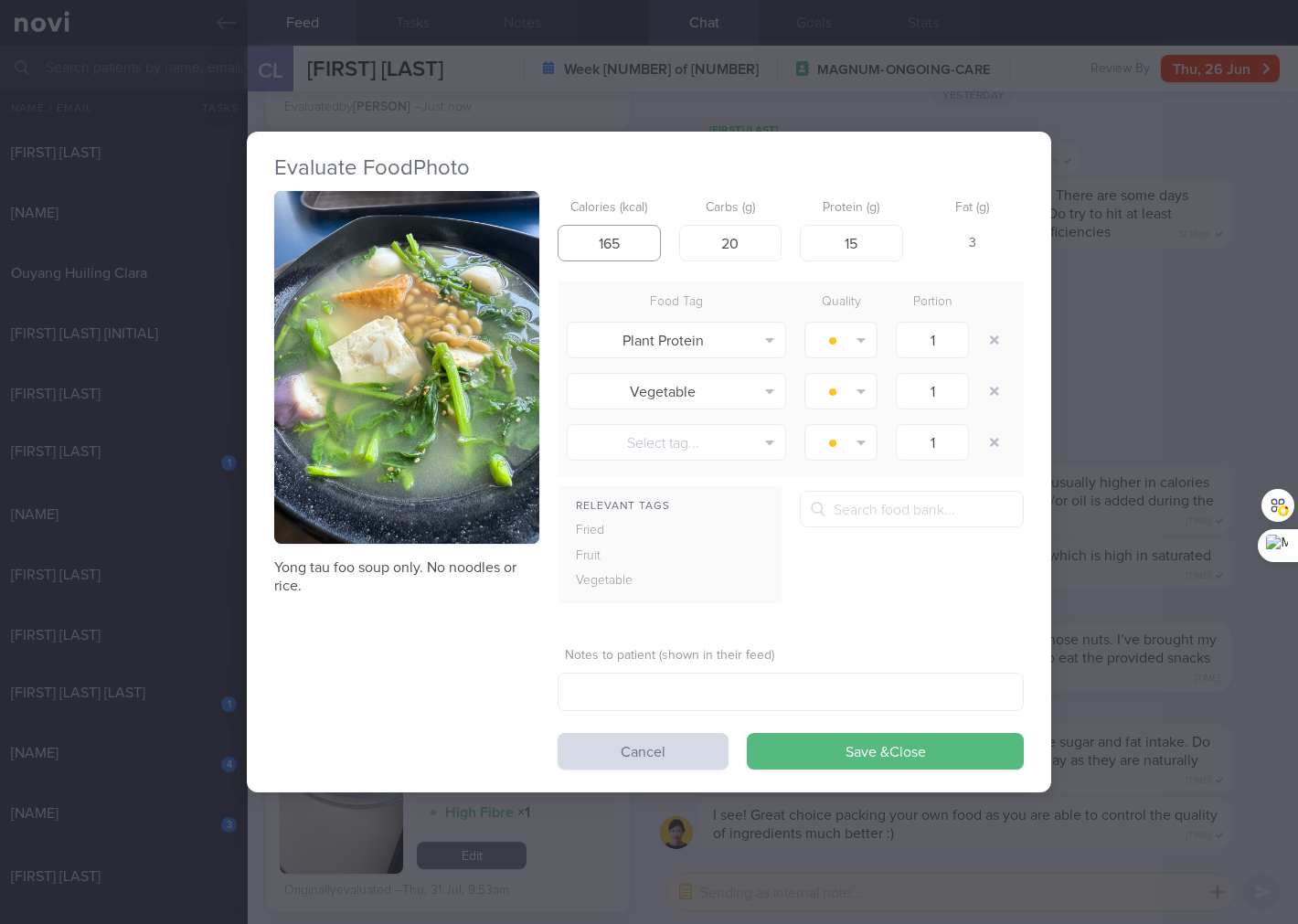 type on "165" 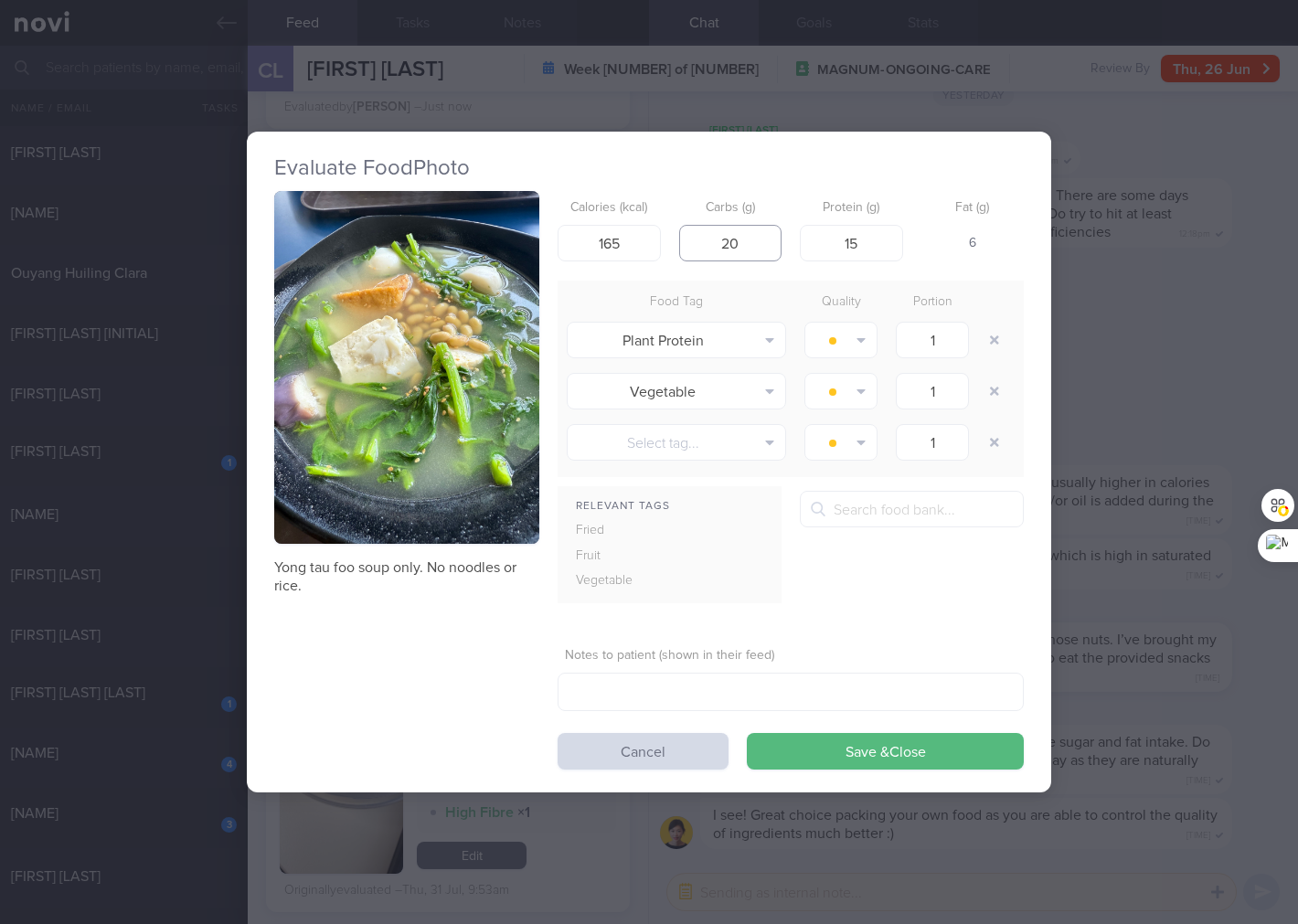 type on "[NUMBER]" 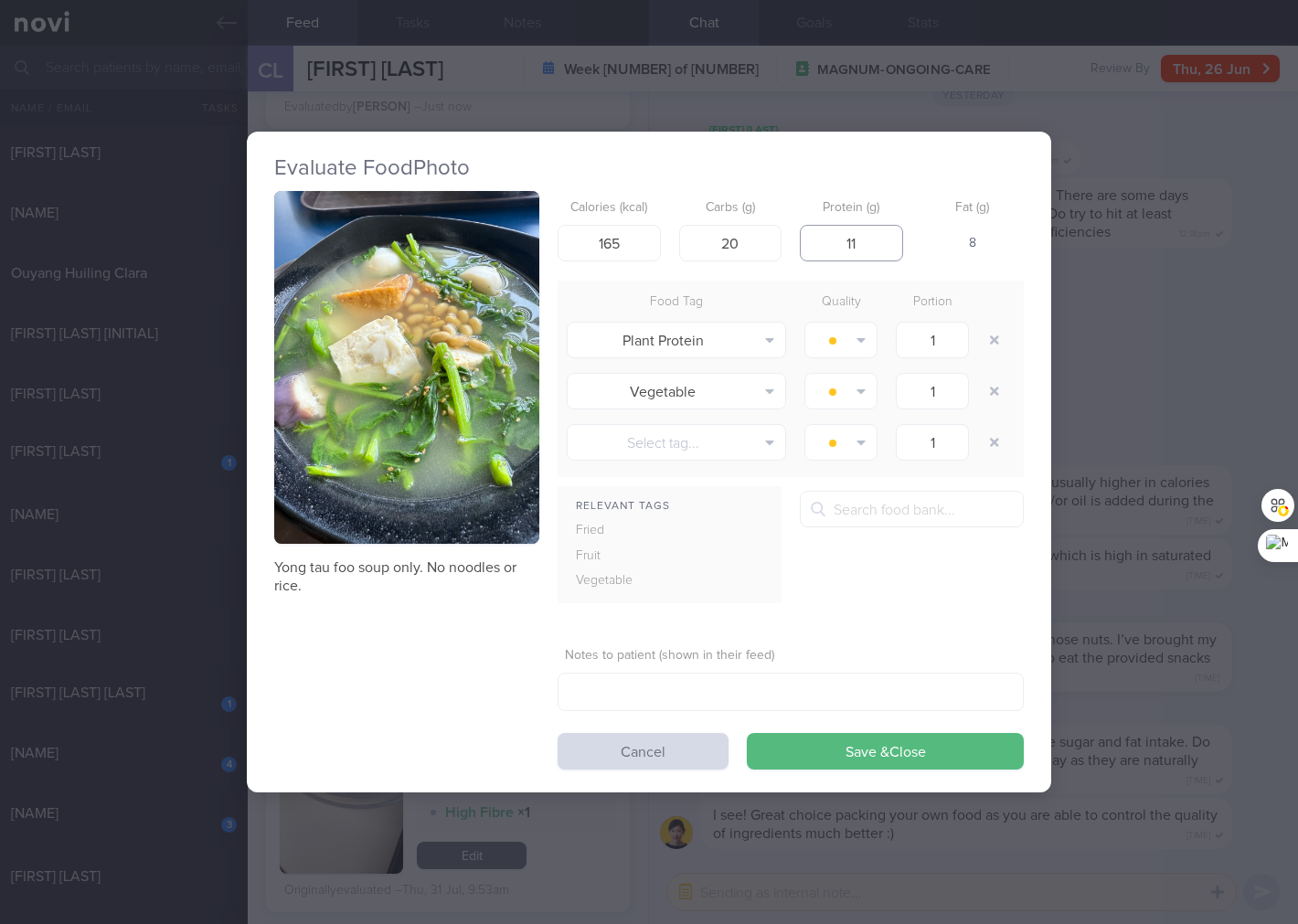 type on "11" 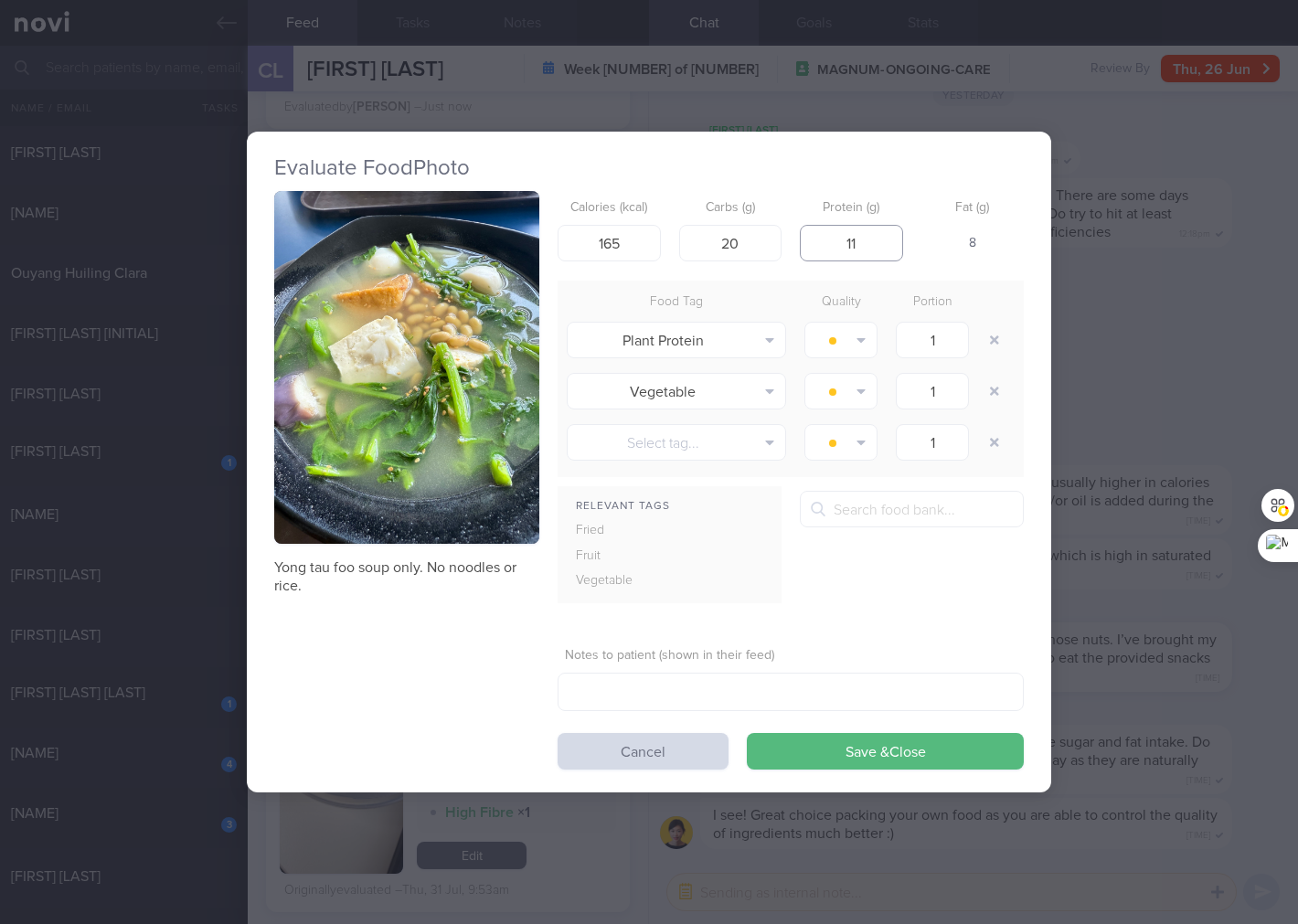 click on "Save &
Close" at bounding box center [885, 751] 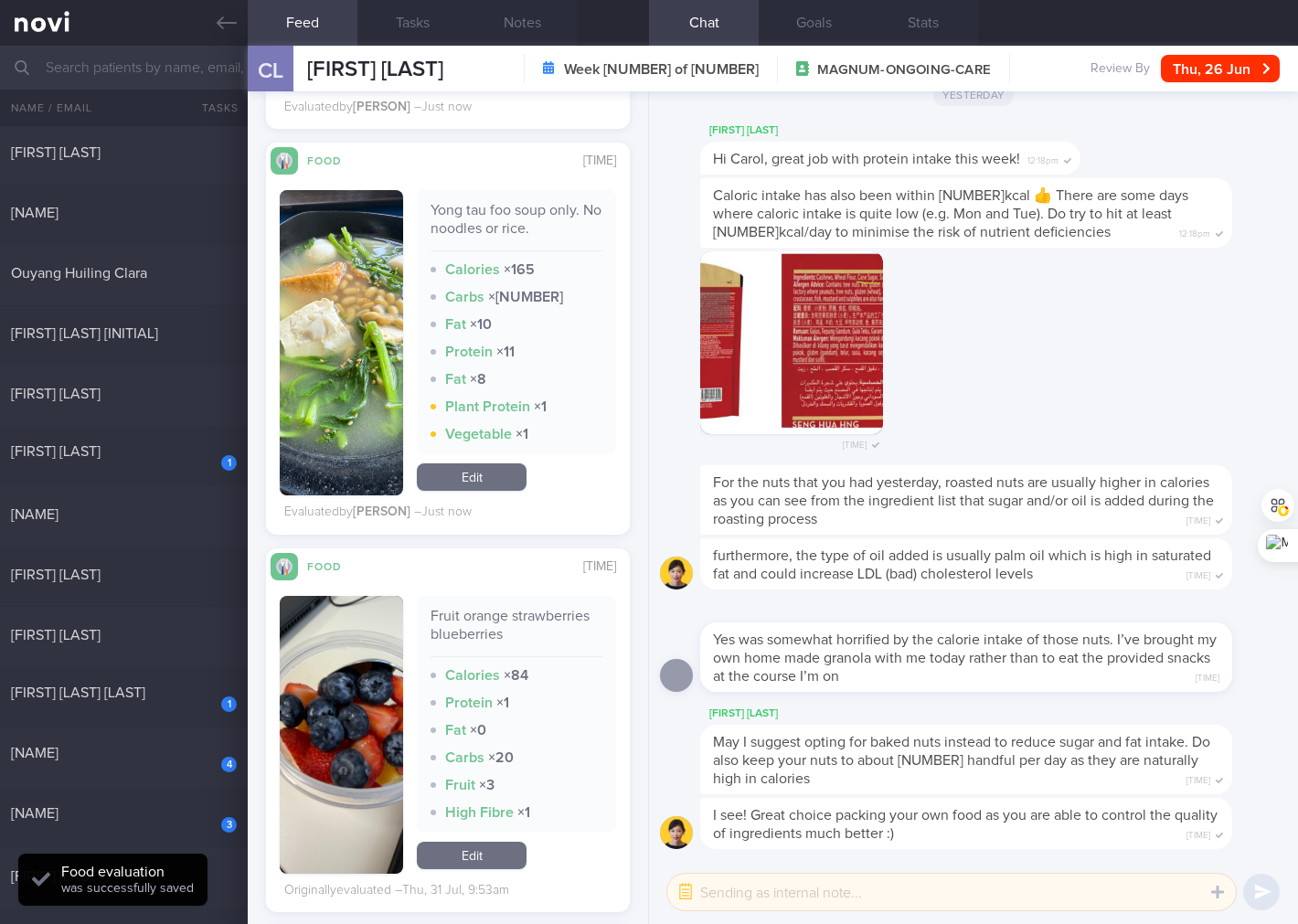 drag, startPoint x: 196, startPoint y: 519, endPoint x: 406, endPoint y: 78, distance: 488.4475 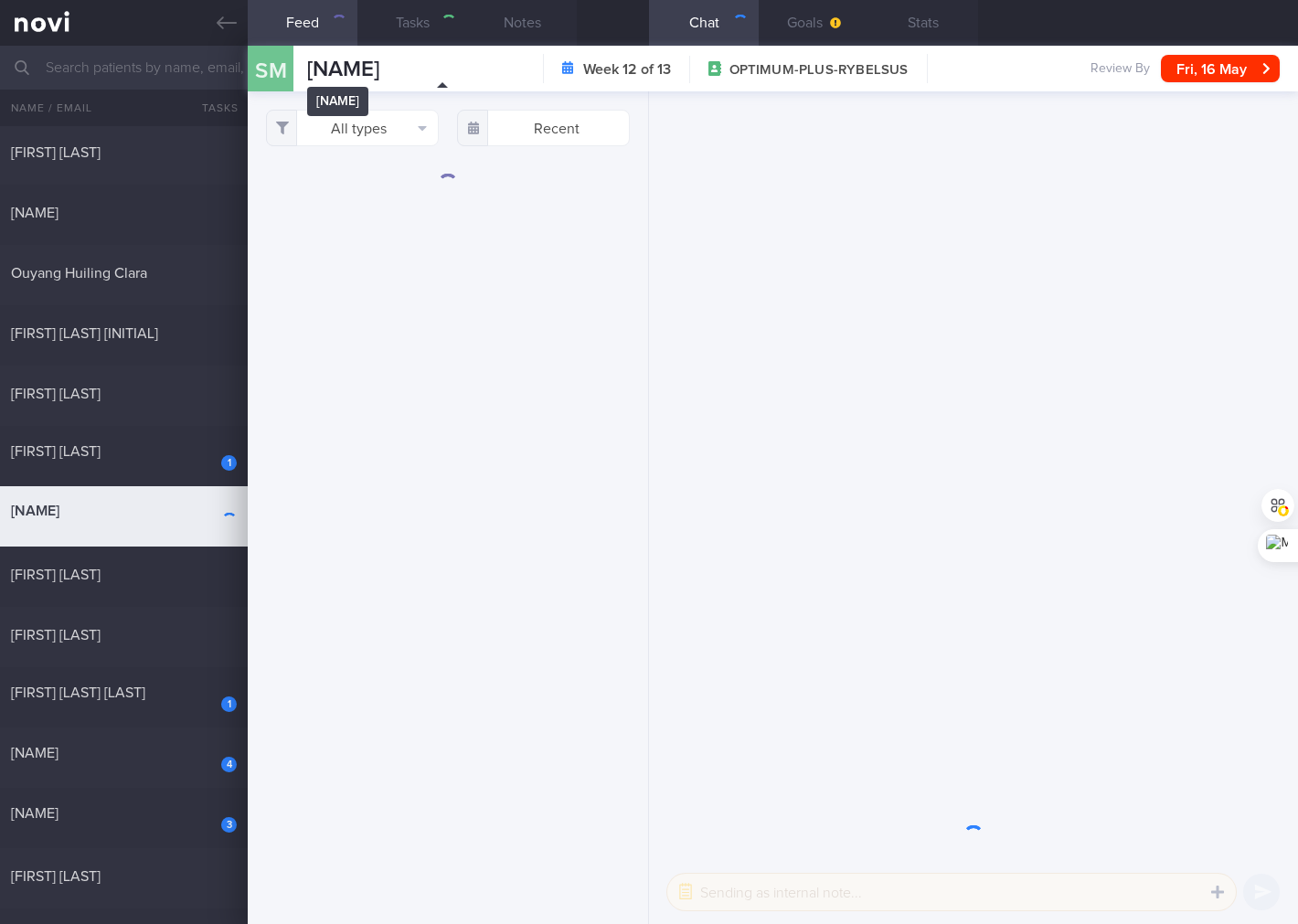 select on "4" 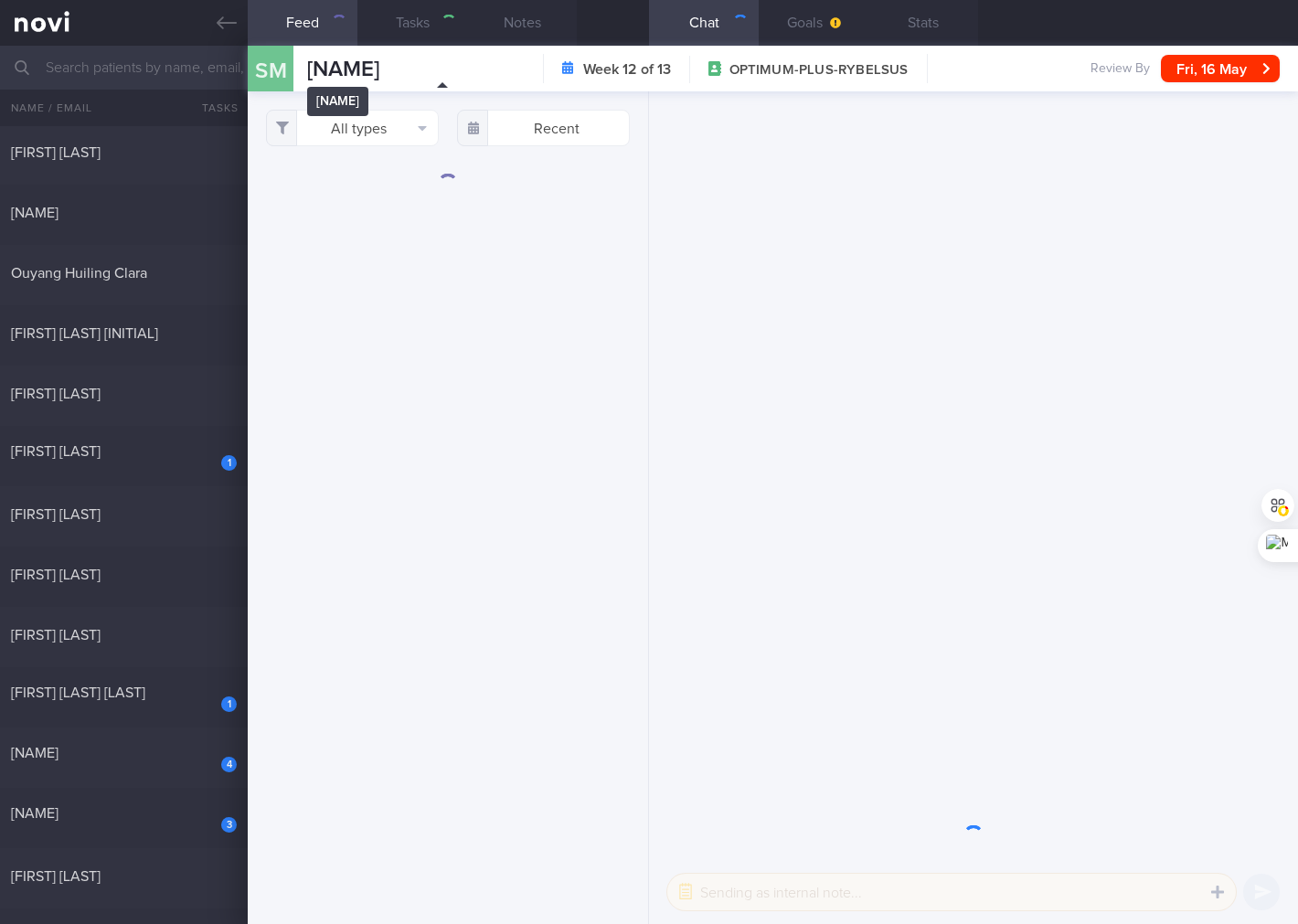 scroll, scrollTop: 0, scrollLeft: 0, axis: both 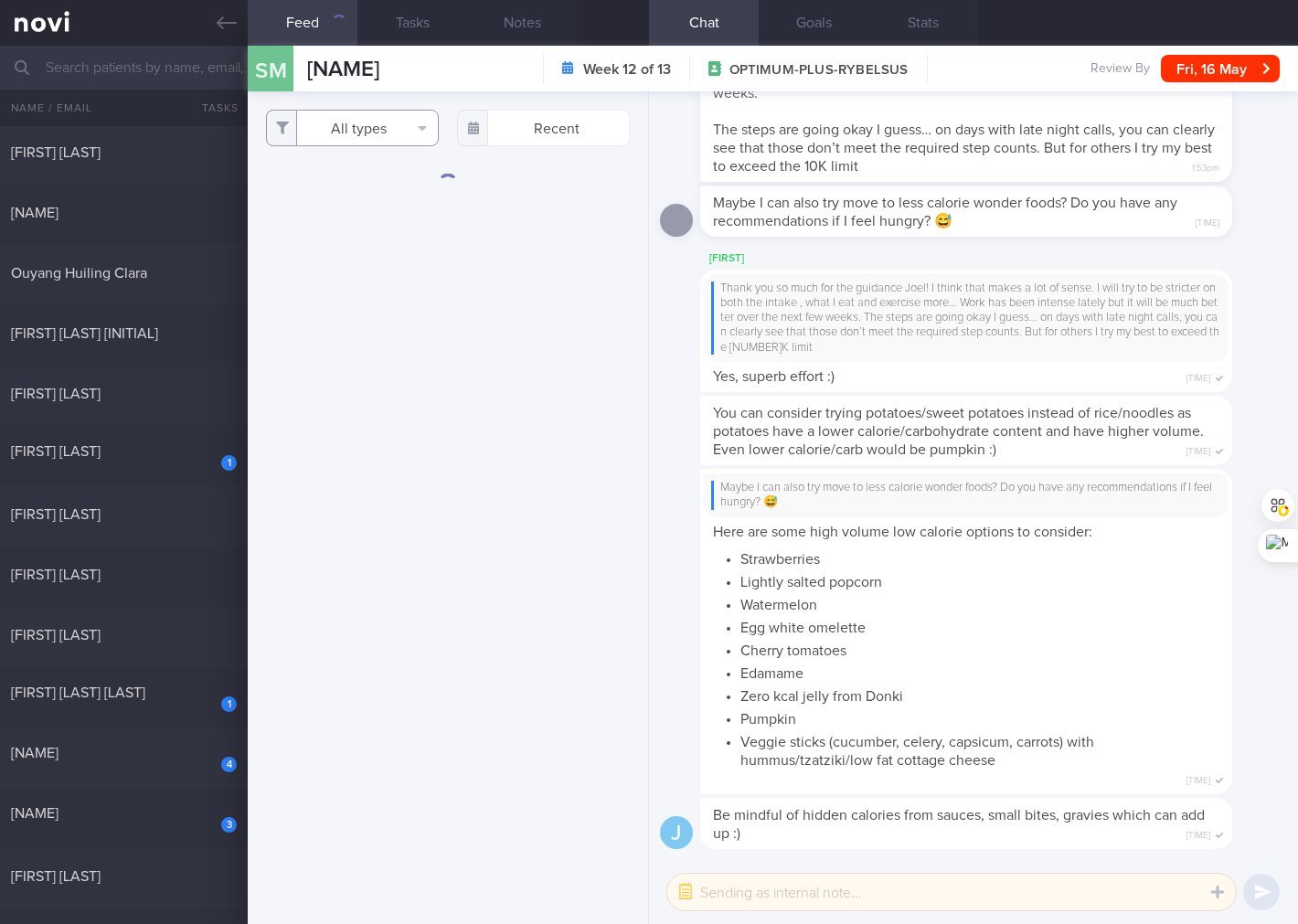 click on "All types" at bounding box center [352, 128] 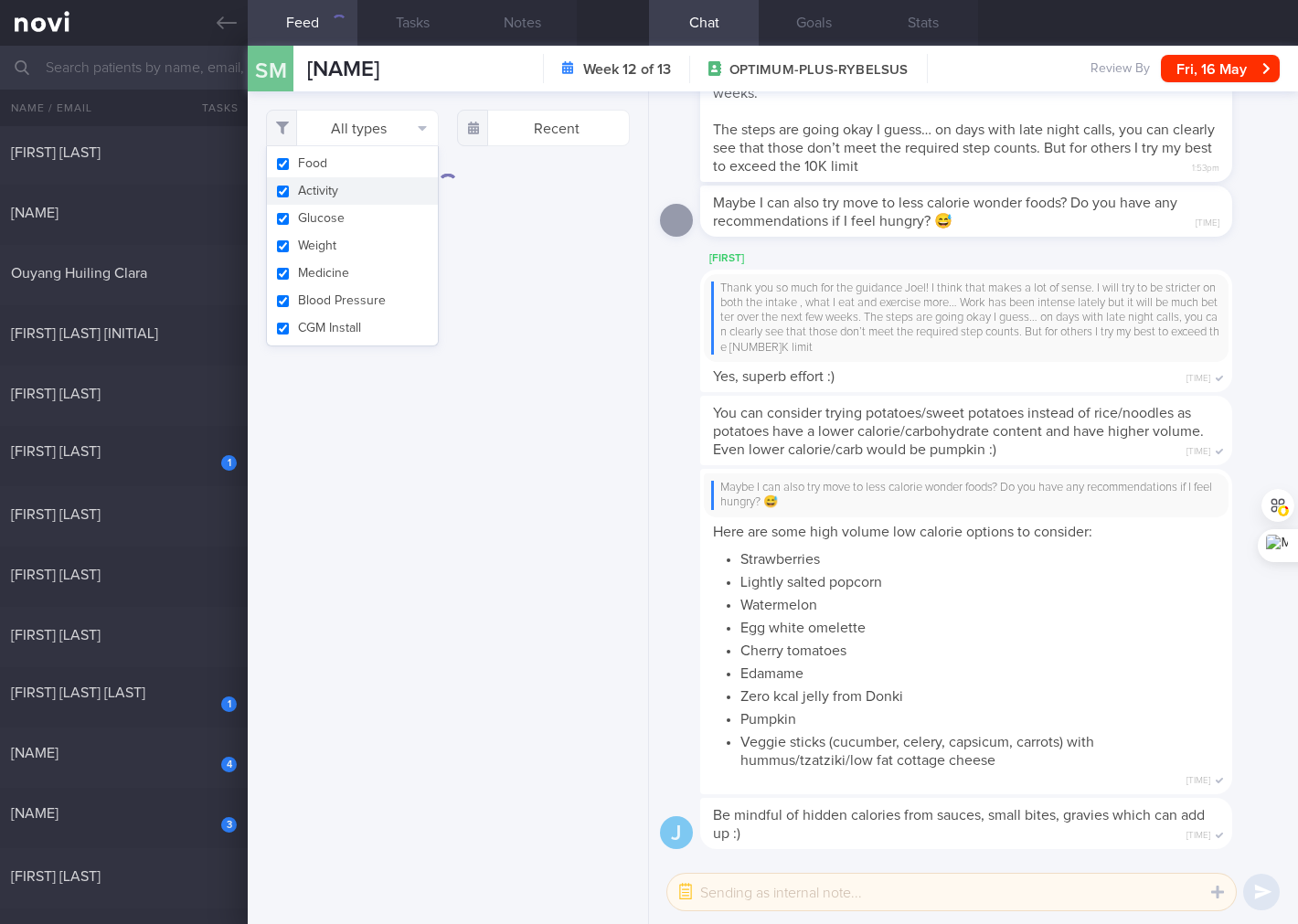 click on "Activity" at bounding box center [352, 191] 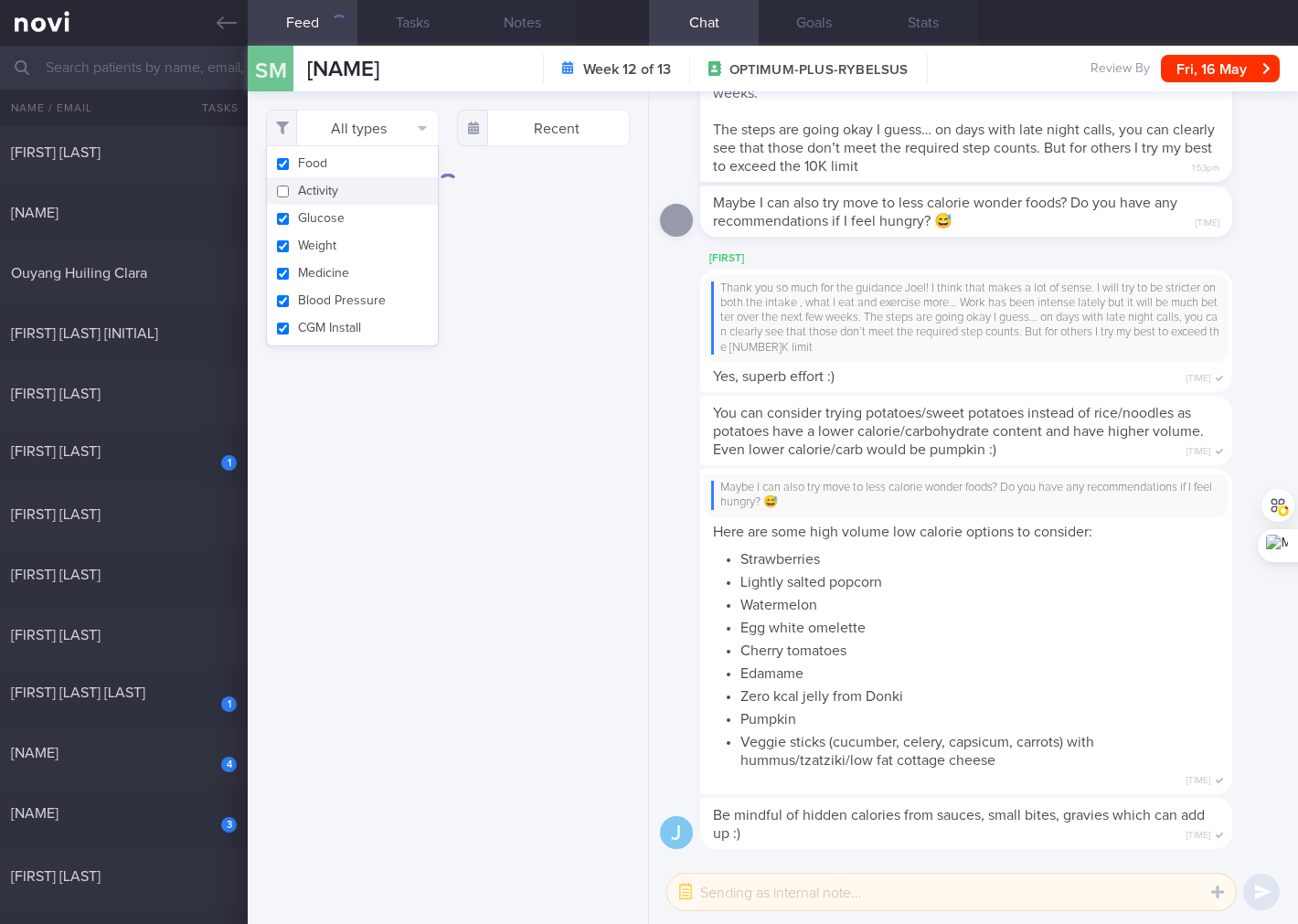 checkbox on "false" 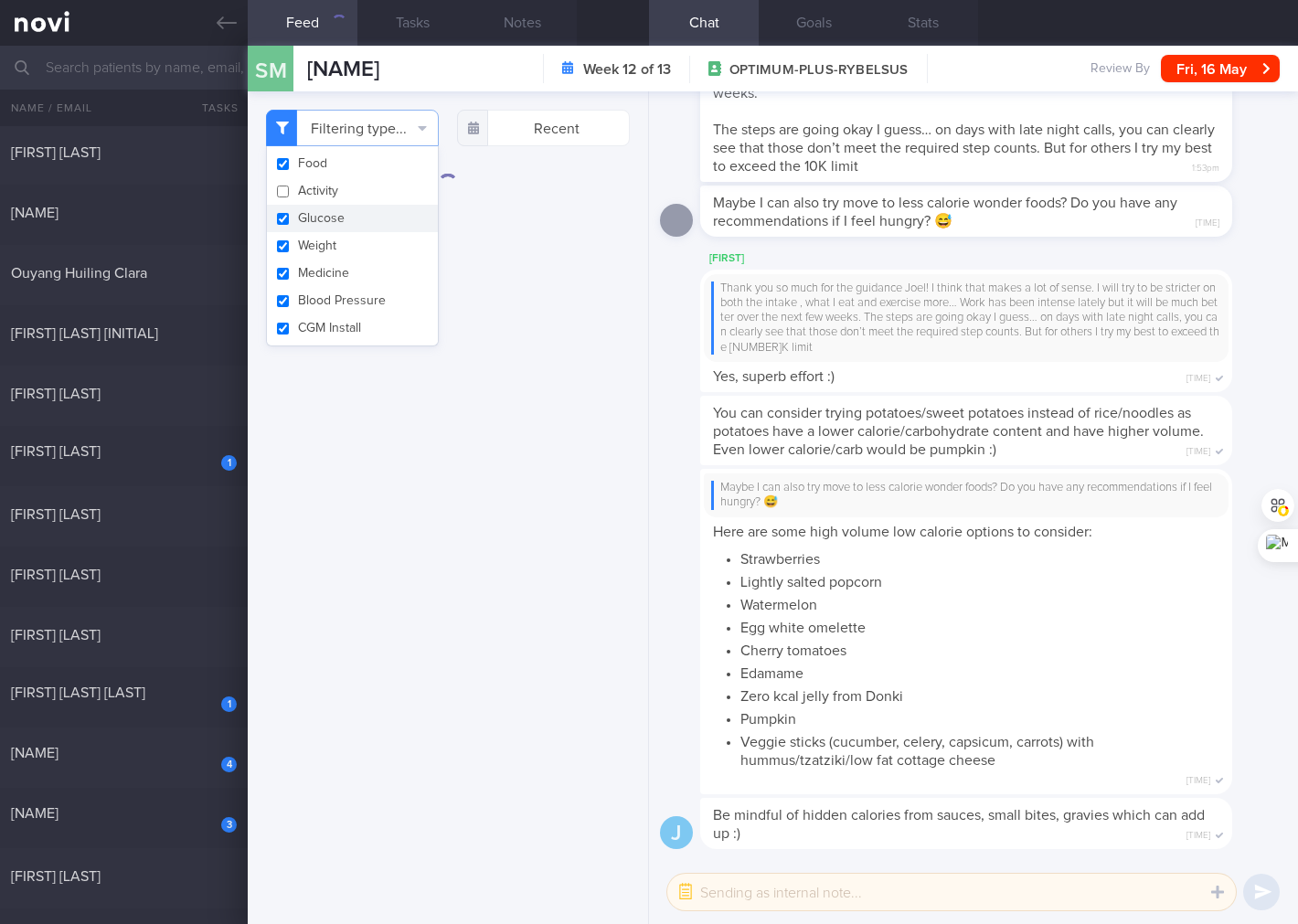 click on "Glucose" at bounding box center (352, 218) 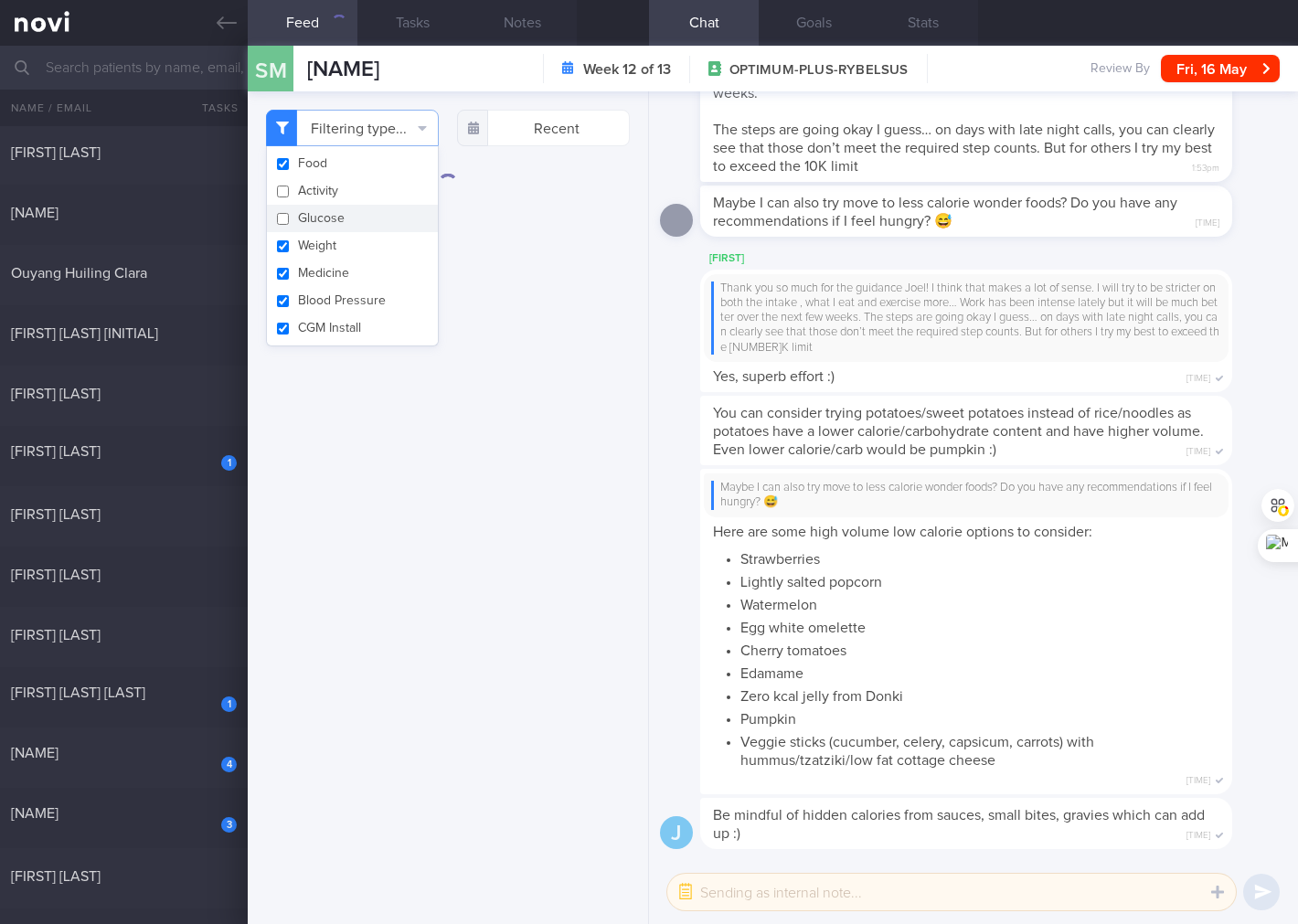 checkbox on "false" 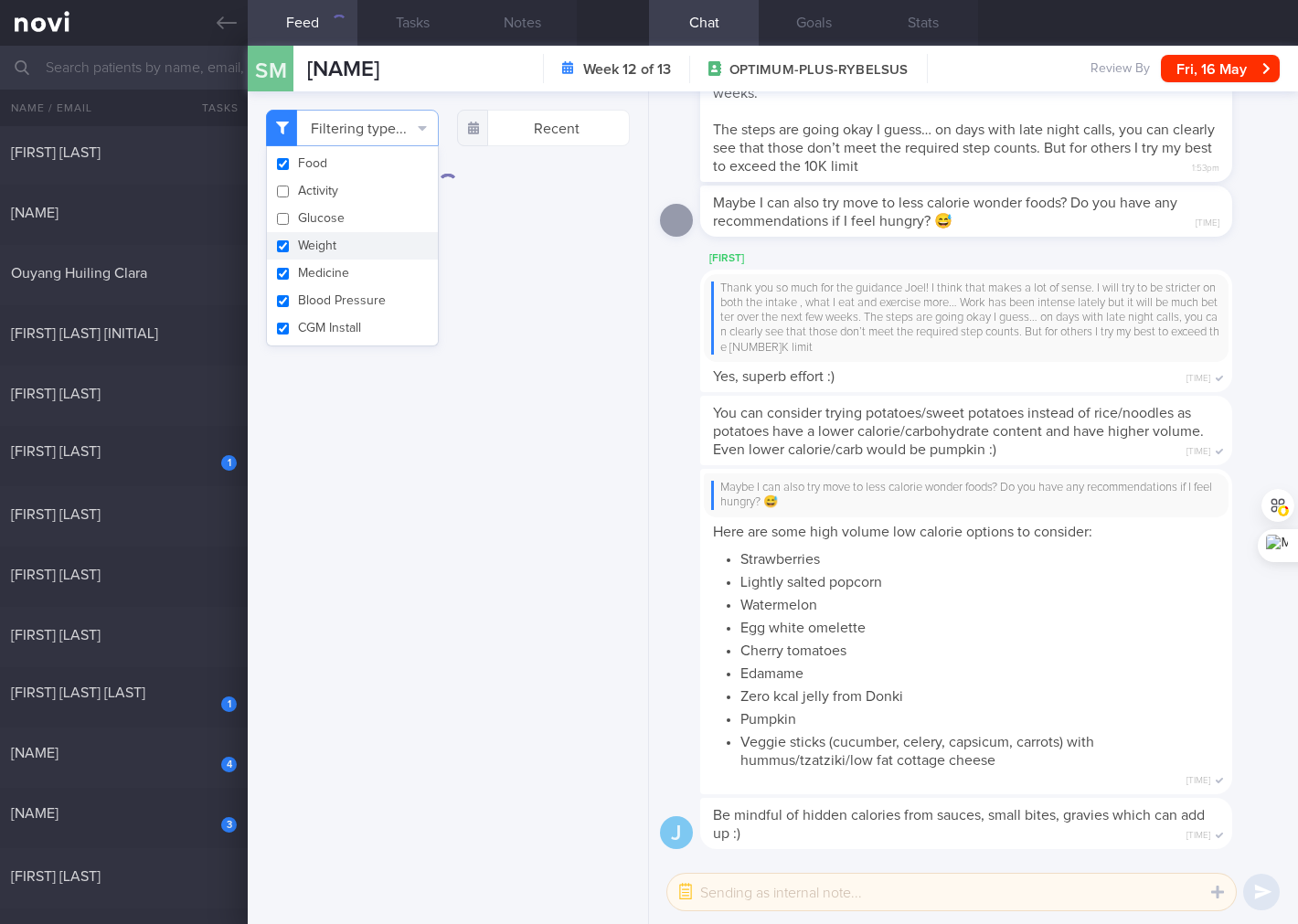 click on "Weight" at bounding box center [352, 246] 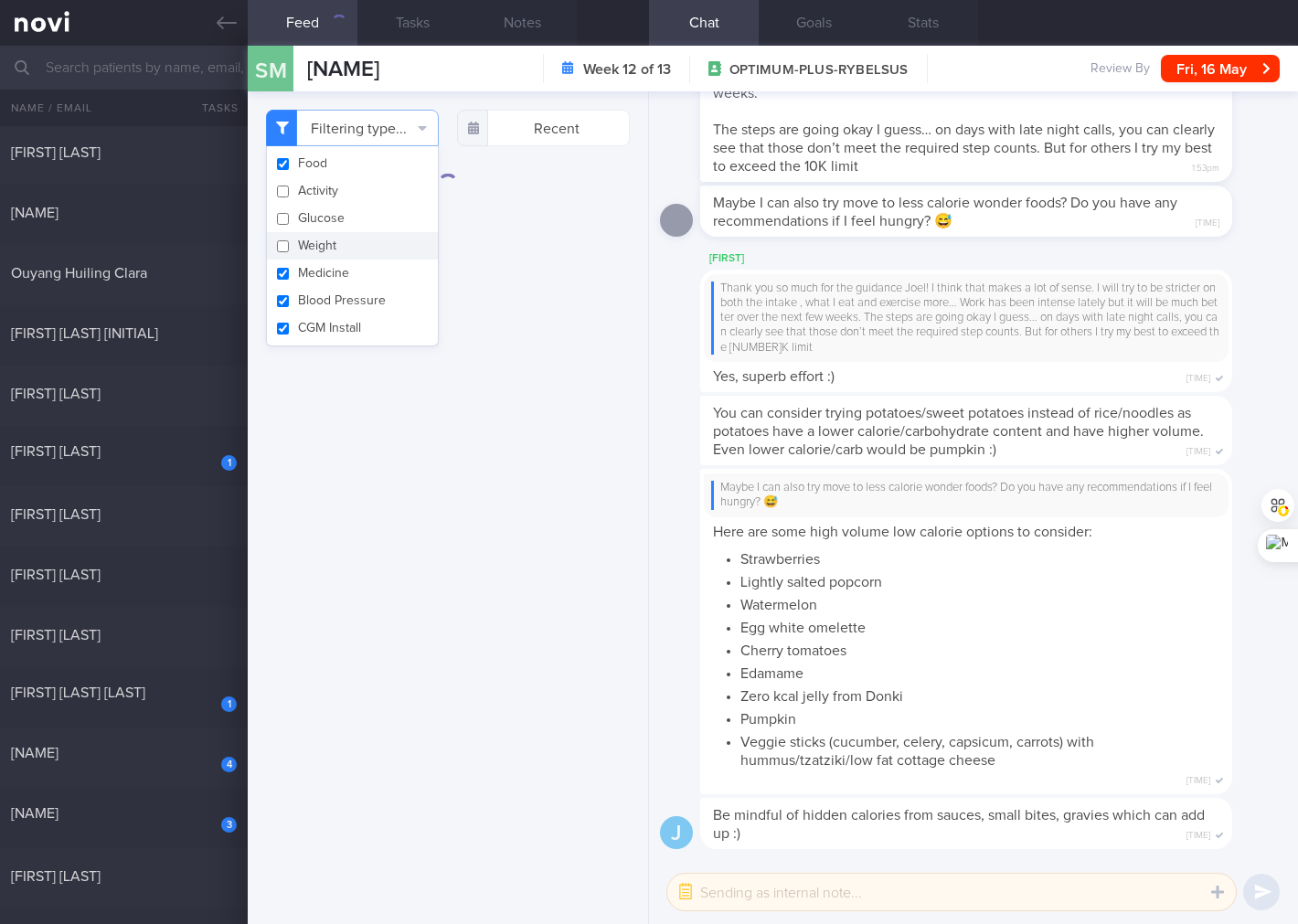 checkbox on "false" 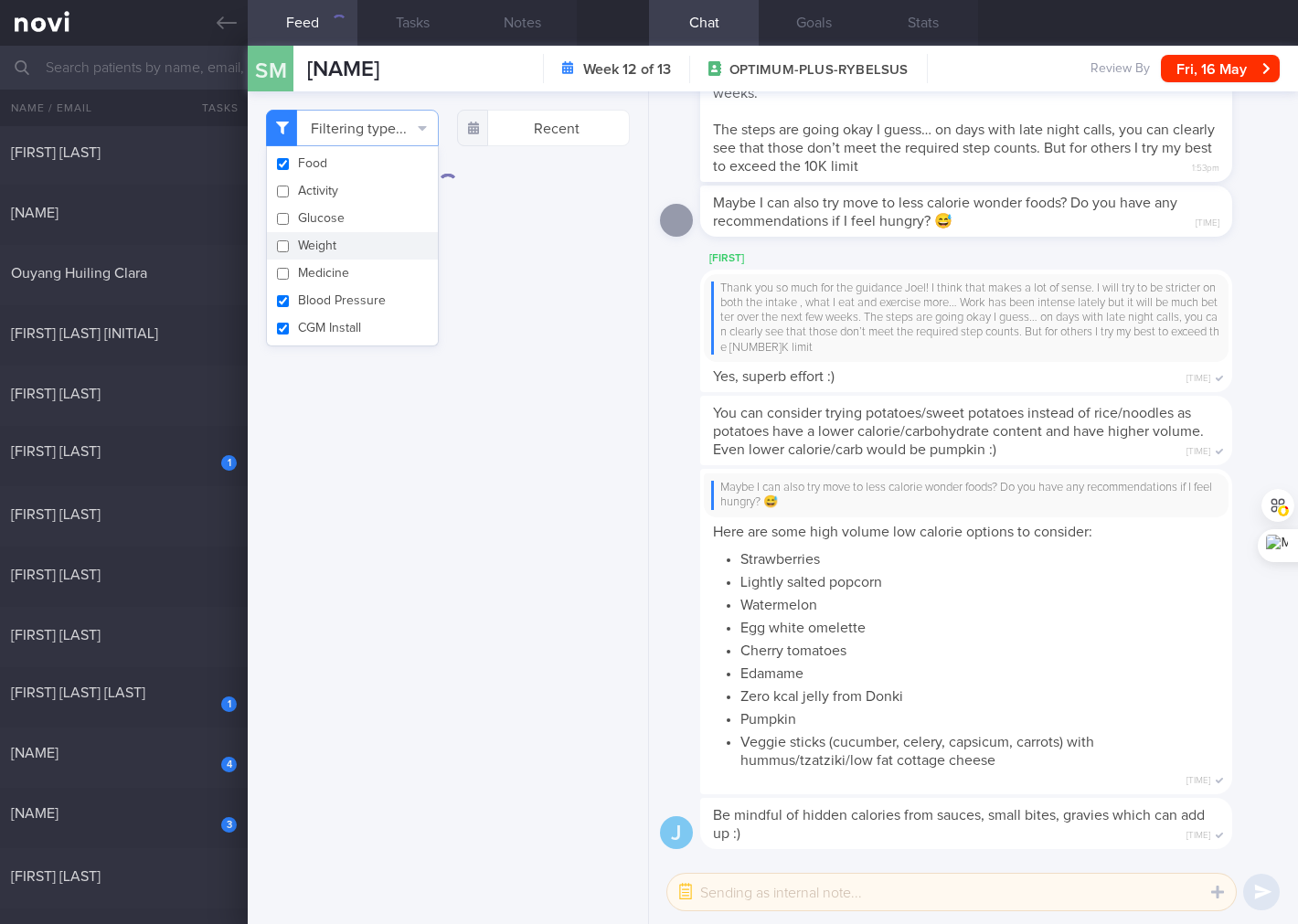 checkbox on "false" 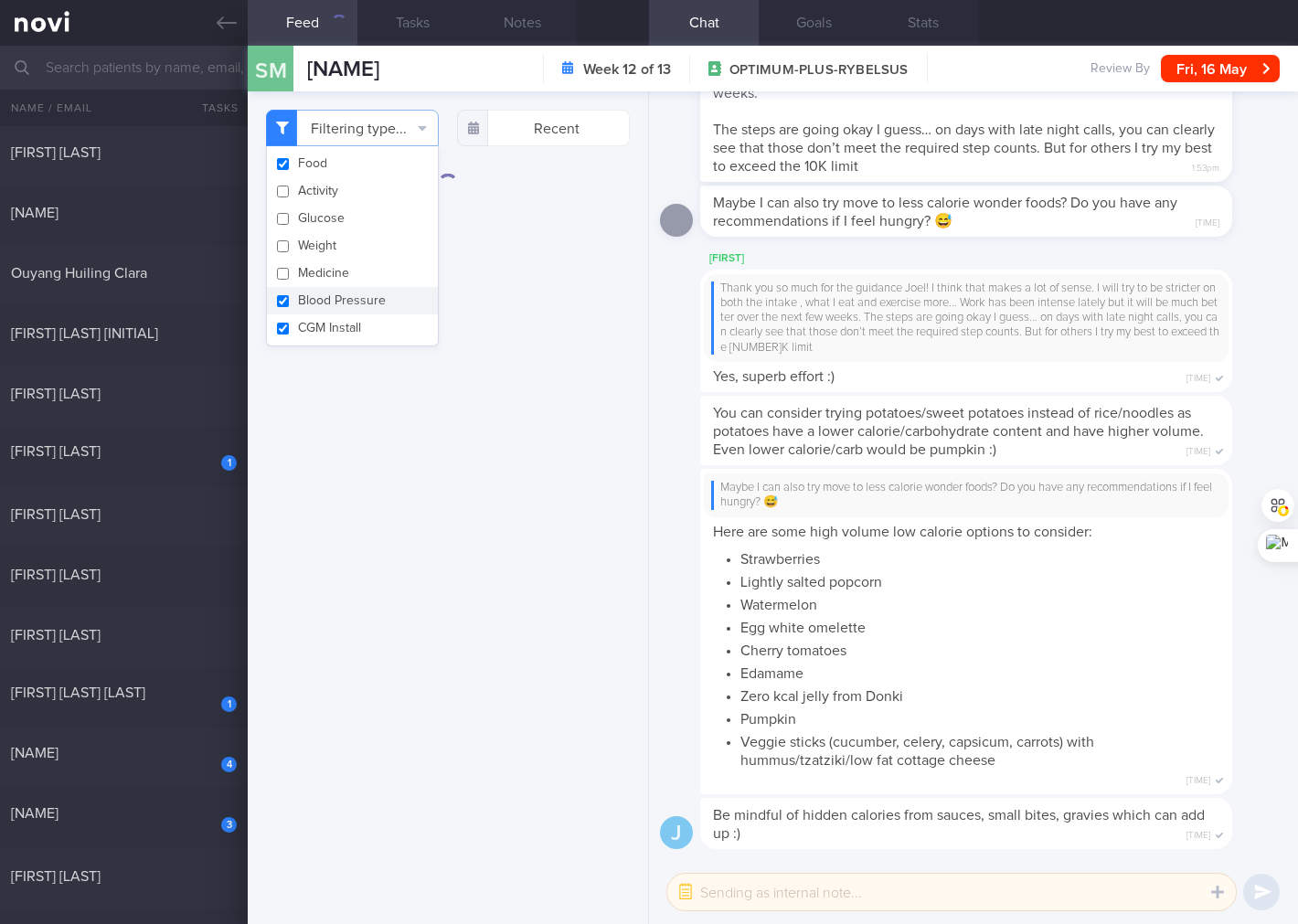 click on "Blood Pressure" at bounding box center (352, 301) 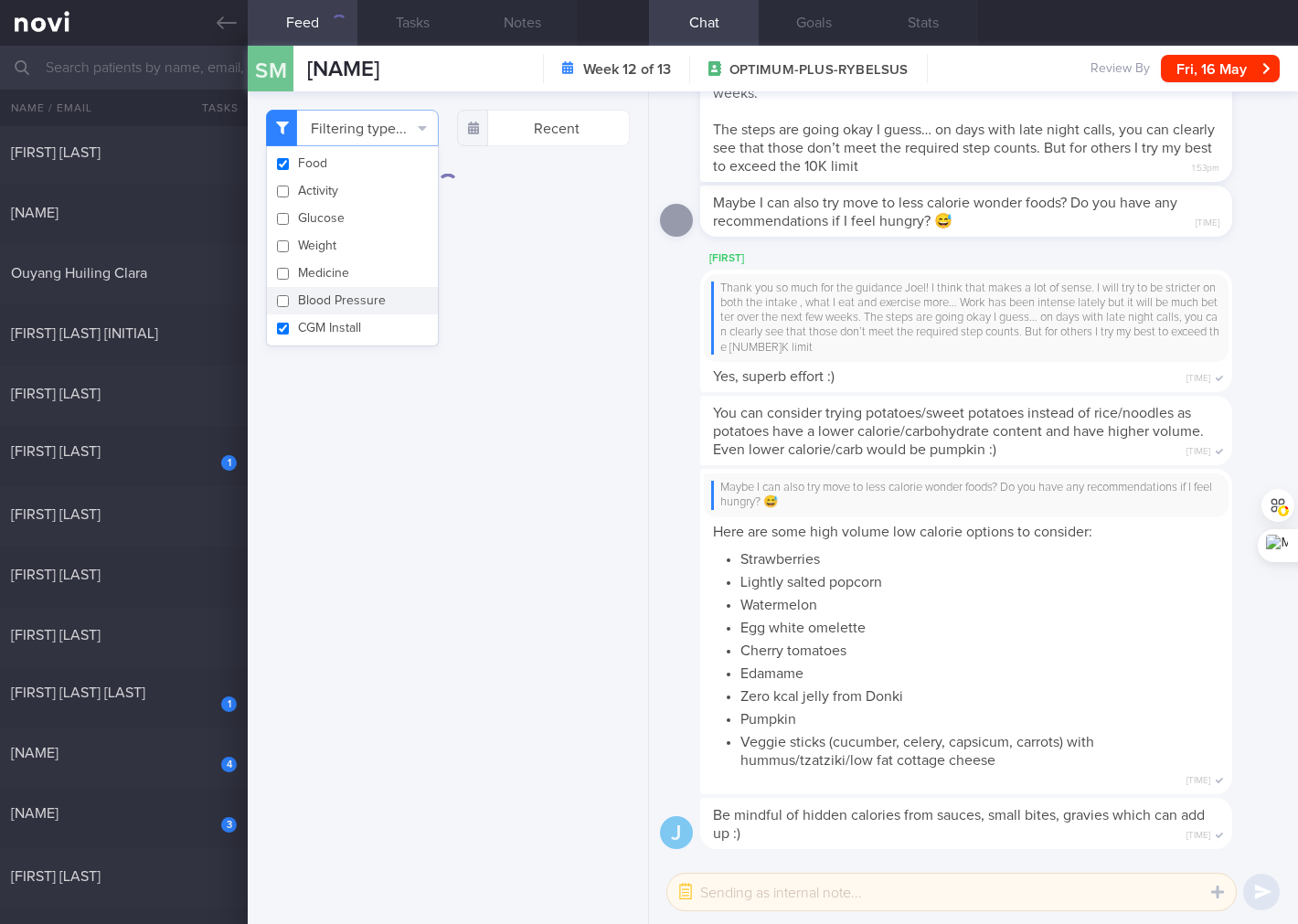 checkbox on "false" 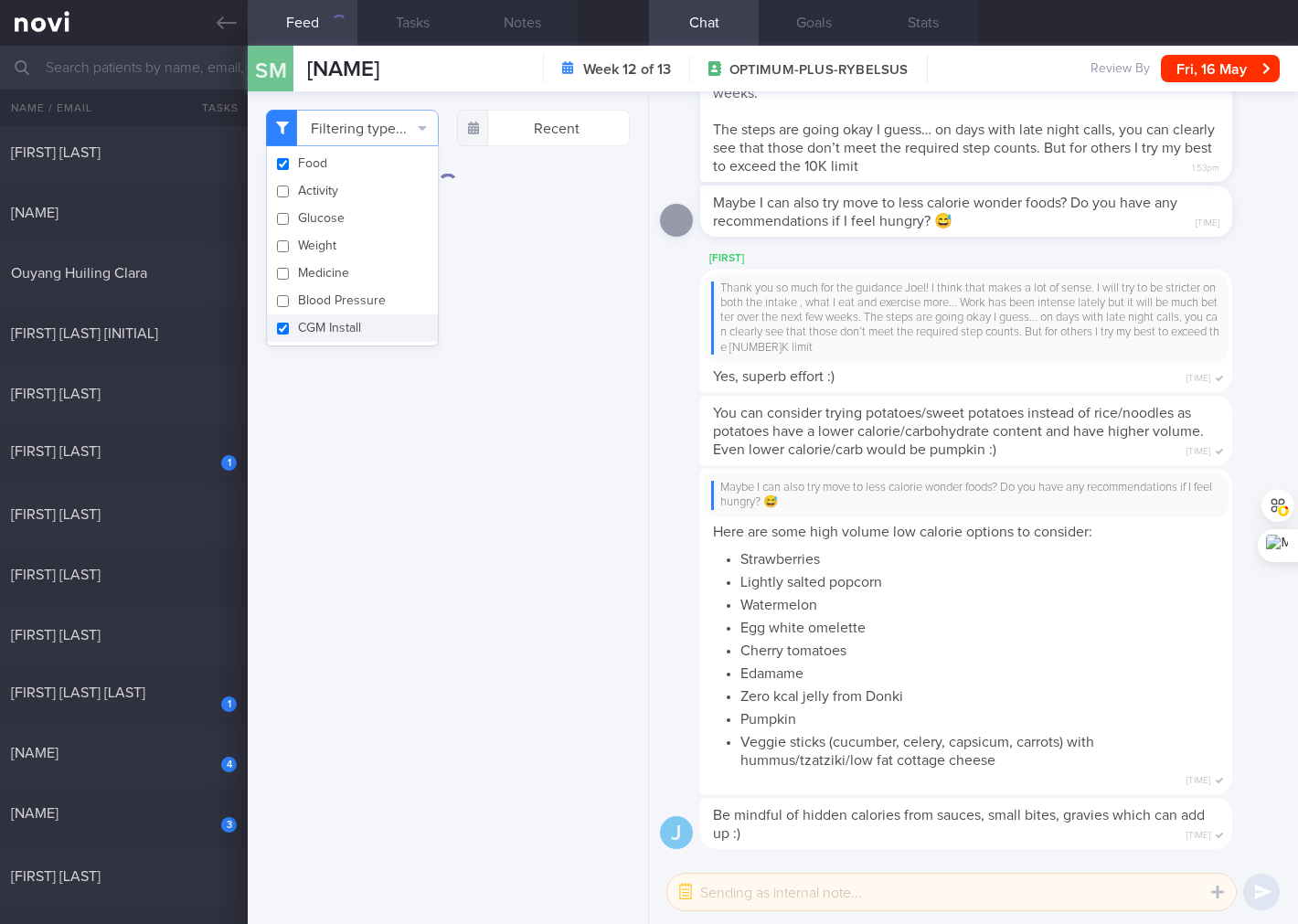 click on "CGM Install" at bounding box center [352, 328] 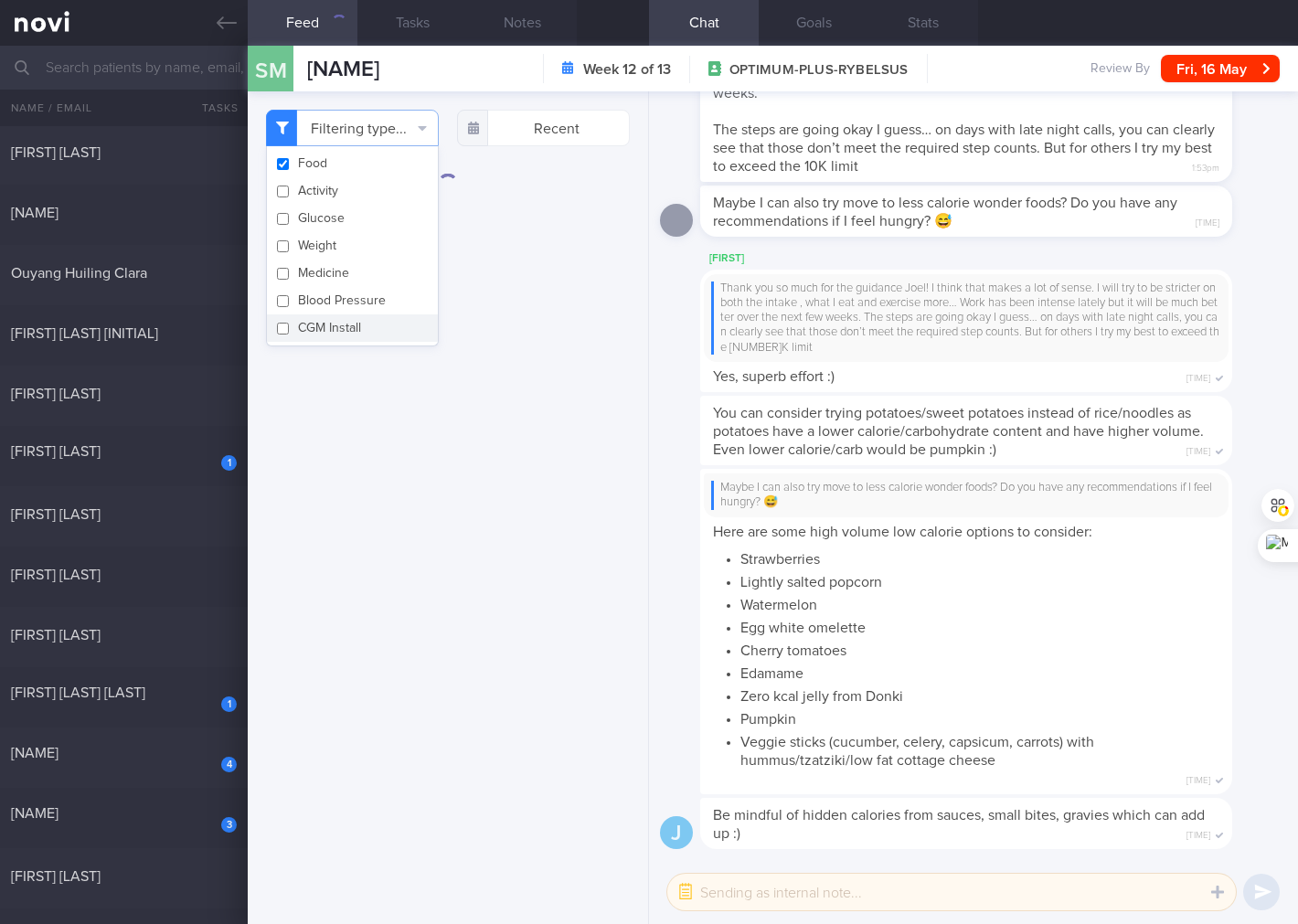 checkbox on "false" 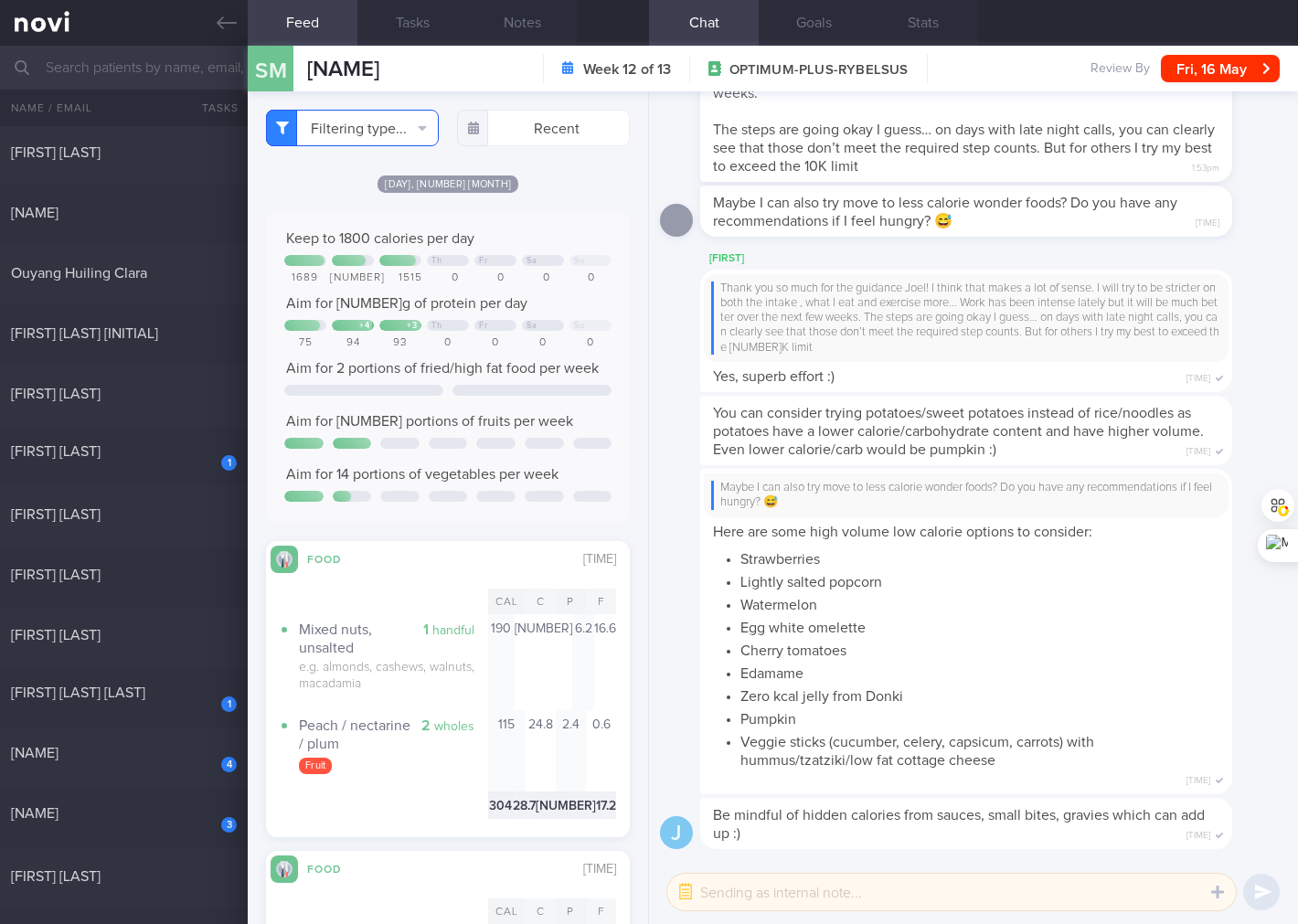 click on "Filtering type..." at bounding box center [352, 128] 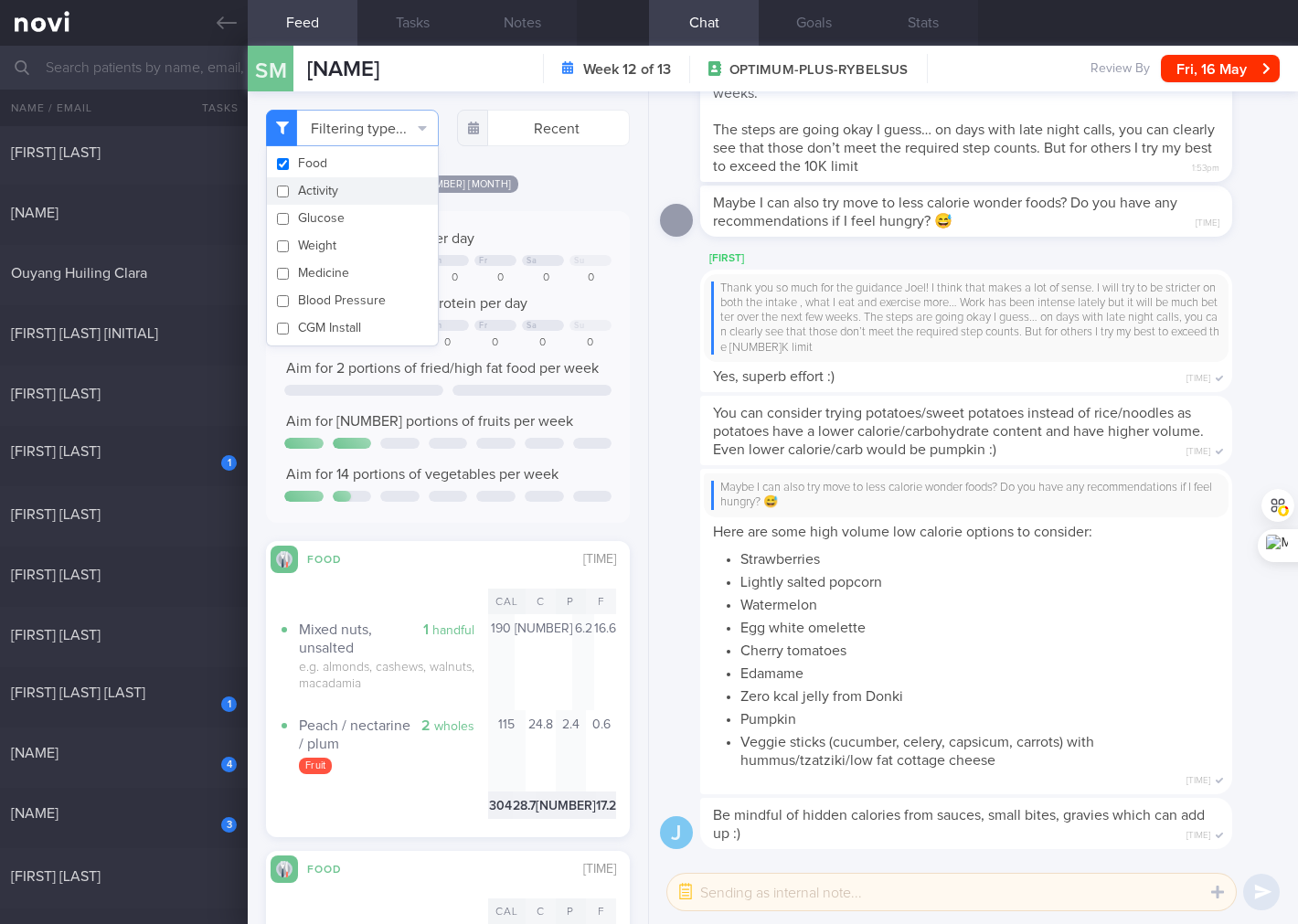 click on "Filtering type... Food Activity Glucose Weight Medicine Blood Pressure CGM Install Recent [DAY], [DATE] [MONTH]" at bounding box center [448, 507] 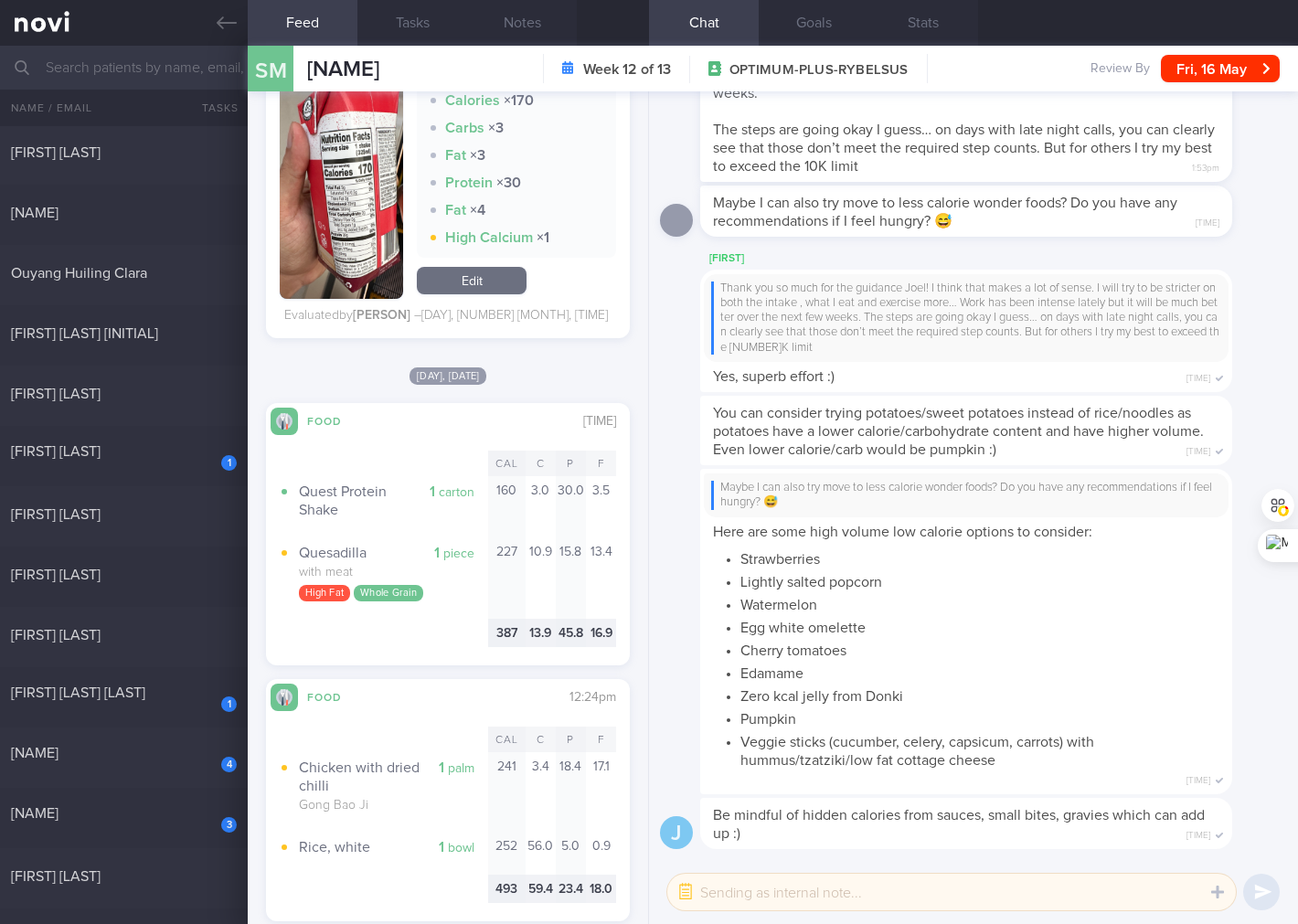 scroll, scrollTop: 1624, scrollLeft: 0, axis: vertical 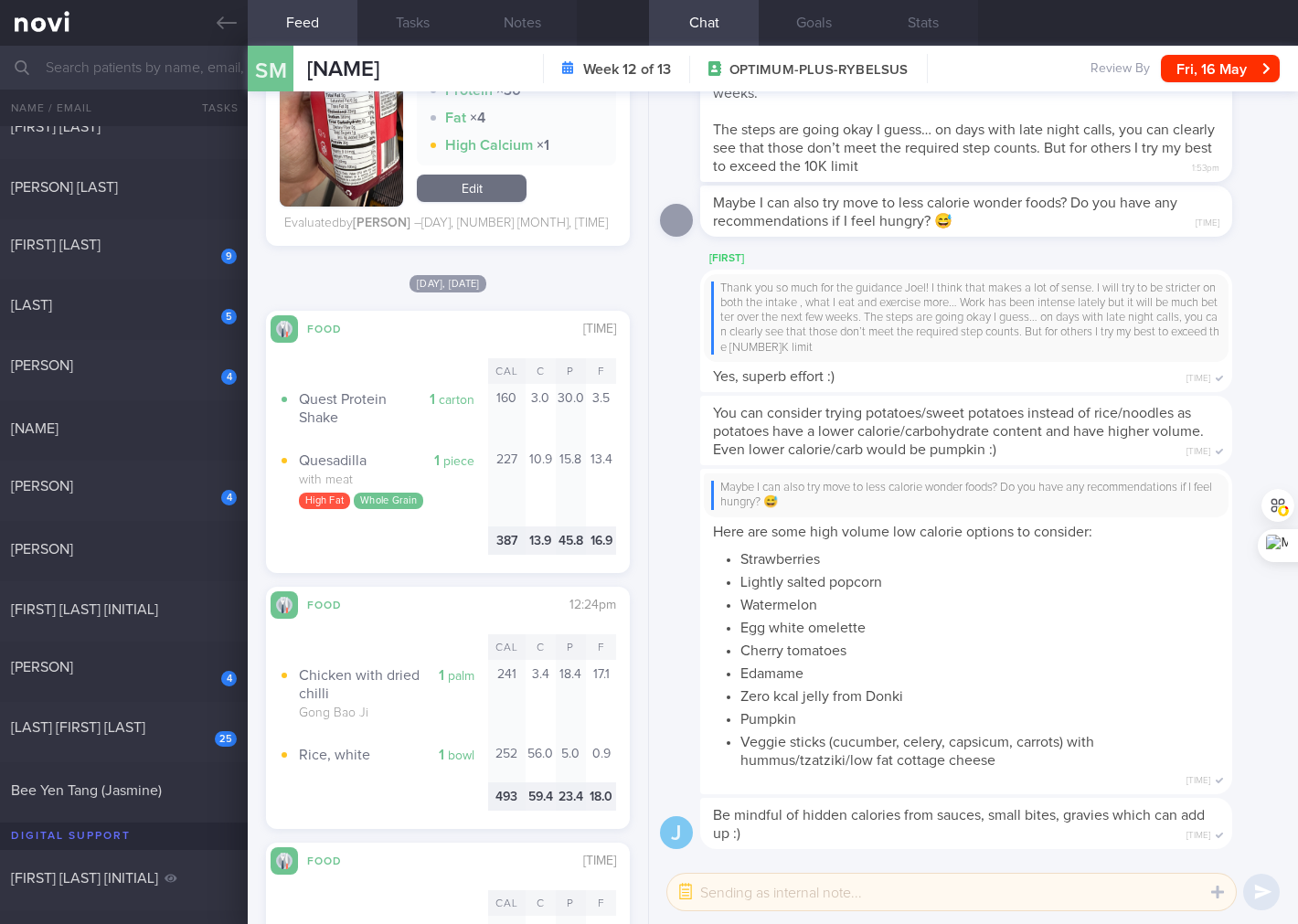 drag, startPoint x: 186, startPoint y: 420, endPoint x: 805, endPoint y: 96, distance: 698.668 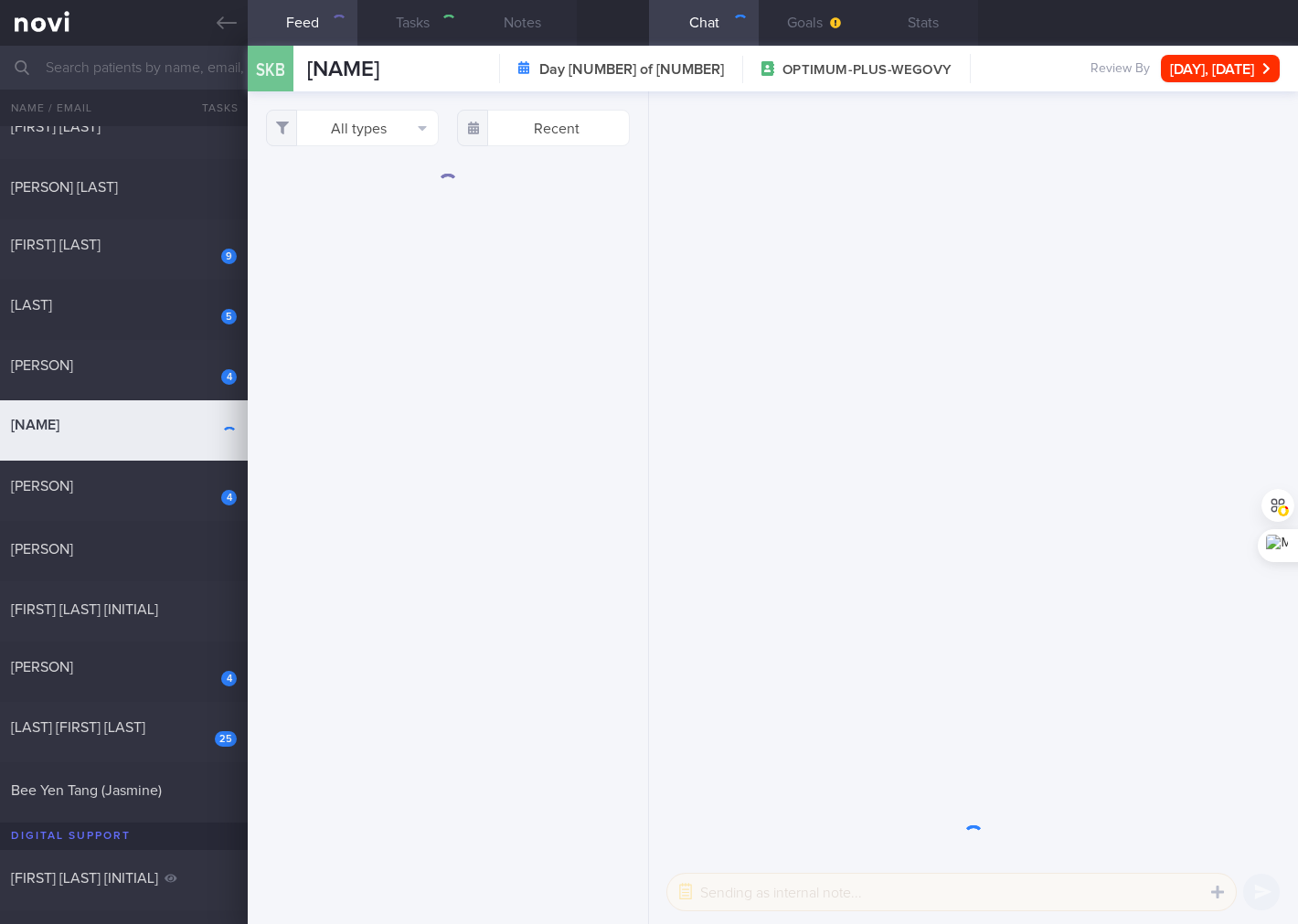select on "6" 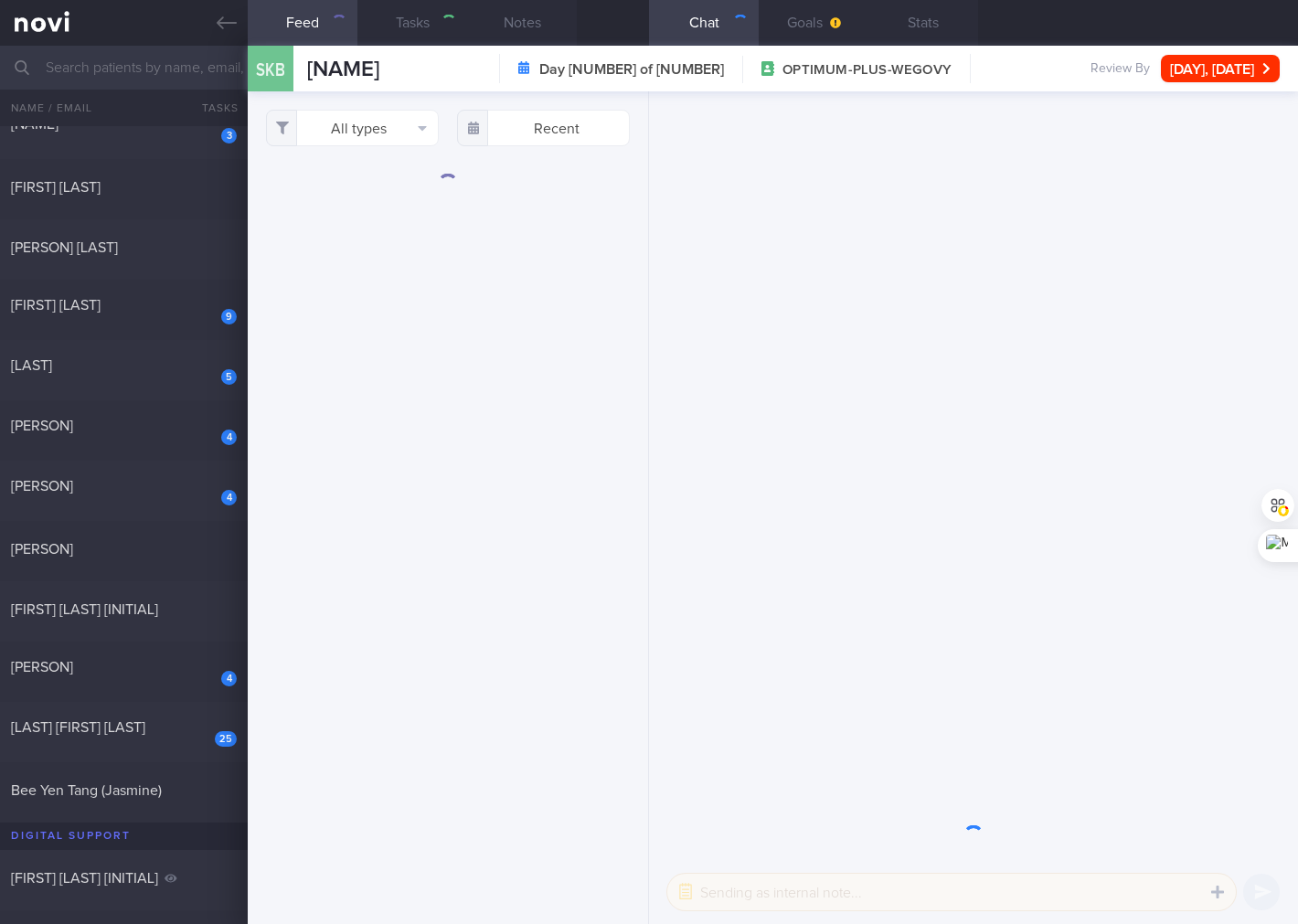 scroll, scrollTop: 0, scrollLeft: 0, axis: both 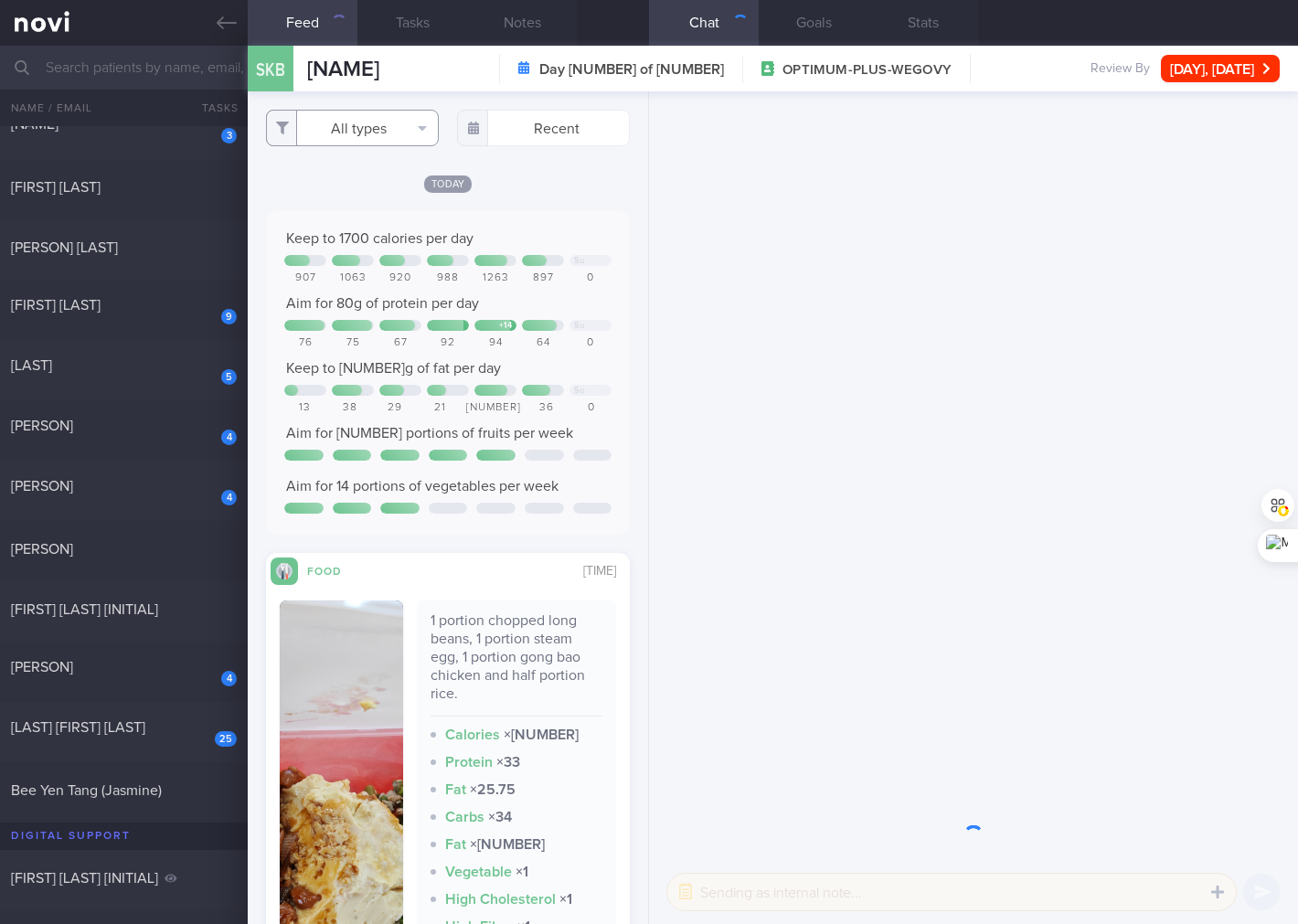 click 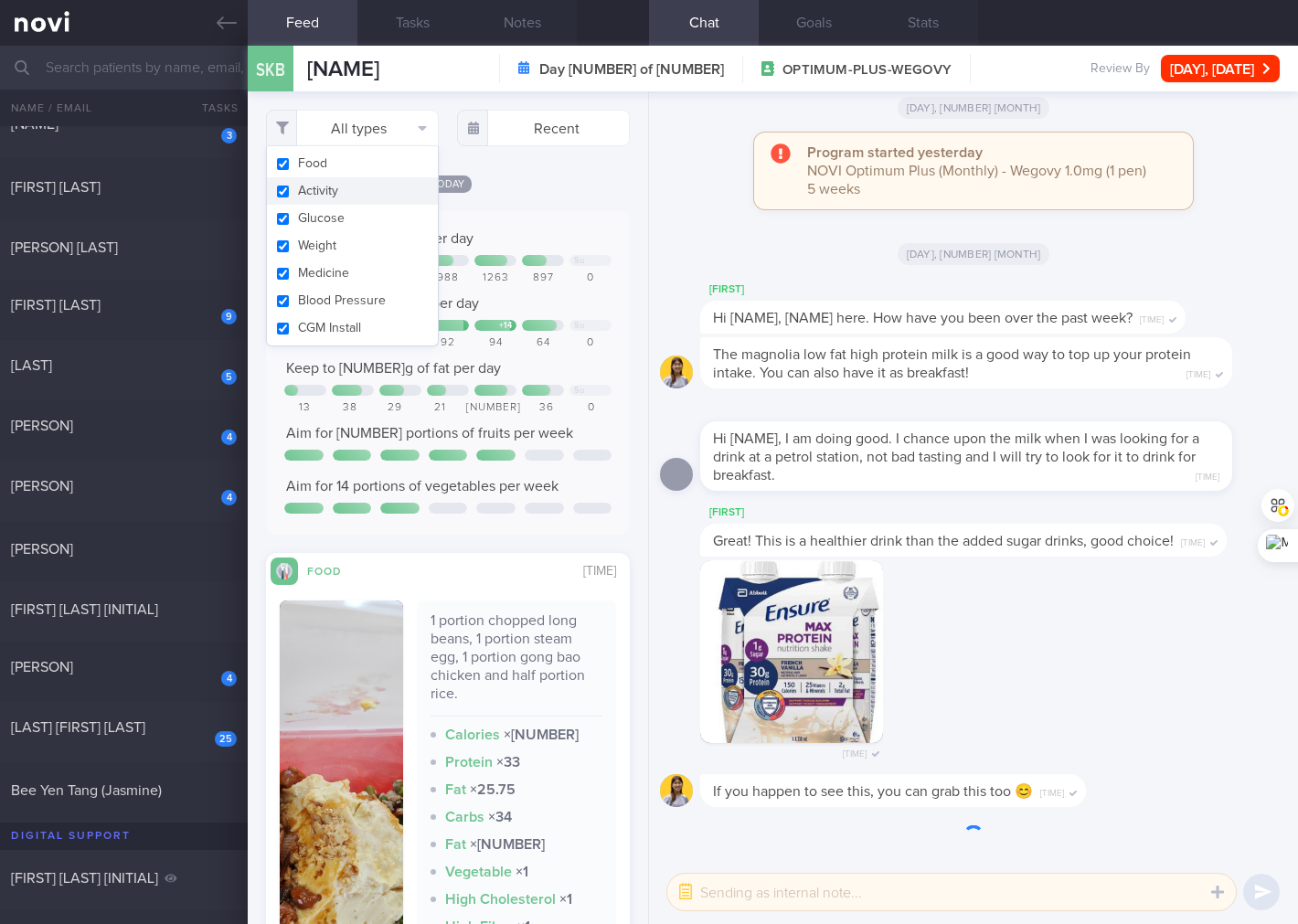 click on "Activity" at bounding box center [352, 191] 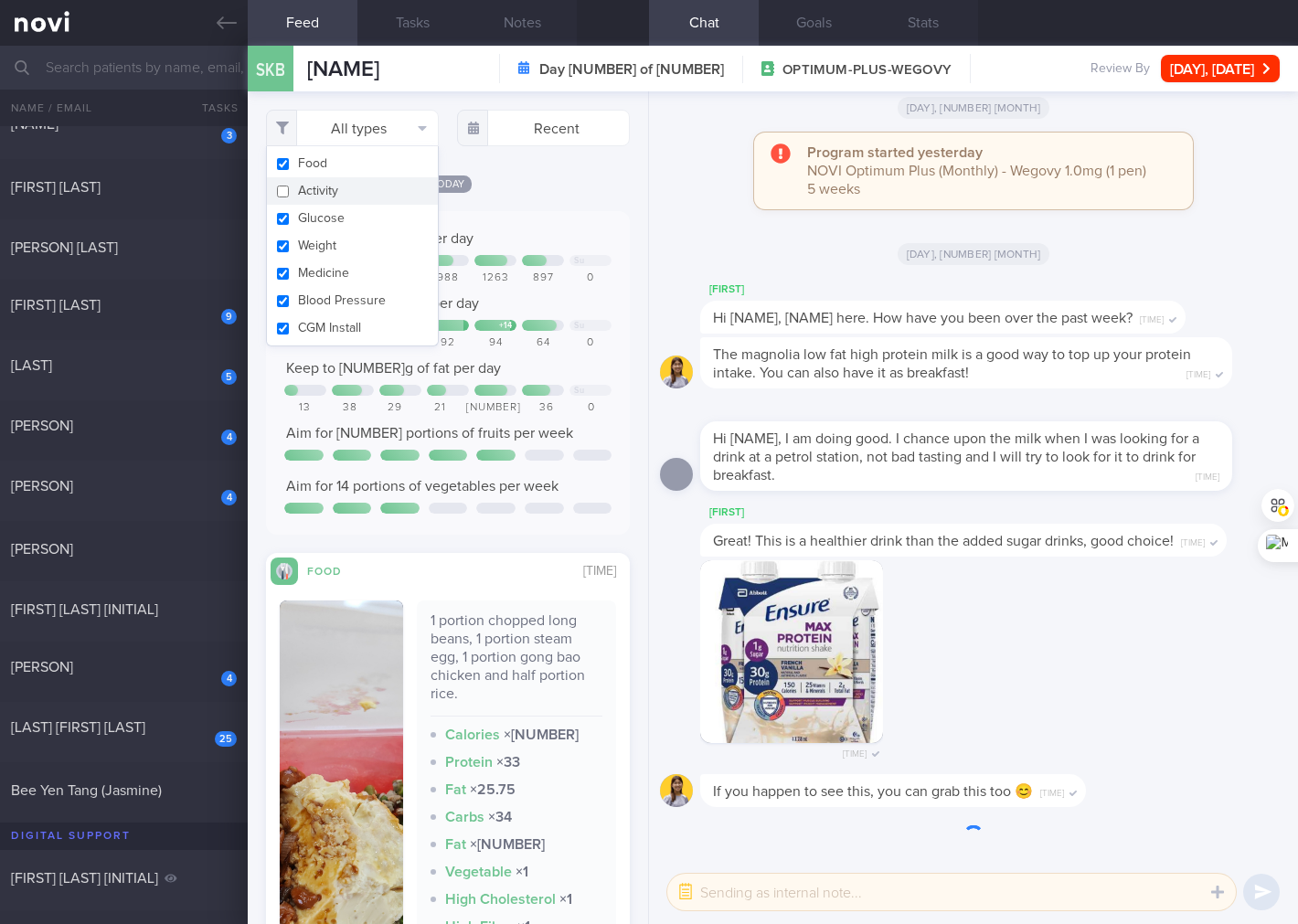 checkbox on "false" 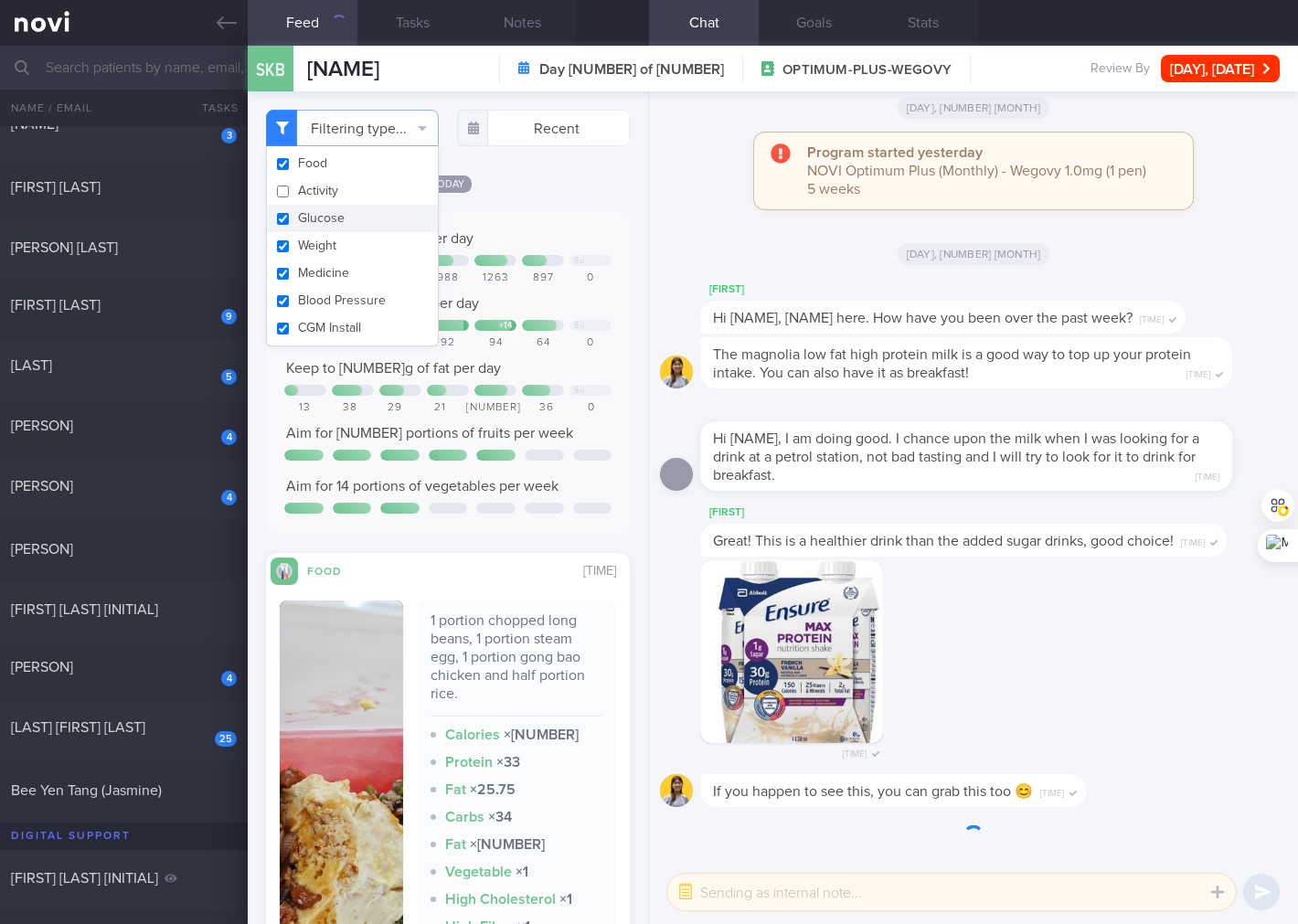 click on "Glucose" at bounding box center (352, 218) 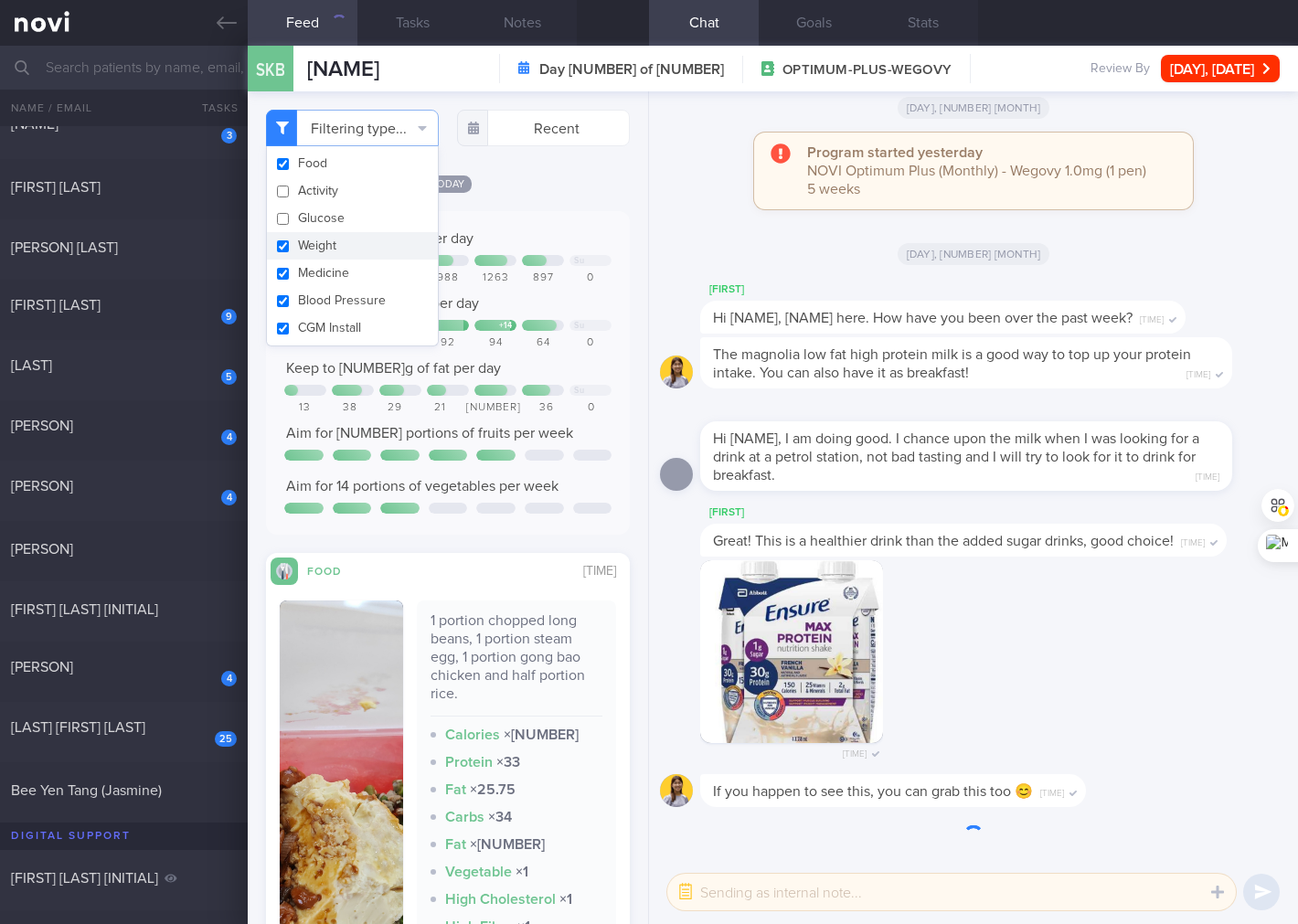 checkbox on "false" 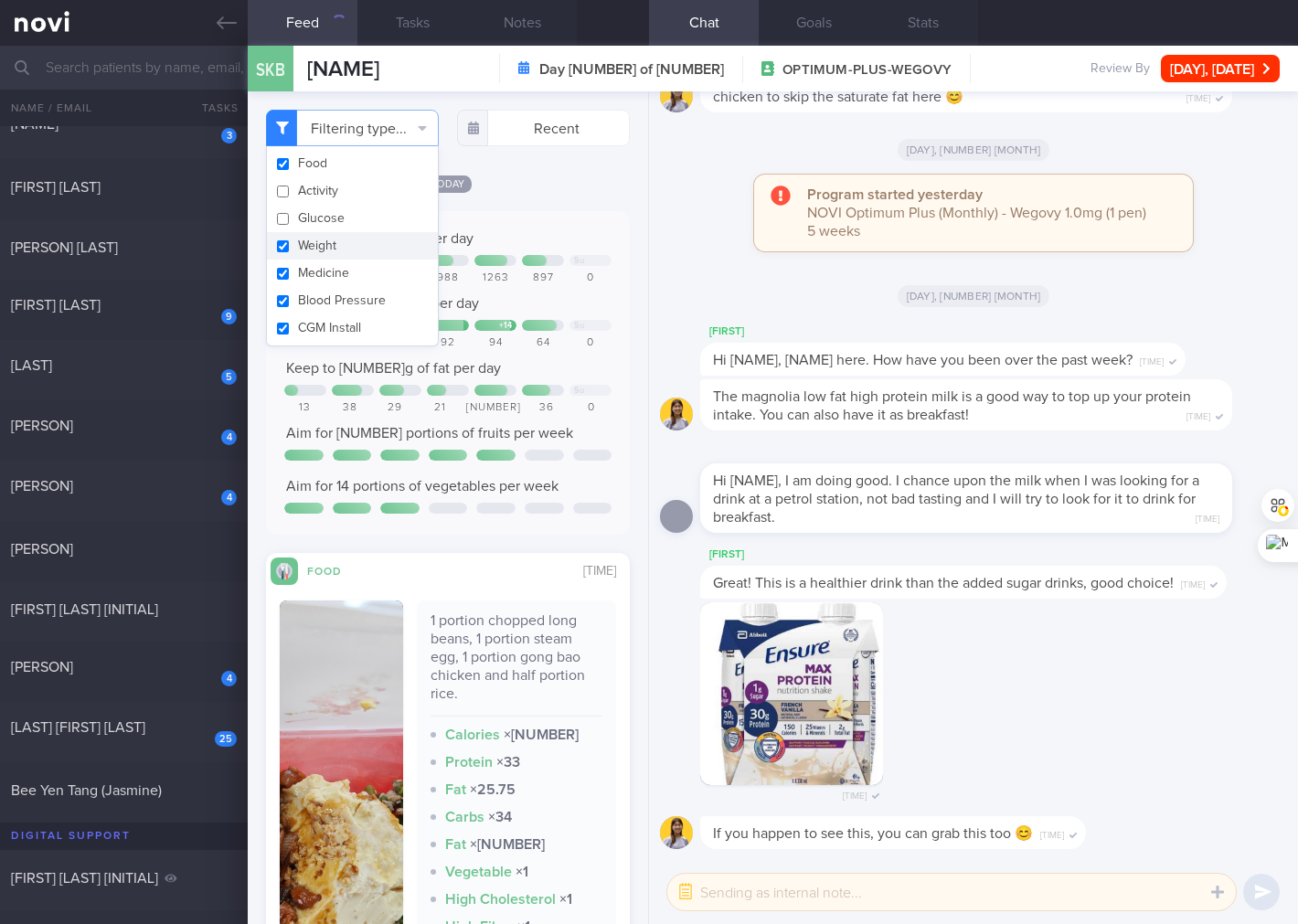 click on "Weight" at bounding box center [352, 246] 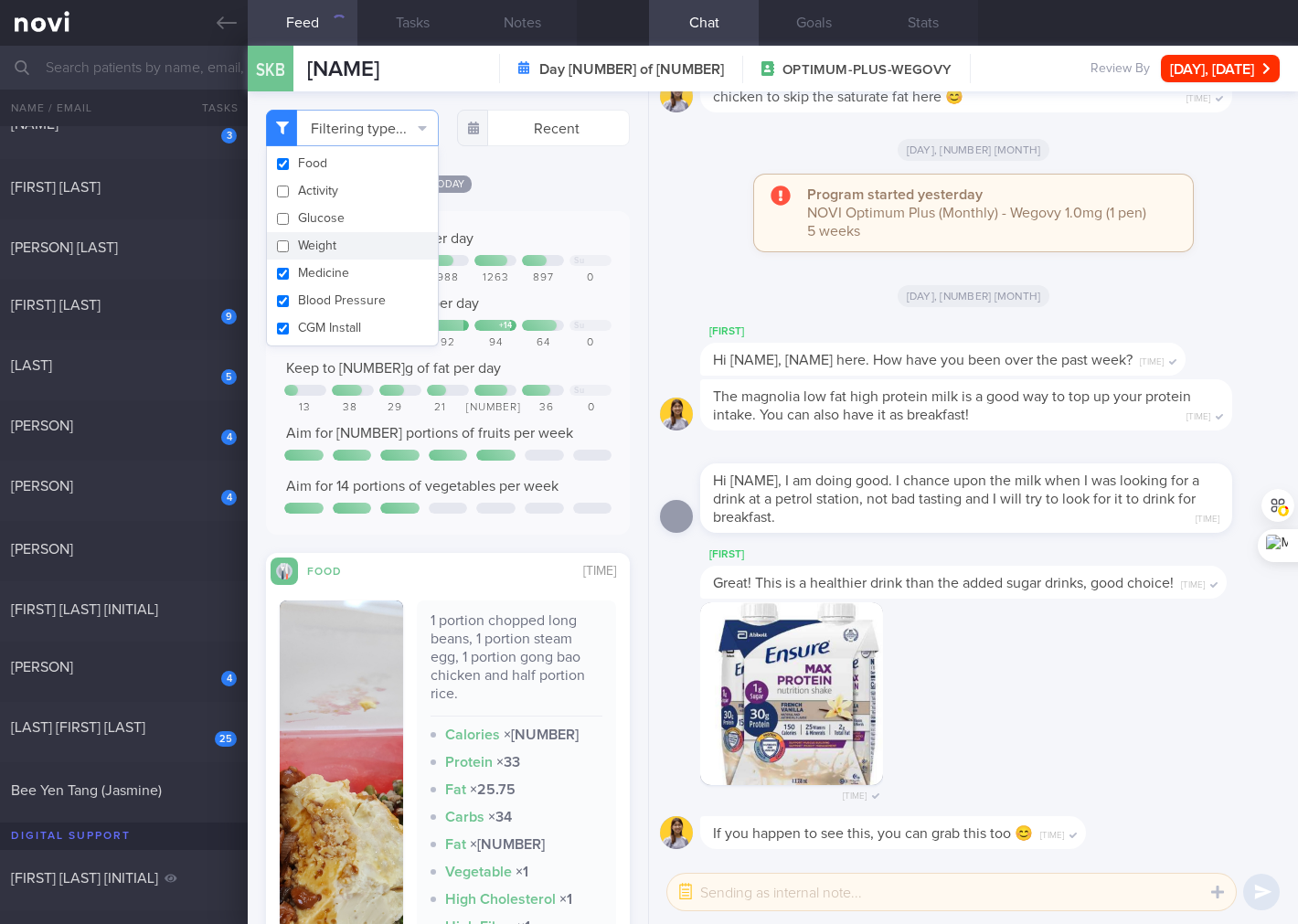 checkbox on "false" 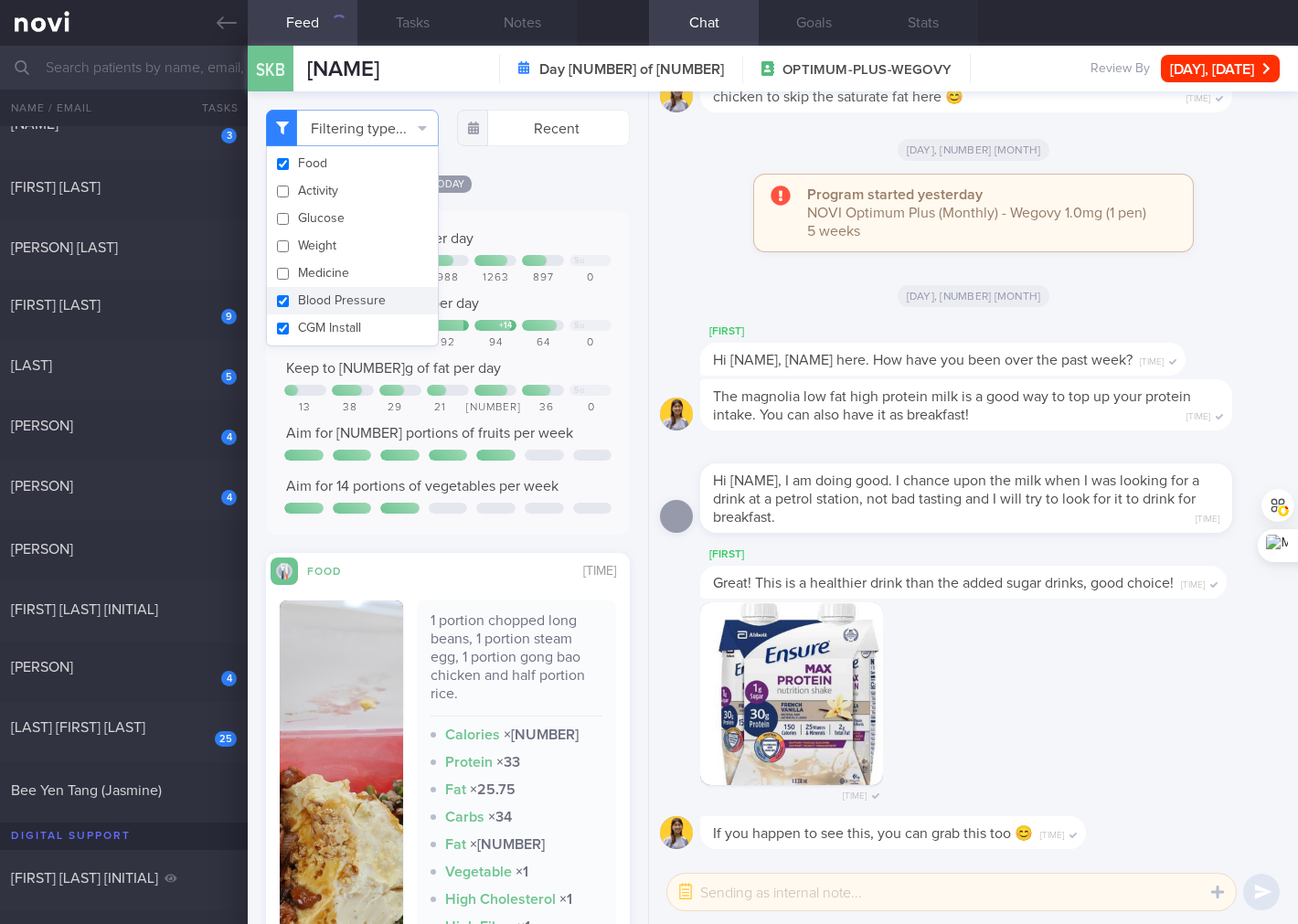 checkbox on "false" 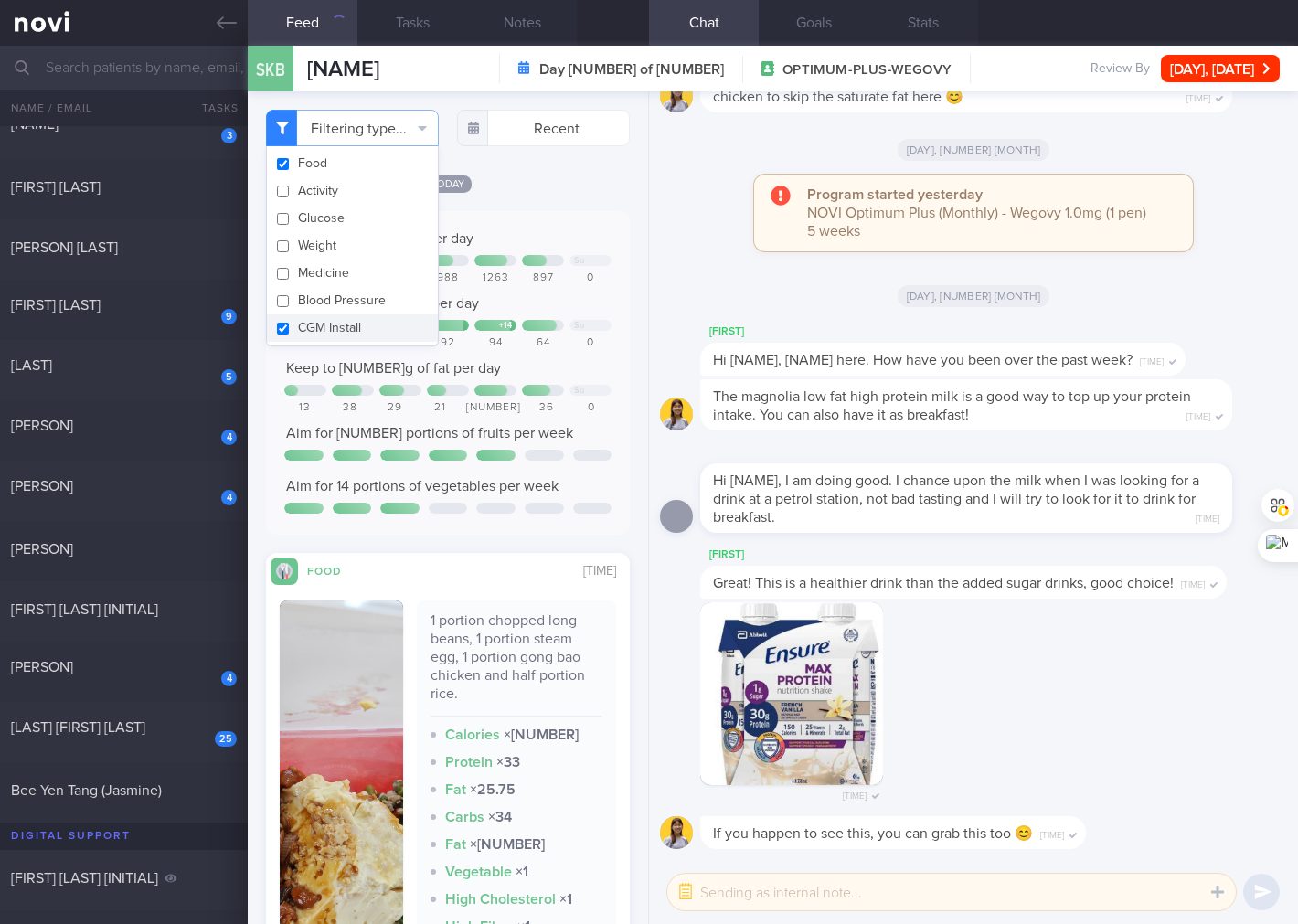 checkbox on "false" 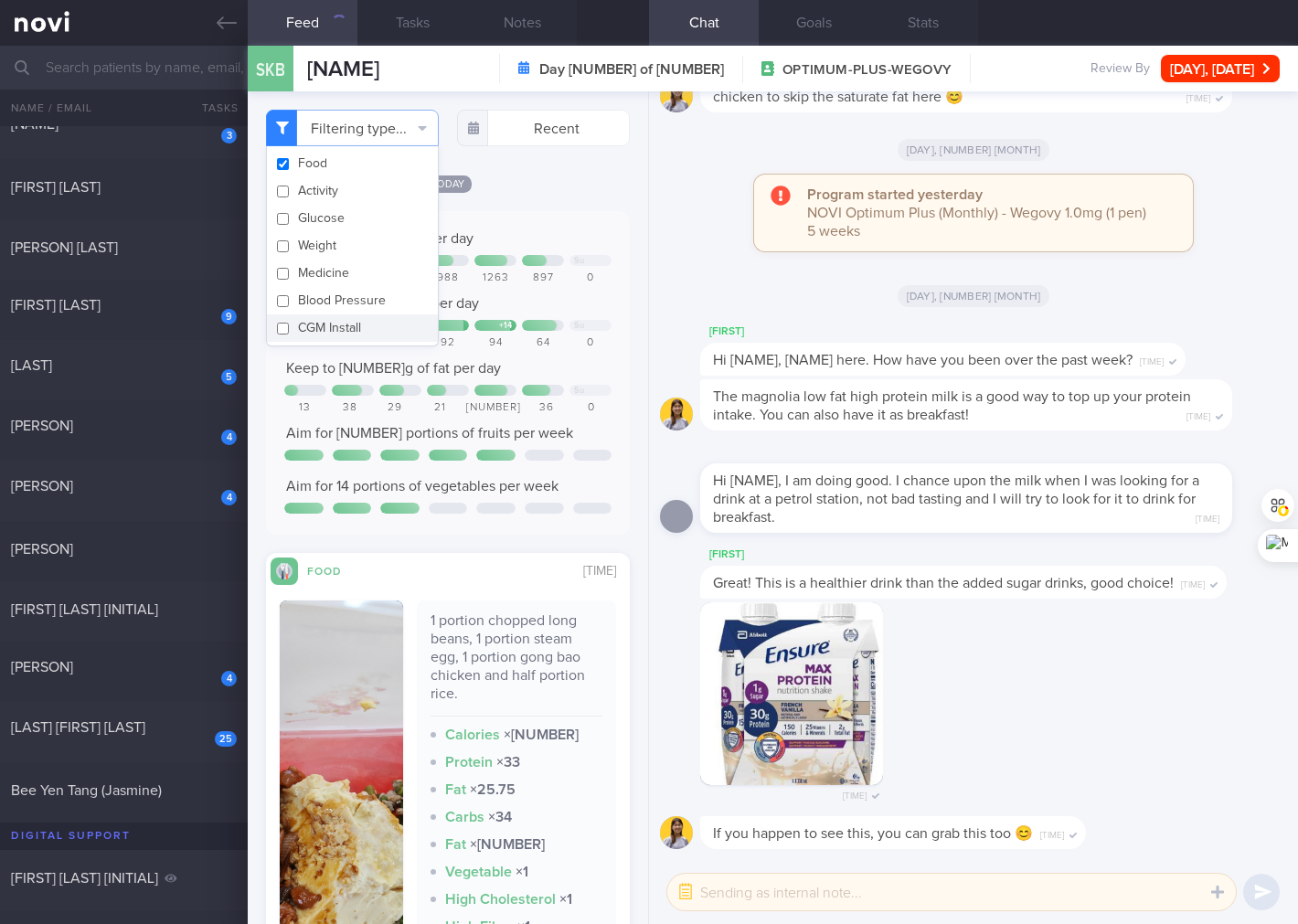 checkbox on "false" 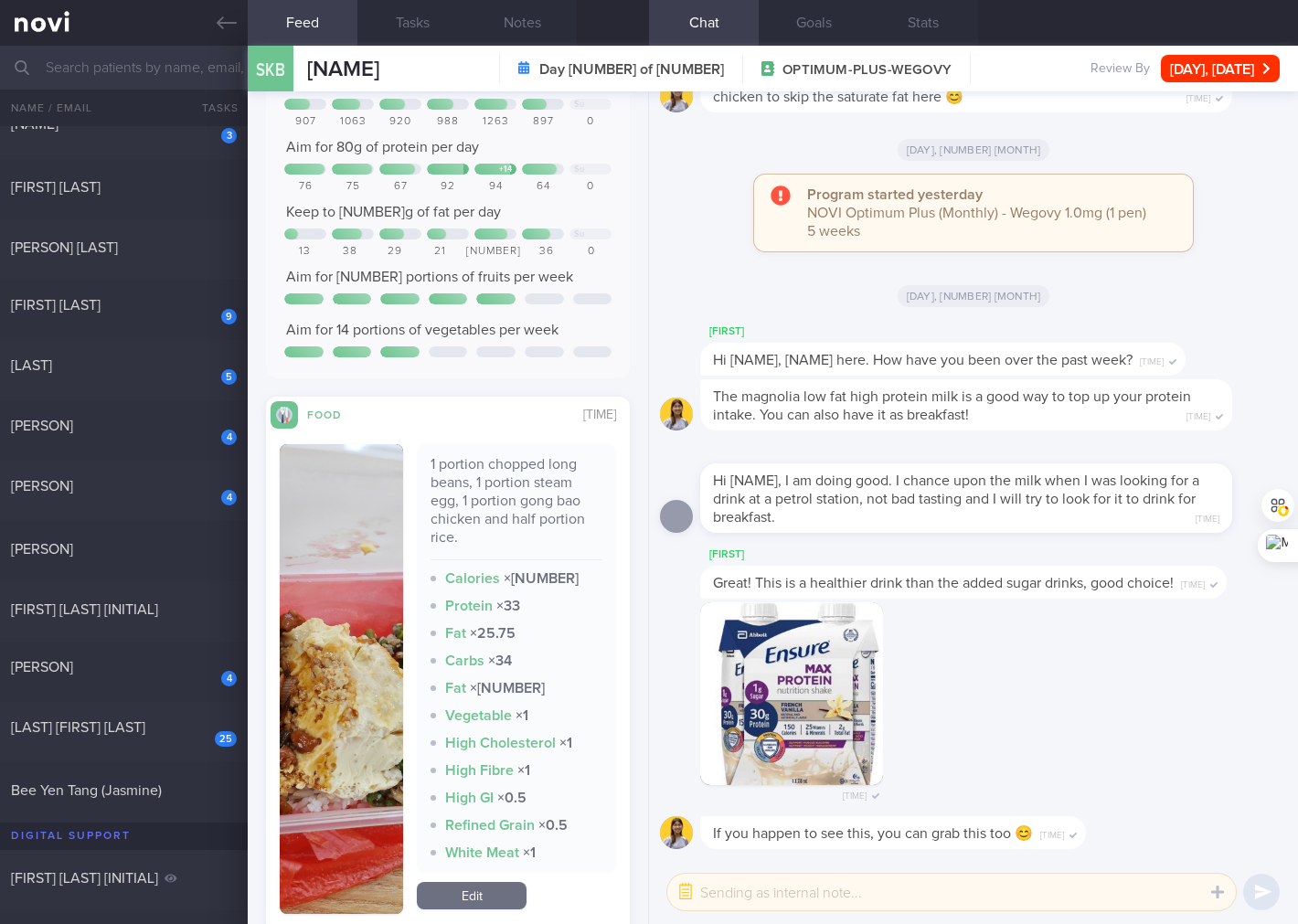 scroll, scrollTop: 157, scrollLeft: 0, axis: vertical 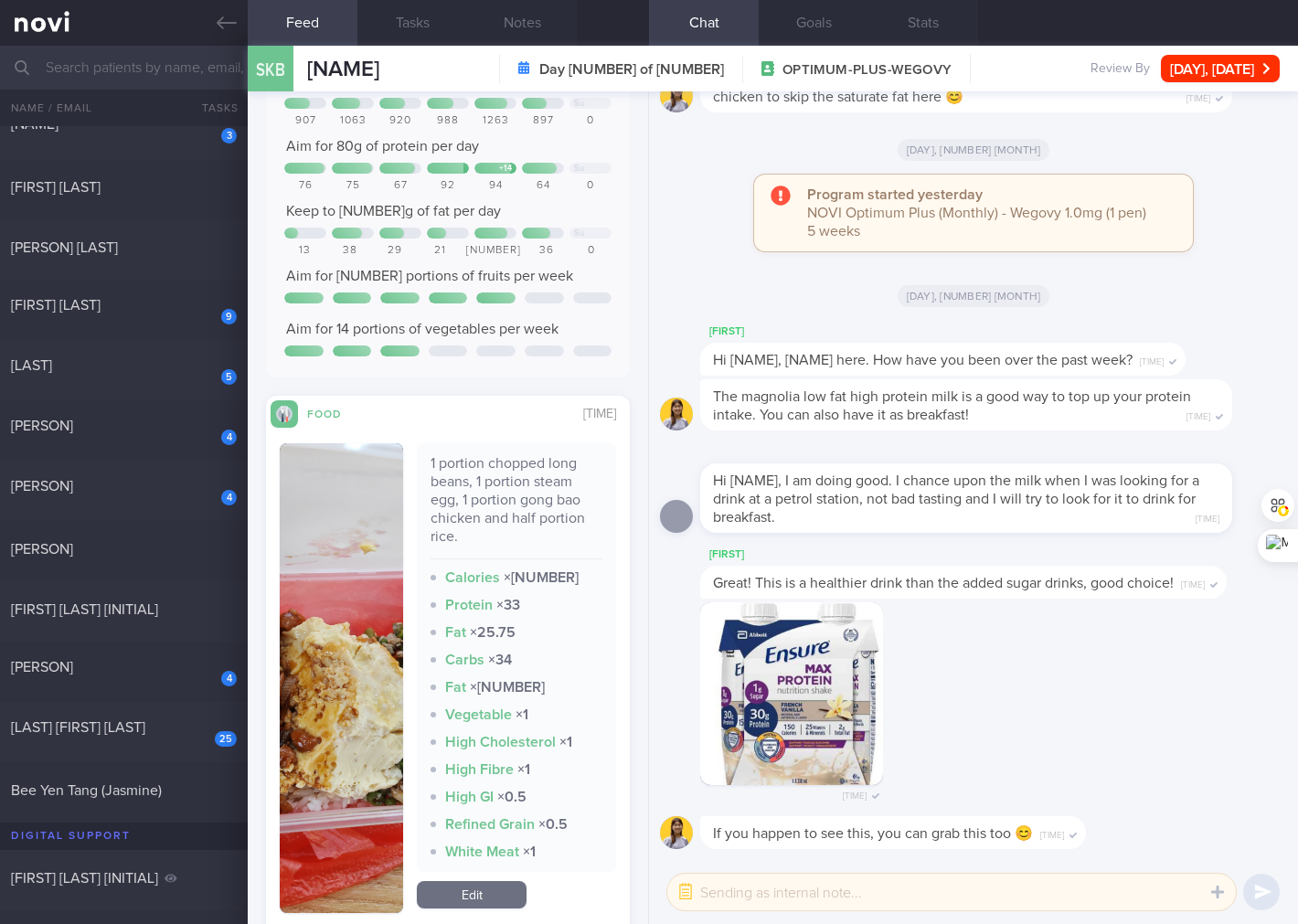 click on "1 portion chopped long beans, 1 portion steam egg, 1 portion gong bao chicken and half portion rice." at bounding box center (516, 506) 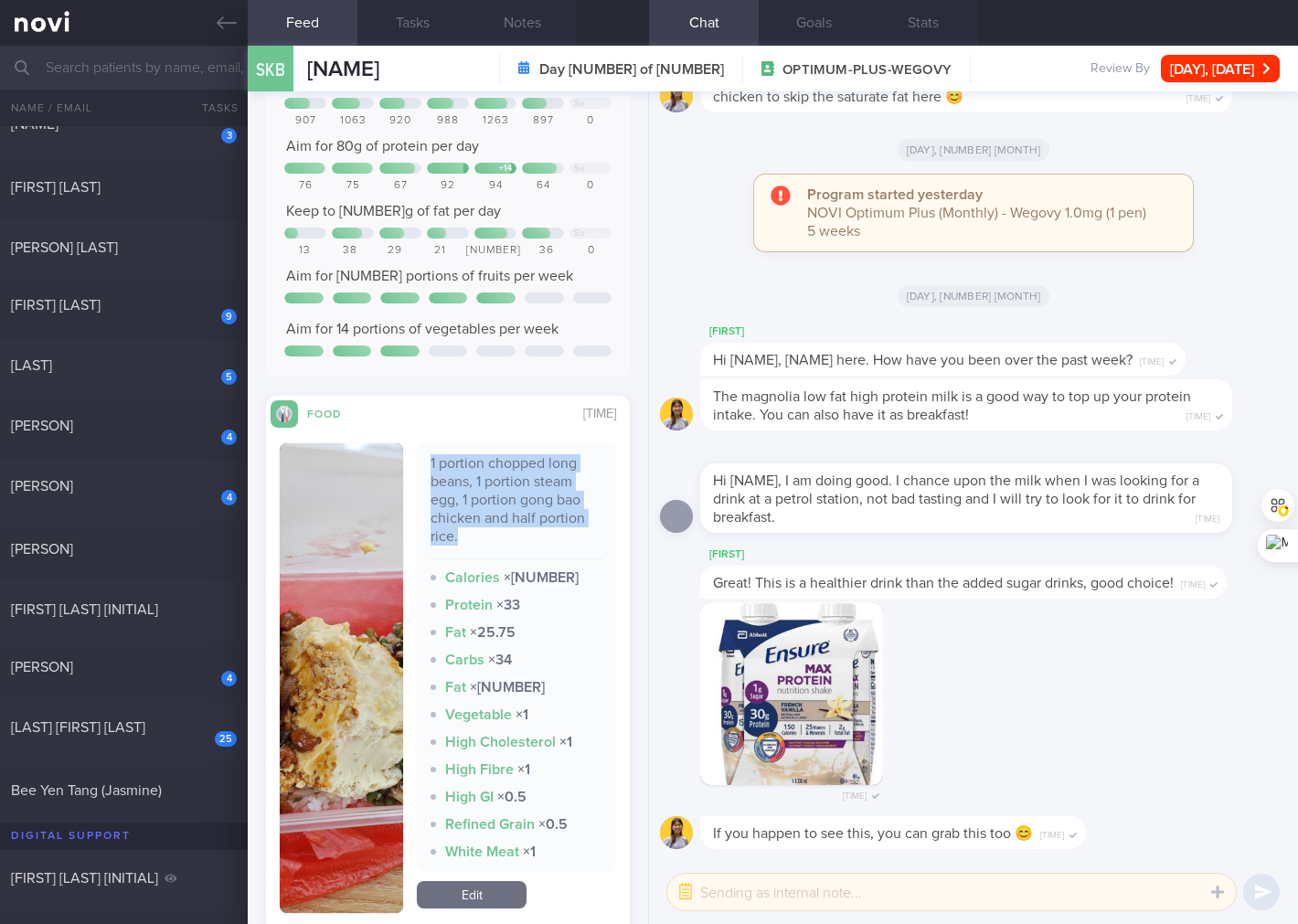 click on "1 portion chopped long beans, 1 portion steam egg, 1 portion gong bao chicken and half portion rice." at bounding box center (516, 506) 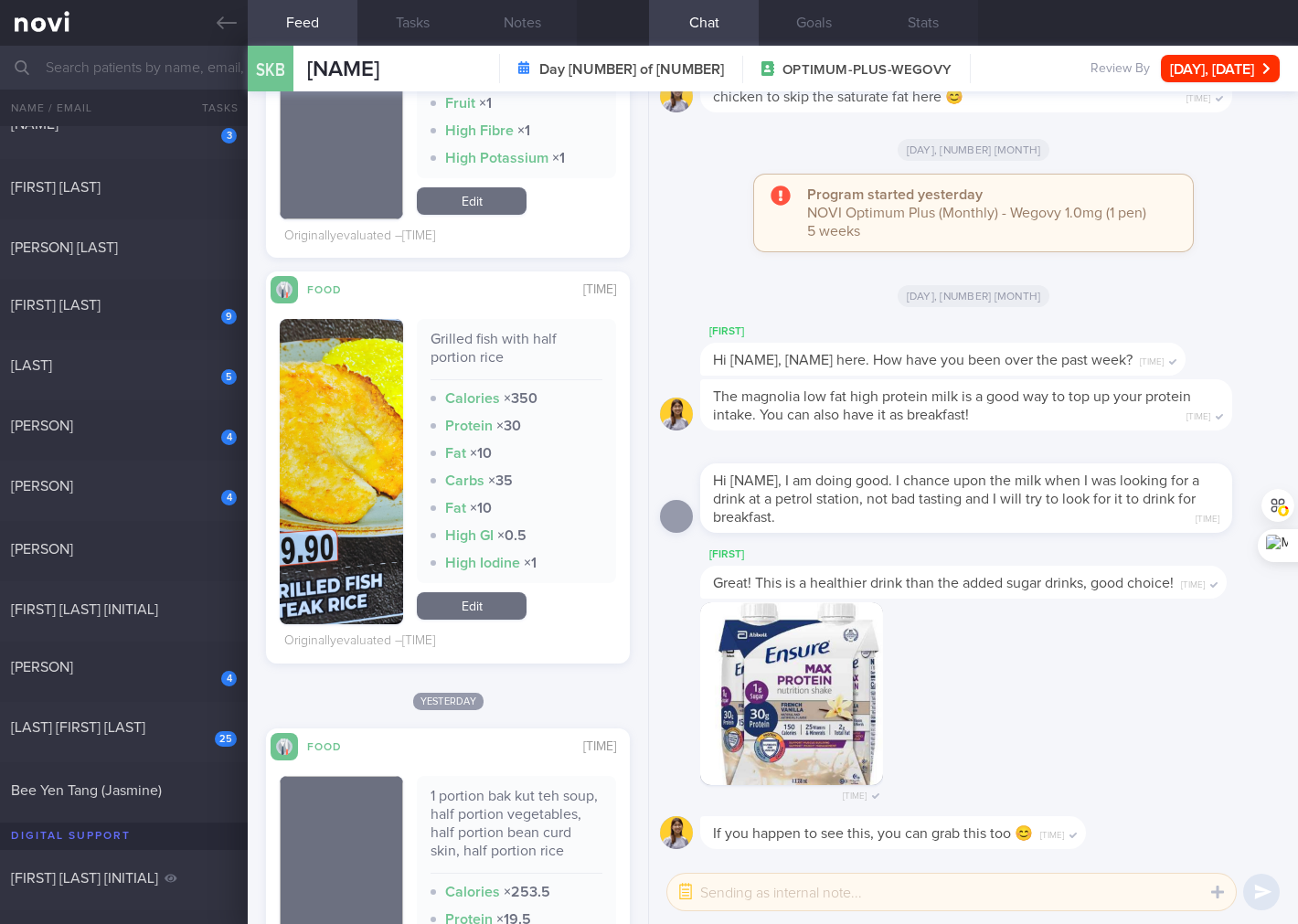 scroll, scrollTop: 1240, scrollLeft: 0, axis: vertical 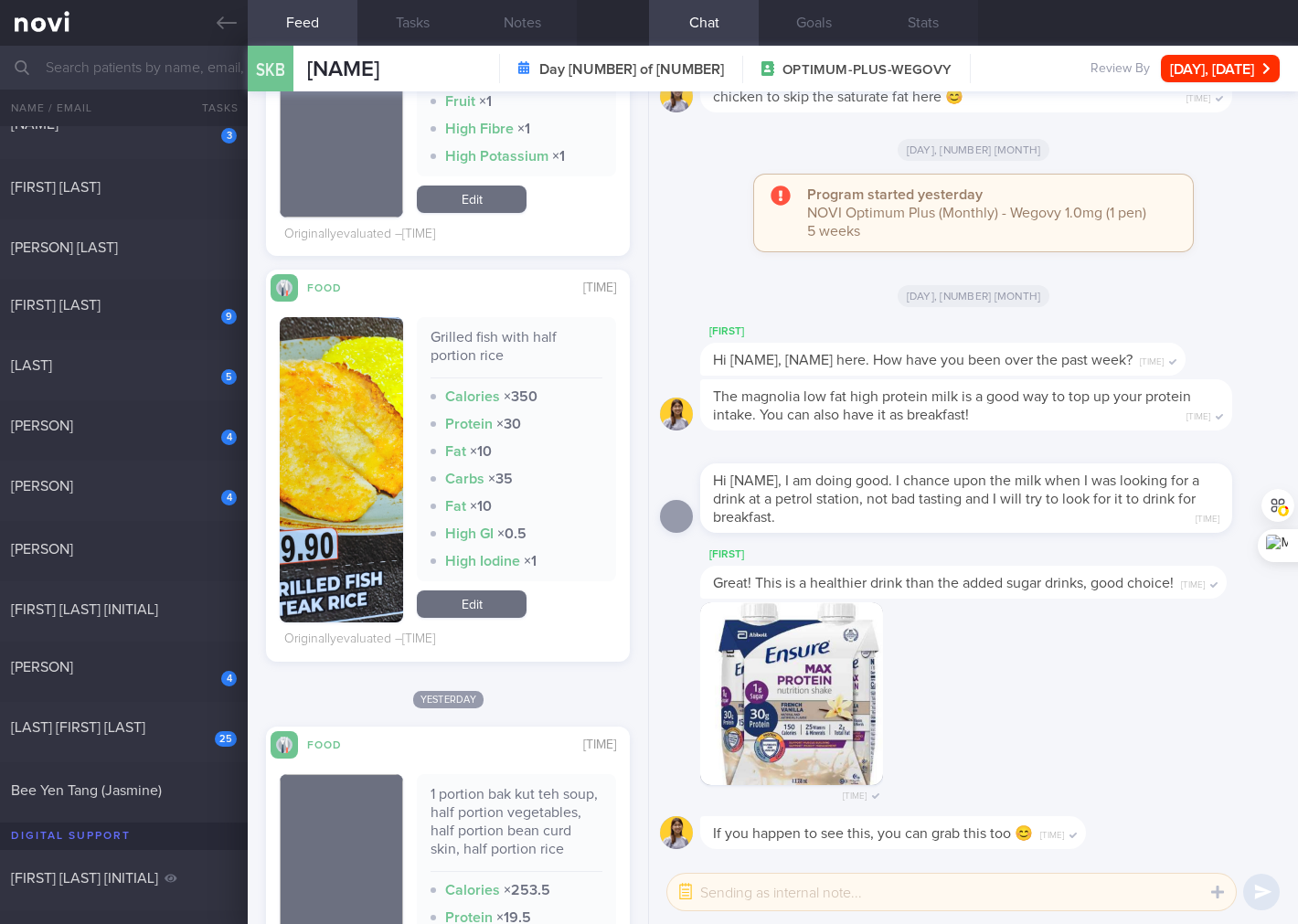 click on "Grilled fish with half portion rice" at bounding box center [516, 353] 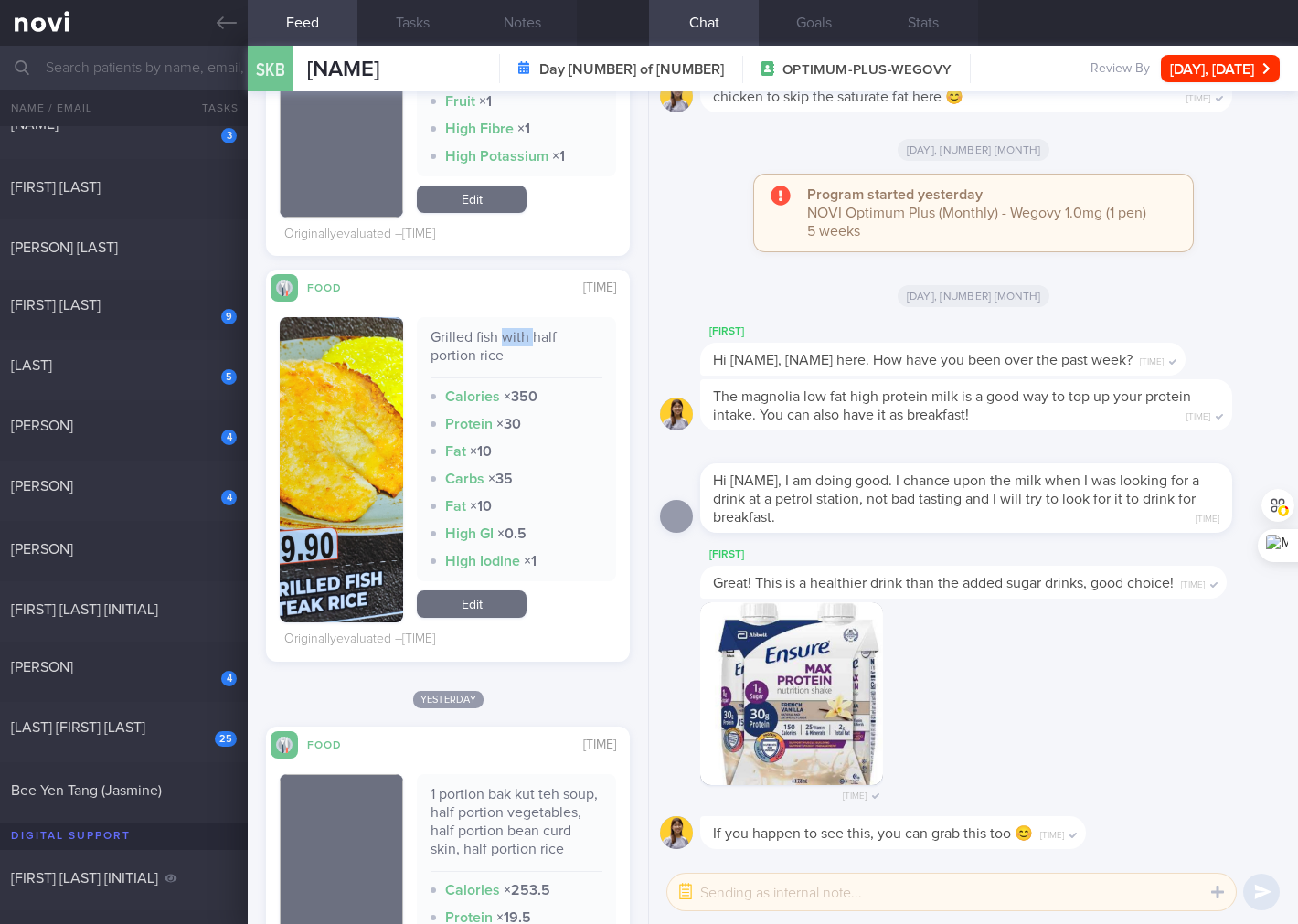 click on "Grilled fish with half portion rice" at bounding box center (516, 353) 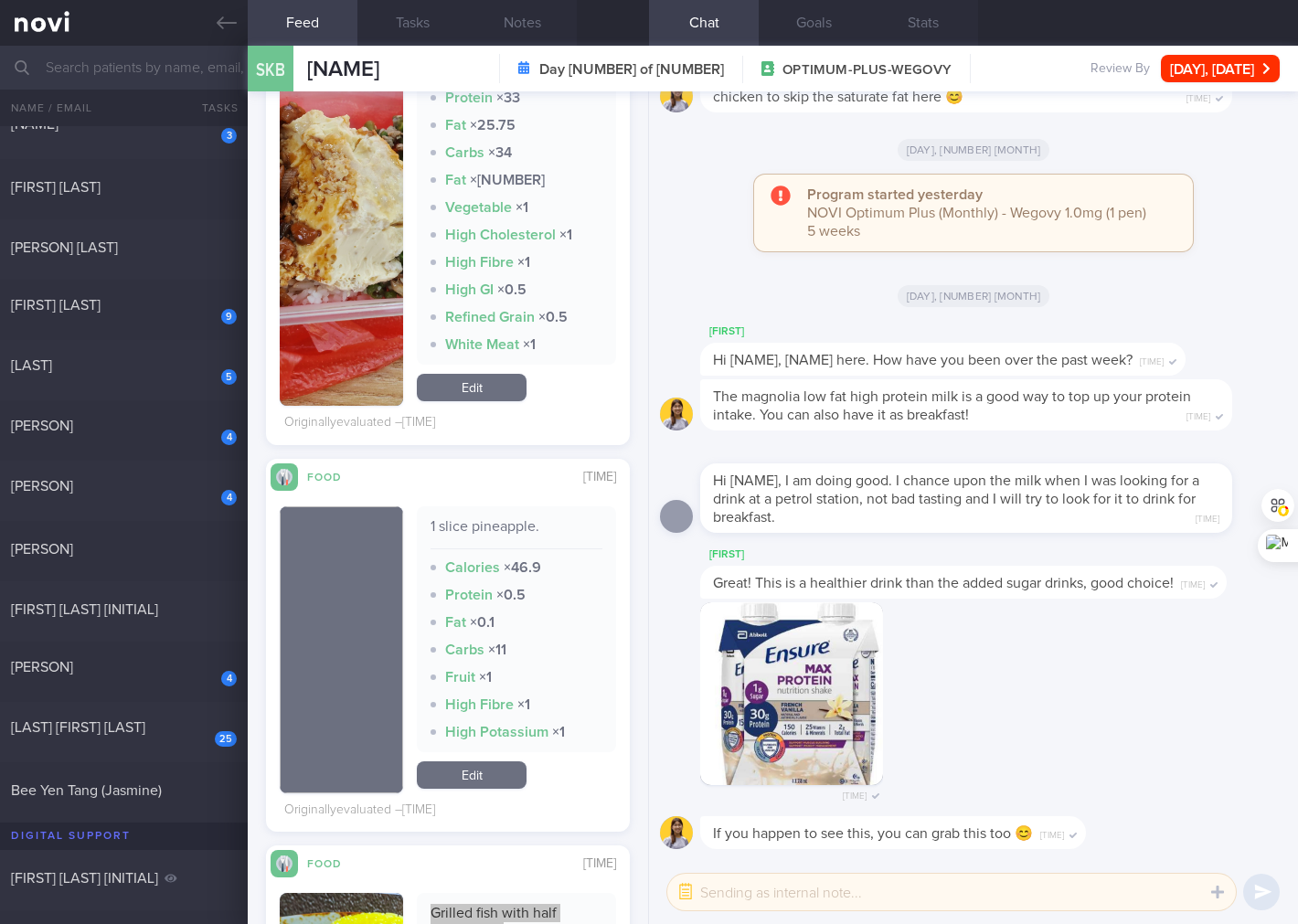 scroll, scrollTop: 698, scrollLeft: 0, axis: vertical 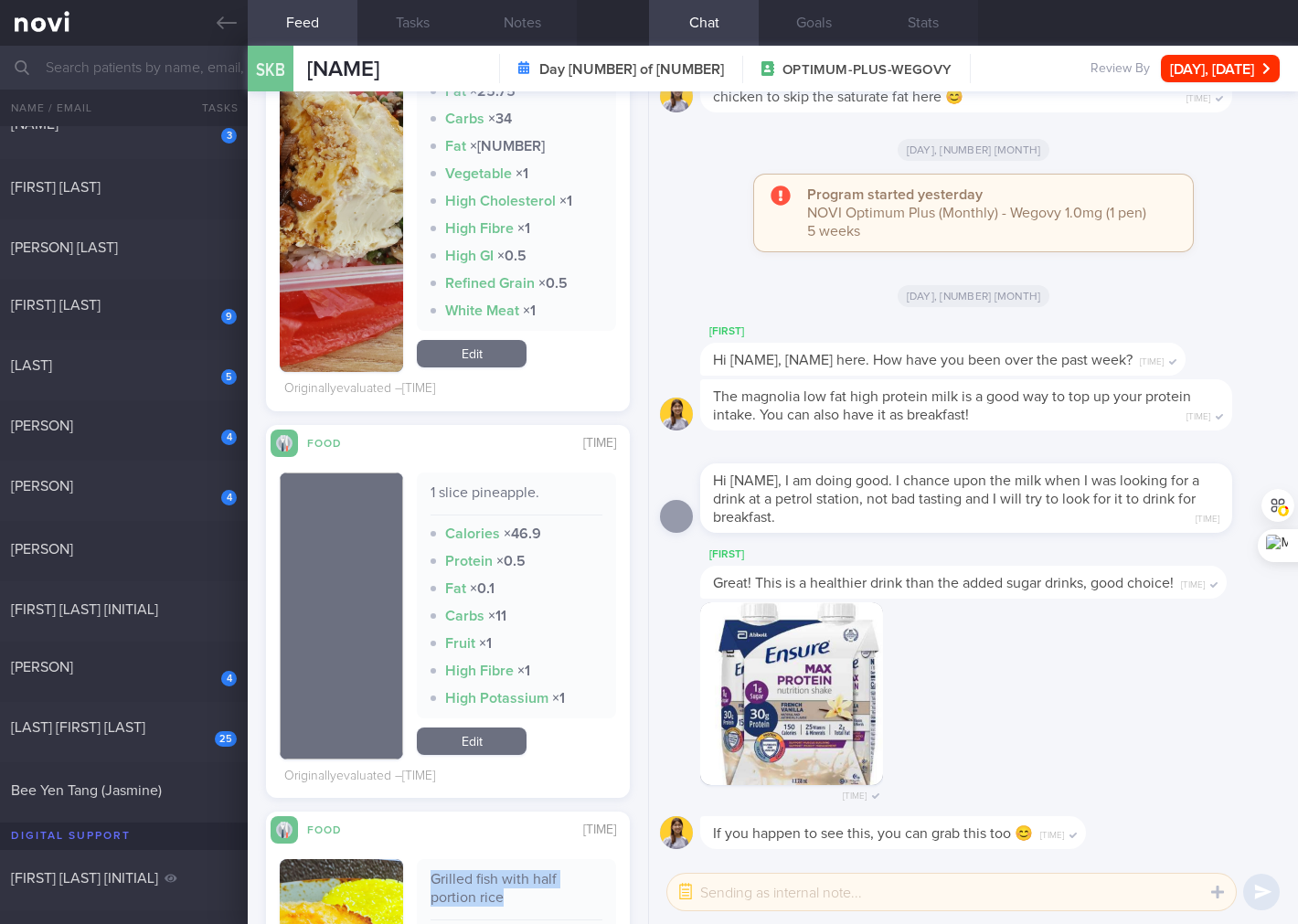click at bounding box center [341, 137] 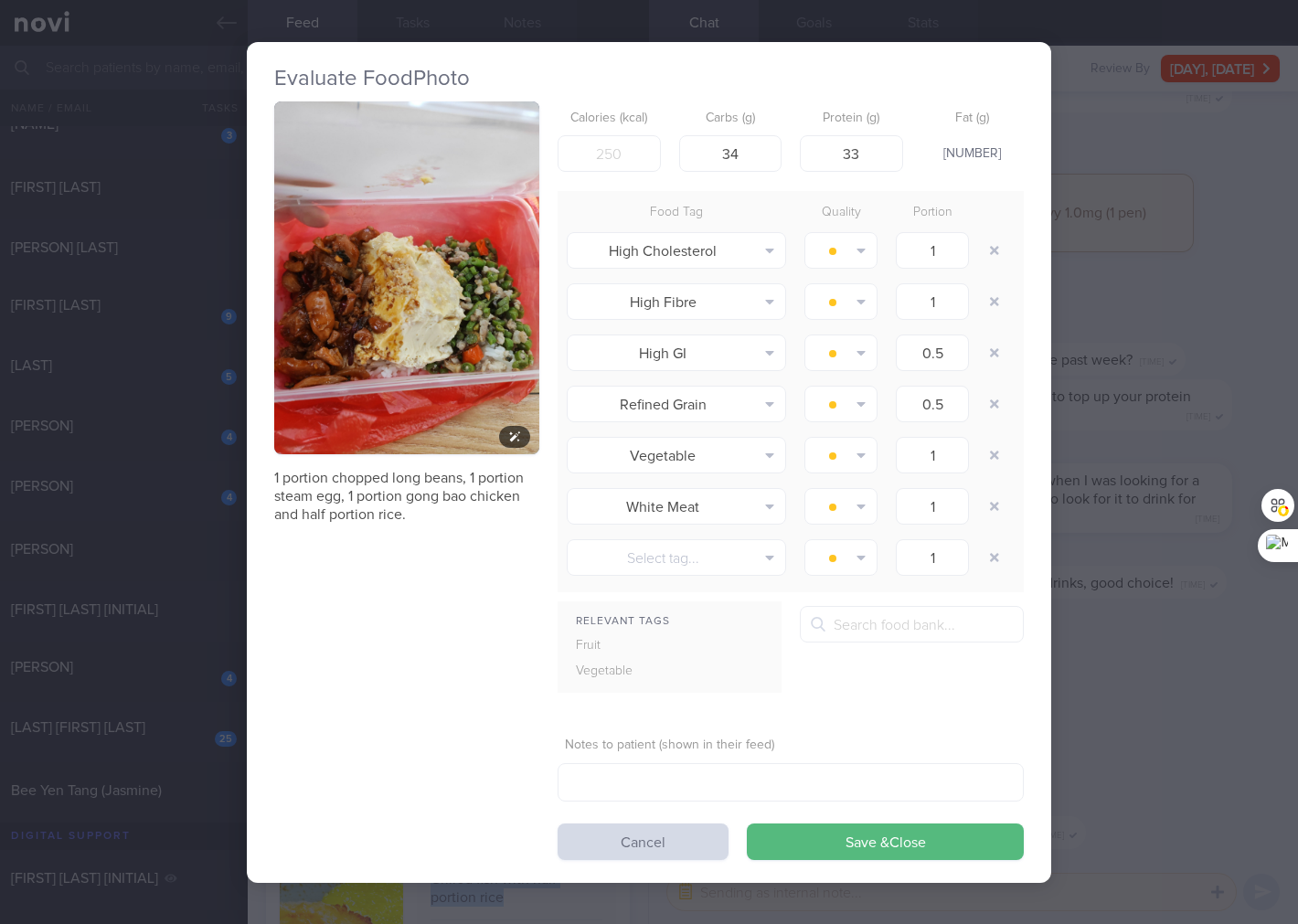 click at bounding box center (407, 278) 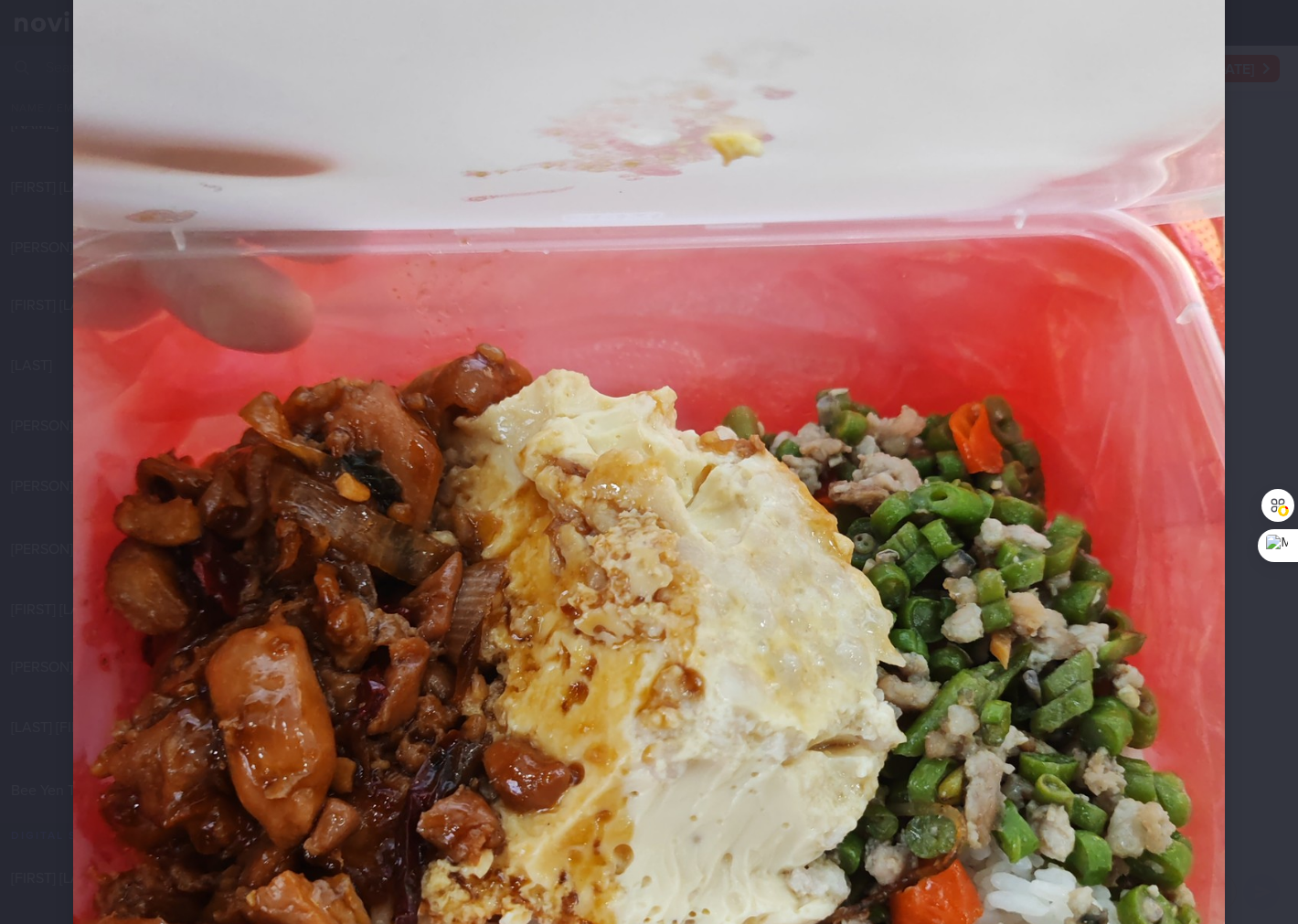 scroll, scrollTop: 541, scrollLeft: 0, axis: vertical 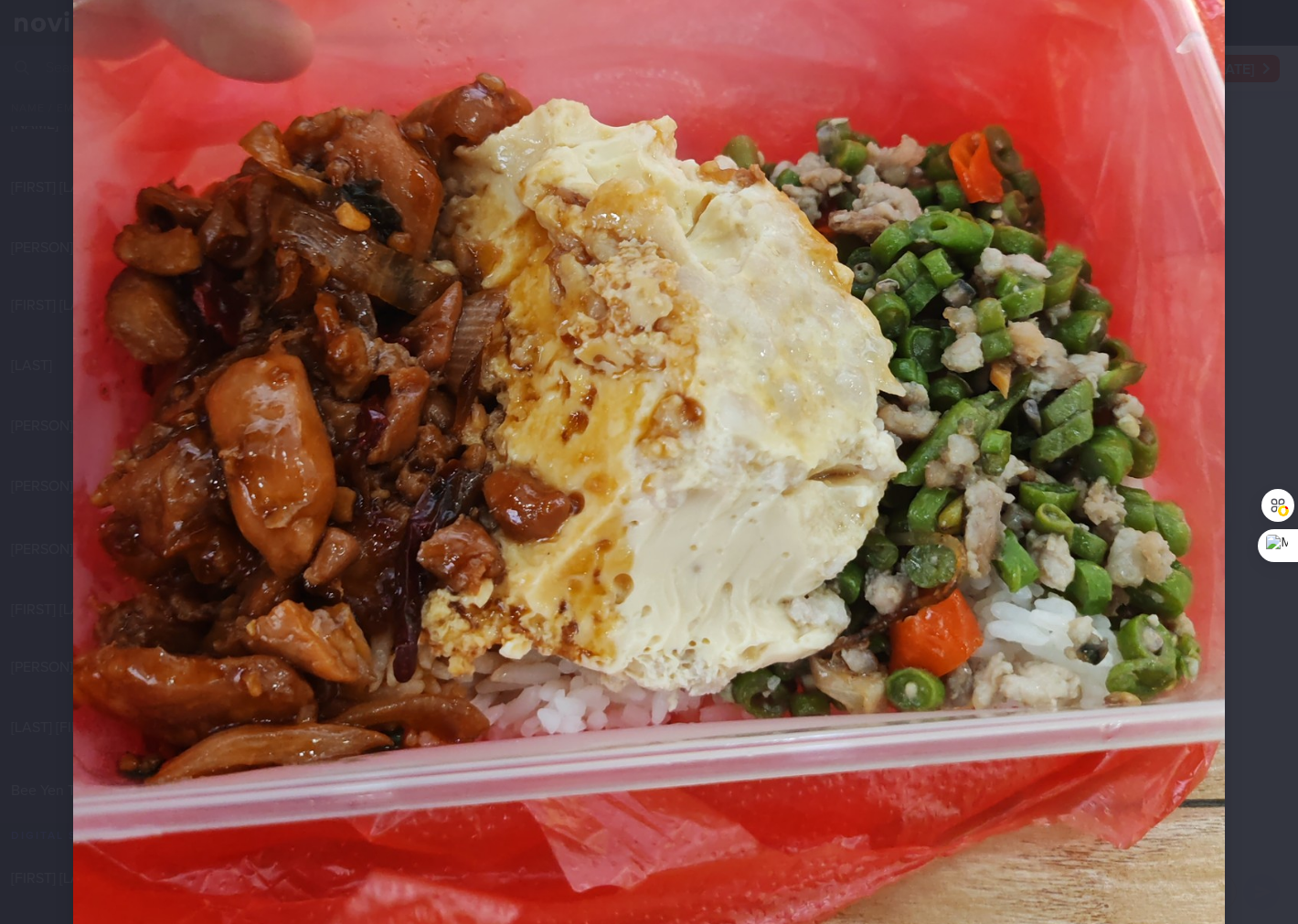 click at bounding box center (649, 300) 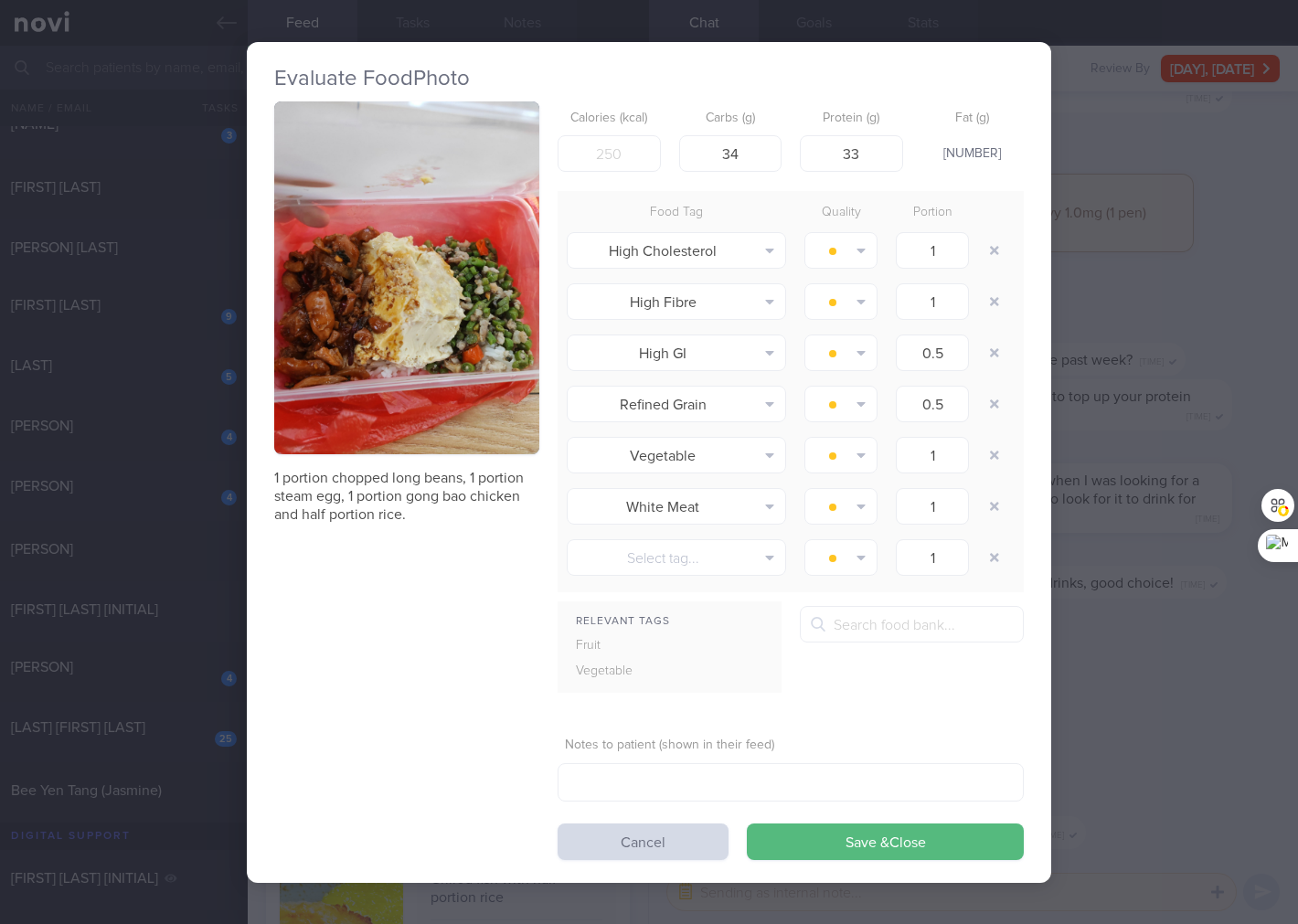 click on "Evaluate Food  Photo
1 portion chopped long beans, 1 portion steam egg, 1 portion gong bao chicken and half portion rice.
Calories (kcal)
499.75
Carbs (g)
34
Protein (g)
33
Fat (g)
26
Food Tag
Quality
Portion
High Cholesterol
Alcohol
Fried
Fruit
Healthy Fats
High Calcium" at bounding box center (649, 462) 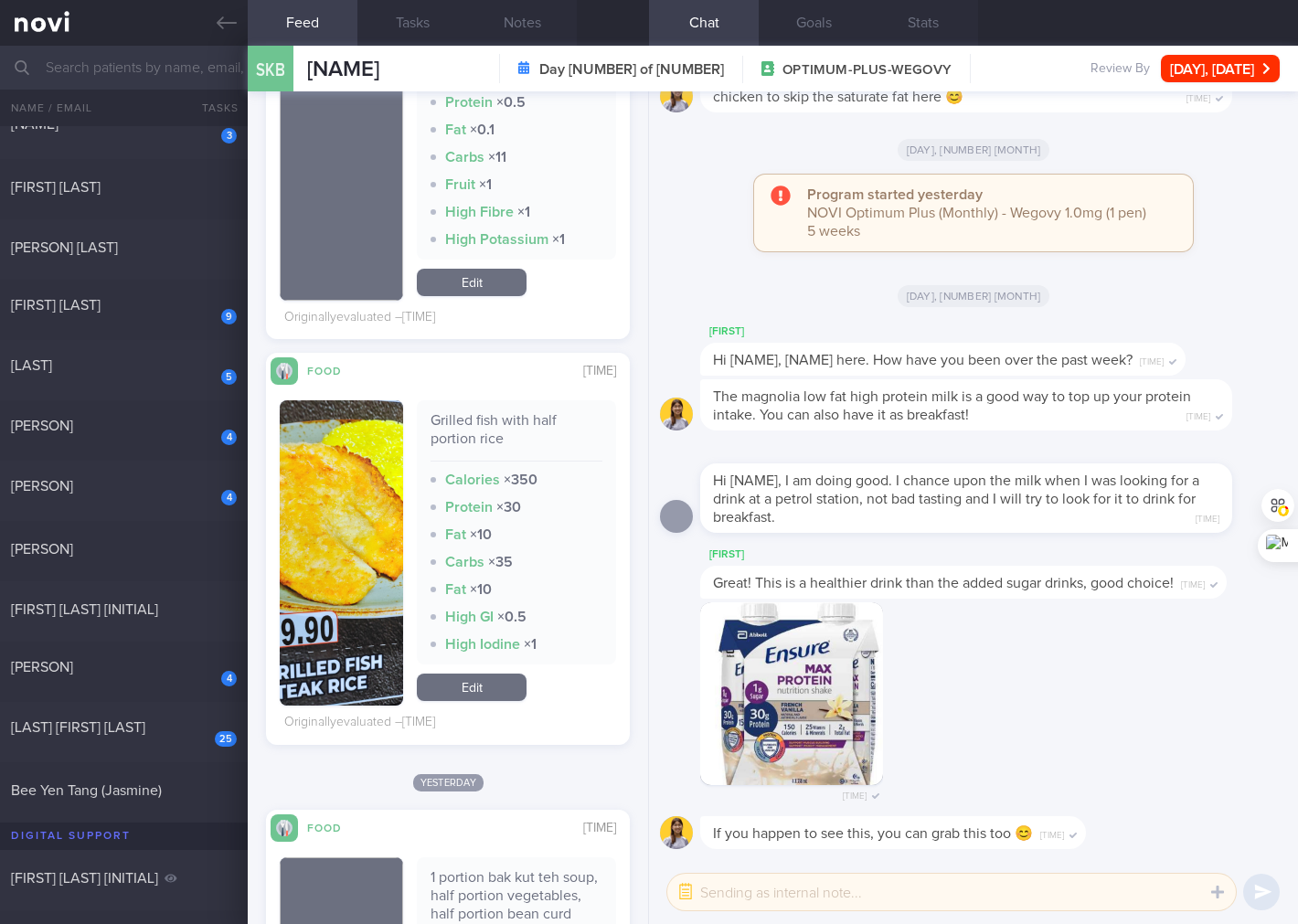 scroll, scrollTop: 1240, scrollLeft: 0, axis: vertical 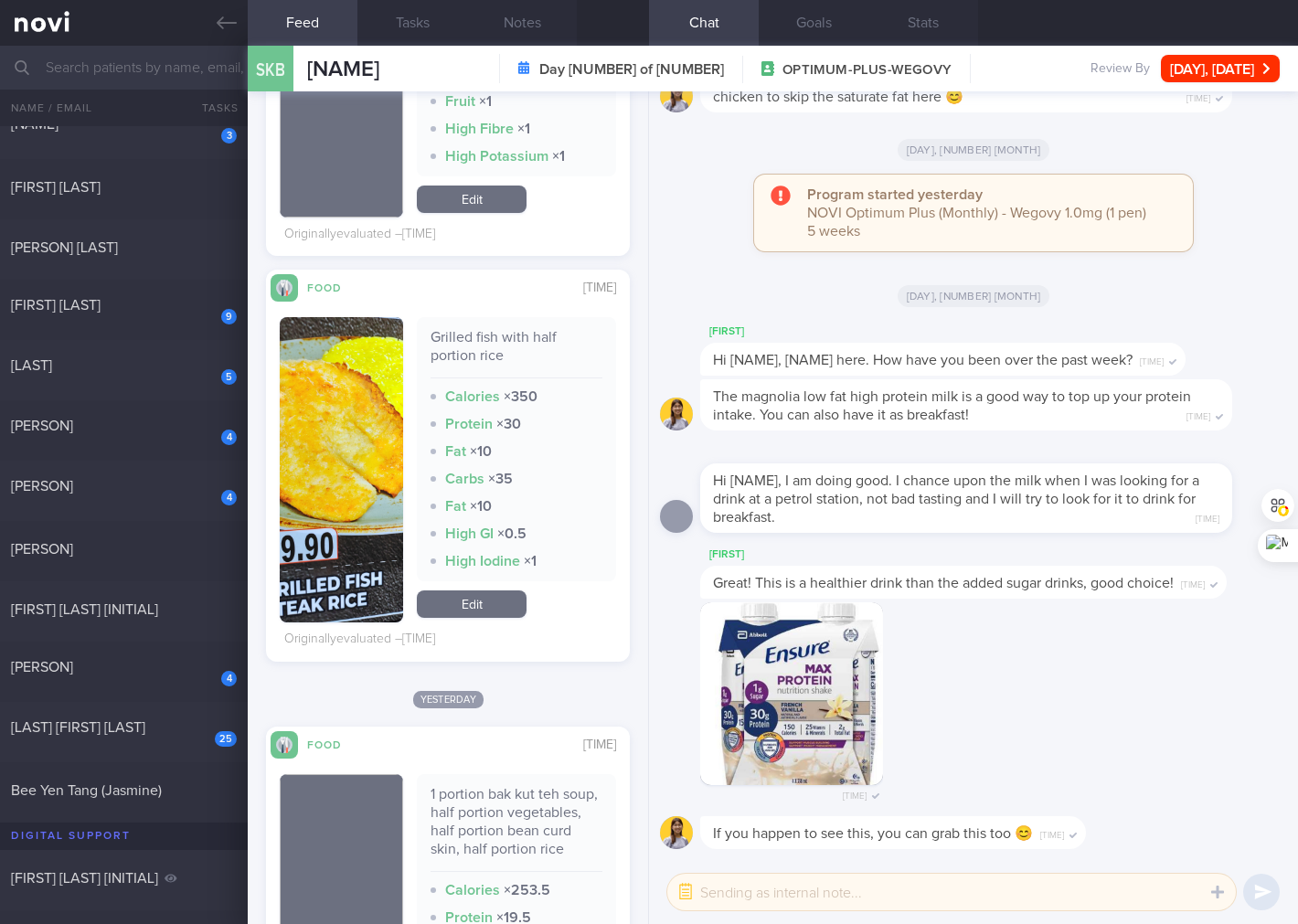 click at bounding box center [341, 470] 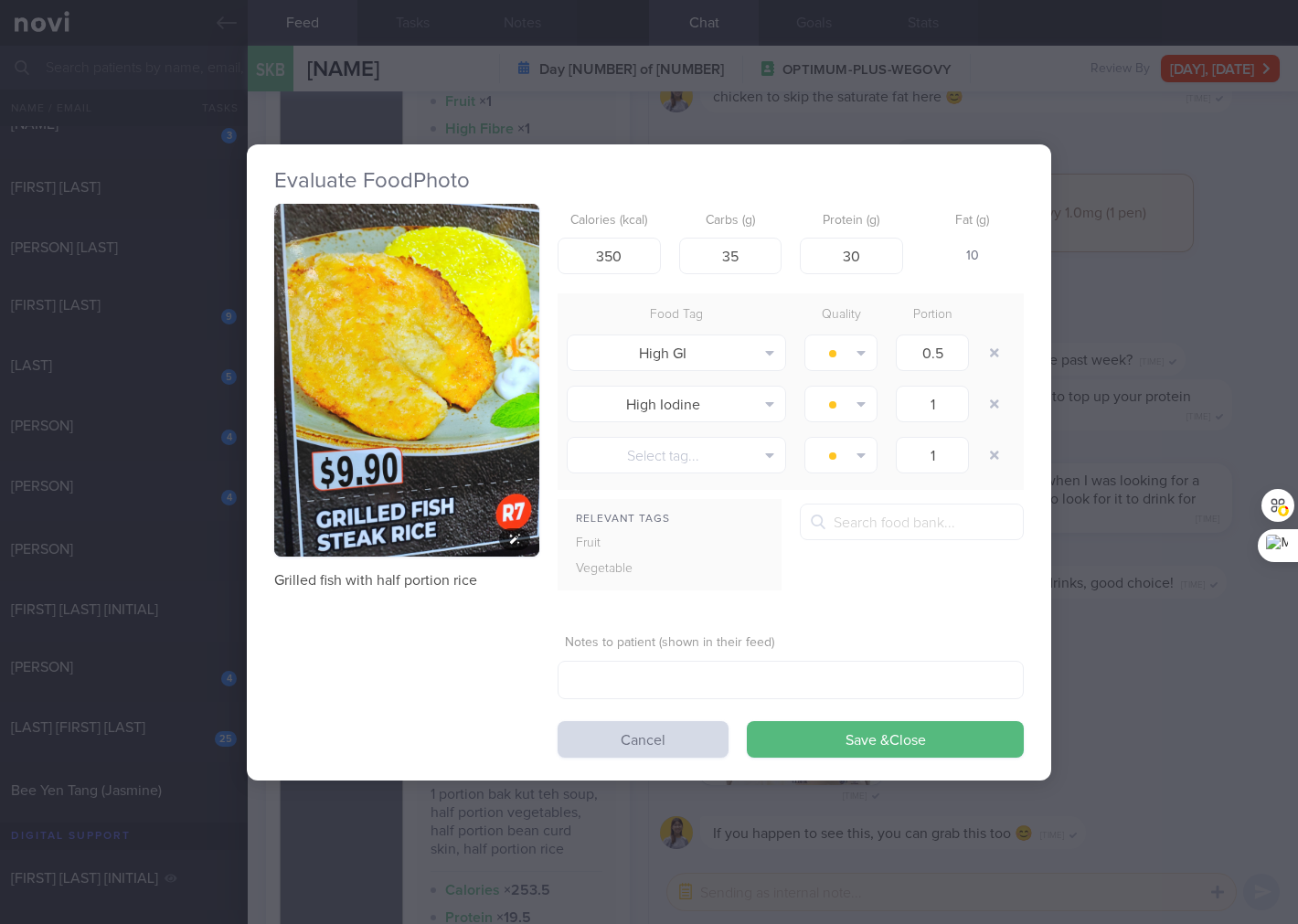 click at bounding box center (407, 380) 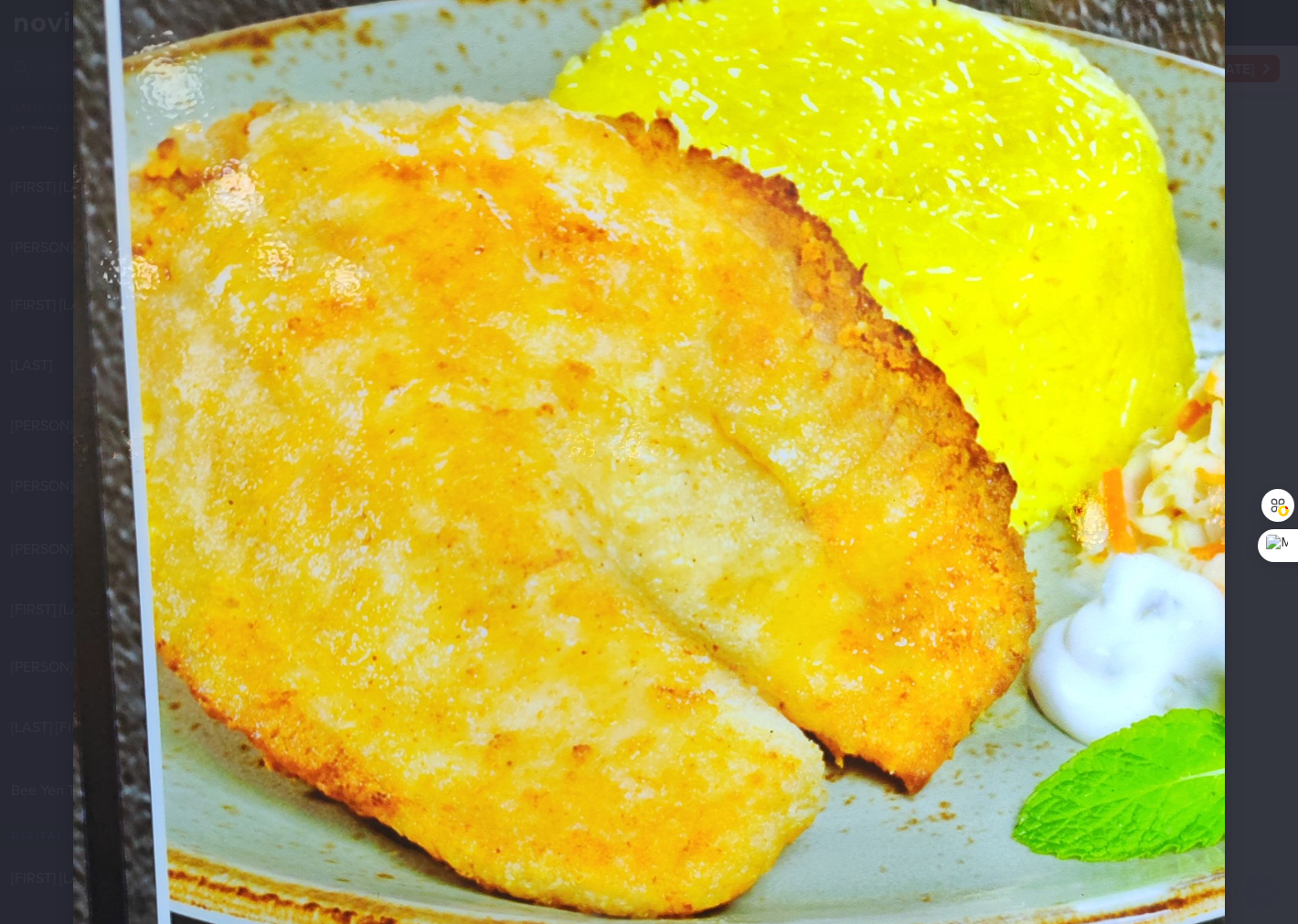 scroll, scrollTop: 271, scrollLeft: 0, axis: vertical 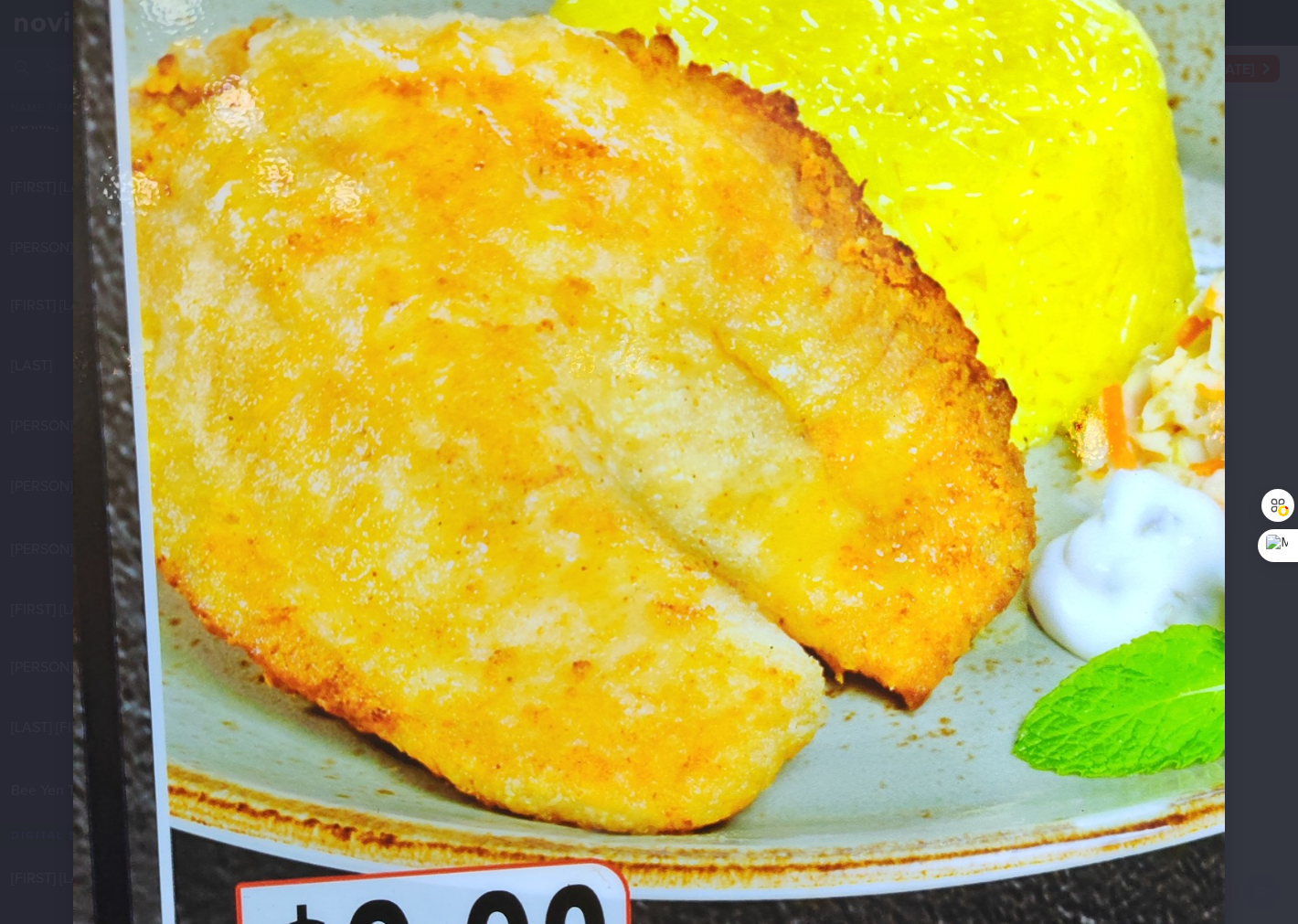 click at bounding box center (649, 570) 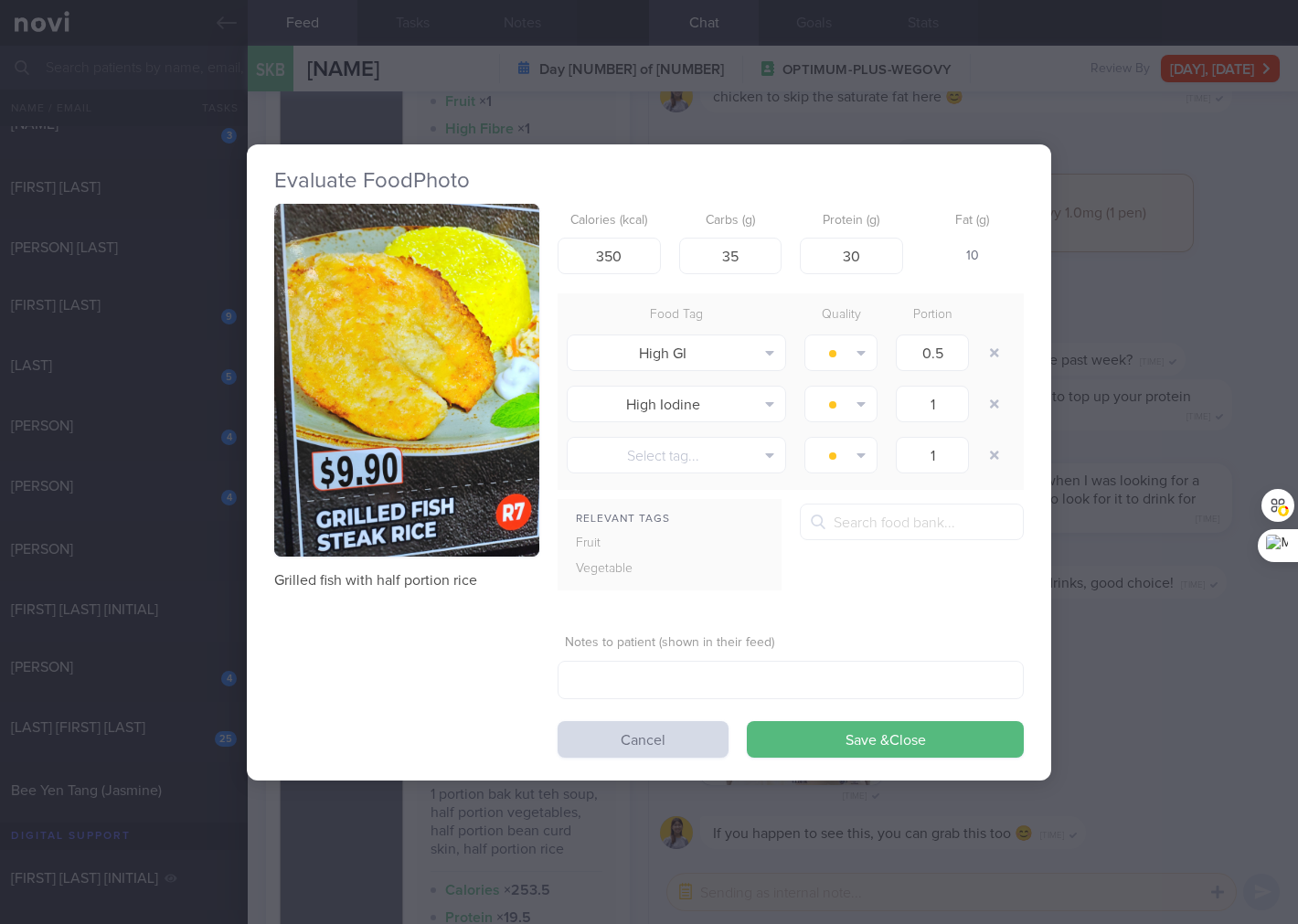 click on "Calories (kcal)
[NUMBER]
Carbs (g)
[NUMBER]
Protein (g)
[NUMBER]
Fat (g)
[NUMBER]
Food Tag
Quality
Portion
High GI
Alcohol
Fried
Fruit
Healthy Fats
High Calcium
High Cholesterol
High Fat" at bounding box center (649, 462) 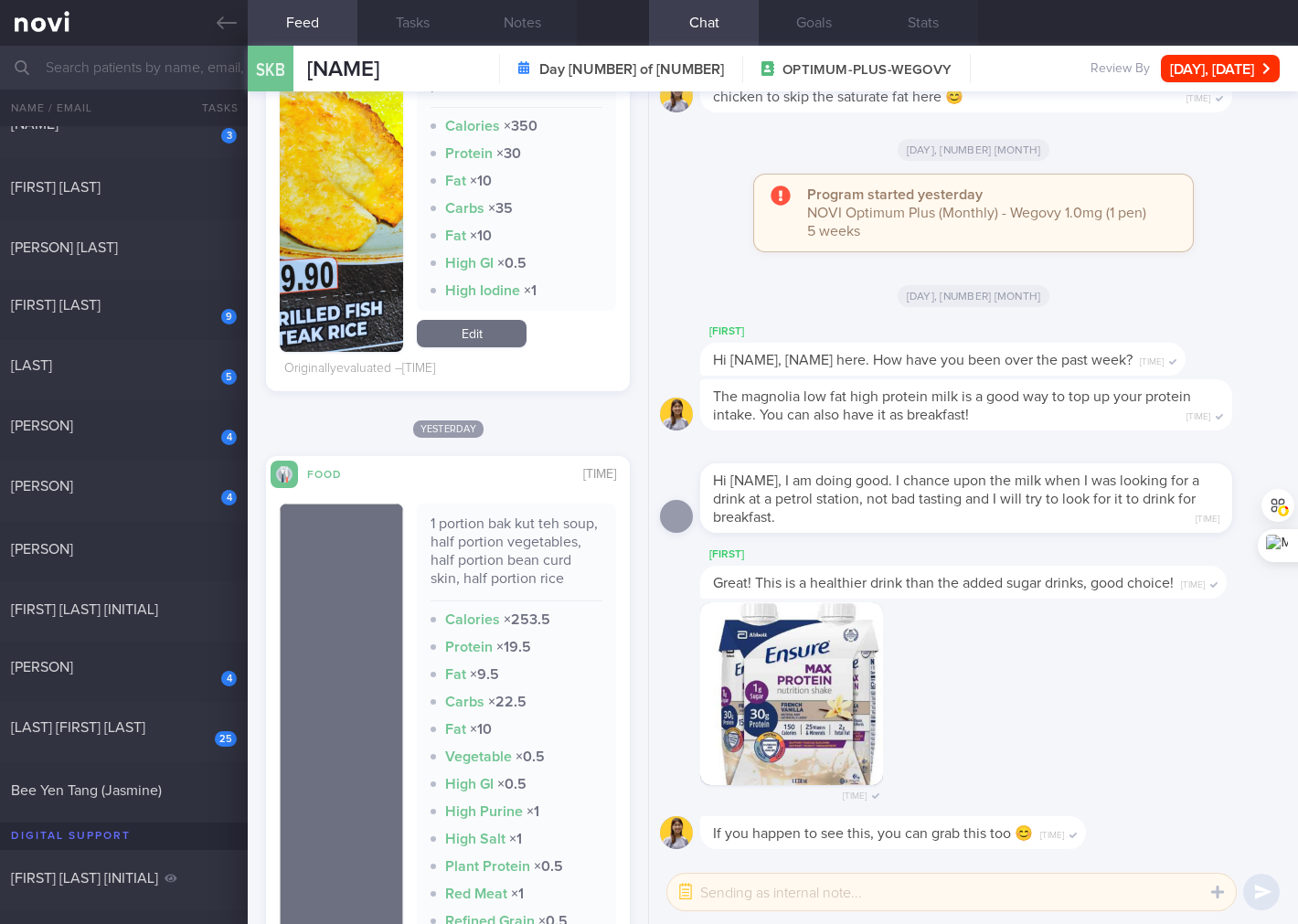 scroll, scrollTop: 1240, scrollLeft: 0, axis: vertical 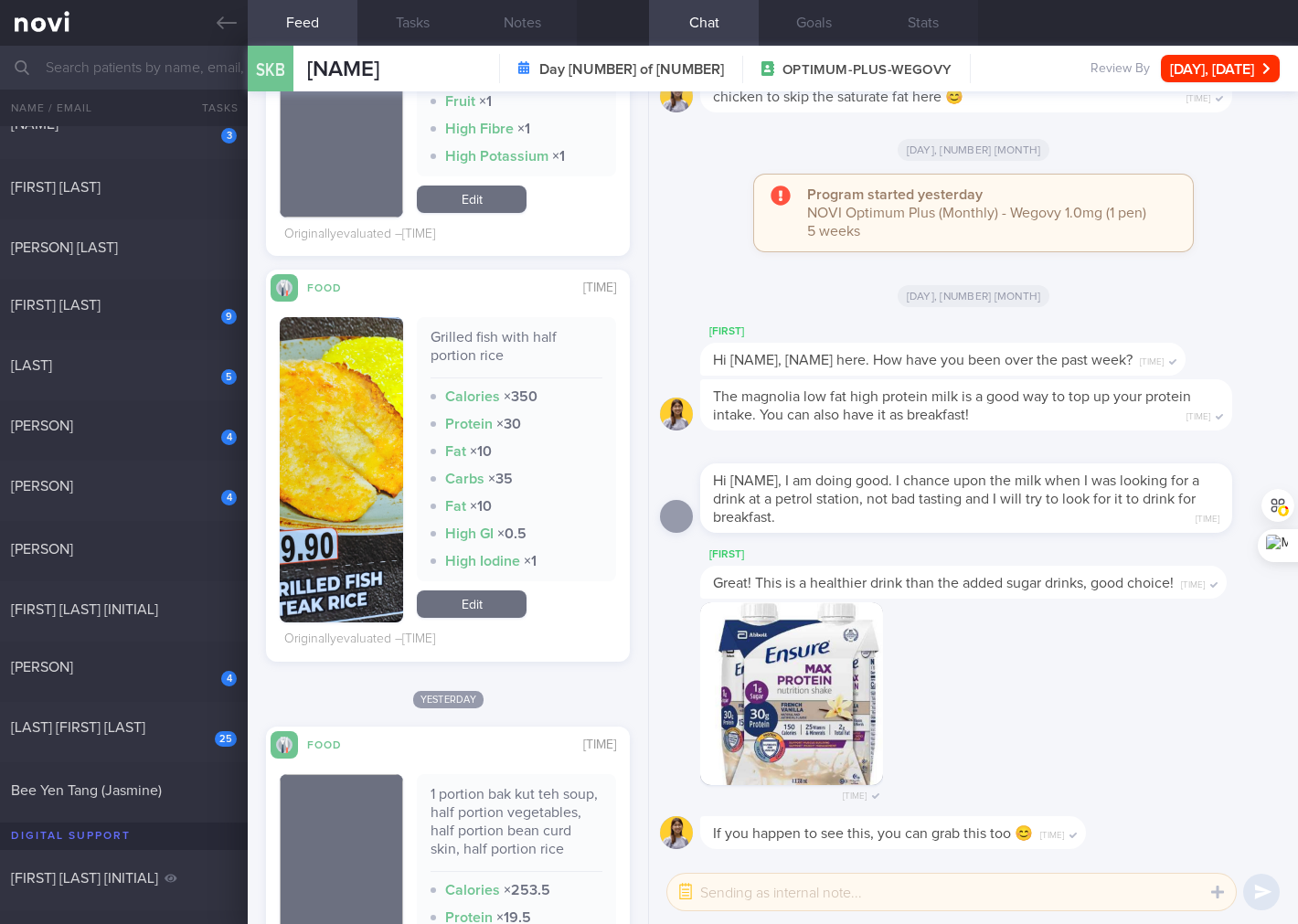 click on "Edit" at bounding box center [472, 604] 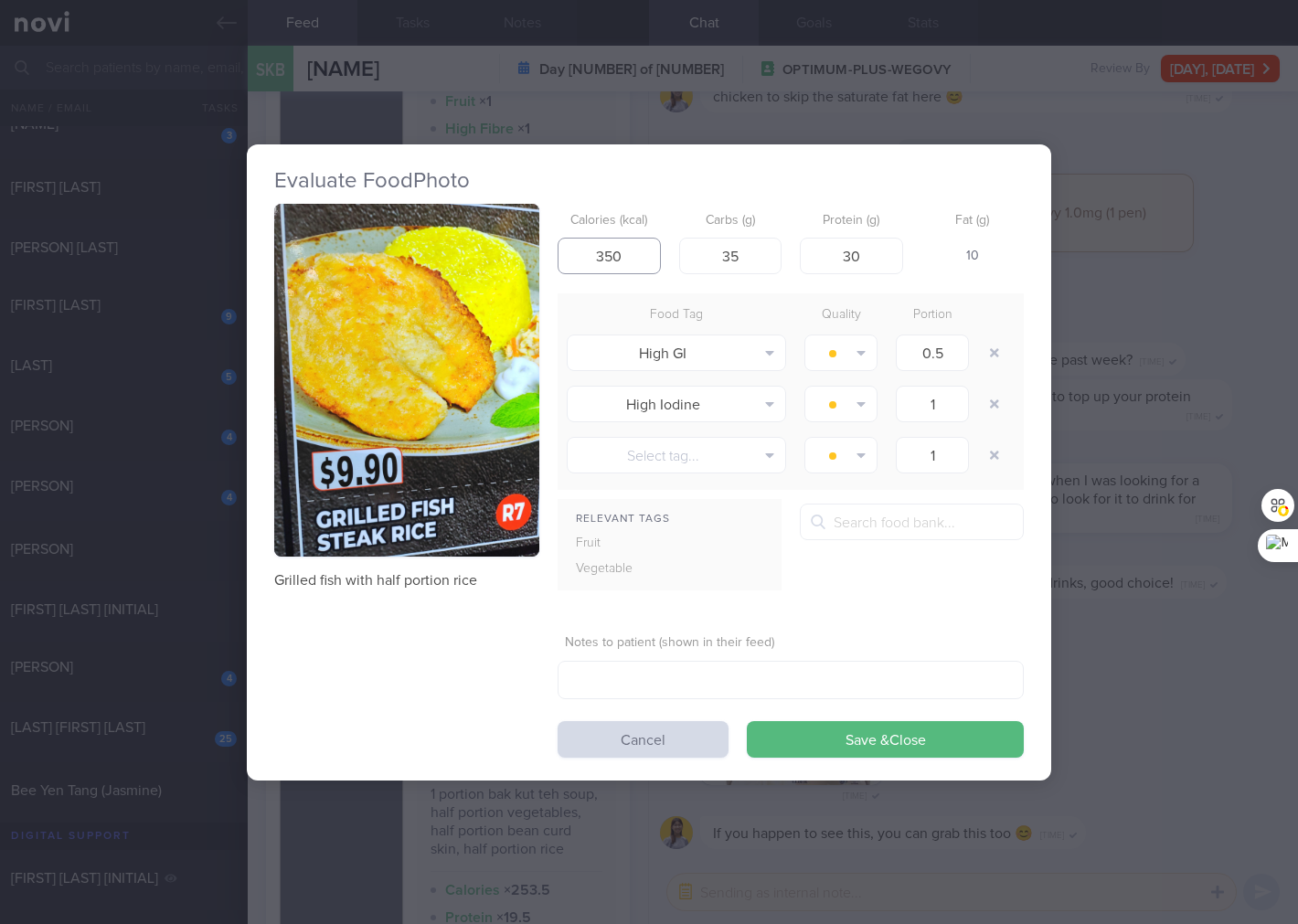 click on "350" at bounding box center (609, 256) 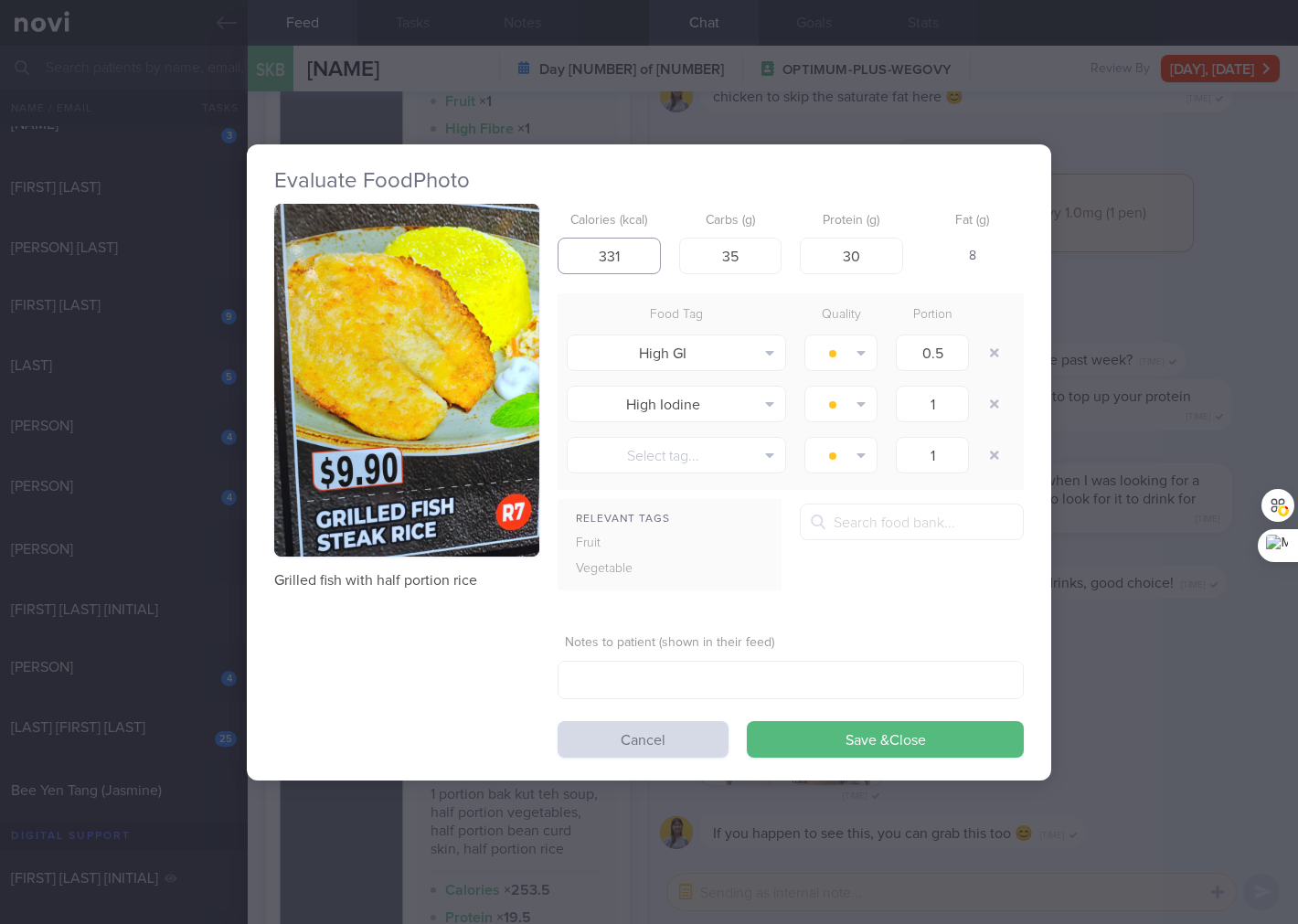 type on "331" 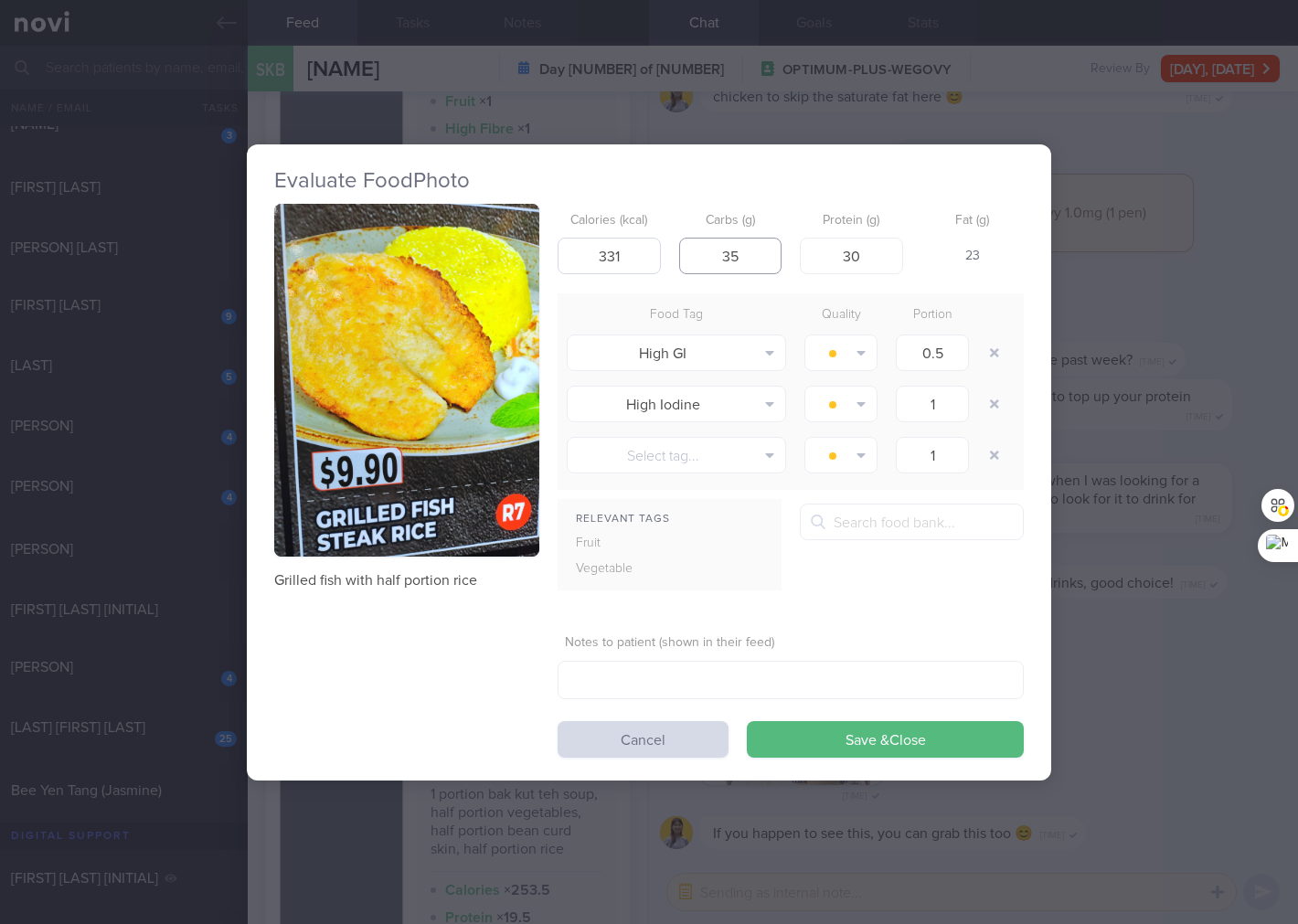 type on "[NUMBER]" 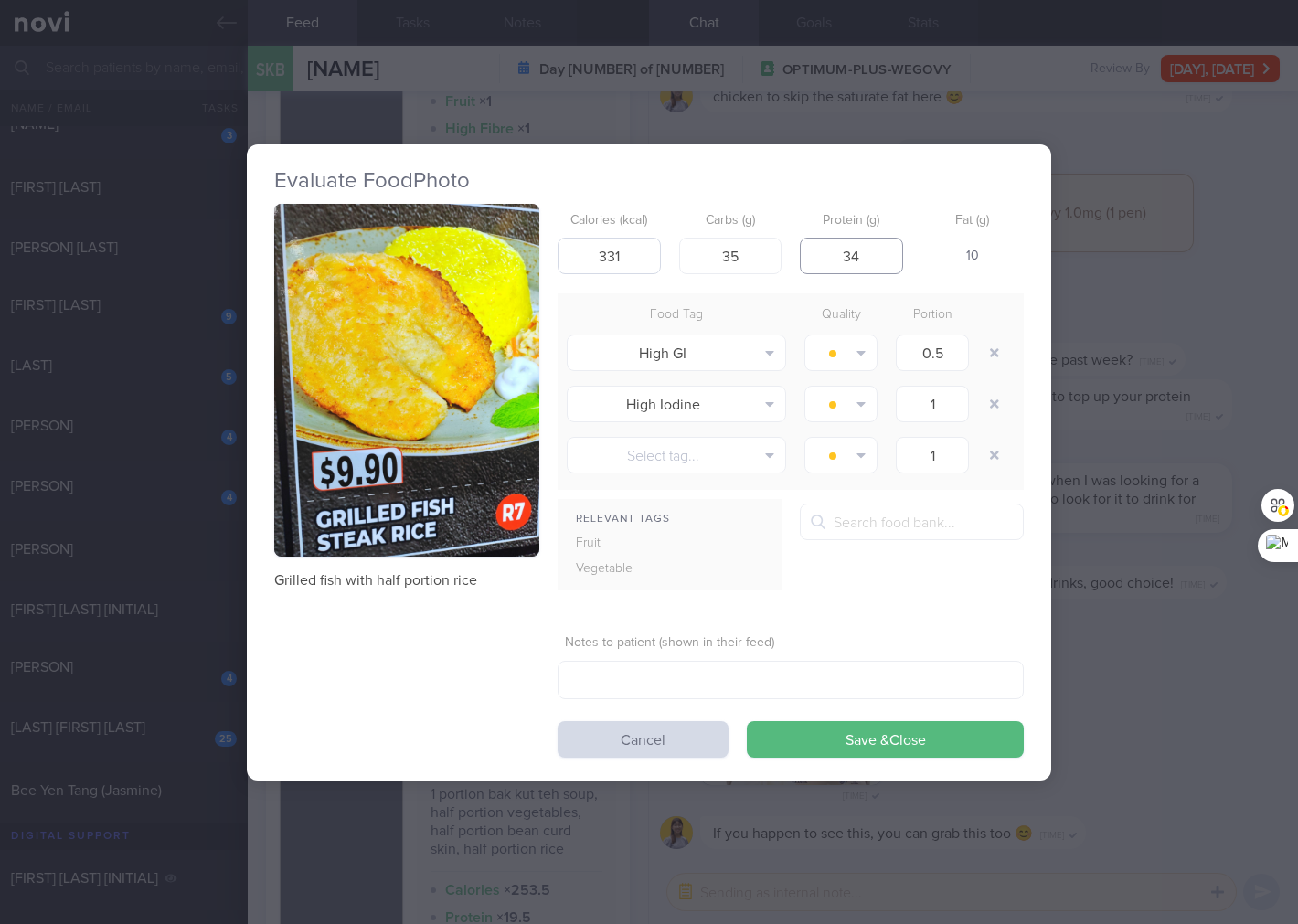 type on "34" 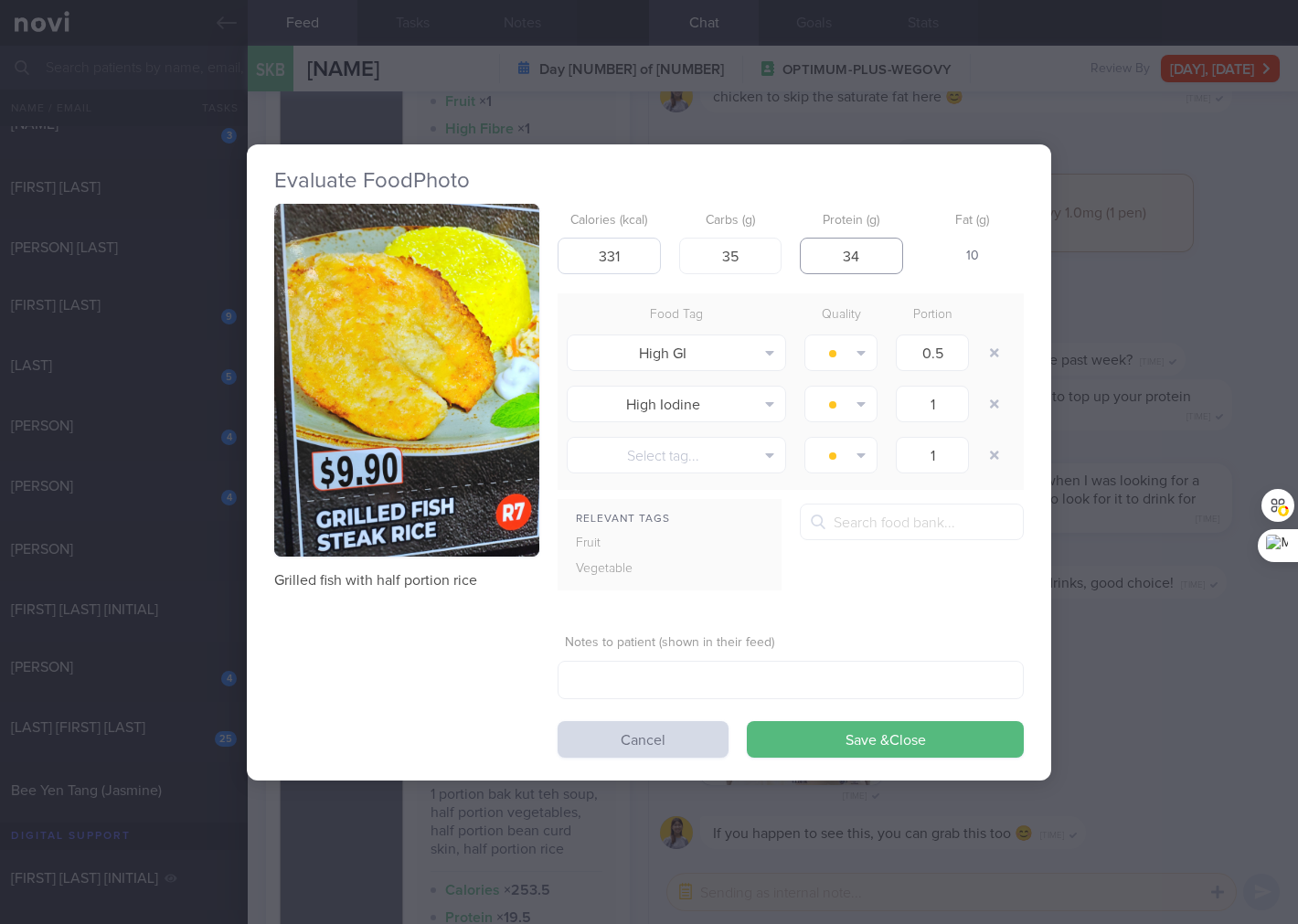 click on "Save &
Close" at bounding box center [885, 739] 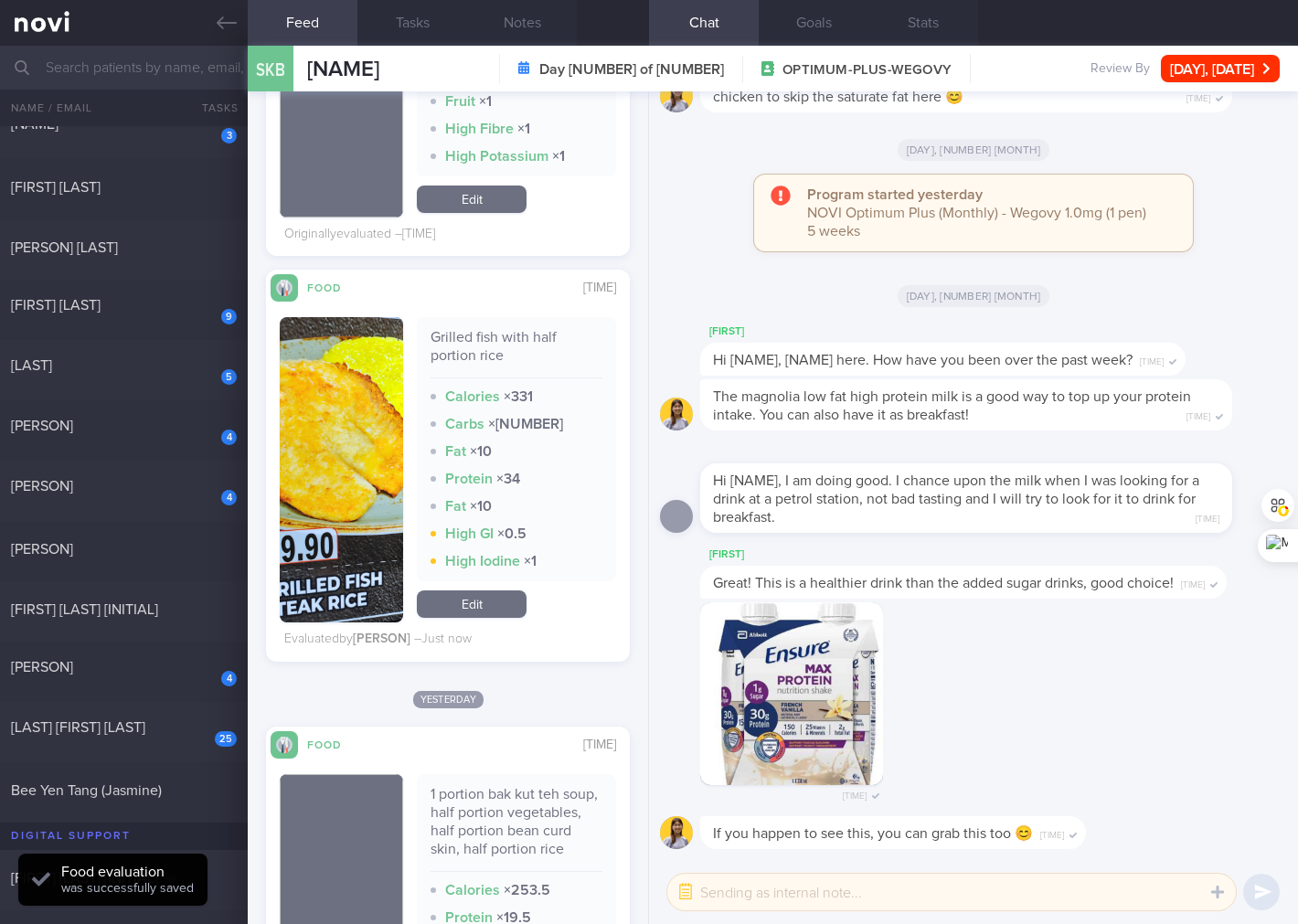 scroll, scrollTop: 1, scrollLeft: 0, axis: vertical 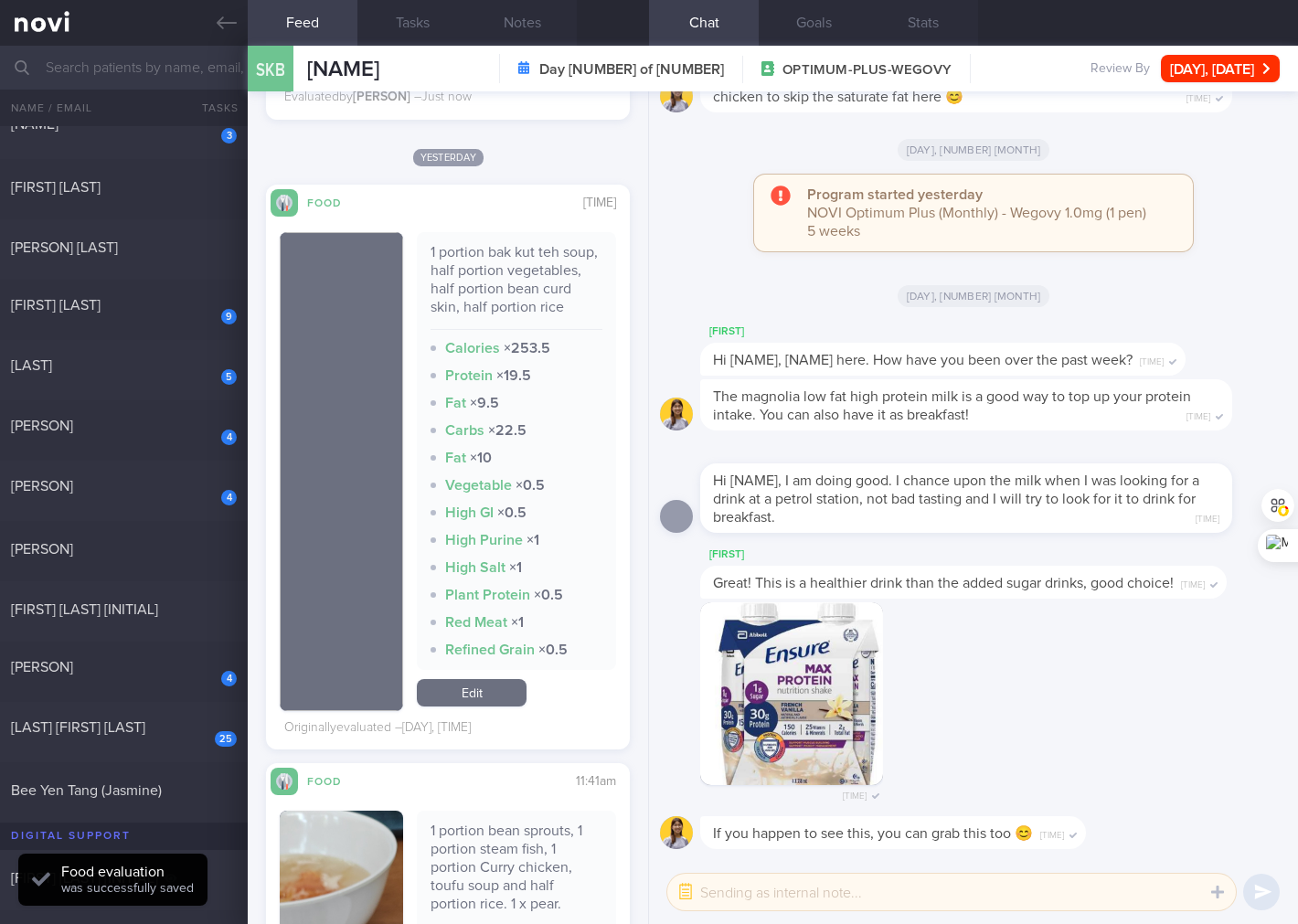 click on "1 portion bak kut teh soup, half portion  vegetables, half portion bean curd skin, half portion rice" at bounding box center [516, 286] 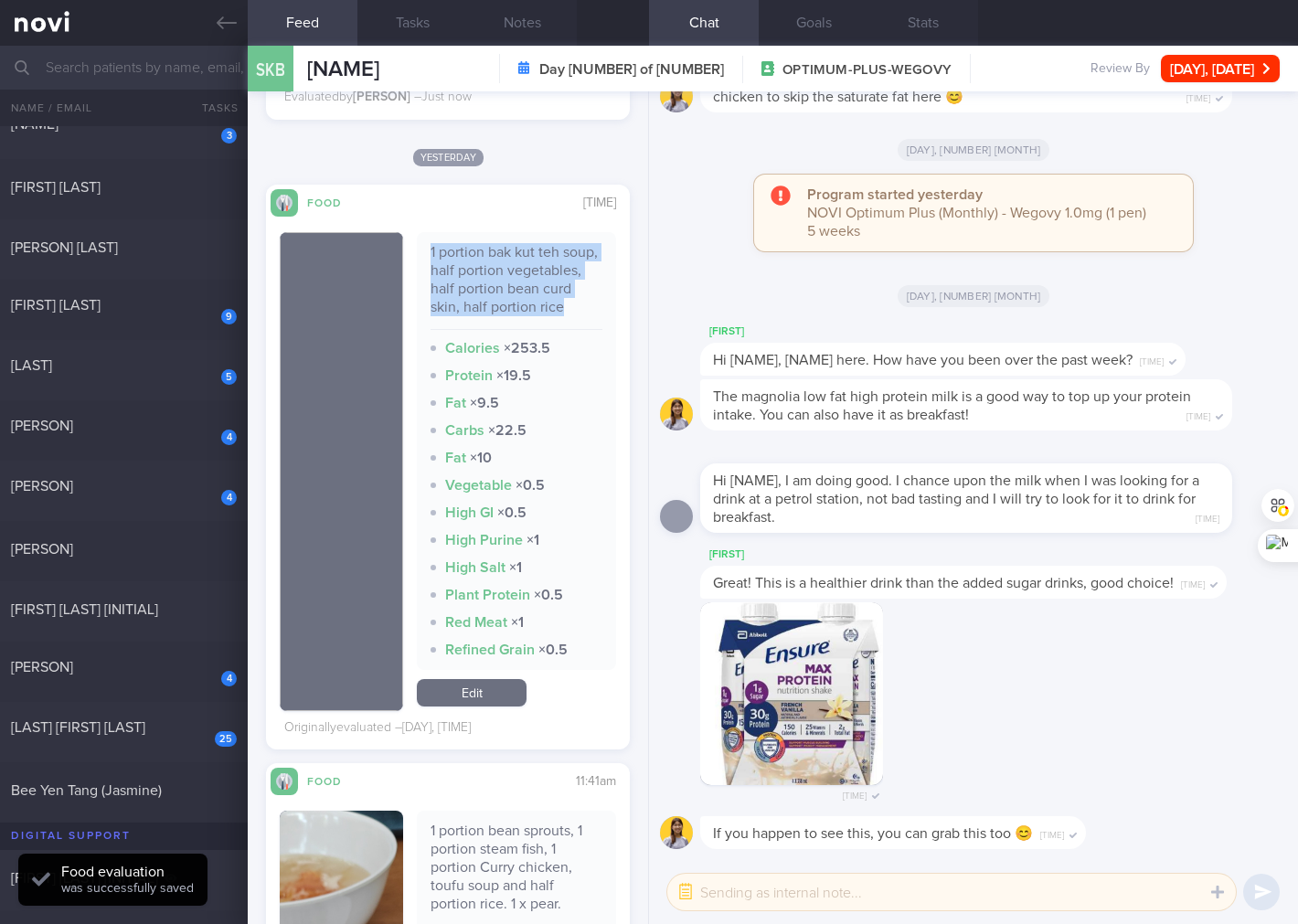 click on "1 portion bak kut teh soup, half portion  vegetables, half portion bean curd skin, half portion rice" at bounding box center (516, 286) 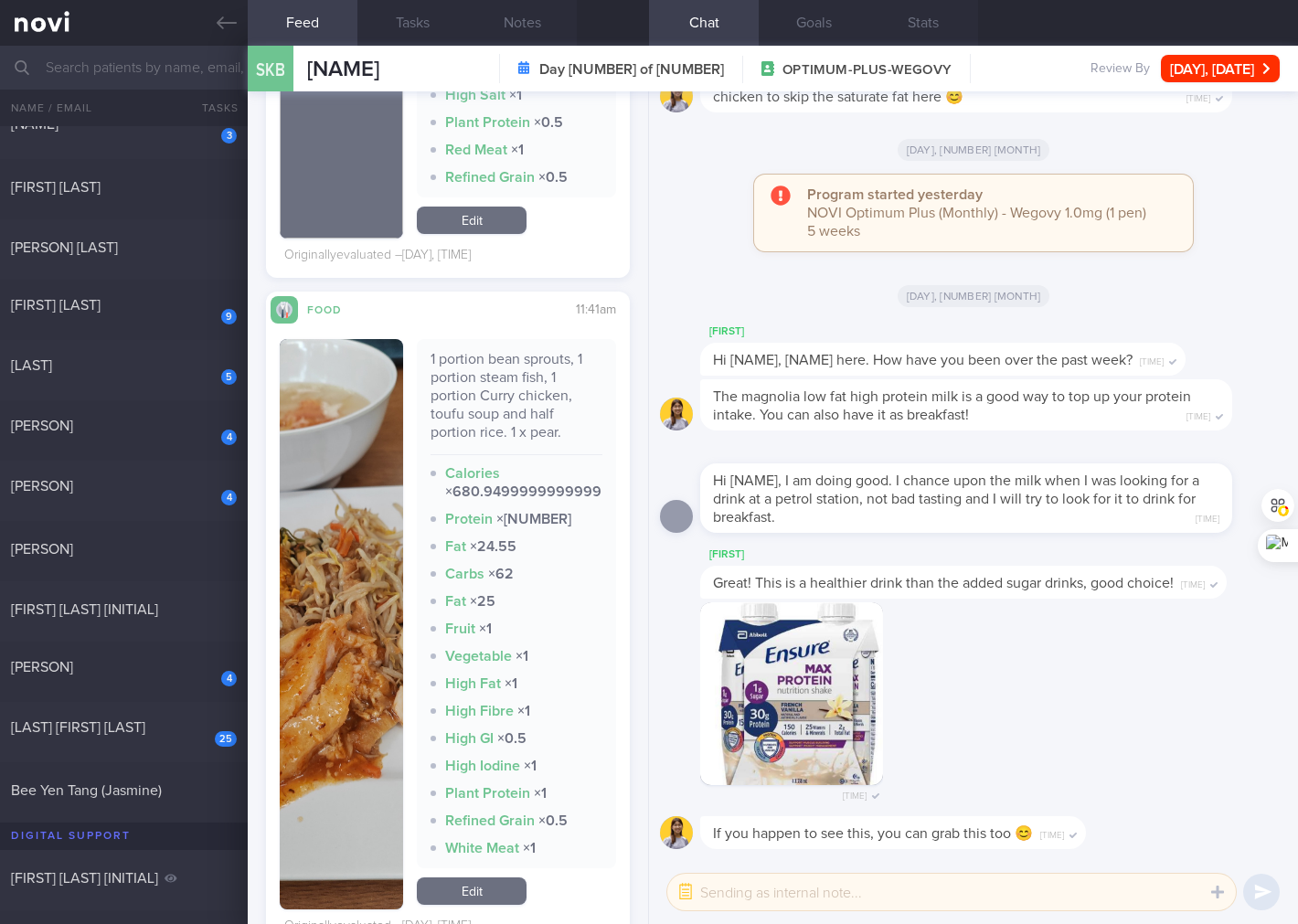 scroll, scrollTop: 2323, scrollLeft: 0, axis: vertical 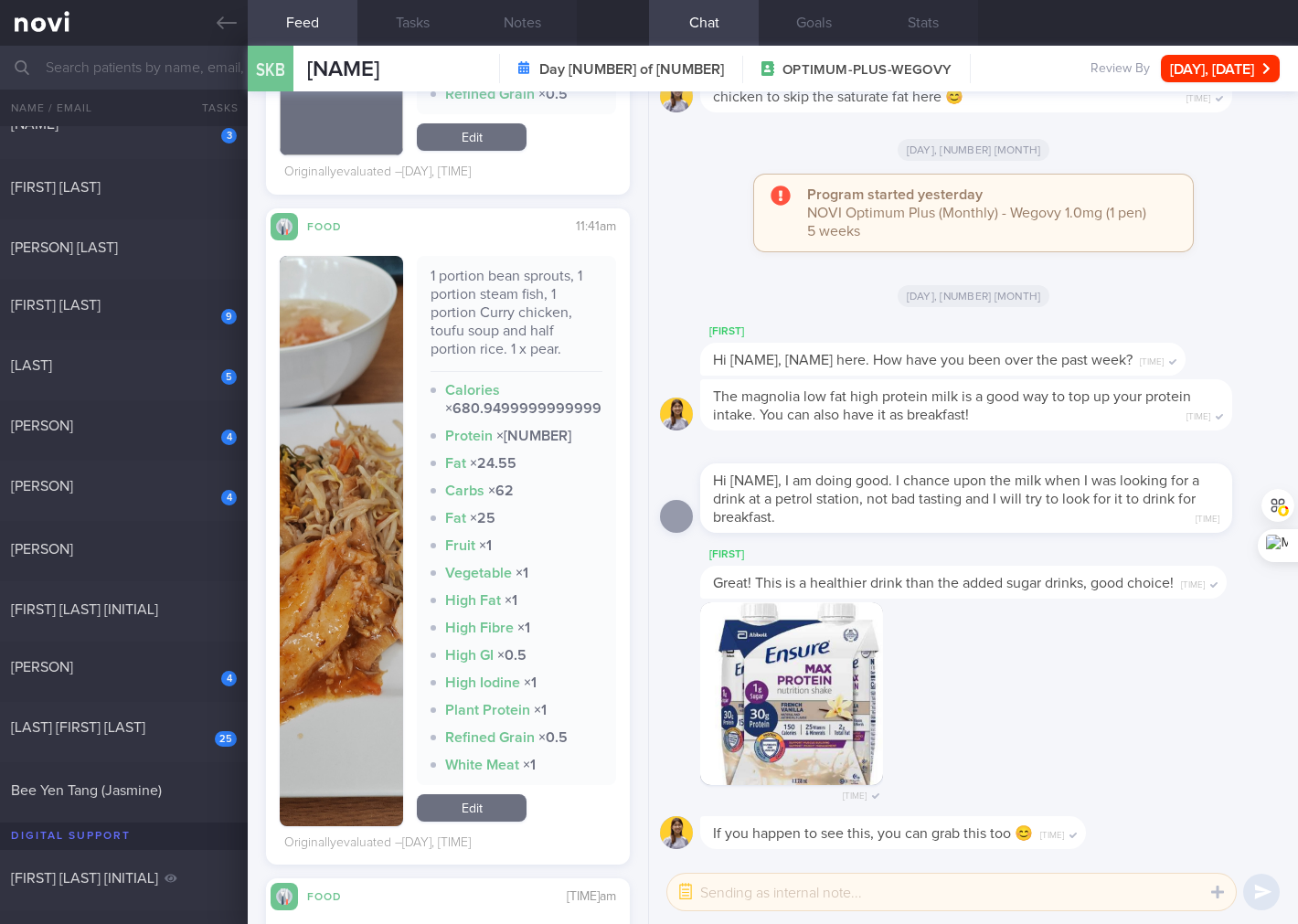 click on "1 portion bean sprouts, 1 portion steam fish, 1 portion Curry chicken, toufu soup and half portion rice. 1 x pear." at bounding box center (516, 319) 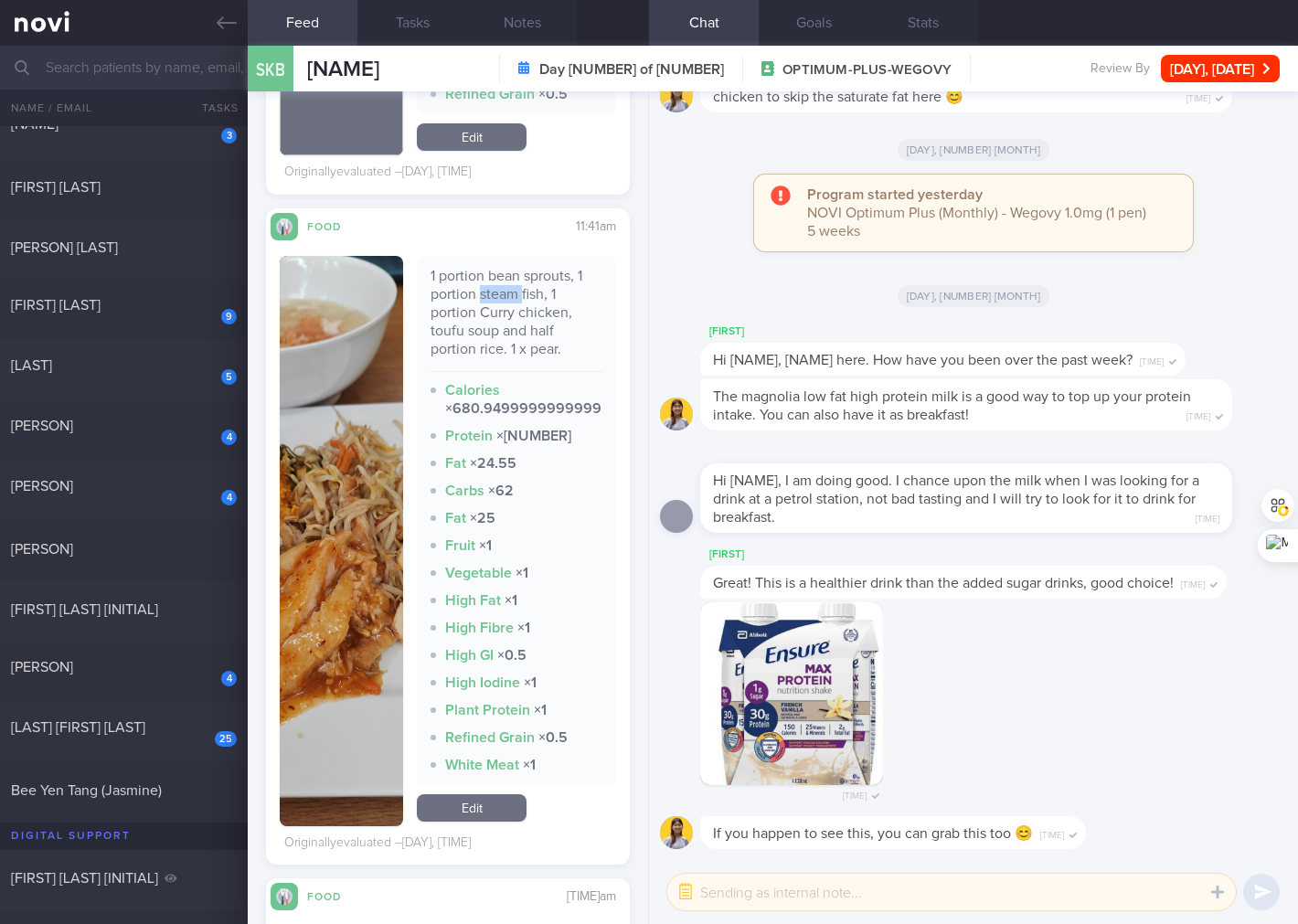 click on "1 portion bean sprouts, 1 portion steam fish, 1 portion Curry chicken, toufu soup and half portion rice. 1 x pear." at bounding box center (516, 319) 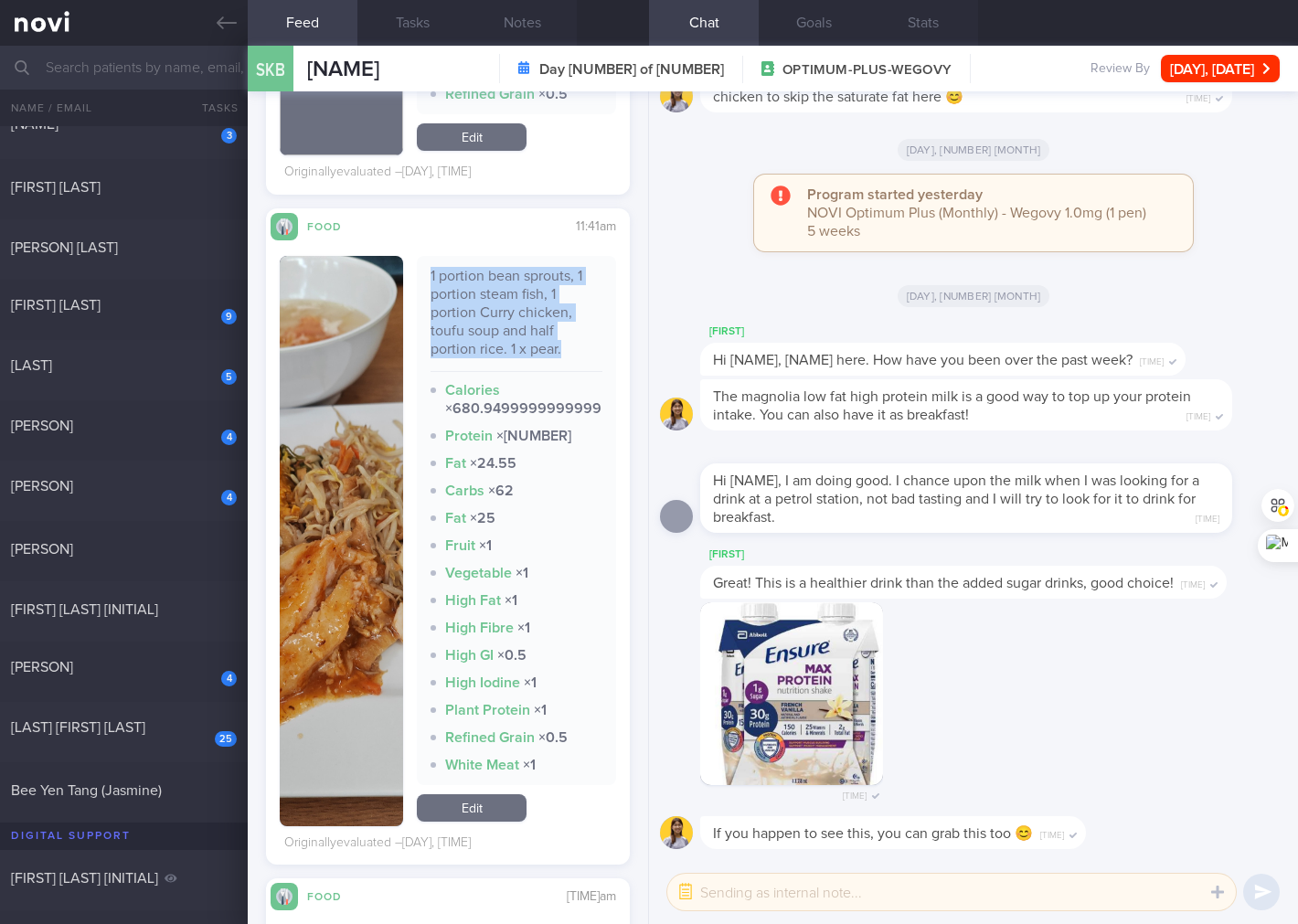click on "1 portion bean sprouts, 1 portion steam fish, 1 portion Curry chicken, toufu soup and half portion rice. 1 x pear." at bounding box center [516, 319] 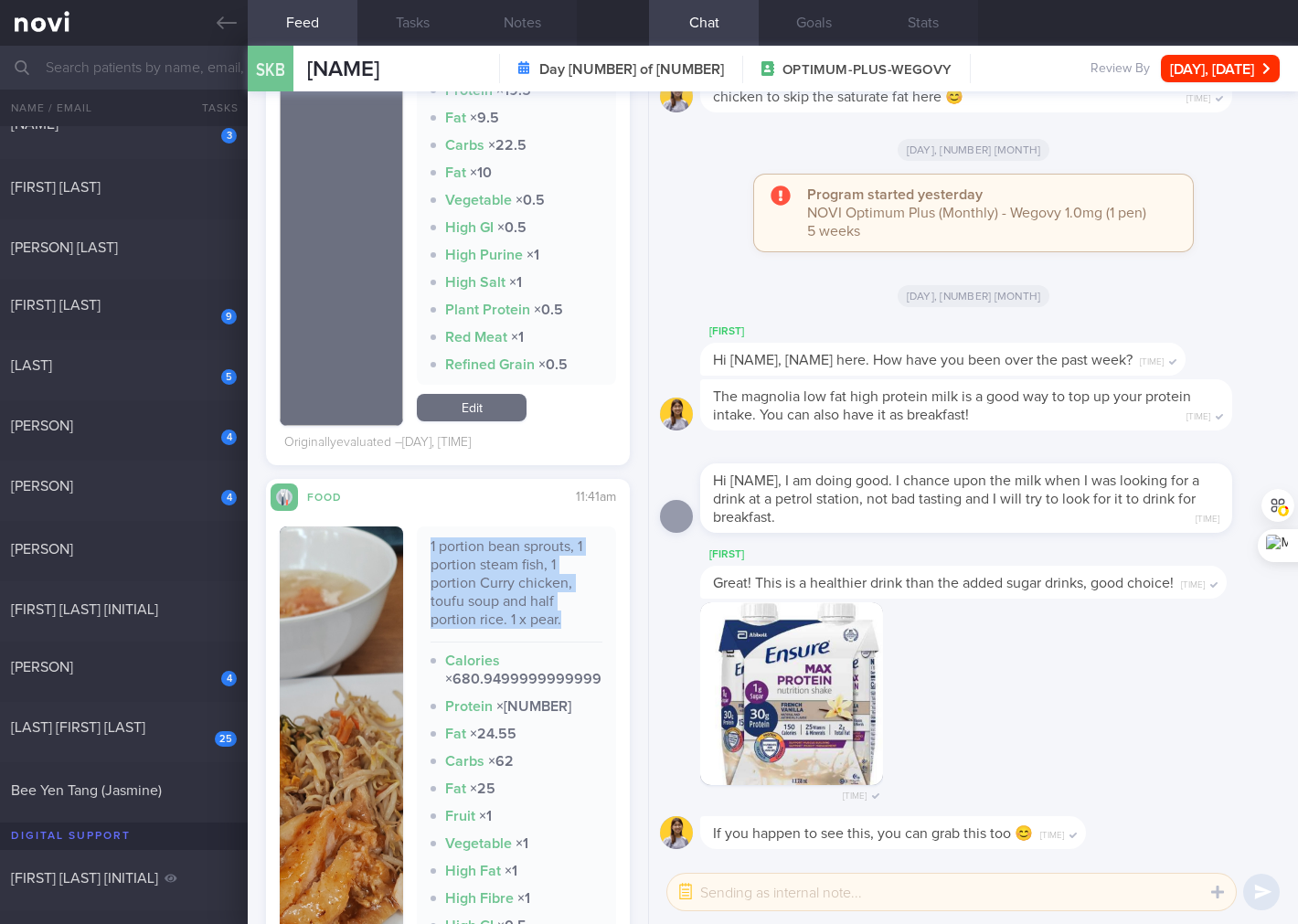 scroll, scrollTop: 1782, scrollLeft: 0, axis: vertical 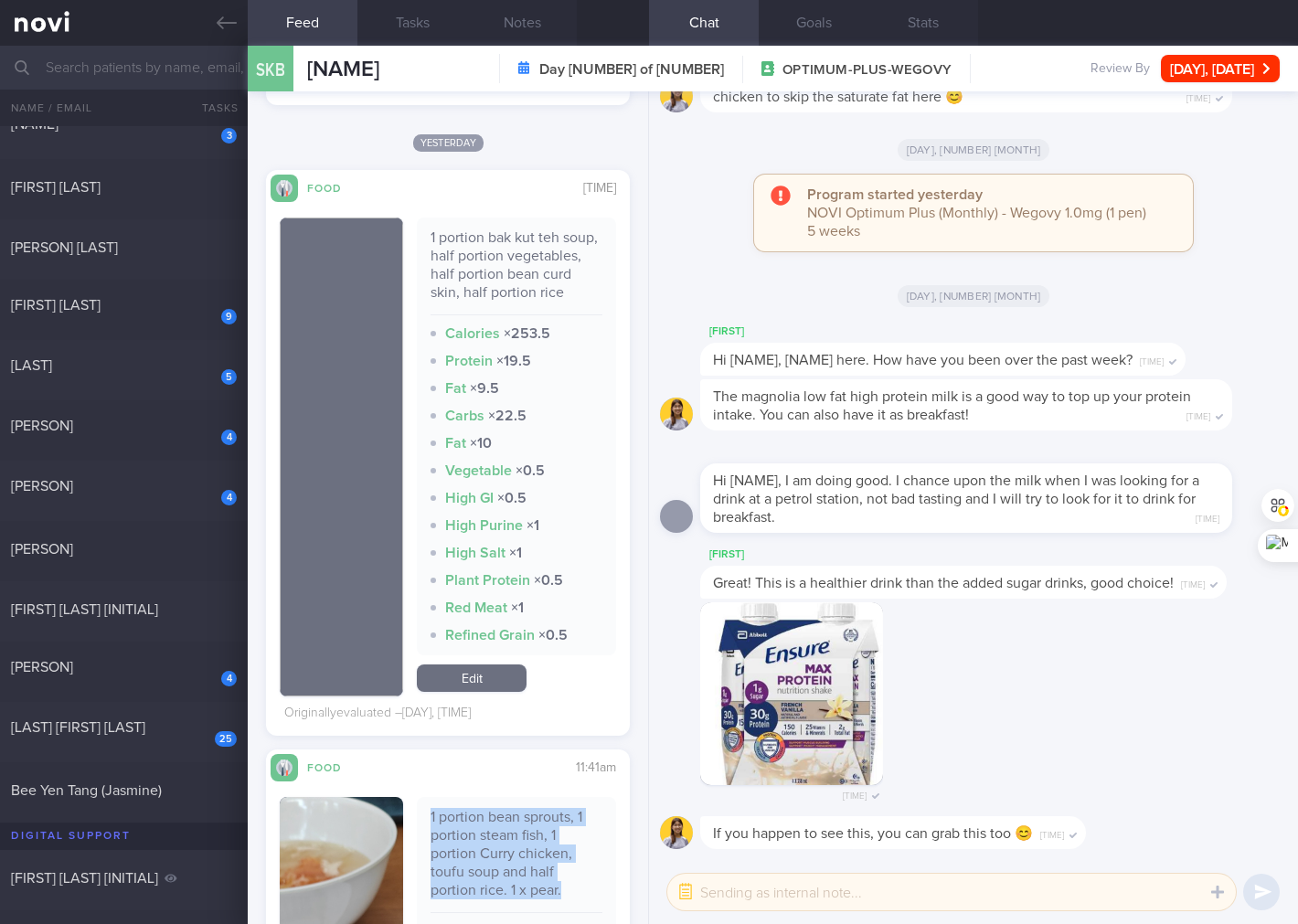 click on "Edit" at bounding box center [472, 678] 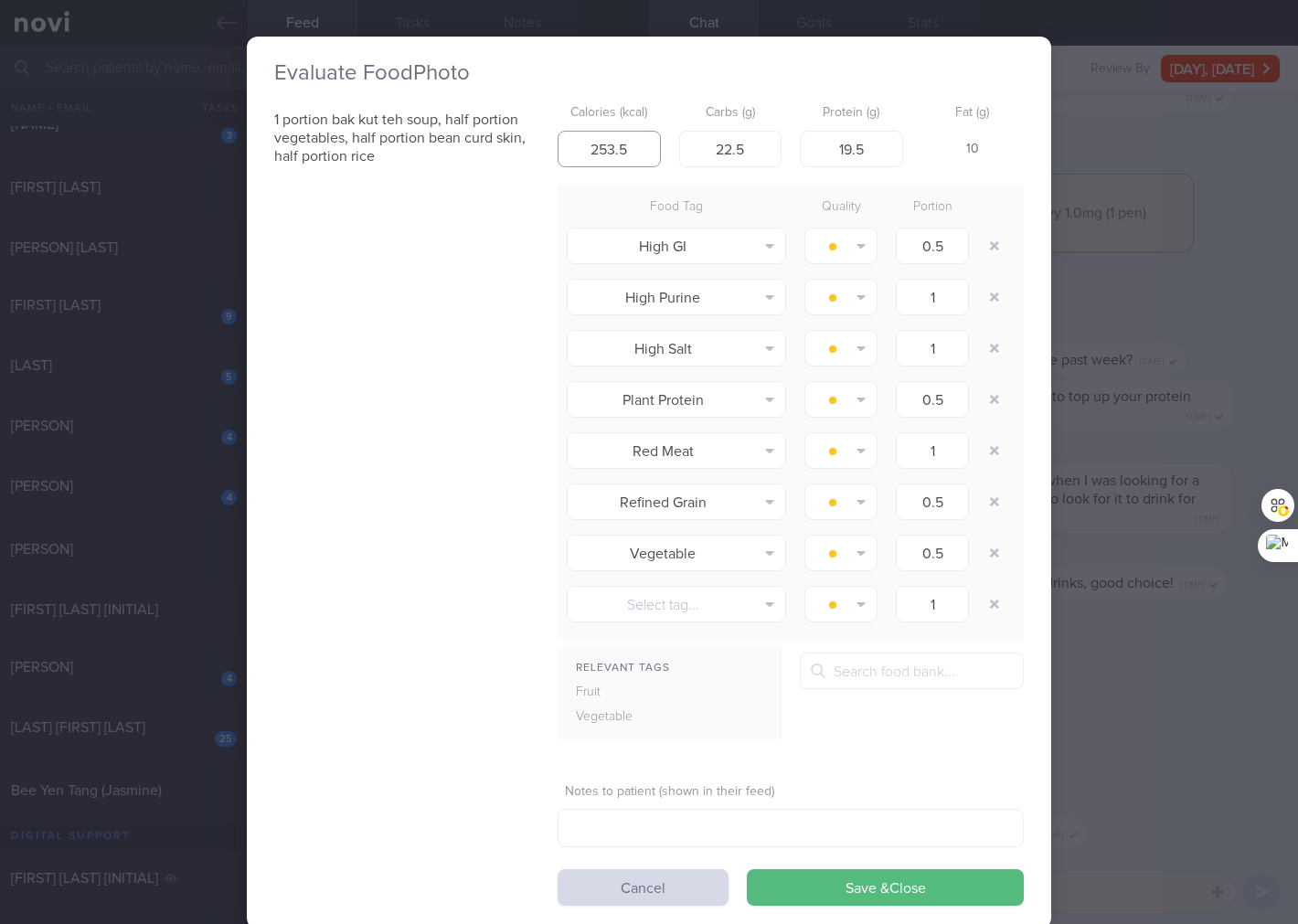 drag, startPoint x: 635, startPoint y: 155, endPoint x: 425, endPoint y: 167, distance: 210.3426 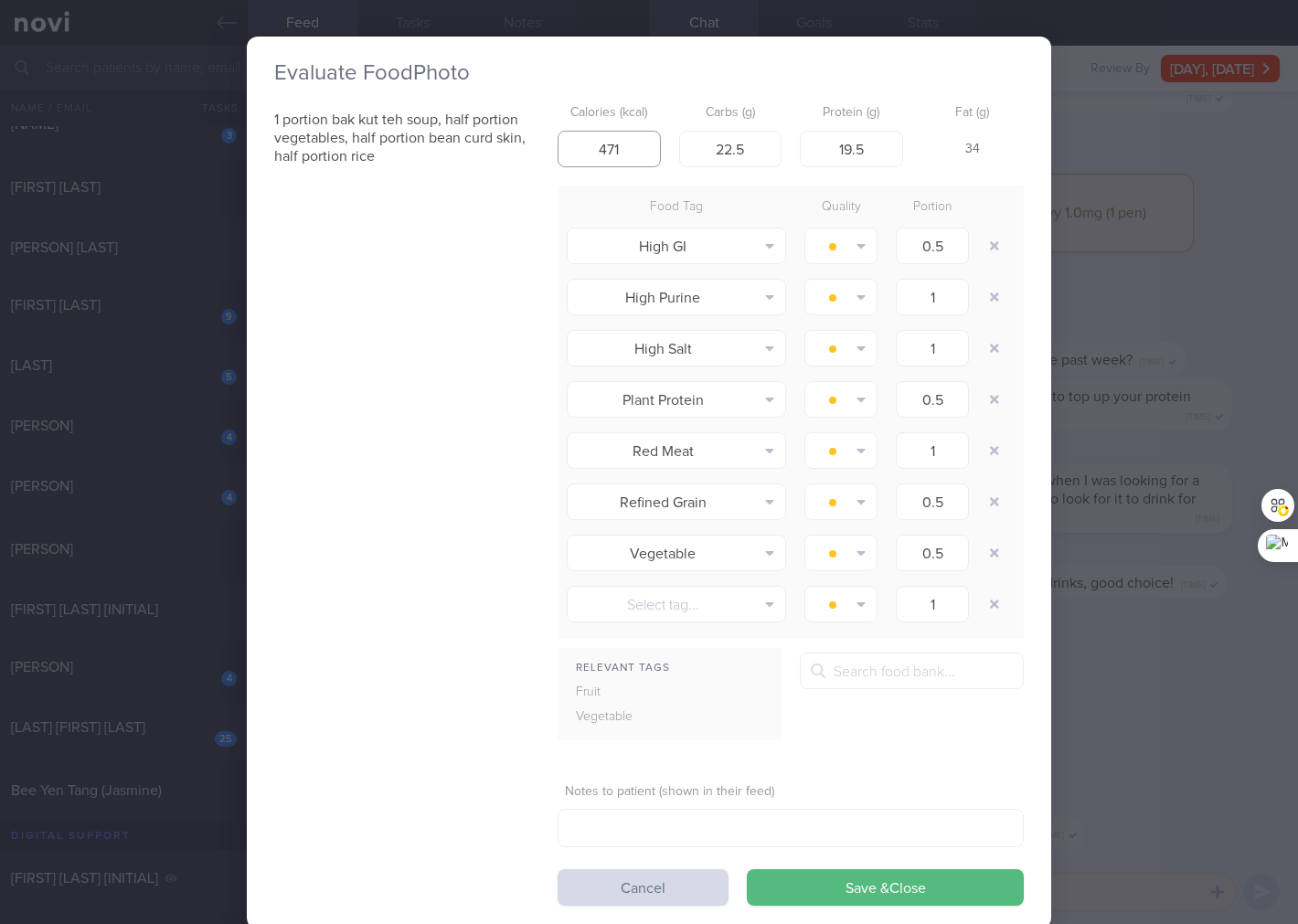 type on "471" 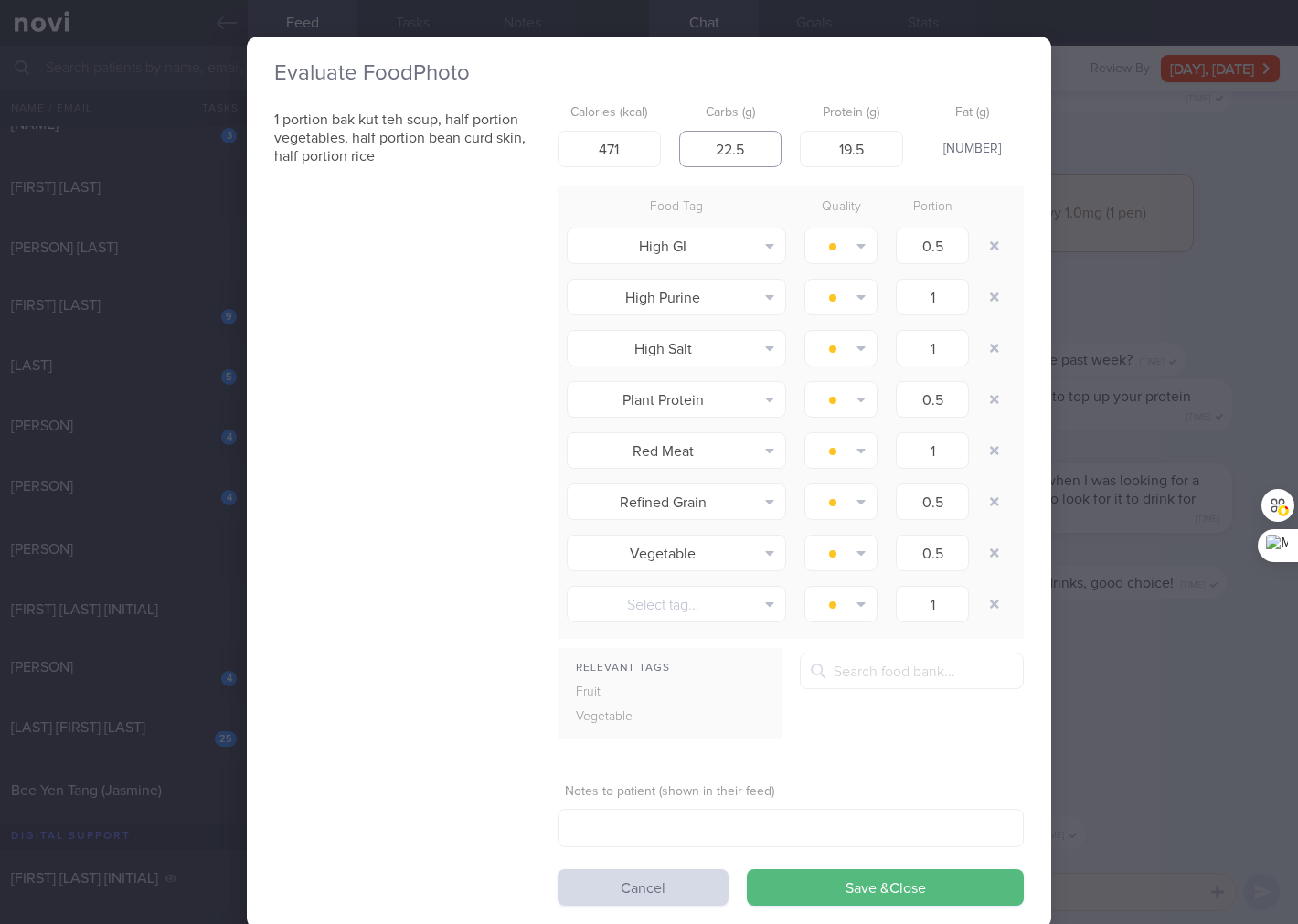 type on "[NUMBER]" 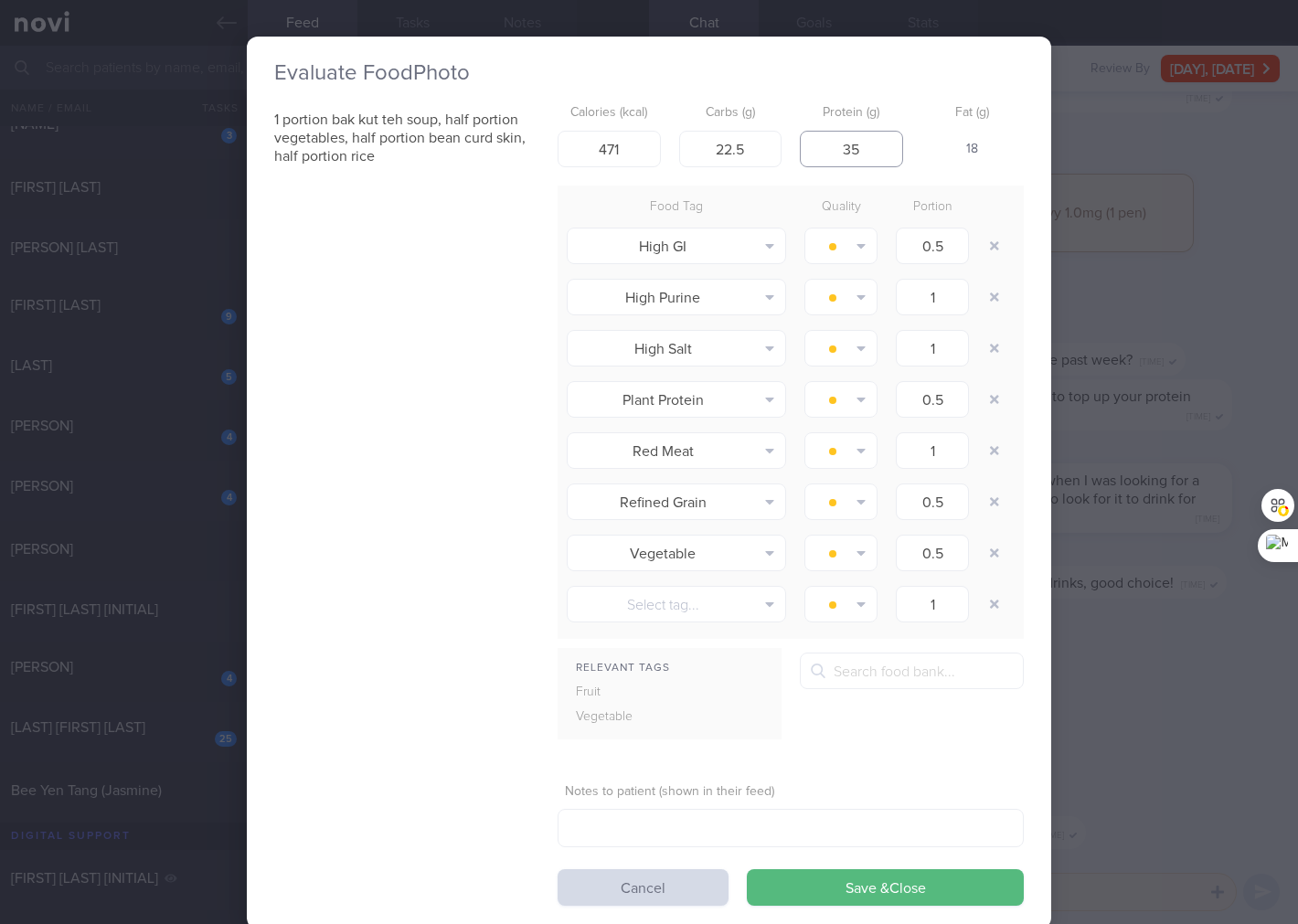type on "35" 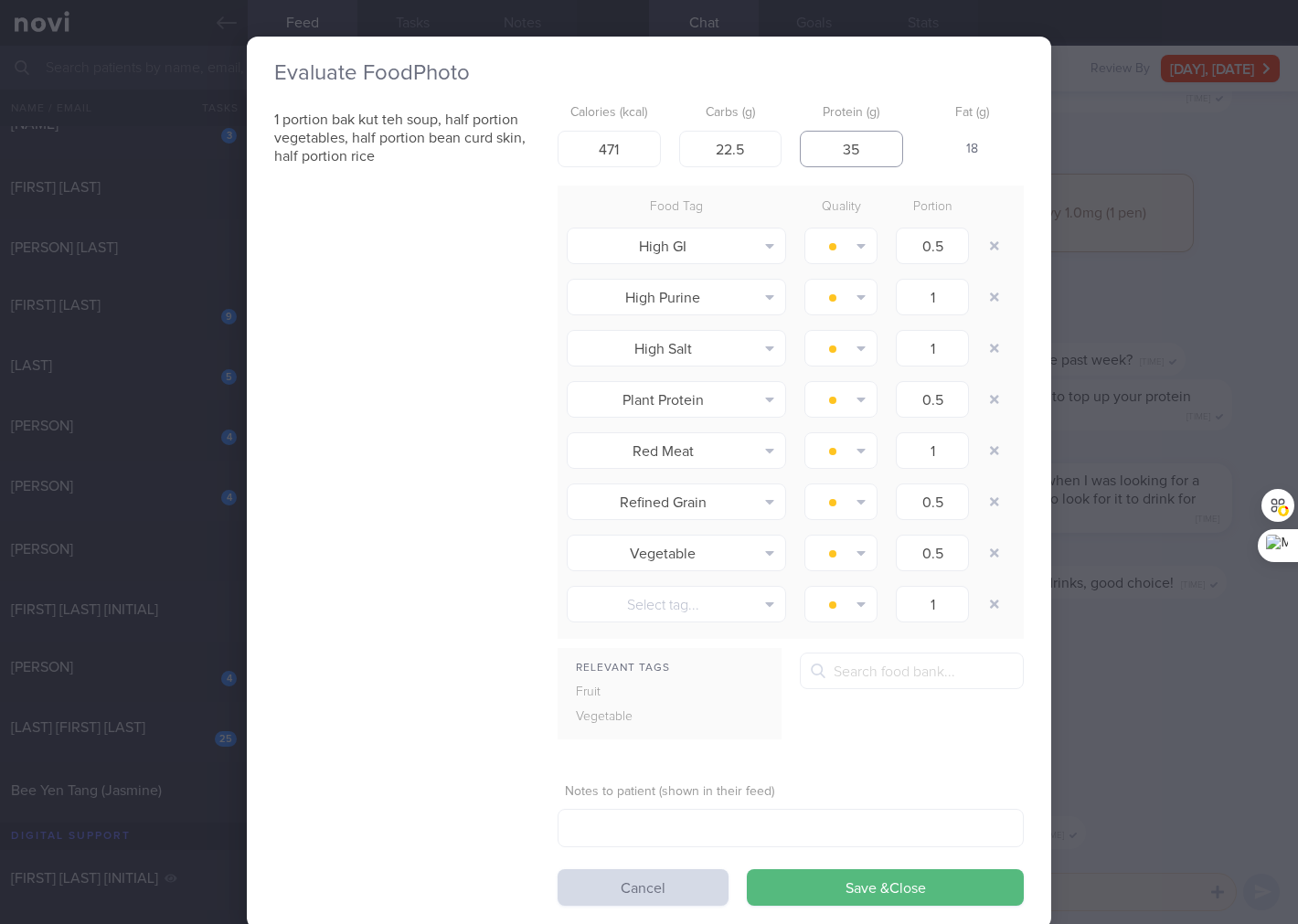click on "Save &
Close" at bounding box center [885, 887] 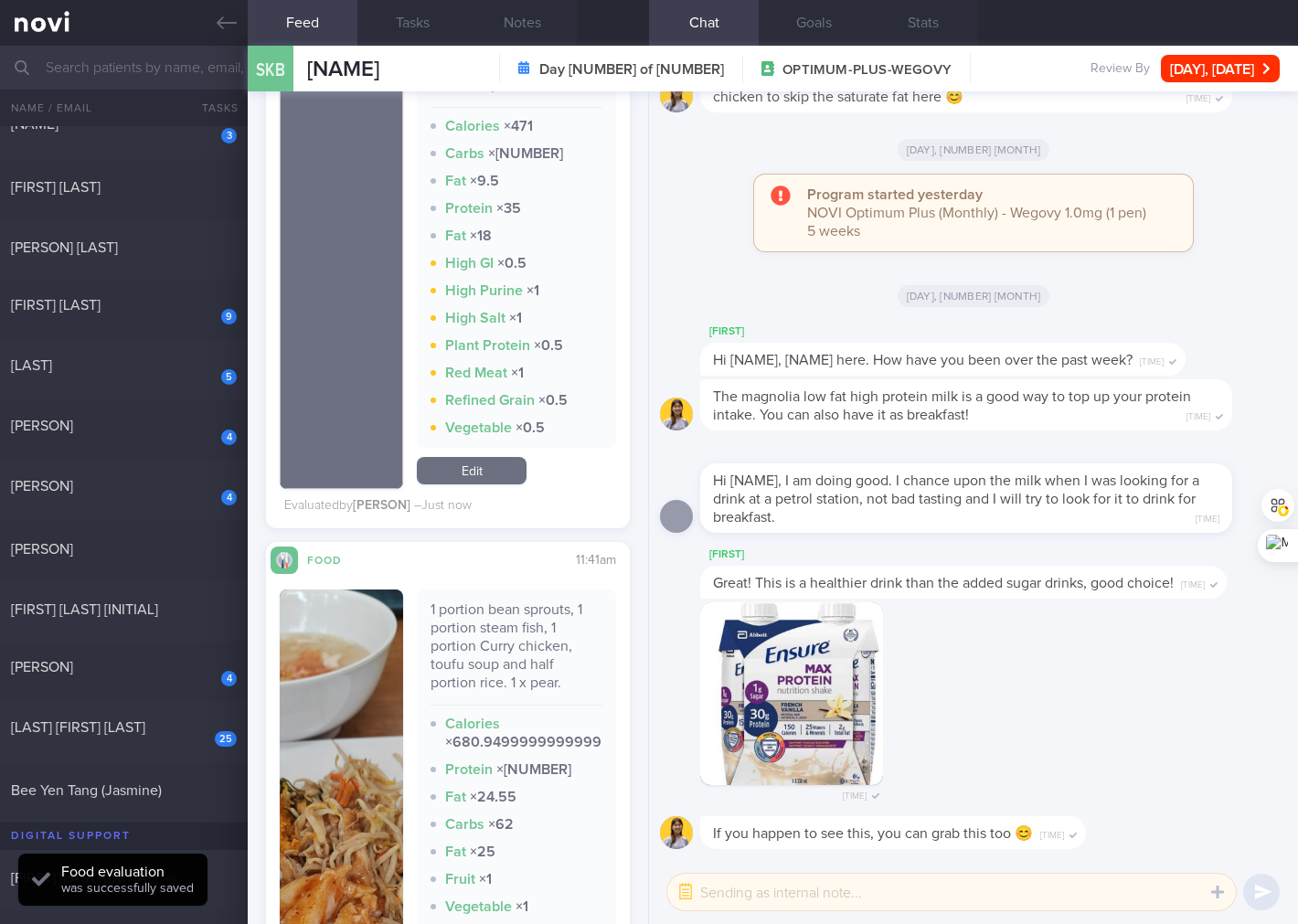 scroll, scrollTop: 2323, scrollLeft: 0, axis: vertical 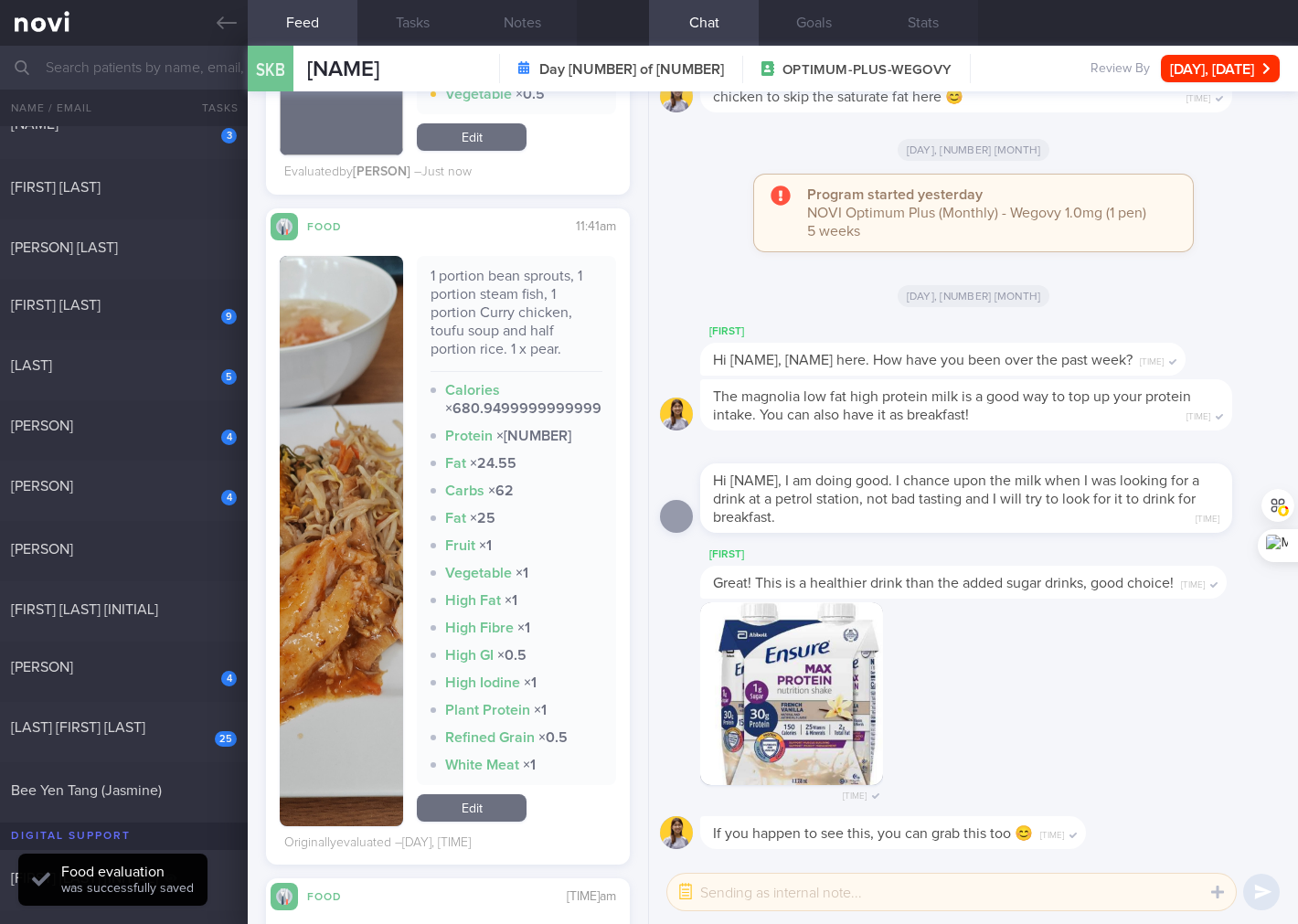 click on "1 portion bean sprouts, 1 portion steam fish, 1 portion Curry chicken, toufu soup and half portion rice. 1 x pear." at bounding box center [516, 319] 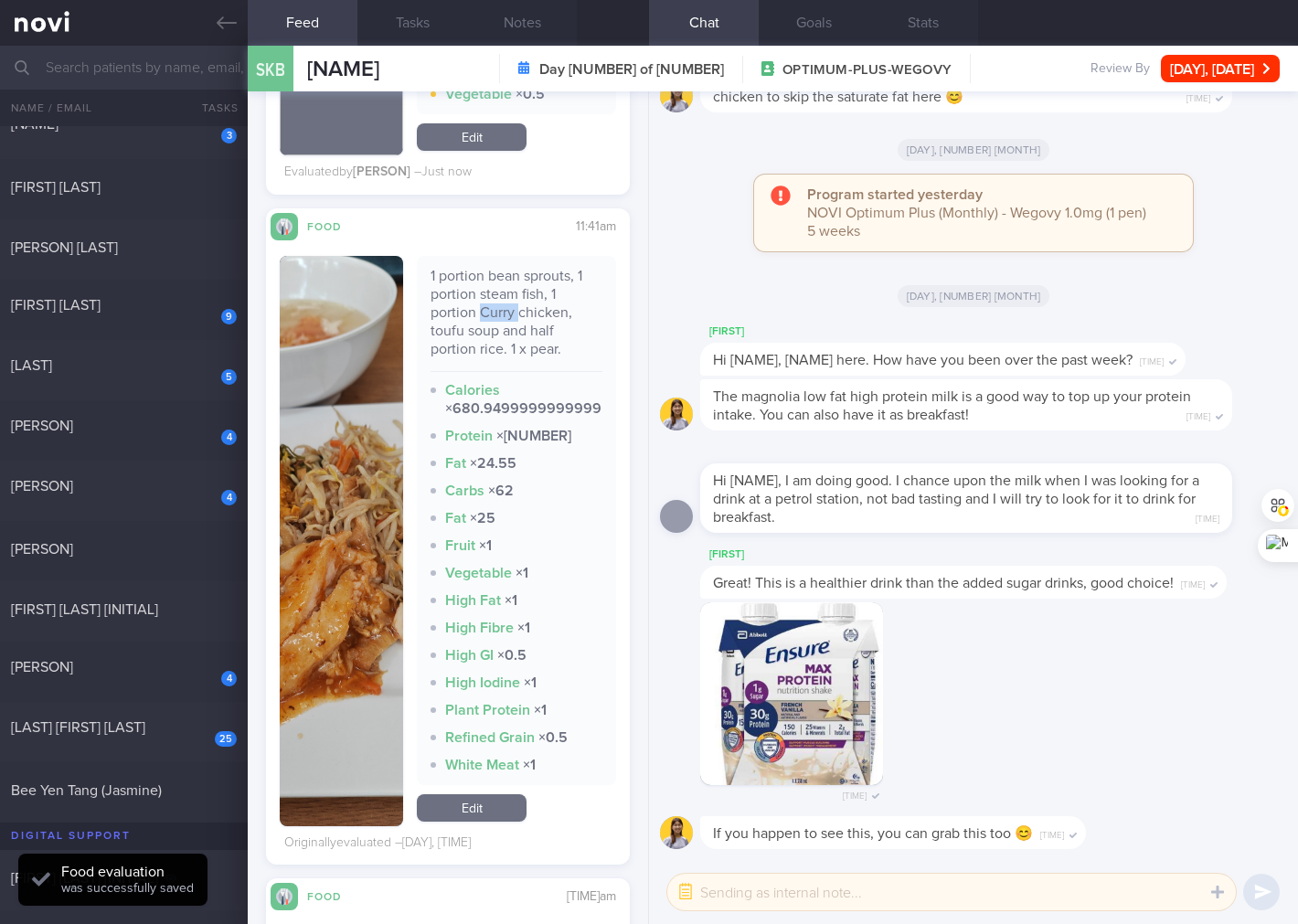 click on "1 portion bean sprouts, 1 portion steam fish, 1 portion Curry chicken, toufu soup and half portion rice. 1 x pear." at bounding box center (516, 319) 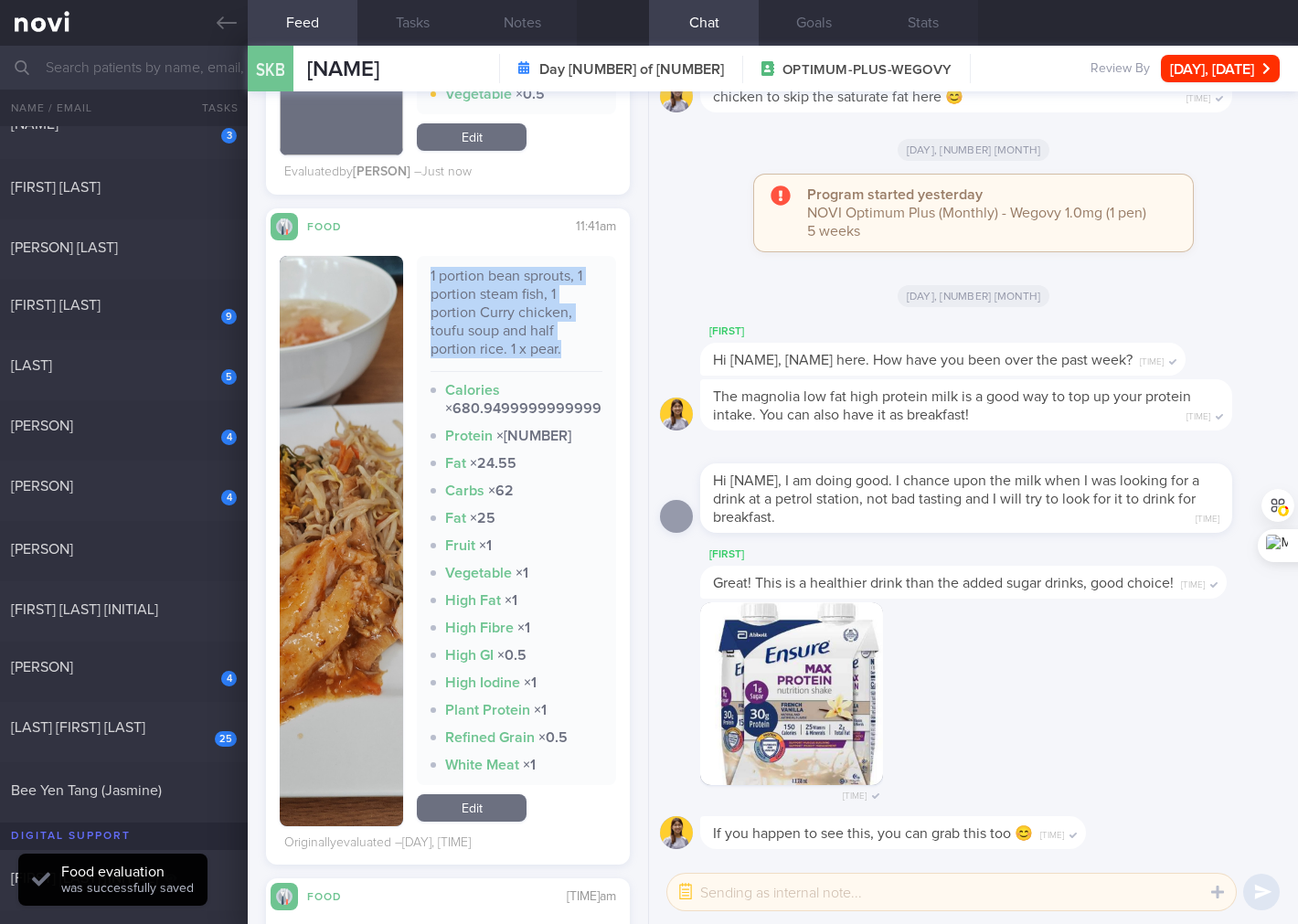 click on "1 portion bean sprouts, 1 portion steam fish, 1 portion Curry chicken, toufu soup and half portion rice. 1 x pear." at bounding box center [516, 319] 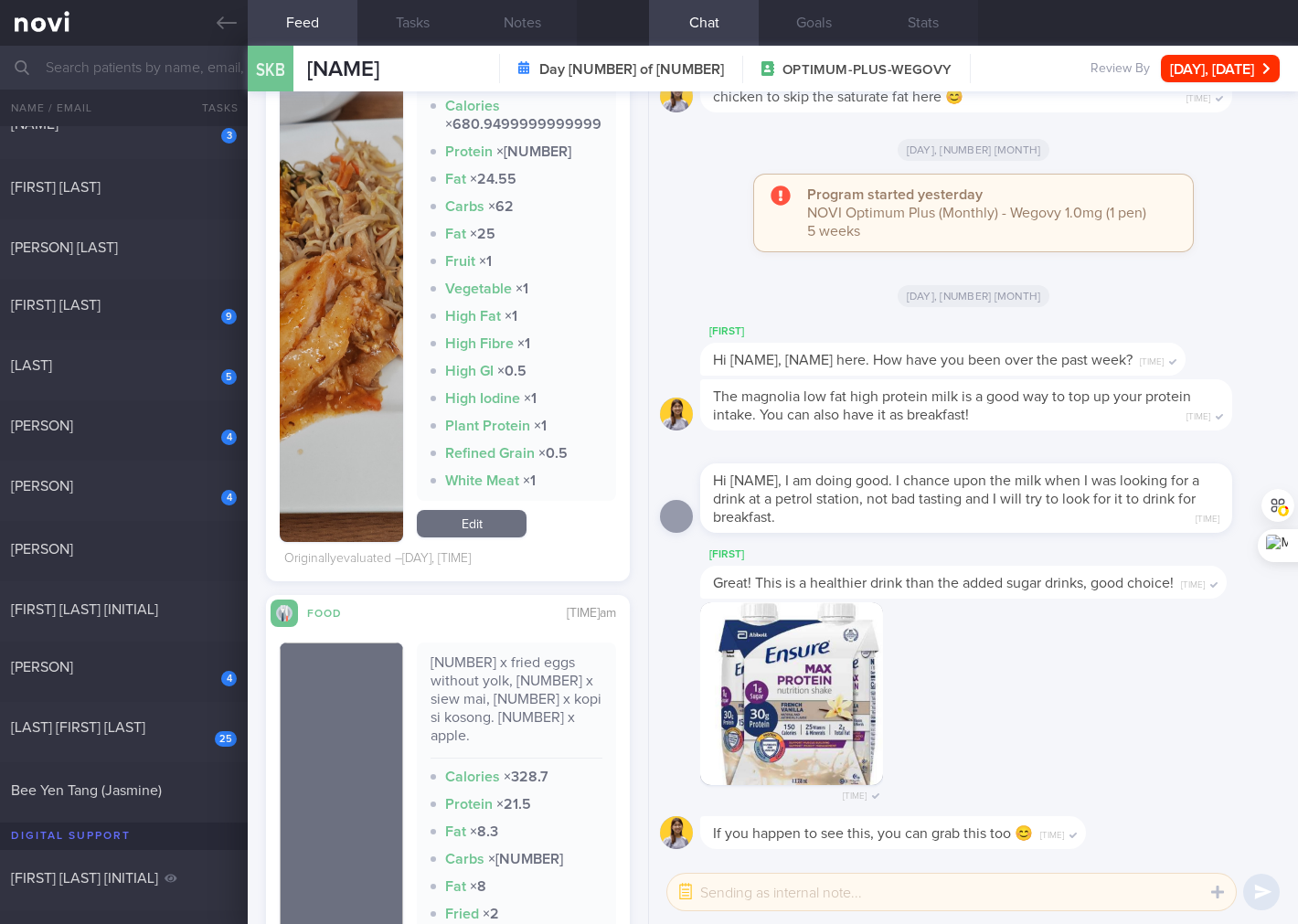 scroll, scrollTop: 2323, scrollLeft: 0, axis: vertical 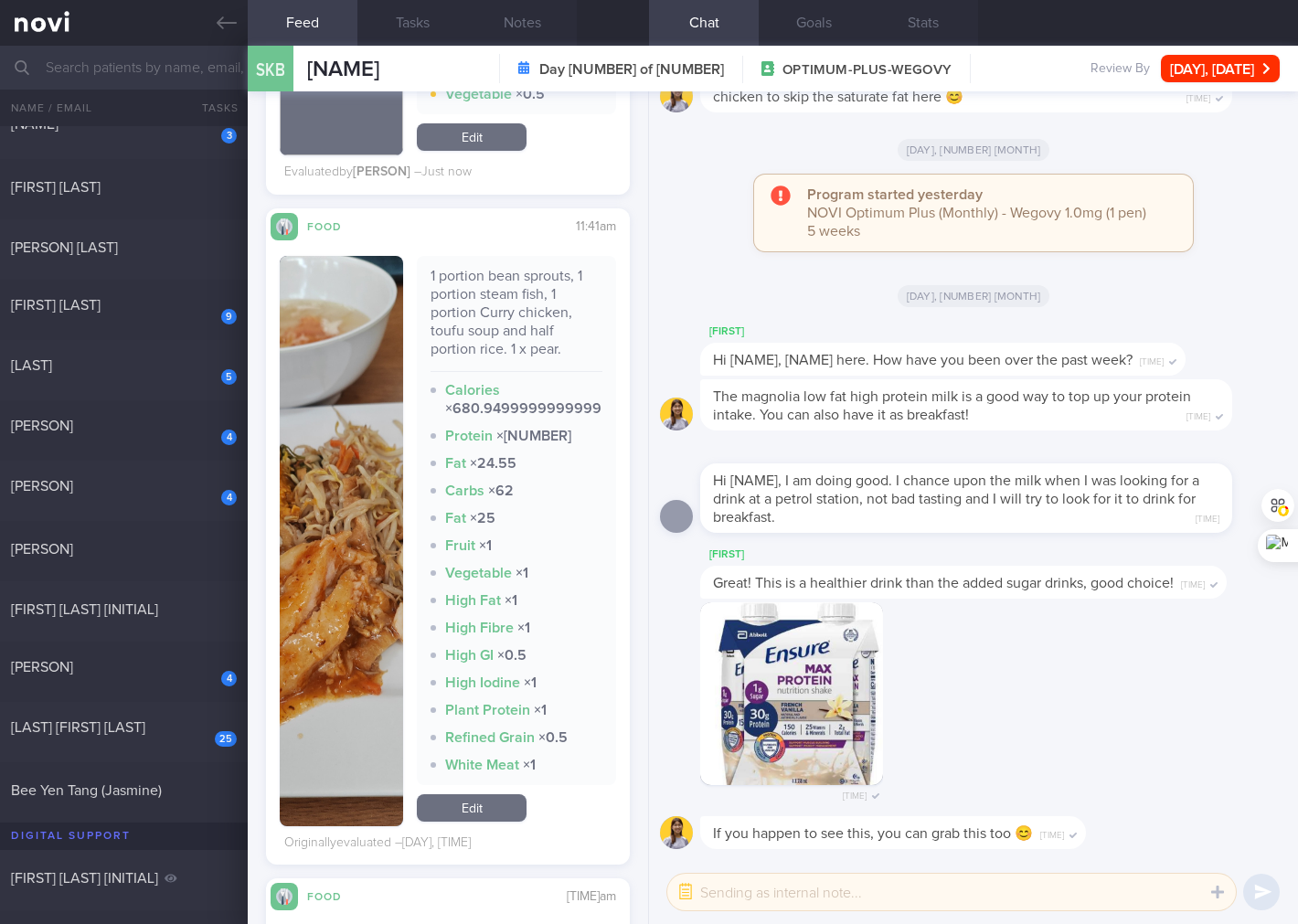 click on "Edit" at bounding box center (472, 808) 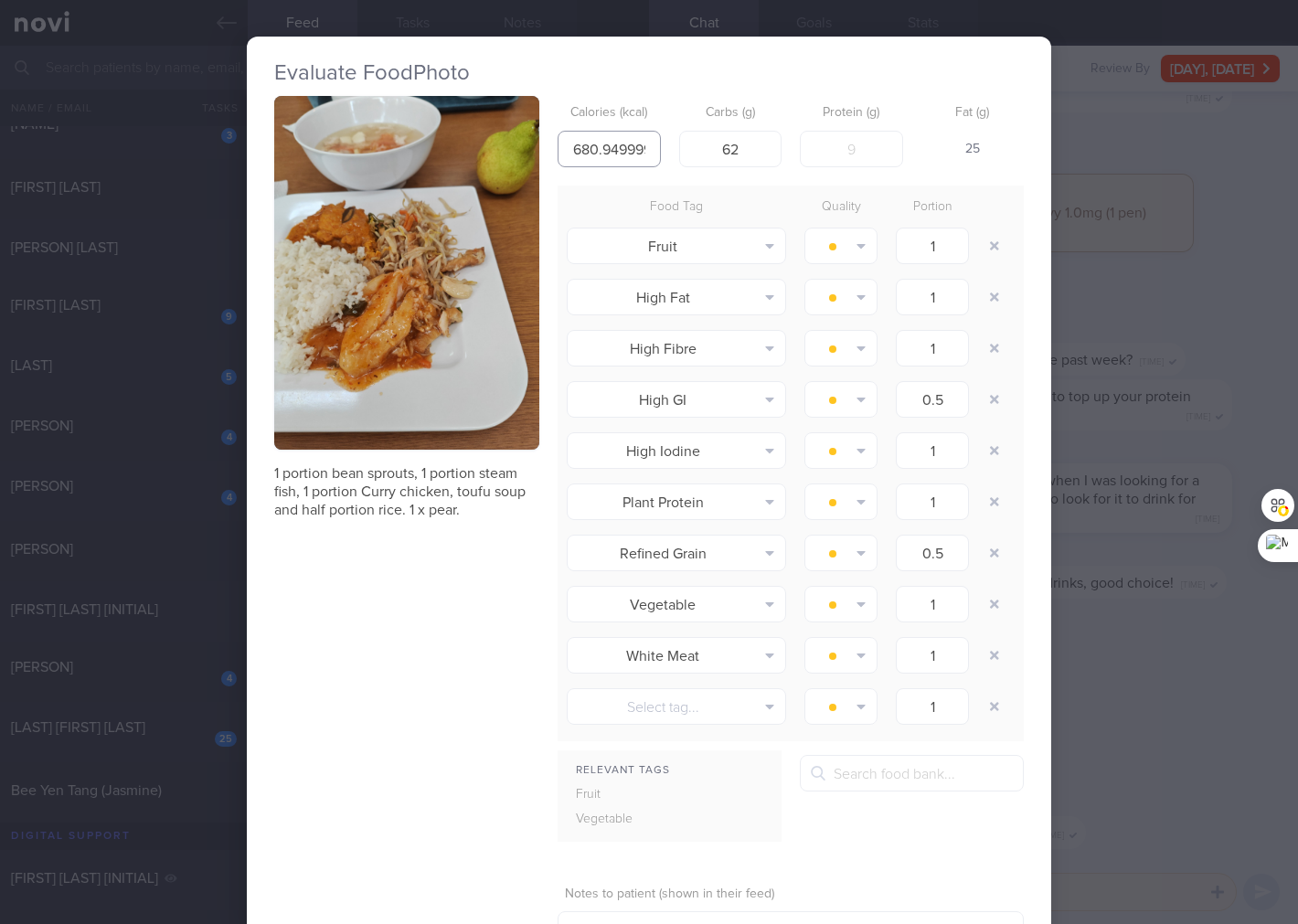 click on "680.9499999999999" at bounding box center [609, 149] 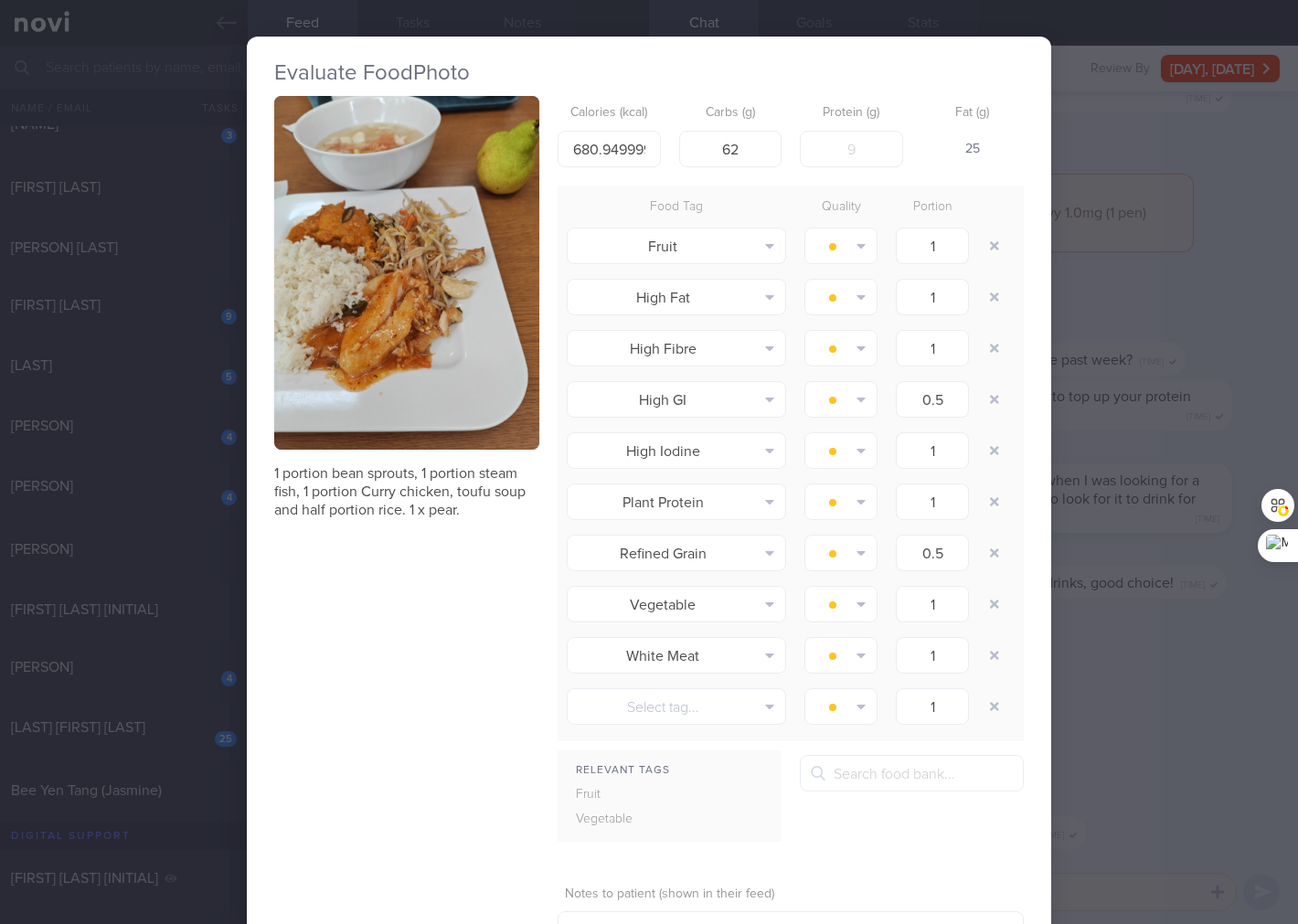 click on "Evaluate Food  Photo
1 portion bean sprouts, 1 portion steam fish, 1 portion Curry chicken, toufu soup and half portion rice. 1 x pear.
Calories (kcal)
680.9499999999999
Carbs (g)
62
Protein (g)
53
Fat (g)
25
Food Tag
Quality
Portion
Fruit
Alcohol
Fried
Fruit
Healthy Fats
High Calcium" at bounding box center (649, 462) 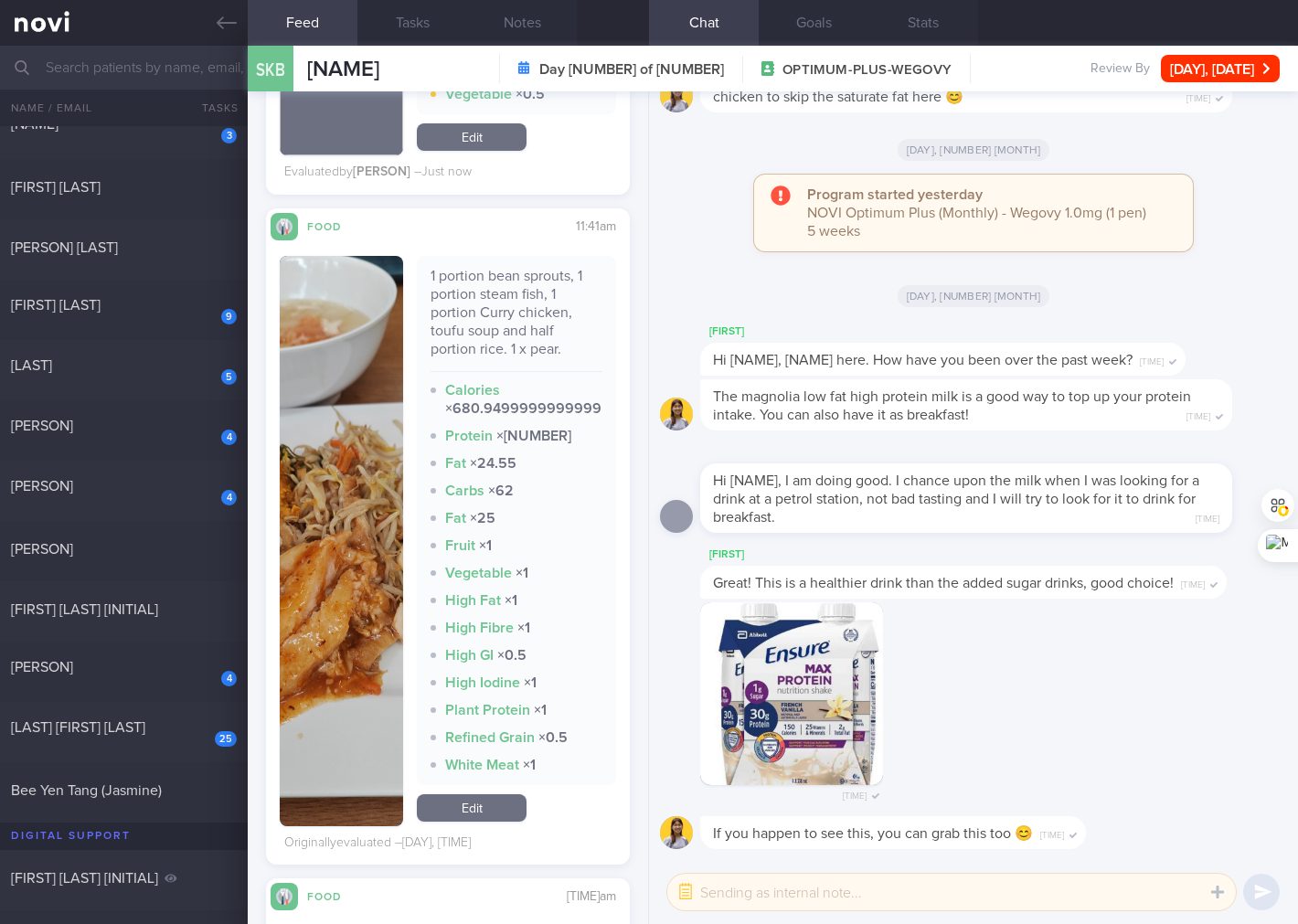 click on "Edit" at bounding box center (472, 808) 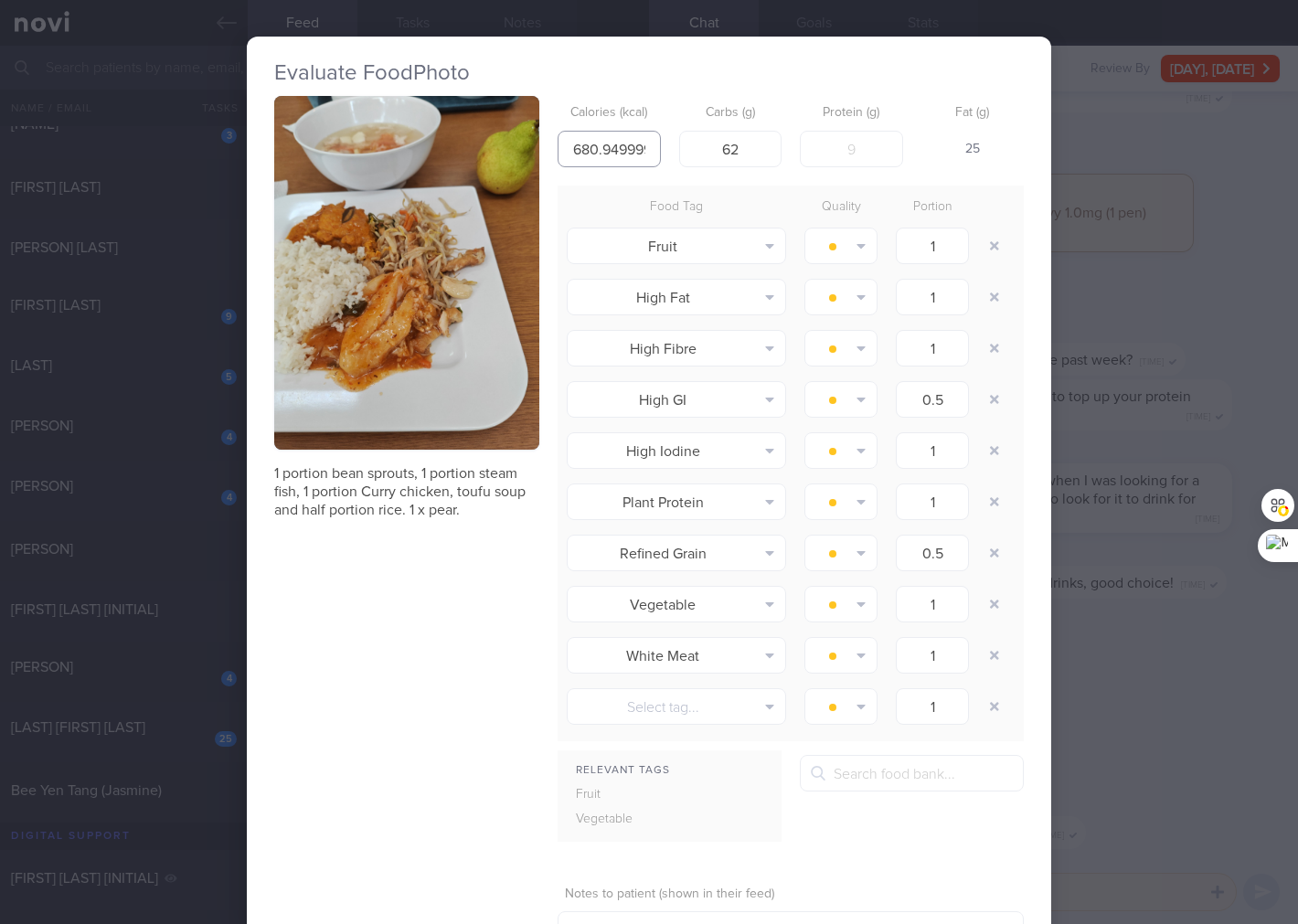 click on "680.9499999999999" at bounding box center (609, 149) 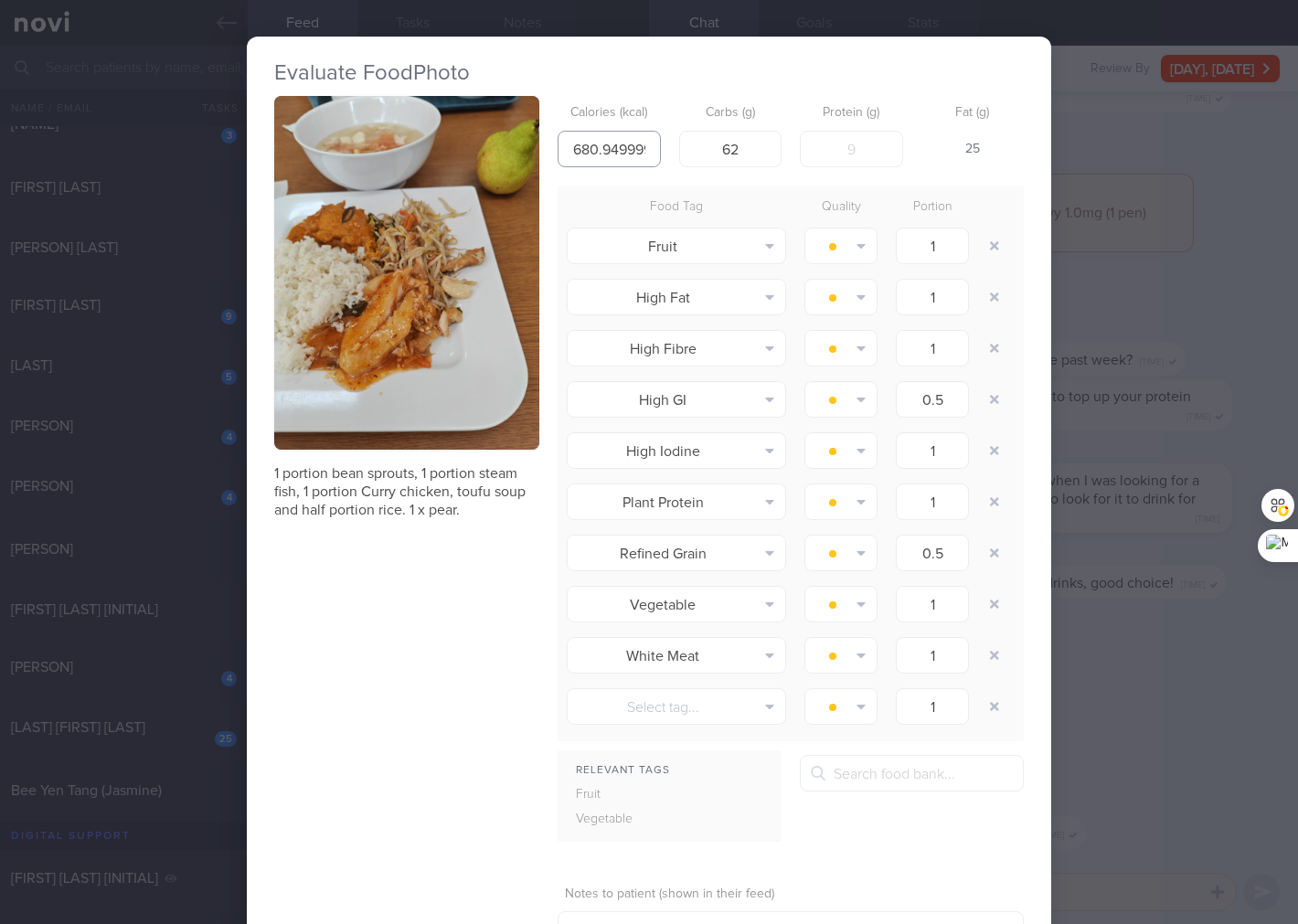 click on "680.9499999999999" at bounding box center [609, 149] 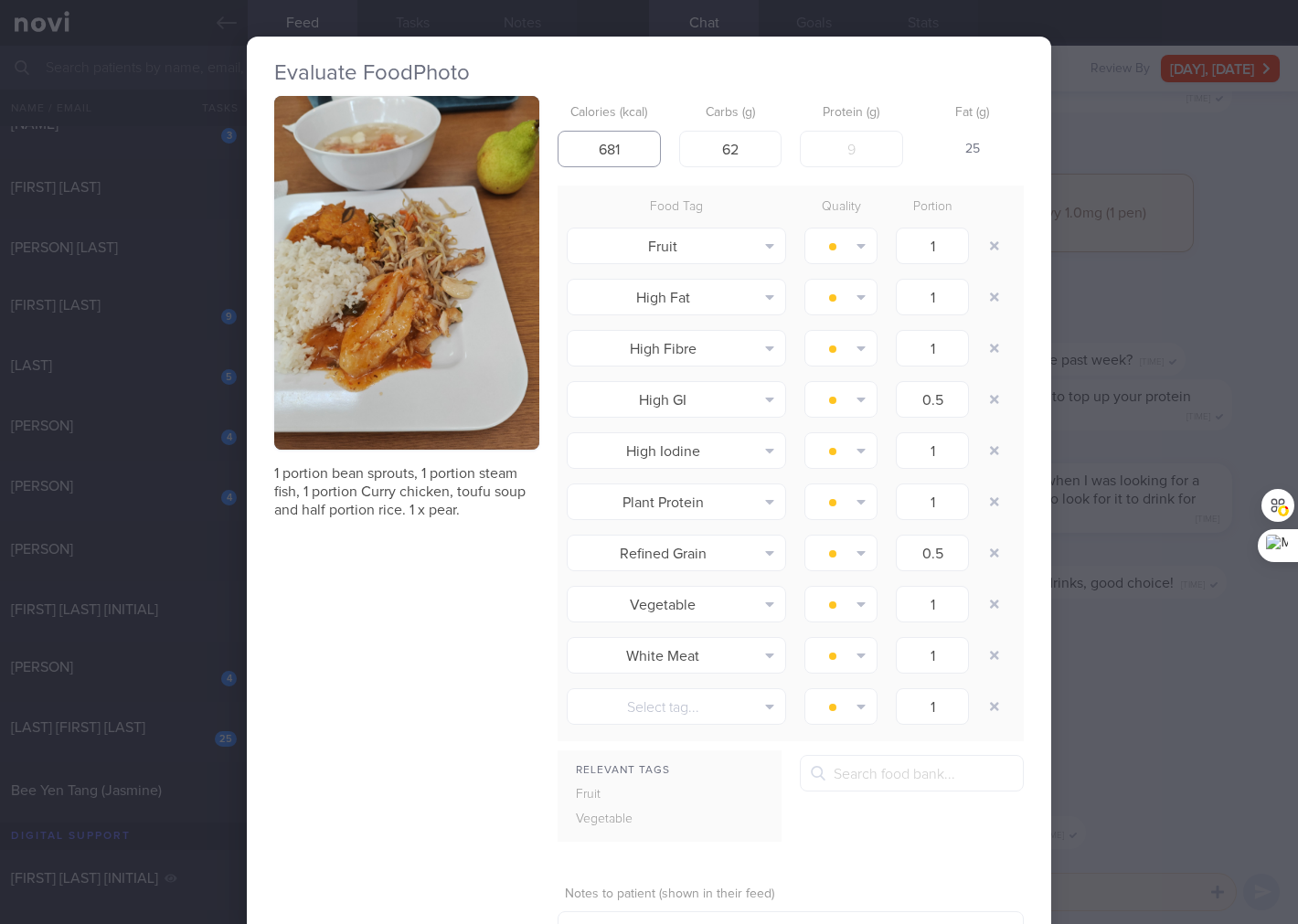 type on "681" 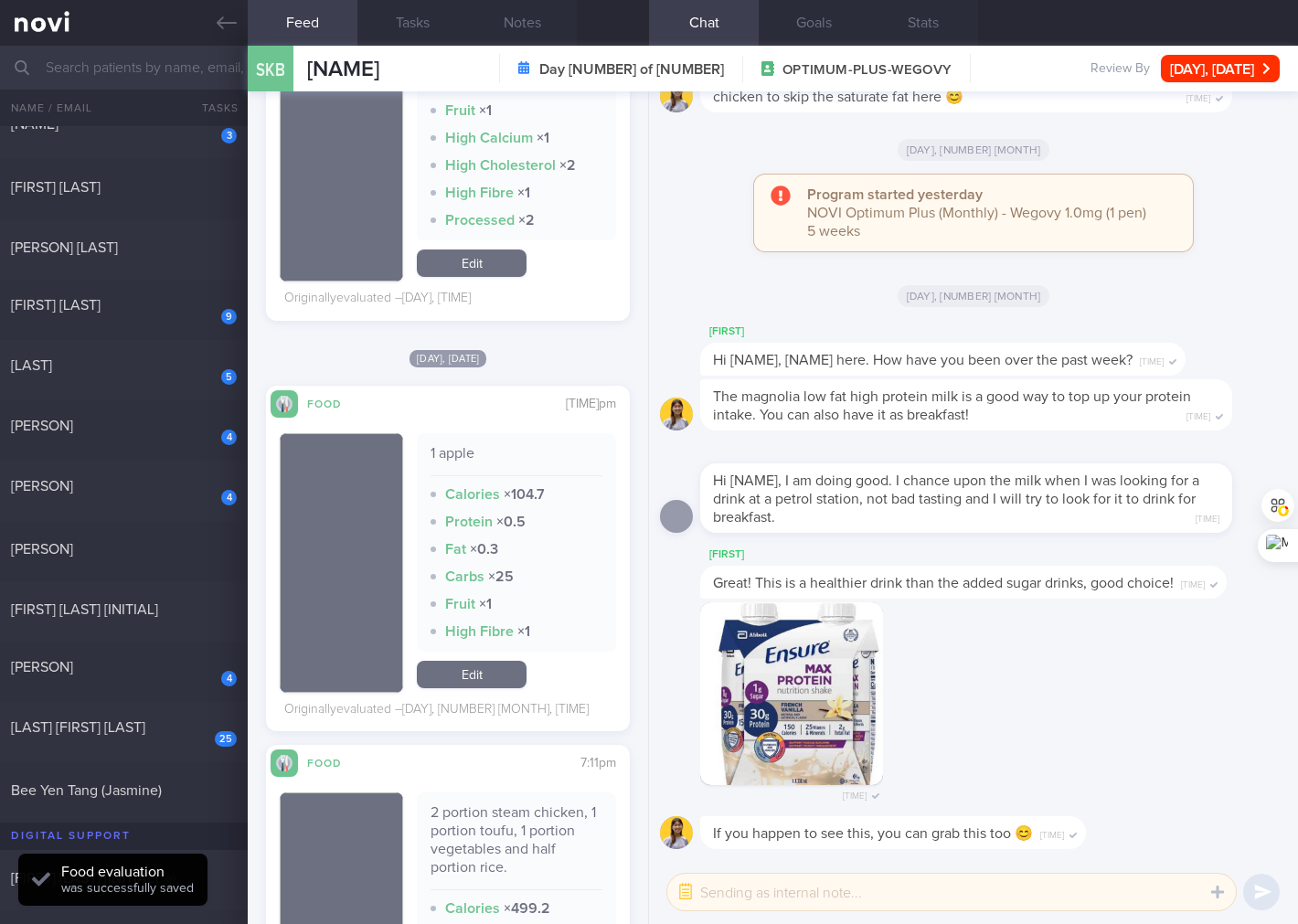 scroll, scrollTop: 3678, scrollLeft: 0, axis: vertical 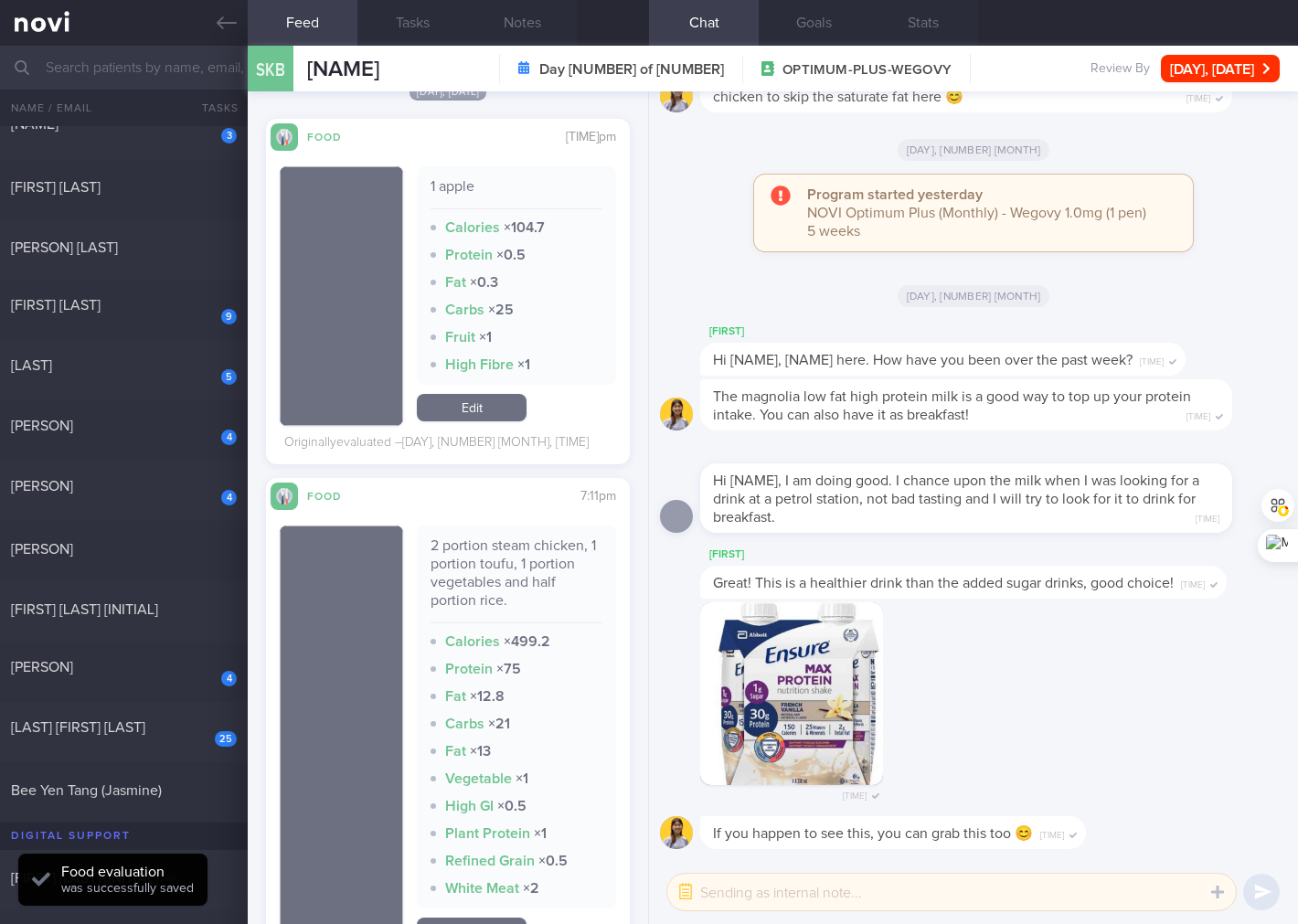 click on "2 portion steam chicken, 1 portion toufu, 1 portion vegetables and half portion rice." at bounding box center (516, 579) 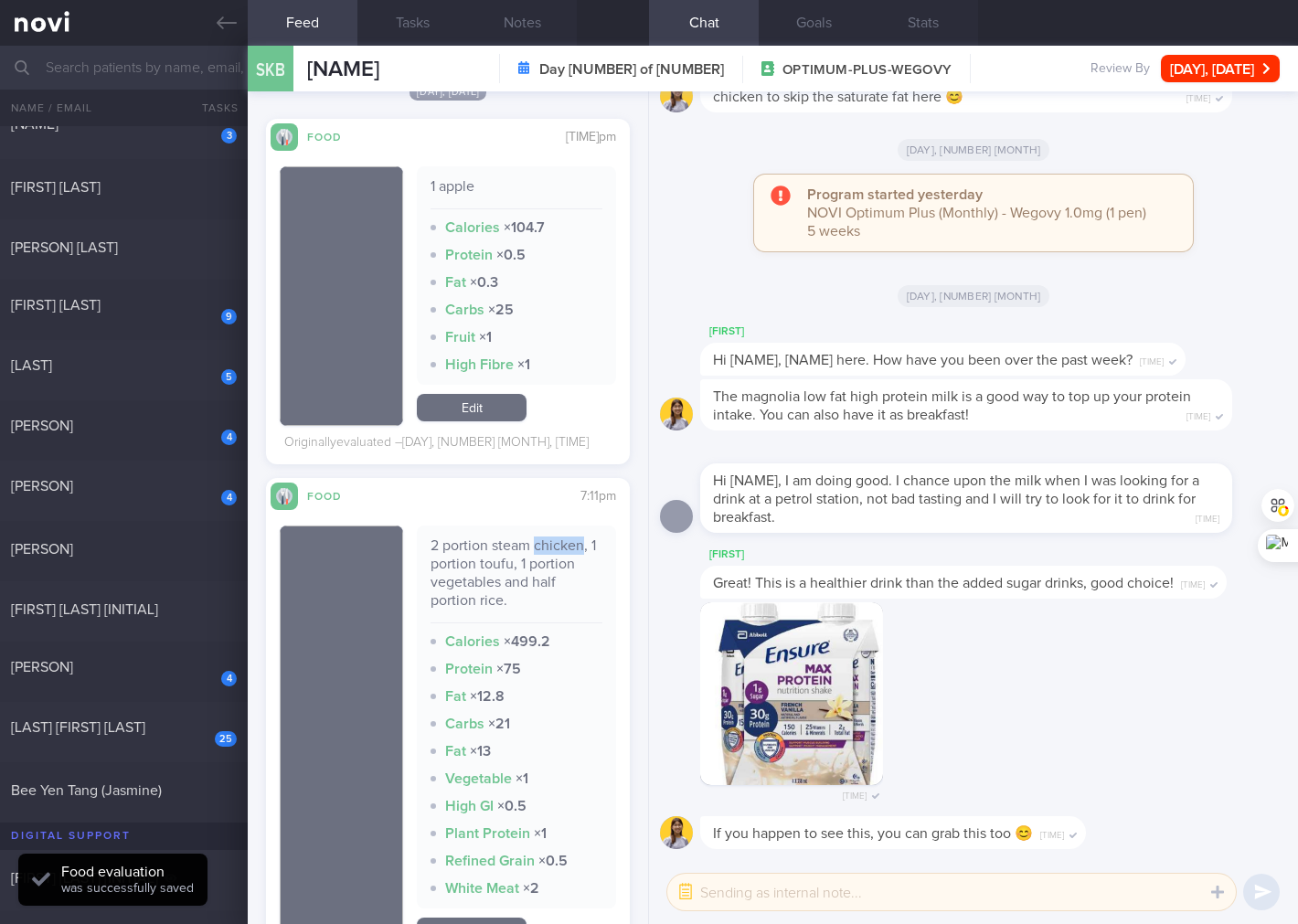 click on "2 portion steam chicken, 1 portion toufu, 1 portion vegetables and half portion rice." at bounding box center (516, 579) 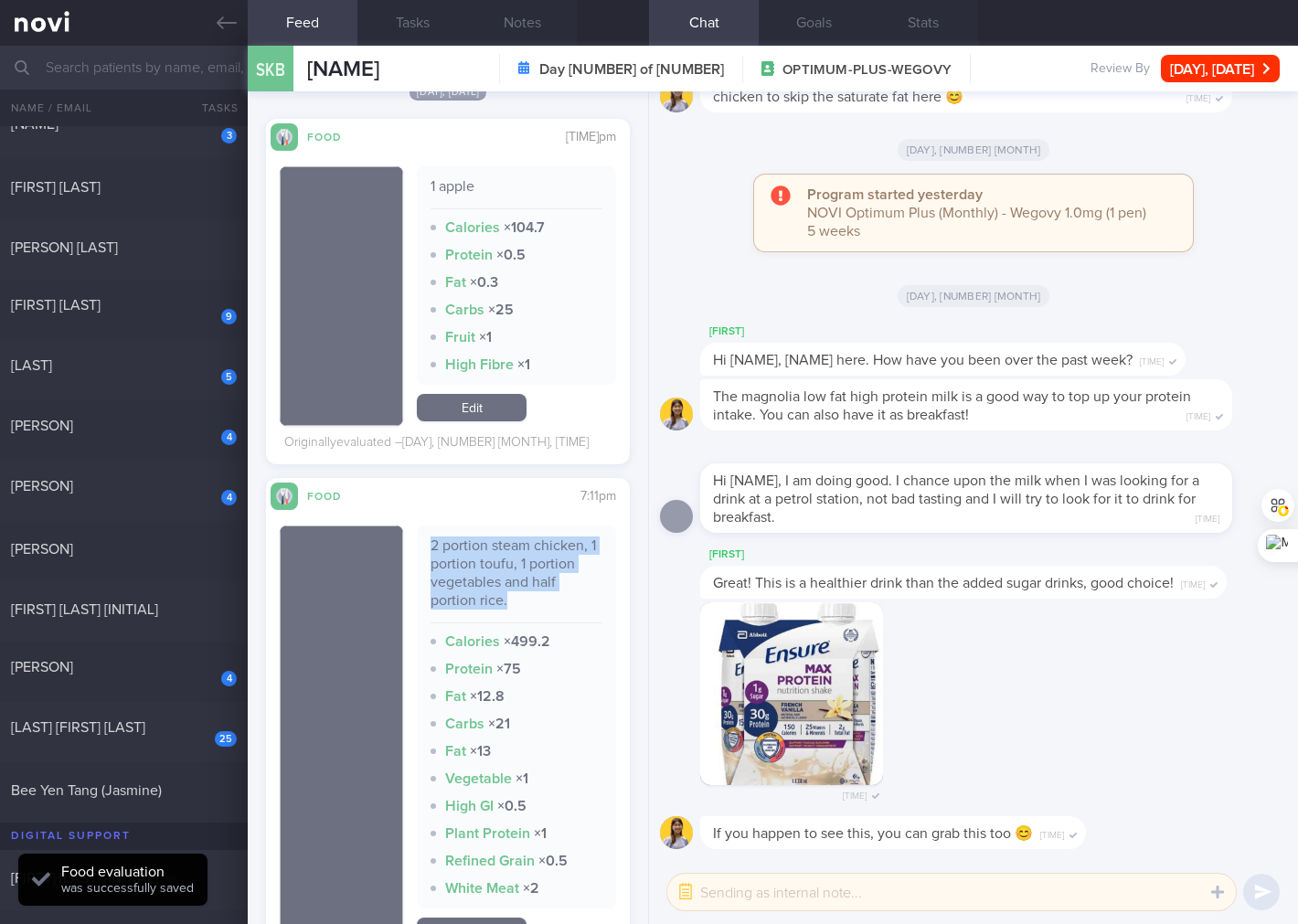 click on "2 portion steam chicken, 1 portion toufu, 1 portion vegetables and half portion rice." at bounding box center (516, 579) 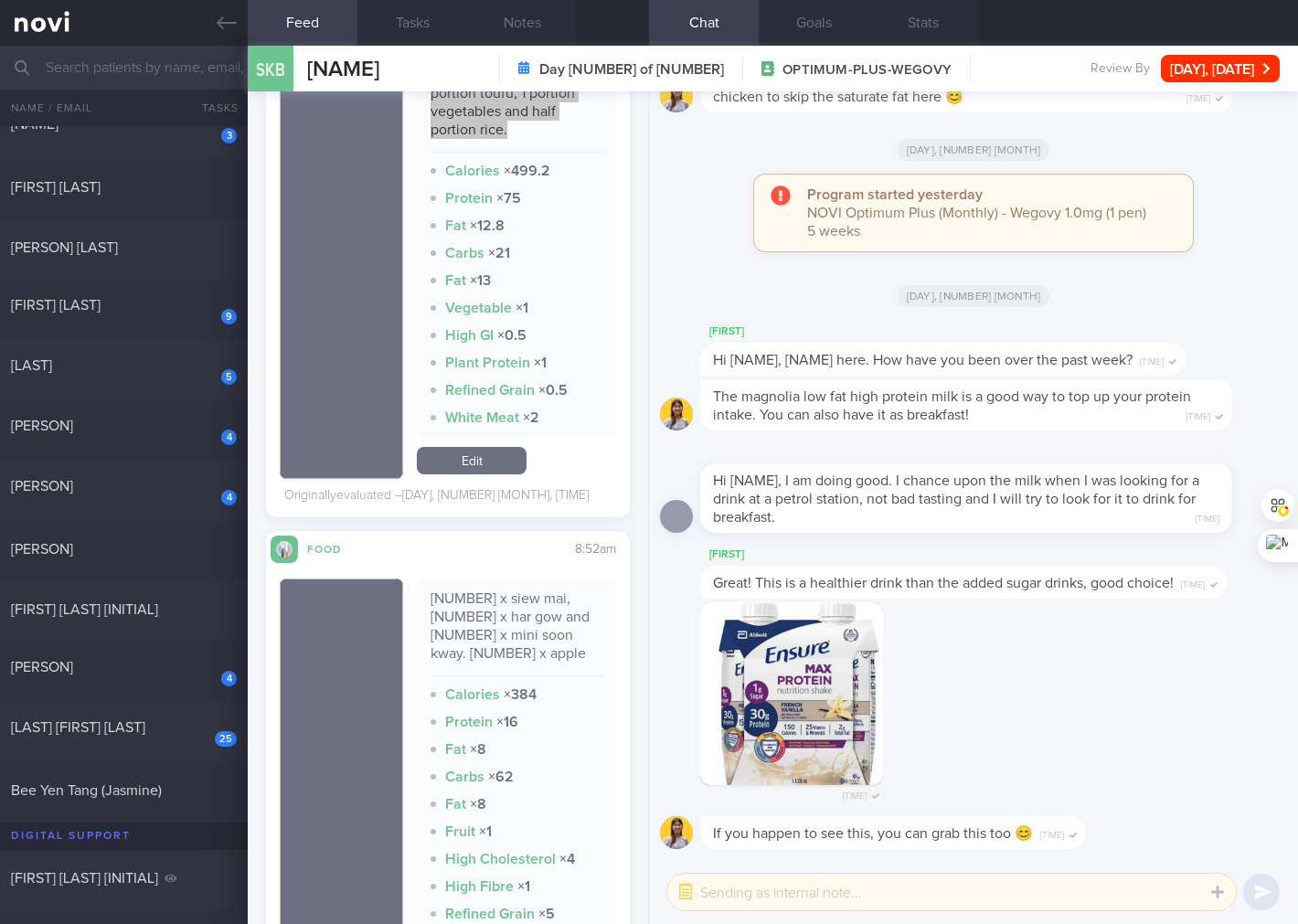 scroll, scrollTop: 4219, scrollLeft: 0, axis: vertical 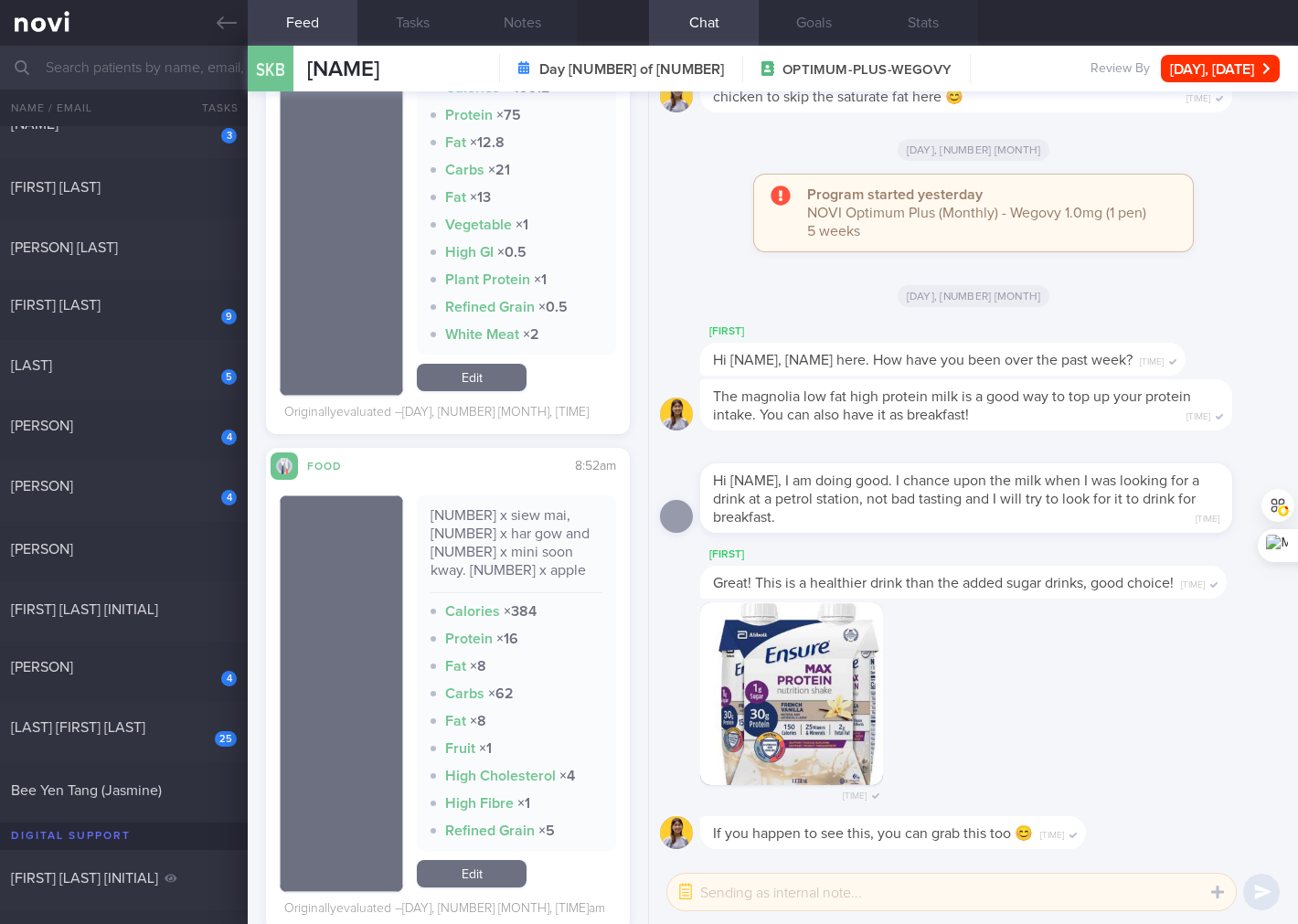 click on "[NUMBER] x siew mai, [NUMBER] x har gow and [NUMBER] x mini soon kway. [NUMBER] x apple" at bounding box center (516, 549) 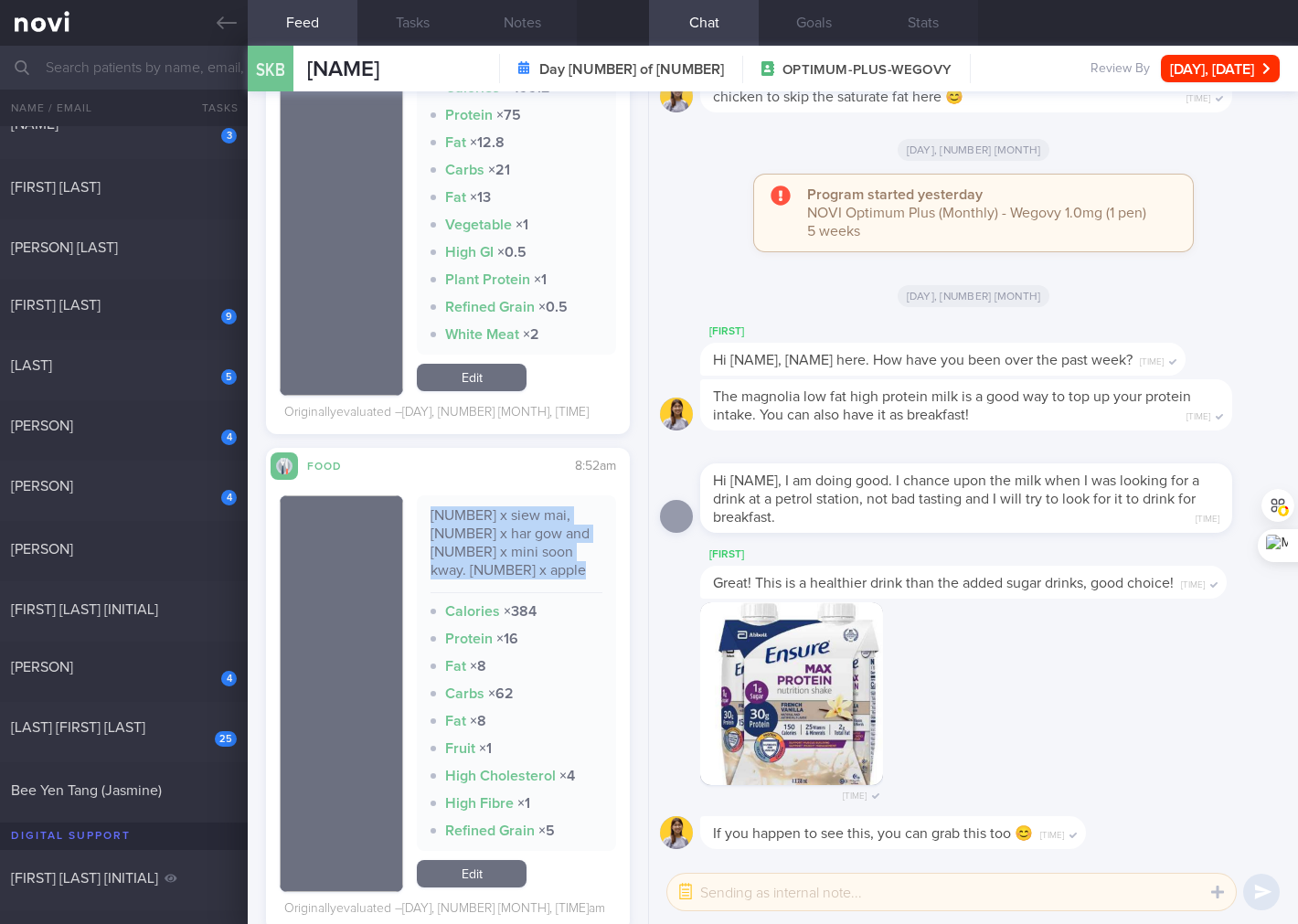 click on "[NUMBER] x siew mai, [NUMBER] x har gow and [NUMBER] x mini soon kway. [NUMBER] x apple" at bounding box center (516, 549) 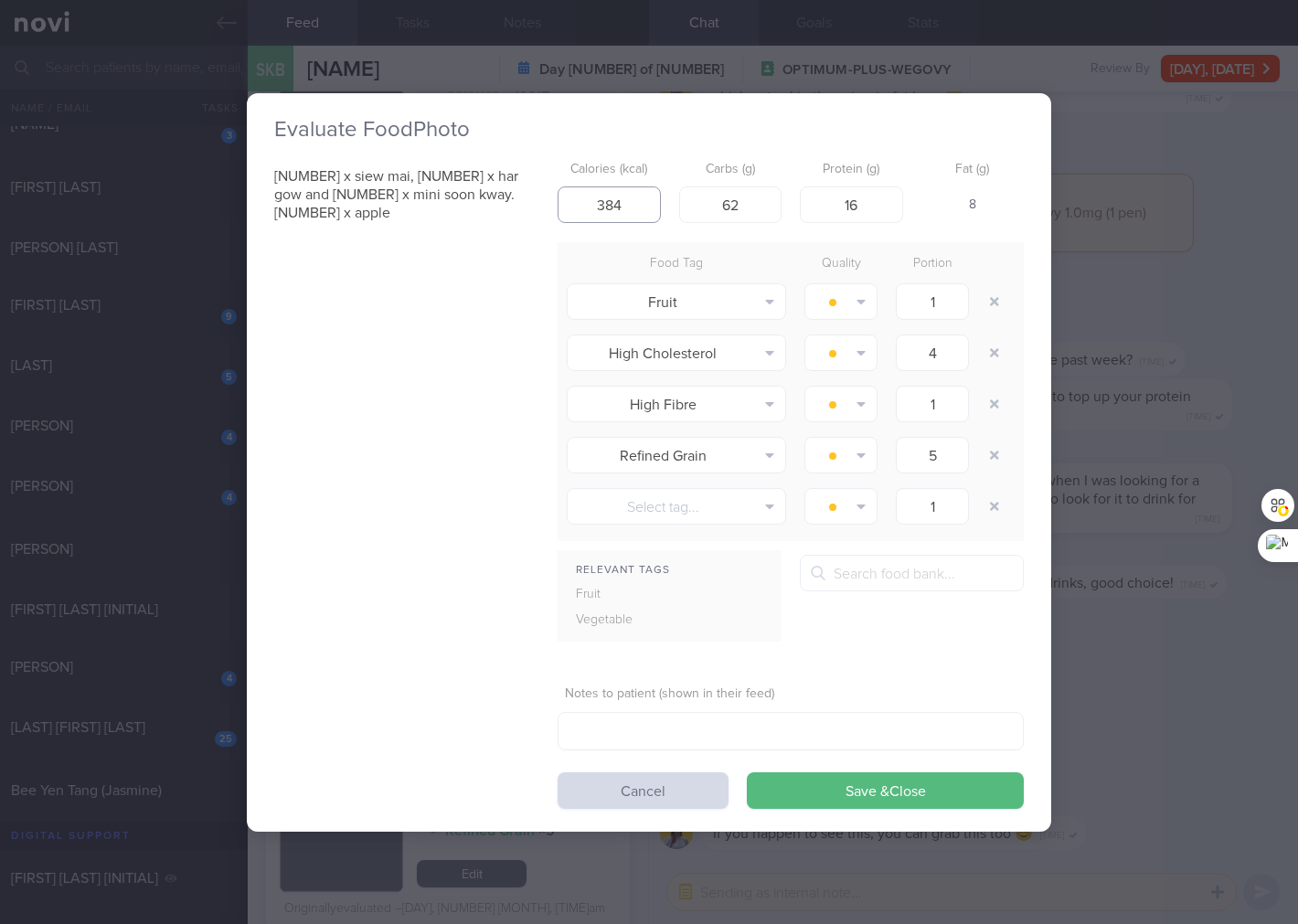 click on "384" at bounding box center (609, 205) 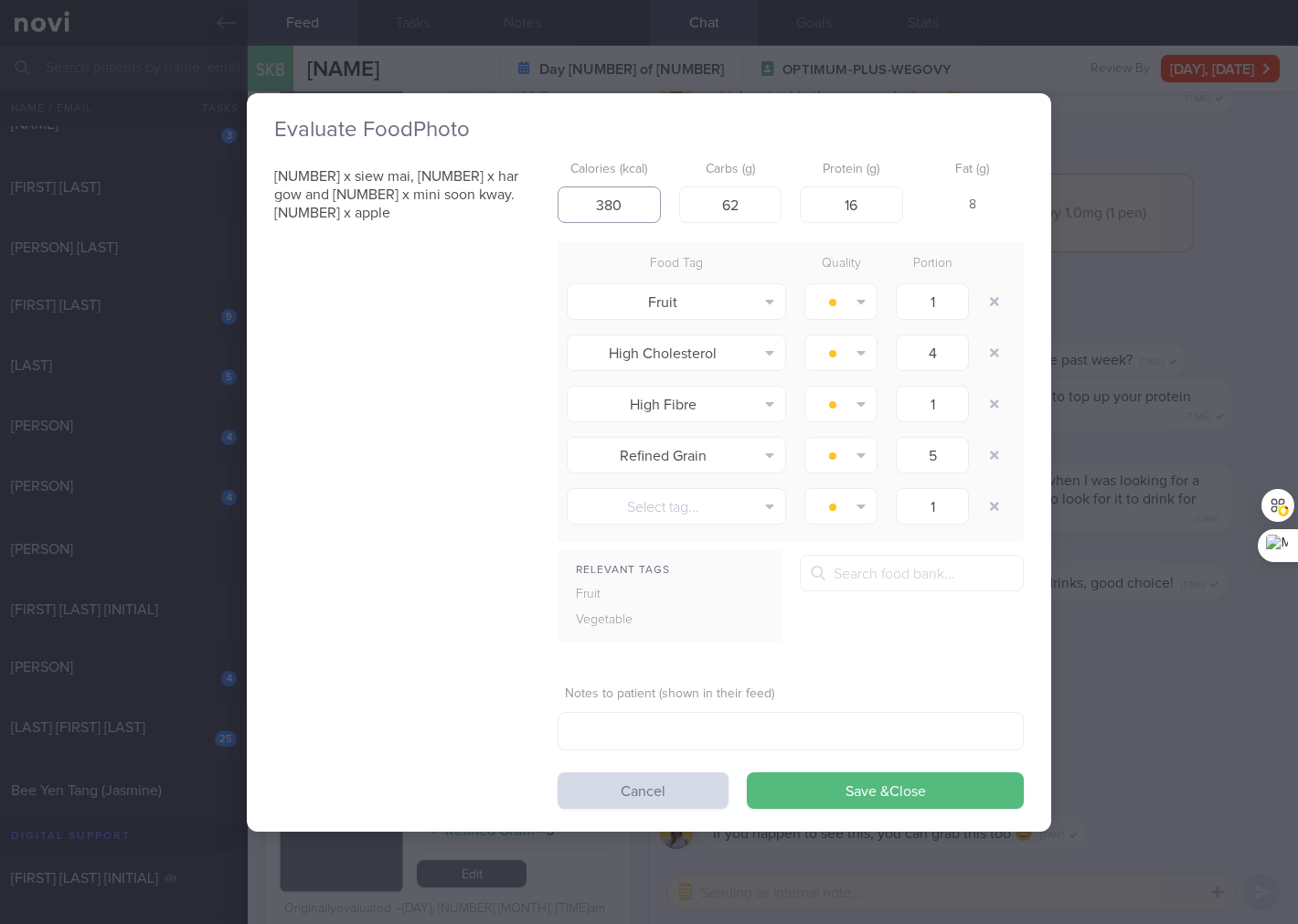 type on "380" 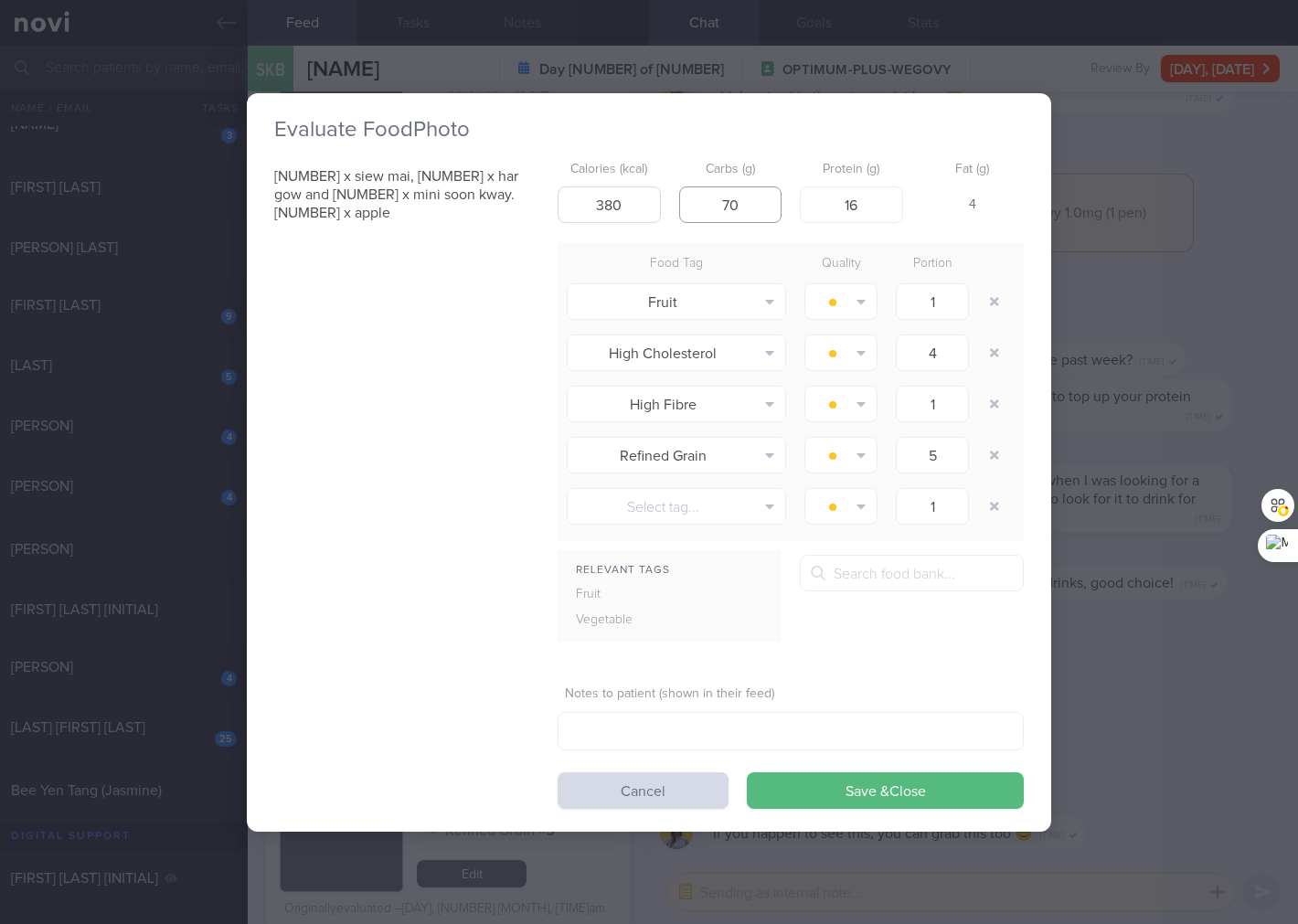 type on "70" 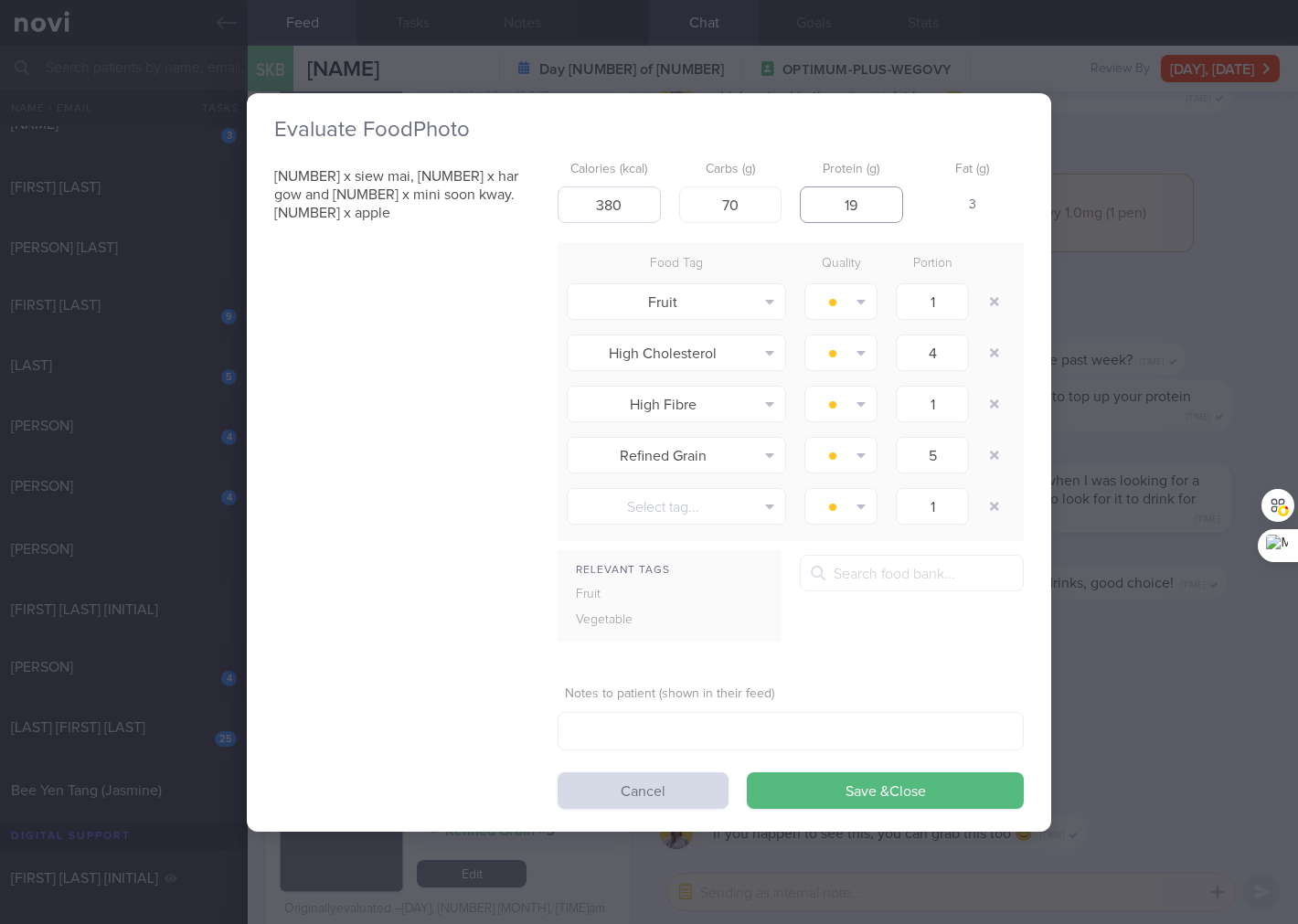 type on "19" 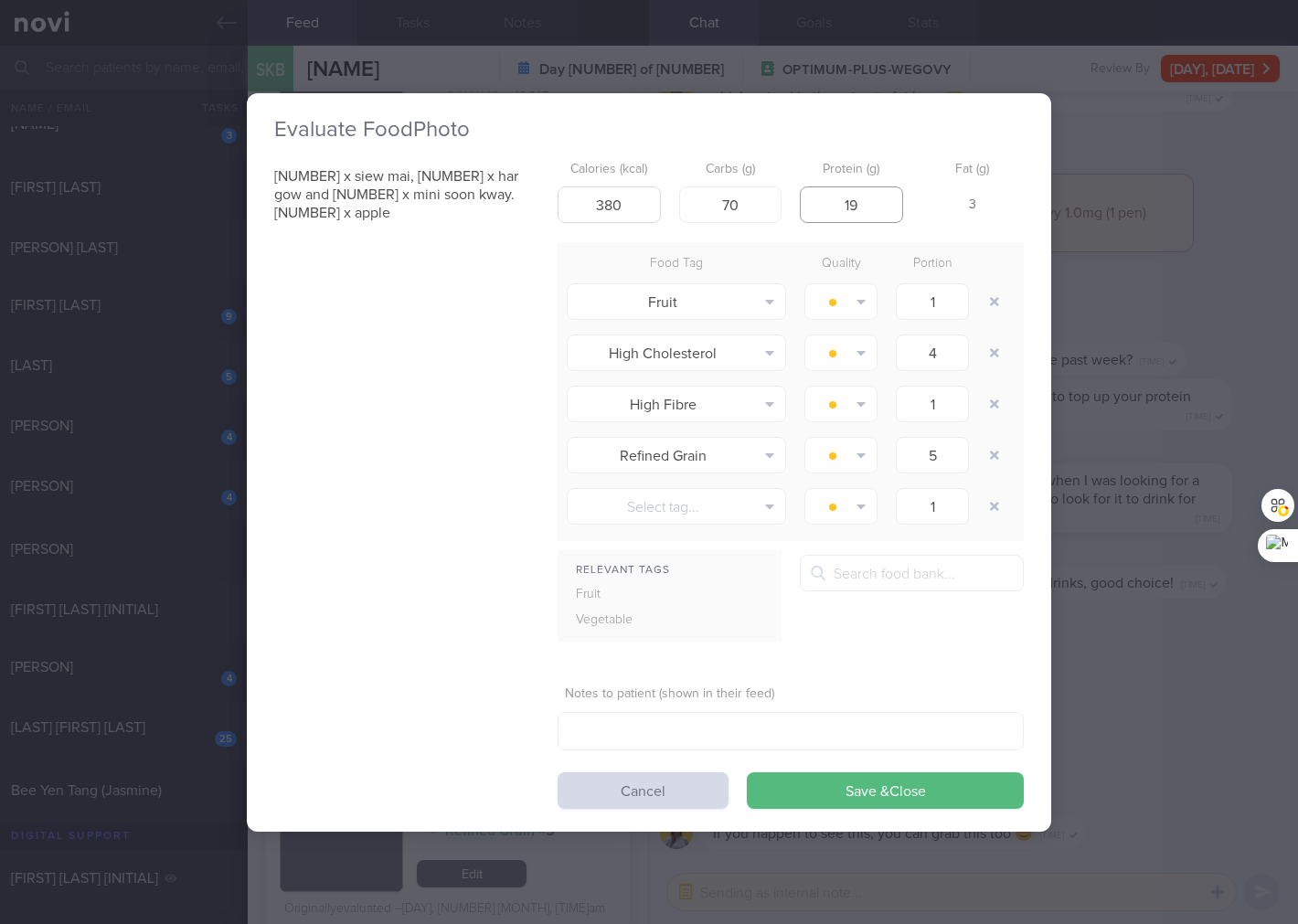 click on "Save &
Close" at bounding box center [885, 791] 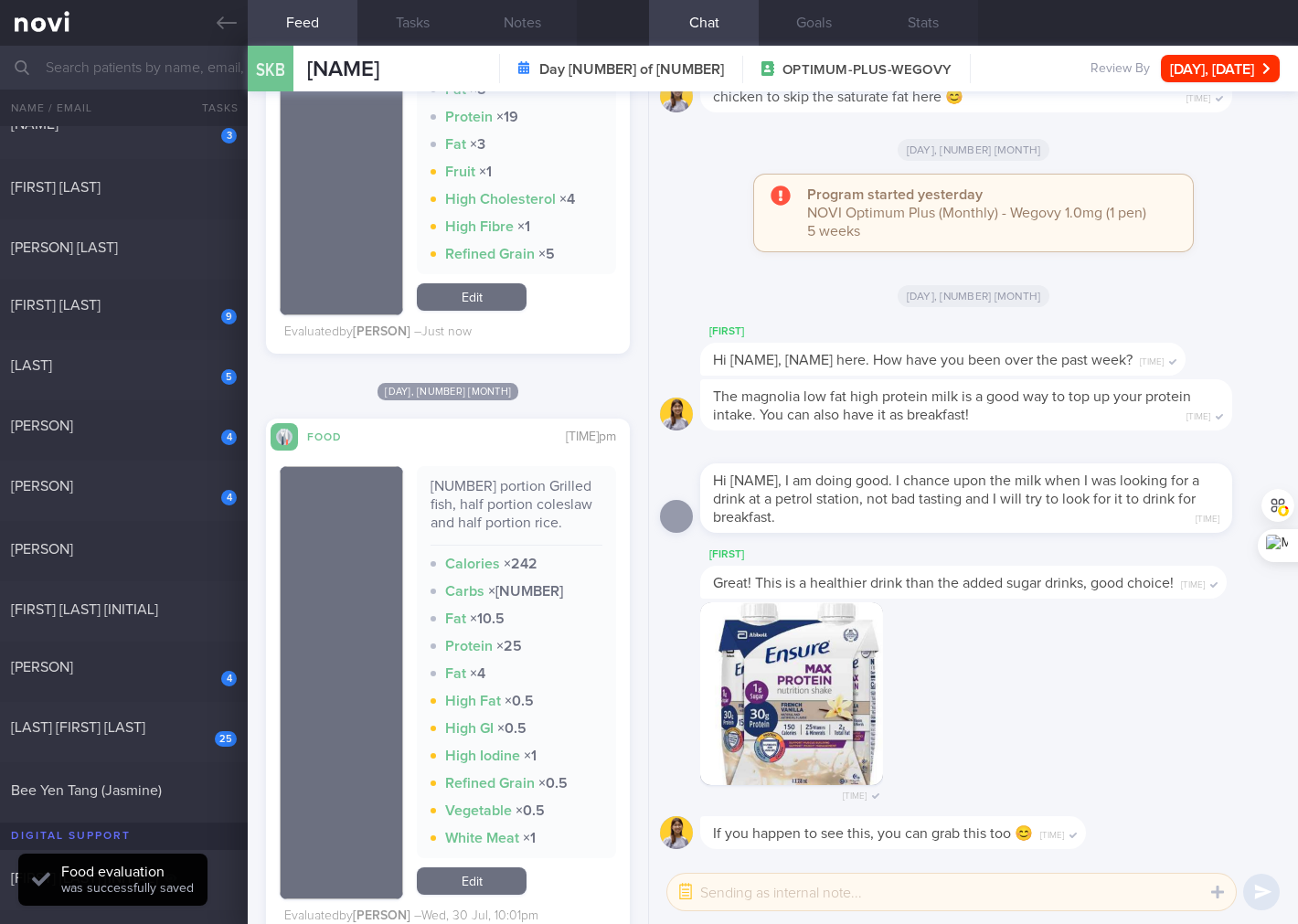 scroll, scrollTop: 5031, scrollLeft: 0, axis: vertical 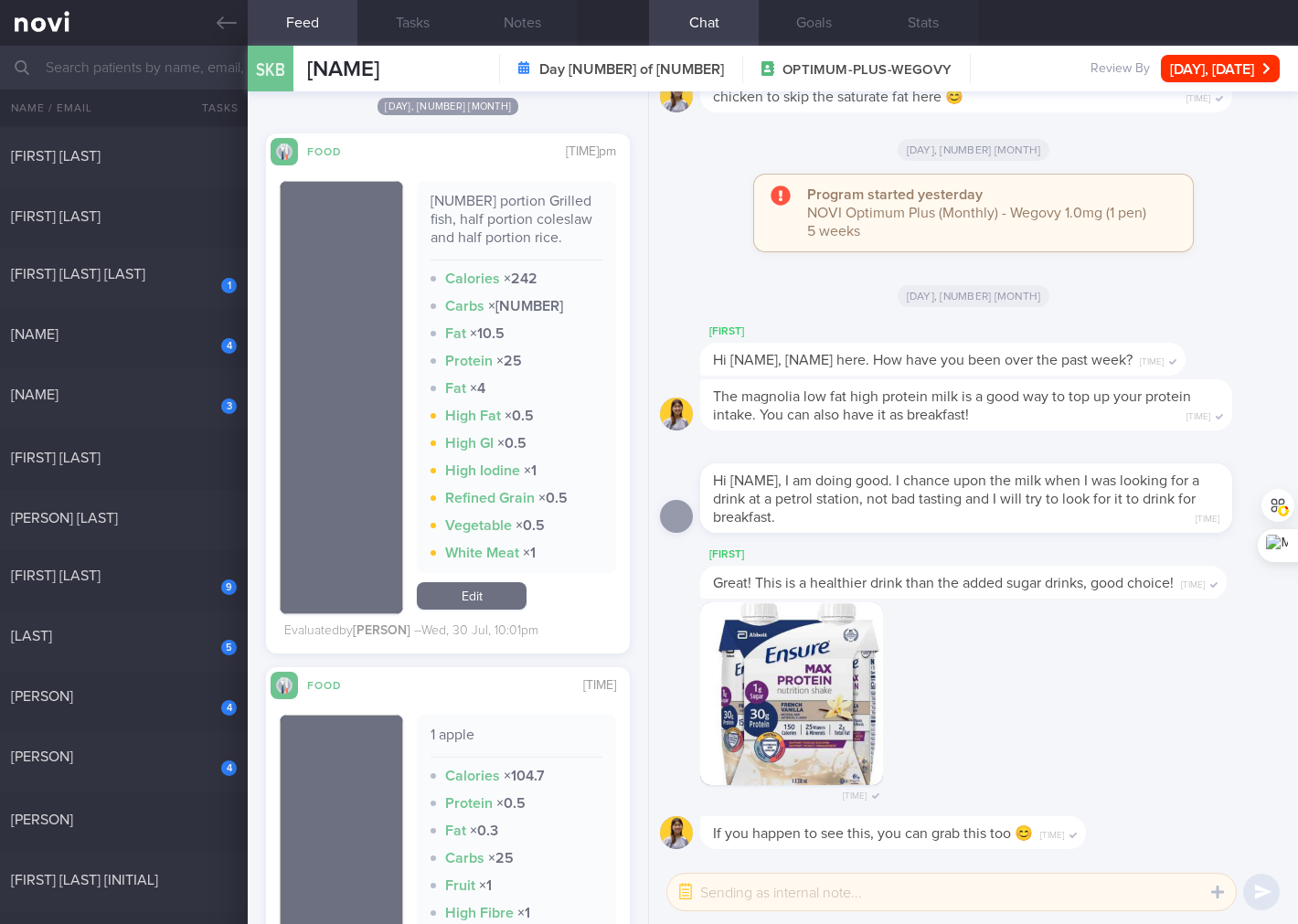 drag, startPoint x: 186, startPoint y: 355, endPoint x: 395, endPoint y: 88, distance: 339.07226 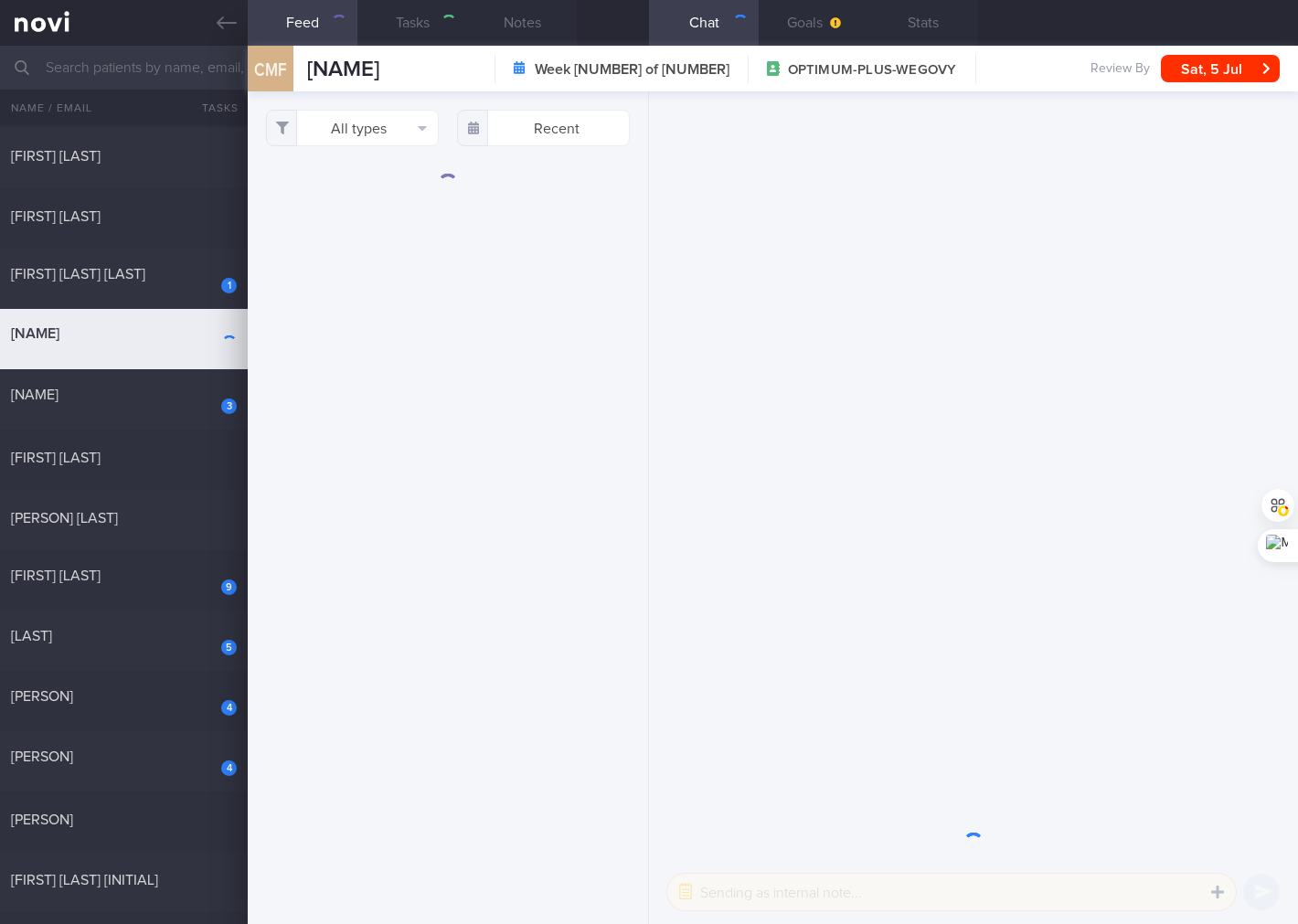 checkbox on "true" 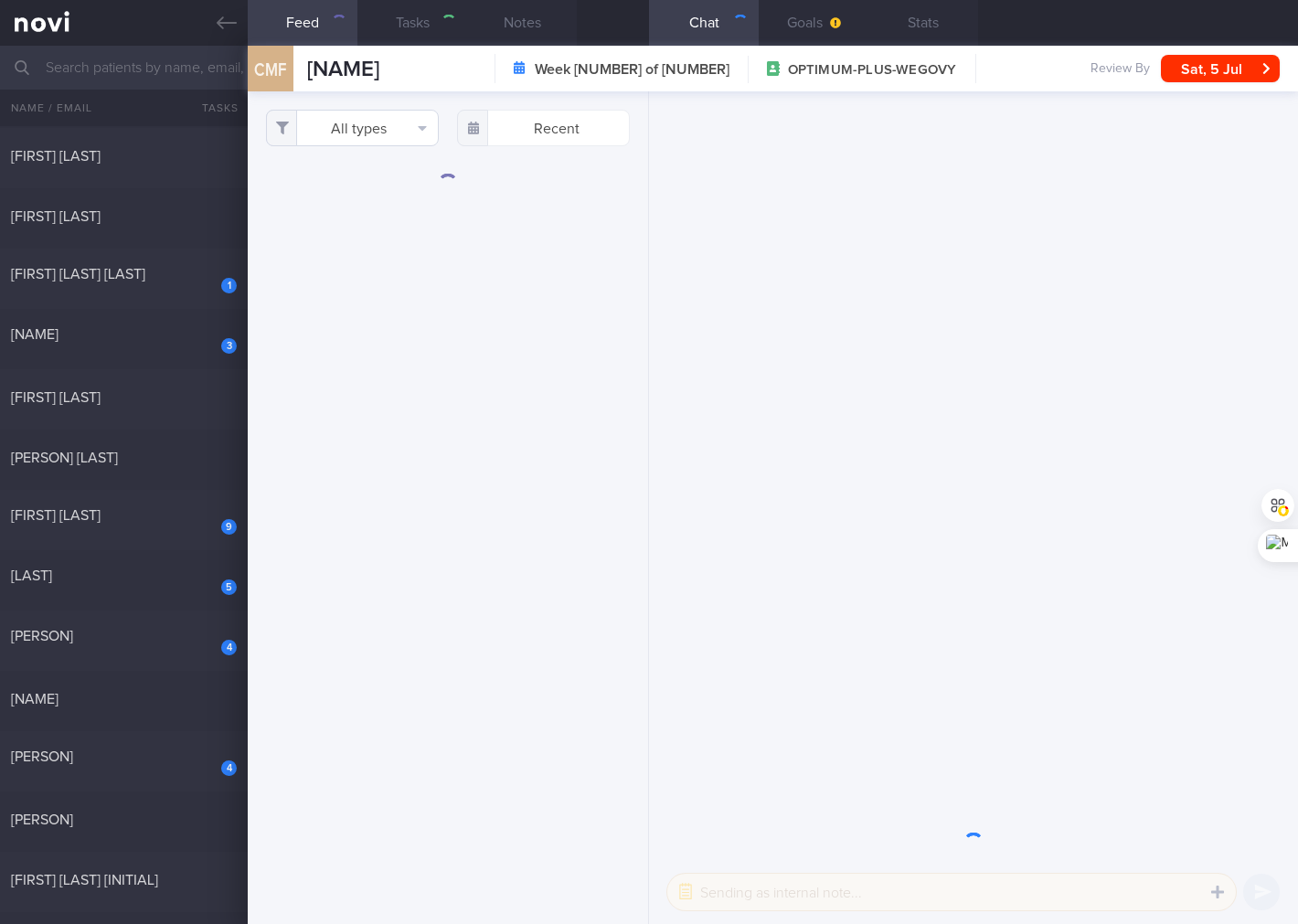 scroll, scrollTop: 0, scrollLeft: 0, axis: both 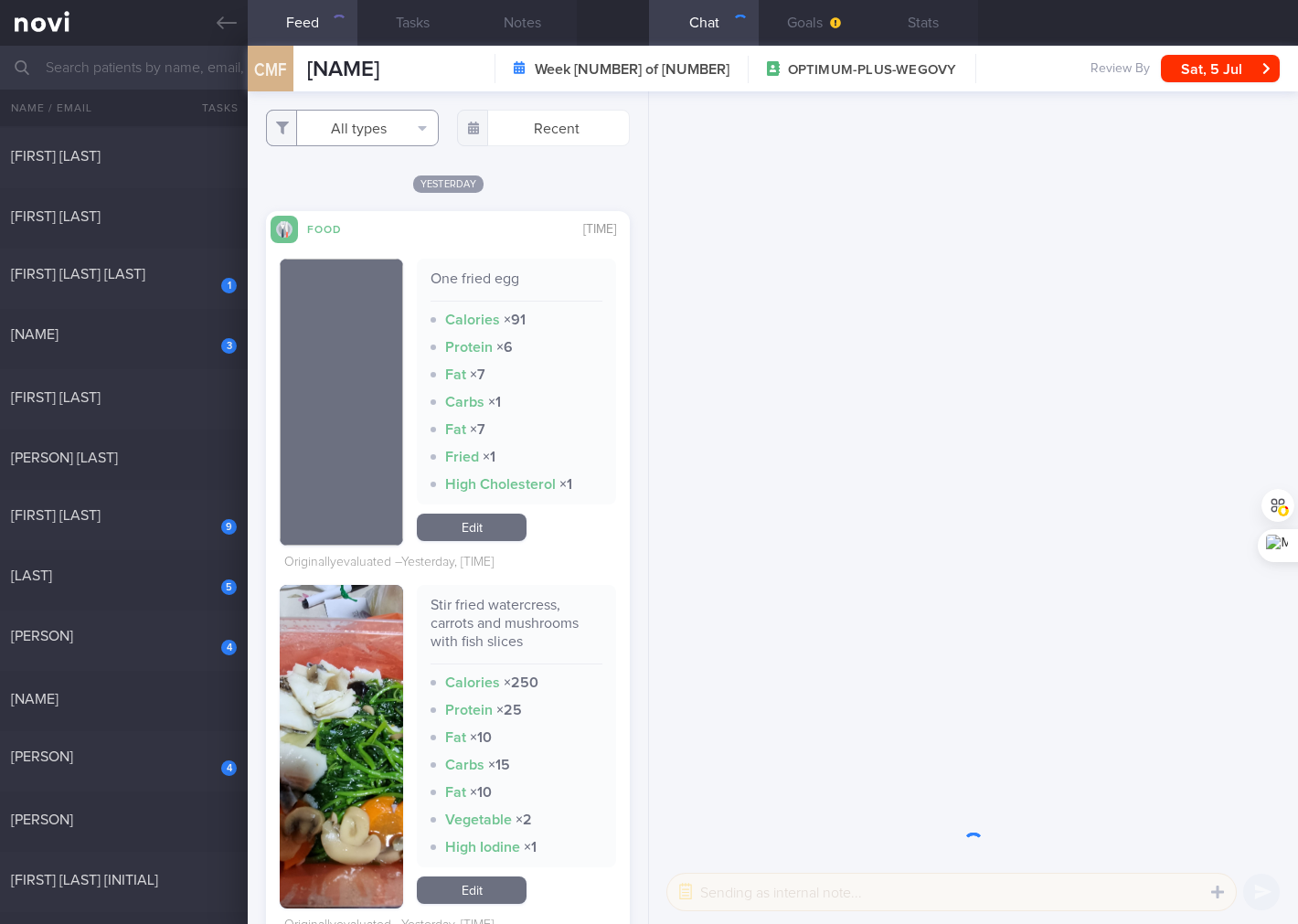 click on "All types" at bounding box center (352, 128) 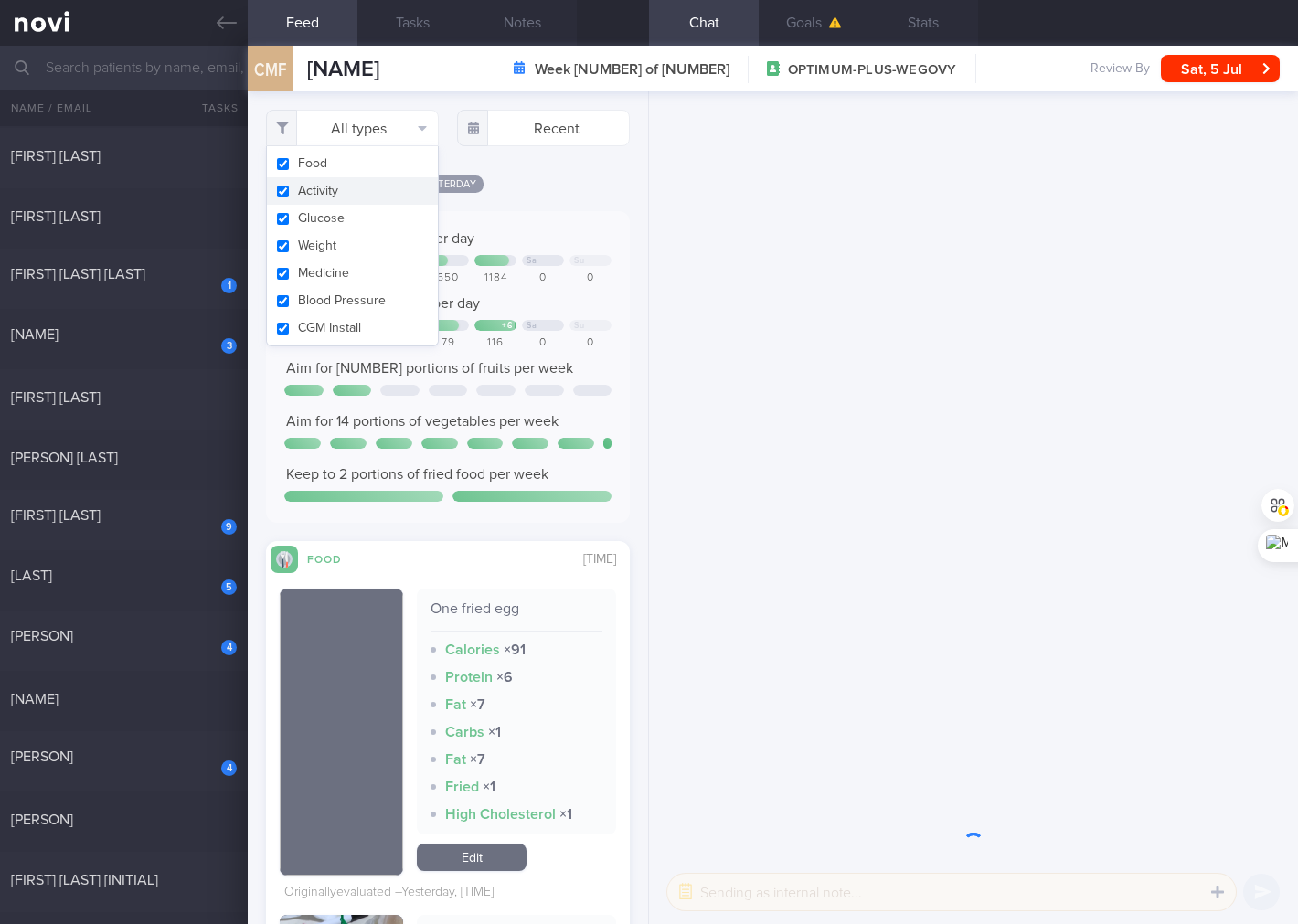 click on "Activity" at bounding box center (352, 191) 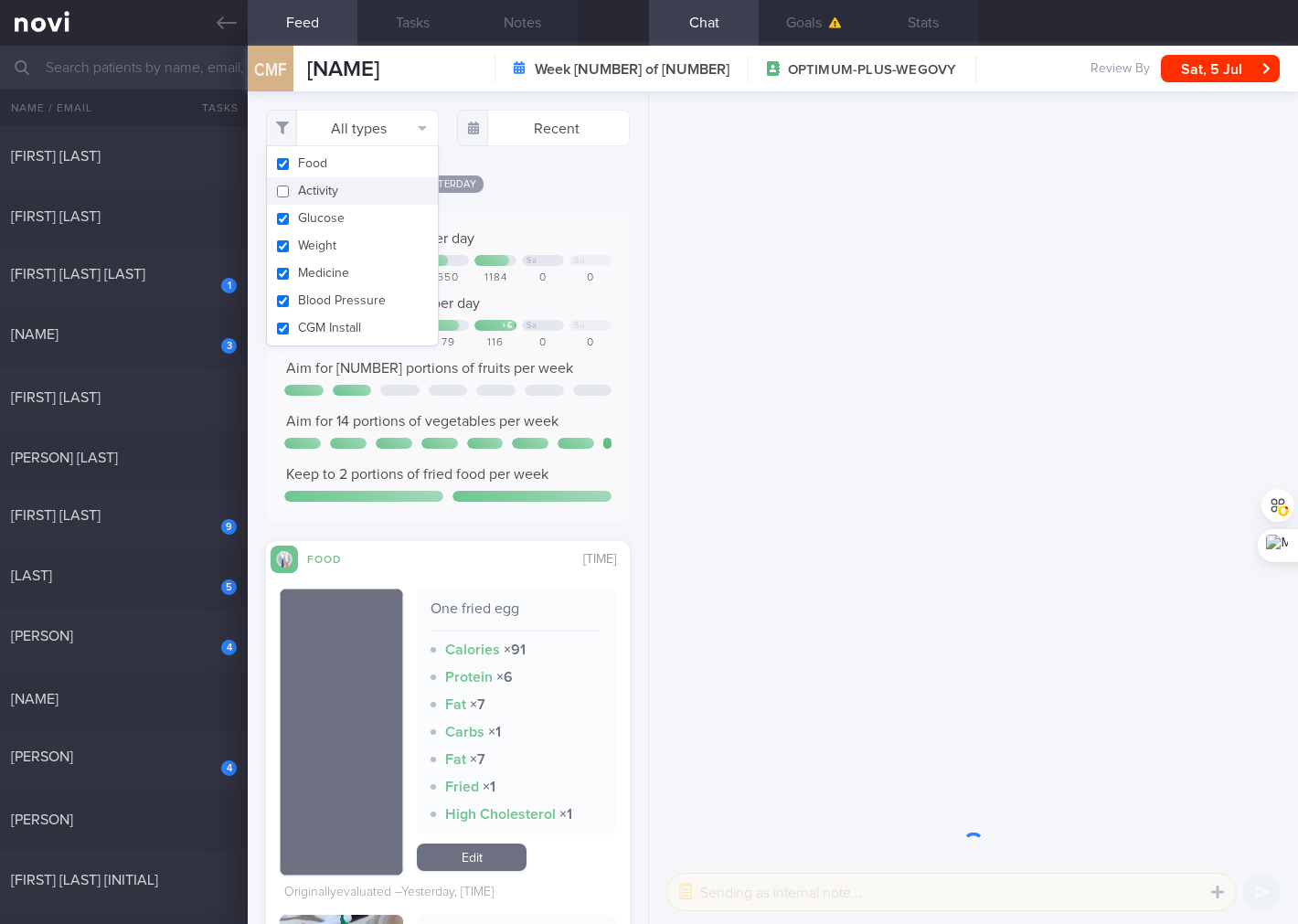 checkbox on "false" 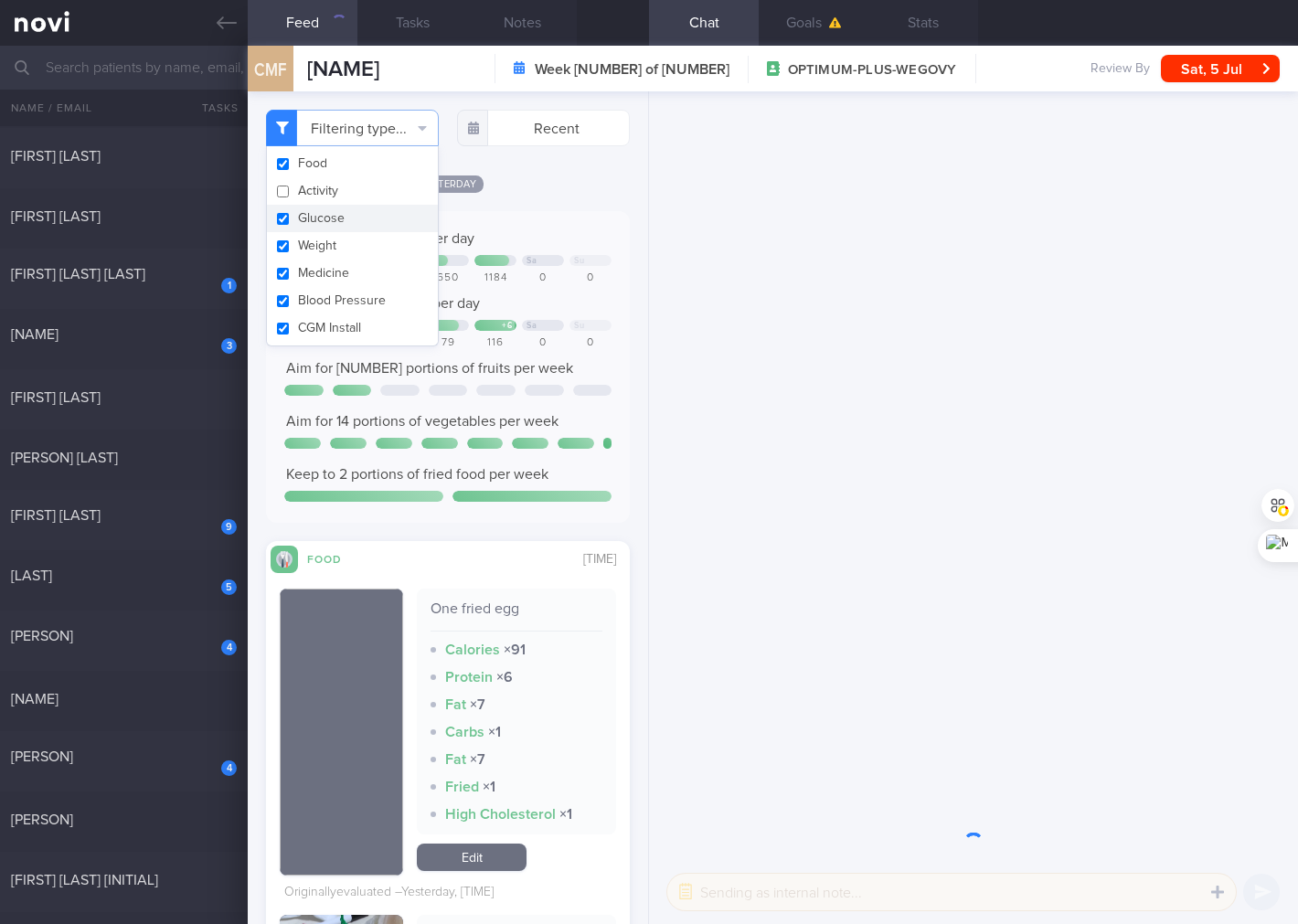 click on "Glucose" at bounding box center [352, 218] 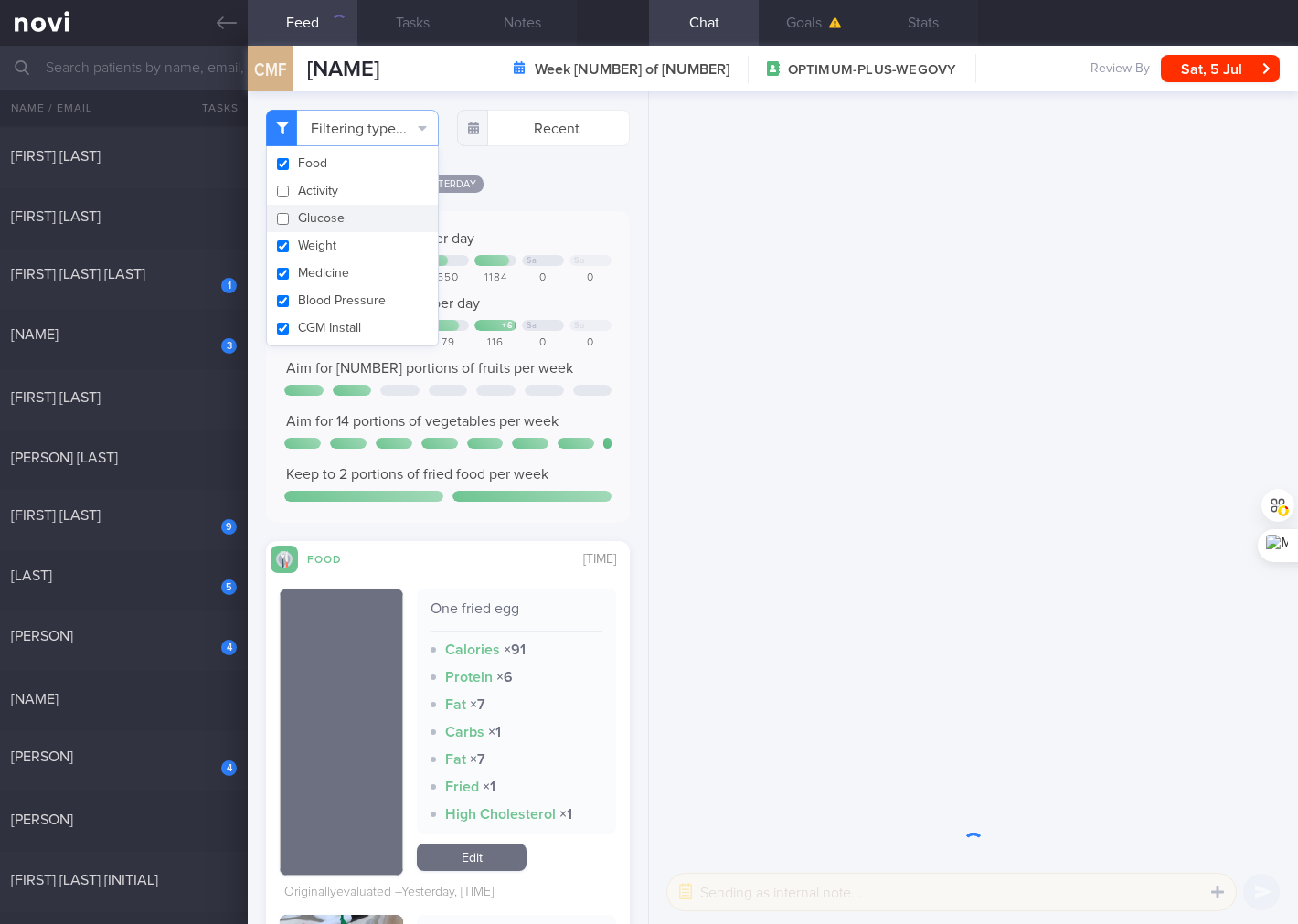 checkbox on "false" 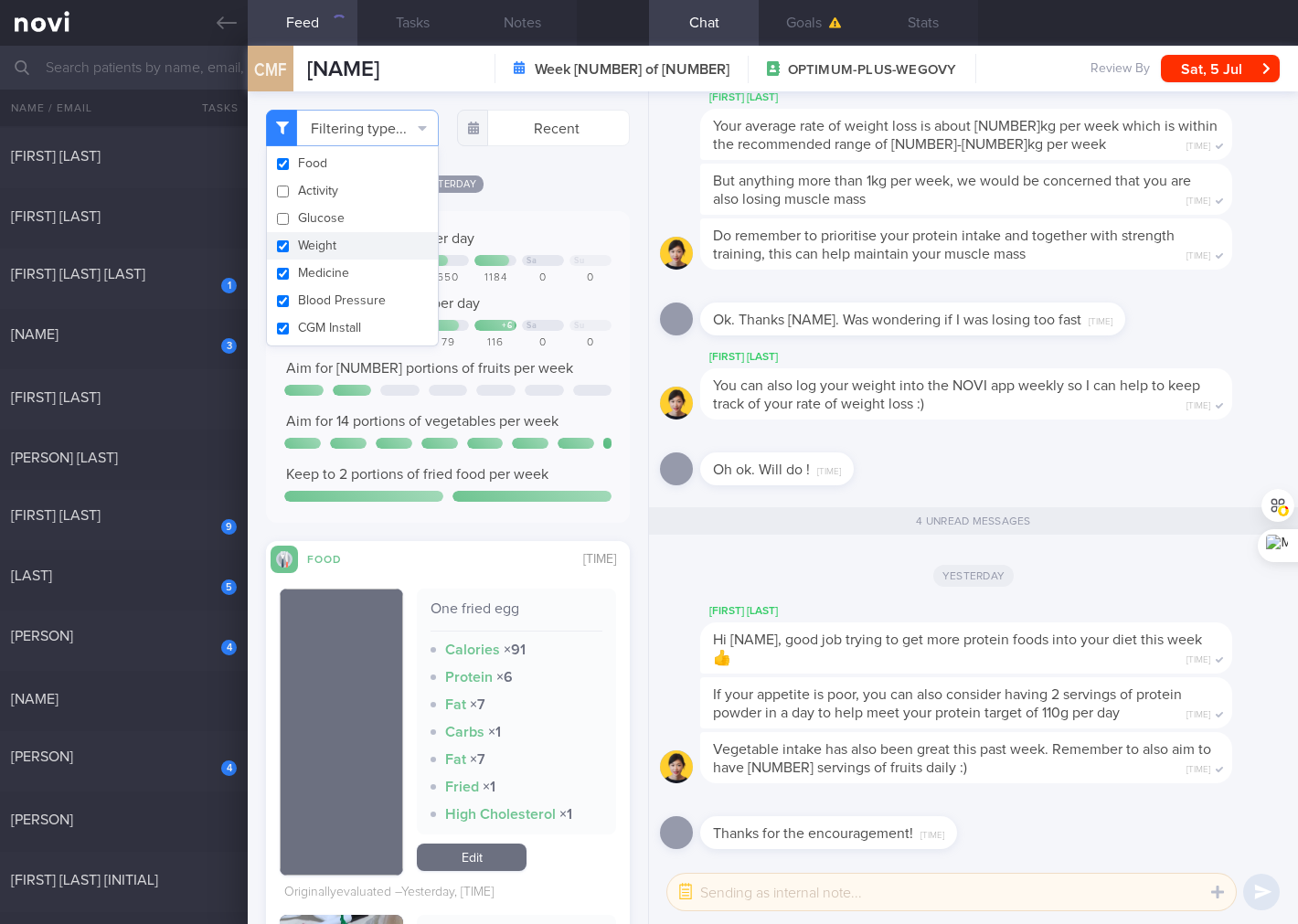 click on "Weight" at bounding box center (352, 246) 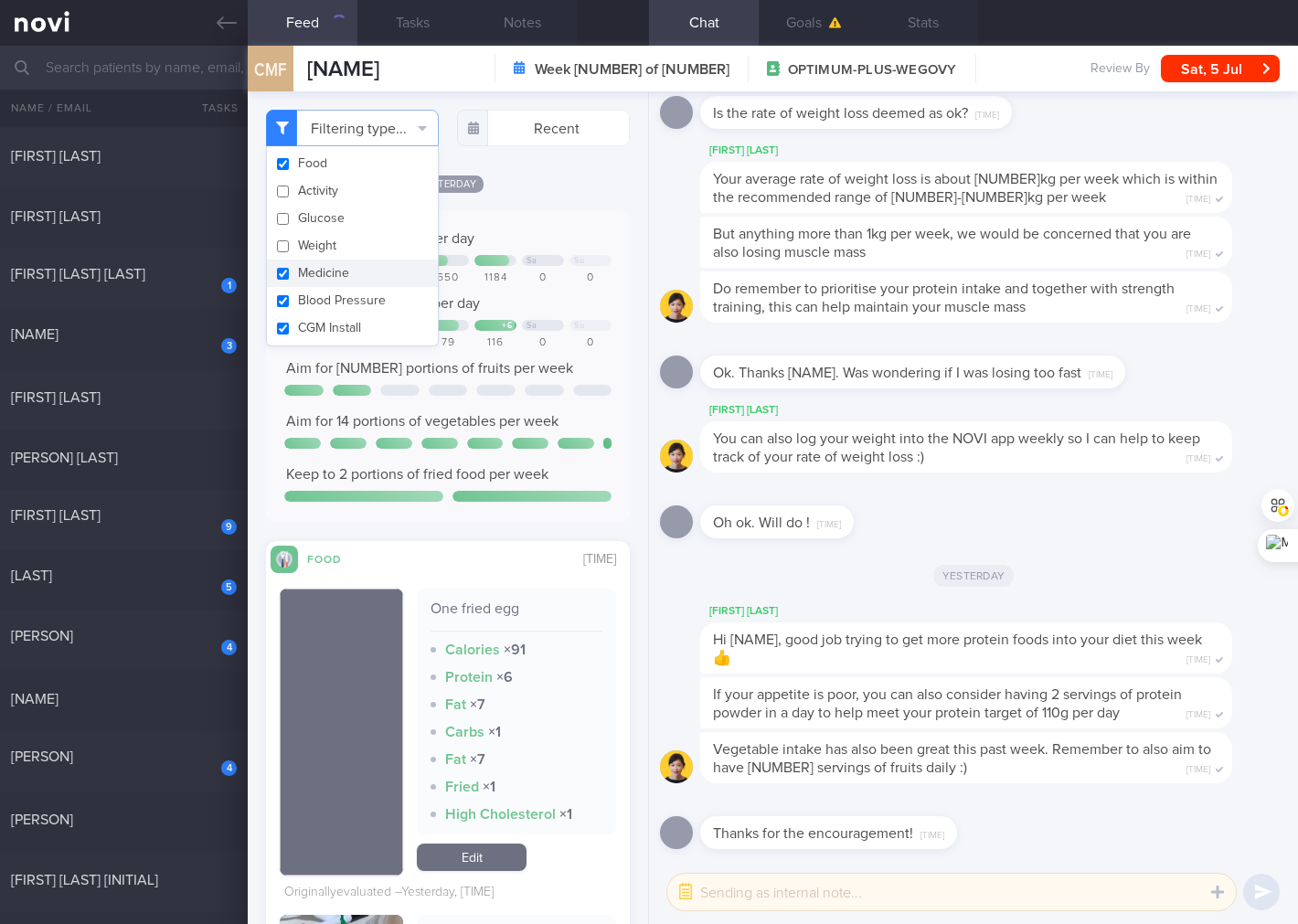 checkbox on "false" 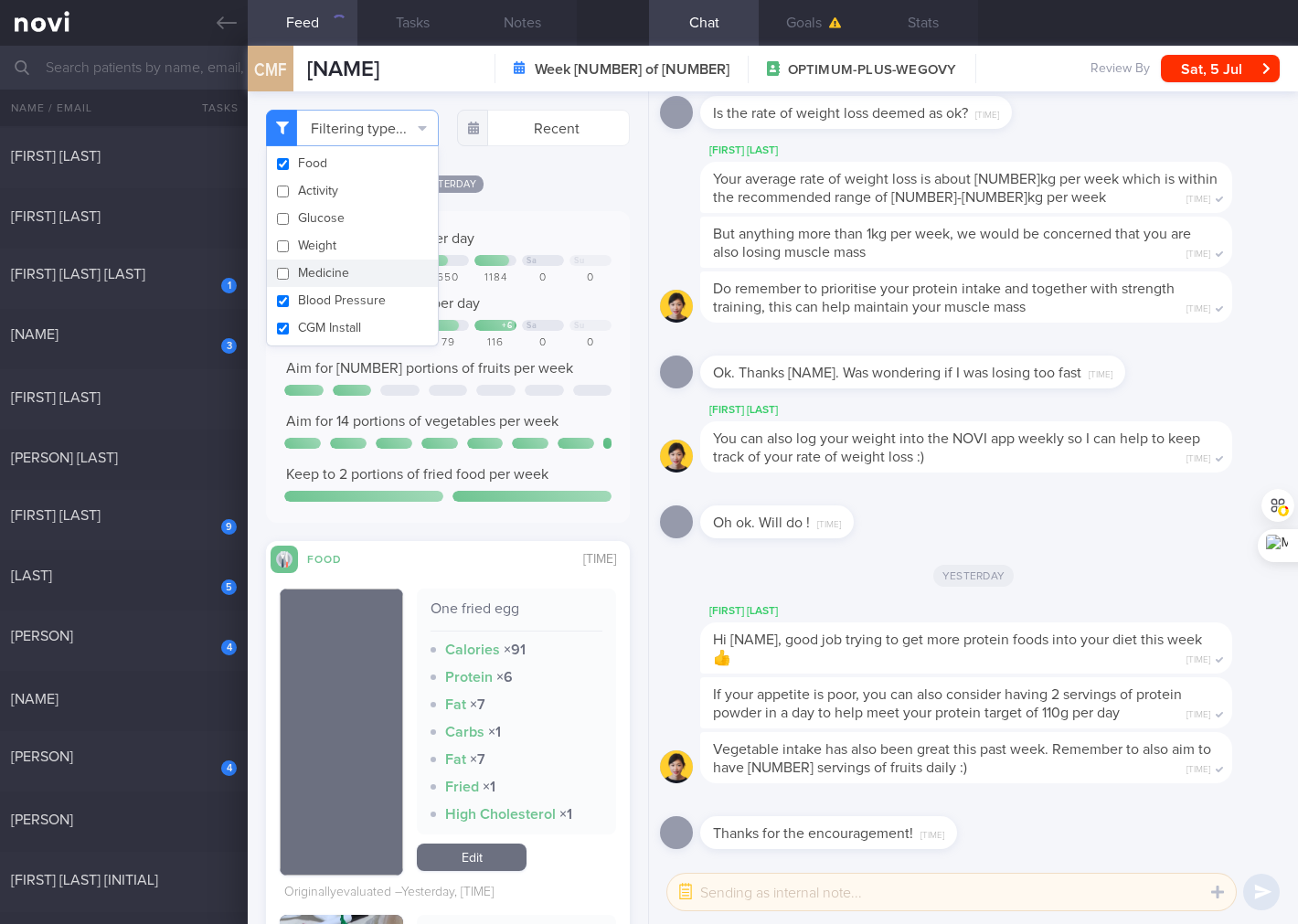 click on "Blood Pressure" at bounding box center [352, 301] 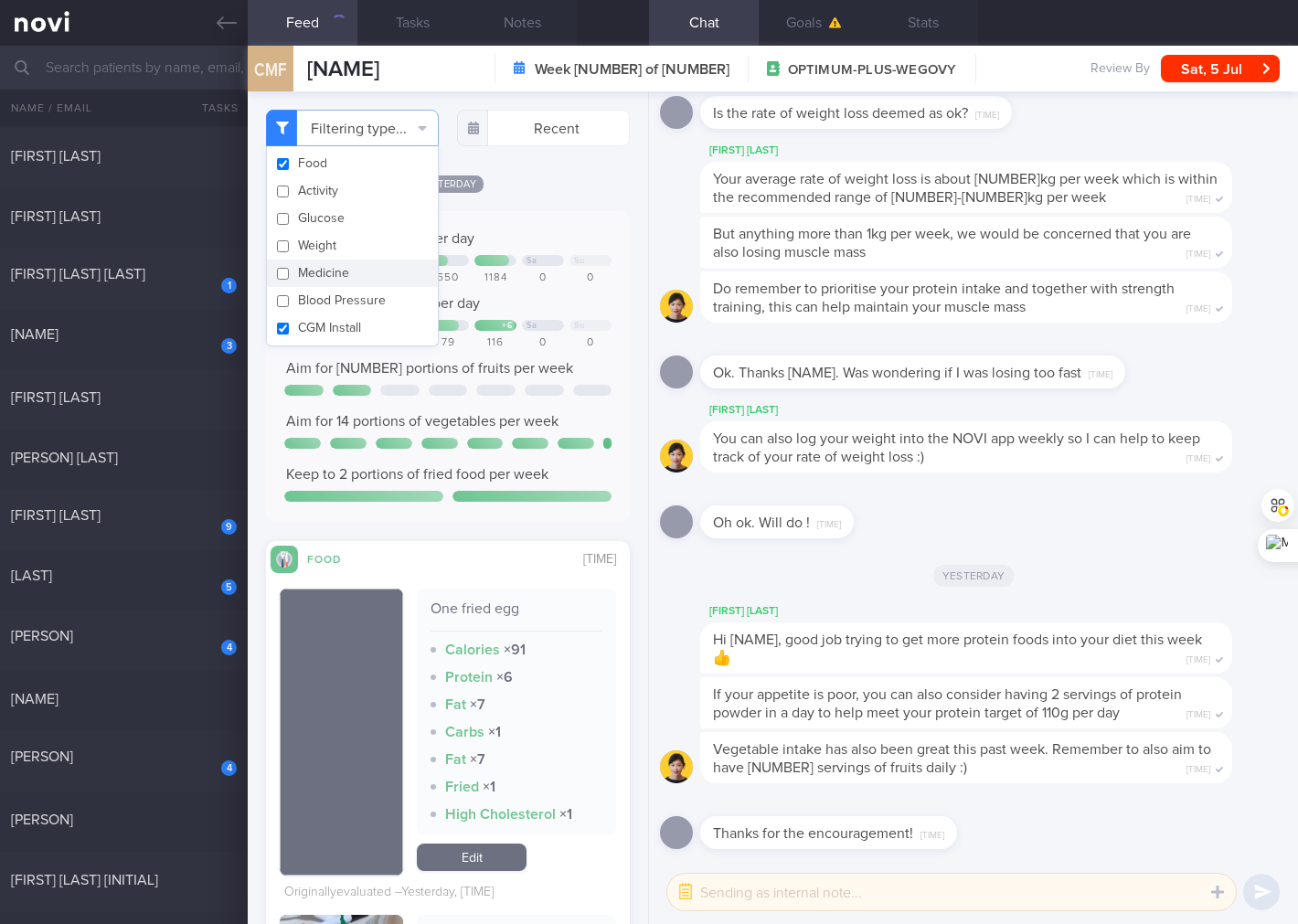 checkbox on "false" 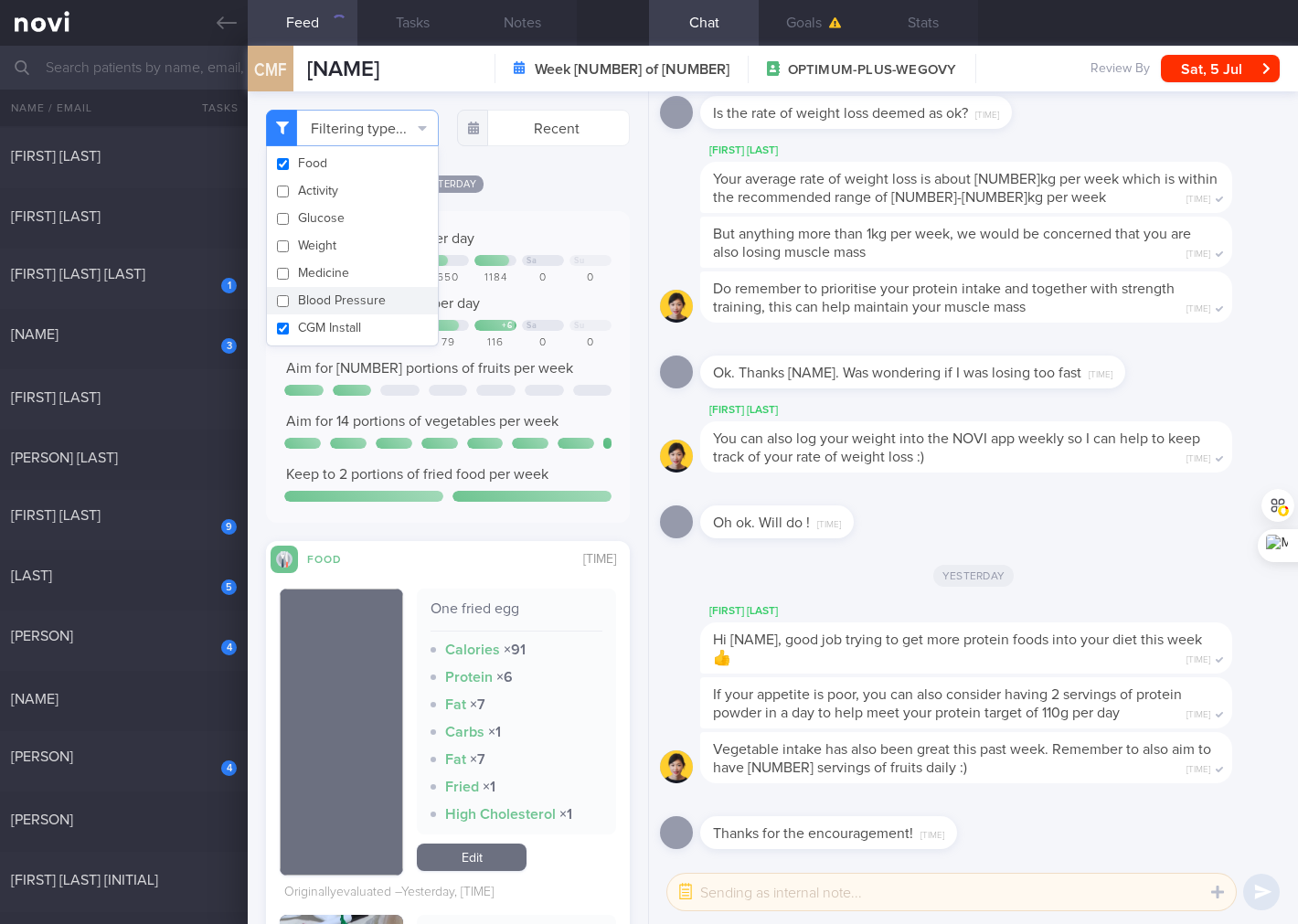 click on "CGM Install" at bounding box center (352, 328) 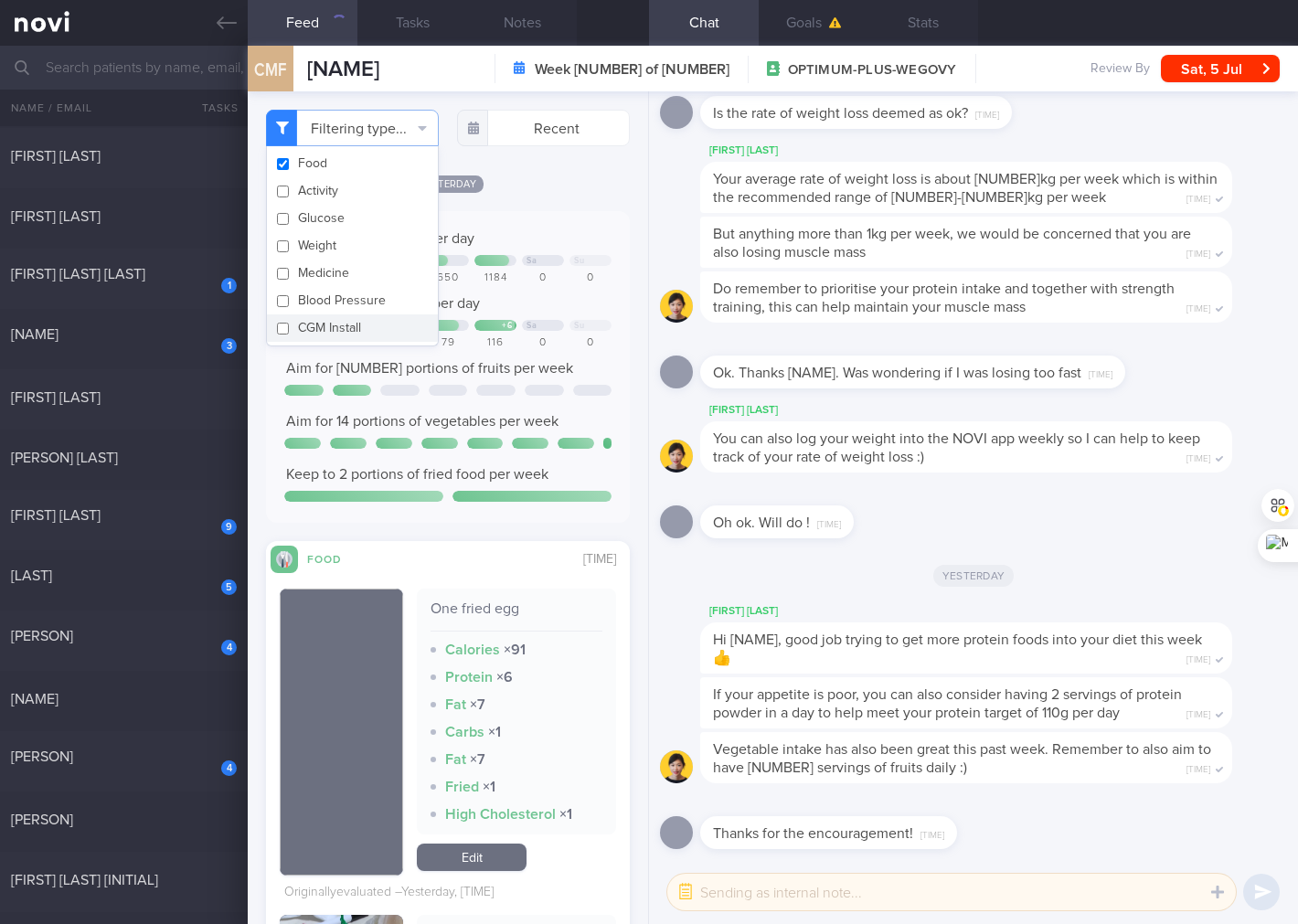 checkbox on "false" 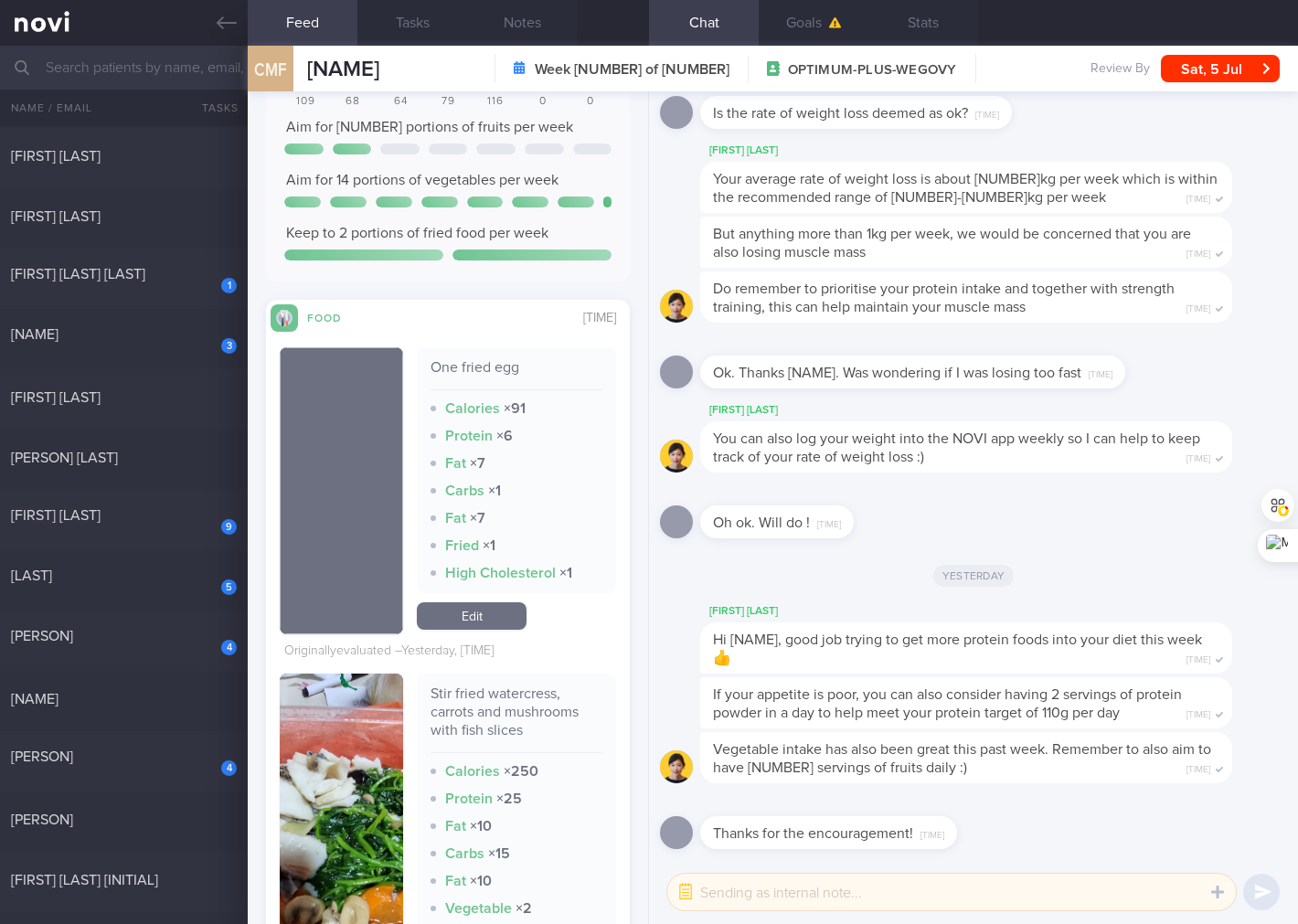 scroll, scrollTop: 271, scrollLeft: 0, axis: vertical 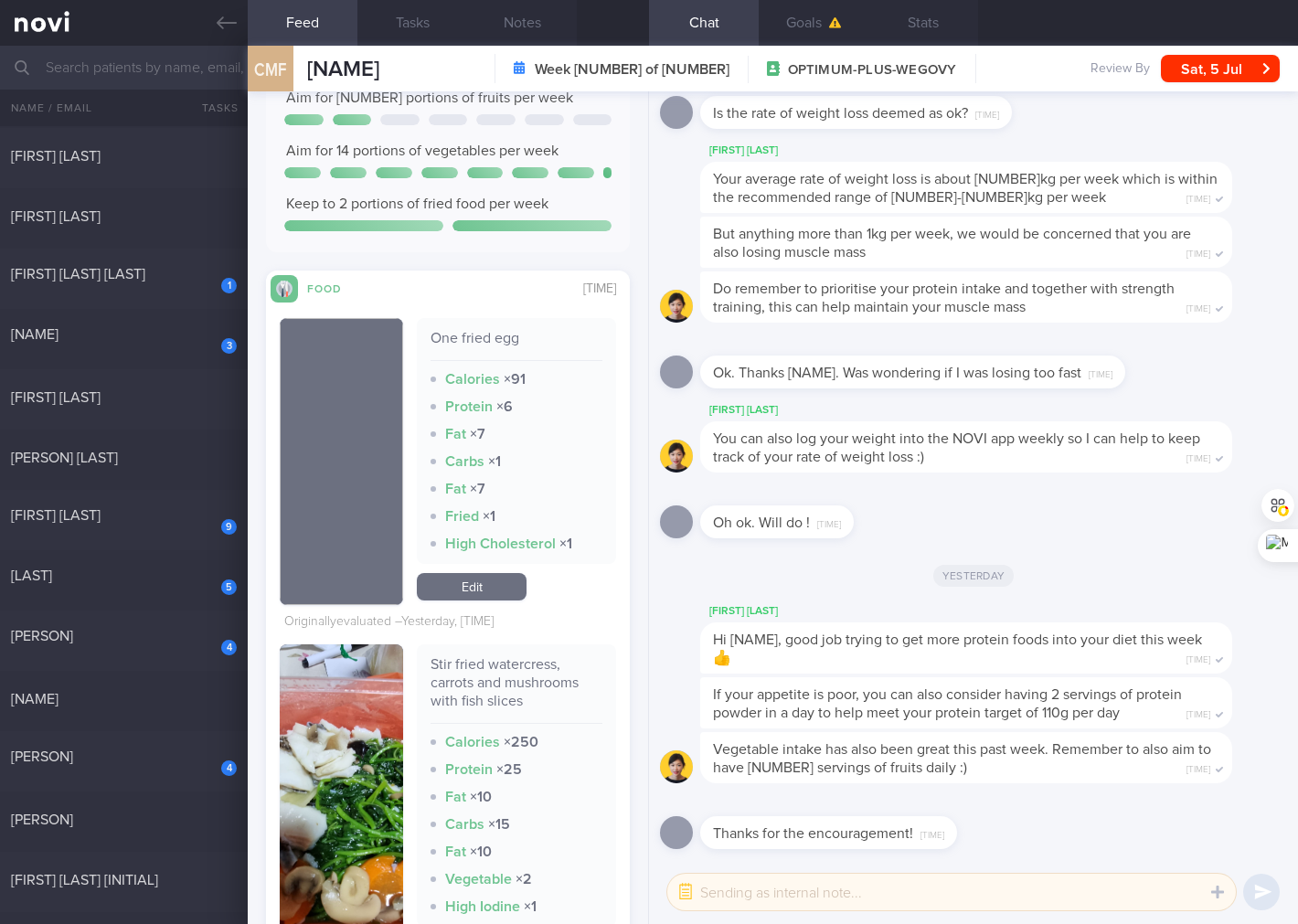 click on "One fried egg" at bounding box center [516, 345] 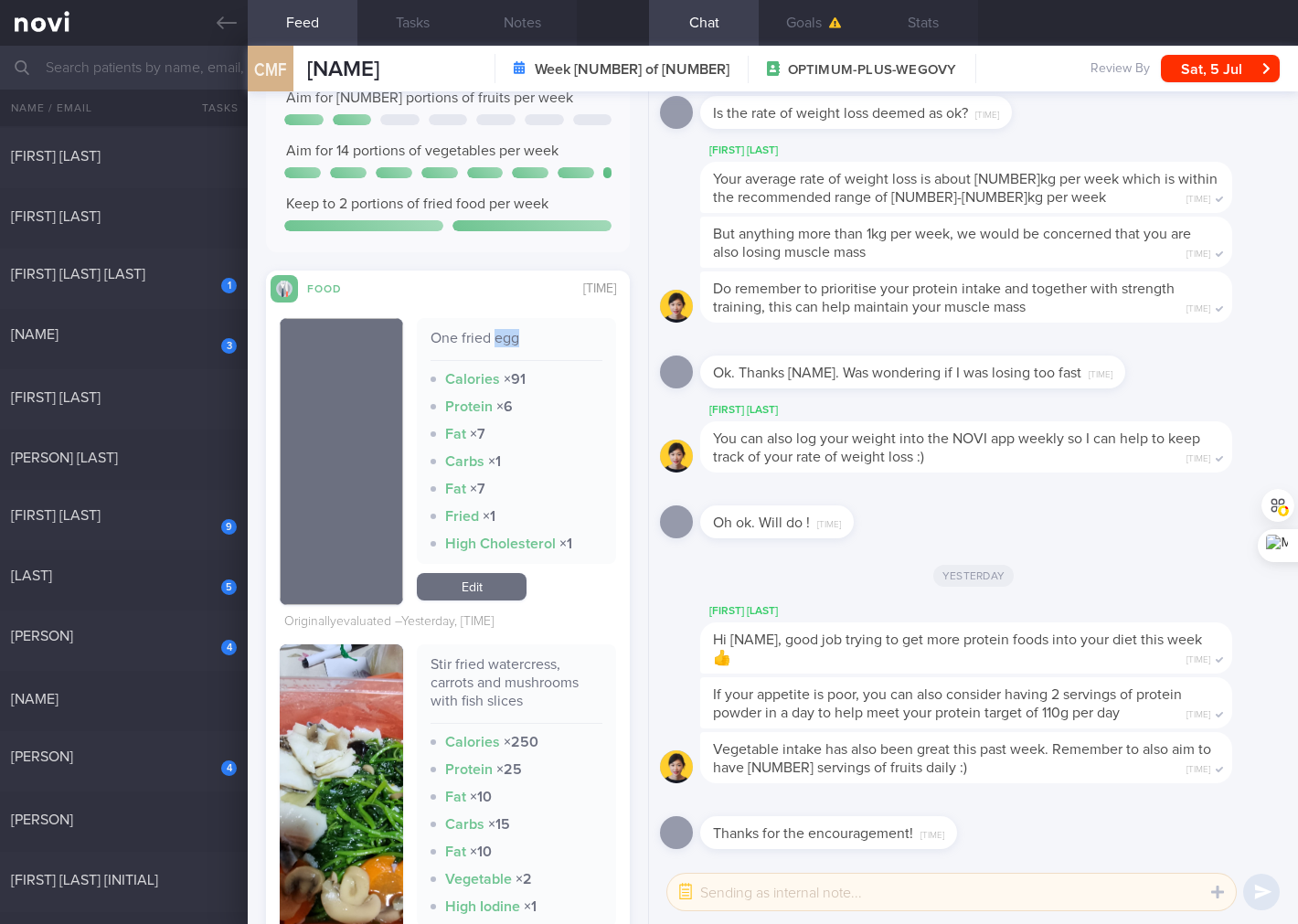 click on "One fried egg" at bounding box center [516, 345] 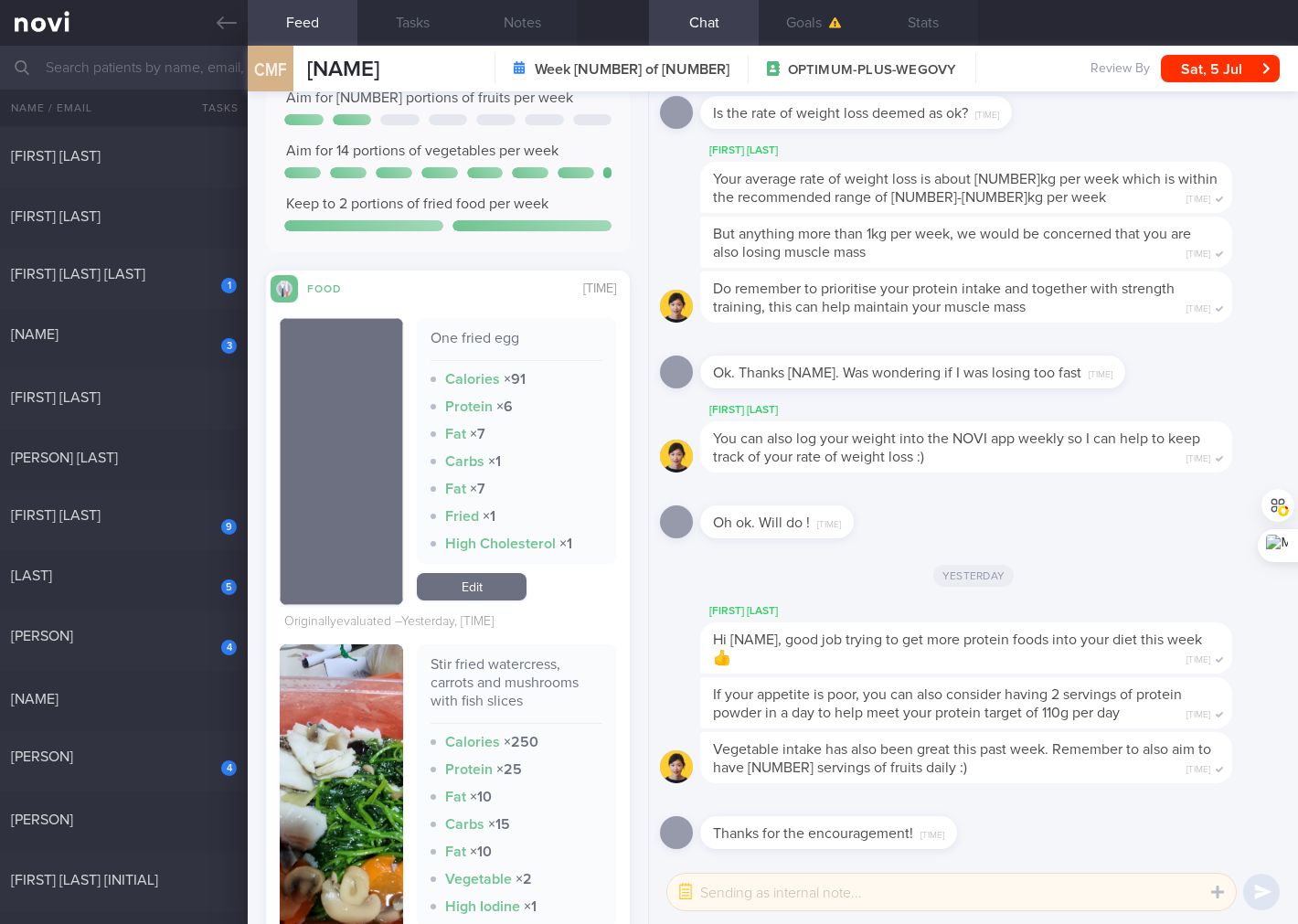click on "Stir fried watercress, carrots and mushrooms with fish slices" at bounding box center [516, 689] 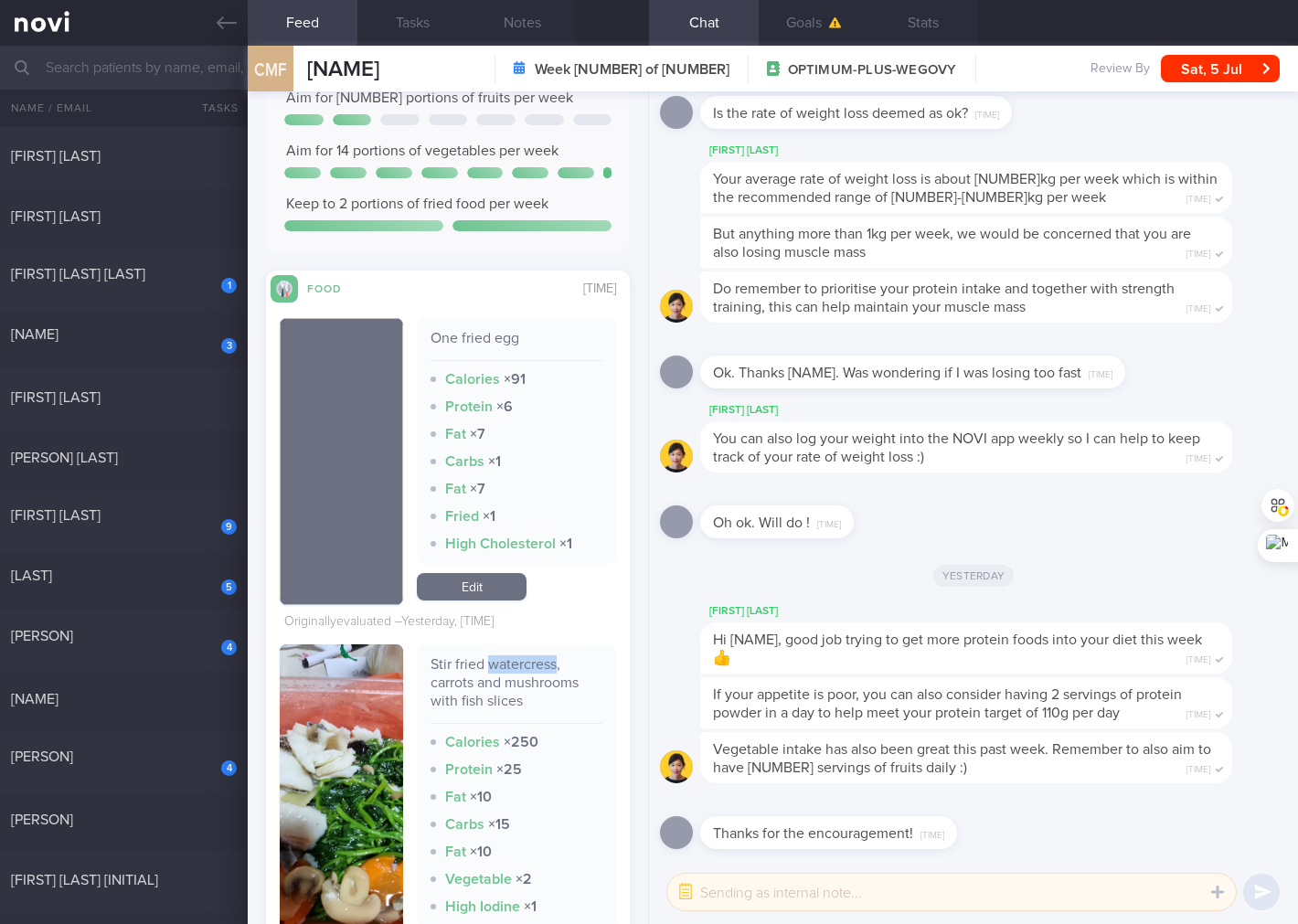 click on "Stir fried watercress, carrots and mushrooms with fish slices" at bounding box center (516, 689) 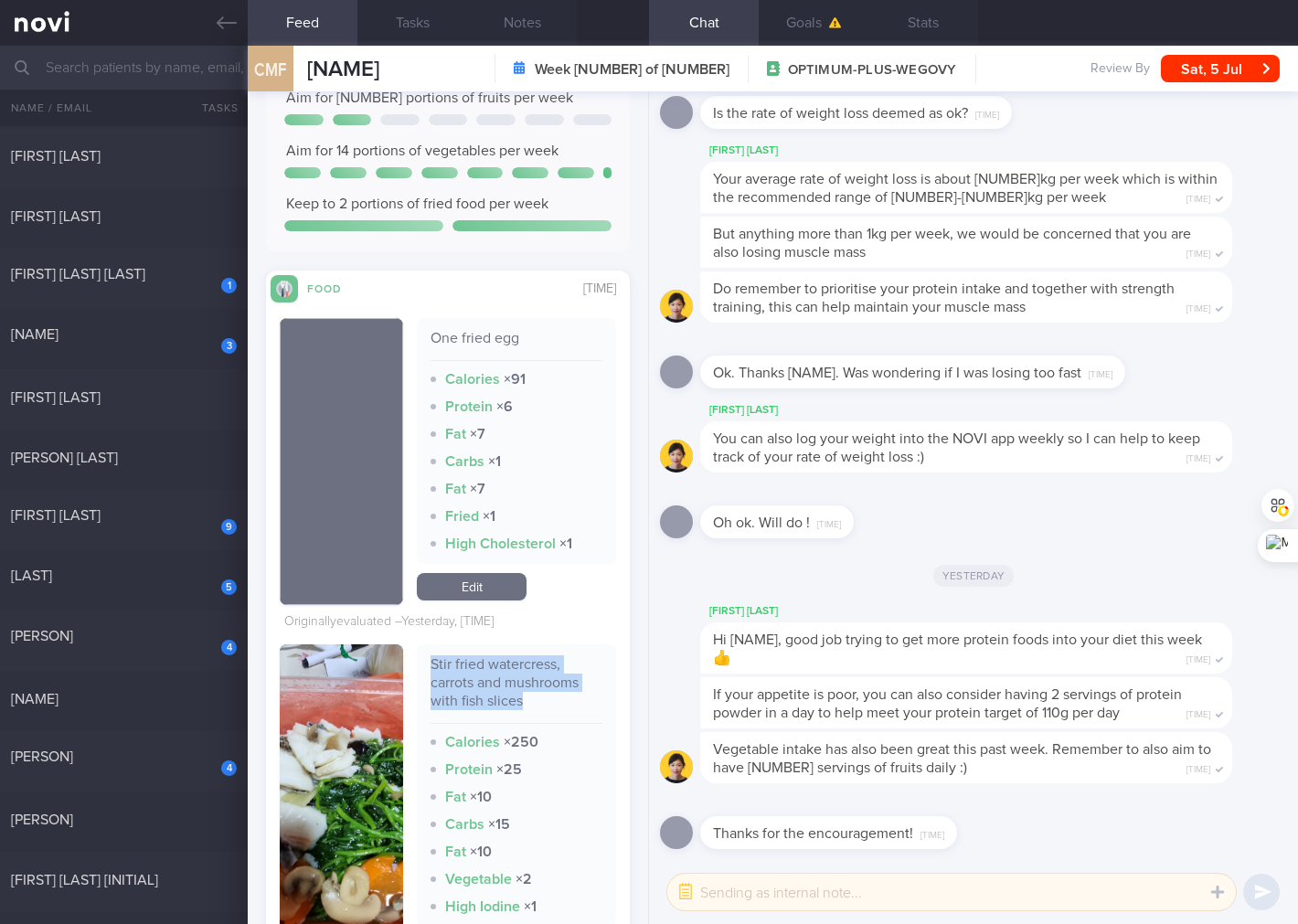 click on "Stir fried watercress, carrots and mushrooms with fish slices" at bounding box center [516, 689] 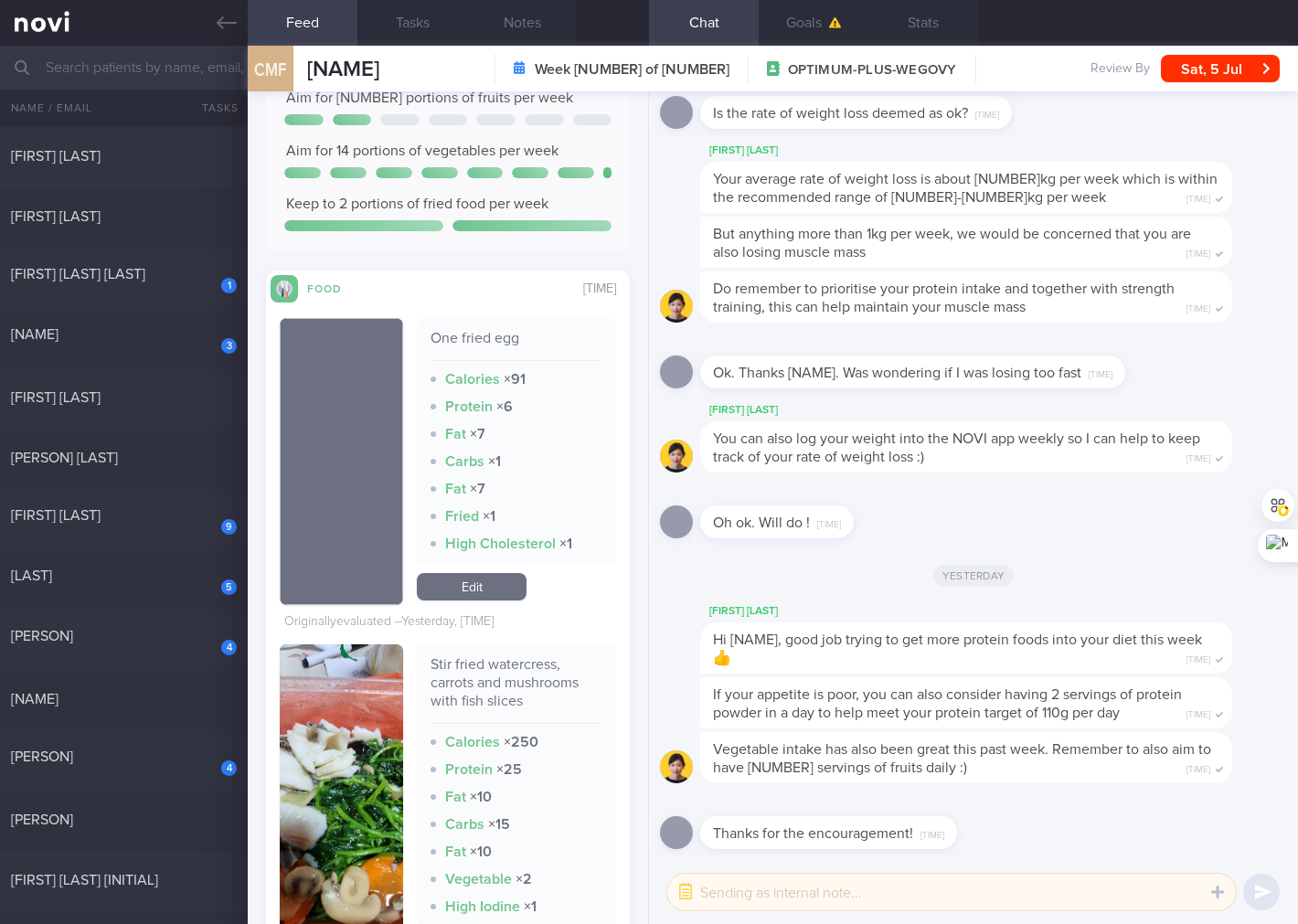 click on "Oh ok. Will do !
[TIME]" at bounding box center [777, 522] 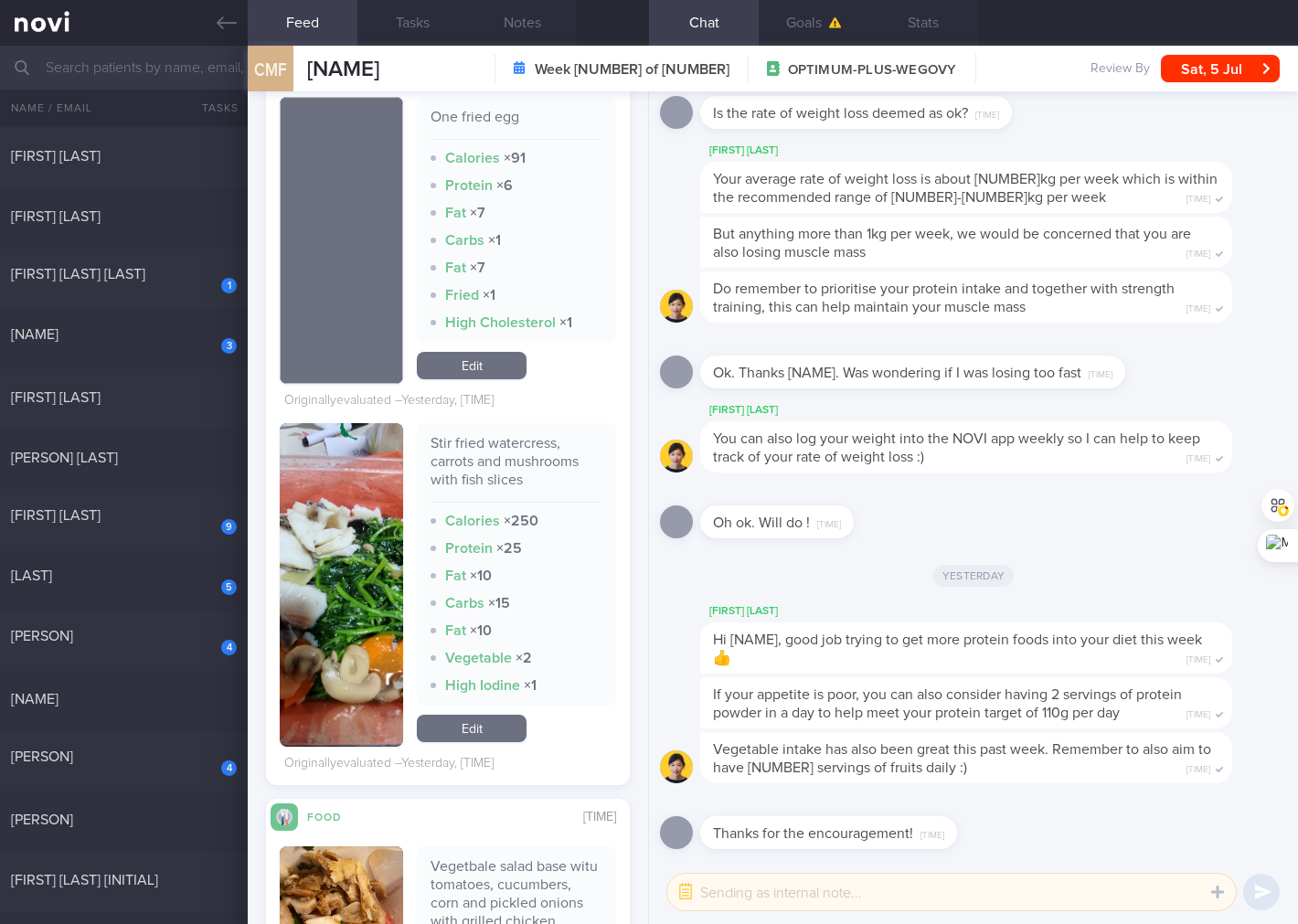 scroll, scrollTop: 541, scrollLeft: 0, axis: vertical 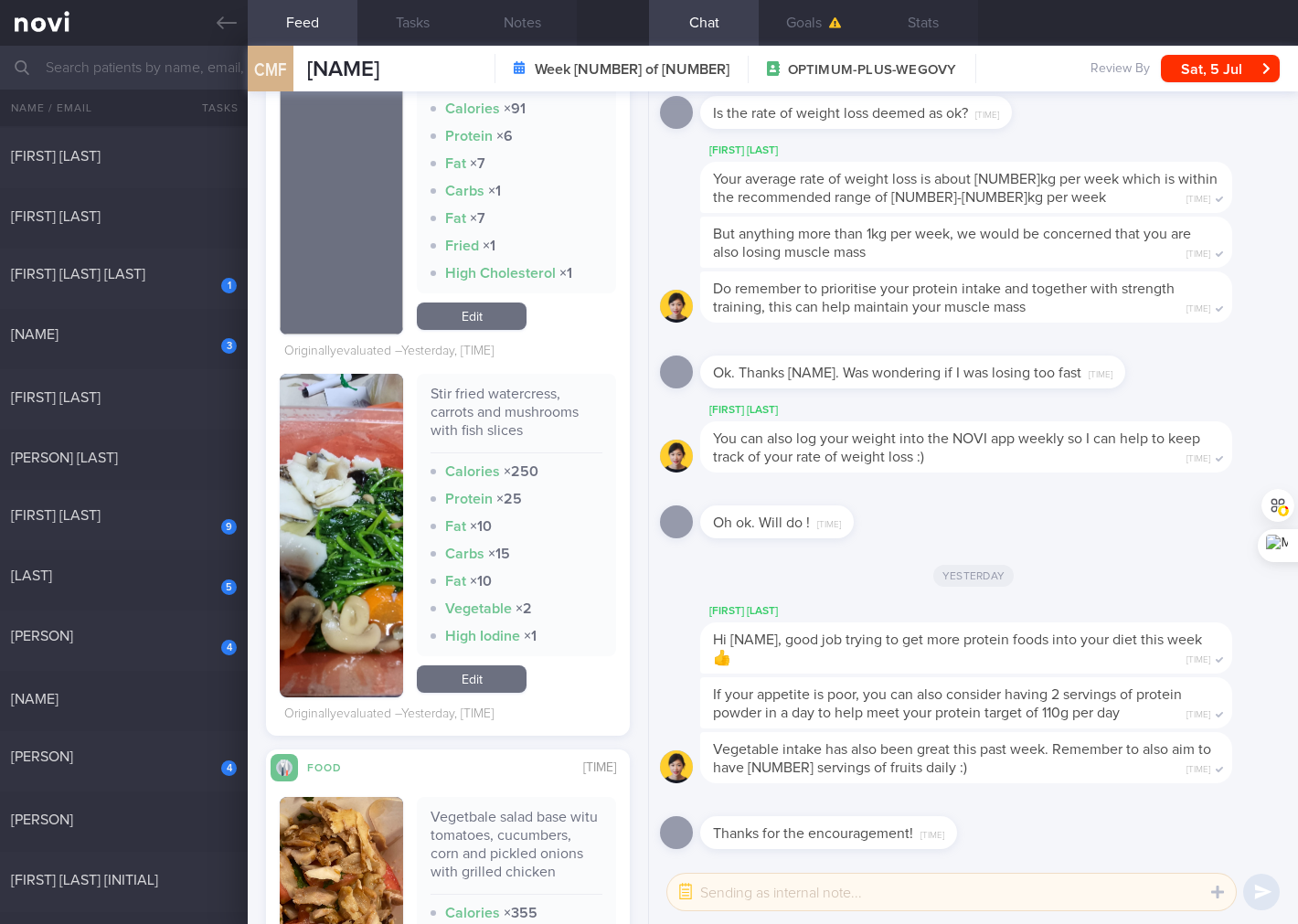click on "Edit" at bounding box center [472, 679] 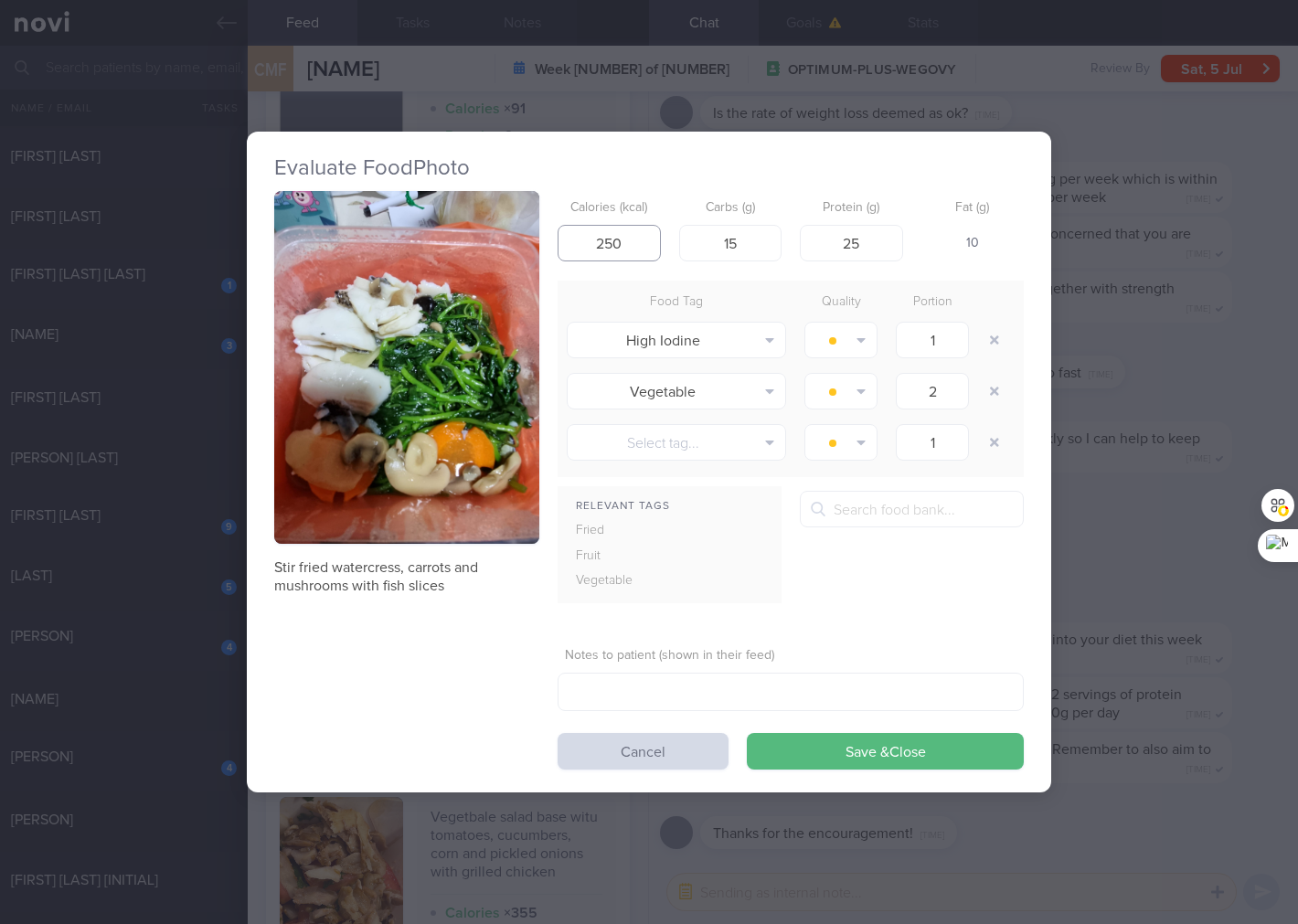 click on "250" at bounding box center (609, 243) 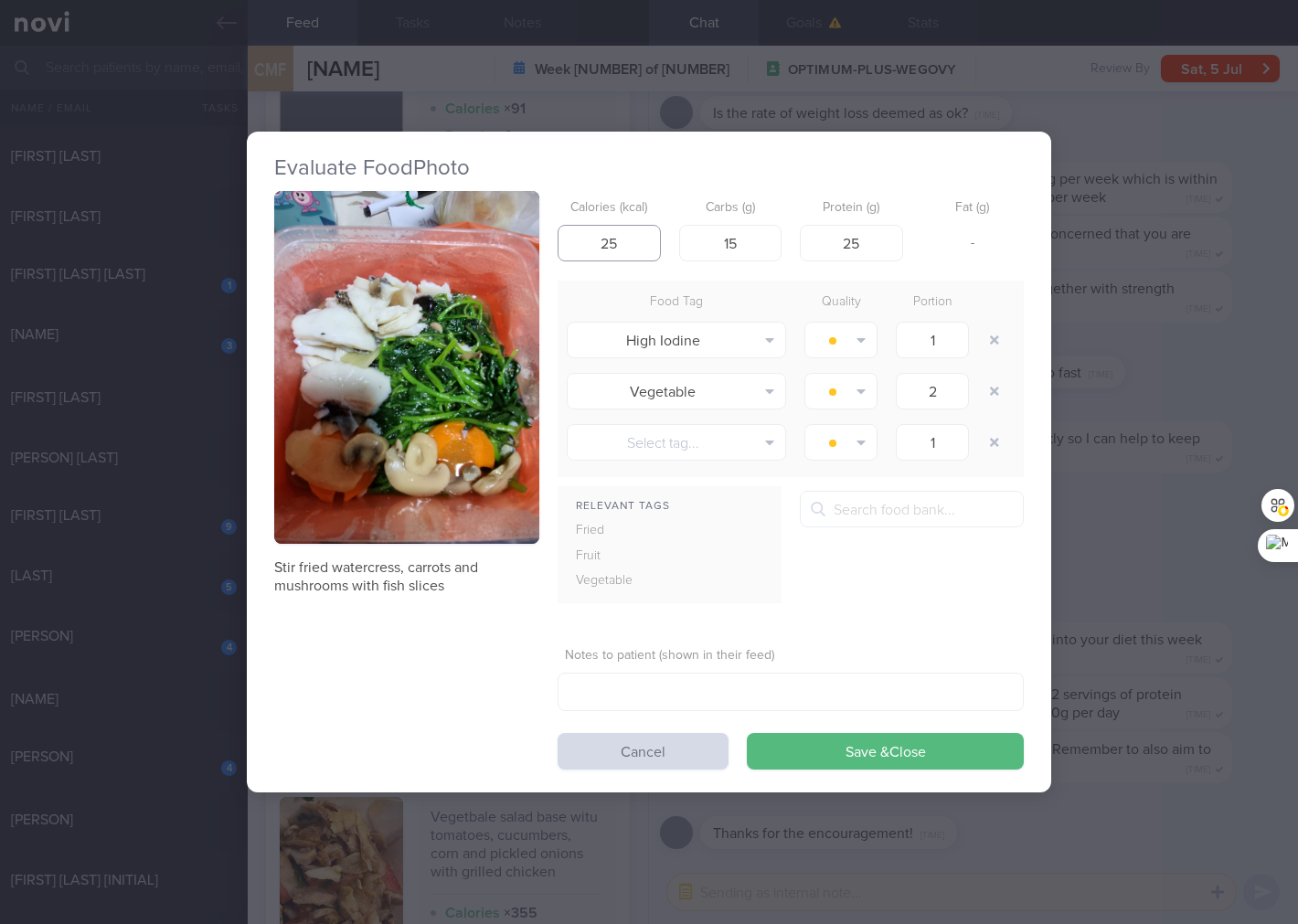 type on "2" 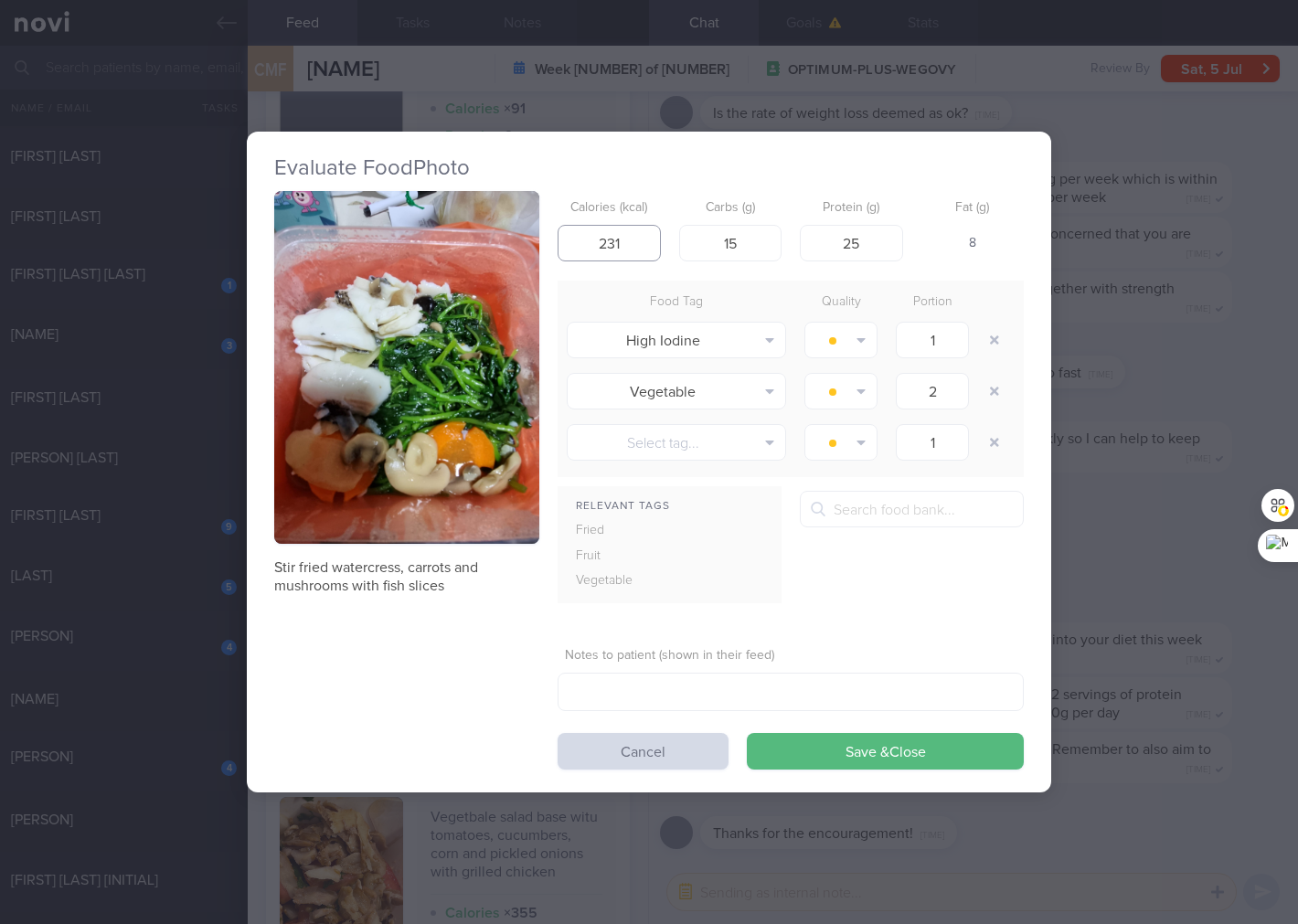 type on "231" 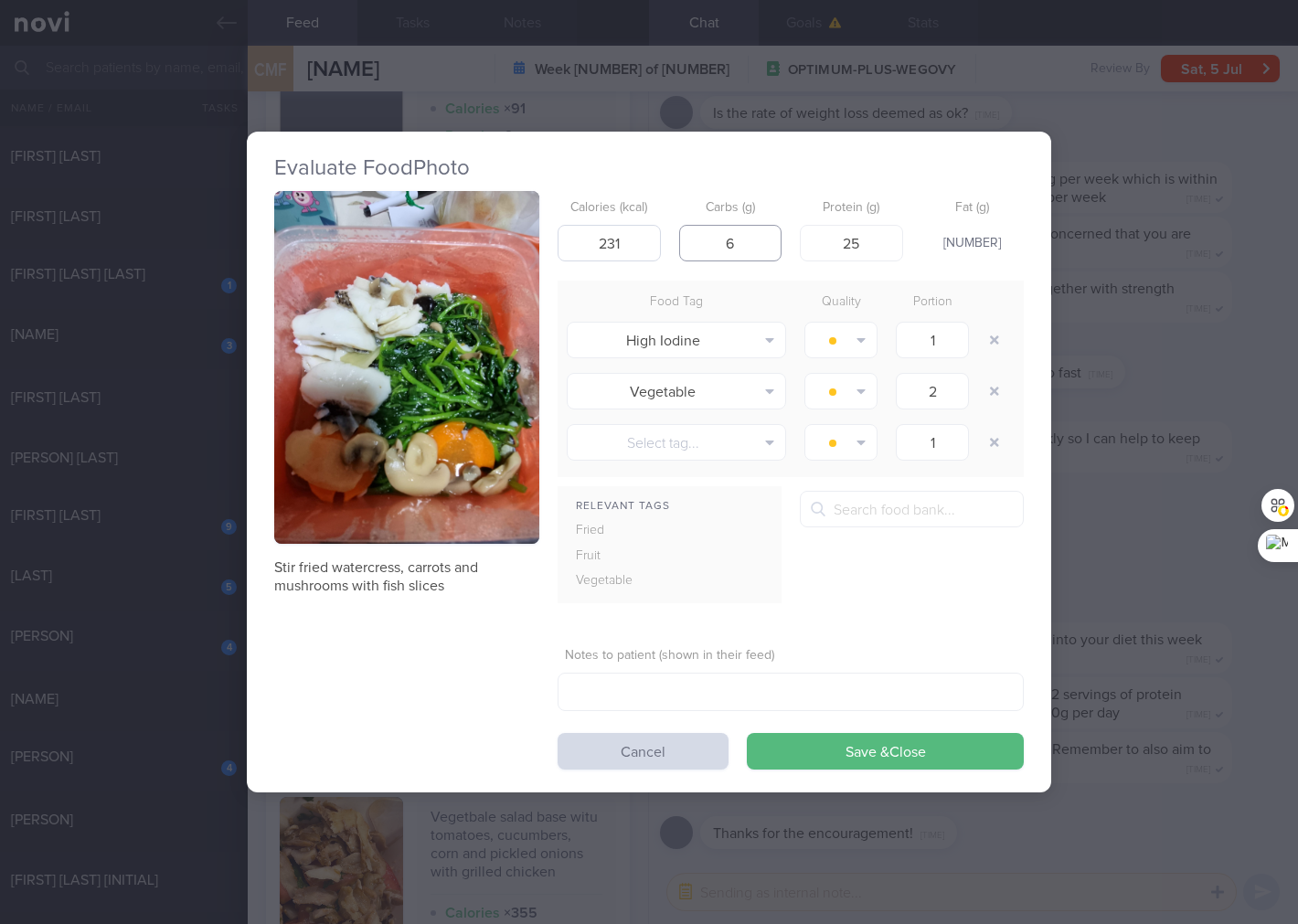 type on "6" 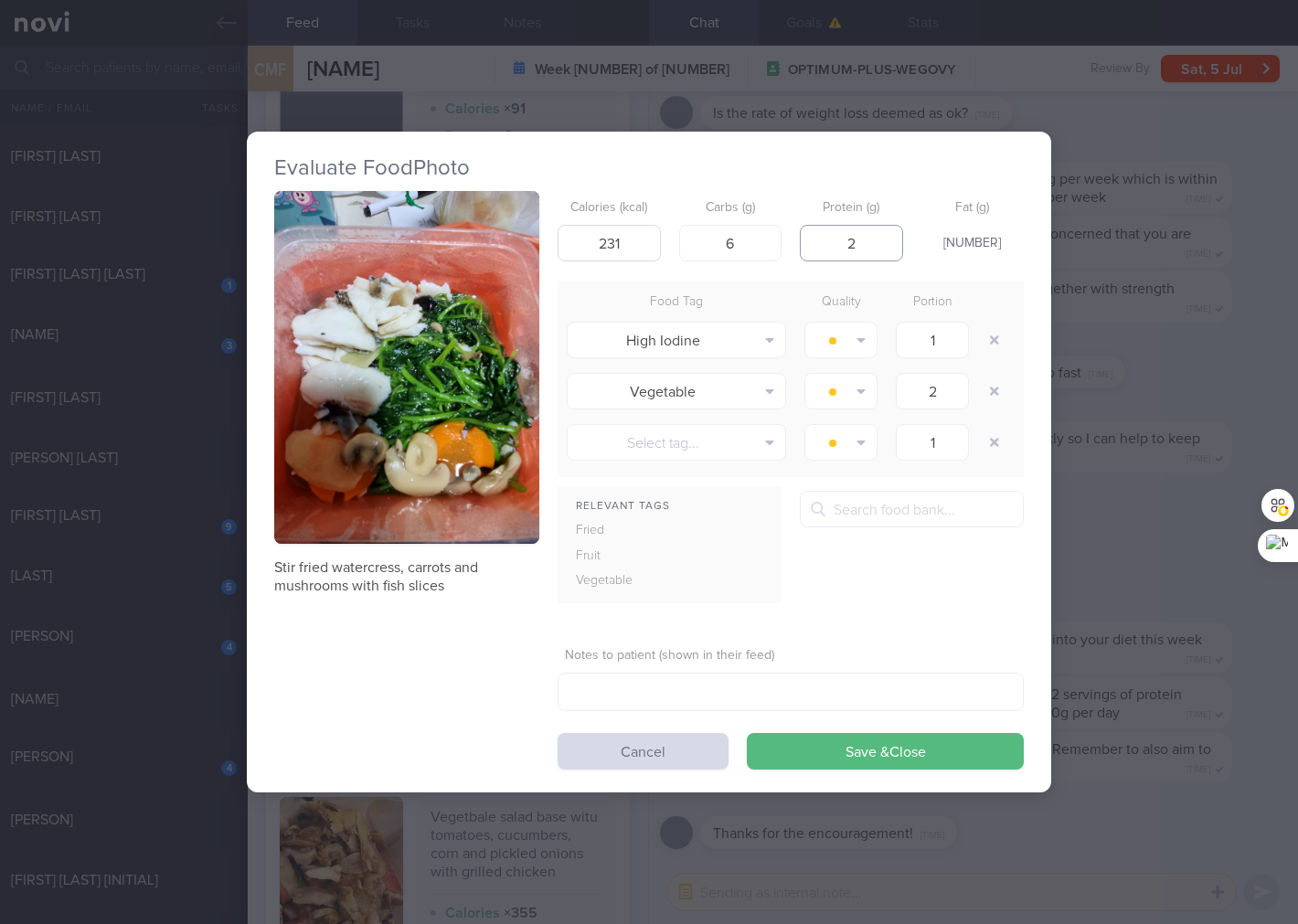 type on "21" 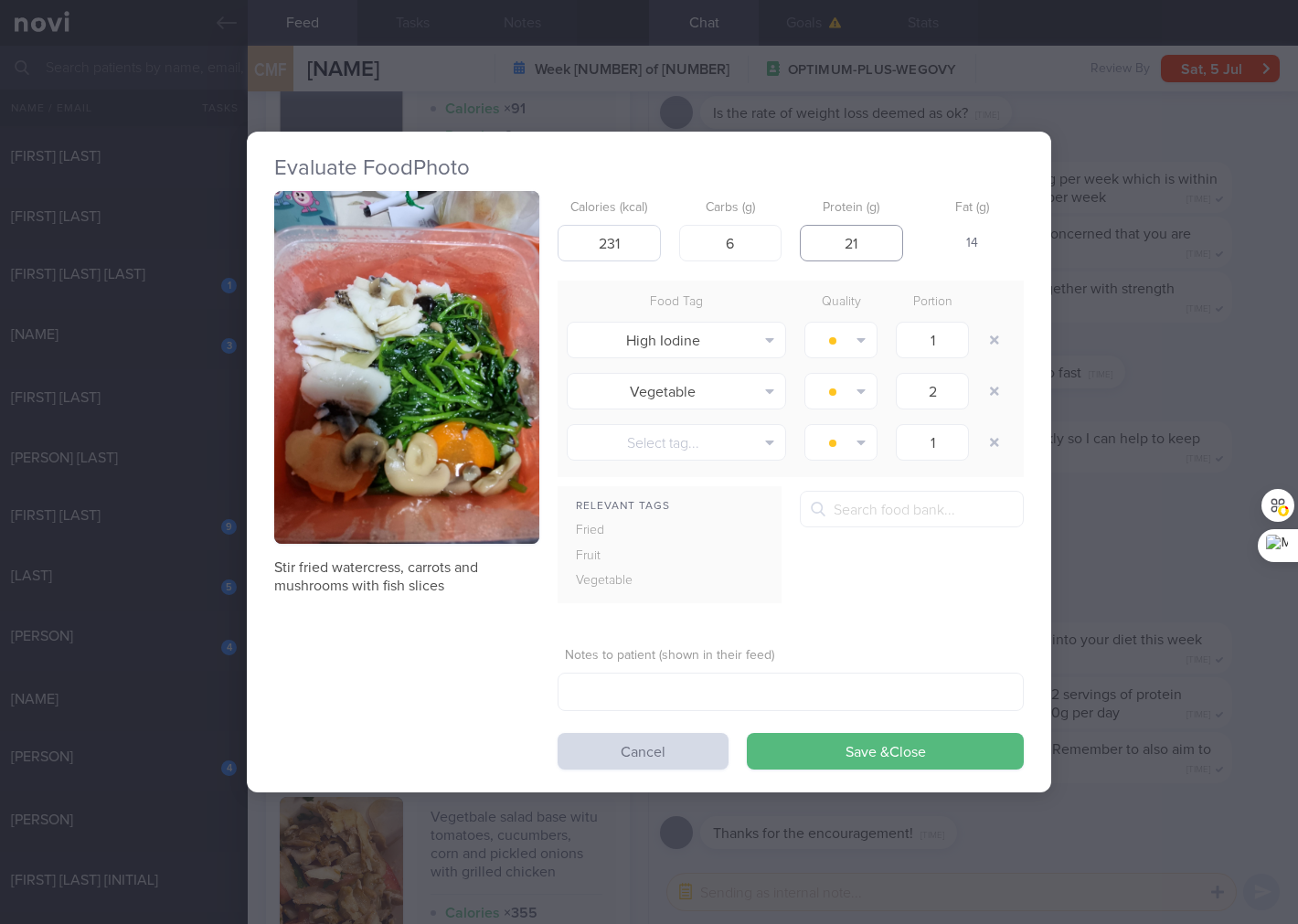 click on "Save &
Close" at bounding box center [885, 751] 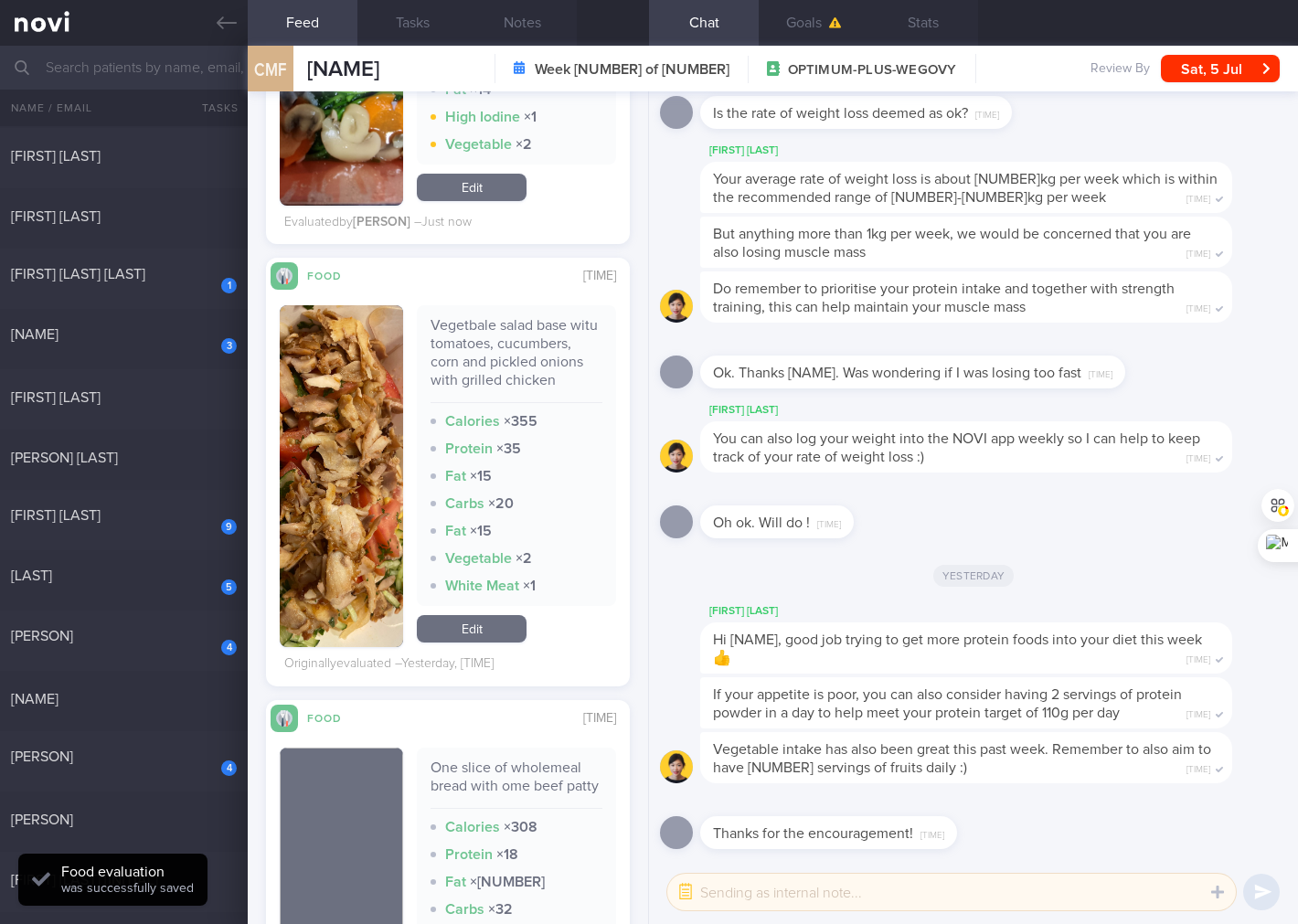 scroll, scrollTop: 1083, scrollLeft: 0, axis: vertical 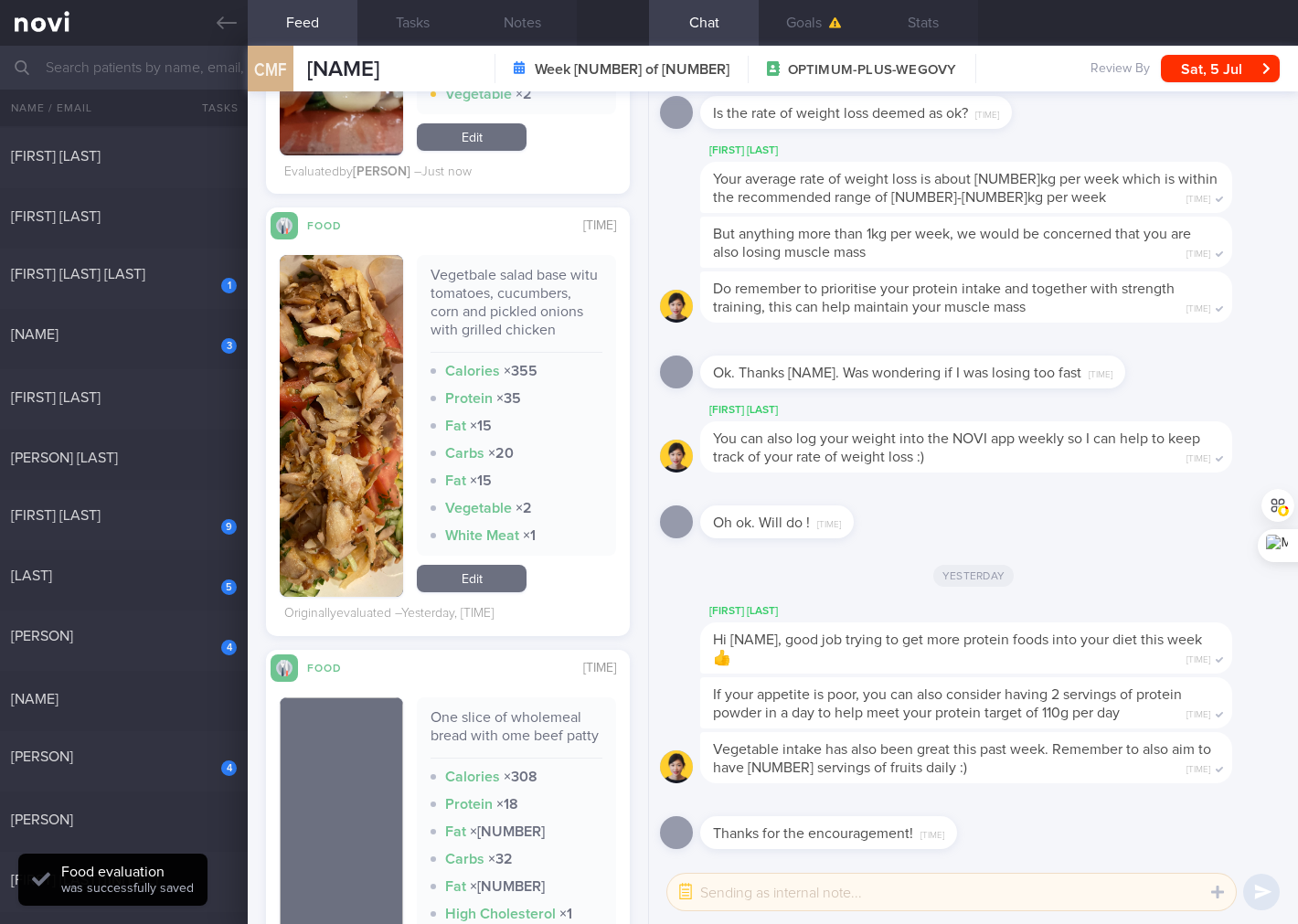 click on "Vegetbale salad base witu tomatoes, cucumbers, corn and pickled onions with grilled chicken" at bounding box center (516, 309) 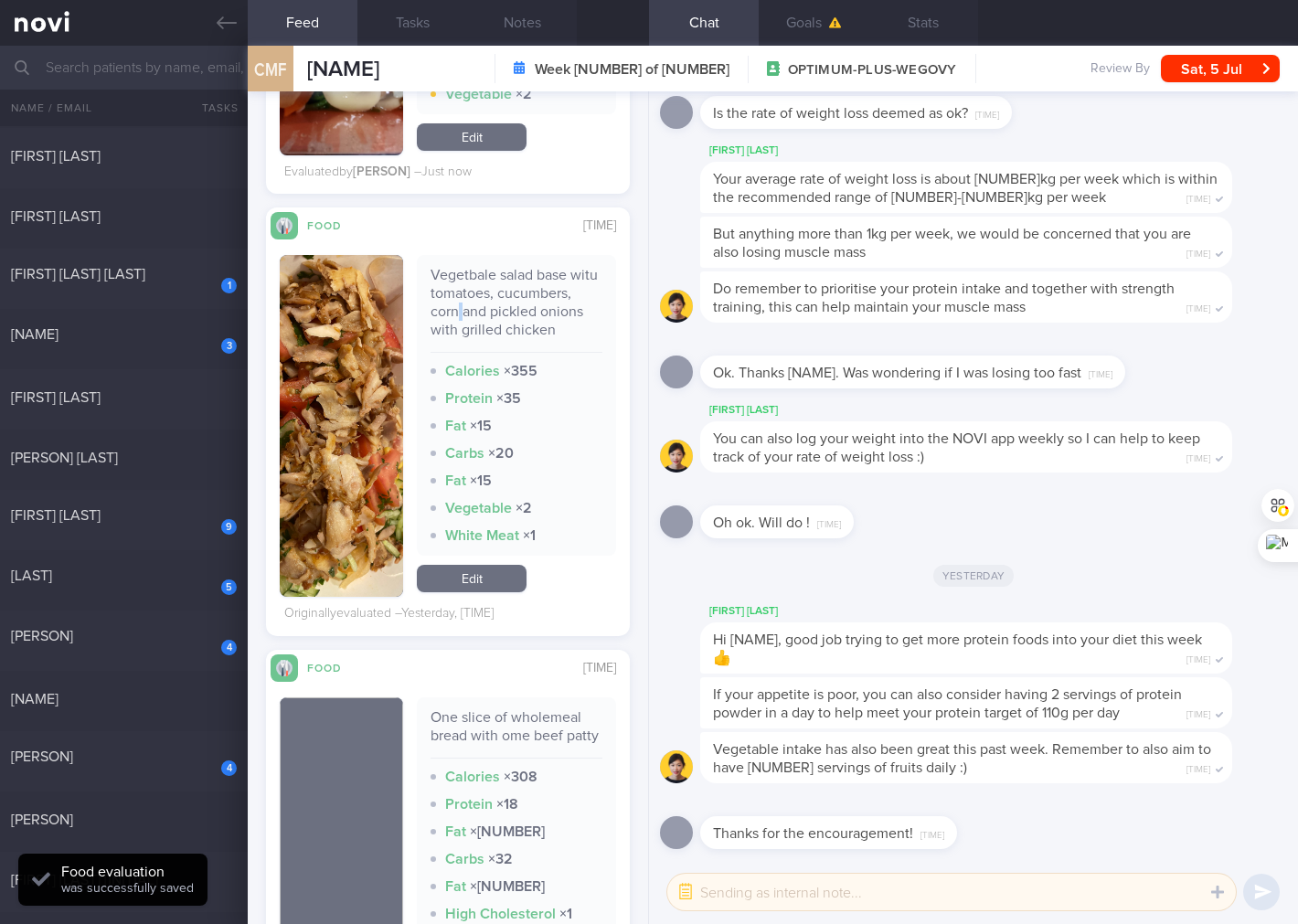 click on "Vegetbale salad base witu tomatoes, cucumbers, corn and pickled onions with grilled chicken" at bounding box center (516, 309) 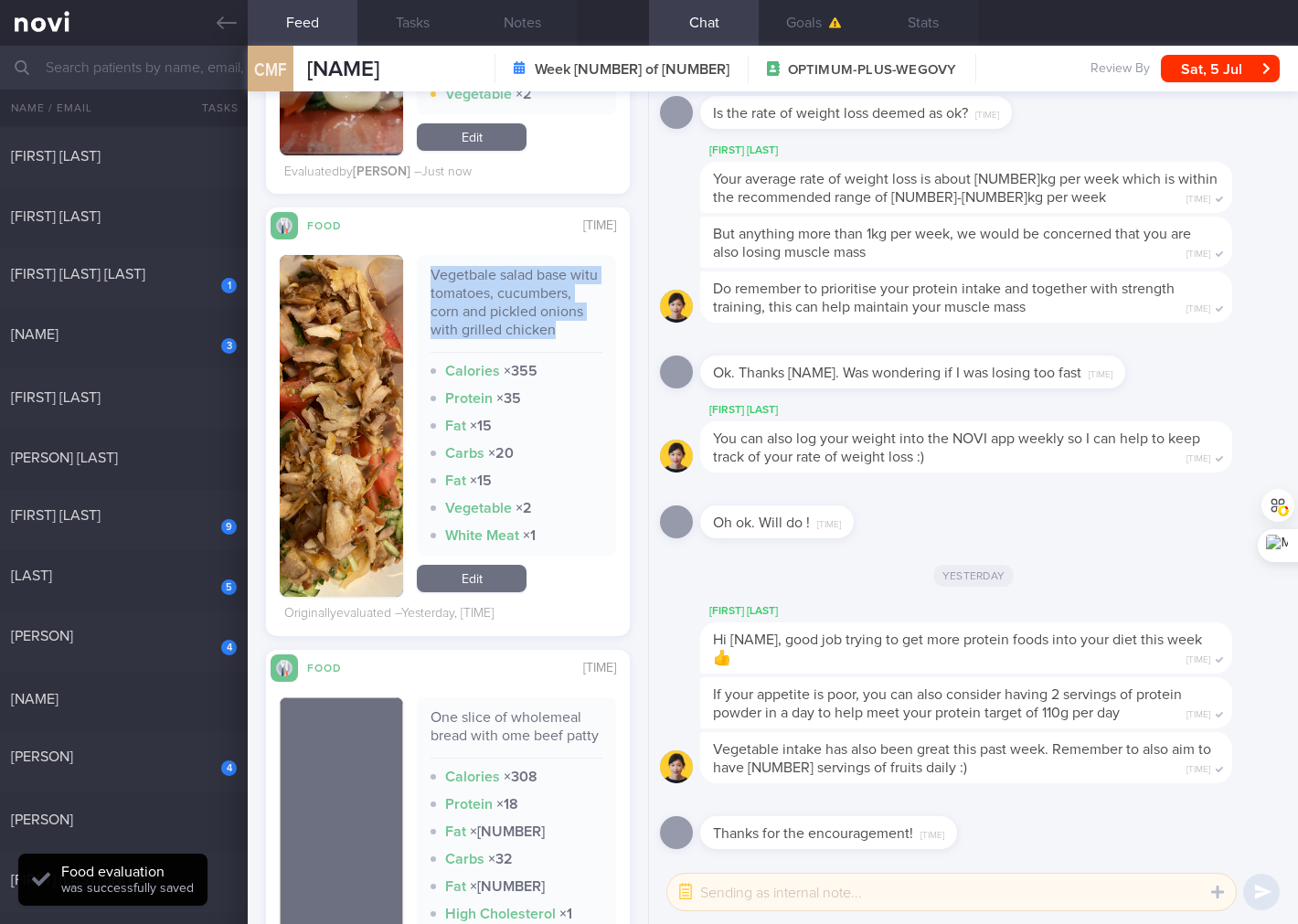 click on "Vegetbale salad base witu tomatoes, cucumbers, corn and pickled onions with grilled chicken" at bounding box center (516, 309) 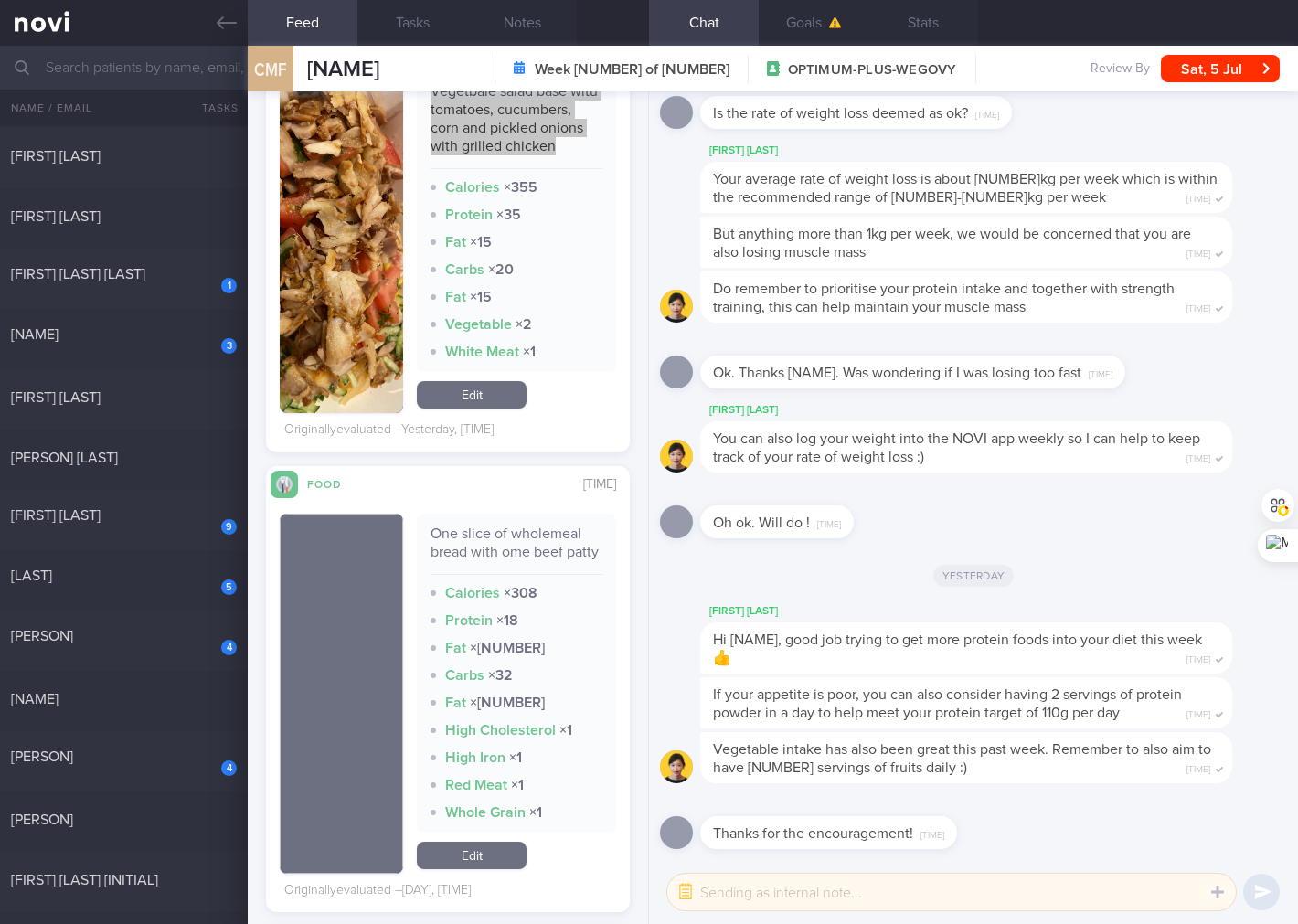 scroll, scrollTop: 1354, scrollLeft: 0, axis: vertical 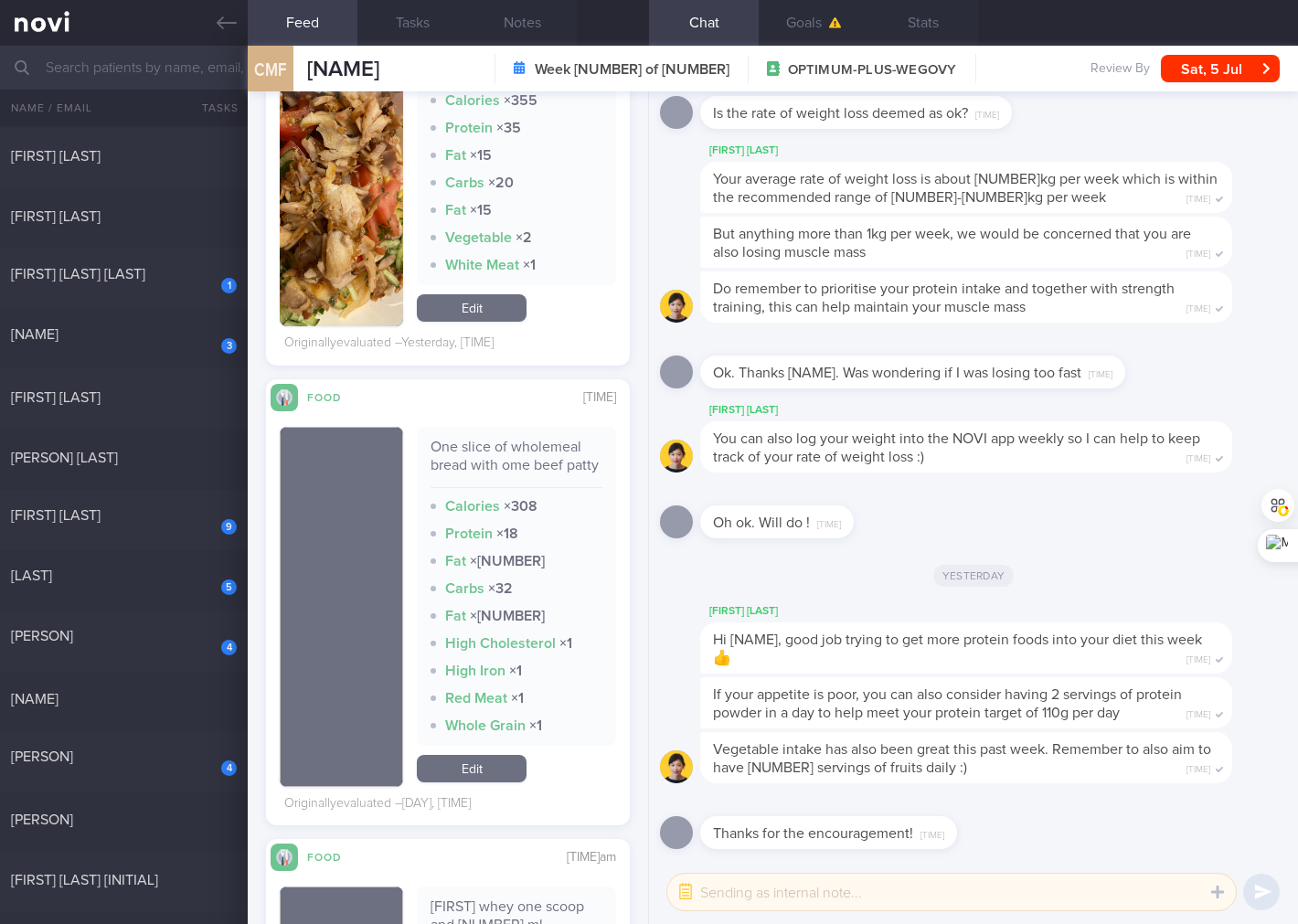click on "One slice of wholemeal bread with ome beef patty" at bounding box center [516, 462] 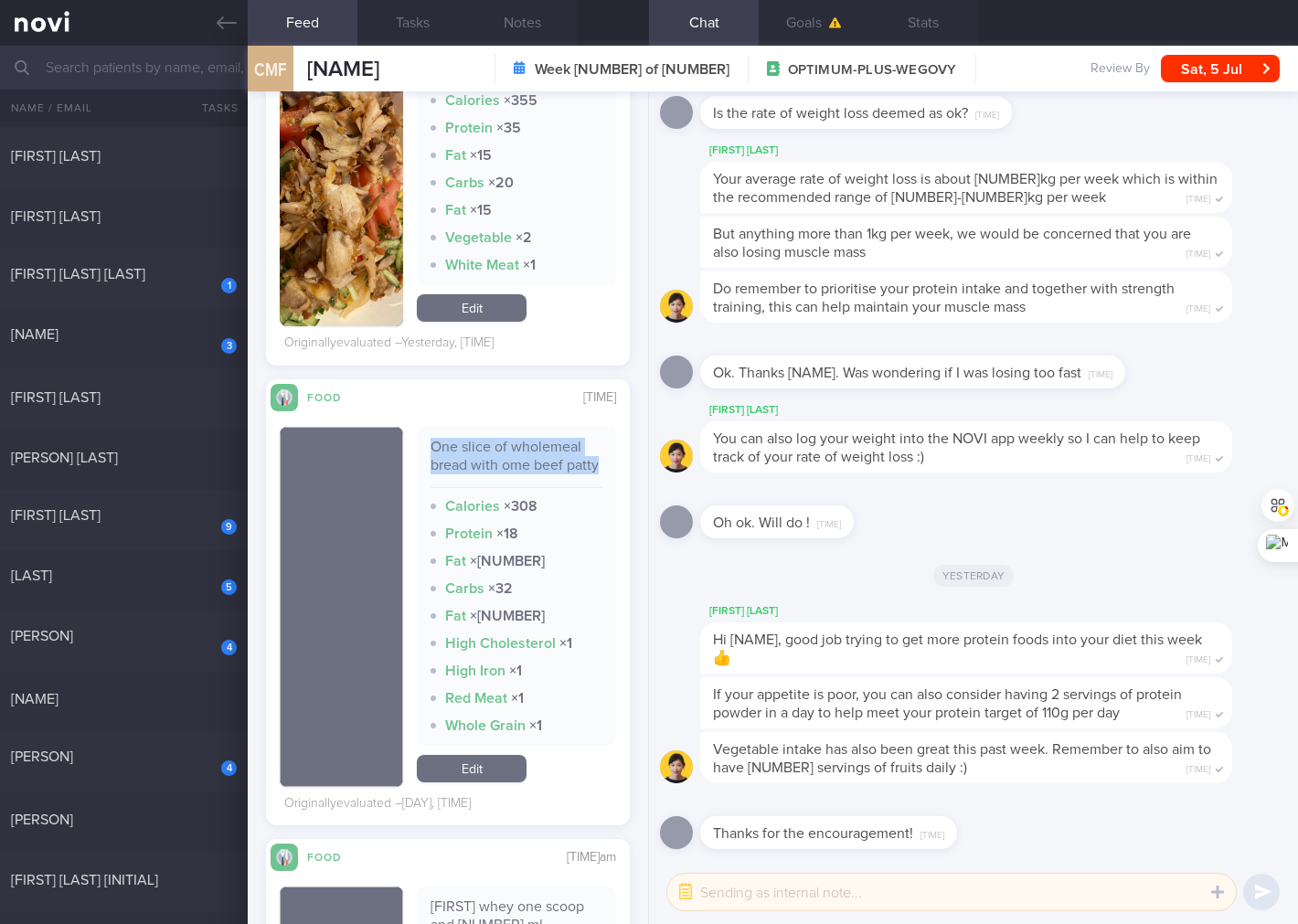 click on "One slice of wholemeal bread with ome beef patty" at bounding box center [516, 462] 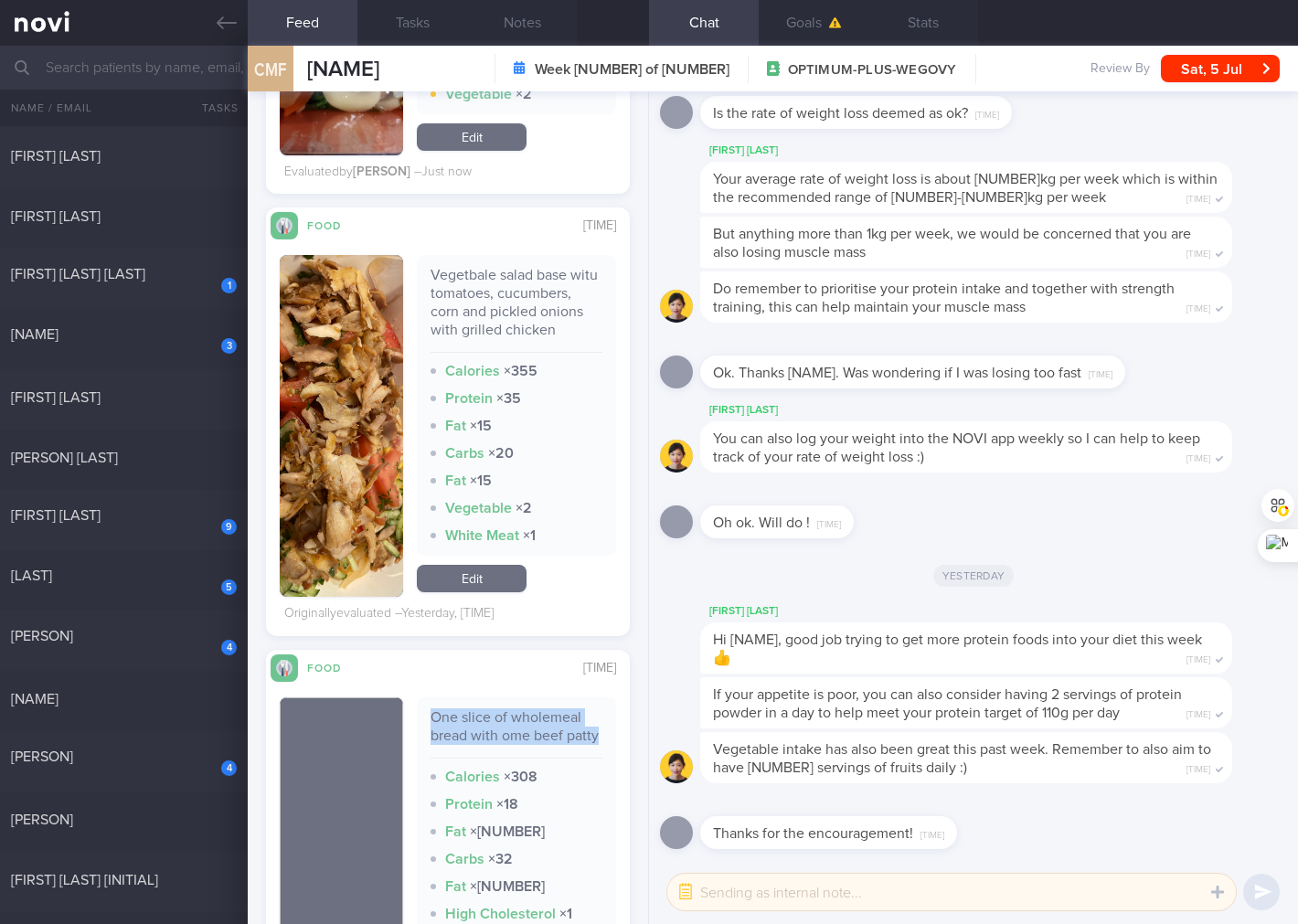 click on "Edit" at bounding box center (472, 579) 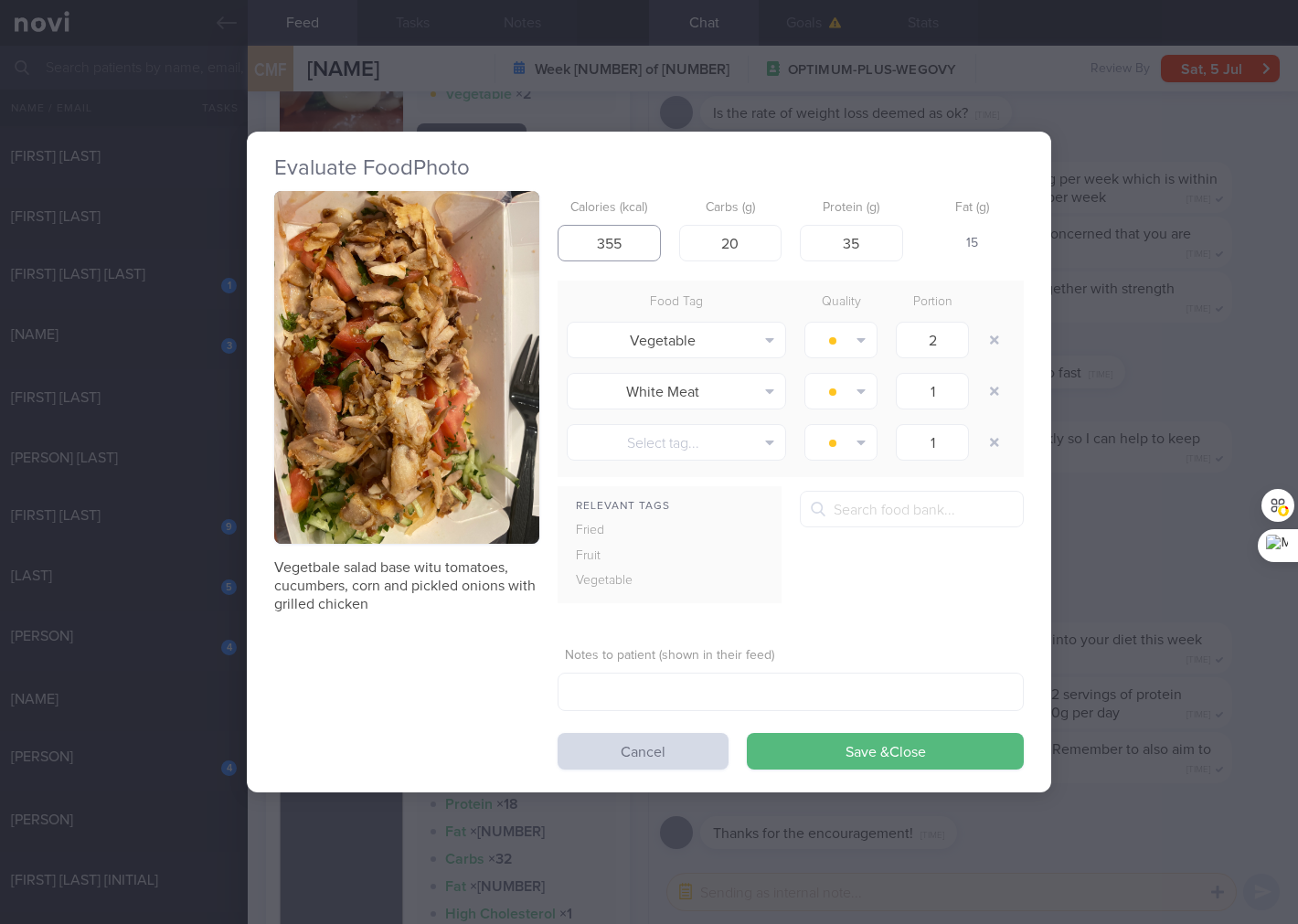 click on "355" at bounding box center (609, 243) 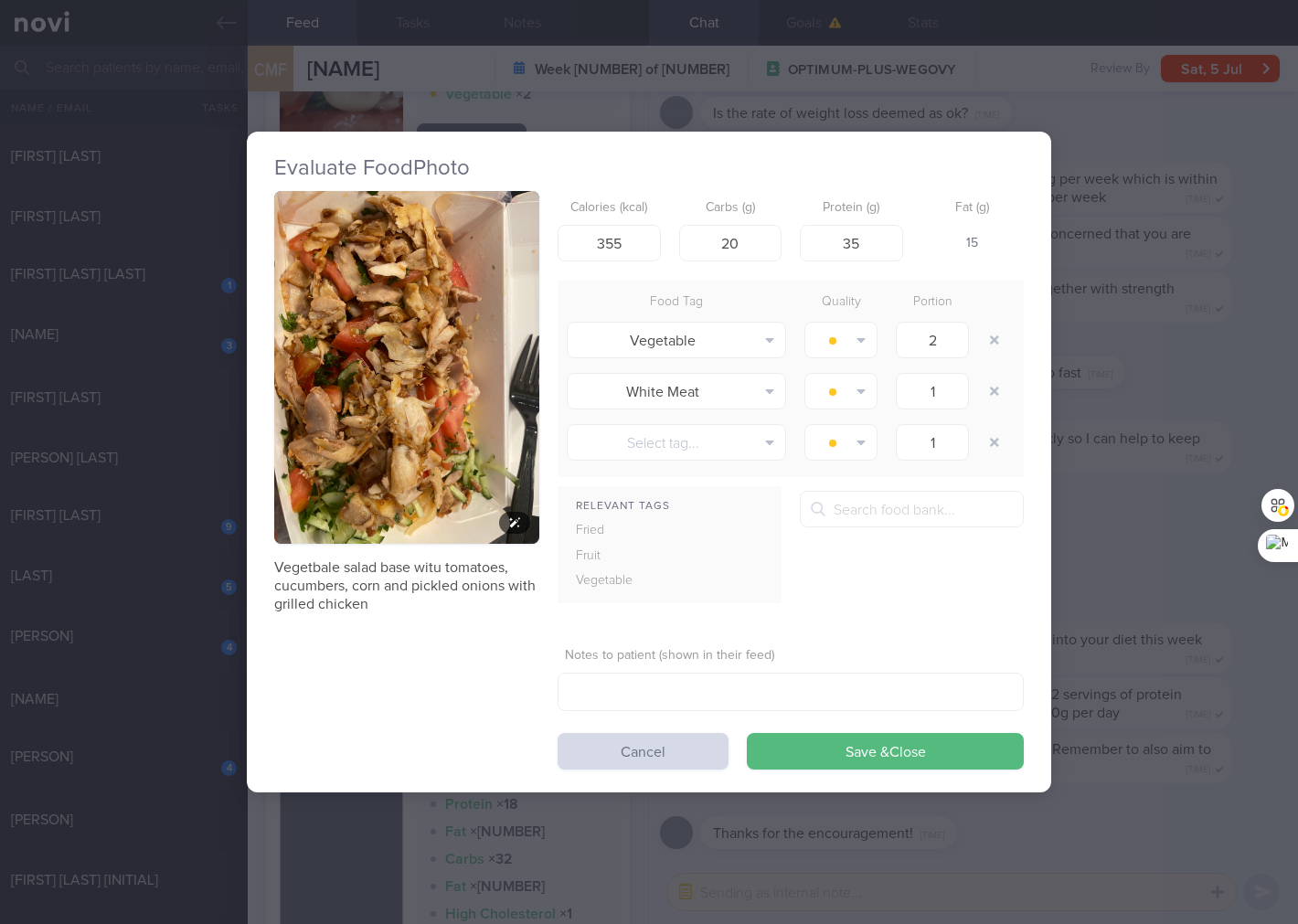 click at bounding box center [407, 367] 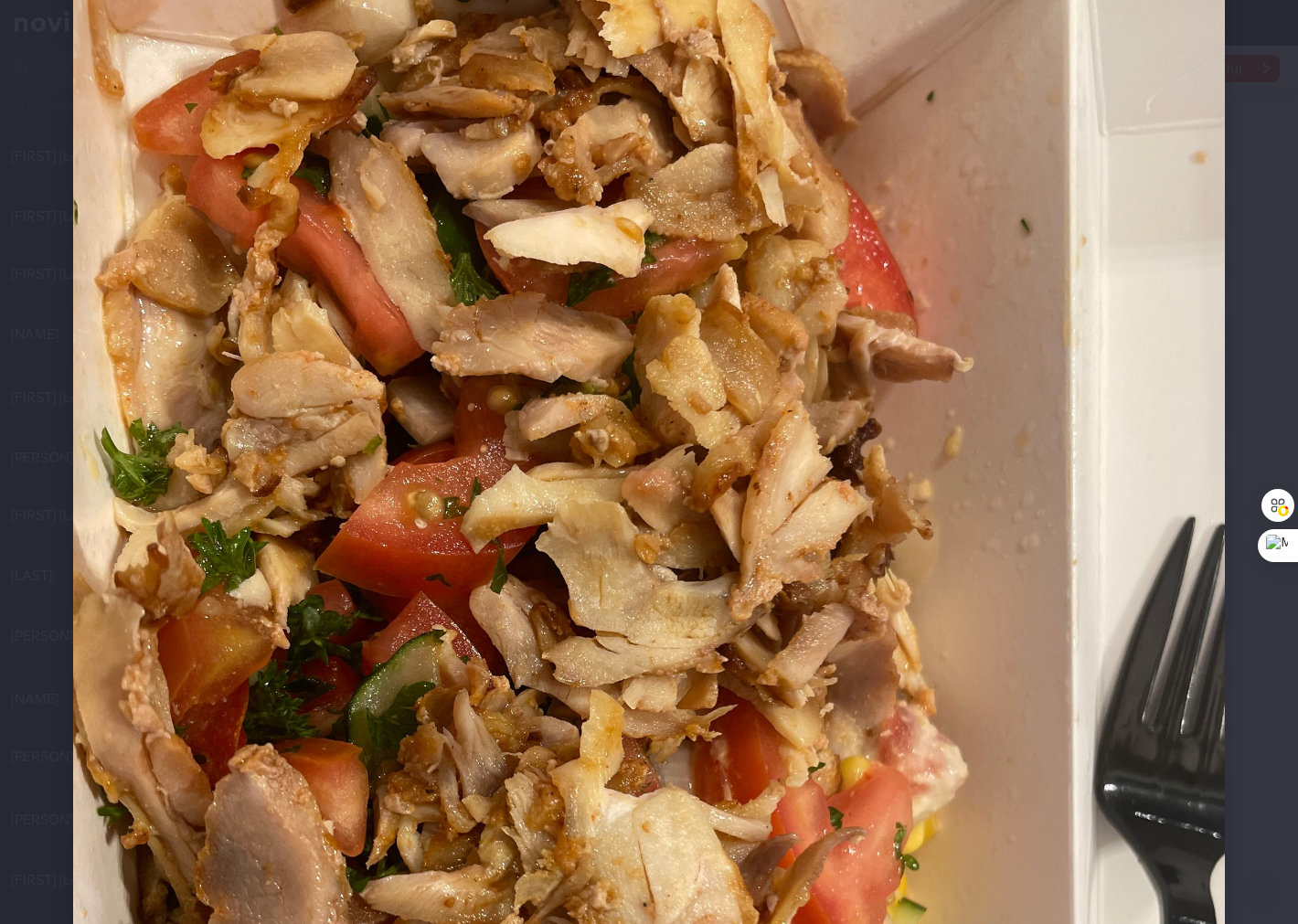 scroll, scrollTop: 271, scrollLeft: 0, axis: vertical 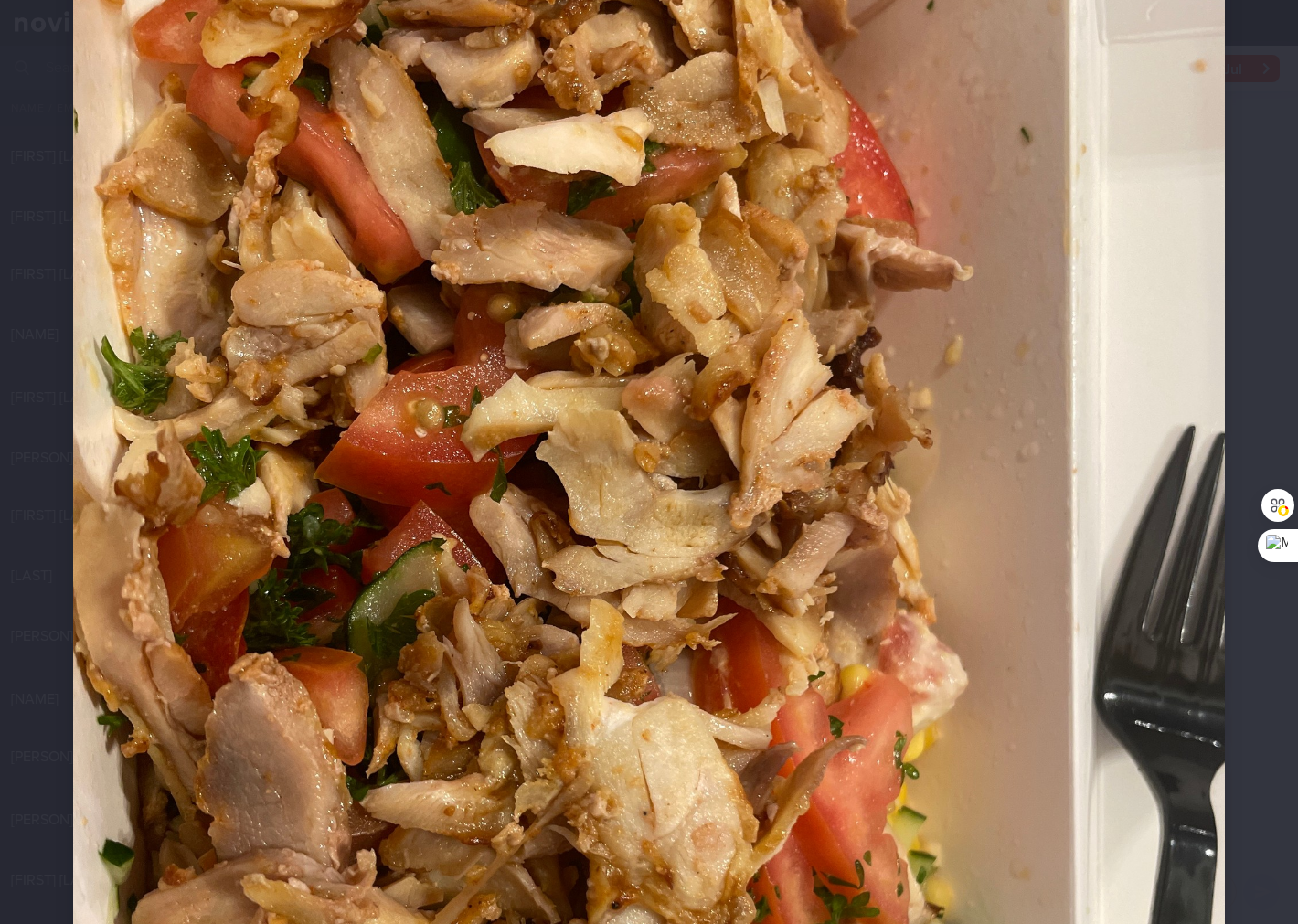 click at bounding box center (649, 570) 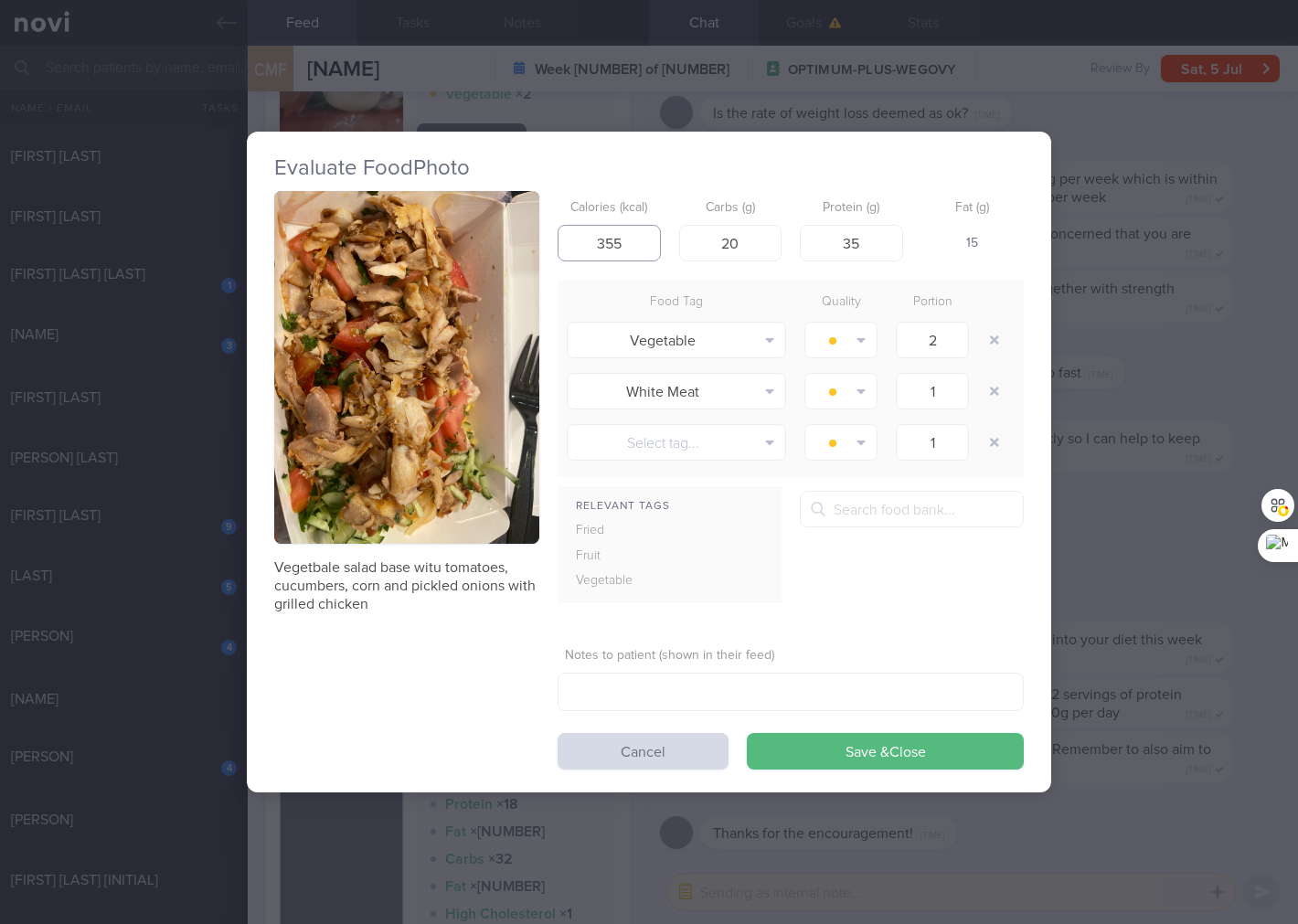 click on "355" at bounding box center [609, 243] 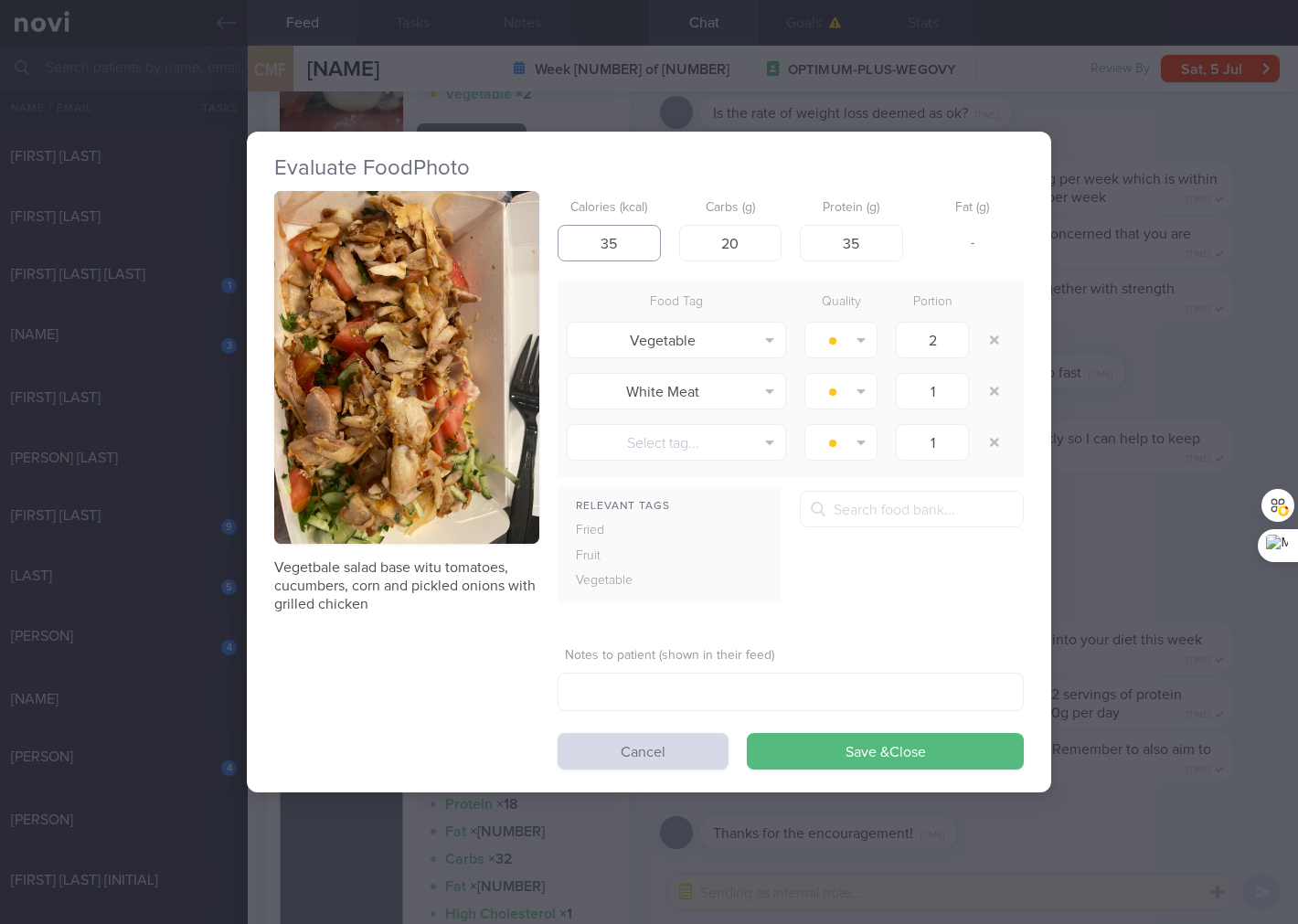 type on "3" 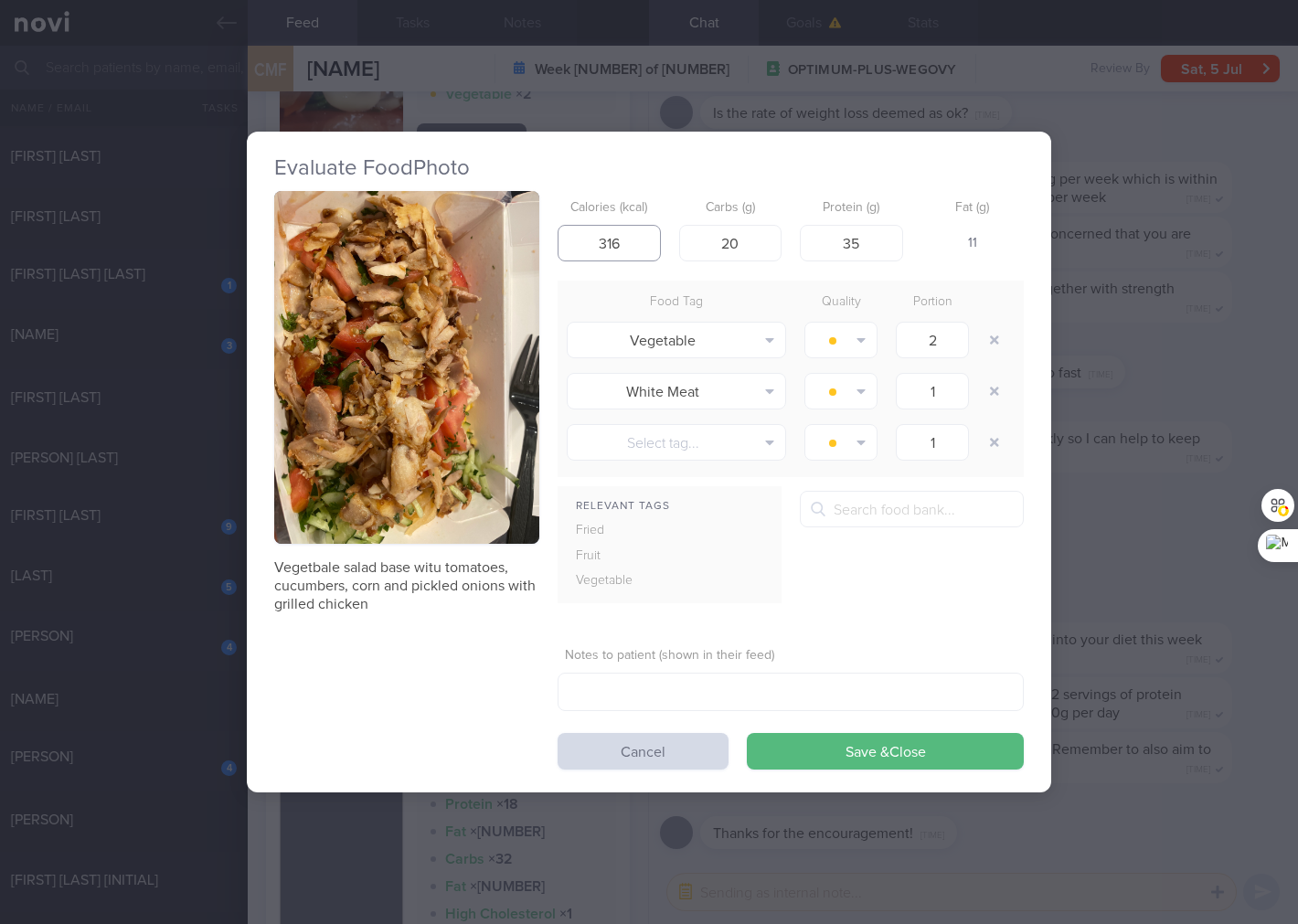 type on "316" 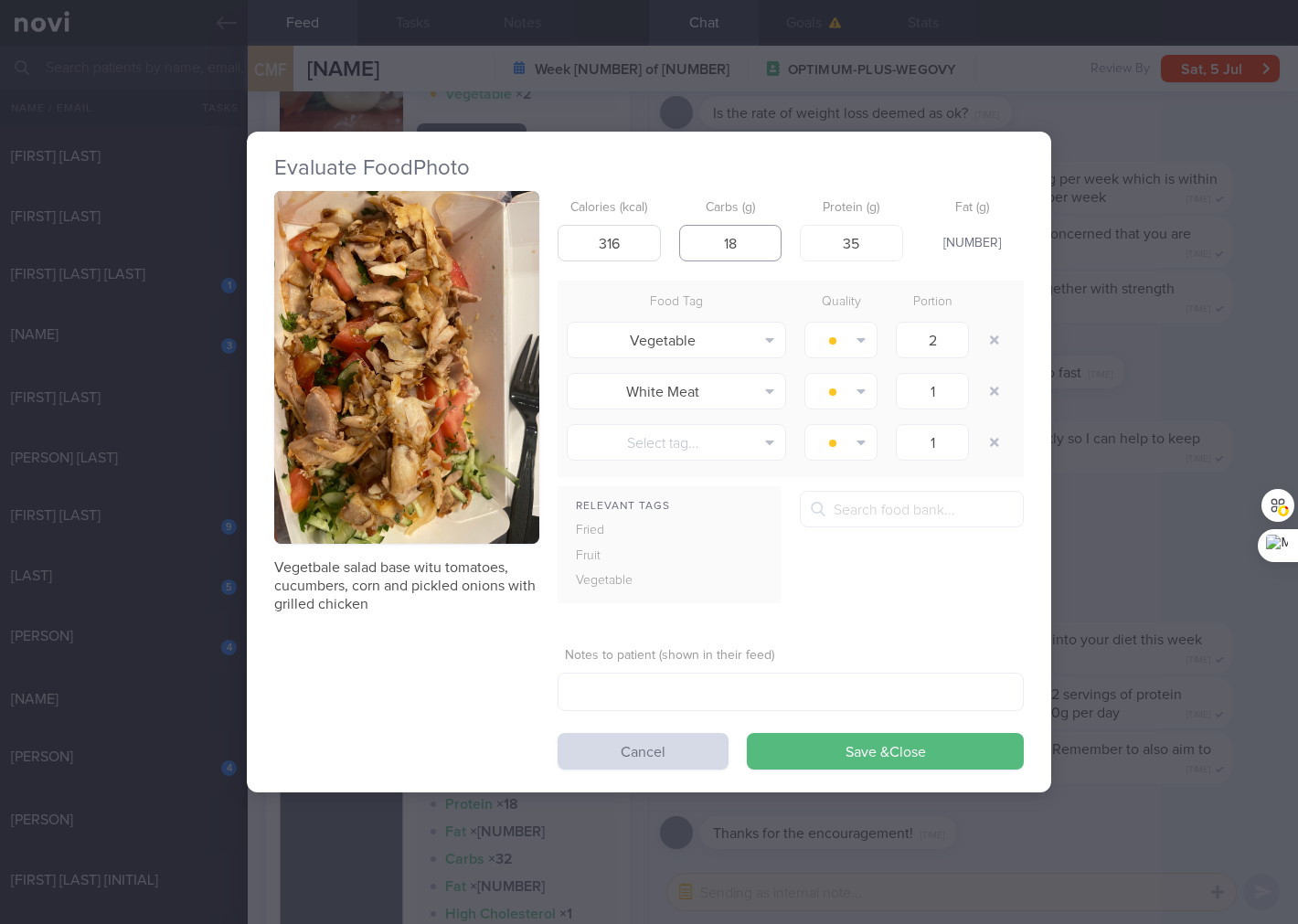 type on "18" 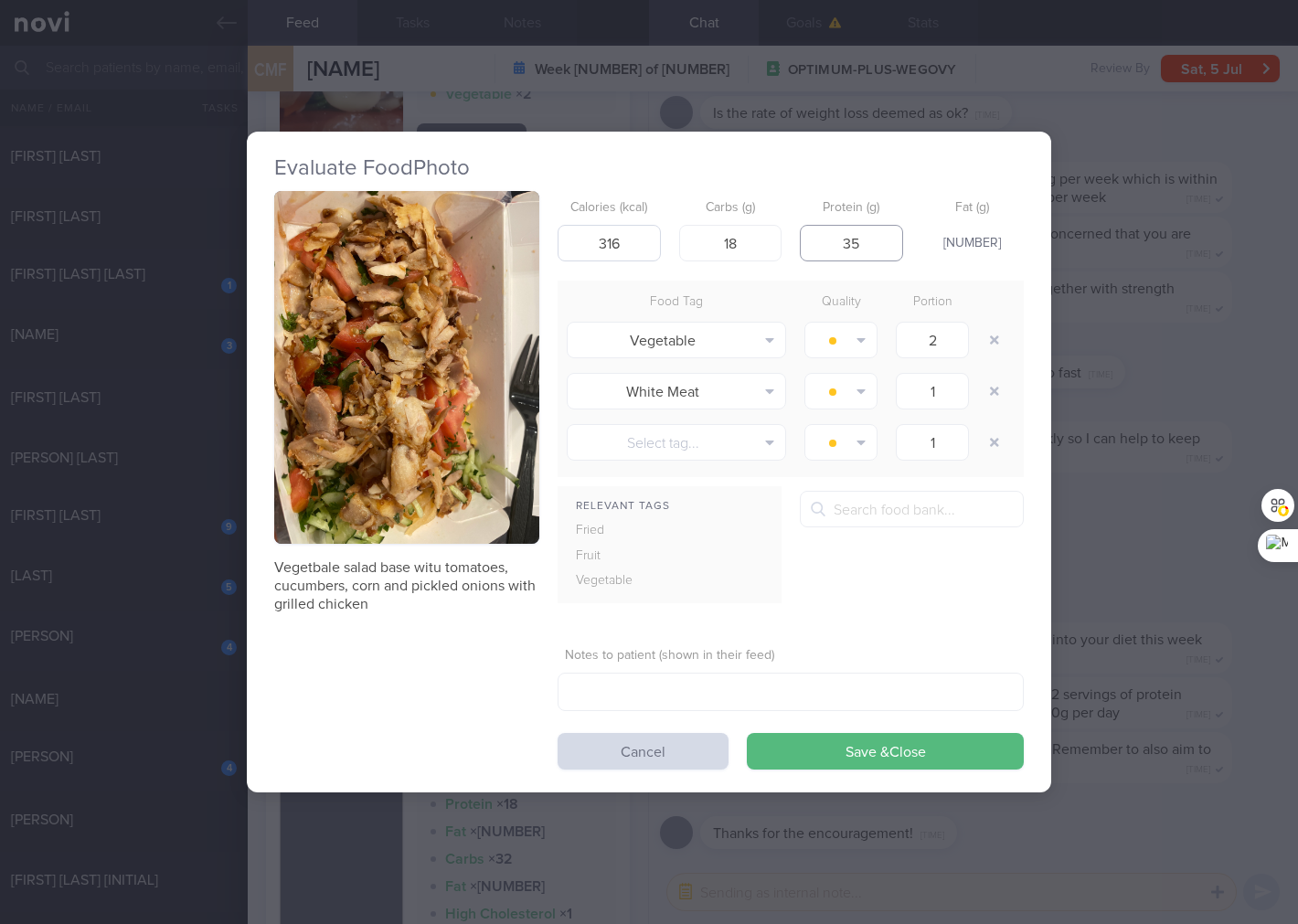 type on "4" 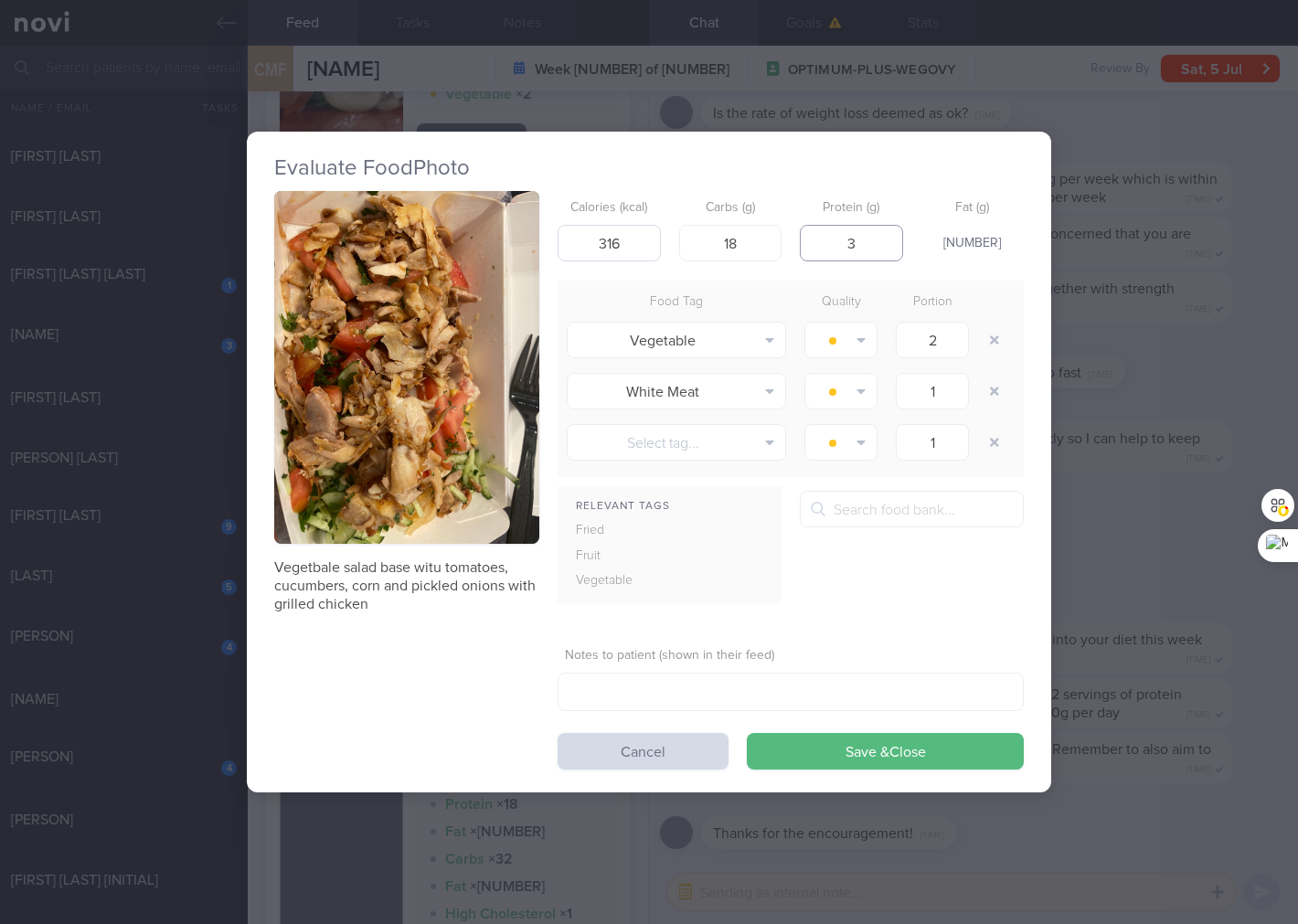 type on "36" 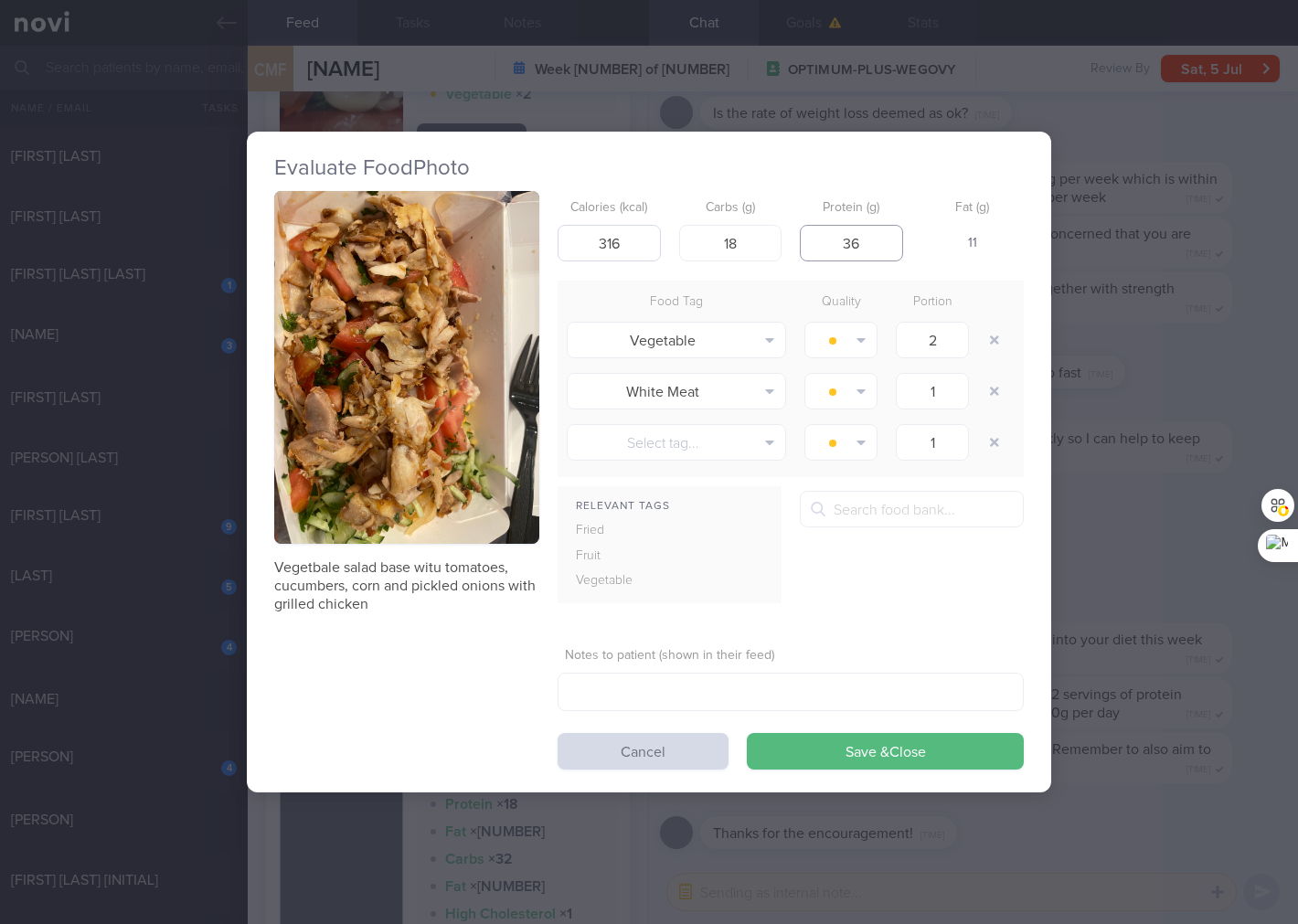 click on "Save &
Close" at bounding box center (885, 751) 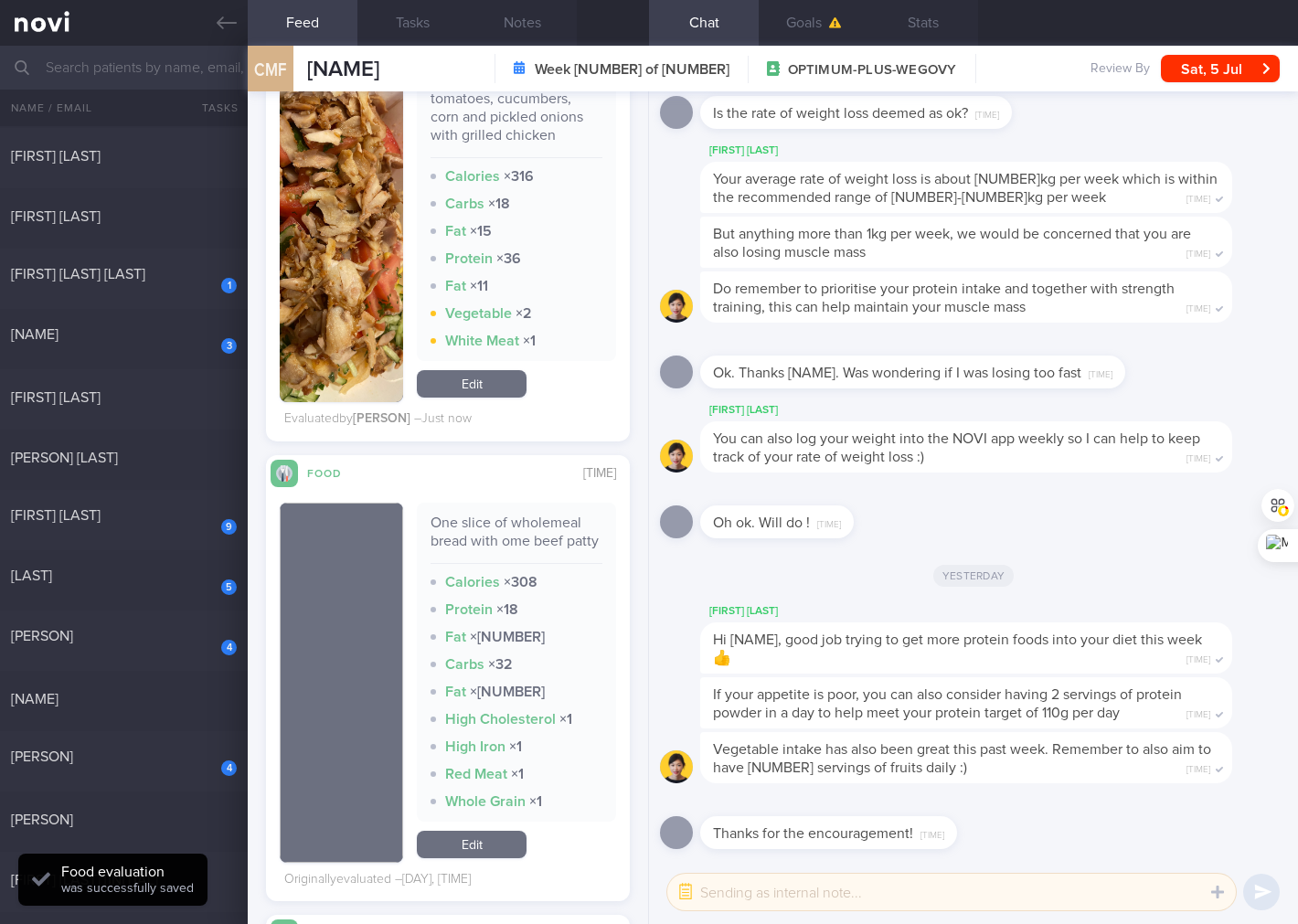 scroll, scrollTop: 1354, scrollLeft: 0, axis: vertical 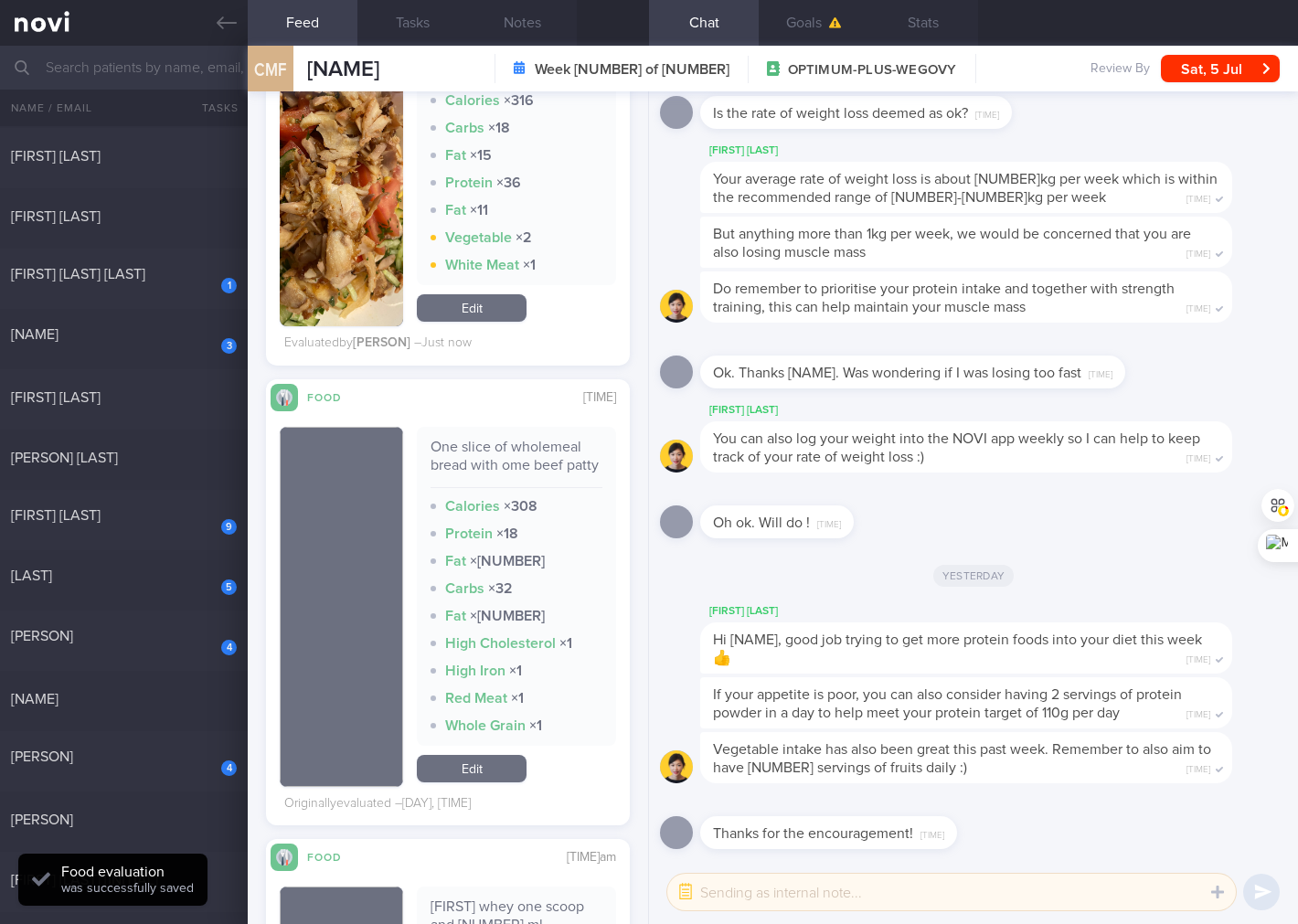 click on "One slice of wholemeal bread with ome beef patty" at bounding box center [516, 462] 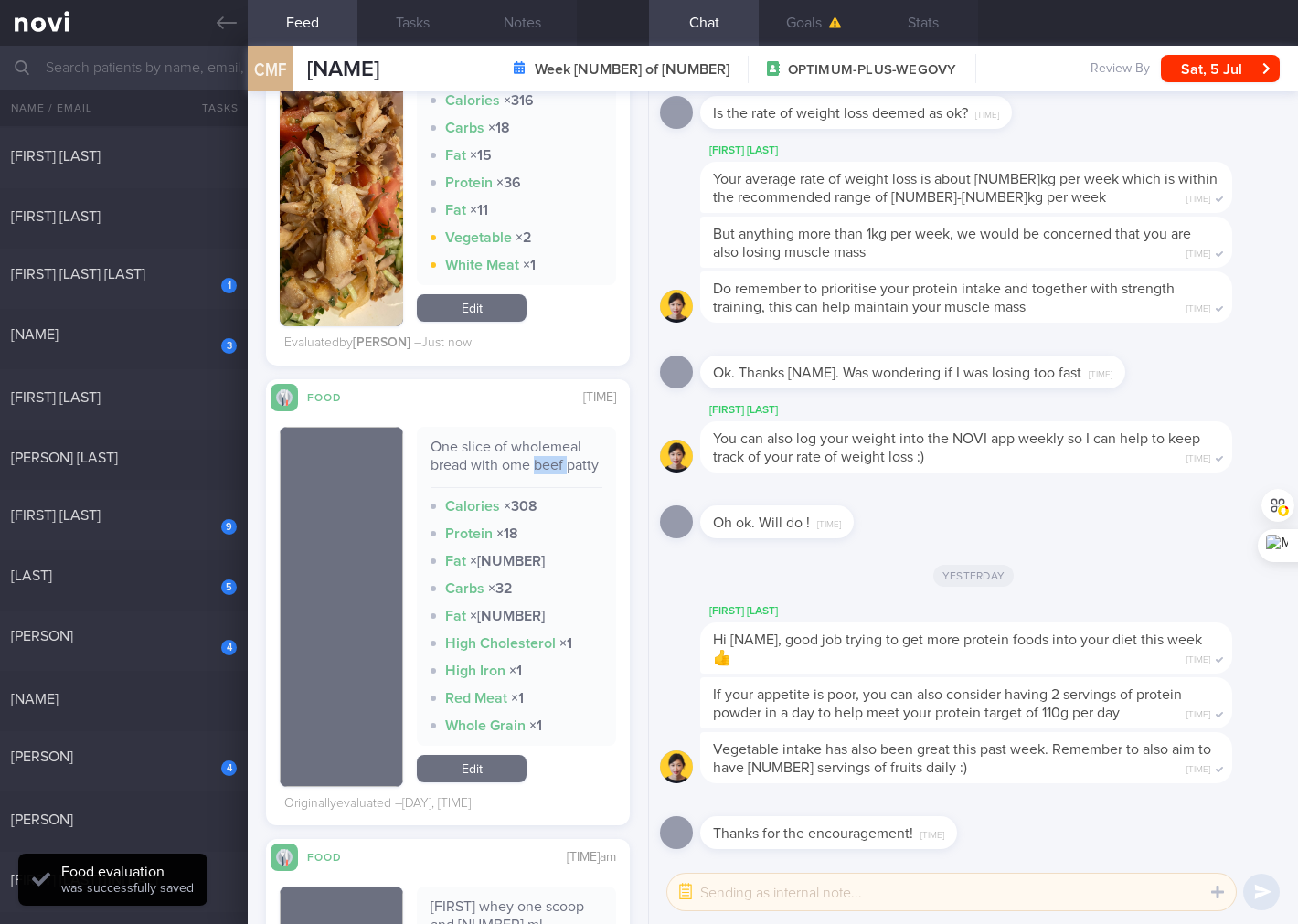 click on "One slice of wholemeal bread with ome beef patty" at bounding box center [516, 462] 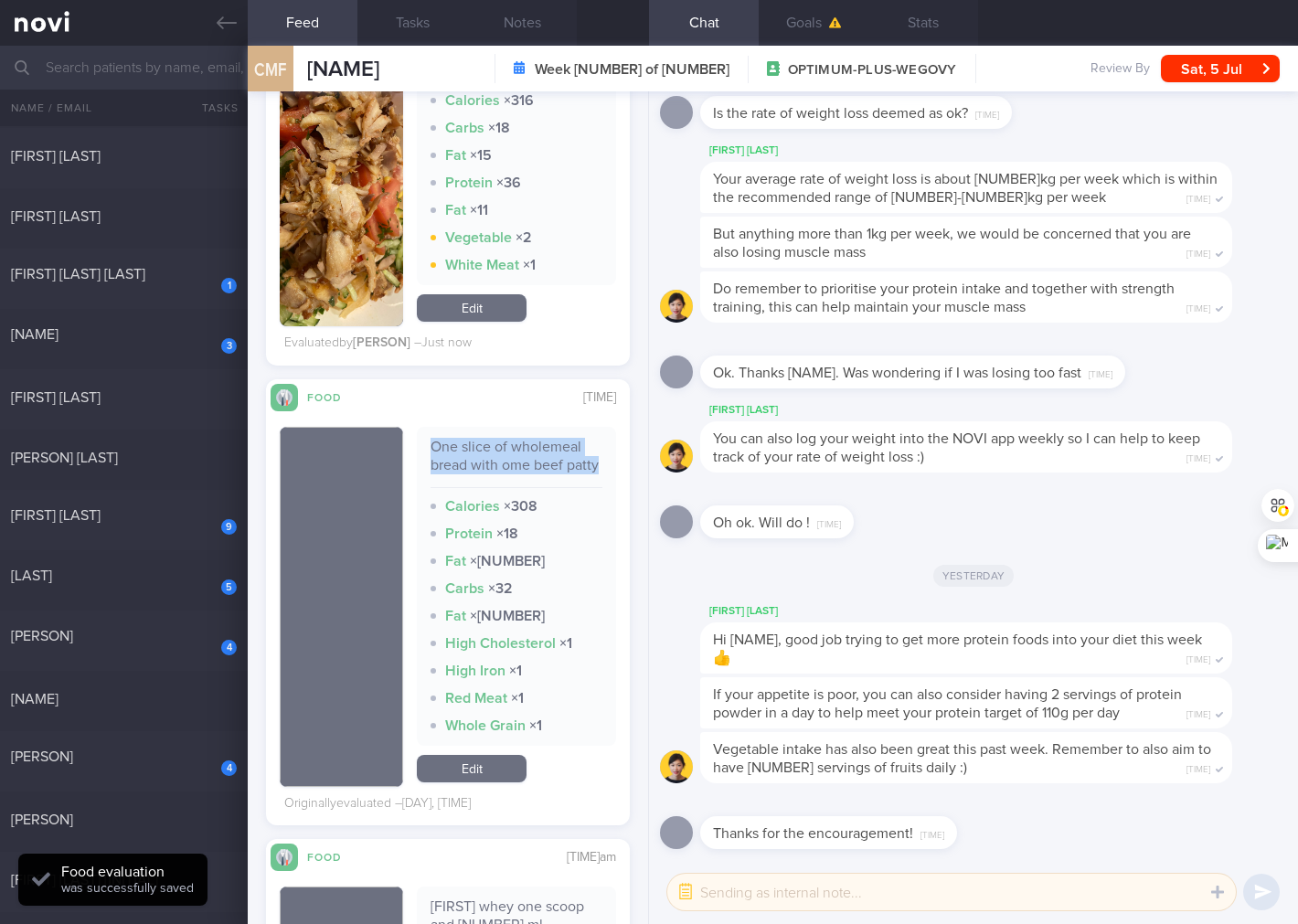 click on "One slice of wholemeal bread with ome beef patty" at bounding box center (516, 462) 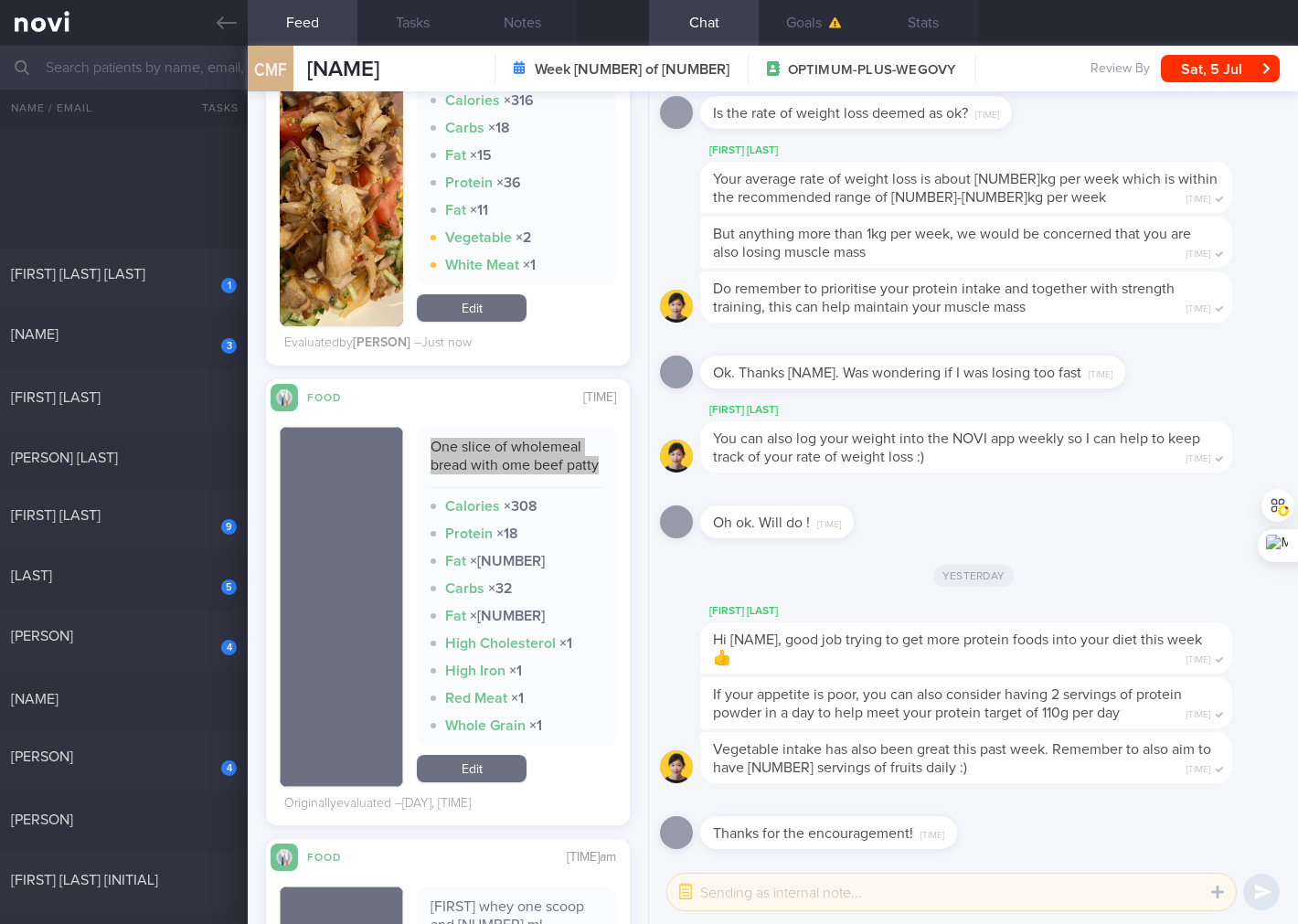 scroll, scrollTop: 1534, scrollLeft: 0, axis: vertical 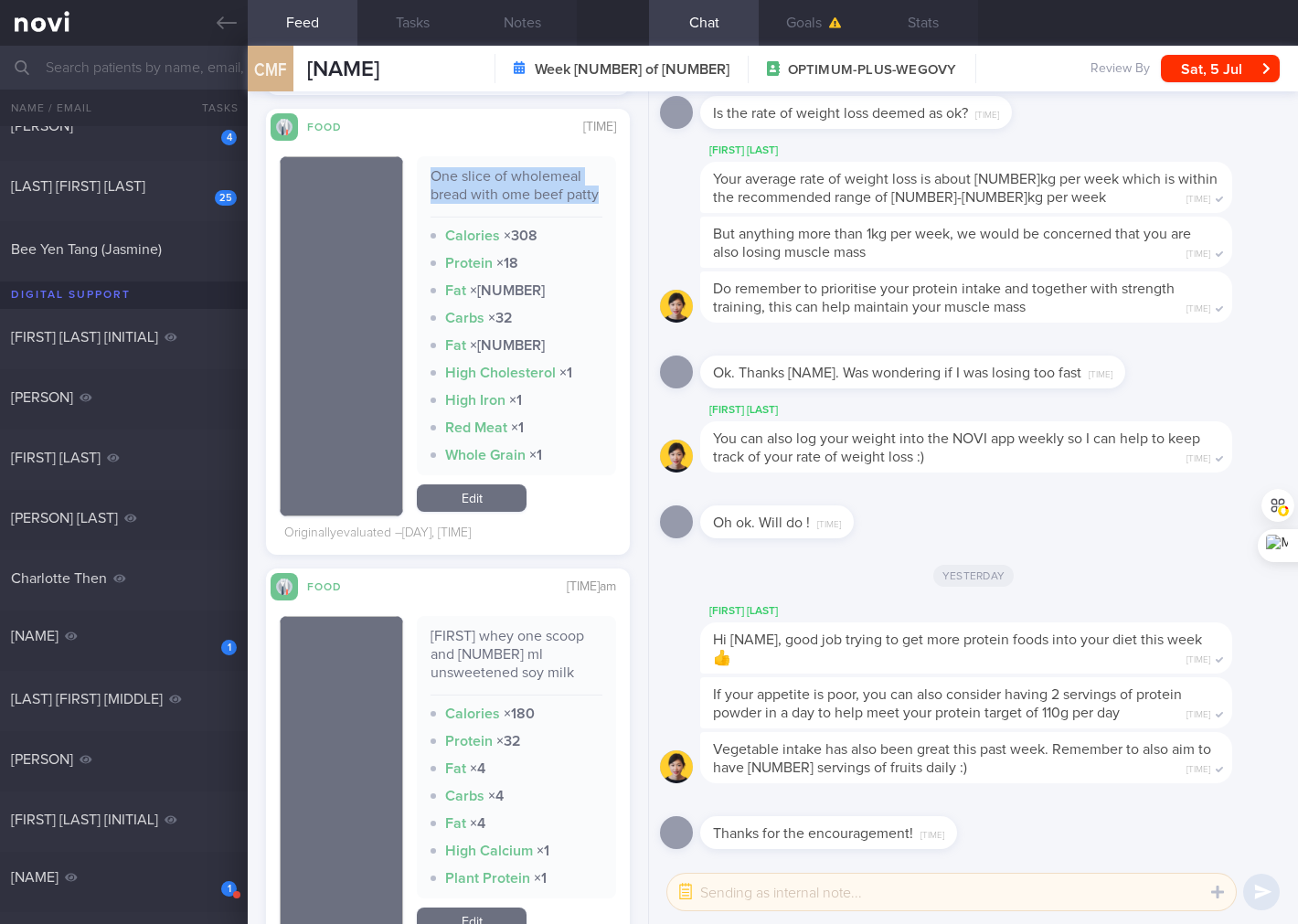 click on "Edit" at bounding box center [472, 498] 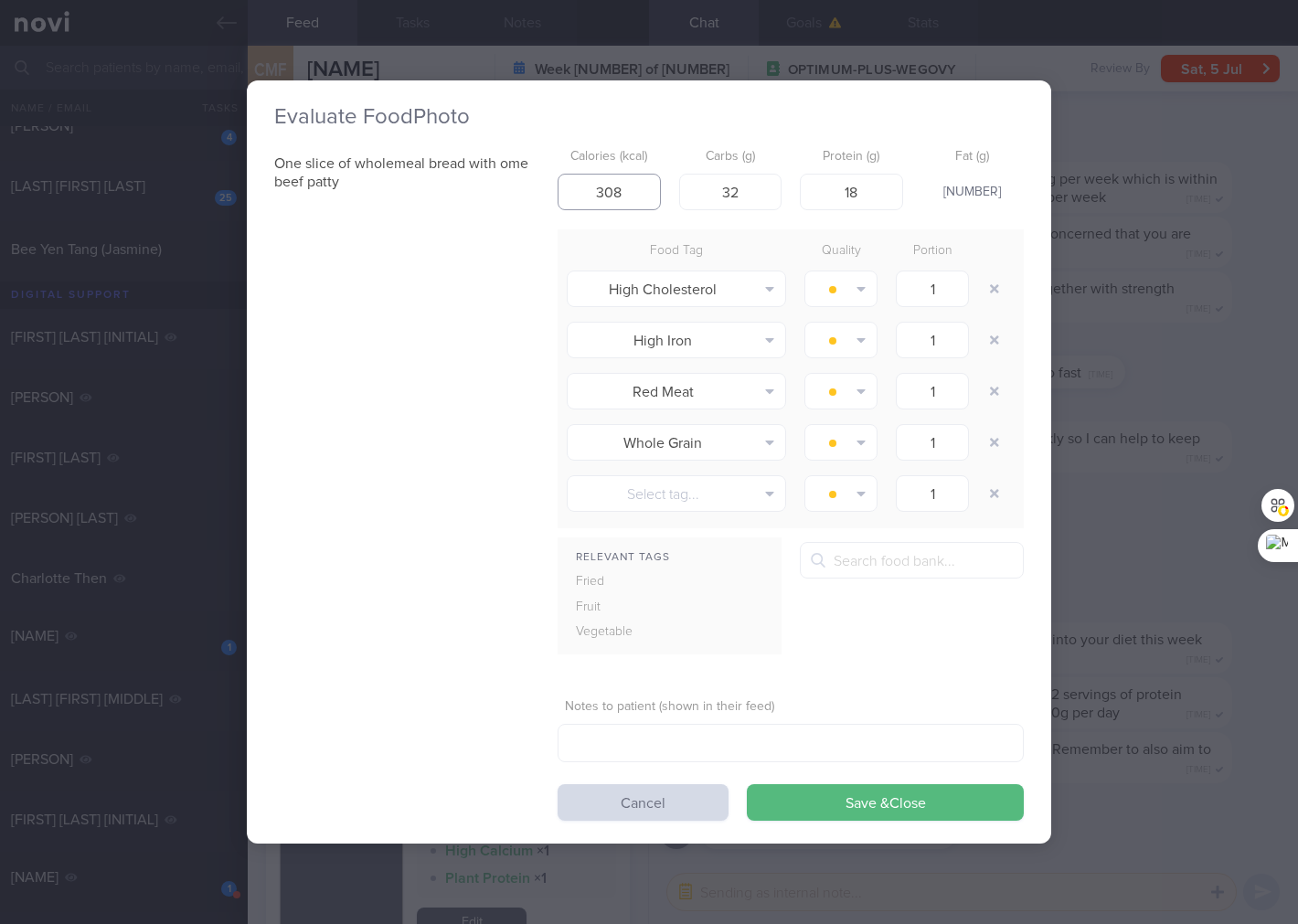 drag, startPoint x: 637, startPoint y: 197, endPoint x: 587, endPoint y: 201, distance: 50.159745 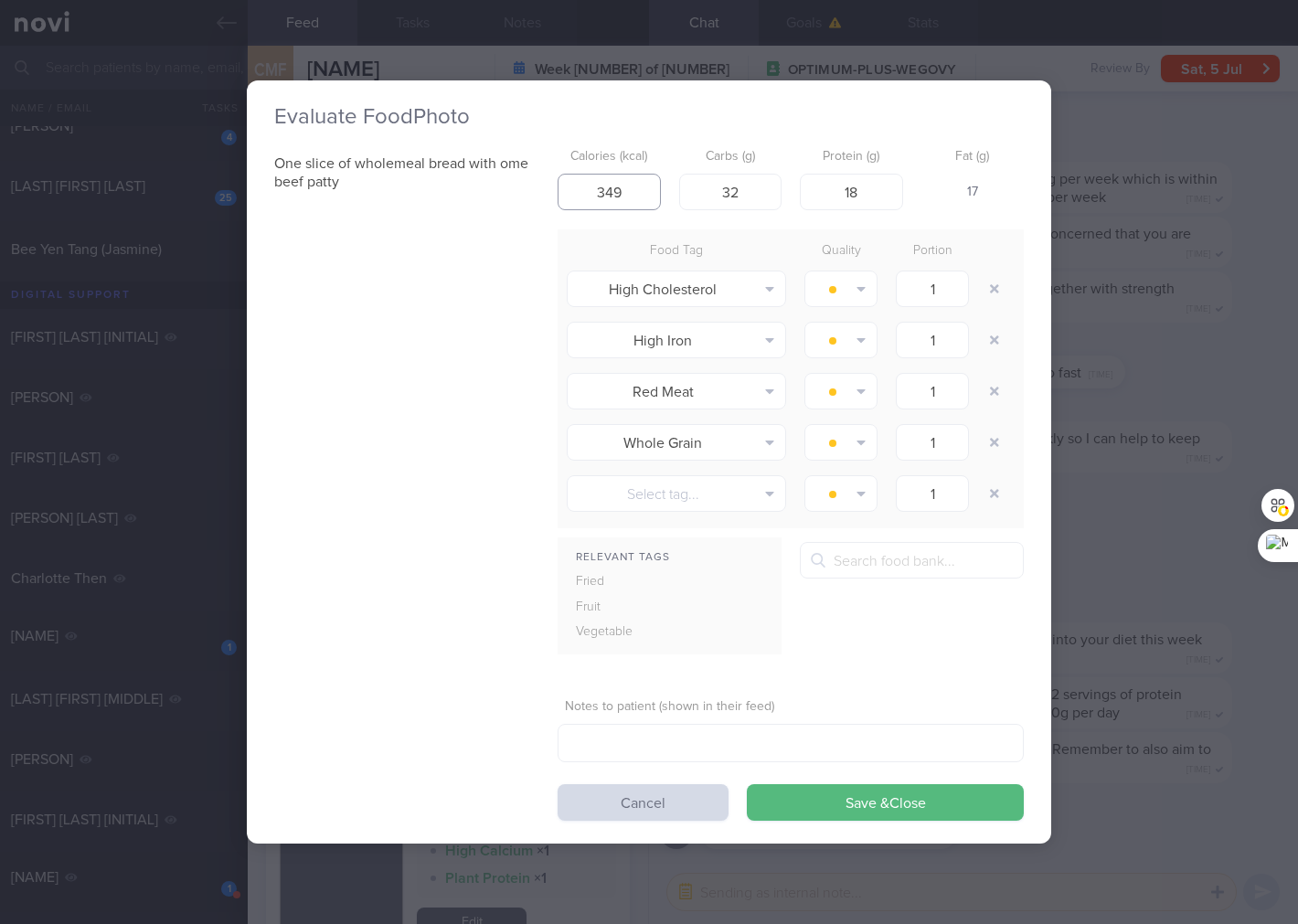 type on "349" 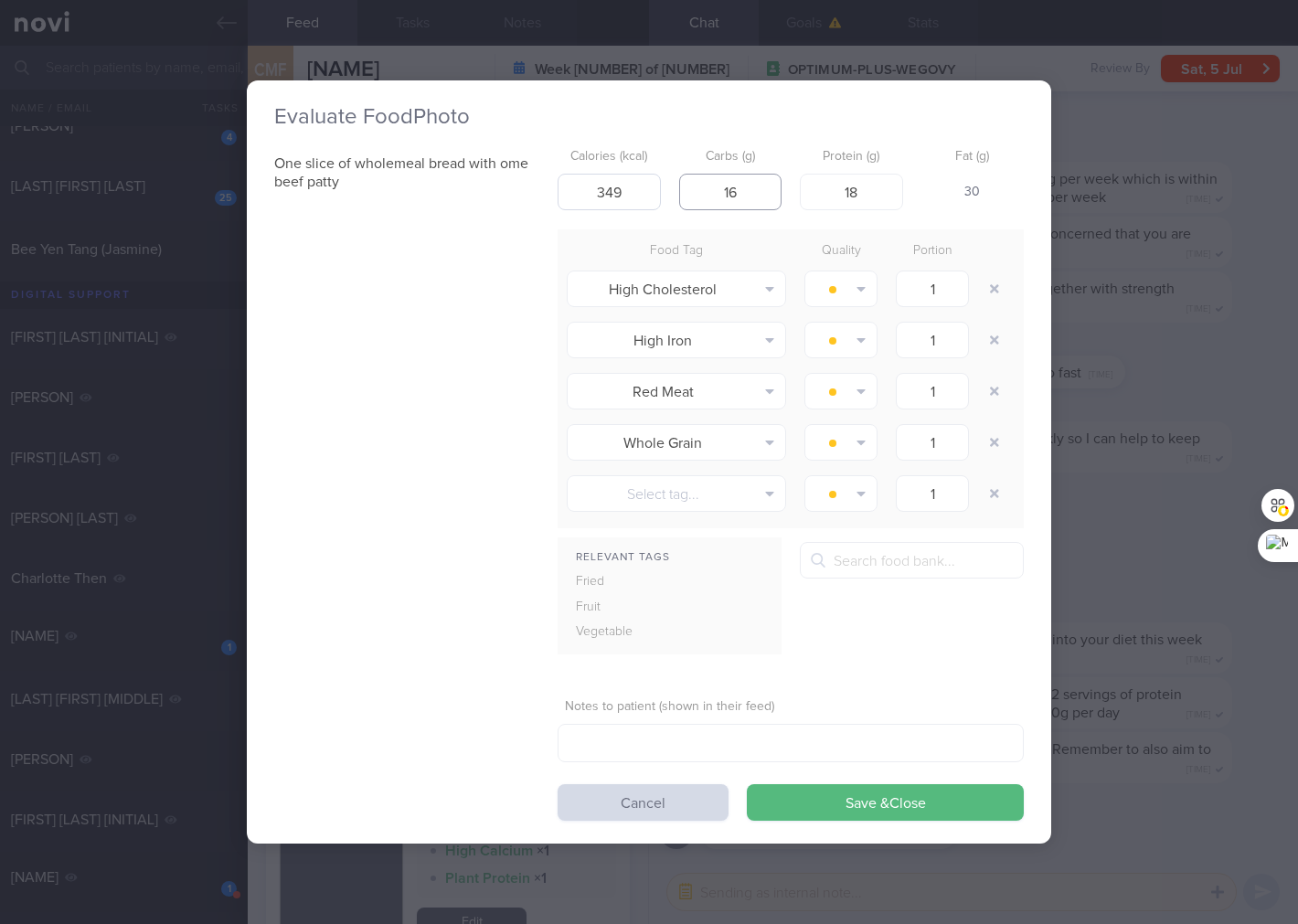 type on "16" 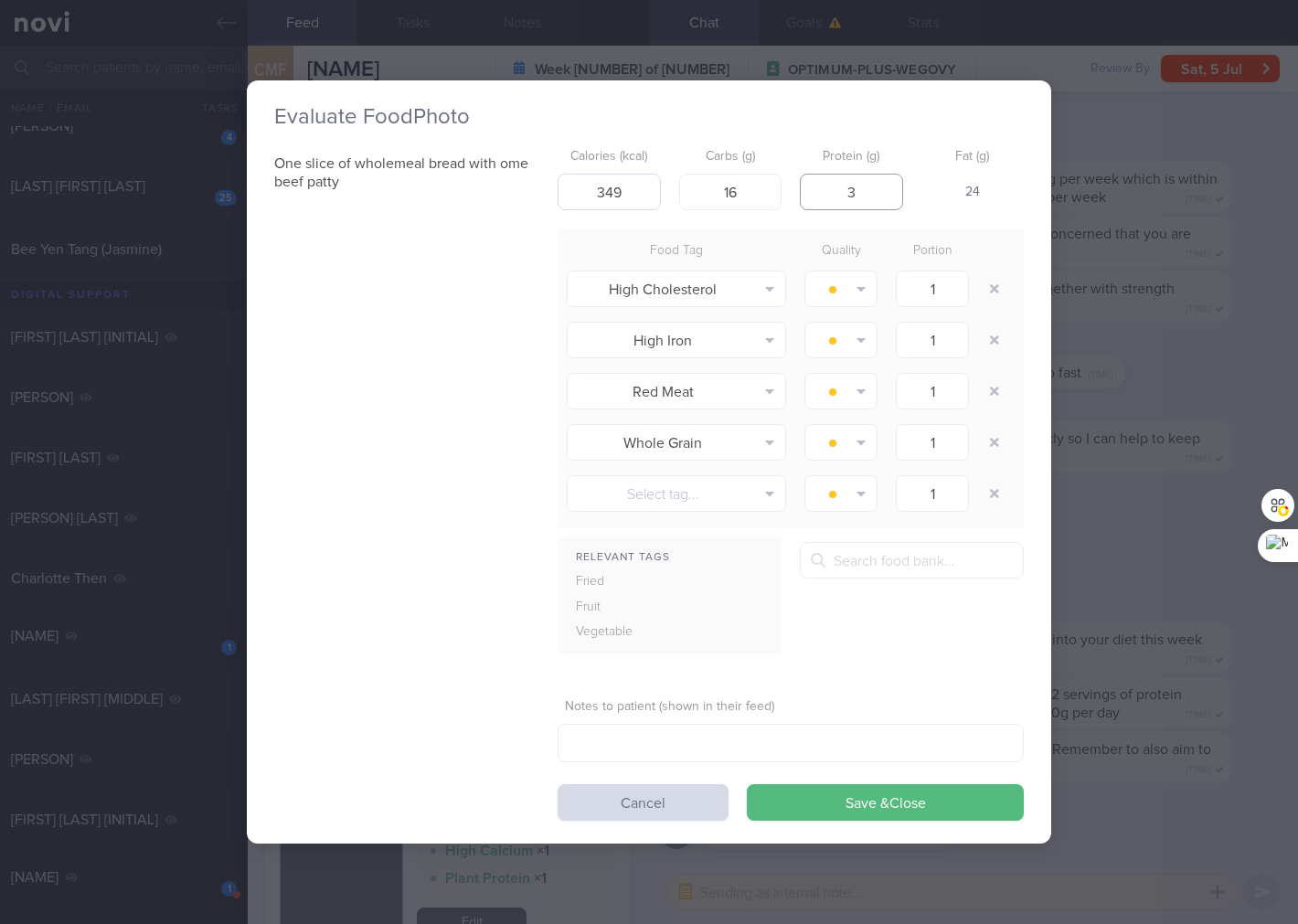type on "31" 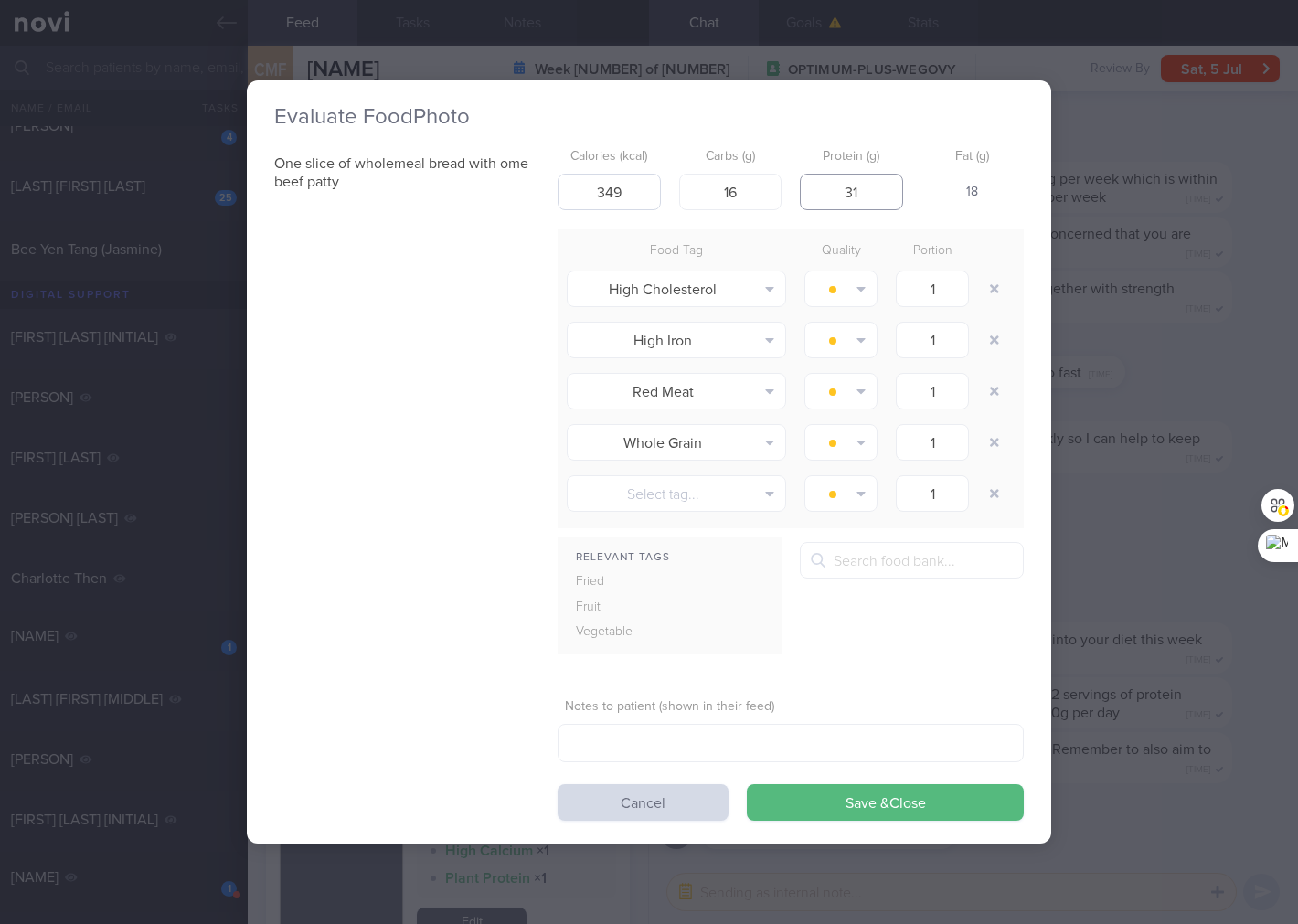 click on "Save &
Close" at bounding box center [885, 802] 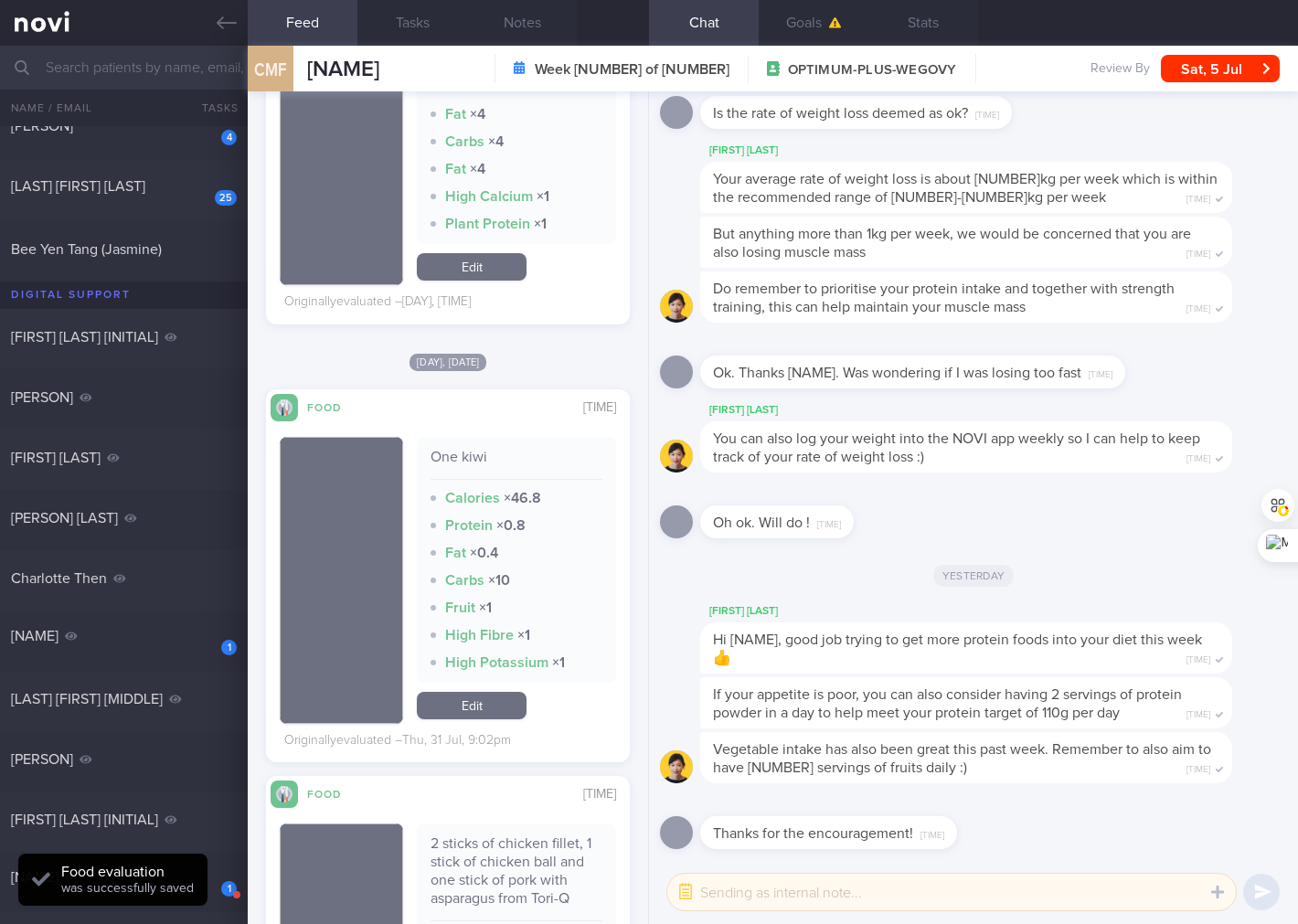 scroll, scrollTop: 2708, scrollLeft: 0, axis: vertical 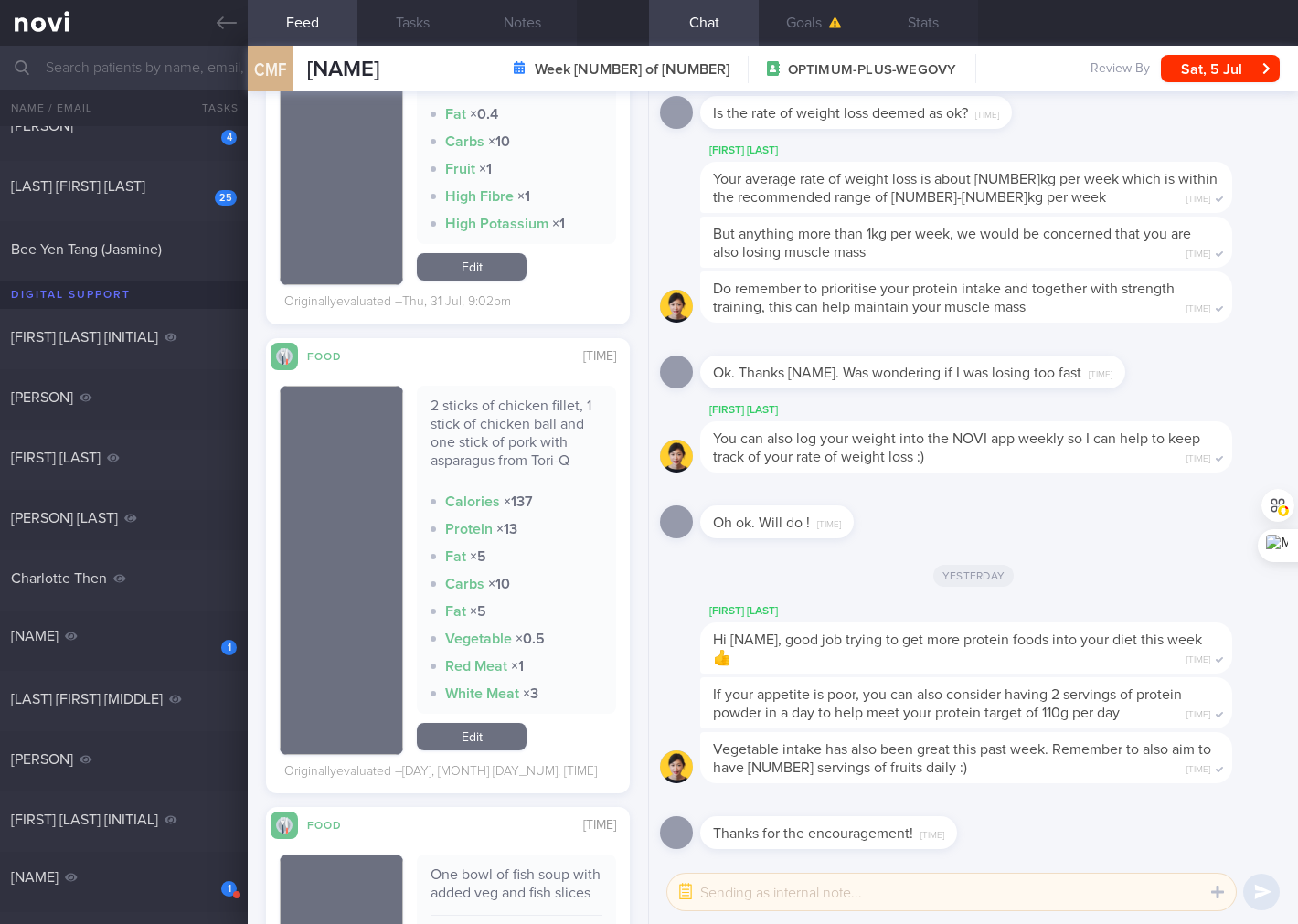 click on "2 sticks of chicken fillet, 1 stick of chicken ball and one stick of pork with asparagus from Tori-Q" at bounding box center [516, 440] 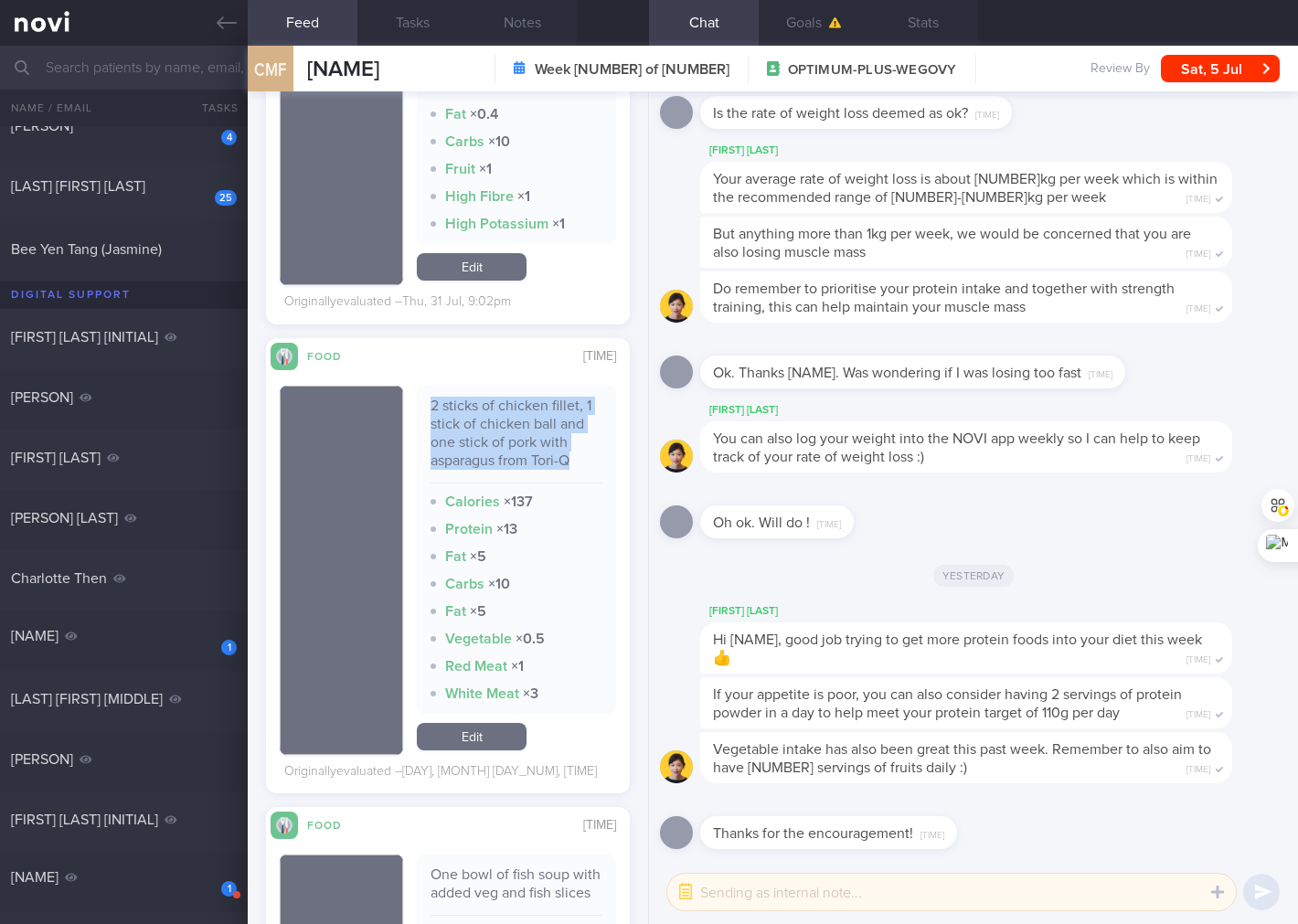 click on "2 sticks of chicken fillet, 1 stick of chicken ball and one stick of pork with asparagus from Tori-Q" at bounding box center [516, 440] 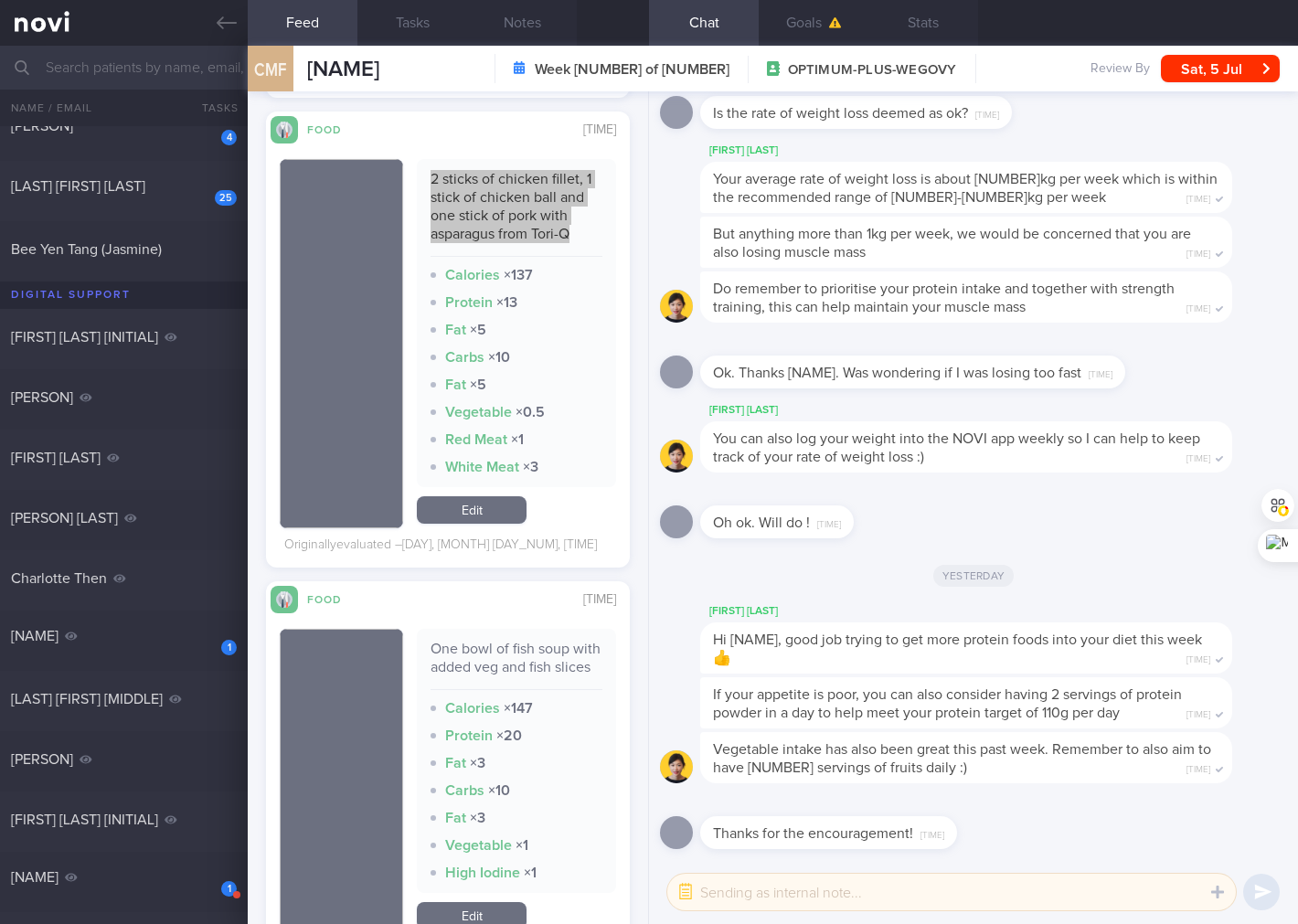 scroll, scrollTop: 2708, scrollLeft: 0, axis: vertical 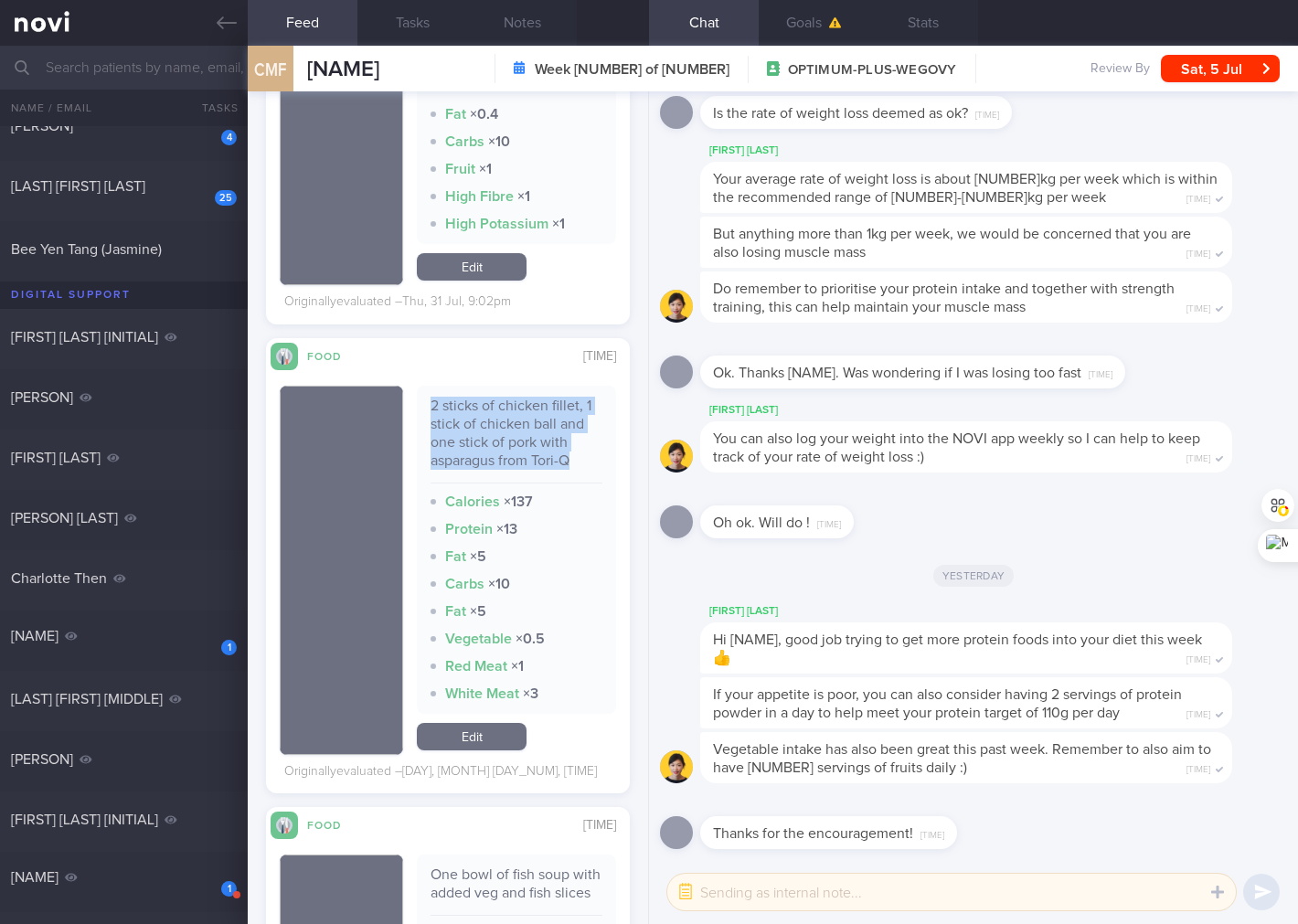 drag, startPoint x: 500, startPoint y: 743, endPoint x: 559, endPoint y: 451, distance: 297.90099 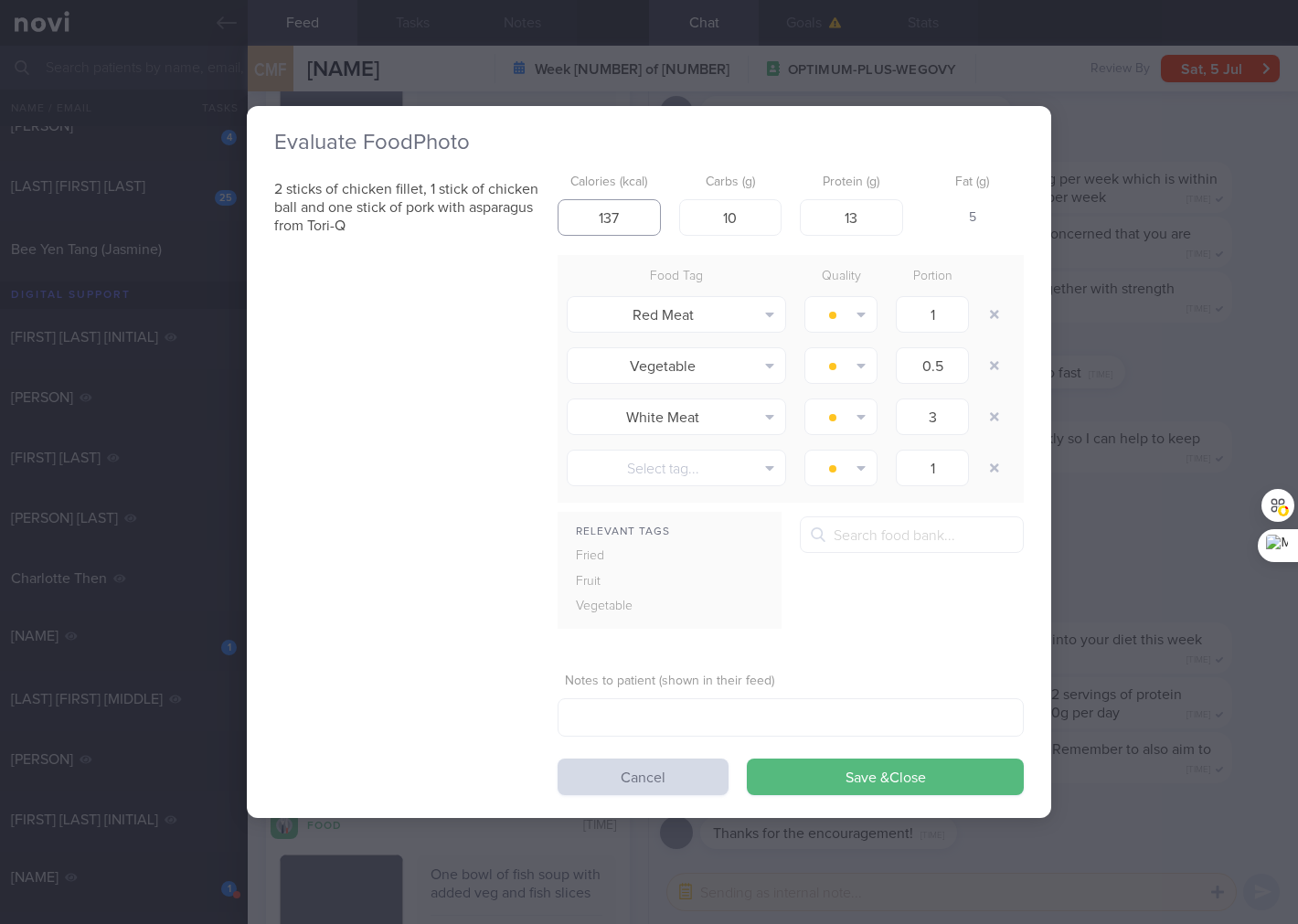 click on "137" at bounding box center [609, 218] 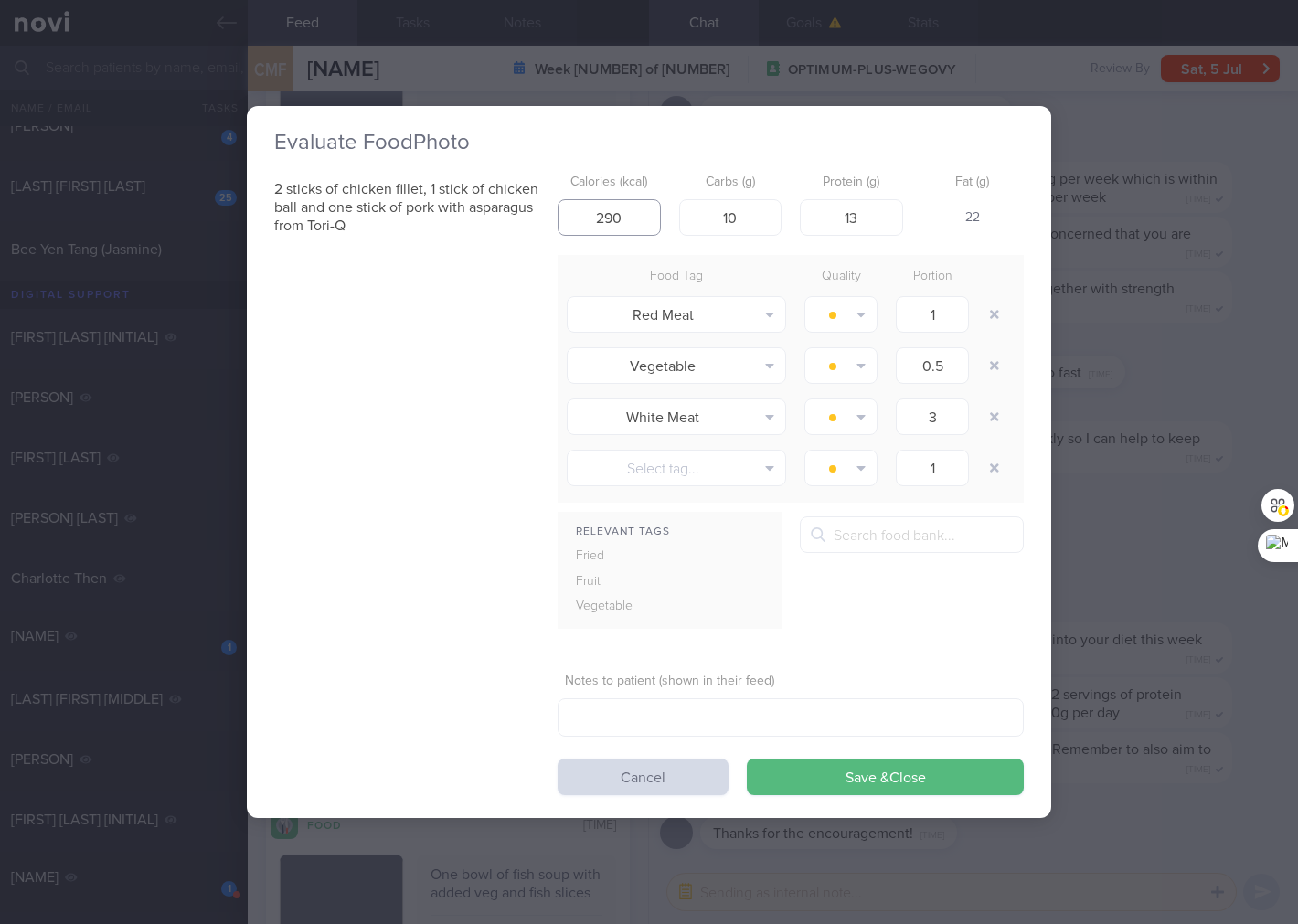 type on "290" 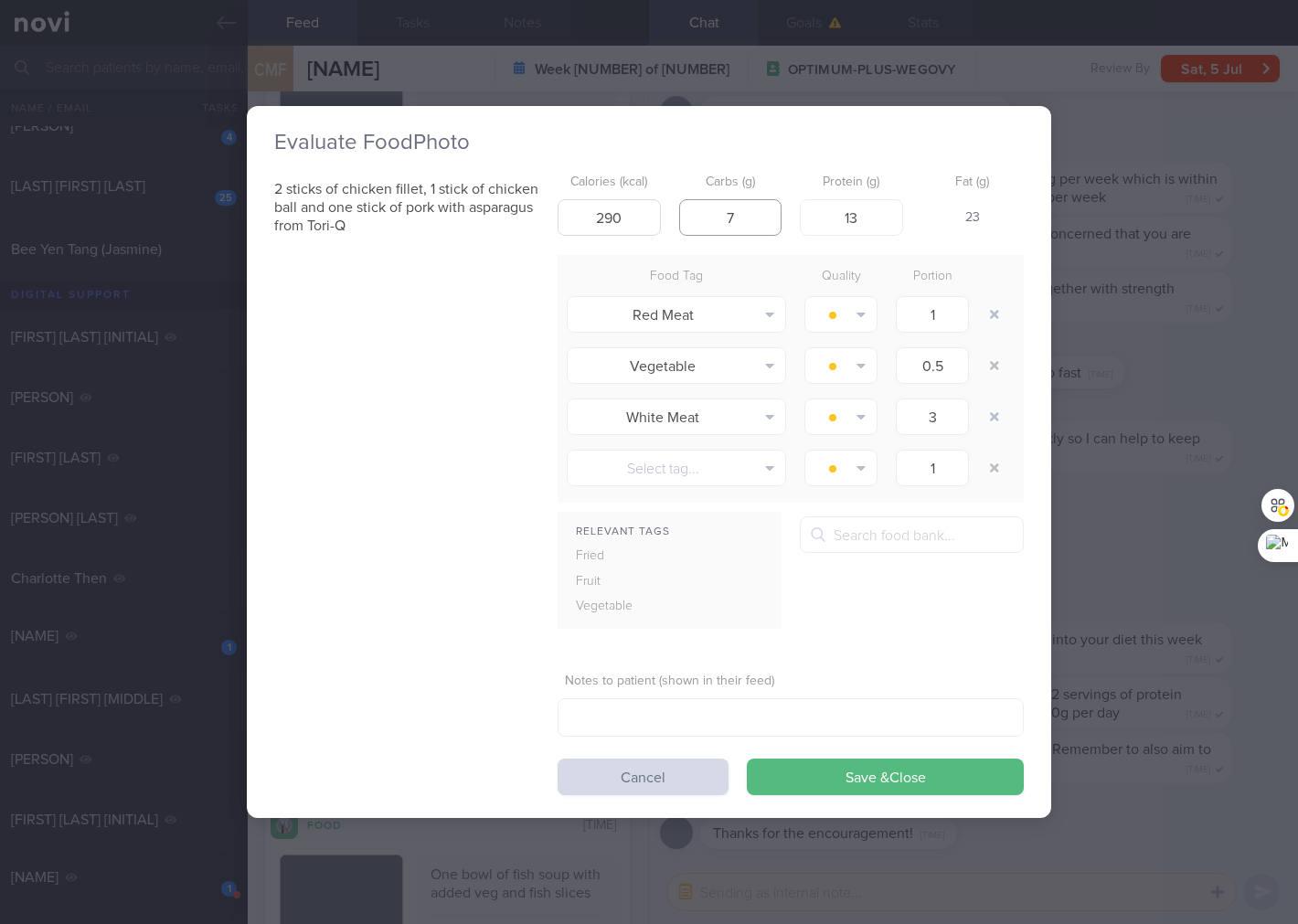 type on "7" 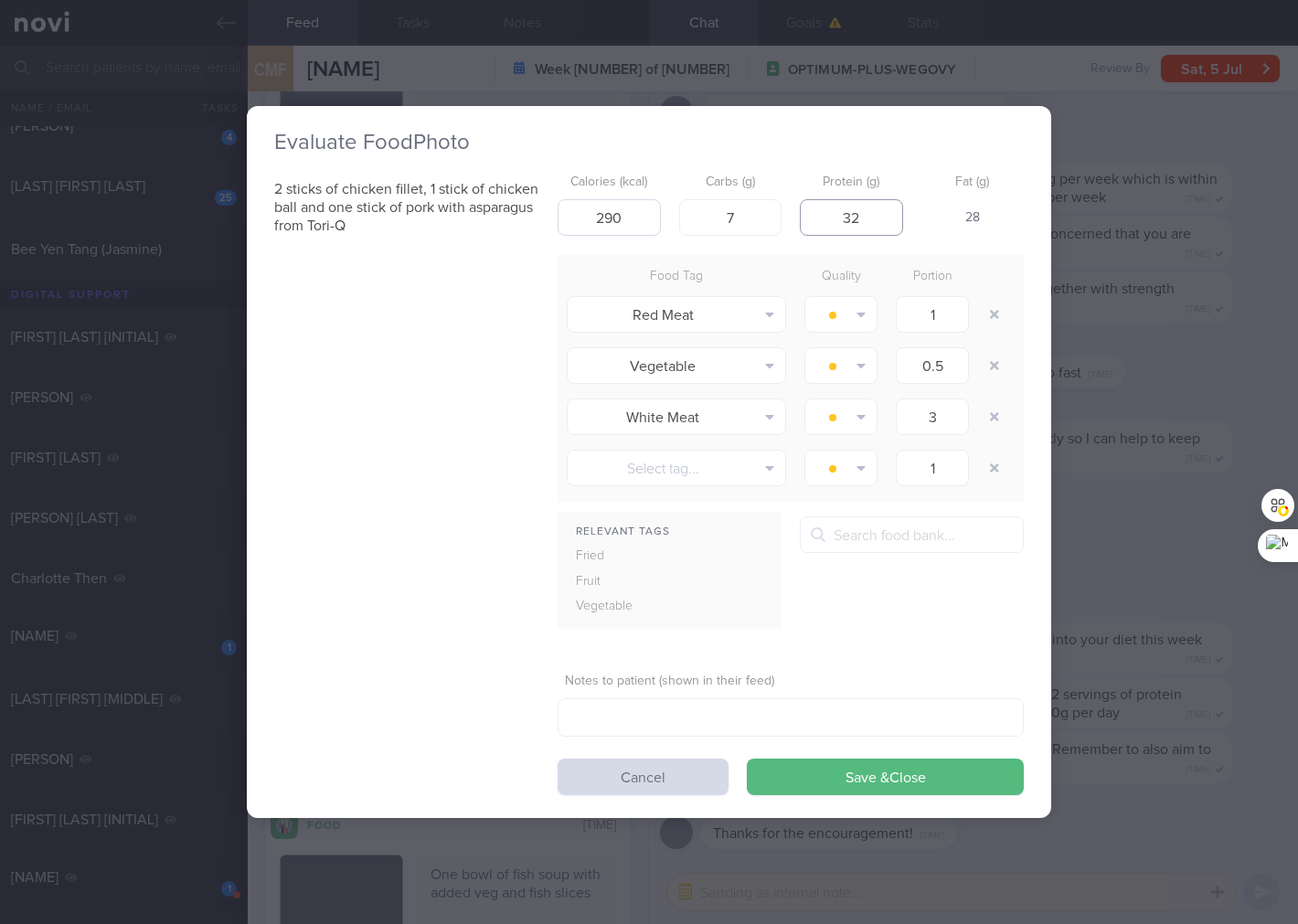 type on "32" 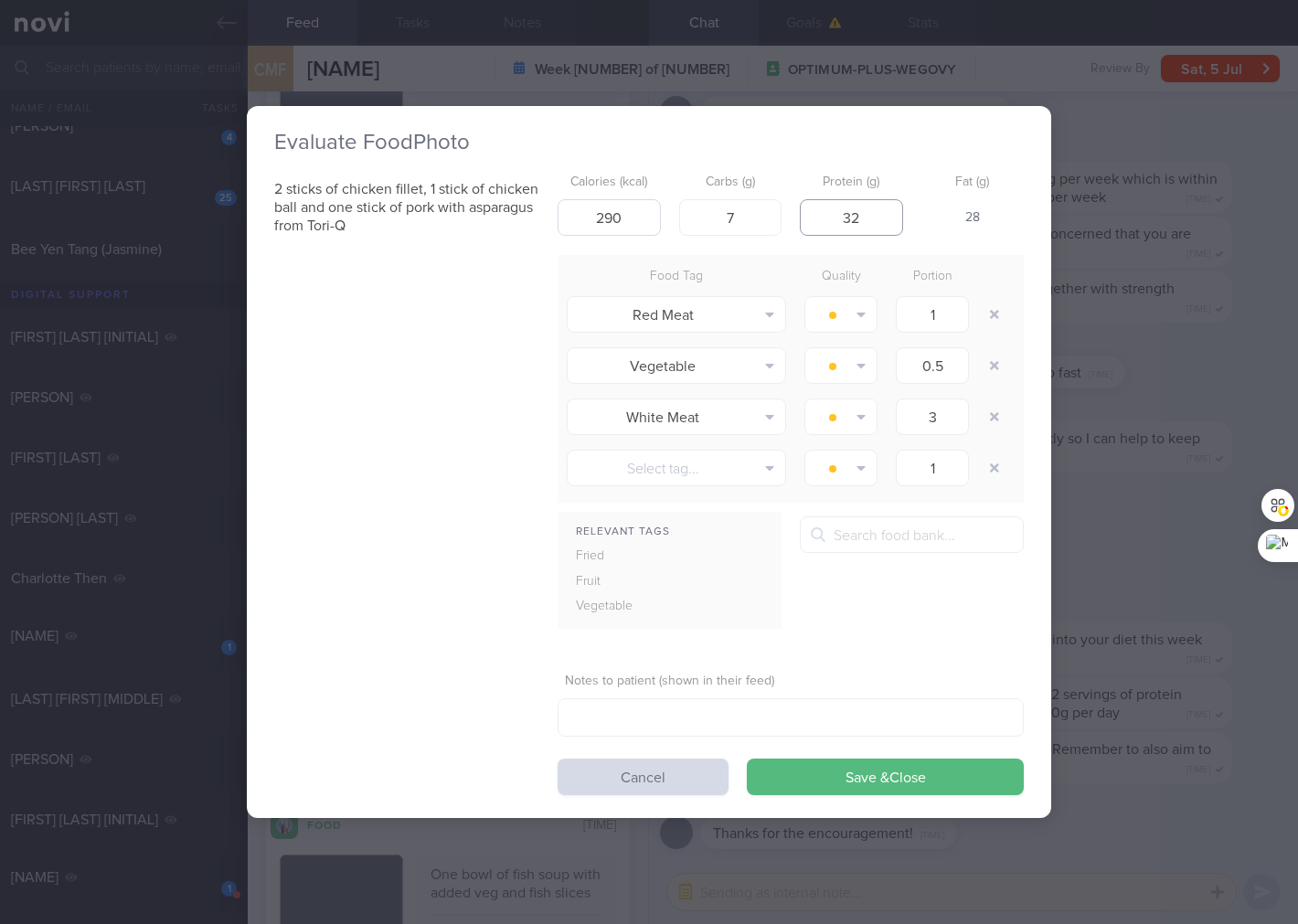 click on "Save &
Close" at bounding box center (885, 777) 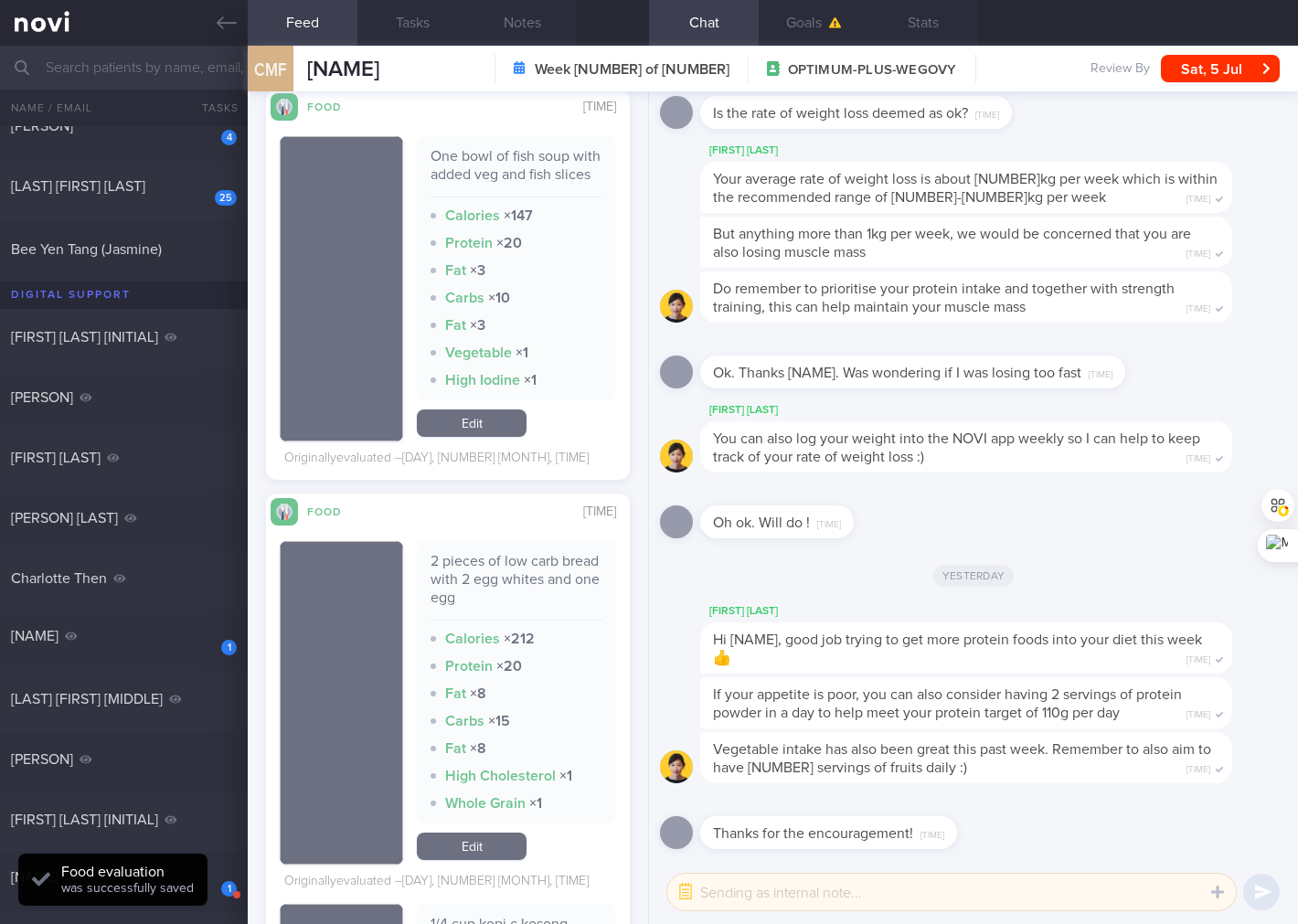 scroll, scrollTop: 3521, scrollLeft: 0, axis: vertical 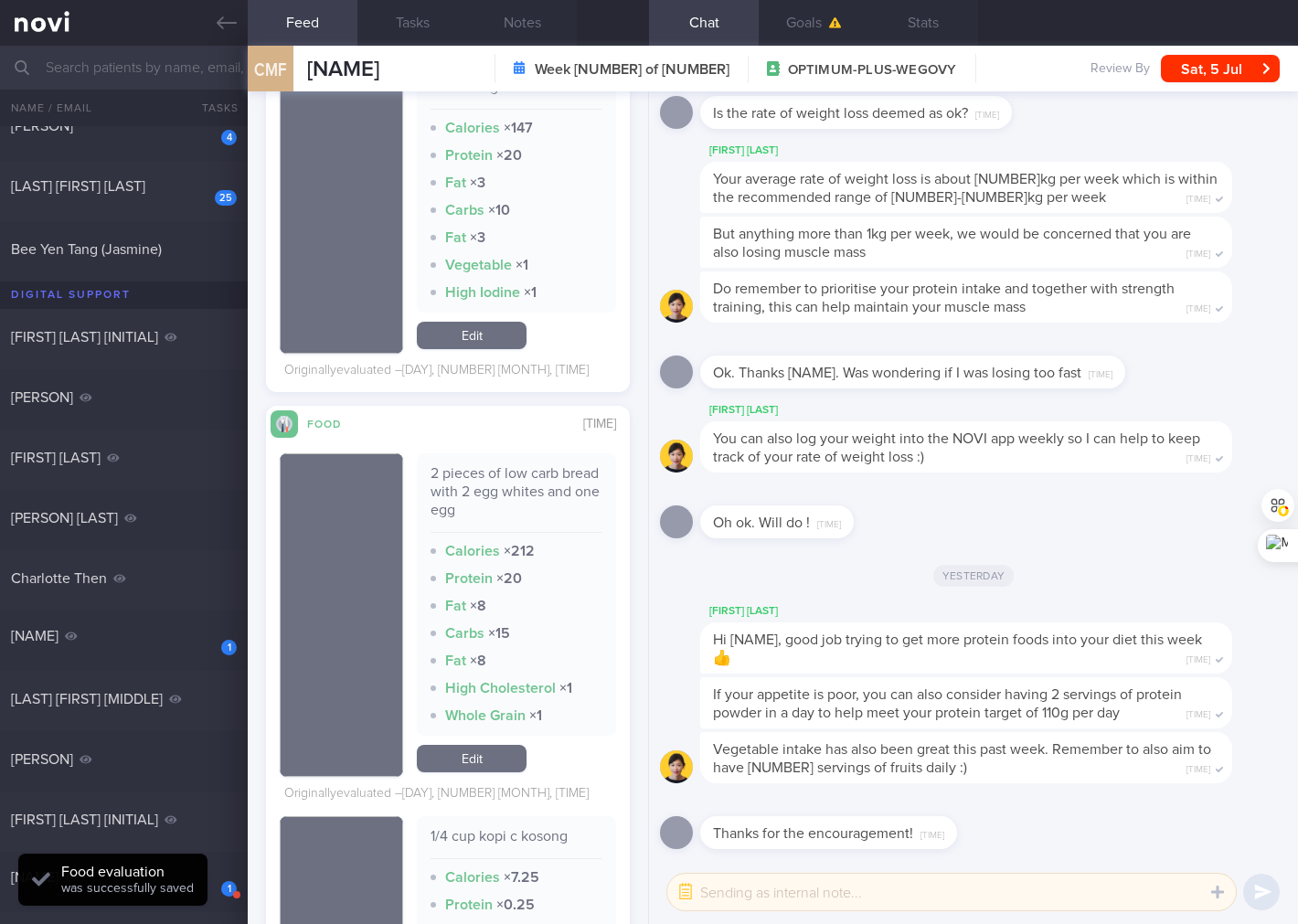 click on "2 pieces of low carb bread with 2 egg whites and one egg" at bounding box center [516, 498] 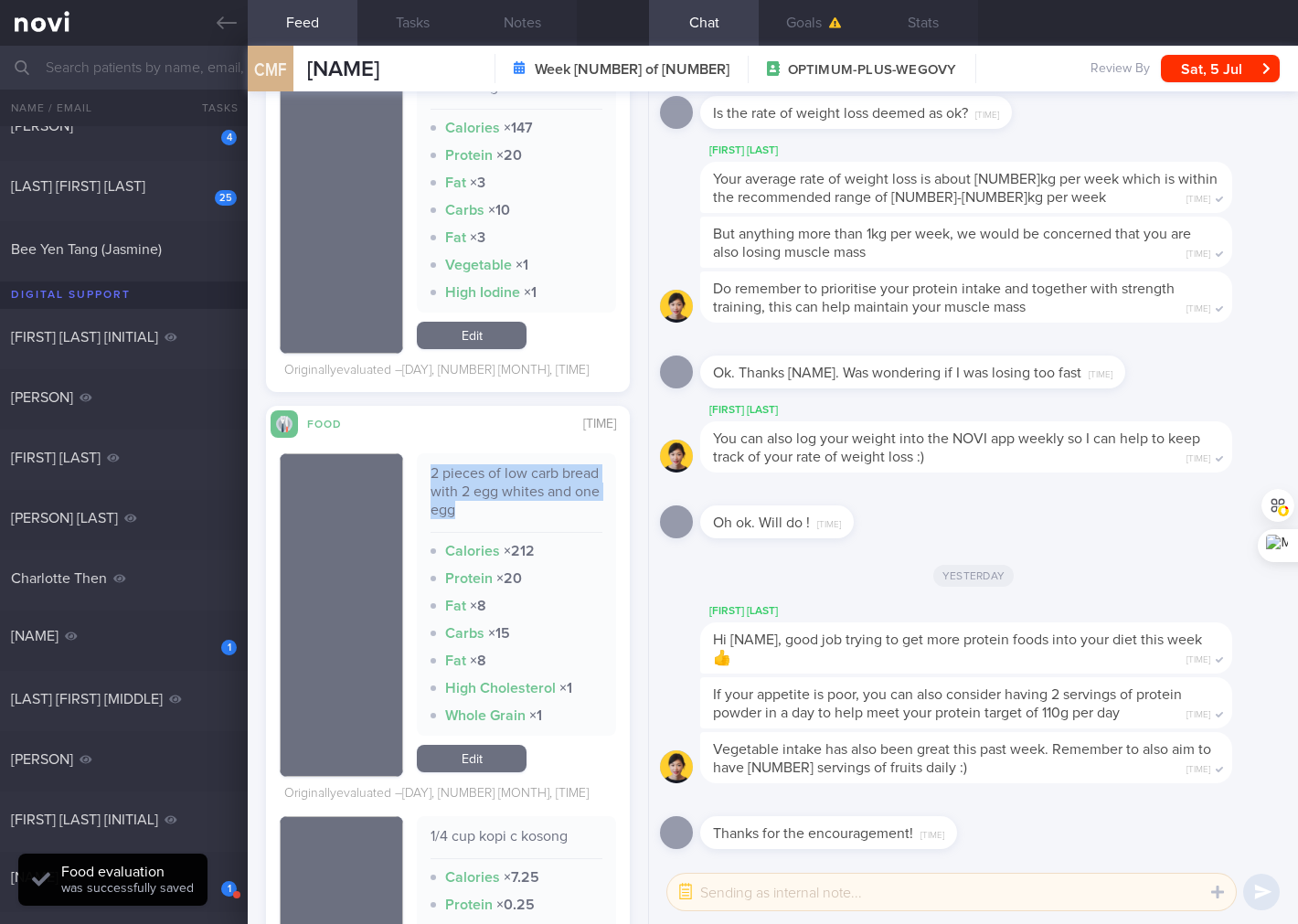 click on "2 pieces of low carb bread with 2 egg whites and one egg" at bounding box center [516, 498] 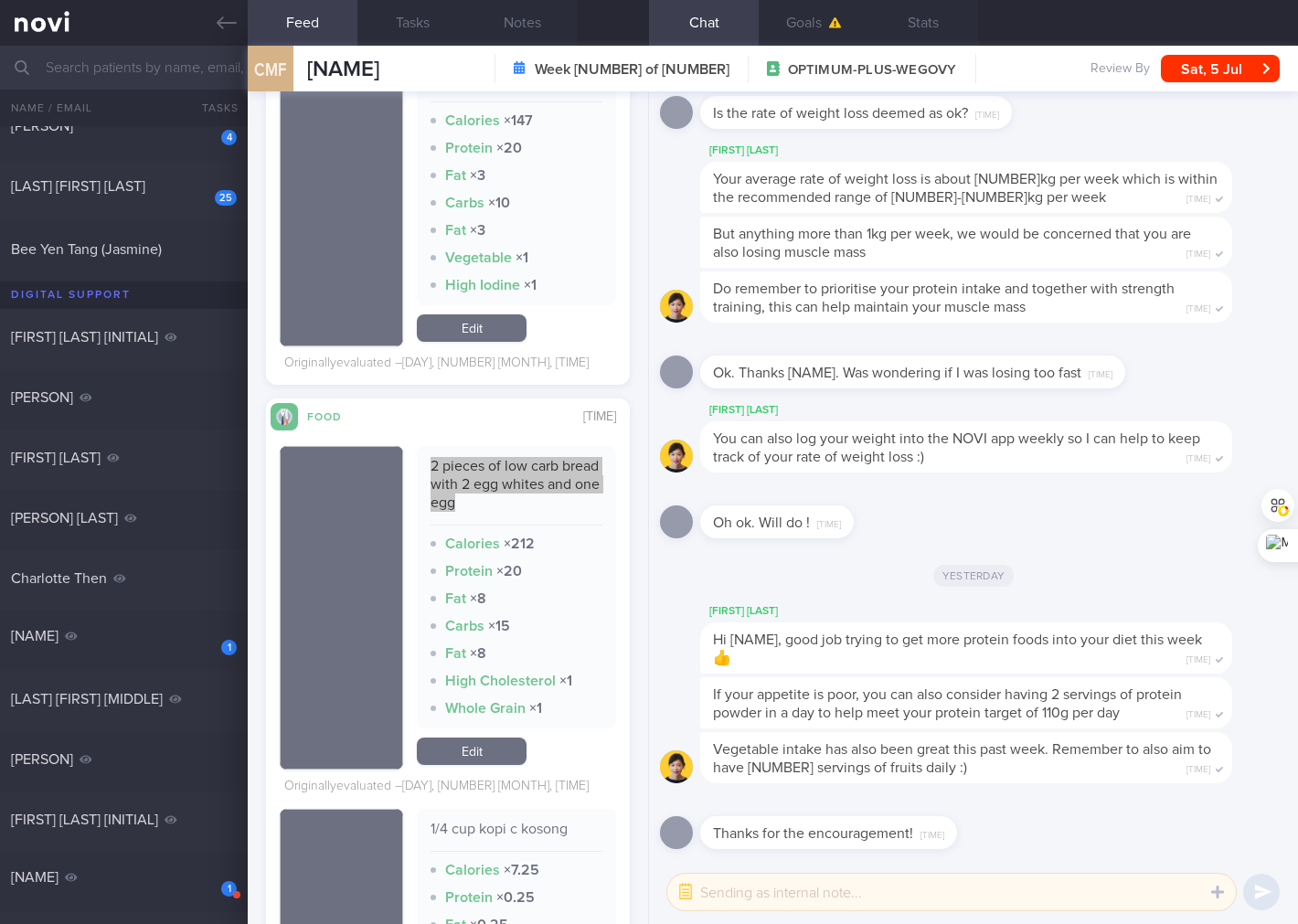 scroll, scrollTop: 3521, scrollLeft: 0, axis: vertical 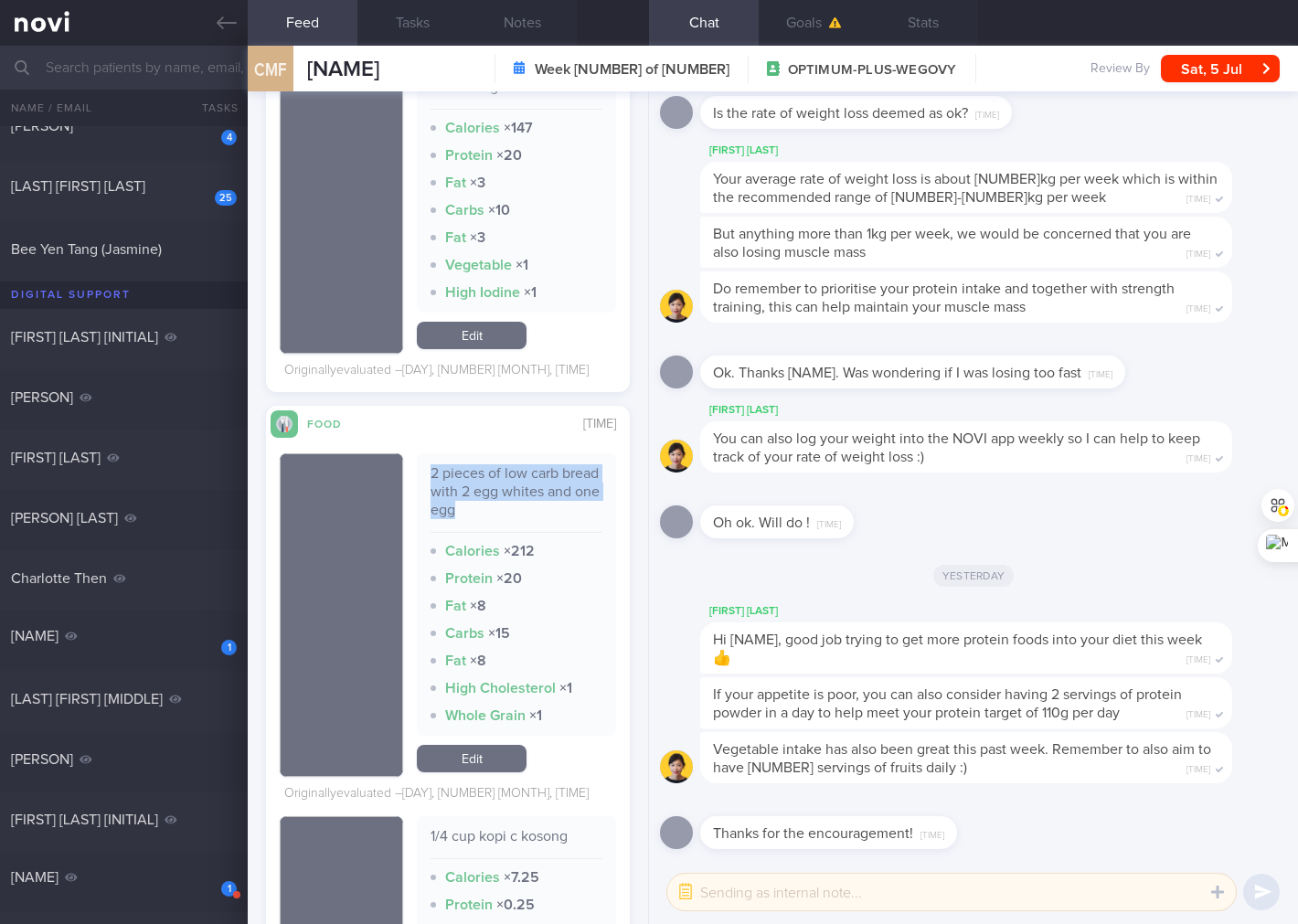 drag, startPoint x: 469, startPoint y: 783, endPoint x: 528, endPoint y: 674, distance: 123.94354 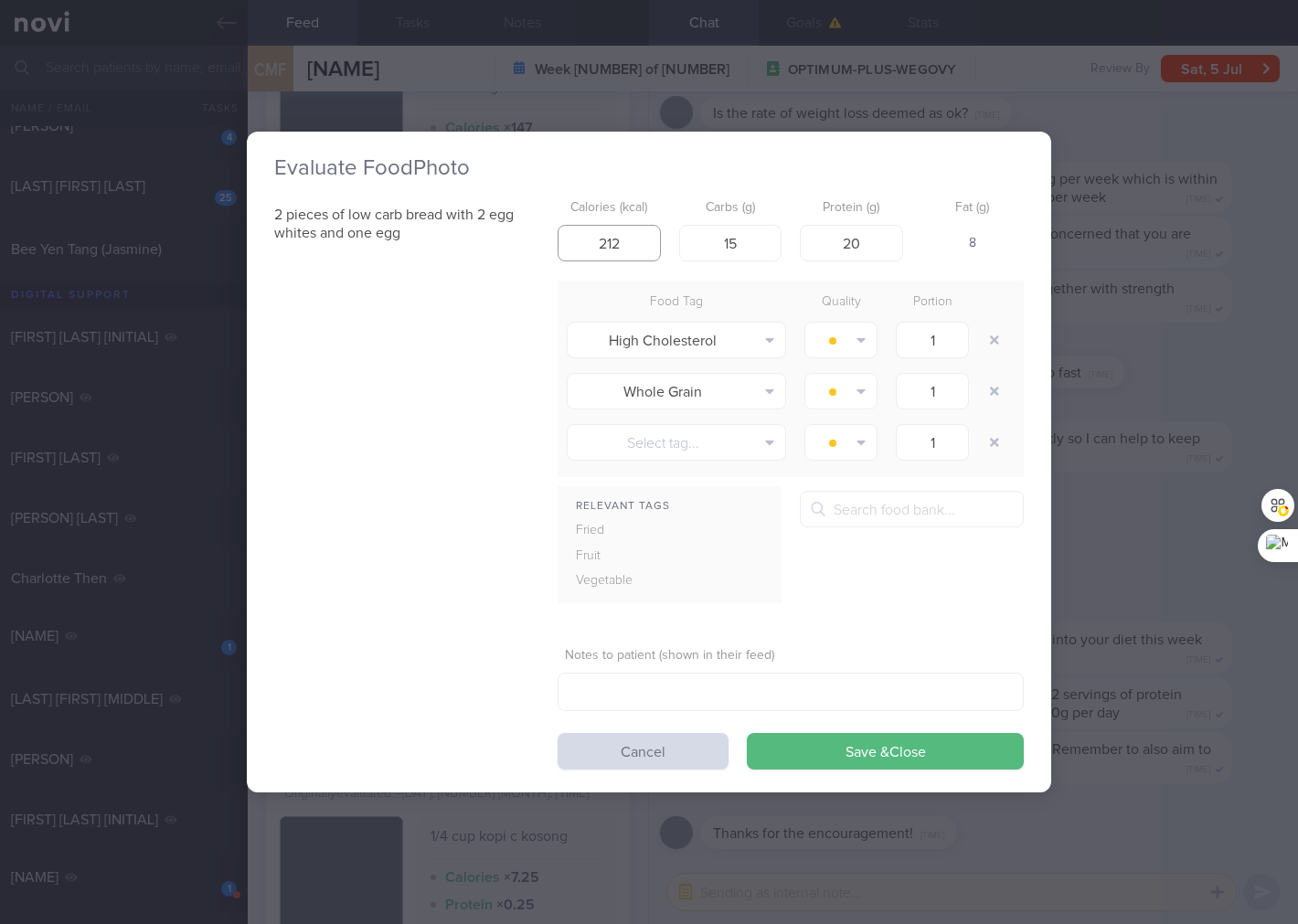 click on "212" at bounding box center [609, 243] 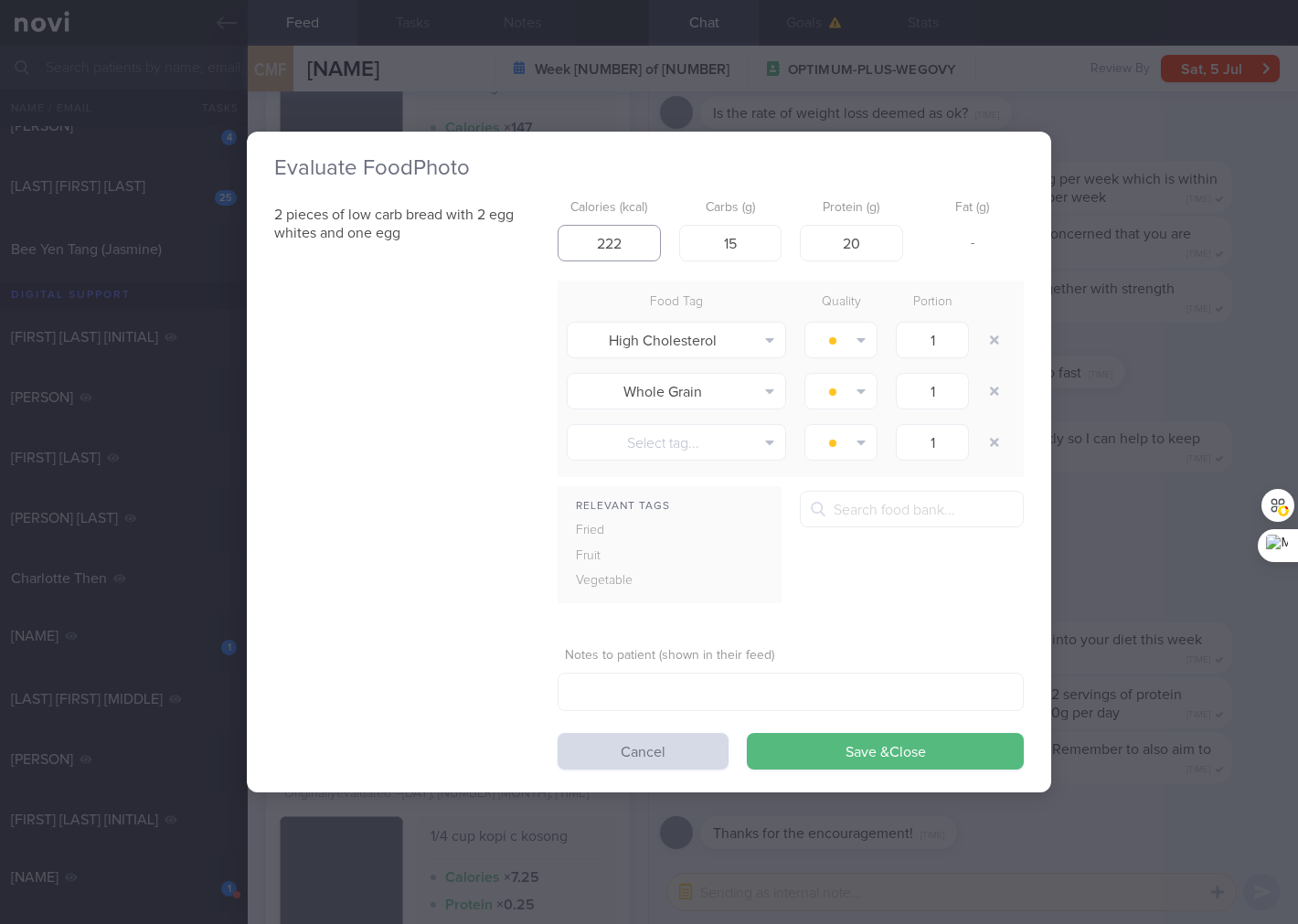 type on "222" 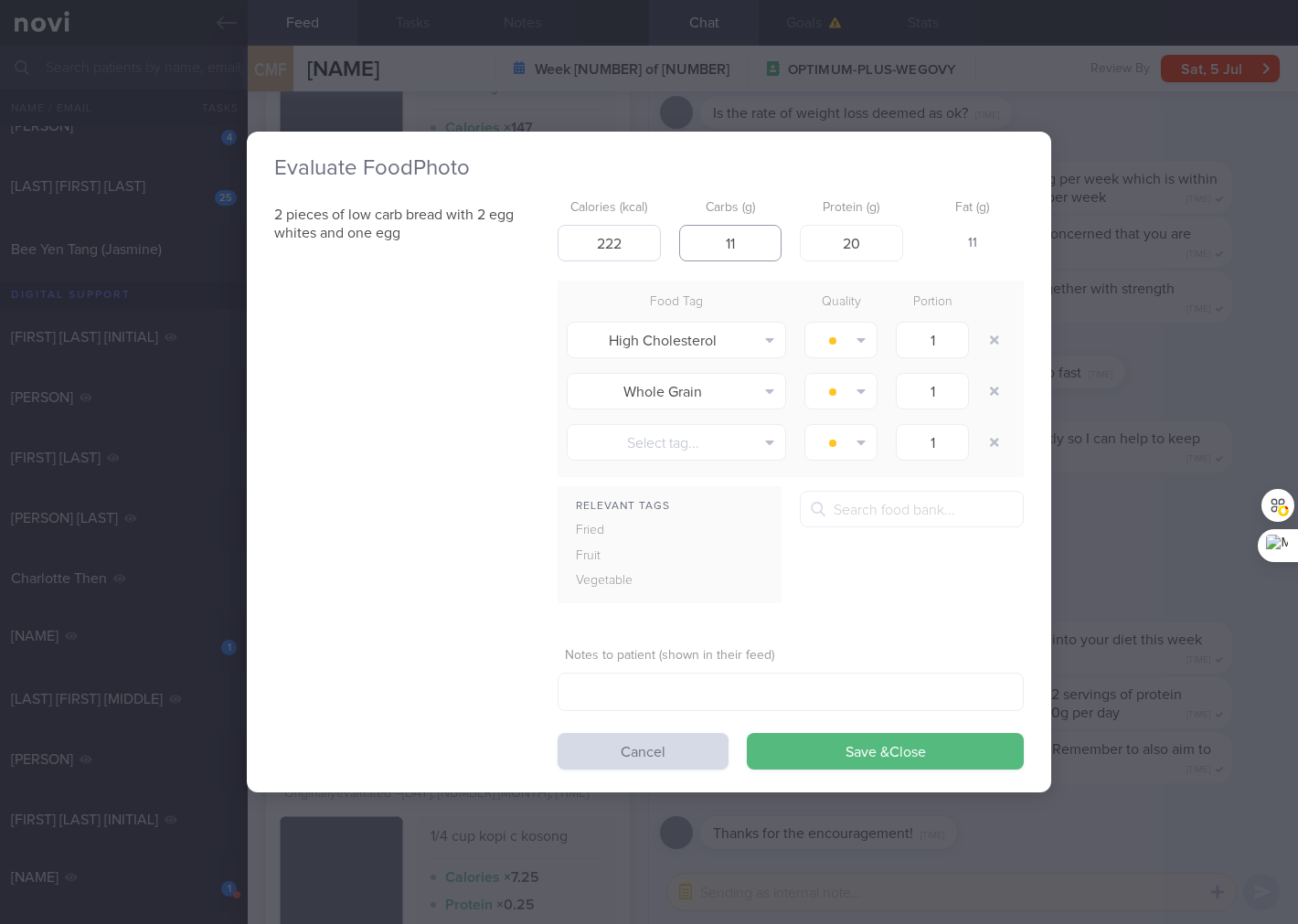 type on "11" 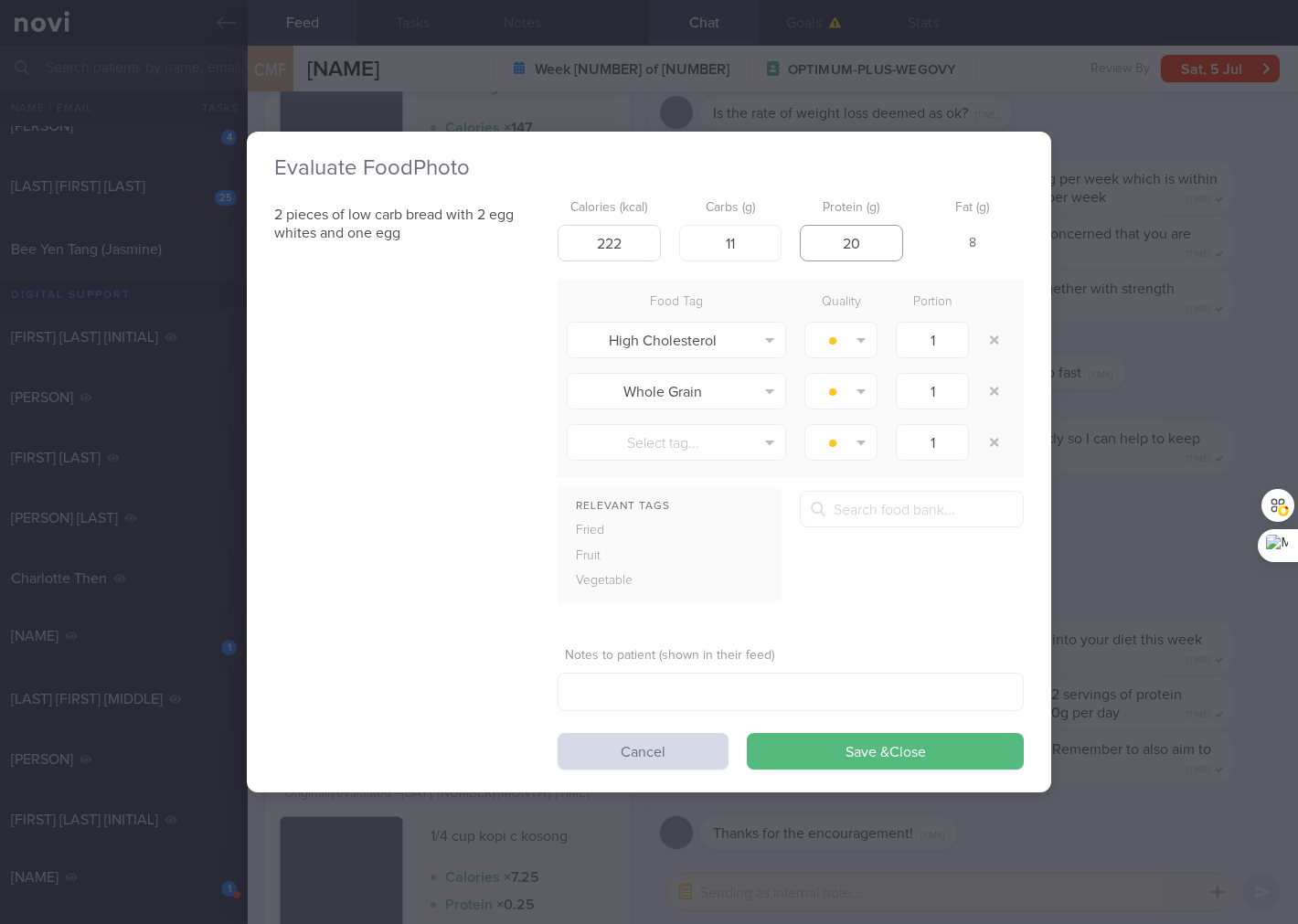 type on "[NUMBER]" 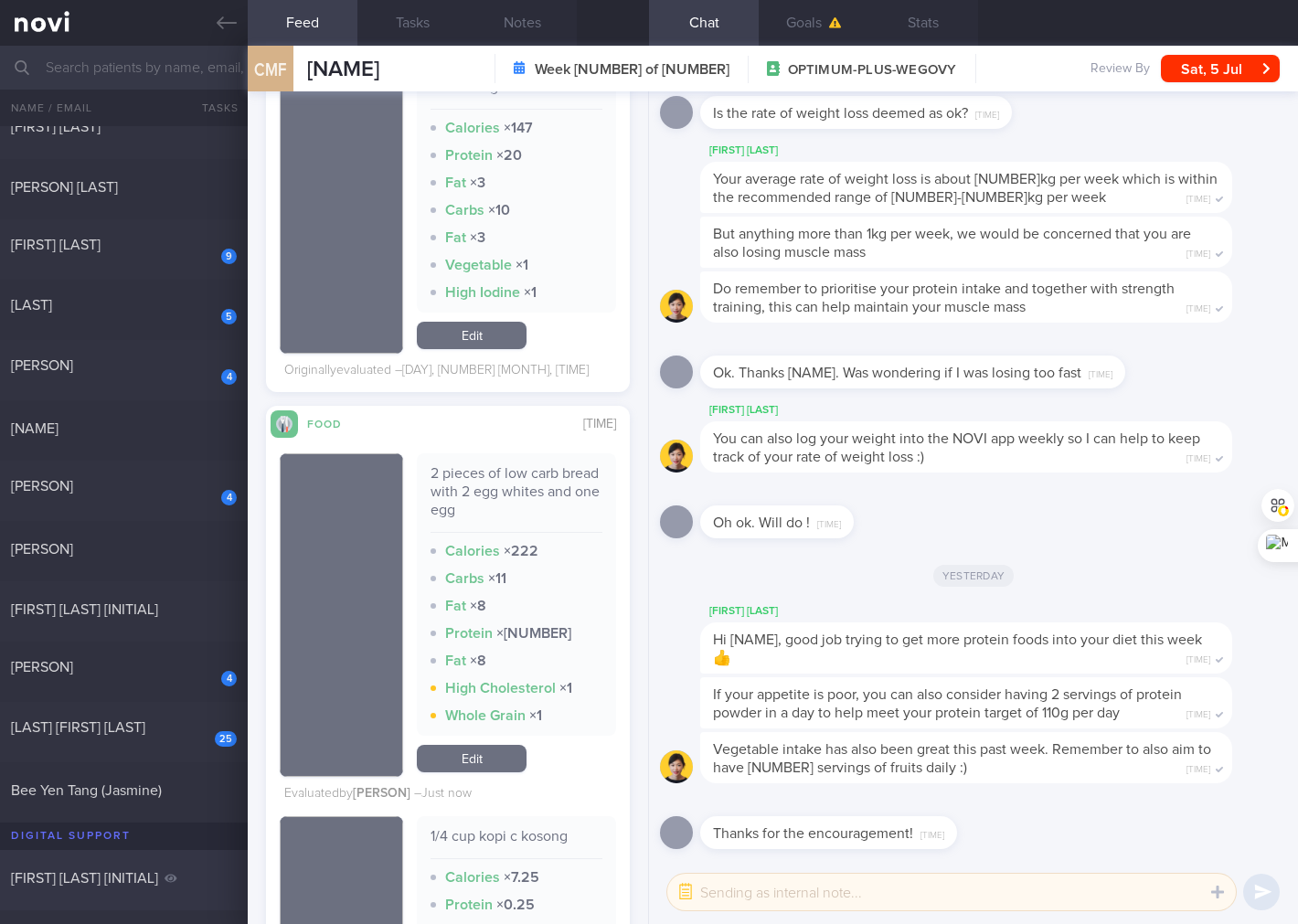 scroll, scrollTop: 722, scrollLeft: 0, axis: vertical 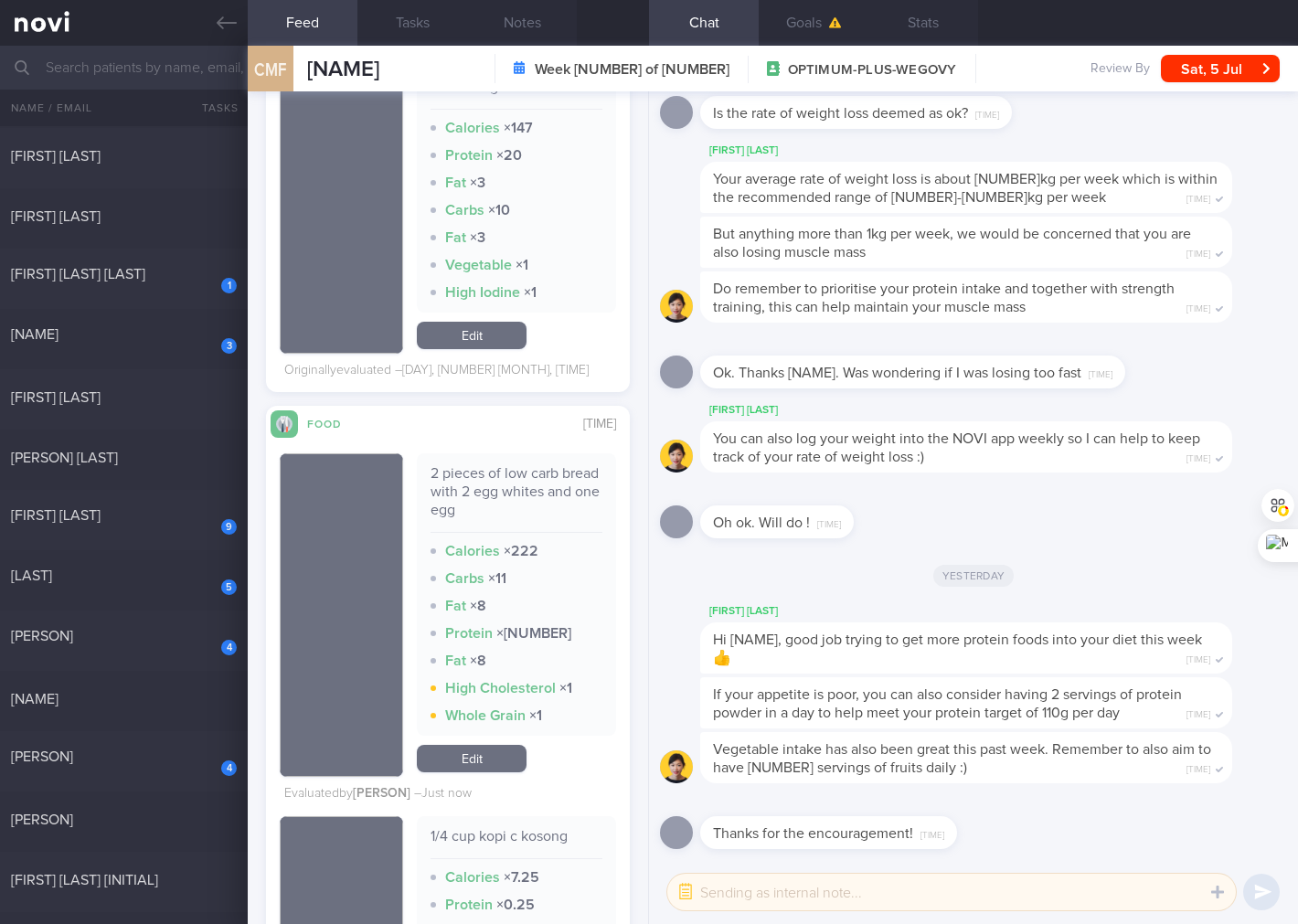 drag, startPoint x: 117, startPoint y: 462, endPoint x: 375, endPoint y: 69, distance: 470.1202 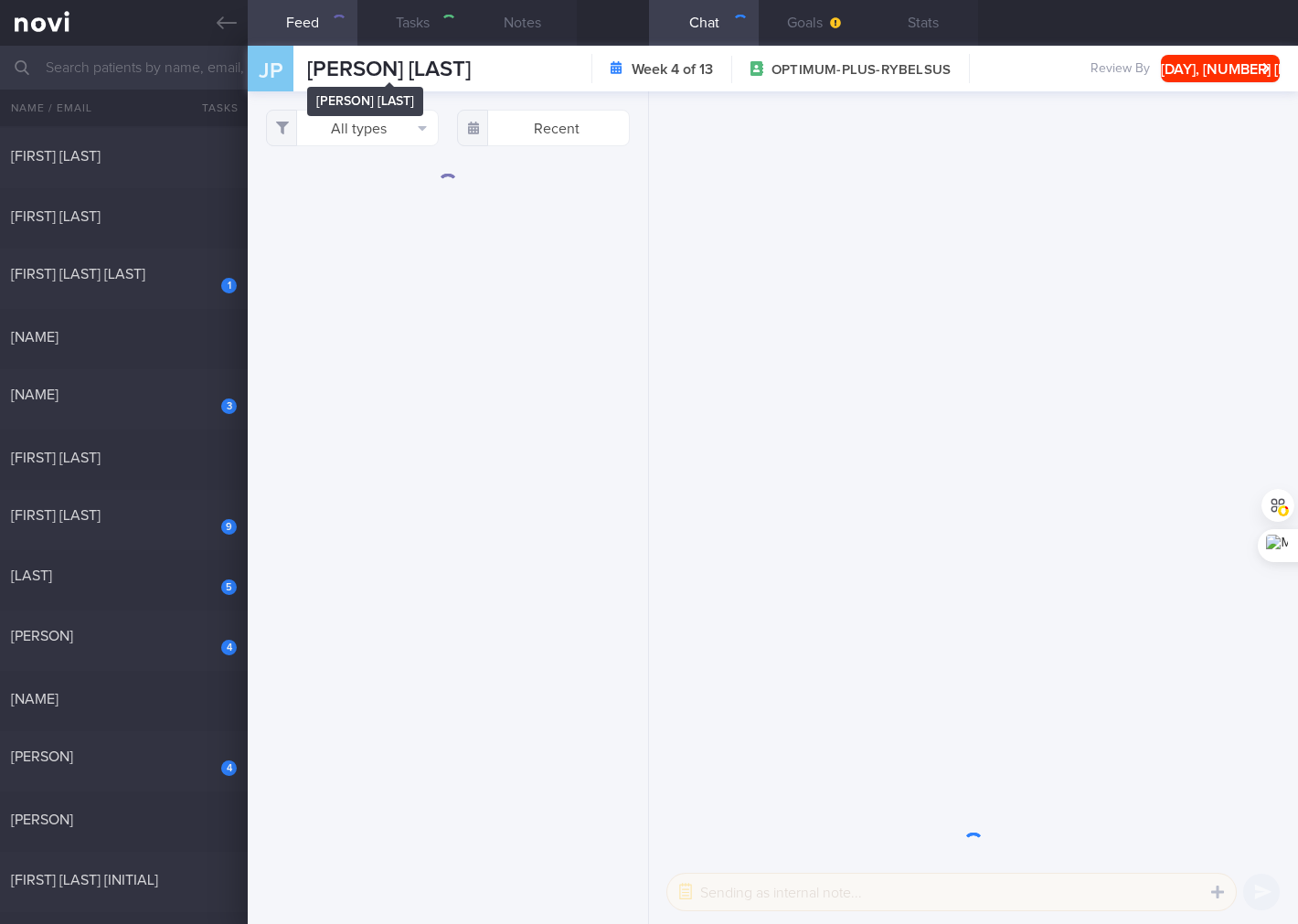 scroll, scrollTop: 0, scrollLeft: 0, axis: both 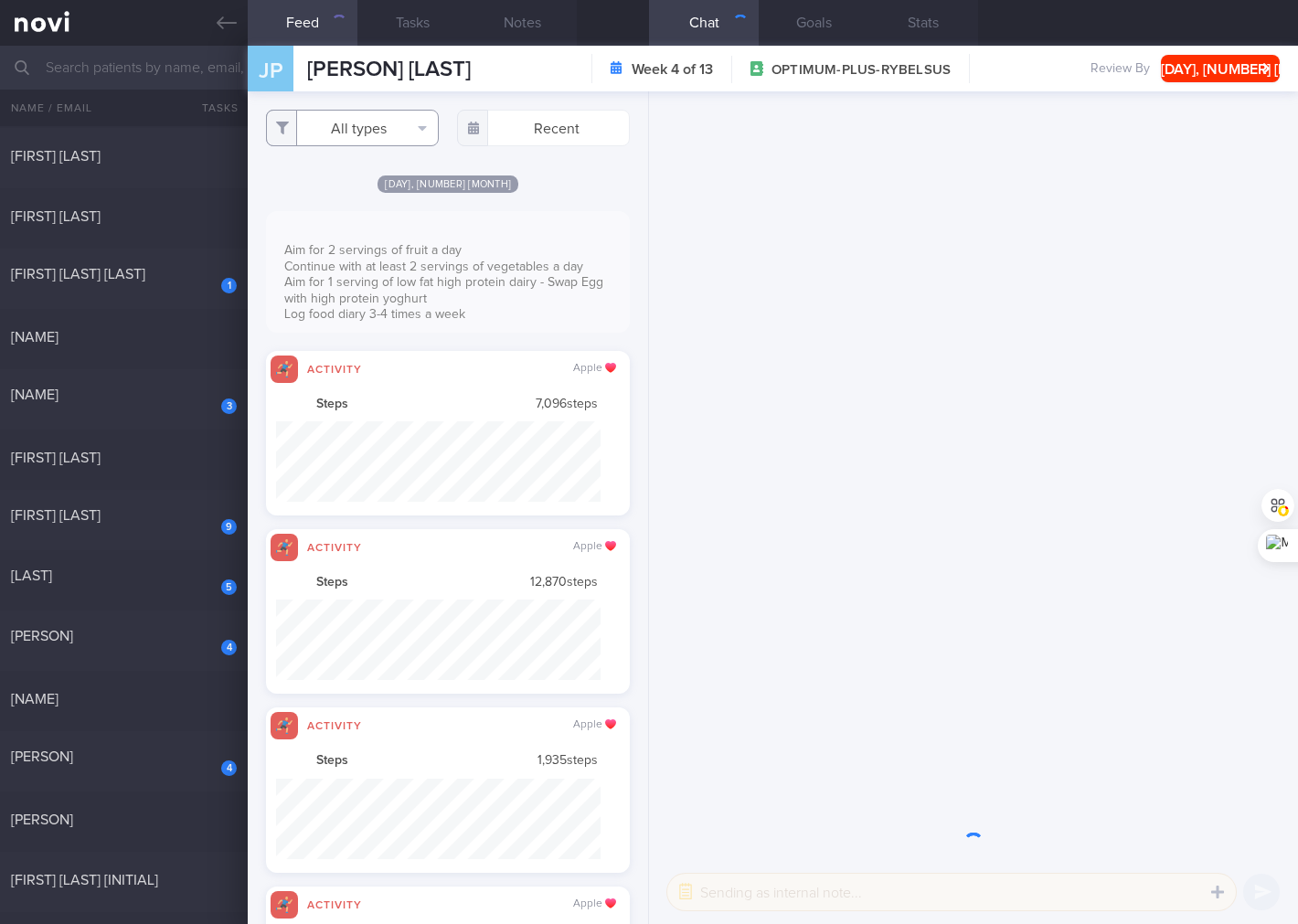 click on "All types" at bounding box center [352, 128] 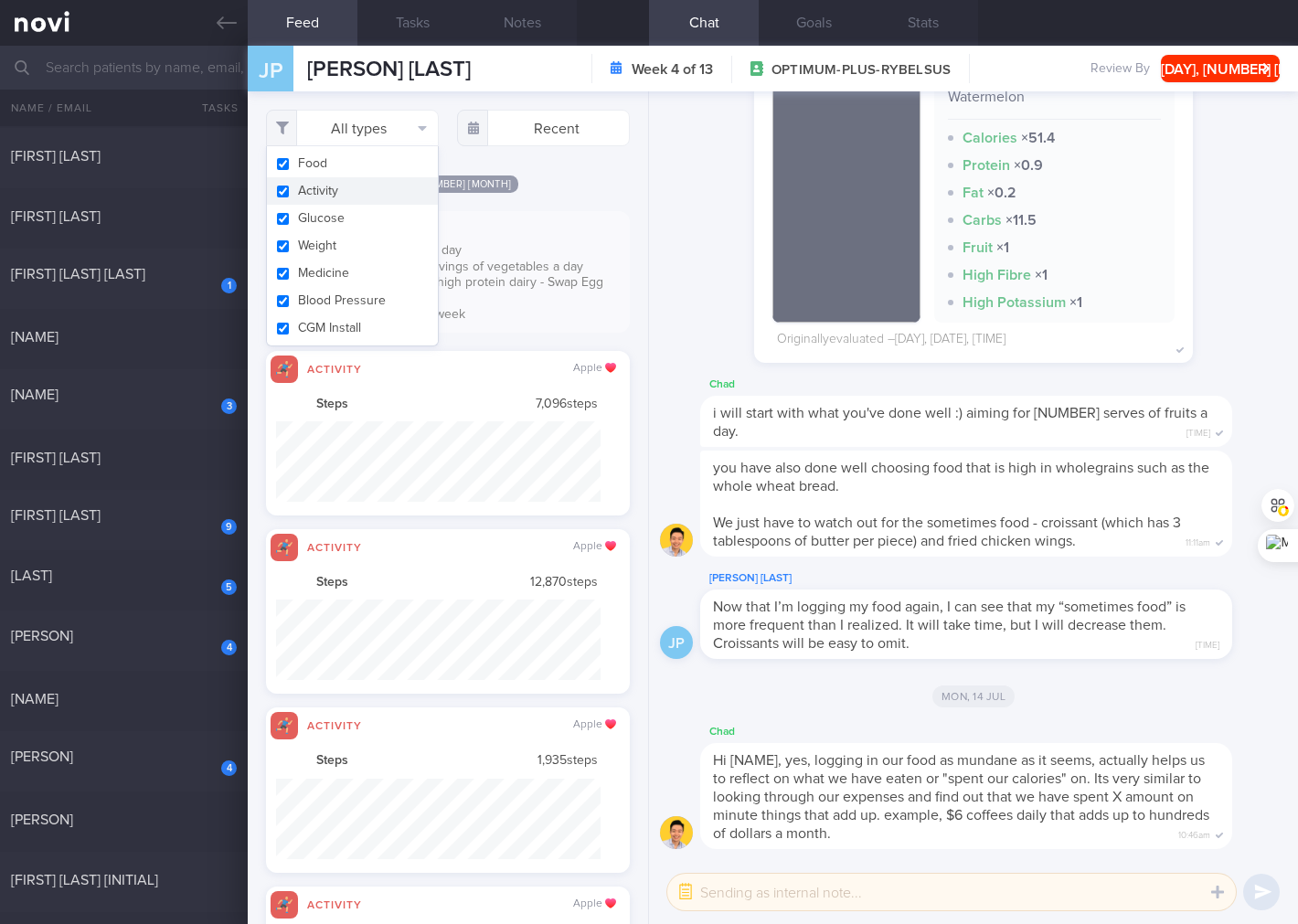 click on "Activity" at bounding box center (352, 191) 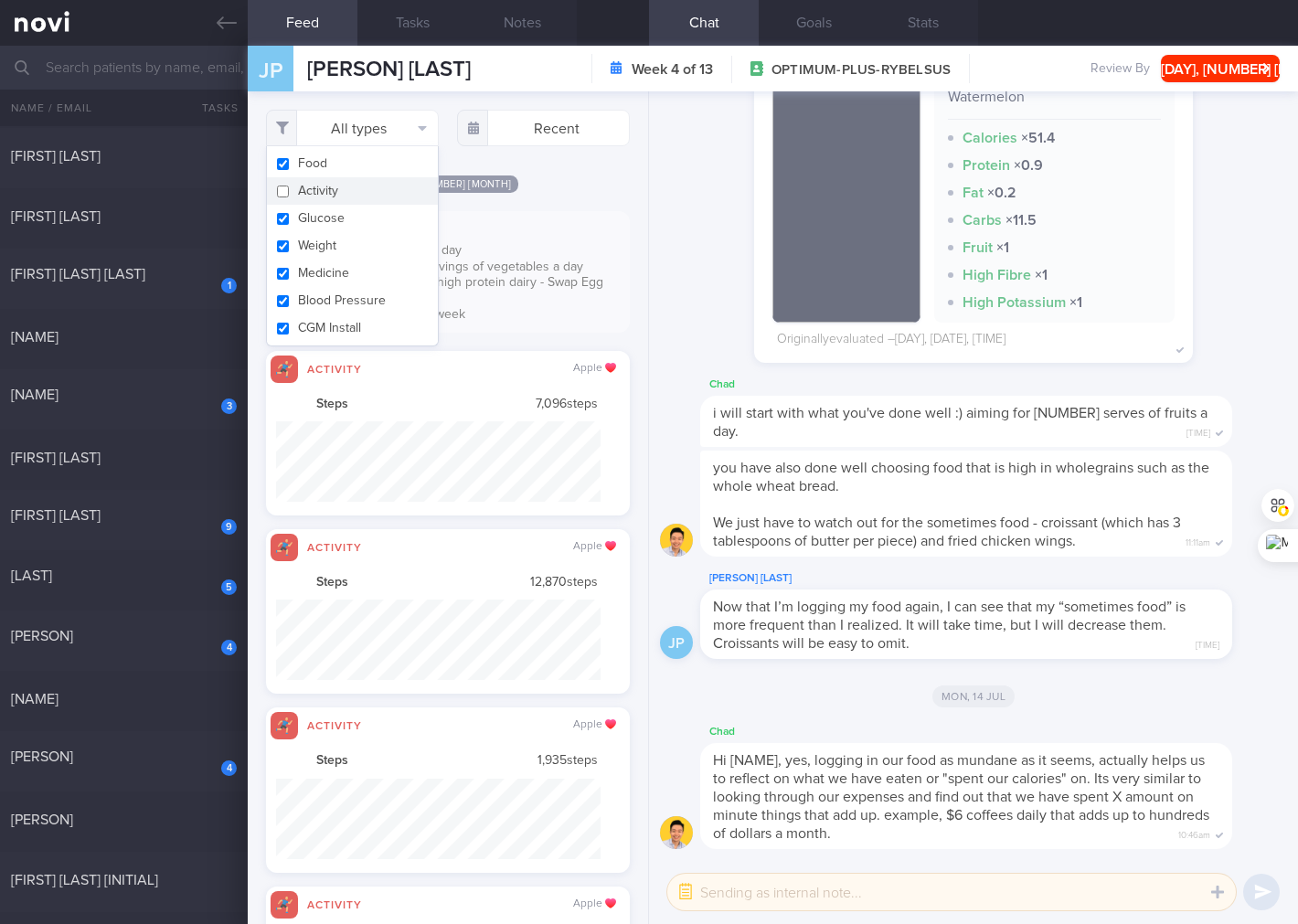 checkbox on "false" 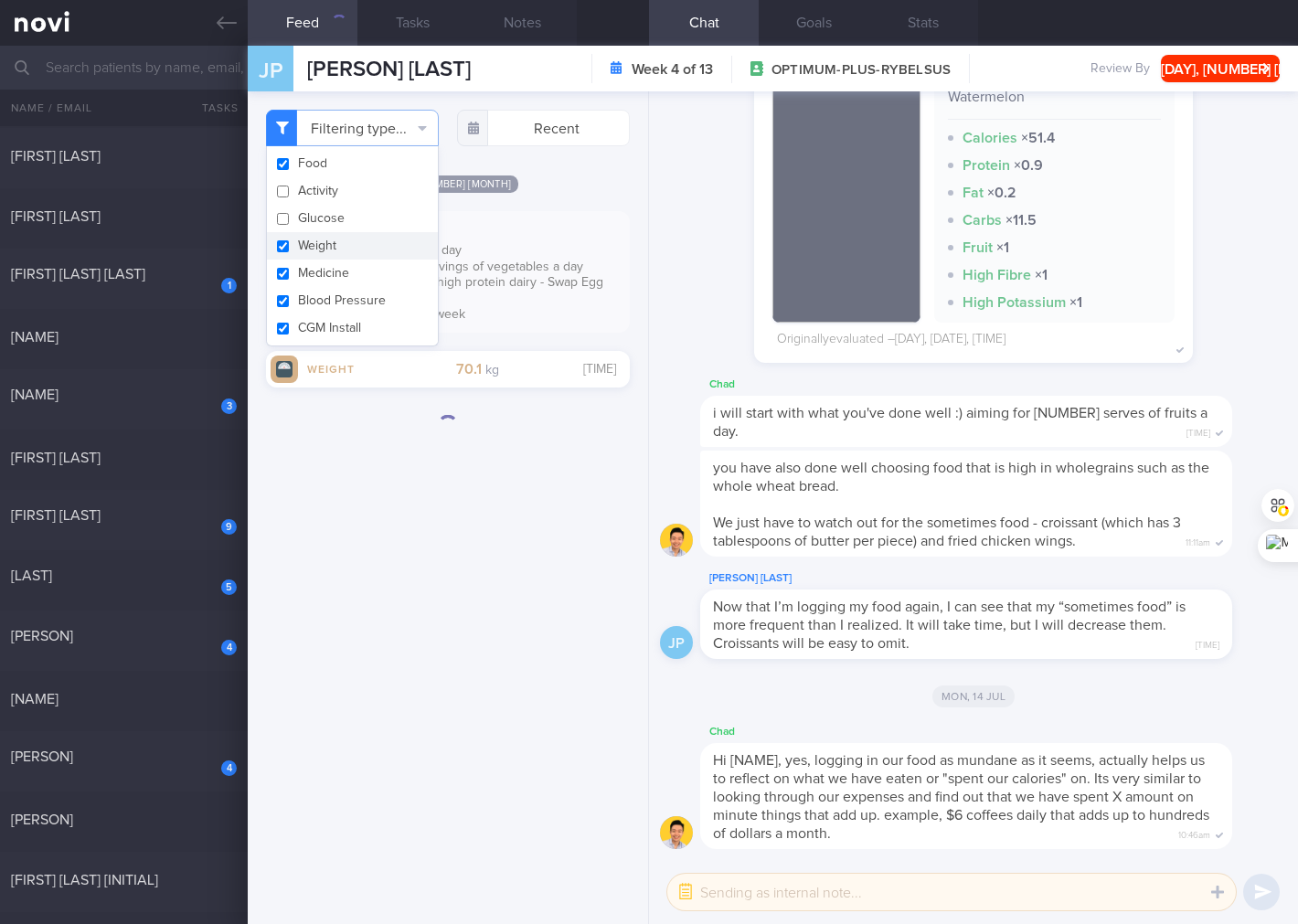 checkbox on "false" 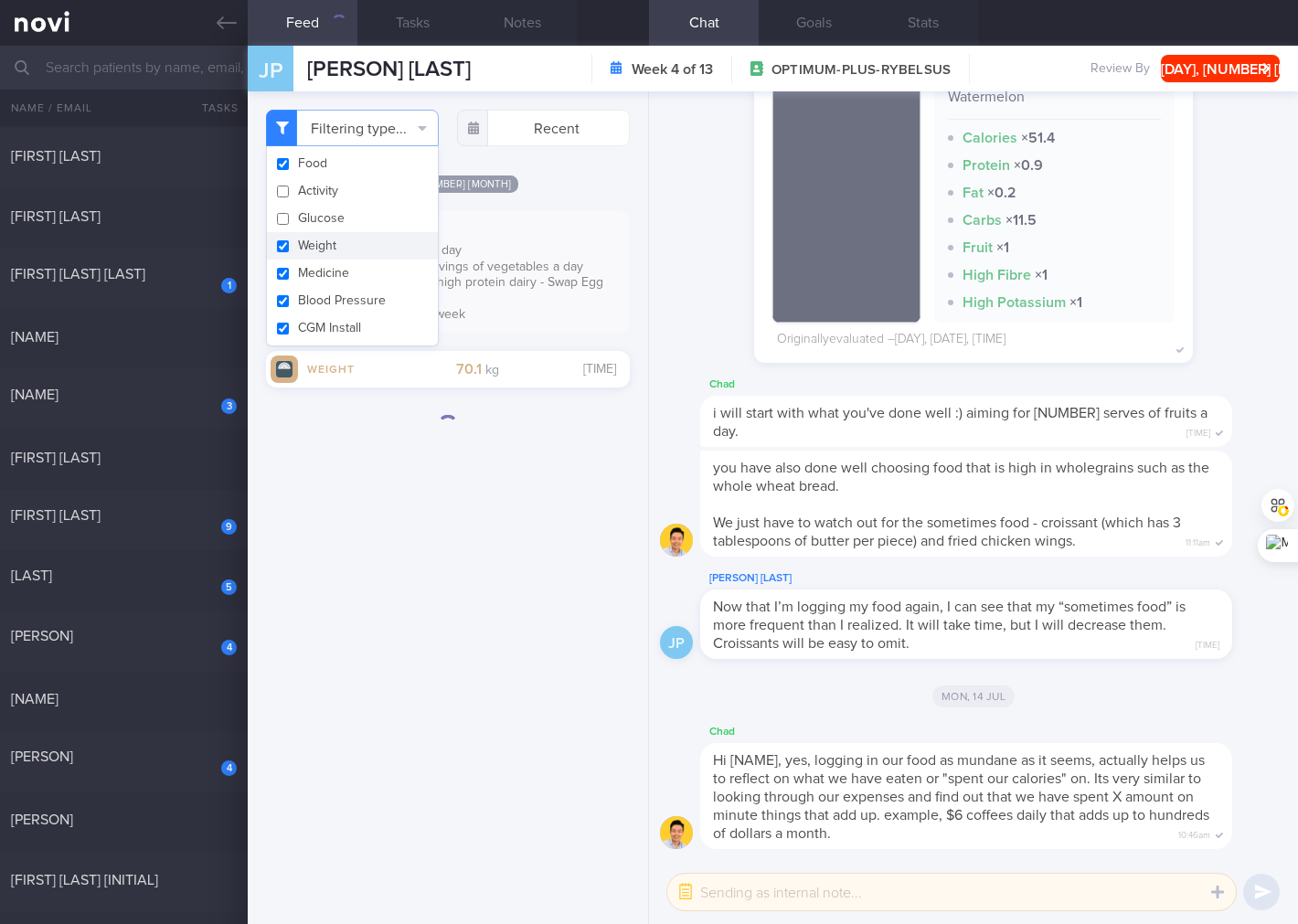 click on "Weight" at bounding box center (352, 246) 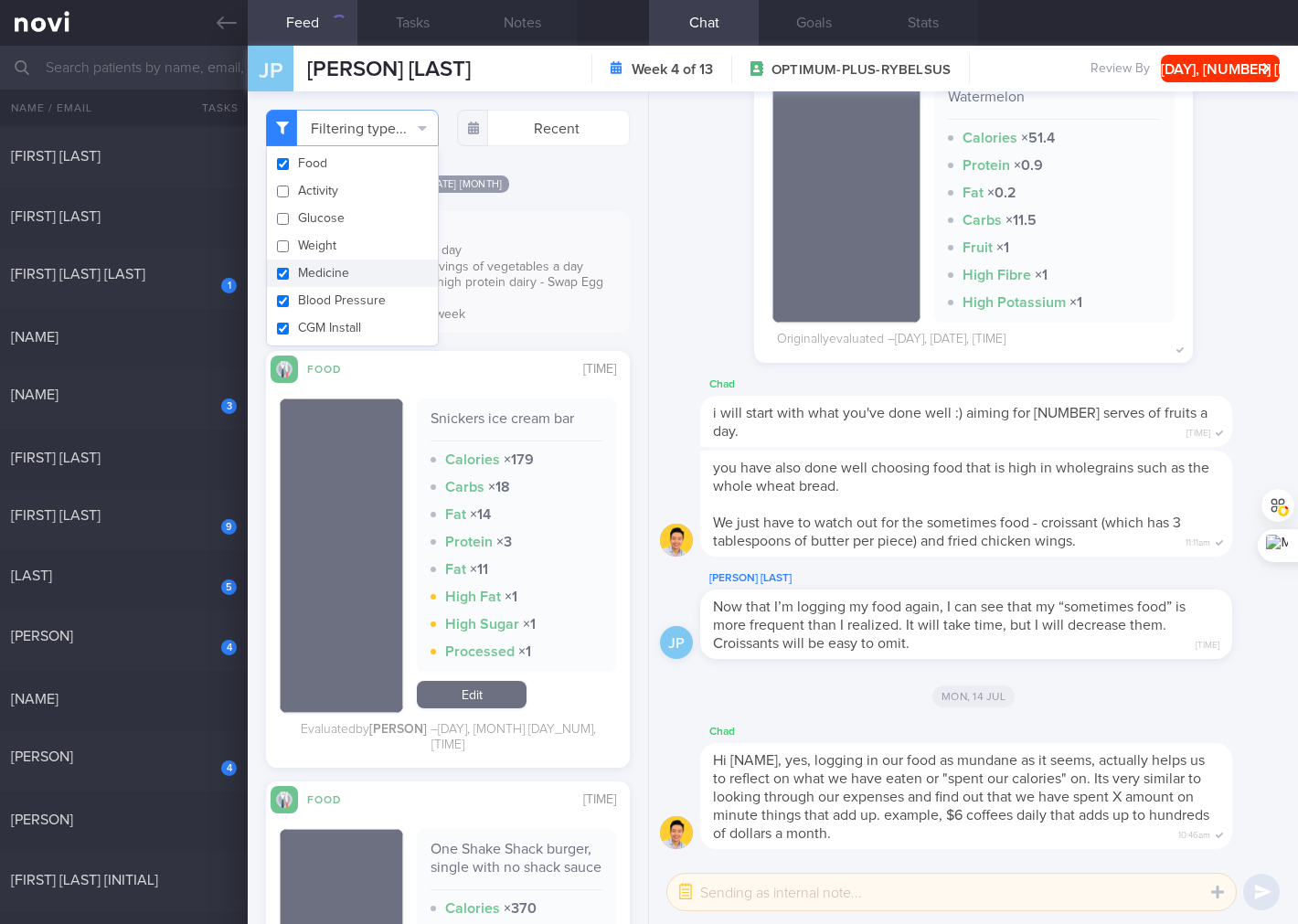 checkbox on "false" 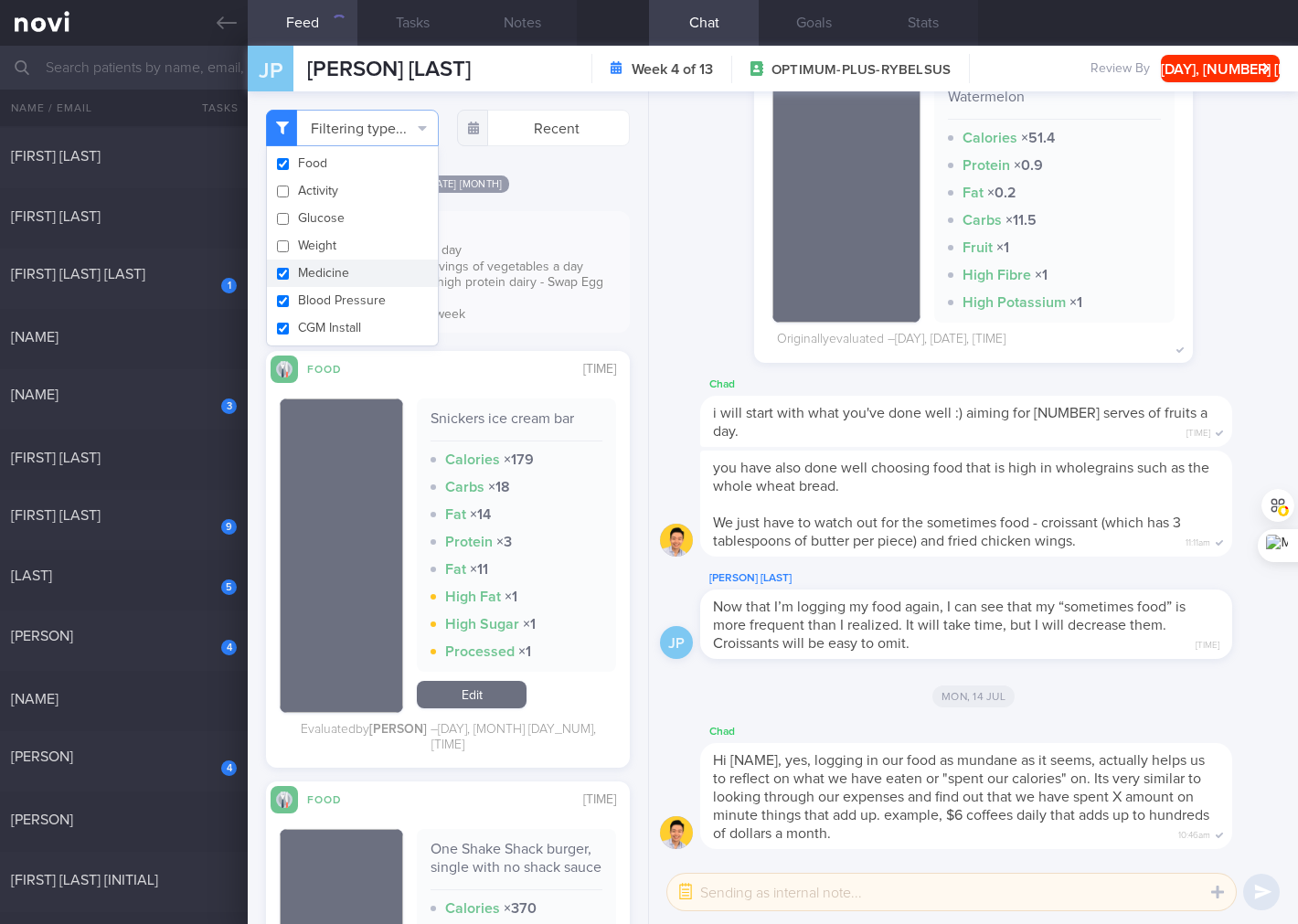 click on "Medicine" at bounding box center (352, 273) 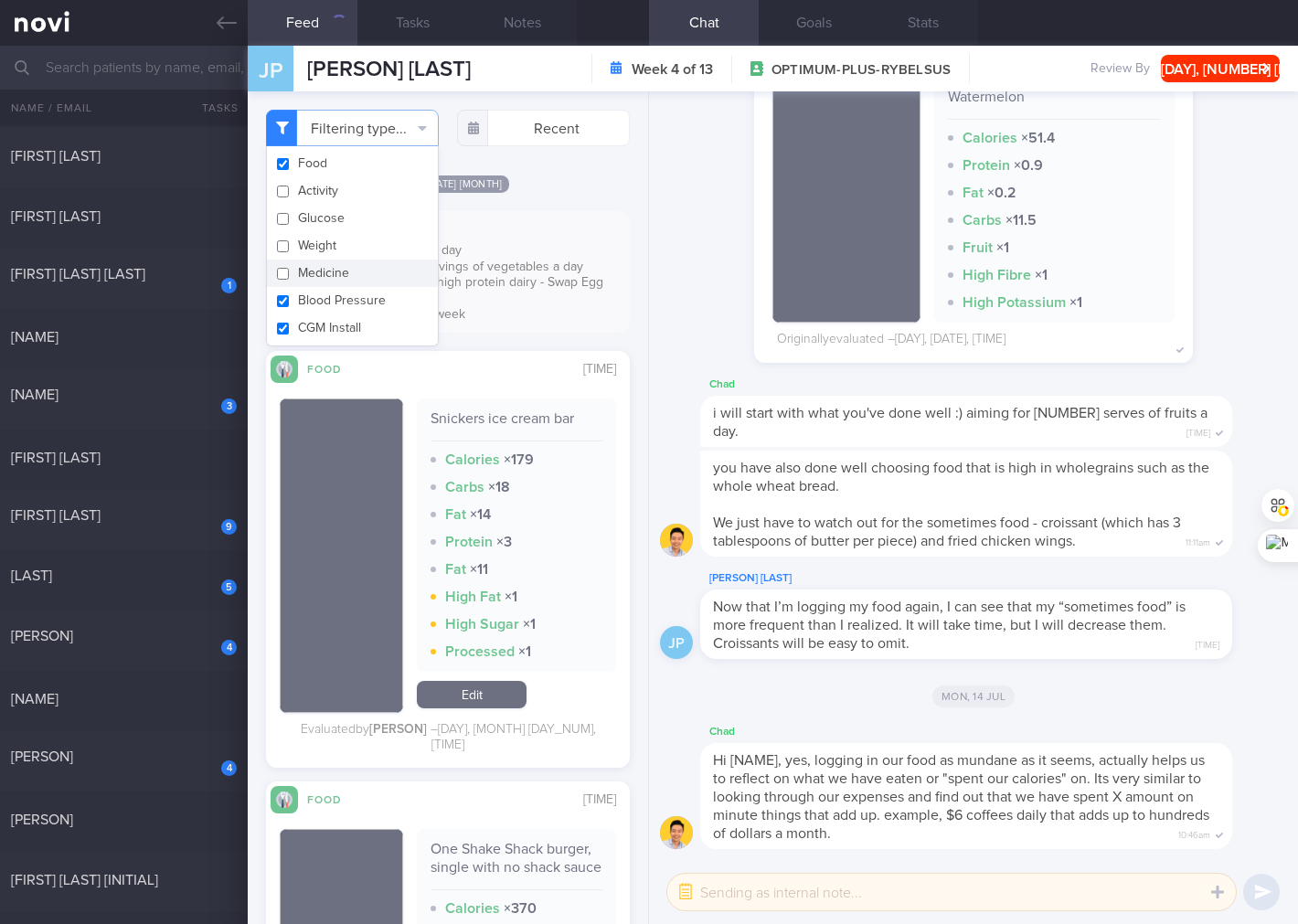 checkbox on "false" 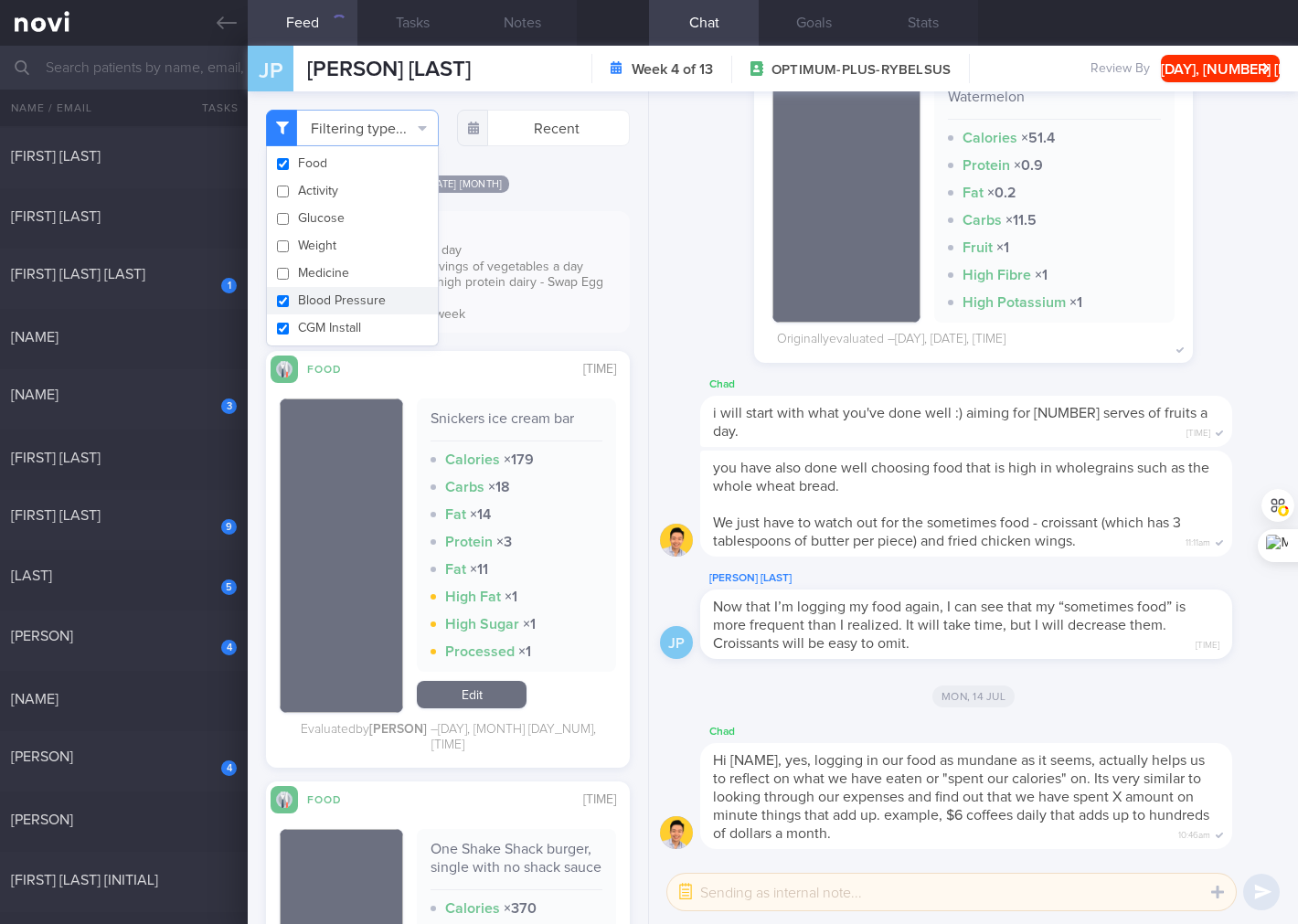 click on "Blood Pressure" at bounding box center [352, 301] 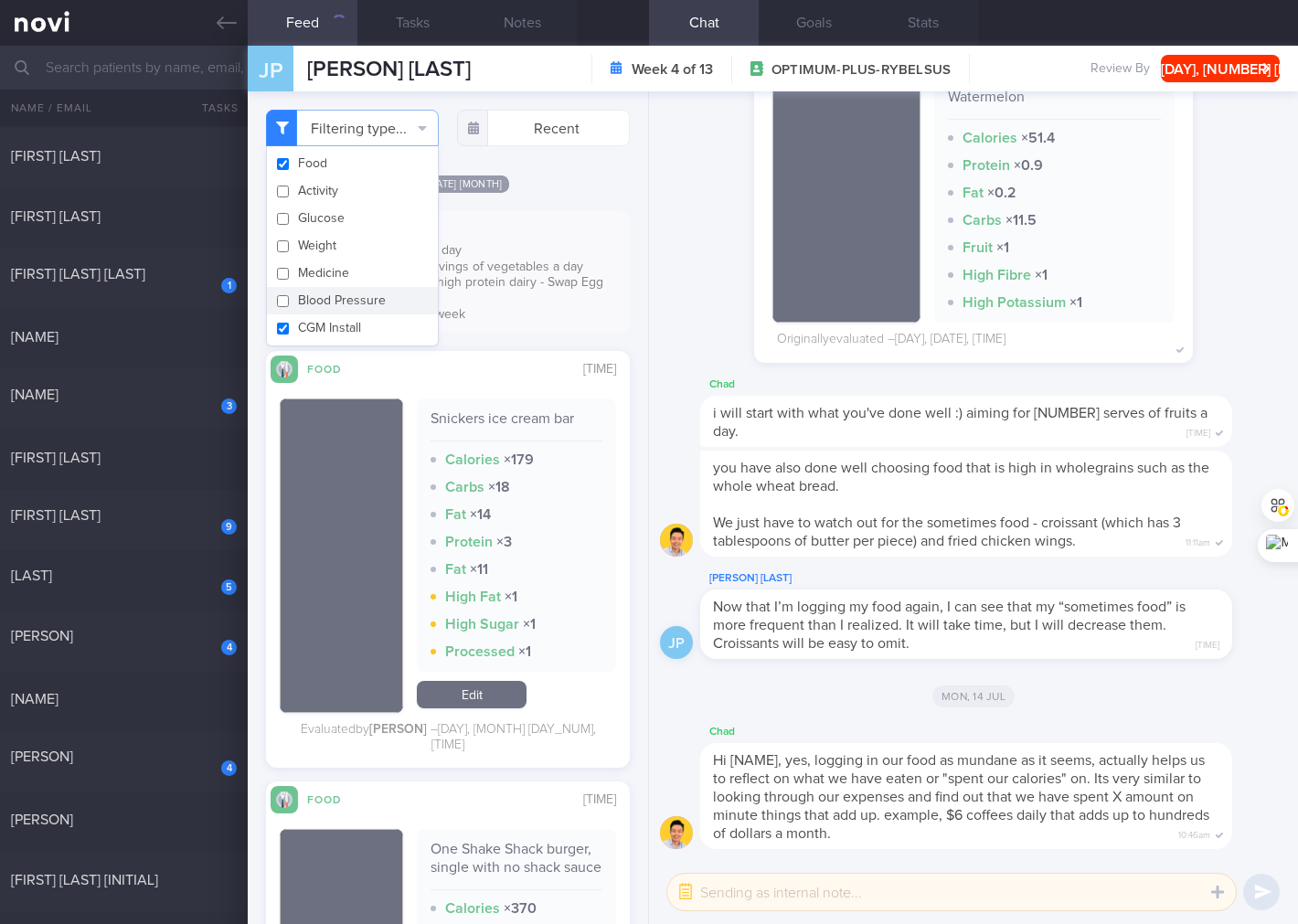 checkbox on "false" 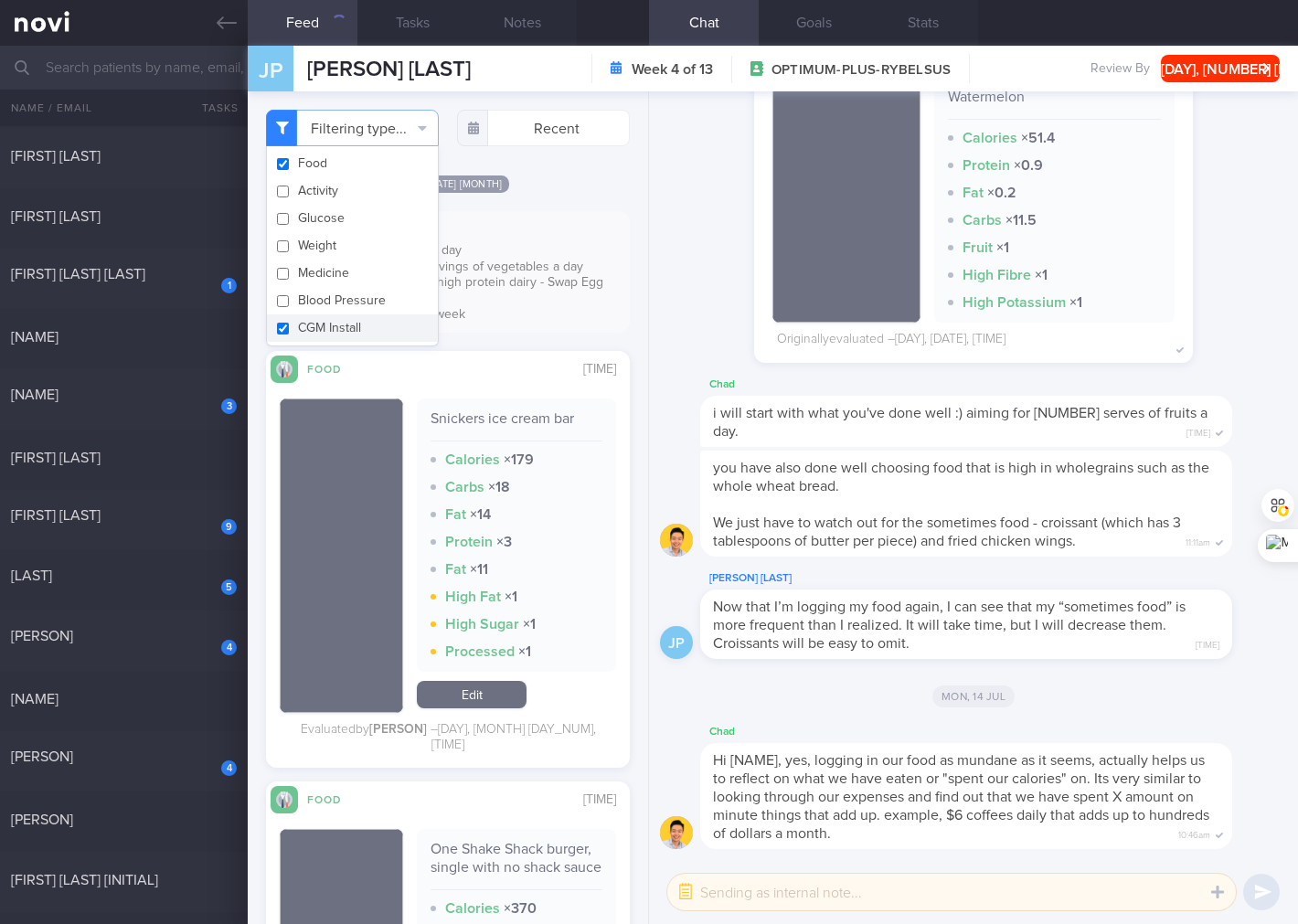 click on "CGM Install" at bounding box center (352, 328) 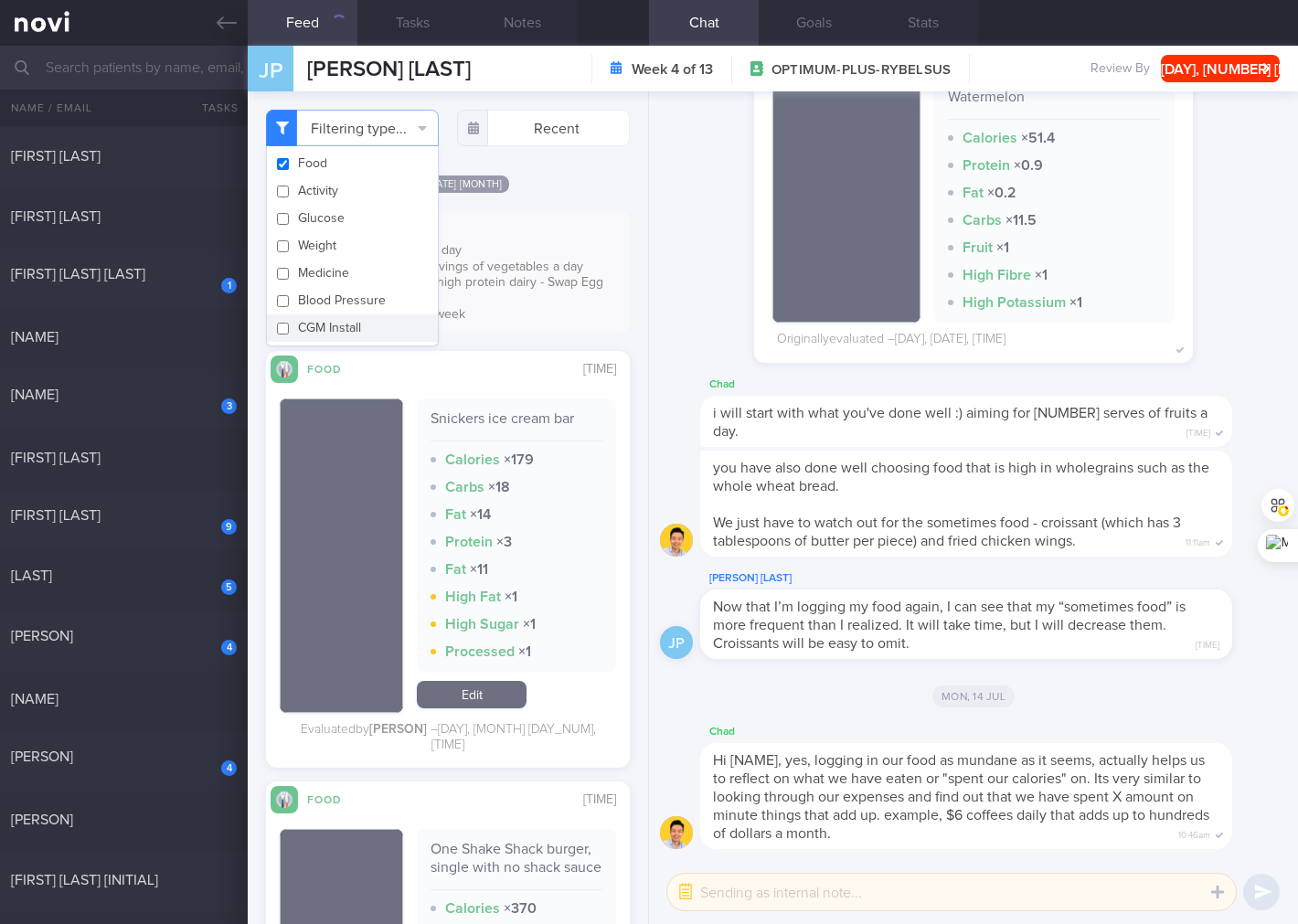 checkbox on "false" 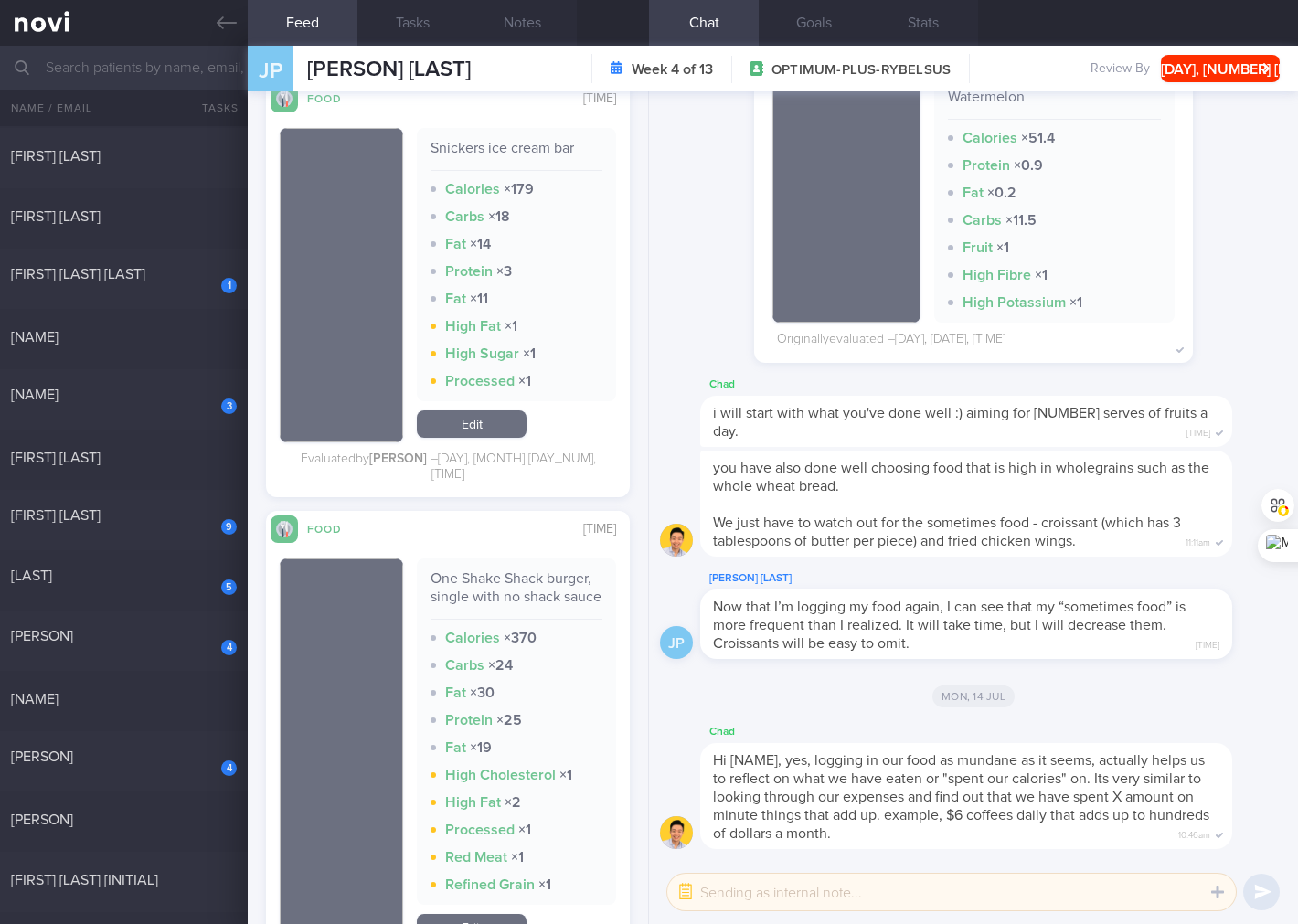 click on "Snickers ice cream bar" at bounding box center (516, 154) 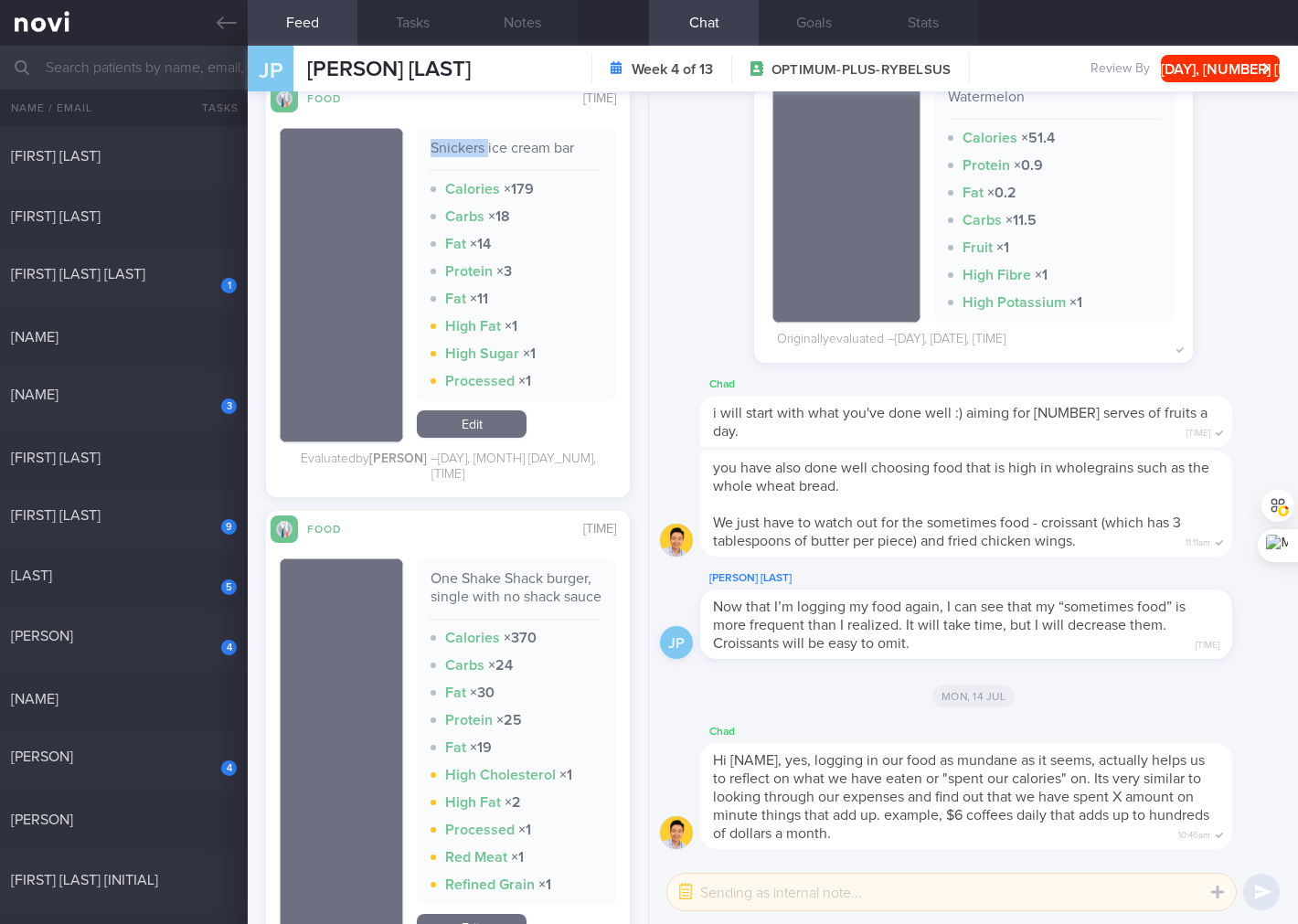 click on "Snickers ice cream bar" at bounding box center [516, 154] 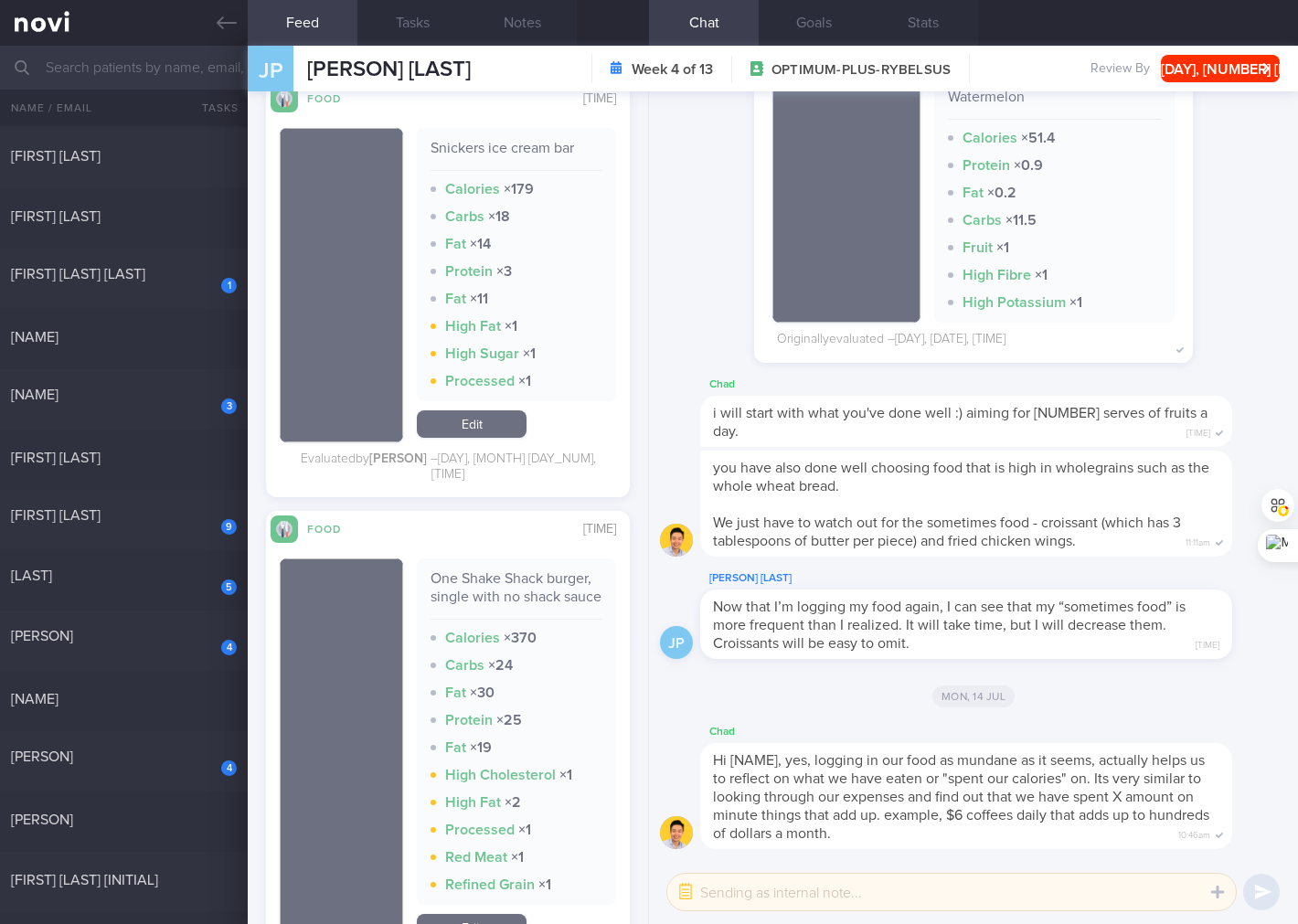 click on "Snickers ice cream bar
Calories
×  179
Carbs
×  18
Fat
×  14
Protein
×  3
Fat
×  11
High Fat
×  1
High Sugar
×  1
Processed
×  1
Edit" at bounding box center [516, 285] 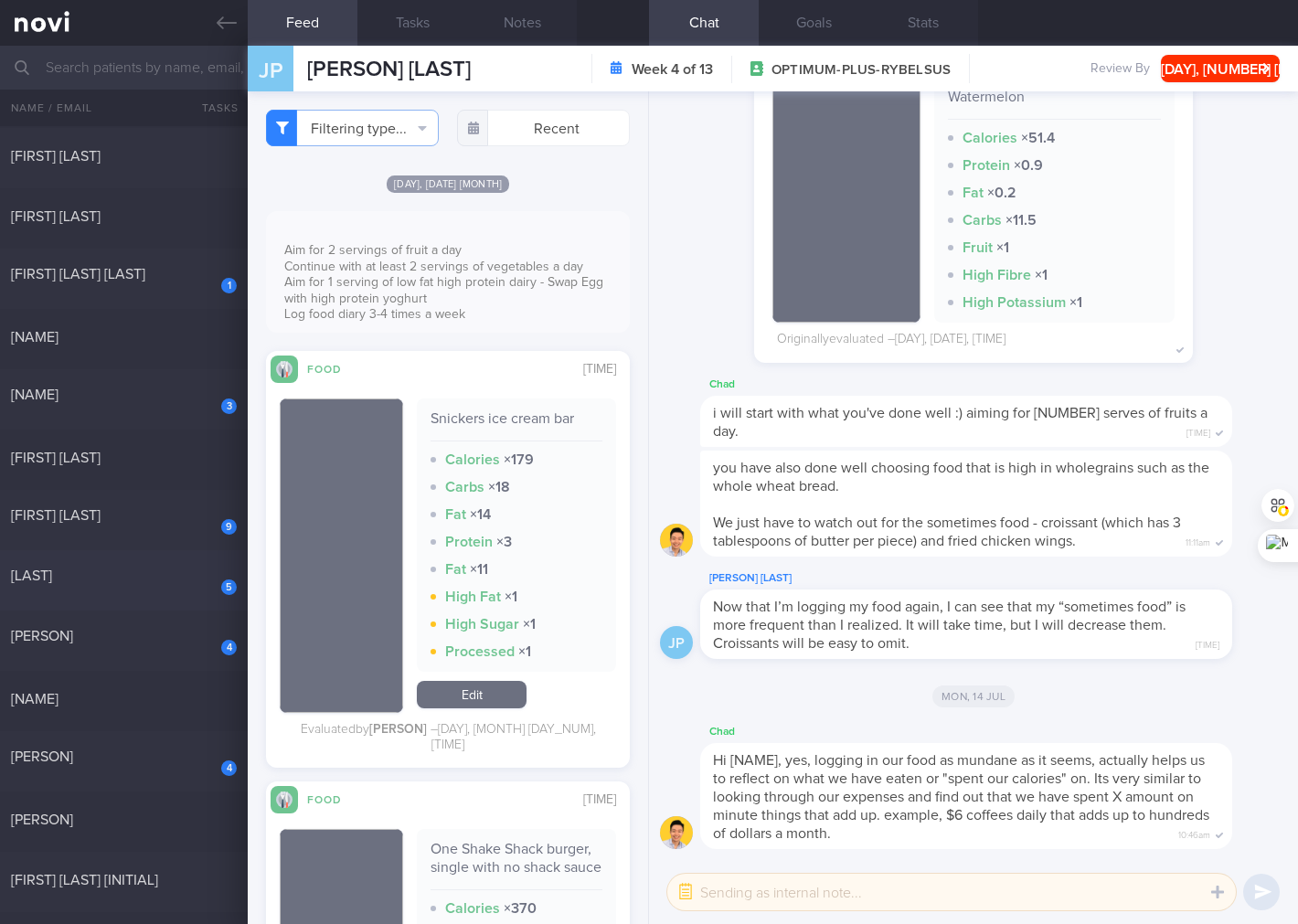 click on "[TIME] [FIRST]" 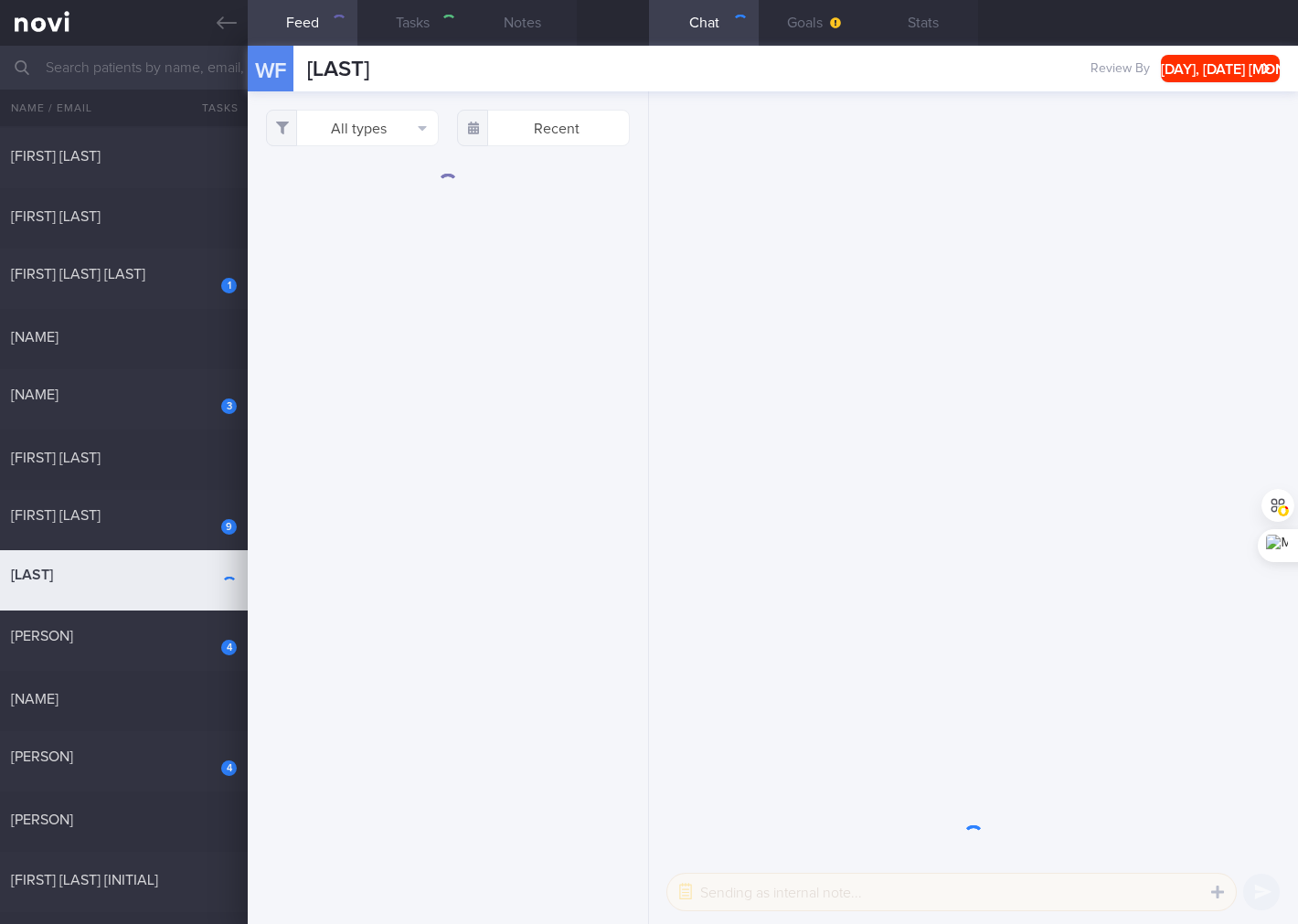 checkbox on "true" 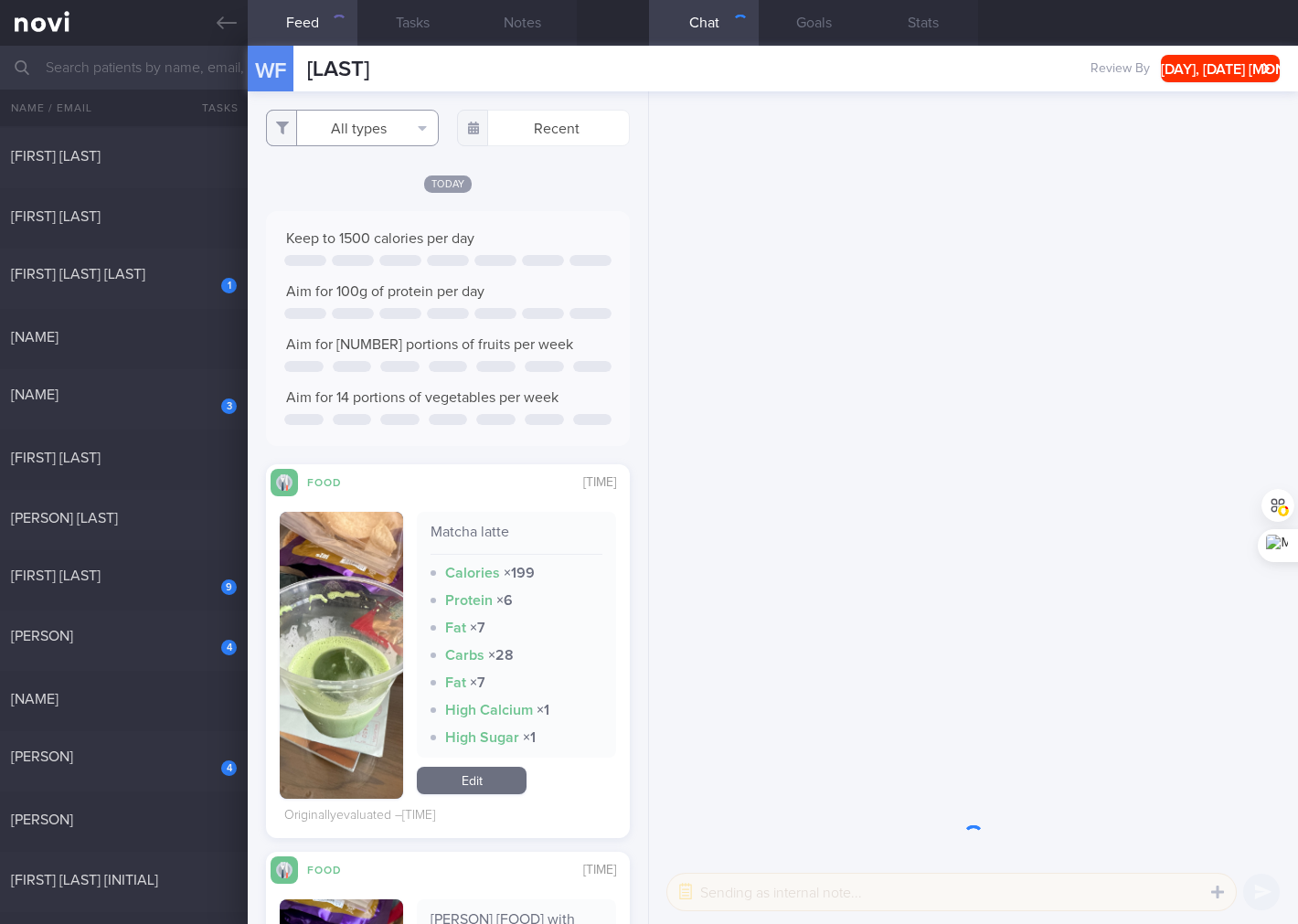 click on "All types" at bounding box center (352, 128) 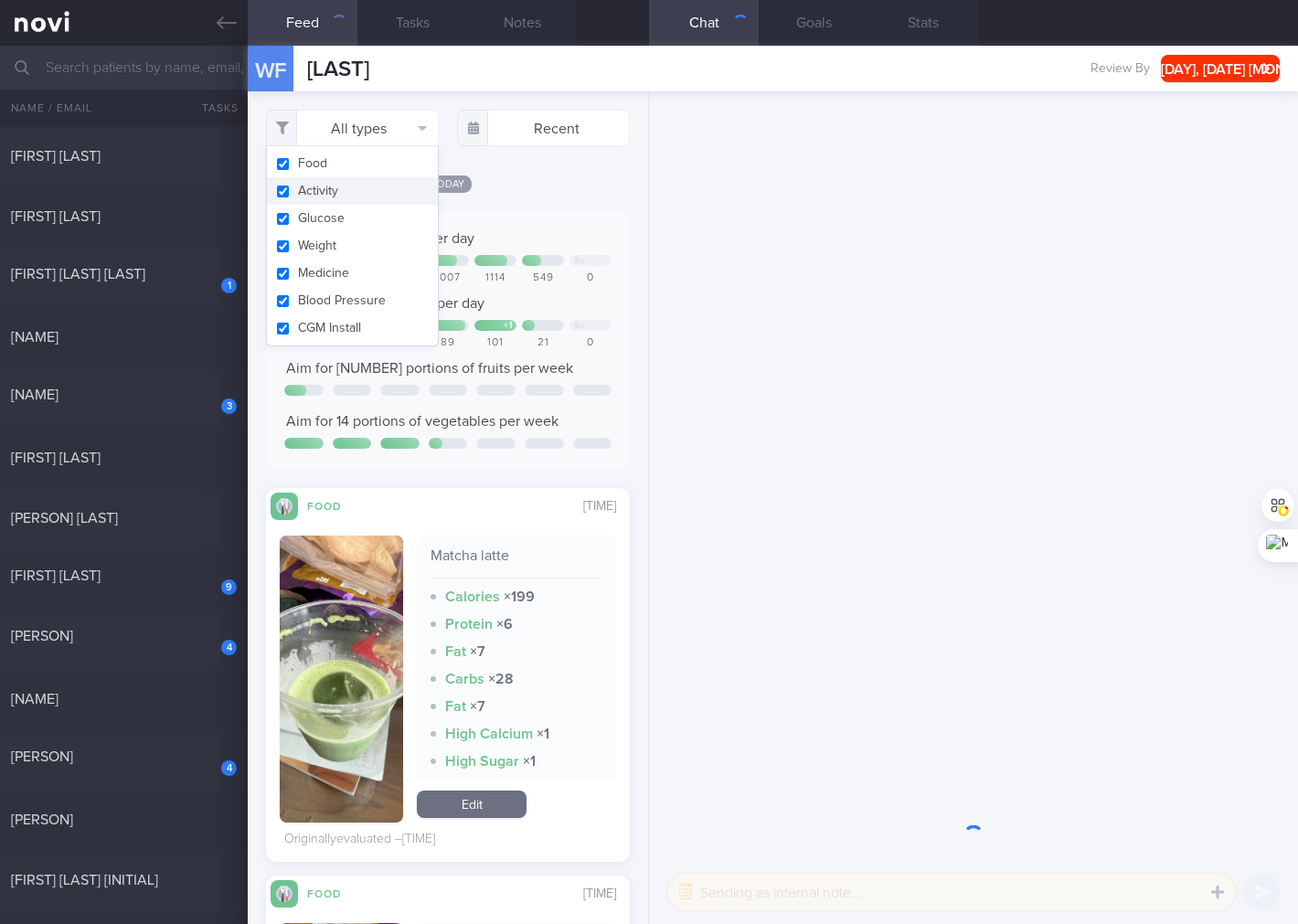 click on "Activity" at bounding box center [352, 191] 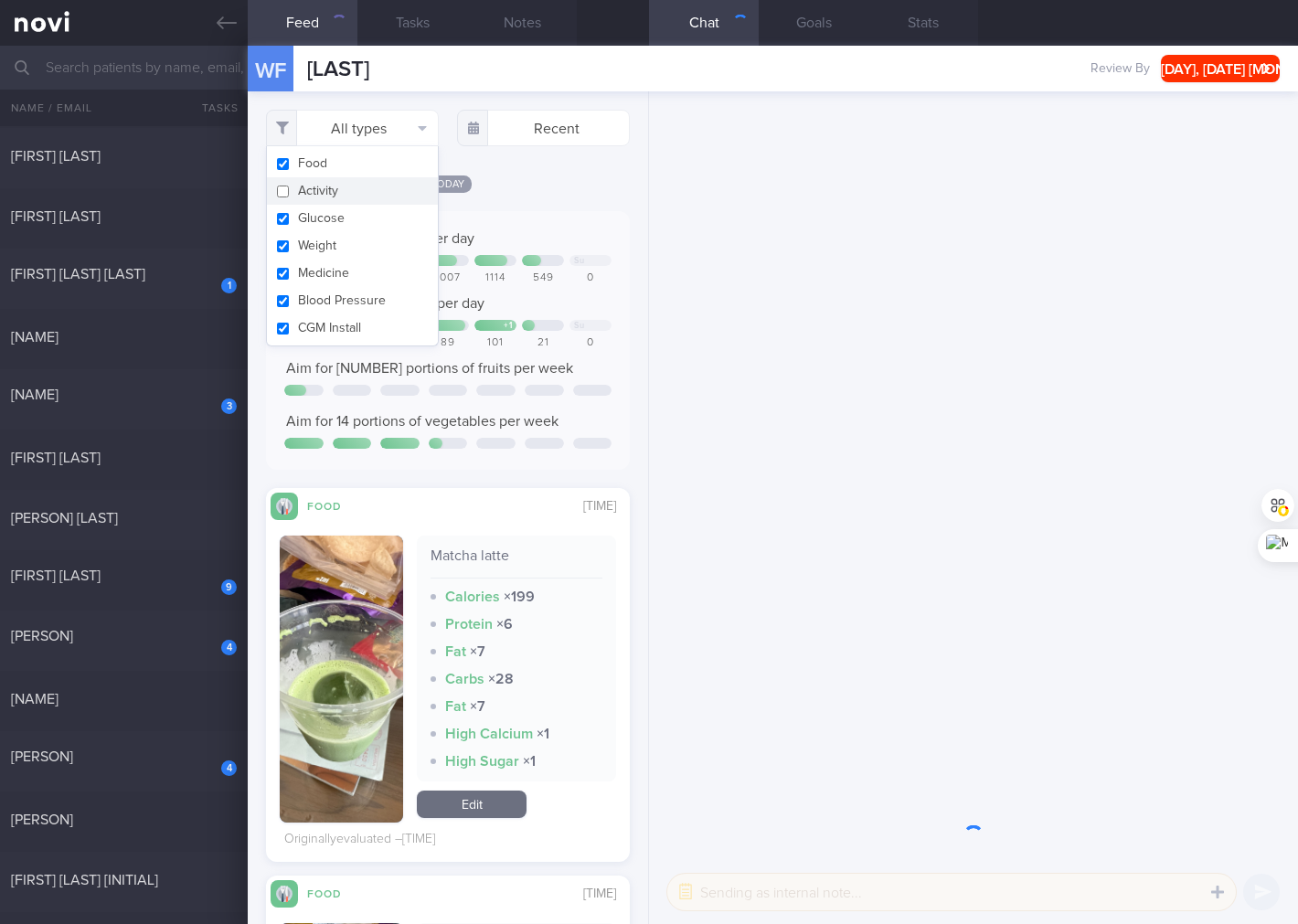 click on "Glucose" at bounding box center [352, 218] 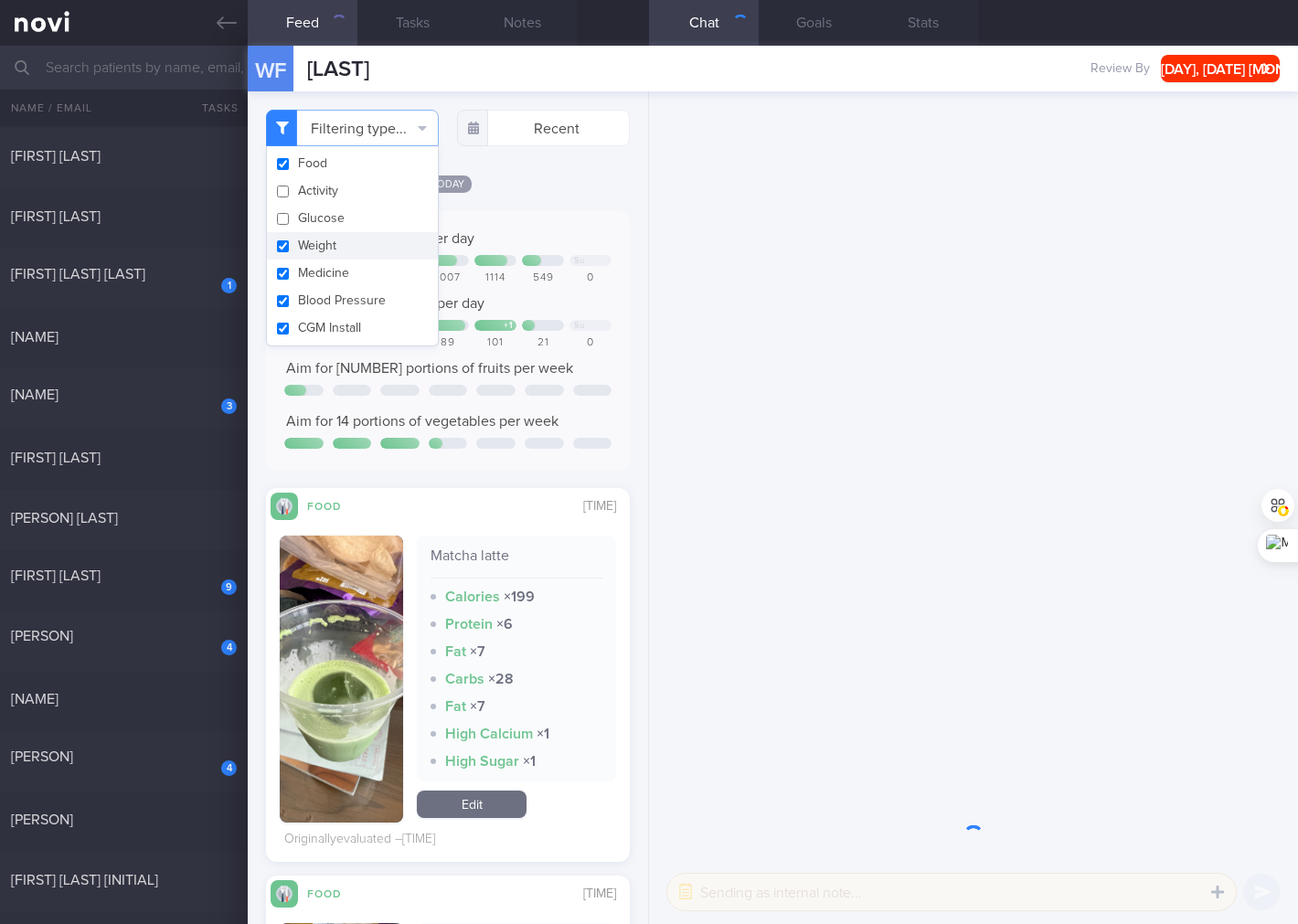 click on "Weight" at bounding box center [352, 246] 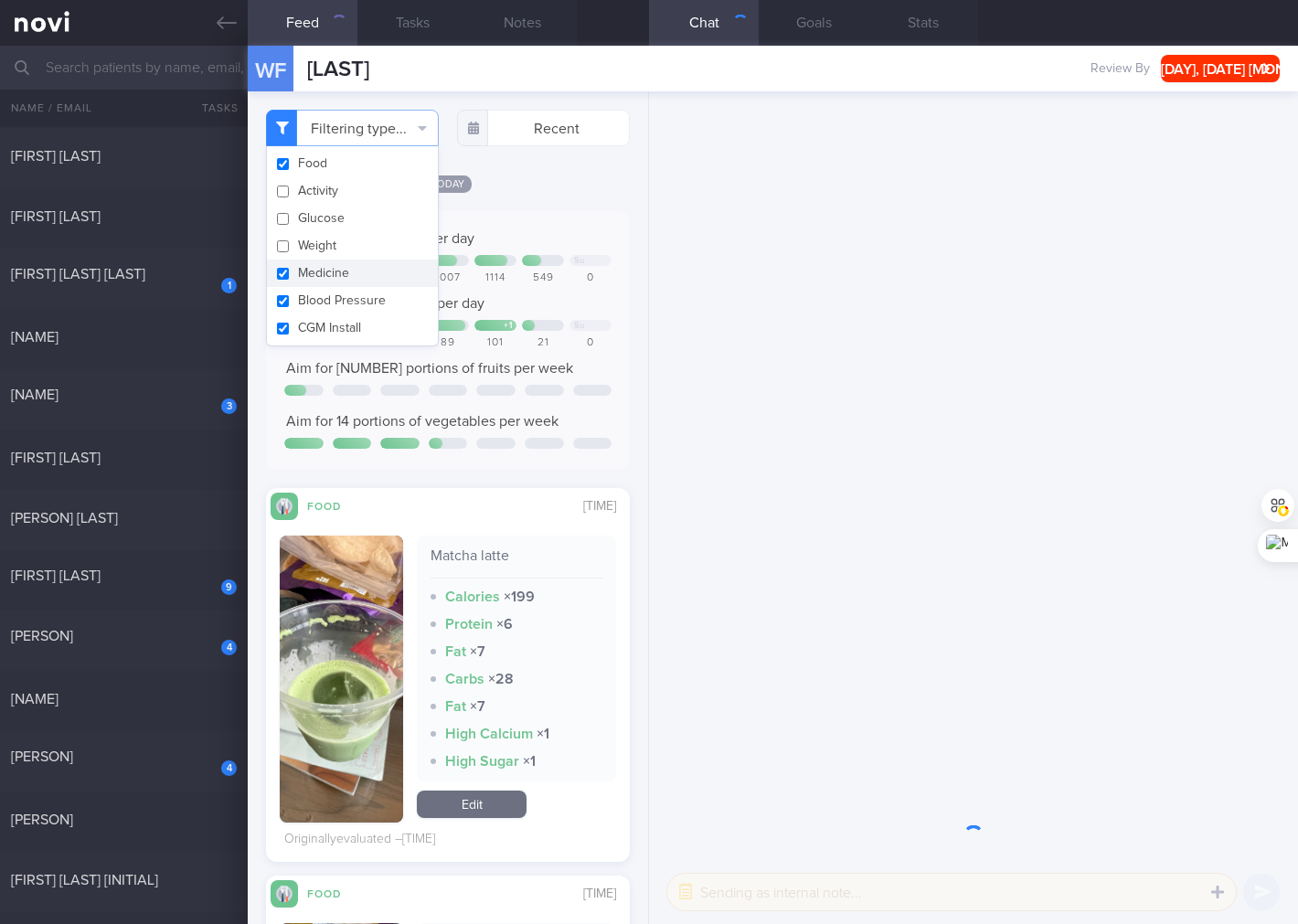 click on "Medicine" at bounding box center [352, 273] 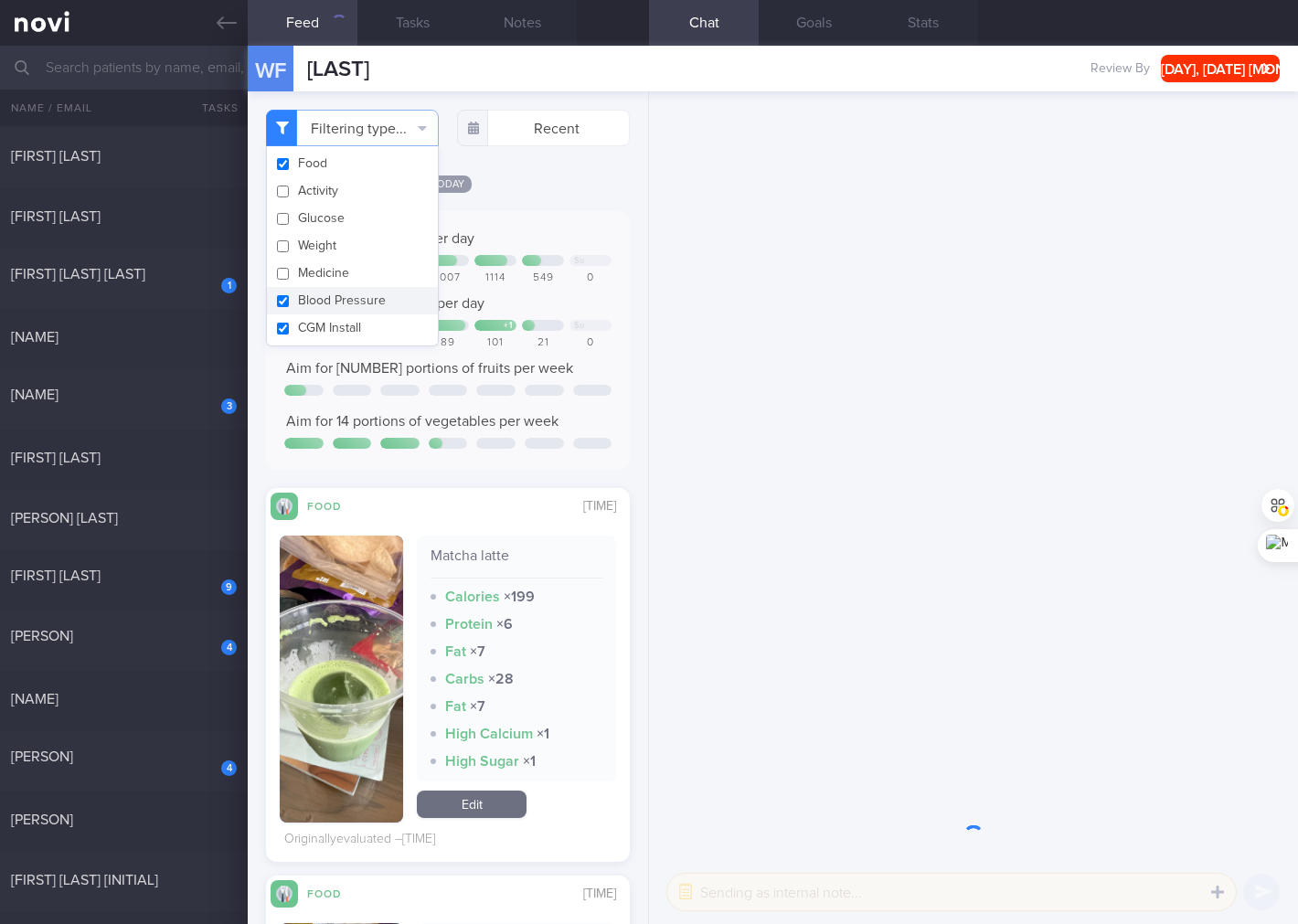 click on "Blood Pressure" at bounding box center (352, 301) 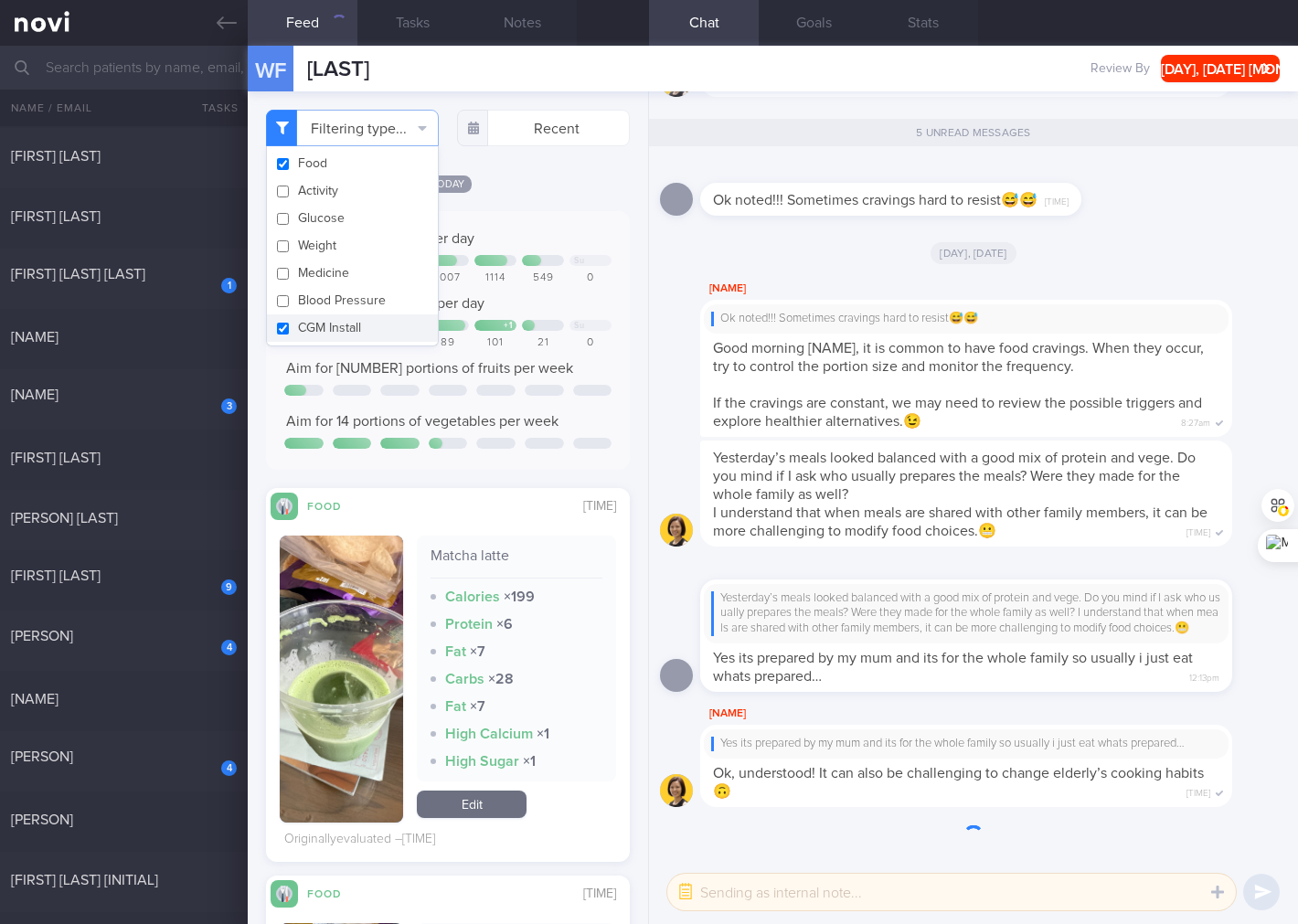click on "CGM Install" at bounding box center [352, 328] 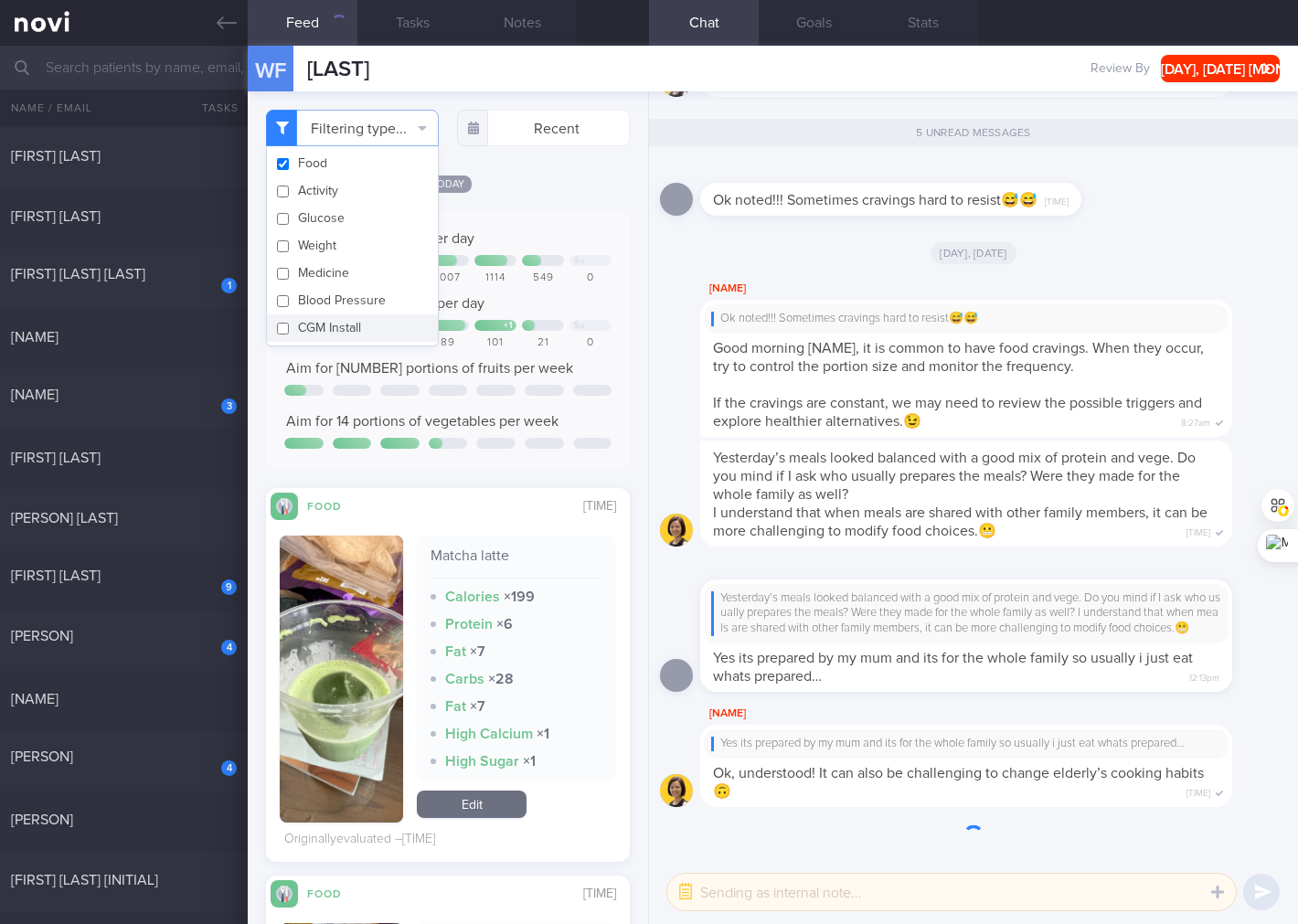 click on "Aim for 100g of protein per day" at bounding box center [448, 303] 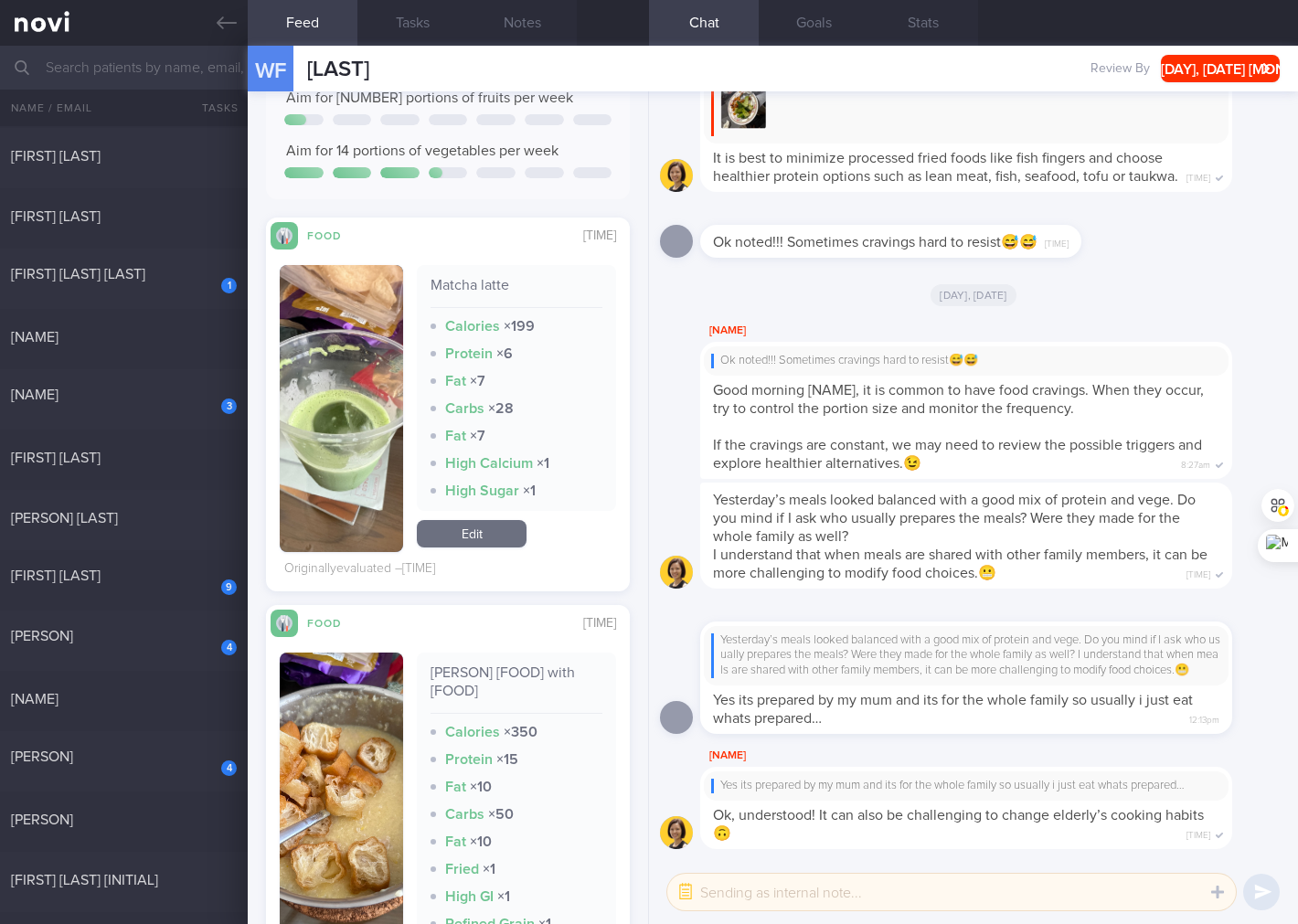 click on "Matcha latte" at bounding box center (516, 292) 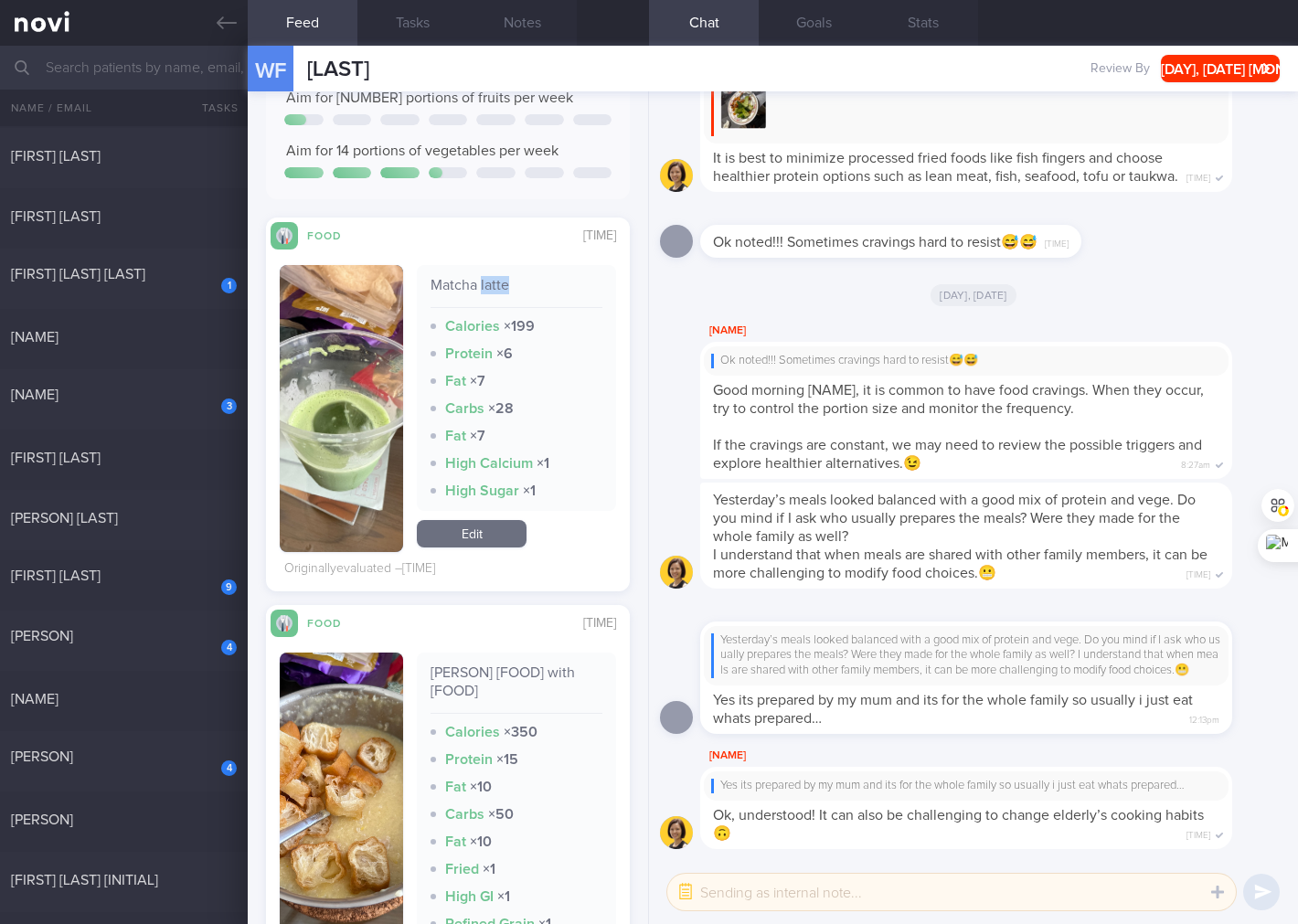 click on "Matcha latte" at bounding box center [516, 292] 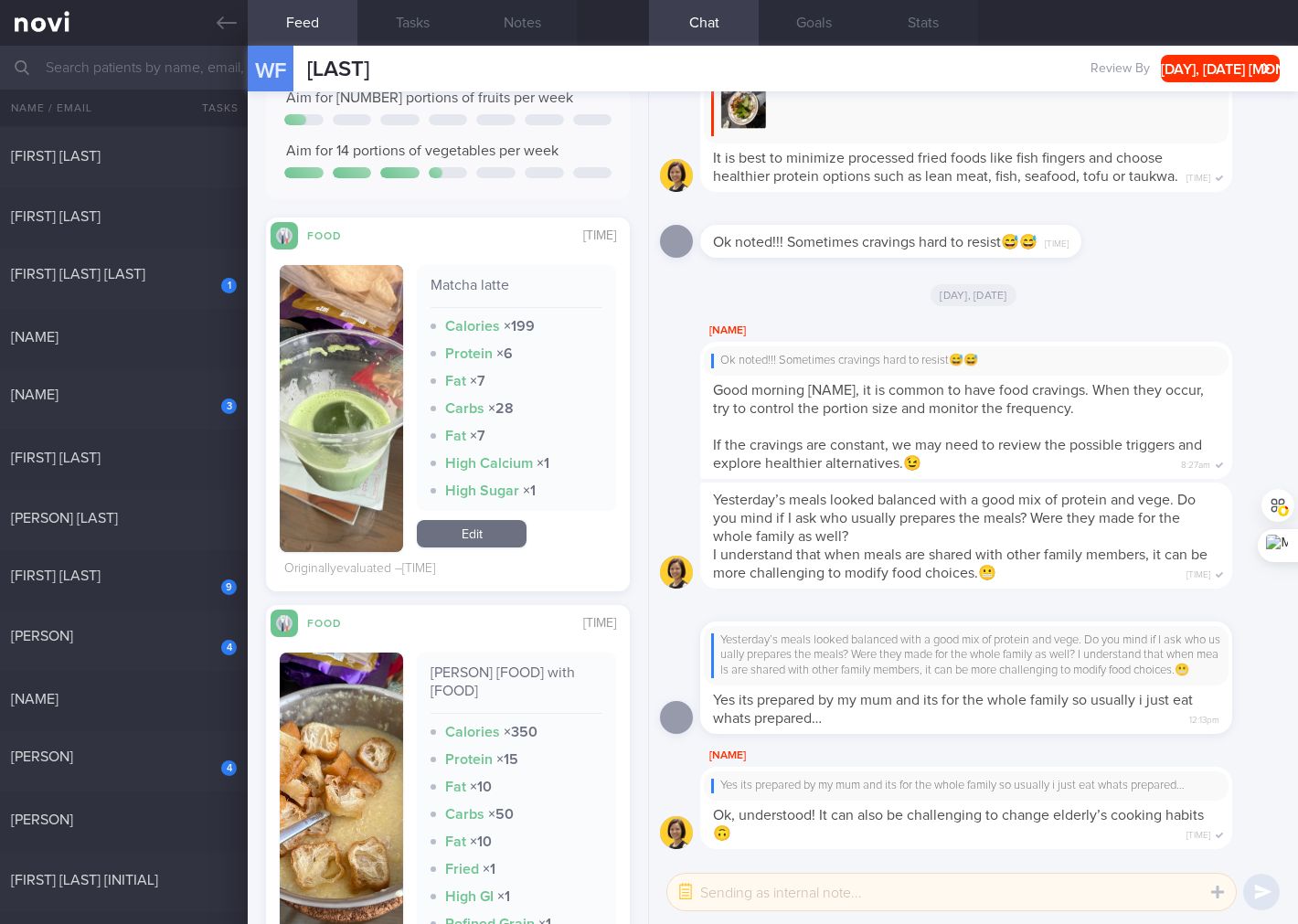 click on "Matcha latte" at bounding box center [516, 292] 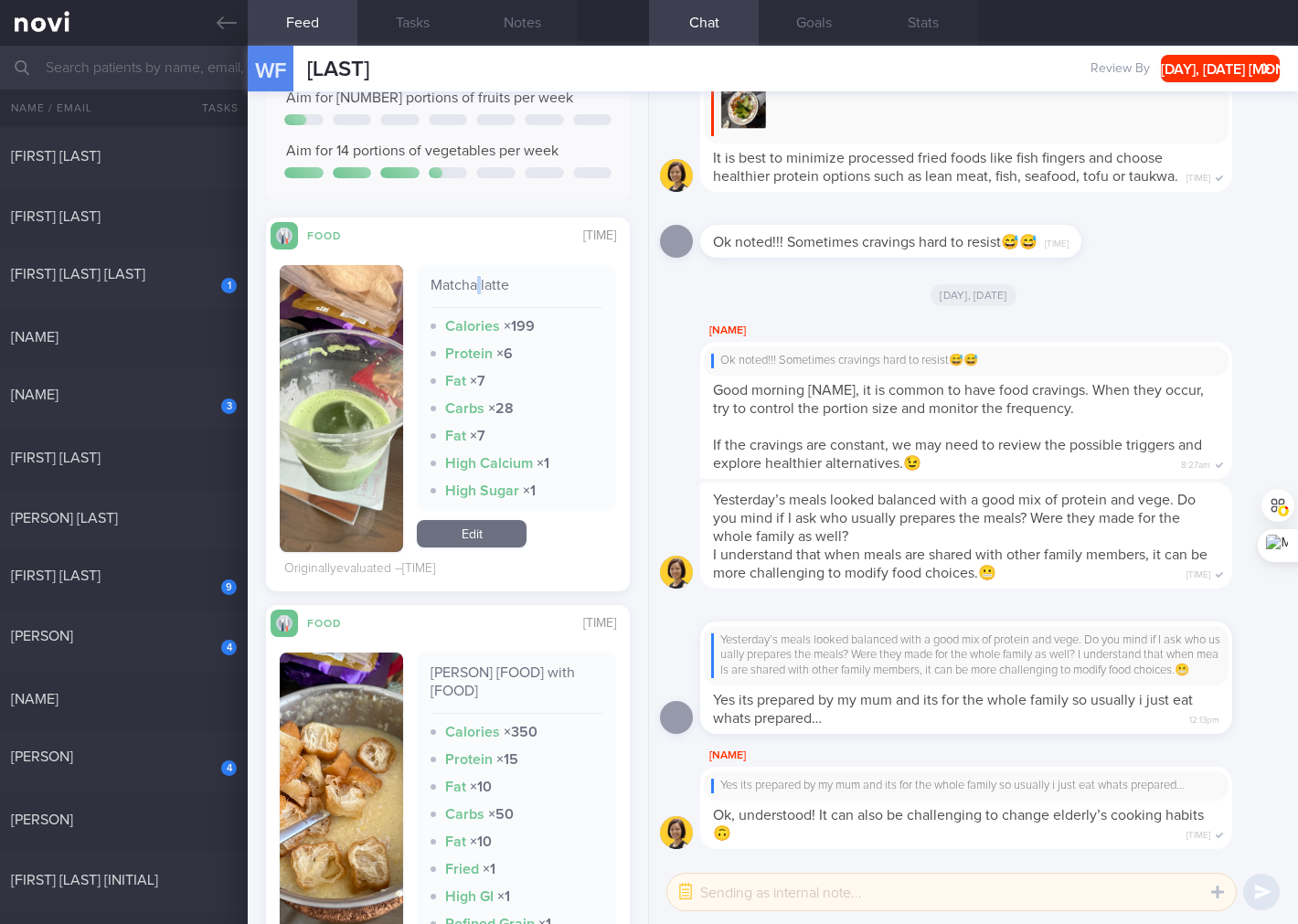 click on "Matcha latte" at bounding box center (516, 292) 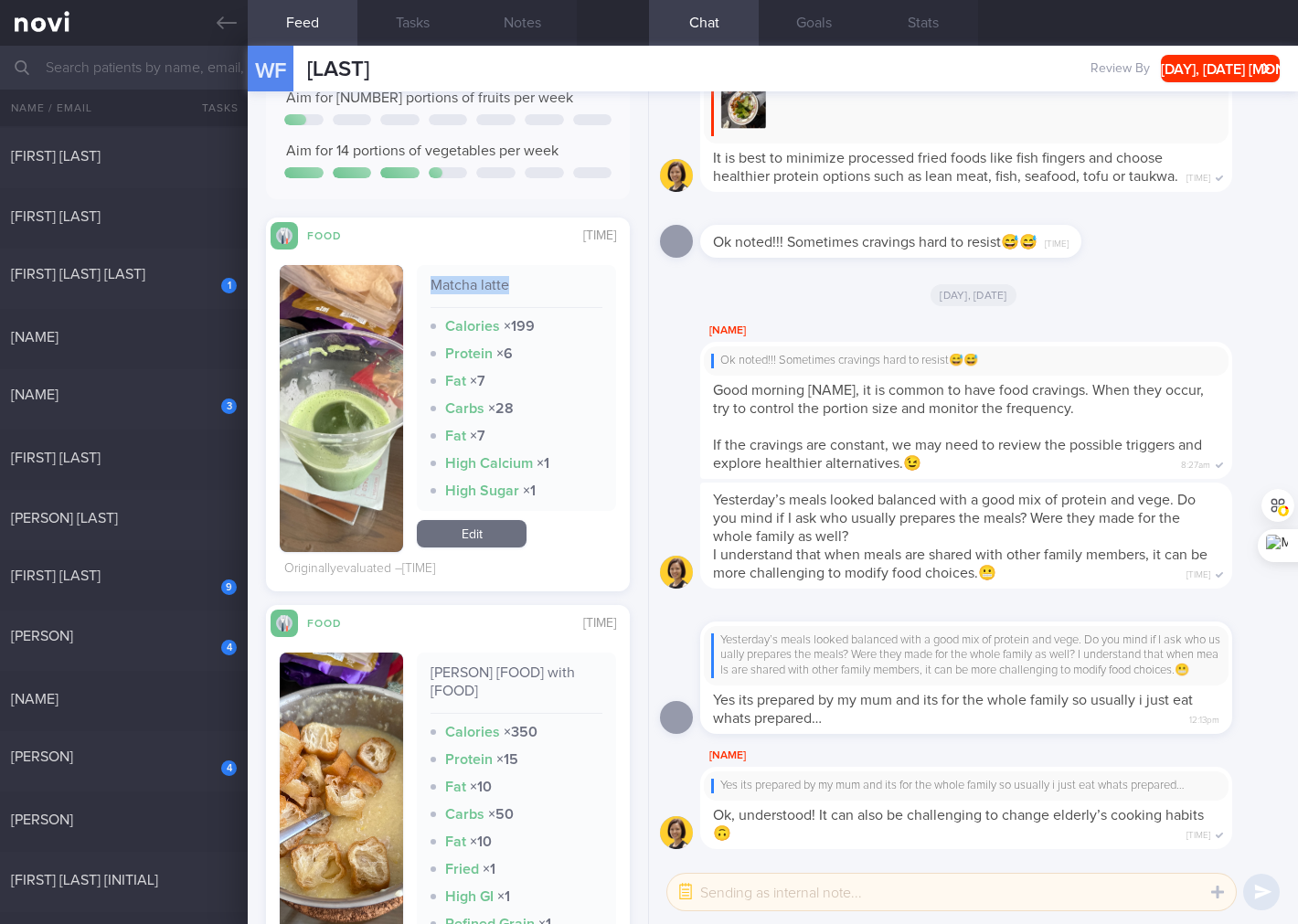 click on "Matcha latte" at bounding box center (516, 292) 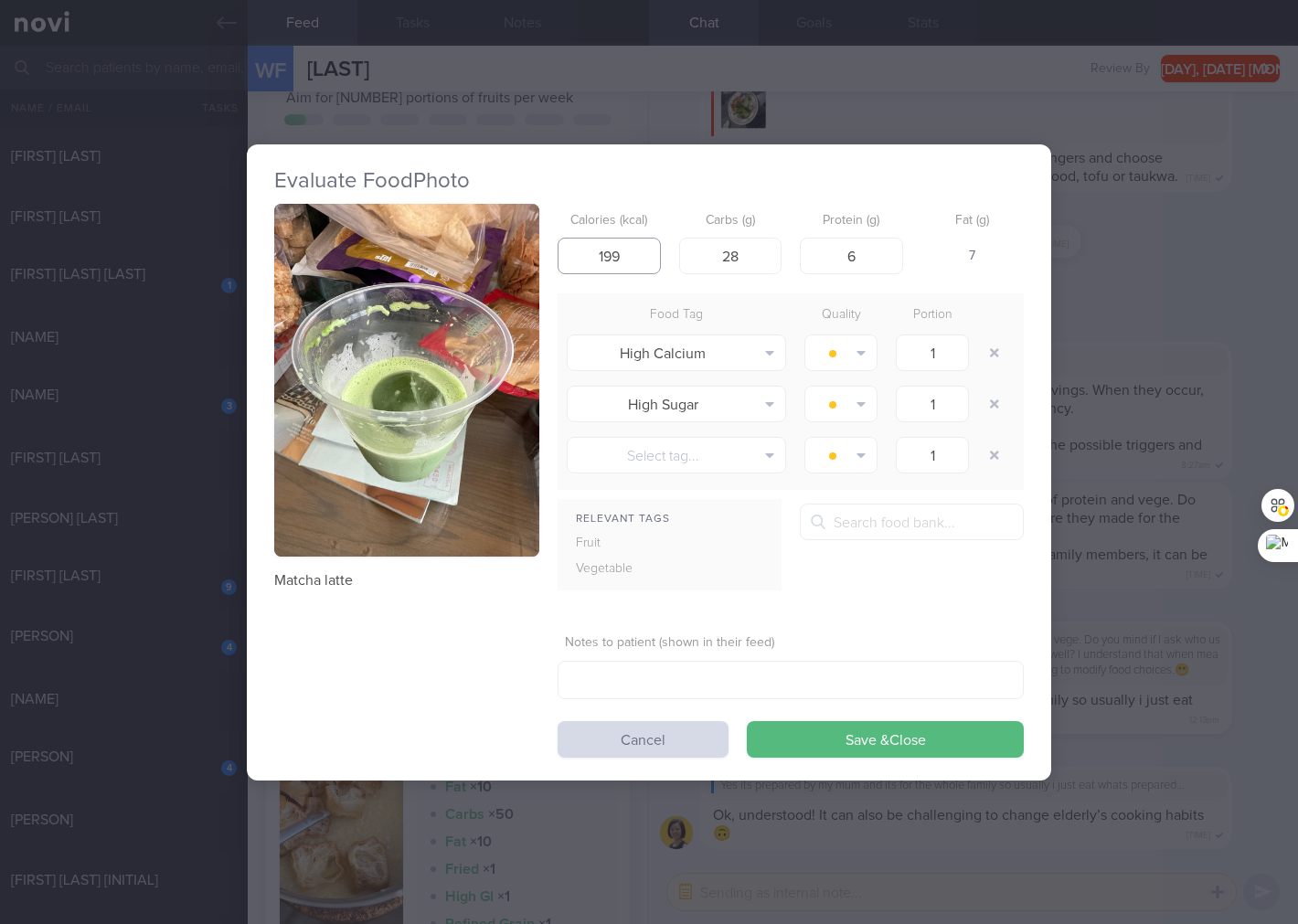 drag, startPoint x: 626, startPoint y: 253, endPoint x: 551, endPoint y: 259, distance: 75.239617 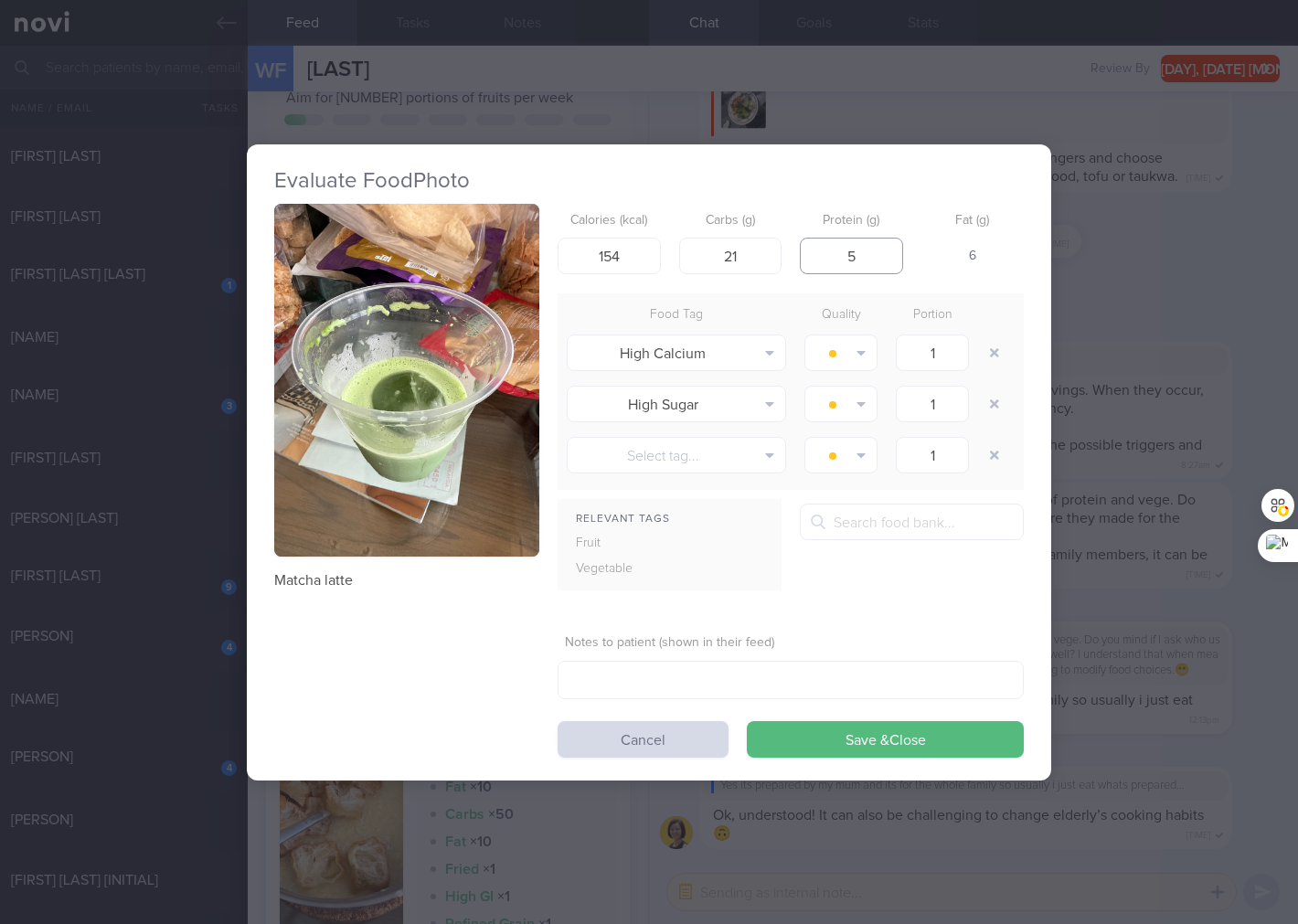 click on "Save &
Close" at bounding box center [885, 739] 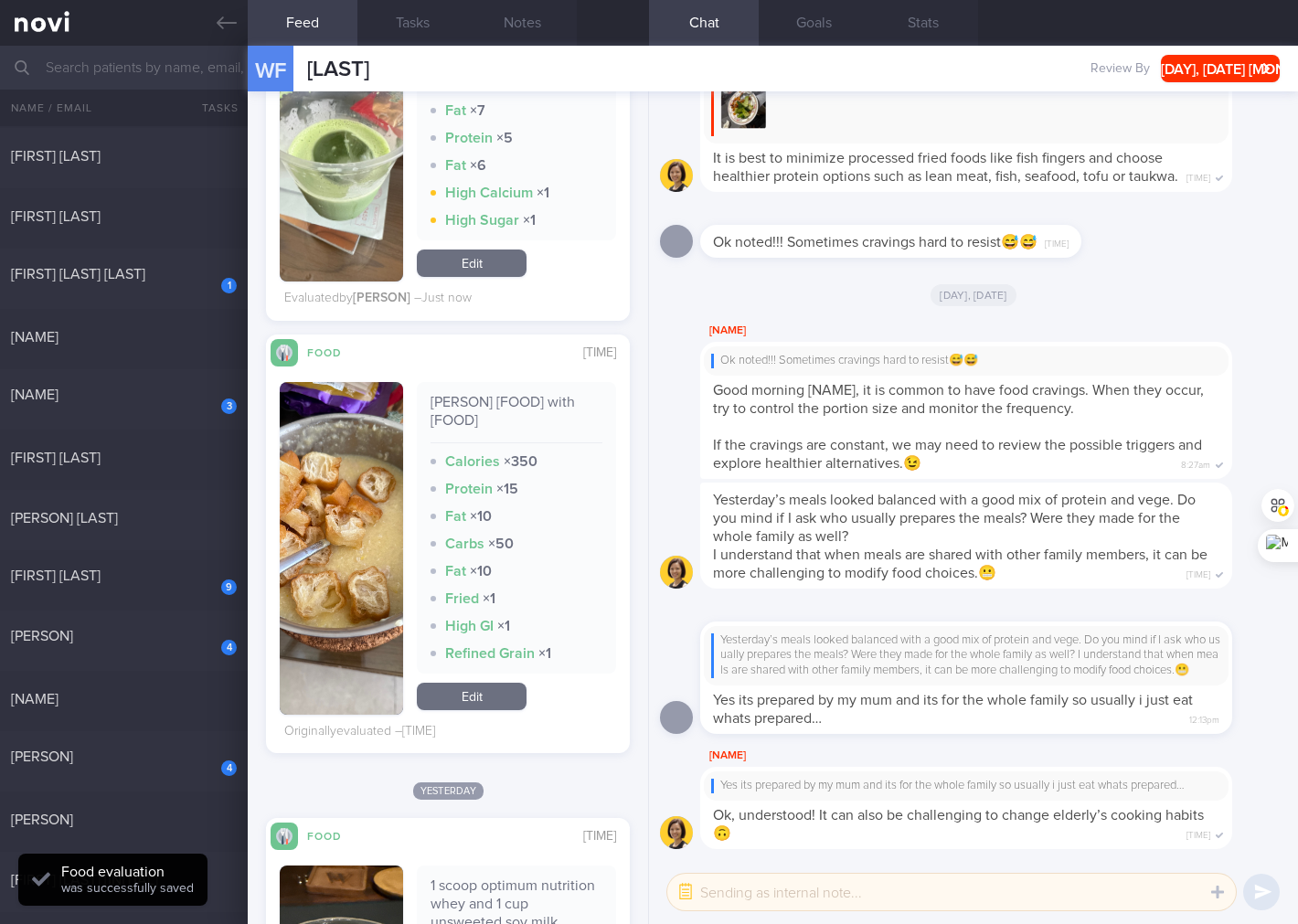 click on "[PERSON] [FOOD] with [FOOD]" at bounding box center (516, 418) 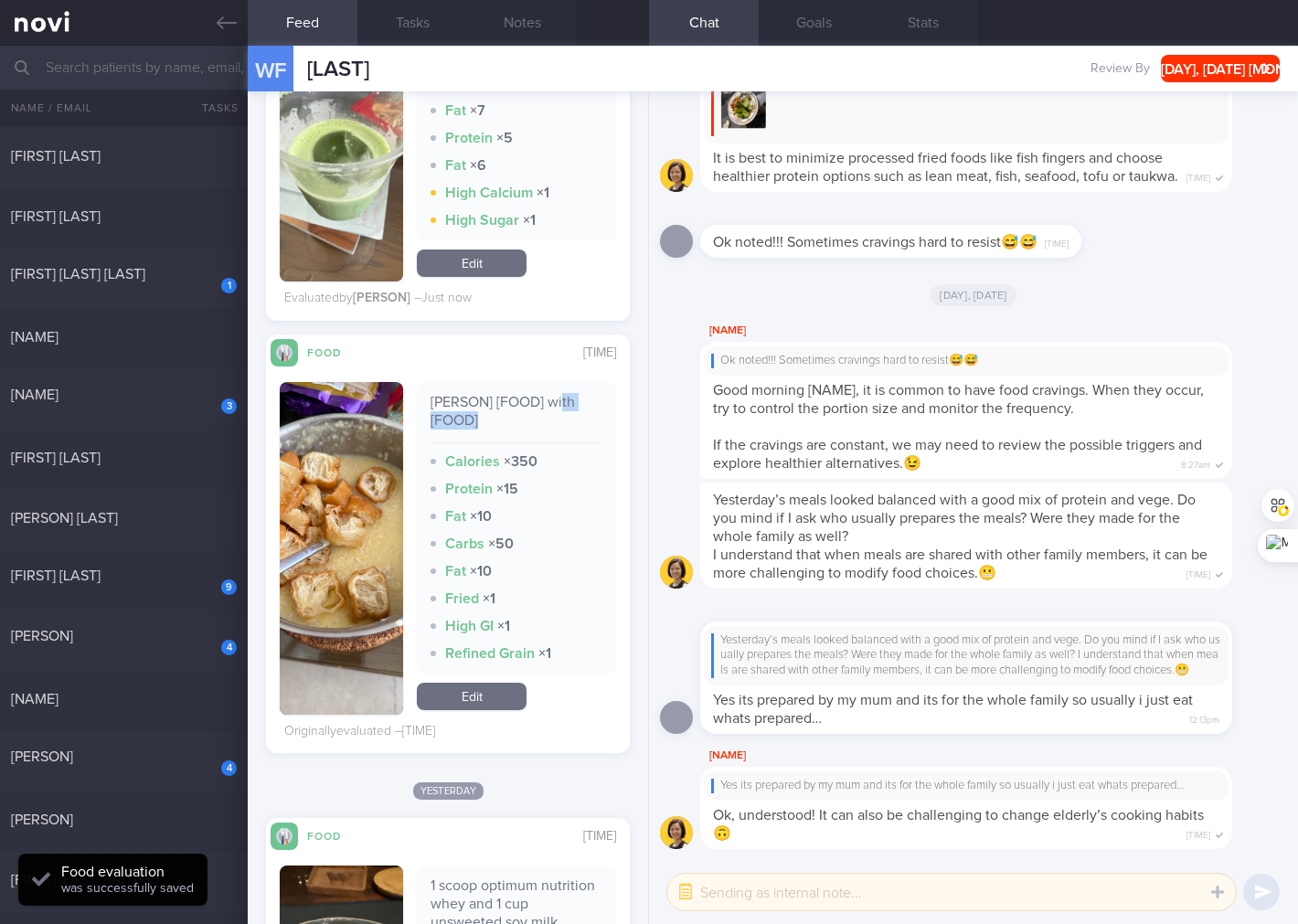 click on "[PERSON] [FOOD] with [FOOD]" at bounding box center [516, 418] 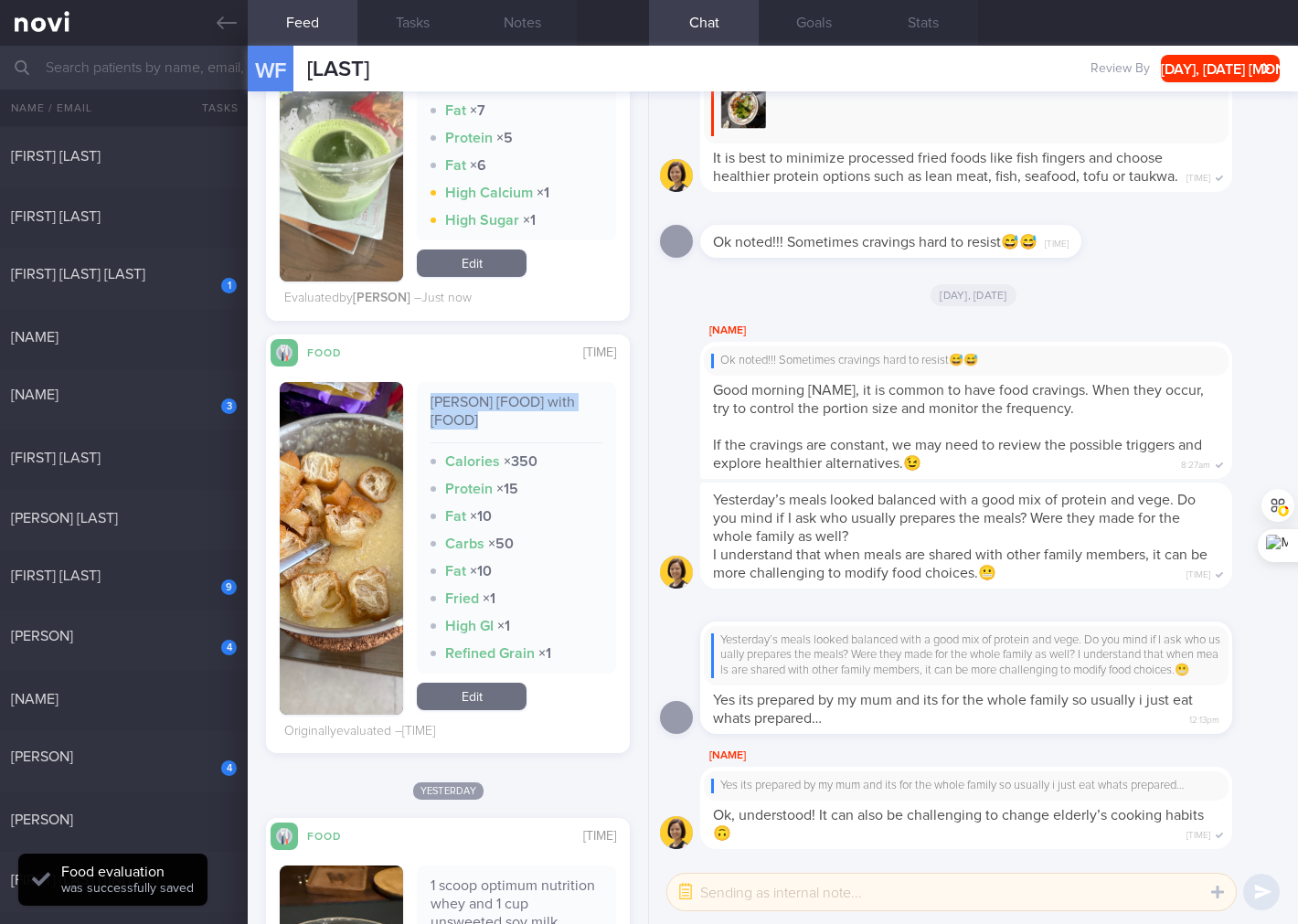 click on "[PERSON] [FOOD] with [FOOD]" at bounding box center (516, 418) 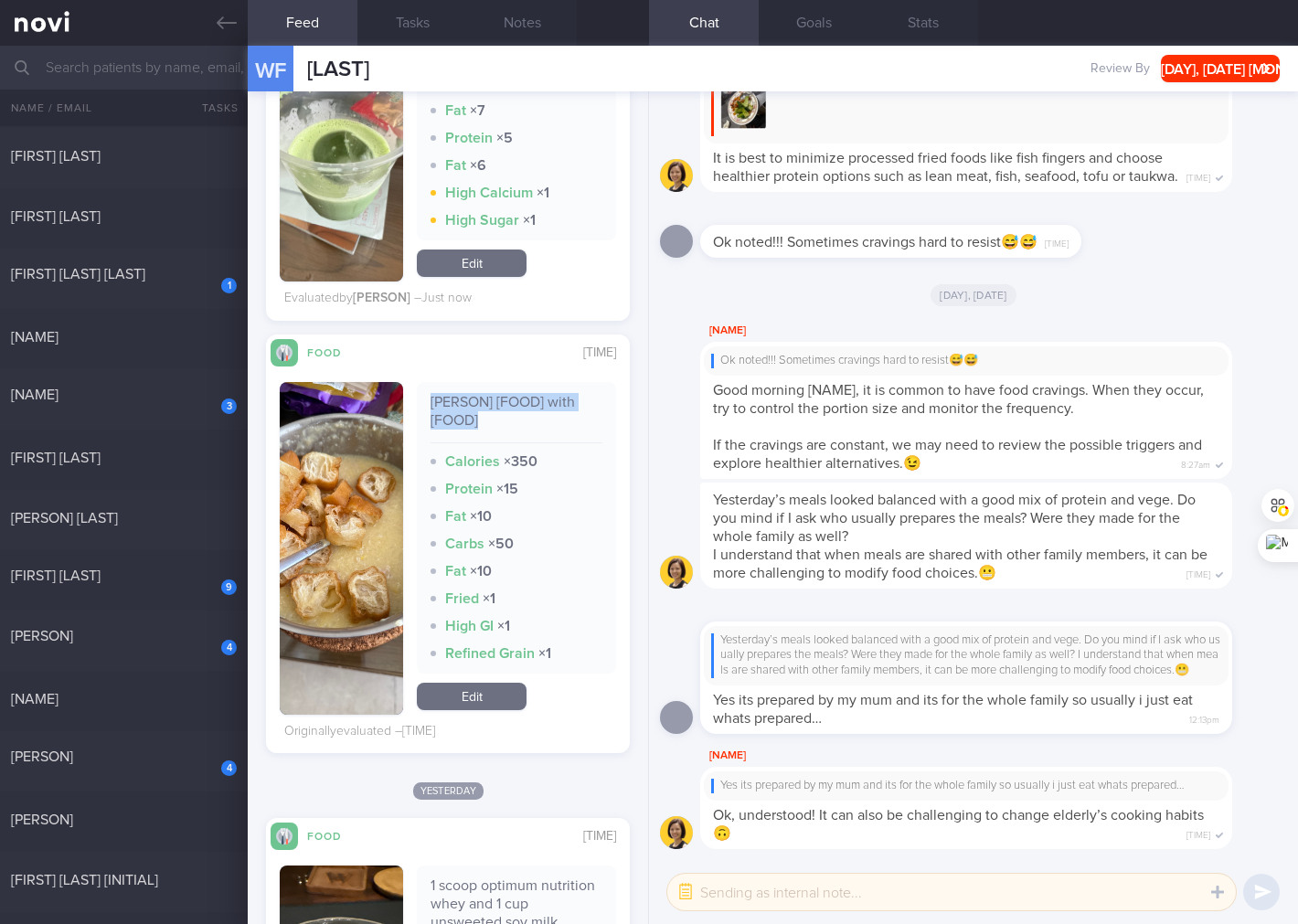 click at bounding box center [341, 548] 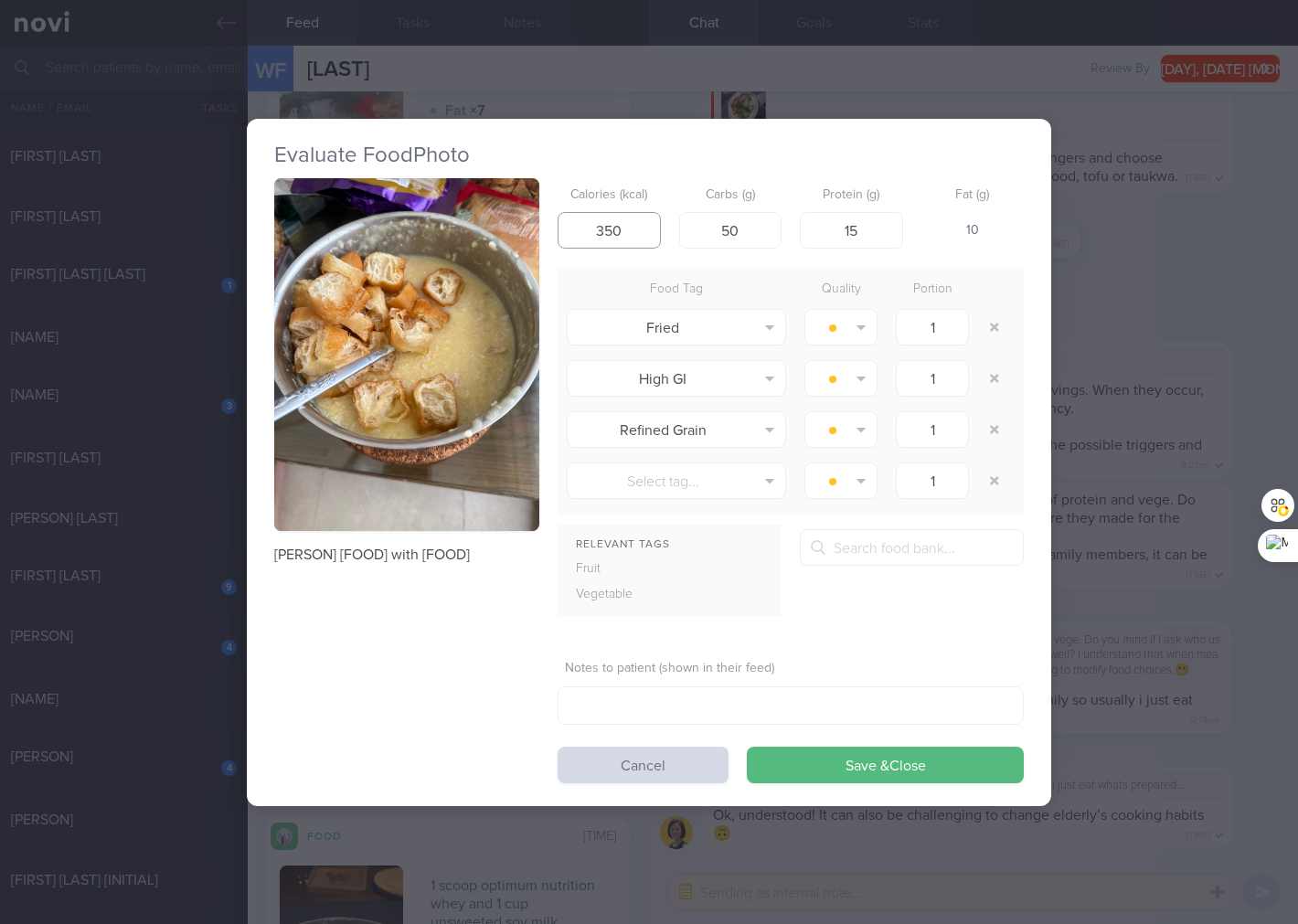 click on "350" at bounding box center [609, 230] 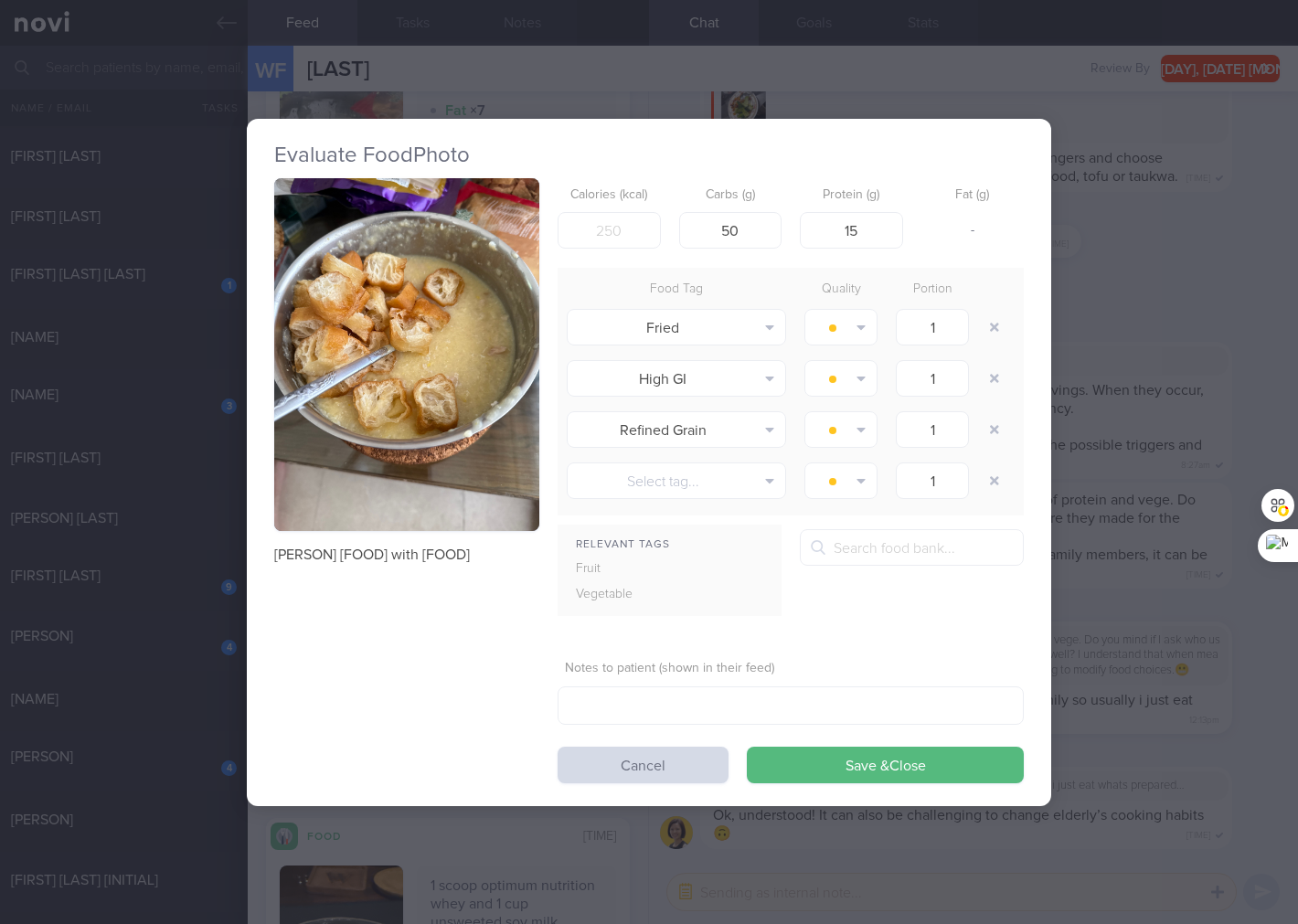 click on "Evaluate Food  Photo
Sin heng kee pork porridge with fried doughsticks
Calories (kcal)
Carbs (g)
50
Protein (g)
15
Fat (g)
-
Food Tag
Quality
Portion
Fried
Alcohol
Fried
Fruit
Healthy Fats
High Calcium
High Cholesterol" at bounding box center [649, 462] 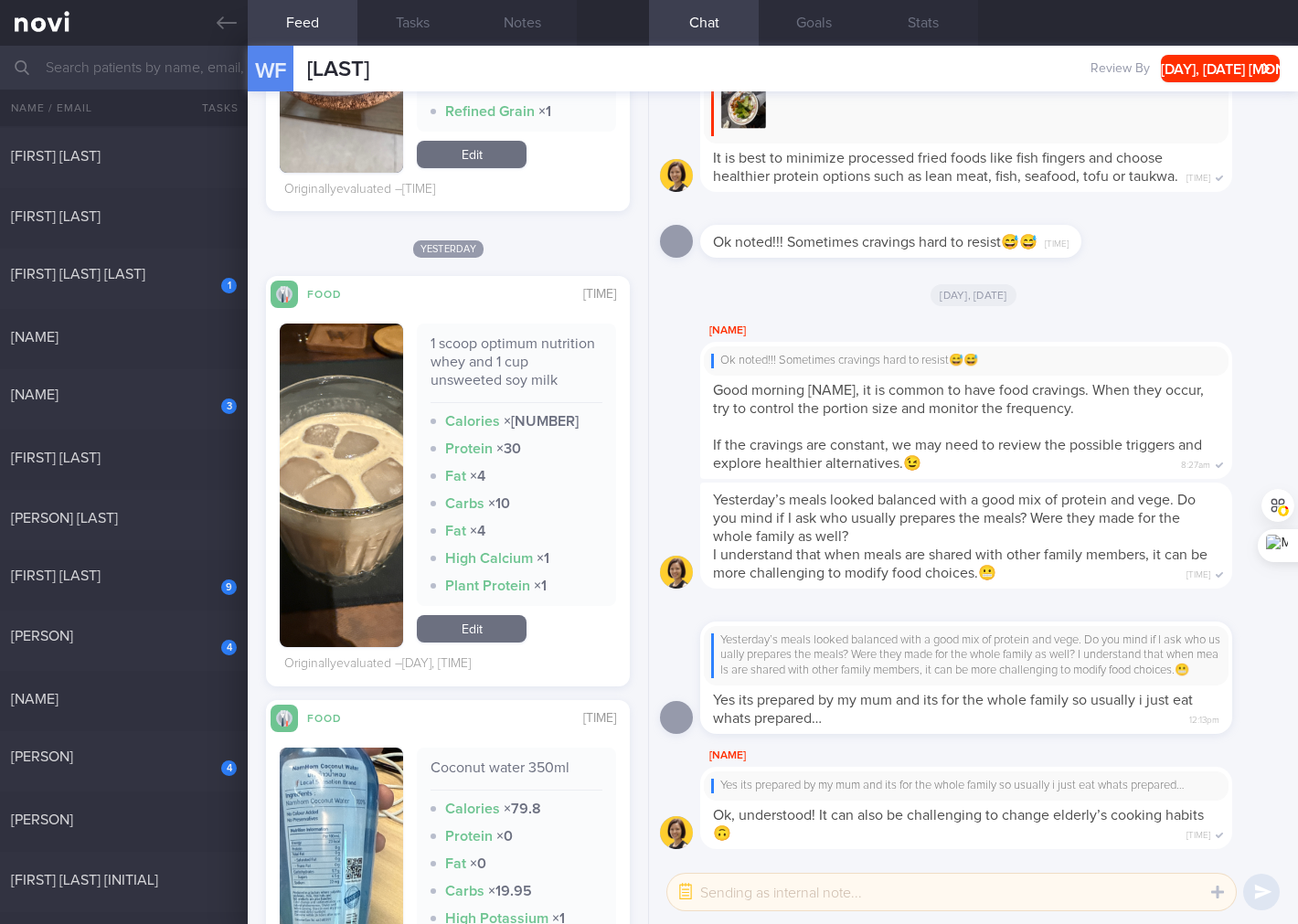 scroll, scrollTop: 1354, scrollLeft: 0, axis: vertical 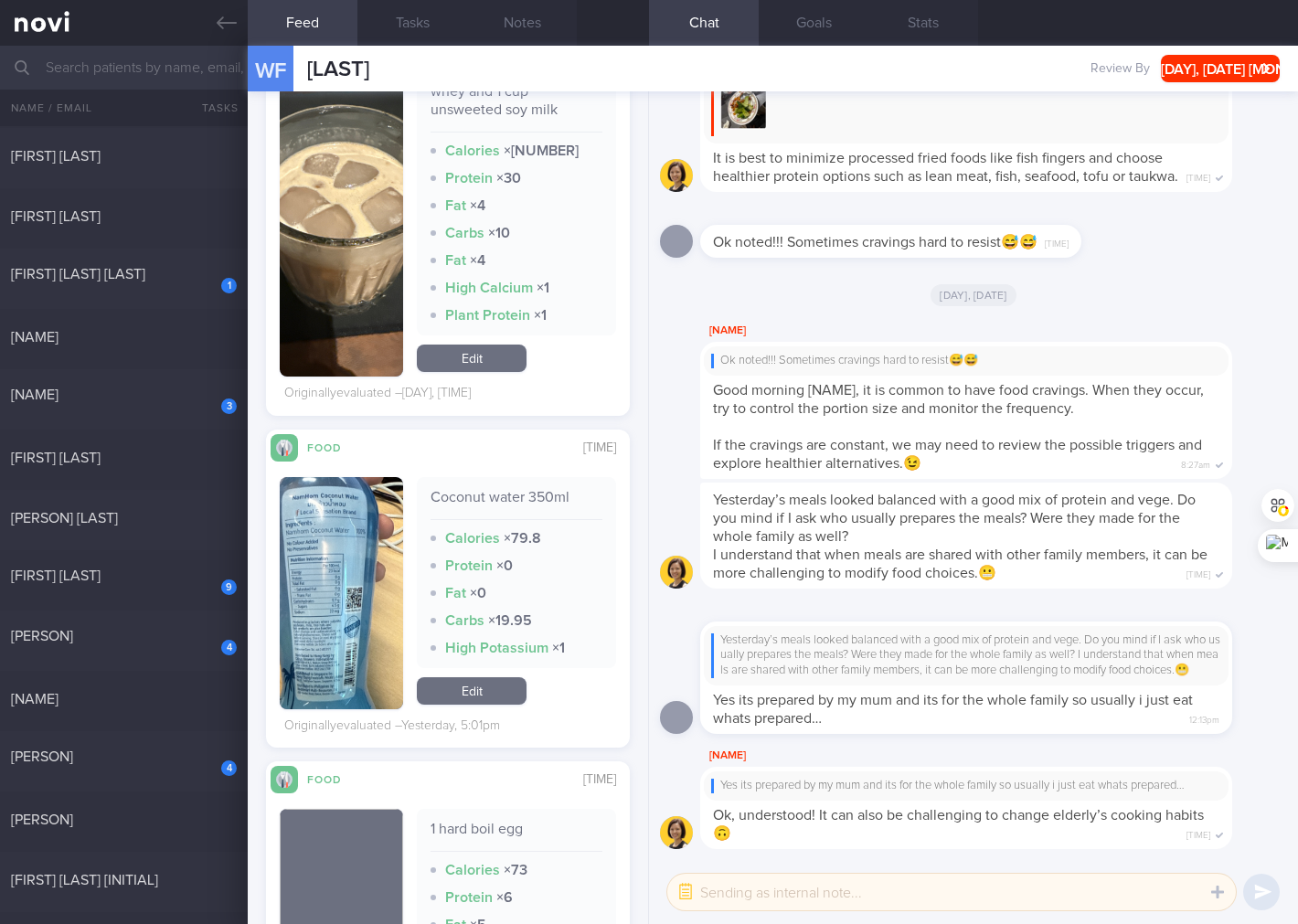 click at bounding box center (341, 593) 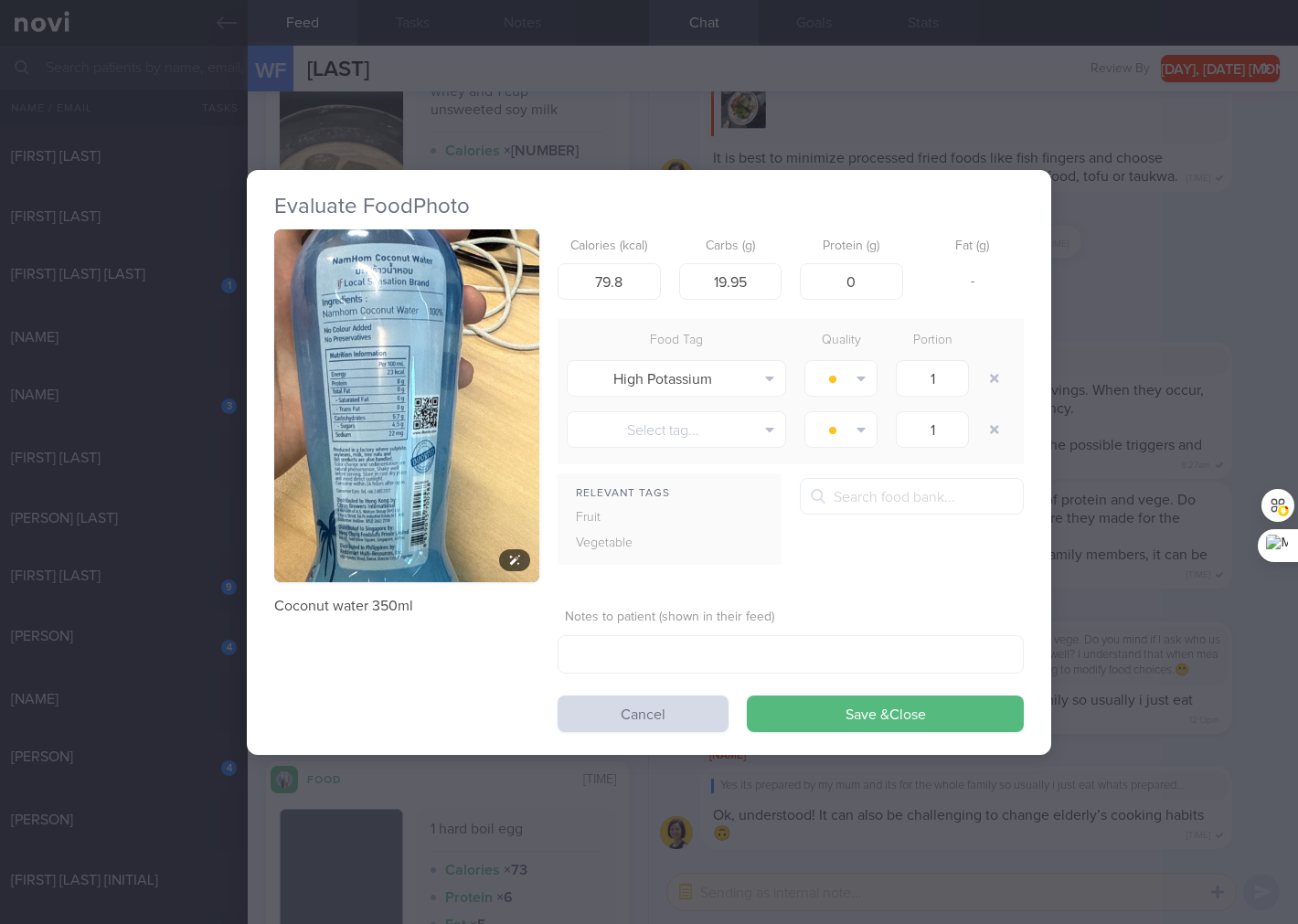 click at bounding box center [407, 406] 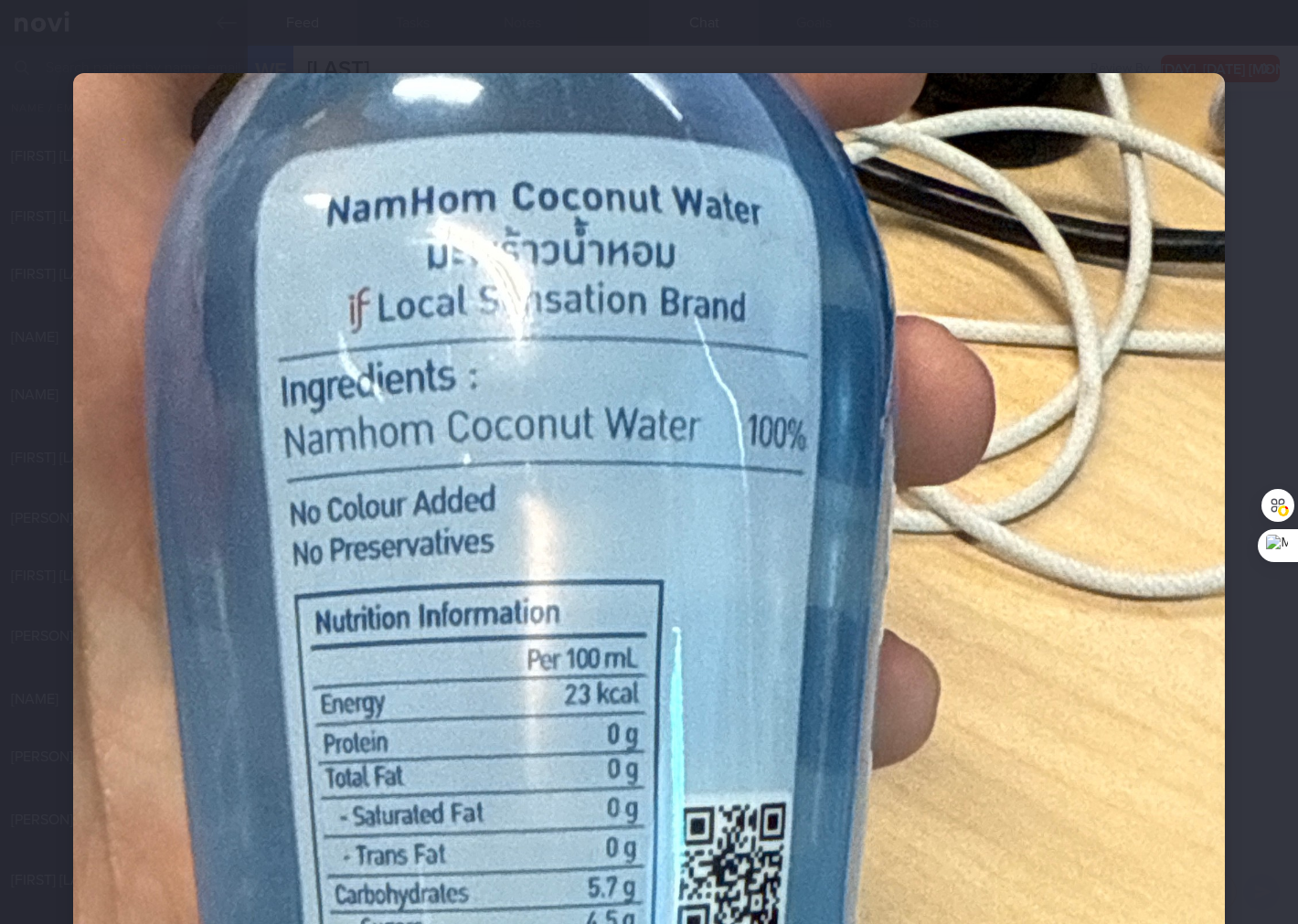 scroll, scrollTop: 271, scrollLeft: 0, axis: vertical 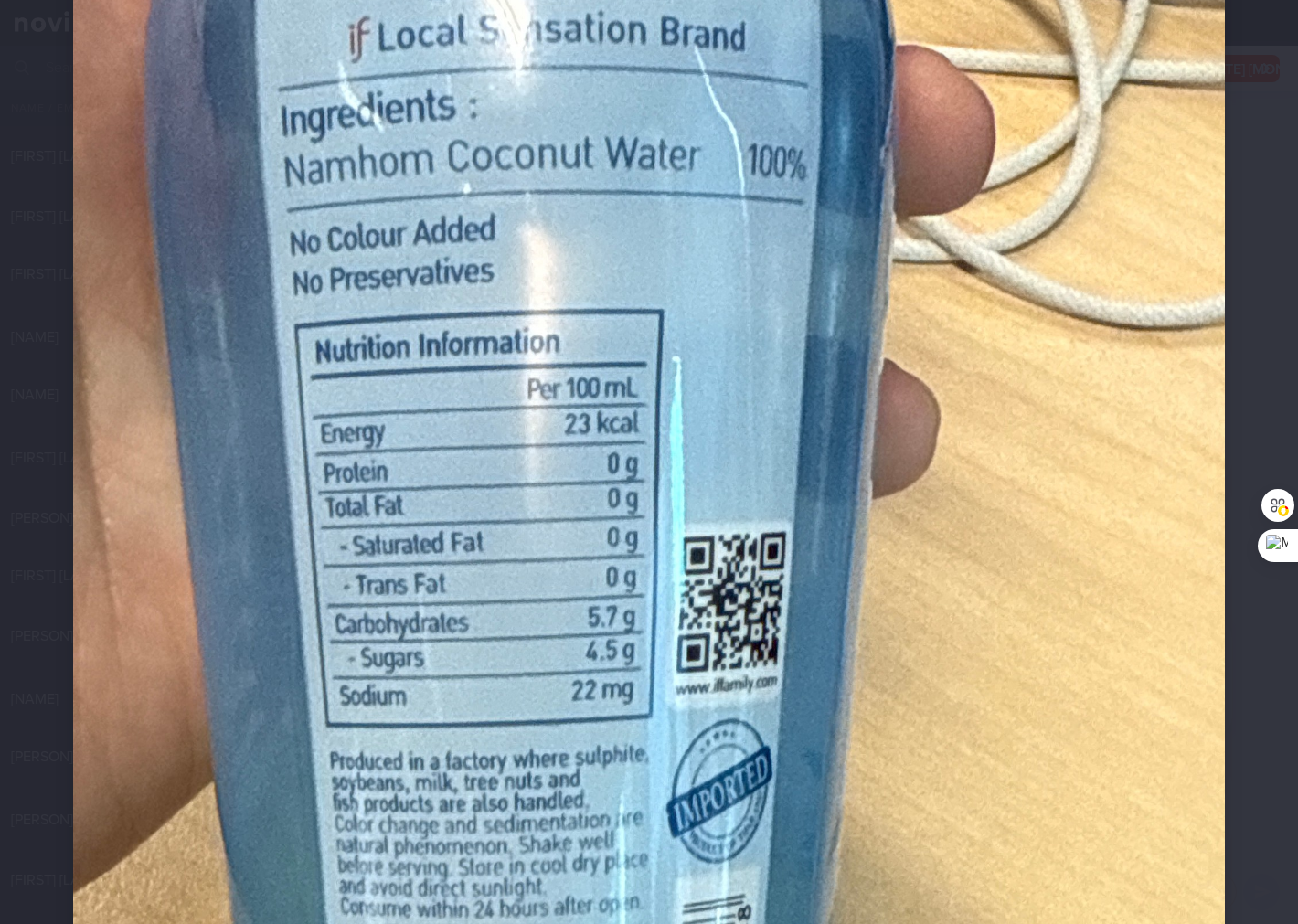 click at bounding box center (649, 570) 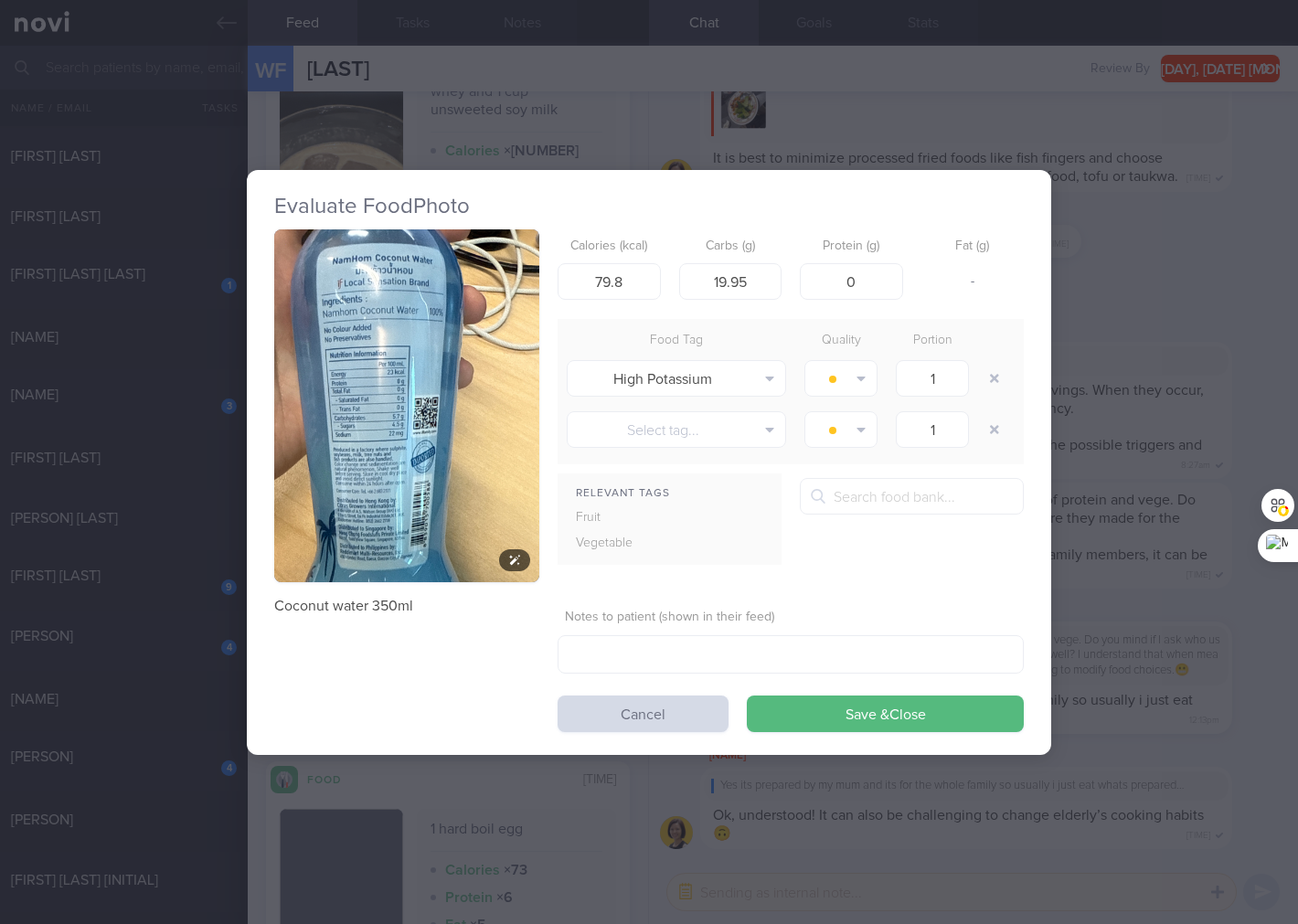 click at bounding box center (407, 406) 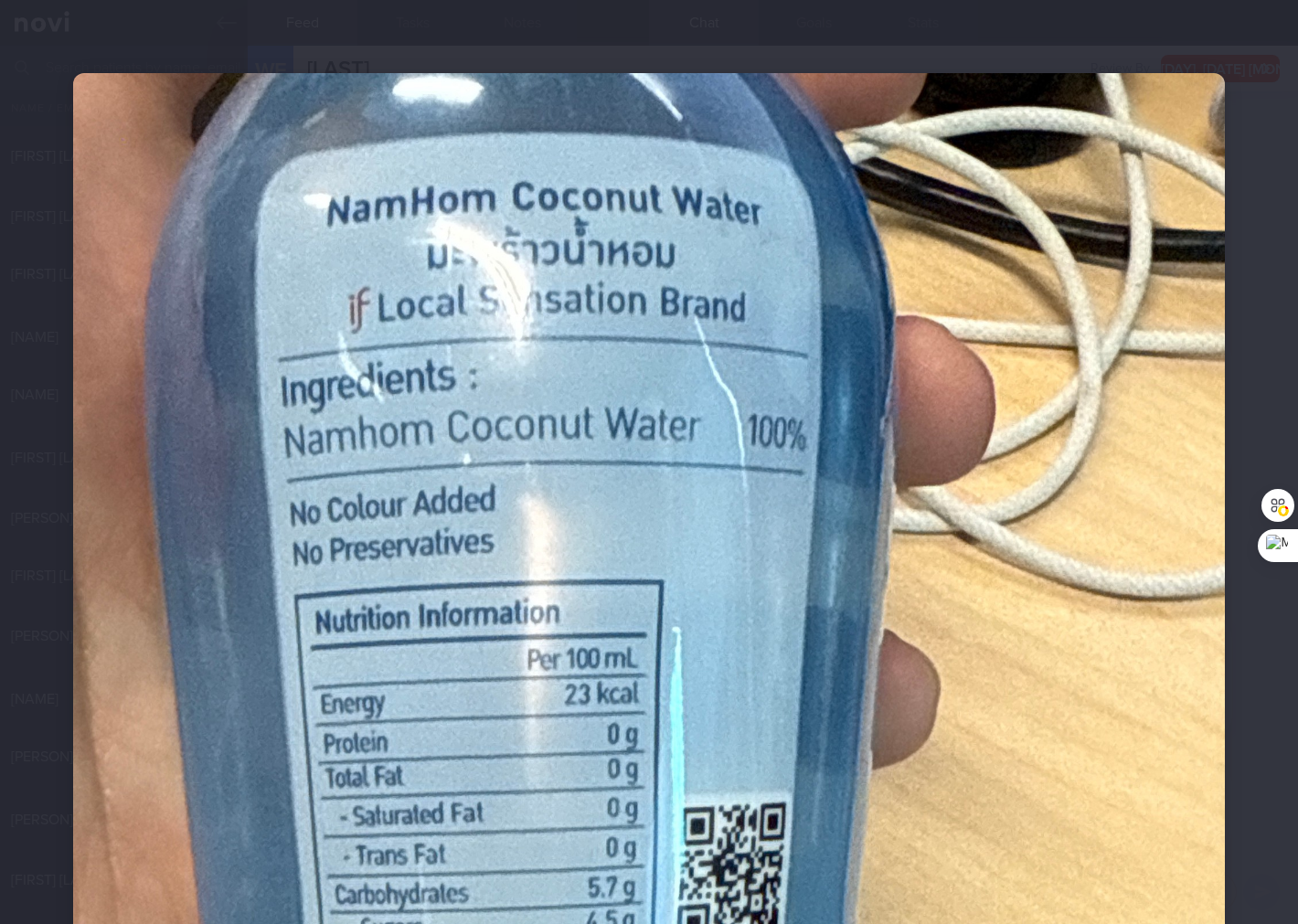 scroll, scrollTop: 271, scrollLeft: 0, axis: vertical 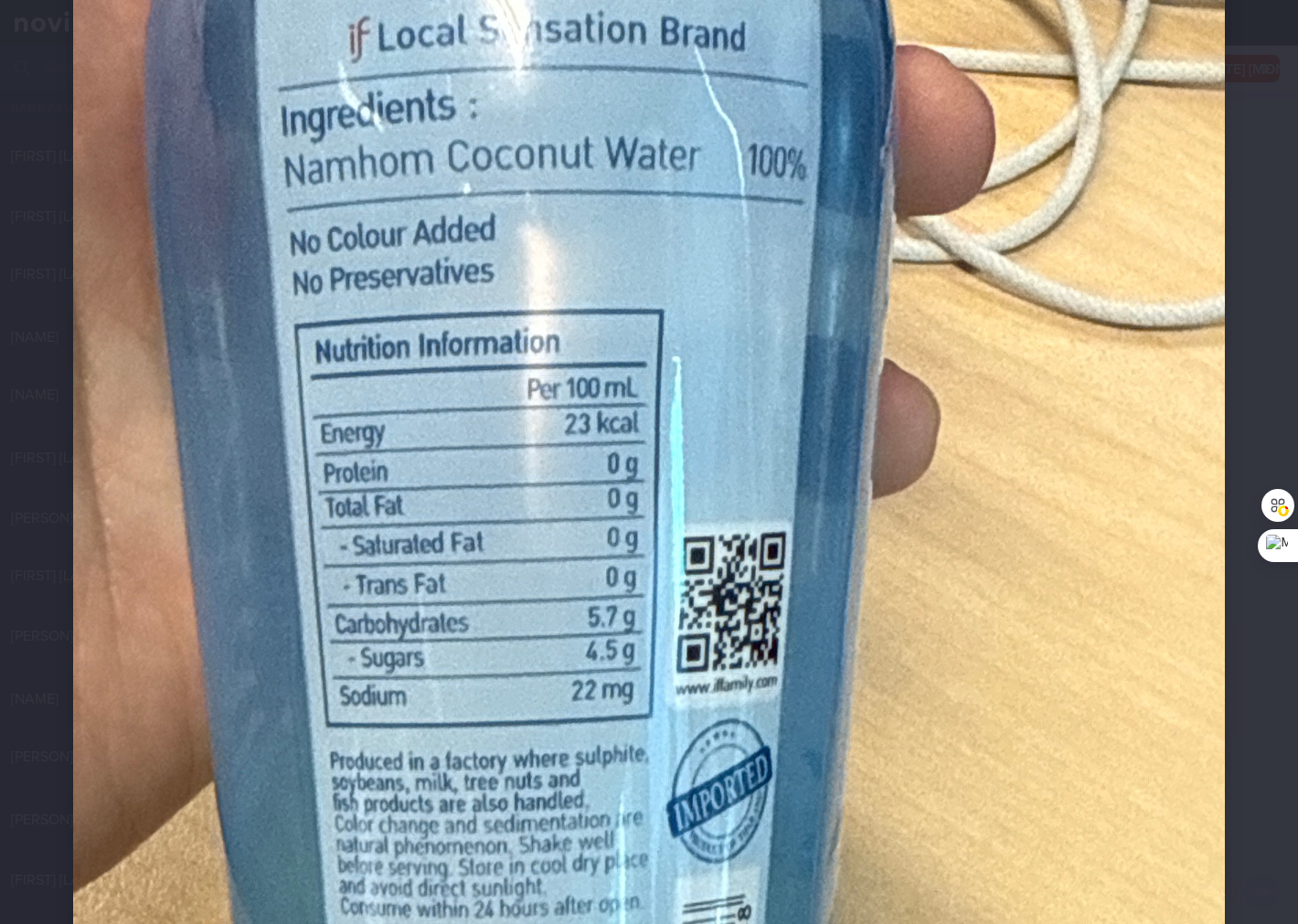 click at bounding box center (649, 570) 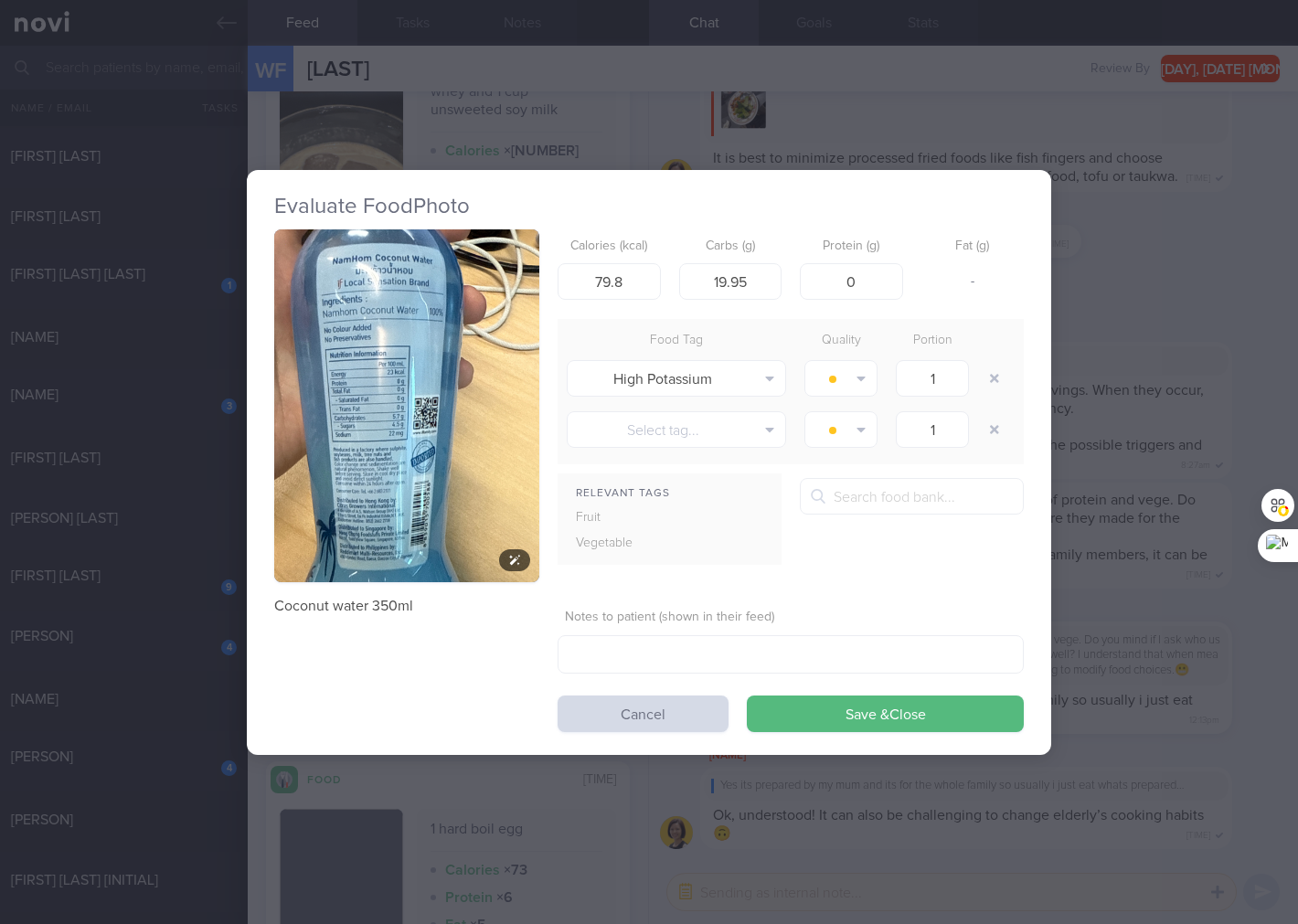 click at bounding box center (407, 406) 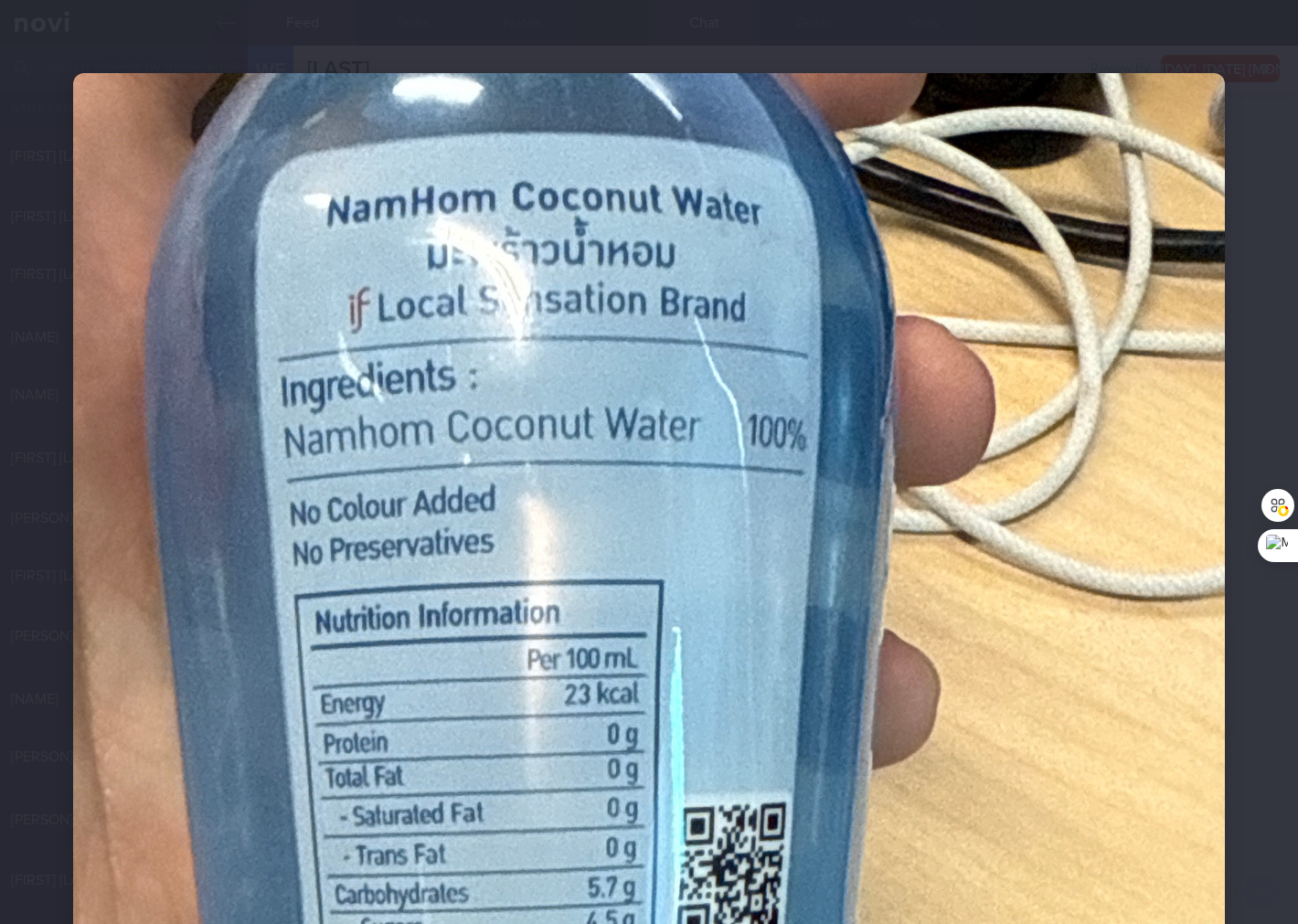 click at bounding box center (649, 841) 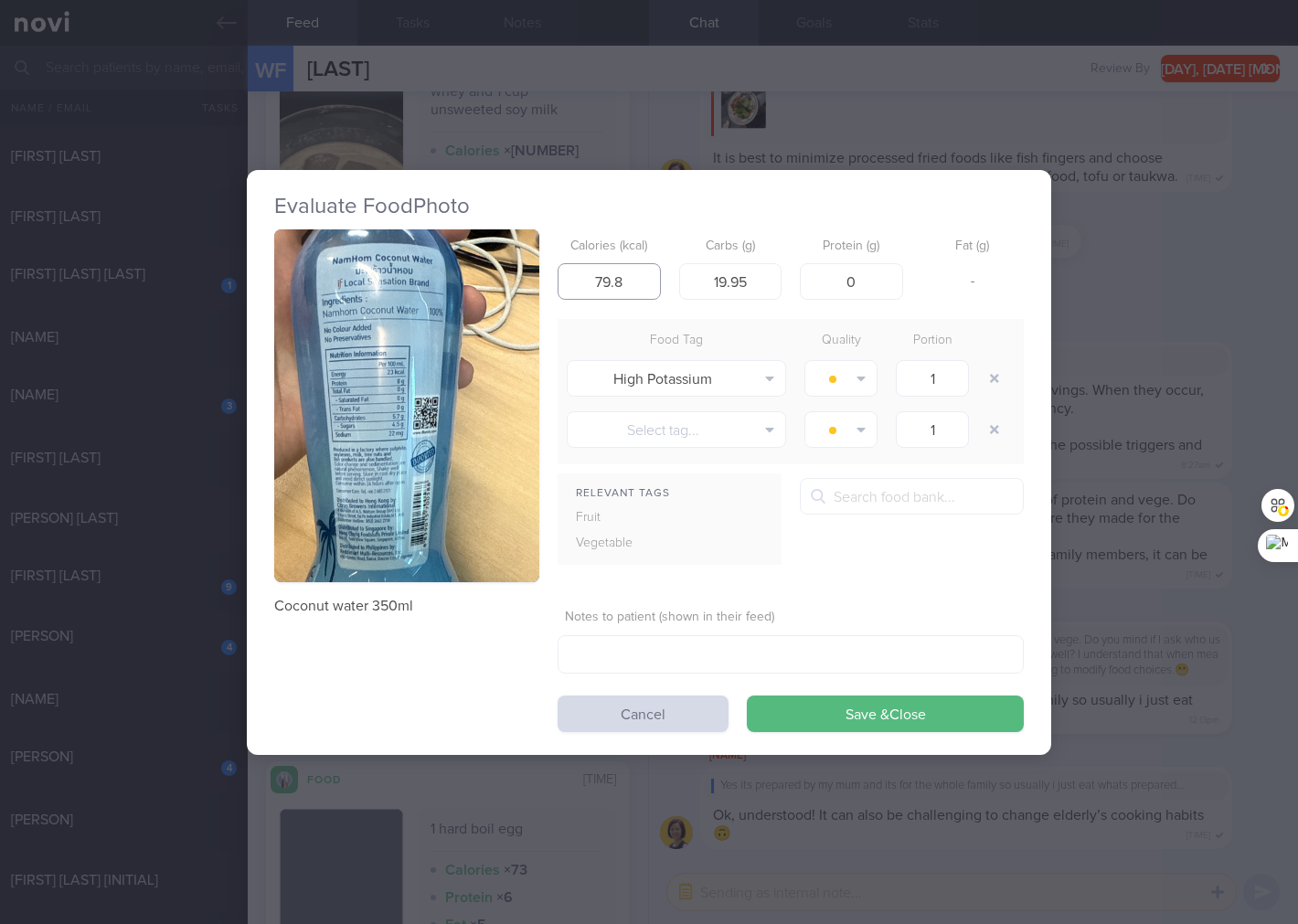 click on "79.8" at bounding box center [609, 281] 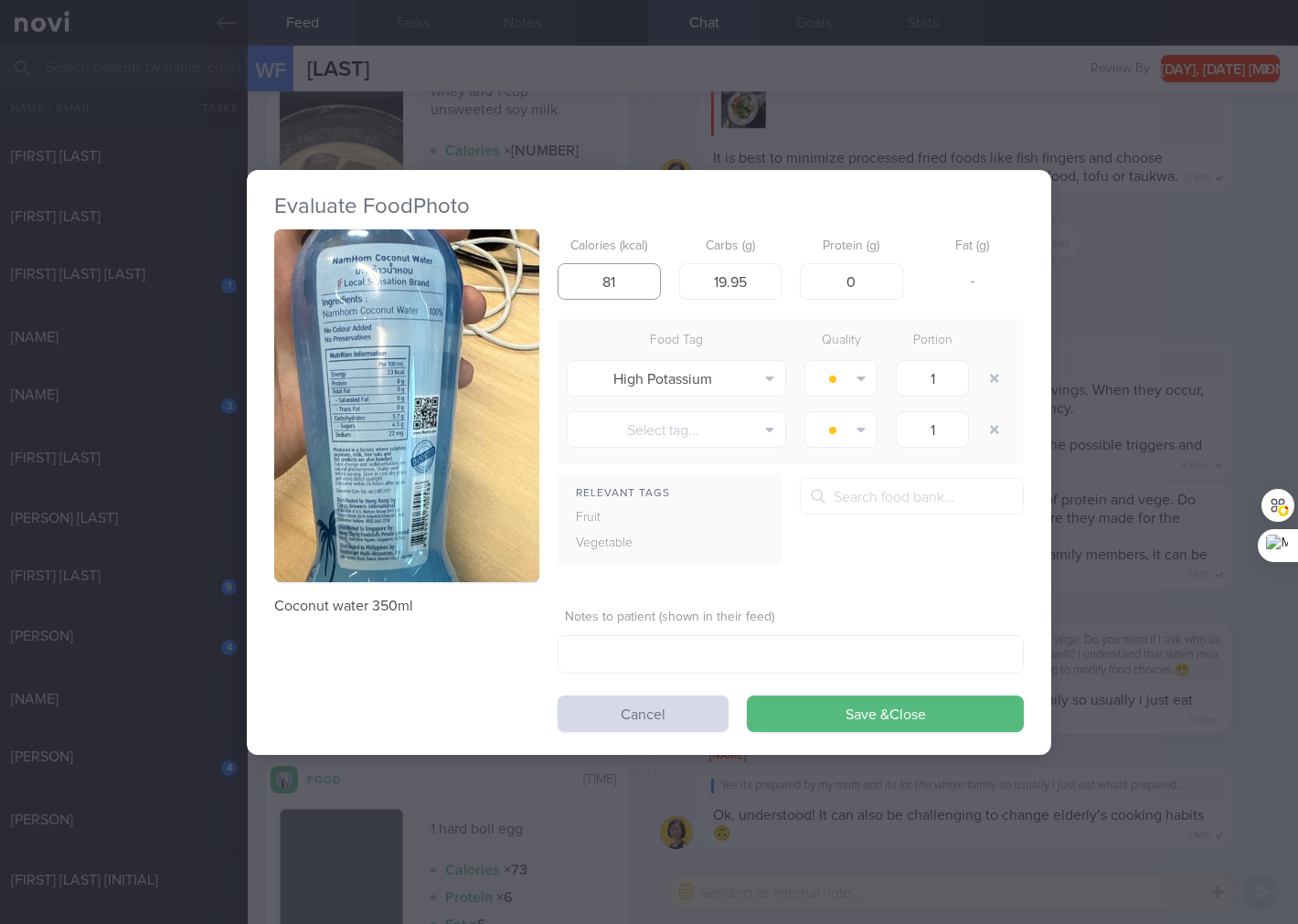 click on "Save &
Close" at bounding box center (885, 714) 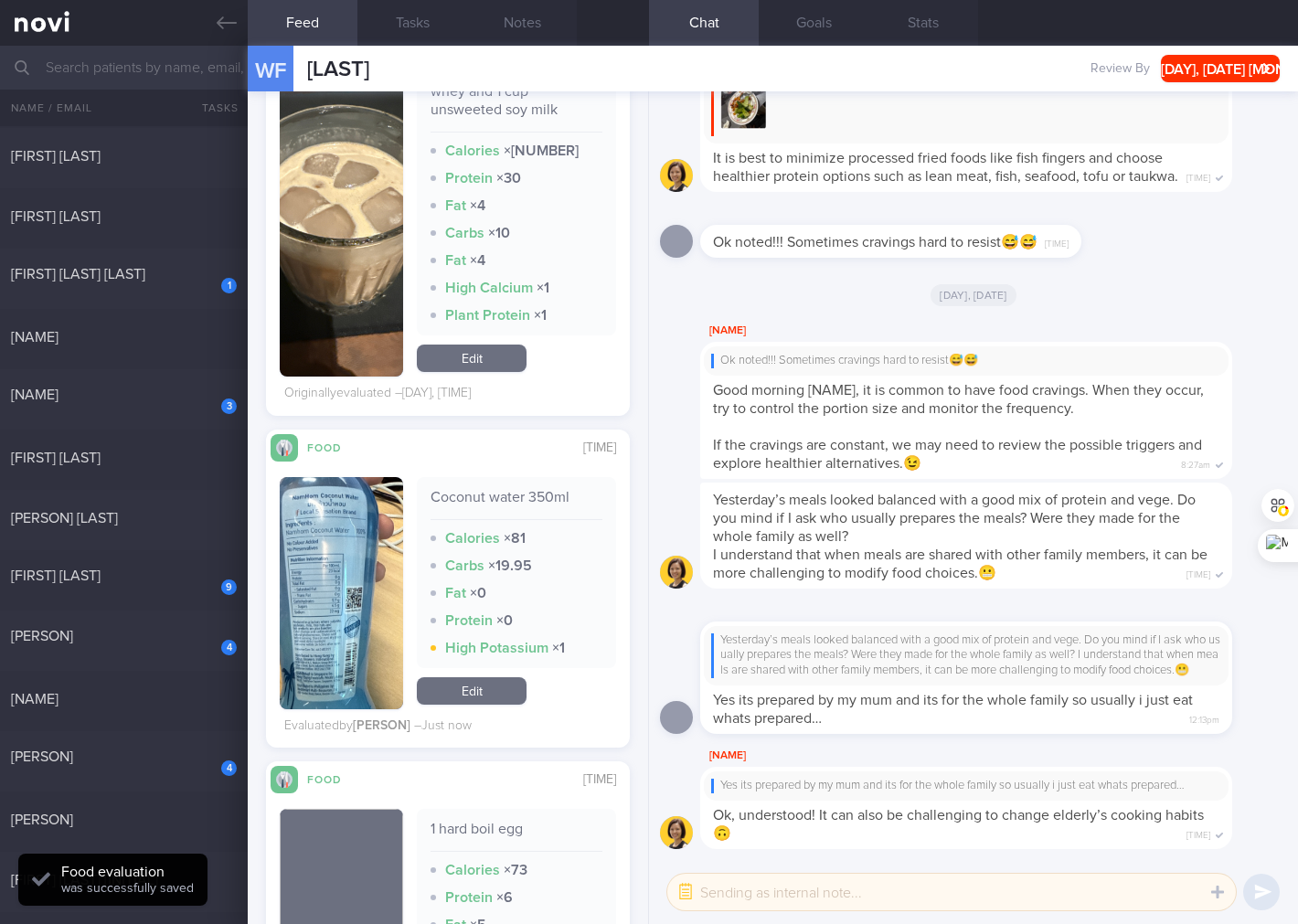 click at bounding box center (341, 593) 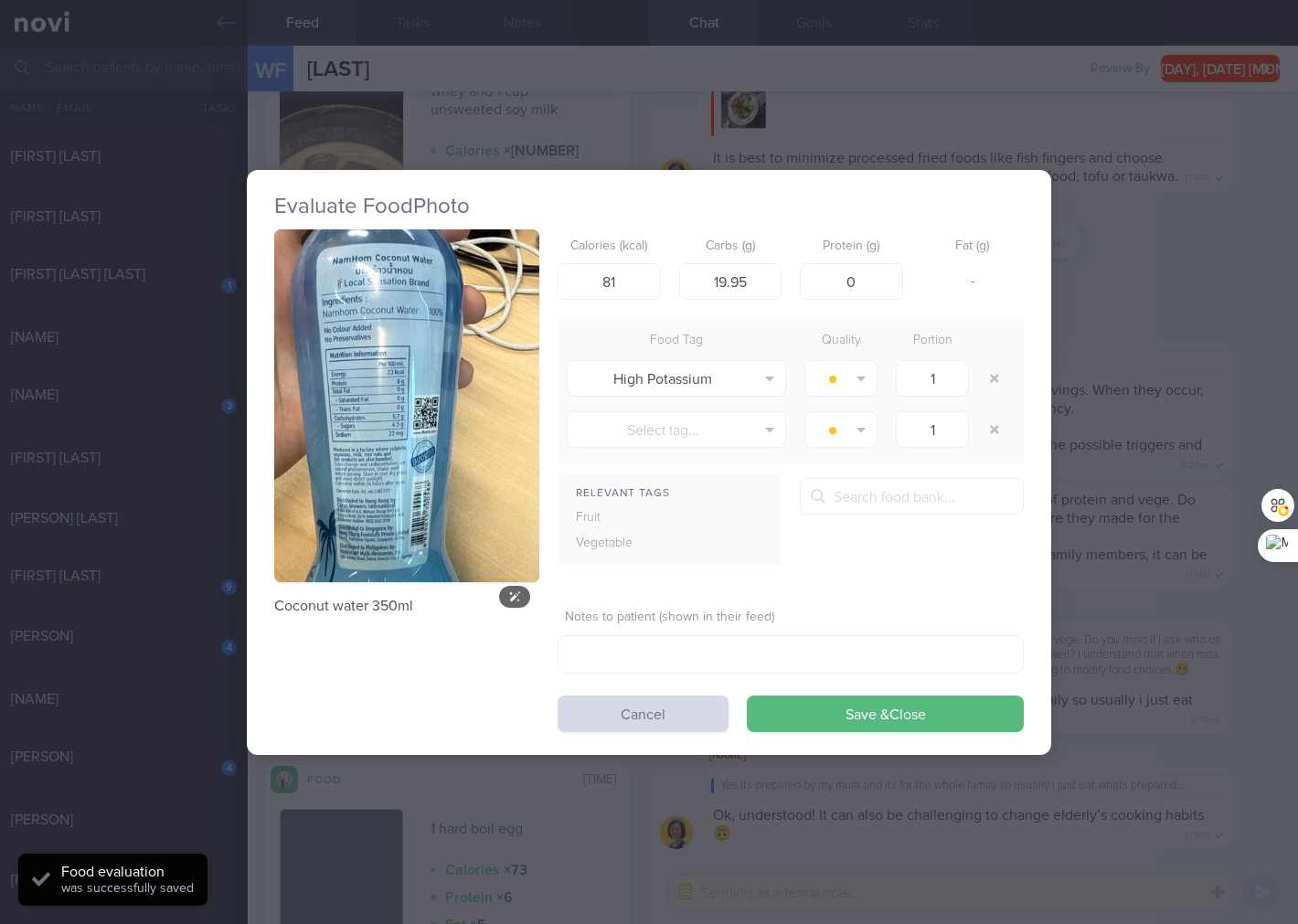 click at bounding box center (407, 406) 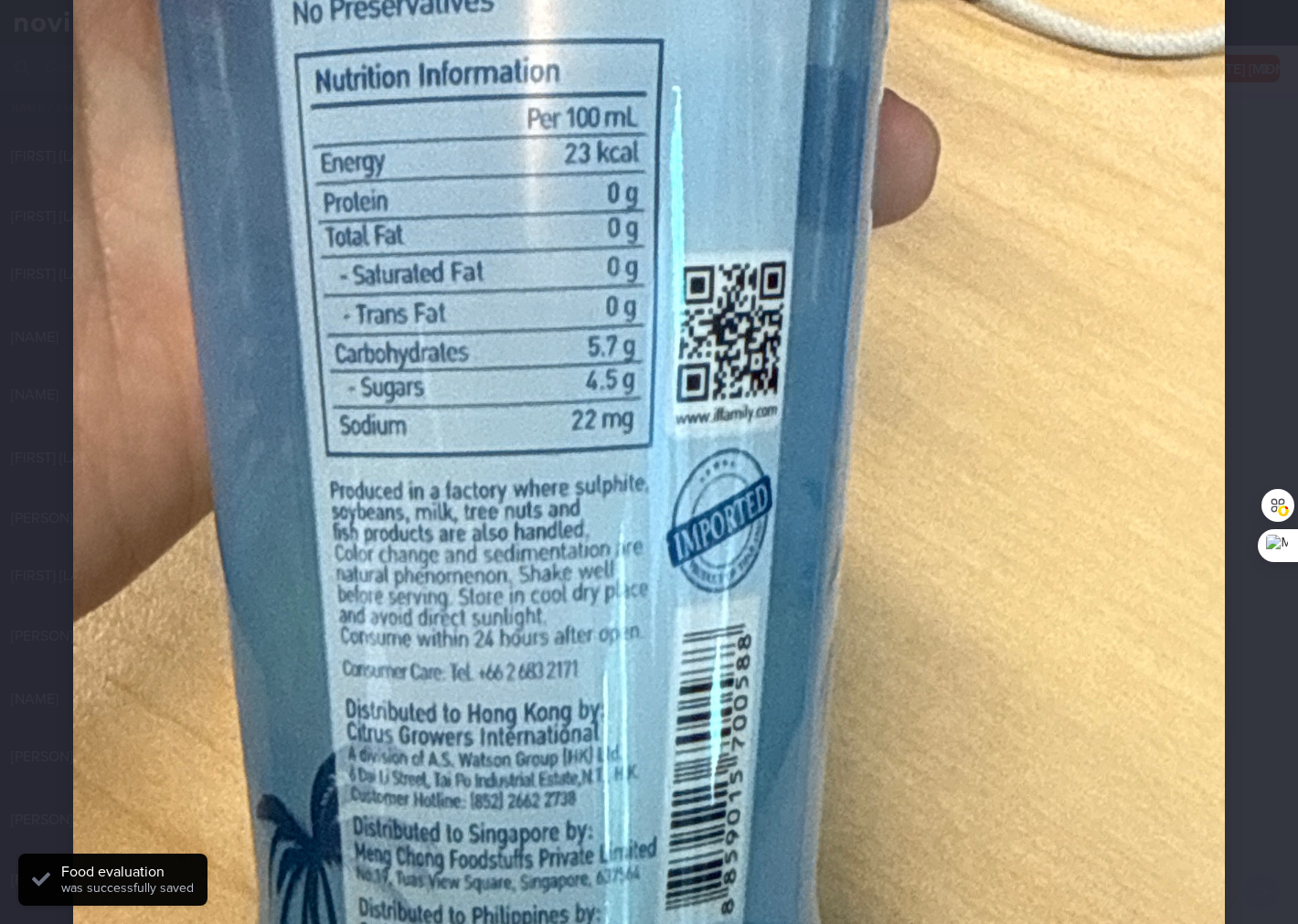 scroll, scrollTop: 271, scrollLeft: 0, axis: vertical 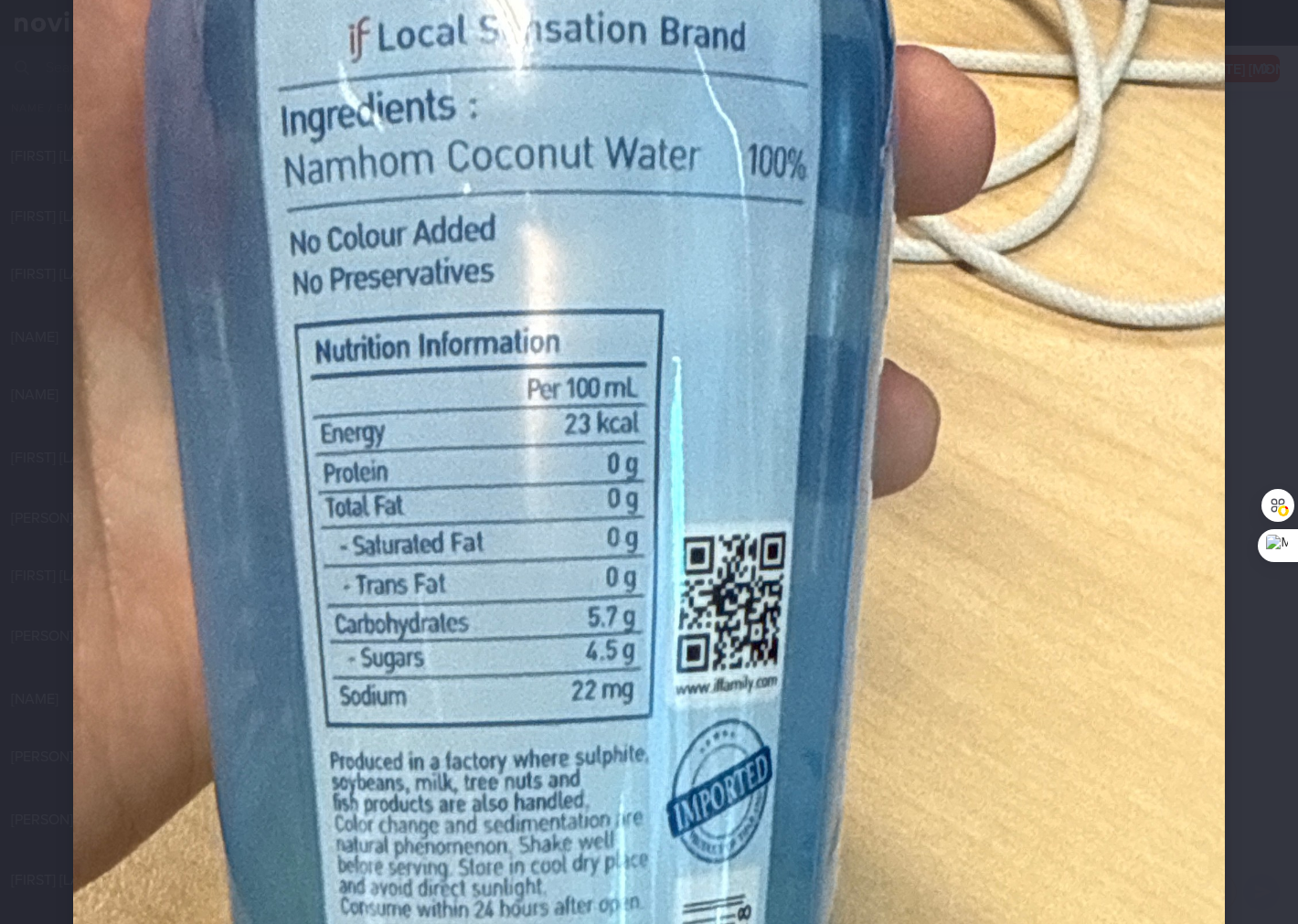 click at bounding box center [649, 570] 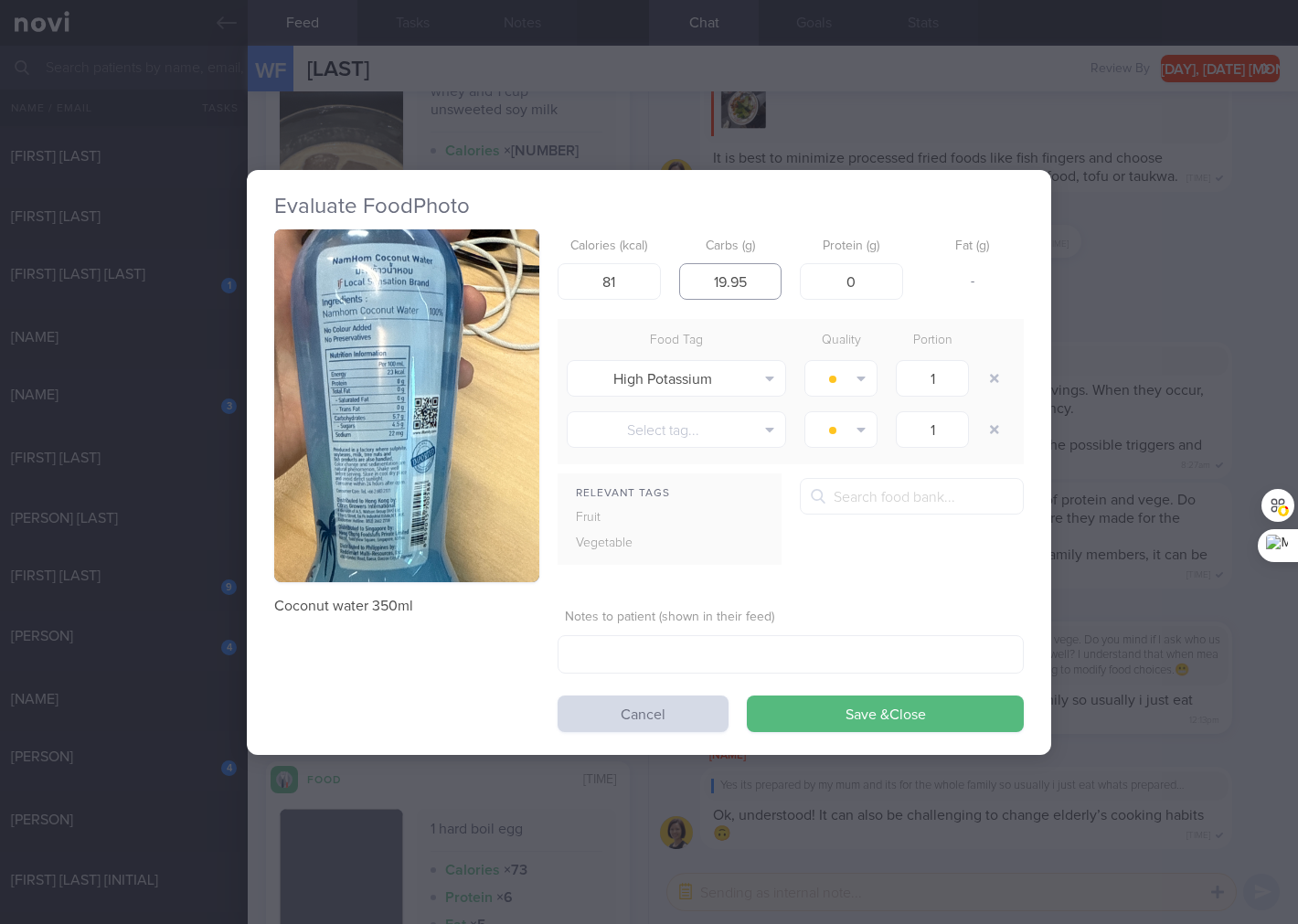 click on "19.95" at bounding box center (730, 281) 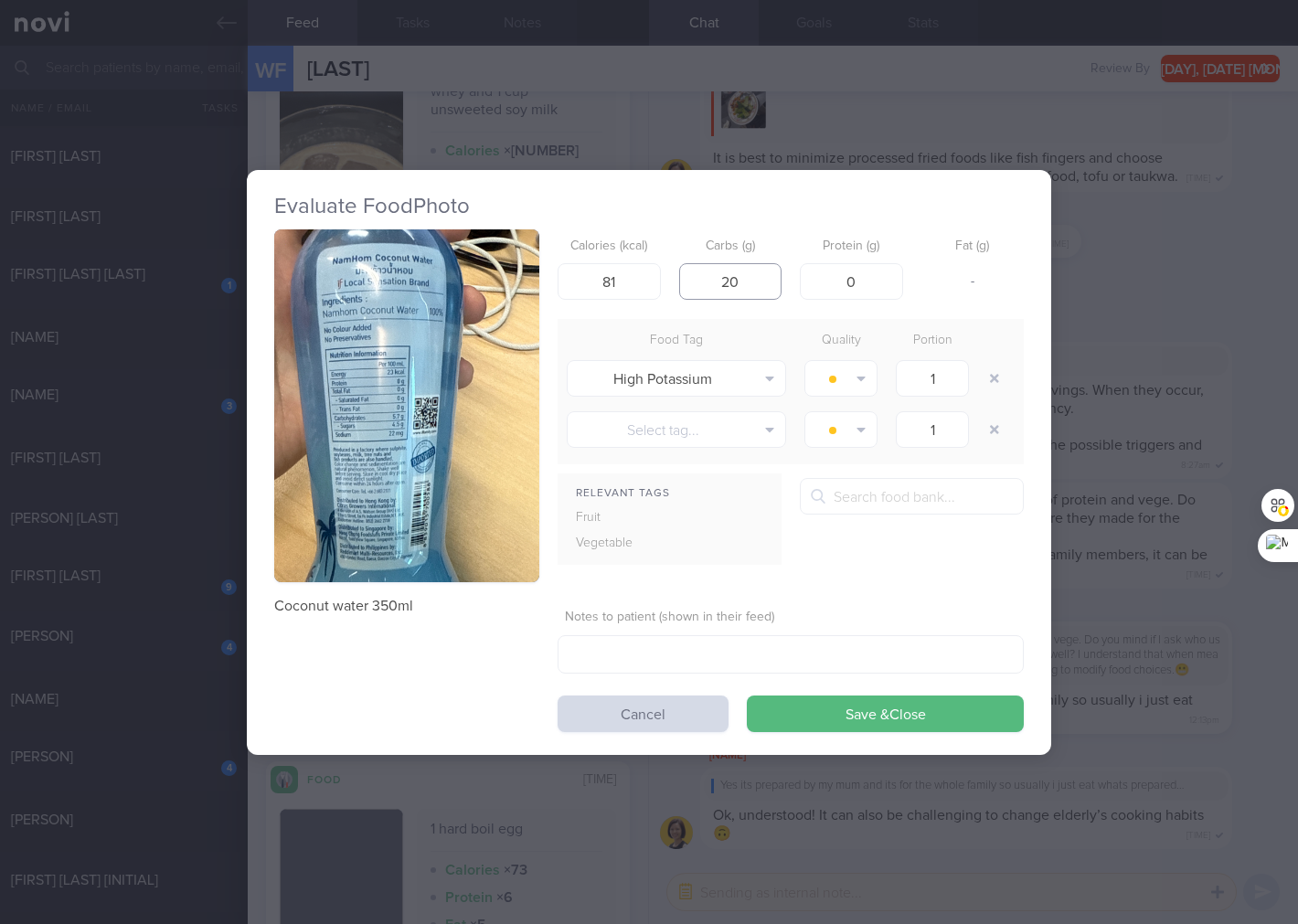 click on "Save &
Close" at bounding box center (885, 714) 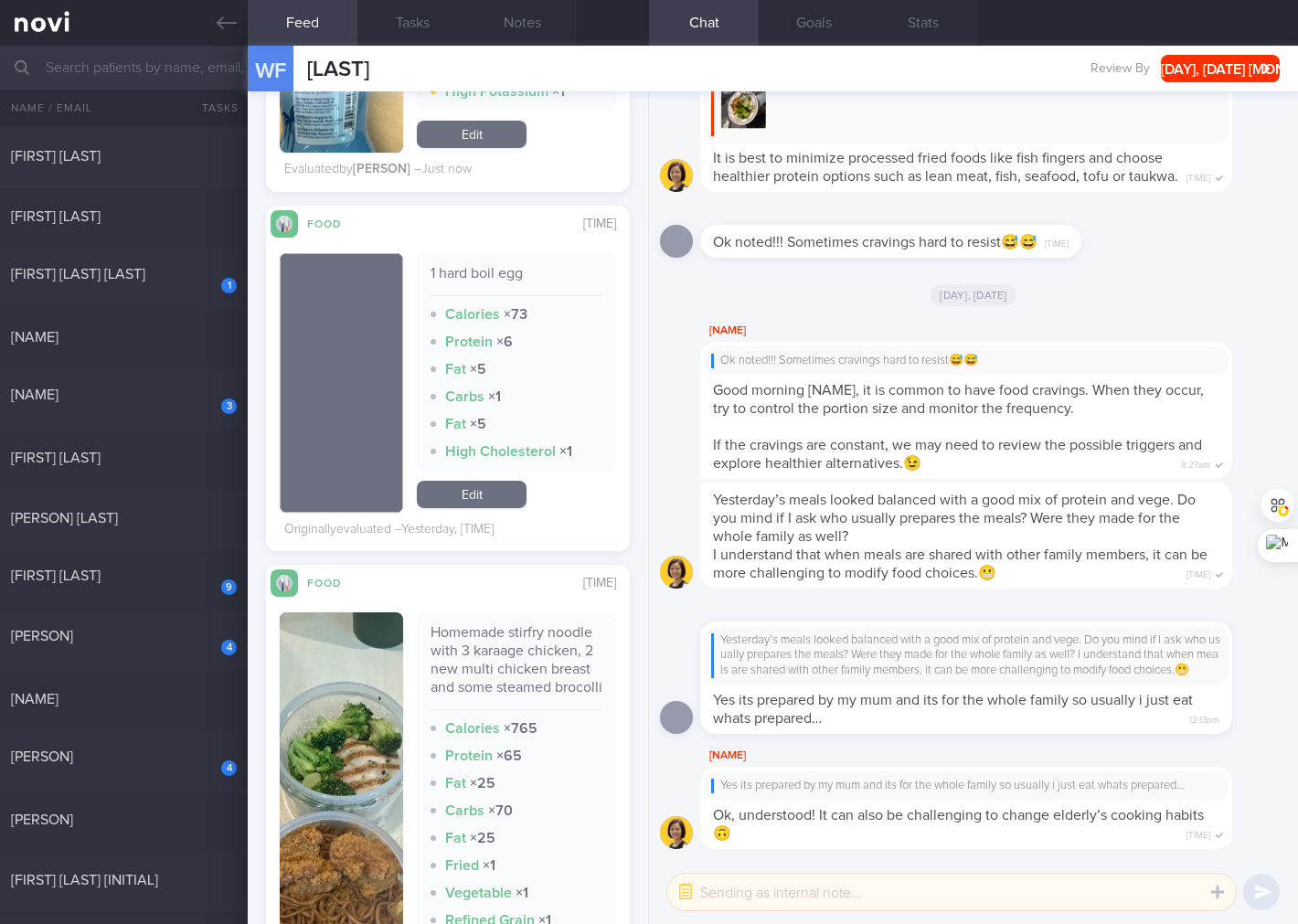 scroll, scrollTop: 2166, scrollLeft: 0, axis: vertical 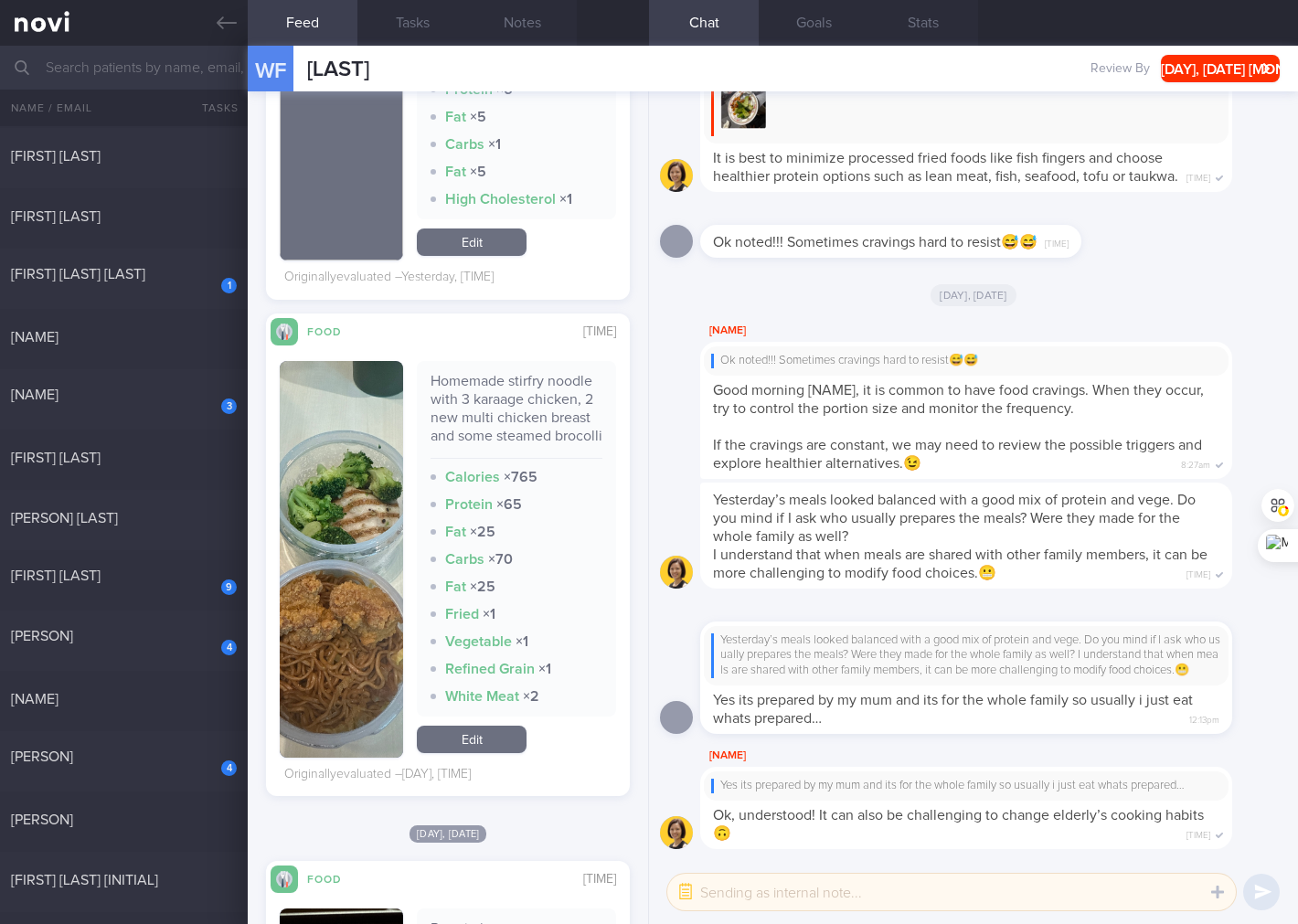 click on "Homemade stirfry noodle with 3 karaage chicken, 2 new multi chicken breast and some steamed brocolli" at bounding box center [516, 415] 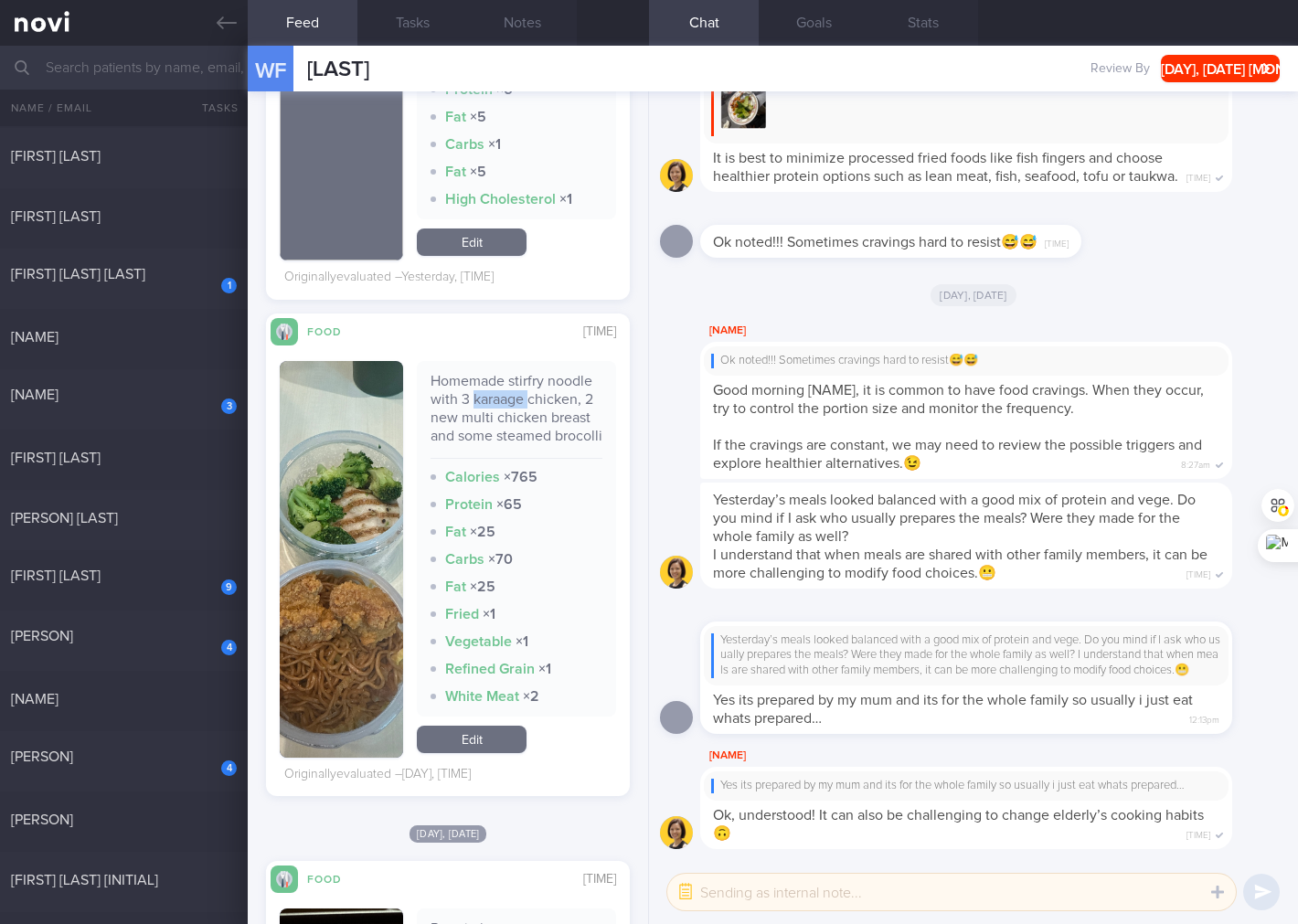 click on "Homemade stirfry noodle with 3 karaage chicken, 2 new multi chicken breast and some steamed brocolli" at bounding box center (516, 415) 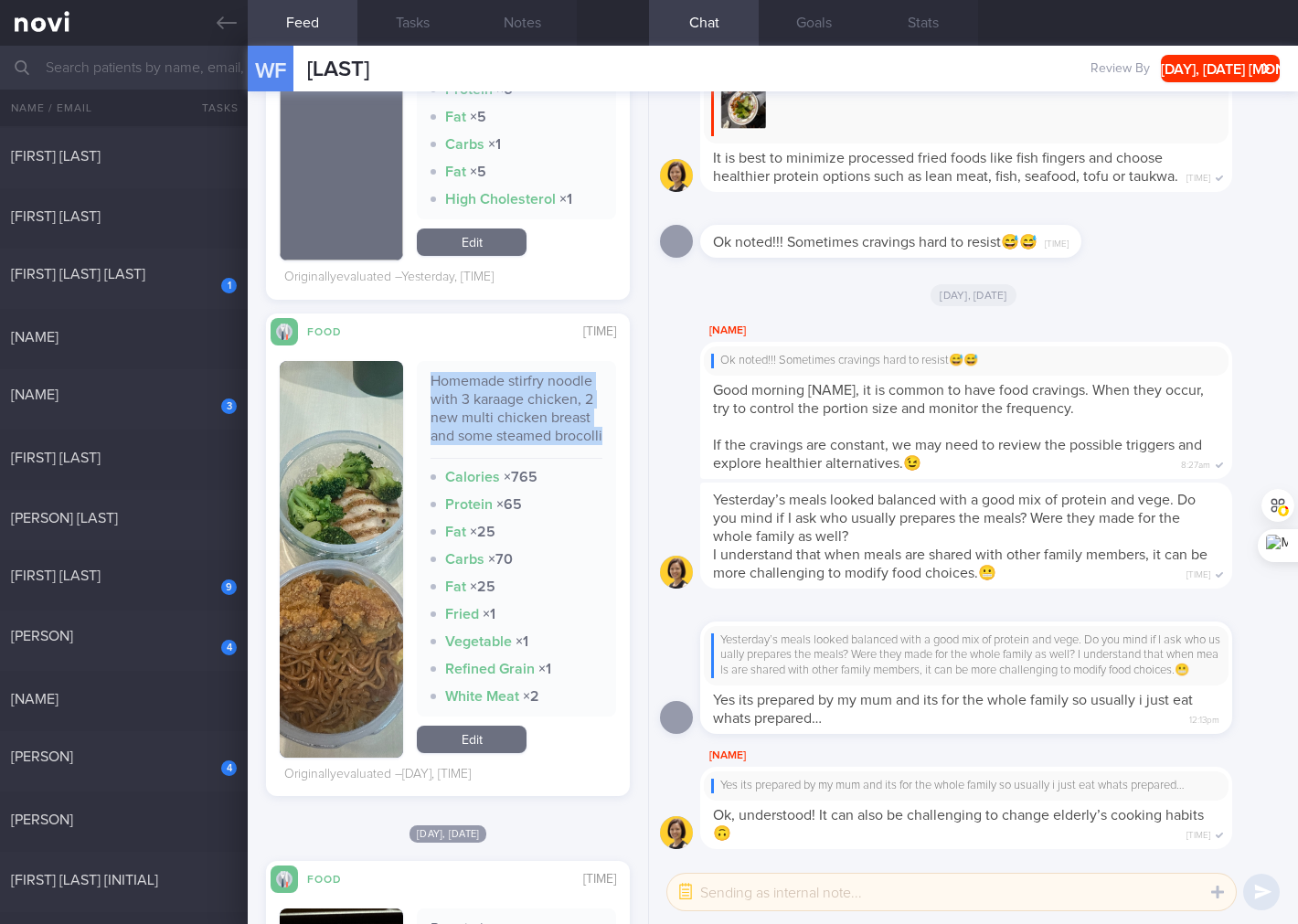 click on "Homemade stirfry noodle with 3 karaage chicken, 2 new multi chicken breast and some steamed brocolli" at bounding box center [516, 415] 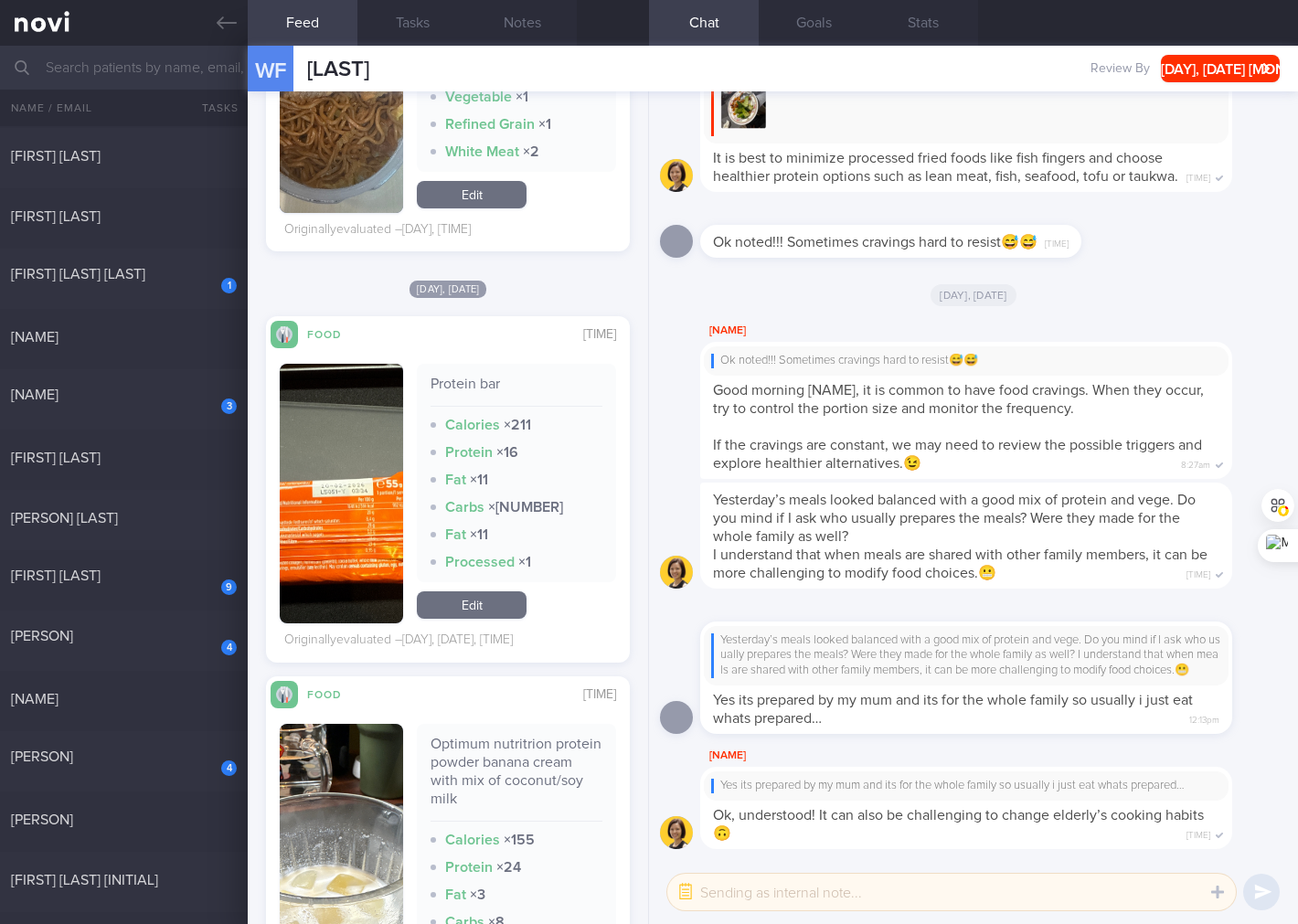 scroll, scrollTop: 2708, scrollLeft: 0, axis: vertical 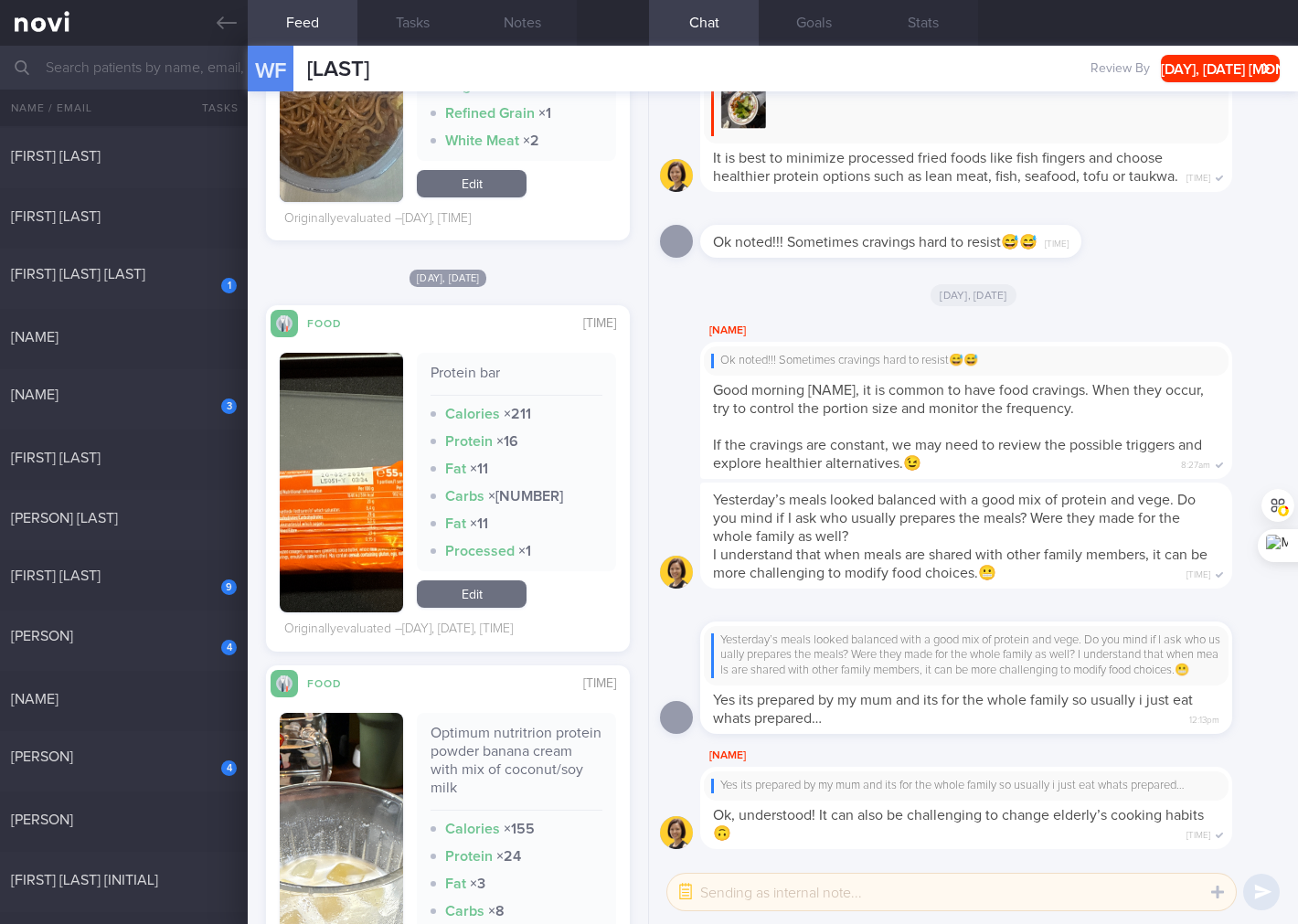 click on "Protein bar
Calories
× 211
Protein
× 16
Fat
× 11
Carbs
× 12
Fat
× 11
Processed
× 1
Edit" at bounding box center (448, 483) 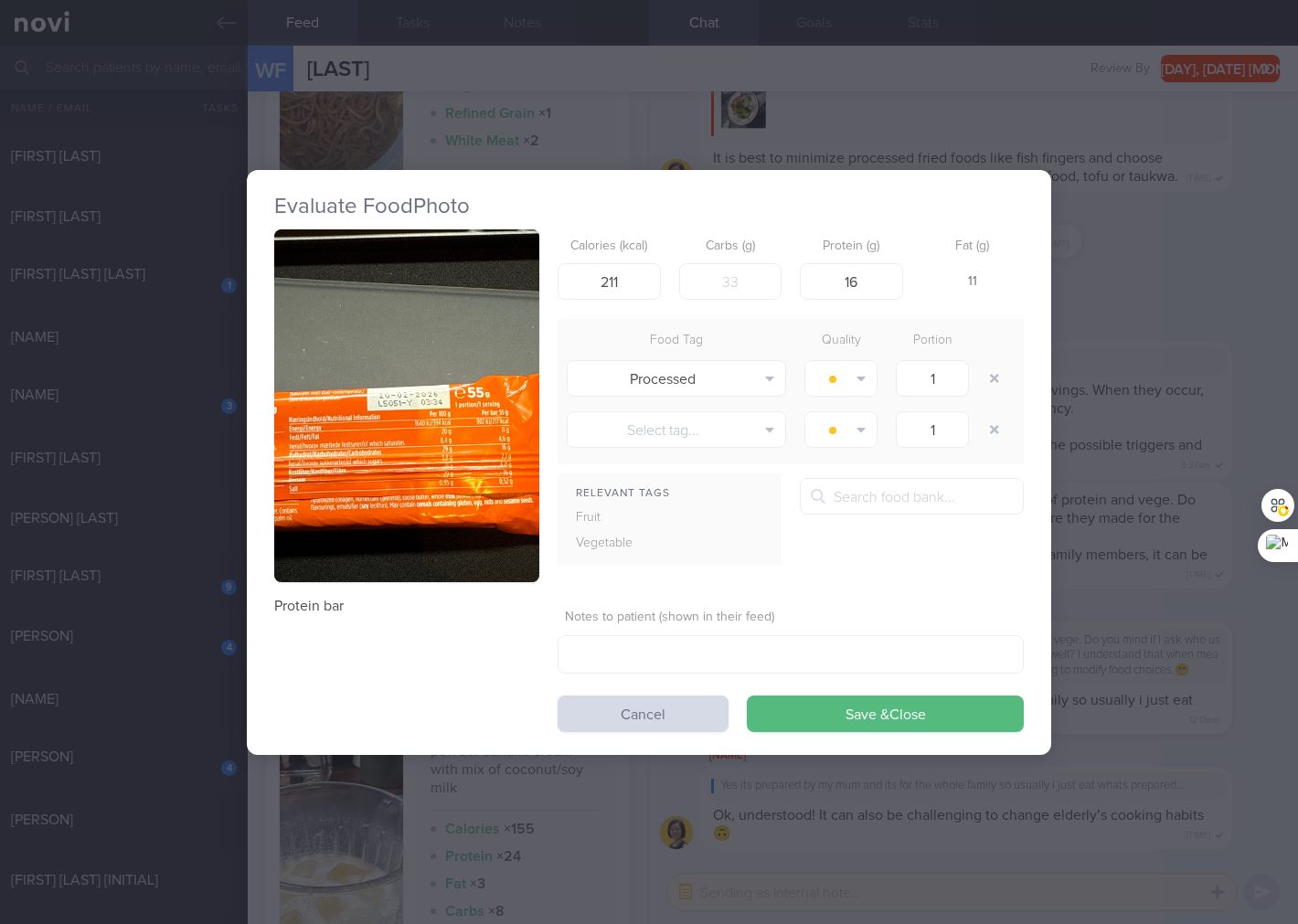 click at bounding box center [407, 406] 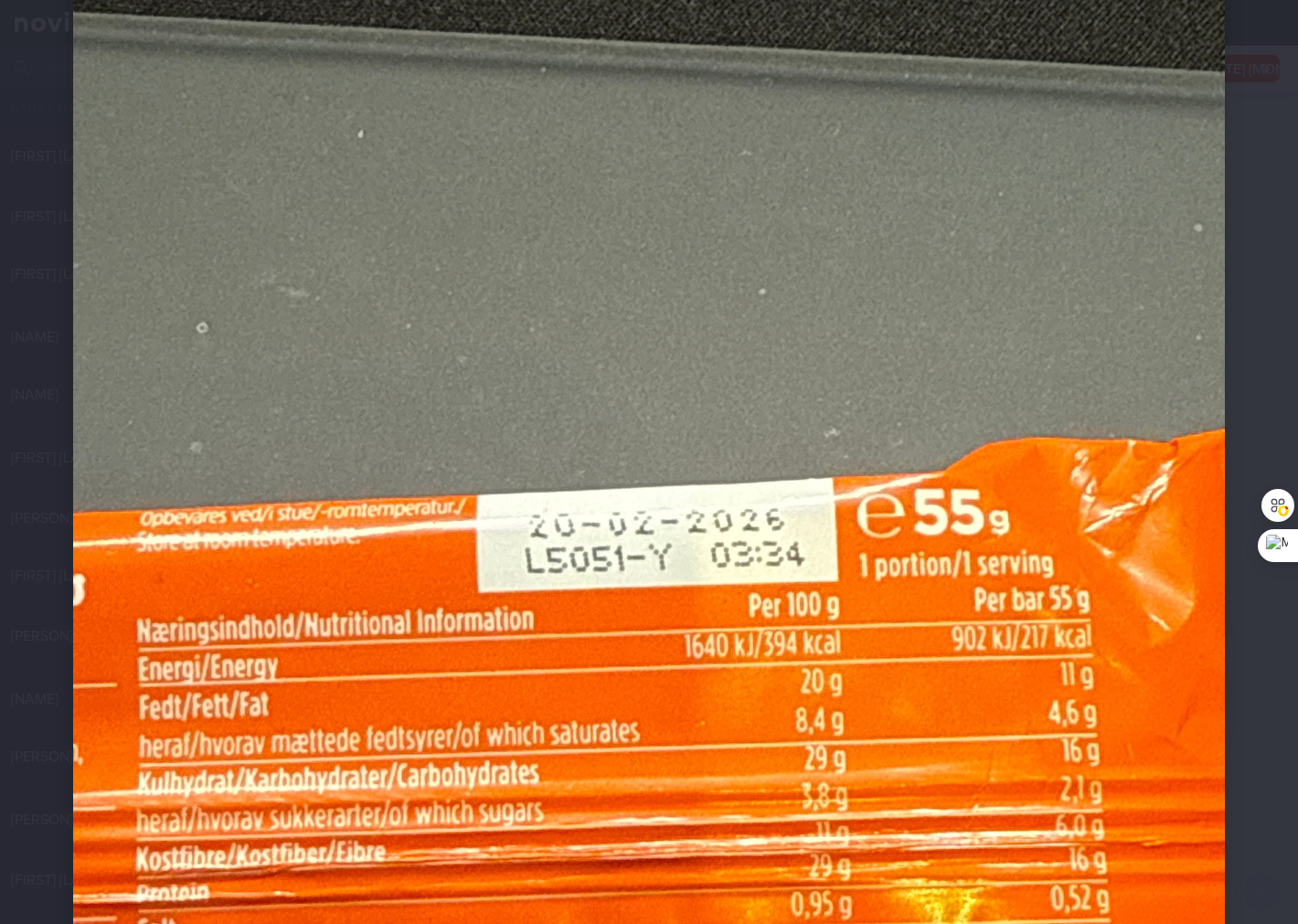 scroll, scrollTop: 541, scrollLeft: 0, axis: vertical 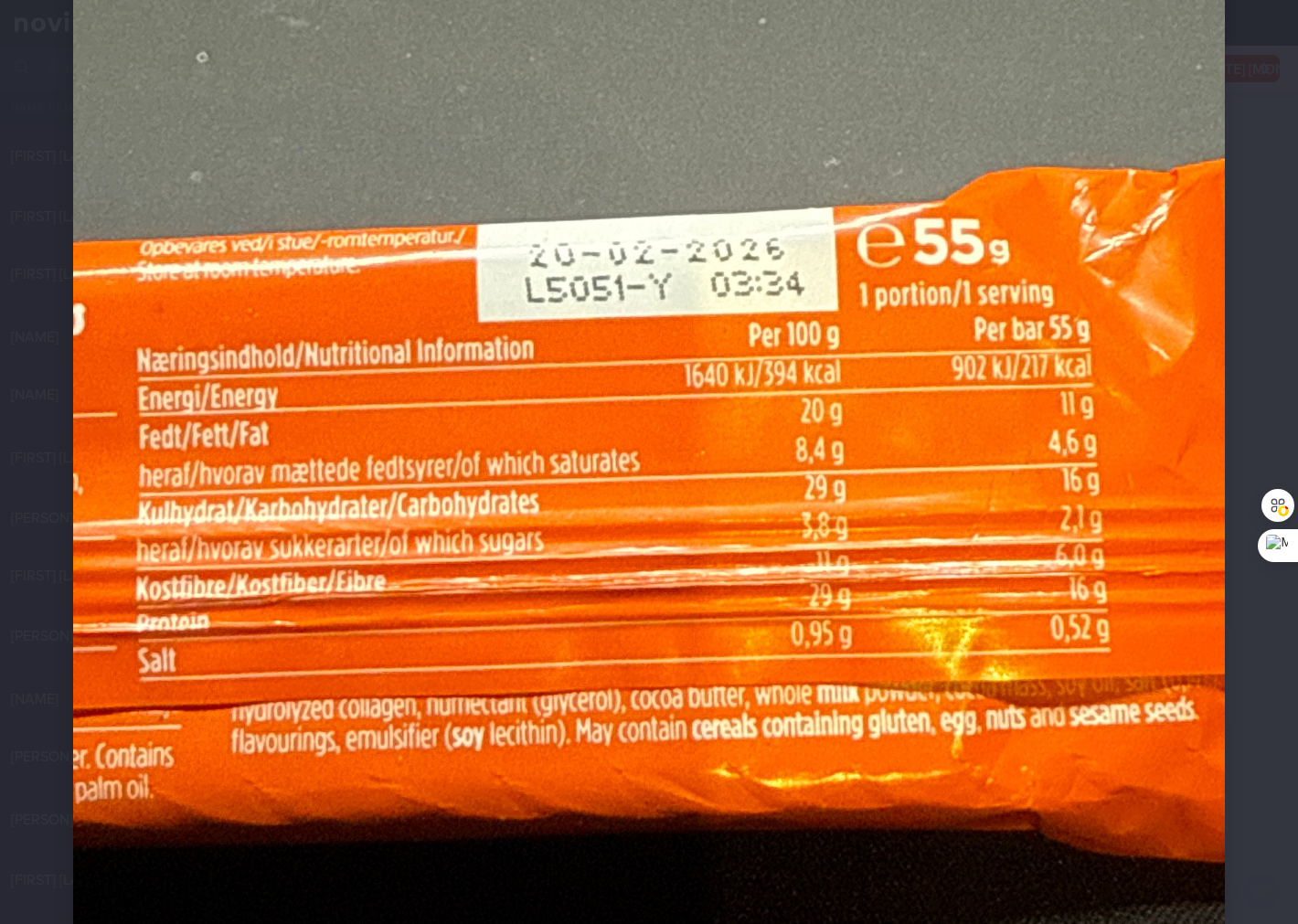 click at bounding box center (649, 300) 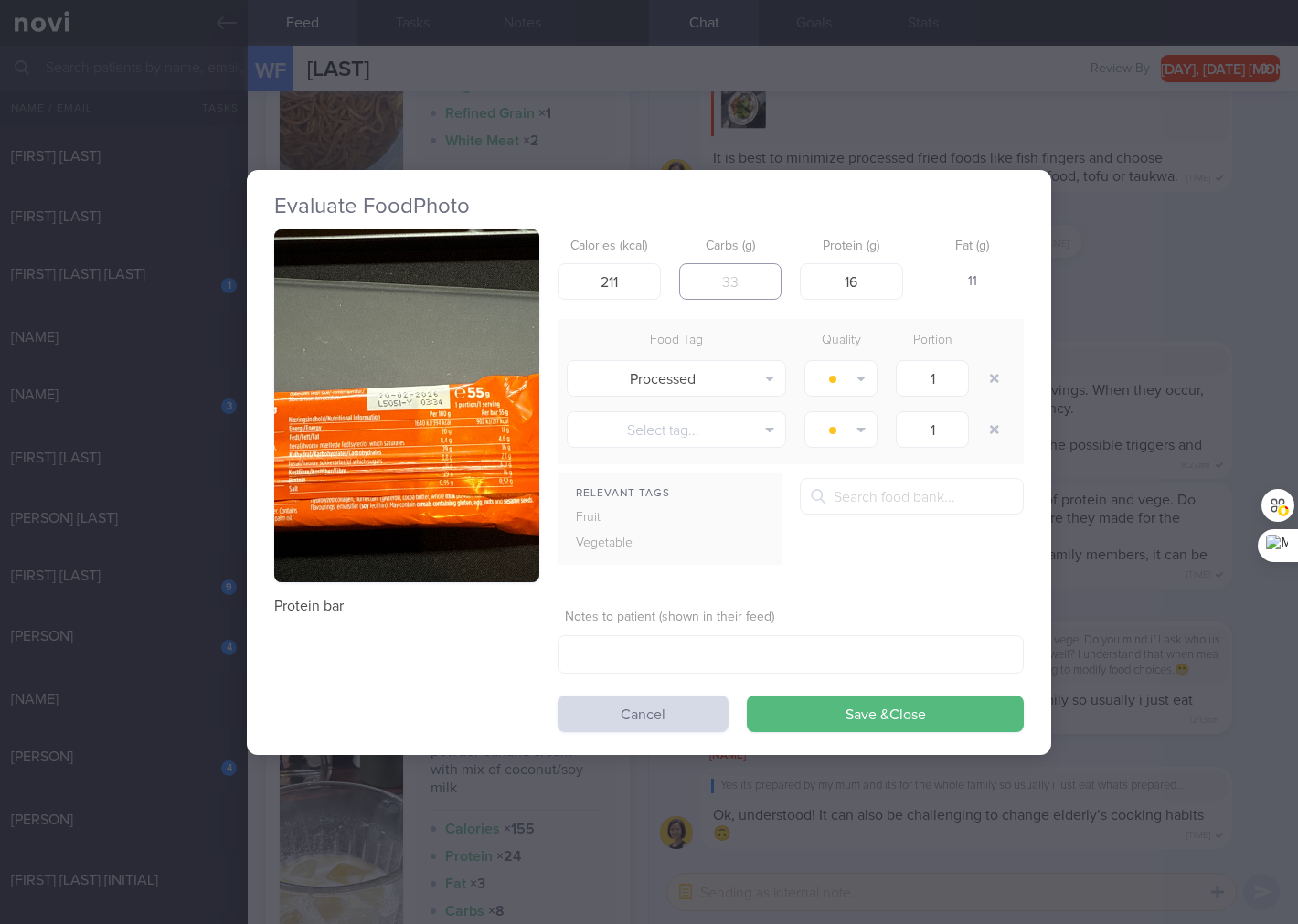 click on "[NUMBER]" at bounding box center (730, 281) 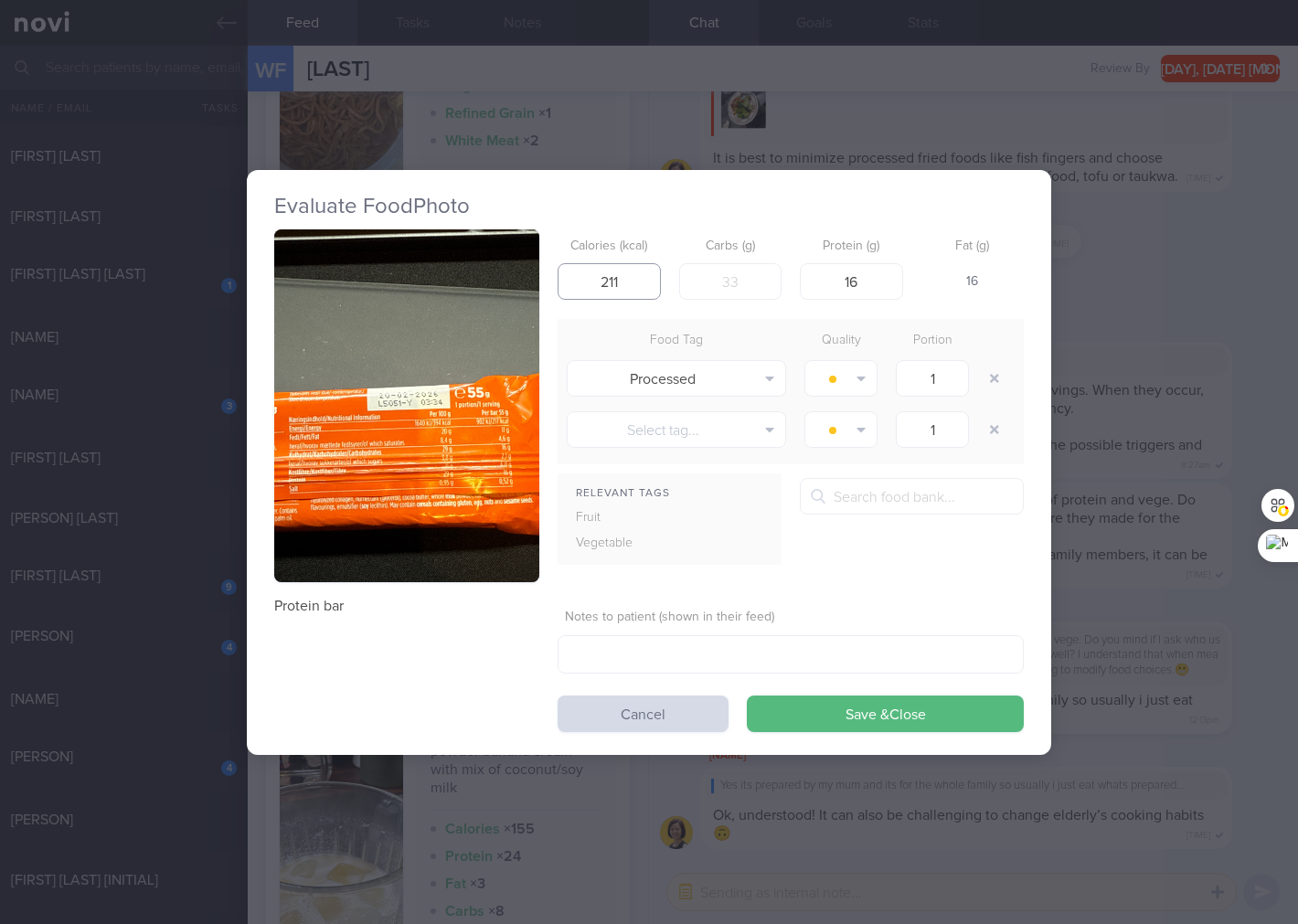 click on "211" at bounding box center (609, 281) 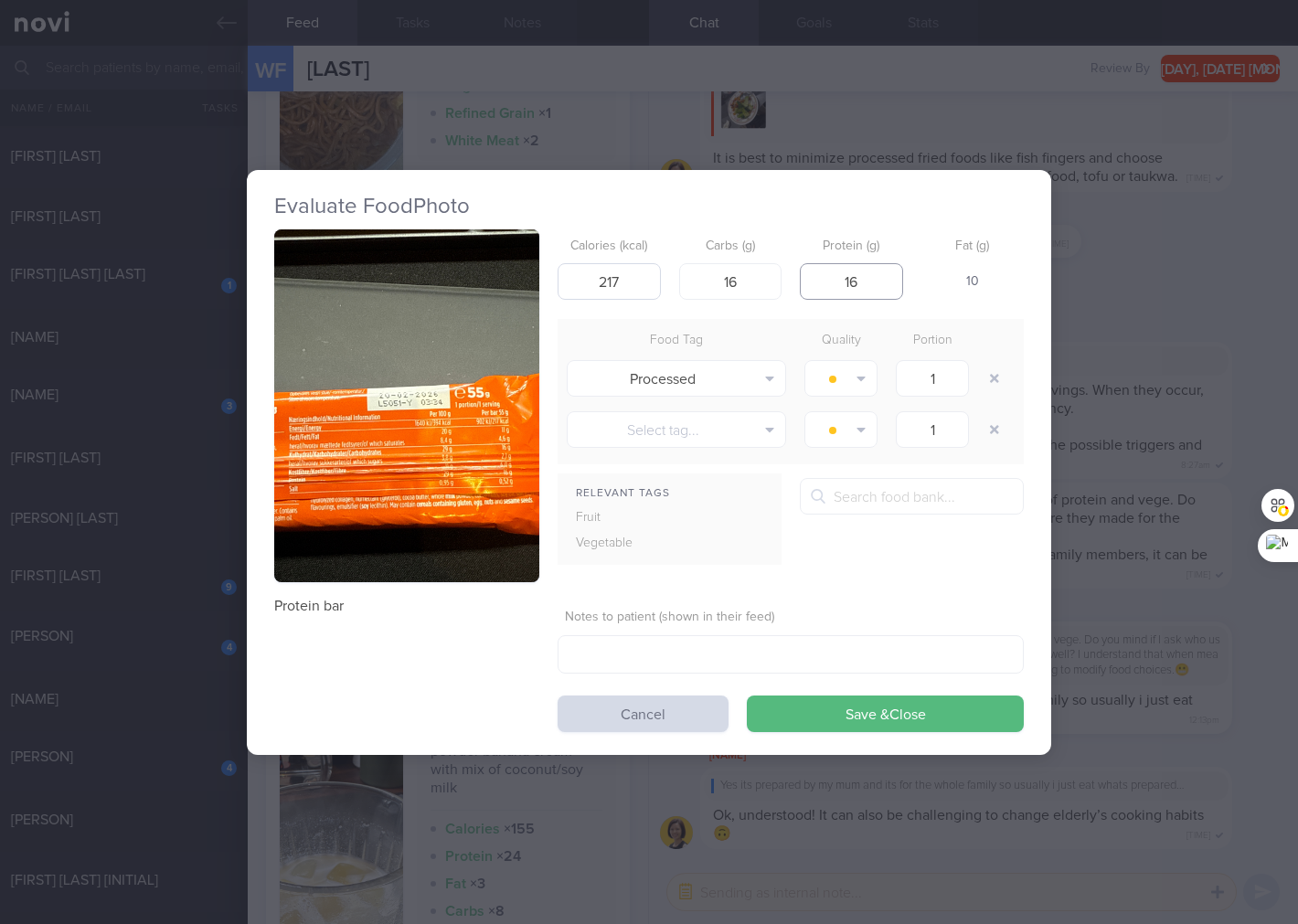 click on "Save &
Close" at bounding box center [885, 714] 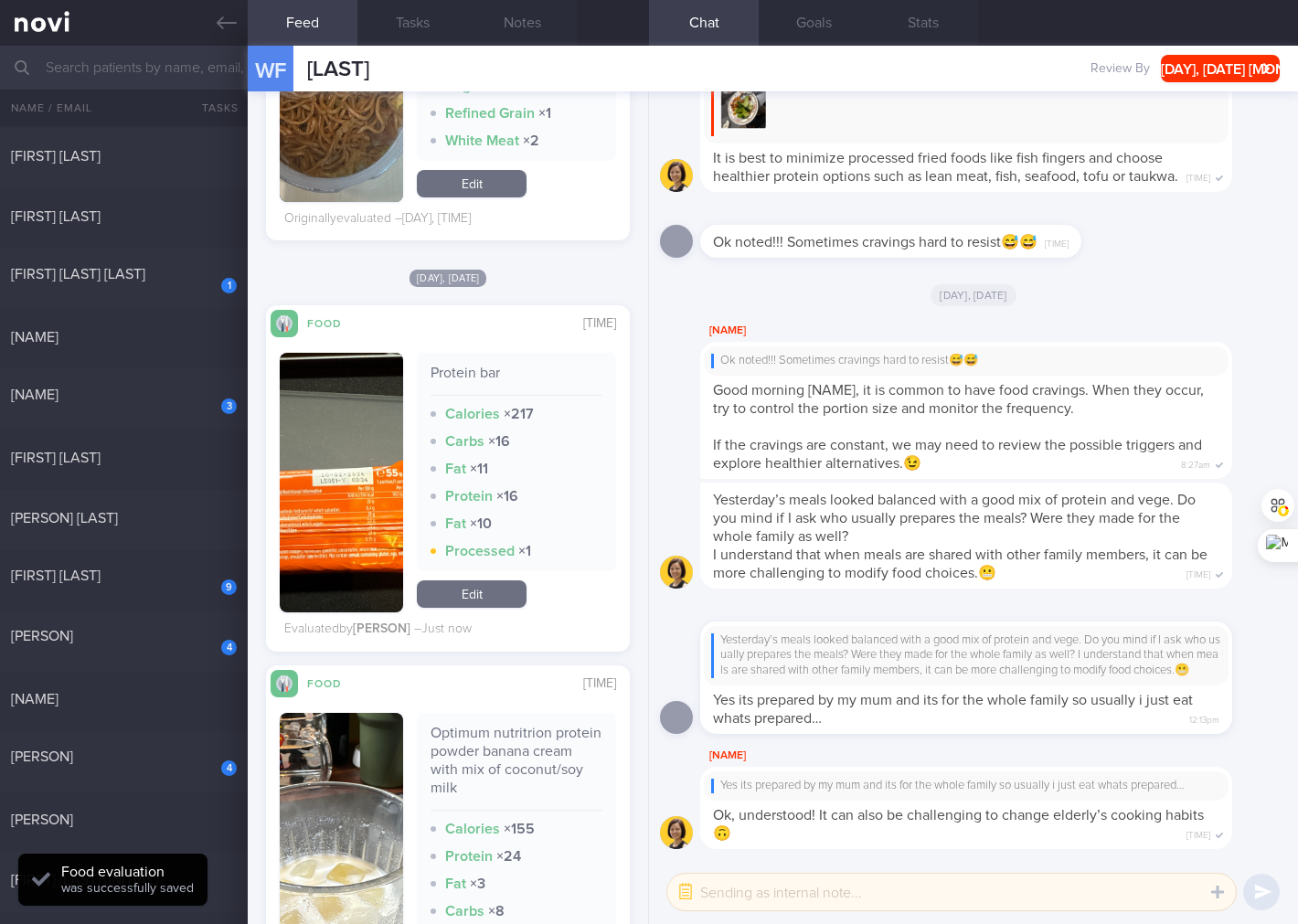 click at bounding box center (341, 483) 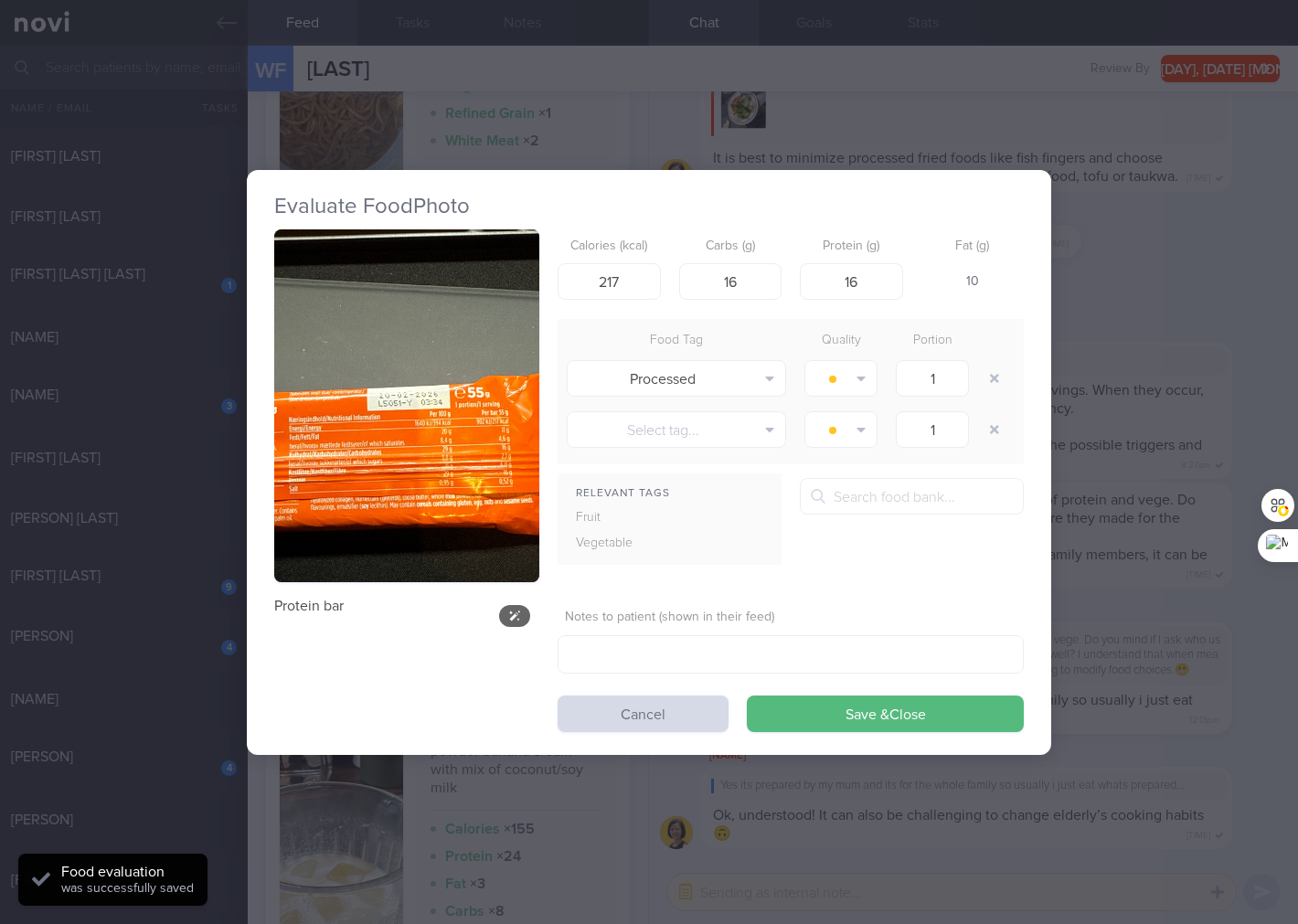 click at bounding box center [407, 406] 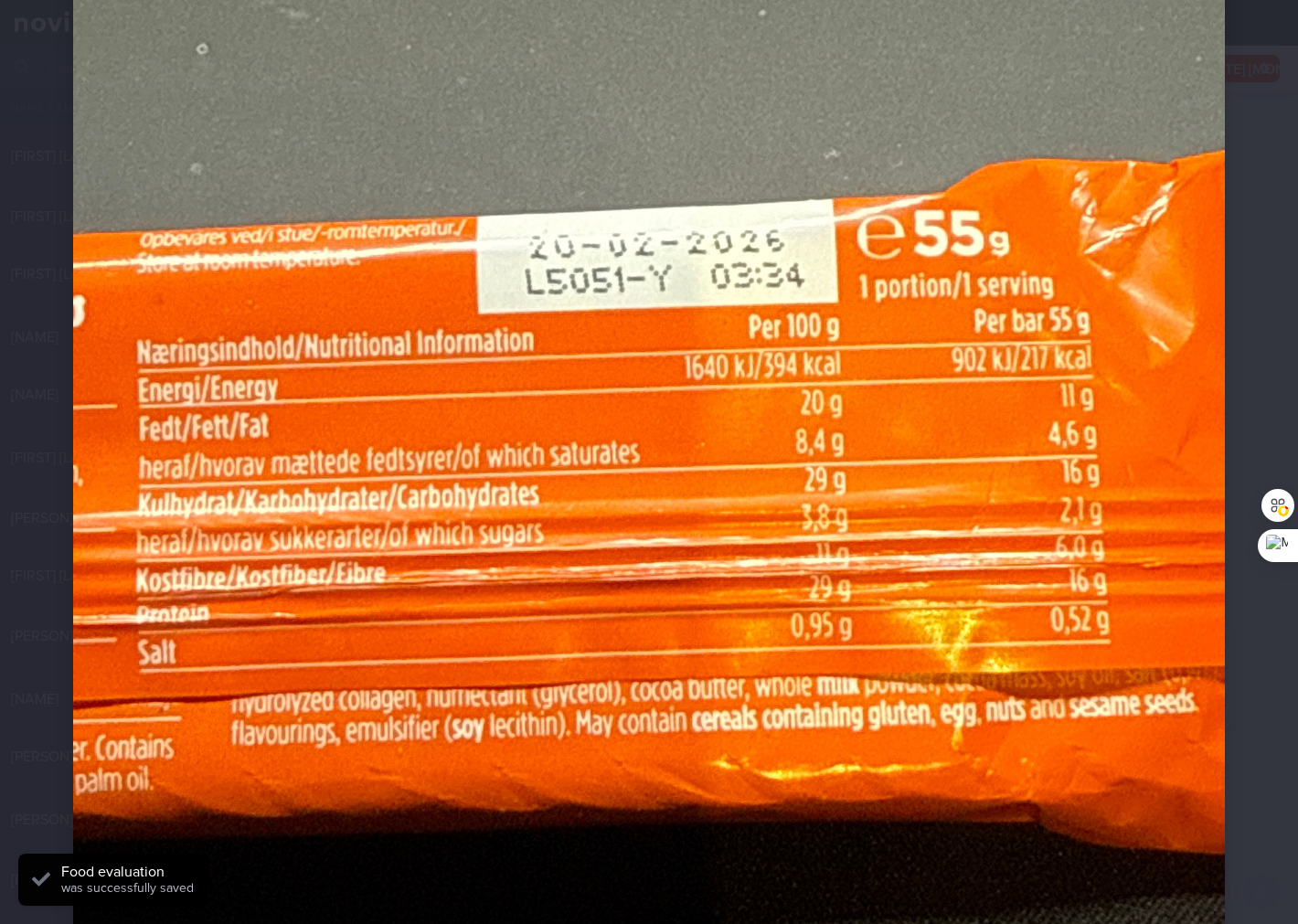 scroll, scrollTop: 550, scrollLeft: 0, axis: vertical 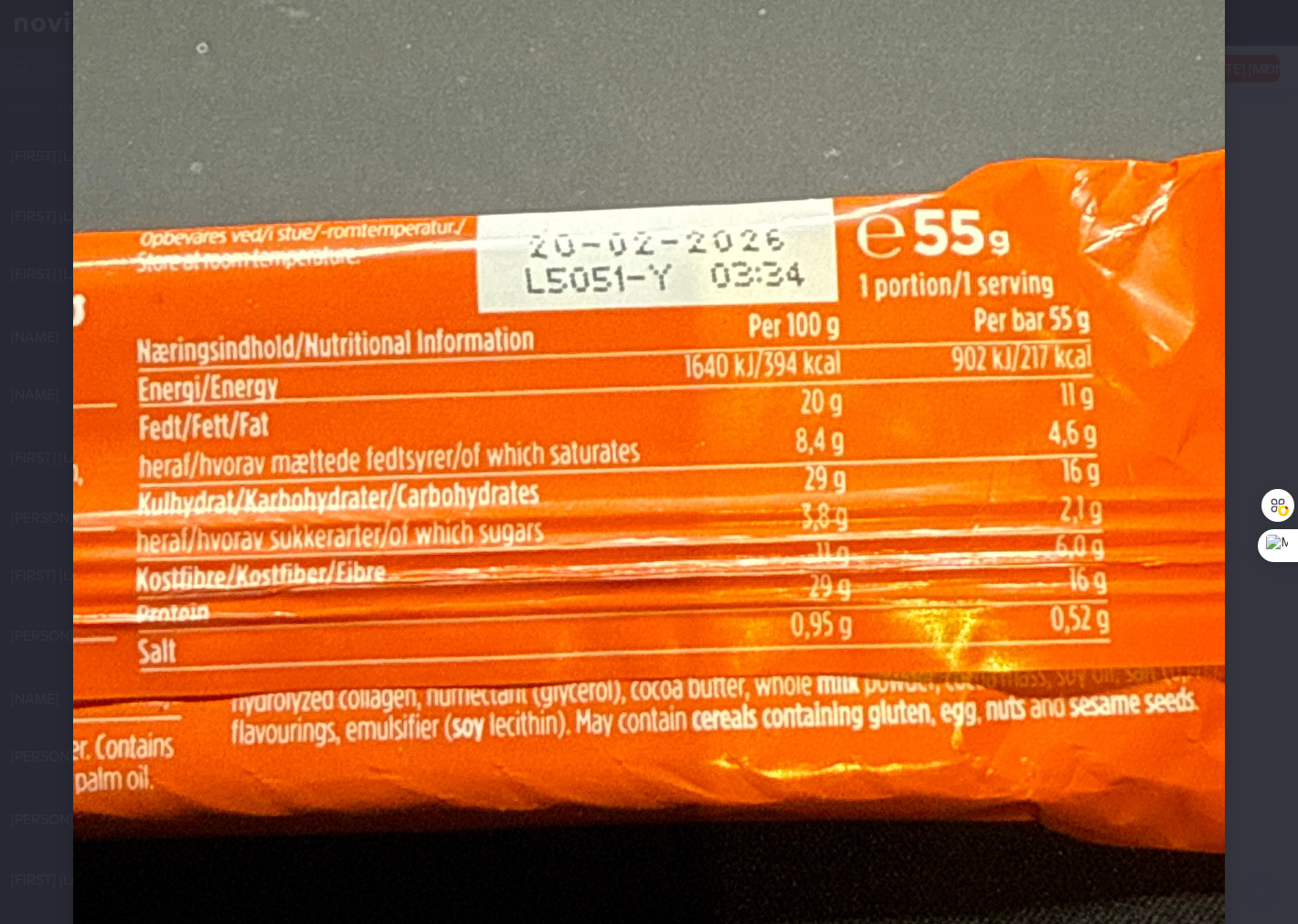 click at bounding box center [649, 291] 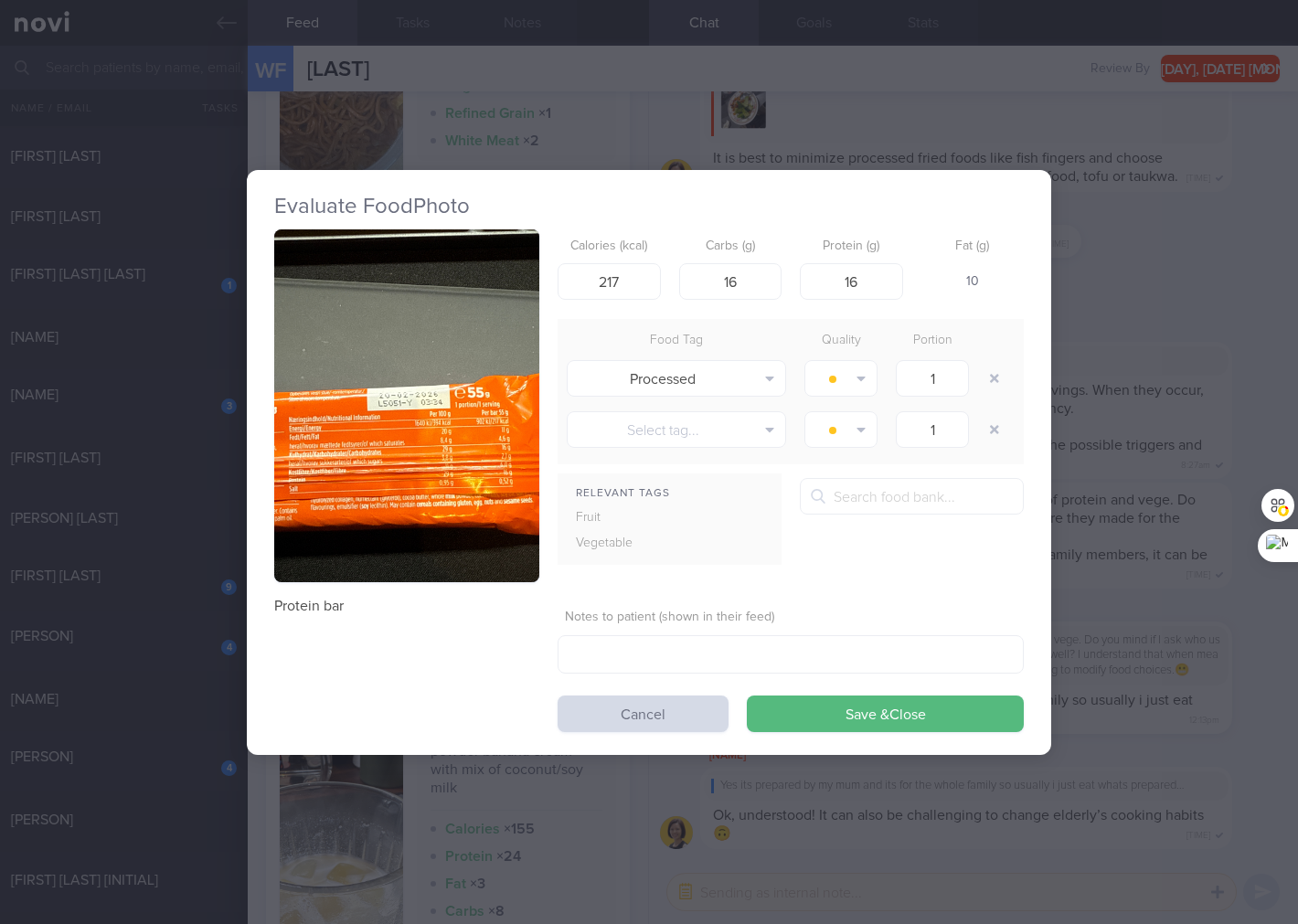 click on "Evaluate Food  Photo
Protein bar
Calories (kcal)
217
Carbs (g)
16
Protein (g)
16
Fat (g)
10
Food Tag
Quality
Portion
Processed
Alcohol
Fried
Fruit
Healthy Fats
High Calcium
High Cholesterol
High Fat" at bounding box center [649, 462] 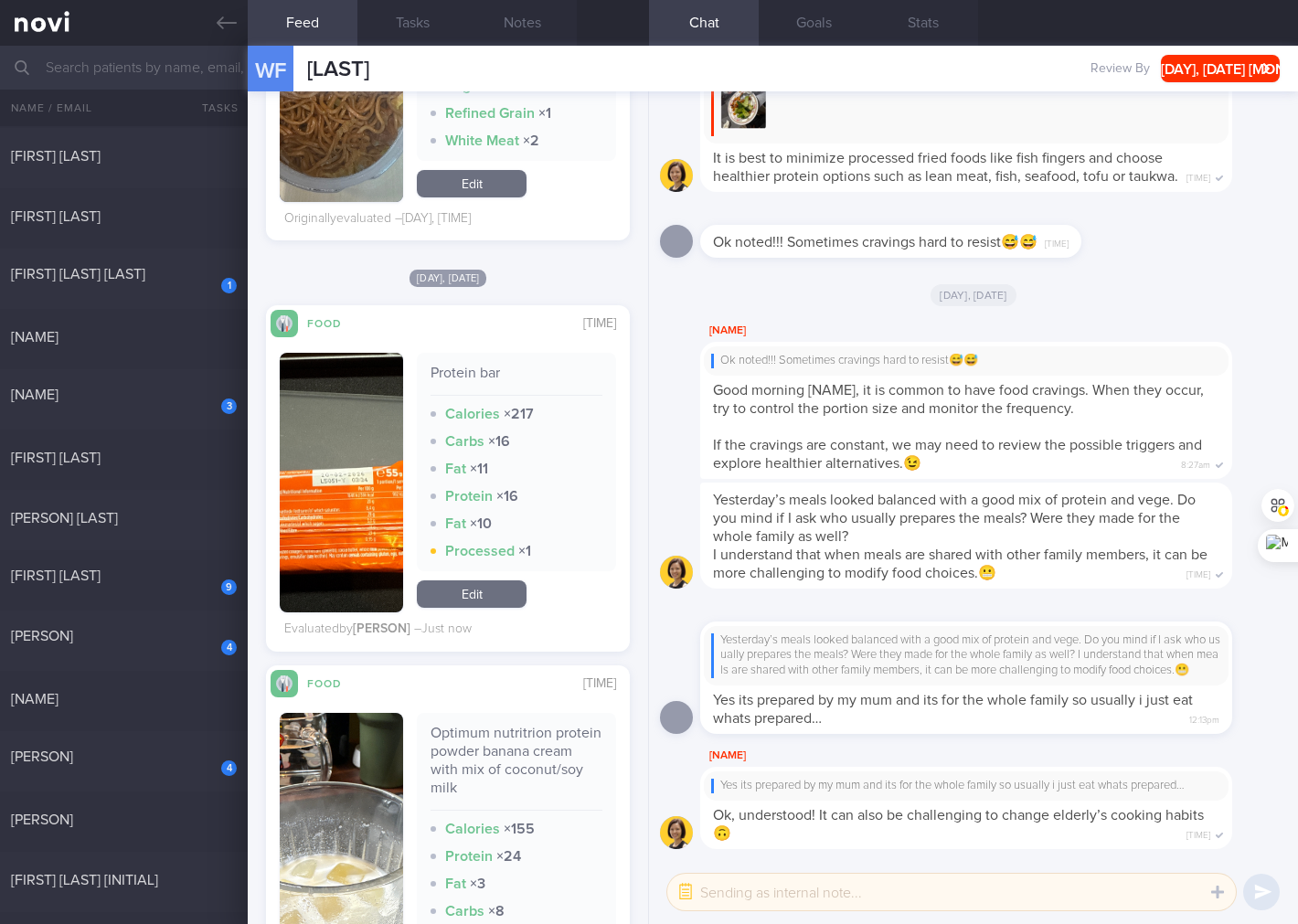 scroll, scrollTop: 2381, scrollLeft: 0, axis: vertical 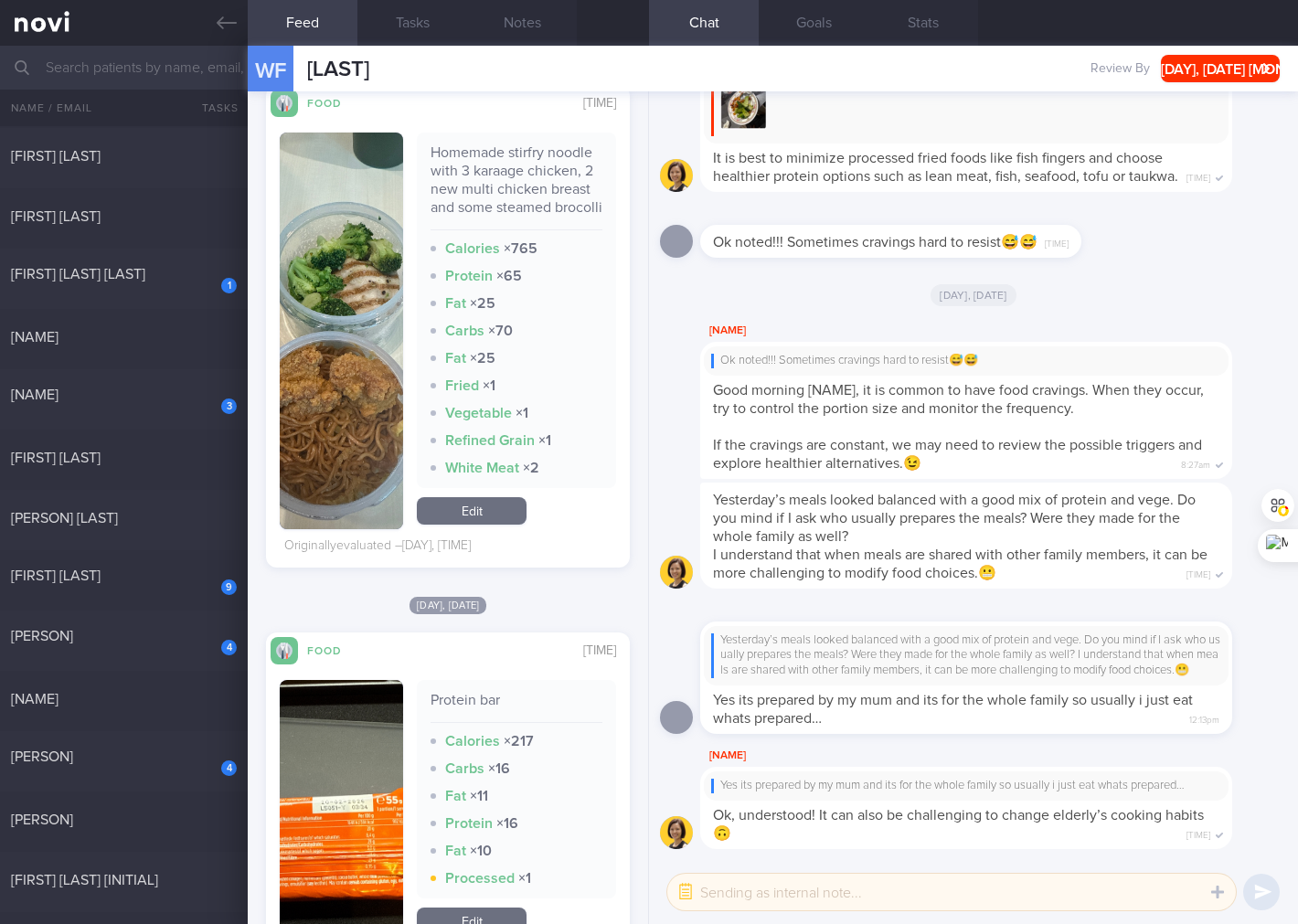 click on "Edit" at bounding box center (472, 511) 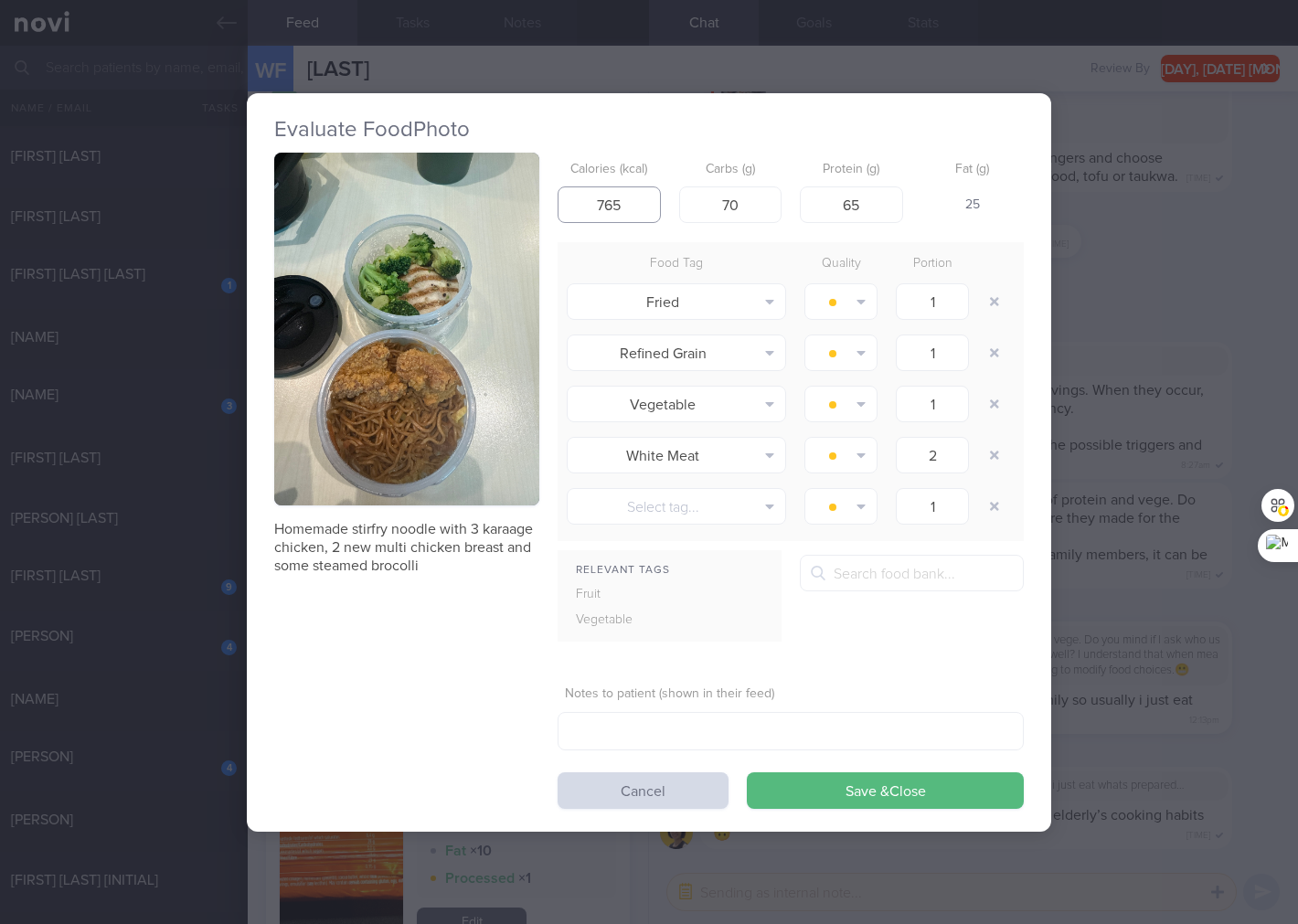 drag, startPoint x: 633, startPoint y: 212, endPoint x: 439, endPoint y: 215, distance: 194.02319 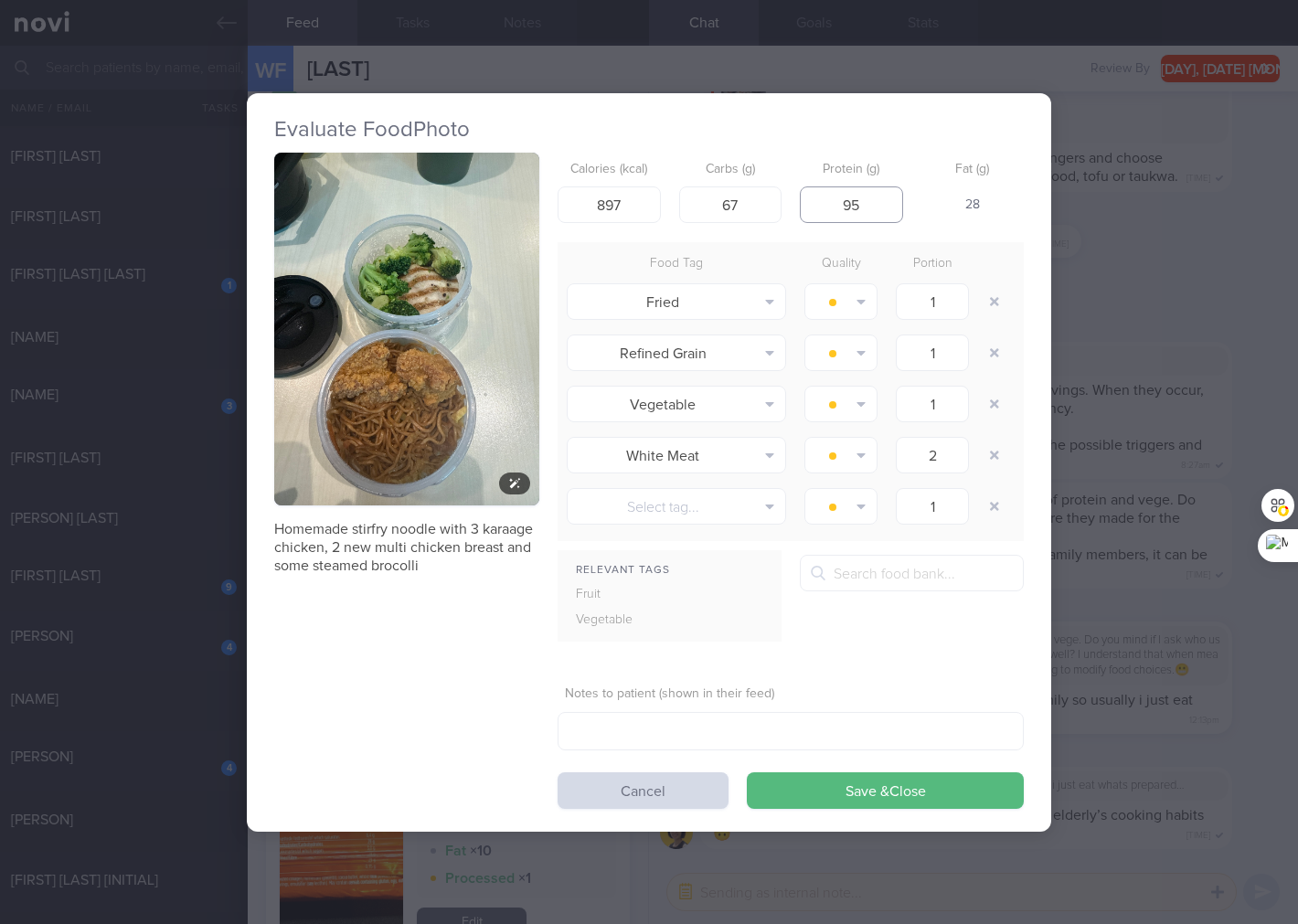 click on "Save &
Close" at bounding box center [885, 791] 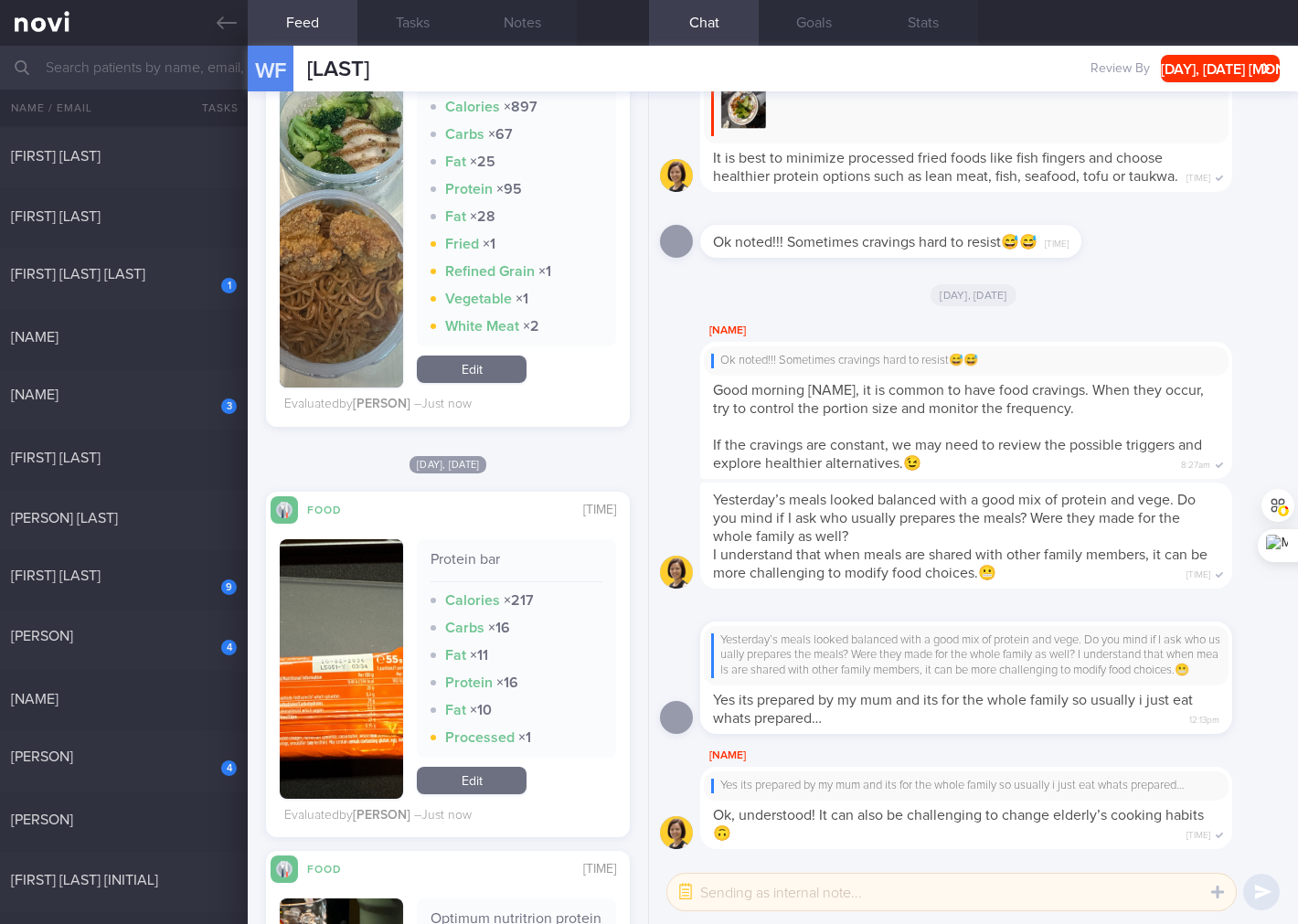 scroll, scrollTop: 2381, scrollLeft: 0, axis: vertical 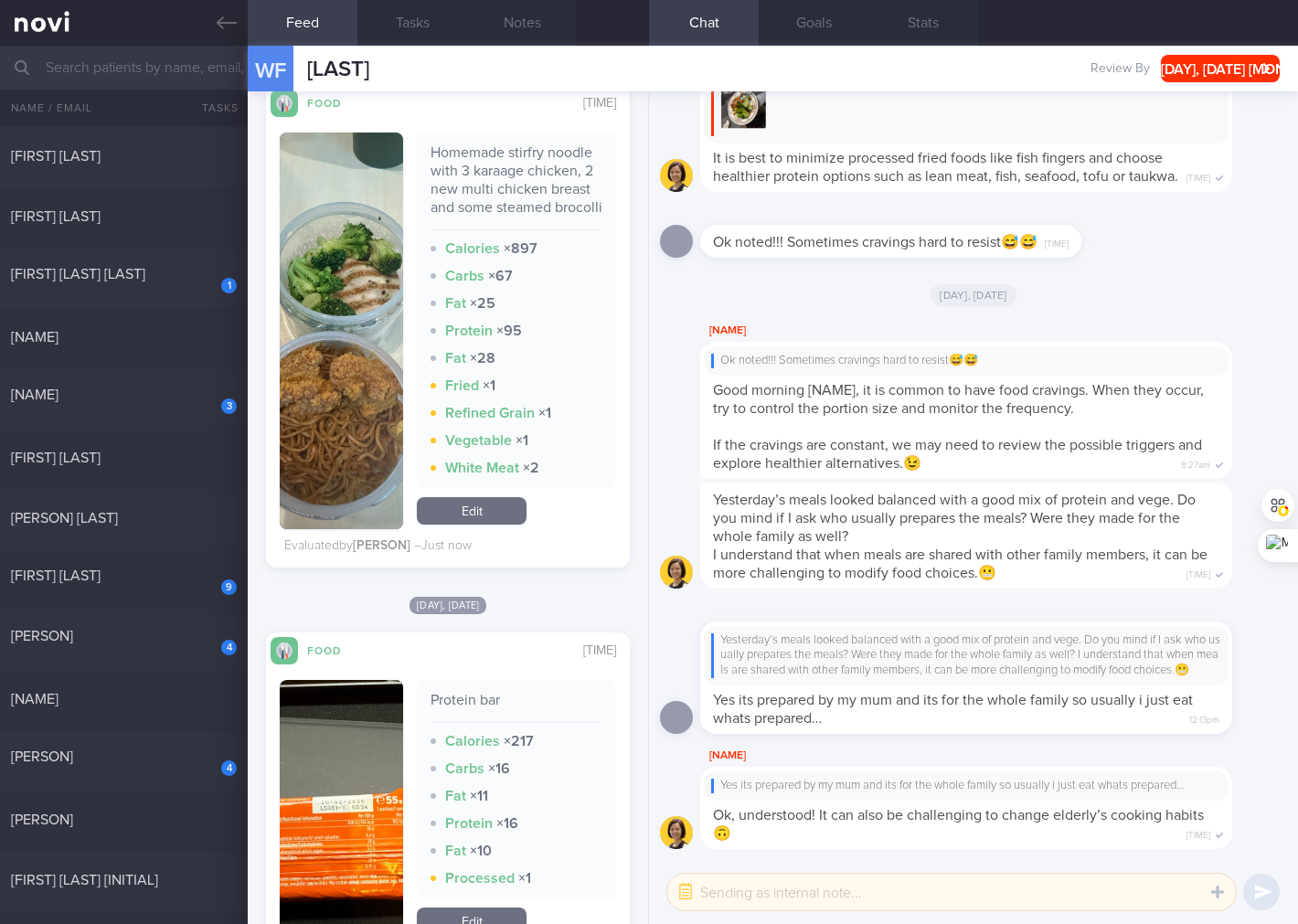 click at bounding box center [341, 331] 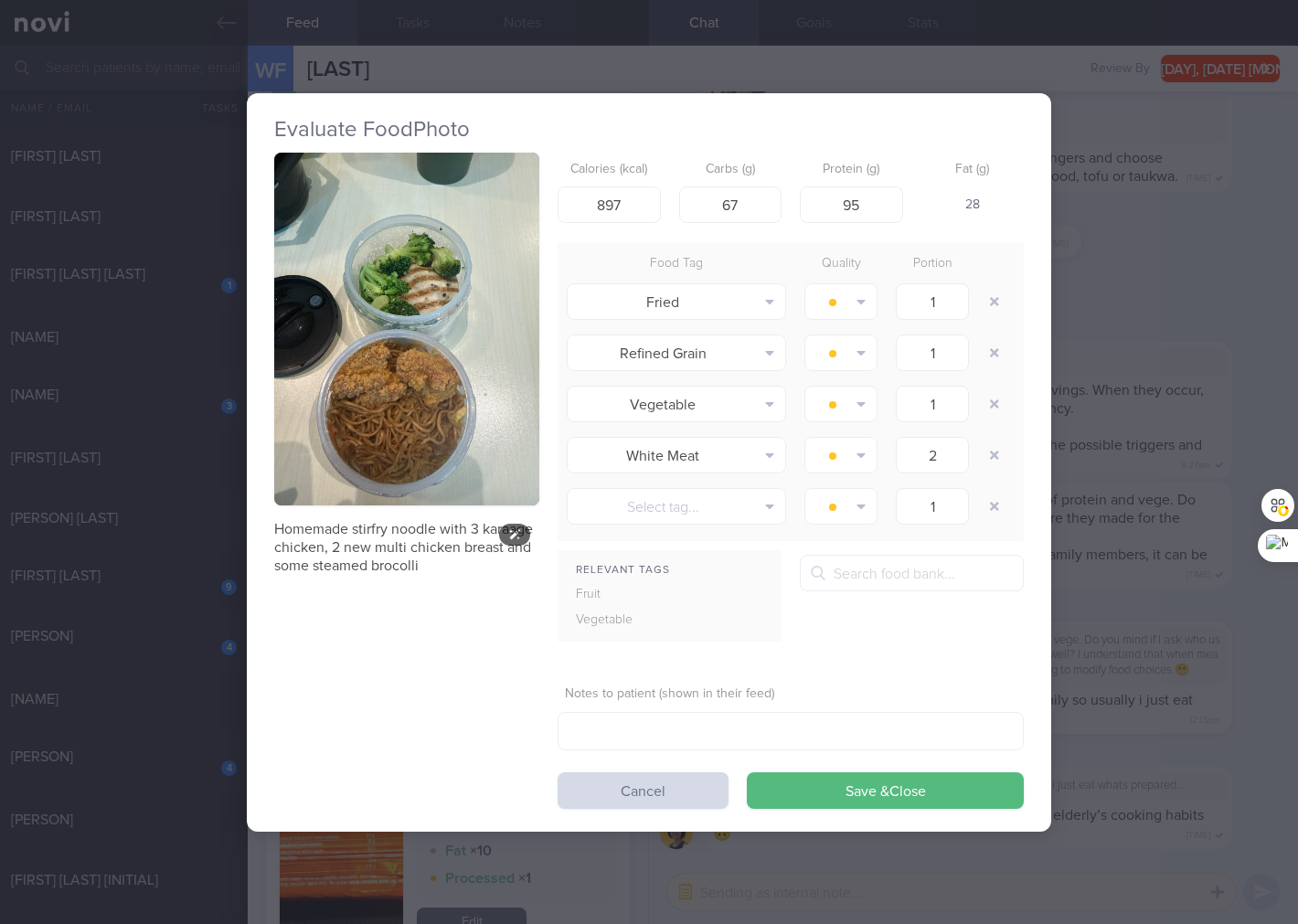 click at bounding box center [407, 329] 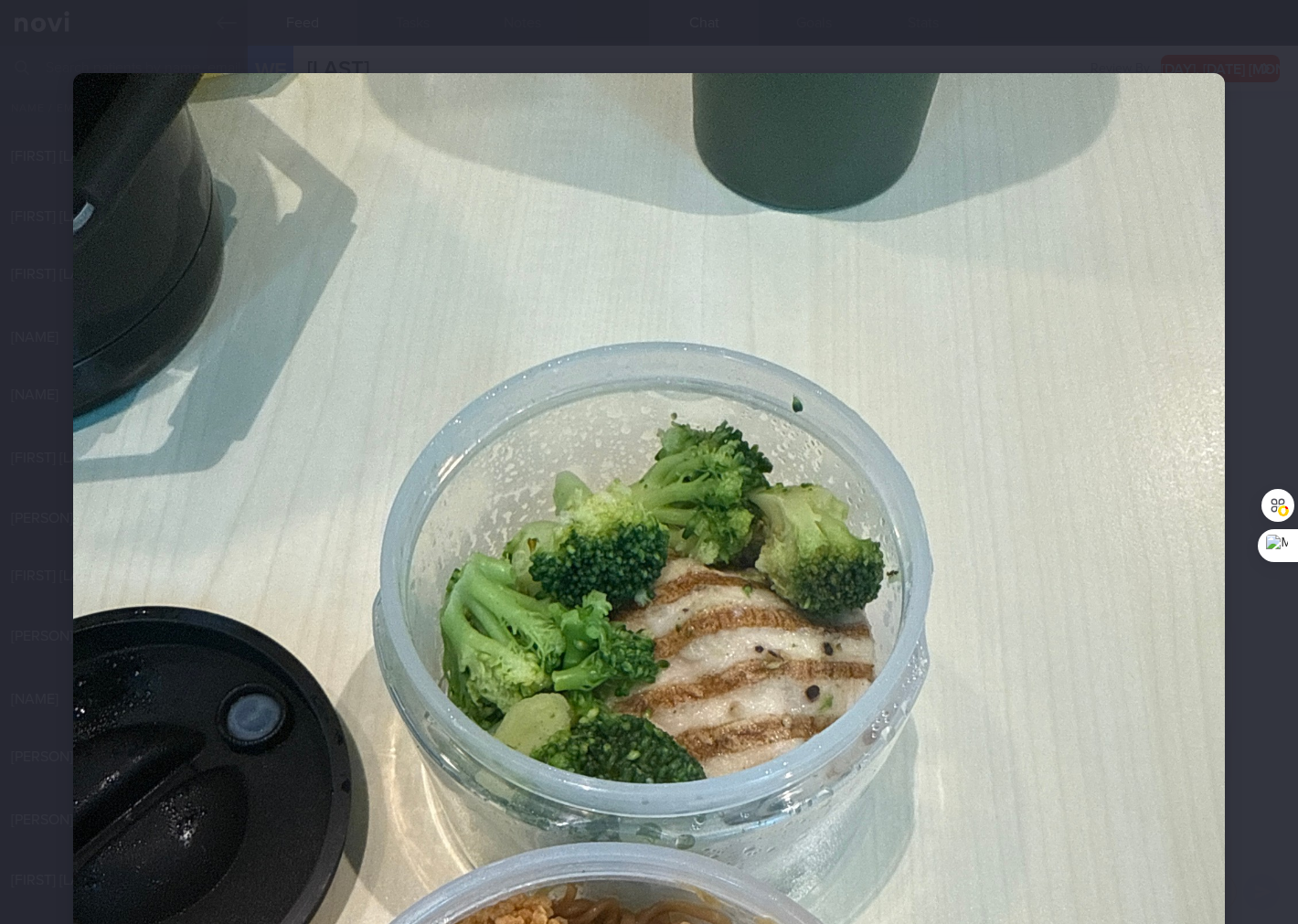 scroll, scrollTop: 541, scrollLeft: 0, axis: vertical 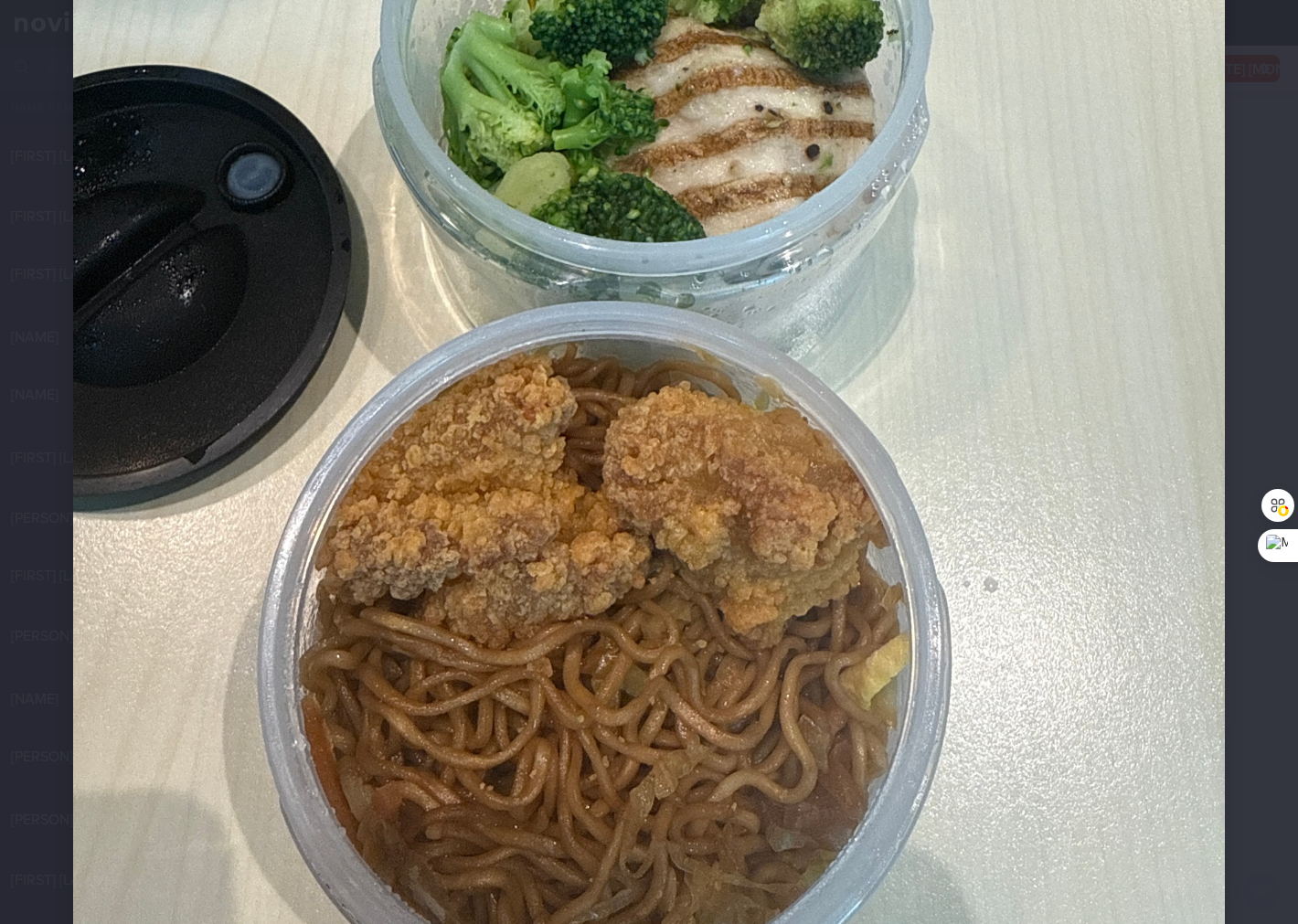 click at bounding box center (649, 300) 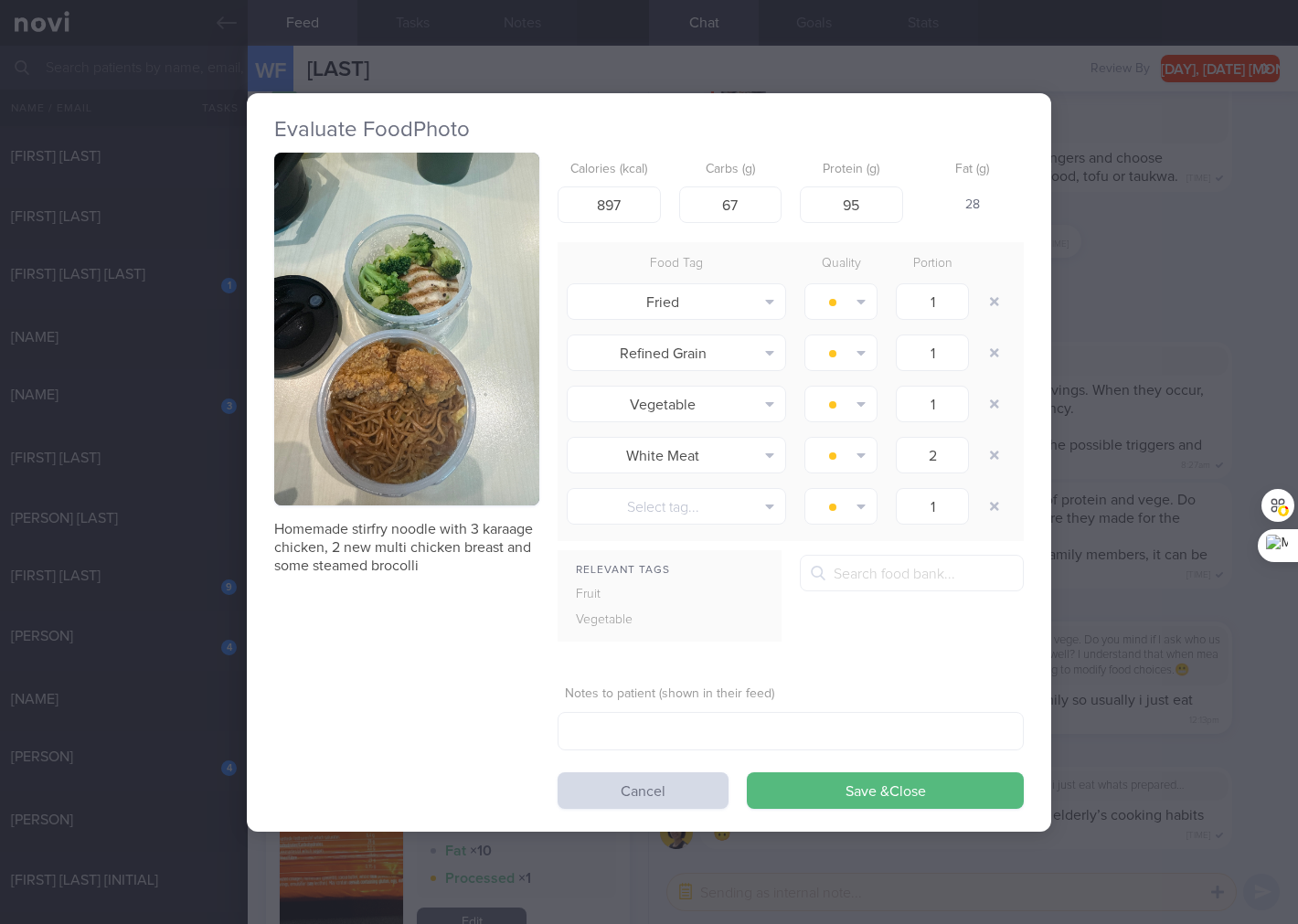 click on "Evaluate Food  Photo
Homemade stirfry noodle with 3 karaage chicken, 2 new multi chicken breast and some steamed brocolli
Calories (kcal)
897
Carbs (g)
67
Protein (g)
95
Fat (g)
28
Food Tag
Quality
Portion
Fried
Alcohol
Fried
Fruit
Healthy Fats
High Calcium" at bounding box center (649, 462) 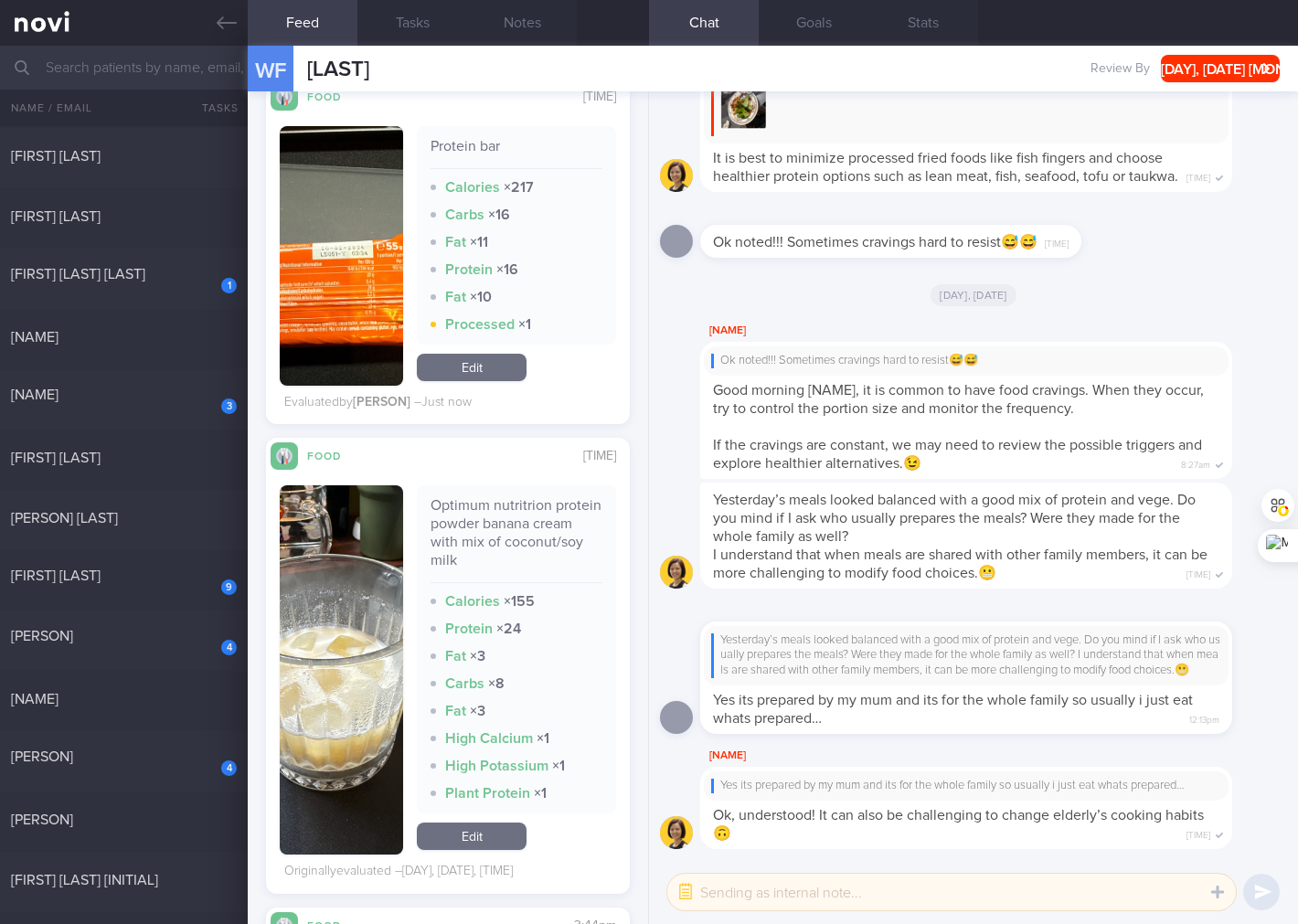 scroll, scrollTop: 3464, scrollLeft: 0, axis: vertical 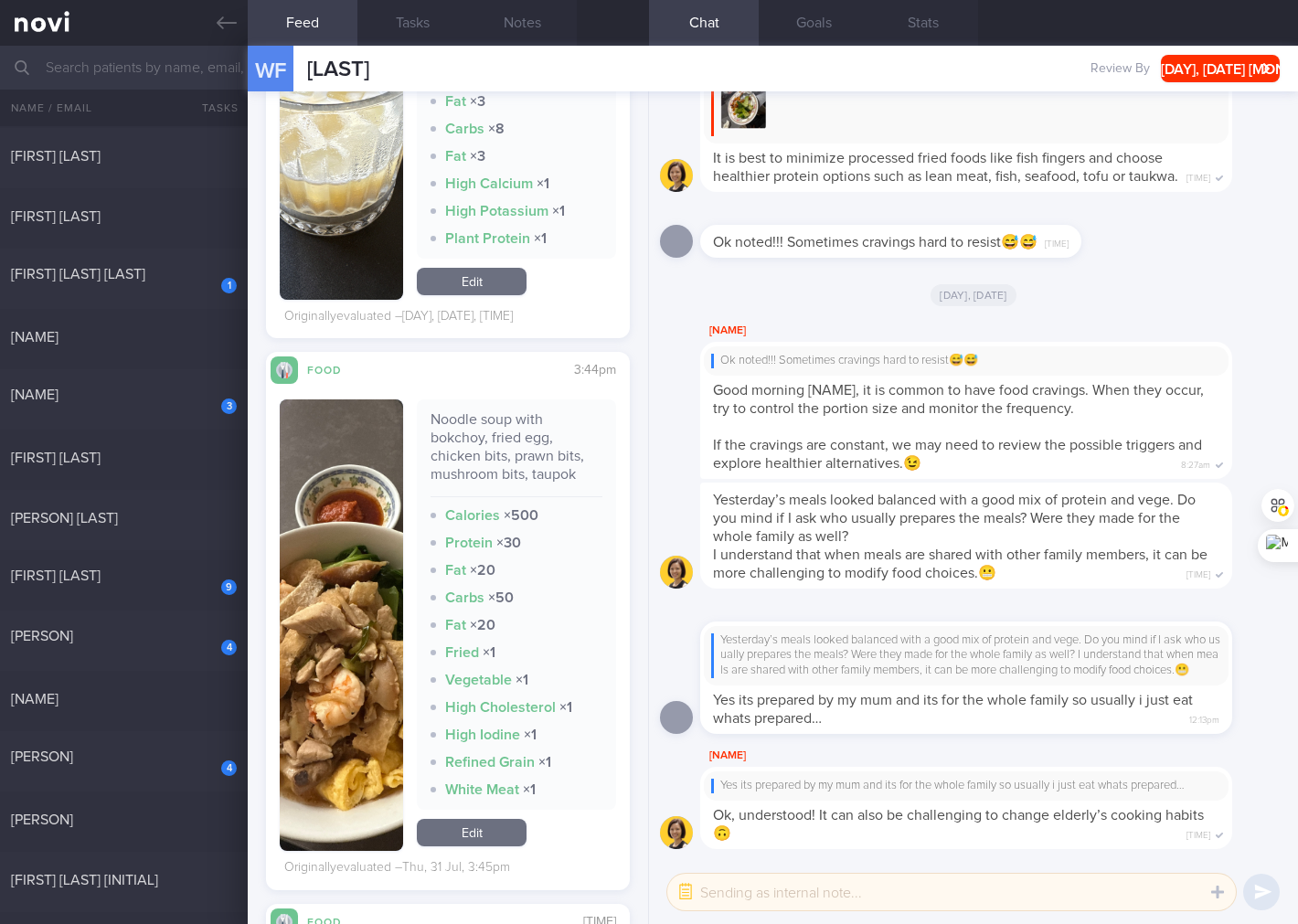 click on "Noodle soup with bokchoy, fried egg, chicken bits, prawn bits, mushroom bits, taupok" at bounding box center (516, 453) 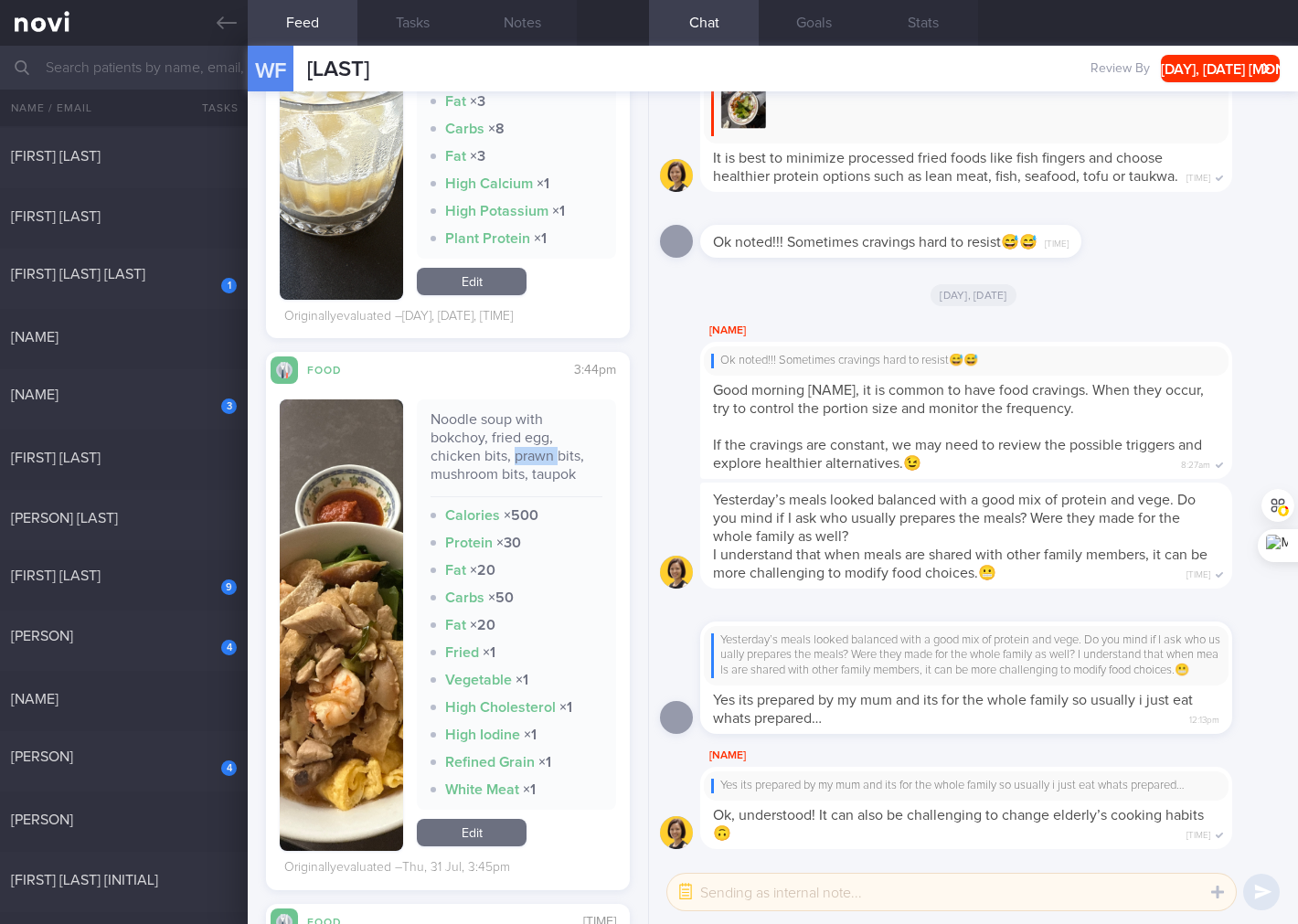 click on "Noodle soup with bokchoy, fried egg, chicken bits, prawn bits, mushroom bits, taupok" at bounding box center [516, 453] 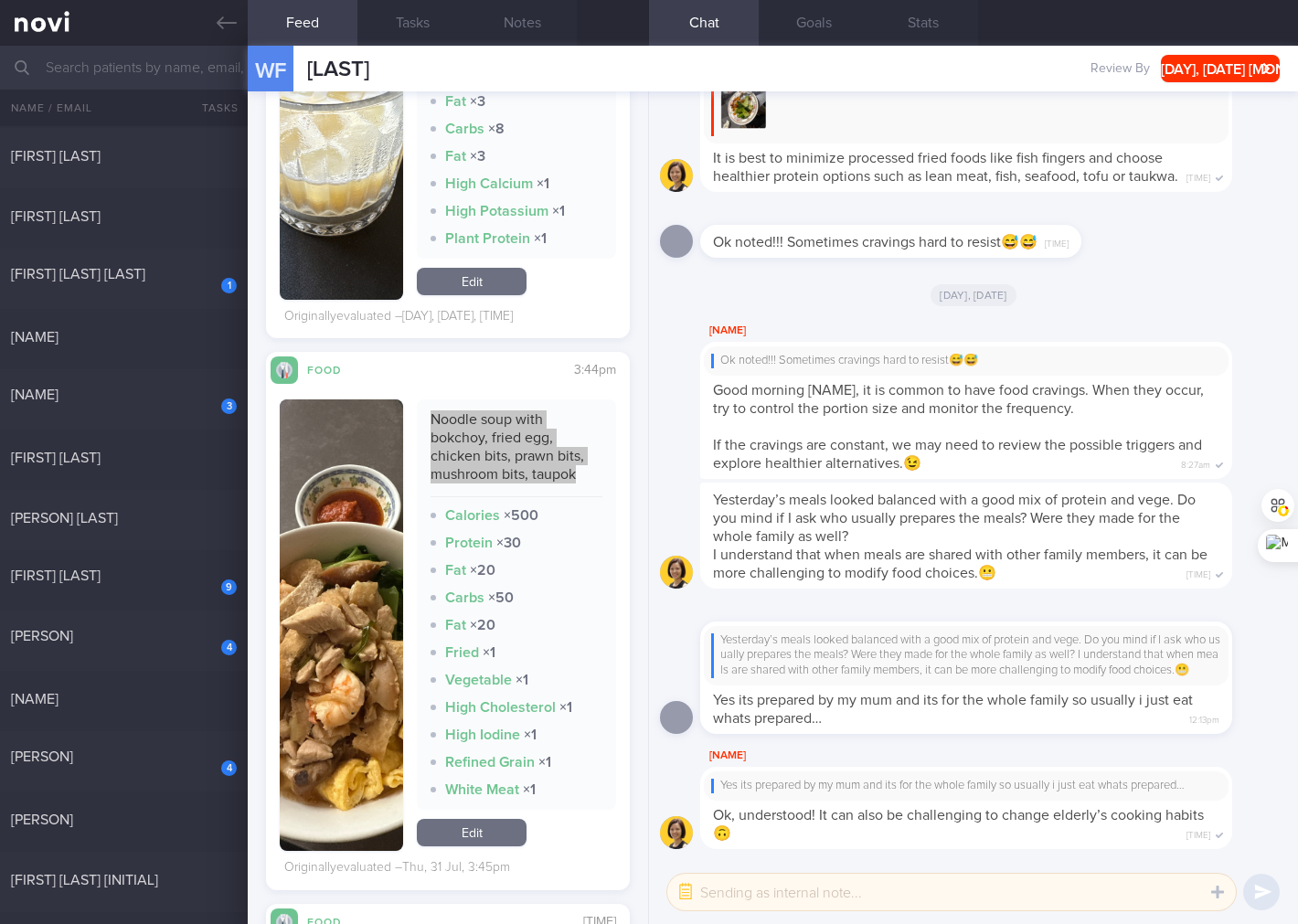scroll, scrollTop: 4006, scrollLeft: 0, axis: vertical 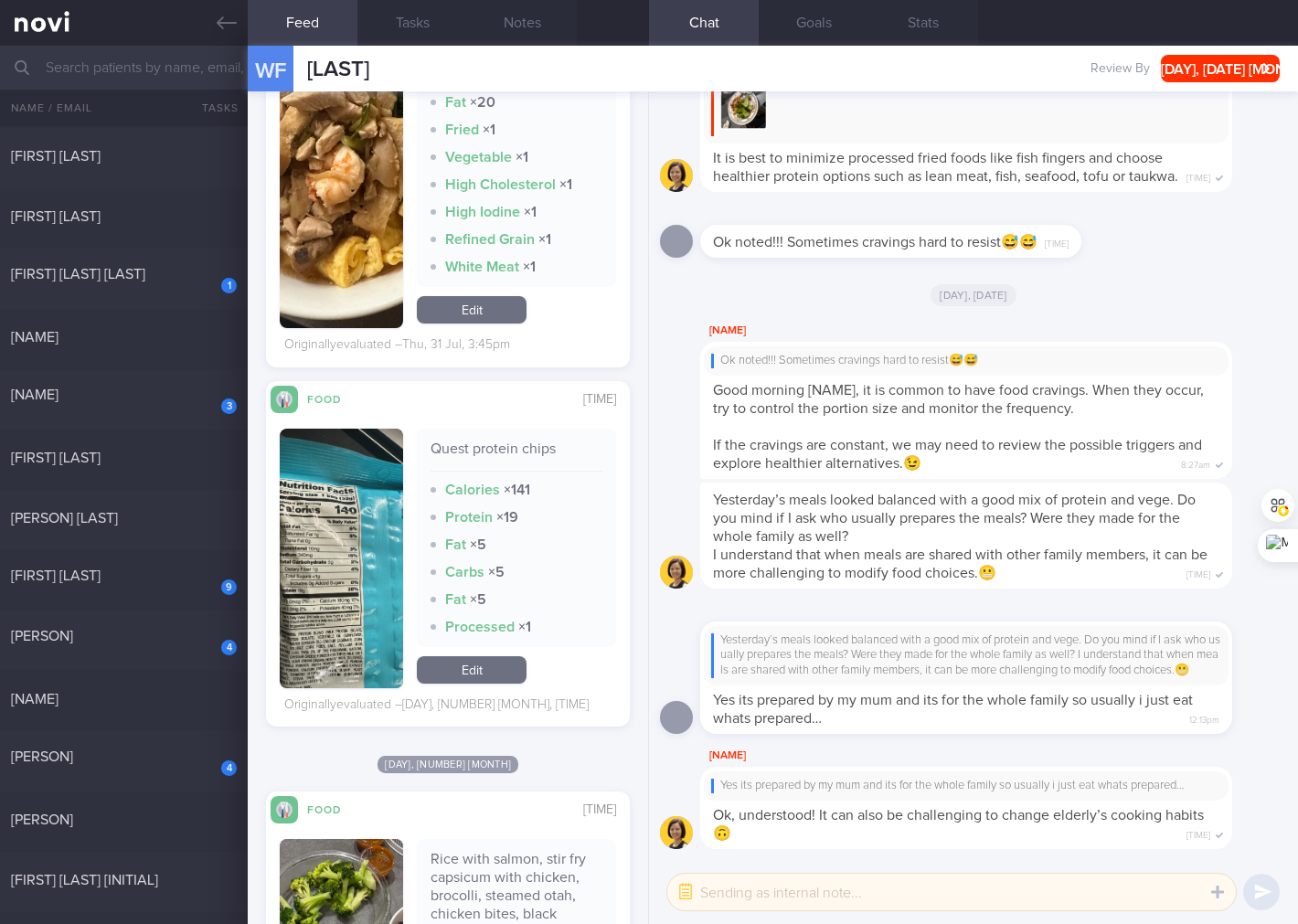 drag, startPoint x: 356, startPoint y: 539, endPoint x: 490, endPoint y: 430, distance: 172.7339 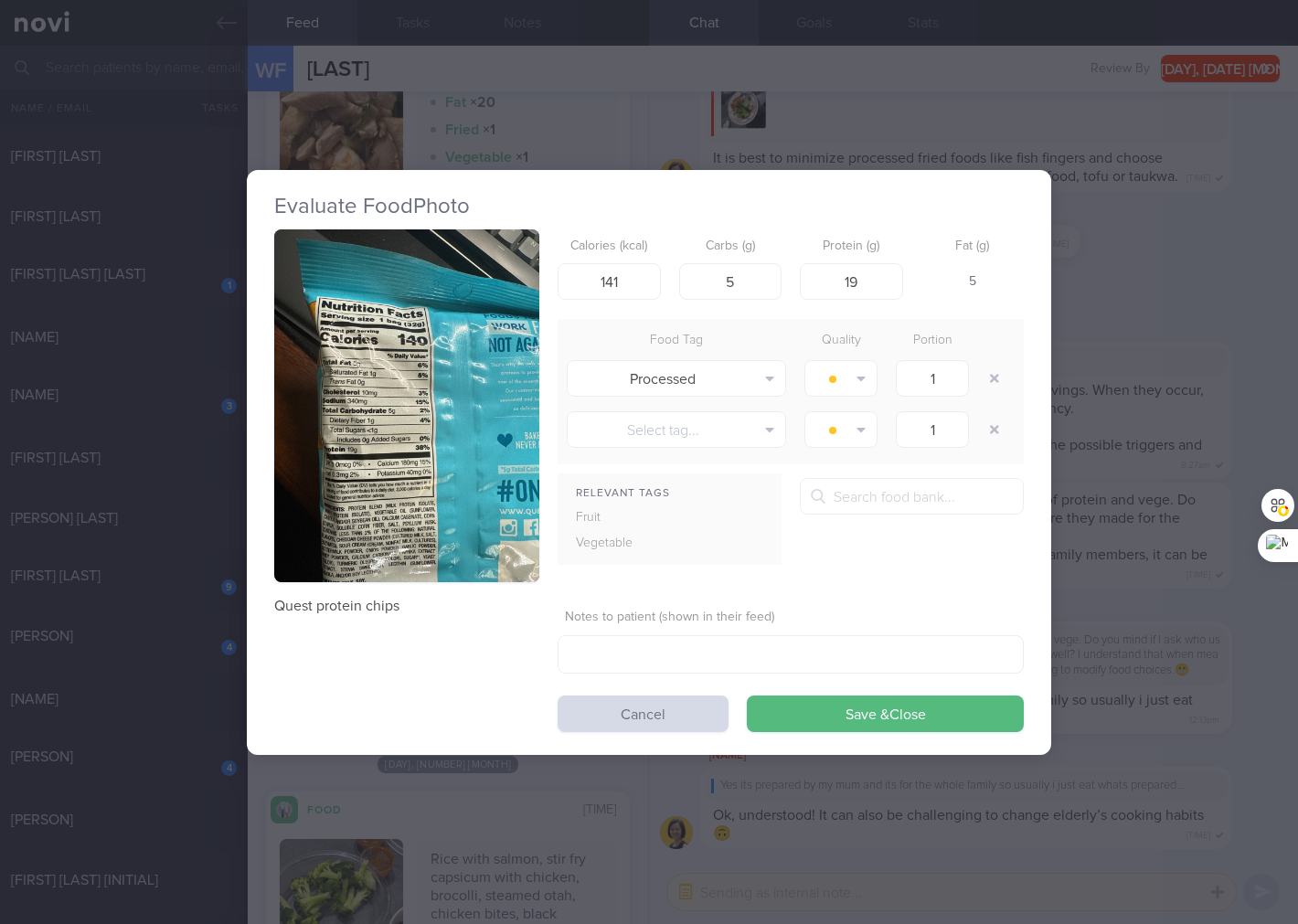 click at bounding box center (407, 406) 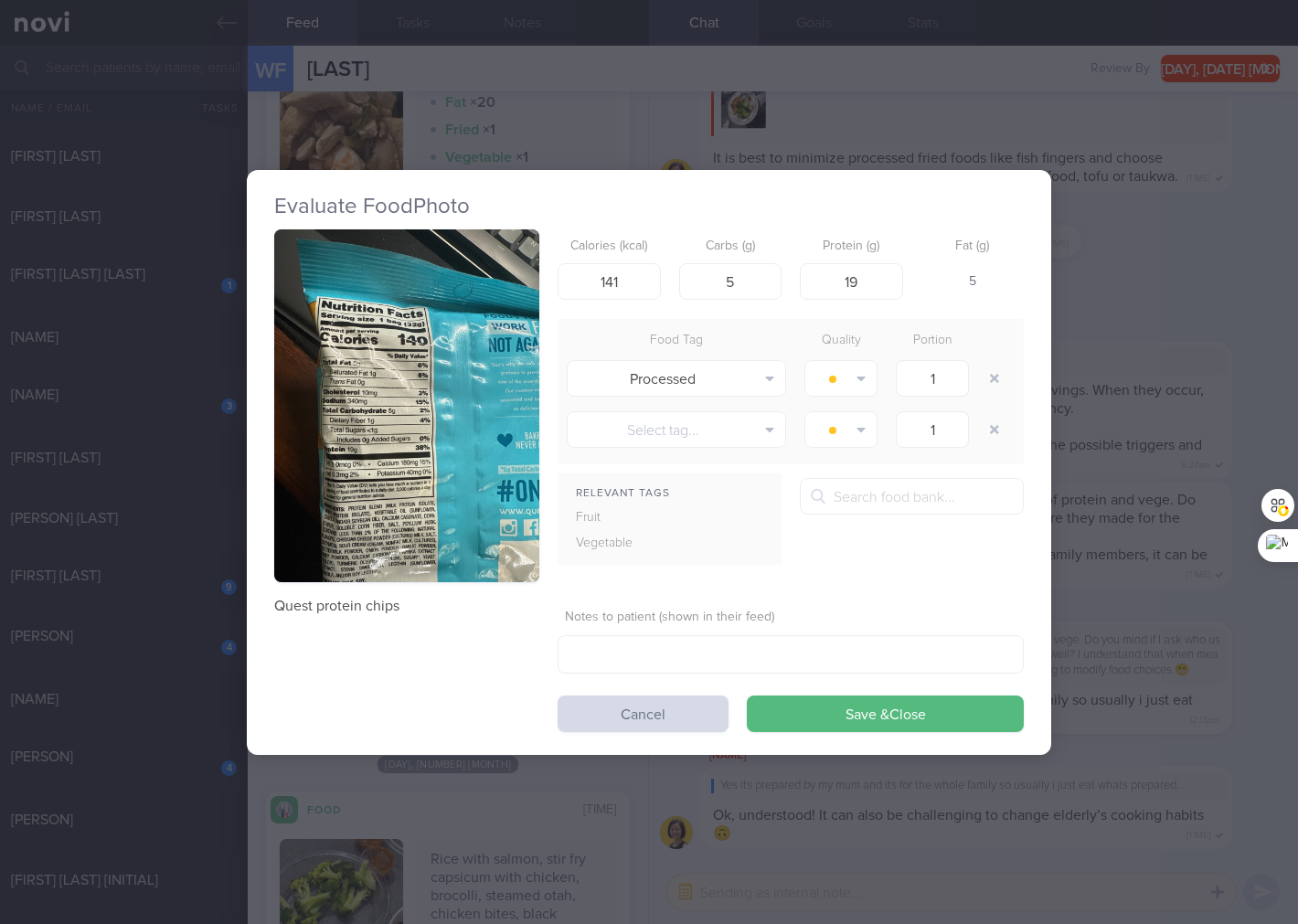 click at bounding box center (649, 841) 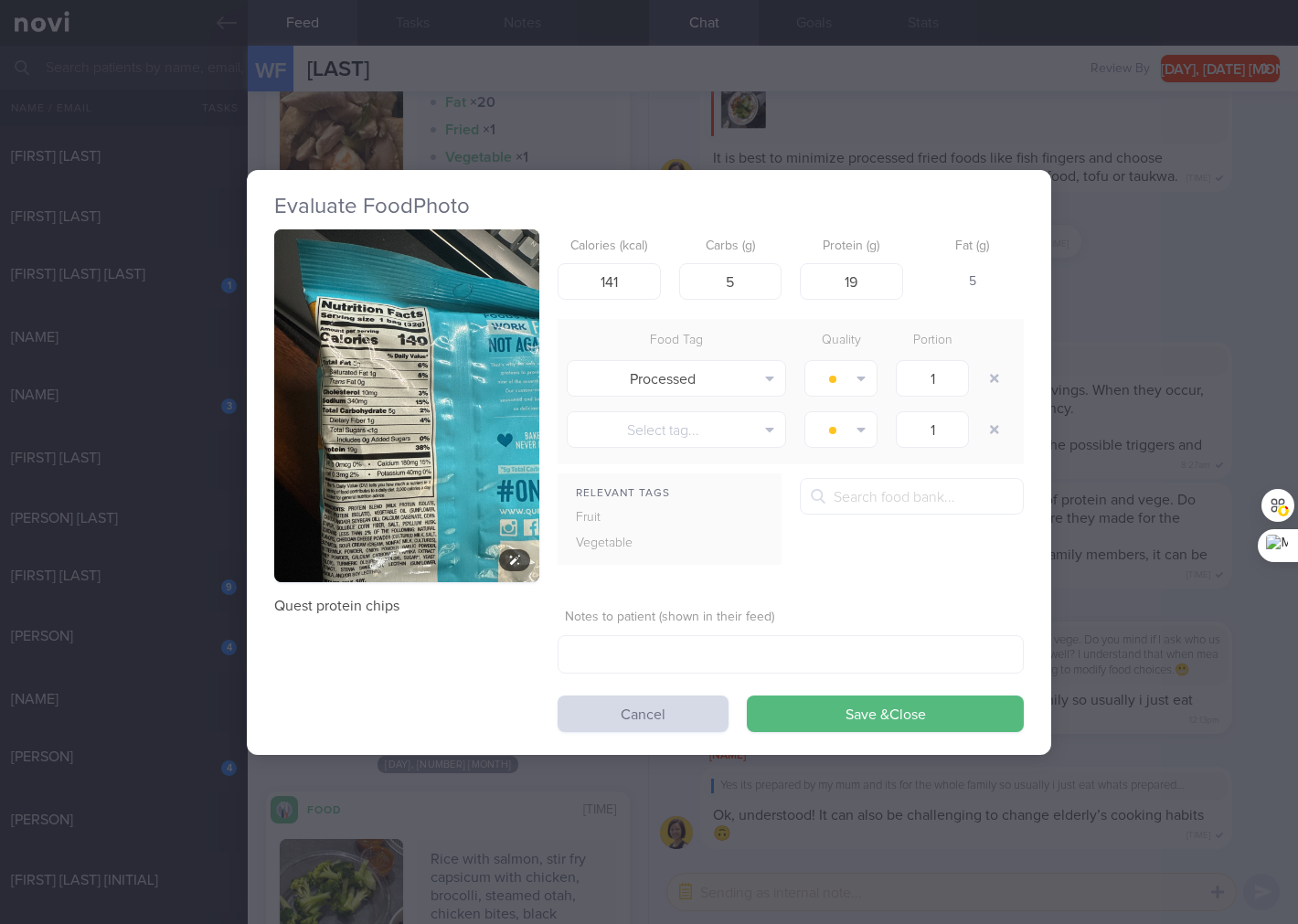 click at bounding box center [407, 406] 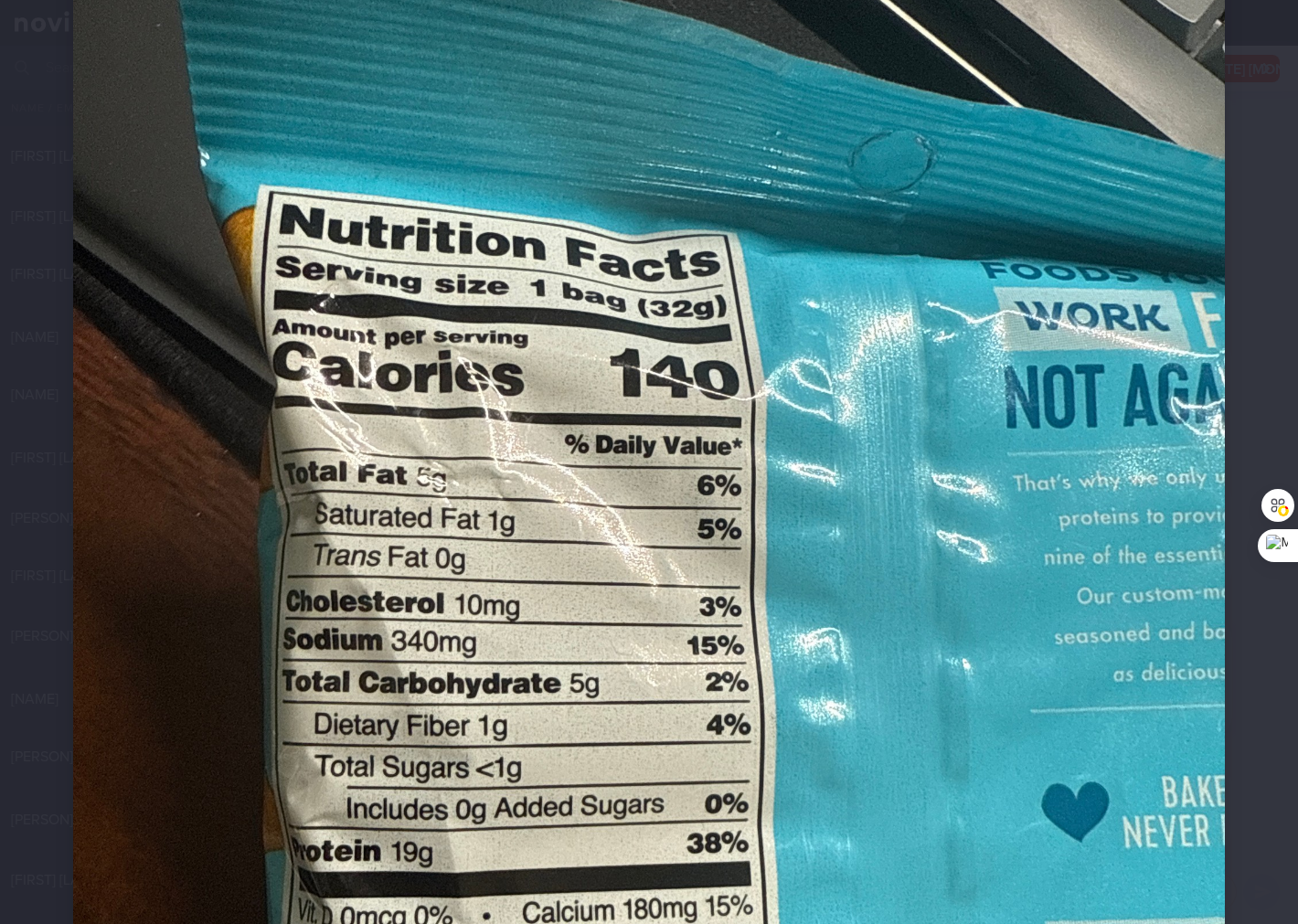 scroll, scrollTop: 271, scrollLeft: 0, axis: vertical 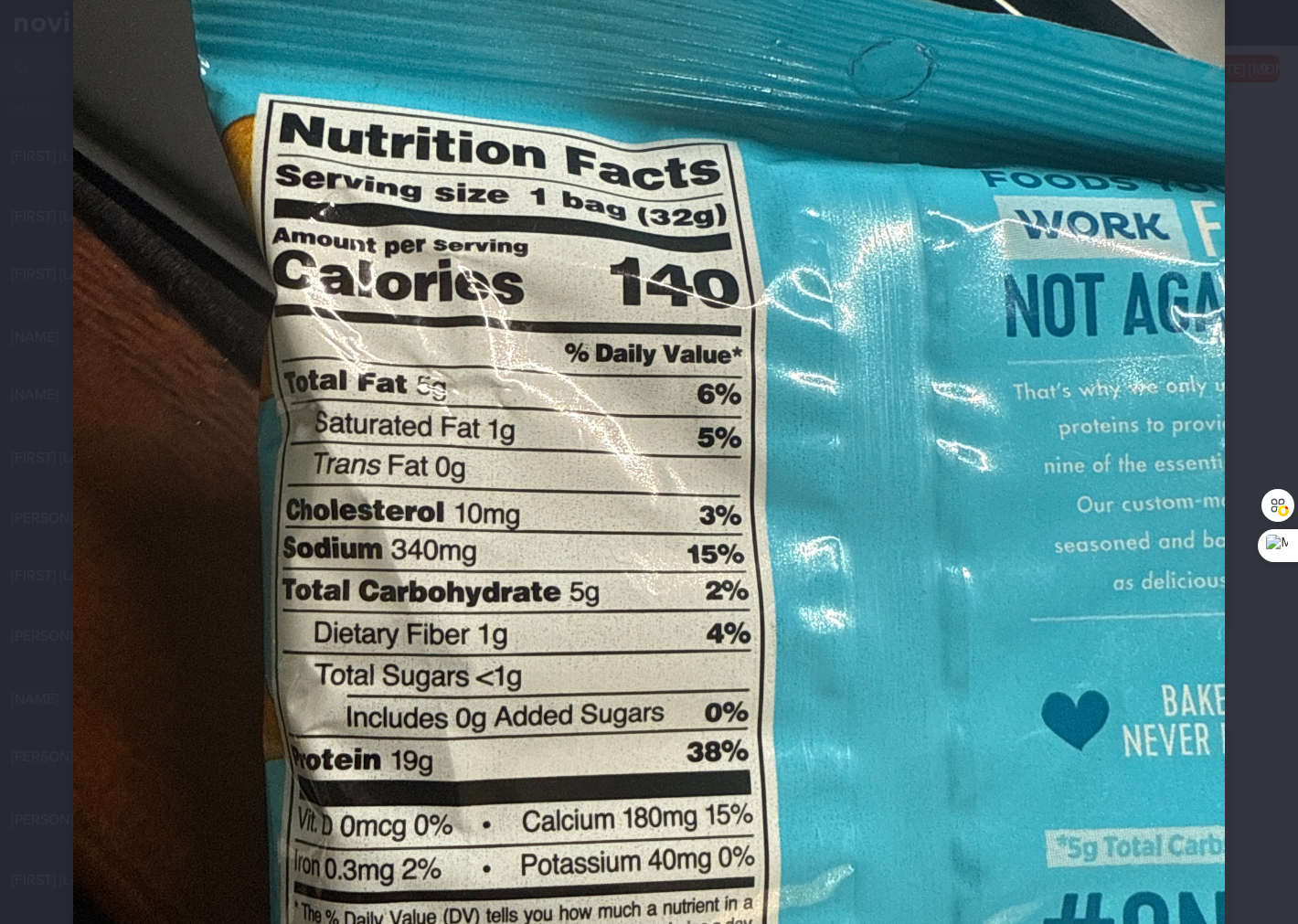 click at bounding box center [649, 570] 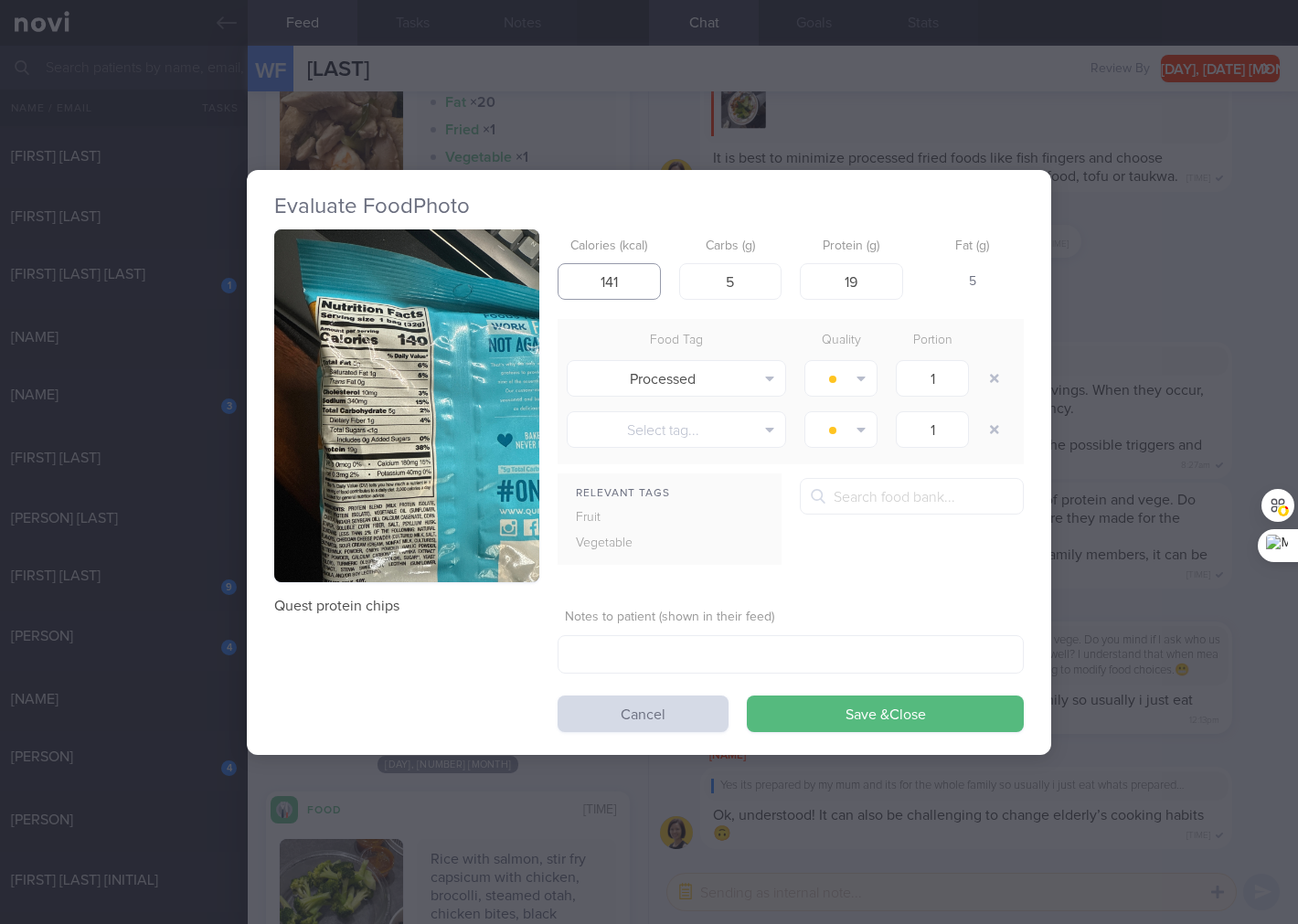 click on "141" at bounding box center [609, 281] 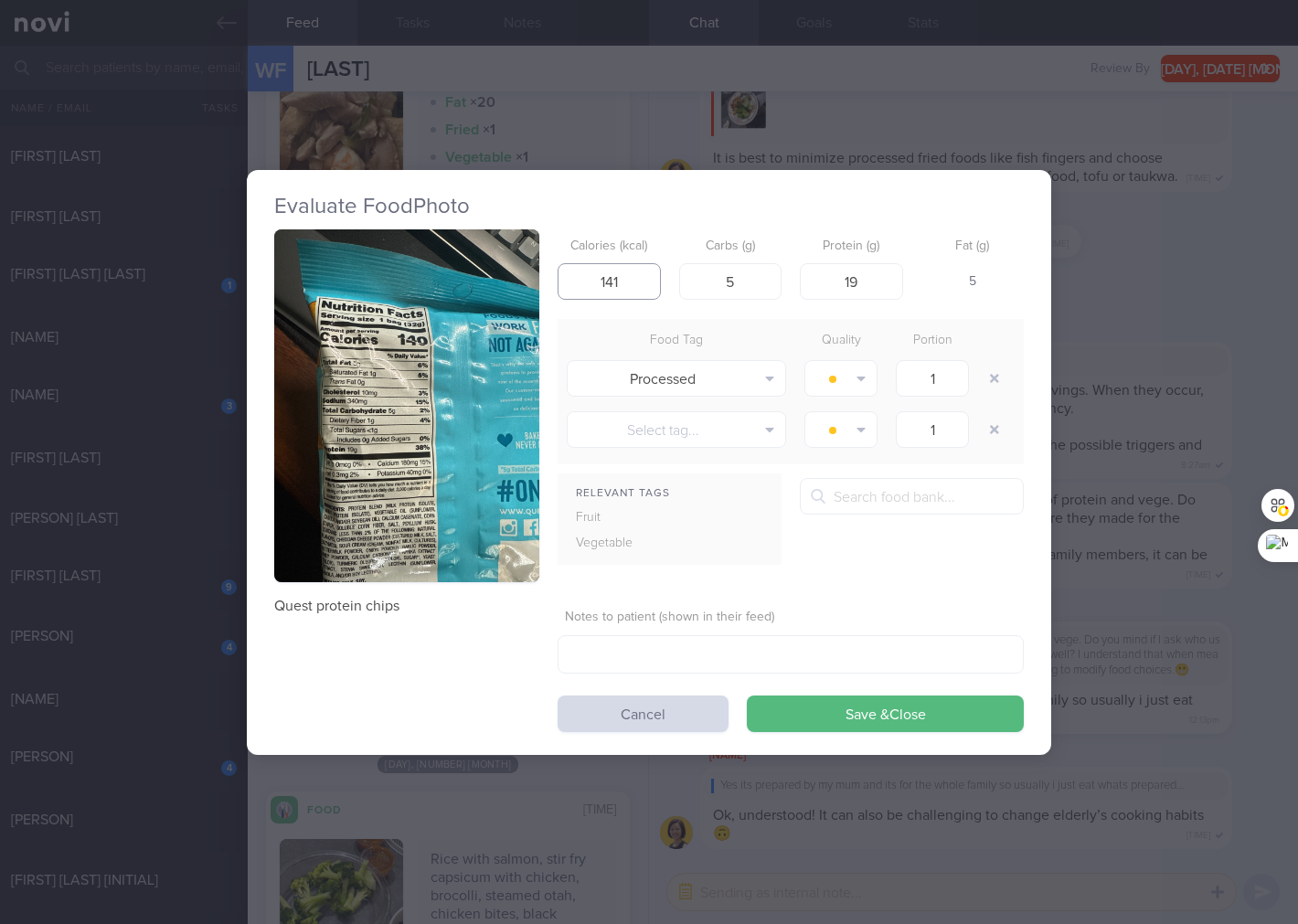 click on "Save &
Close" at bounding box center [885, 714] 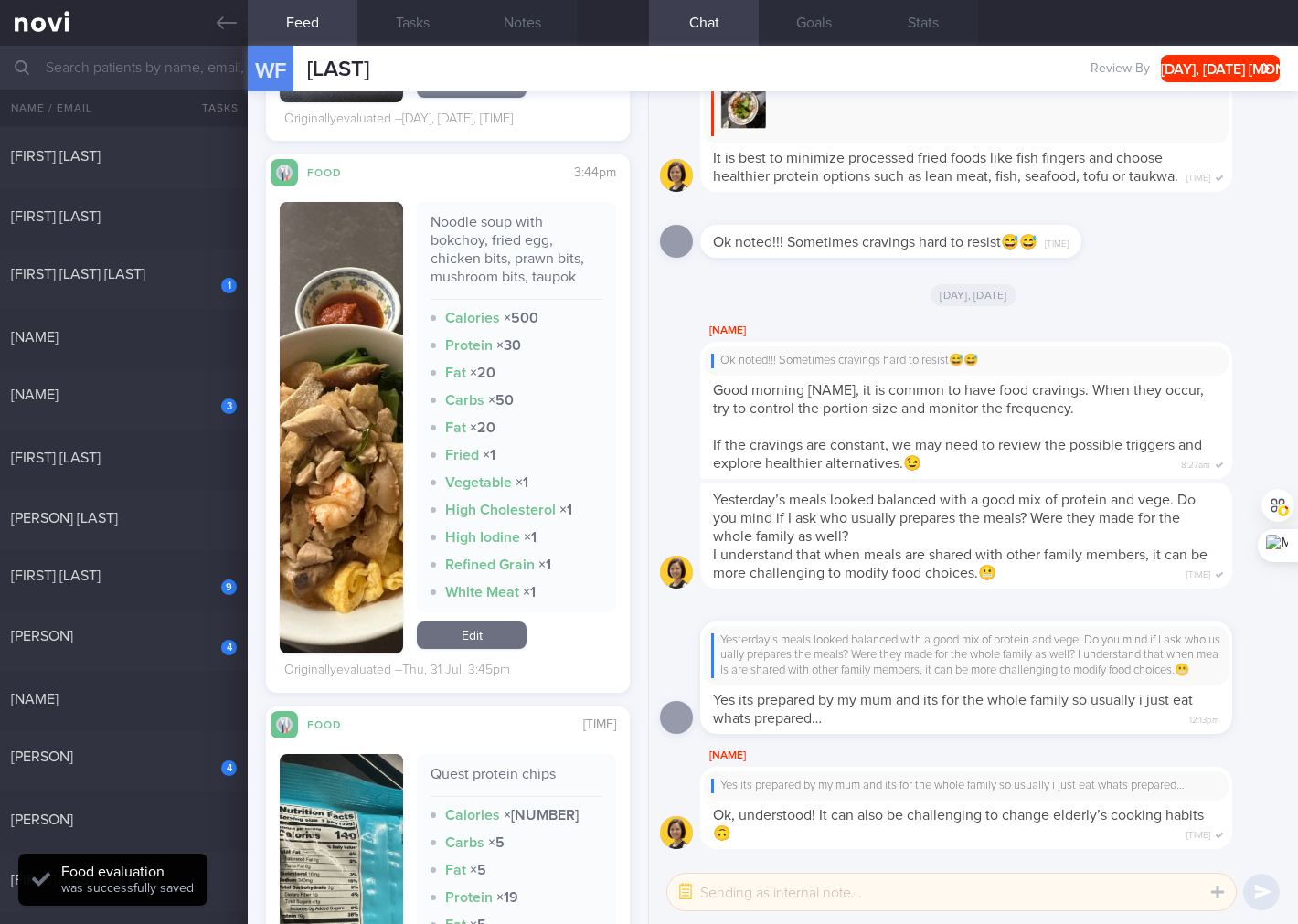 scroll, scrollTop: 3734, scrollLeft: 0, axis: vertical 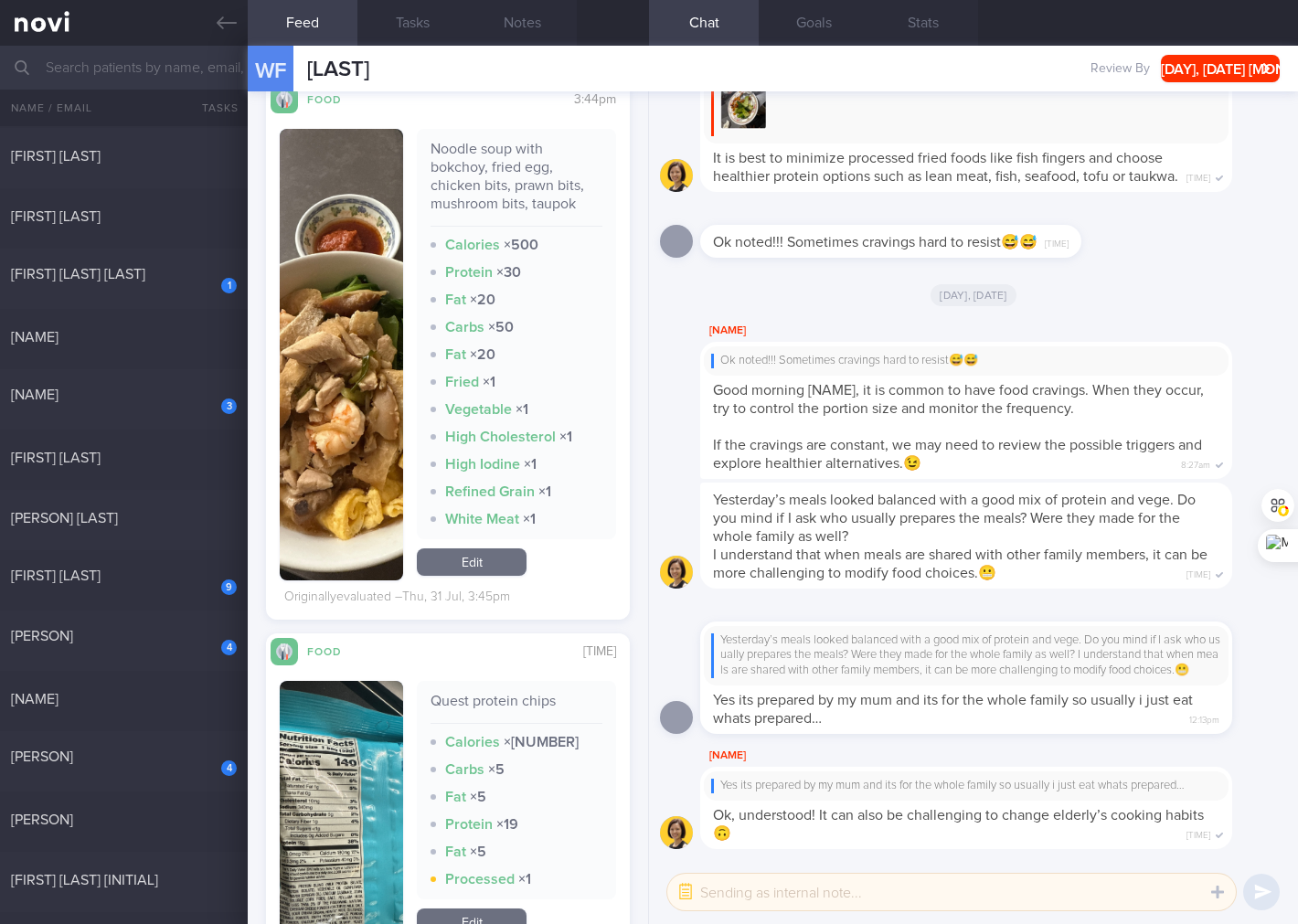 click on "Edit" at bounding box center [472, 562] 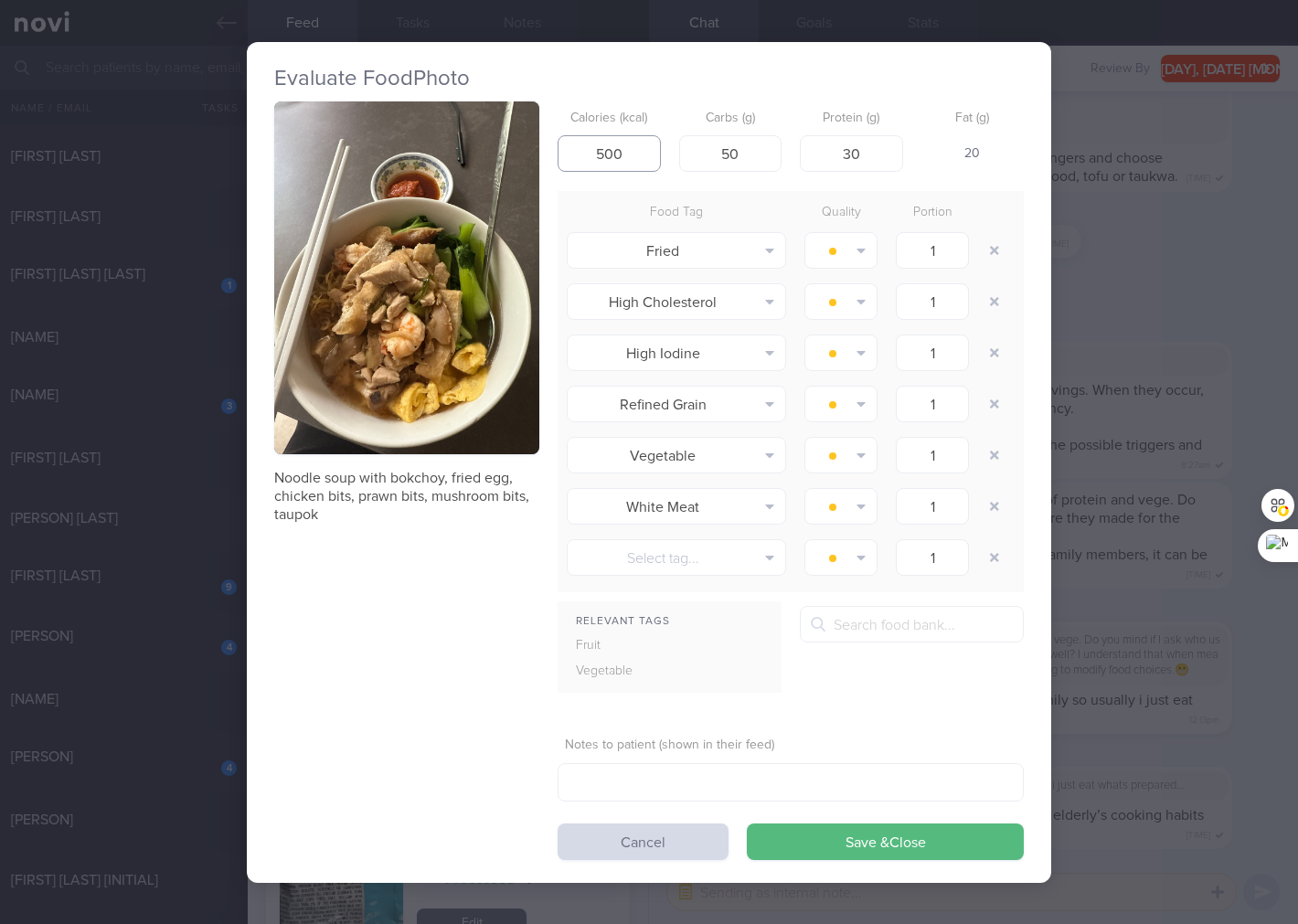 click on "500" at bounding box center (609, 154) 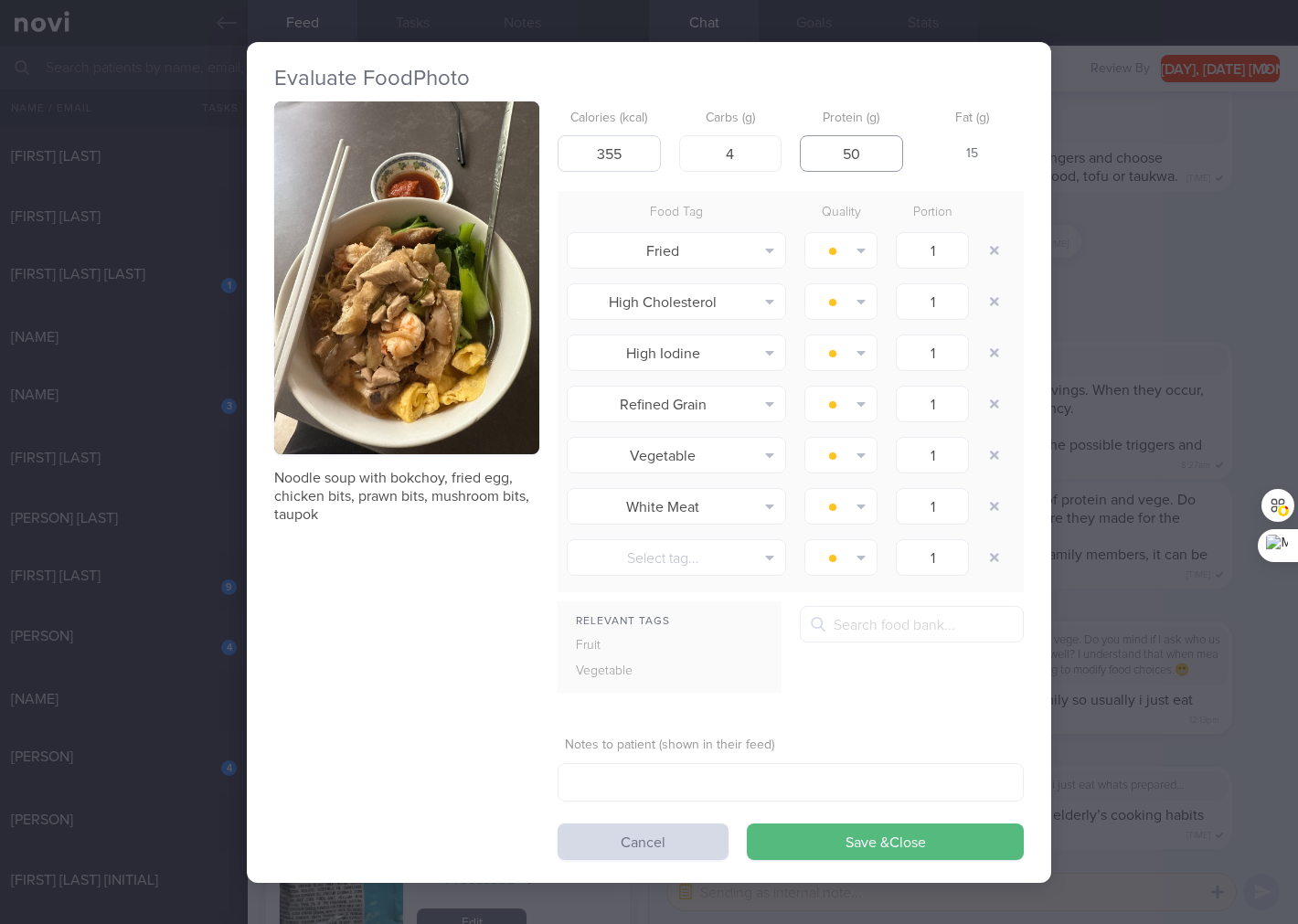 click on "Save &
Close" at bounding box center (885, 842) 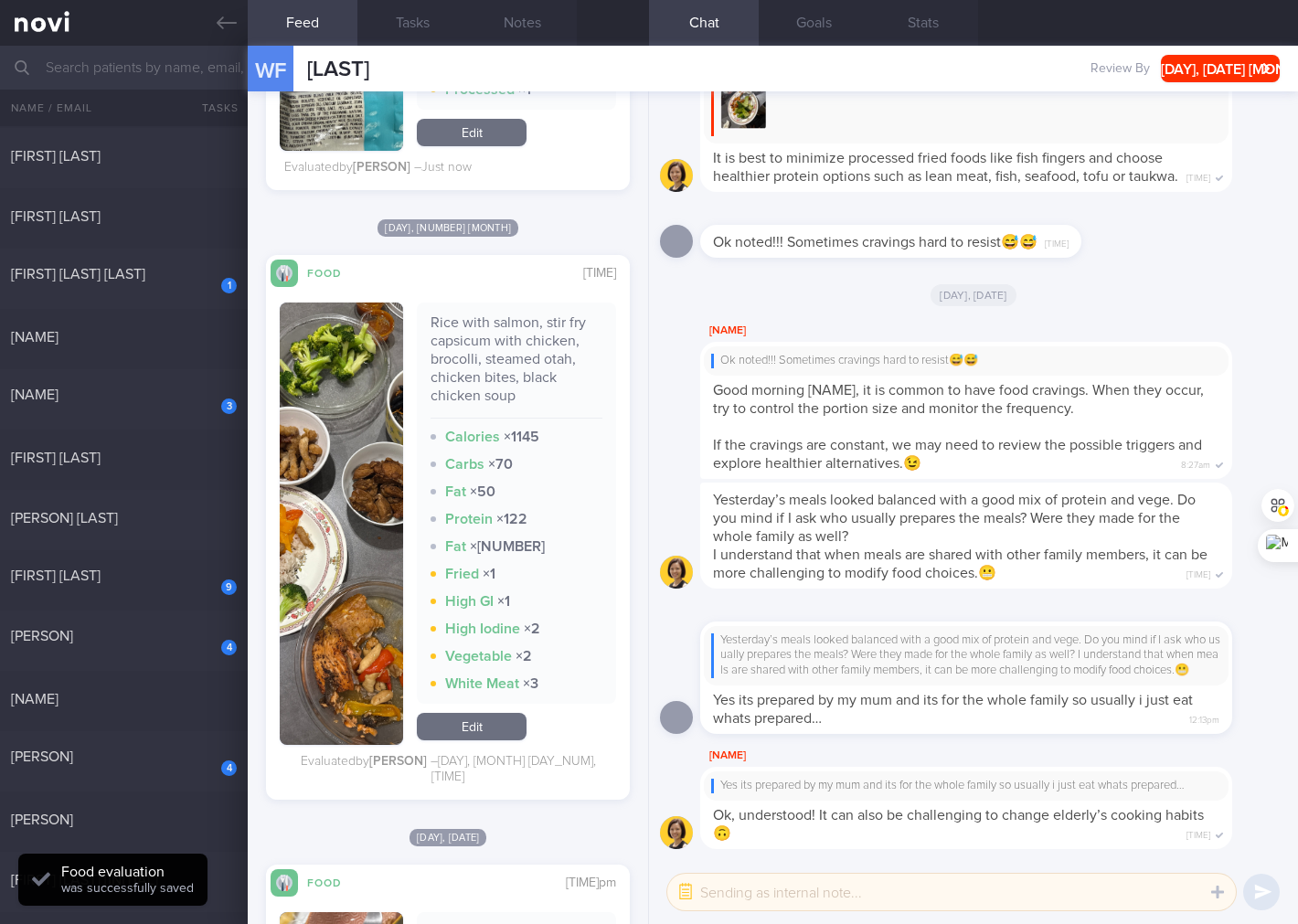 scroll, scrollTop: 4547, scrollLeft: 0, axis: vertical 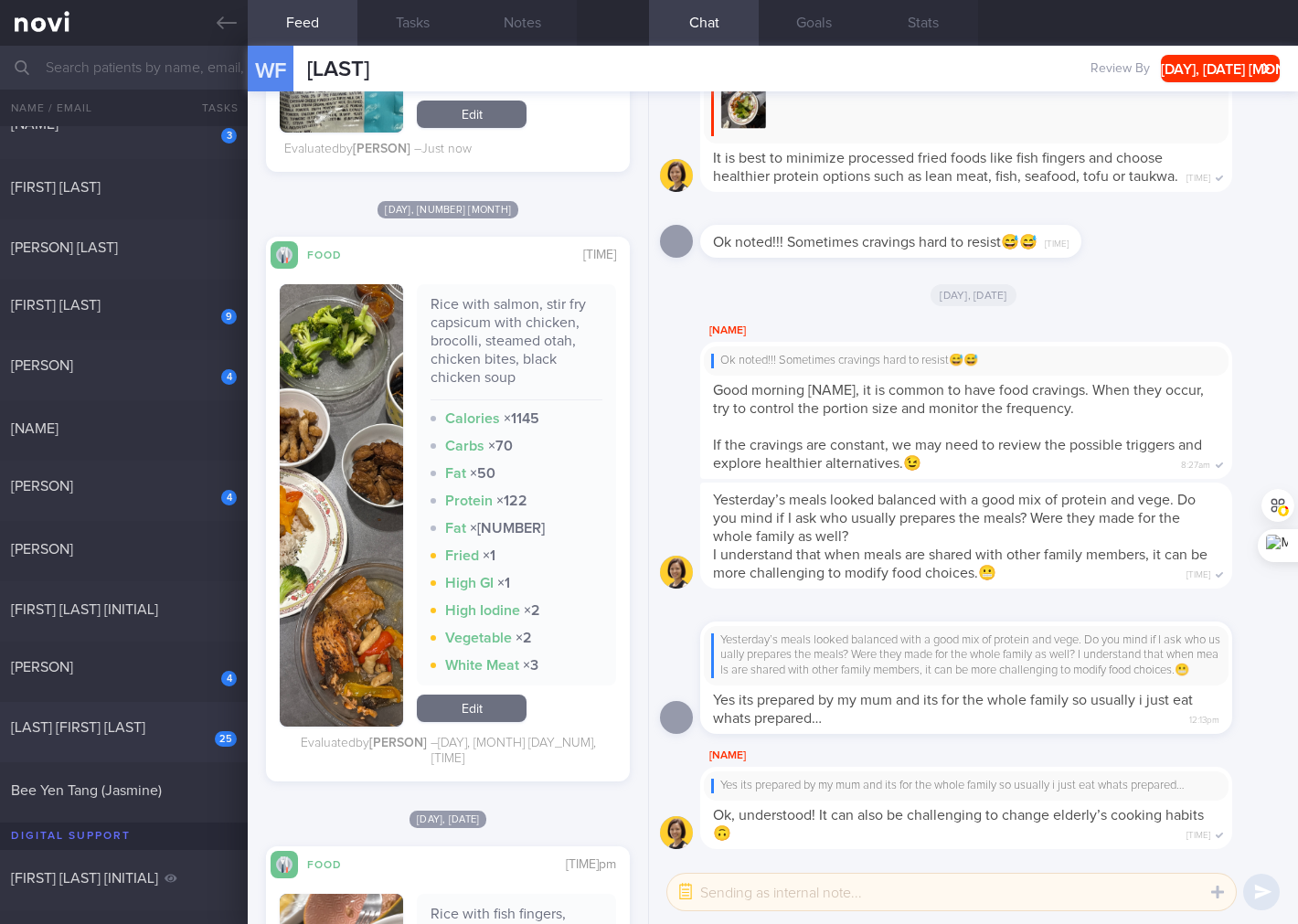 click on "[NUMBER]
[NAME]
[DAY], [NUMBER] [MONTH]" 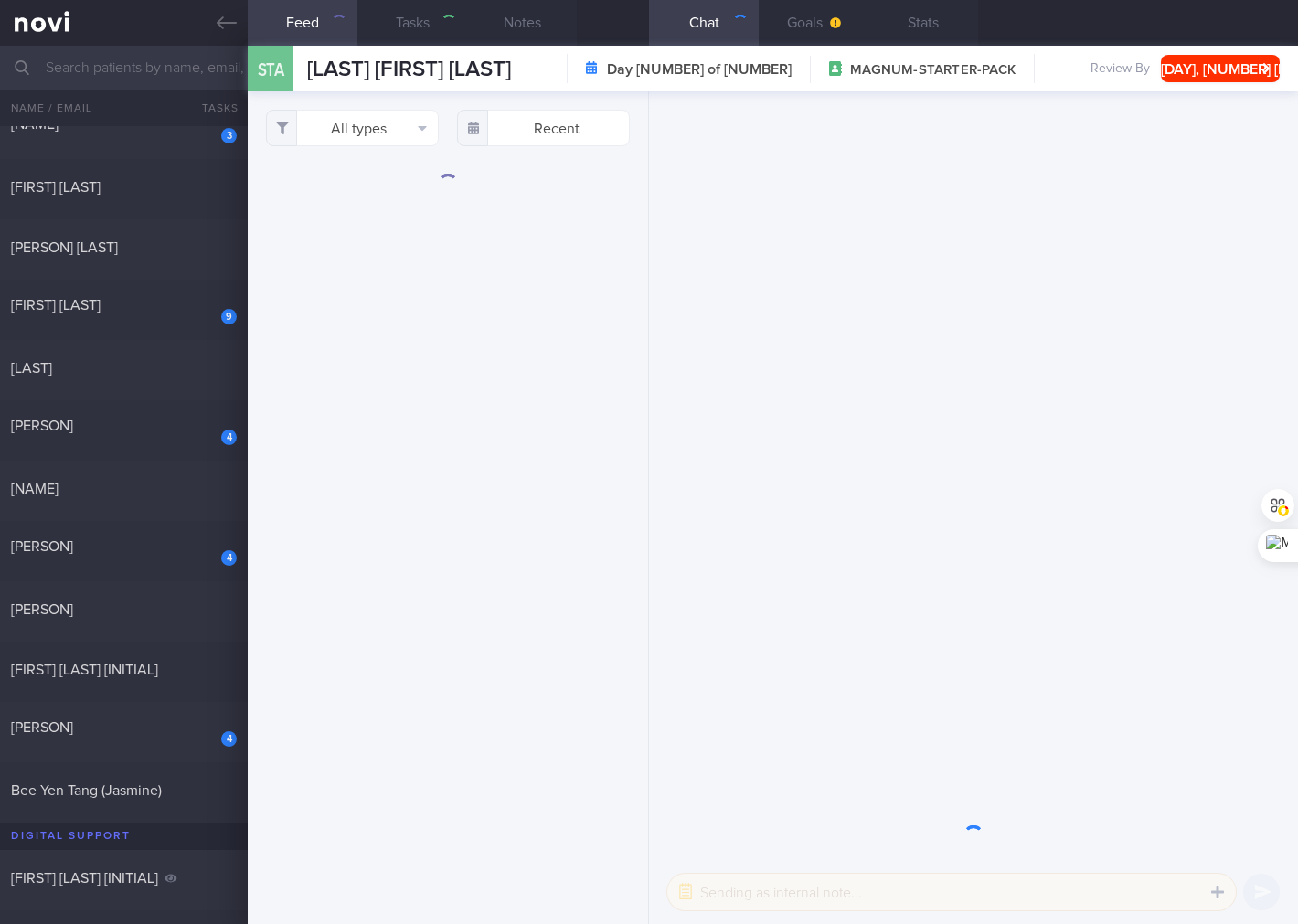 scroll, scrollTop: 0, scrollLeft: 0, axis: both 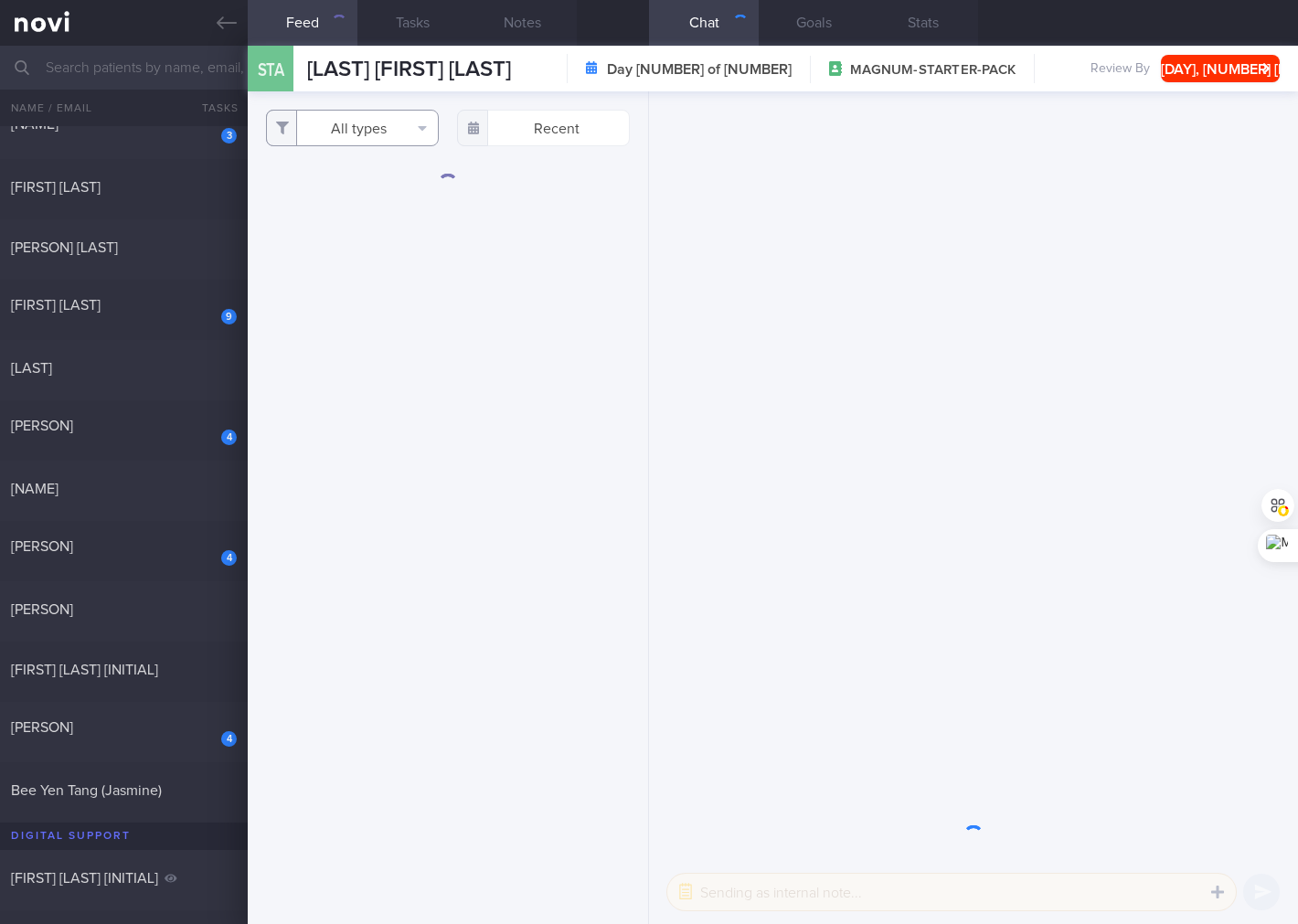 click on "All types" at bounding box center (352, 128) 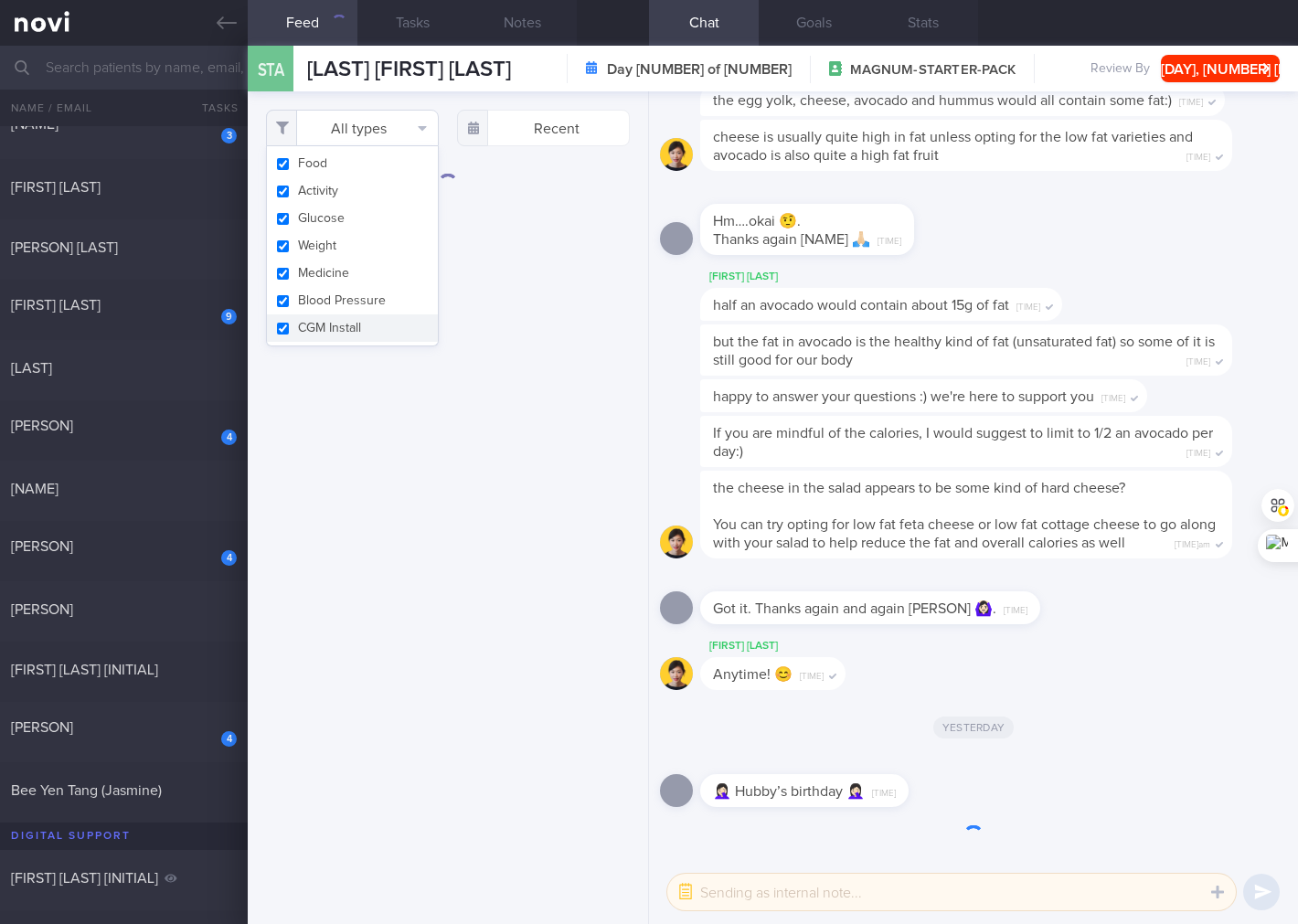 scroll, scrollTop: -1505, scrollLeft: 0, axis: vertical 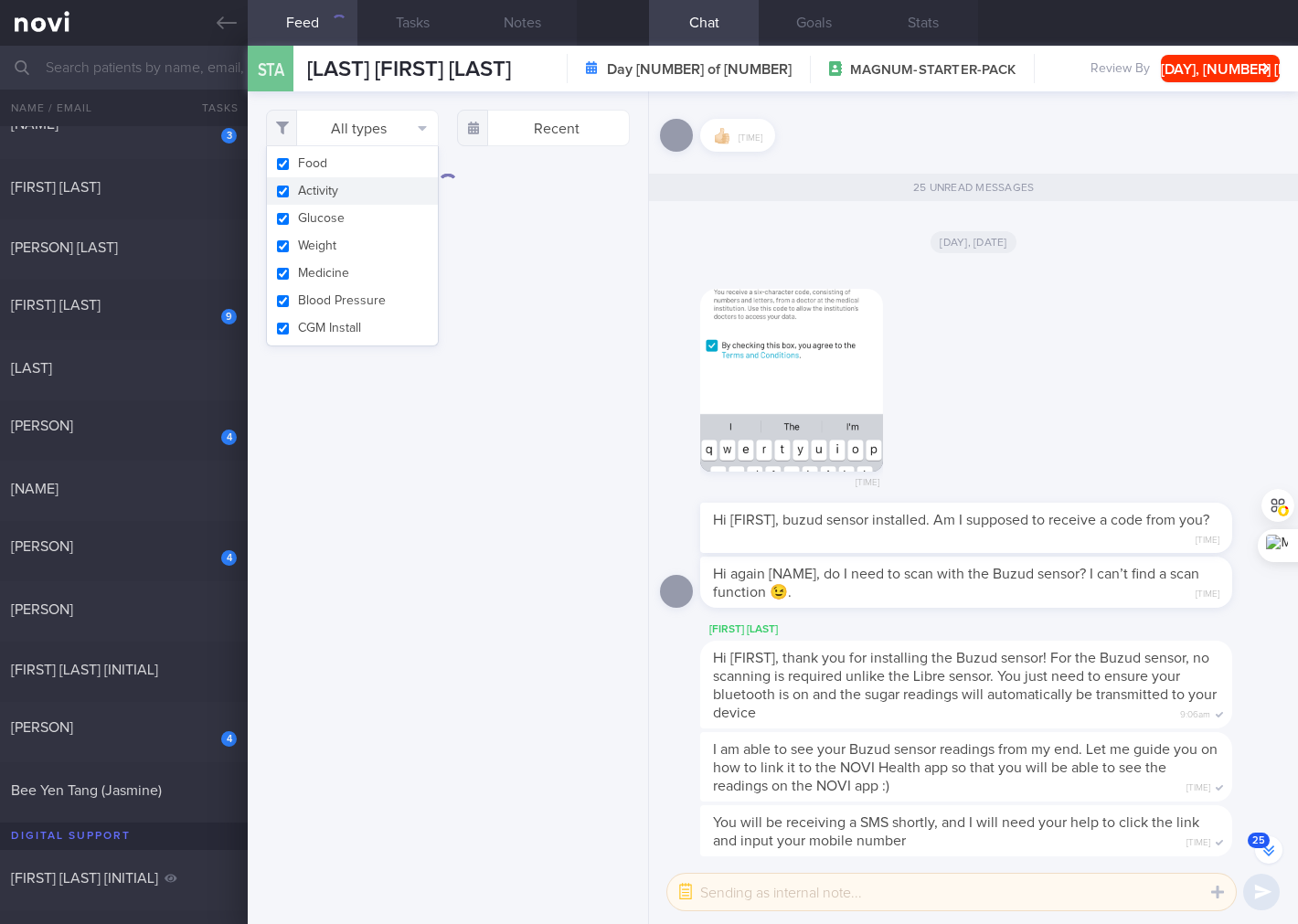 click on "Activity" at bounding box center [352, 191] 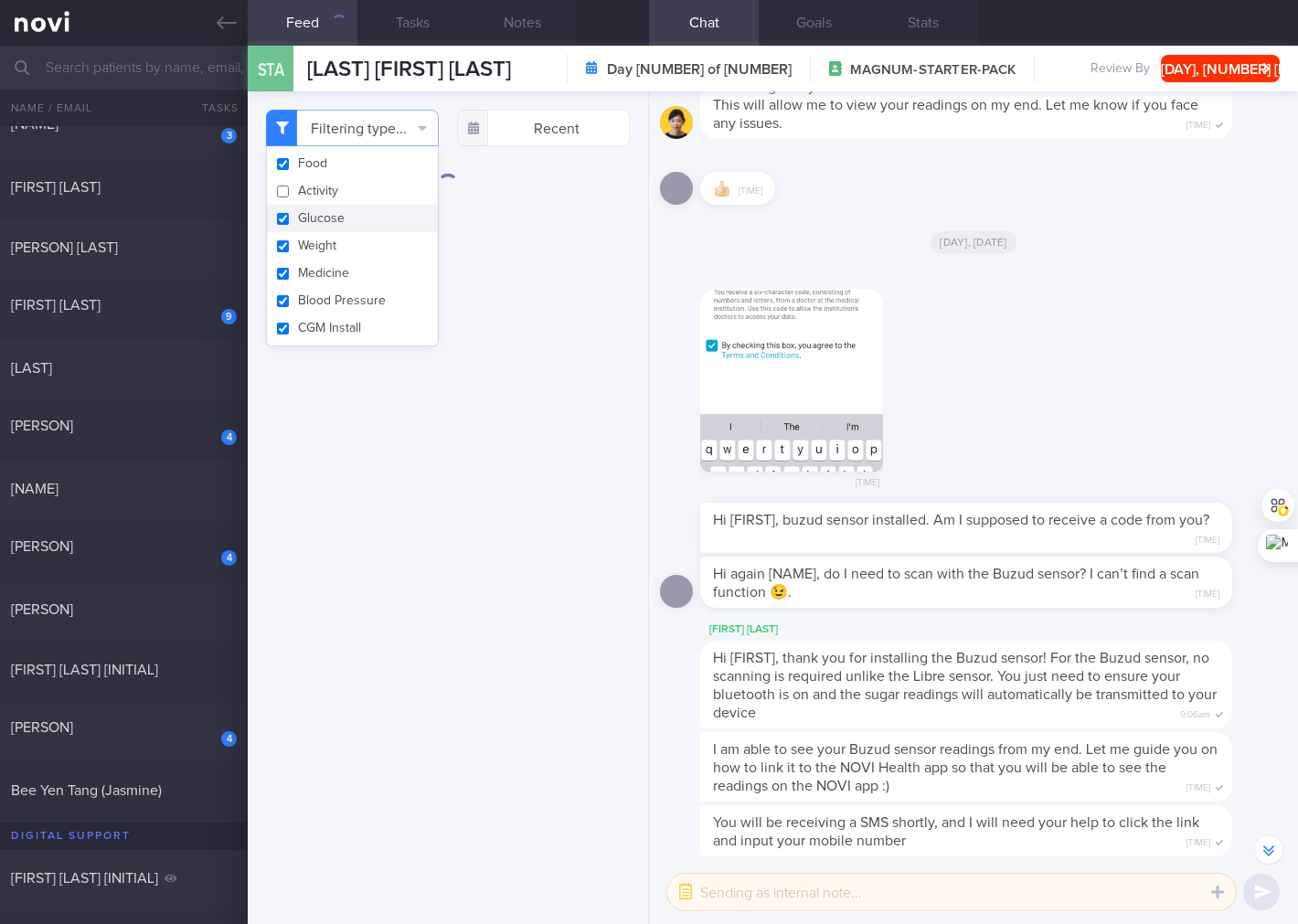 click on "Glucose" at bounding box center [352, 218] 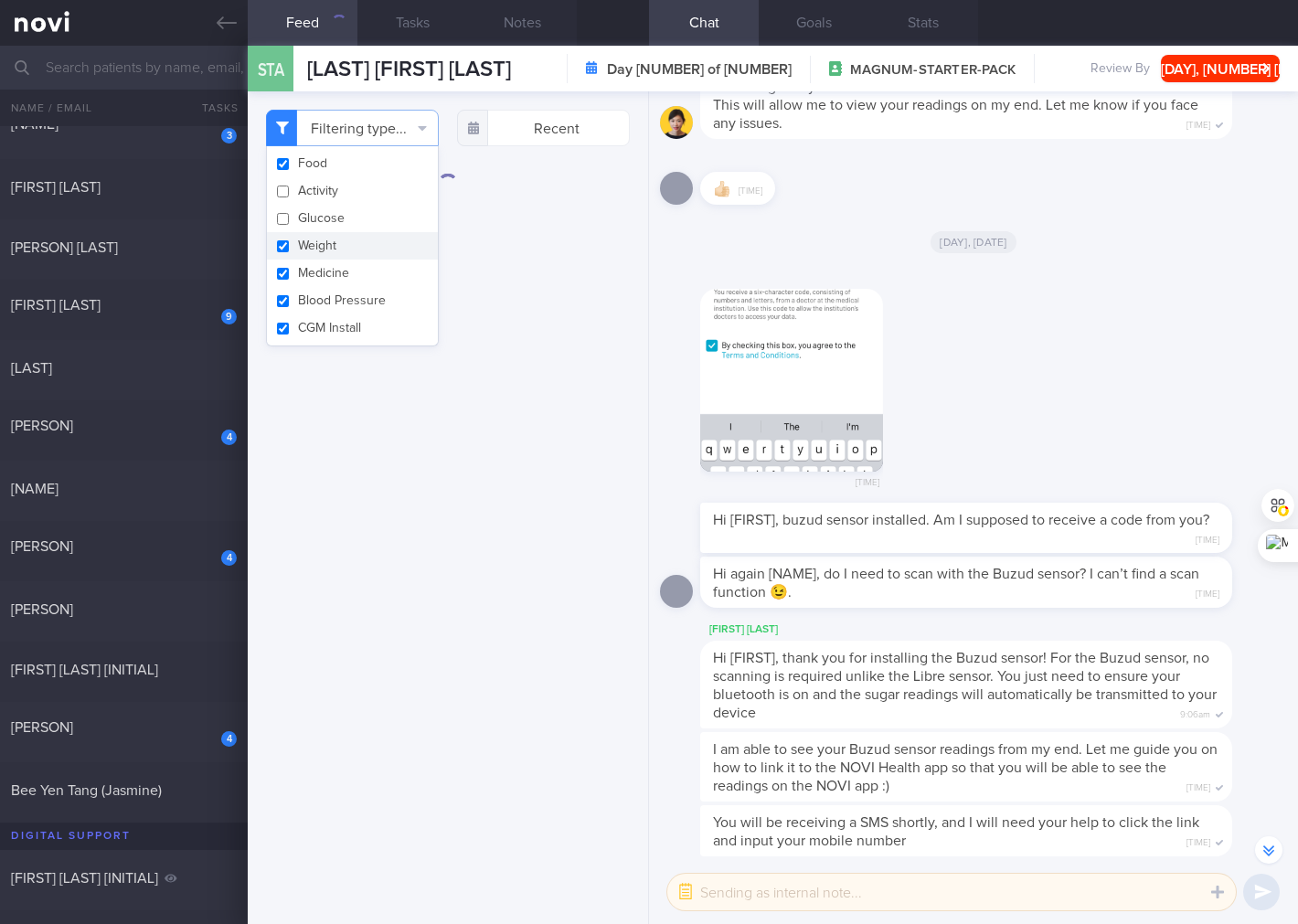 click on "Weight" at bounding box center [352, 246] 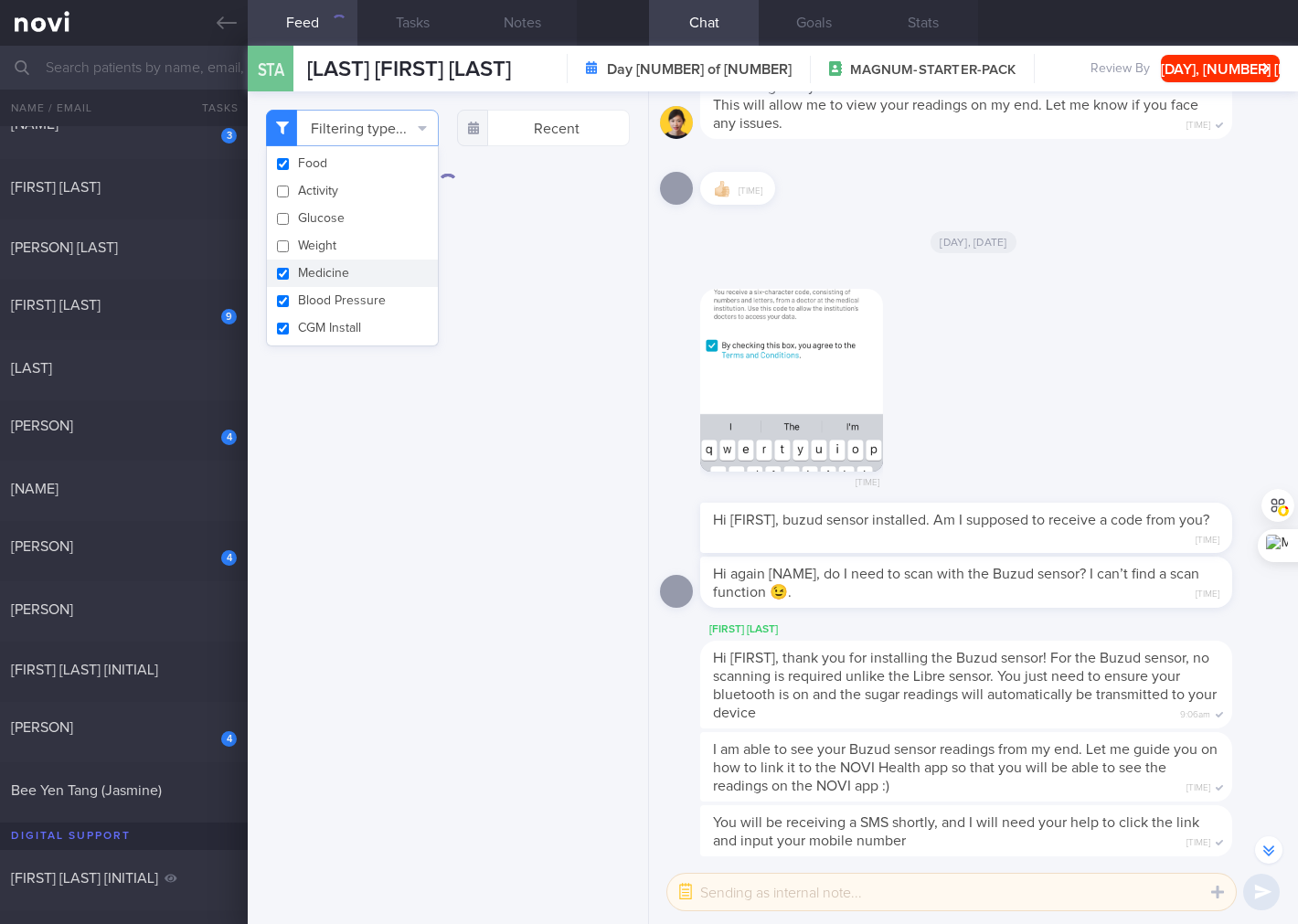 click on "Medicine" at bounding box center (352, 273) 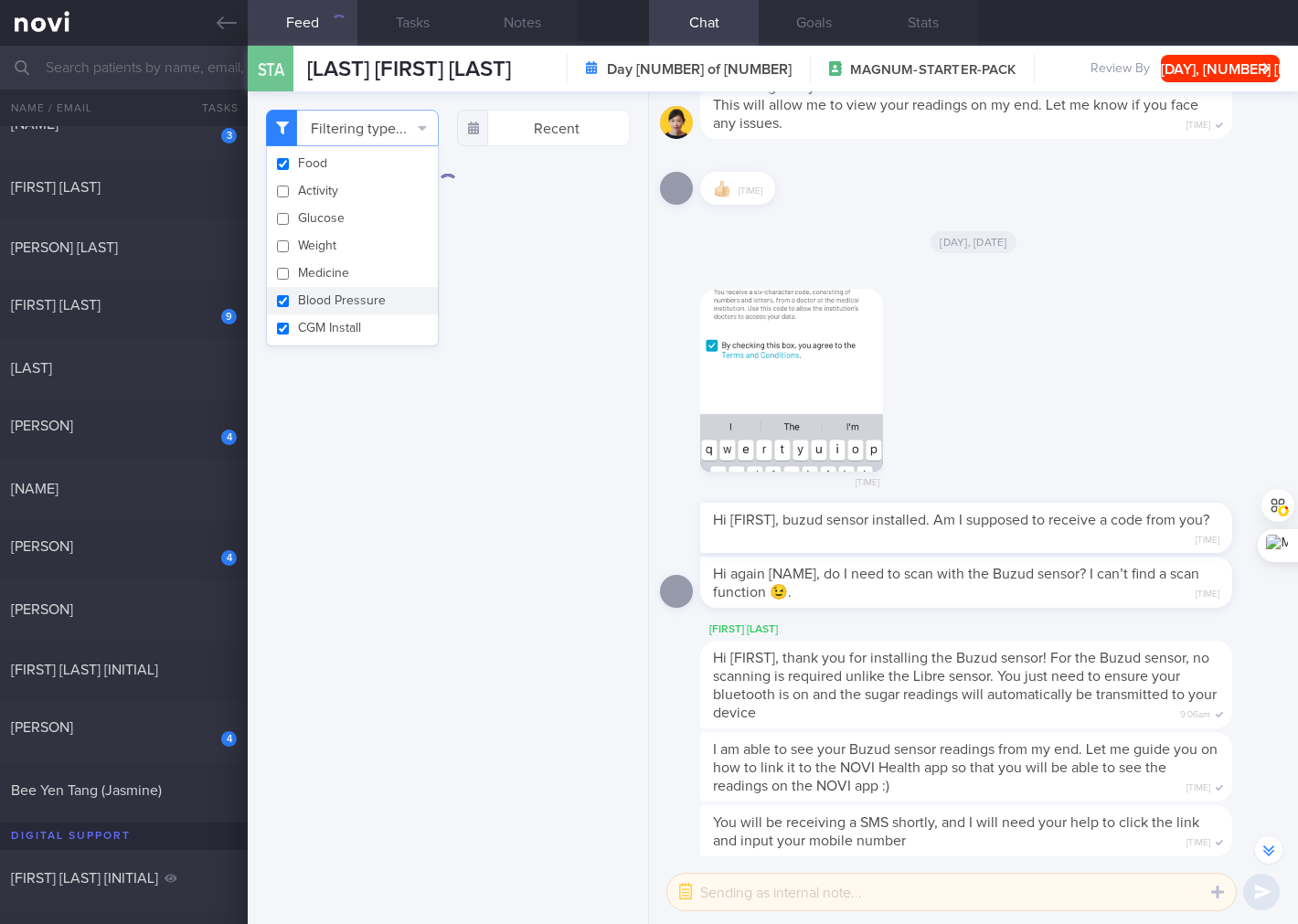 click on "Blood Pressure" at bounding box center (352, 301) 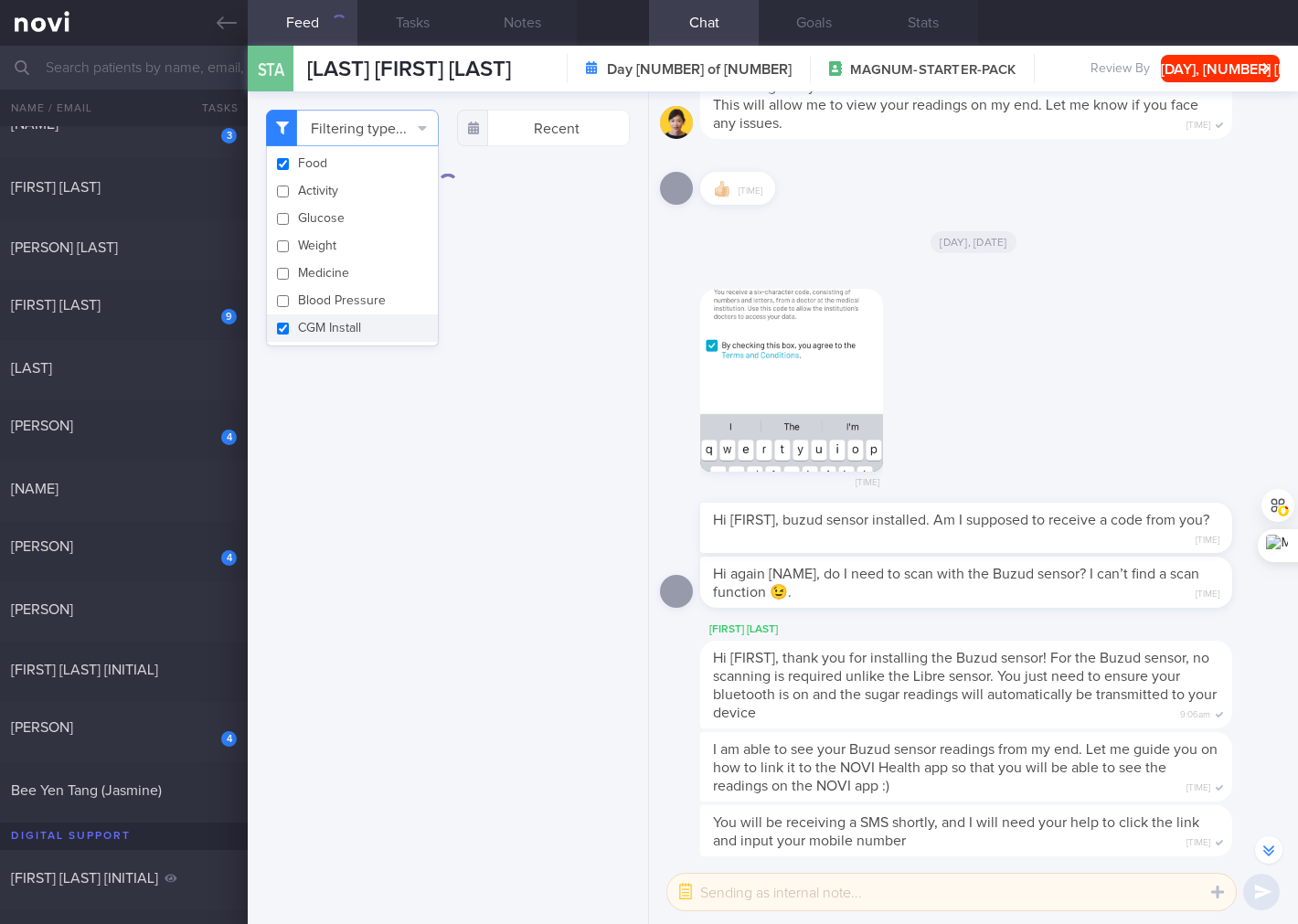 click on "CGM Install" at bounding box center (352, 328) 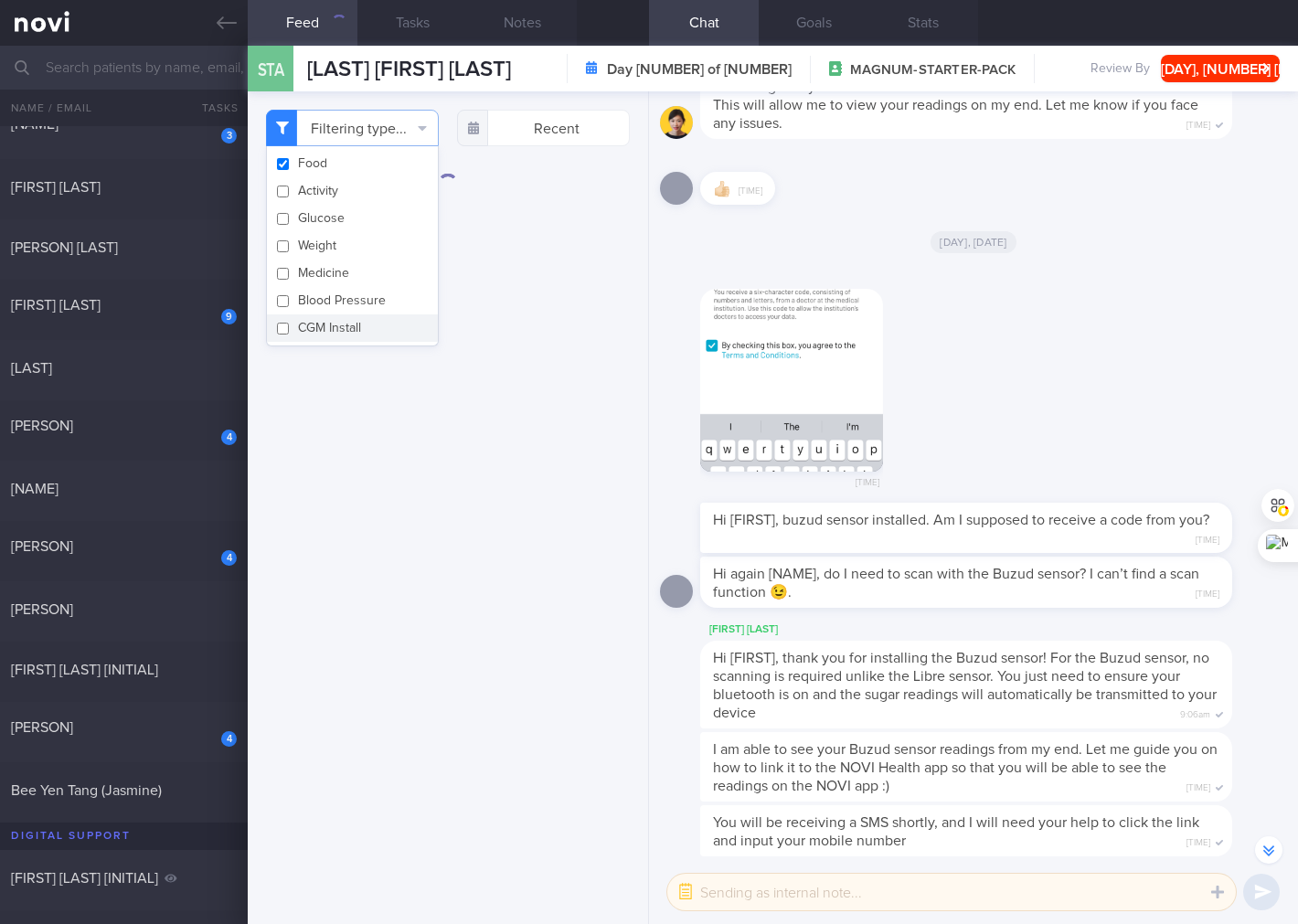 click on "Filtering type...
Food
Activity
Glucose
Weight
Medicine
Blood Pressure
CGM Install
Recent" at bounding box center (448, 507) 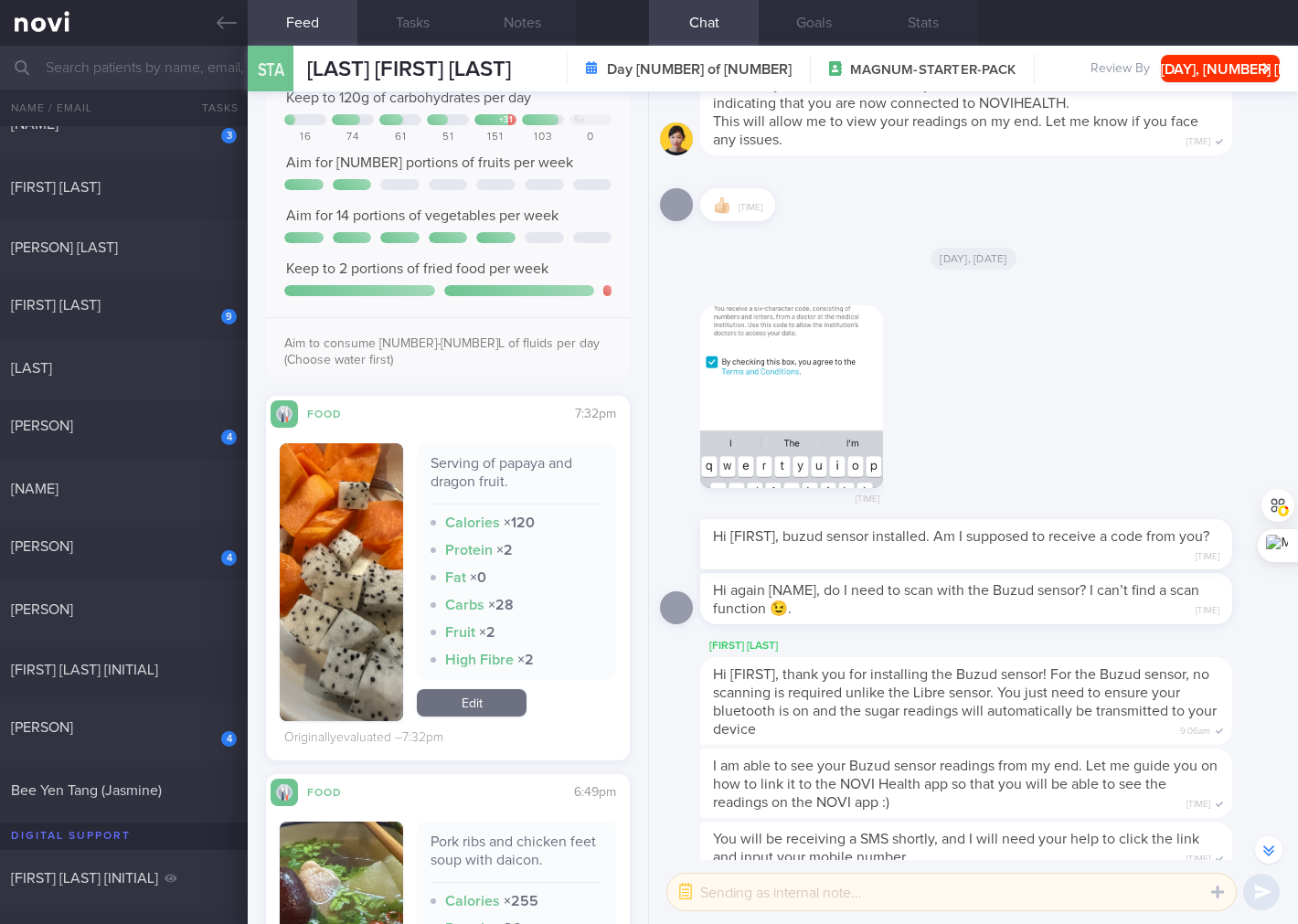 scroll, scrollTop: 541, scrollLeft: 0, axis: vertical 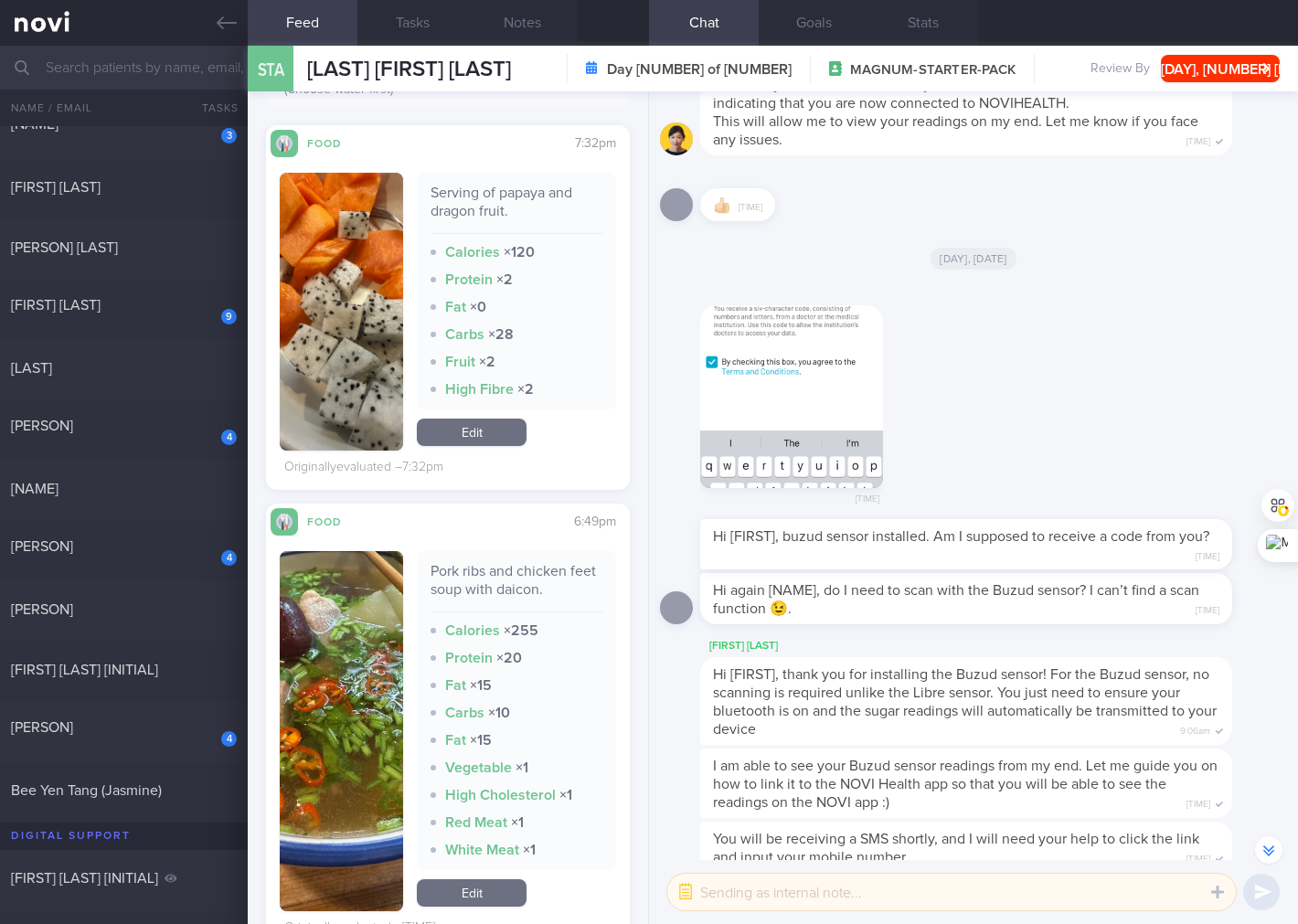 click on "Pork ribs and chicken feet soup with daicon." at bounding box center (516, 587) 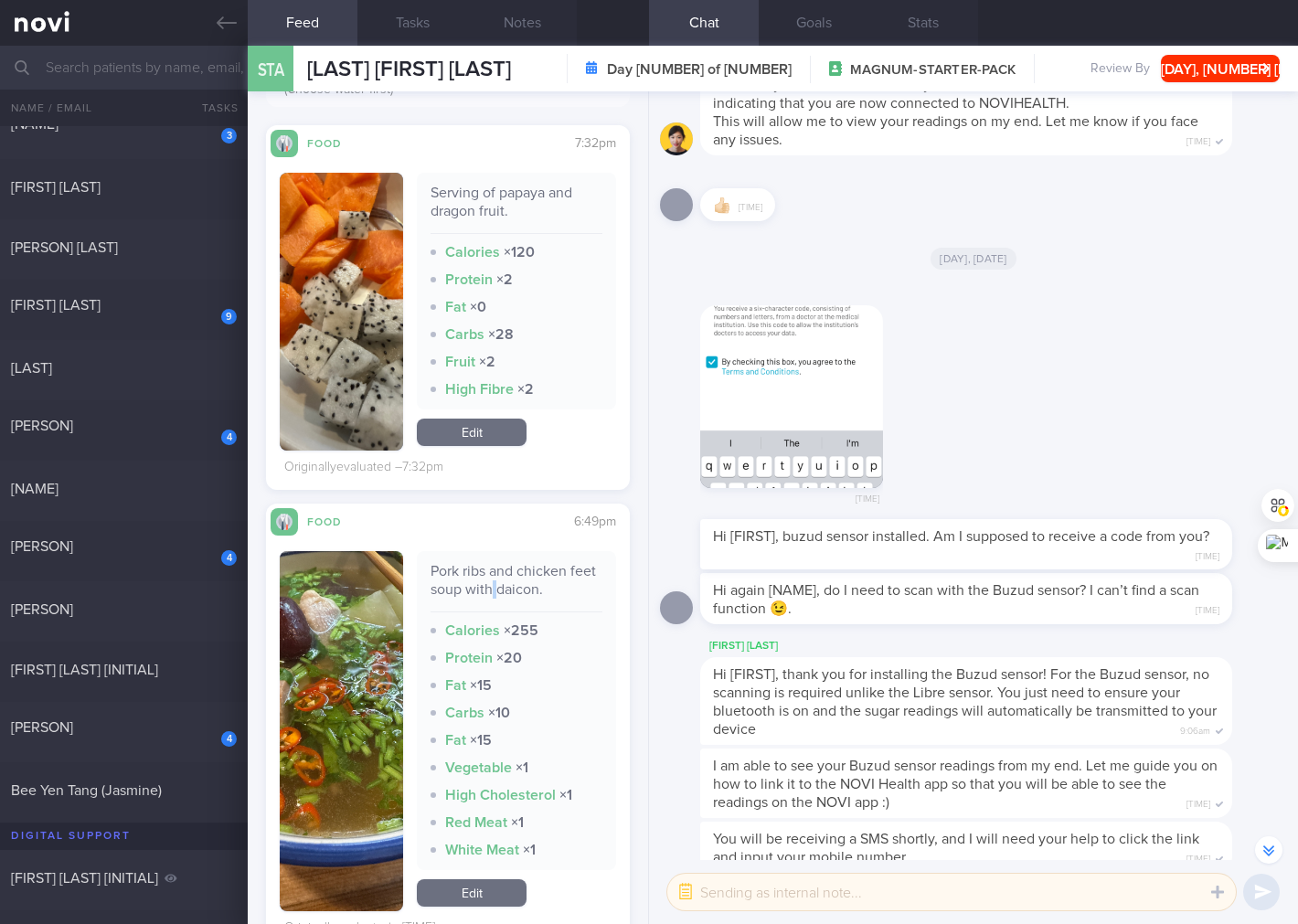 click on "Pork ribs and chicken feet soup with daicon." at bounding box center (516, 587) 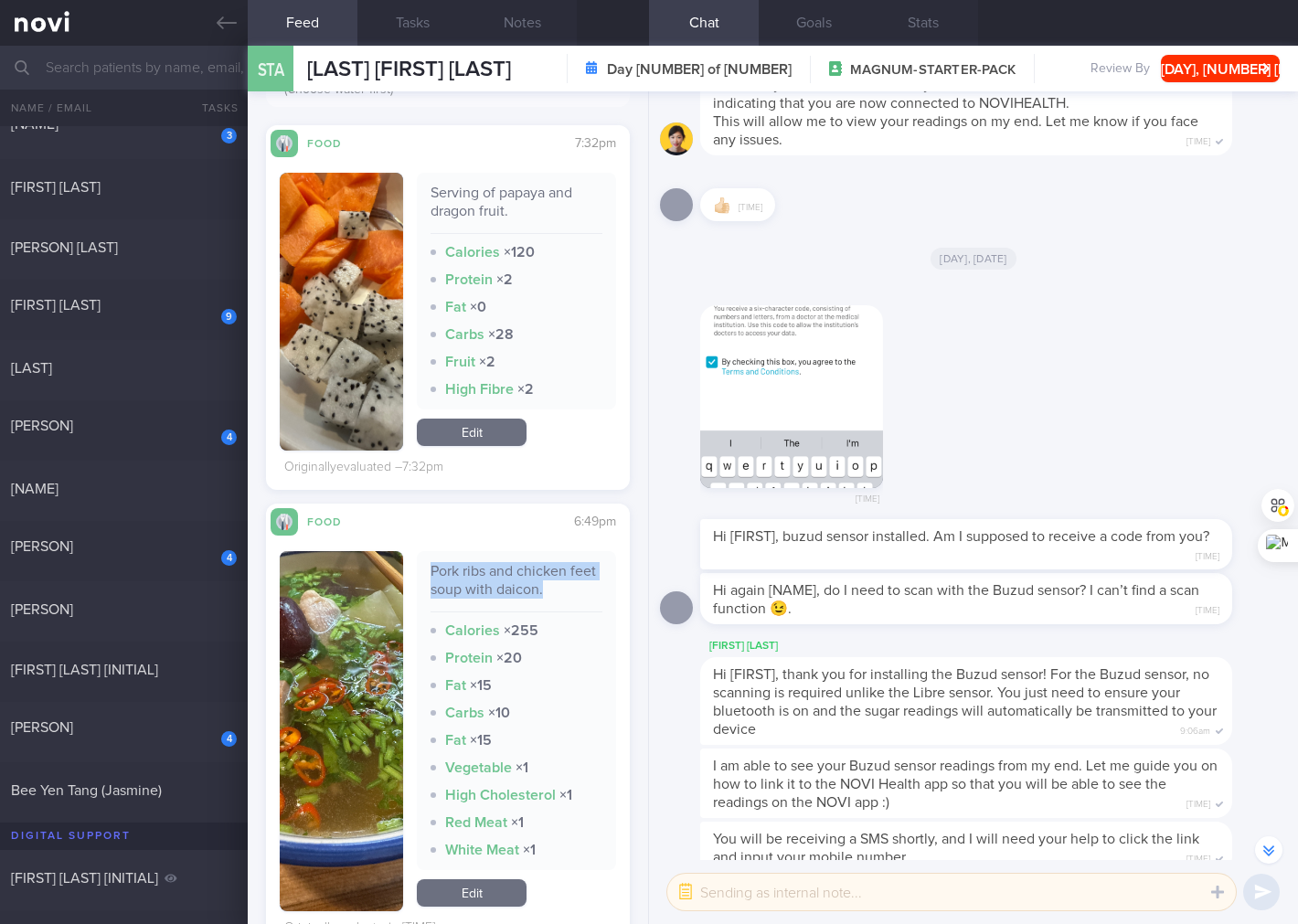 click on "Pork ribs and chicken feet soup with daicon." at bounding box center [516, 587] 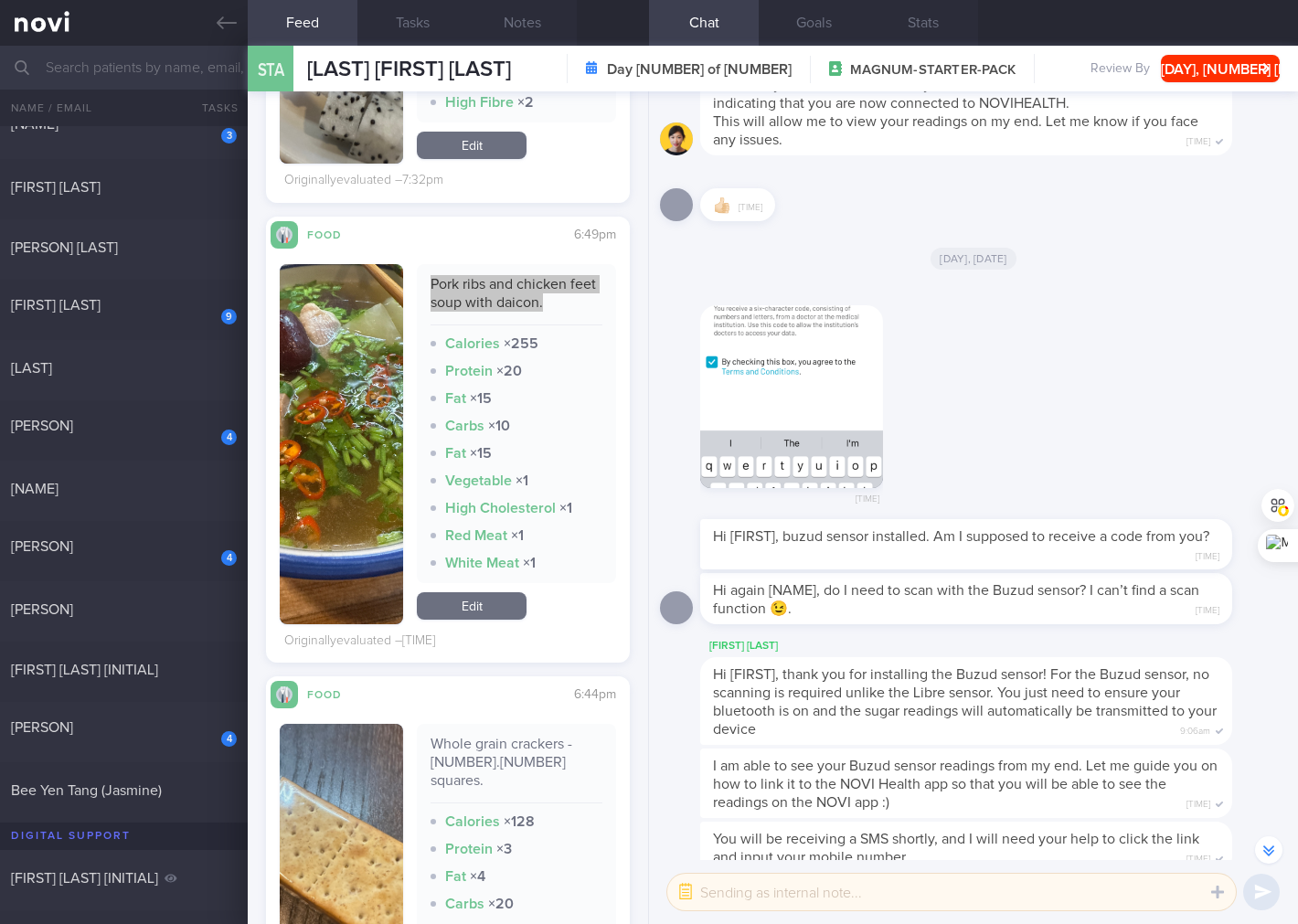 scroll, scrollTop: 1083, scrollLeft: 0, axis: vertical 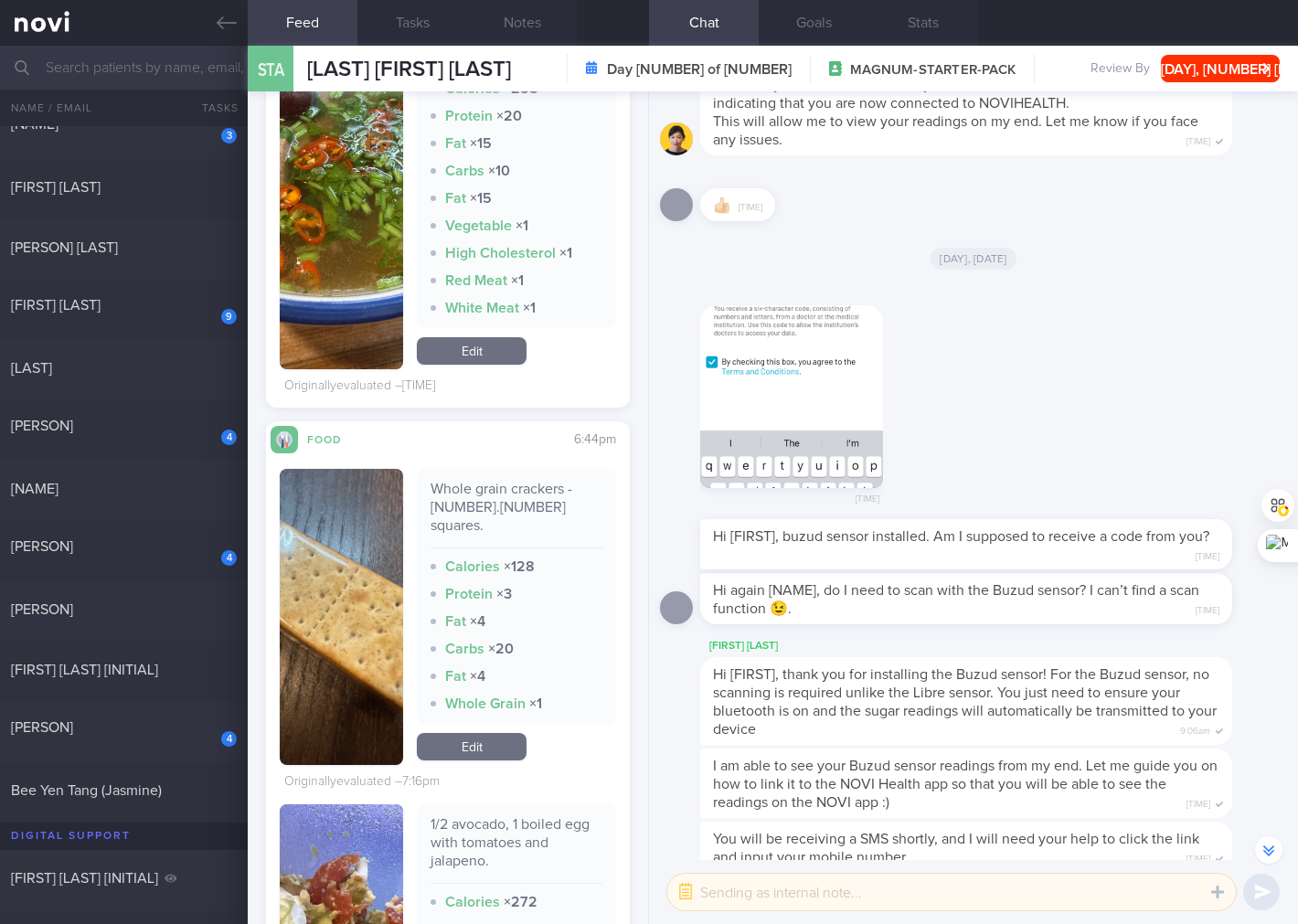click on "Whole grain crackers - [NUMBER].[NUMBER] squares." at bounding box center [516, 514] 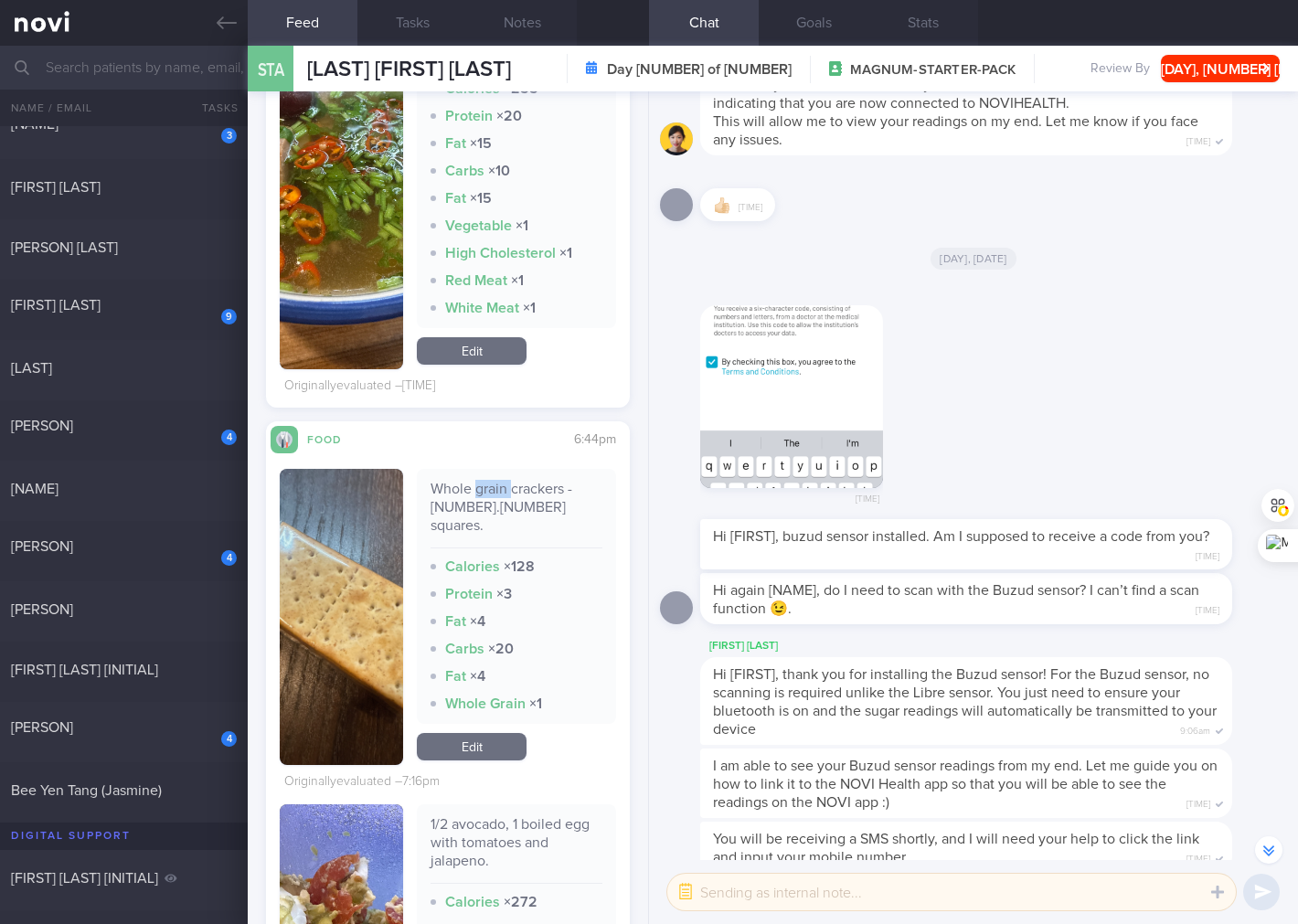 click on "Whole grain crackers - [NUMBER].[NUMBER] squares." at bounding box center (516, 514) 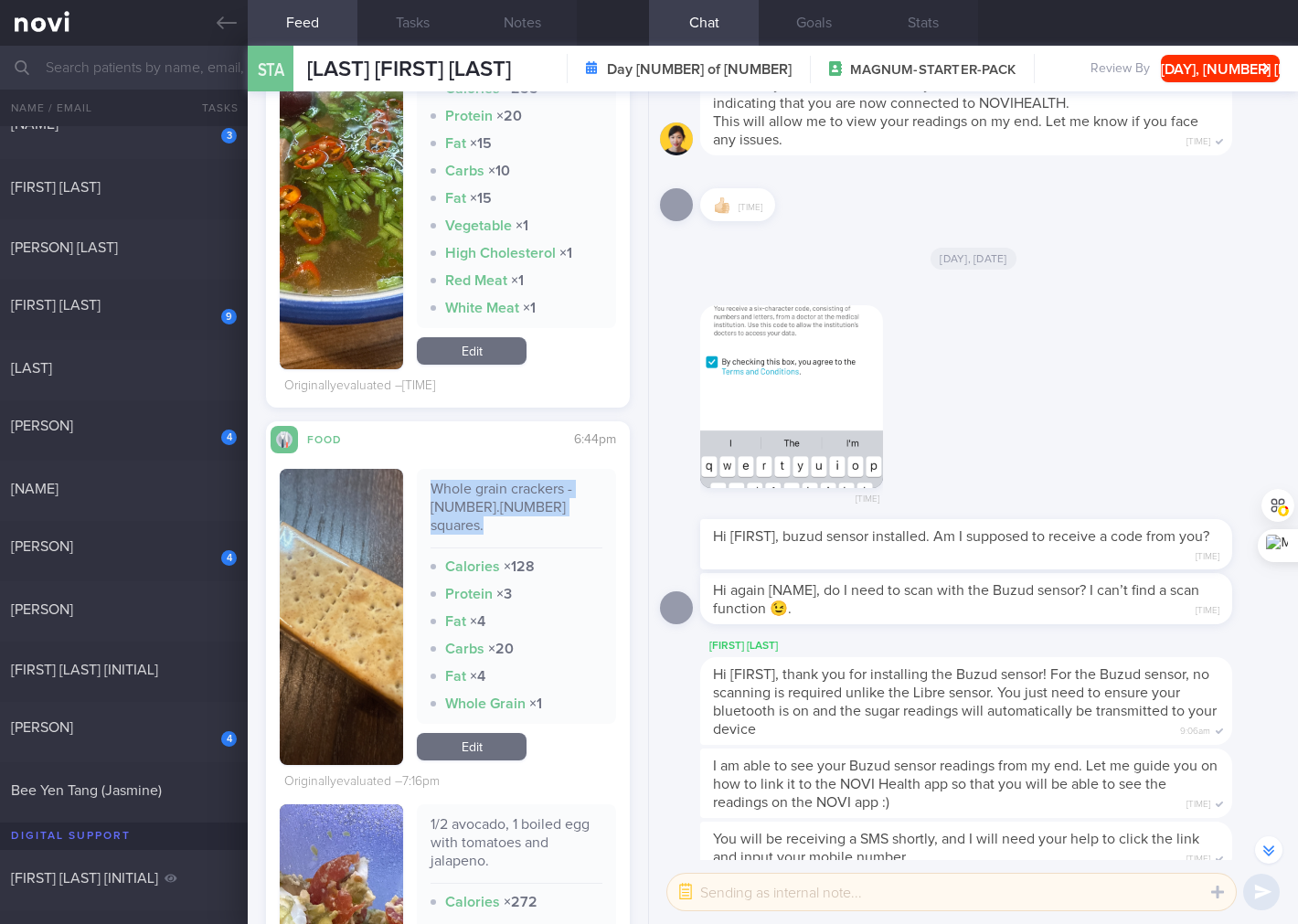 click on "Whole grain crackers - [NUMBER].[NUMBER] squares." at bounding box center (516, 514) 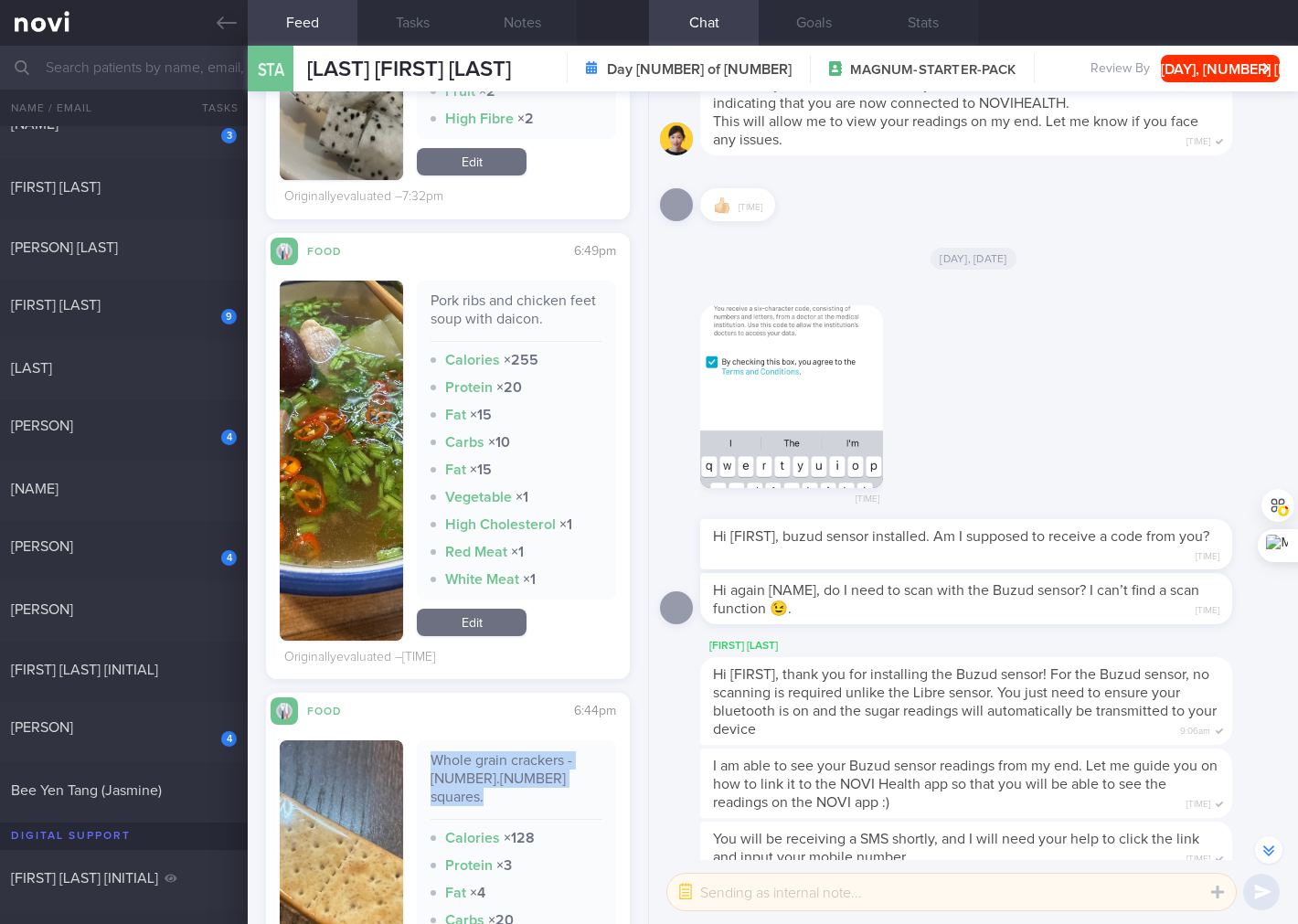 click on "Edit" at bounding box center [472, 622] 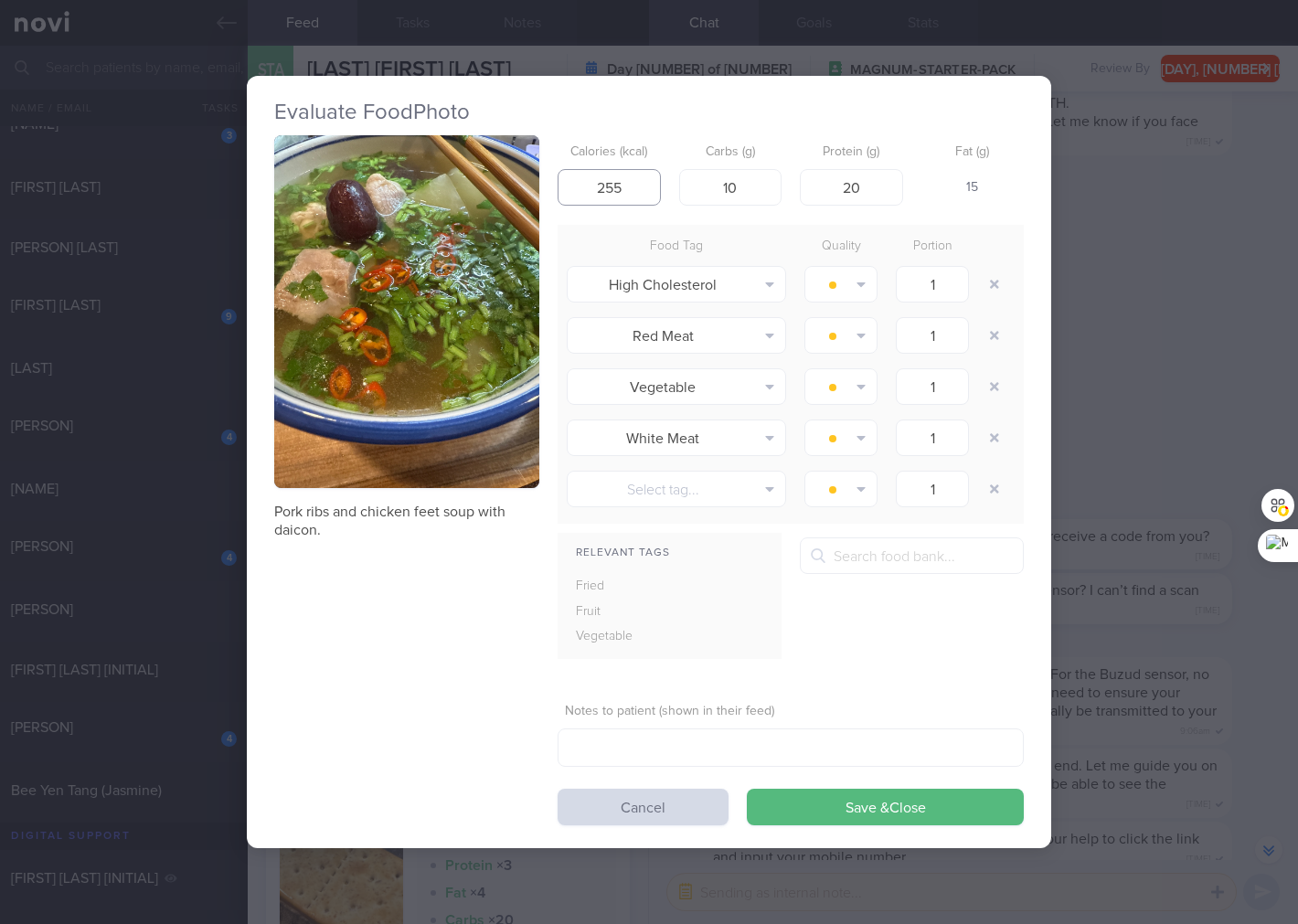 click on "255" at bounding box center (609, 187) 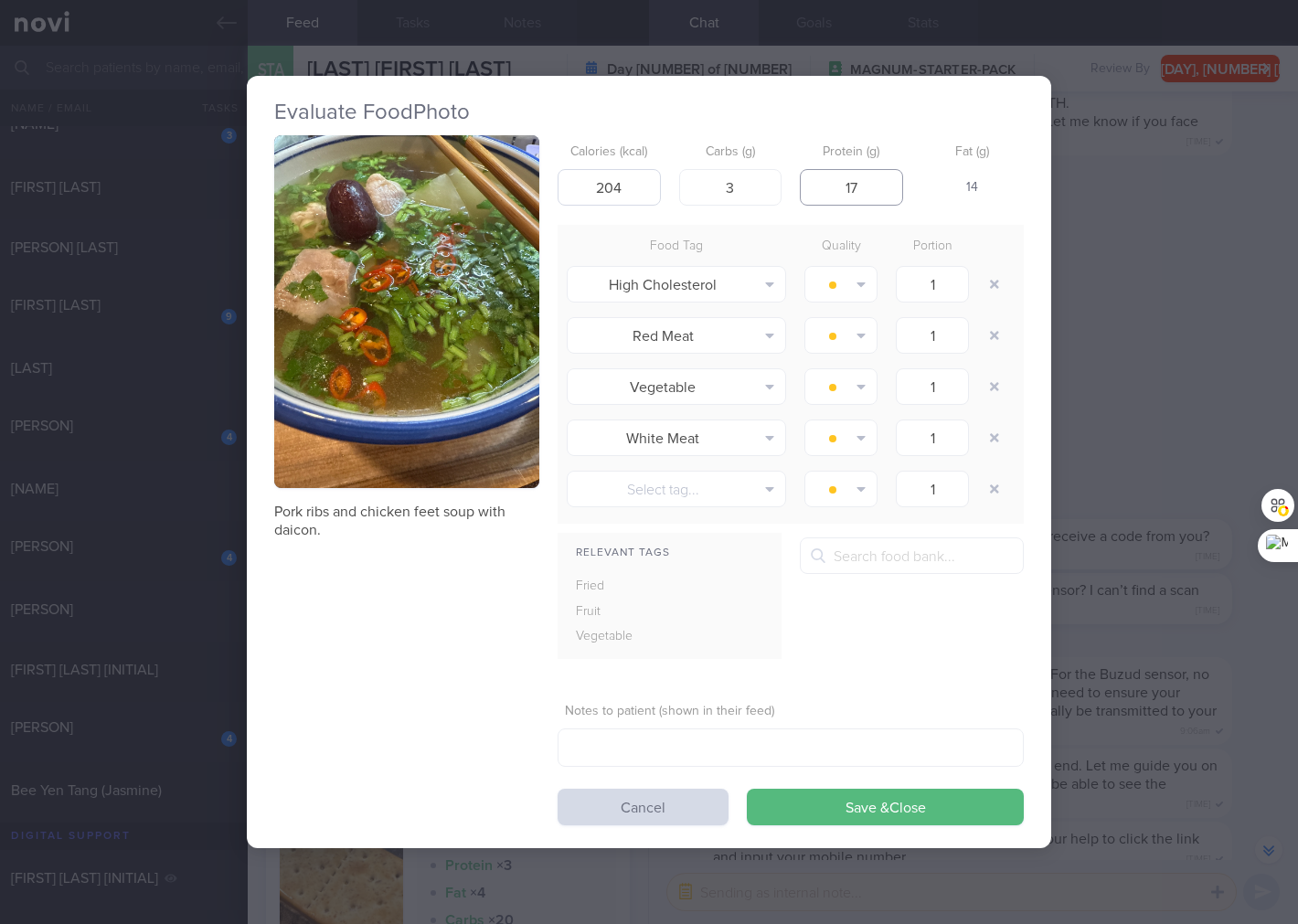 click on "Save &
Close" at bounding box center [885, 807] 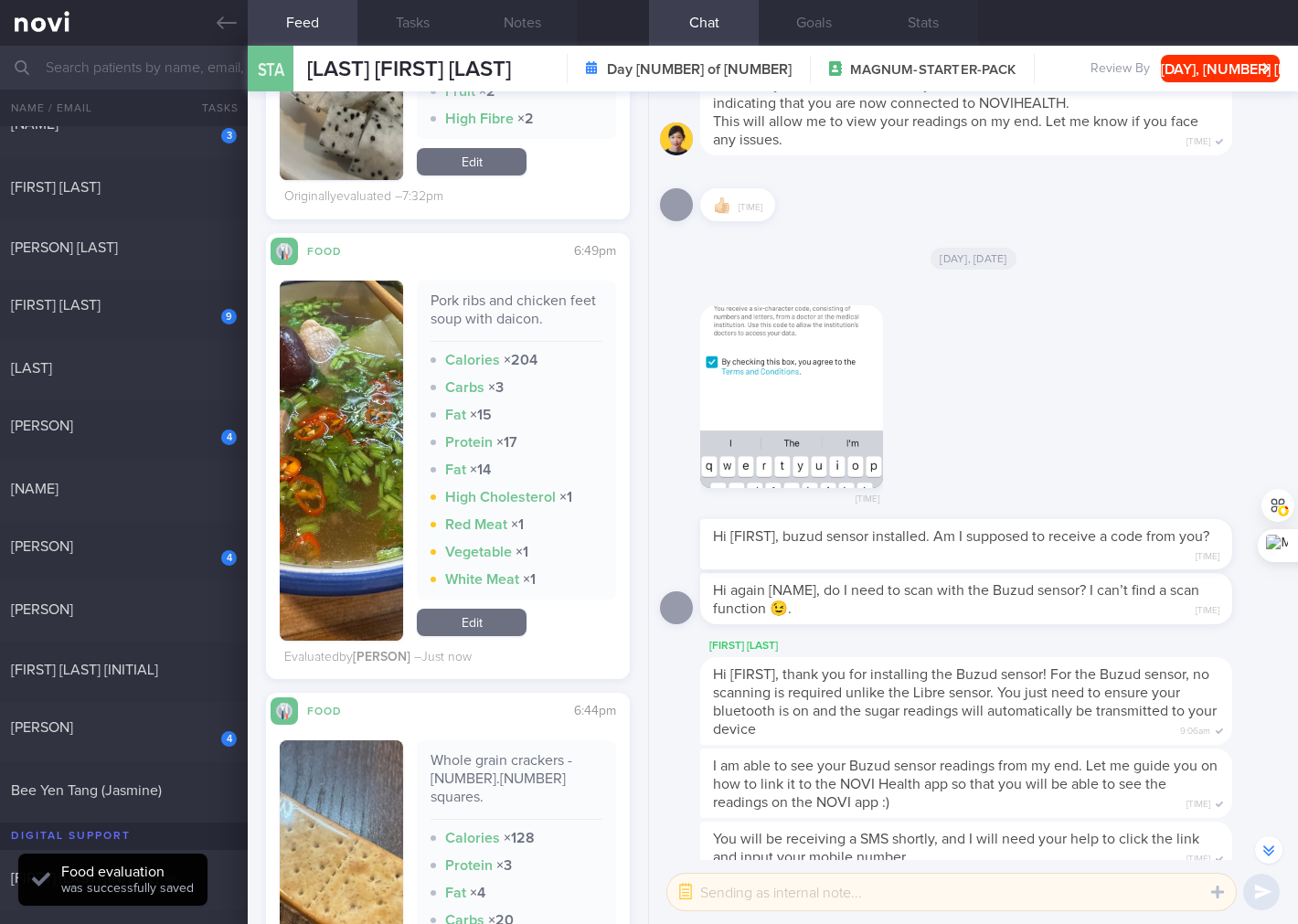 scroll, scrollTop: 1083, scrollLeft: 0, axis: vertical 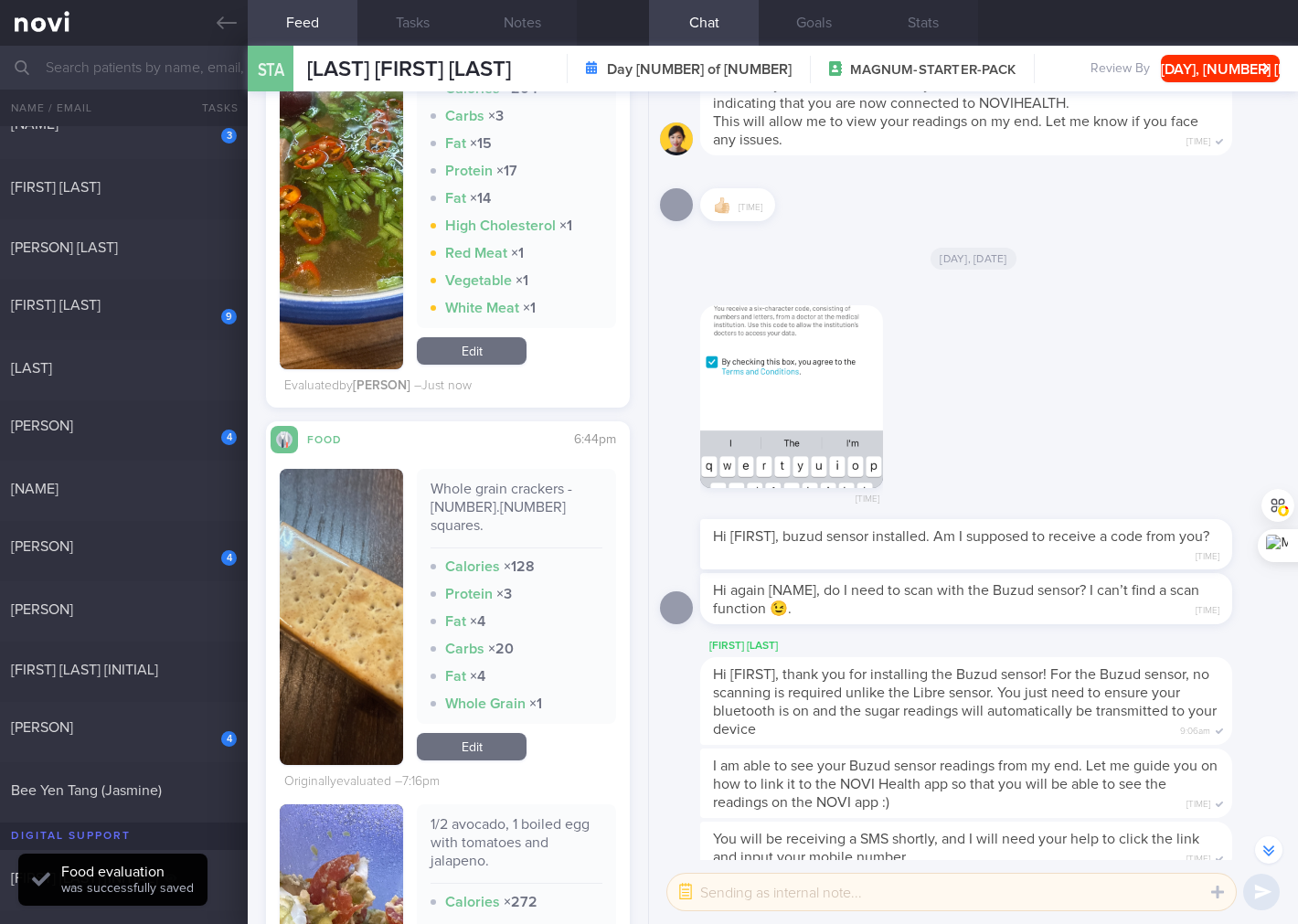 click on "Whole grain crackers - [NUMBER] squares.
Calories
×  [NUMBER]
Protein
×  [NUMBER]
Fat
×  [NUMBER]
Carbs
×  [NUMBER]
Fat
×  [NUMBER]
Whole Grain
×  [NUMBER]" at bounding box center (516, 596) 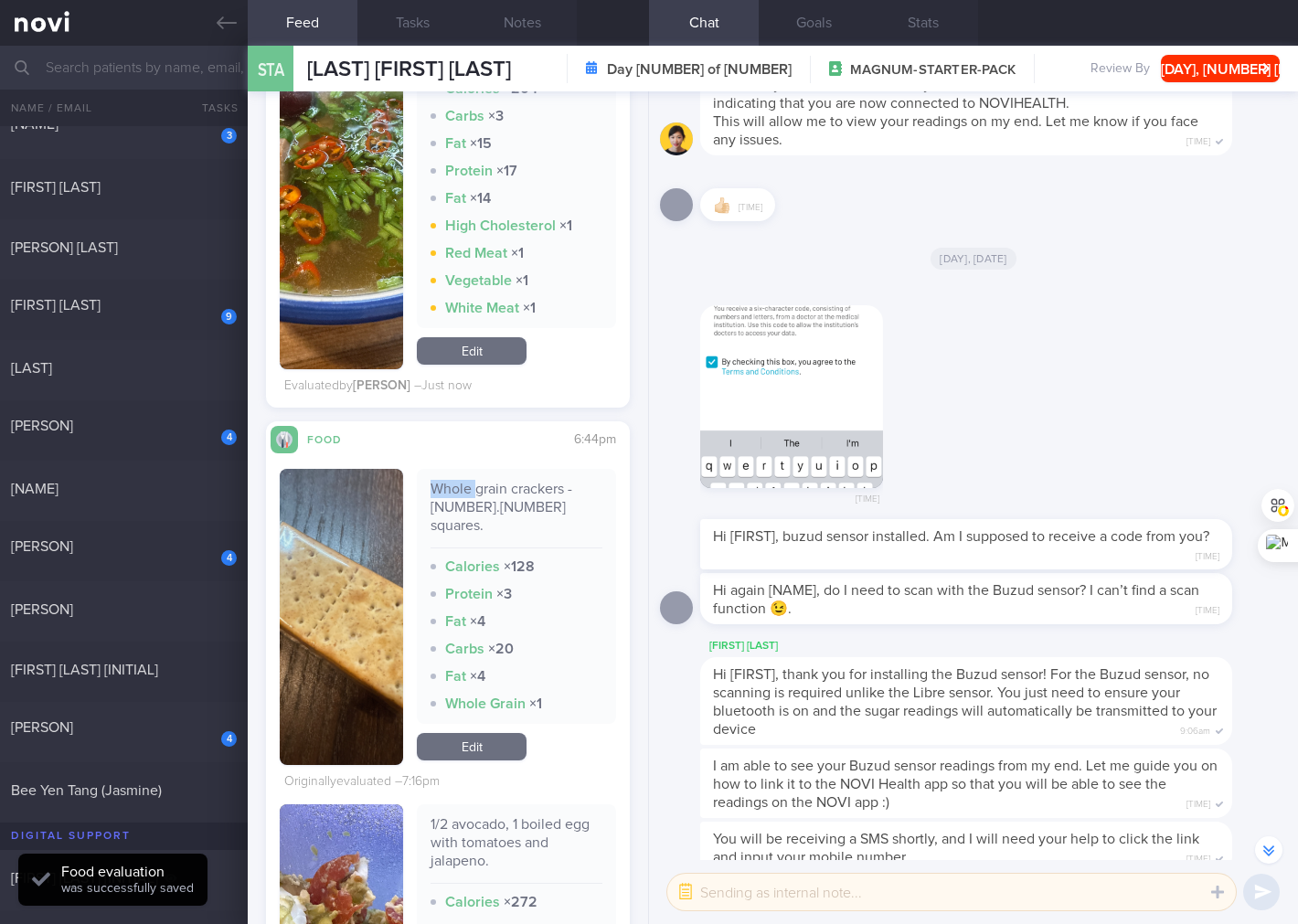click on "Whole grain crackers - [NUMBER].[NUMBER] squares." at bounding box center (516, 514) 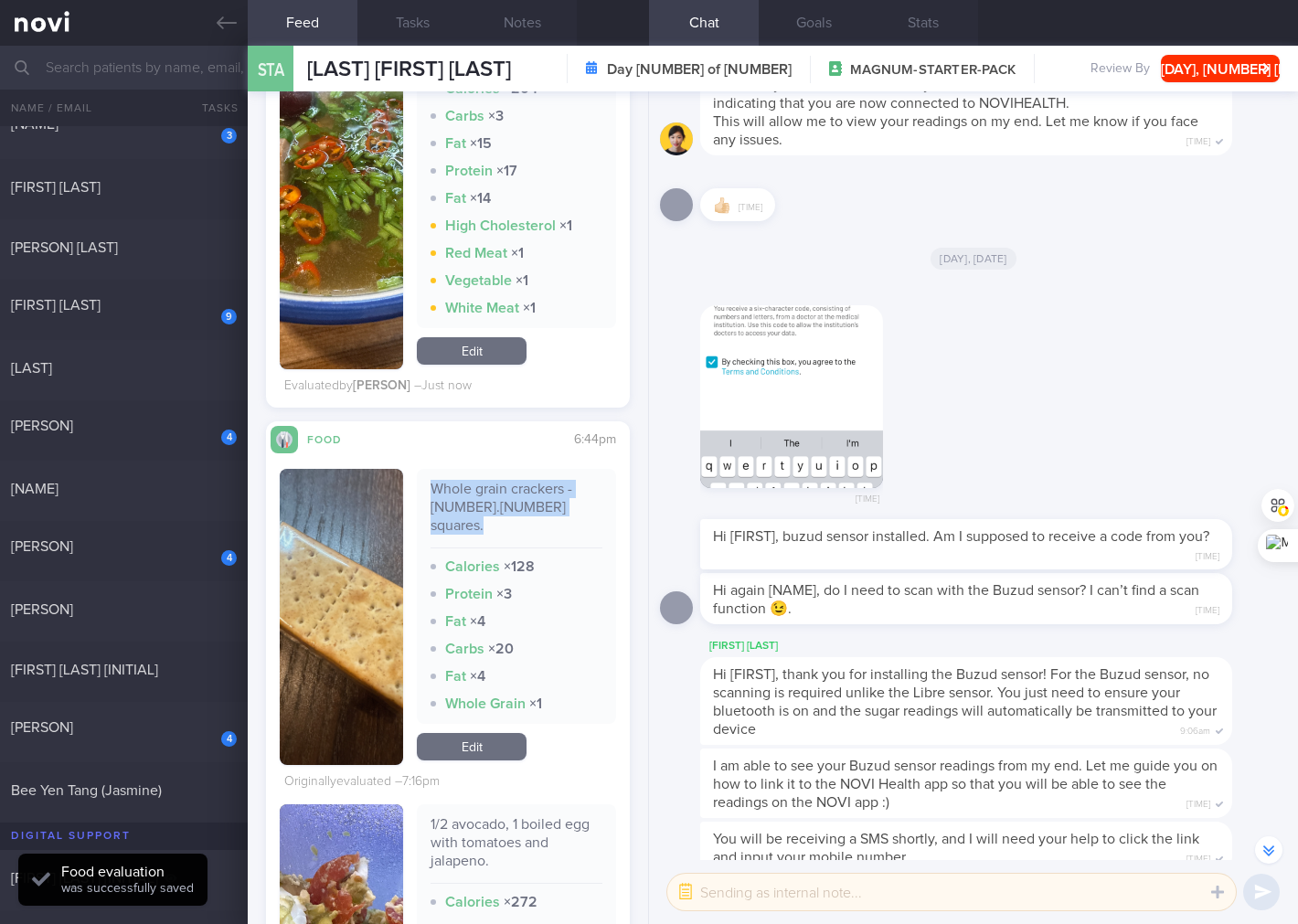 click on "Whole grain crackers - [NUMBER].[NUMBER] squares." at bounding box center (516, 514) 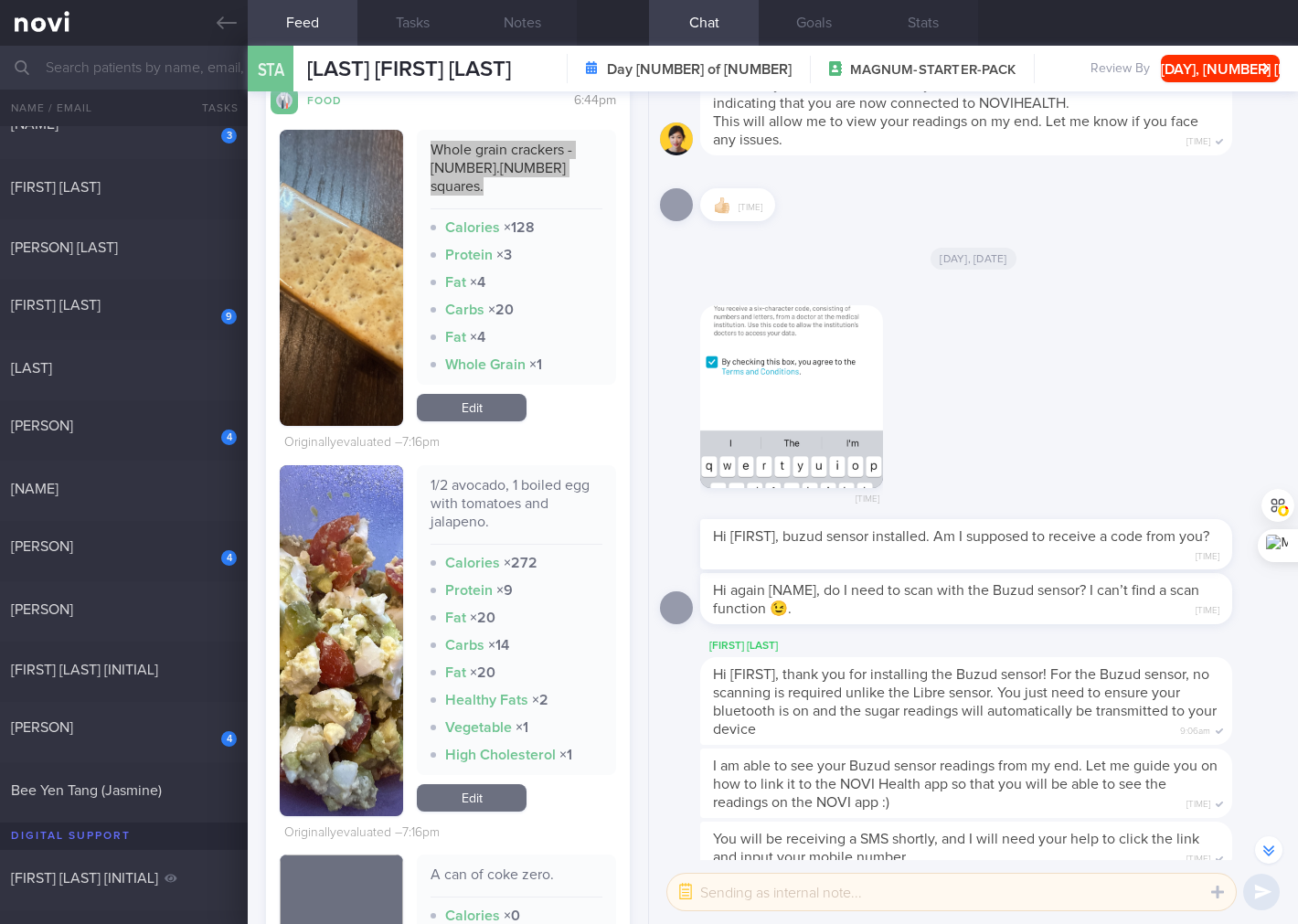 scroll, scrollTop: 1624, scrollLeft: 0, axis: vertical 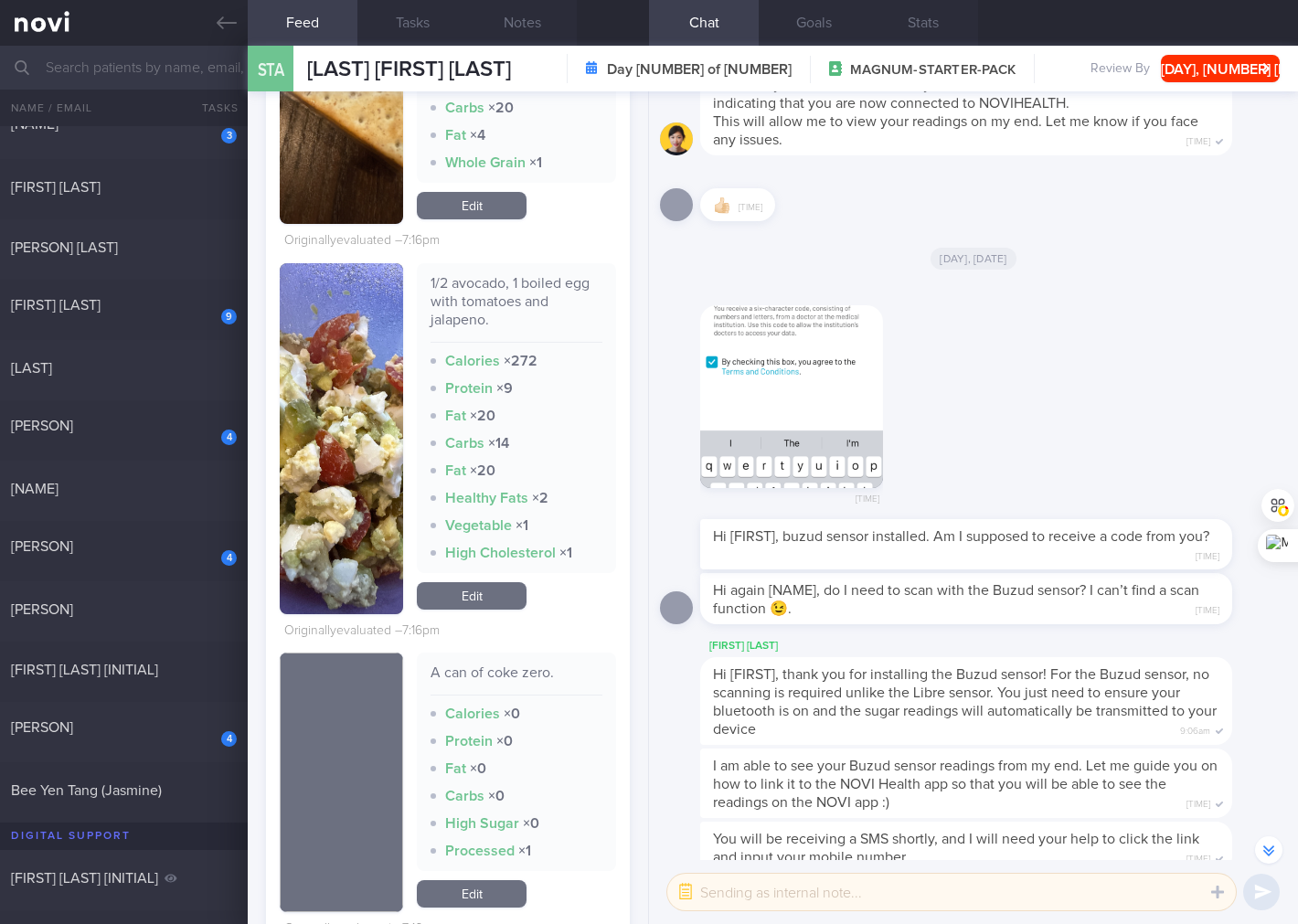 click on "1/2 avocado, 1 boiled egg with tomatoes and jalapeno." at bounding box center [516, 308] 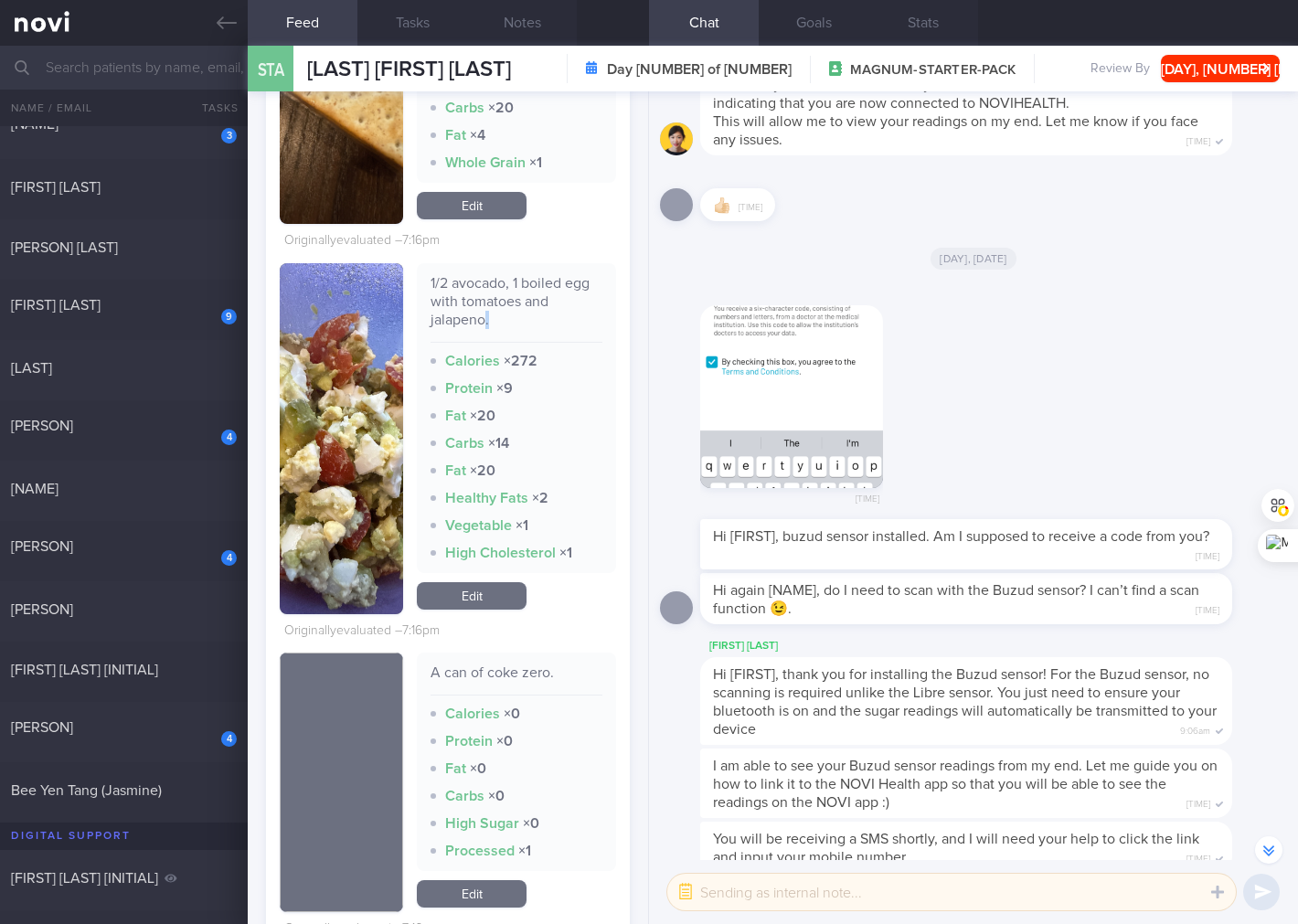 click on "1/2 avocado, 1 boiled egg with tomatoes and jalapeno." at bounding box center (516, 308) 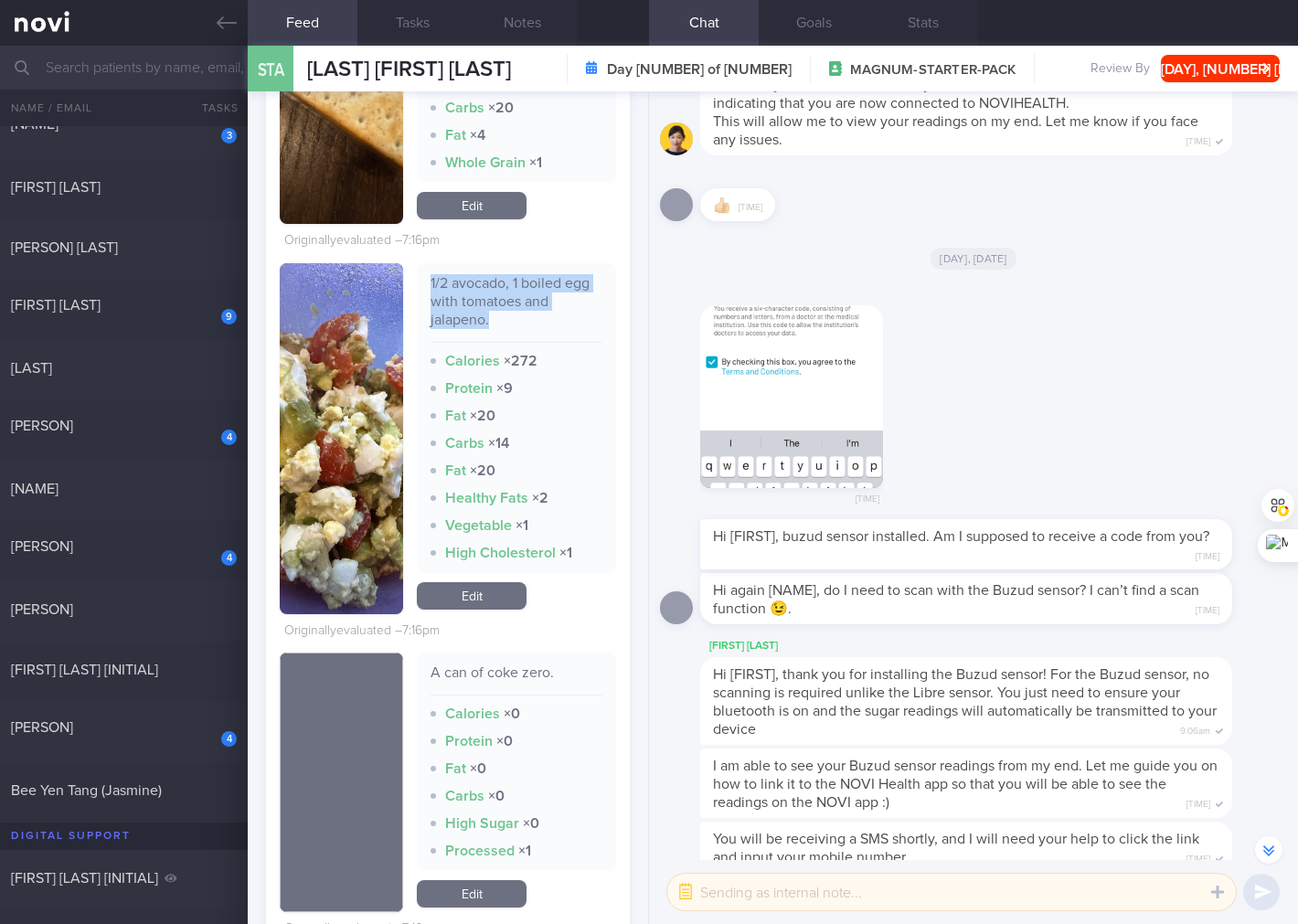 click on "1/2 avocado, 1 boiled egg with tomatoes and jalapeno." at bounding box center [516, 308] 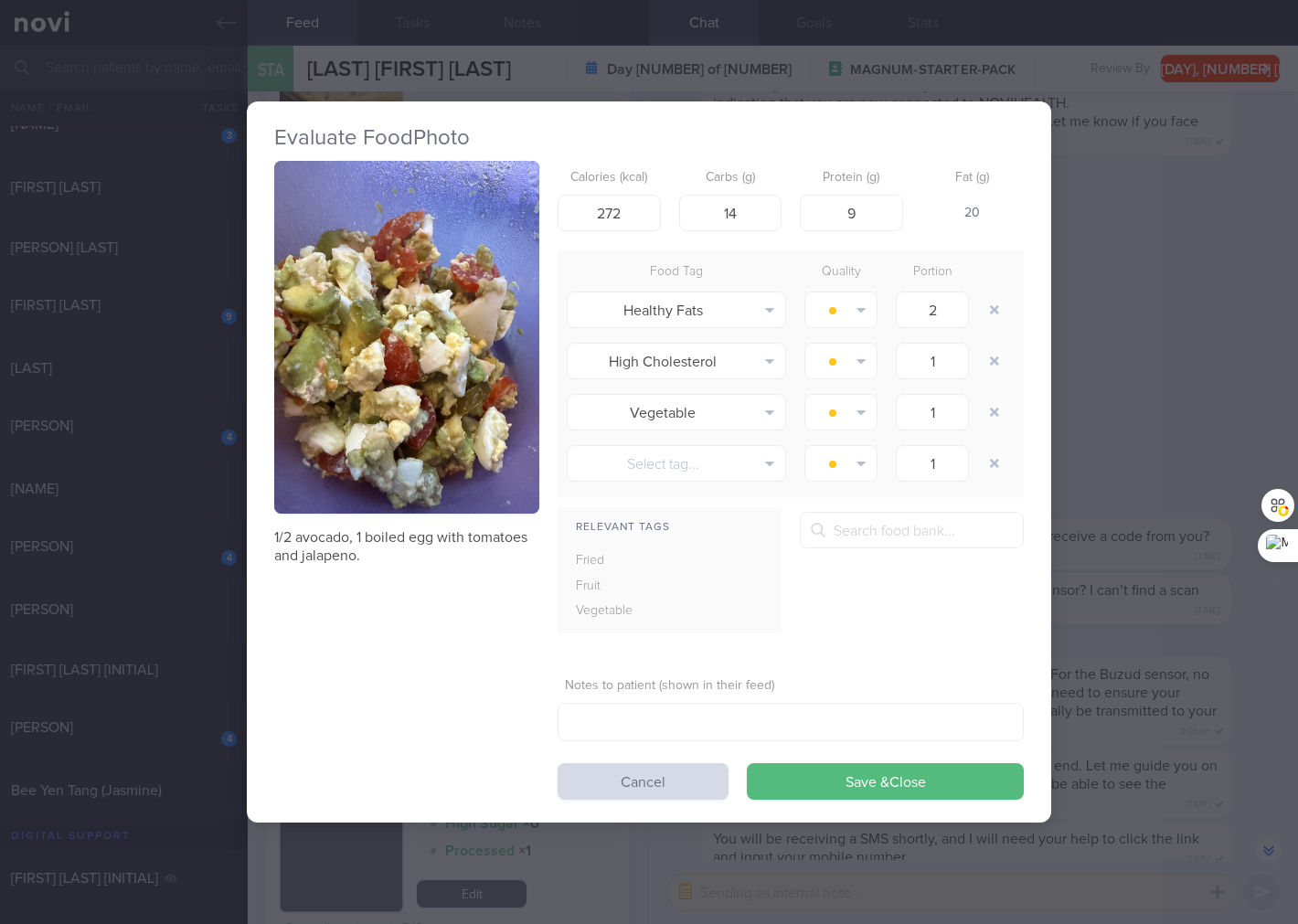 click on "1/2 avocado, 1 boiled egg with tomatoes and jalapeno.
Calories (kcal)
272
Carbs (g)
14
Protein (g)
9
Fat (g)
20
Food Tag
Quality
Portion
Healthy Fats
Alcohol
Fried
Fruit
Healthy Fats
High Calcium
High Cholesterol" at bounding box center [649, 462] 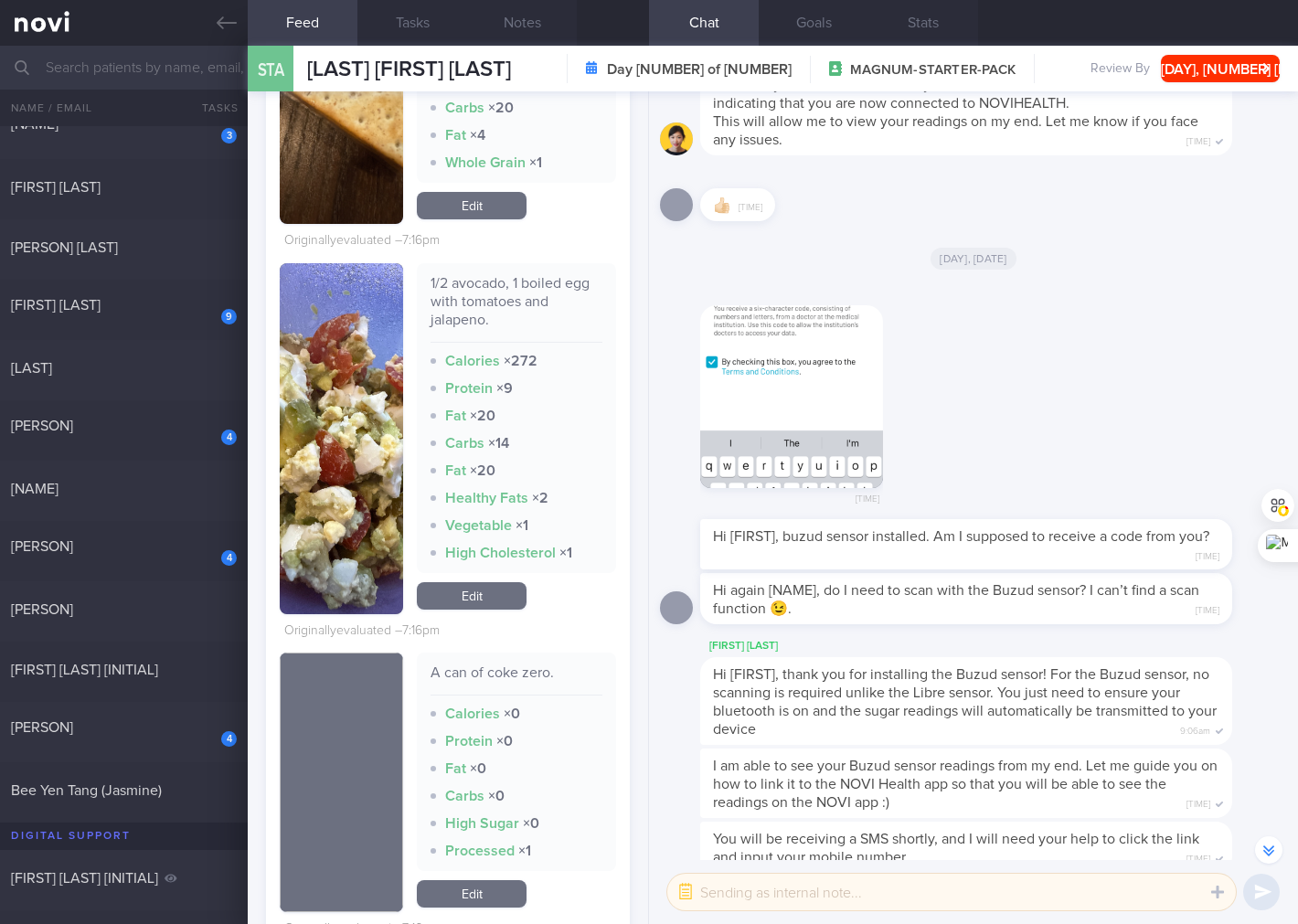 scroll, scrollTop: 1354, scrollLeft: 0, axis: vertical 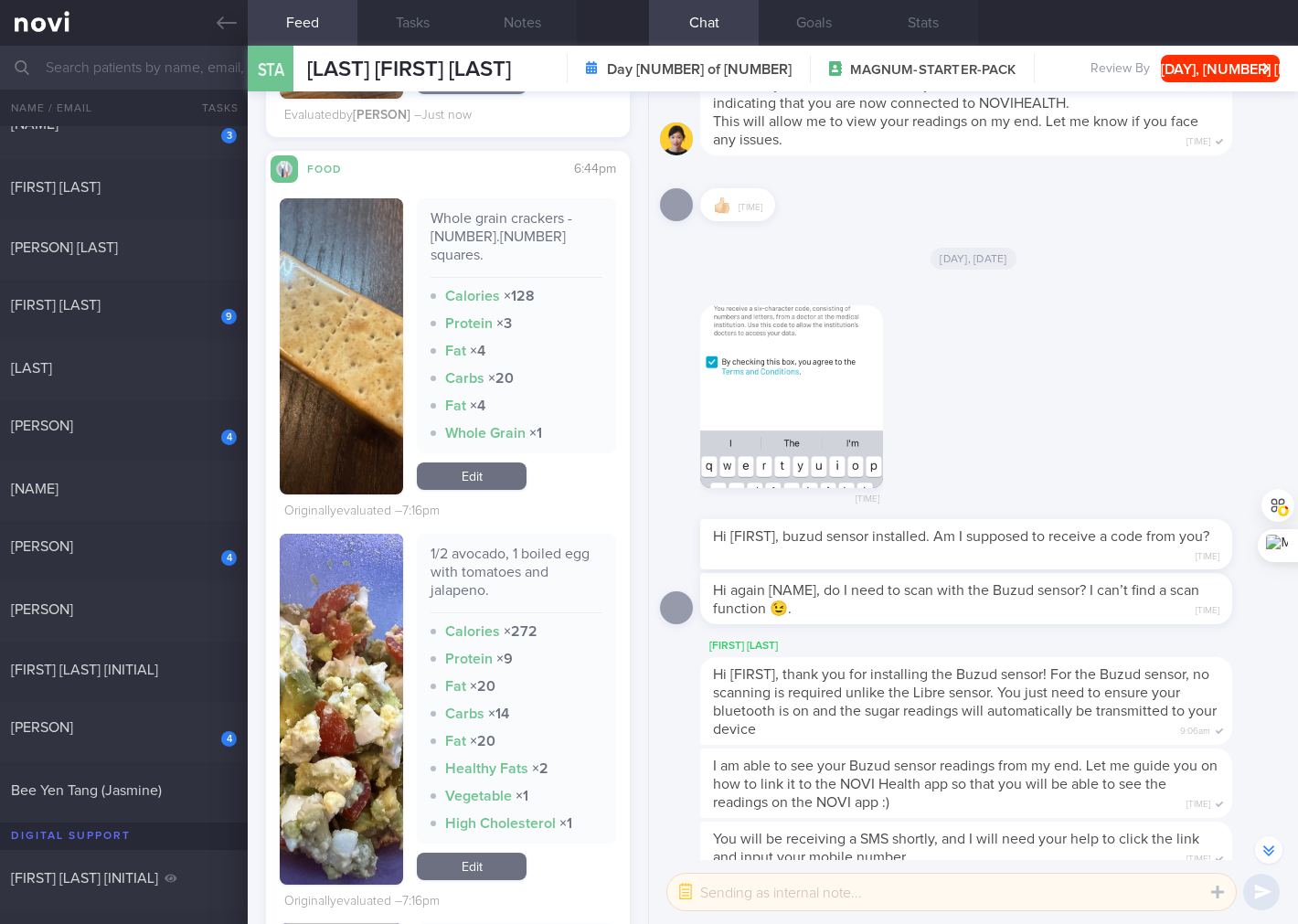 click on "Edit" at bounding box center (472, 476) 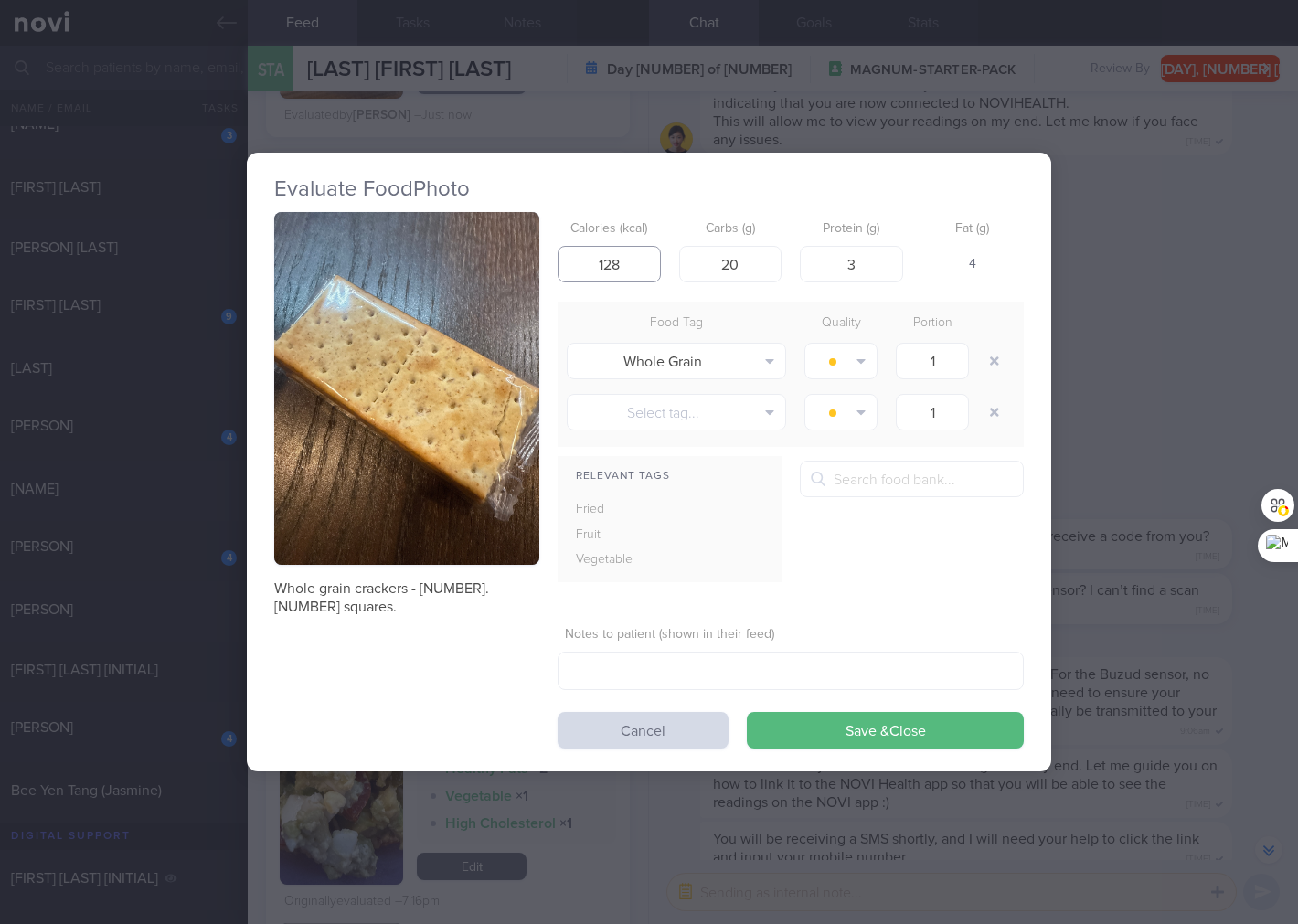 click on "128" at bounding box center (609, 264) 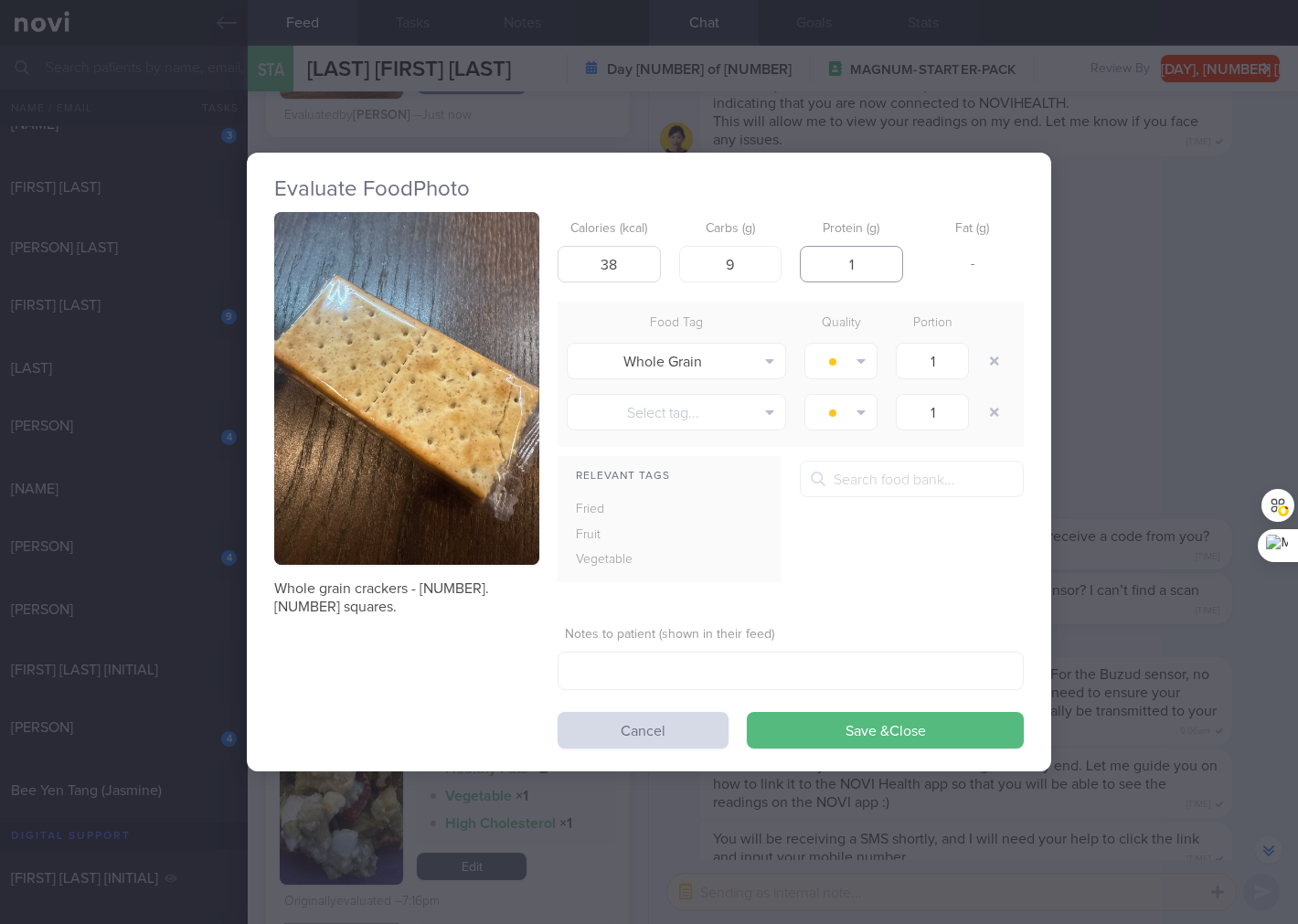 click on "Save &
Close" at bounding box center (885, 730) 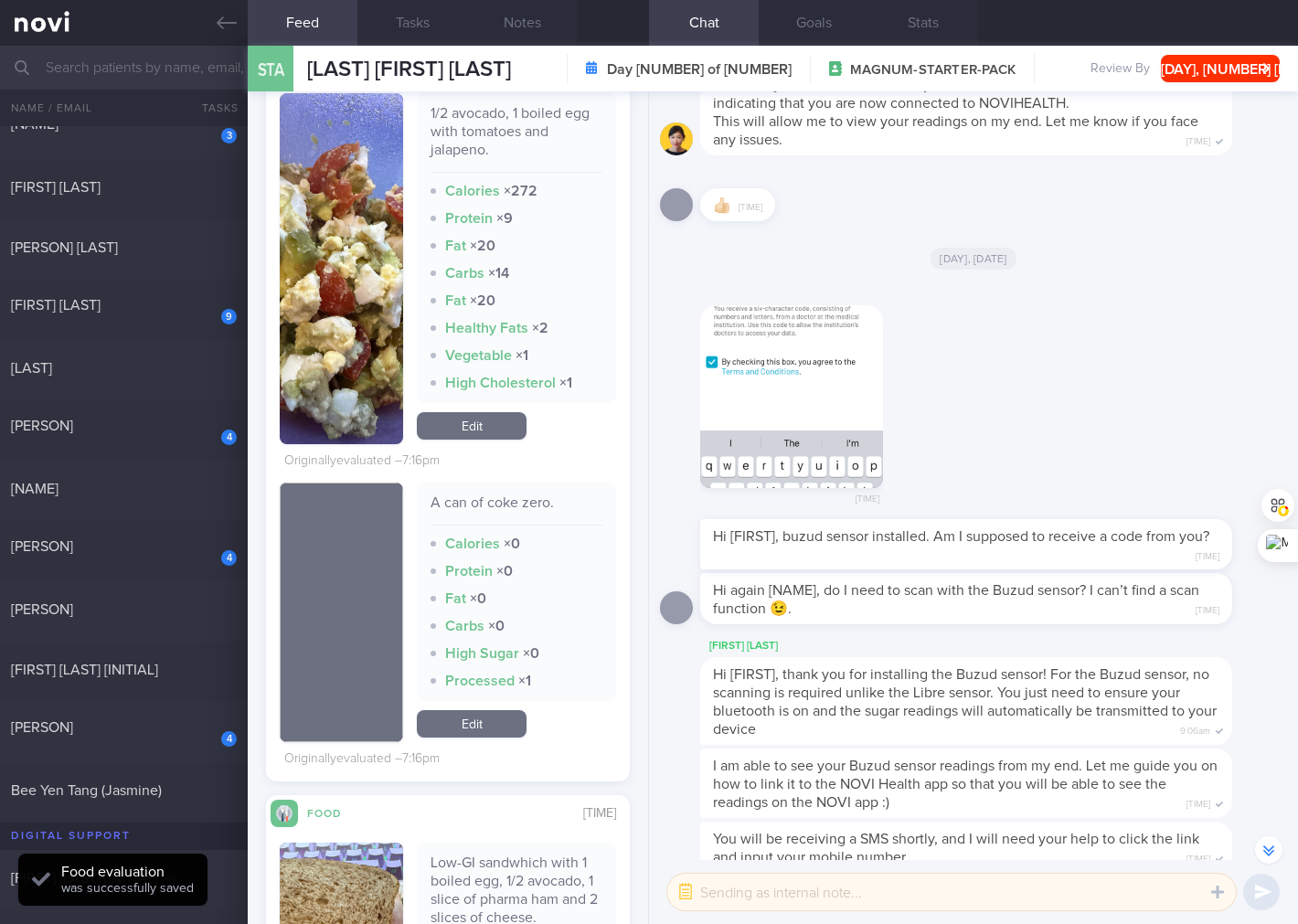 scroll, scrollTop: 2166, scrollLeft: 0, axis: vertical 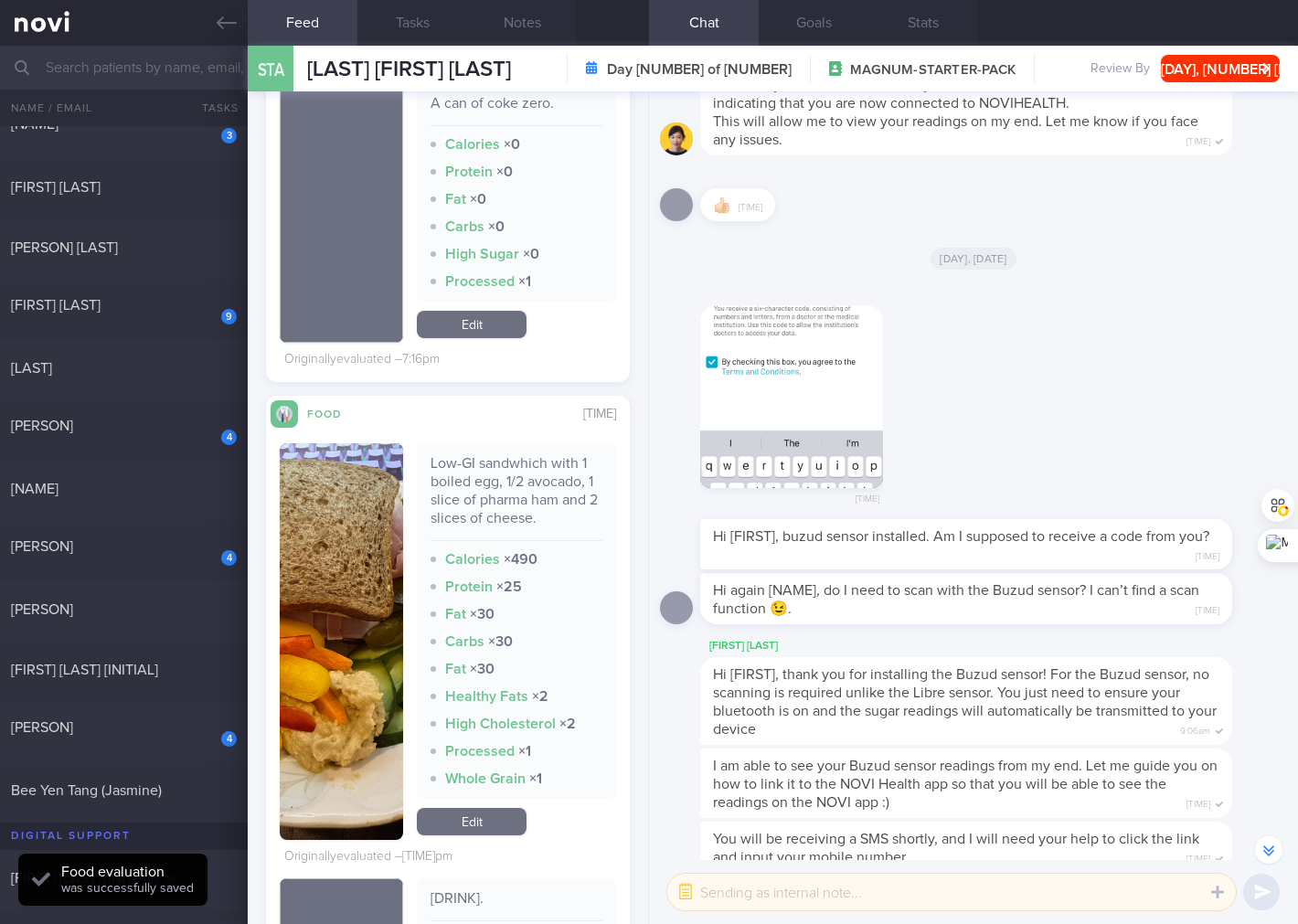click on "Low-GI sandwhich with 1 boiled egg, 1/2 avocado, 1 slice of pharma ham and 2 slices of cheese." at bounding box center (516, 497) 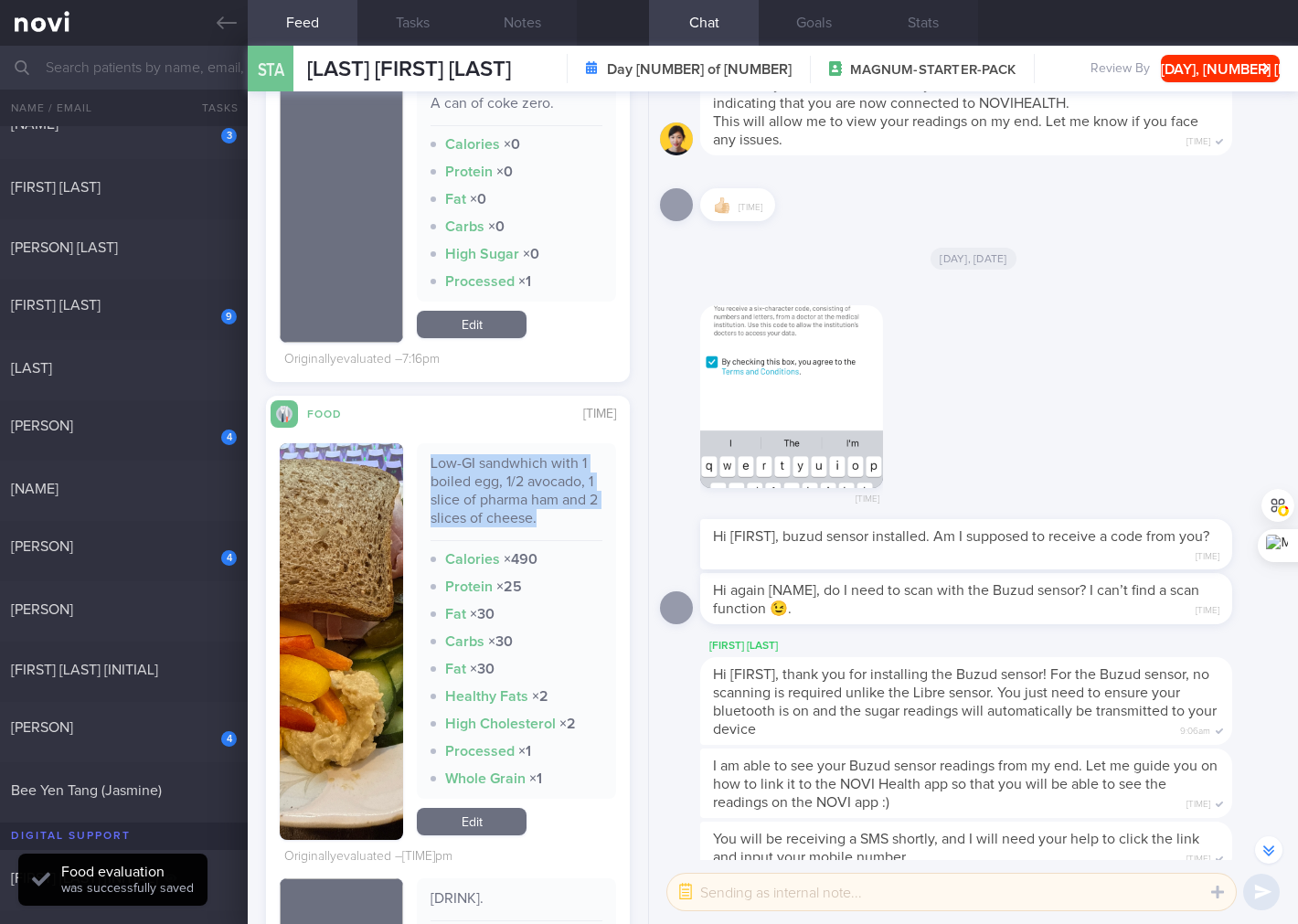 click on "Low-GI sandwhich with 1 boiled egg, 1/2 avocado, 1 slice of pharma ham and 2 slices of cheese." at bounding box center [516, 497] 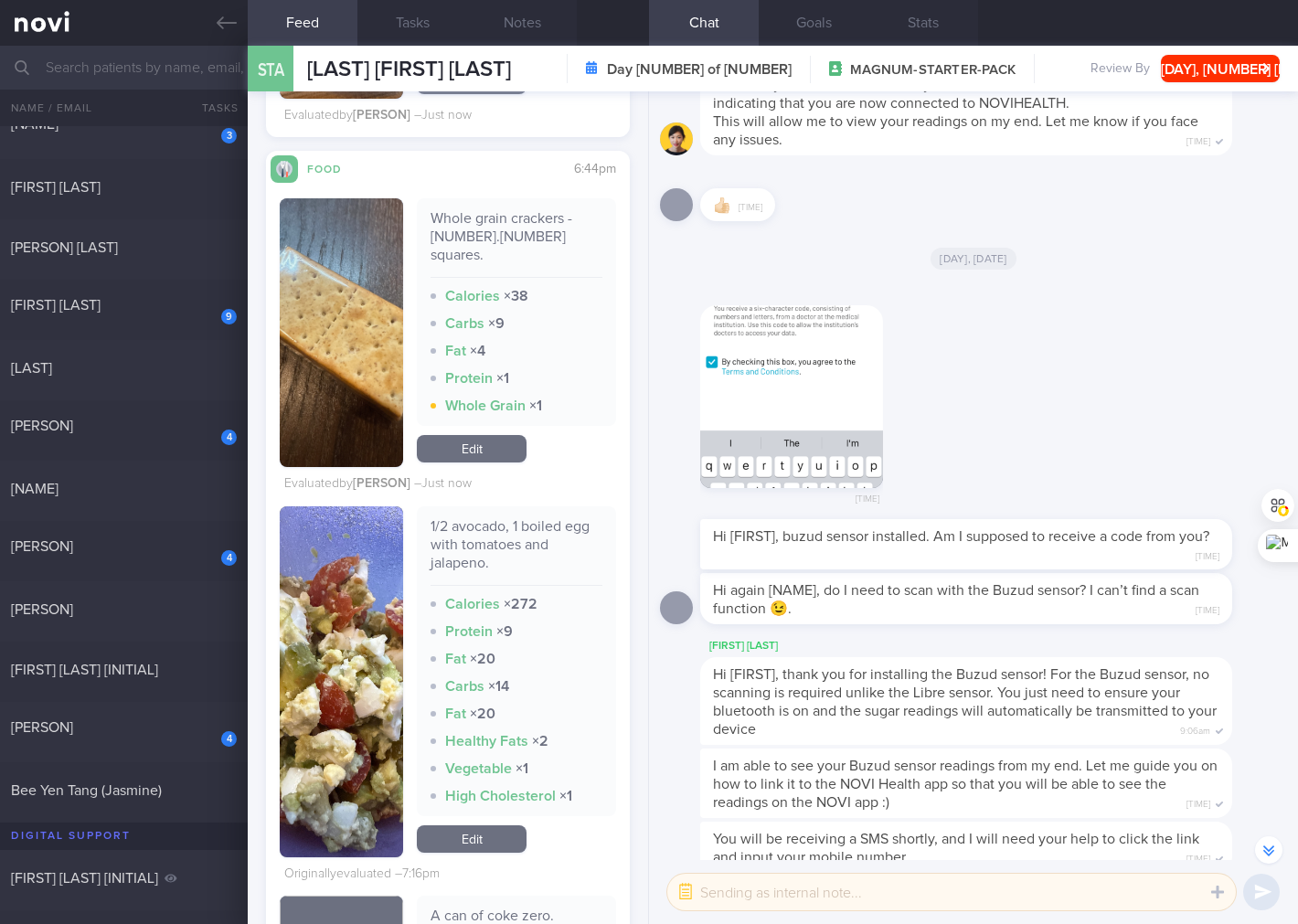scroll, scrollTop: 1624, scrollLeft: 0, axis: vertical 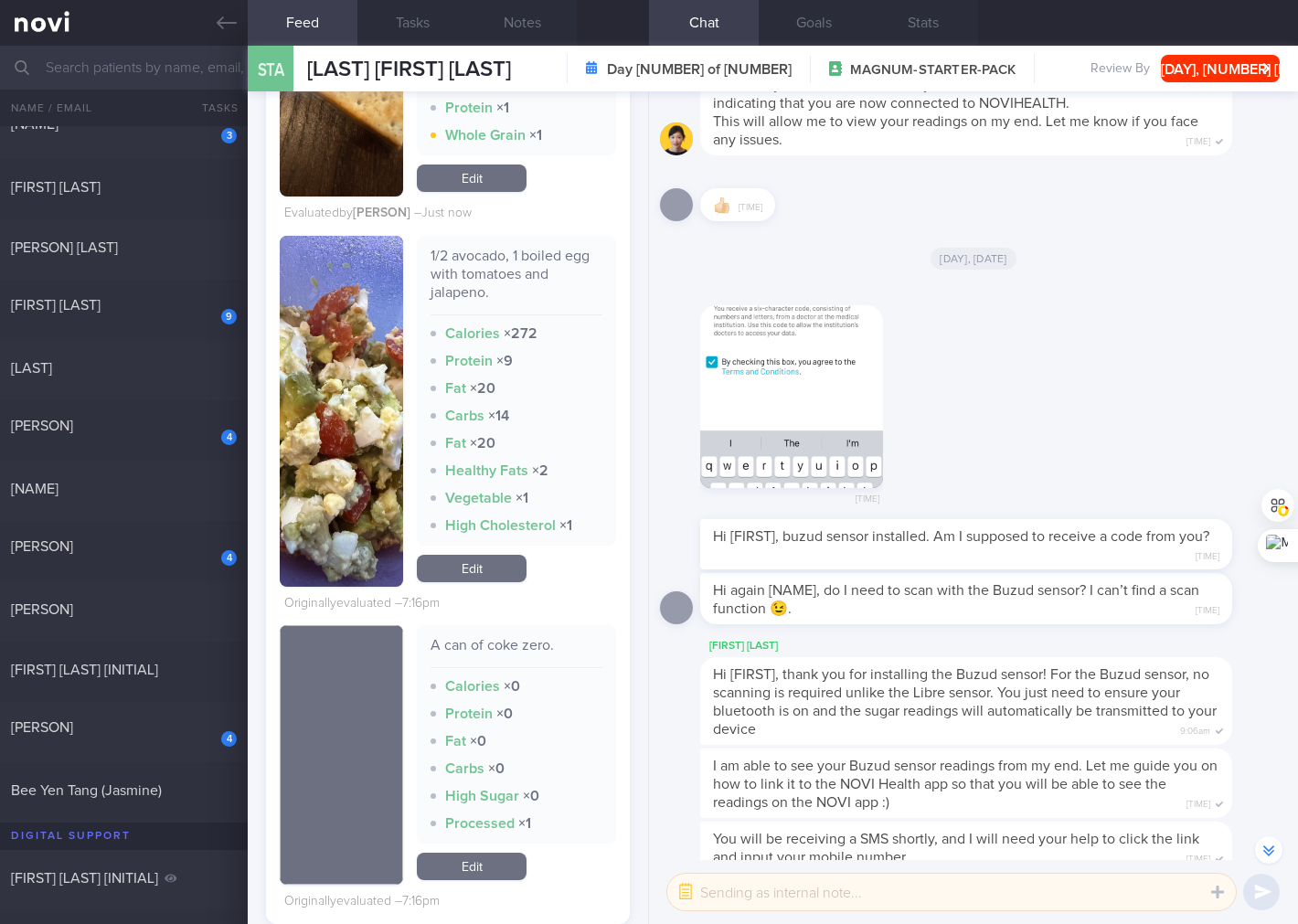 click on "Edit" at bounding box center (472, 568) 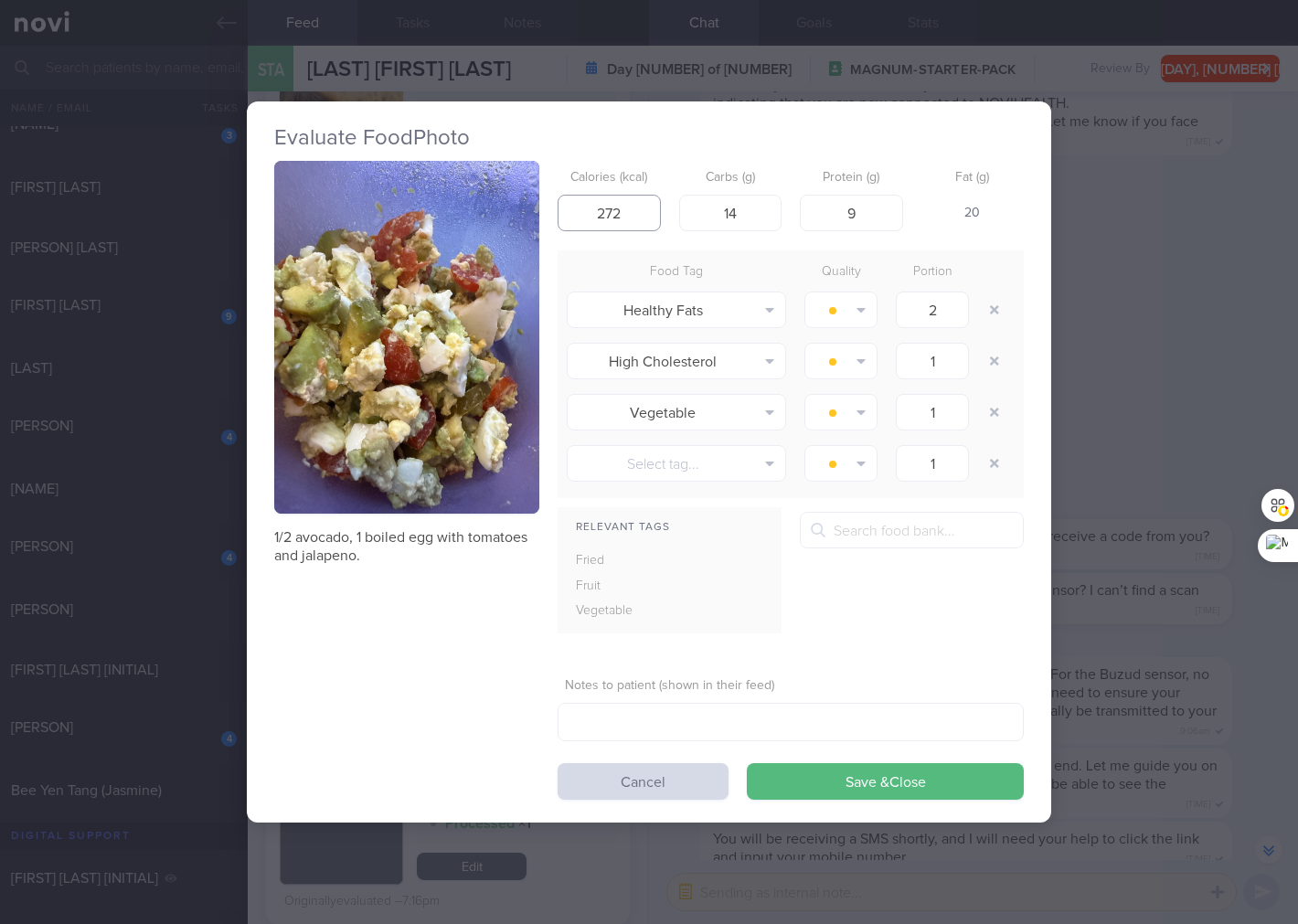click on "272" at bounding box center (609, 213) 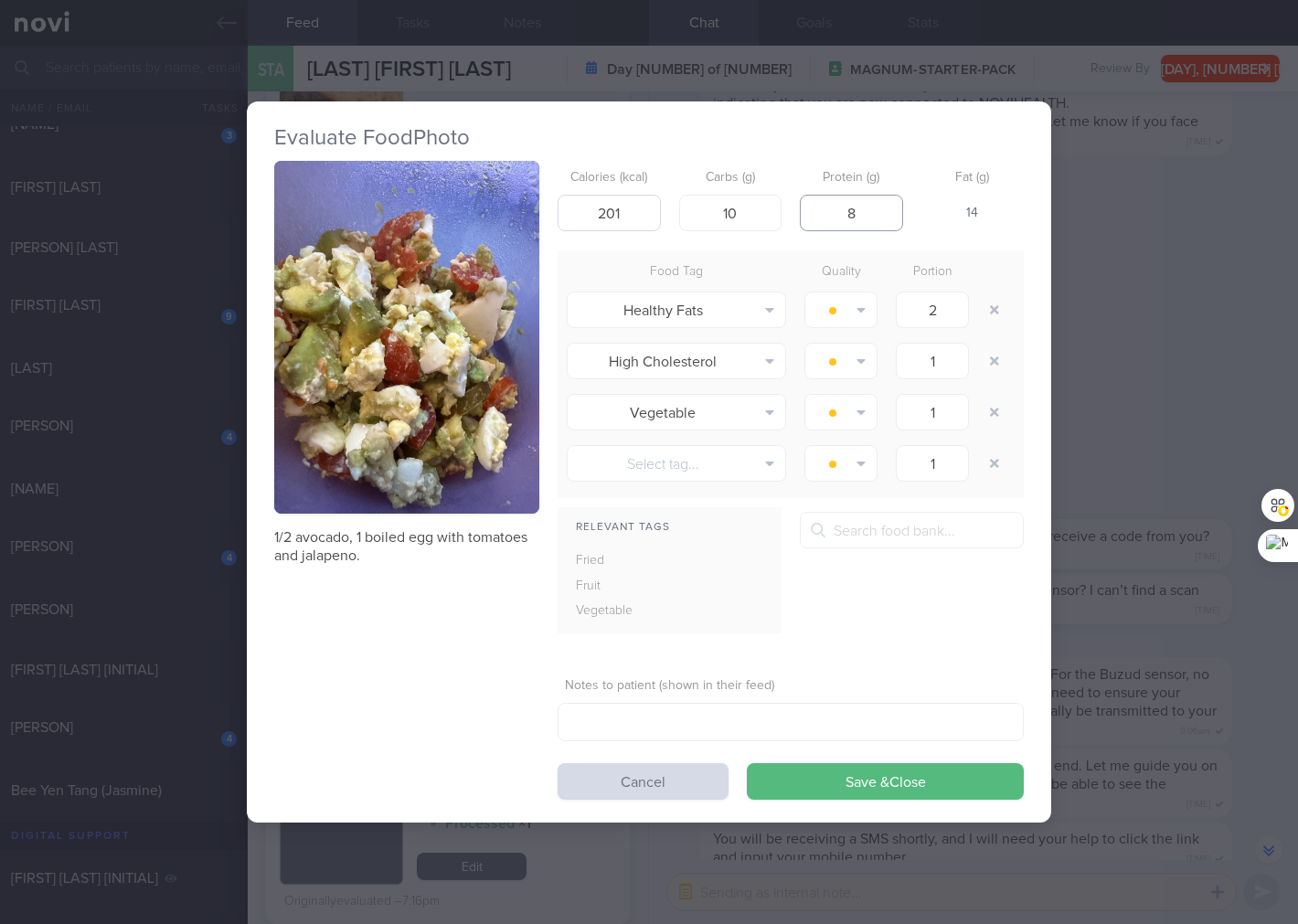click on "Save &
Close" at bounding box center [885, 781] 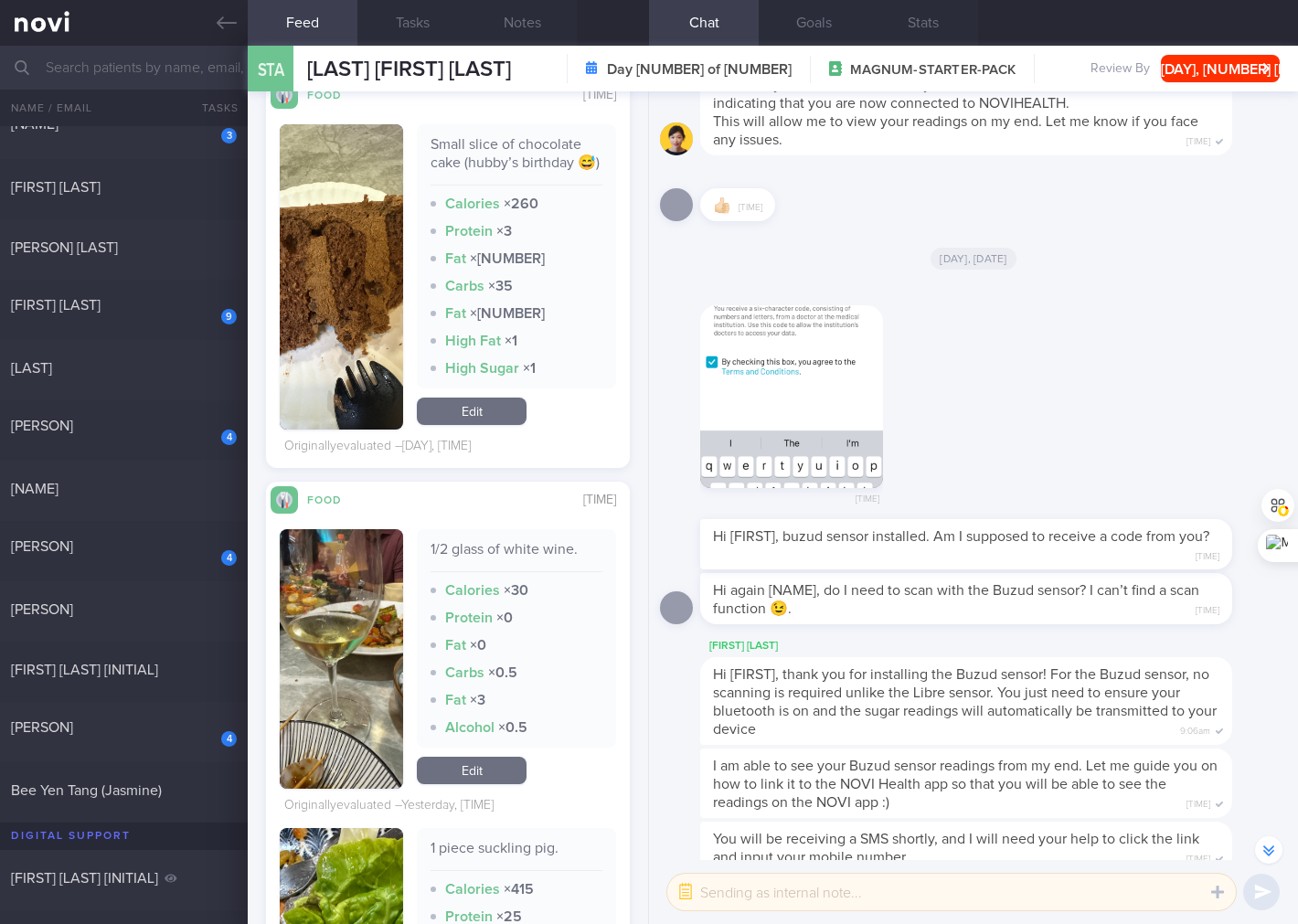 scroll, scrollTop: 2978, scrollLeft: 0, axis: vertical 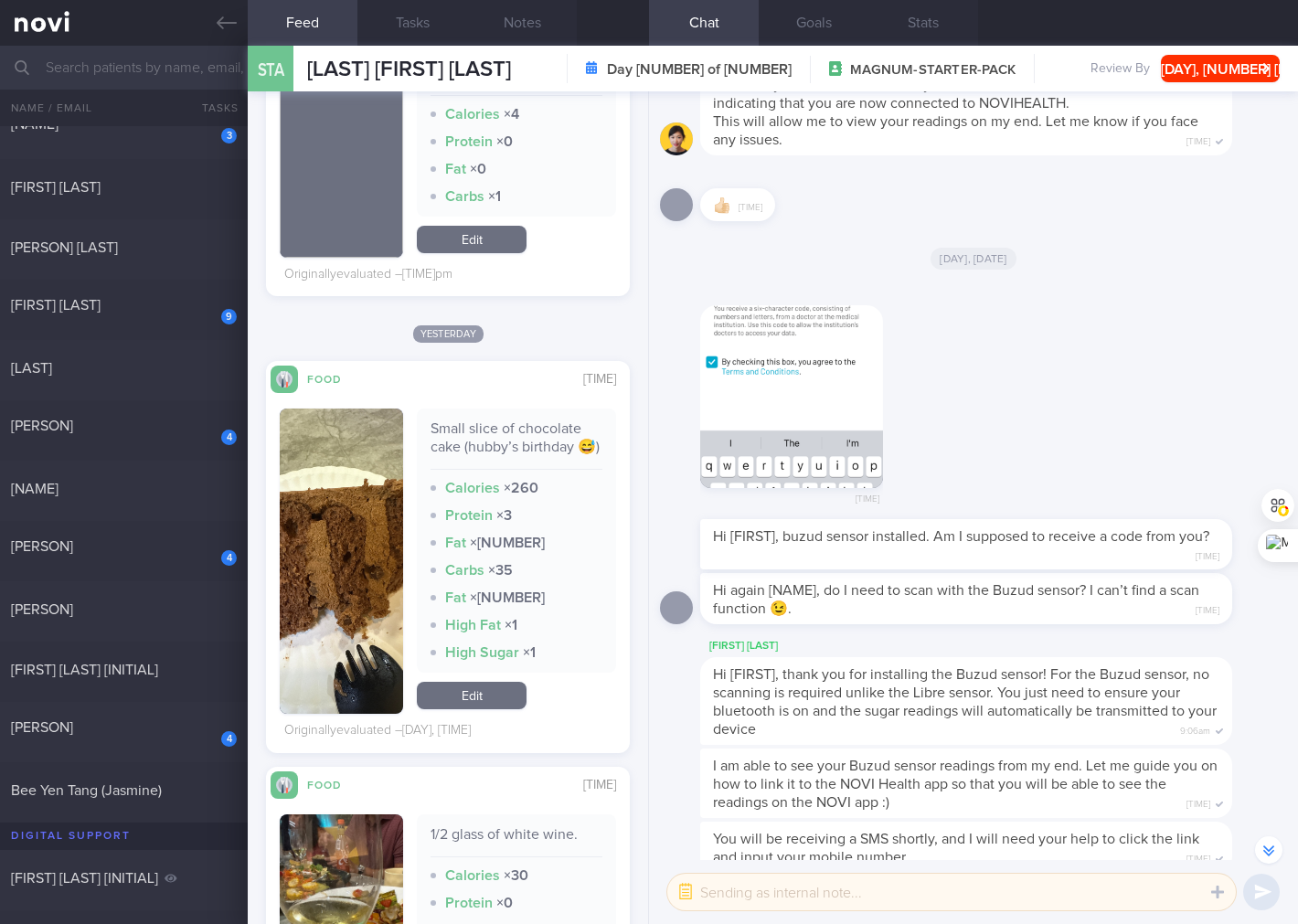 click at bounding box center [341, 561] 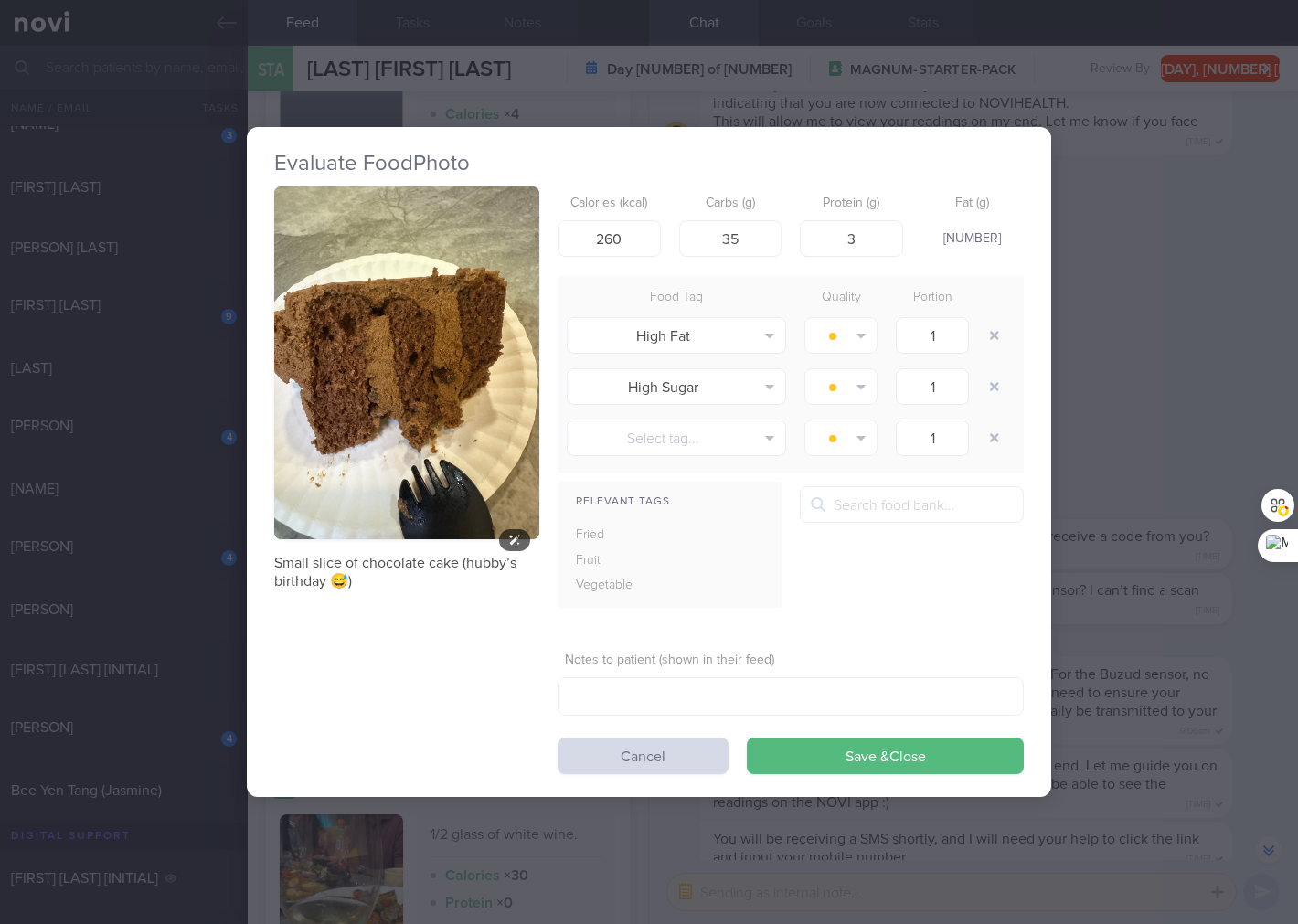 click at bounding box center [407, 363] 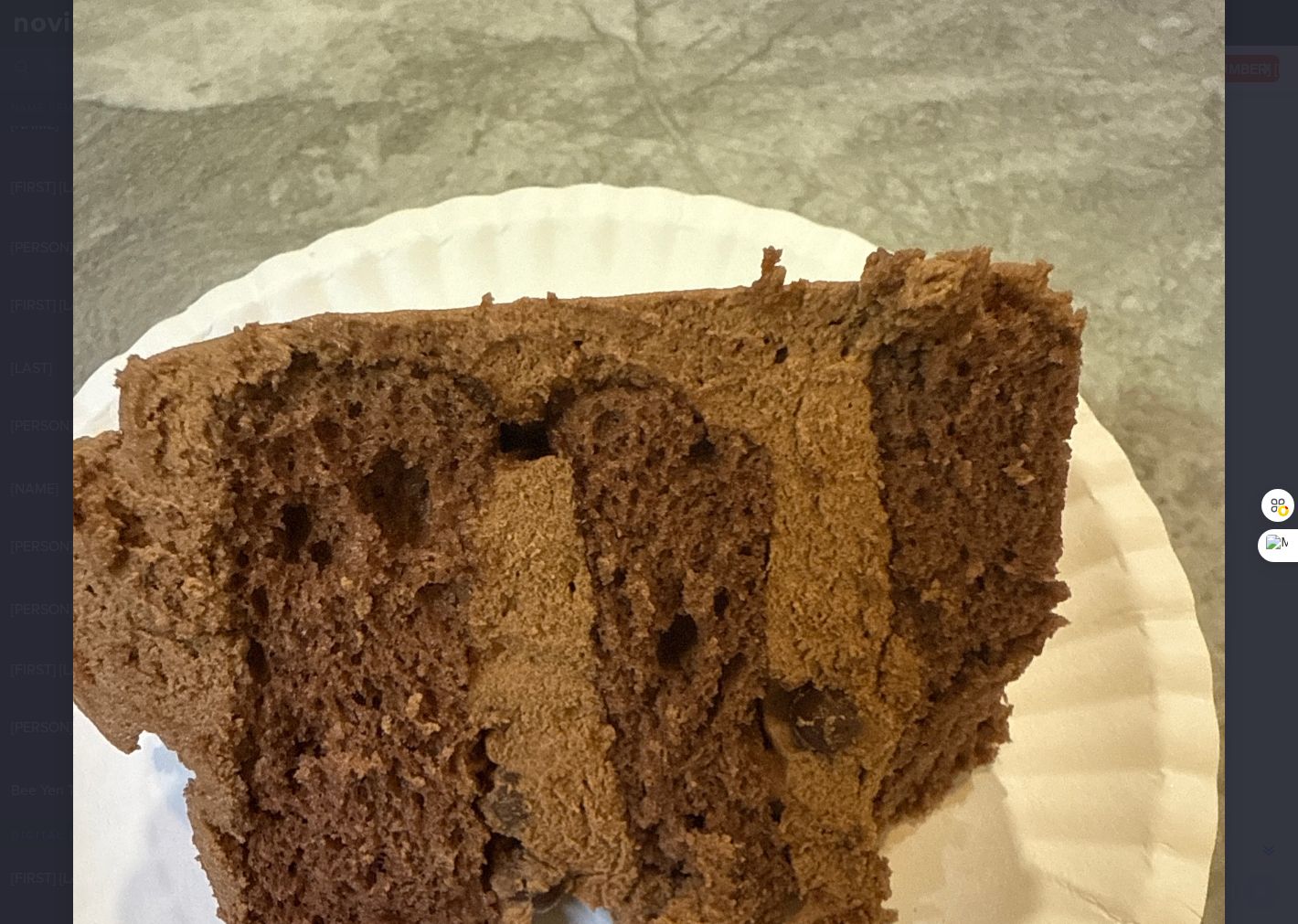 scroll, scrollTop: 271, scrollLeft: 0, axis: vertical 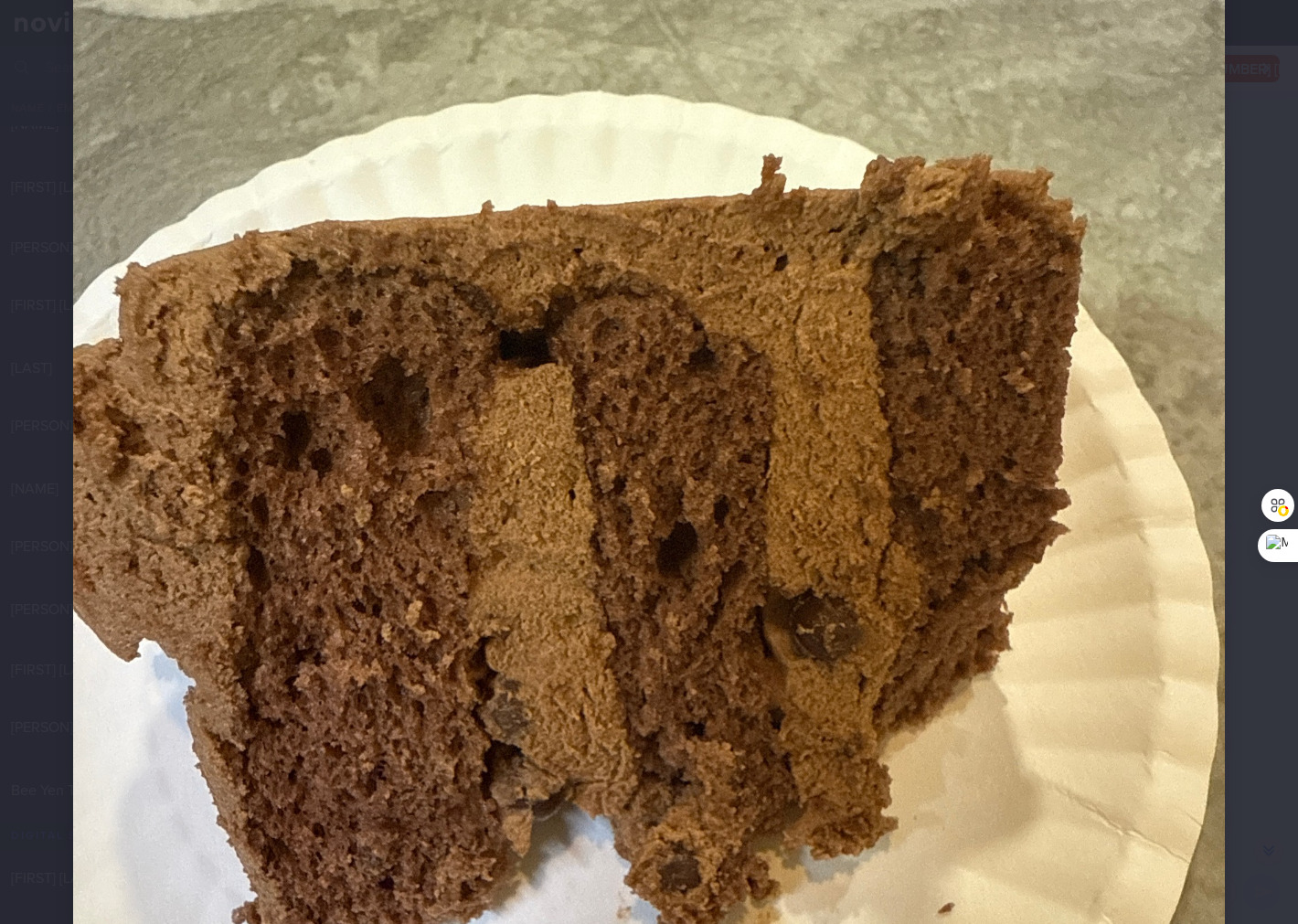 click at bounding box center (649, 570) 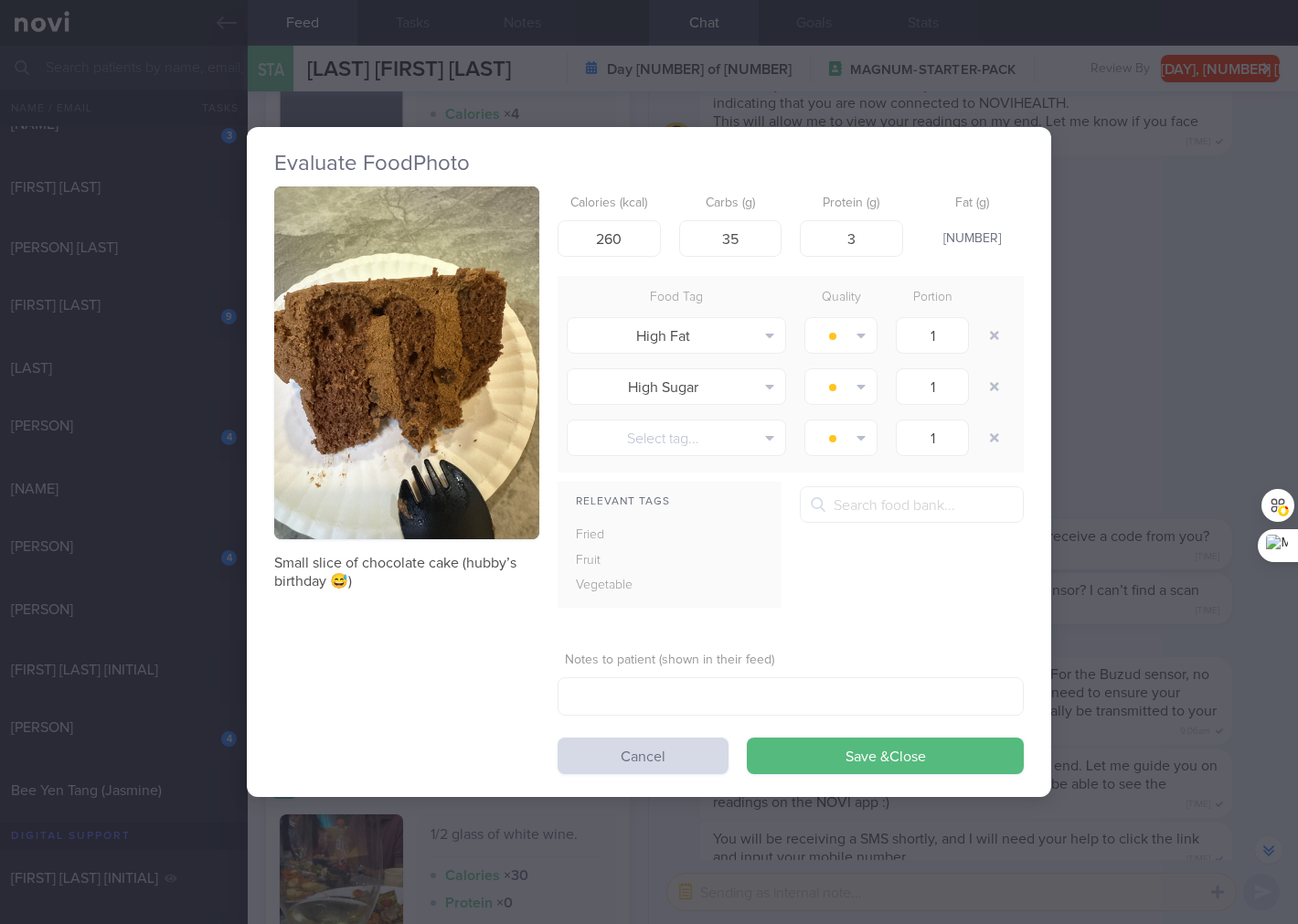 click on "Evaluate Food Photo
Small slice of chocolate cake (hubby’s birthday 😅)
Calories (kcal)
260
Carbs (g)
35
Protein (g)
3
Fat (g)
12
Food Tag
Quality
Portion
High Fat
Alcohol
Fried
Fruit
Healthy Fats
High Calcium
High Cholesterol" at bounding box center (649, 462) 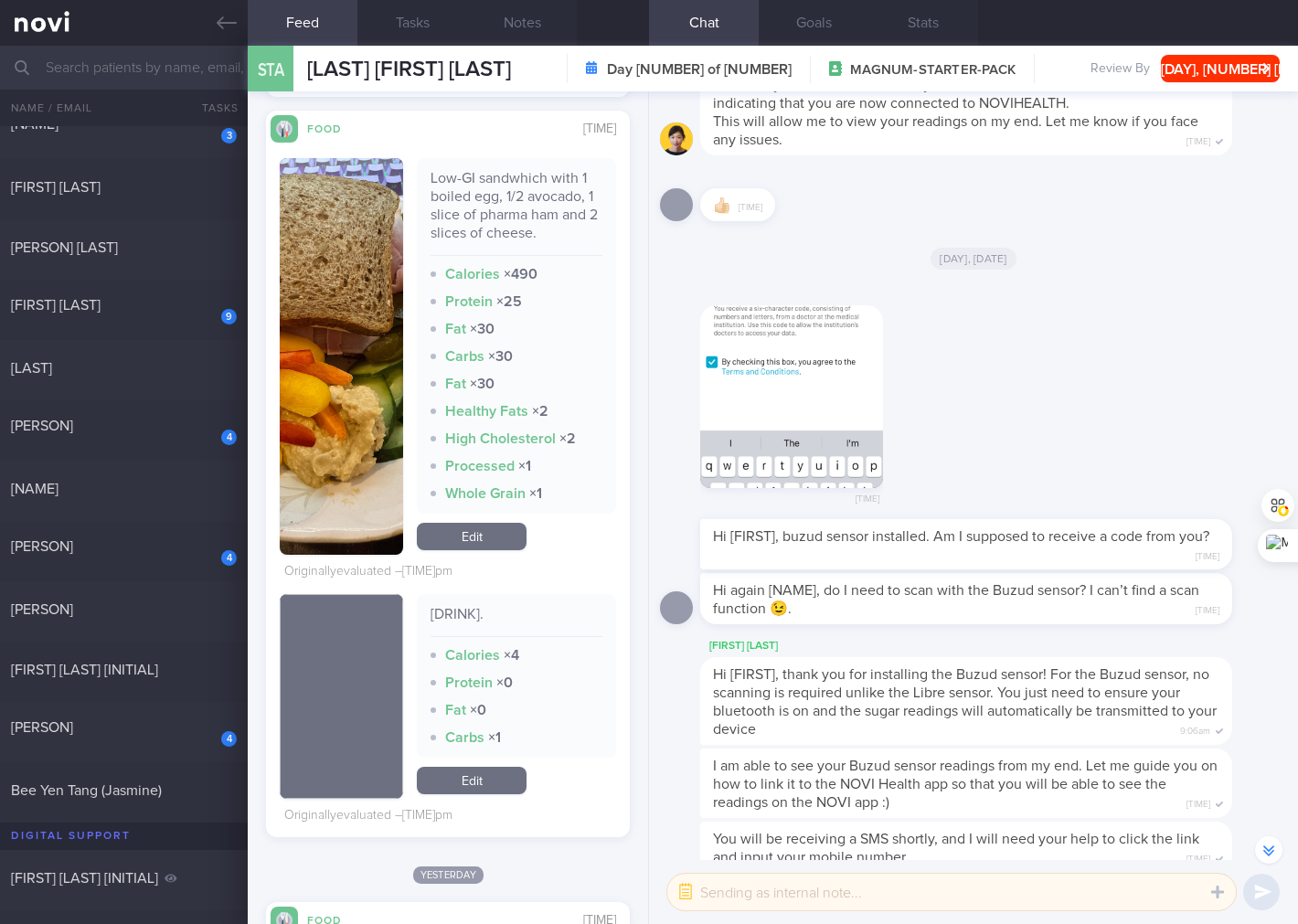 scroll, scrollTop: 2166, scrollLeft: 0, axis: vertical 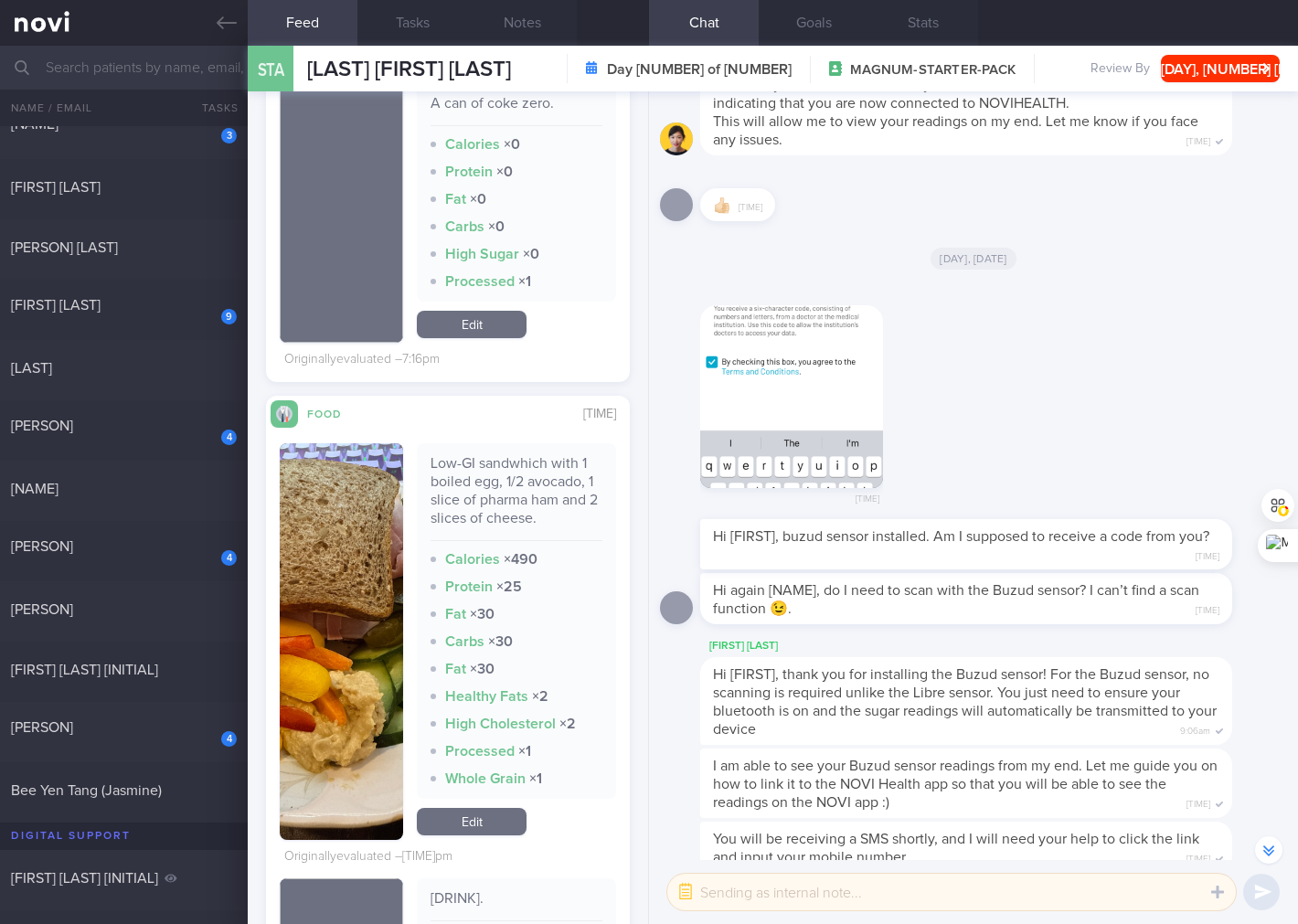 click on "Edit" at bounding box center [472, 822] 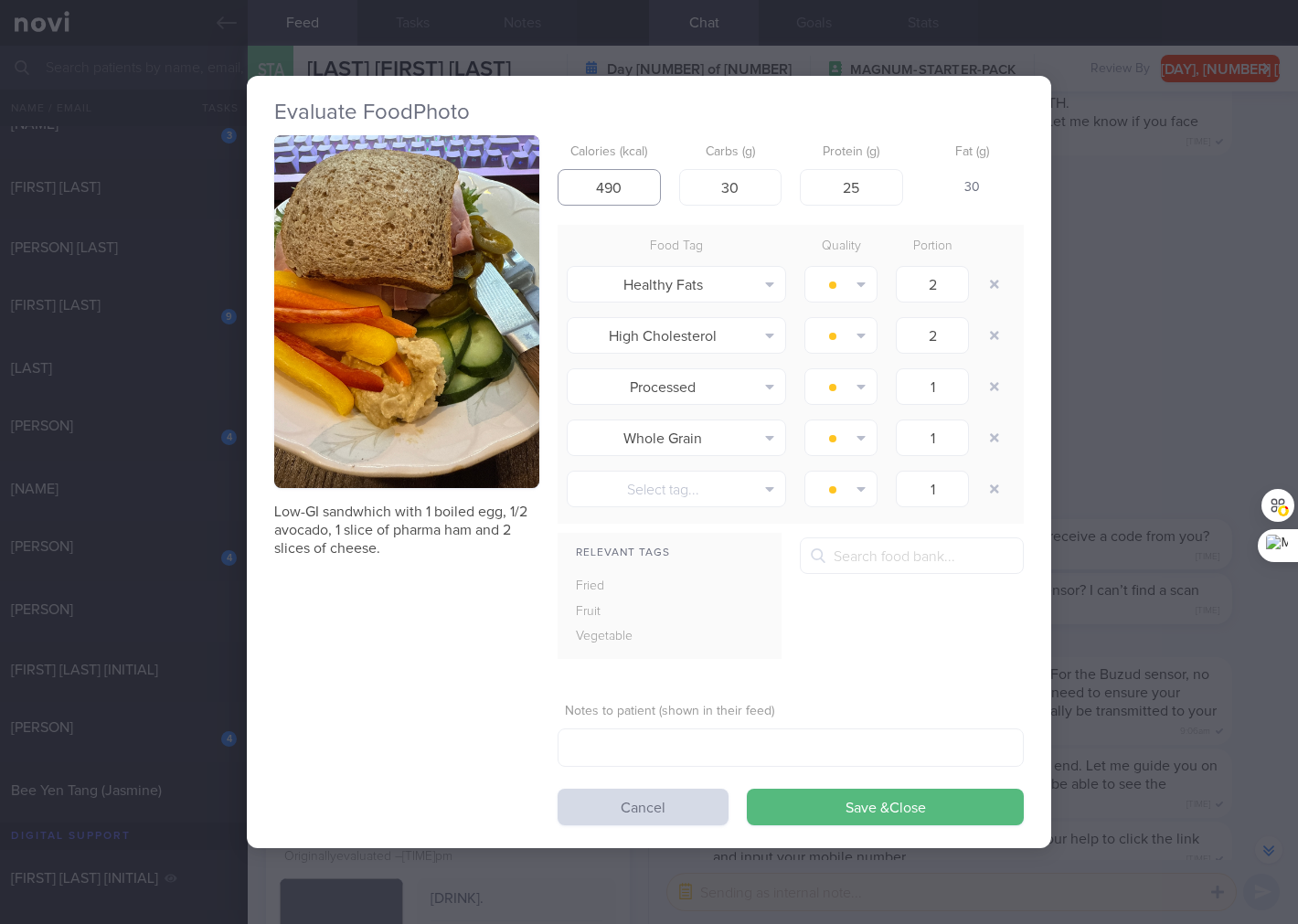 click on "490" at bounding box center (609, 187) 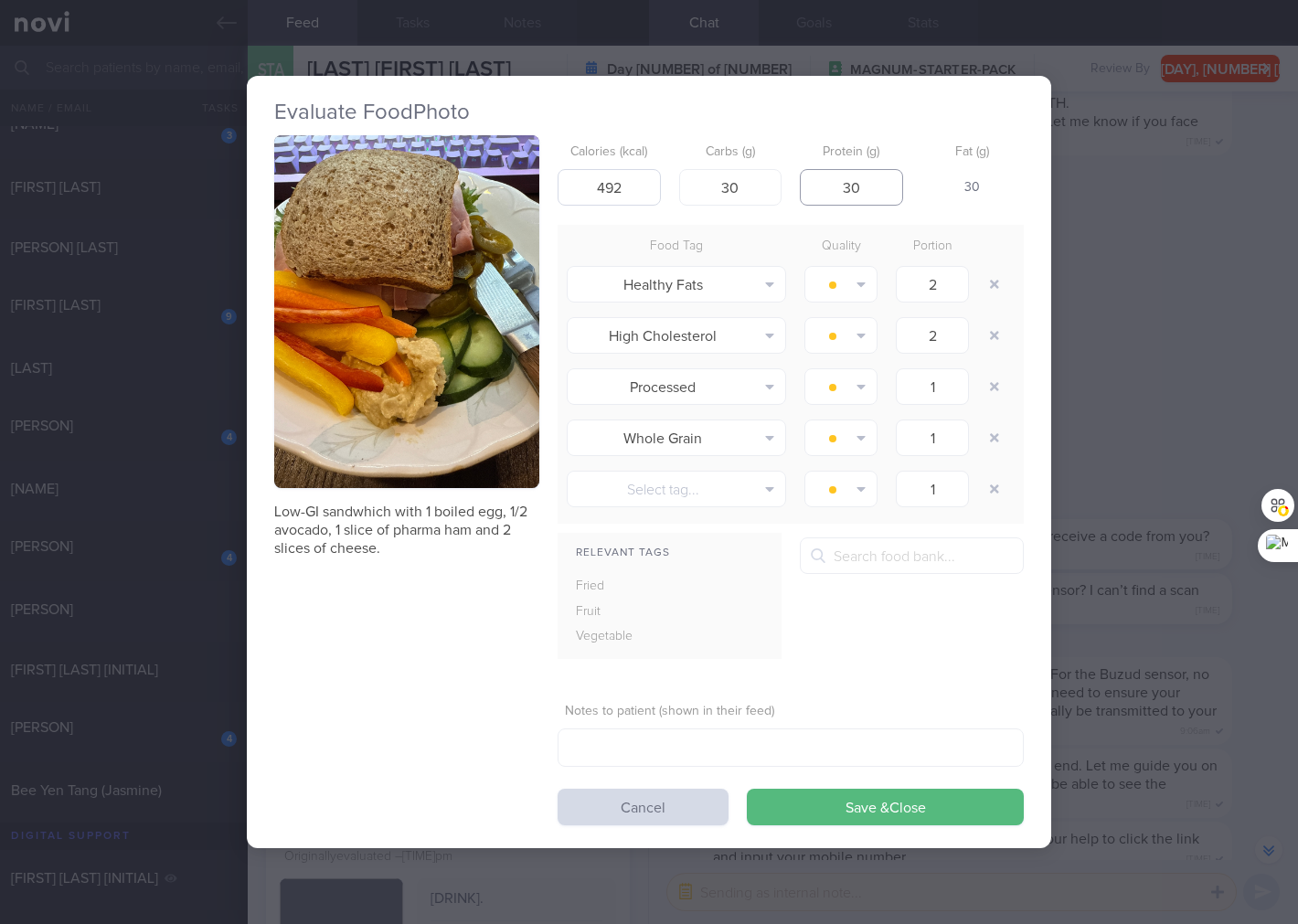 click on "Save &
Close" at bounding box center (885, 807) 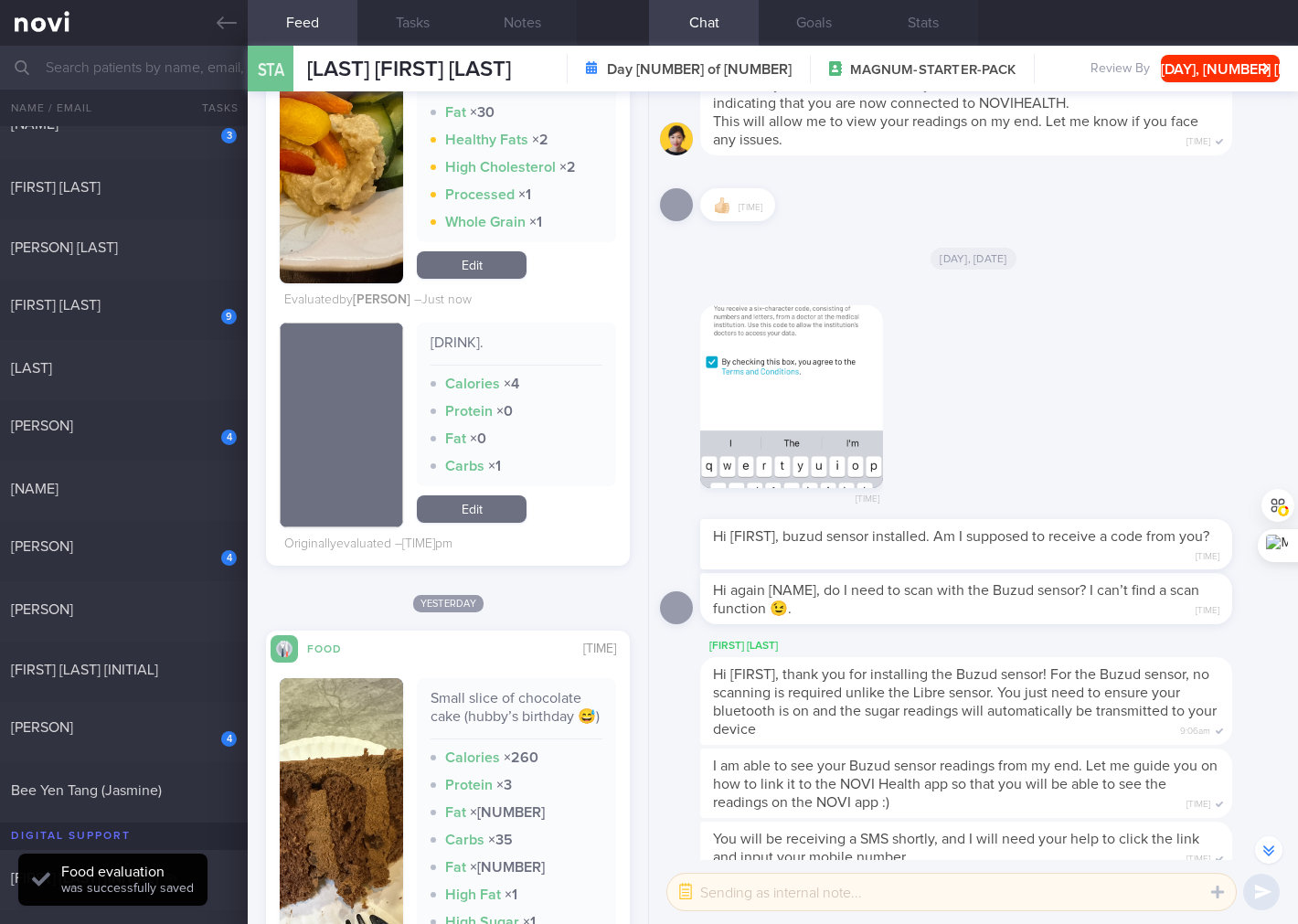 scroll, scrollTop: 3249, scrollLeft: 0, axis: vertical 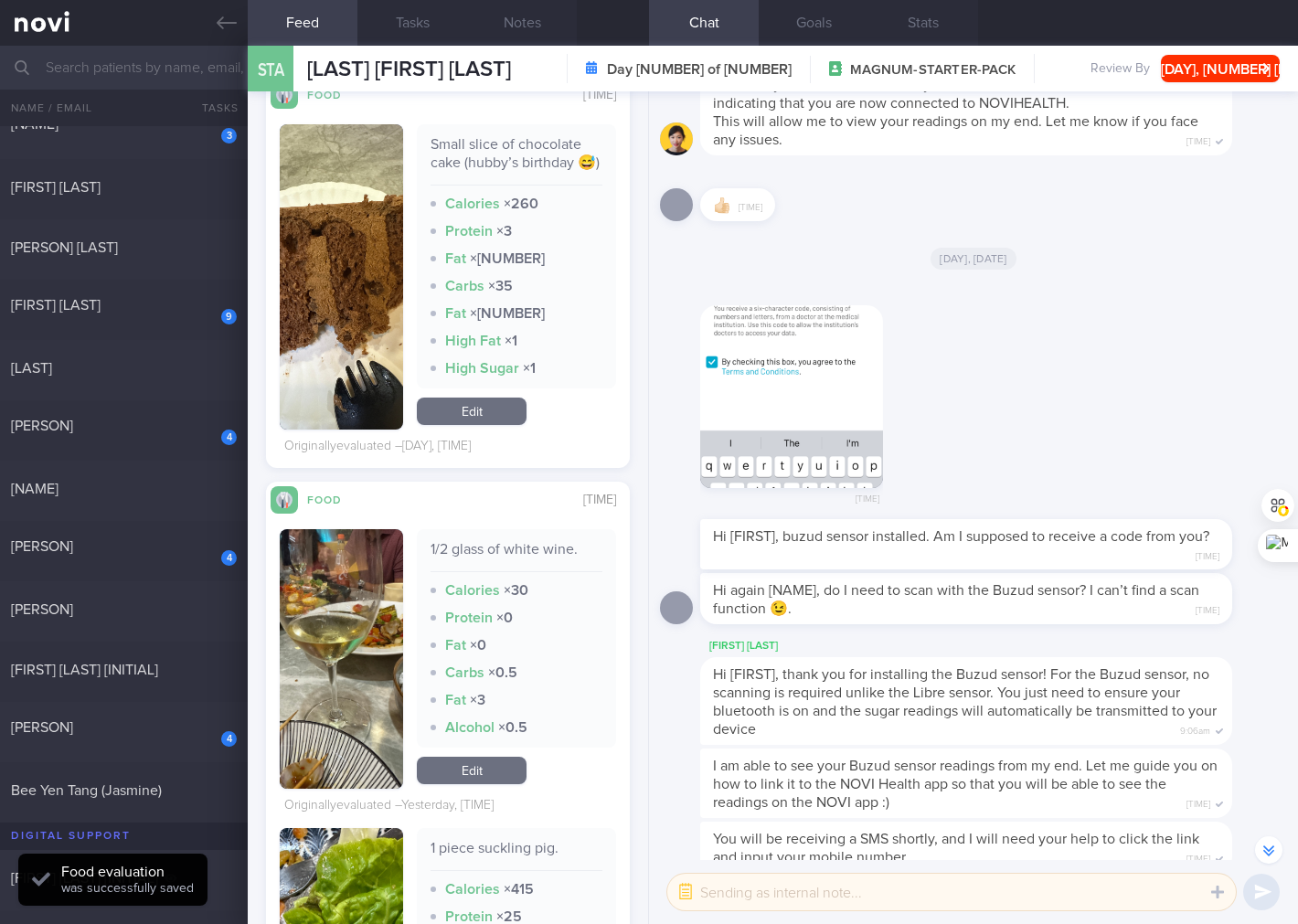 click on "Small slice of chocolate cake (hubby’s birthday 😅)" at bounding box center [516, 160] 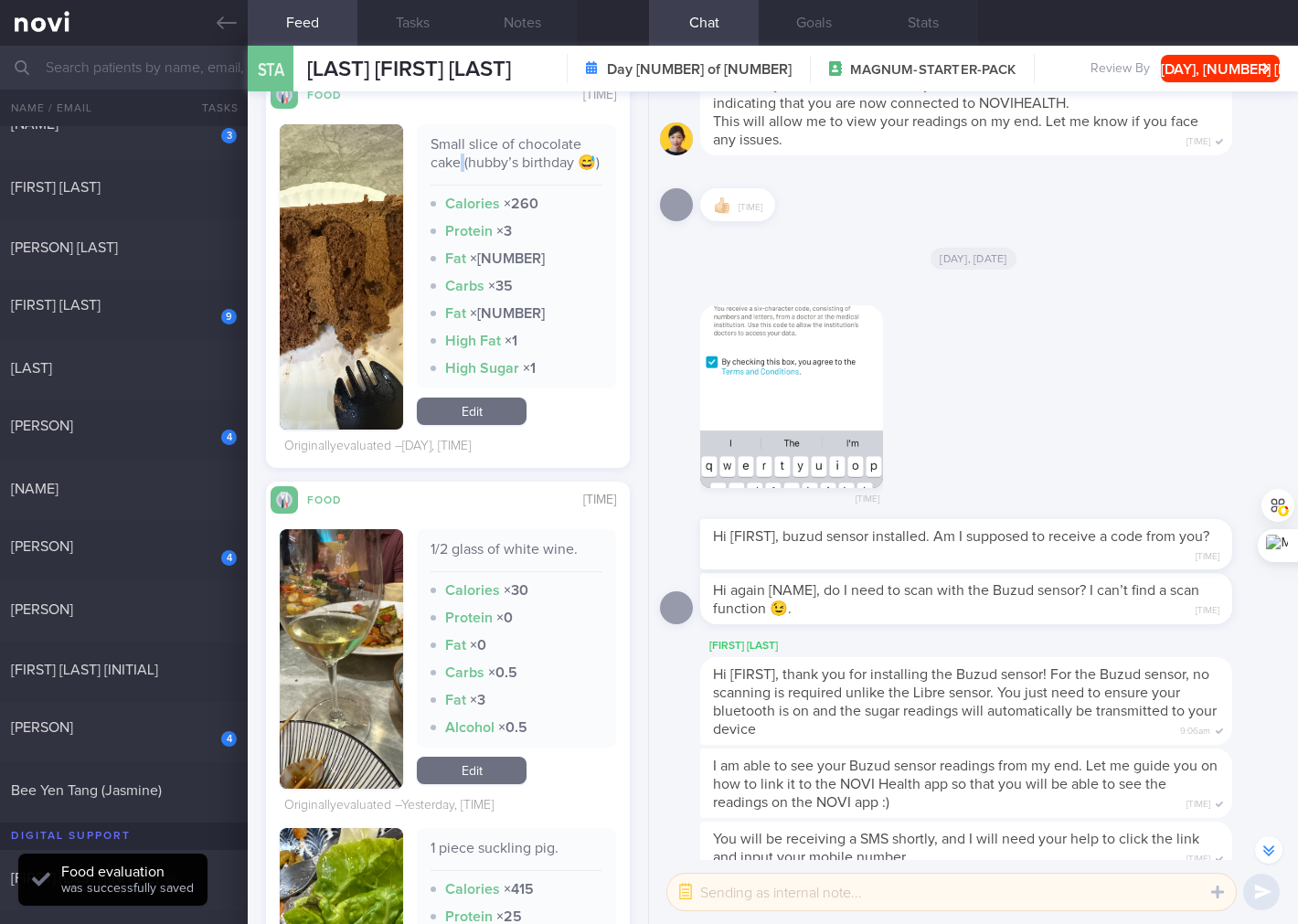 click on "Small slice of chocolate cake (hubby’s birthday 😅)" at bounding box center [516, 160] 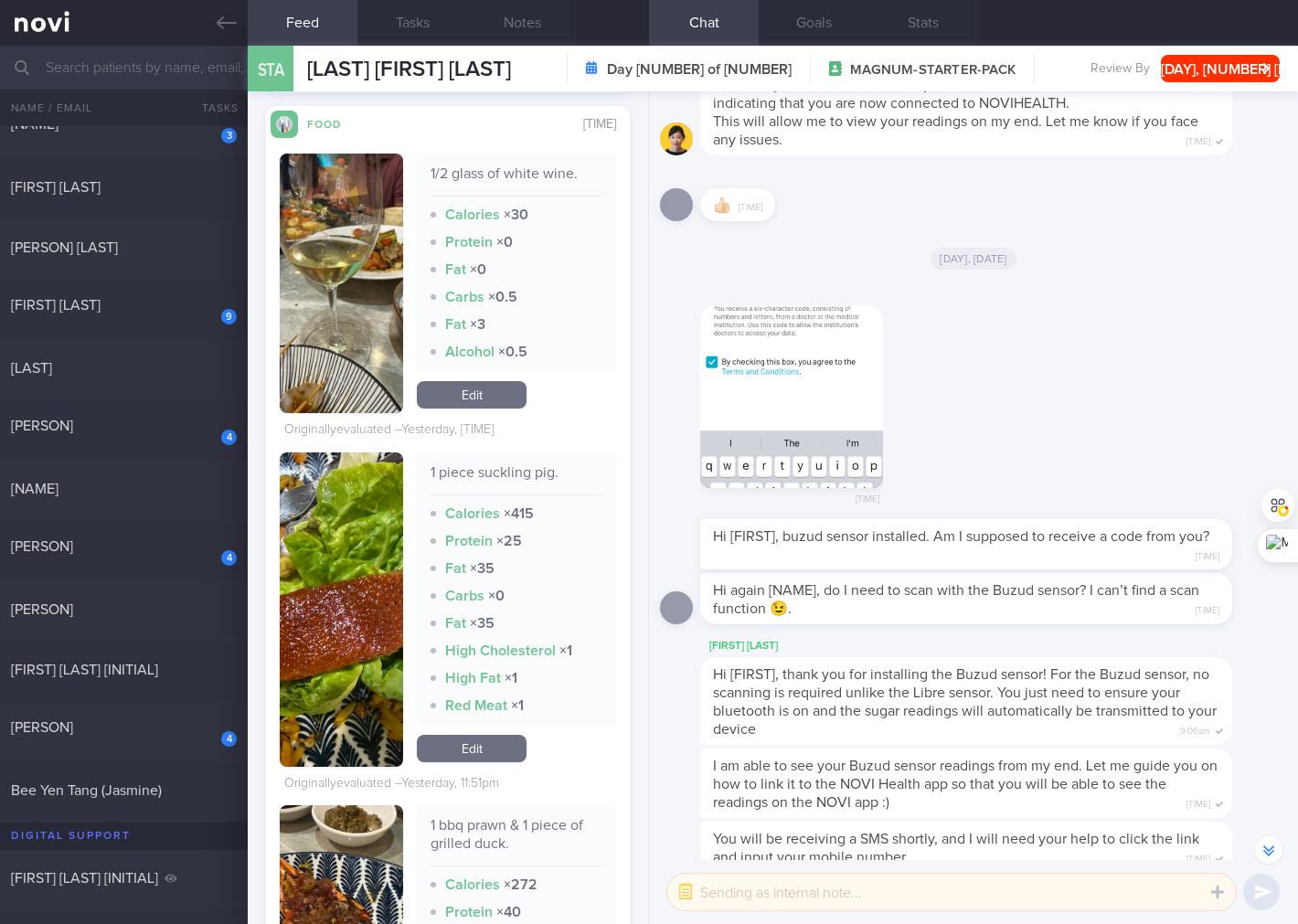 scroll, scrollTop: 3790, scrollLeft: 0, axis: vertical 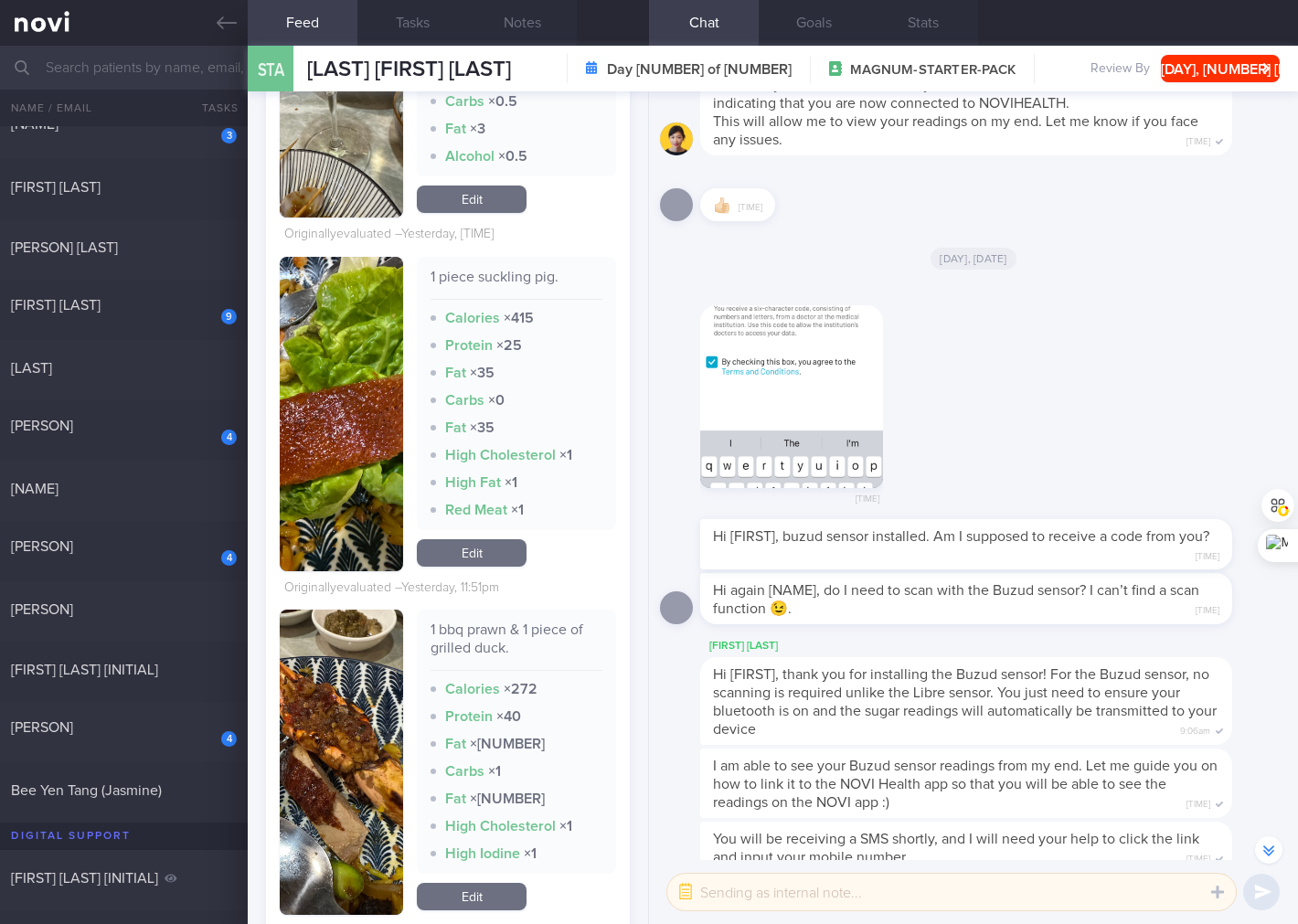 click on "1 piece suckling pig." at bounding box center (516, 283) 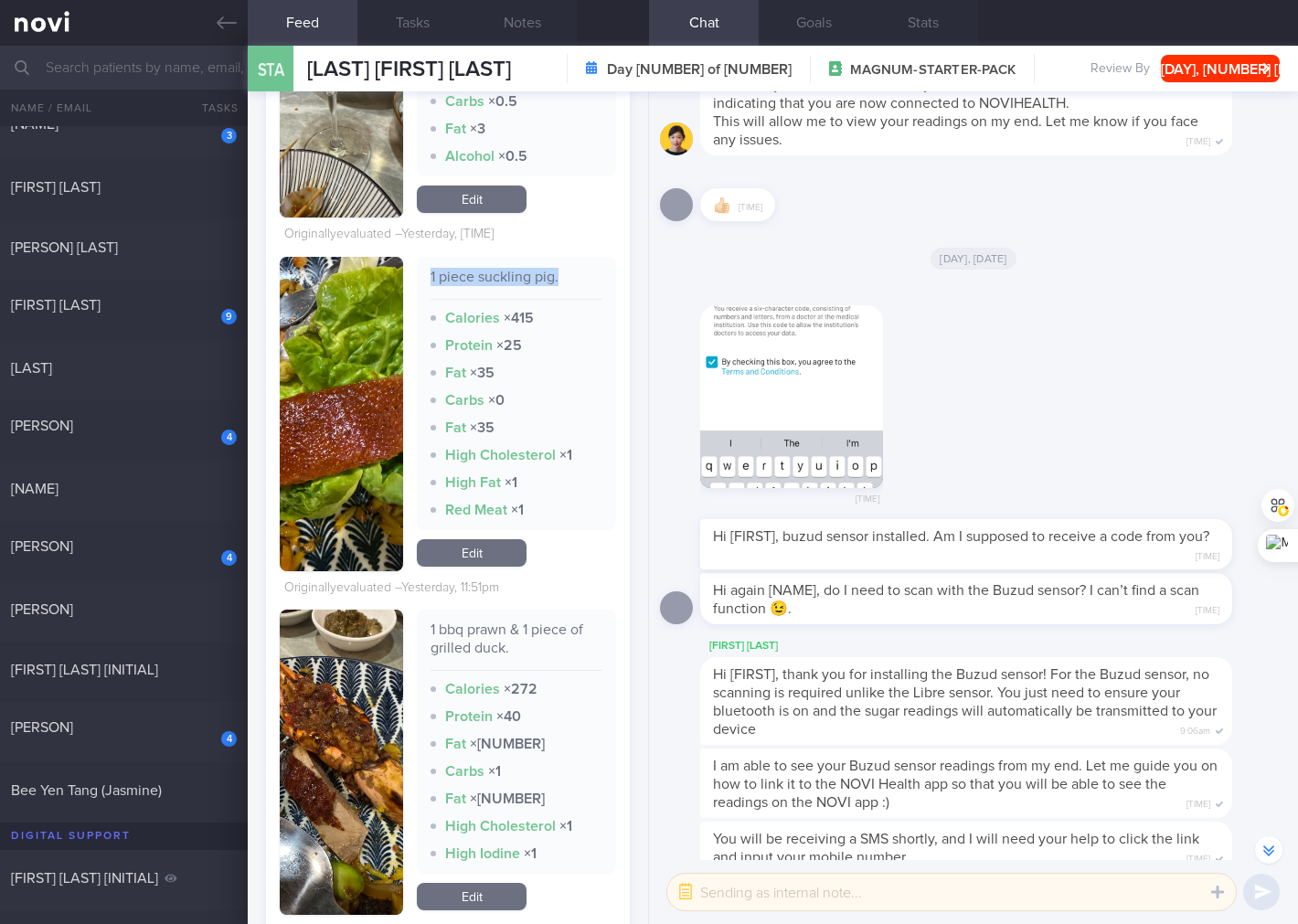 click on "1 piece suckling pig." at bounding box center [516, 283] 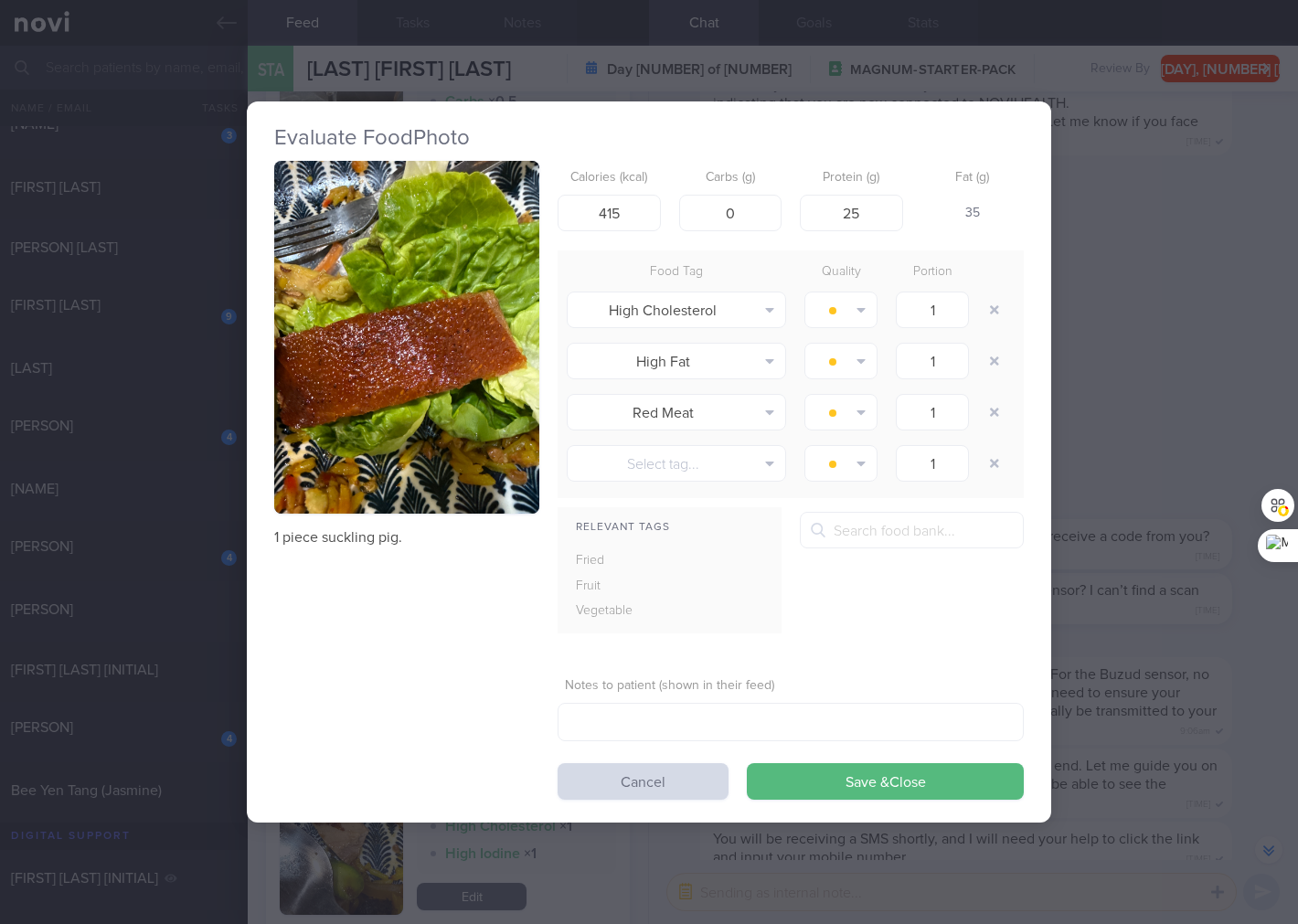click on "Evaluate Food Photo
1 piece suckling pig.
Calories (kcal)
415
Carbs (g)
0
Protein (g)
25
Fat (g)
35
Food Tag
Quality
Portion
High Cholesterol
Alcohol
Fried
Fruit
Healthy Fats
High Calcium
High Cholesterol
High Fat" at bounding box center [649, 462] 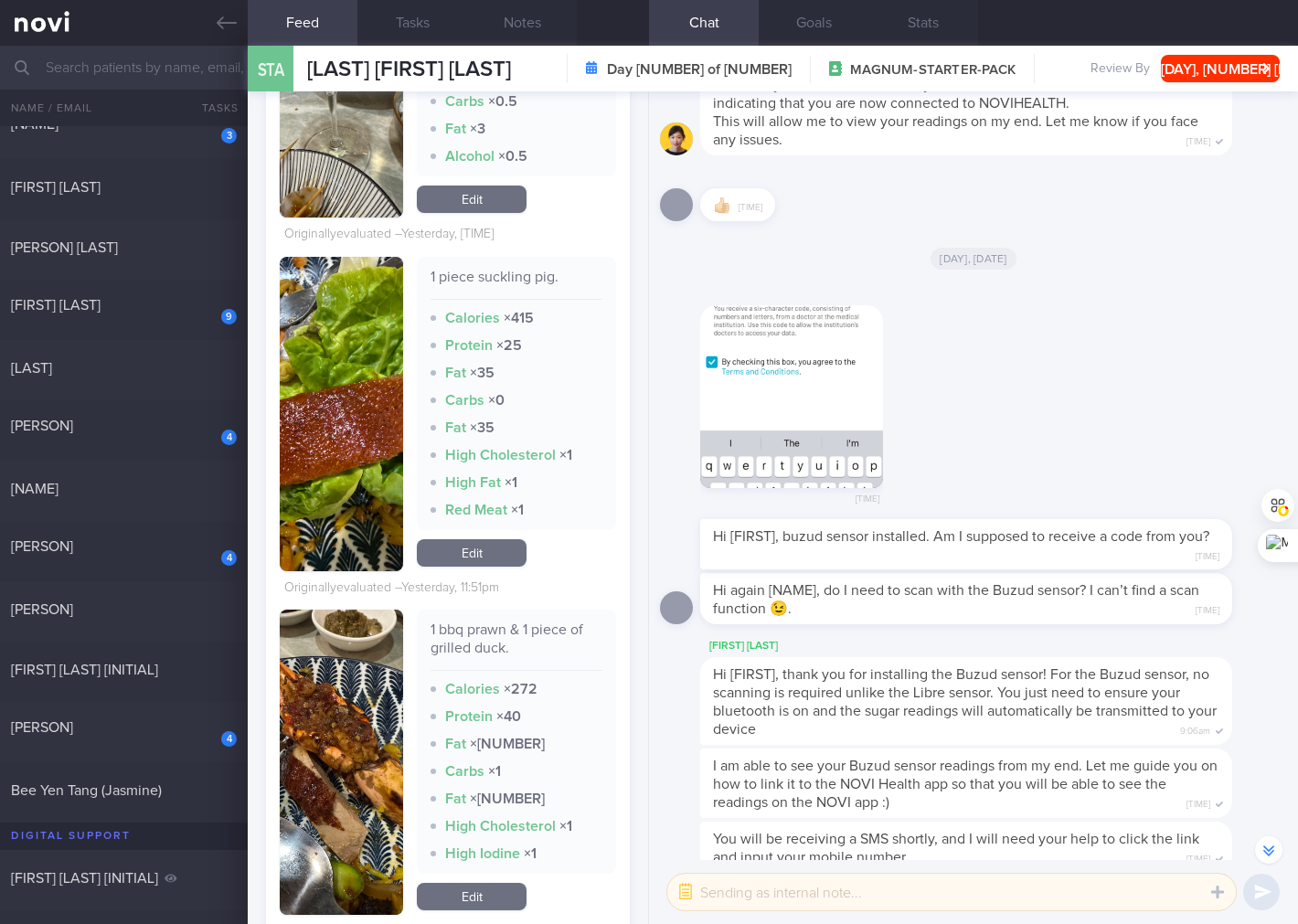 scroll, scrollTop: 4062, scrollLeft: 0, axis: vertical 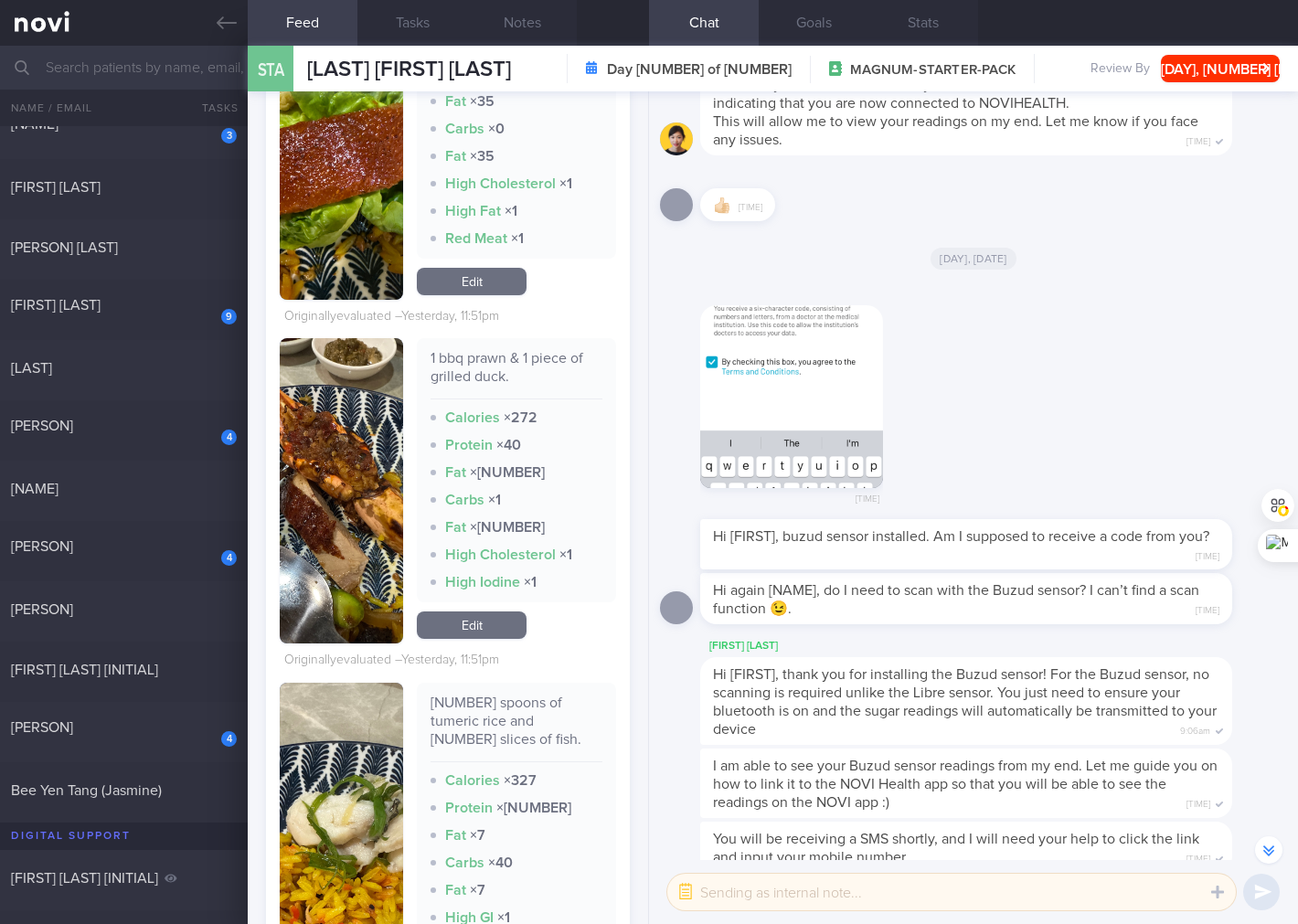 click at bounding box center (341, 491) 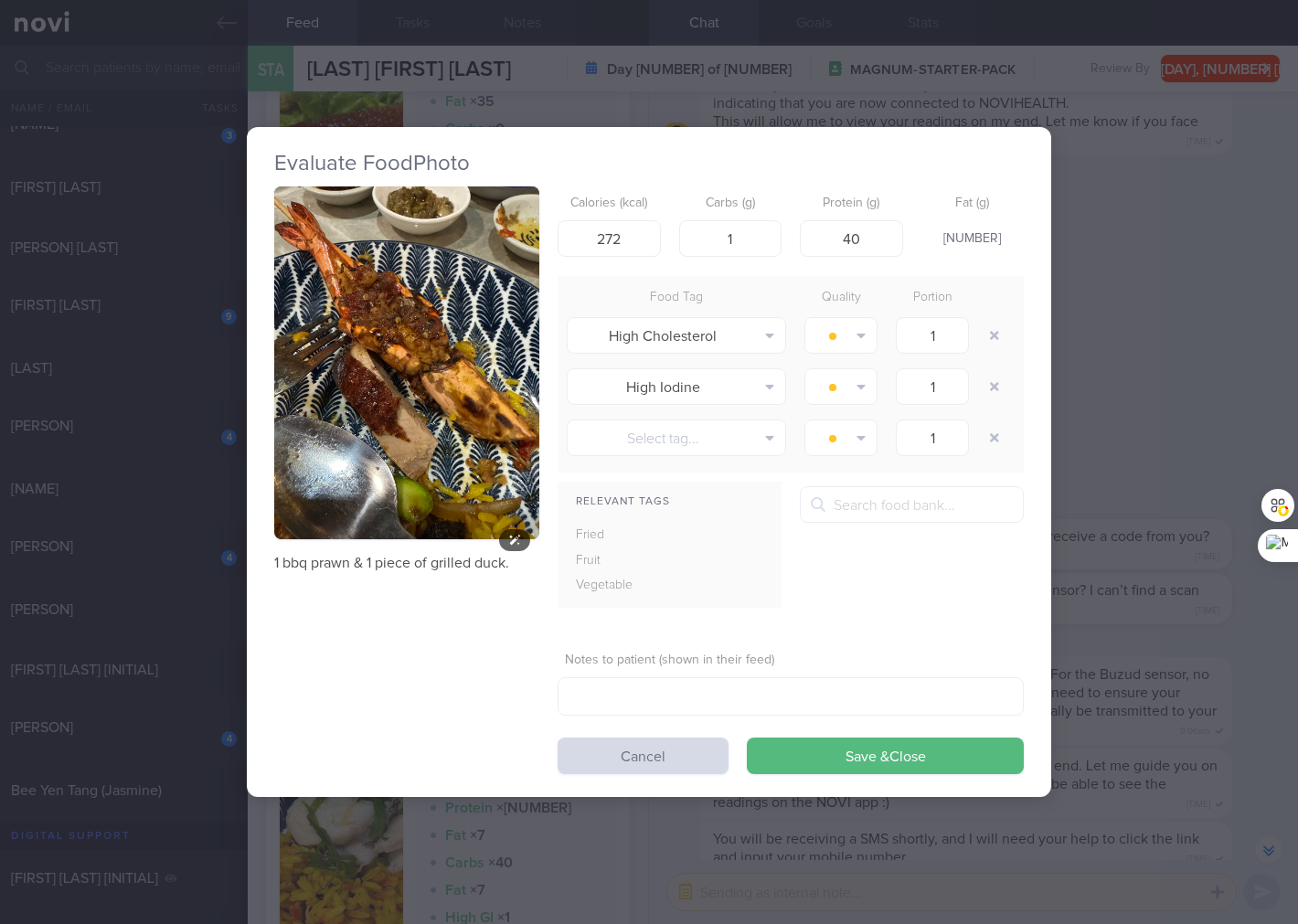 click at bounding box center (407, 363) 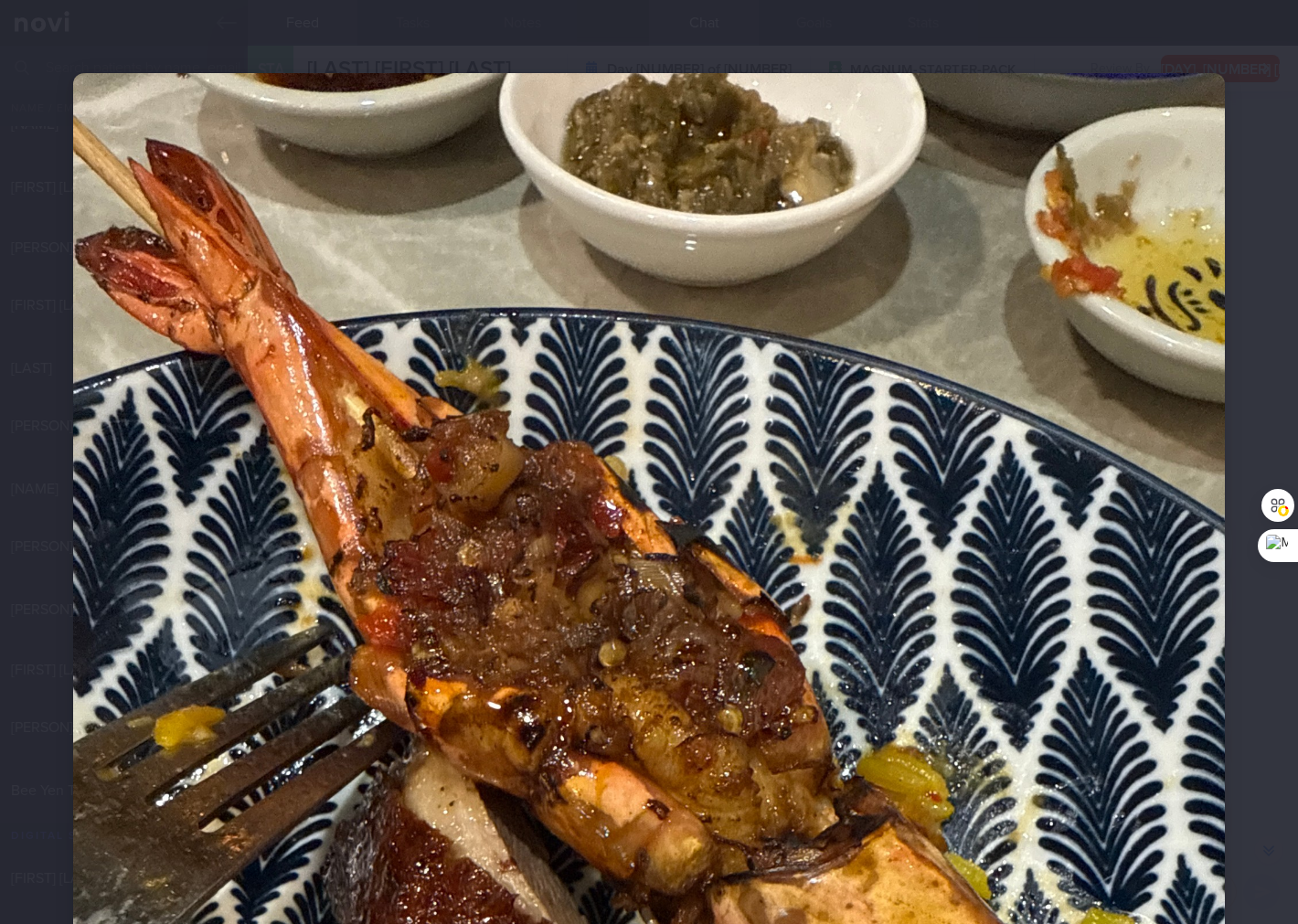 click at bounding box center [649, 841] 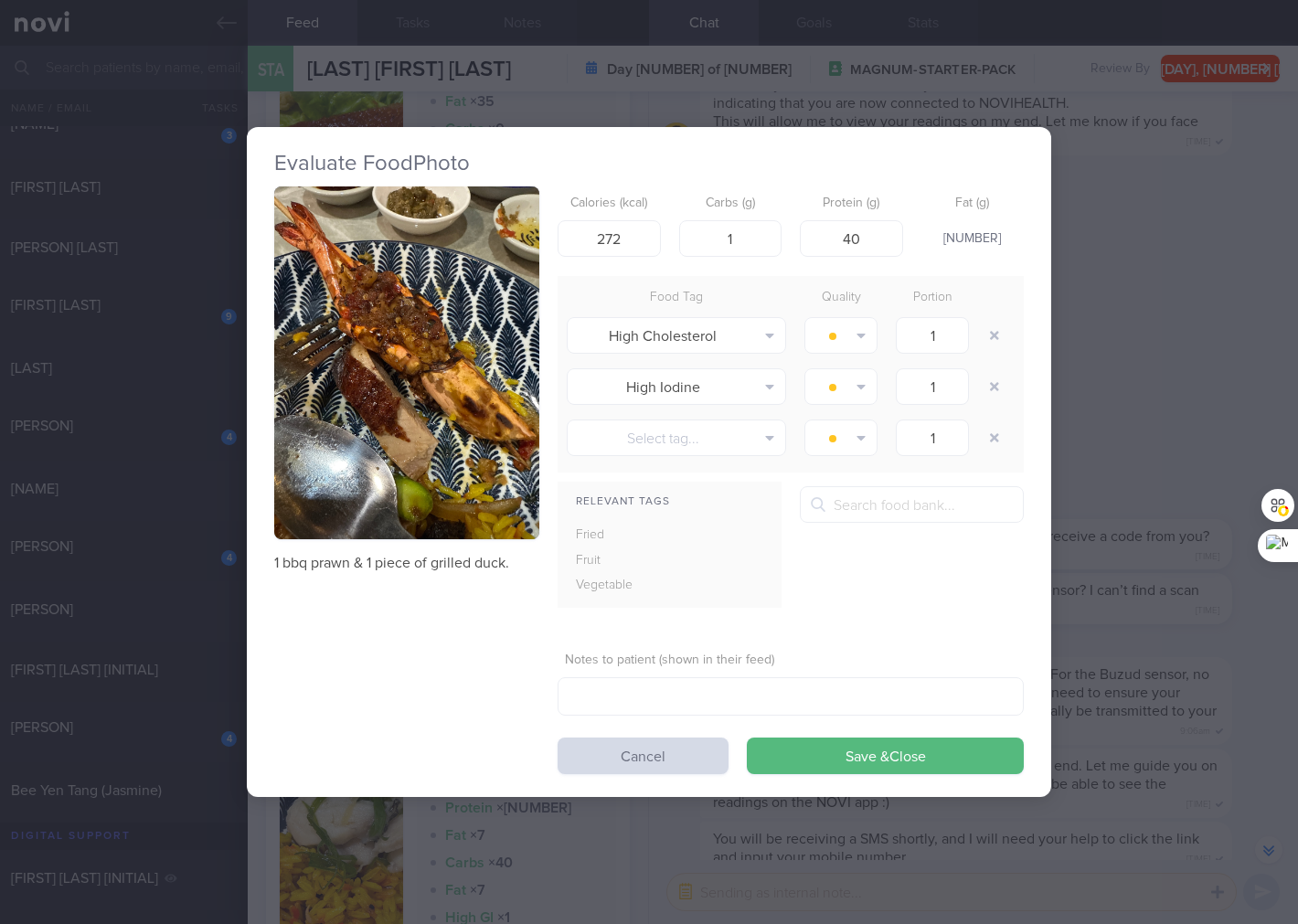 click on "1 bbq prawn & 1 piece of grilled duck." at bounding box center (407, 563) 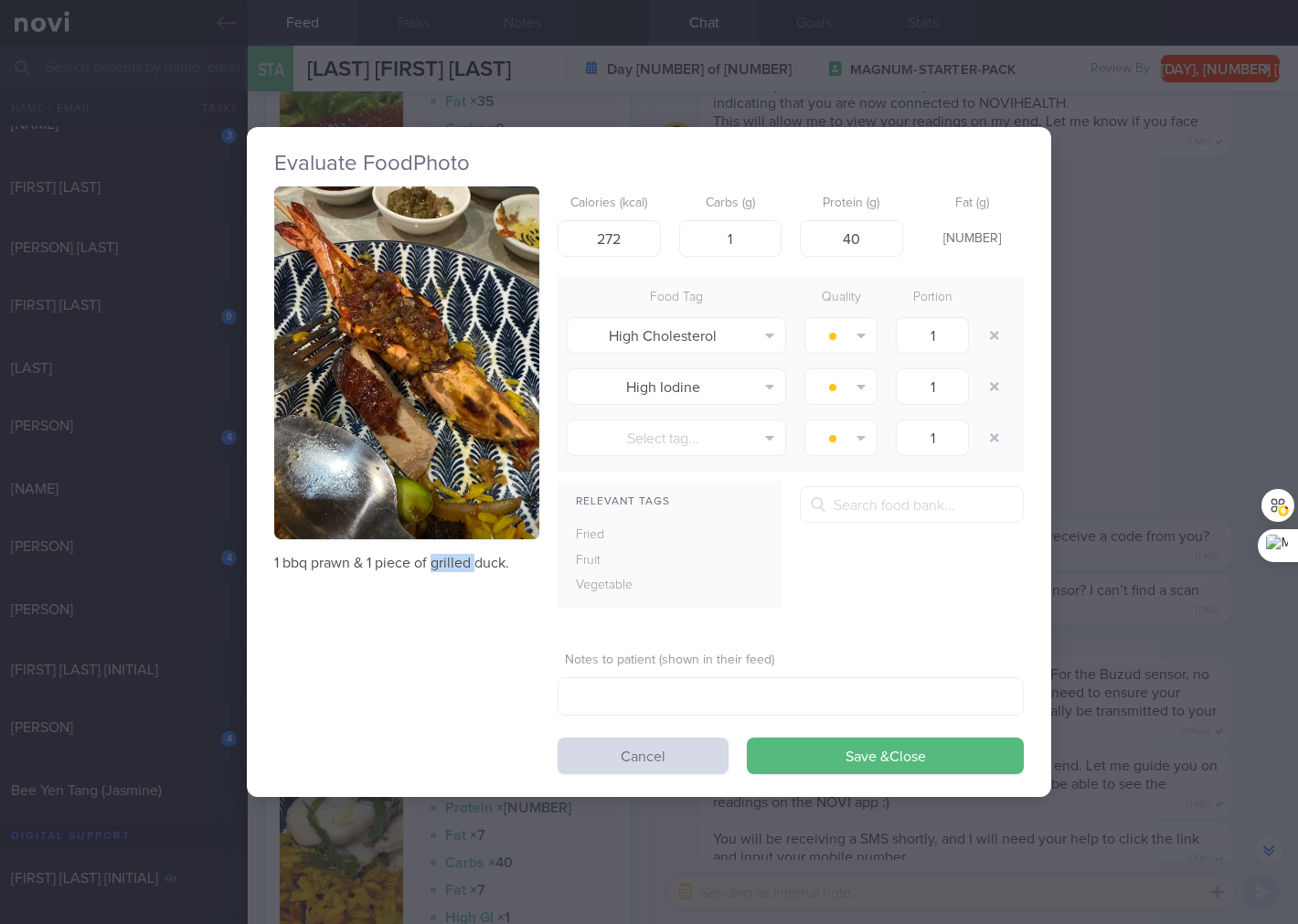click on "1 bbq prawn & 1 piece of grilled duck." at bounding box center [407, 563] 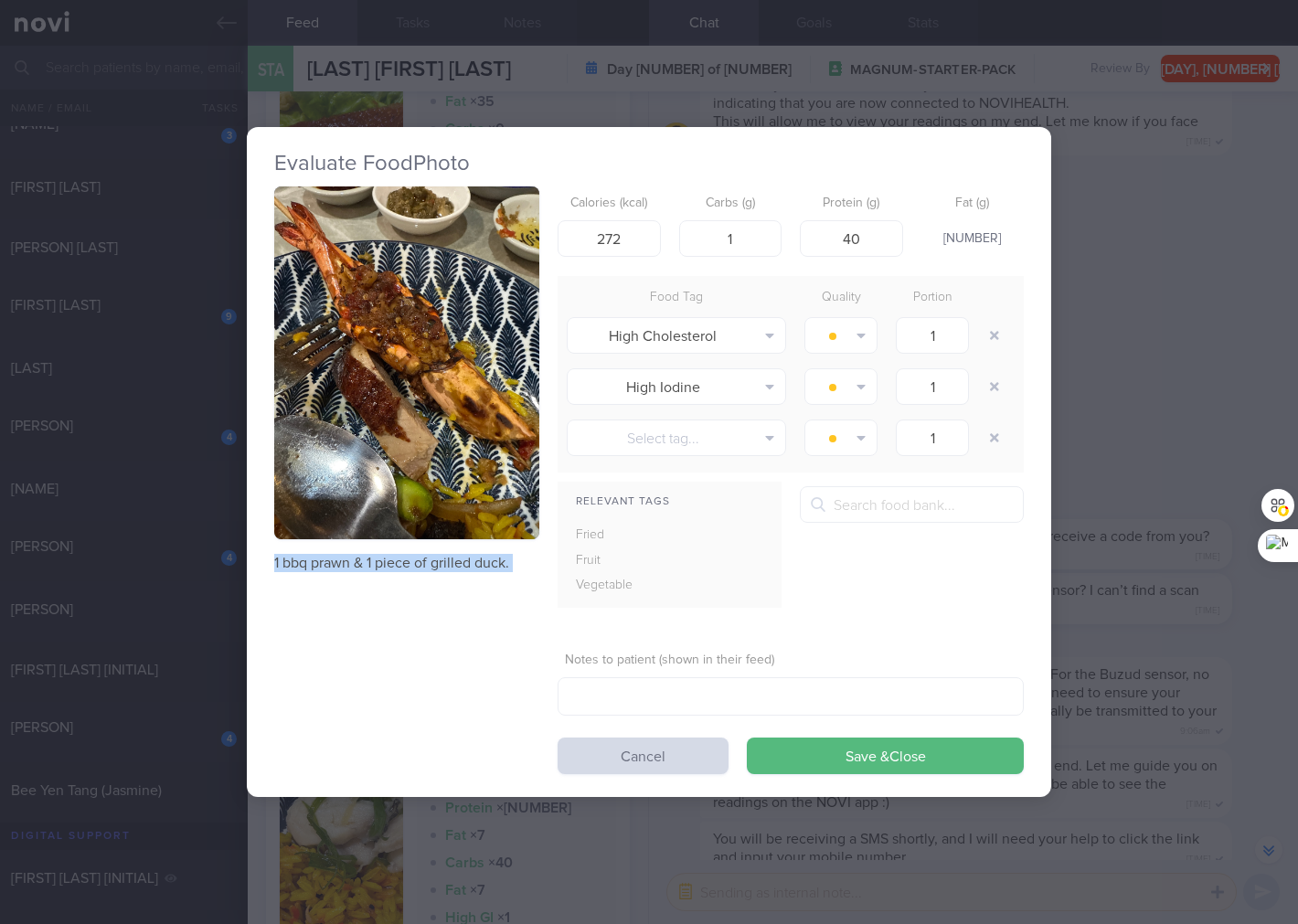 click on "1 bbq prawn & 1 piece of grilled duck." at bounding box center [407, 563] 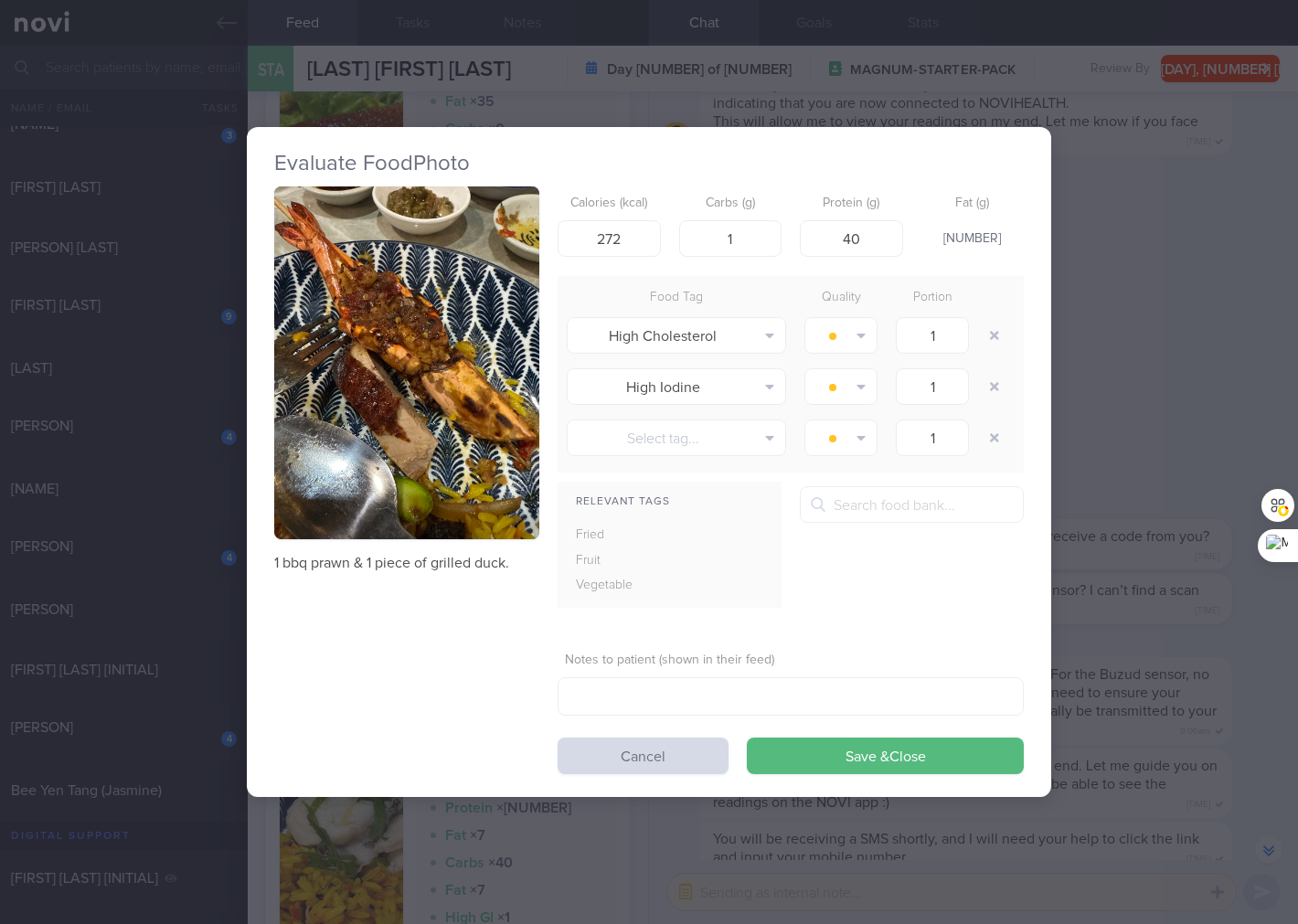 click on "Evaluate Food  Photo
1 bbq prawn & 1 piece of grilled duck.
Calories (kcal)
272
Carbs (g)
1
Protein (g)
40
Fat (g)
12
Food Tag
Quality
Portion
High Cholesterol
Alcohol
Fried
Fruit
Healthy Fats
High Calcium
High Cholesterol" at bounding box center (649, 462) 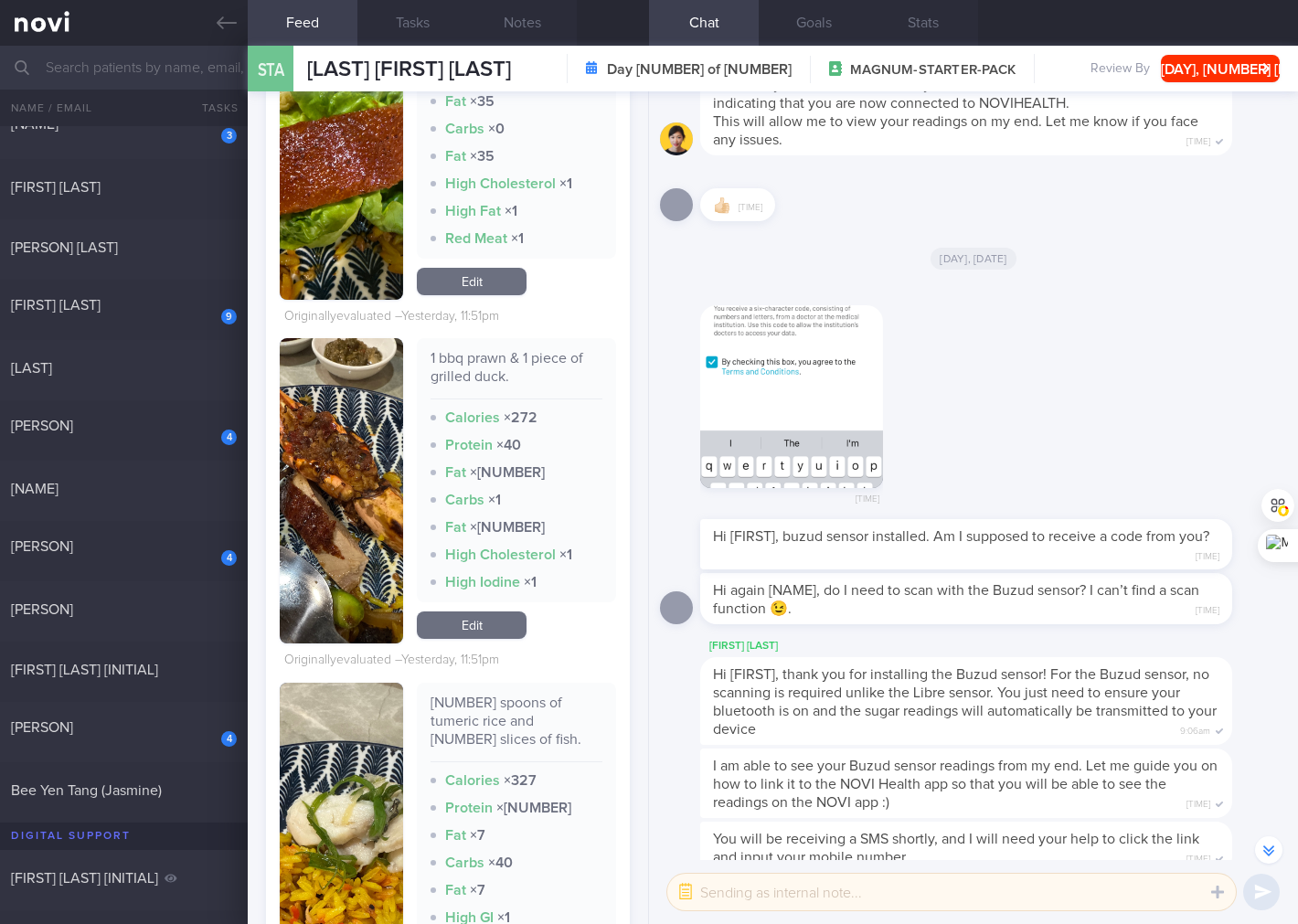 click on "Edit" at bounding box center [472, 281] 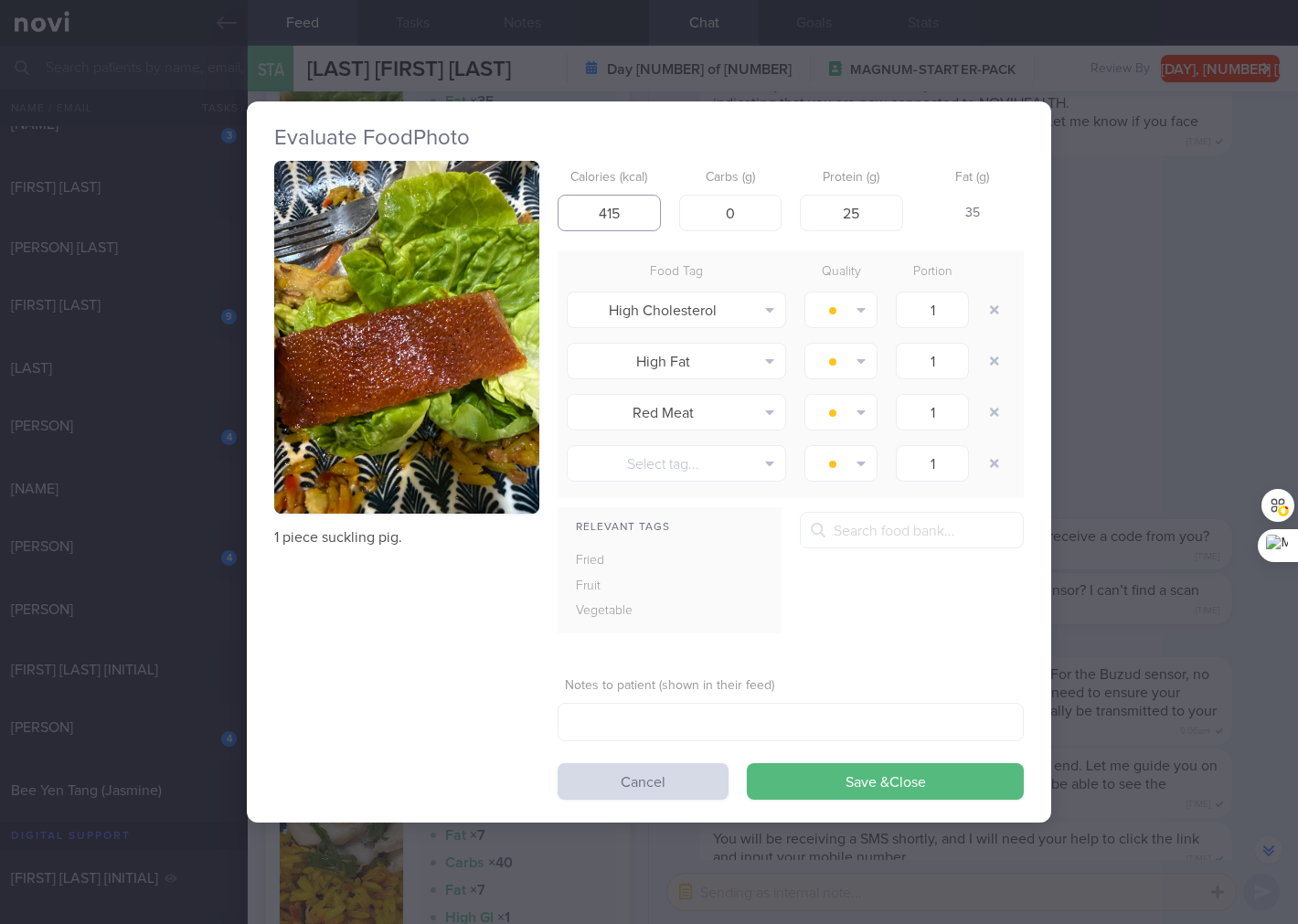 drag, startPoint x: 626, startPoint y: 217, endPoint x: 523, endPoint y: 222, distance: 103.12129 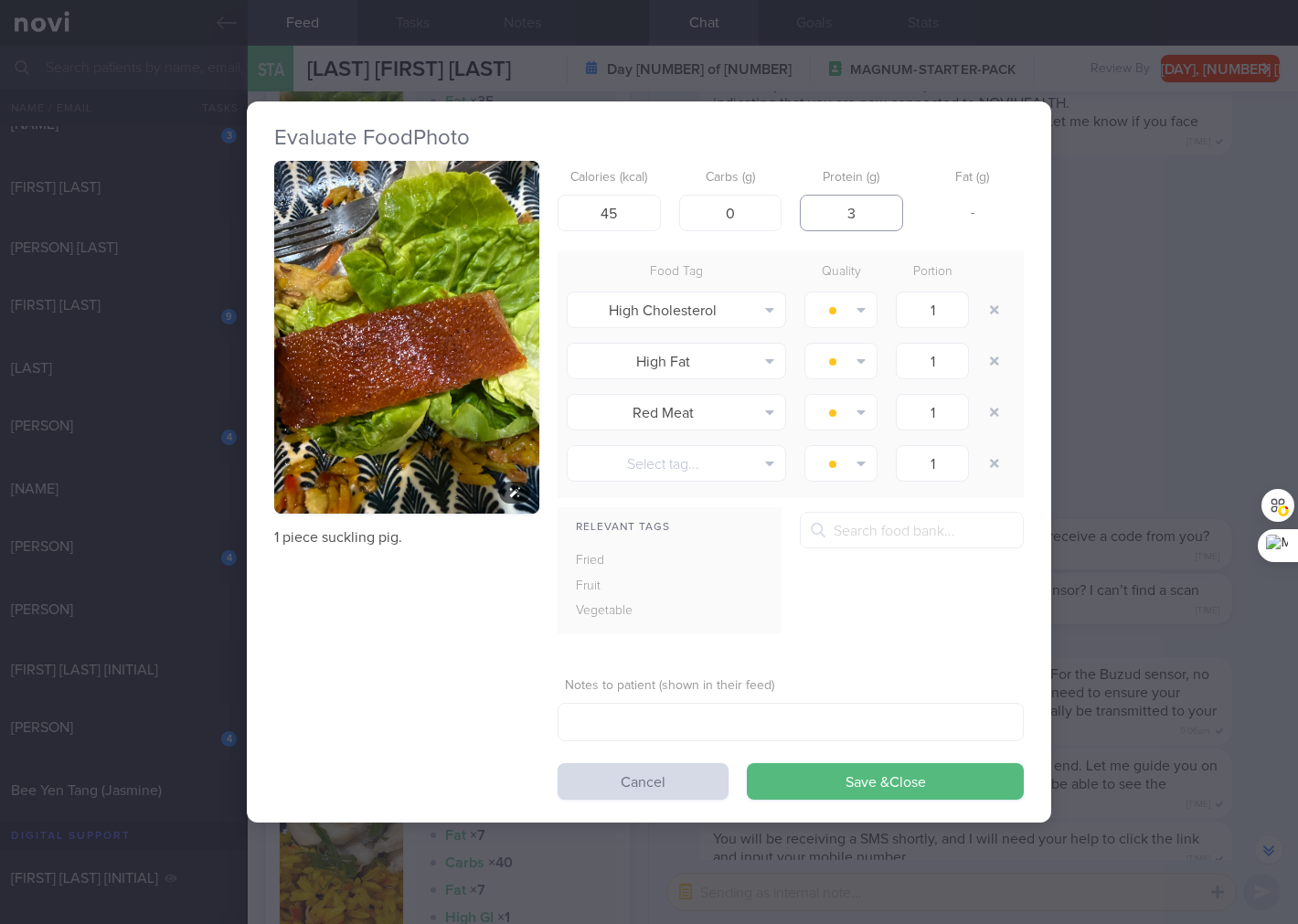 click on "Save &
Close" at bounding box center [885, 781] 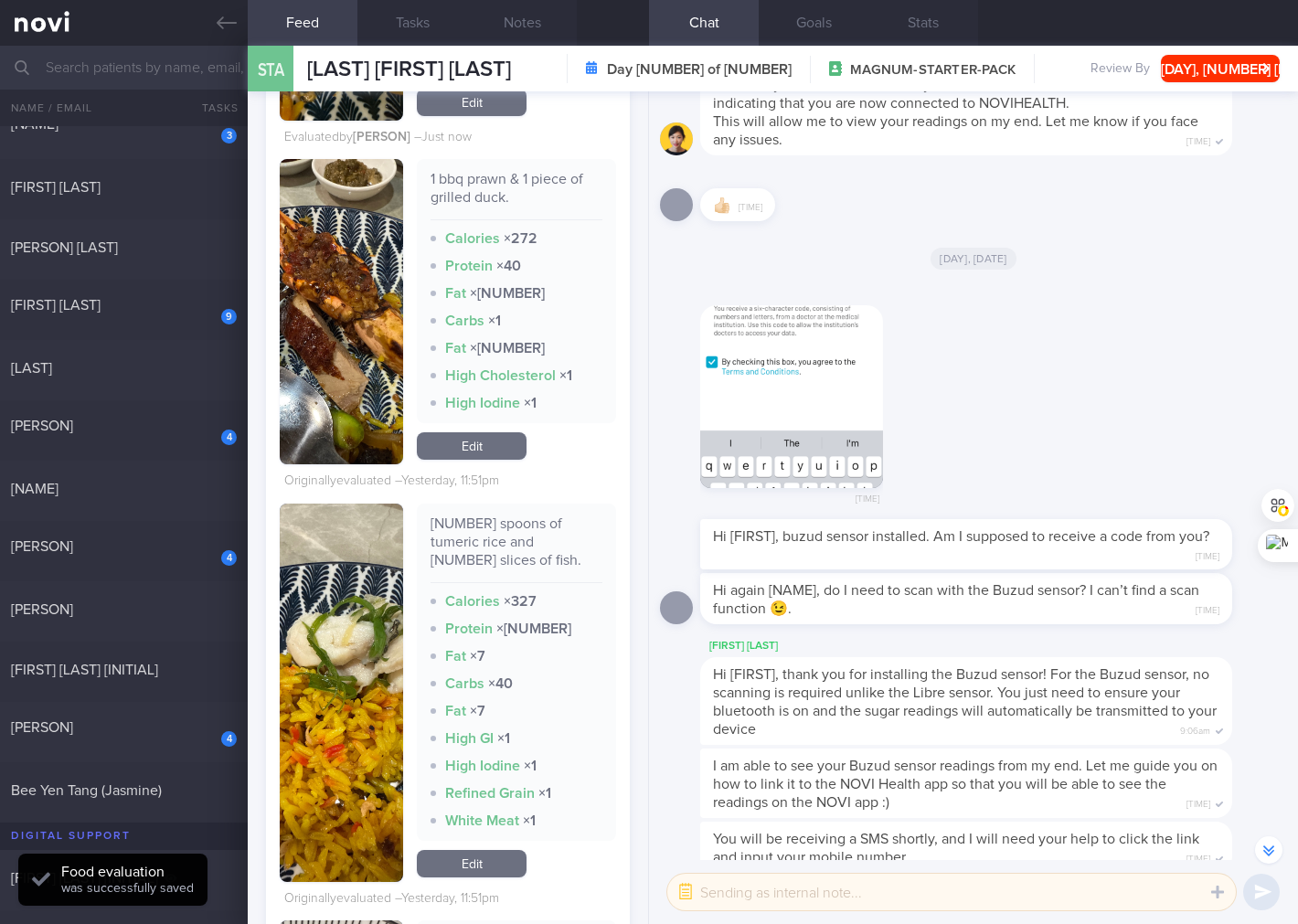 scroll, scrollTop: 4333, scrollLeft: 0, axis: vertical 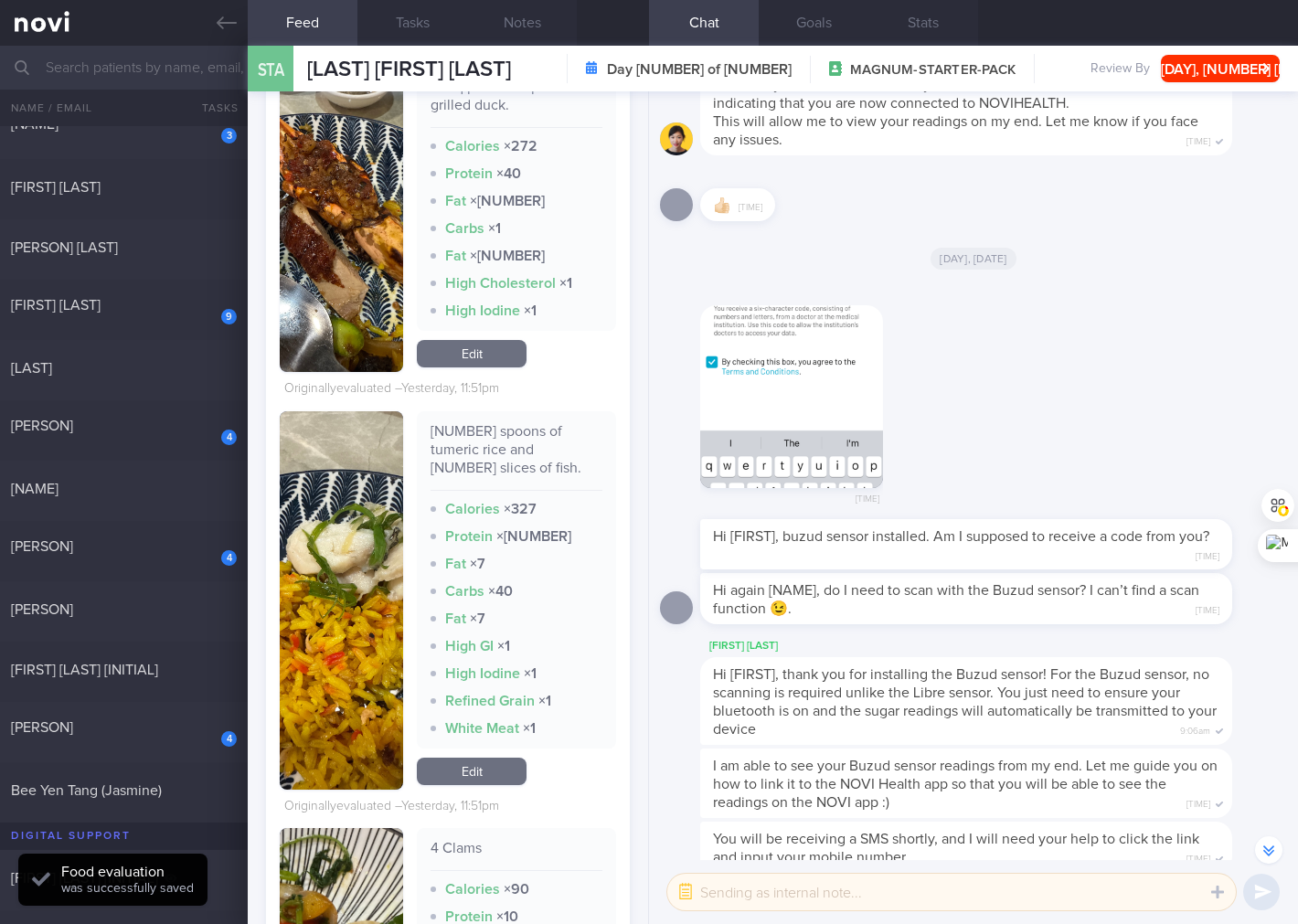 click on "[NUMBER] spoons of tumeric rice and [NUMBER] slices of fish." at bounding box center (516, 456) 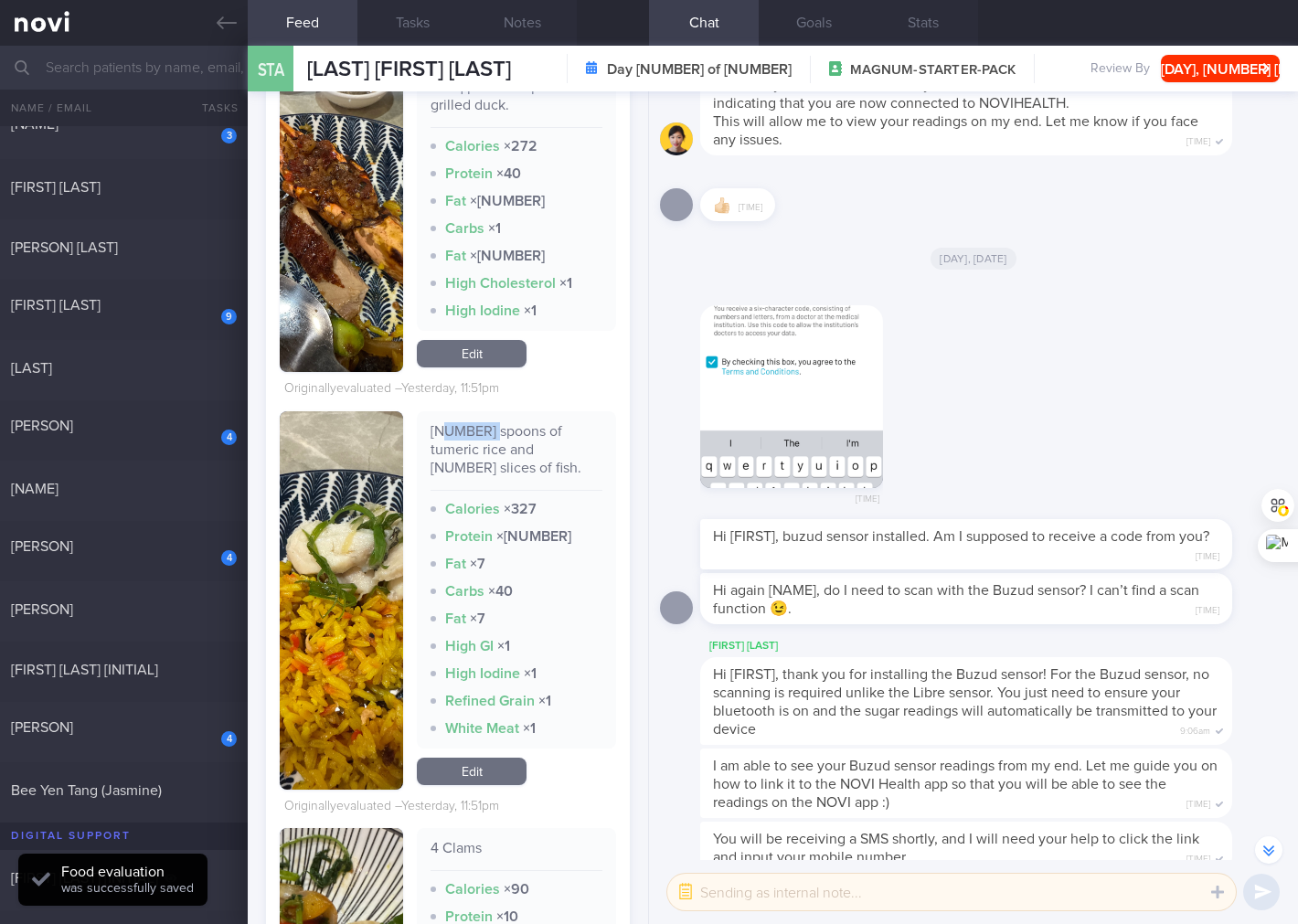 click on "[NUMBER] spoons of tumeric rice and [NUMBER] slices of fish." at bounding box center [516, 456] 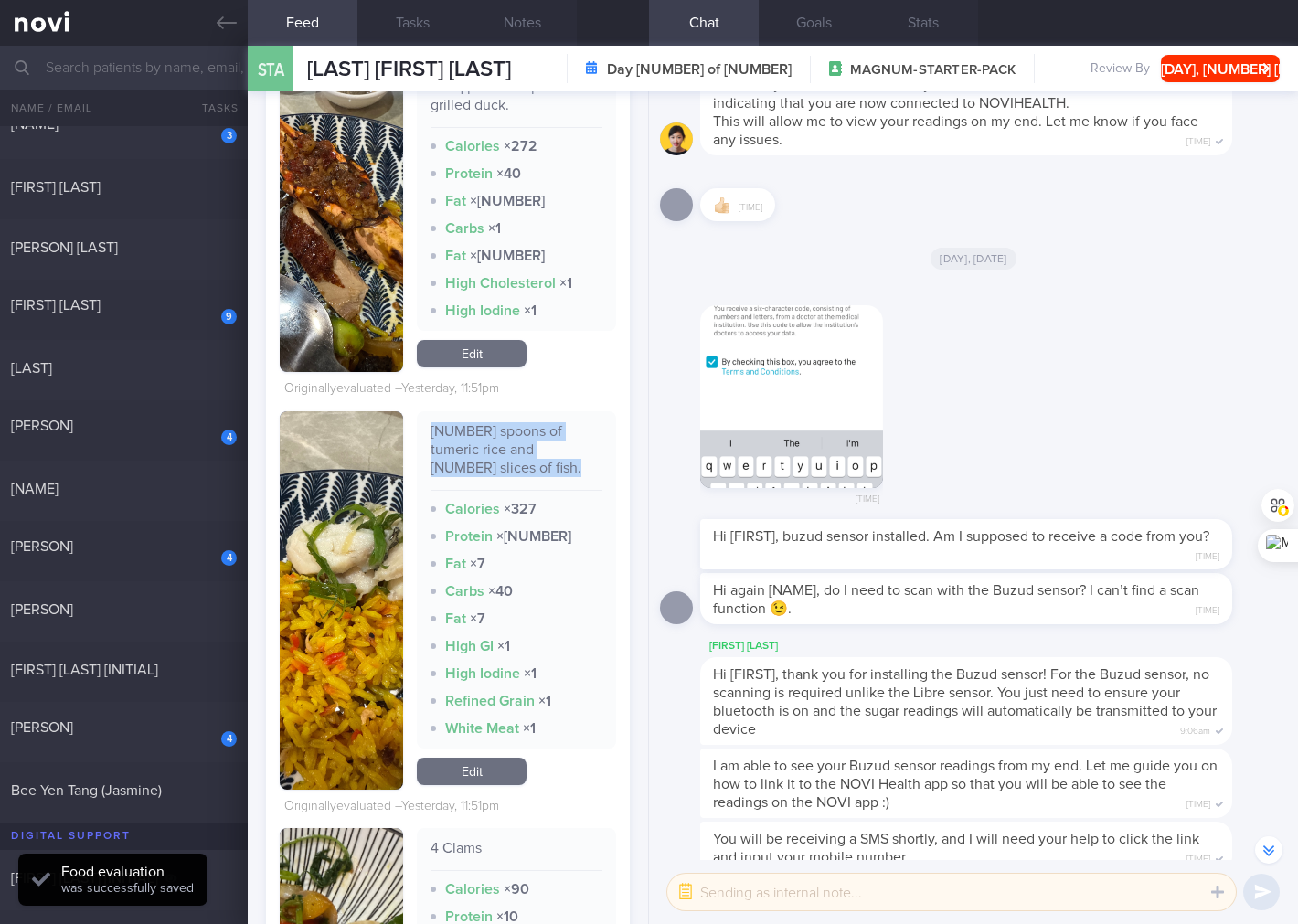 click on "[NUMBER] spoons of tumeric rice and [NUMBER] slices of fish." at bounding box center (516, 456) 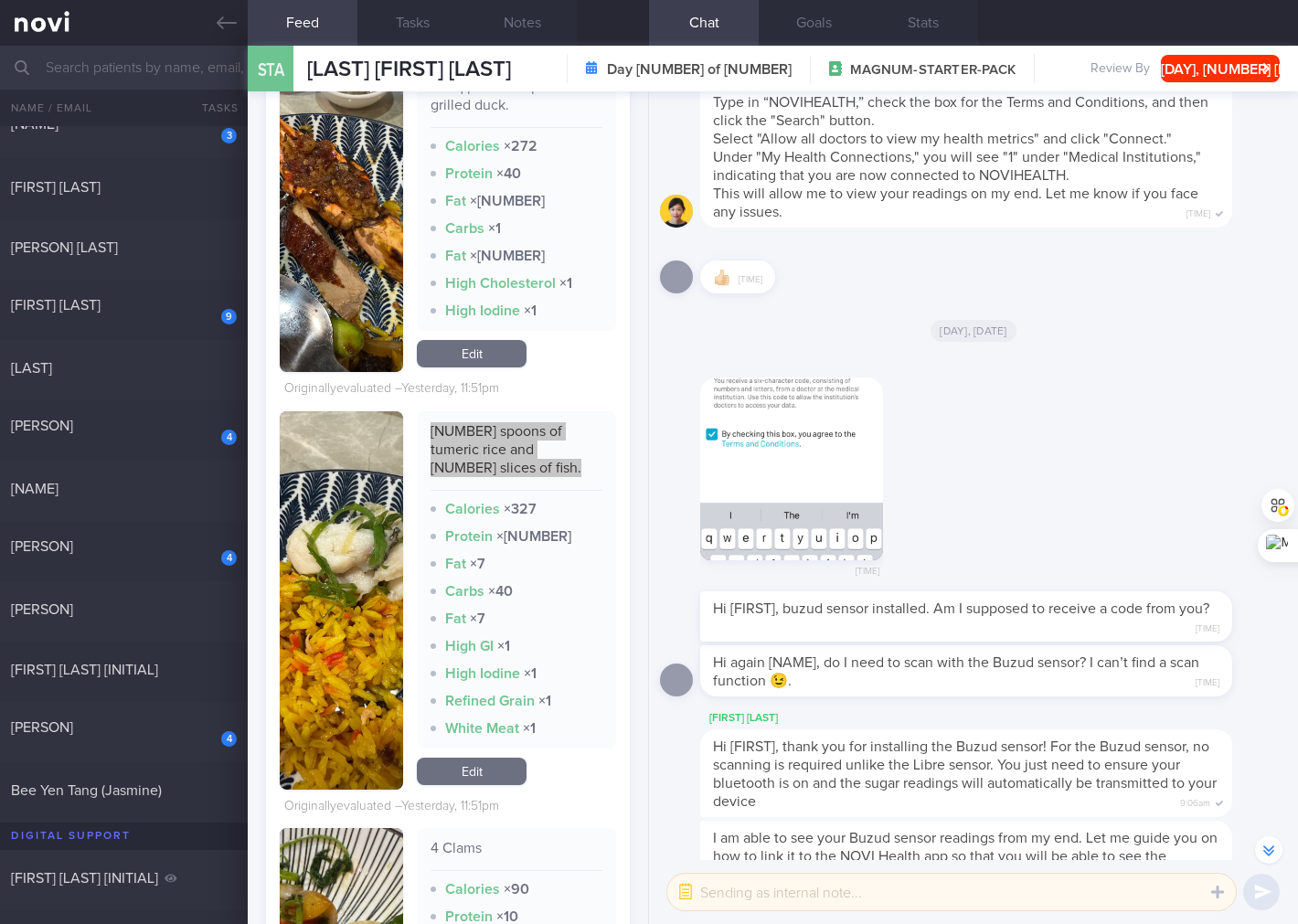 scroll, scrollTop: -1623, scrollLeft: 0, axis: vertical 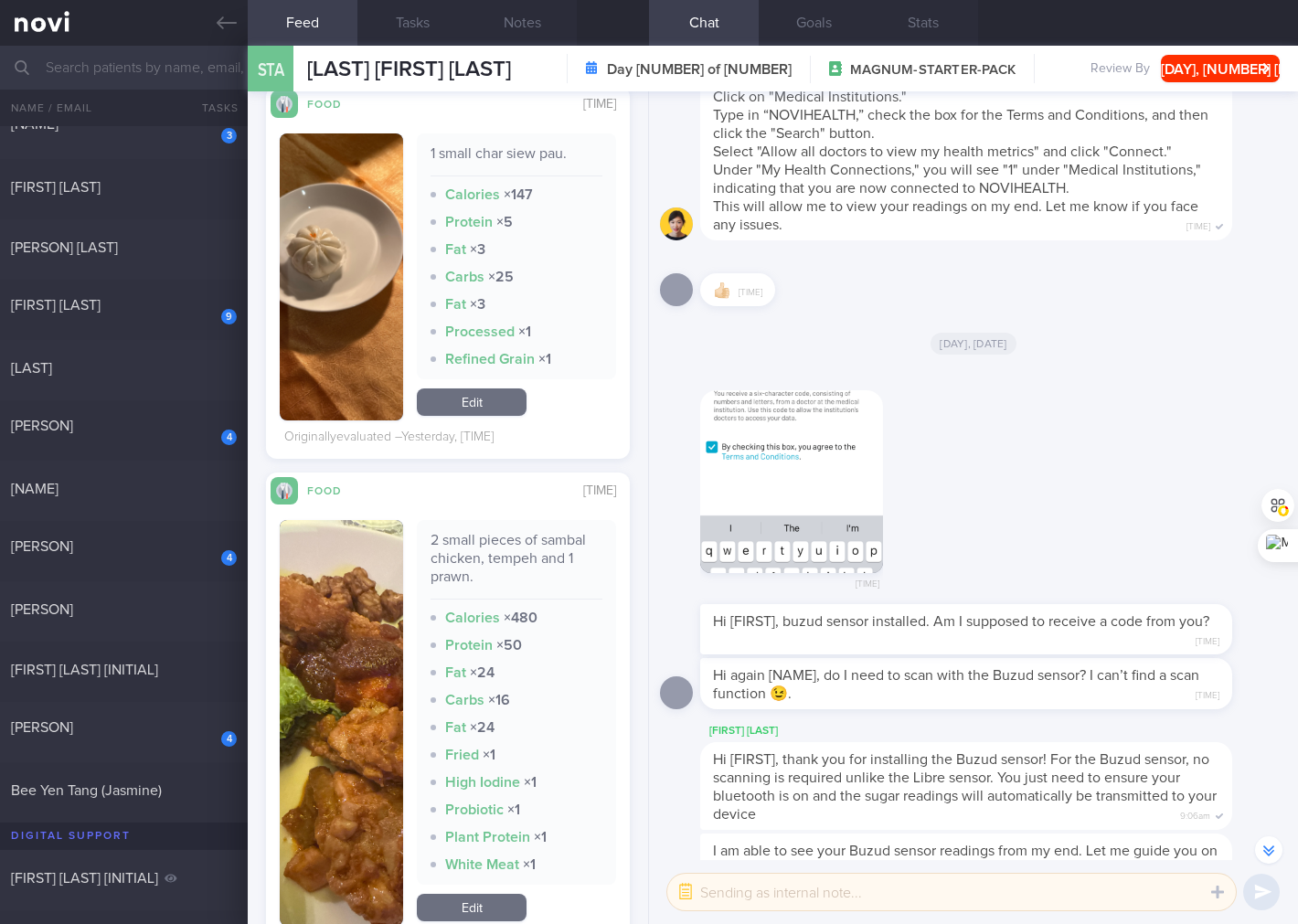 click on "2 small pieces of sambal chicken, tempeh and 1 prawn." at bounding box center (516, 565) 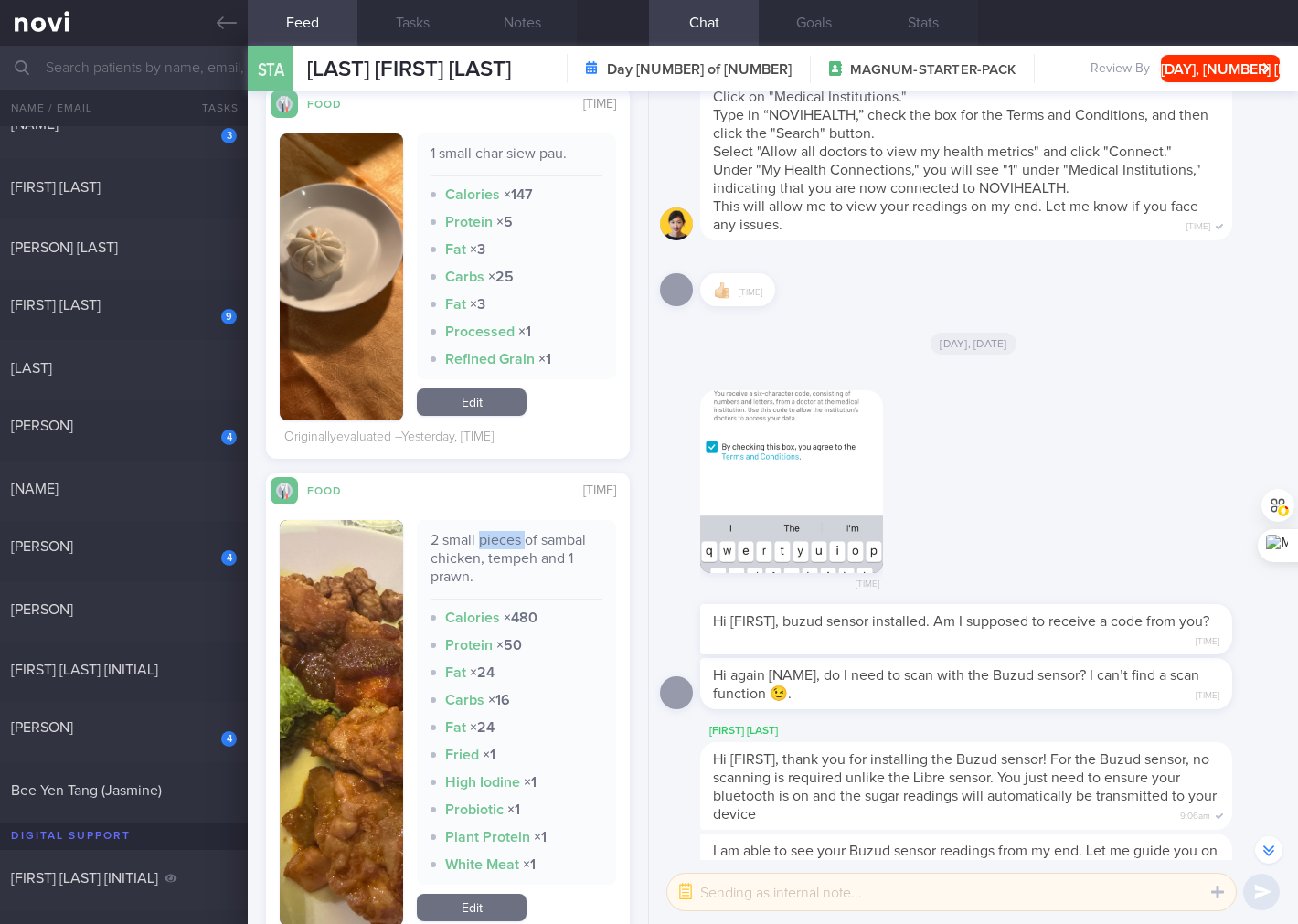 click on "2 small pieces of sambal chicken, tempeh and 1 prawn." at bounding box center [516, 565] 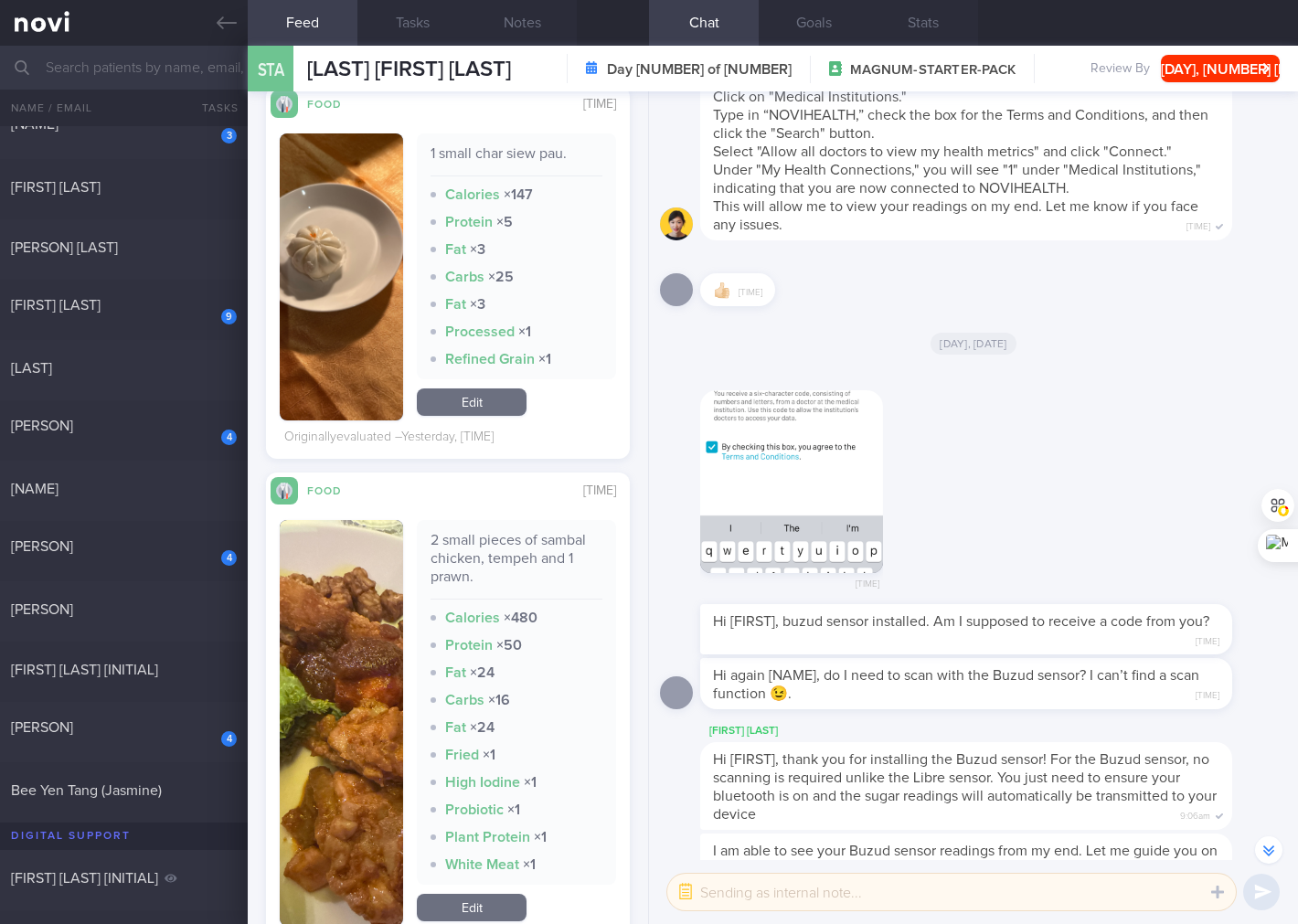 click on "2 small pieces of sambal chicken, tempeh and 1 prawn." at bounding box center [516, 565] 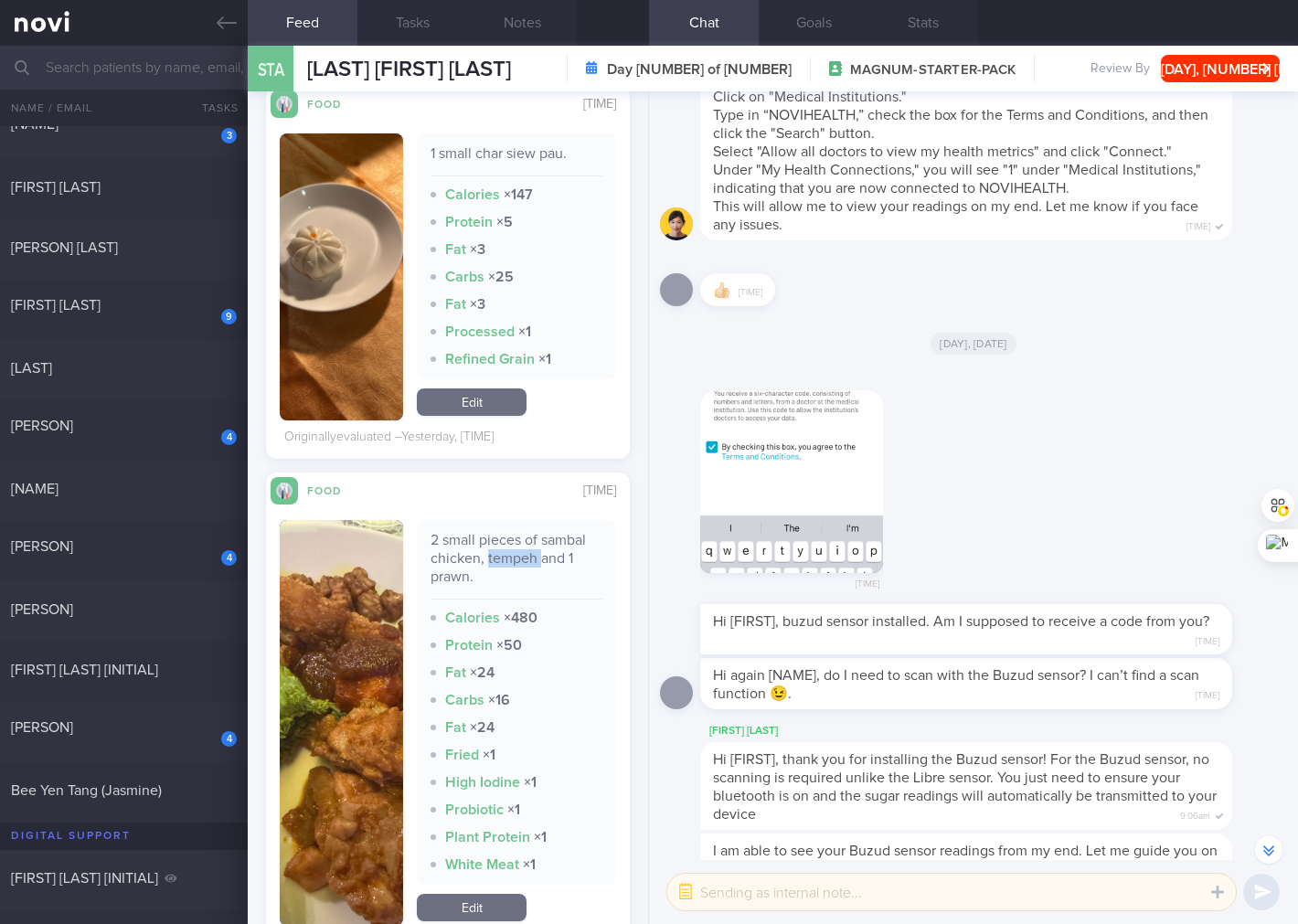click on "2 small pieces of sambal chicken, tempeh and 1 prawn." at bounding box center [516, 565] 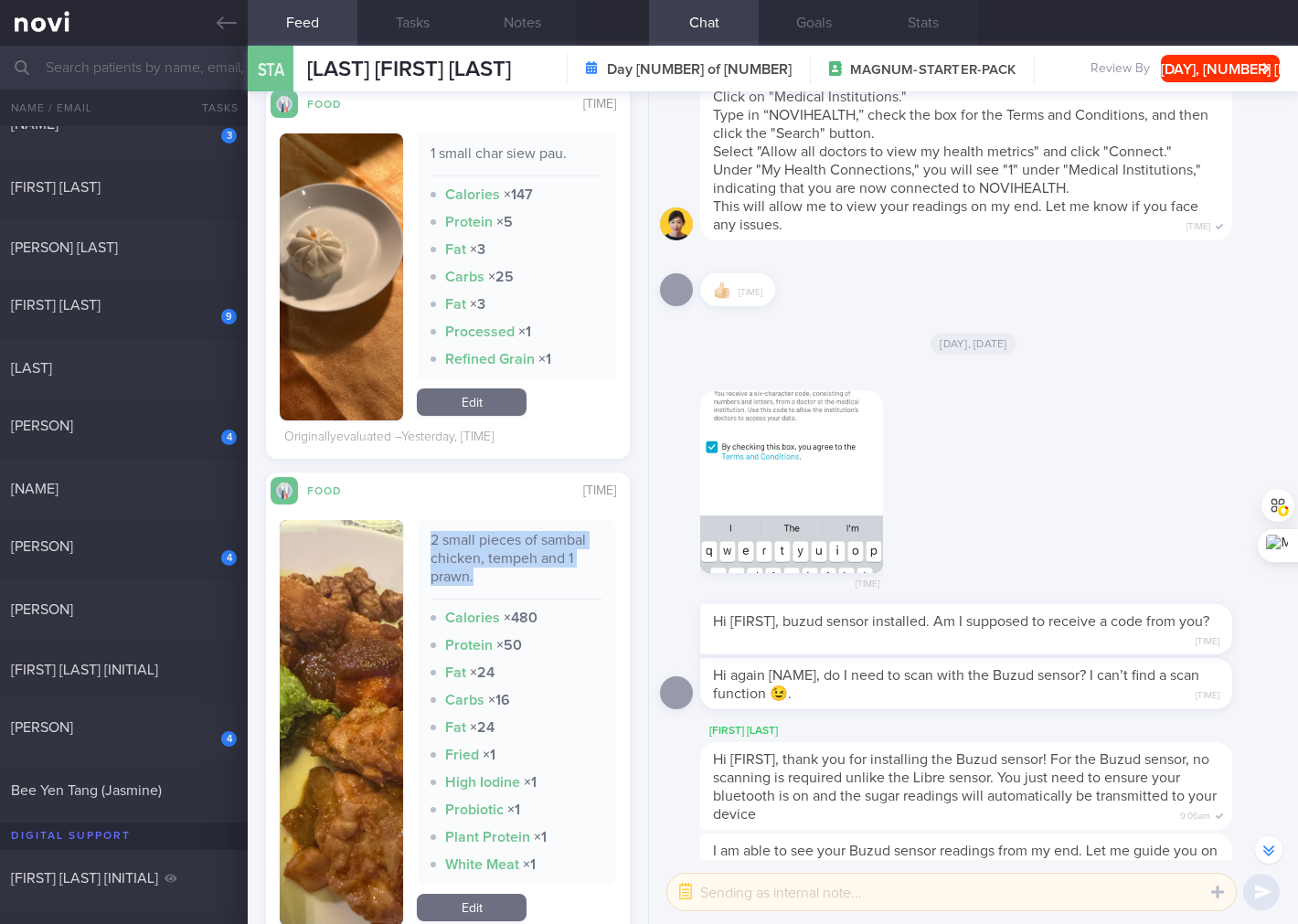click on "2 small pieces of sambal chicken, tempeh and 1 prawn." at bounding box center [516, 565] 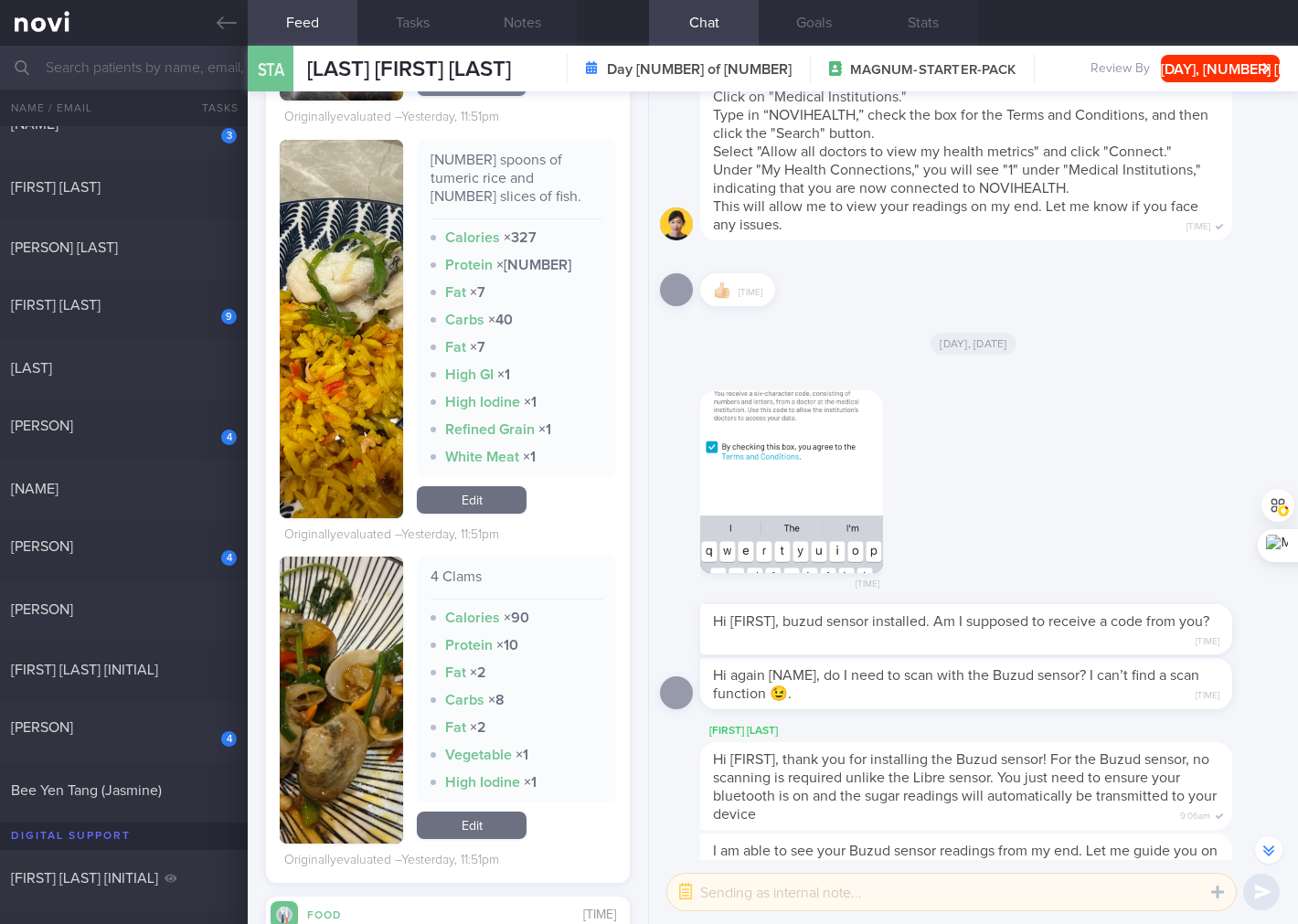 scroll, scrollTop: 4603, scrollLeft: 0, axis: vertical 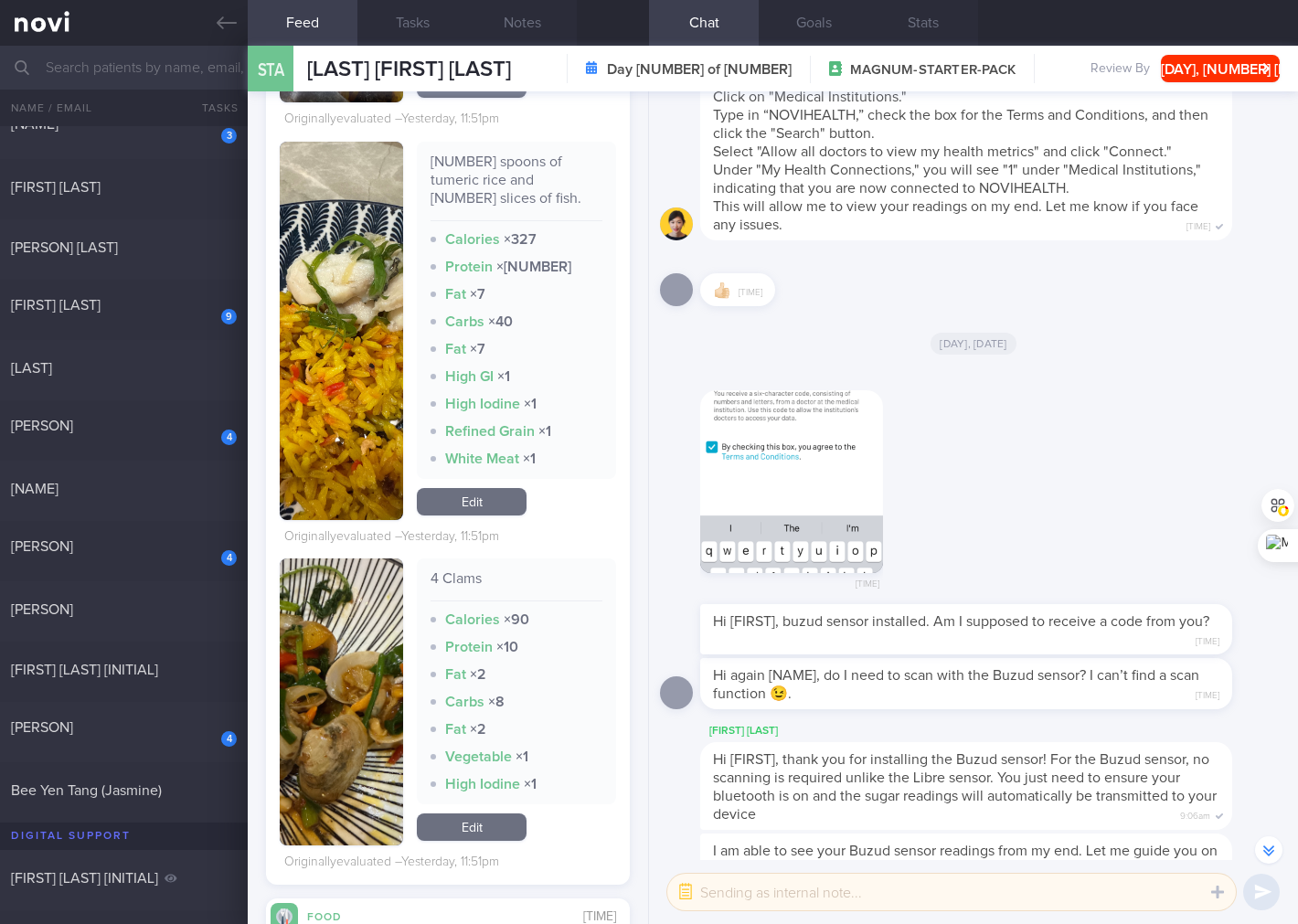 click on "Edit" at bounding box center (472, 502) 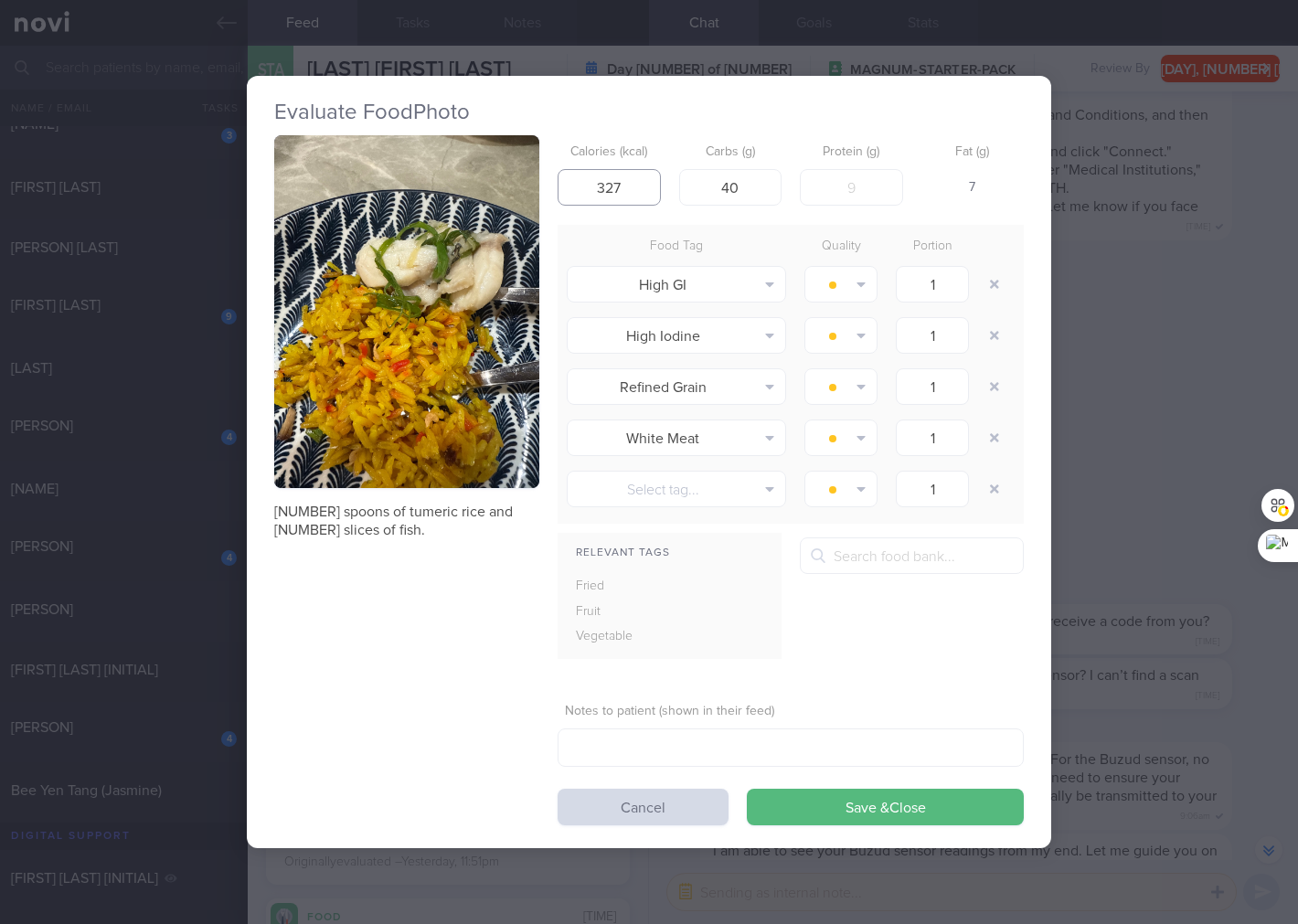 click on "327" at bounding box center [609, 187] 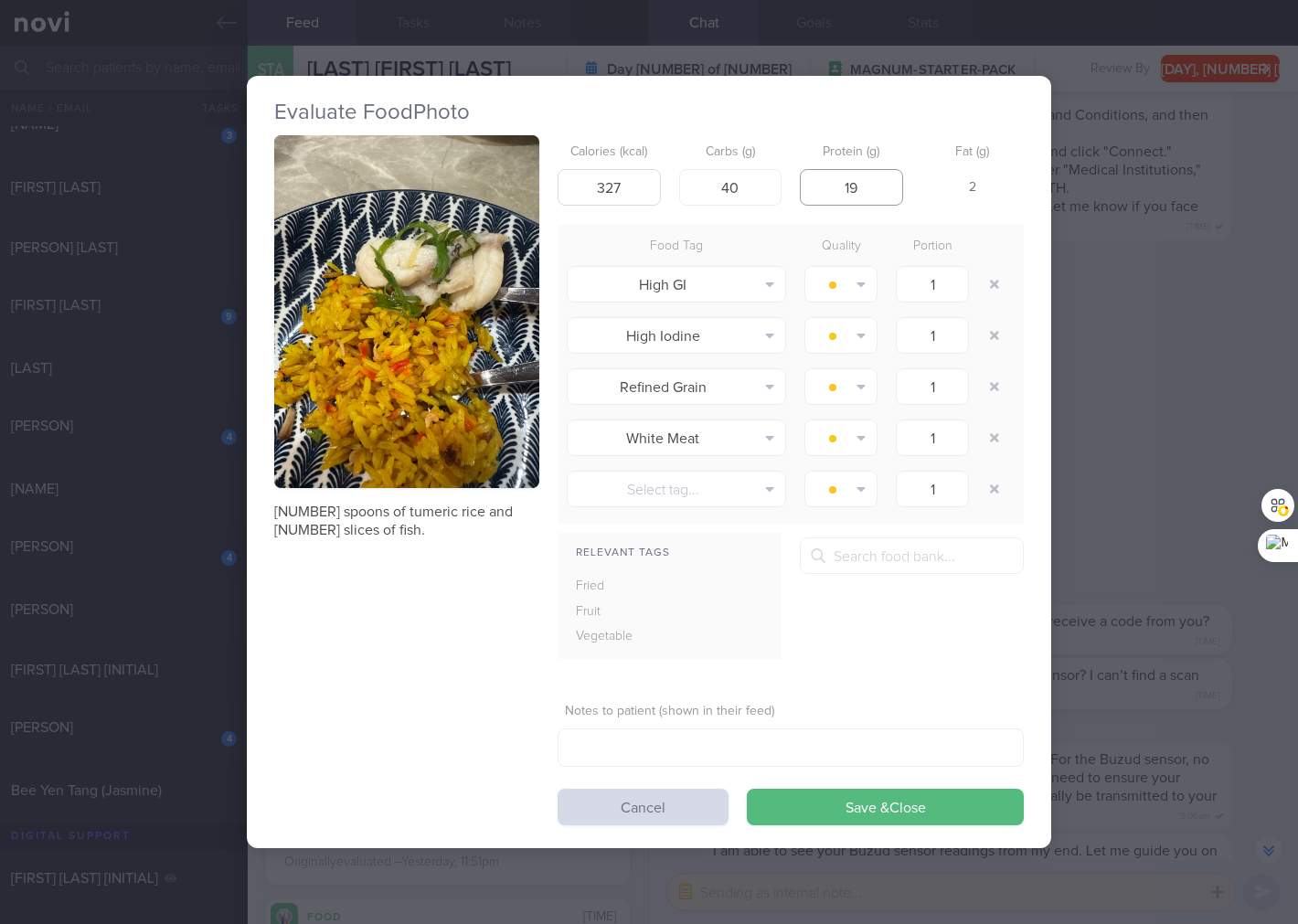 click on "Save &
Close" at bounding box center [885, 807] 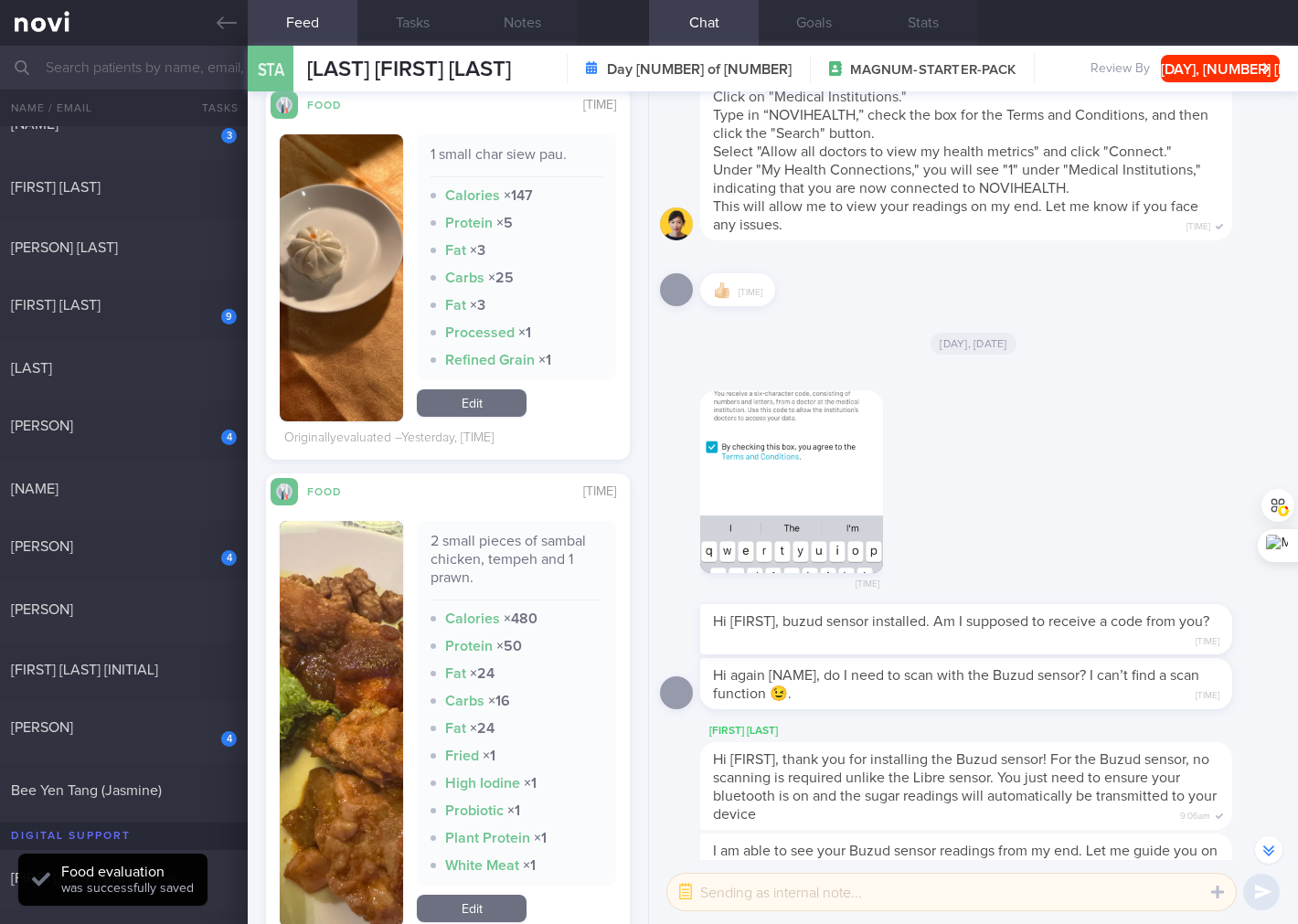 scroll, scrollTop: 5687, scrollLeft: 0, axis: vertical 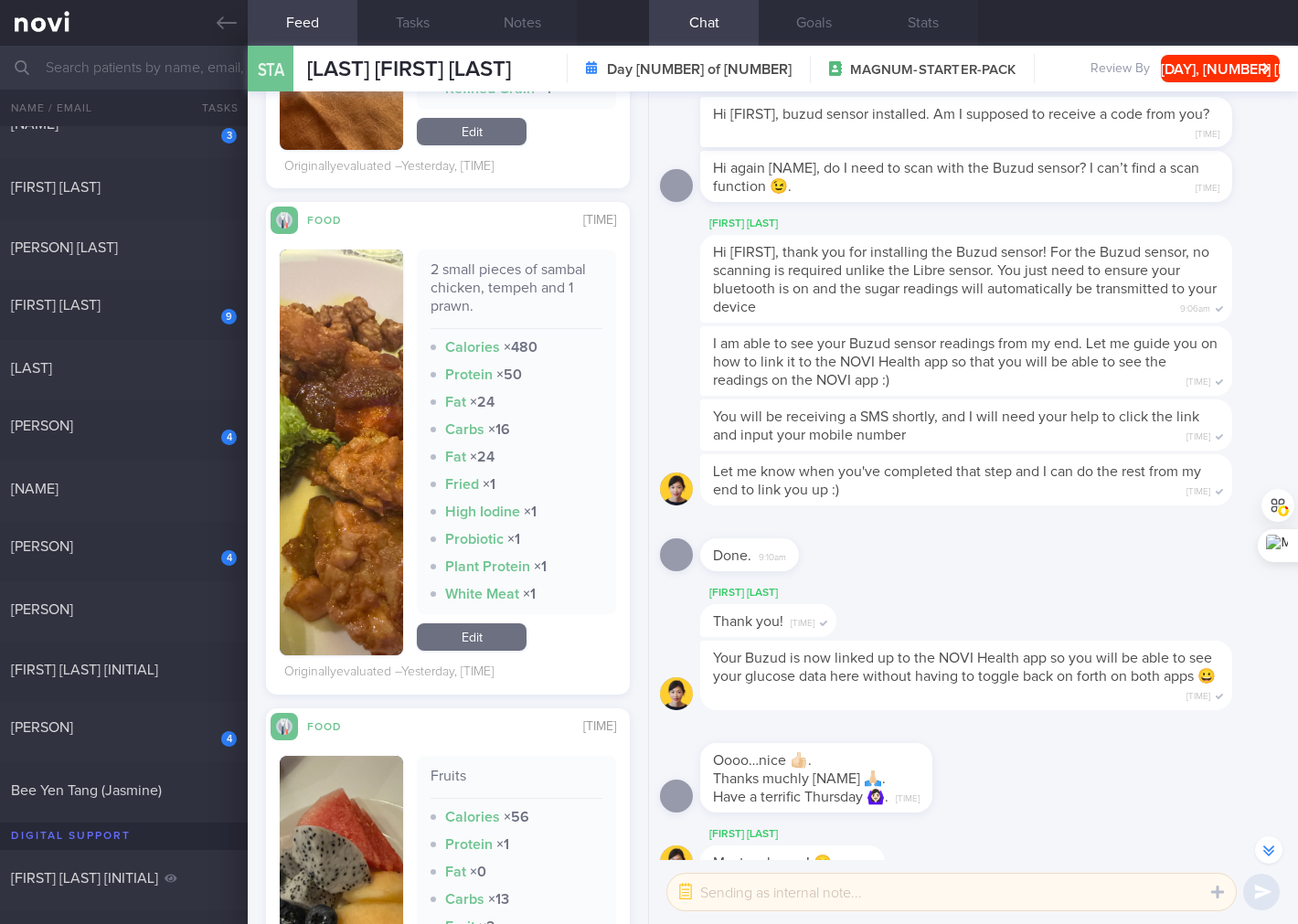 click on "2 small pieces of sambal chicken, tempeh and 1 prawn.
Calories
×  480
Protein
×  50
Fat
×  24
Carbs
×  16
Fat
×  24
Fried
×  1
High Iodine
×  1
Probiotic
×  1
Plant Protein
×  1
White Meat
×  1
Edit" at bounding box center [516, 452] 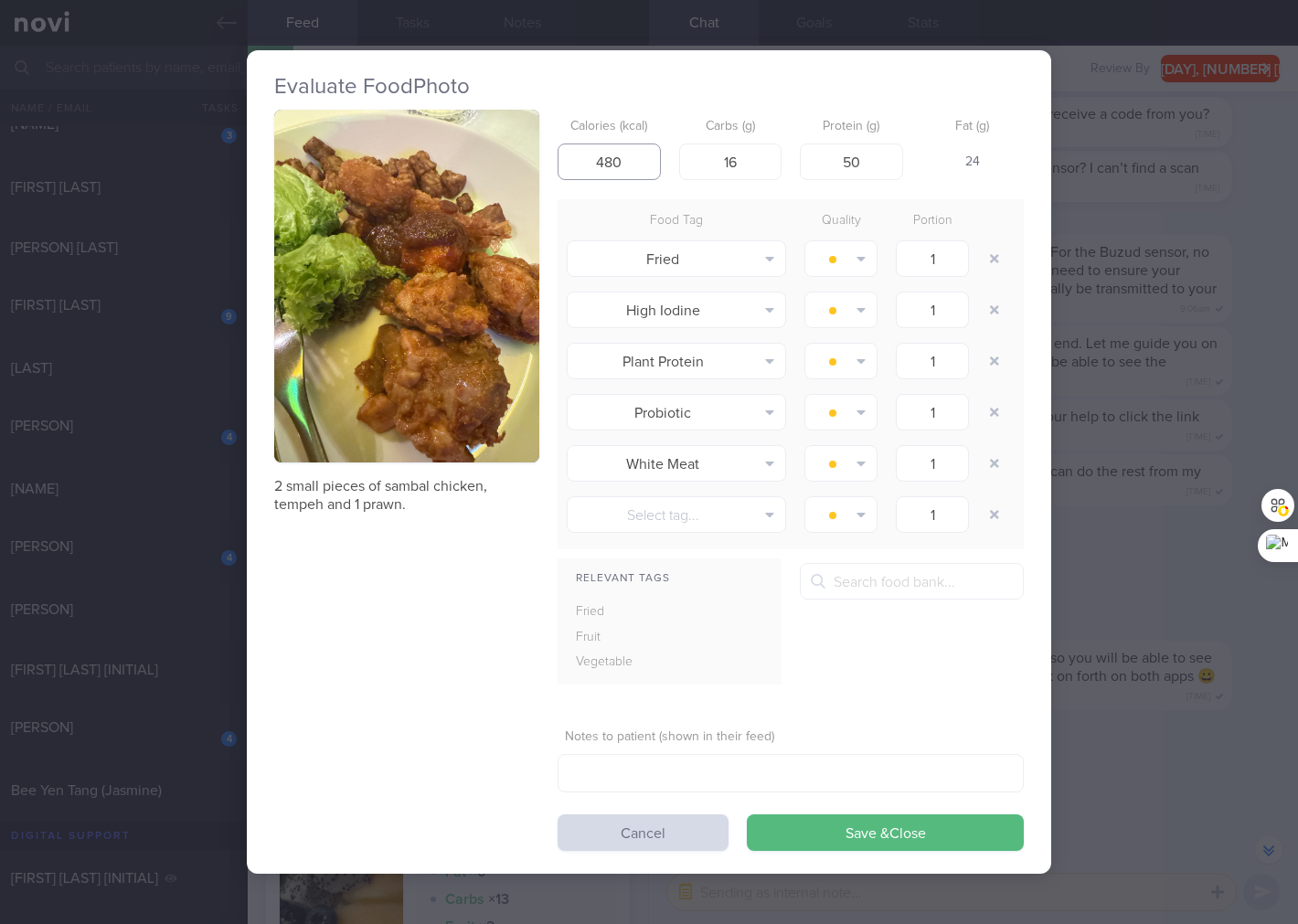 drag, startPoint x: 647, startPoint y: 165, endPoint x: 590, endPoint y: 176, distance: 58.051701 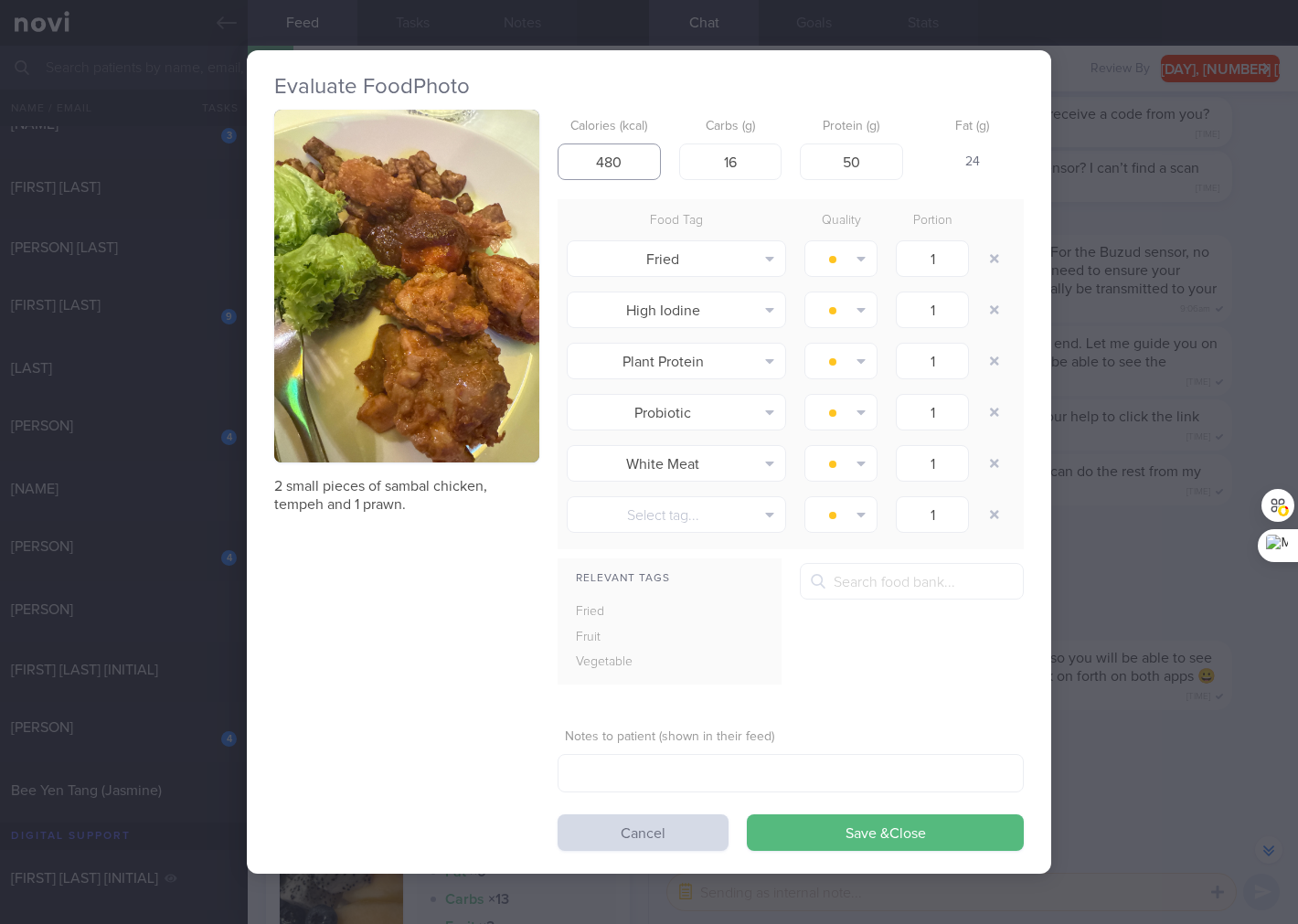 click on "480" at bounding box center [609, 162] 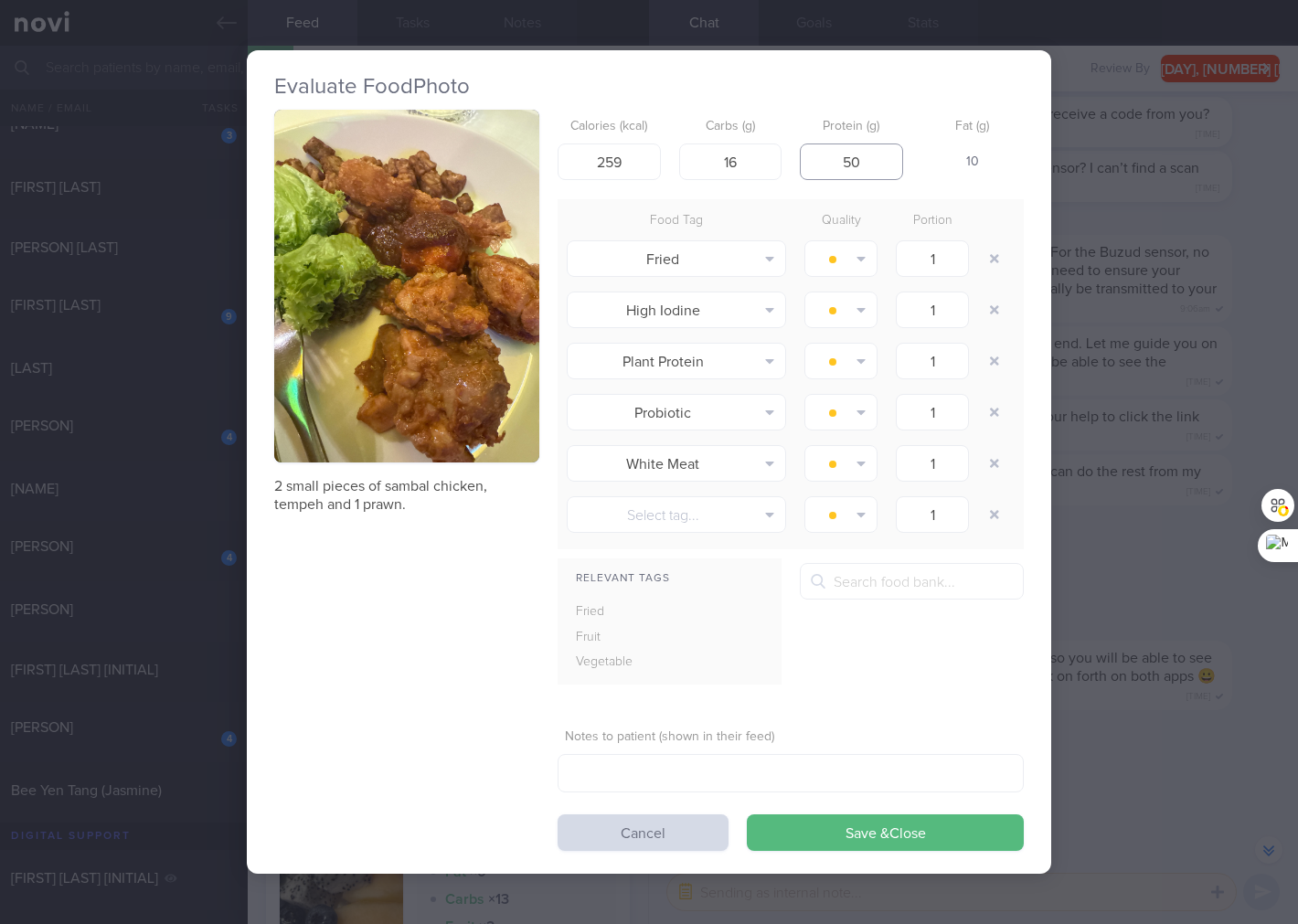 click on "Save &
Close" at bounding box center (885, 833) 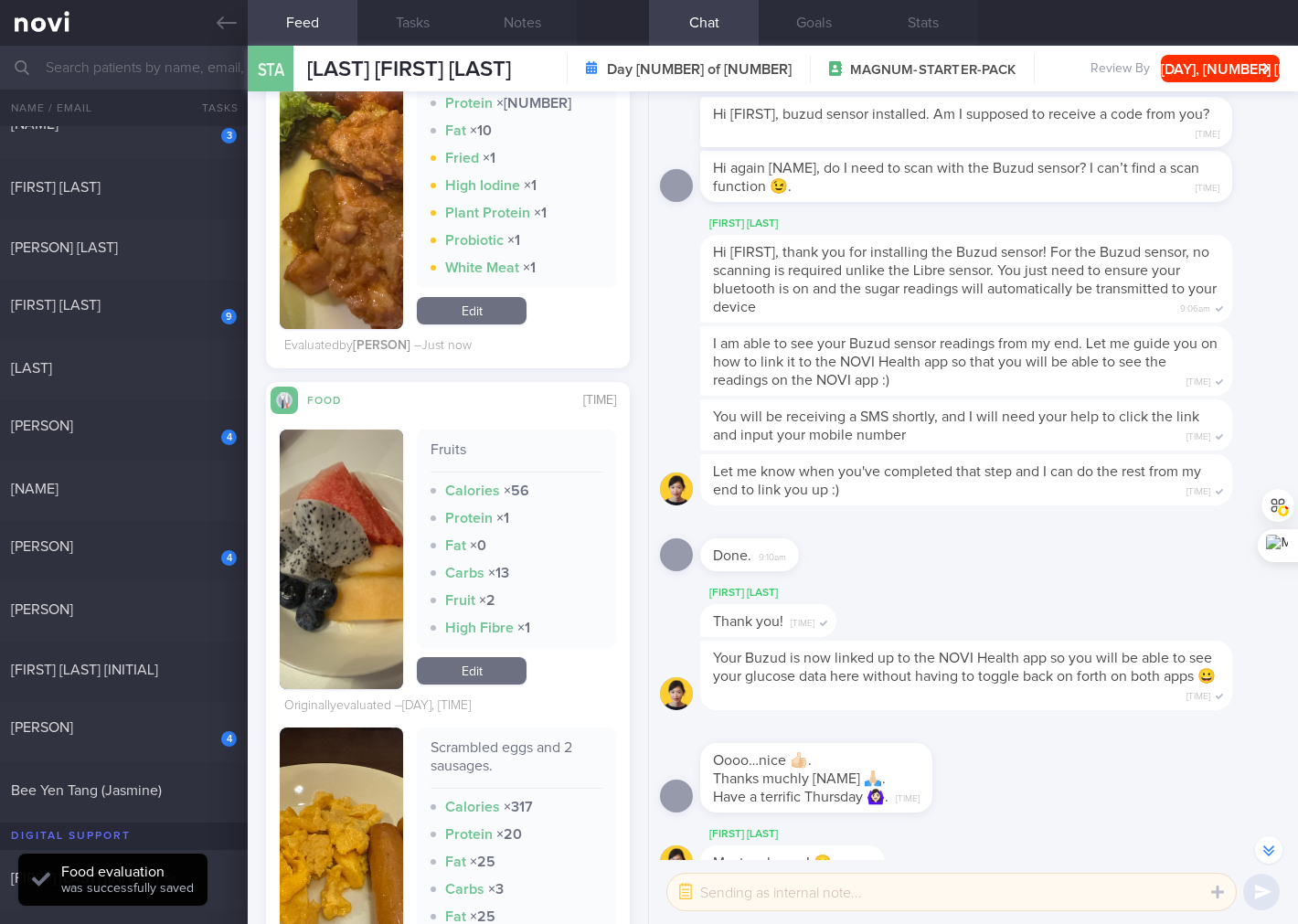 scroll, scrollTop: 6499, scrollLeft: 0, axis: vertical 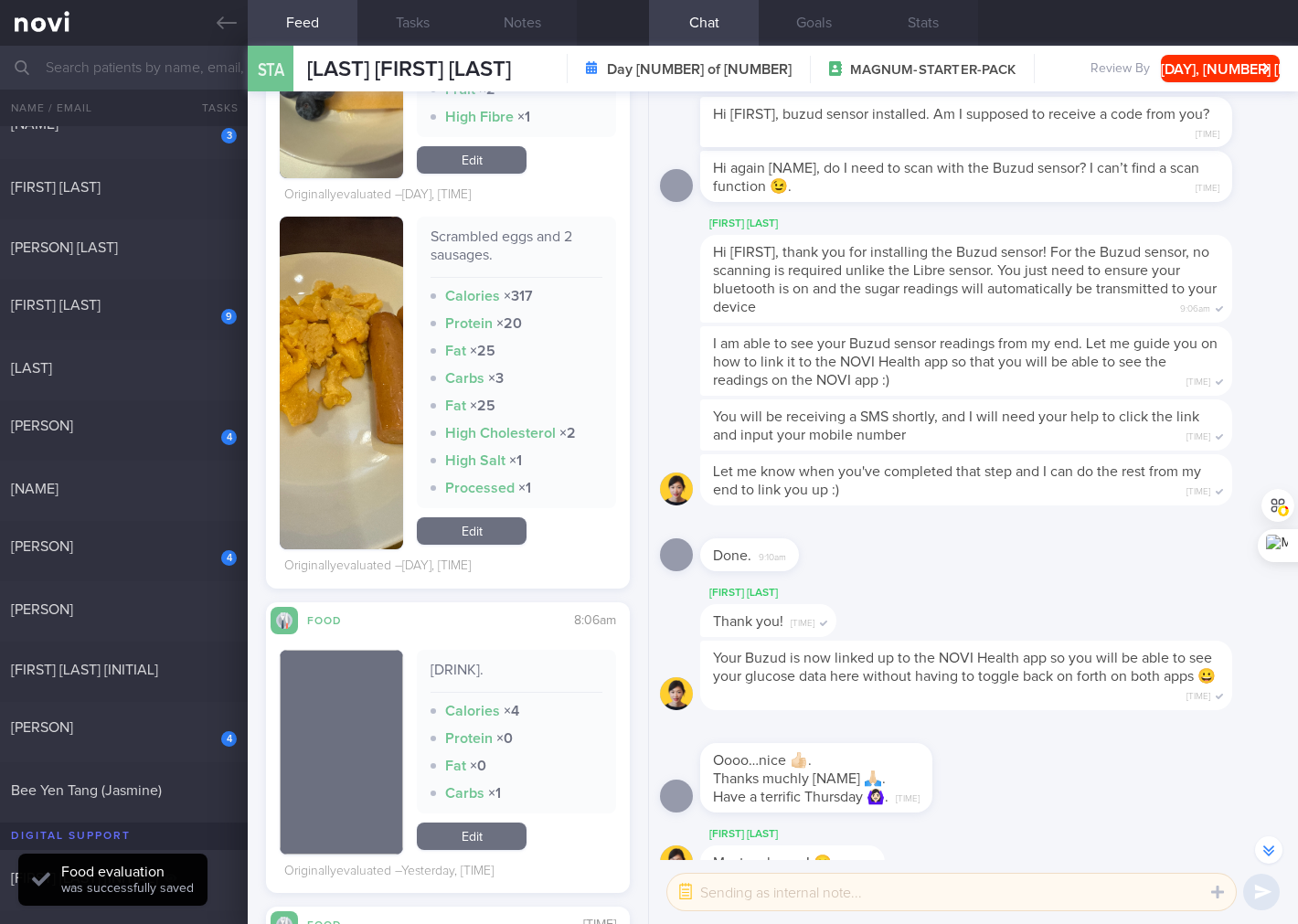click on "Scrambled eggs and 2 sausages." at bounding box center [516, 252] 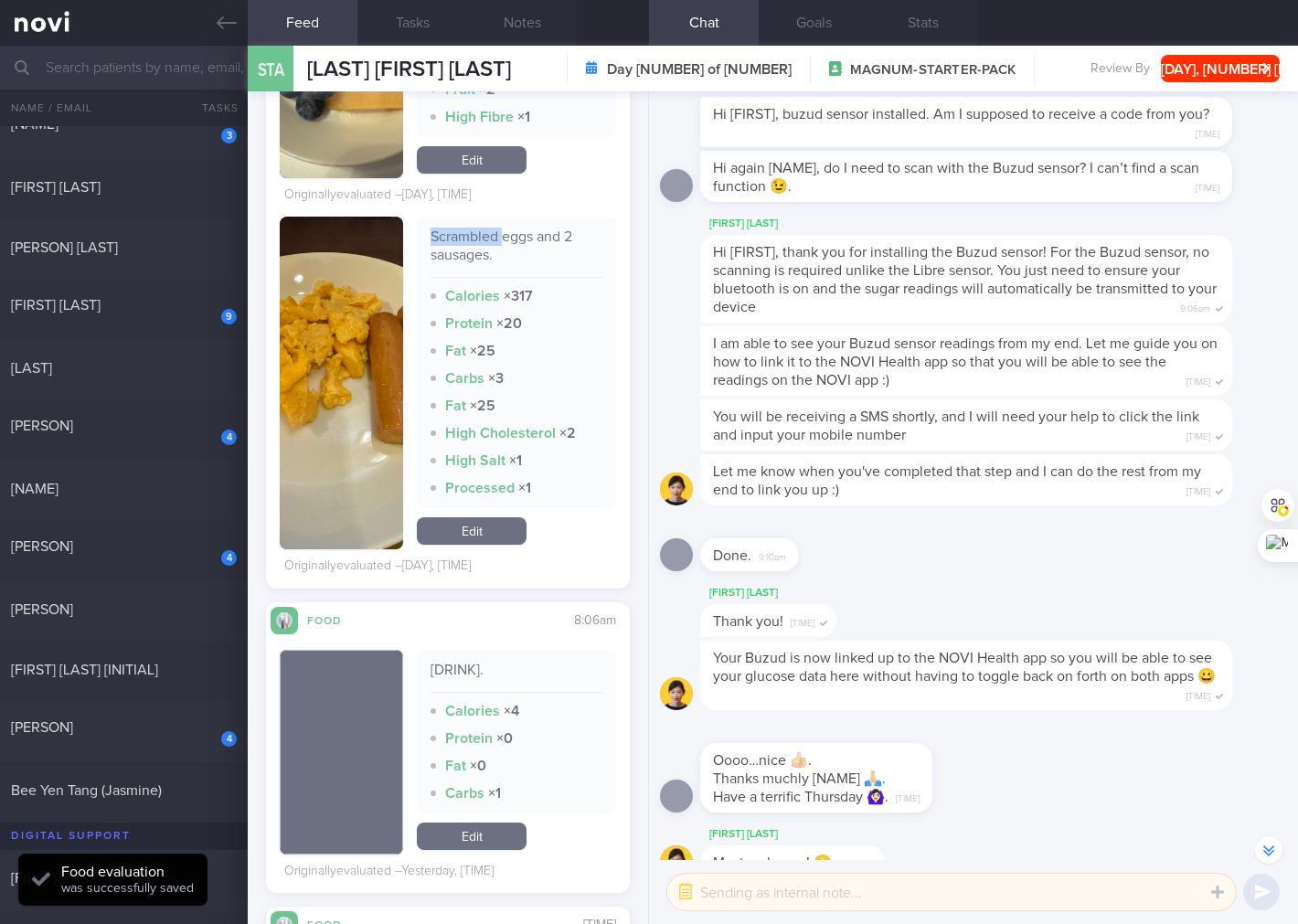 click on "Scrambled eggs and 2 sausages." at bounding box center [516, 252] 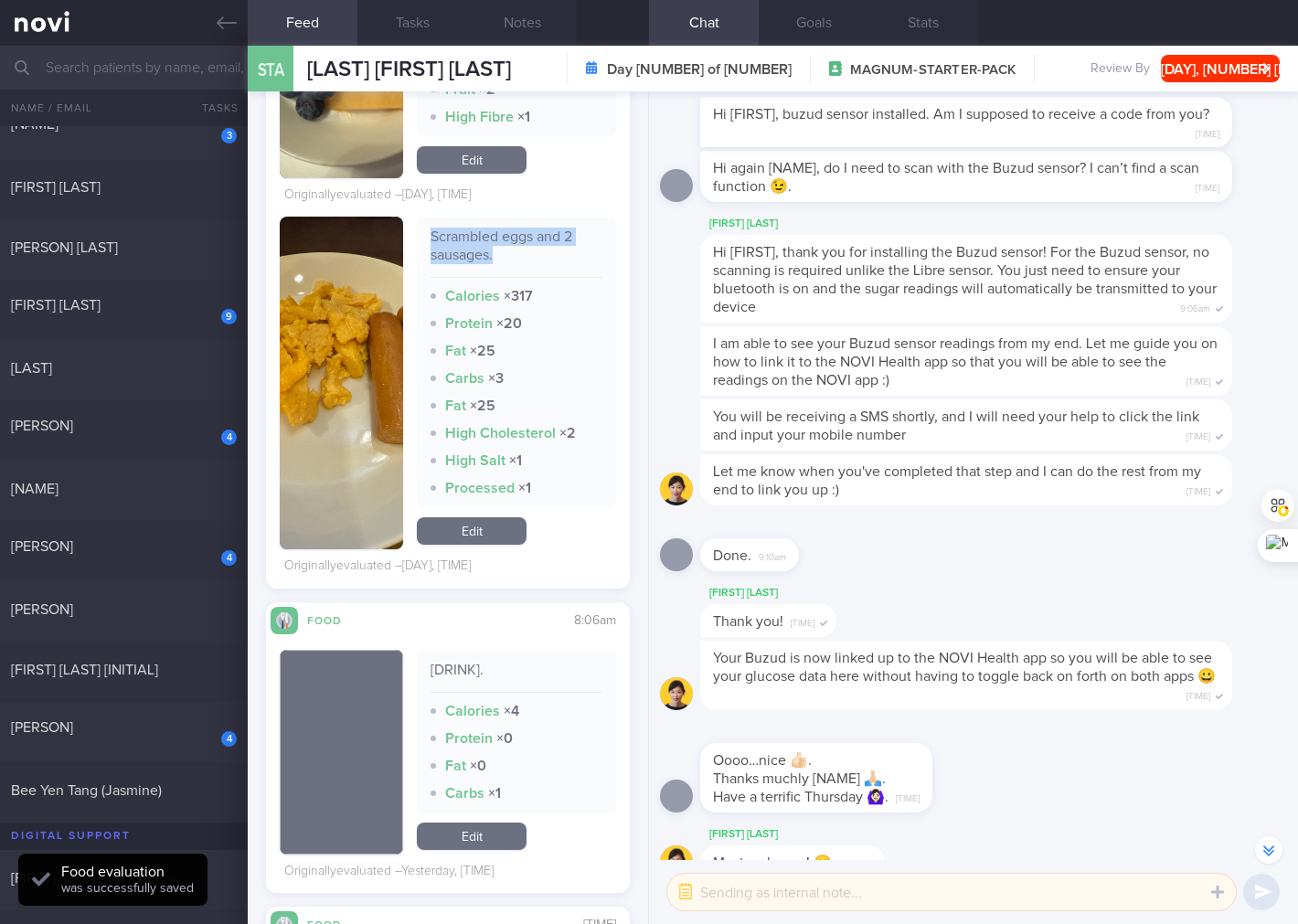 click on "Scrambled eggs and 2 sausages." at bounding box center (516, 252) 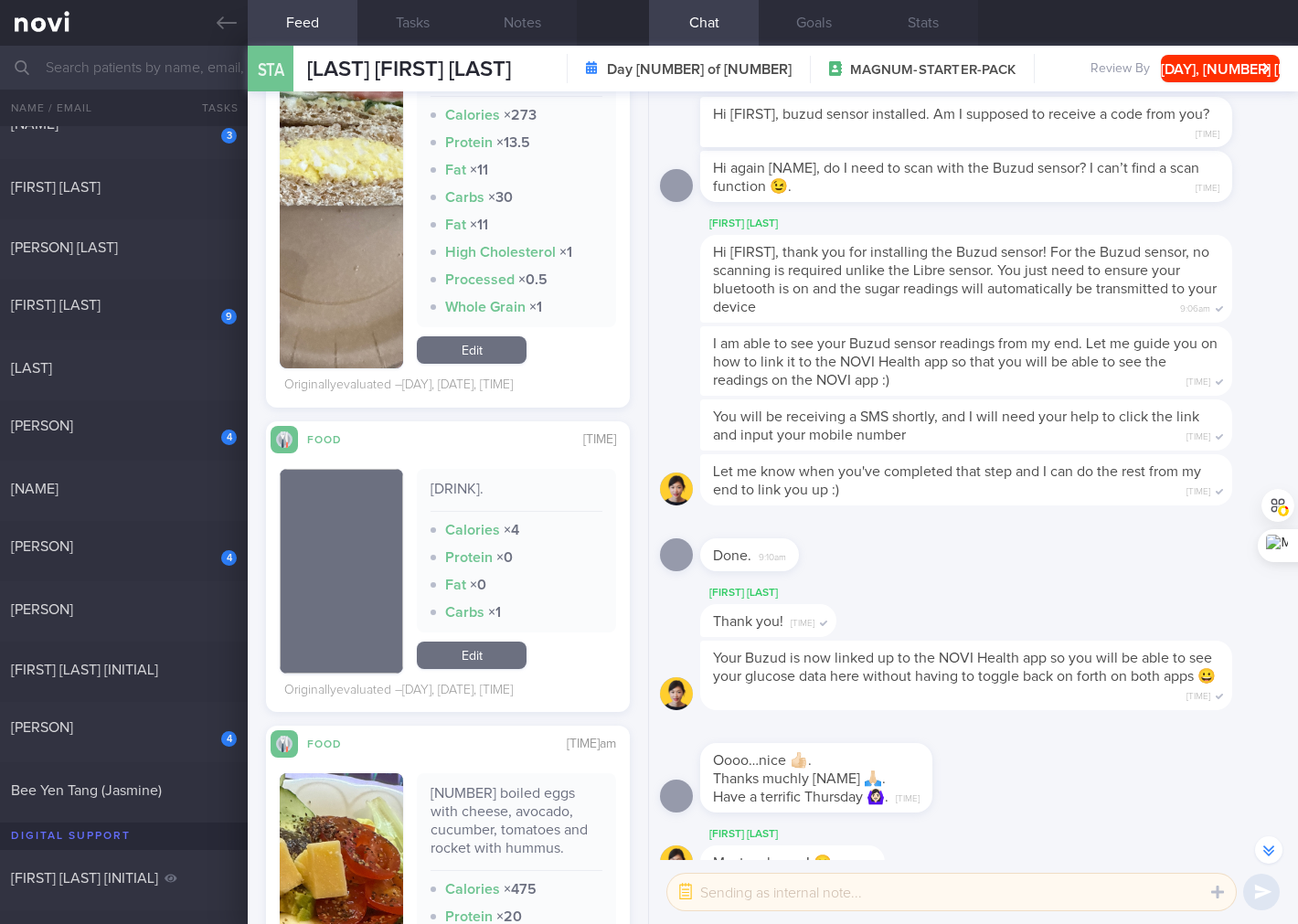 scroll, scrollTop: 8936, scrollLeft: 0, axis: vertical 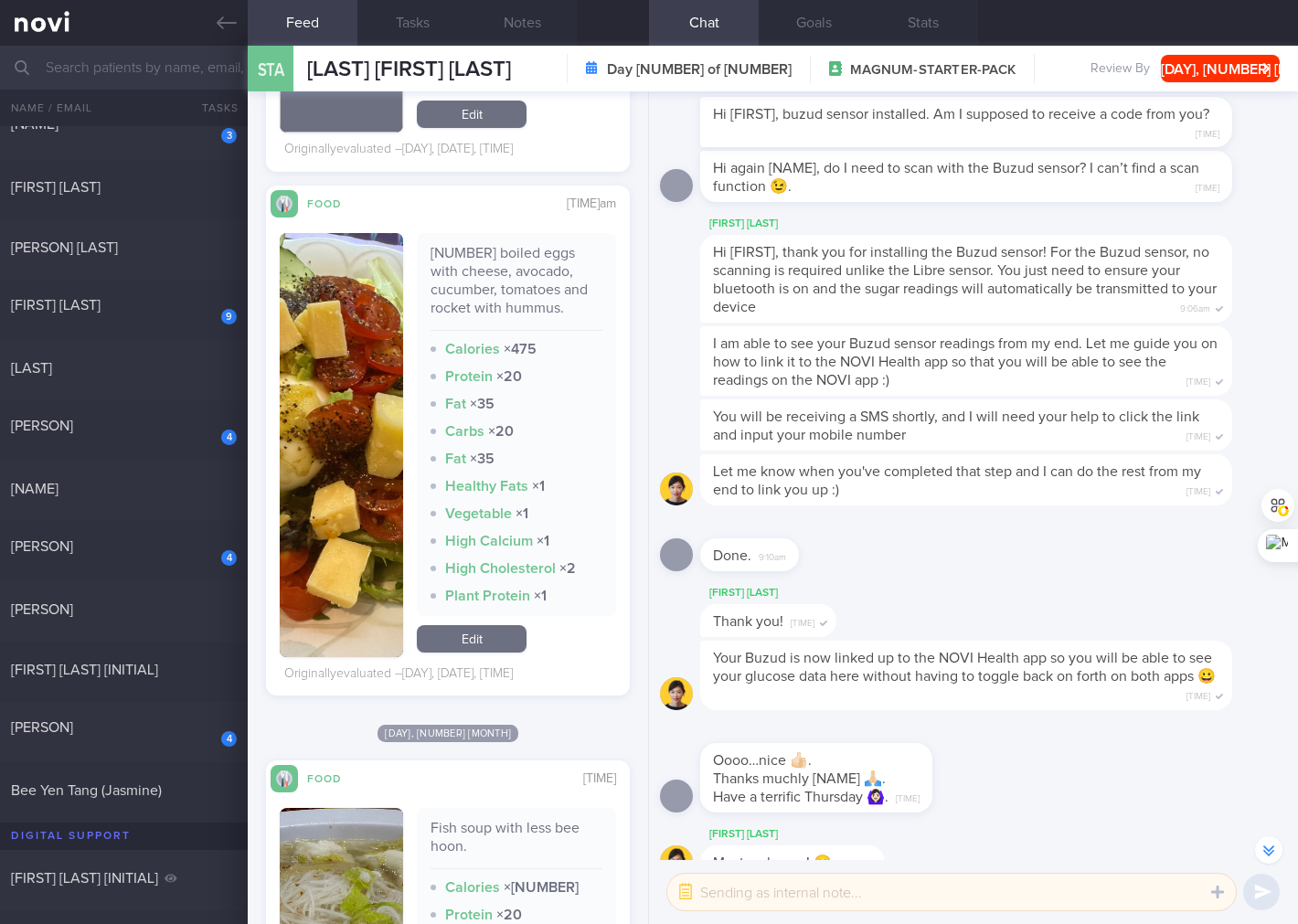 click on "[NUMBER] boiled eggs with cheese, avocado, cucumber, tomatoes and rocket with hummus." at bounding box center [516, 287] 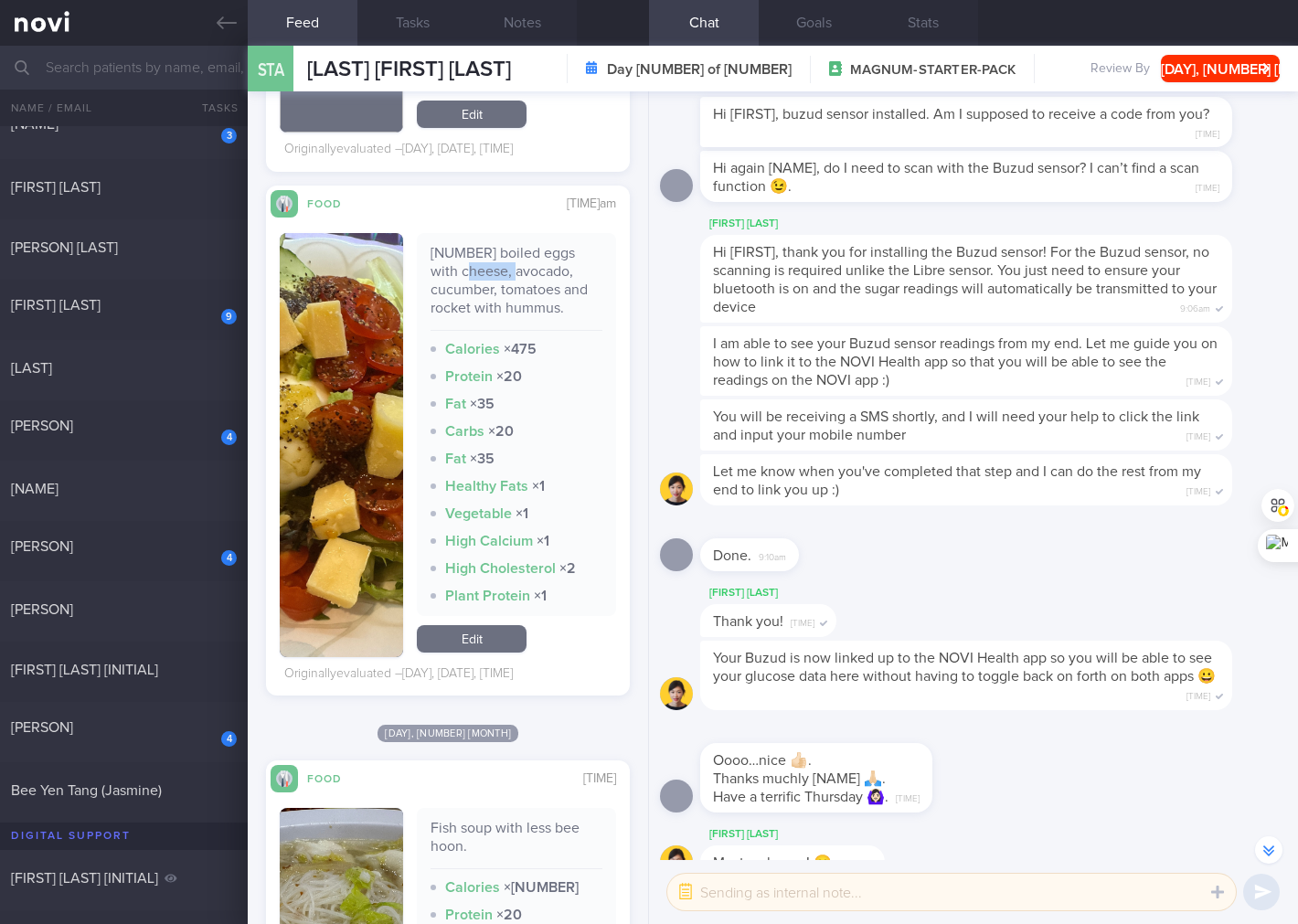 click on "[NUMBER] boiled eggs with cheese, avocado, cucumber, tomatoes and rocket with hummus." at bounding box center [516, 287] 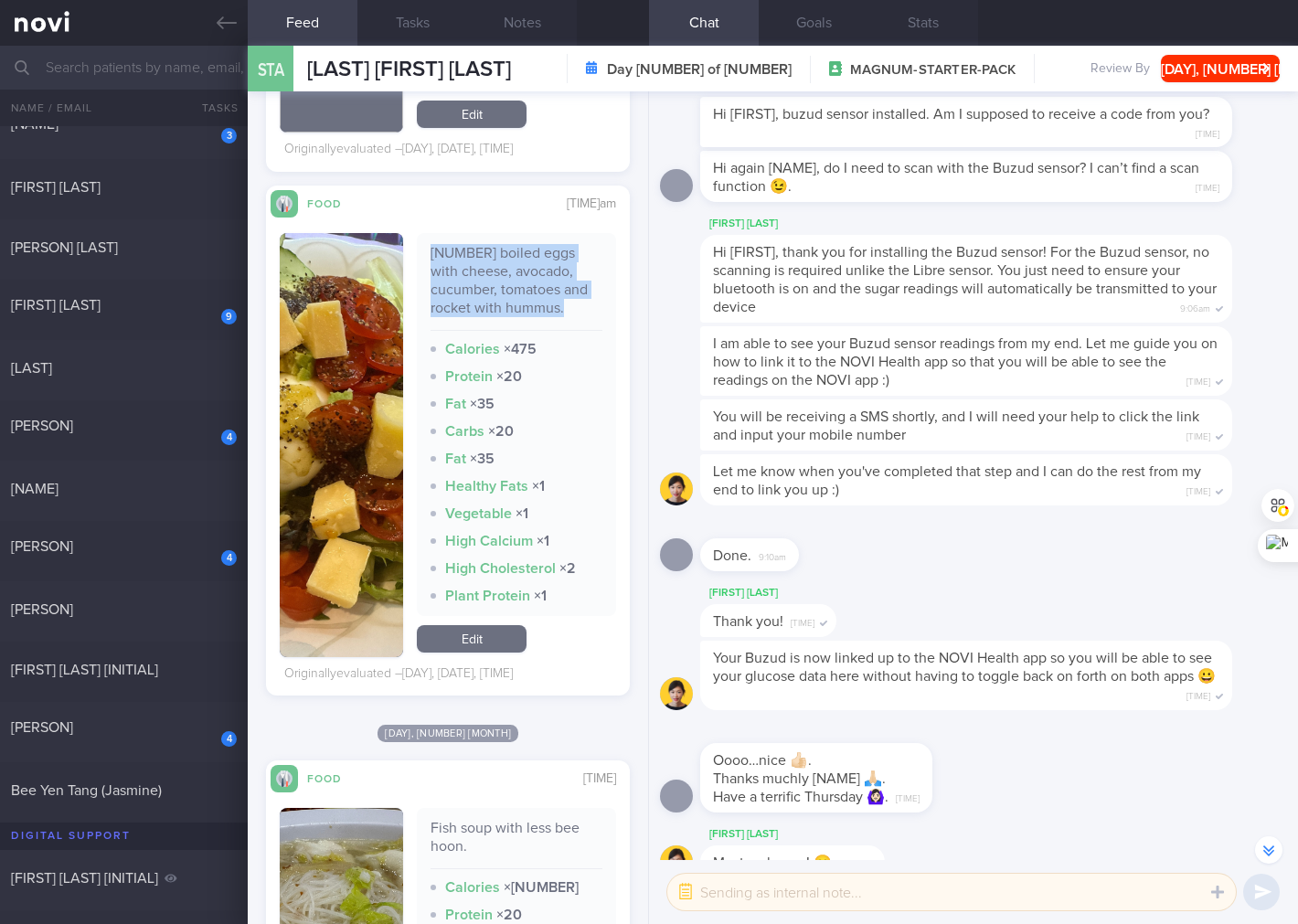 click on "[NUMBER] boiled eggs with cheese, avocado, cucumber, tomatoes and rocket with hummus." at bounding box center [516, 287] 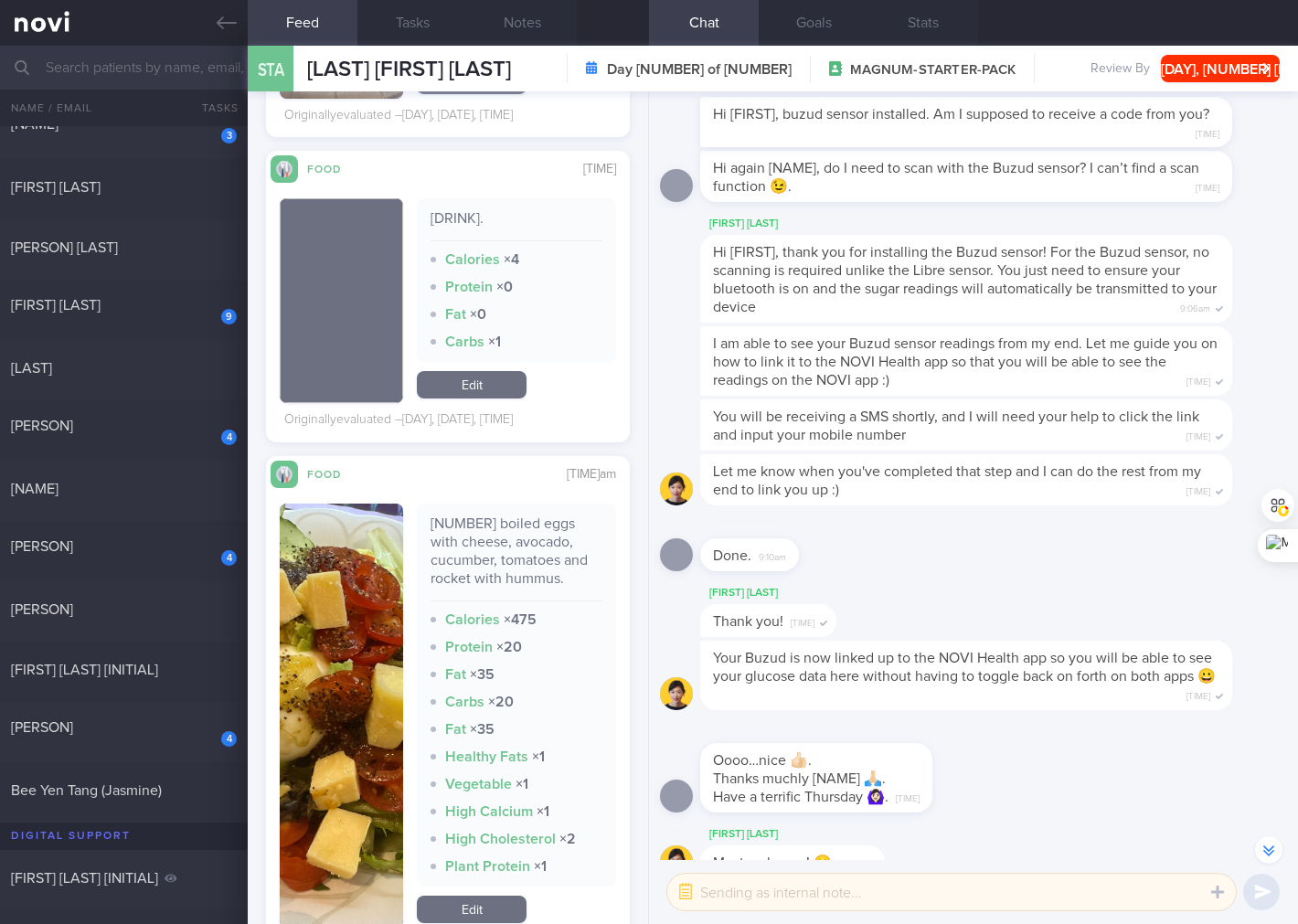 scroll, scrollTop: 8936, scrollLeft: 0, axis: vertical 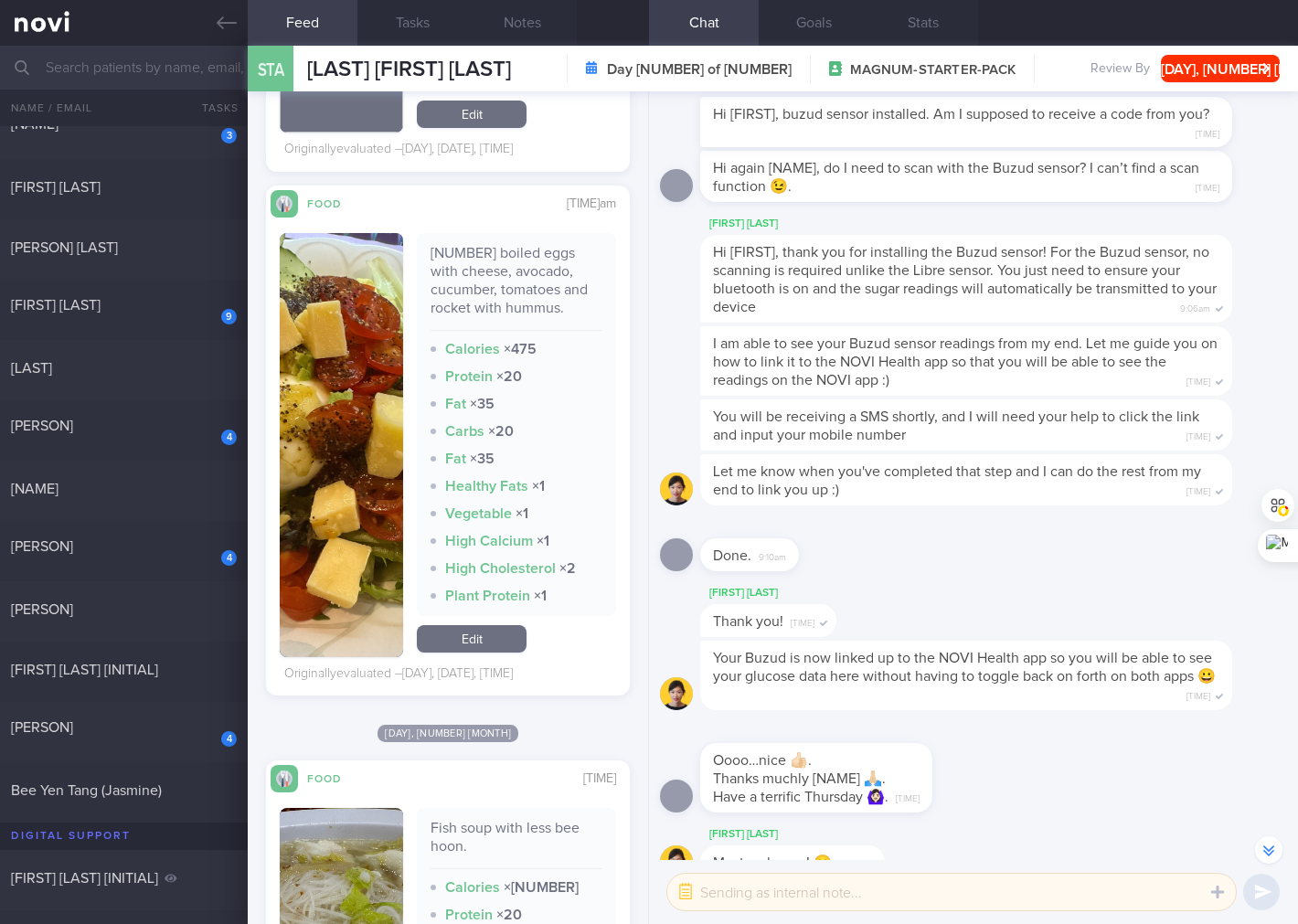 drag, startPoint x: 488, startPoint y: 637, endPoint x: 524, endPoint y: 486, distance: 155.23208 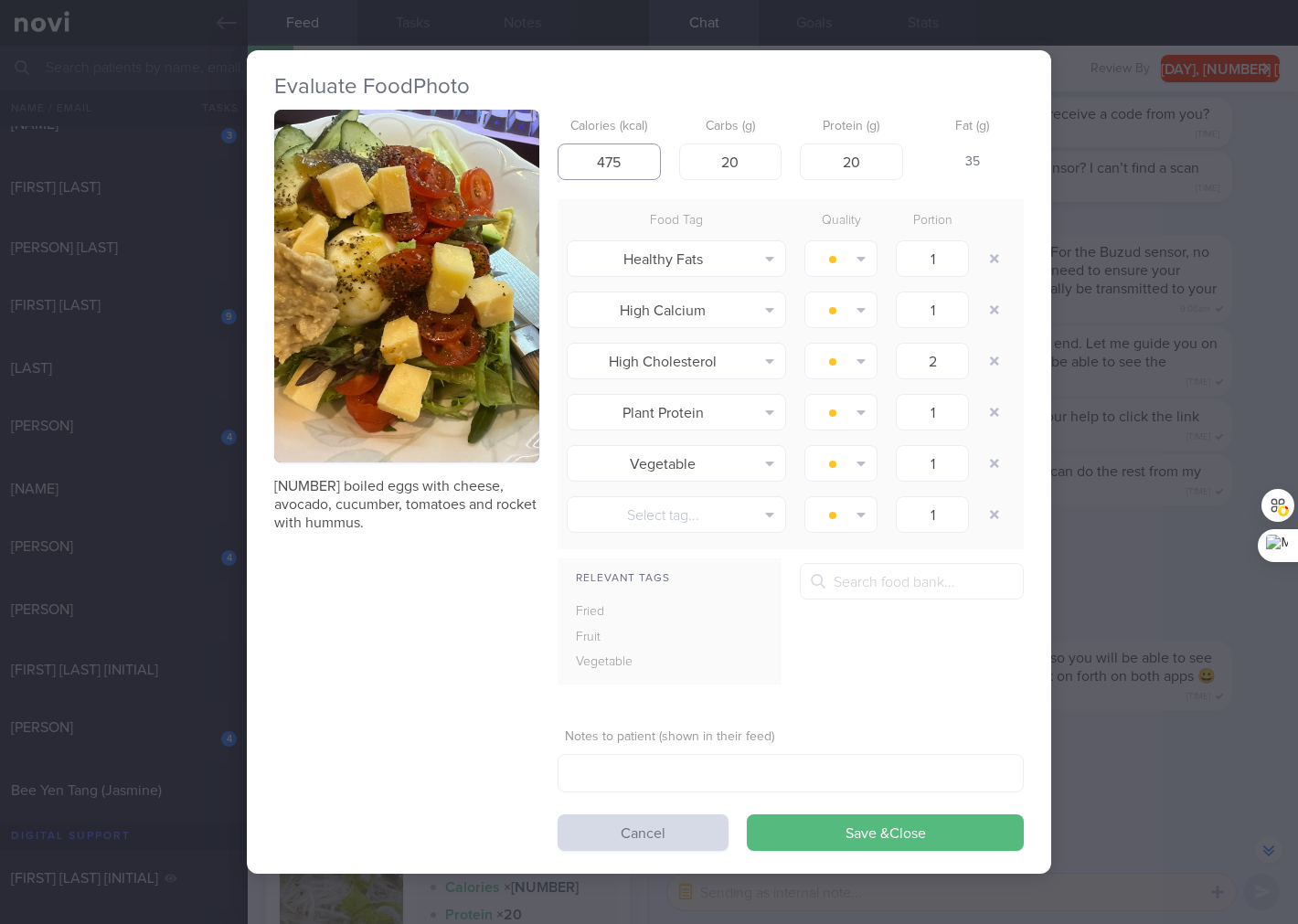 drag, startPoint x: 637, startPoint y: 149, endPoint x: 596, endPoint y: 198, distance: 63.890531 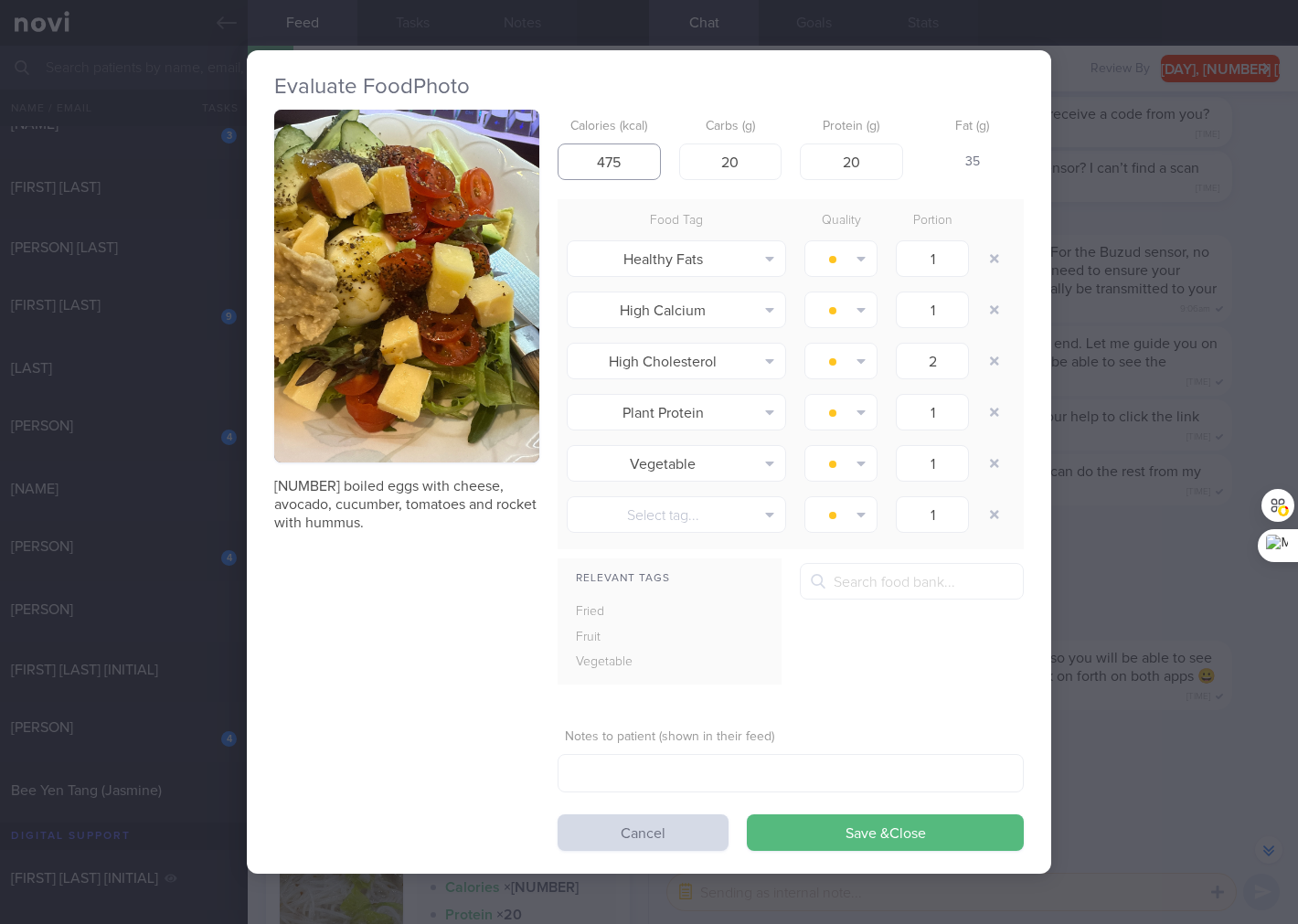click on "Calories (kcal)
475
Carbs (g)
20
Protein (g)
20
Fat (g)
35
Food Tag
Quality
Portion
Healthy Fats
Alcohol
Fried
Fruit
Healthy Fats
High Calcium
High Cholesterol
High Fat
High Fibre
High GI
High Iodine" at bounding box center [791, 481] 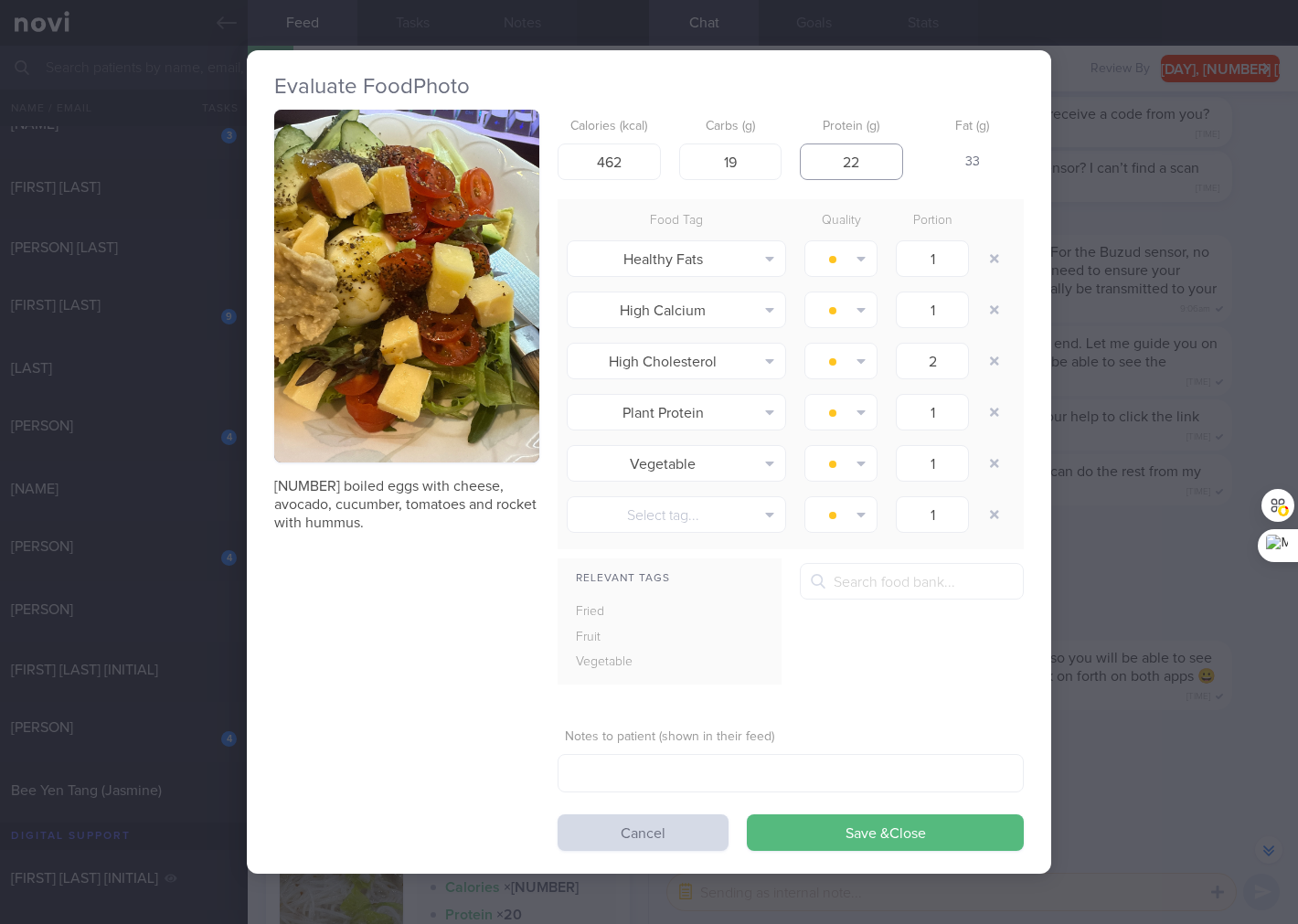click on "Save &
Close" at bounding box center [885, 833] 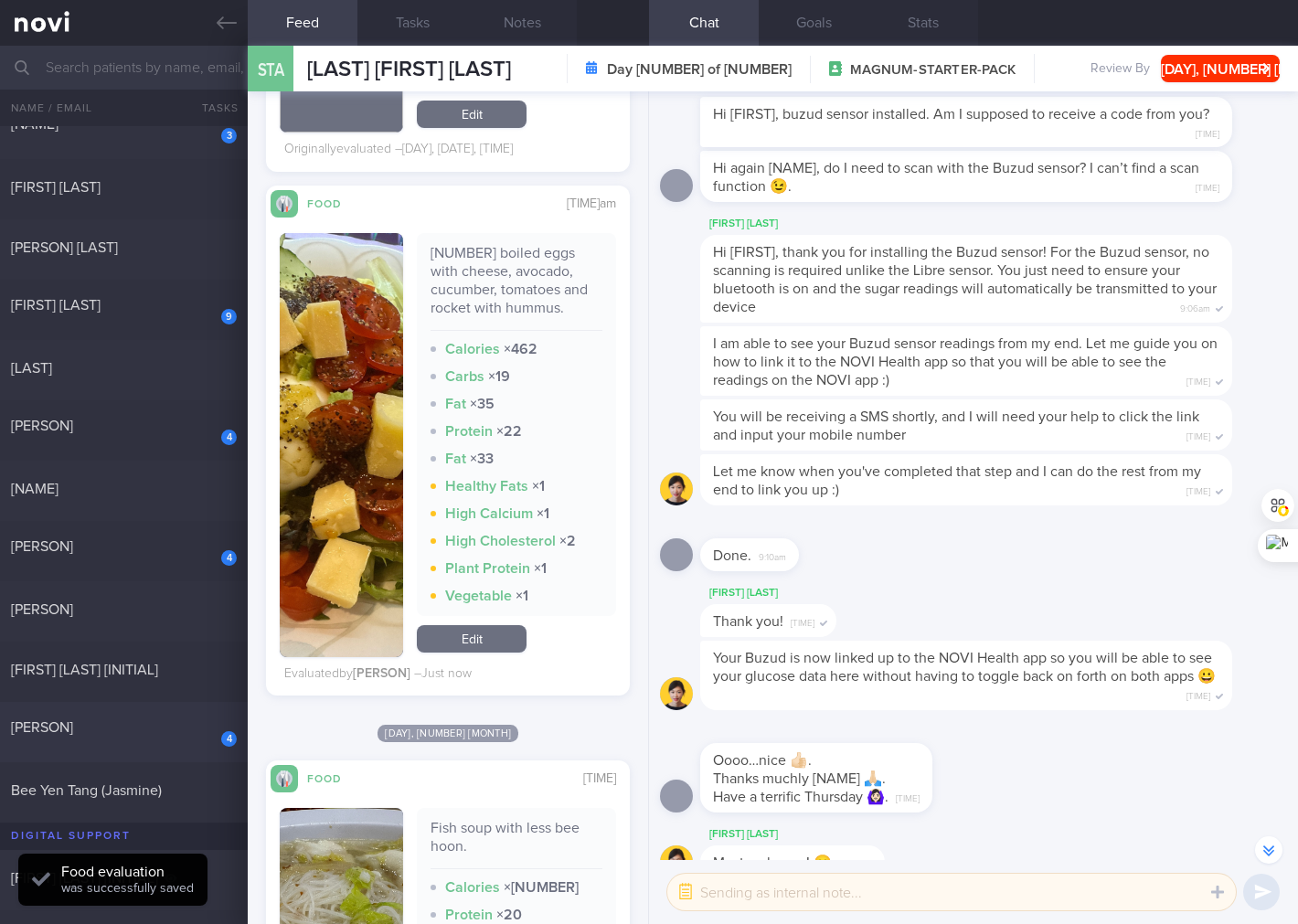 click on "[PERSON]" at bounding box center (122, 728) 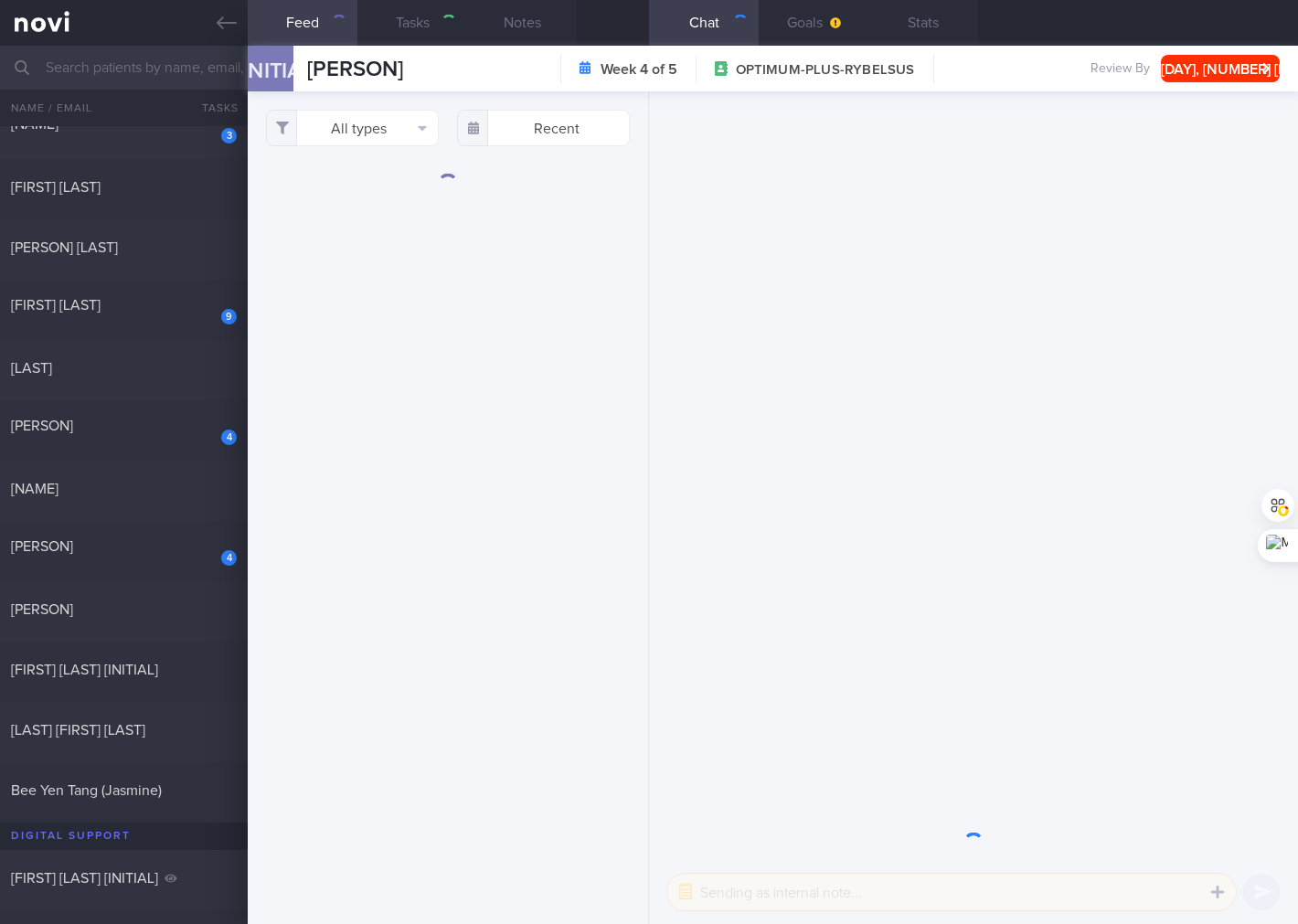 scroll, scrollTop: 0, scrollLeft: 0, axis: both 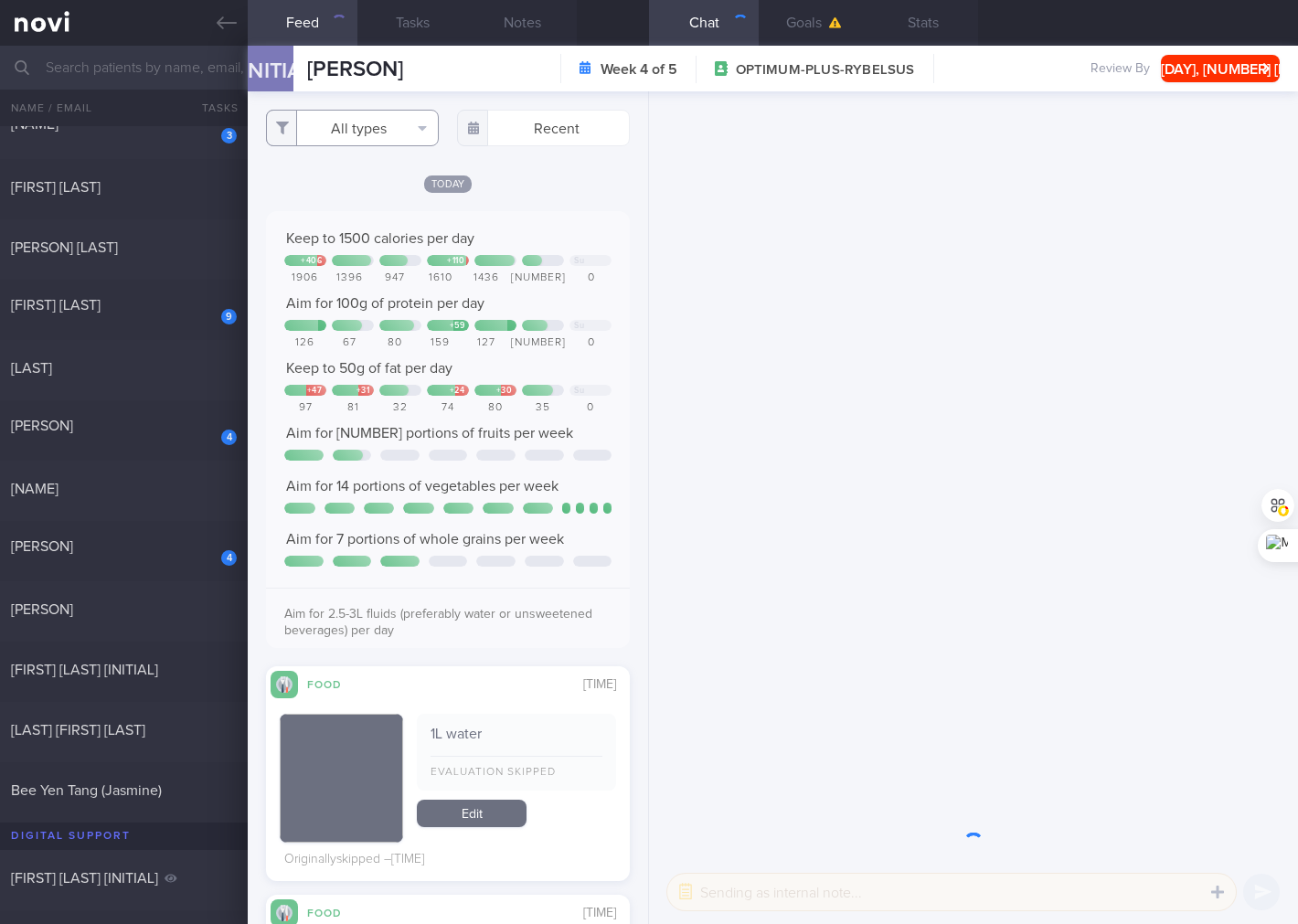 click on "All types" at bounding box center (352, 128) 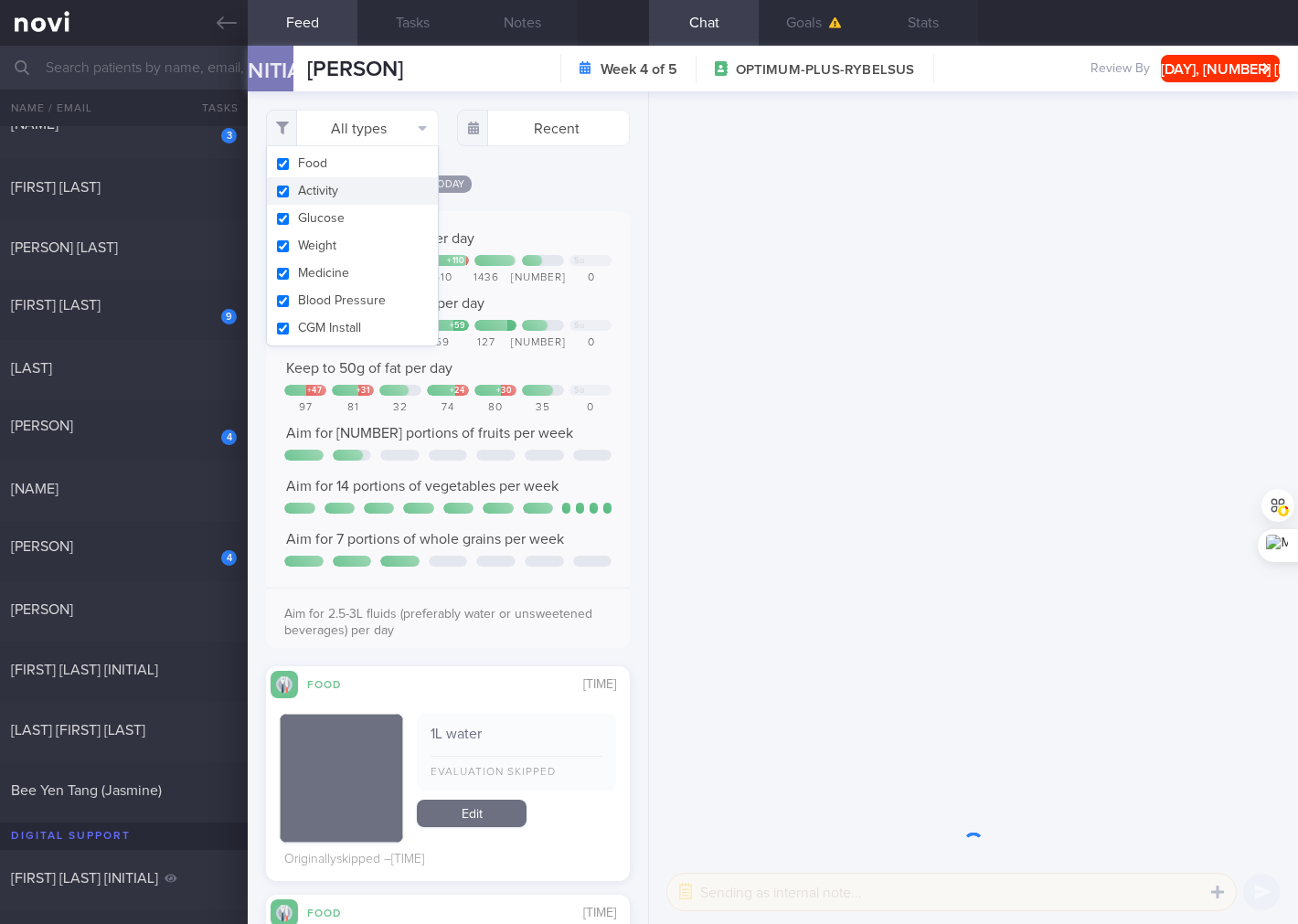 click on "Activity" at bounding box center (352, 191) 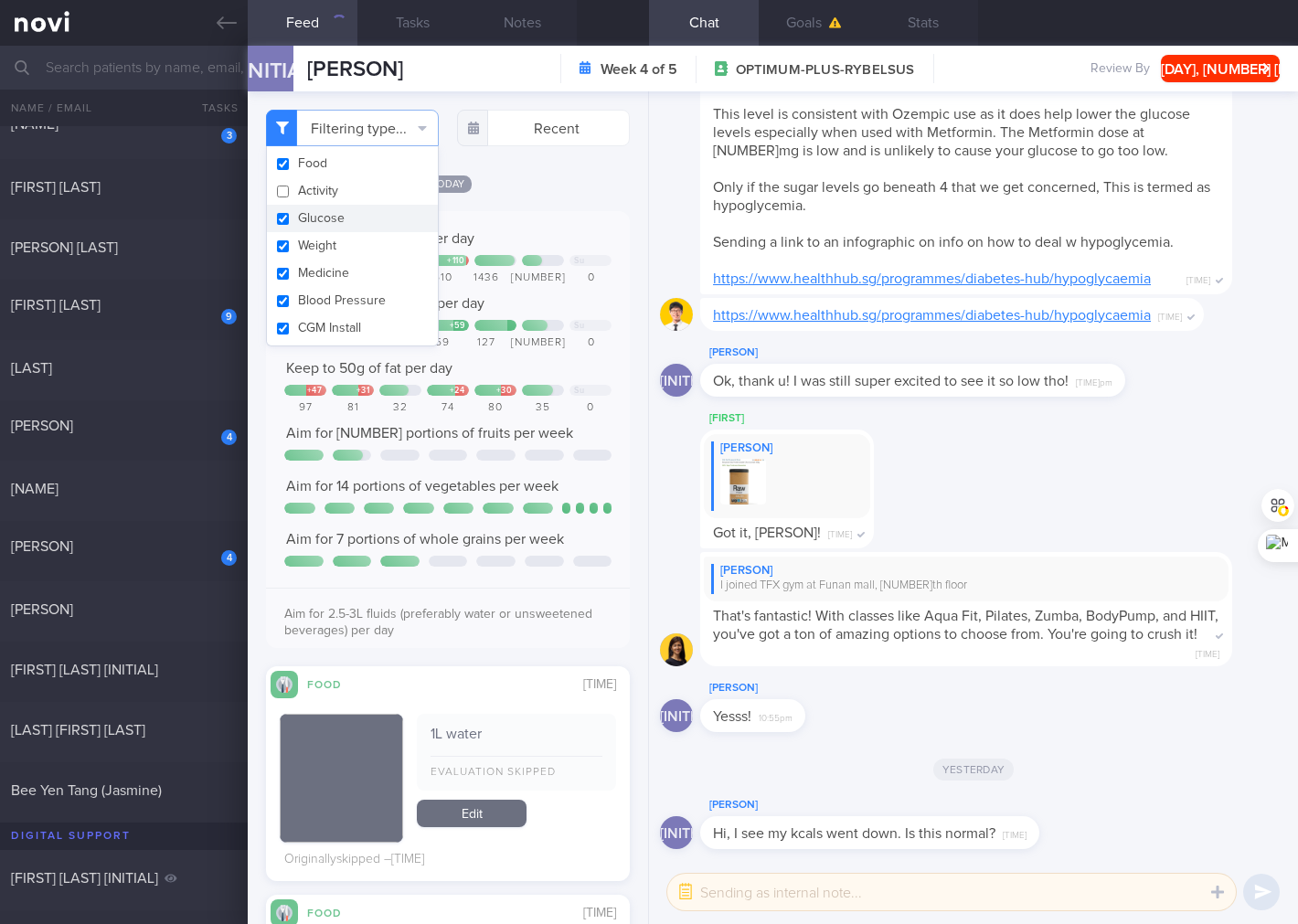 scroll, scrollTop: 0, scrollLeft: 0, axis: both 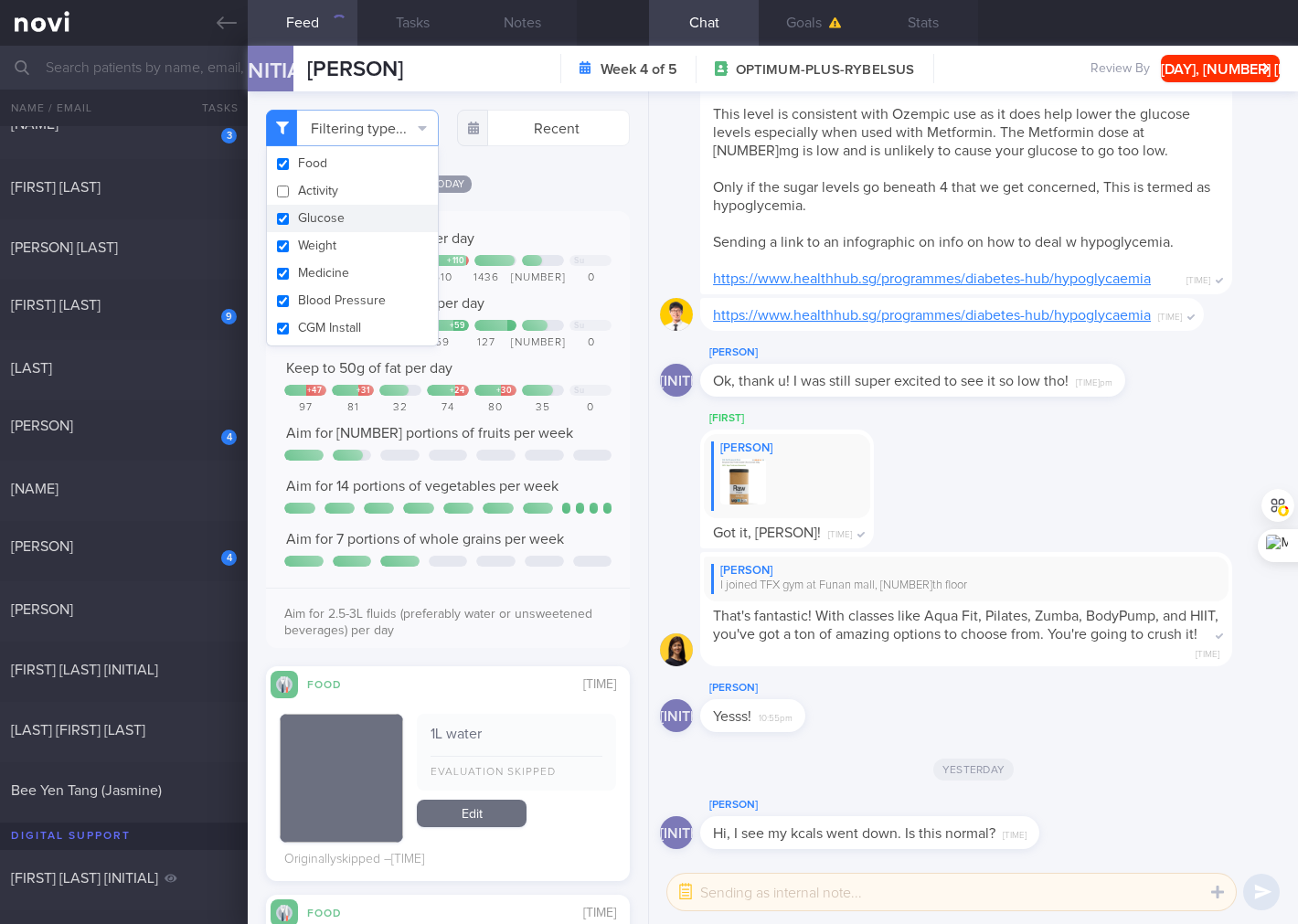 click on "Glucose" at bounding box center (352, 218) 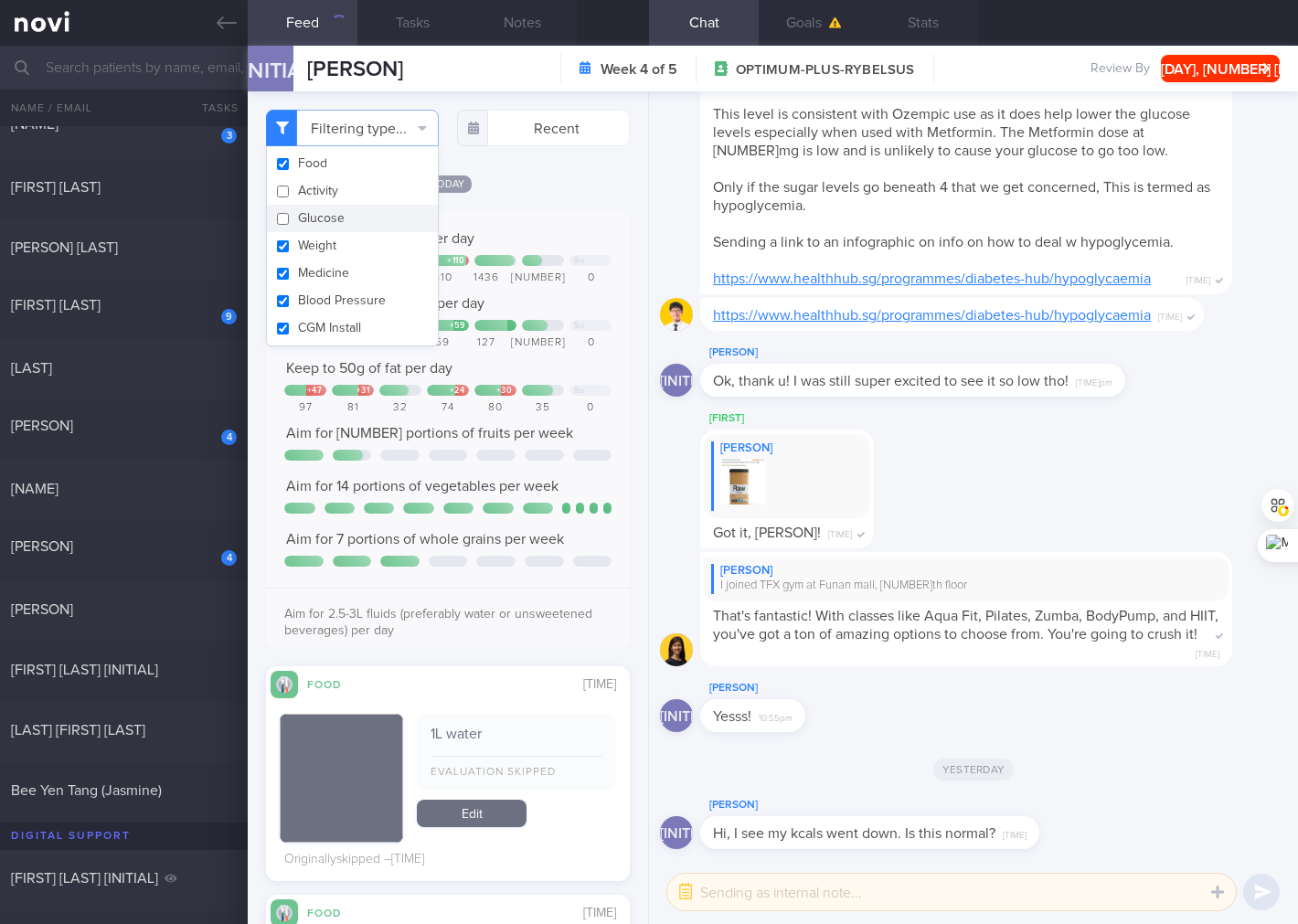 click on "Weight" at bounding box center [352, 246] 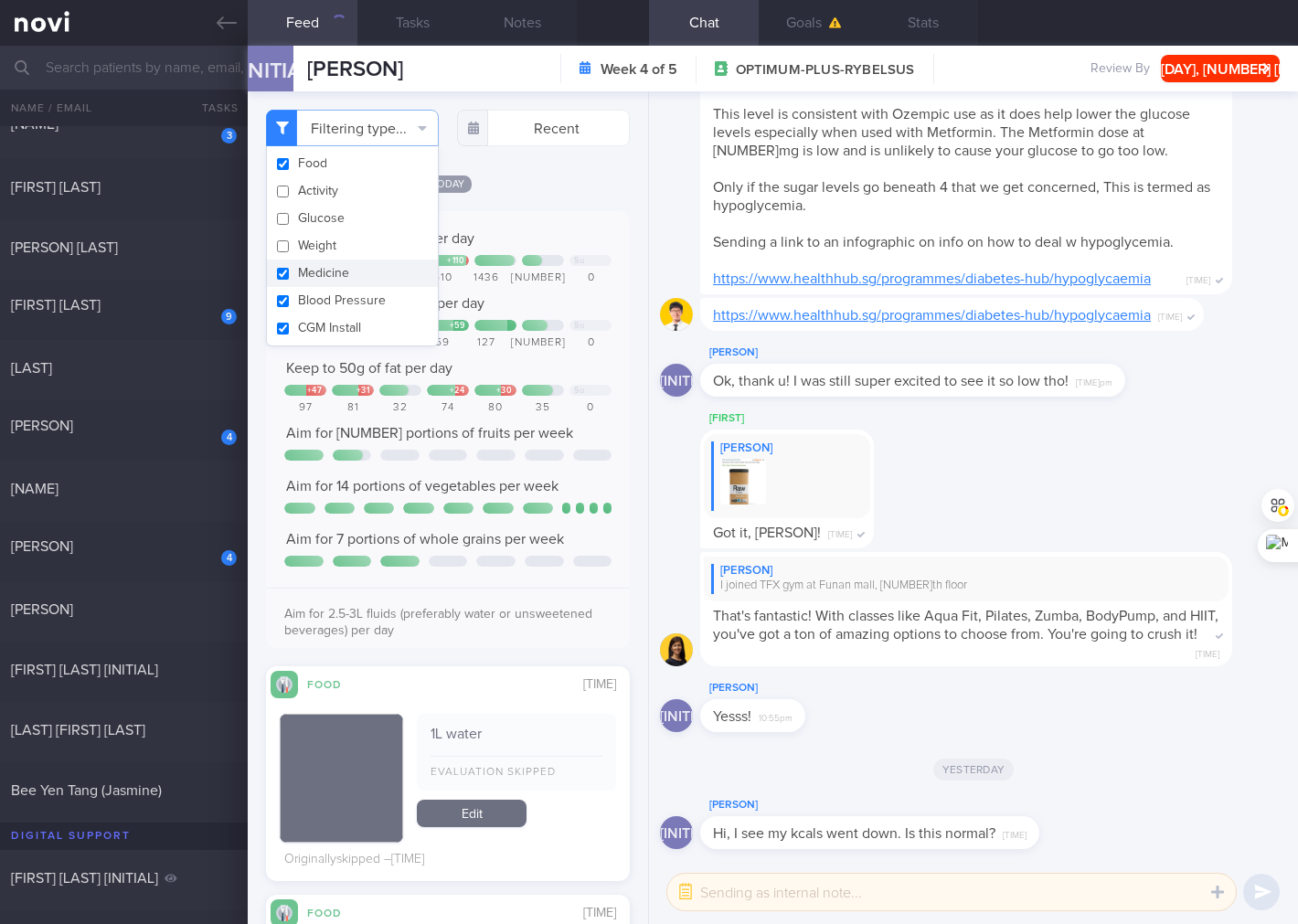 click on "Medicine" at bounding box center [352, 273] 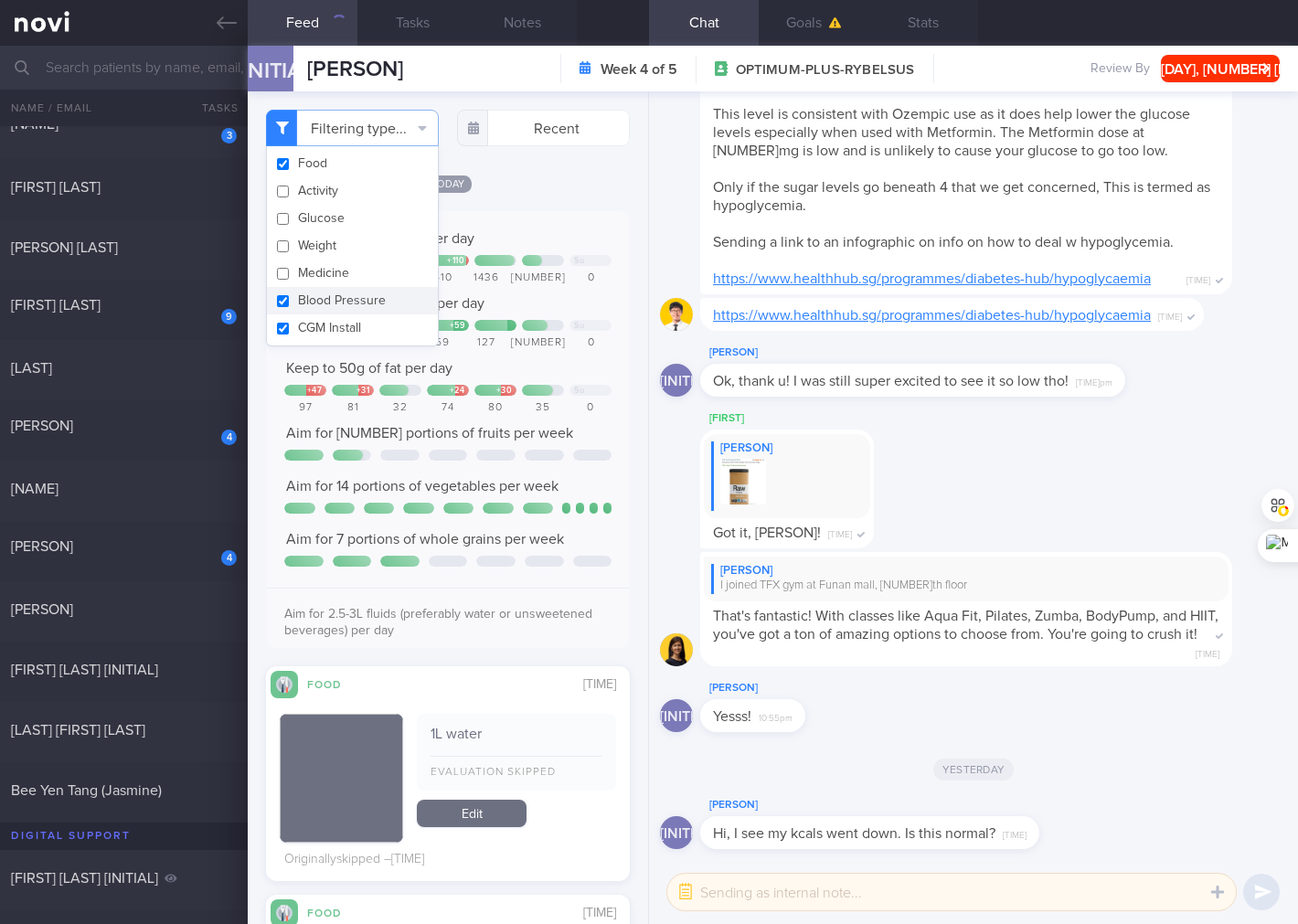 click on "Blood Pressure" at bounding box center [352, 301] 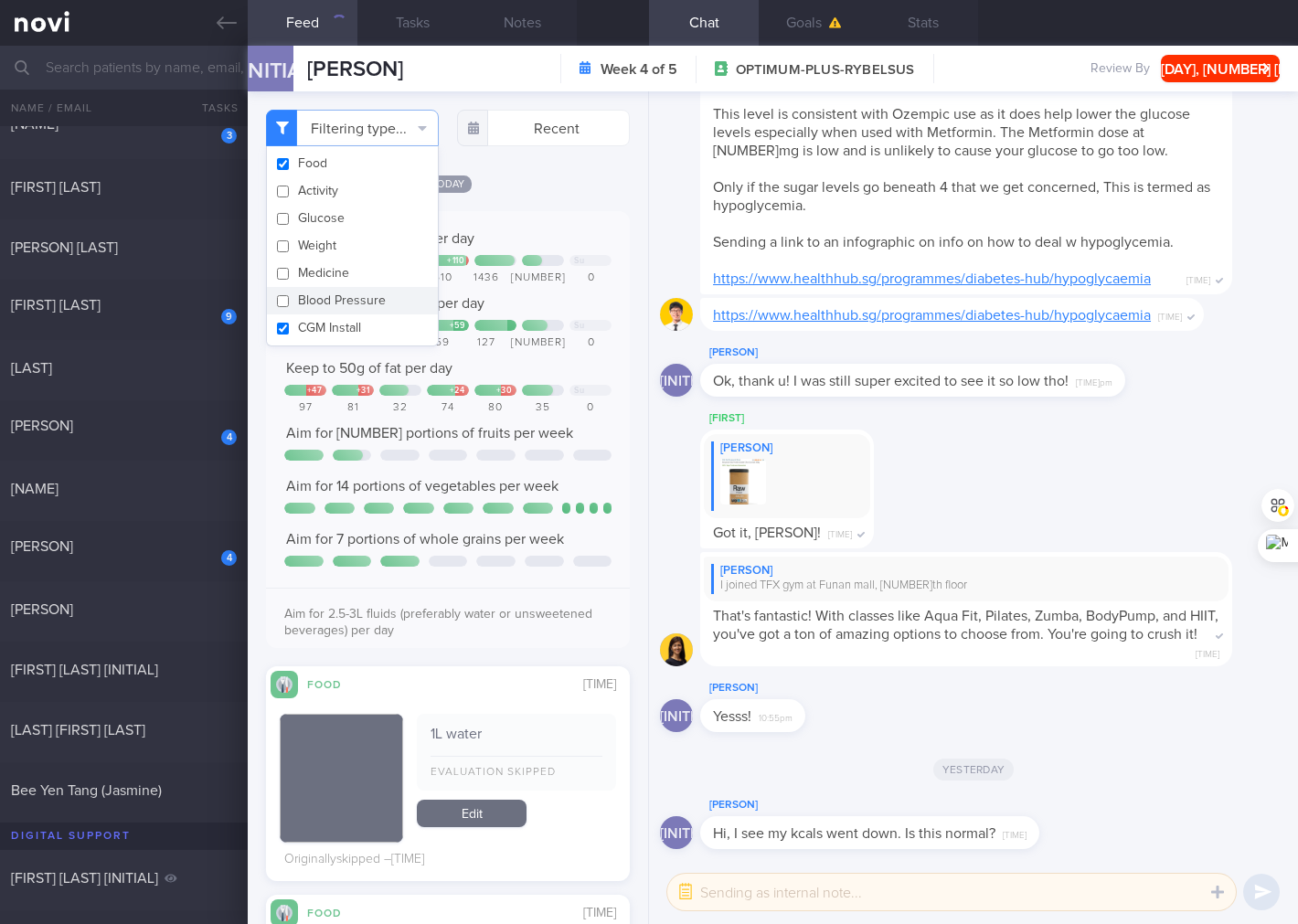 click on "CGM Install" at bounding box center (352, 328) 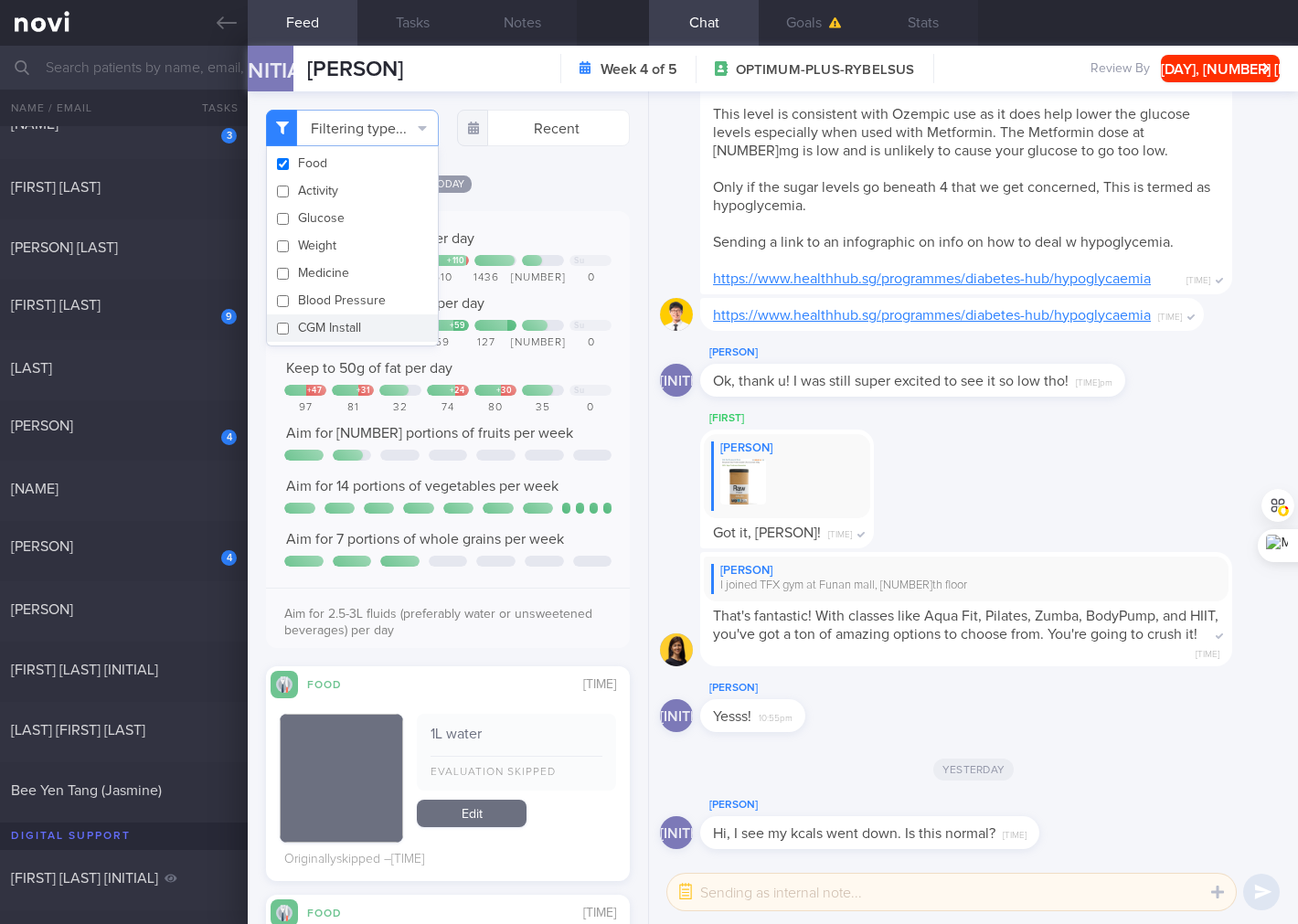 click on "Keep to 1500 calories per day" at bounding box center [448, 239] 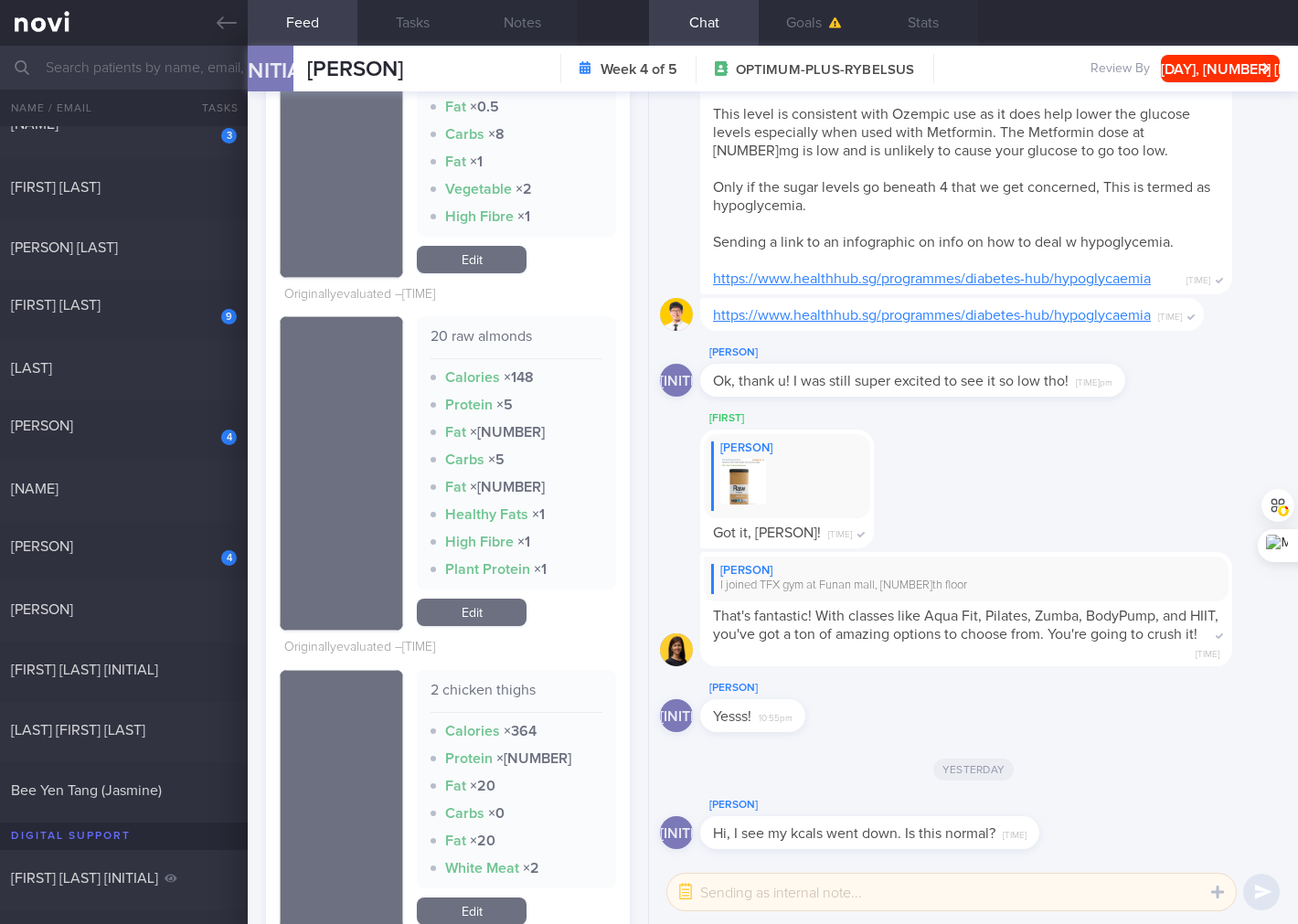 scroll, scrollTop: 1354, scrollLeft: 0, axis: vertical 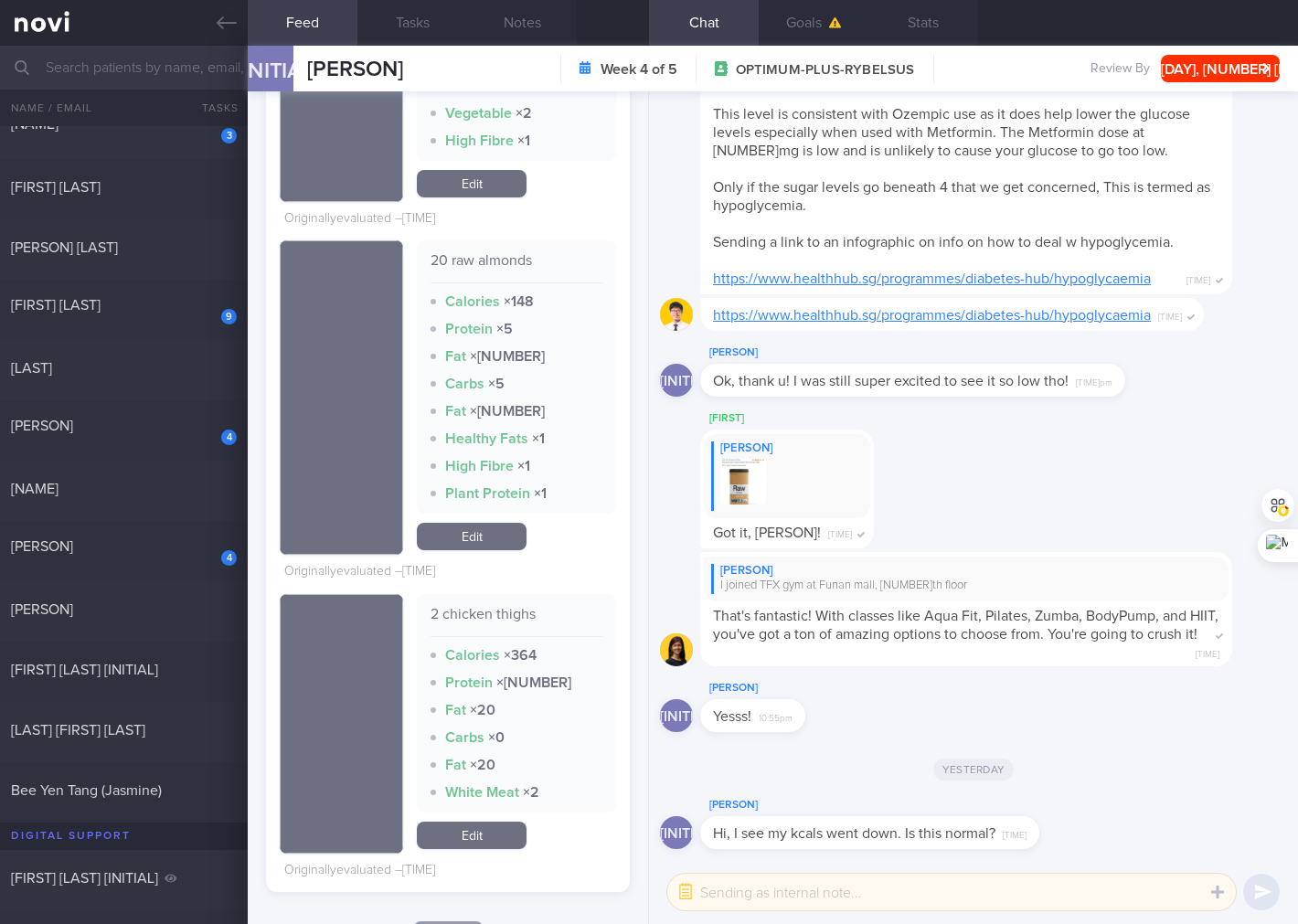 click on "20 raw almonds" at bounding box center (516, 267) 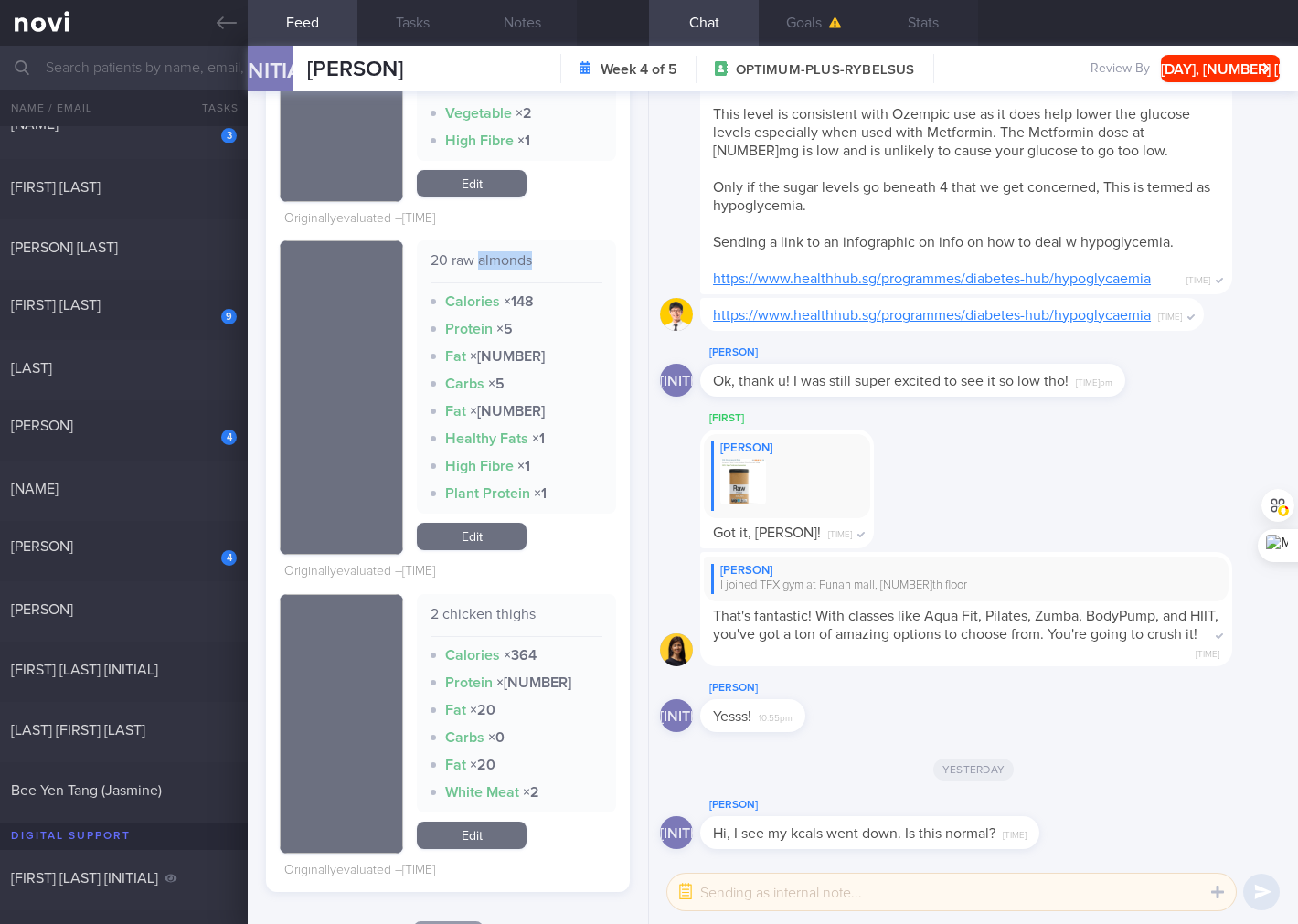 click on "20 raw almonds" at bounding box center (516, 267) 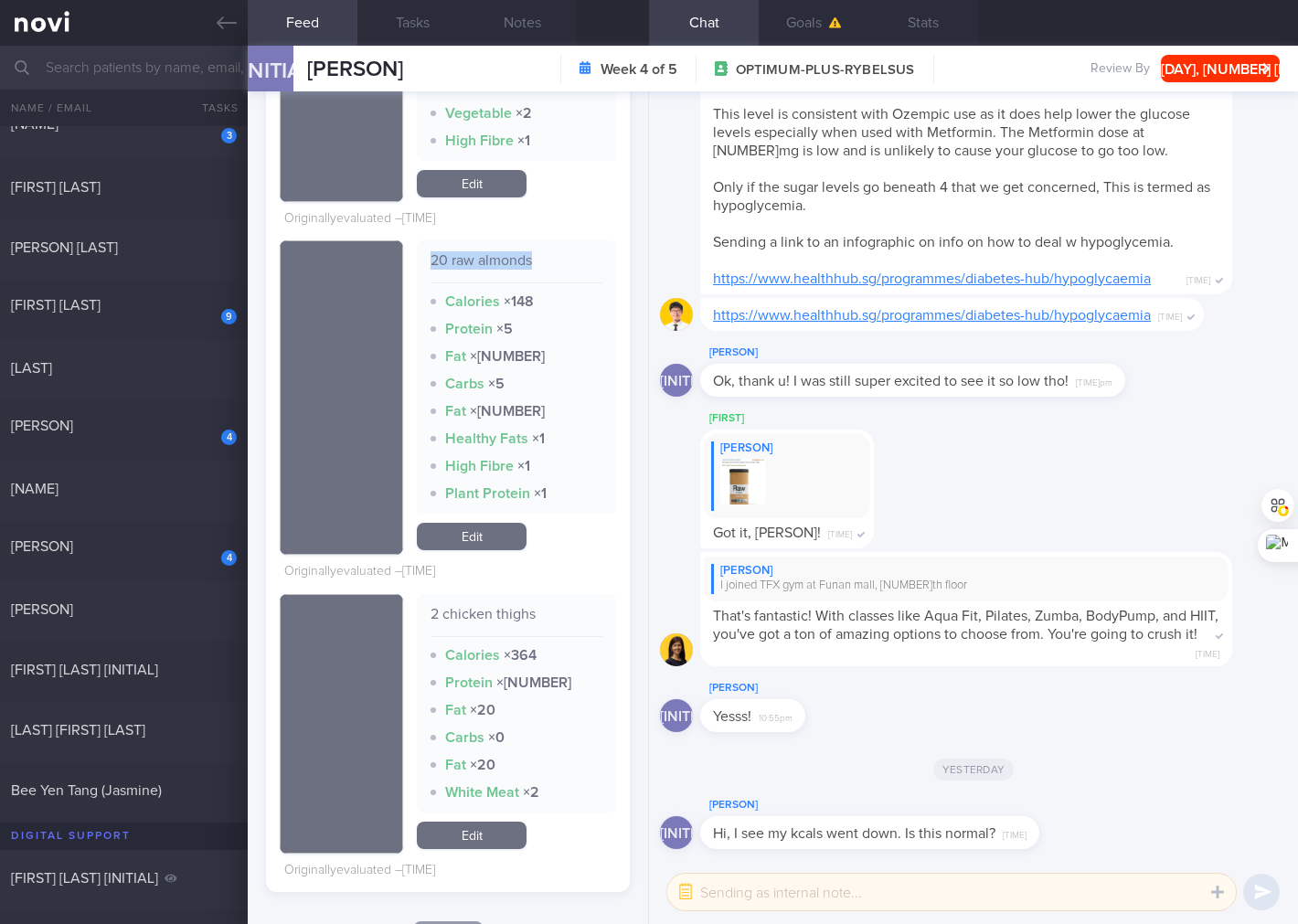 click on "20 raw almonds" at bounding box center (516, 267) 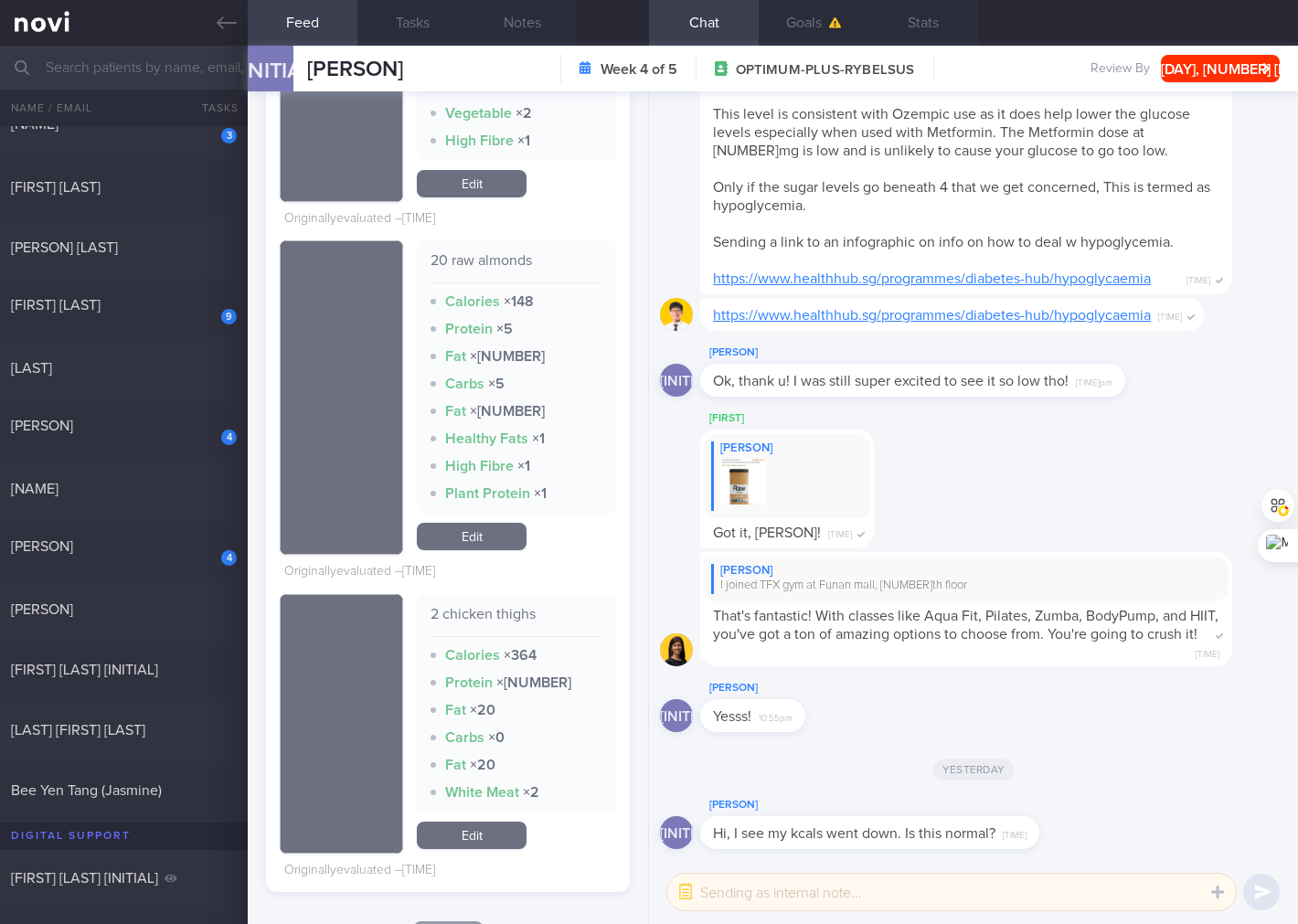 click on "2 chicken thighs" at bounding box center [516, 621] 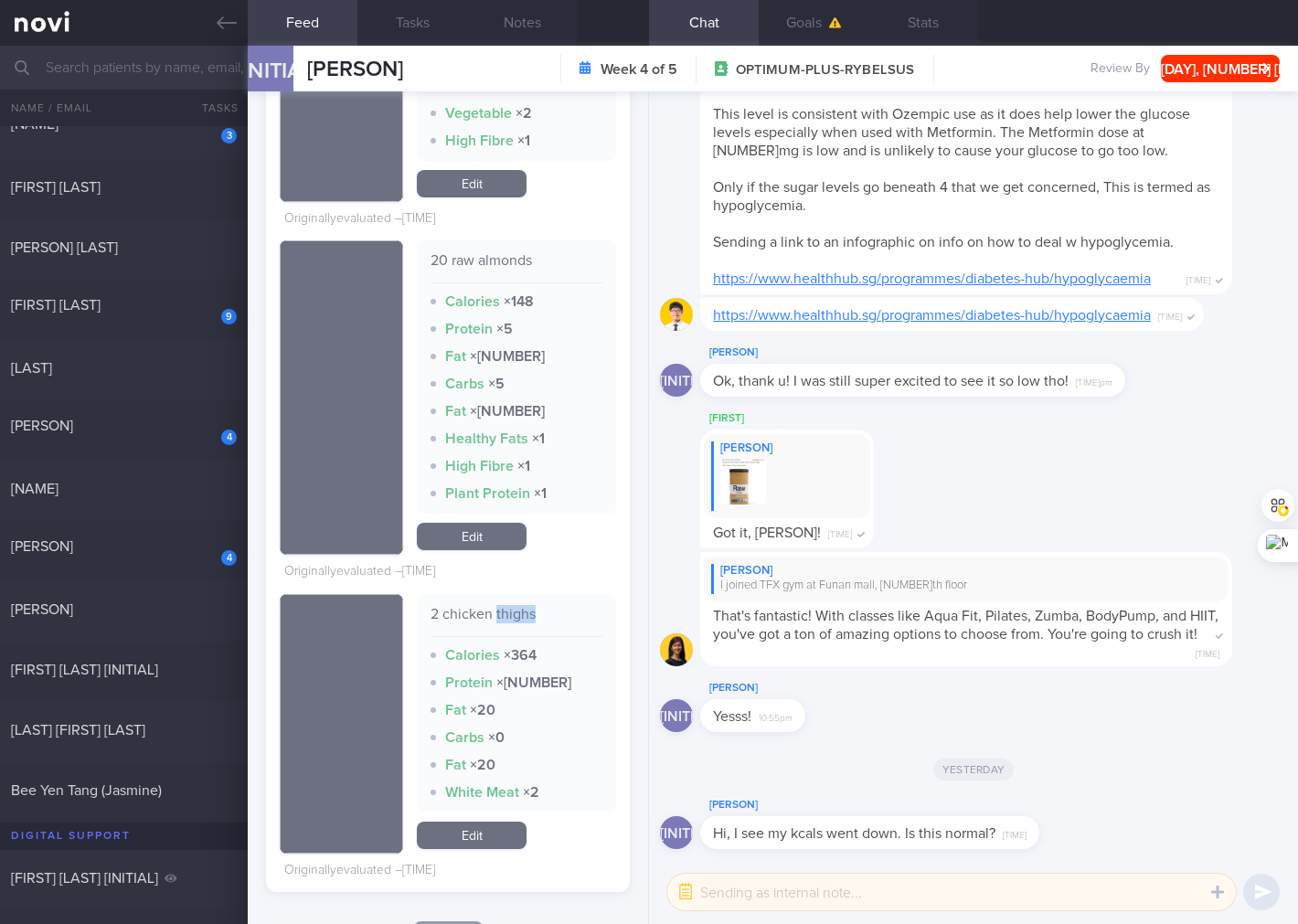click on "2 chicken thighs" at bounding box center [516, 621] 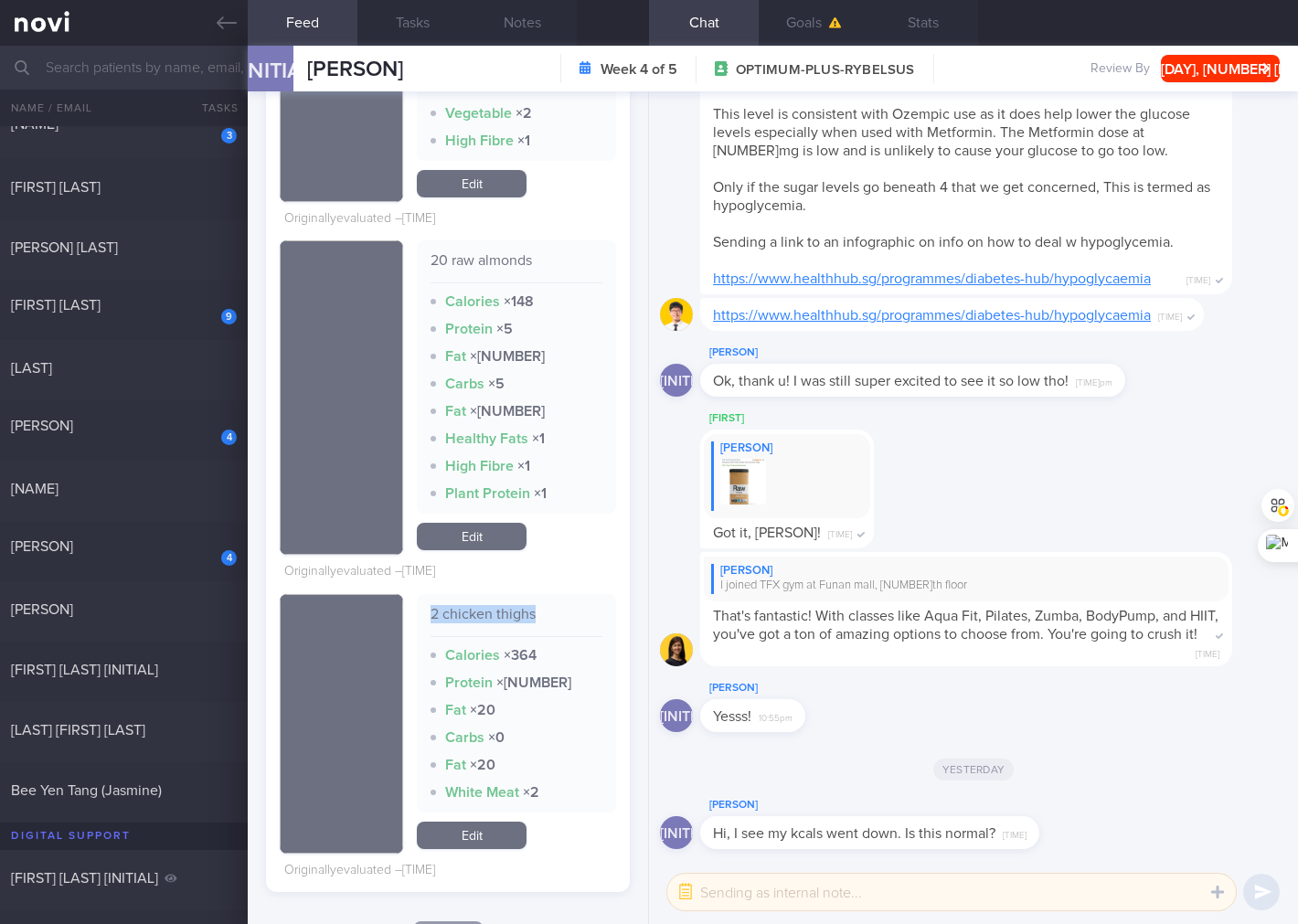 click on "2 chicken thighs" at bounding box center [516, 621] 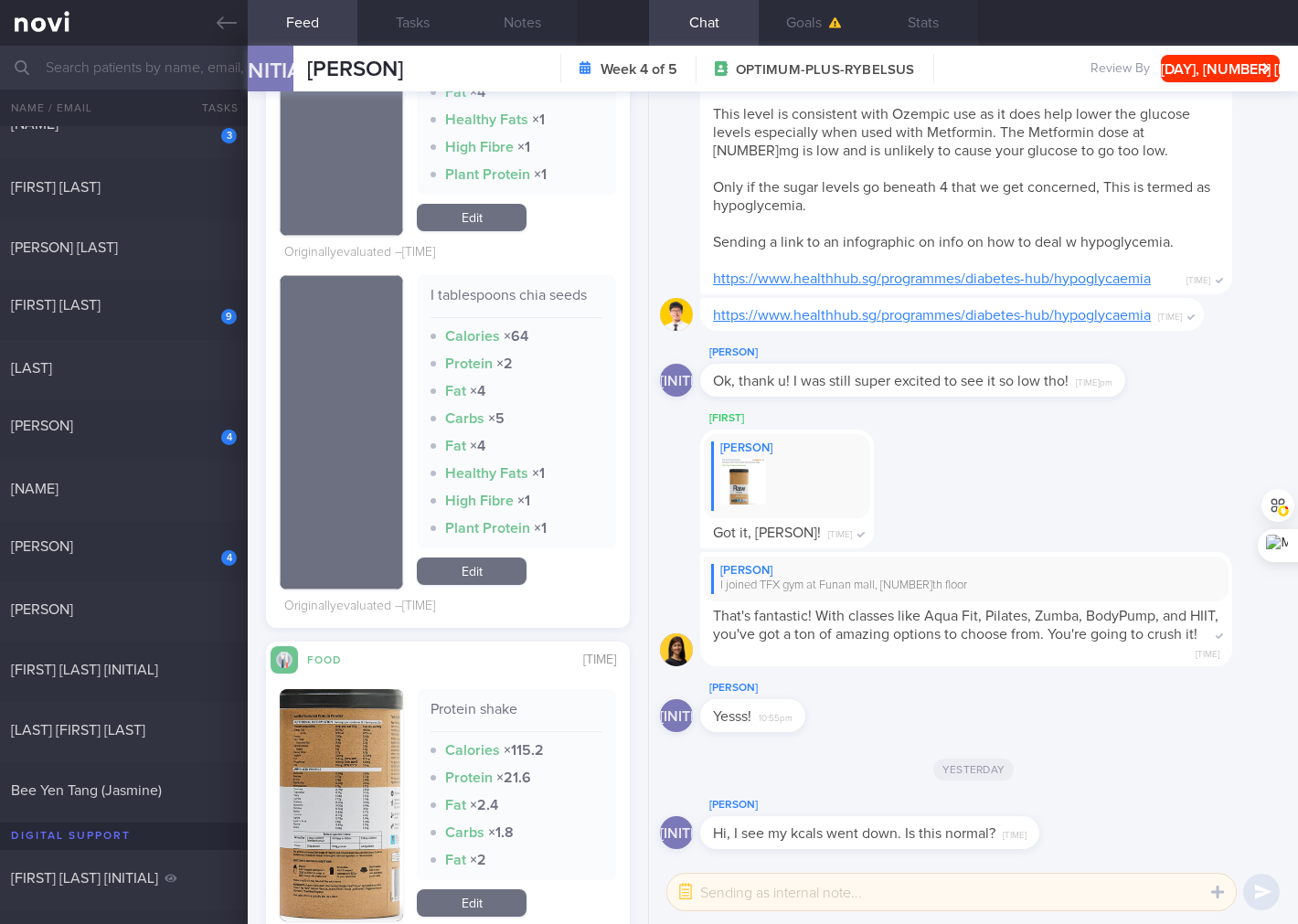 scroll, scrollTop: 2708, scrollLeft: 0, axis: vertical 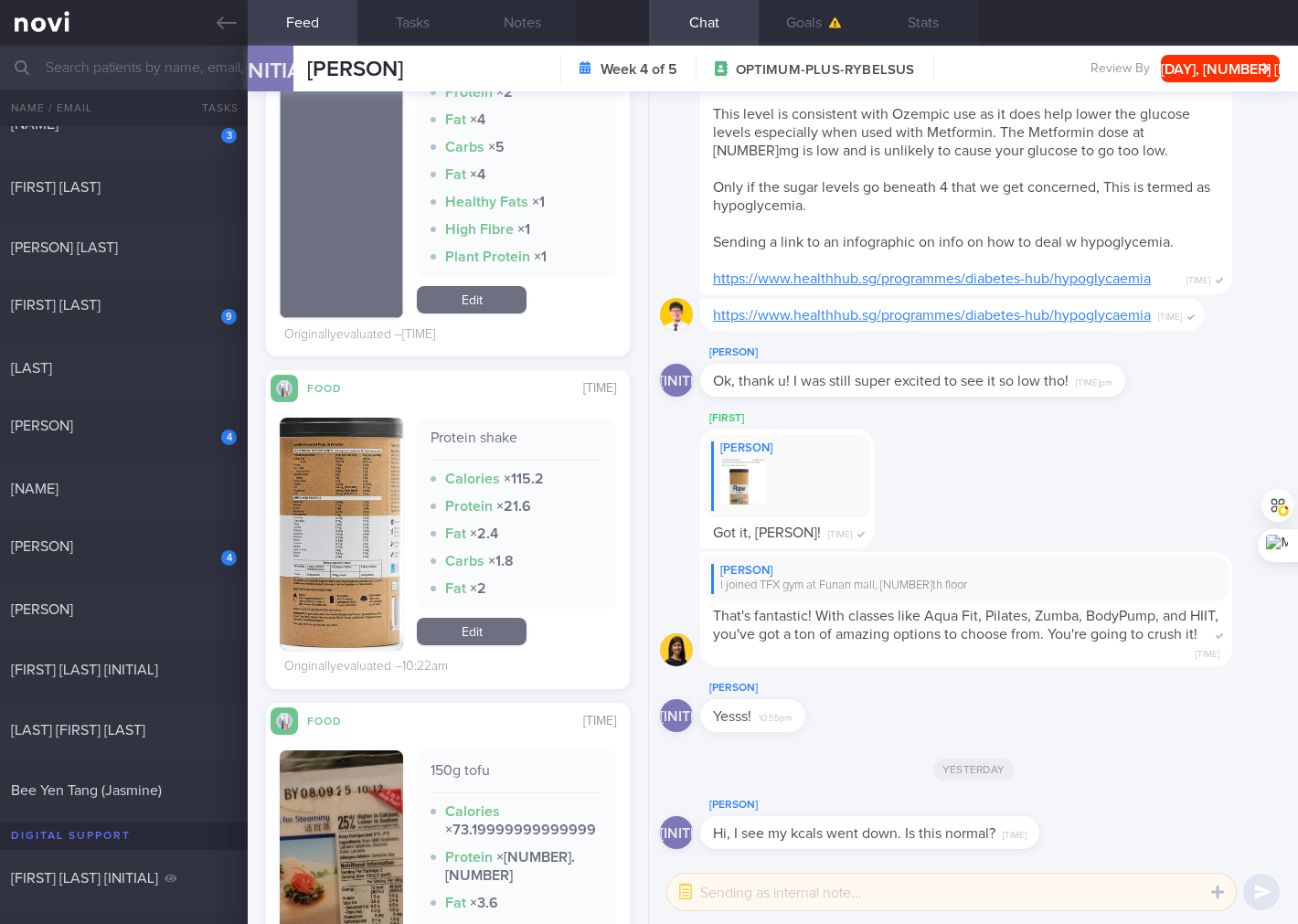 drag, startPoint x: 349, startPoint y: 522, endPoint x: 409, endPoint y: 446, distance: 96.82975 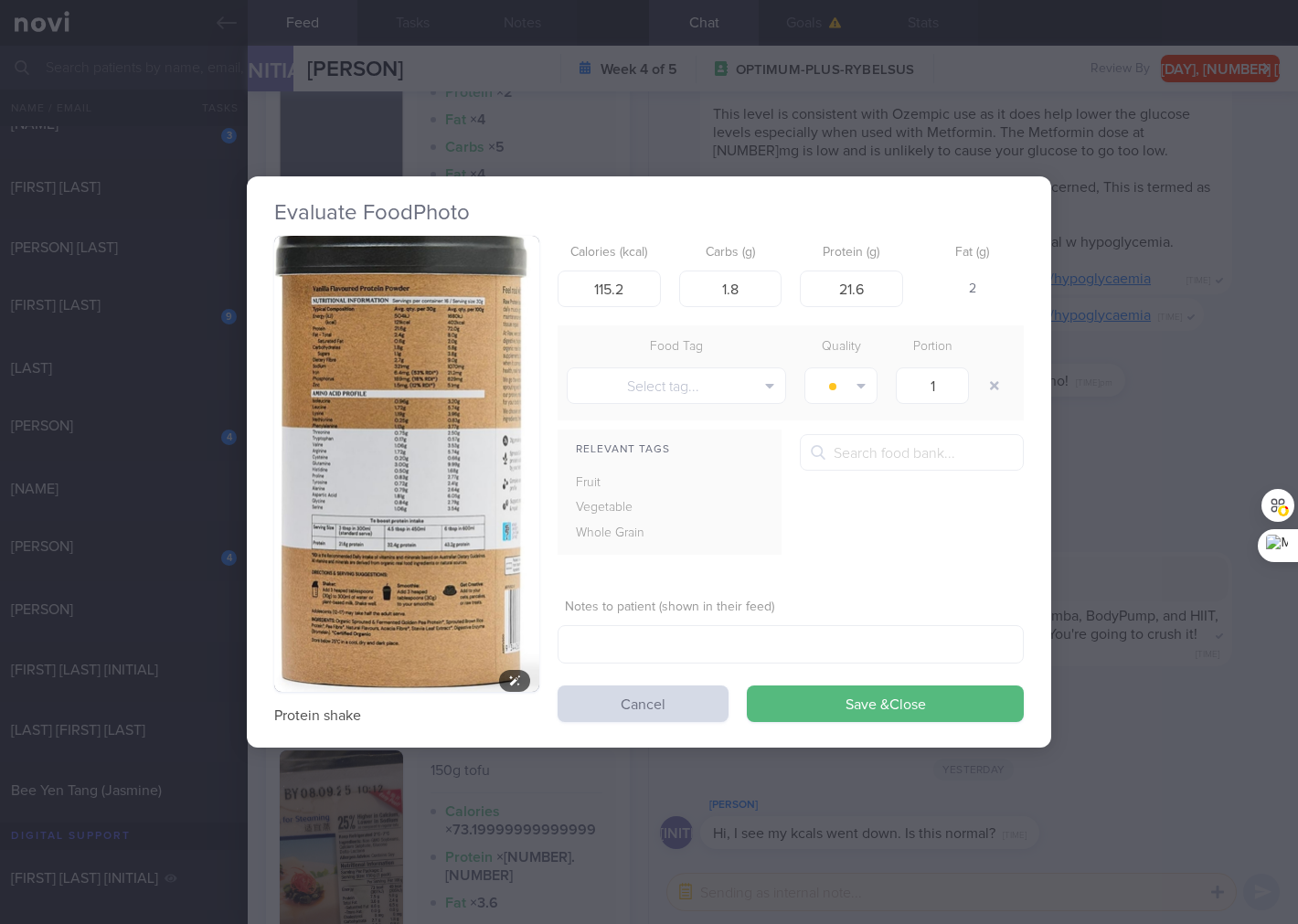 click at bounding box center [407, 463] 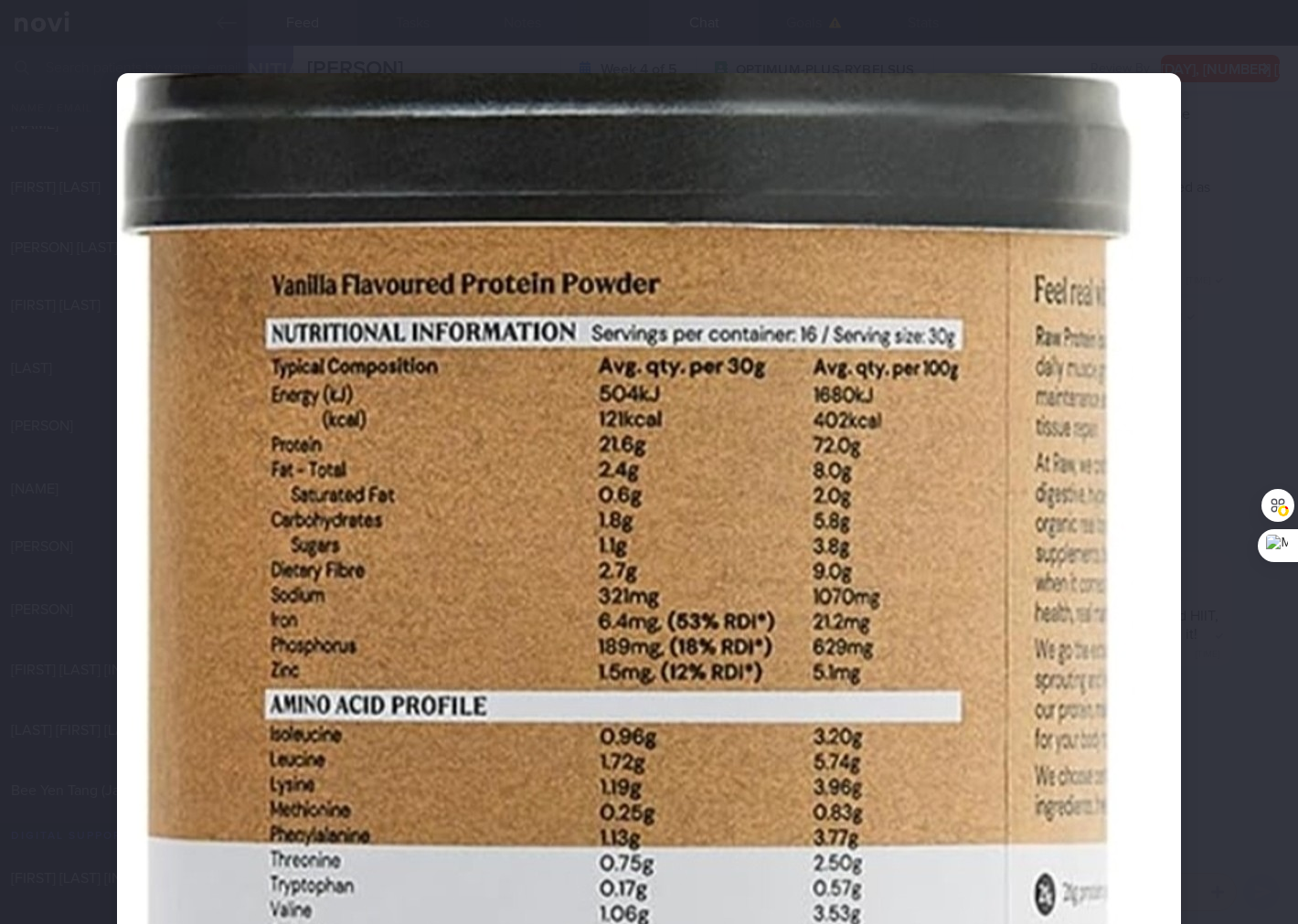 click at bounding box center [649, 987] 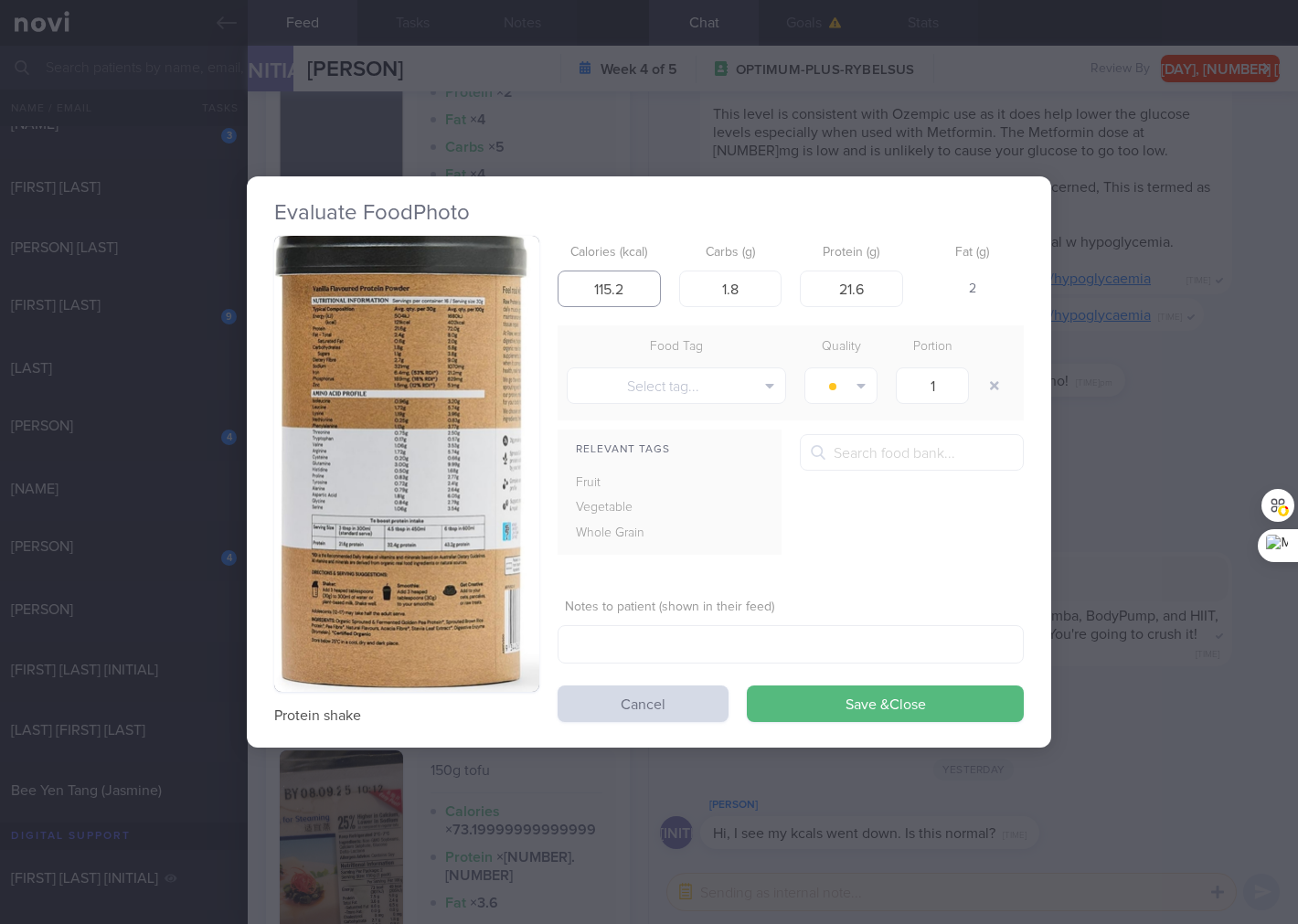 click on "115.2" at bounding box center (609, 289) 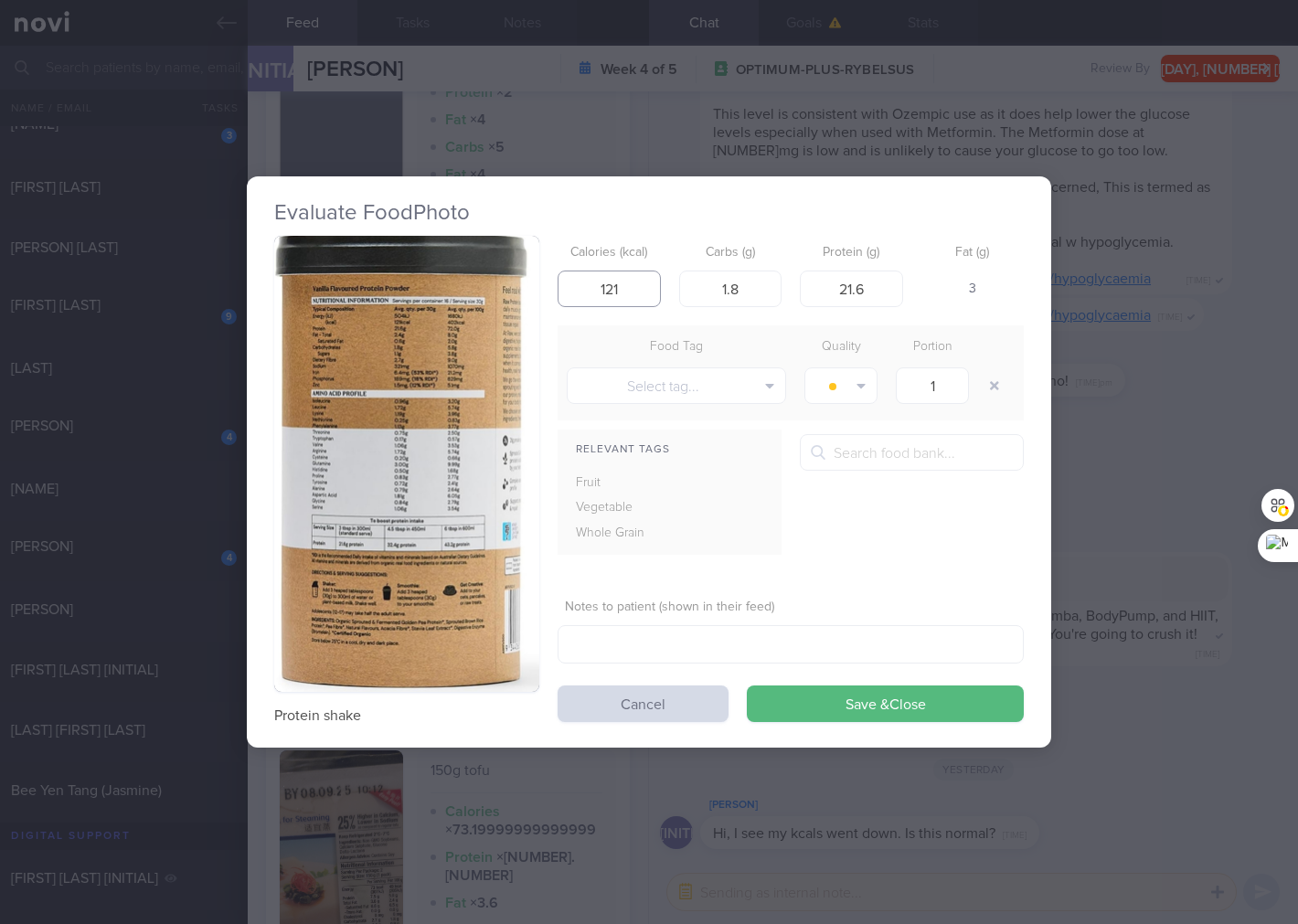 click on "Save &
Close" at bounding box center [885, 704] 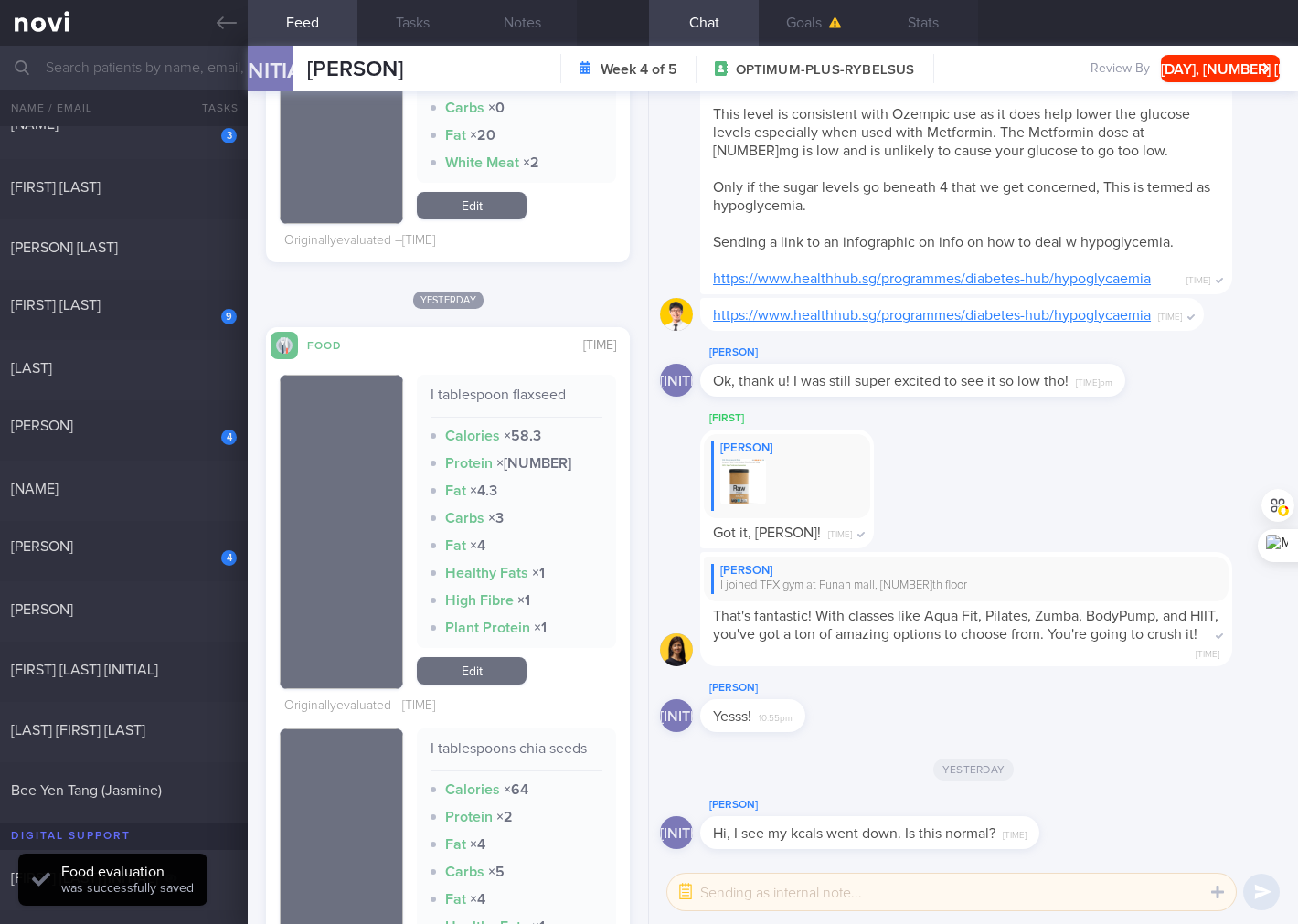 scroll, scrollTop: 1624, scrollLeft: 0, axis: vertical 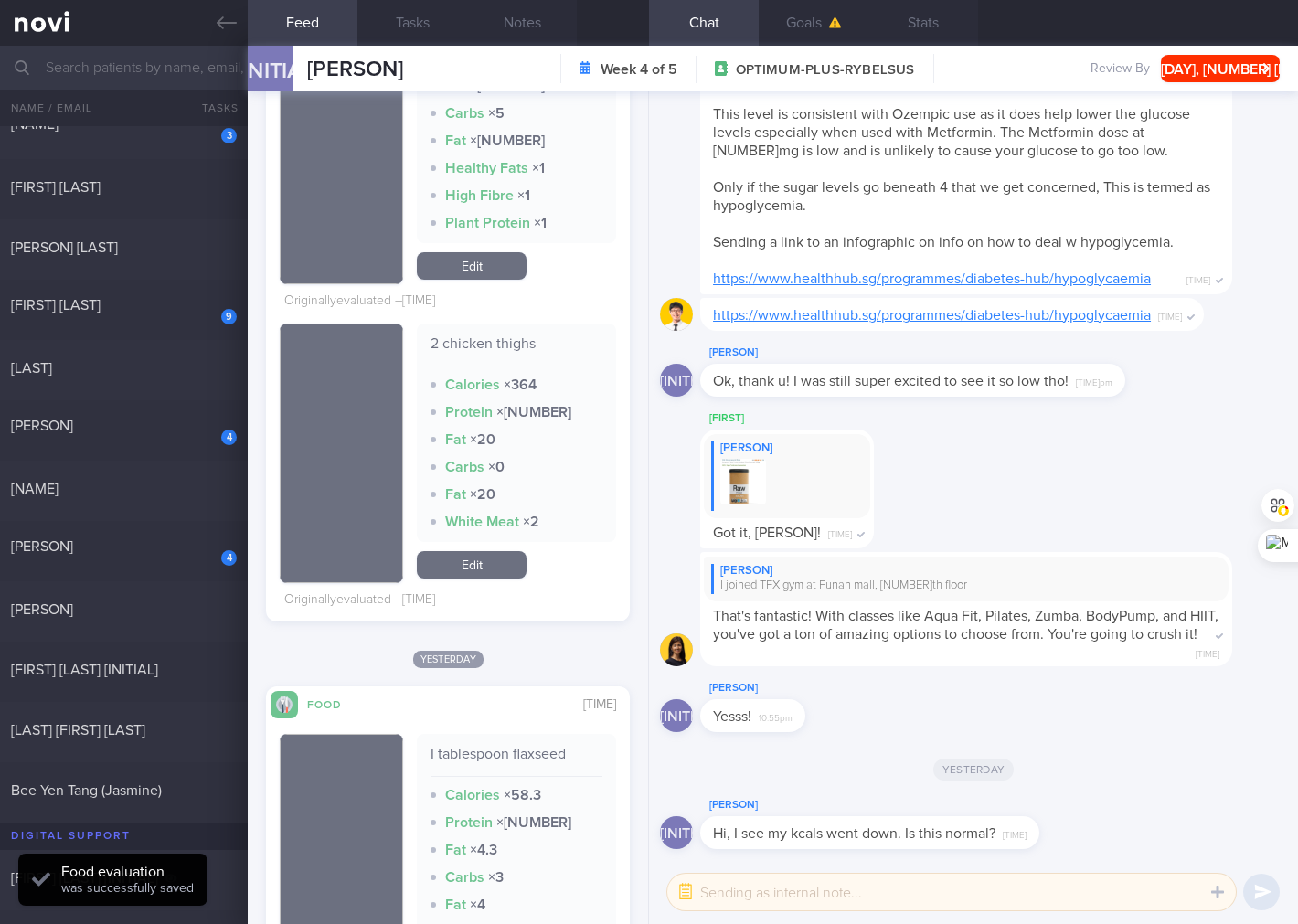 click on "Edit" at bounding box center [472, 565] 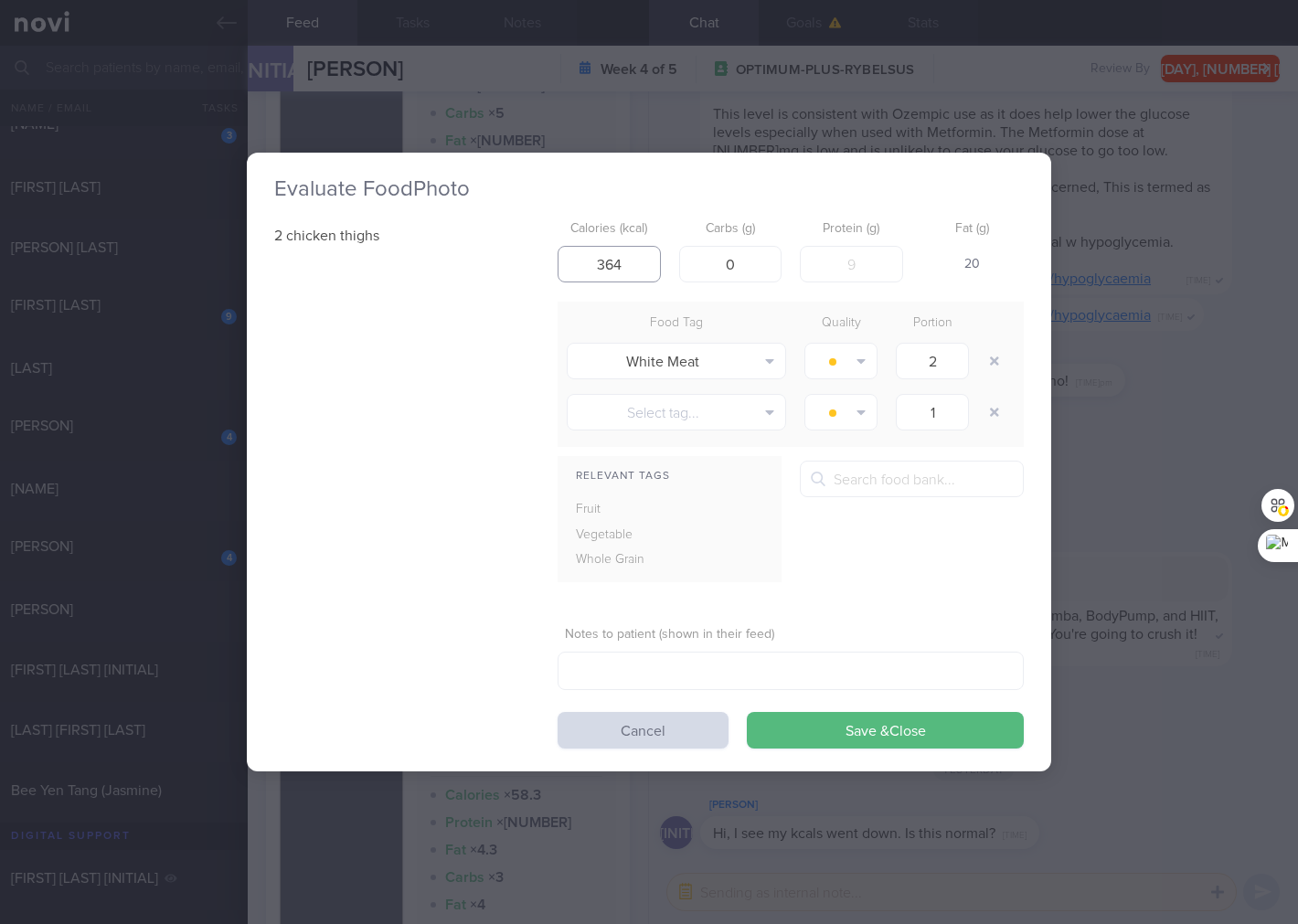 drag, startPoint x: 623, startPoint y: 263, endPoint x: 531, endPoint y: 276, distance: 92.91394 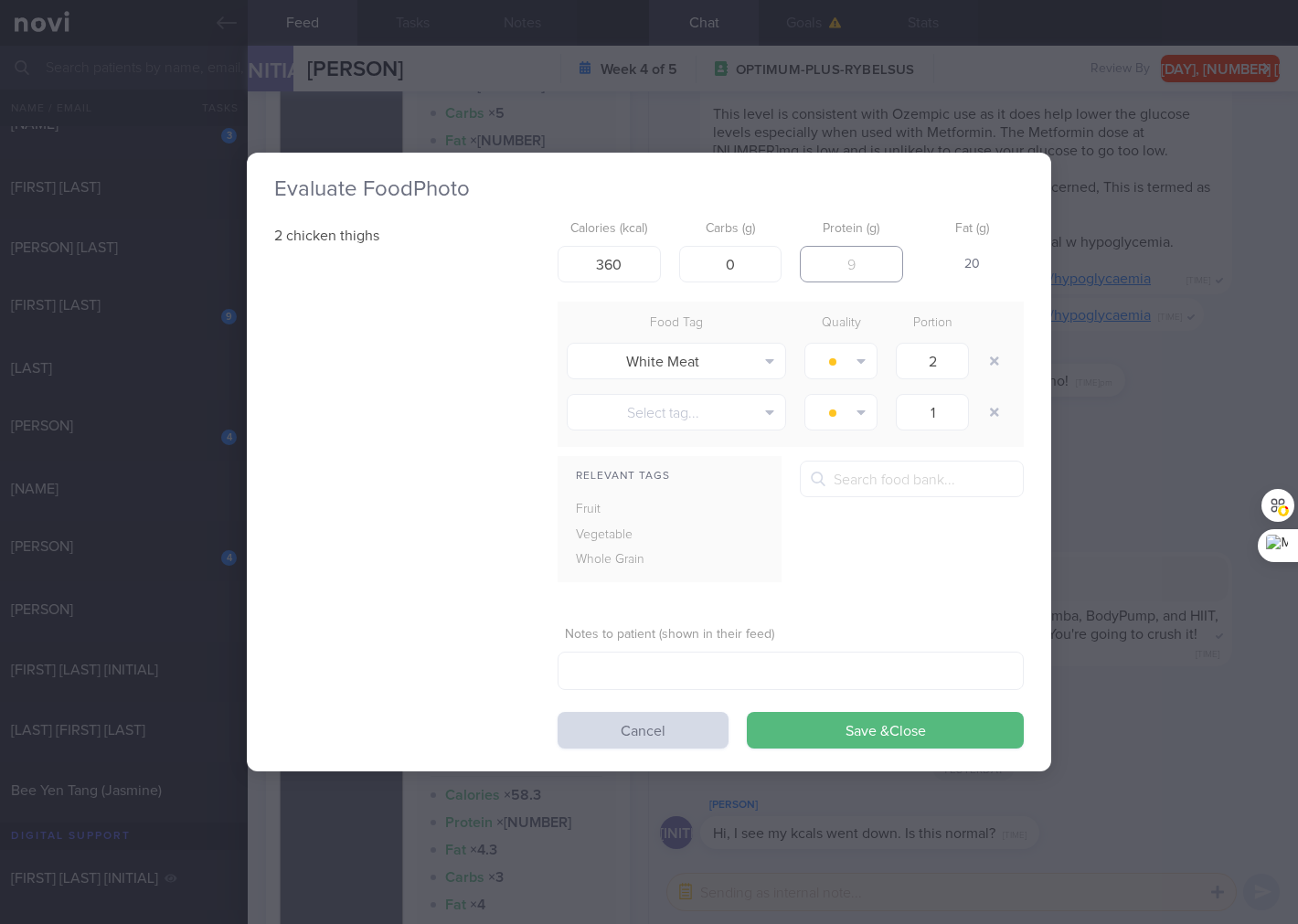 click on "Save &
Close" at bounding box center [885, 730] 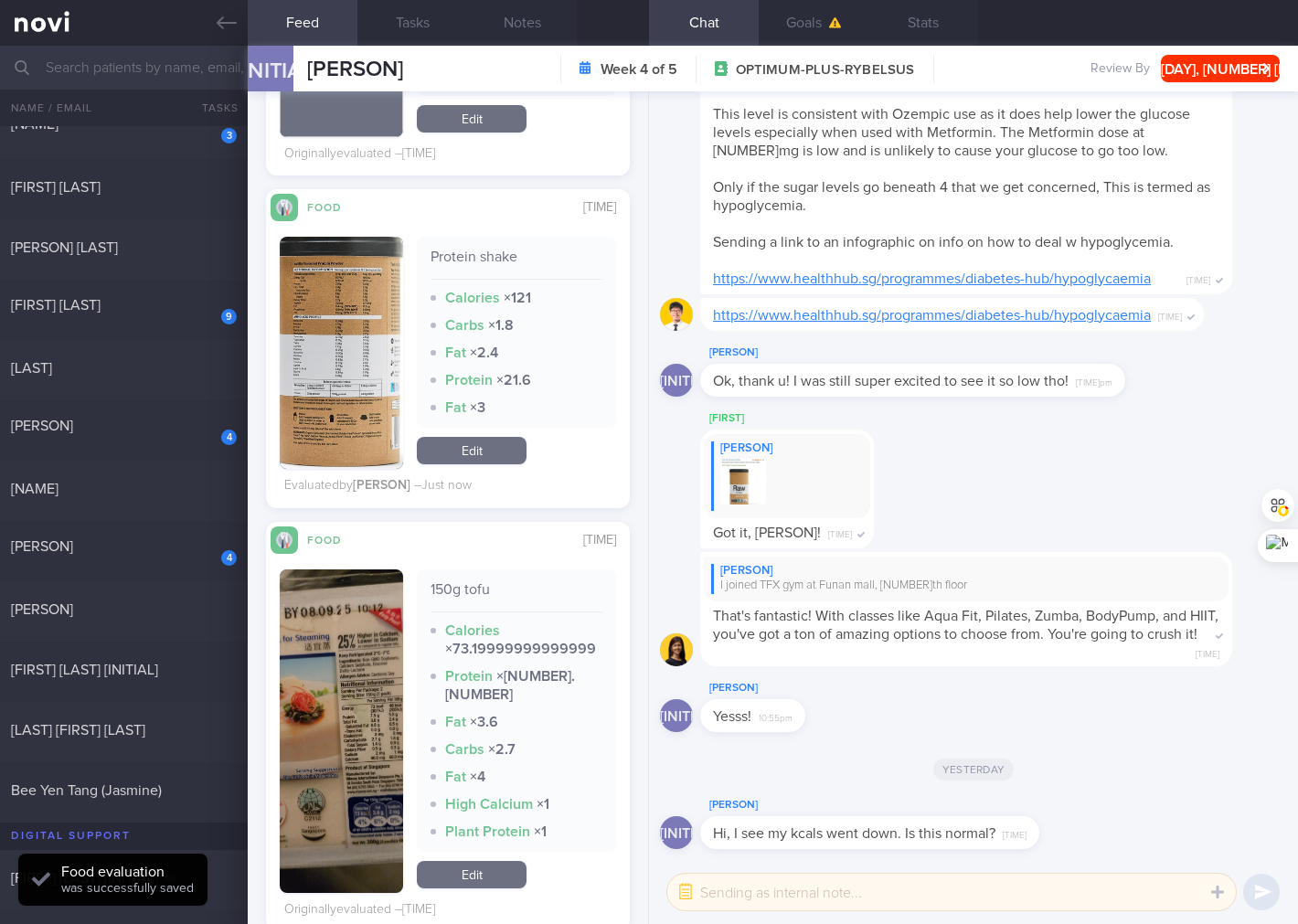 scroll, scrollTop: 3249, scrollLeft: 0, axis: vertical 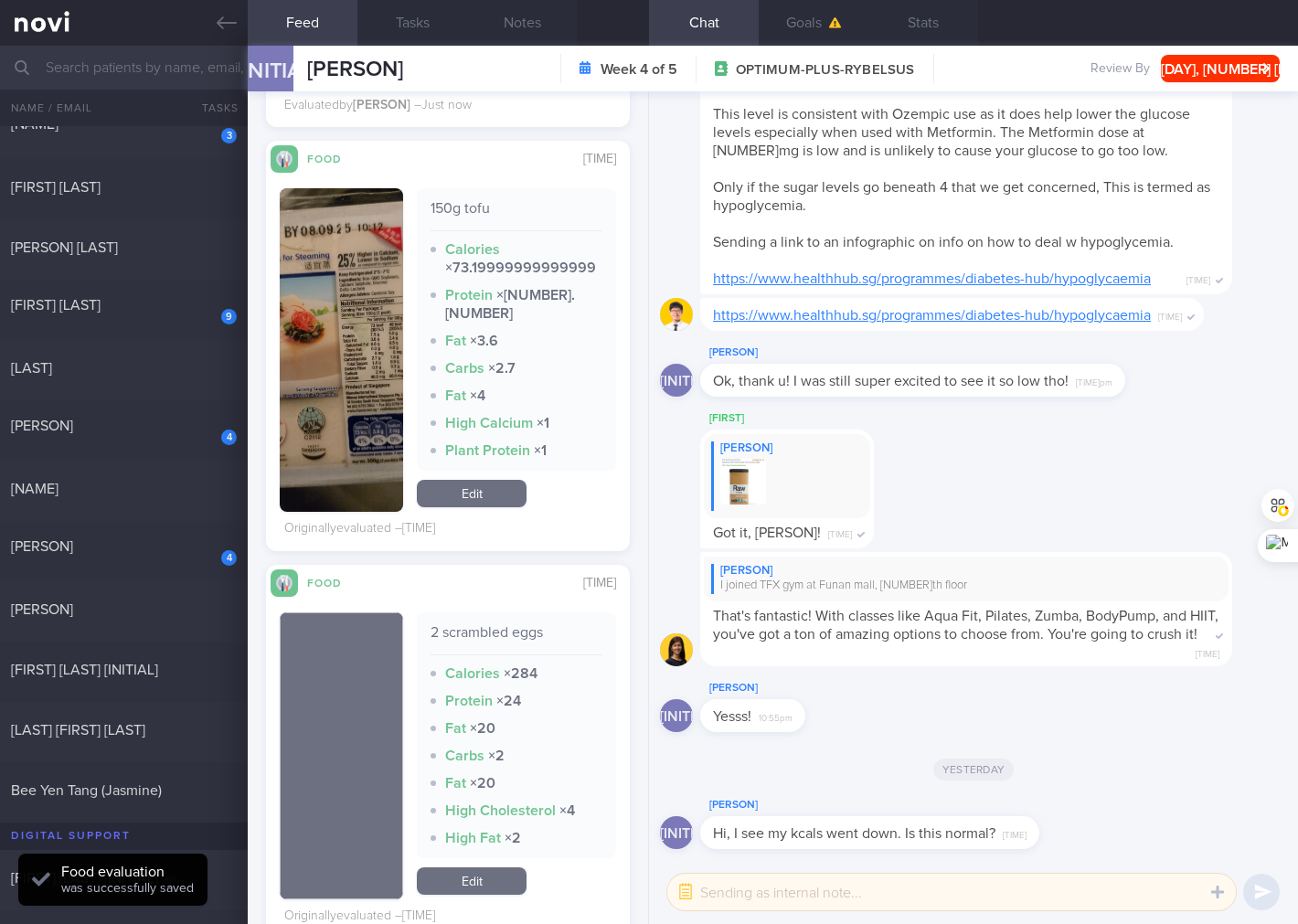 click at bounding box center (341, 350) 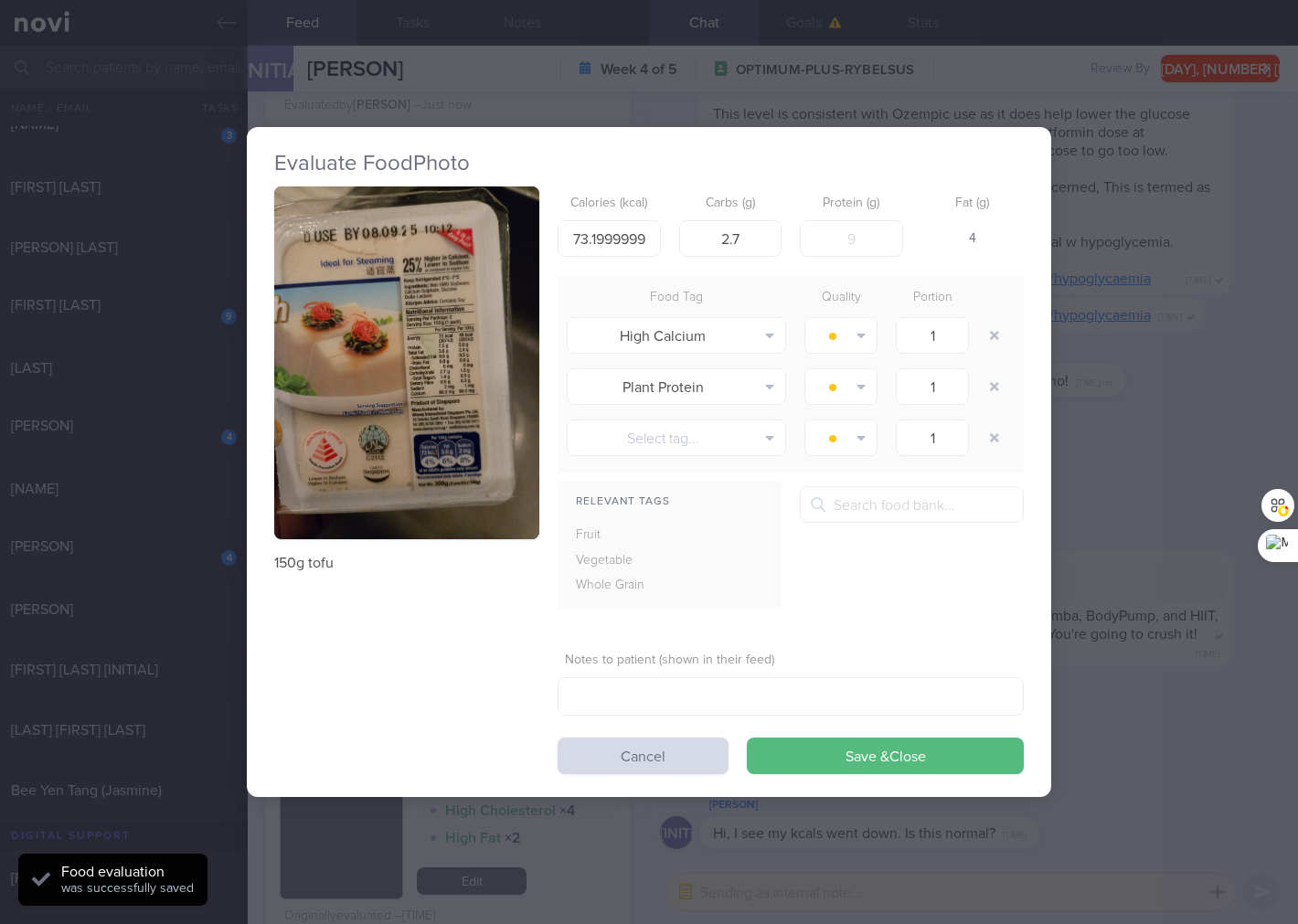 click at bounding box center (407, 363) 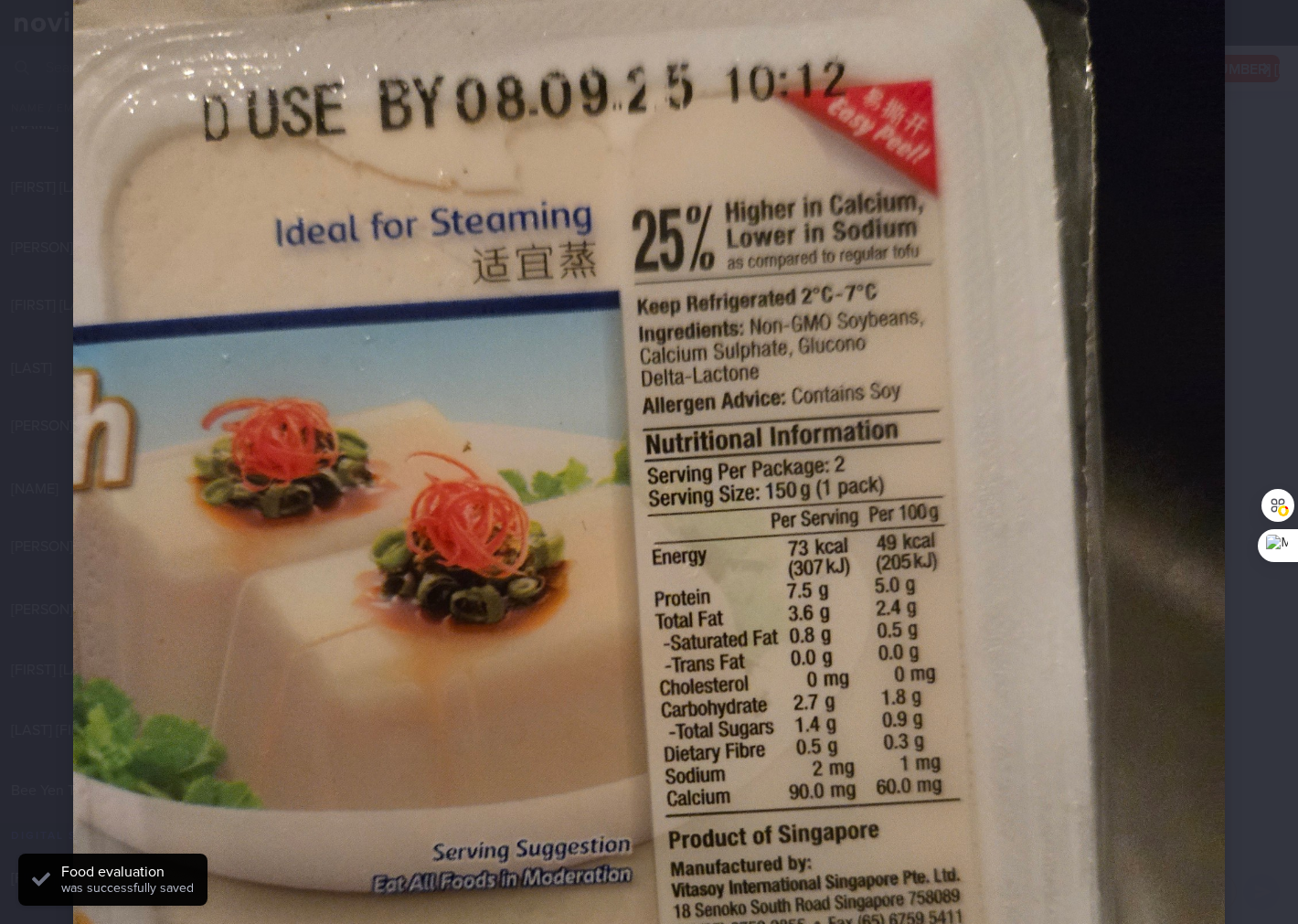 scroll, scrollTop: 271, scrollLeft: 0, axis: vertical 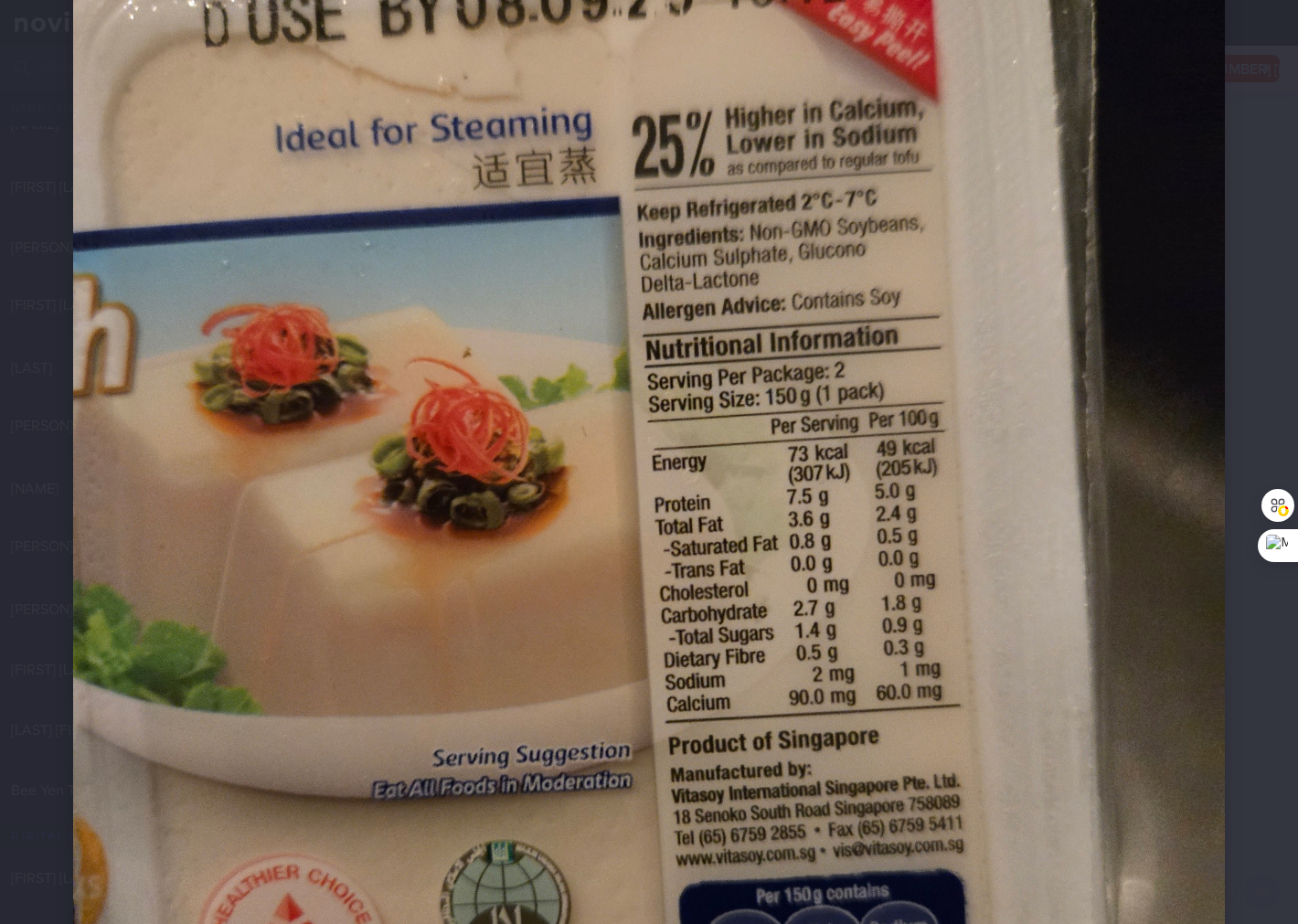 click at bounding box center (649, 570) 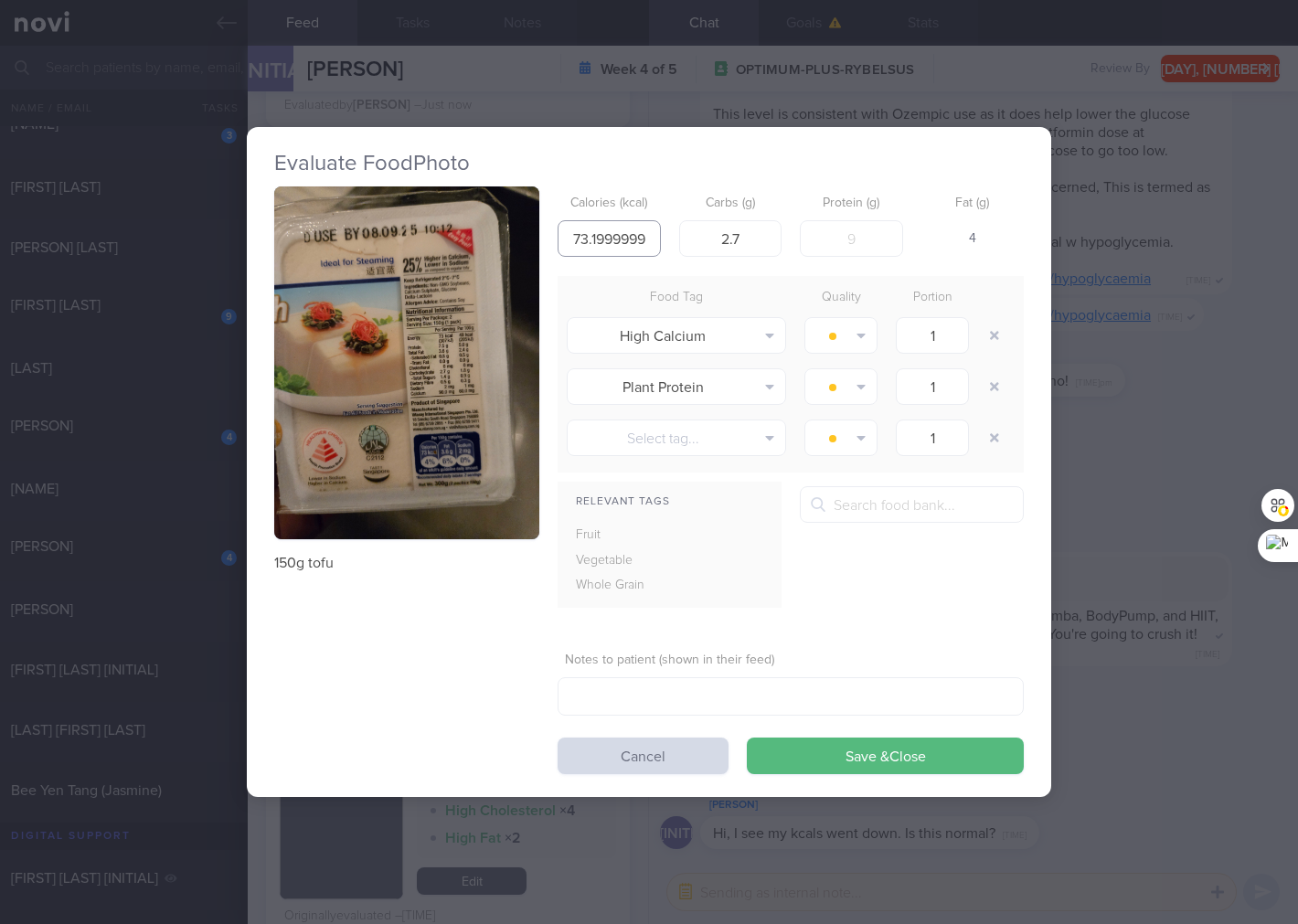 click on "73.19999999999999" at bounding box center (609, 239) 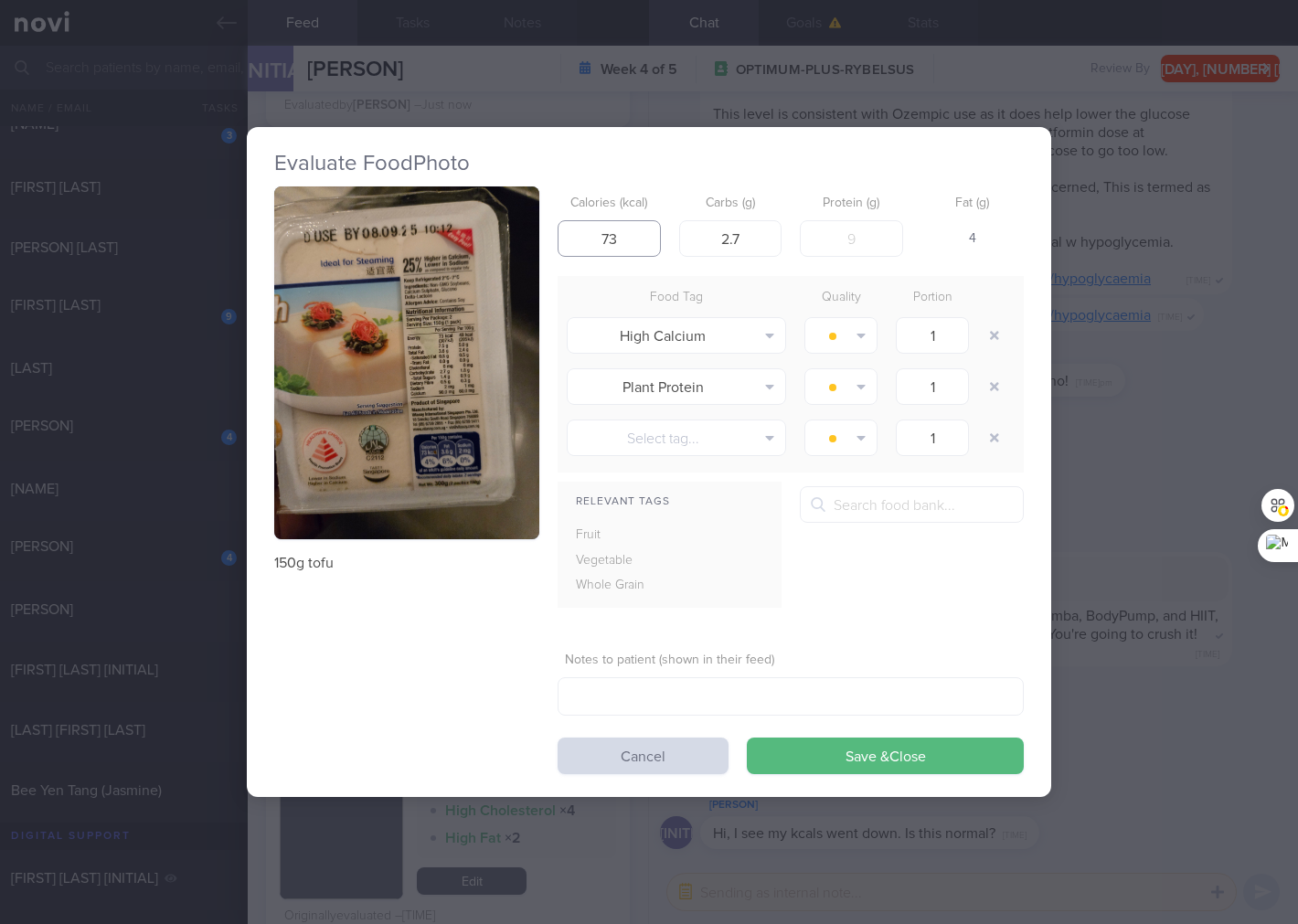 click on "Save &
Close" at bounding box center (885, 756) 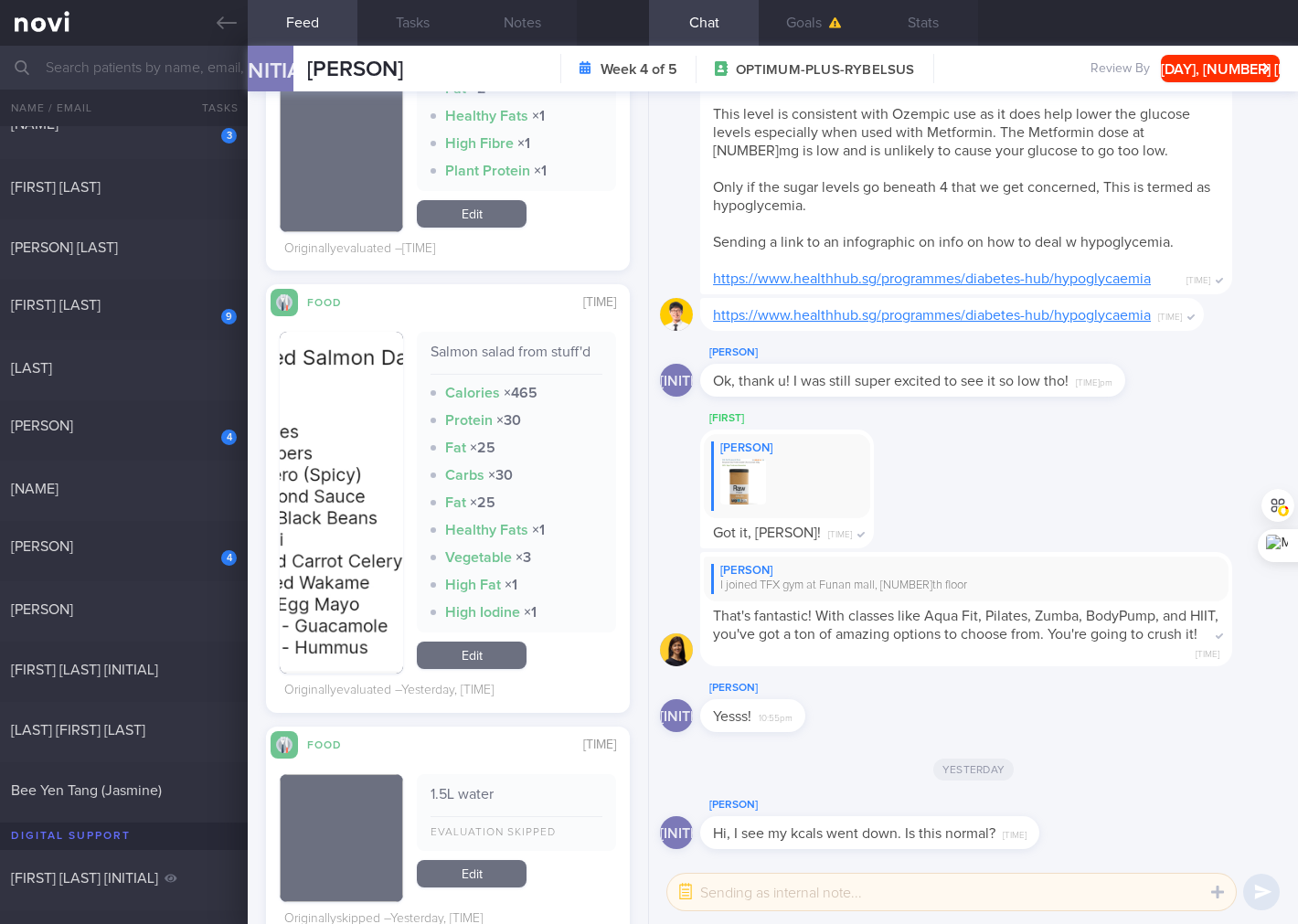 scroll, scrollTop: 4603, scrollLeft: 0, axis: vertical 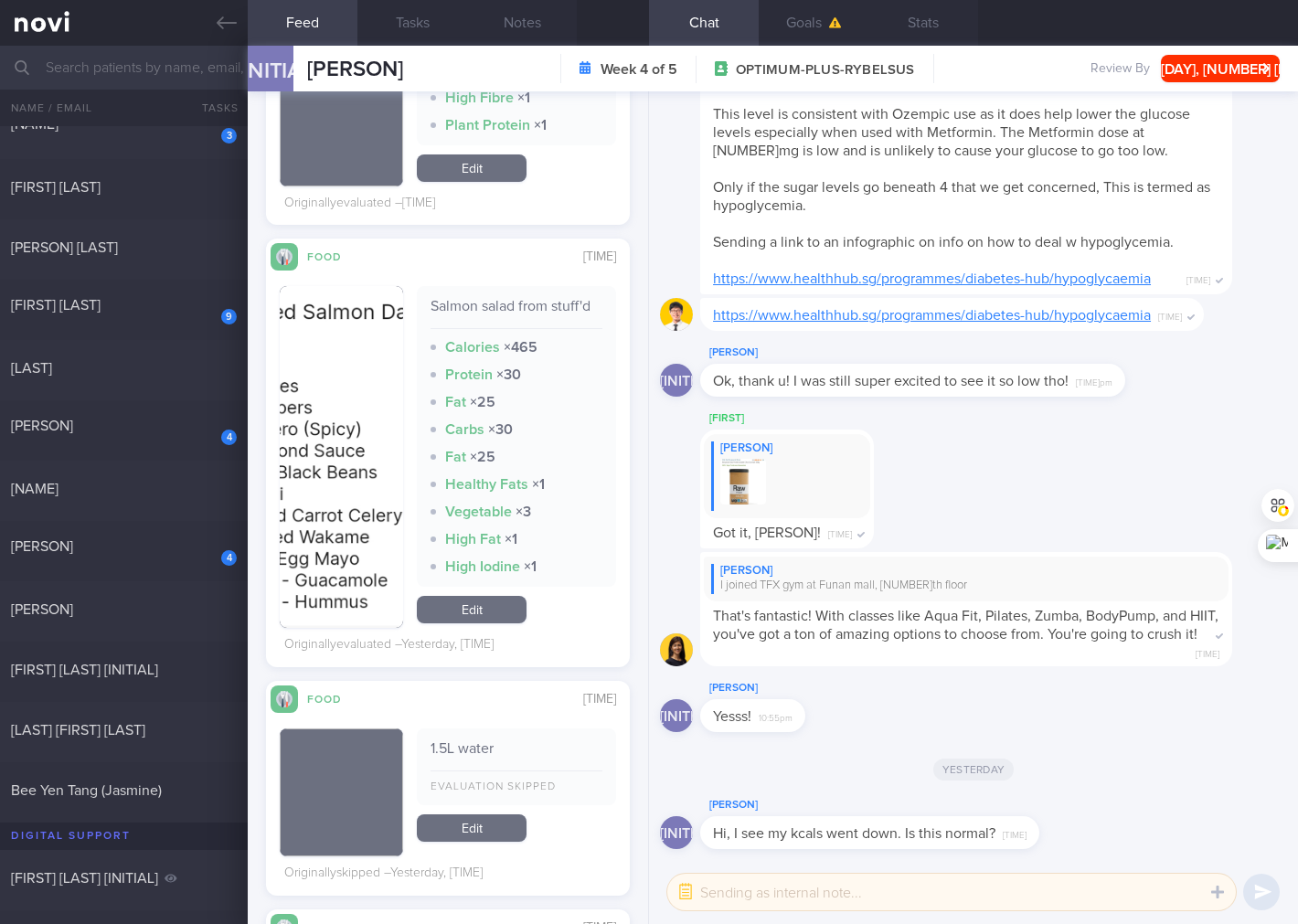 click at bounding box center (341, 457) 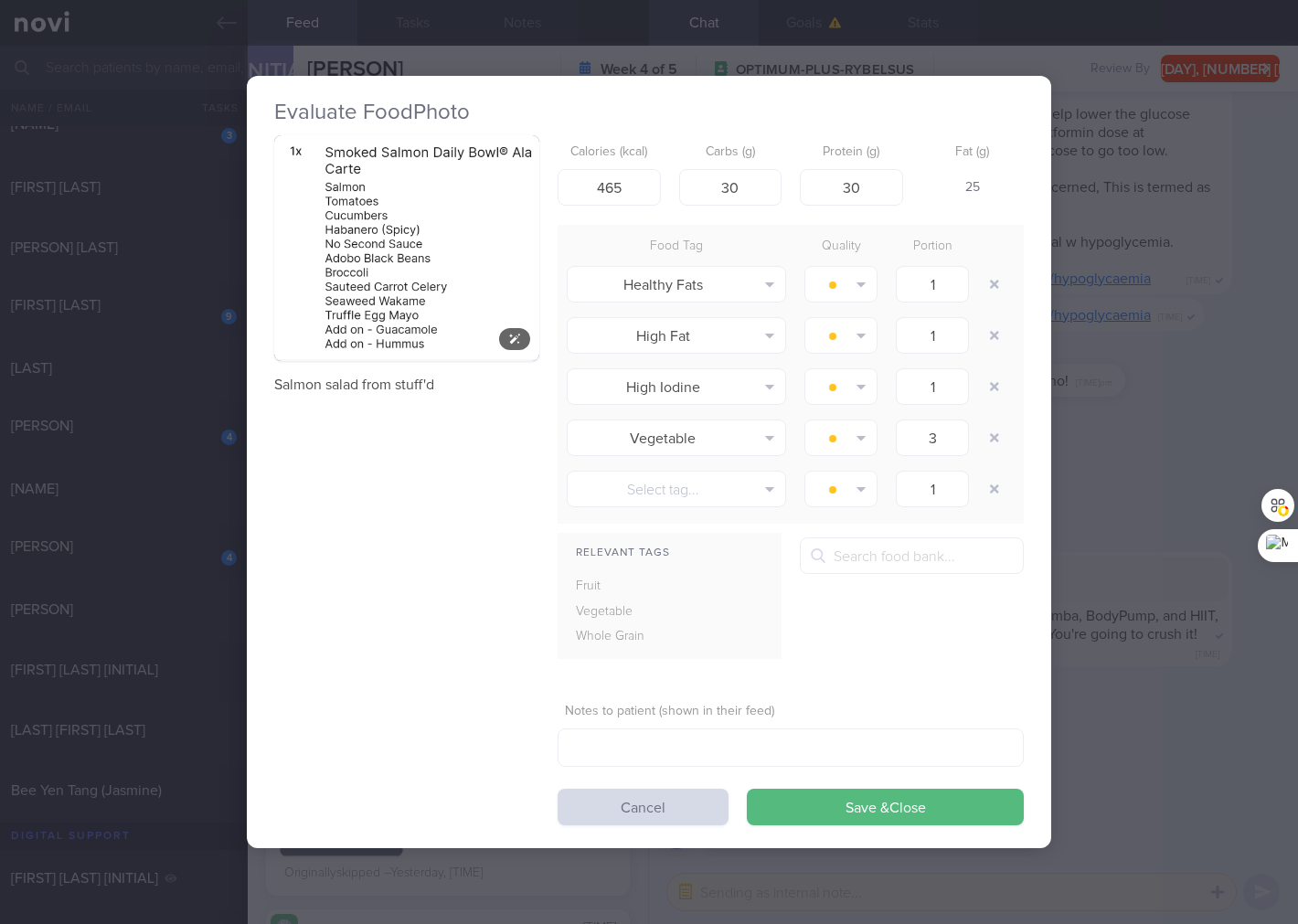 click at bounding box center [407, 248] 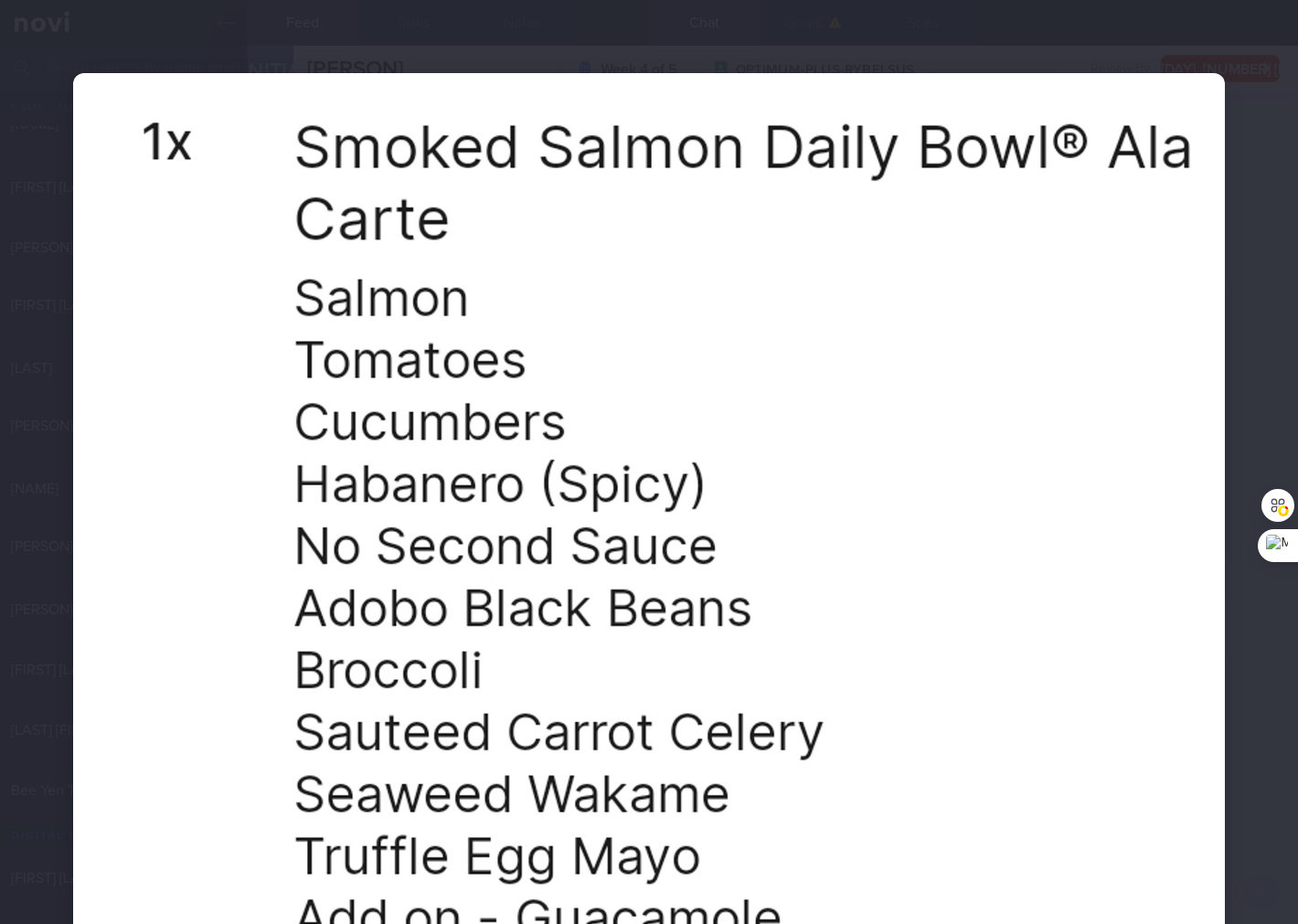 scroll, scrollTop: 192, scrollLeft: 0, axis: vertical 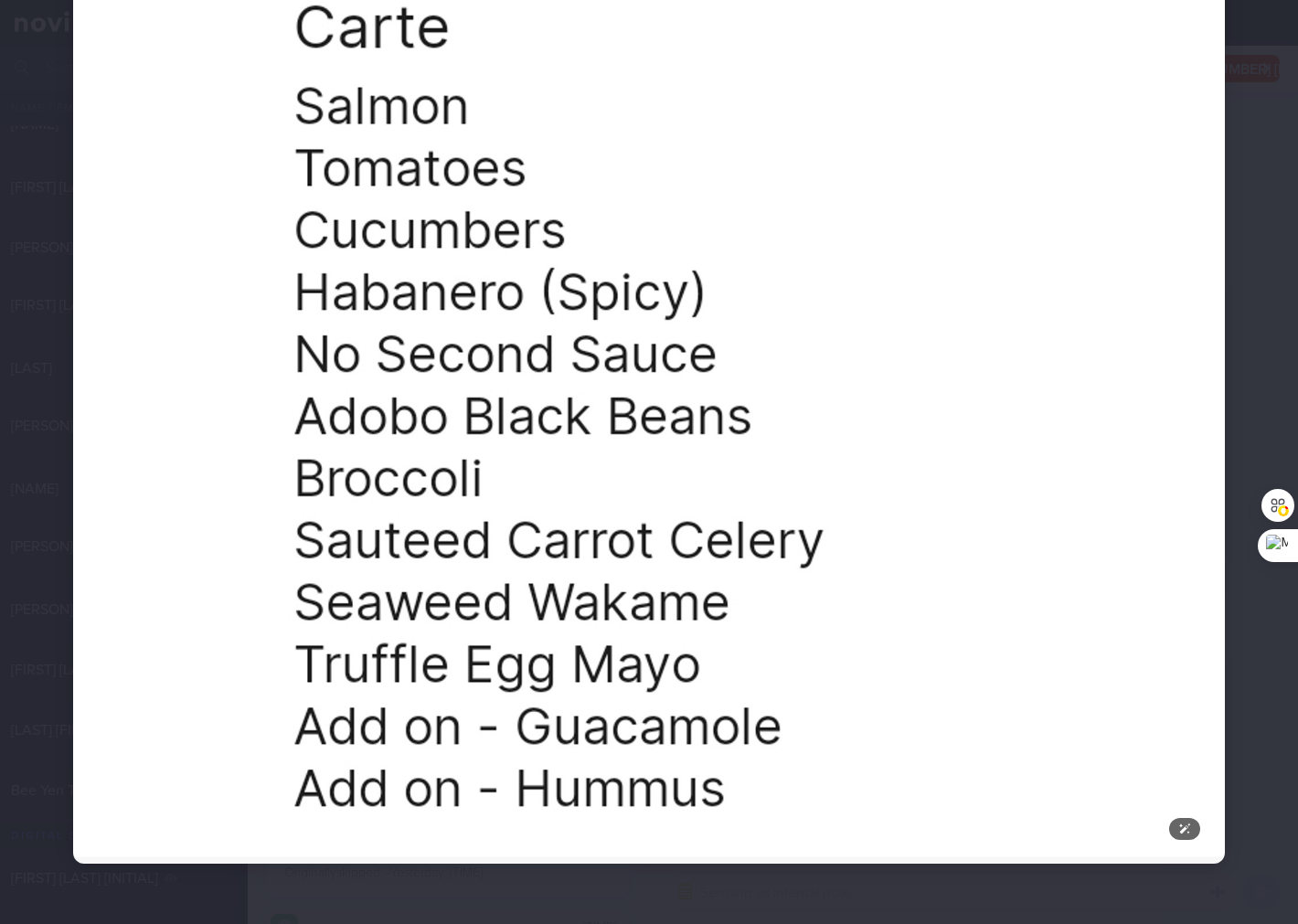 click at bounding box center [649, 372] 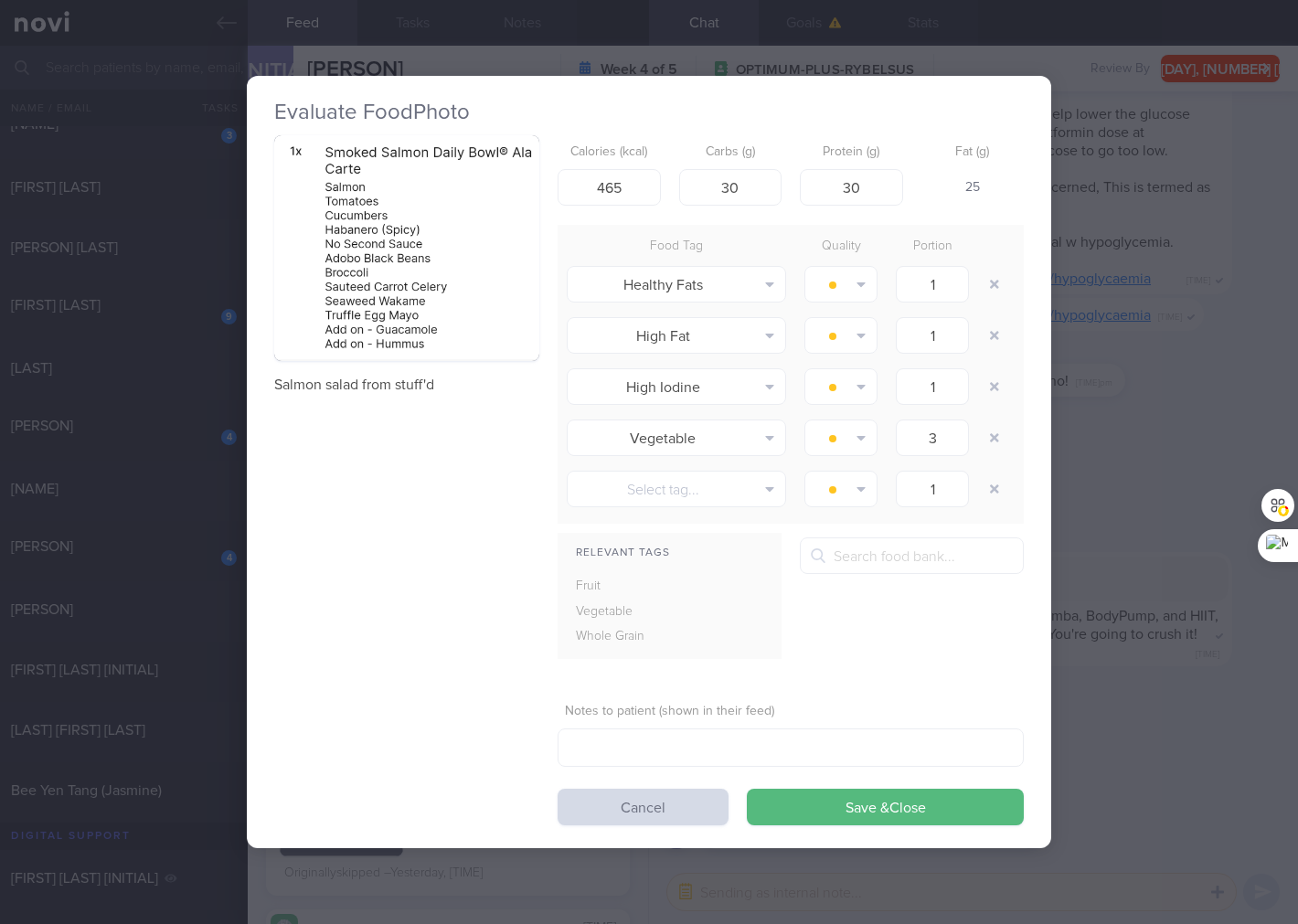 click on "Evaluate Food  Photo
Salmon salad from stuff'd
Calories (kcal)
465
Carbs (g)
30
Protein (g)
30
Fat (g)
25
Food Tag
Quality
Portion
Healthy Fats
Alcohol
Fried
Fruit
Healthy Fats
High Calcium
High Cholesterol
High Fat" at bounding box center (649, 462) 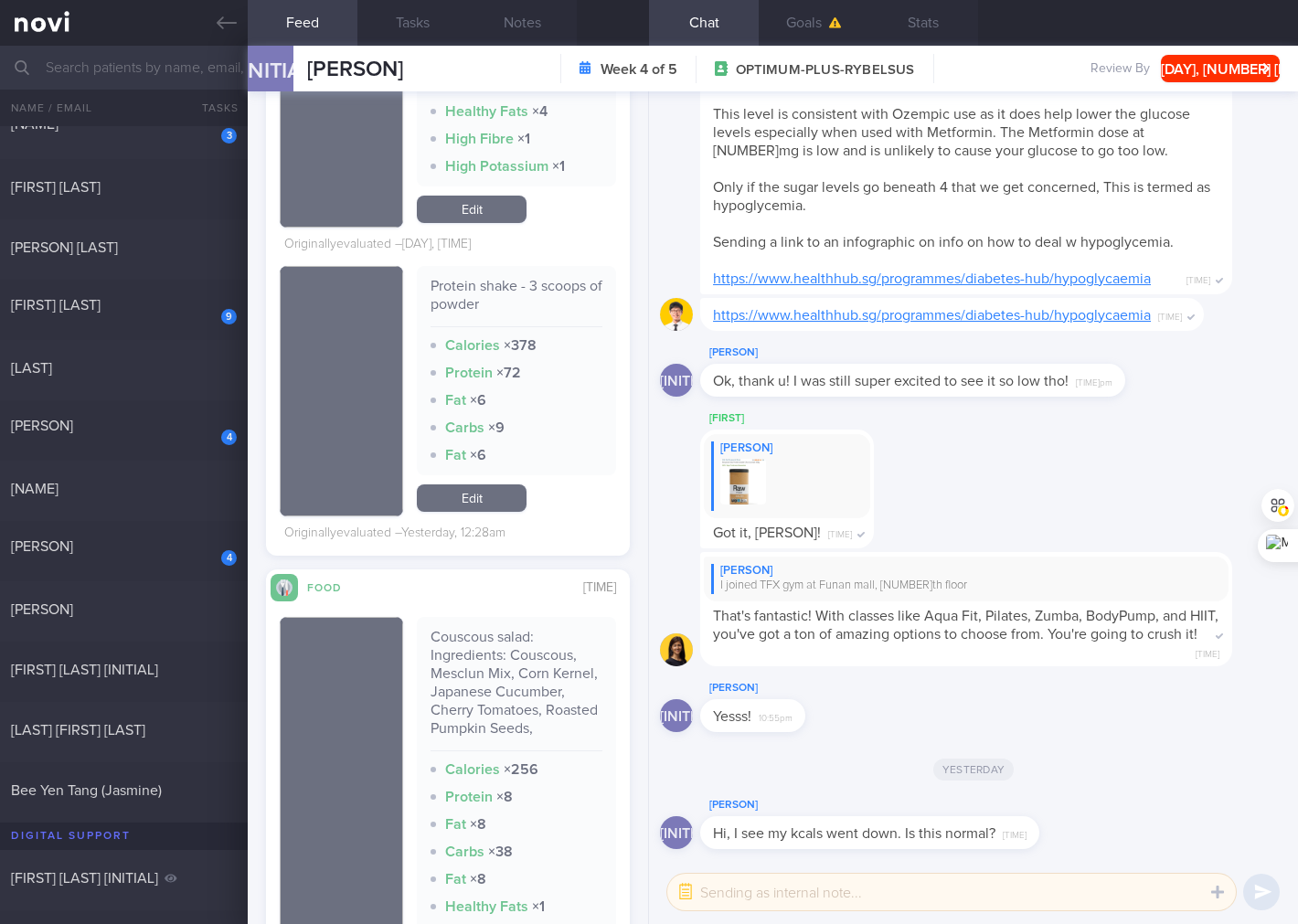 scroll, scrollTop: 8123, scrollLeft: 0, axis: vertical 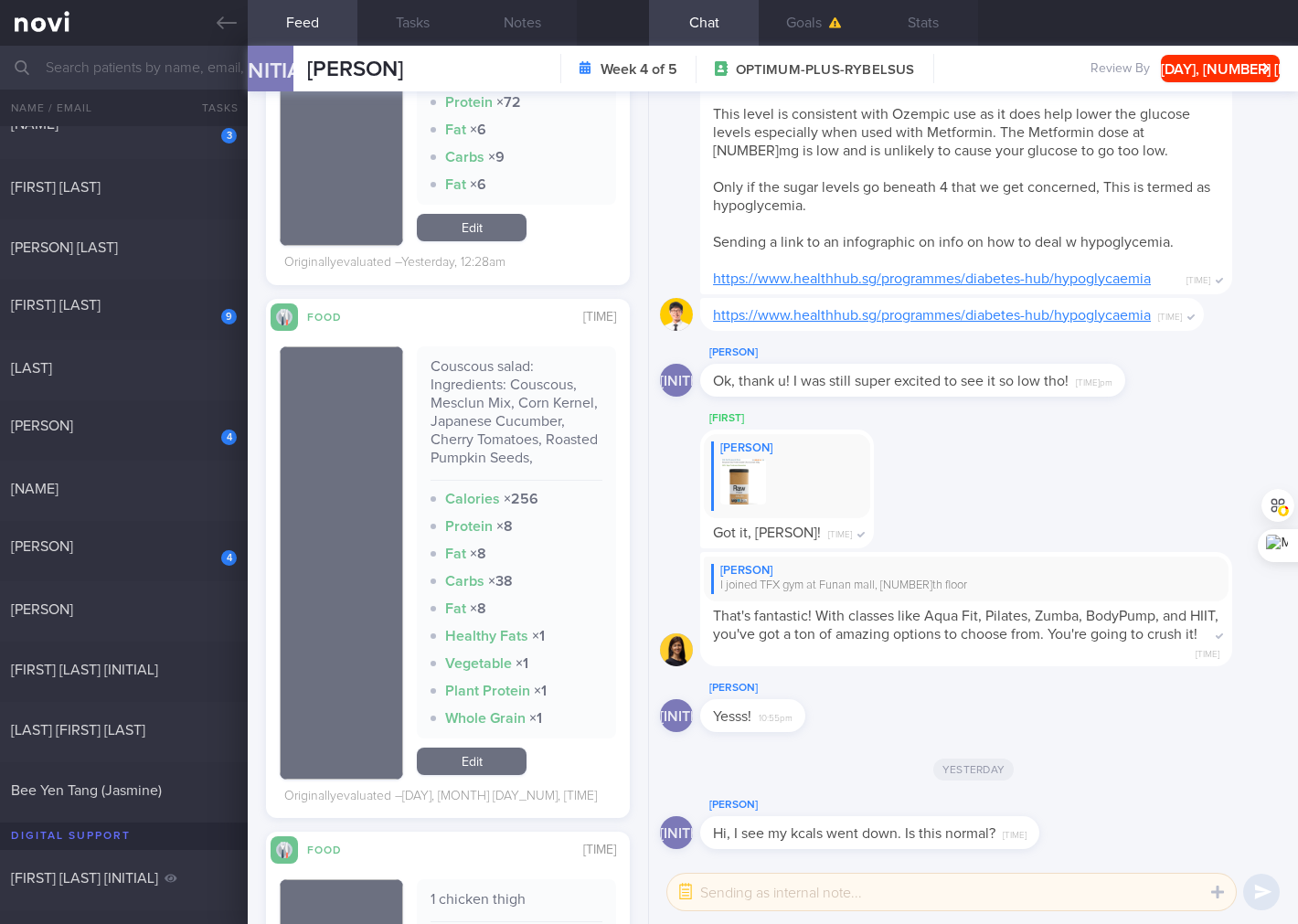 click on "Couscous salad: Ingredients: Couscous, Mesclun Mix, Corn Kernel, Japanese Cucumber, Cherry Tomatoes, Roasted Pumpkin Seeds," at bounding box center (516, 419) 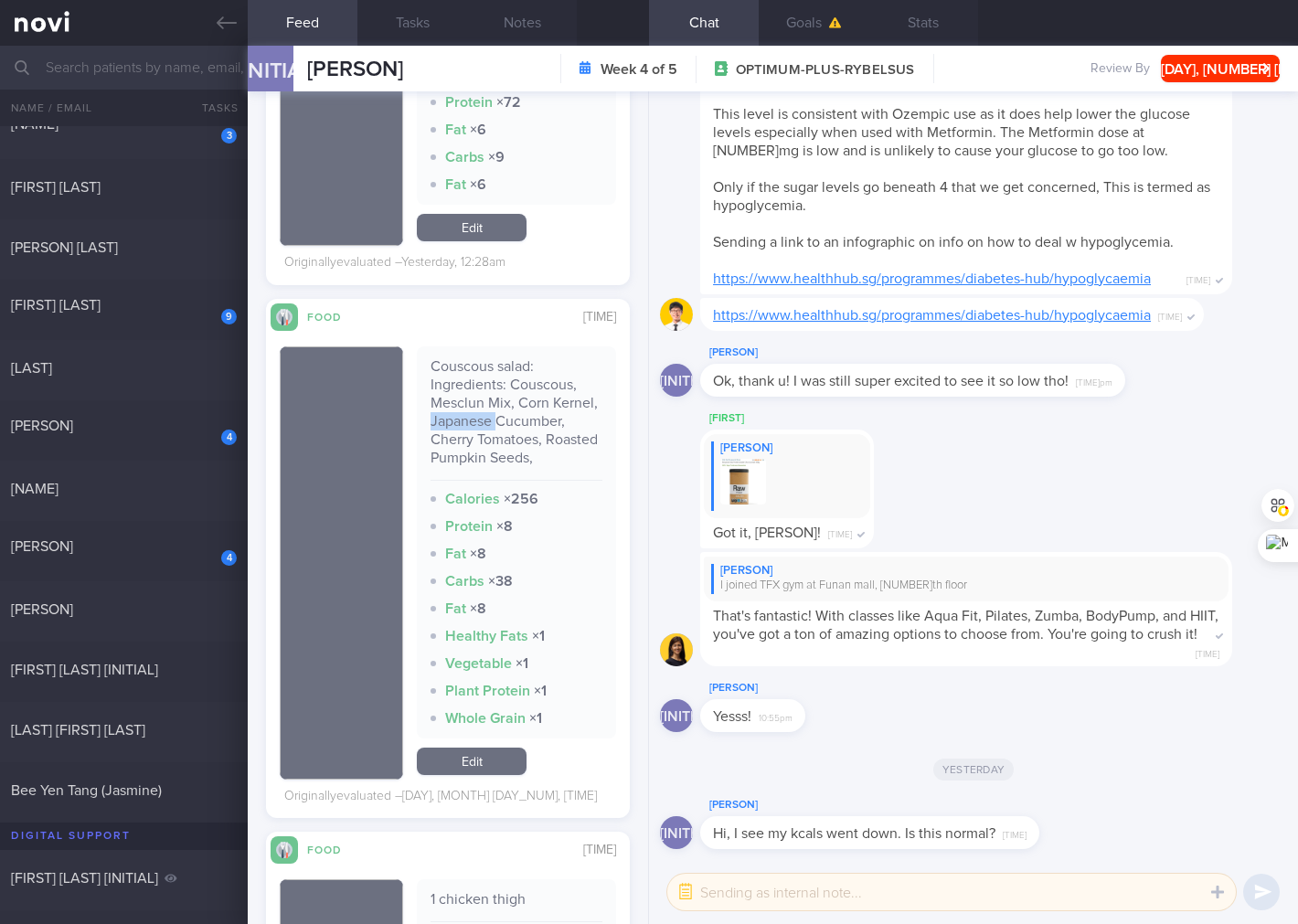 click on "Couscous salad: Ingredients: Couscous, Mesclun Mix, Corn Kernel, Japanese Cucumber, Cherry Tomatoes, Roasted Pumpkin Seeds," at bounding box center [516, 419] 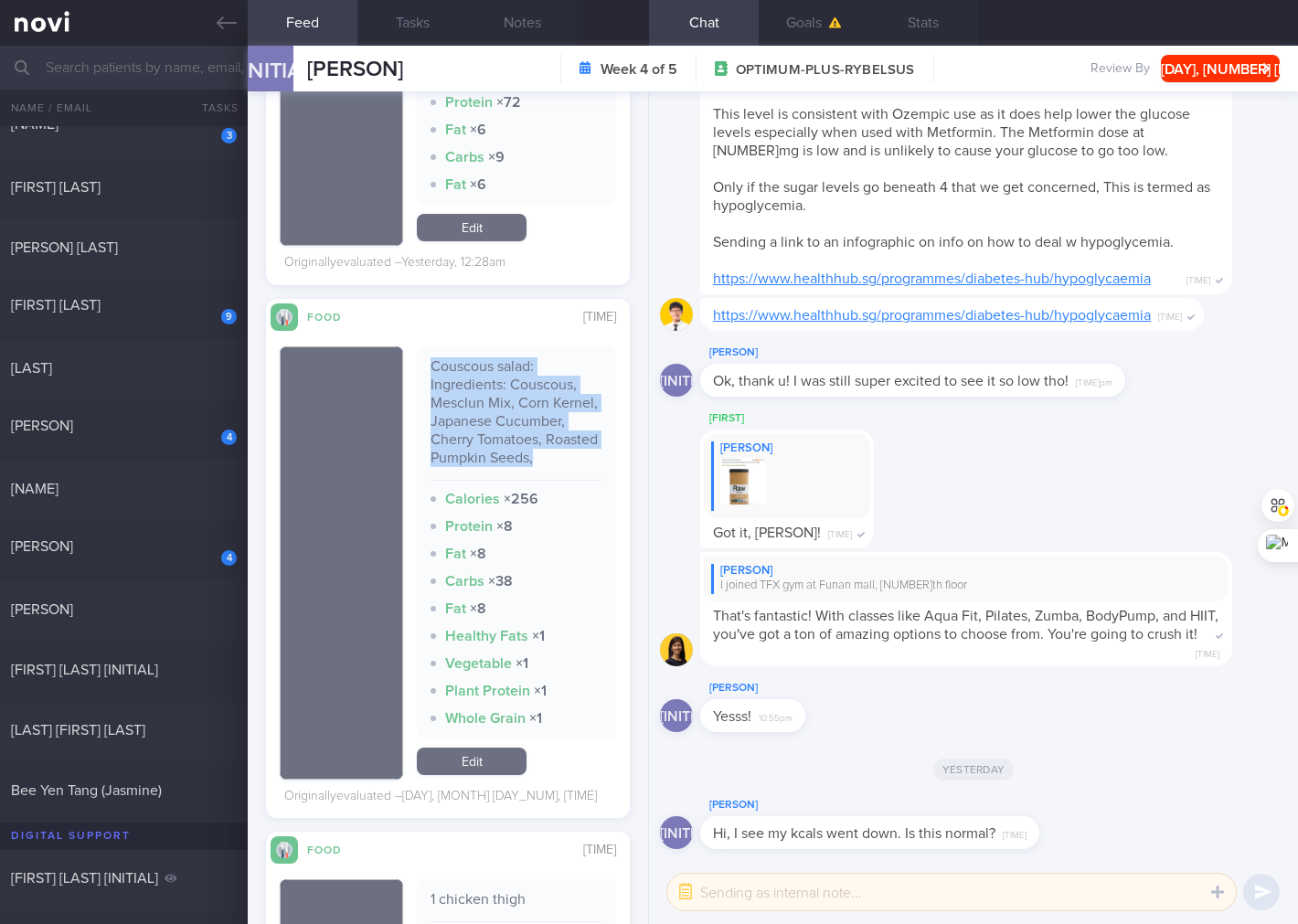 click on "Couscous salad: Ingredients: Couscous, Mesclun Mix, Corn Kernel, Japanese Cucumber, Cherry Tomatoes, Roasted Pumpkin Seeds," at bounding box center (516, 419) 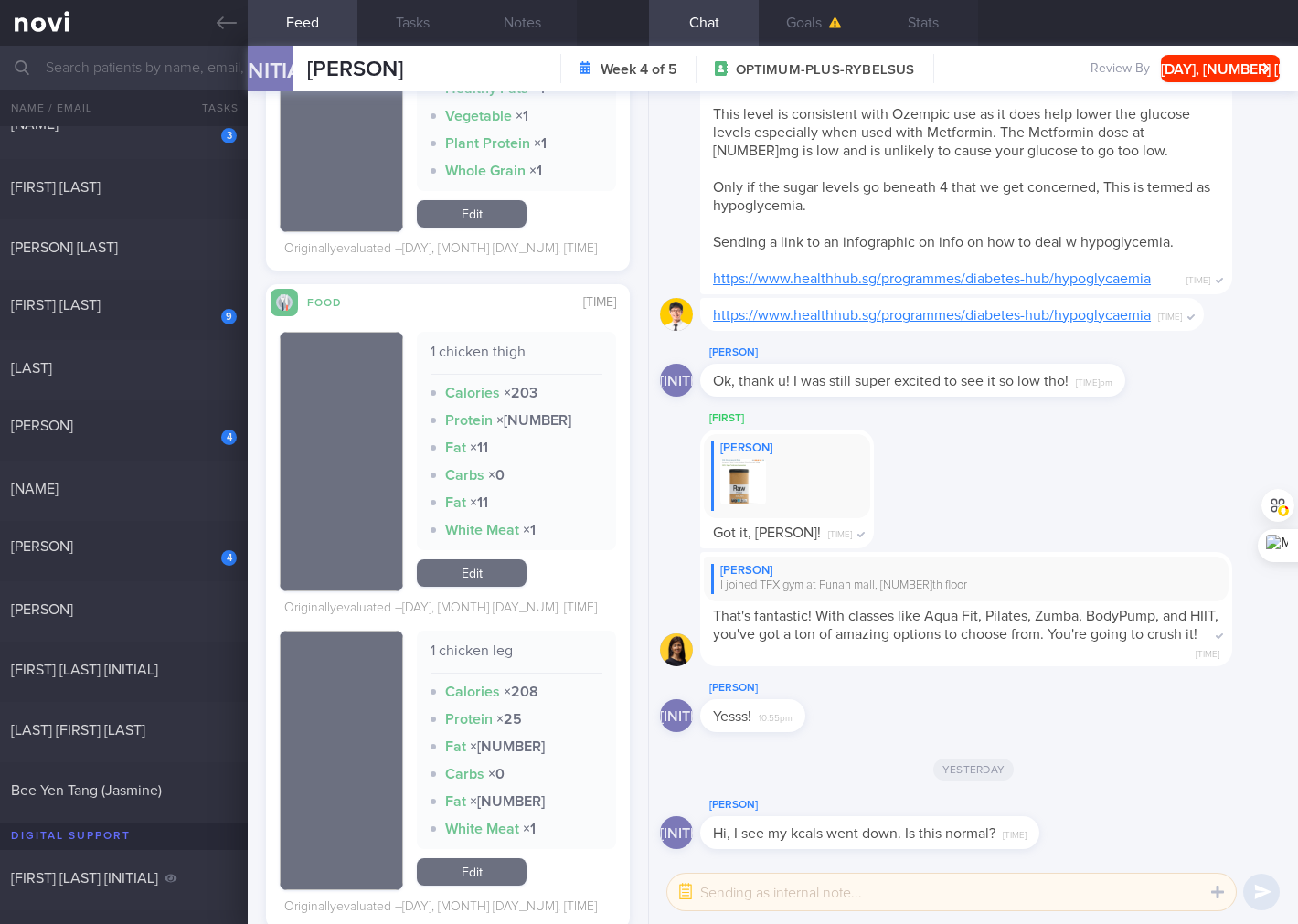 scroll, scrollTop: 8395, scrollLeft: 0, axis: vertical 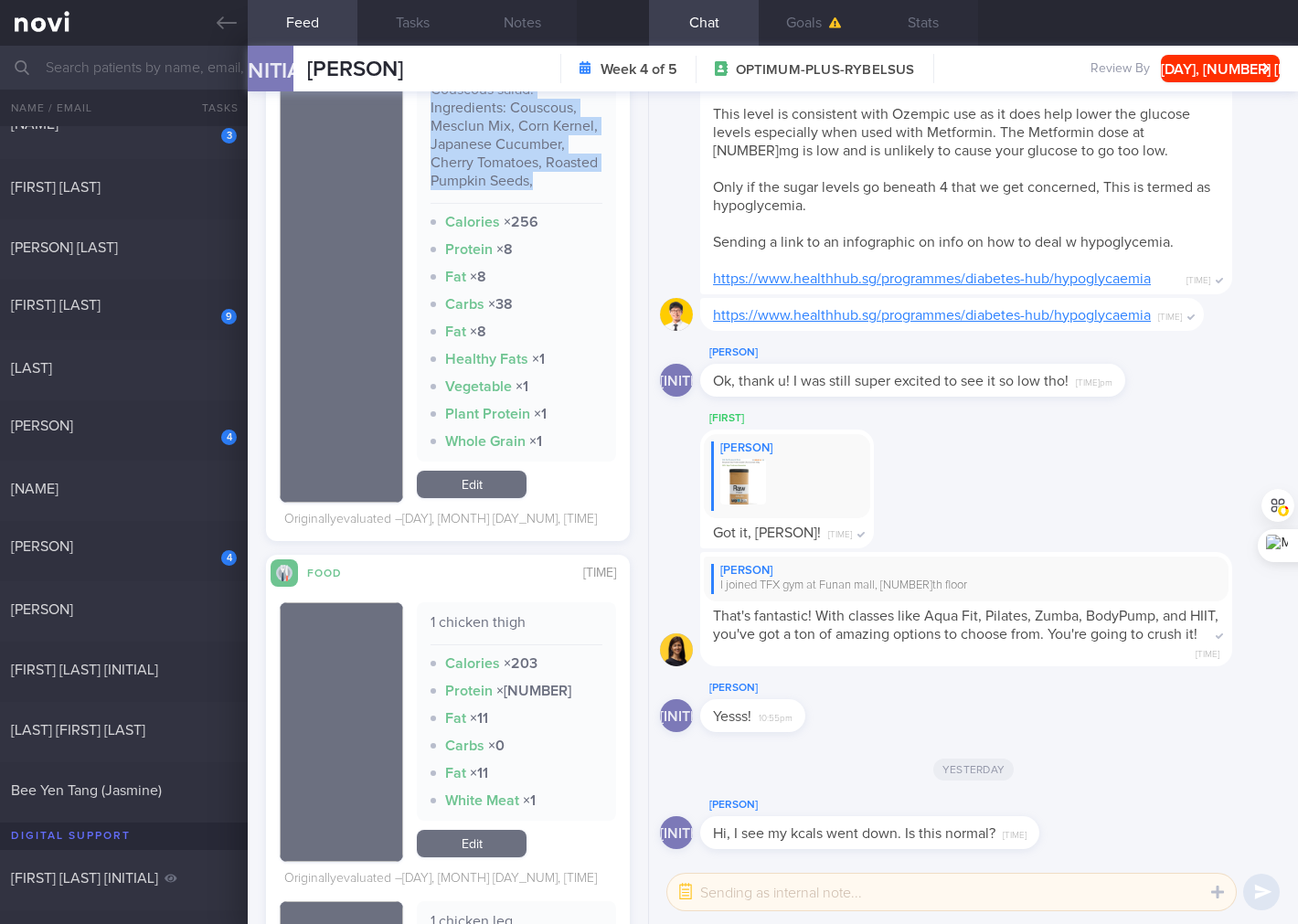 drag, startPoint x: 490, startPoint y: 504, endPoint x: 589, endPoint y: 317, distance: 211.58922 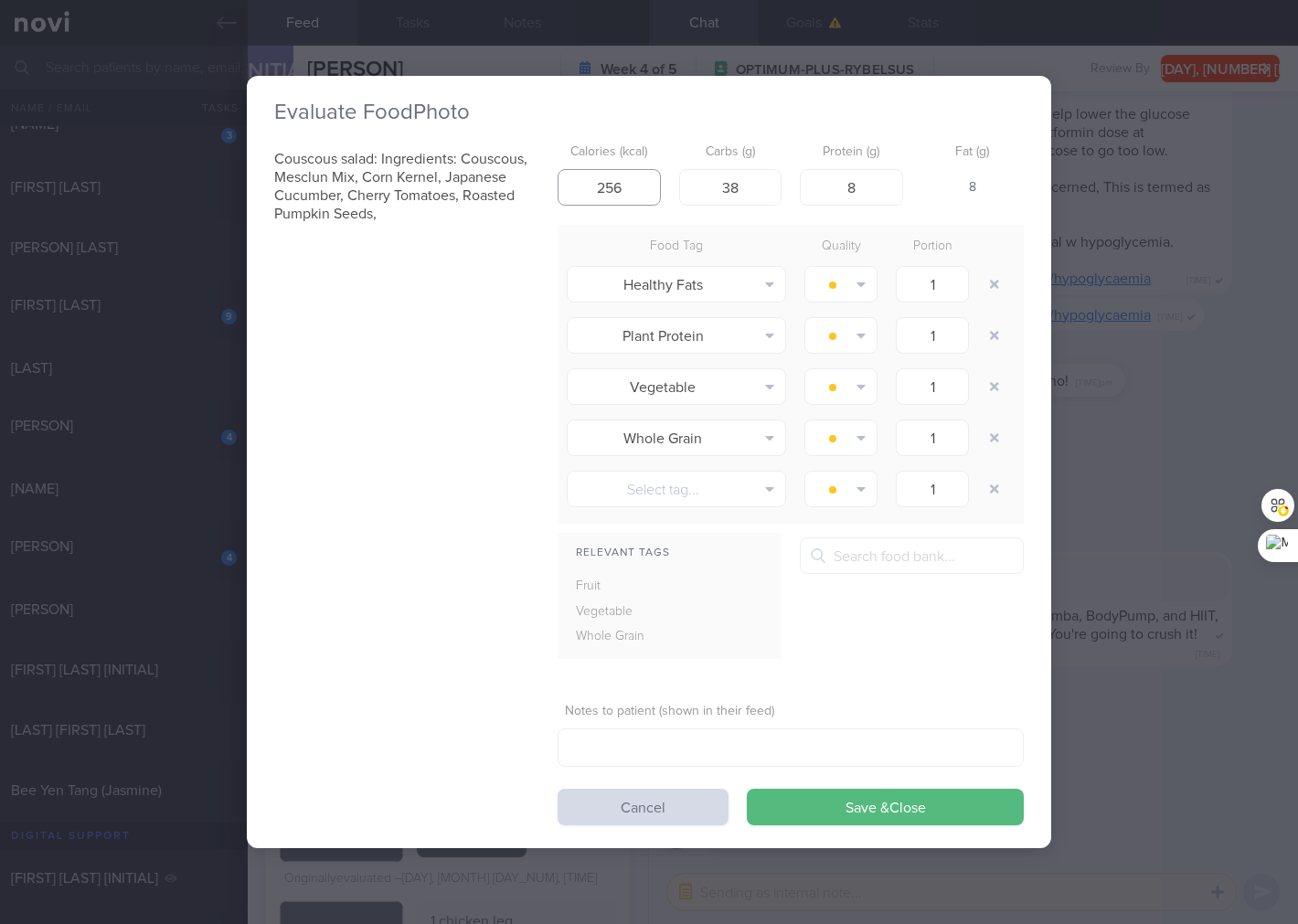 click on "Calories (kcal)
256
Carbs (g)
38
Protein (g)
8
Fat (g)
8" at bounding box center [791, 171] 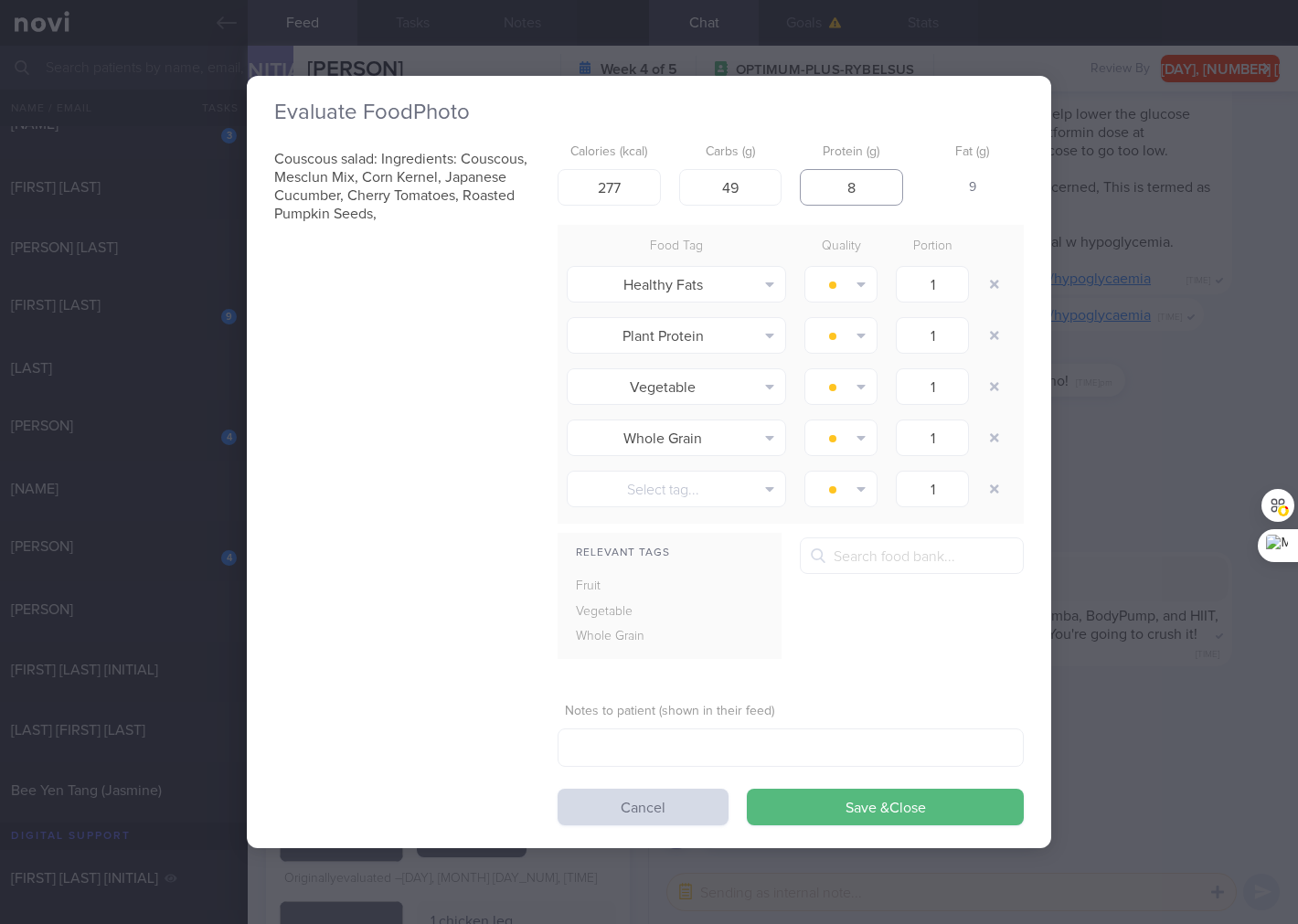 click on "Save &
Close" at bounding box center (885, 807) 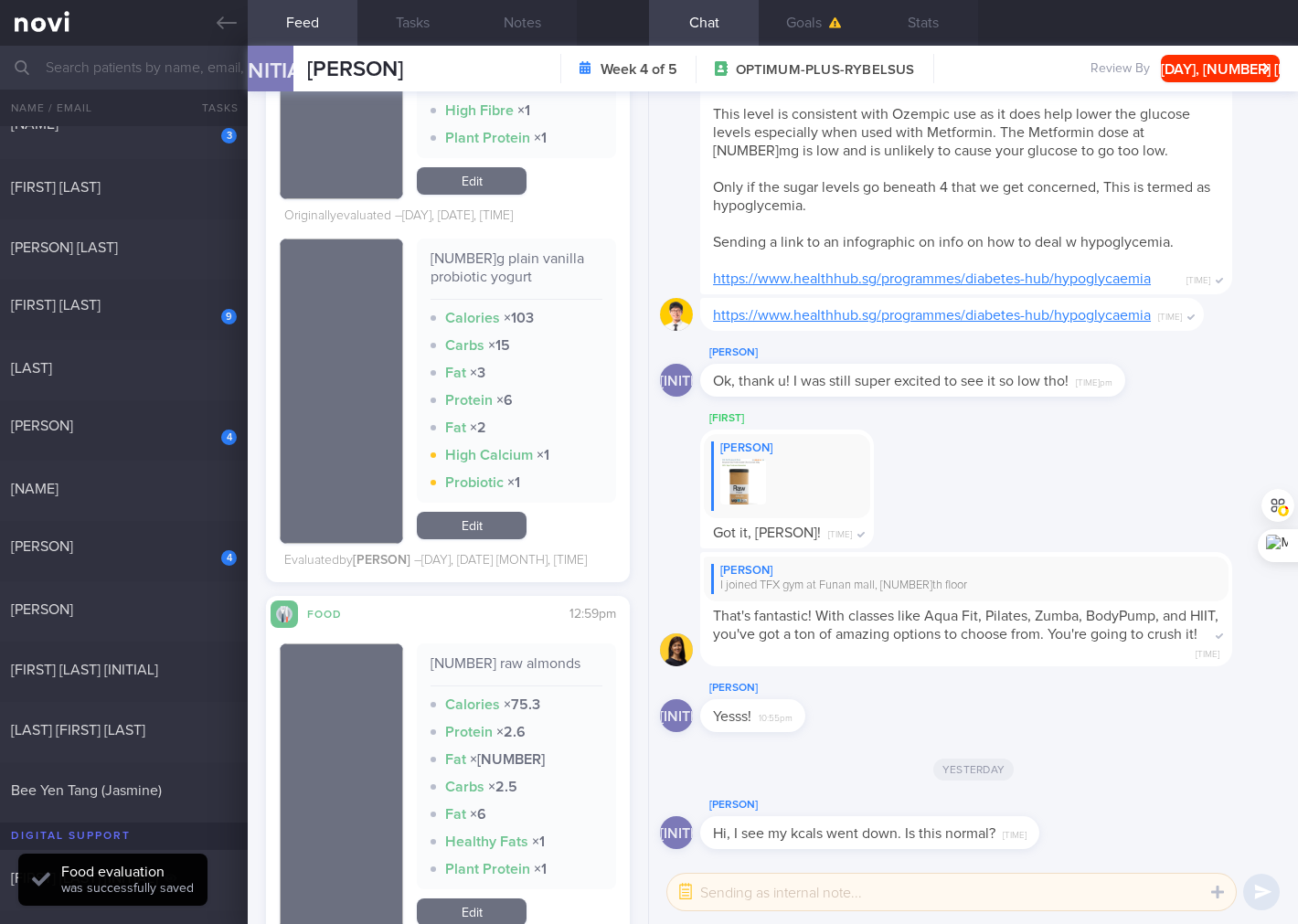 scroll, scrollTop: 11645, scrollLeft: 0, axis: vertical 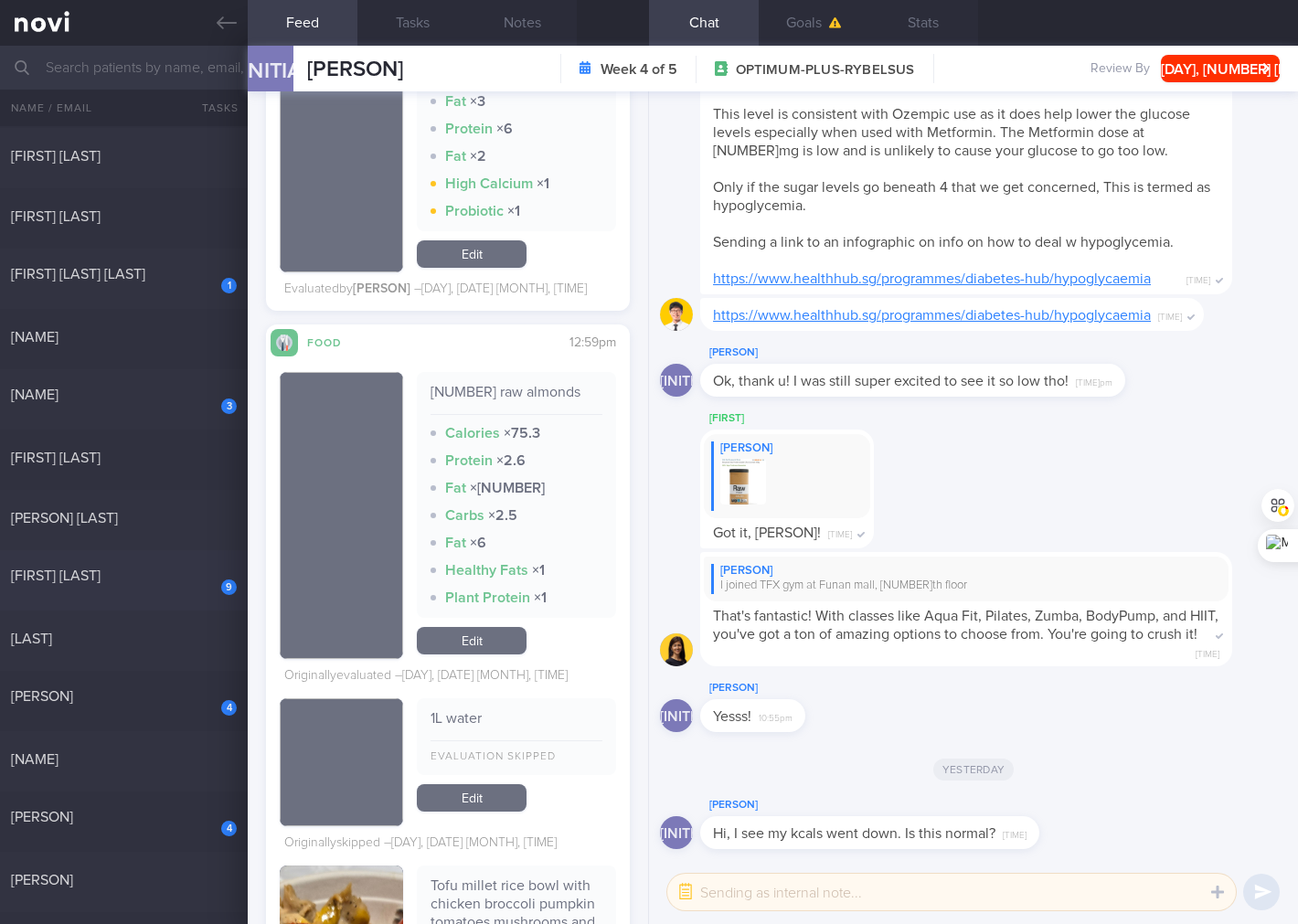 click on "9" at bounding box center (229, 586) 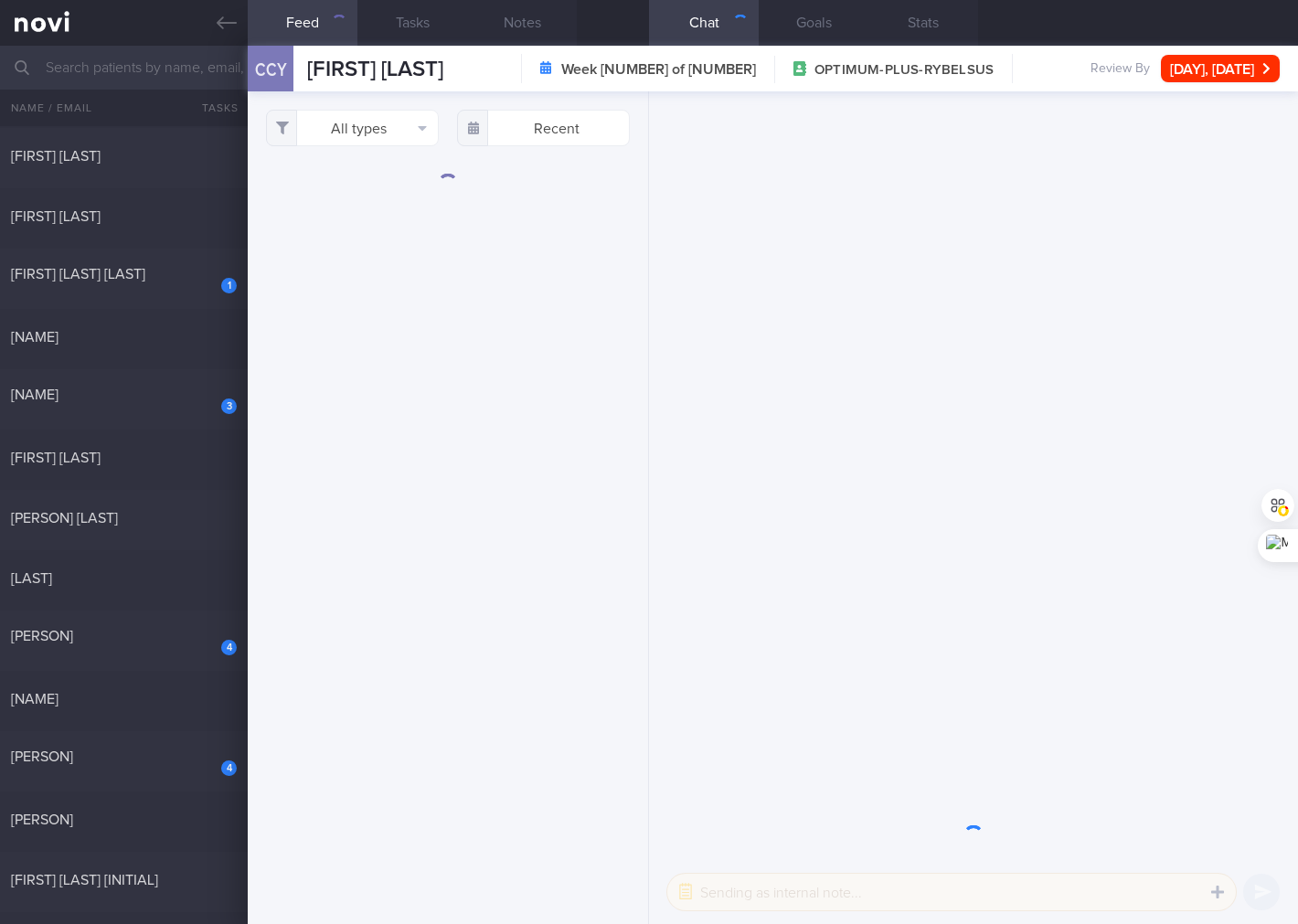 scroll, scrollTop: 0, scrollLeft: 0, axis: both 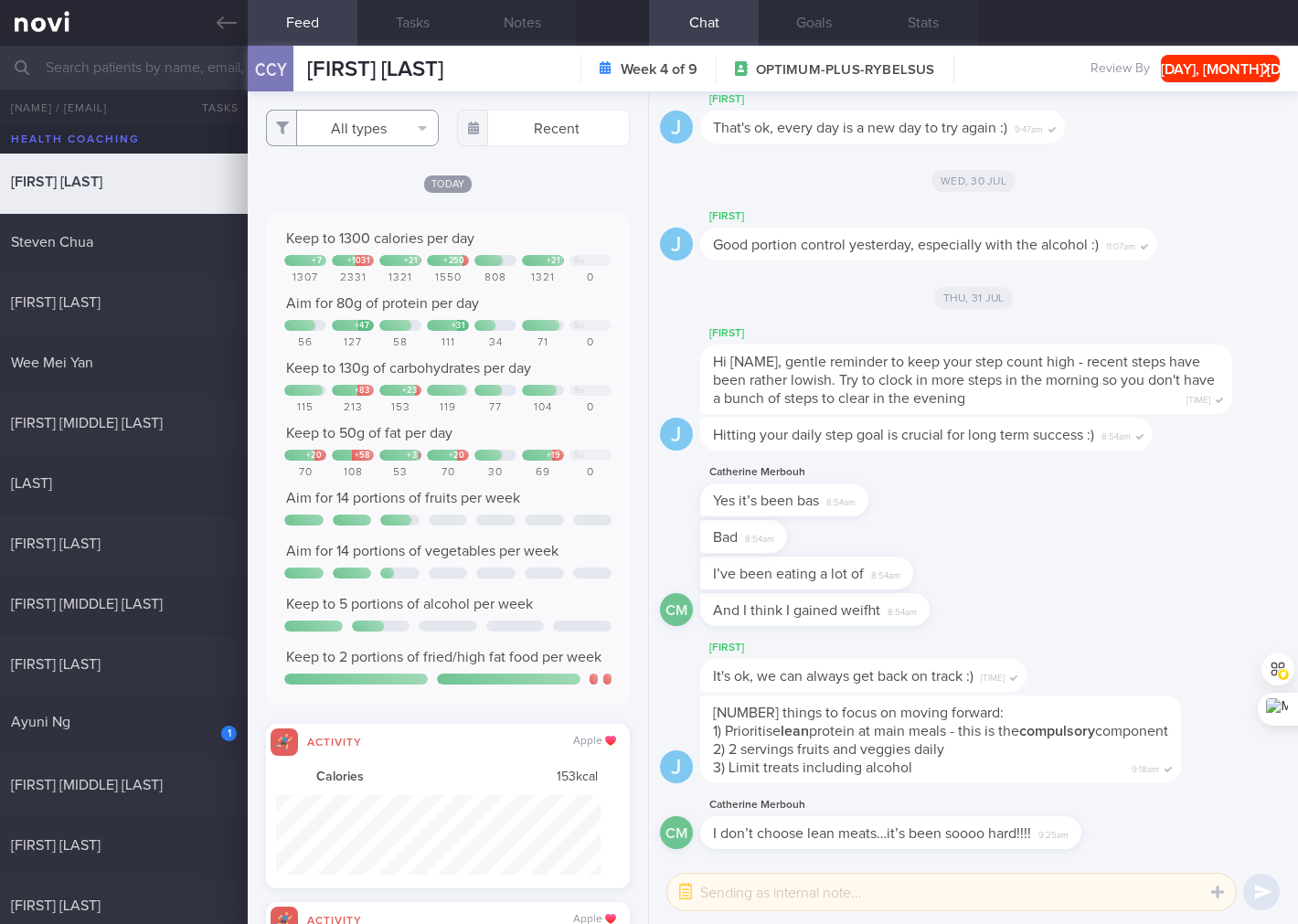 drag, startPoint x: 378, startPoint y: 135, endPoint x: 359, endPoint y: 188, distance: 56.302753 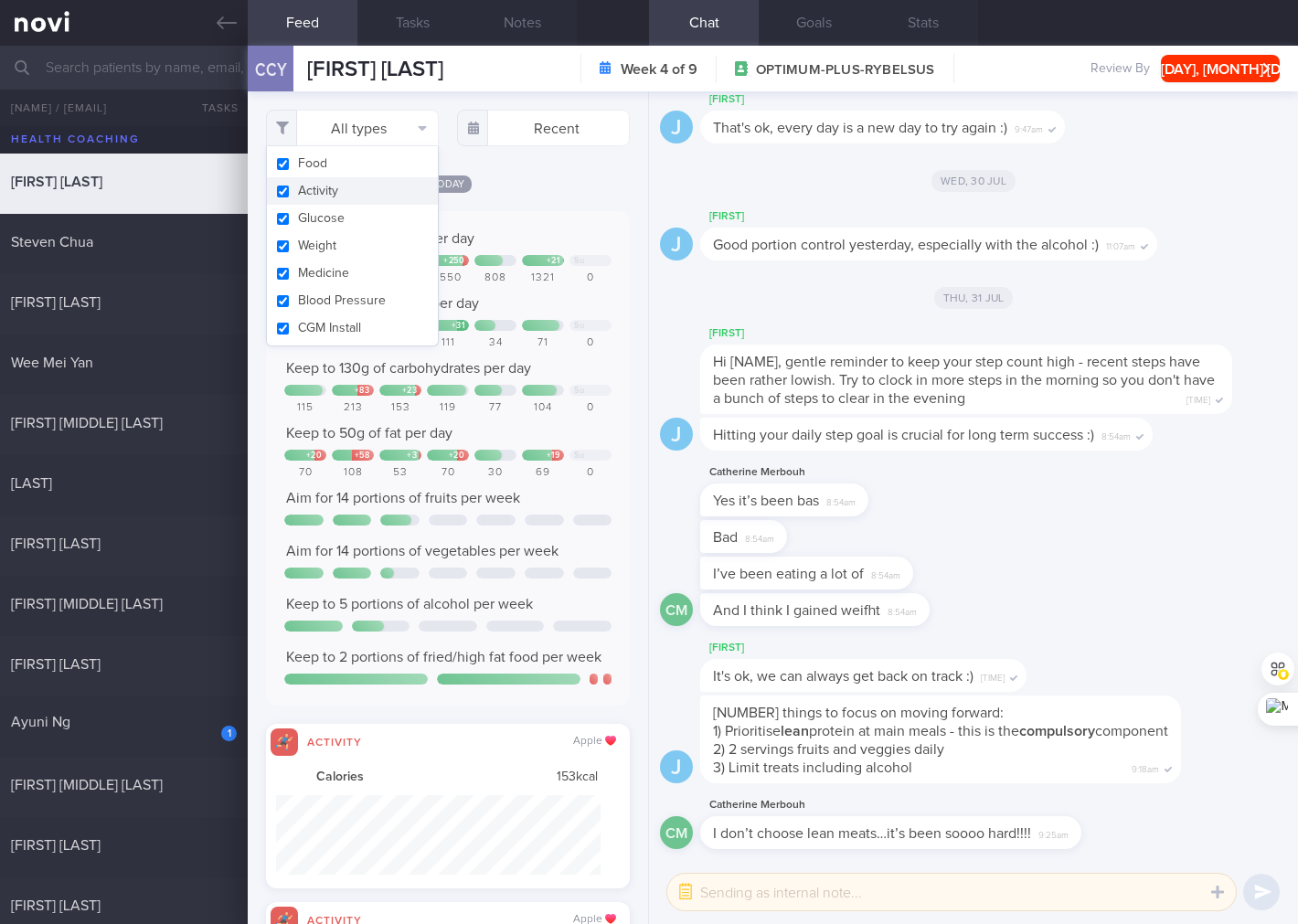 click on "Activity" at bounding box center [352, 191] 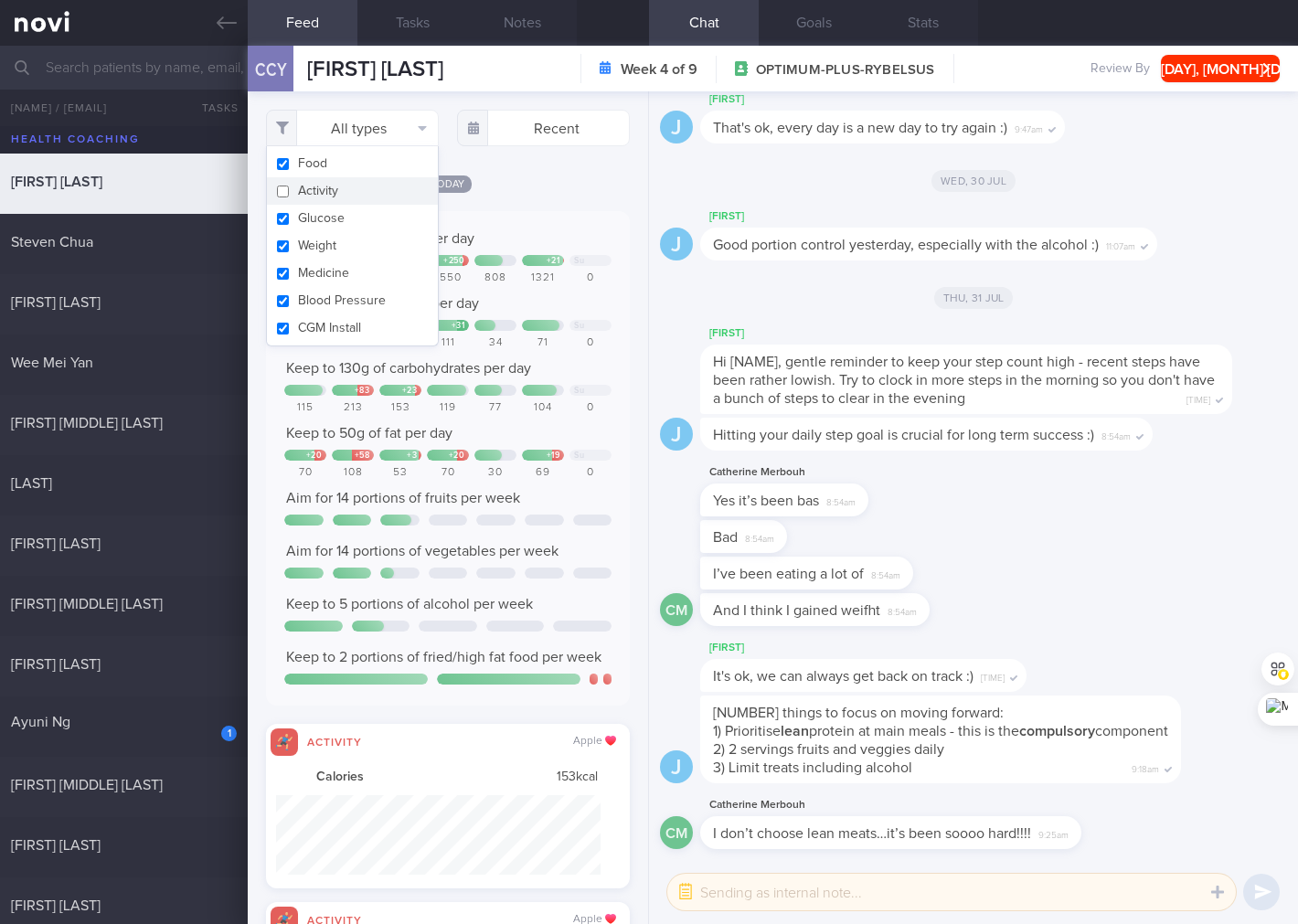 checkbox on "false" 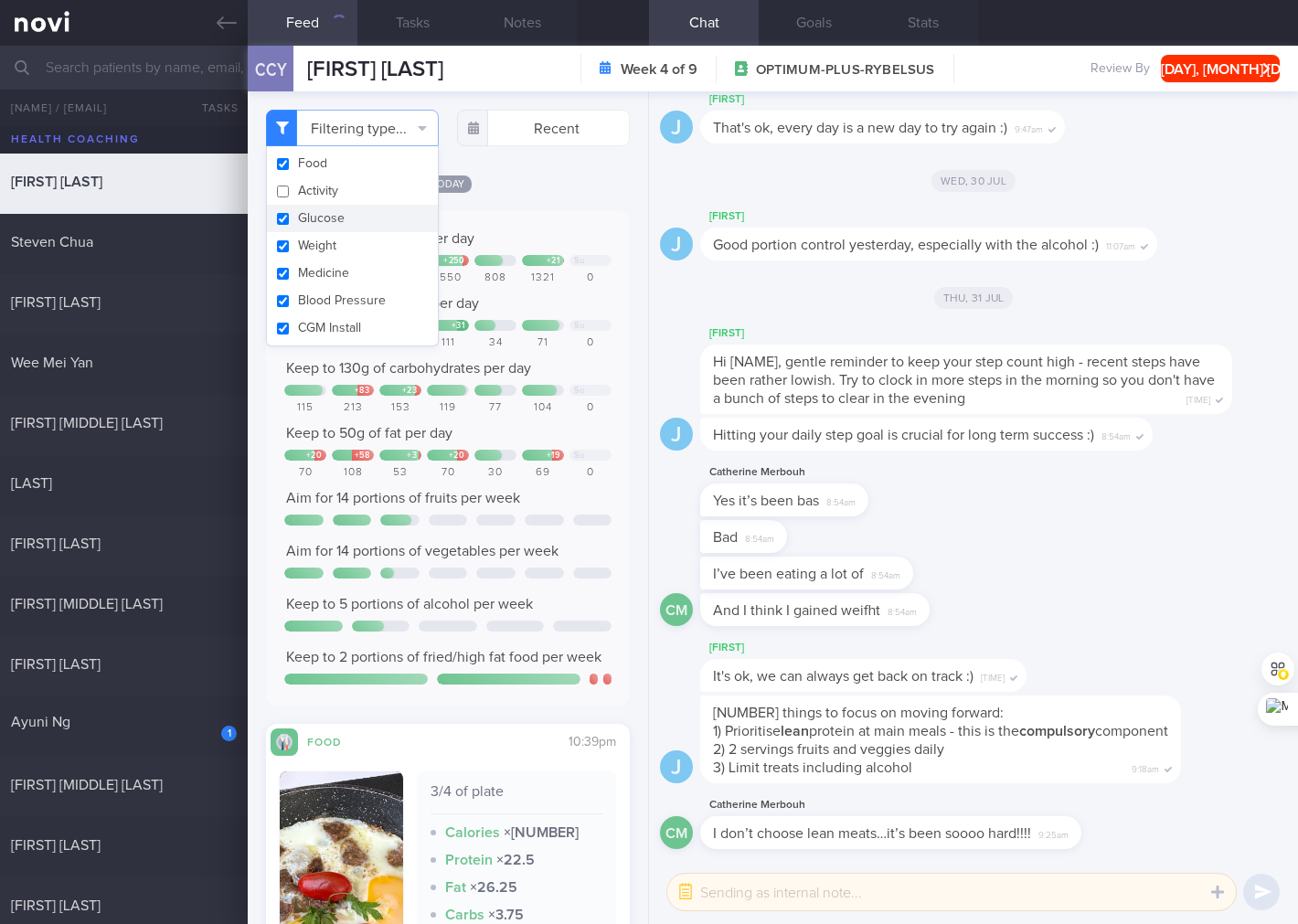 click on "Glucose" at bounding box center (352, 218) 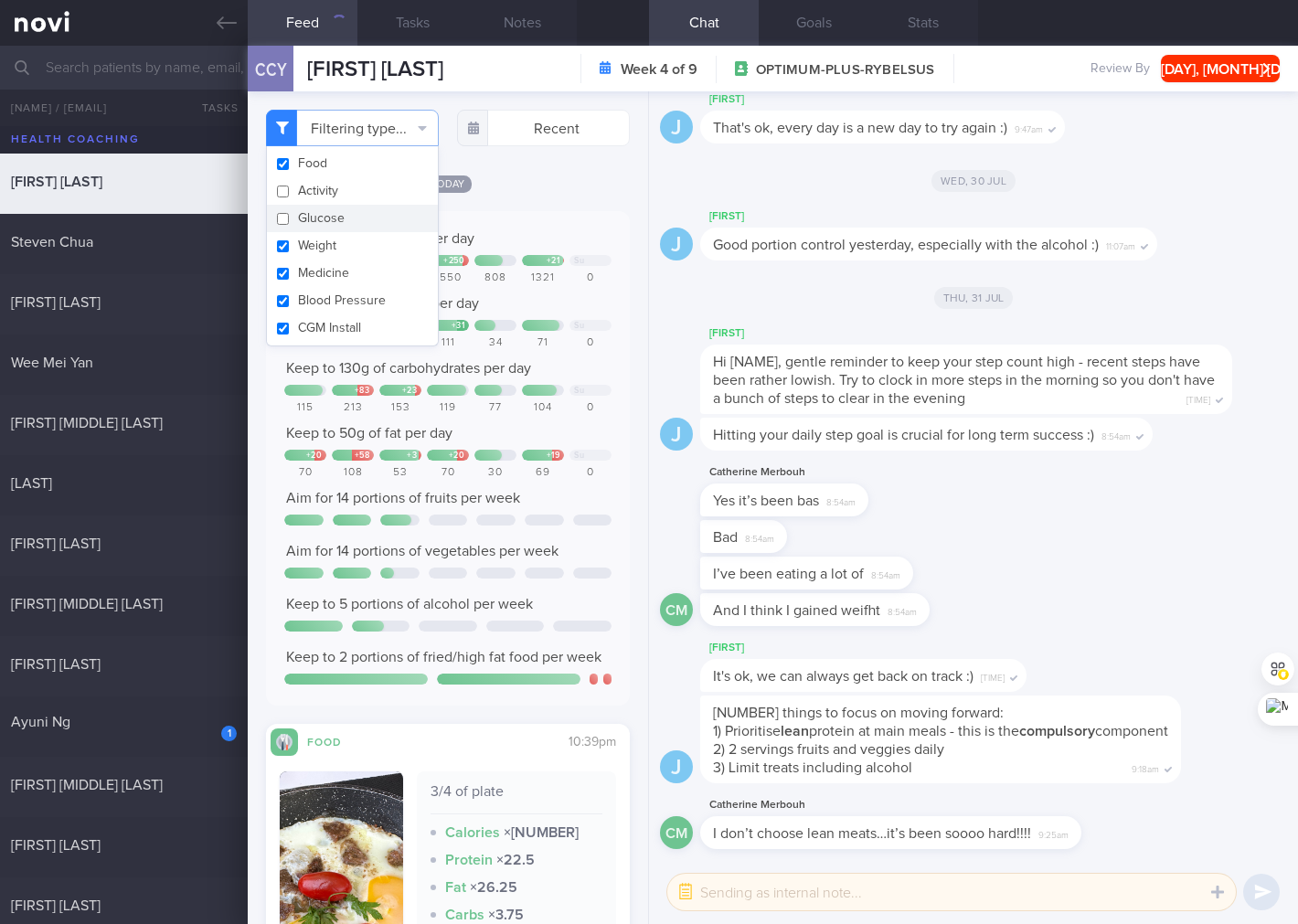 checkbox on "false" 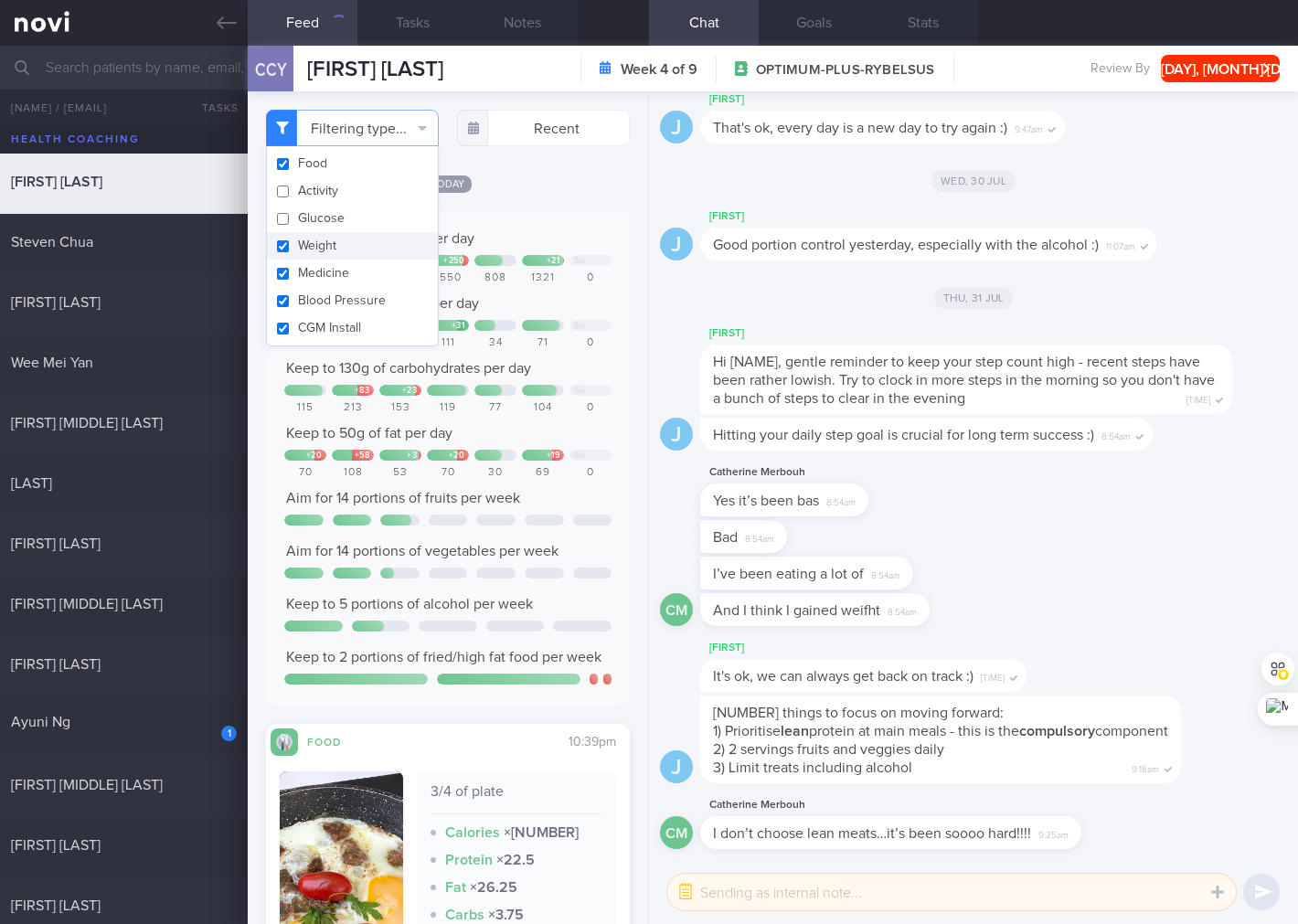click on "Weight" at bounding box center [352, 246] 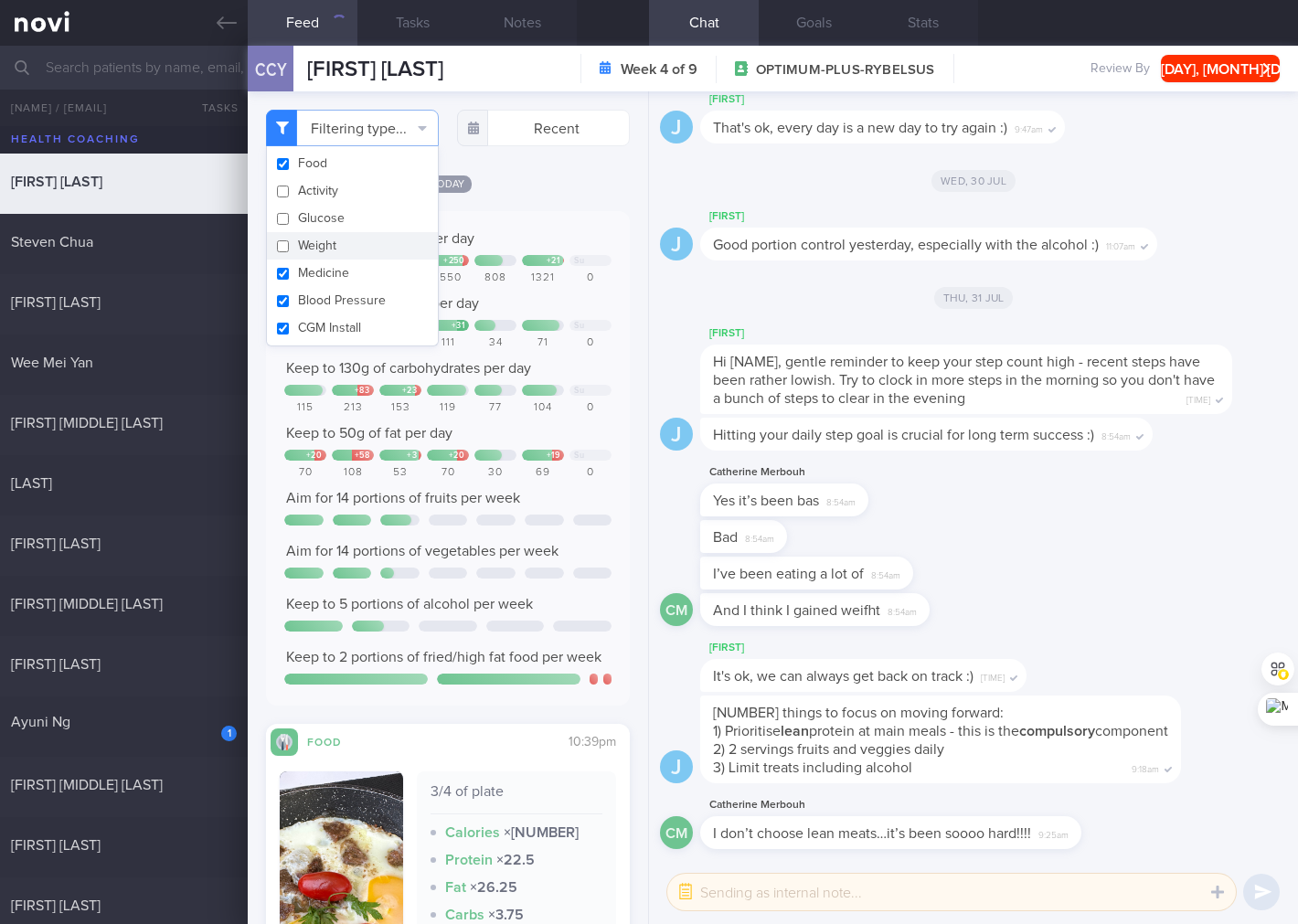 checkbox on "false" 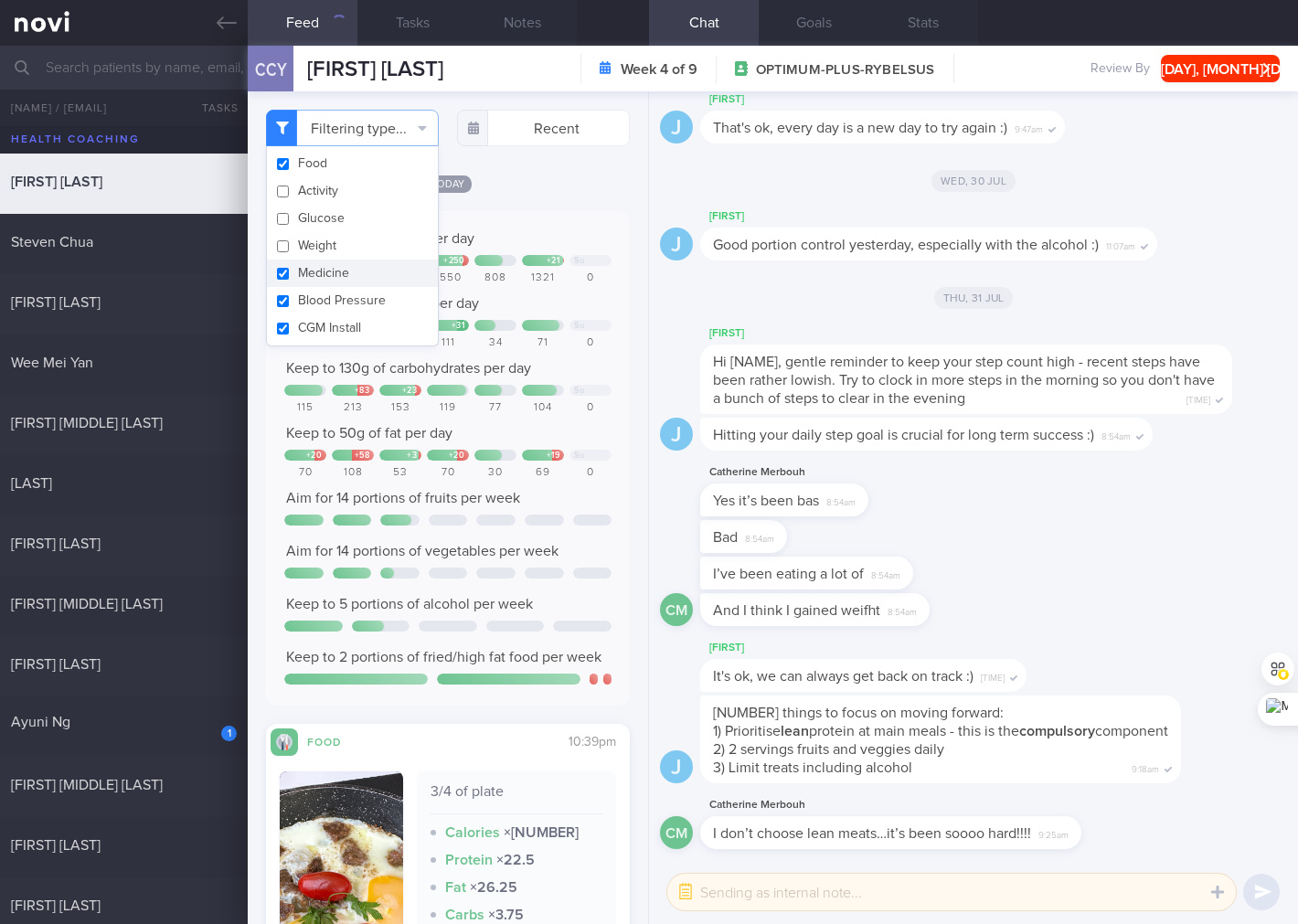 click on "Medicine" at bounding box center (352, 273) 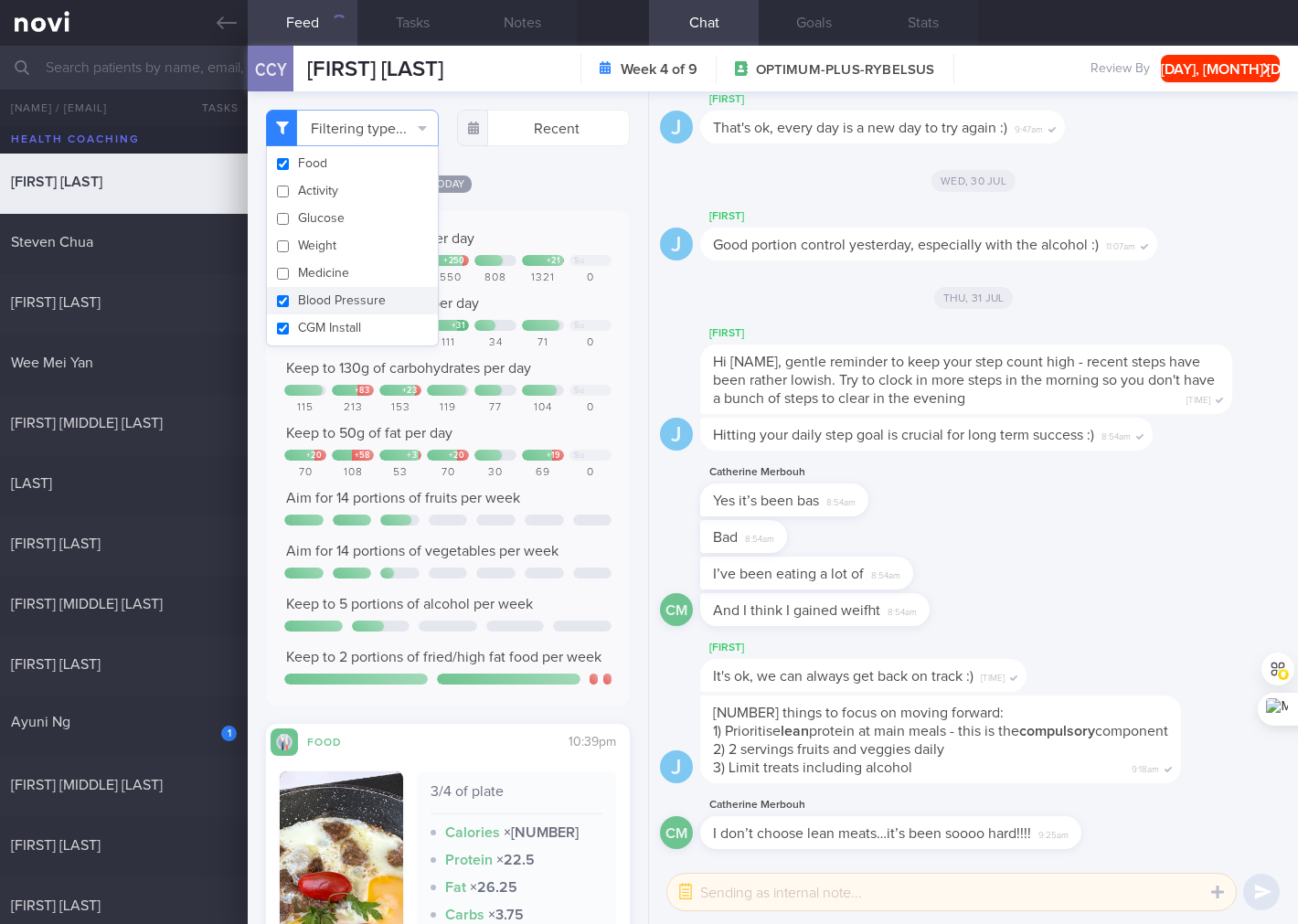 checkbox on "false" 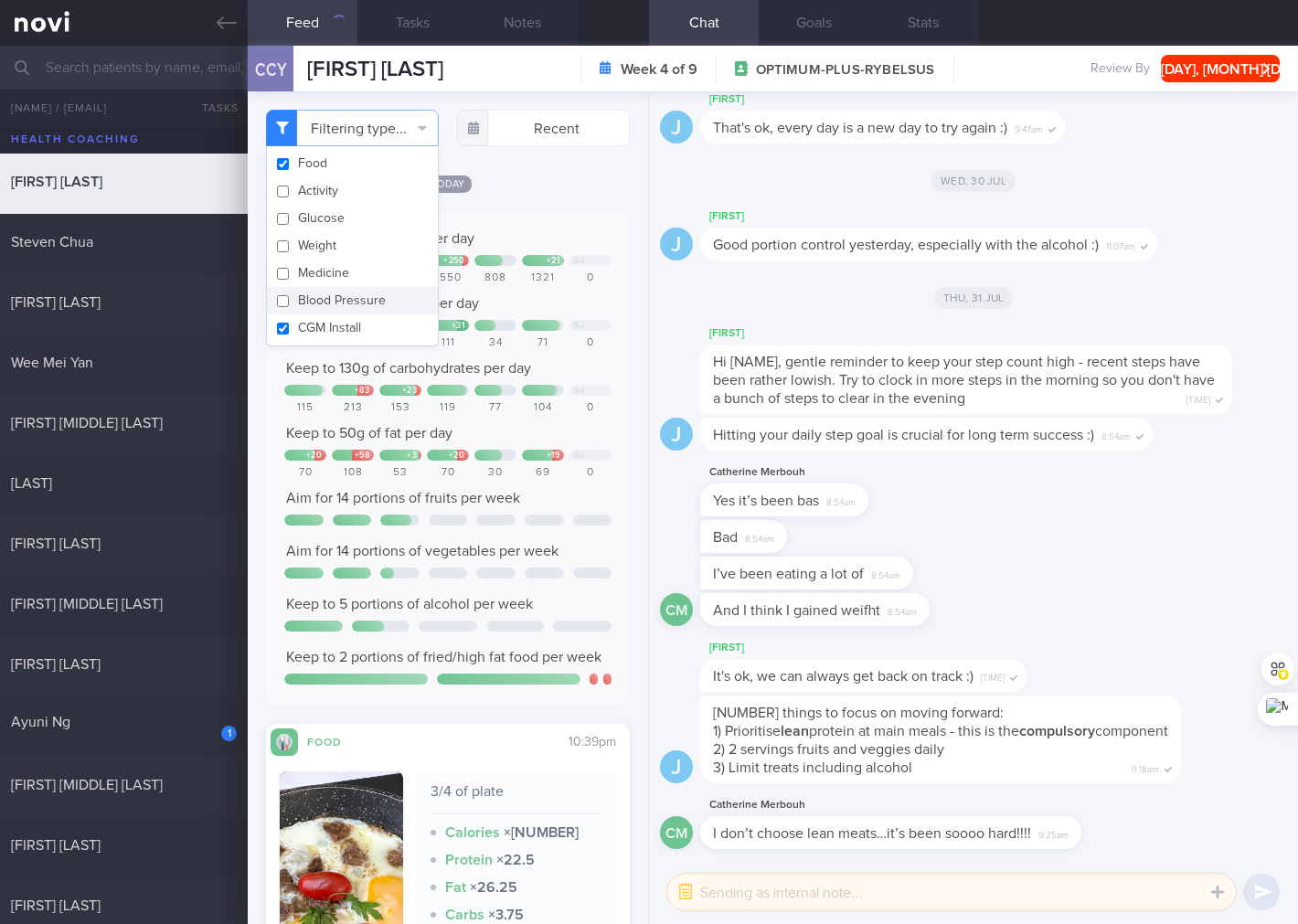 checkbox on "false" 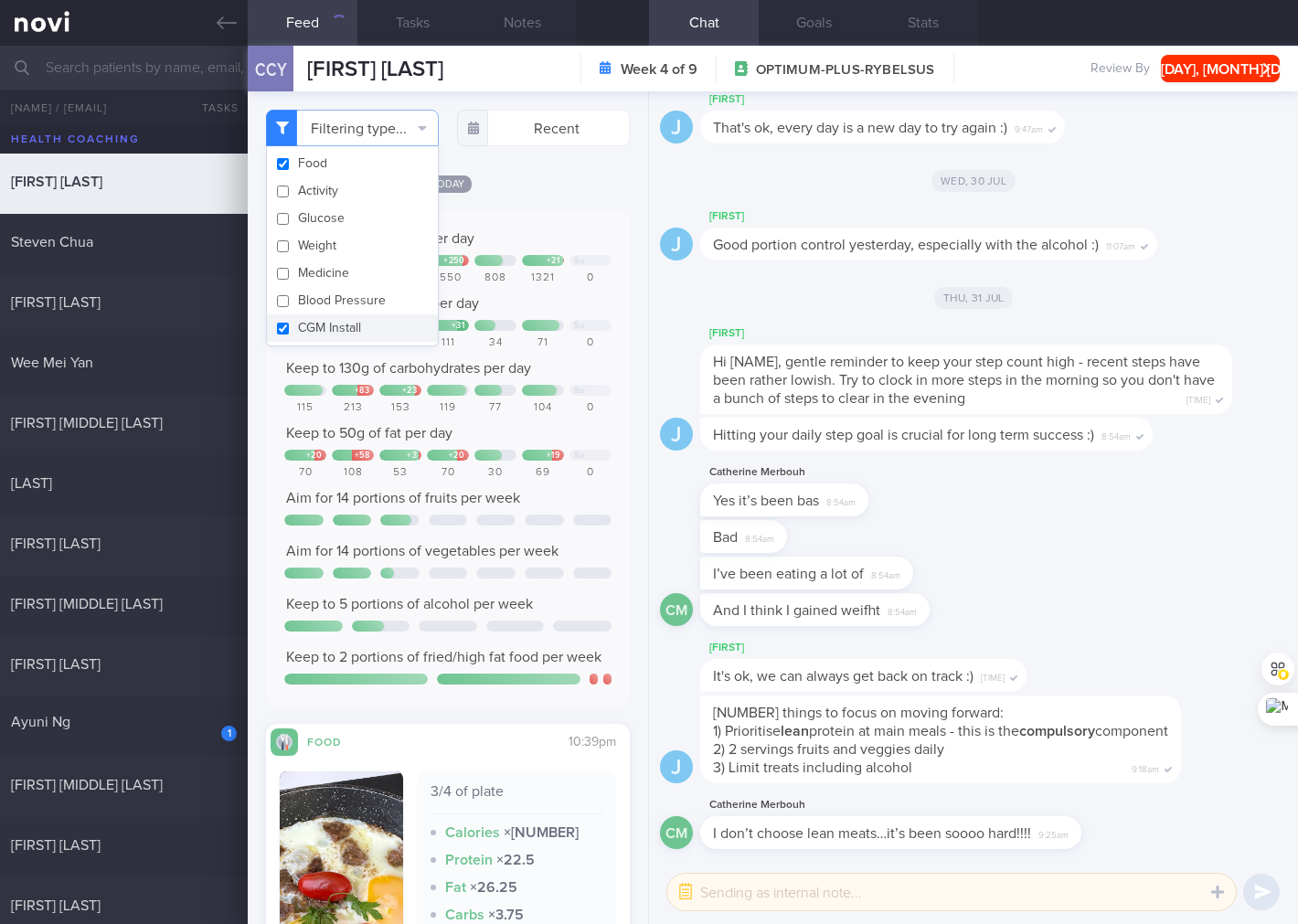 click on "CGM Install" at bounding box center [352, 328] 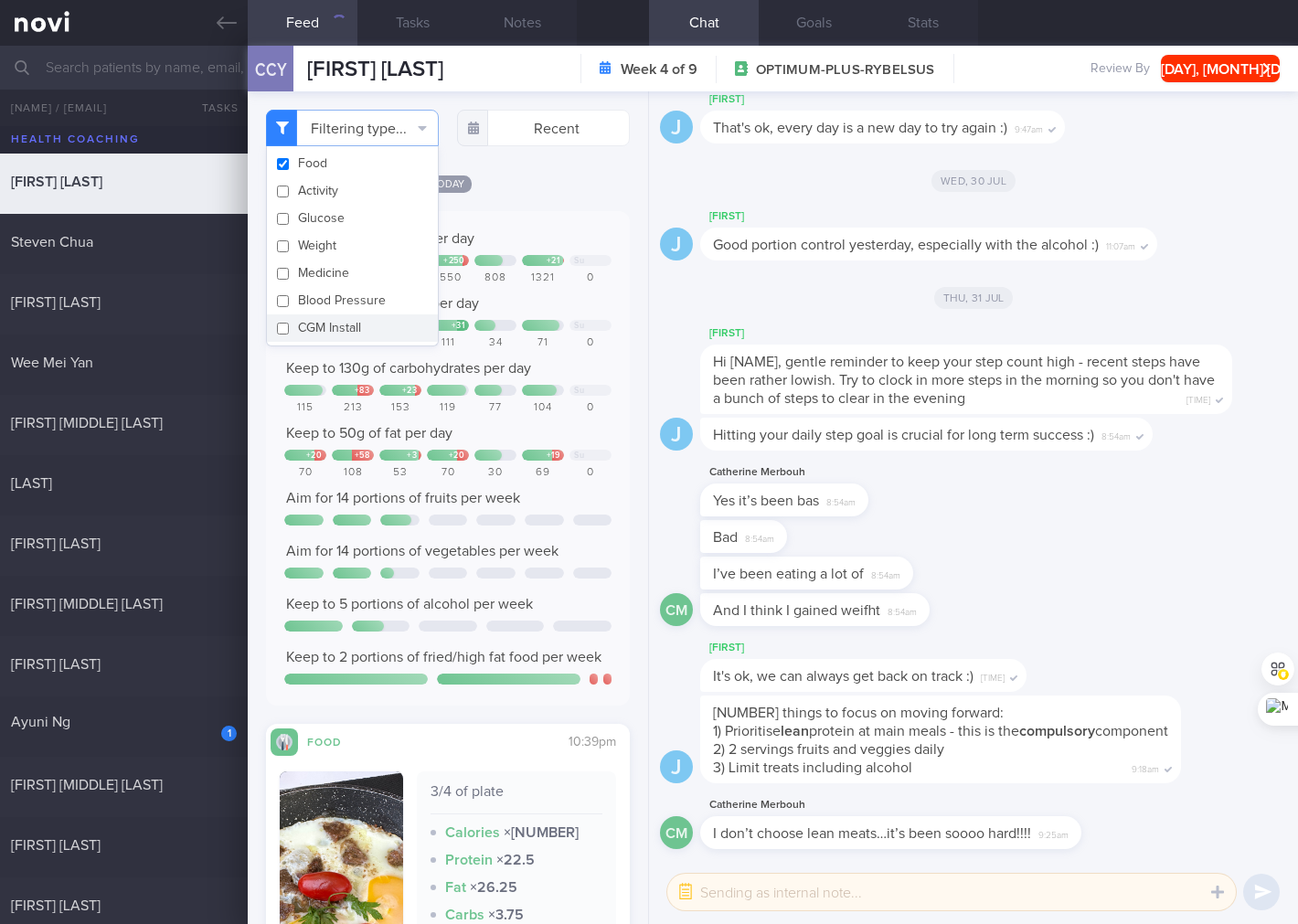 click on "CGM Install" at bounding box center [352, 328] 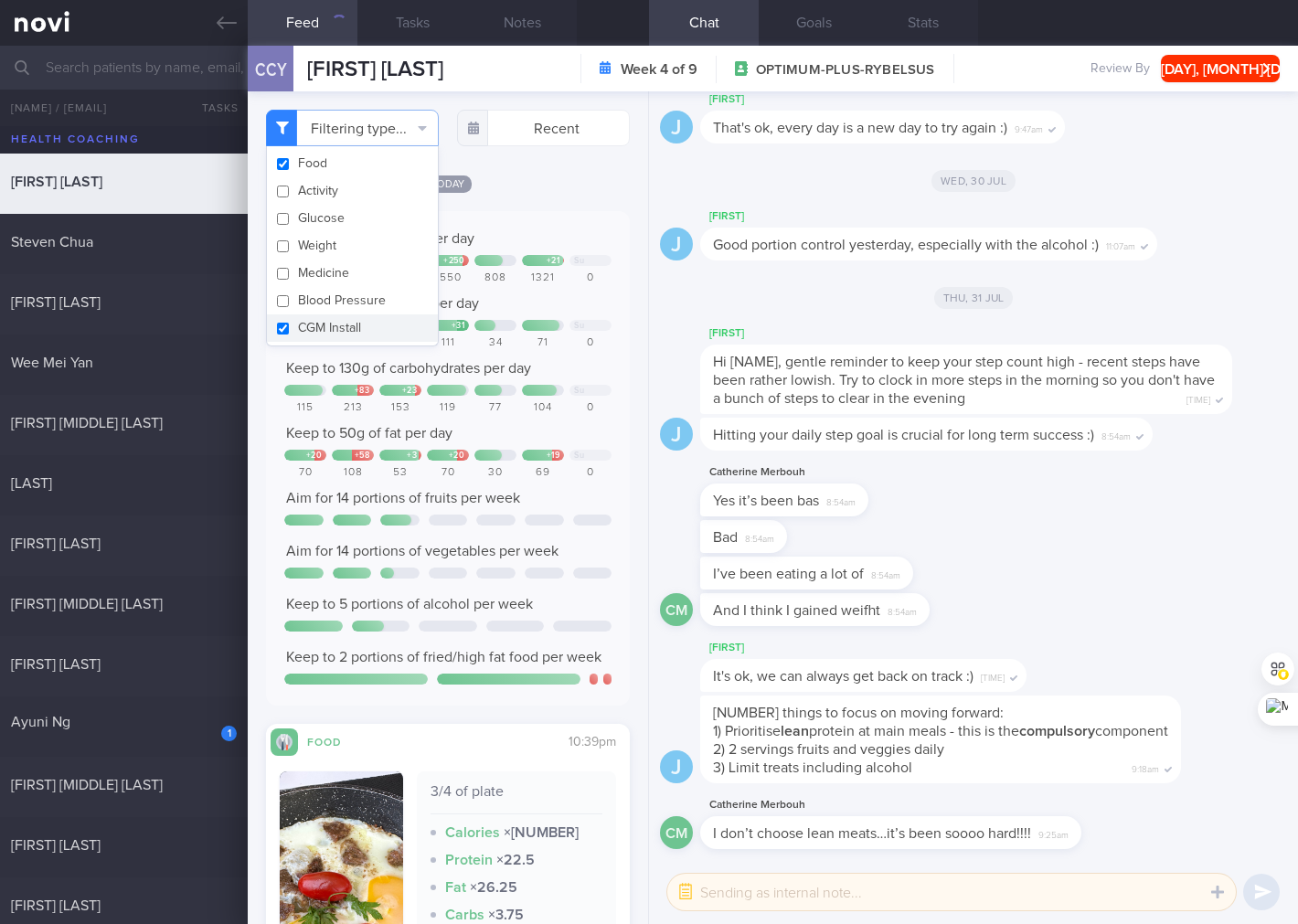 checkbox on "true" 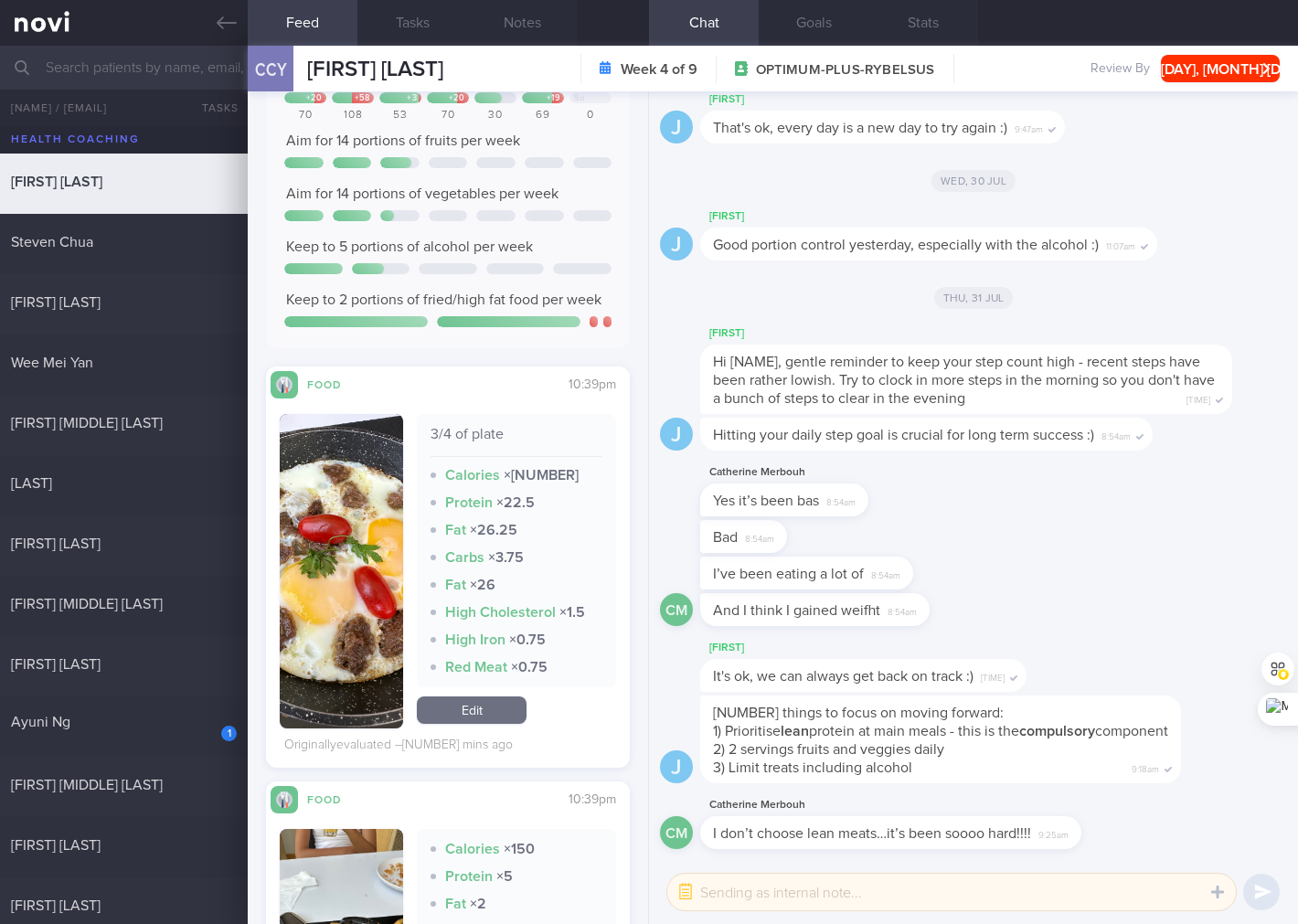 scroll, scrollTop: 271, scrollLeft: 0, axis: vertical 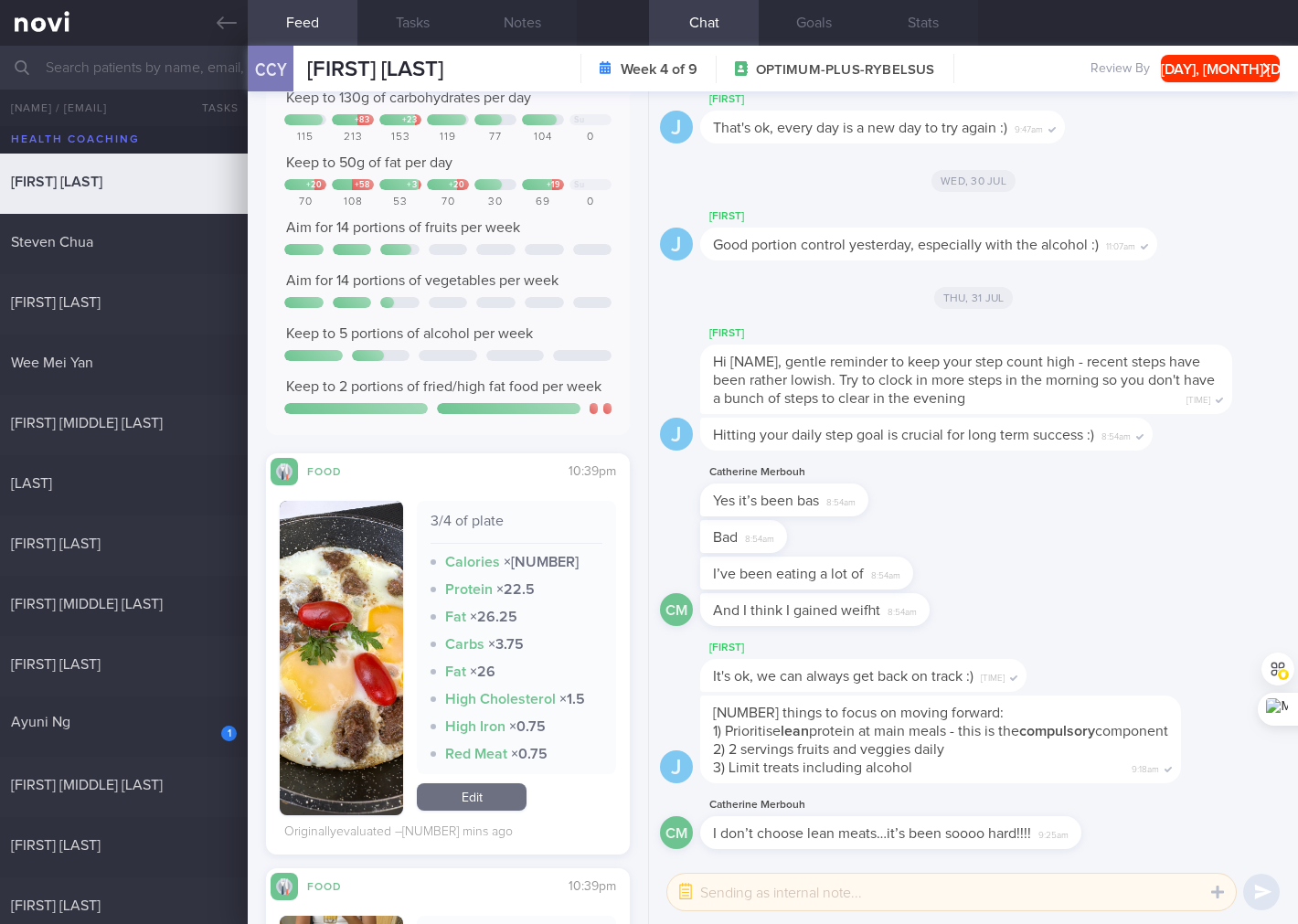 click at bounding box center [341, 658] 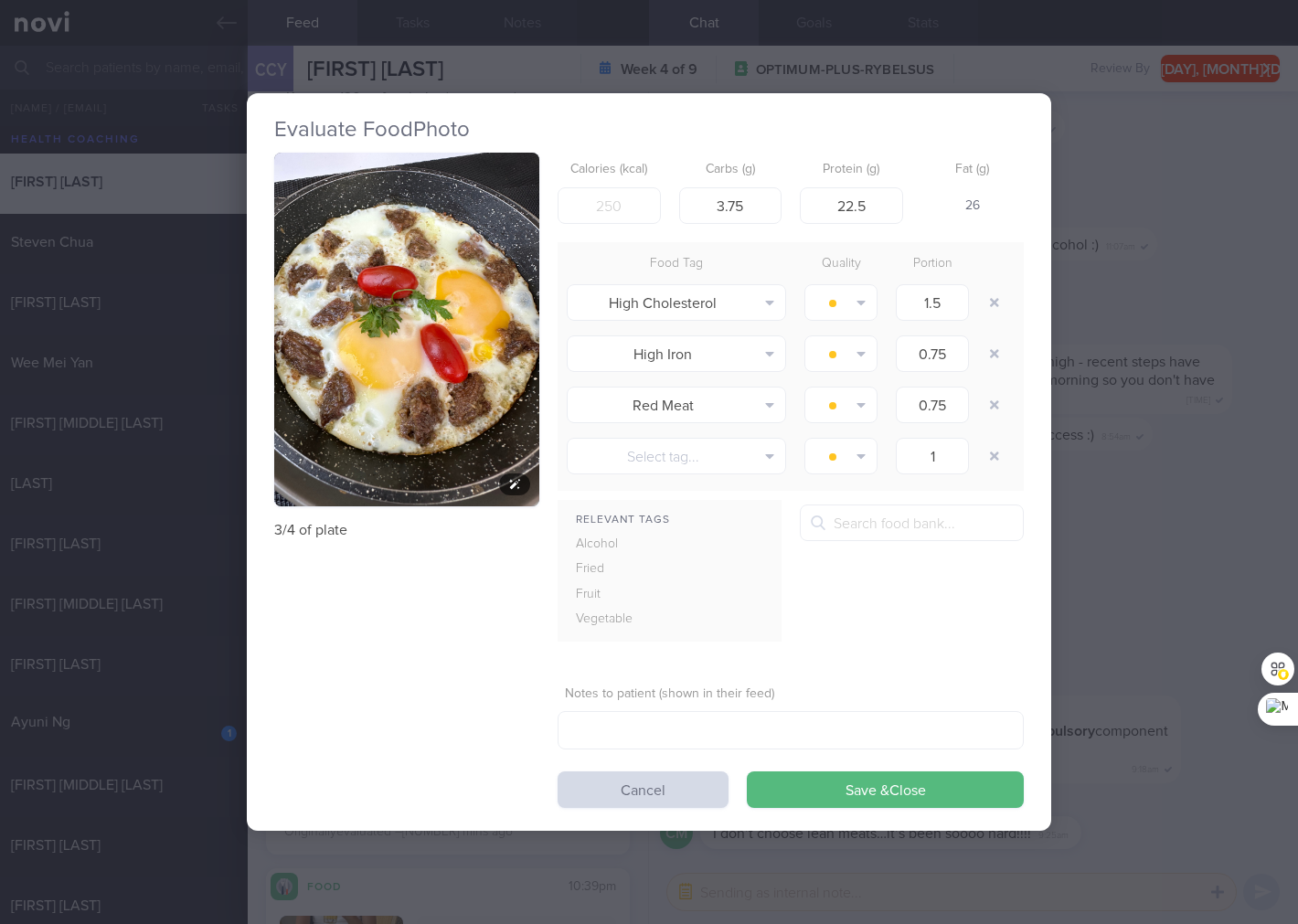 click at bounding box center [407, 329] 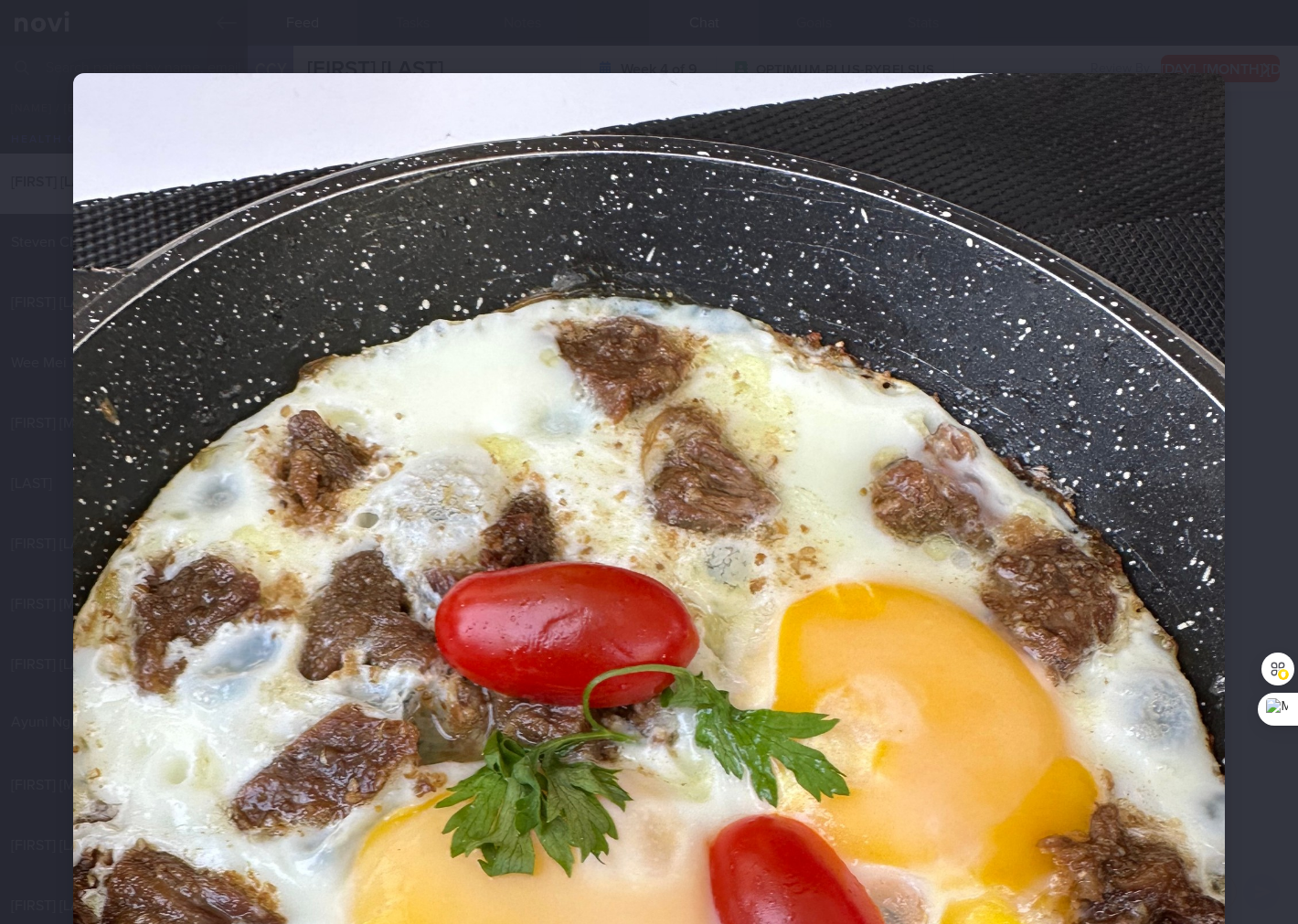 click at bounding box center [649, 841] 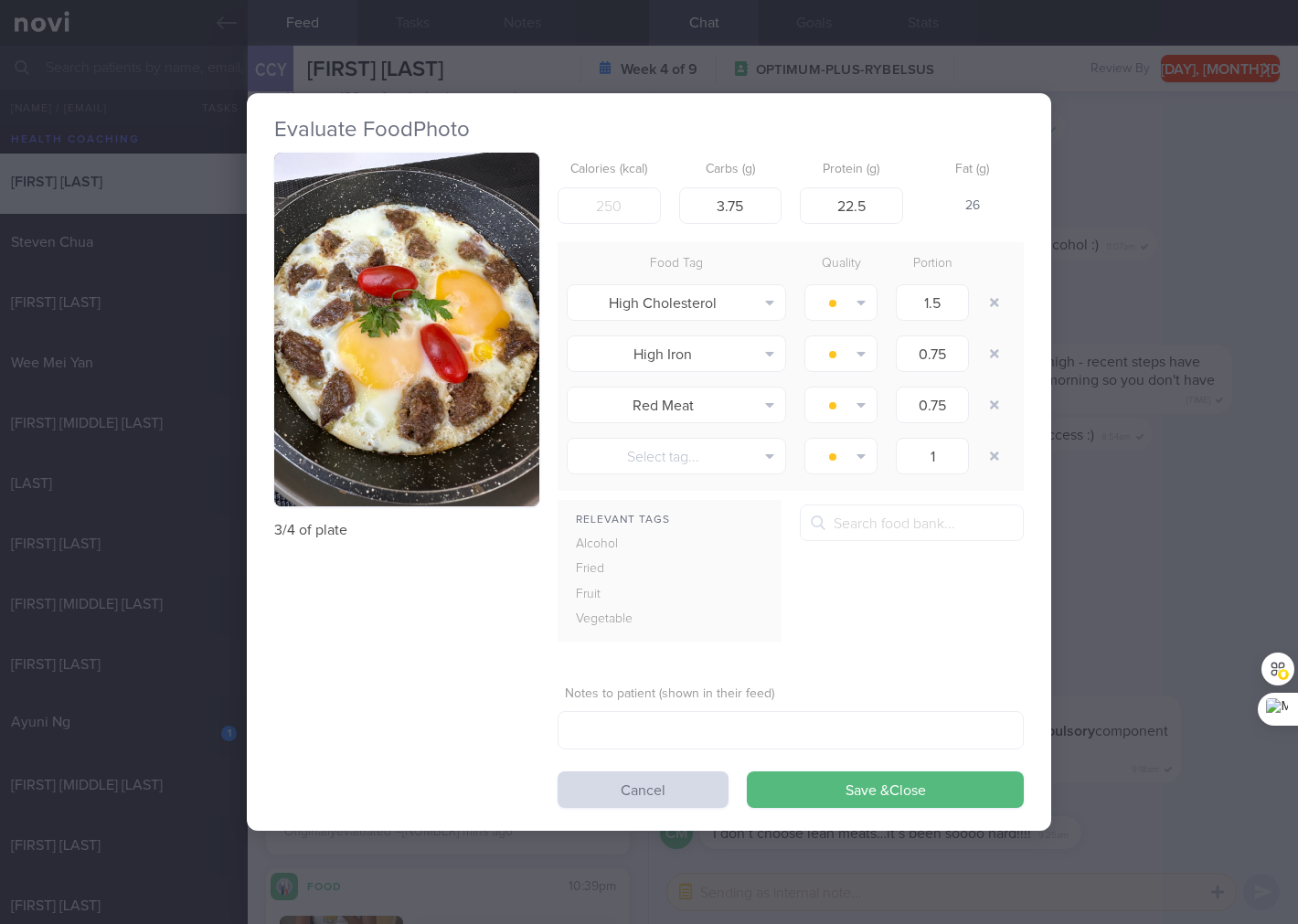 click on "3/4 of plate" at bounding box center (407, 530) 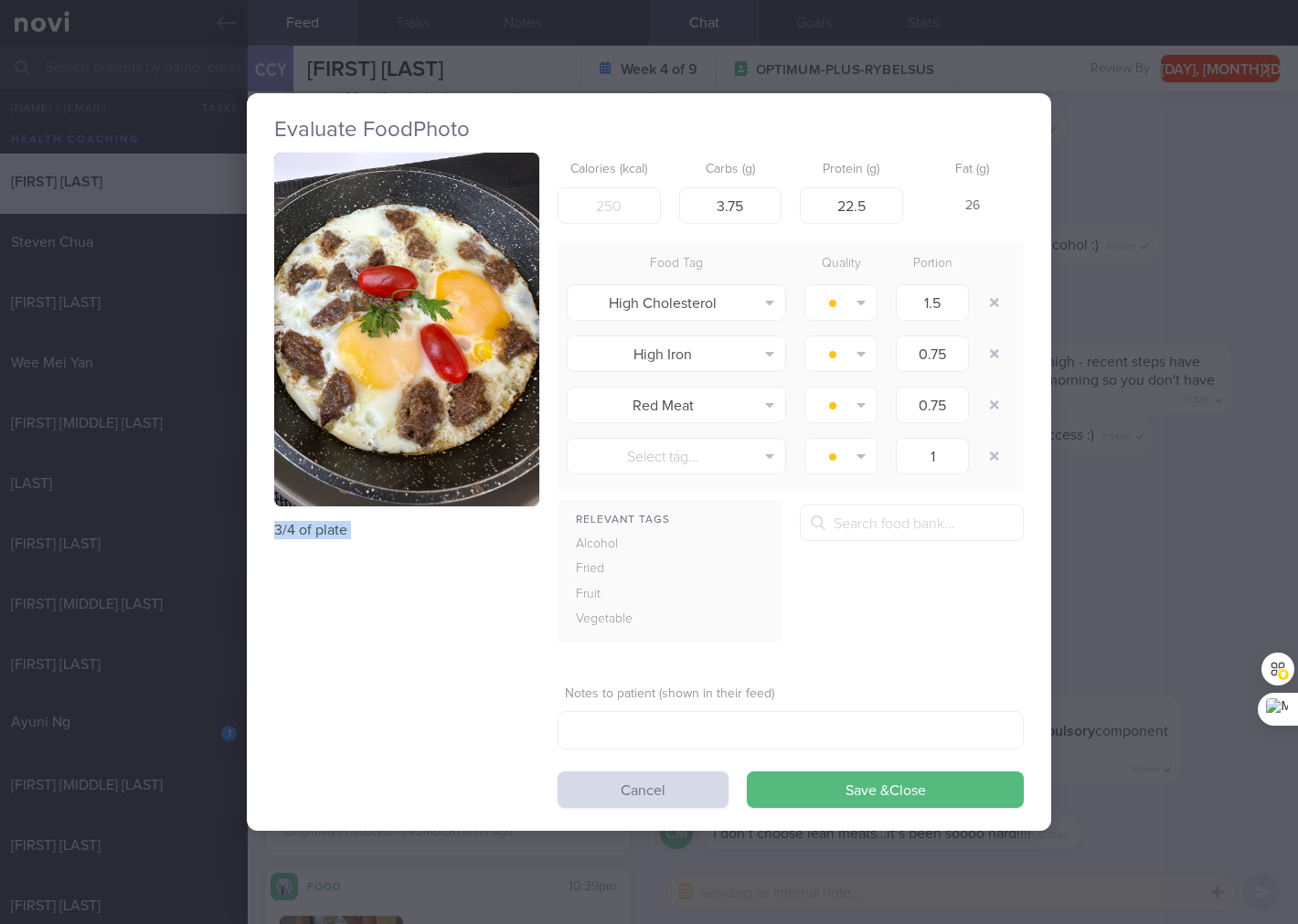 click on "3/4 of plate" at bounding box center [407, 530] 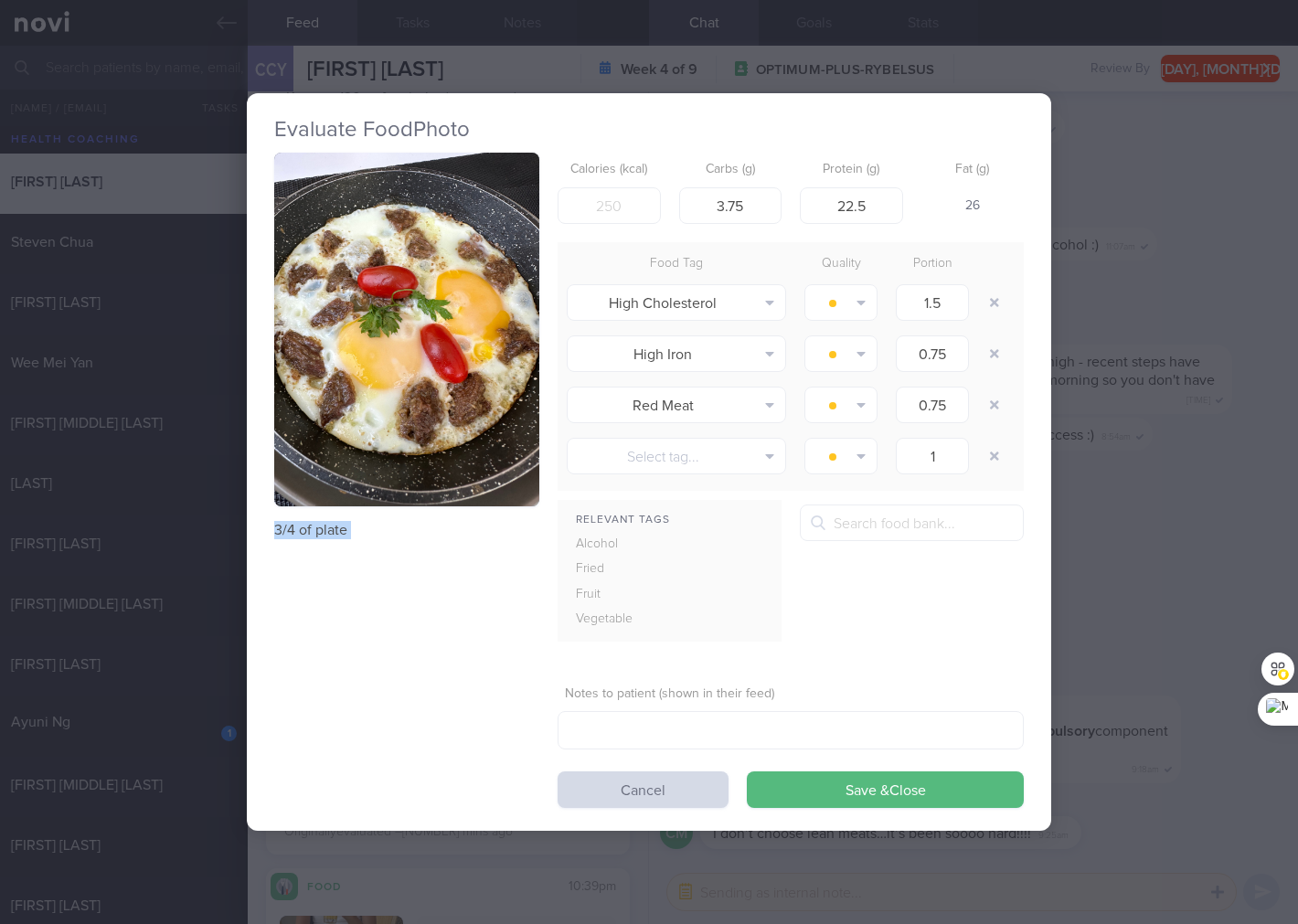 drag, startPoint x: 1188, startPoint y: 612, endPoint x: 1204, endPoint y: 617, distance: 16.763055 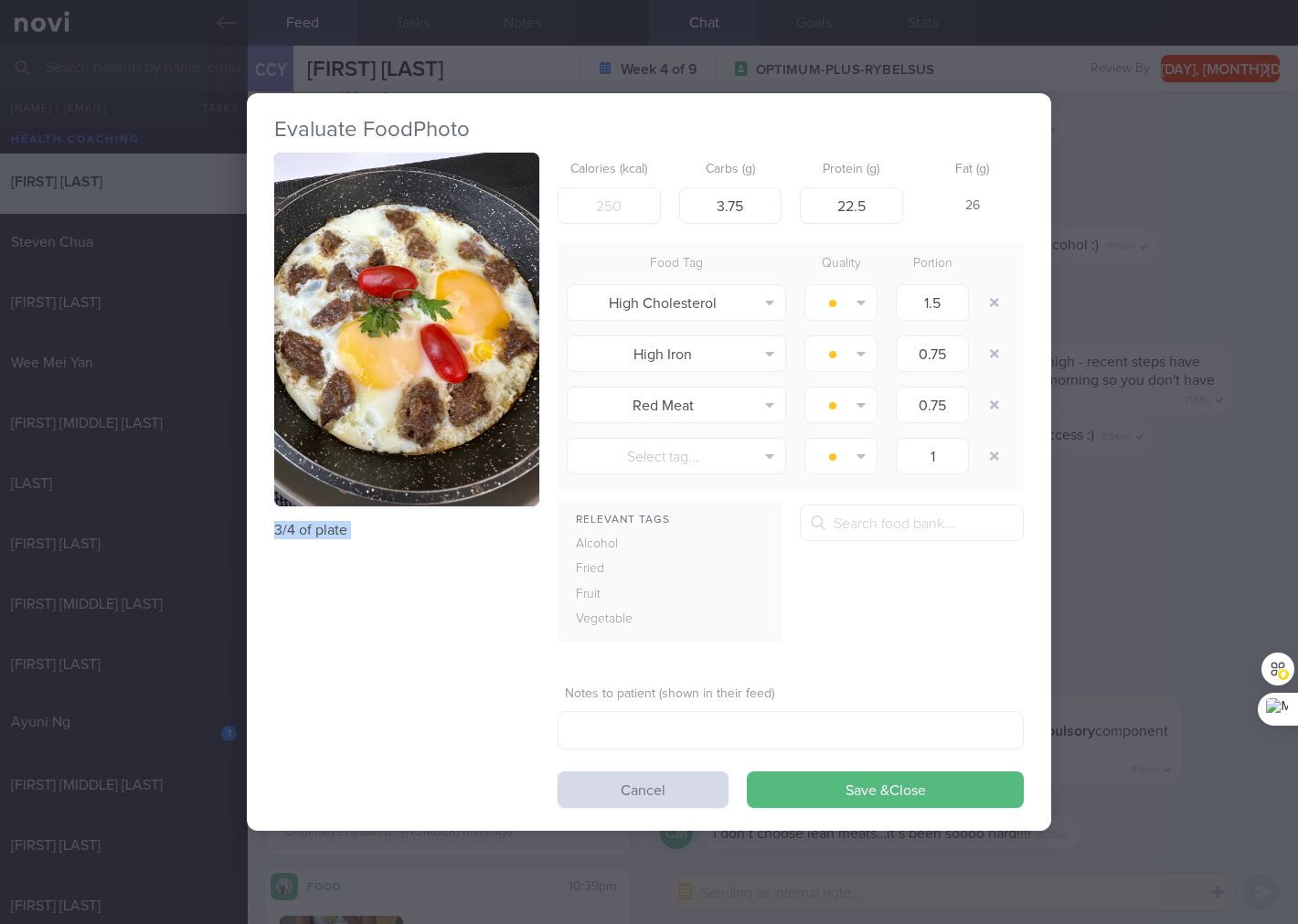 click on "Evaluate Food  Photo
3/4 of plate
Calories (kcal)
341.25
Carbs (g)
3.75
Protein (g)
22.5
Fat (g)
26
Food Tag
Quality
Portion
High Cholesterol
Alcohol
Fried
Fruit
Healthy Fats
High Calcium
High Cholesterol
High Fat" at bounding box center (649, 462) 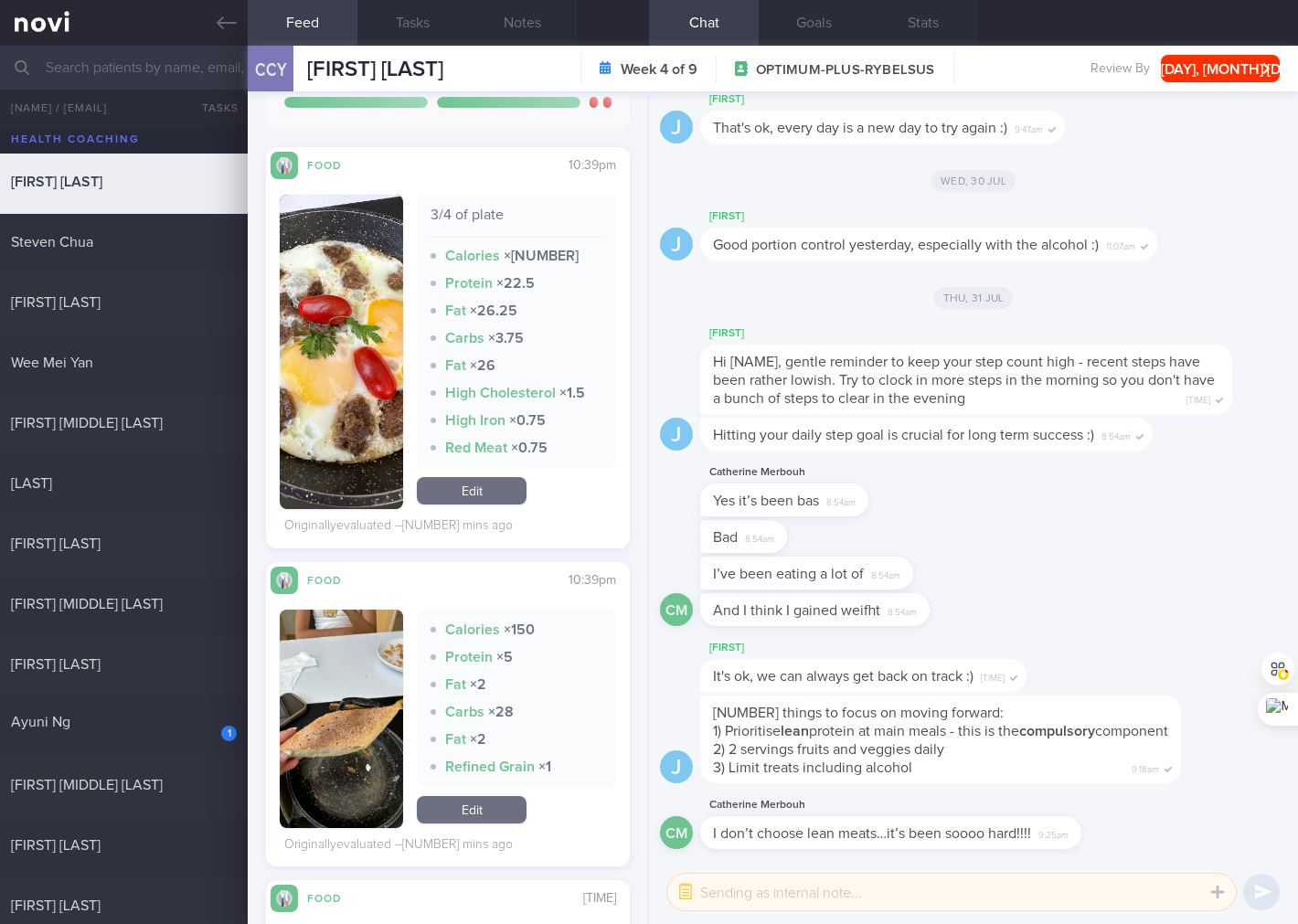 scroll, scrollTop: 812, scrollLeft: 0, axis: vertical 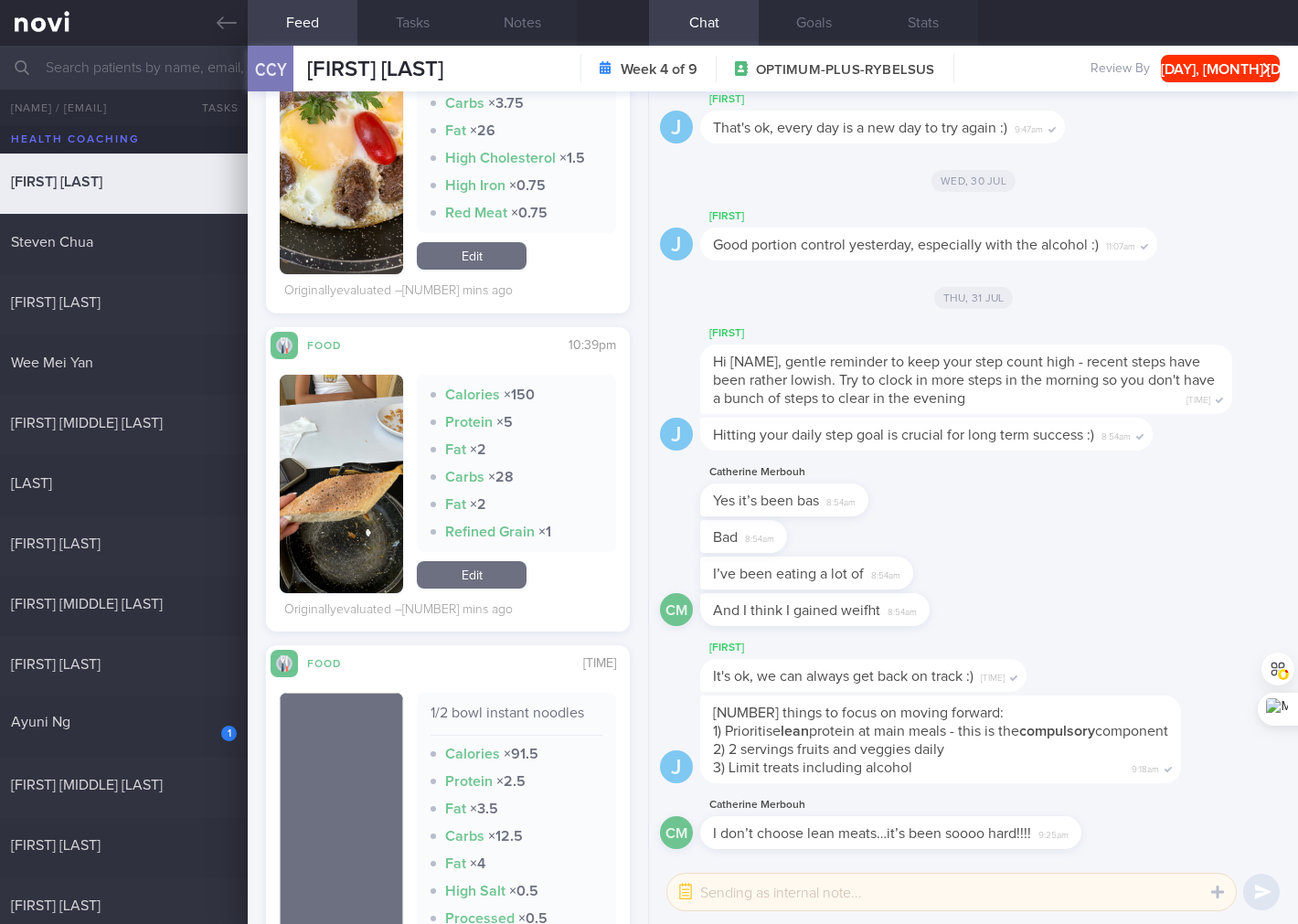 drag, startPoint x: 355, startPoint y: 503, endPoint x: 427, endPoint y: 450, distance: 89.403579 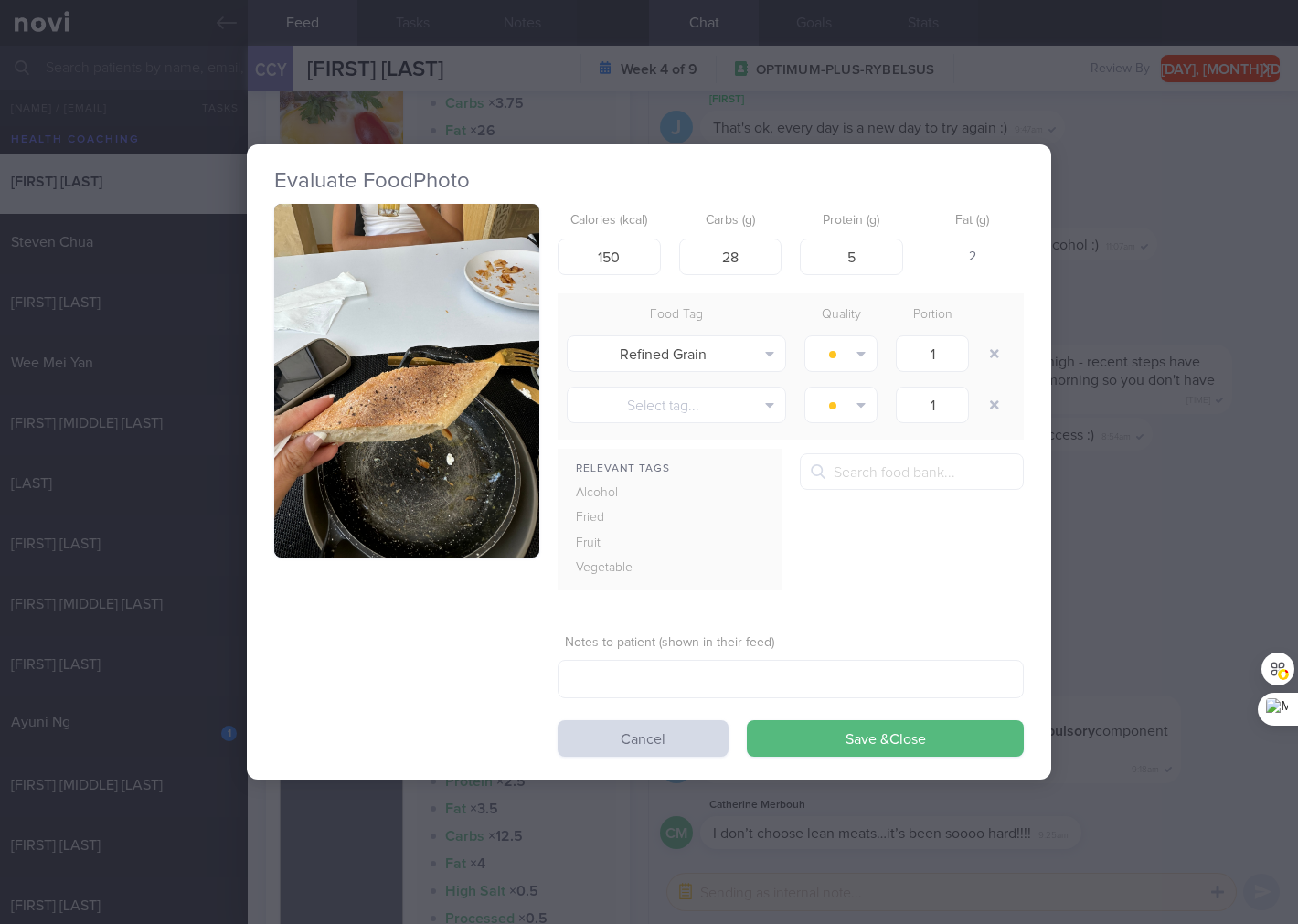 click at bounding box center [407, 380] 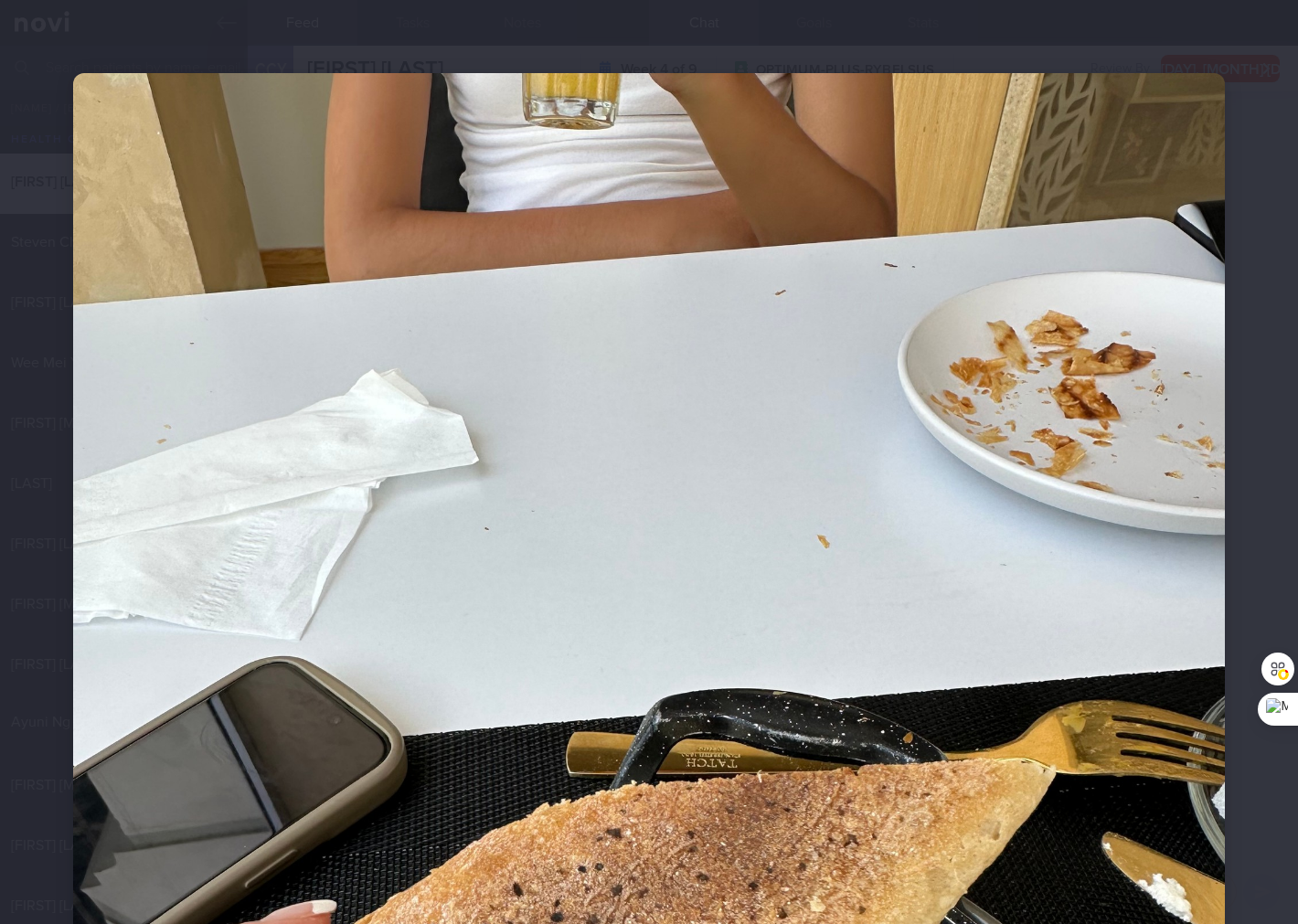 scroll, scrollTop: 541, scrollLeft: 0, axis: vertical 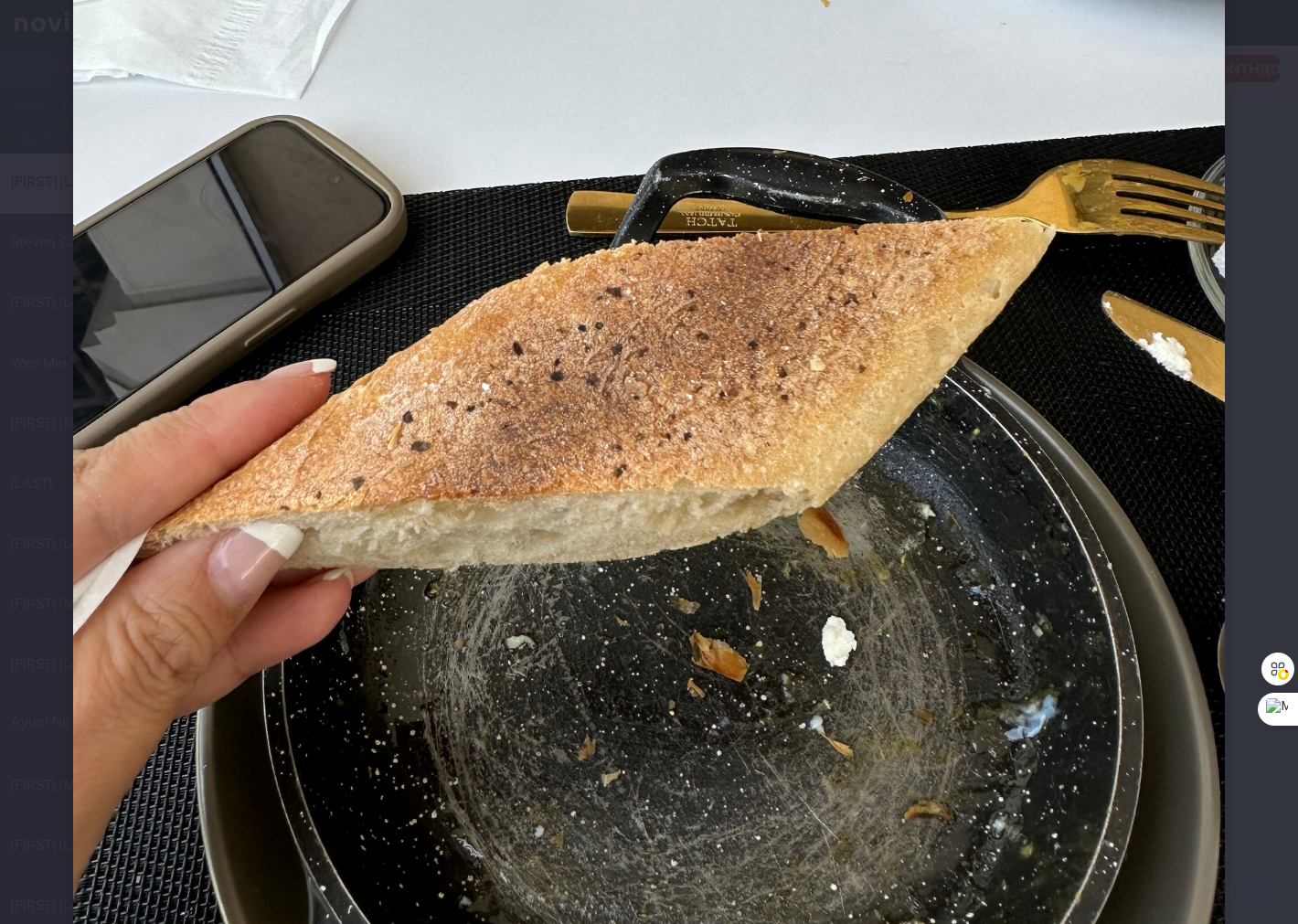 click at bounding box center (649, 300) 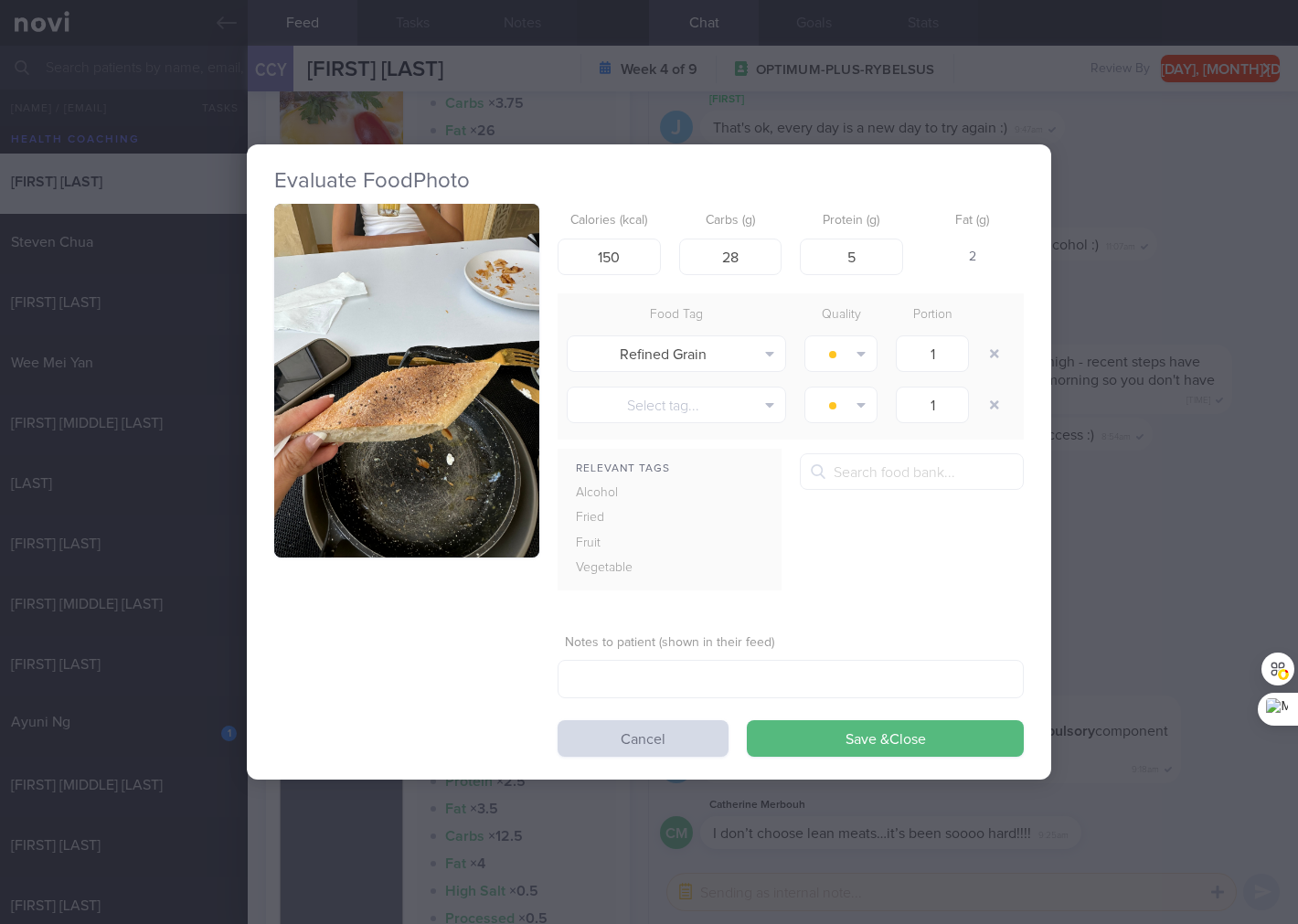 click on "Evaluate Food  Photo
Calories (kcal)
150
Carbs (g)
28
Protein (g)
5
Fat (g)
2
Food Tag
Quality
Portion
Refined Grain
Alcohol
Fried
Fruit
Healthy Fats
High Calcium
High Cholesterol
High Fat" at bounding box center (649, 462) 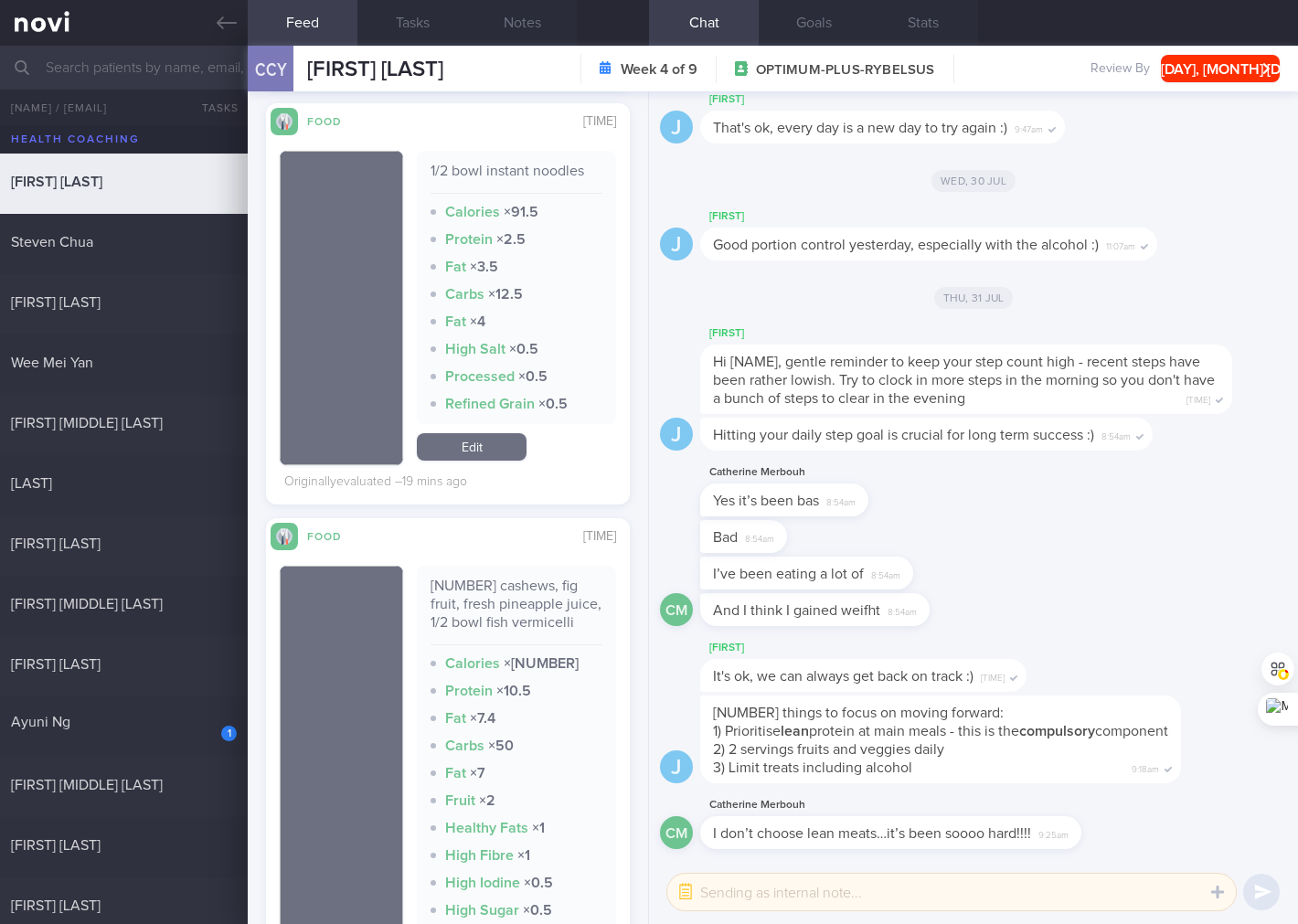 click on "10 cashews, fig fruit, fresh pineapple juice, 1/2 bowl fish vermicelli" at bounding box center [516, 611] 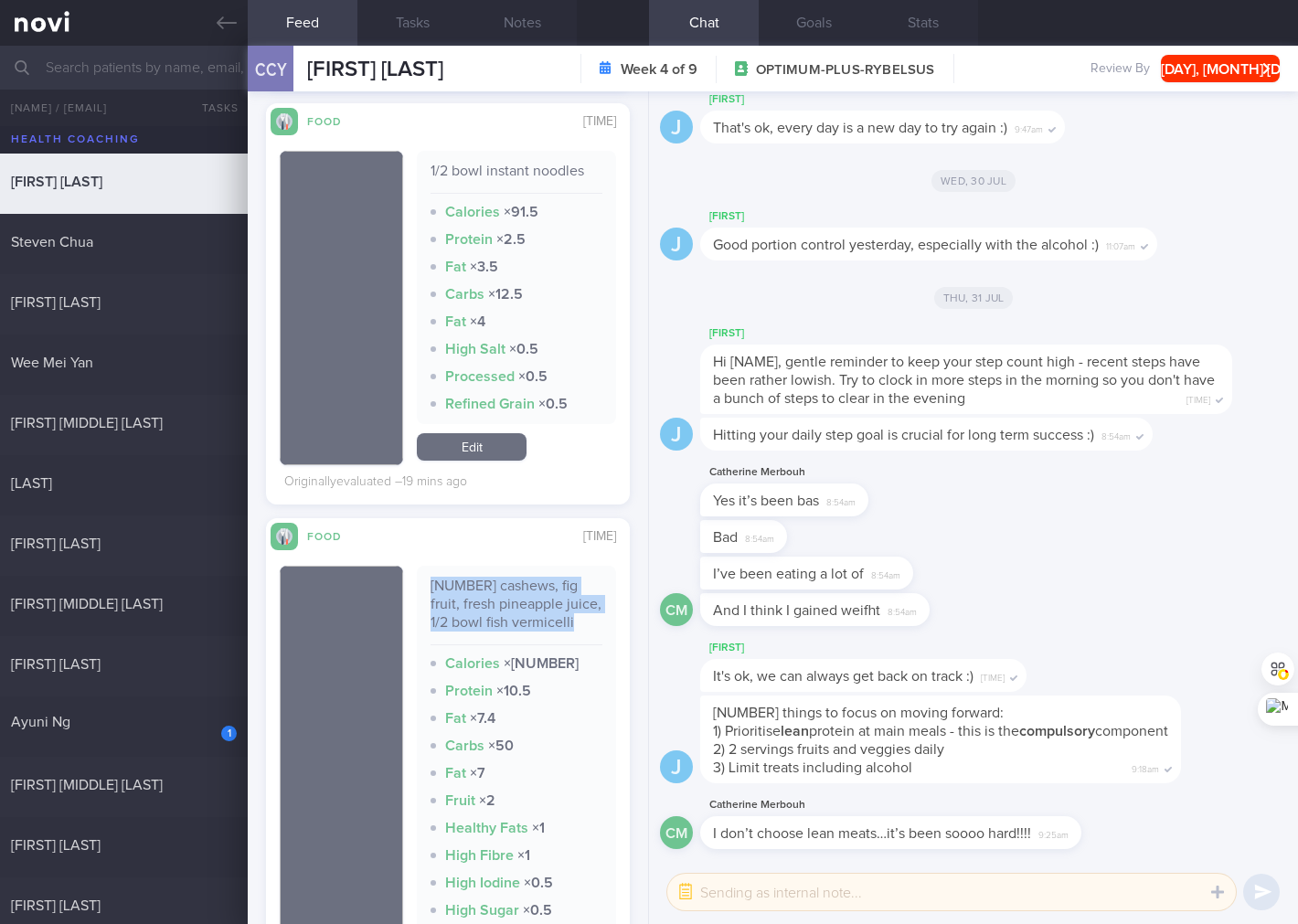 click on "10 cashews, fig fruit, fresh pineapple juice, 1/2 bowl fish vermicelli" at bounding box center (516, 611) 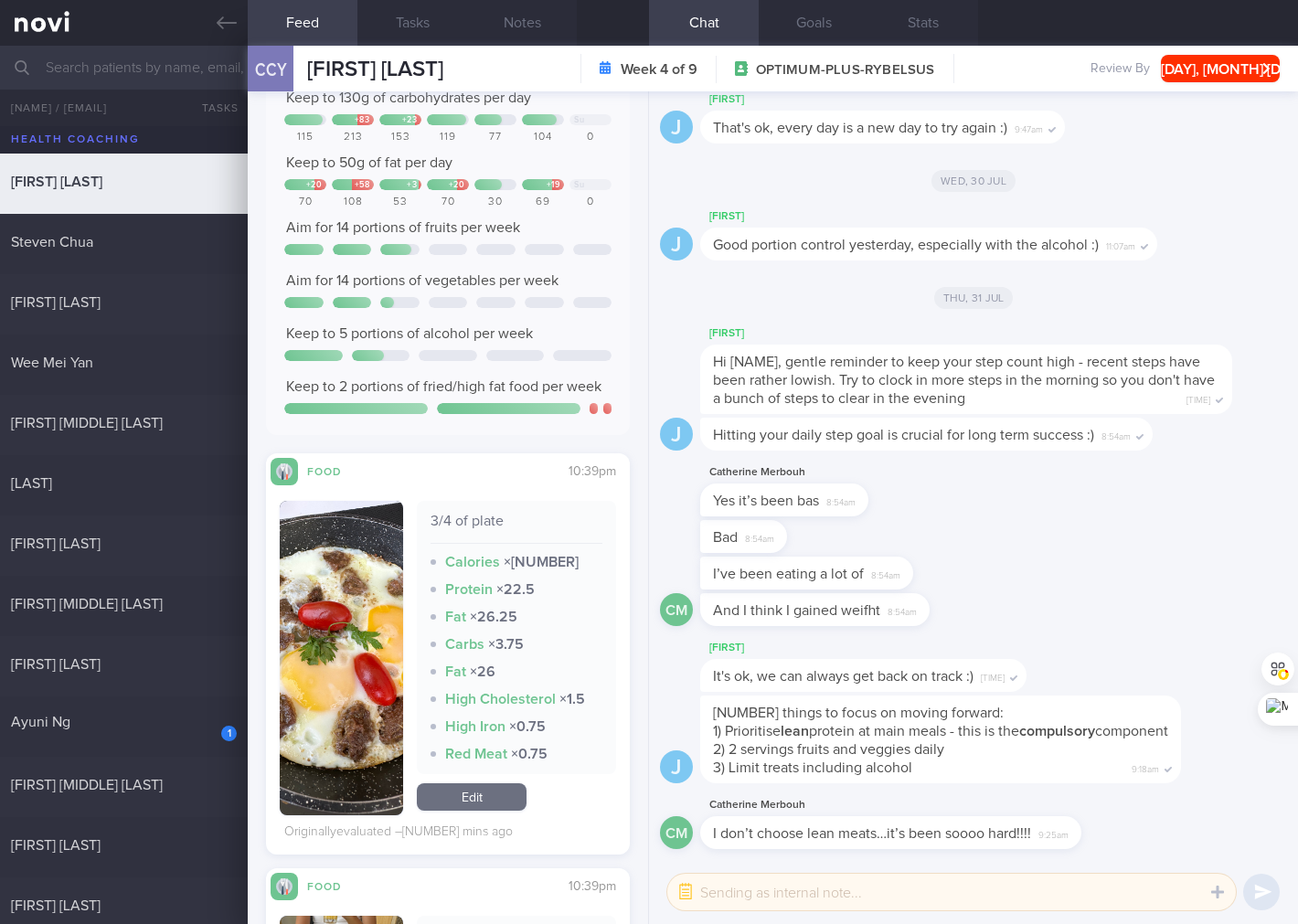 click on "Edit" at bounding box center (472, 797) 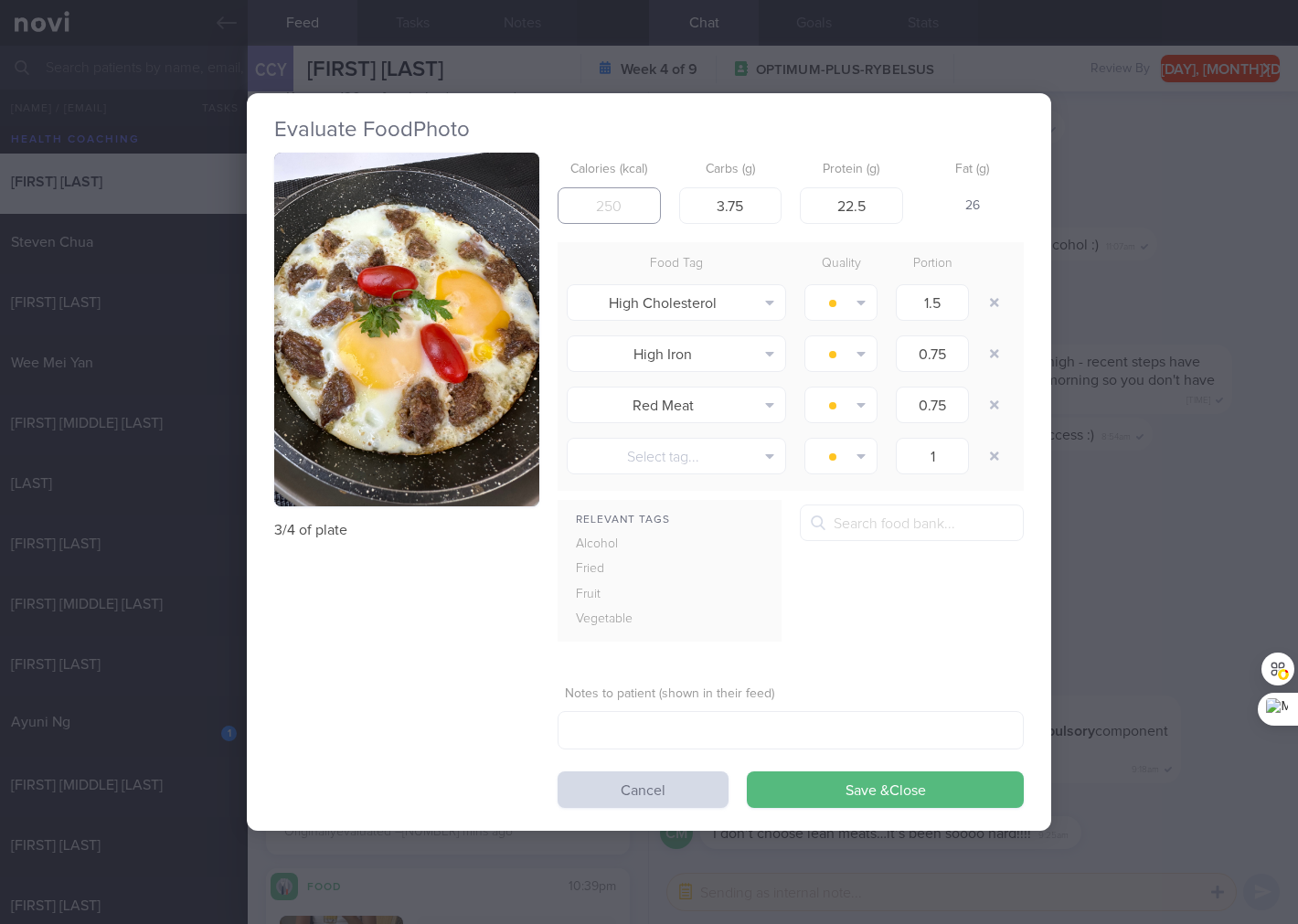 click on "341.25" at bounding box center [609, 206] 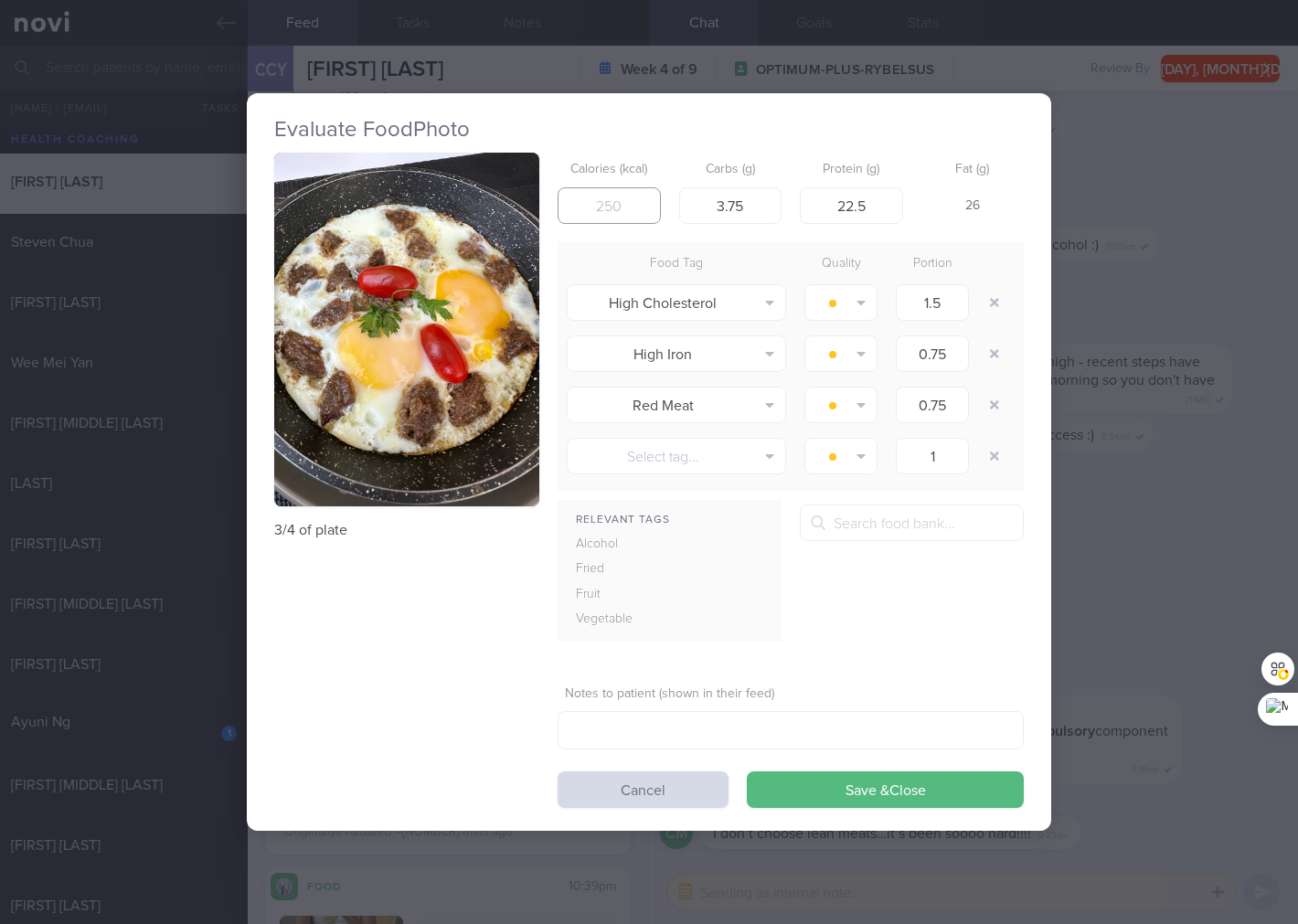 click on "341.25" at bounding box center (609, 206) 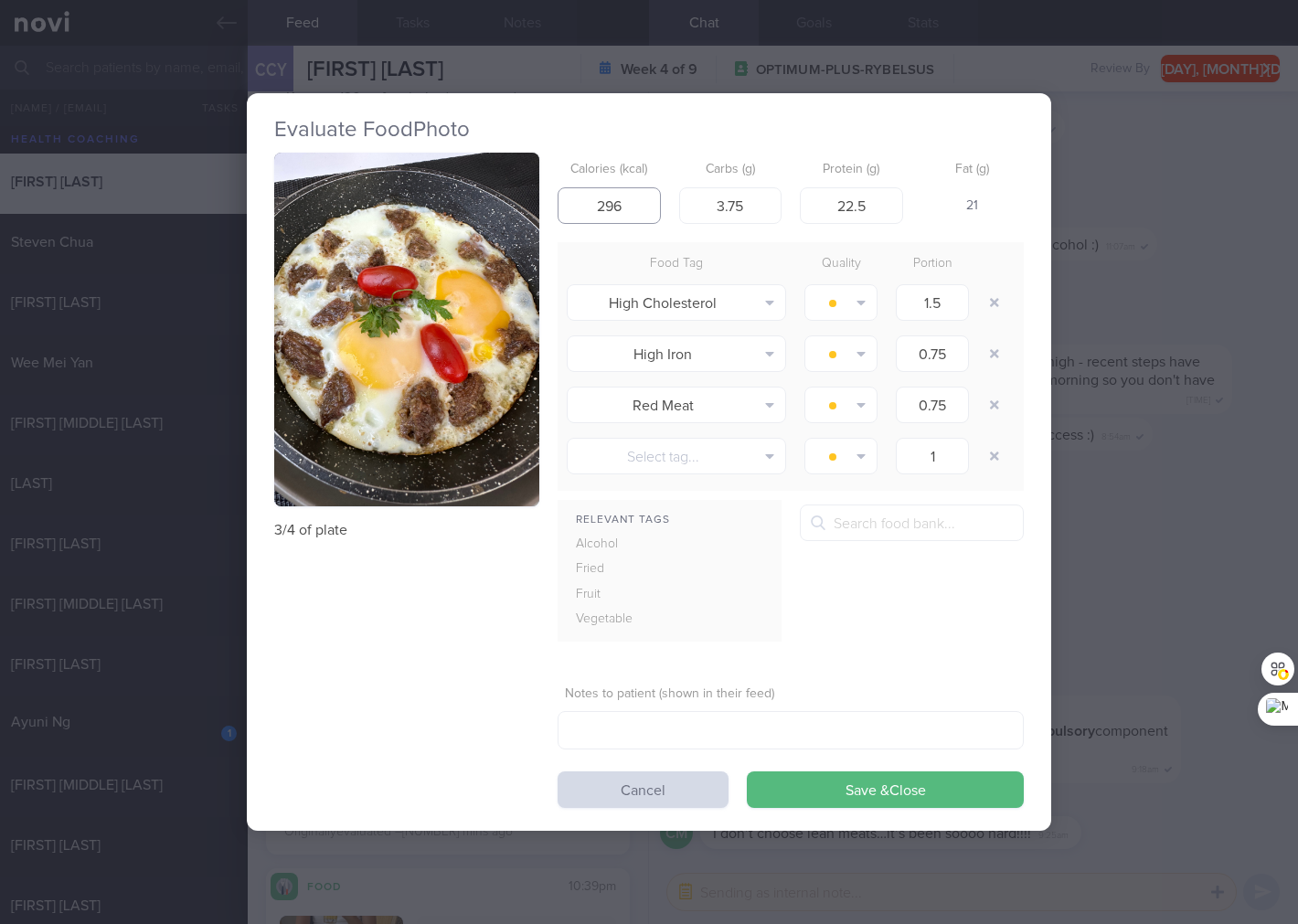 type on "296" 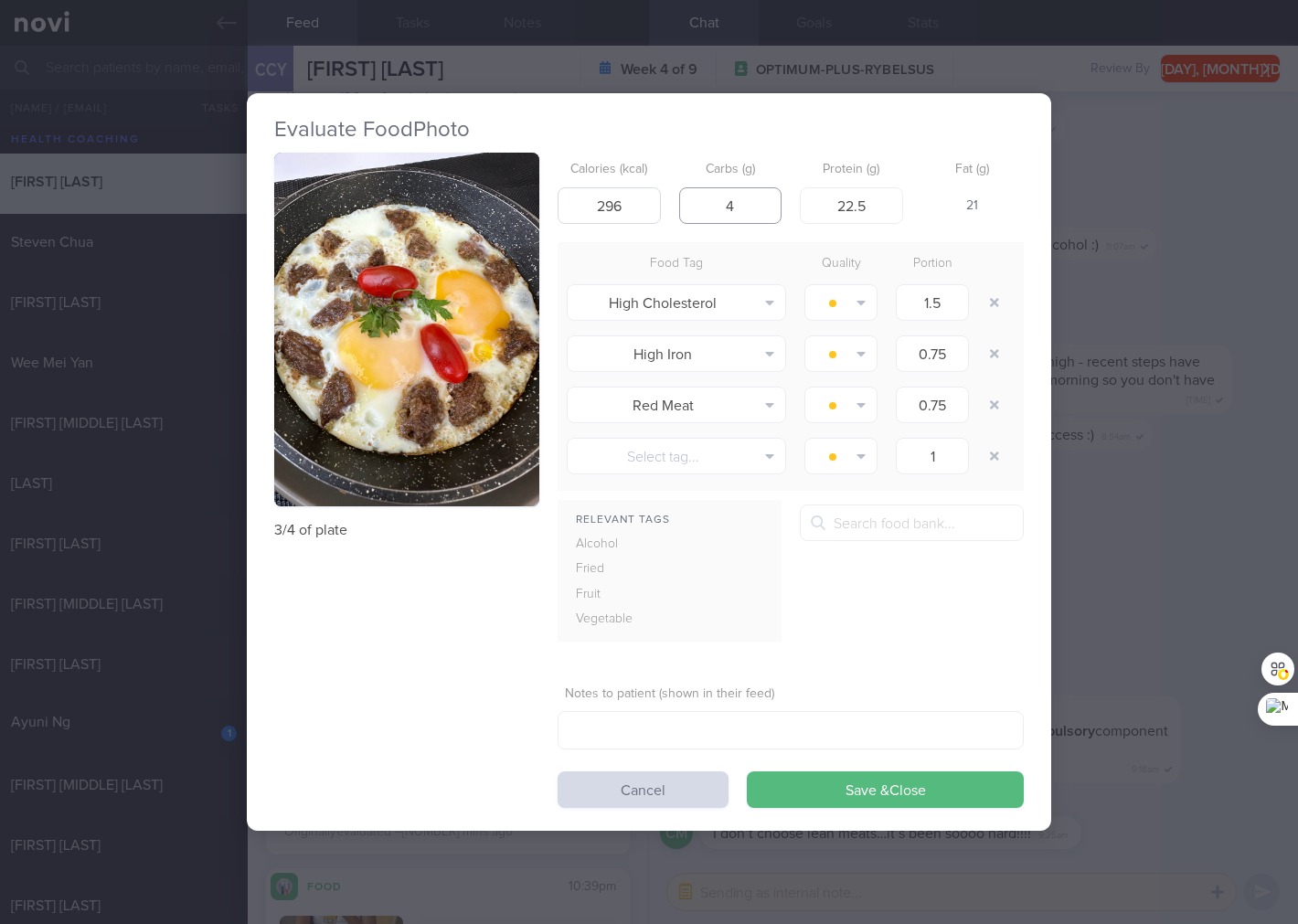 type on "4" 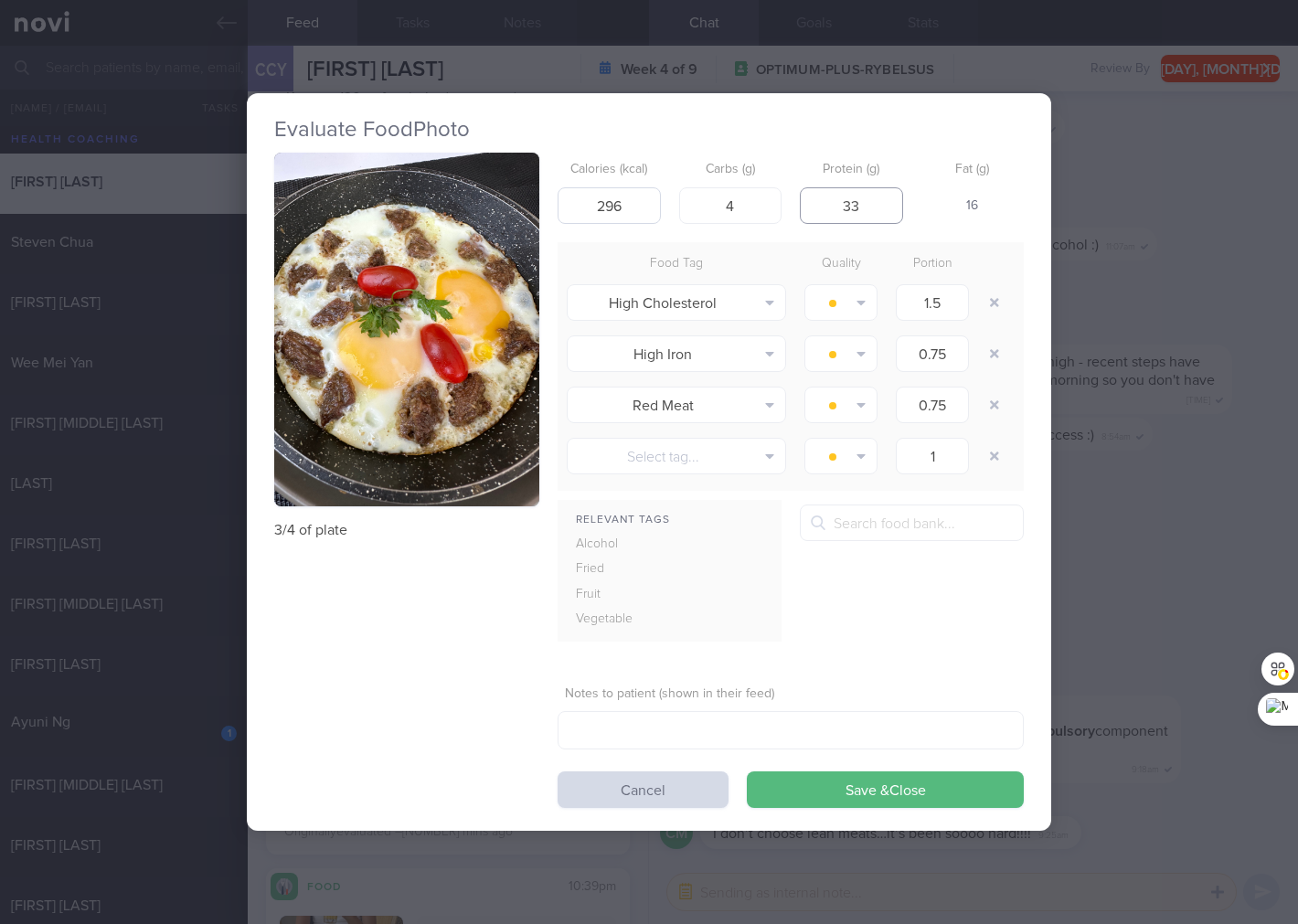 type on "33" 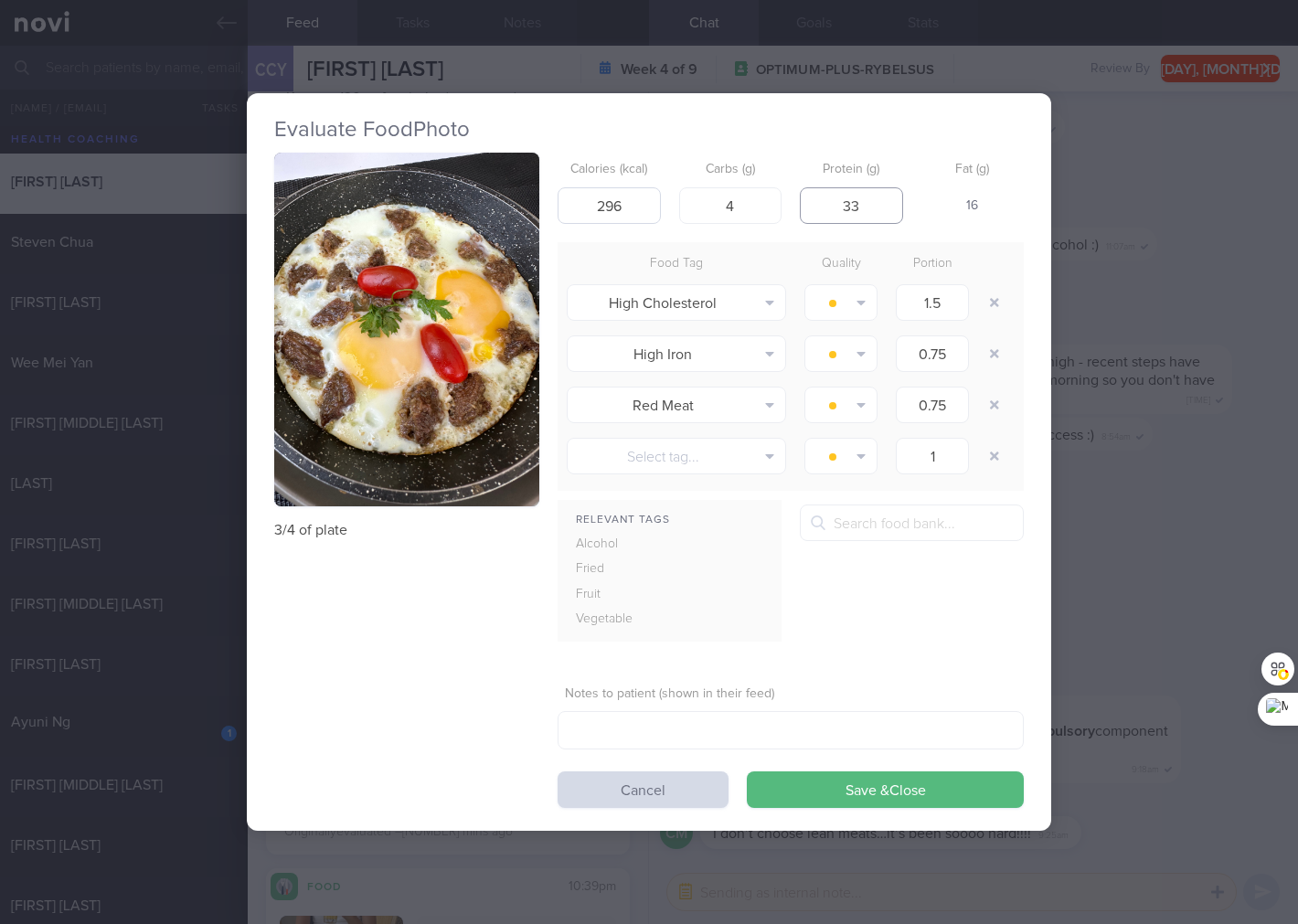click on "Save &
Close" at bounding box center (885, 790) 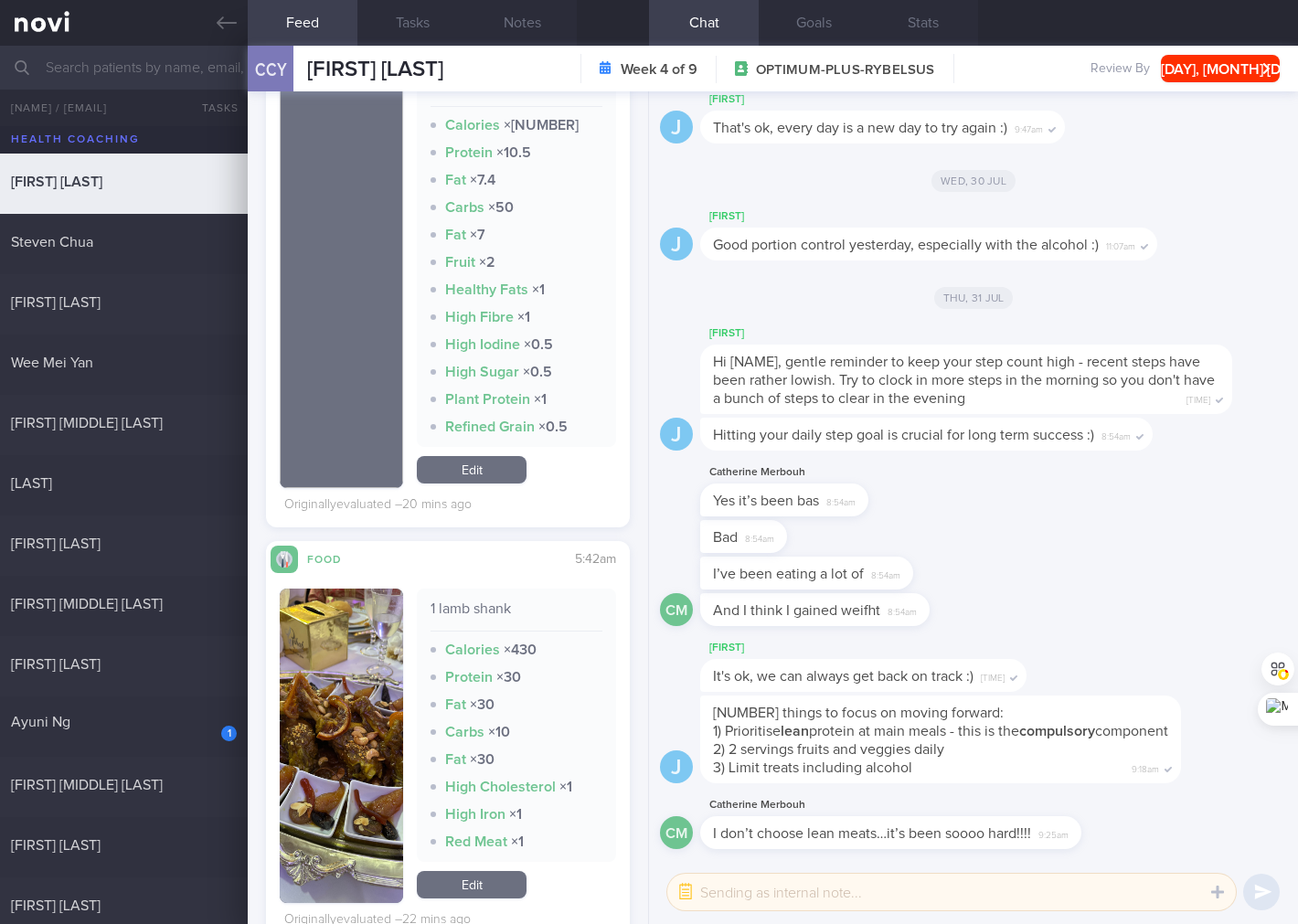drag, startPoint x: 348, startPoint y: 745, endPoint x: 436, endPoint y: 581, distance: 186.1182 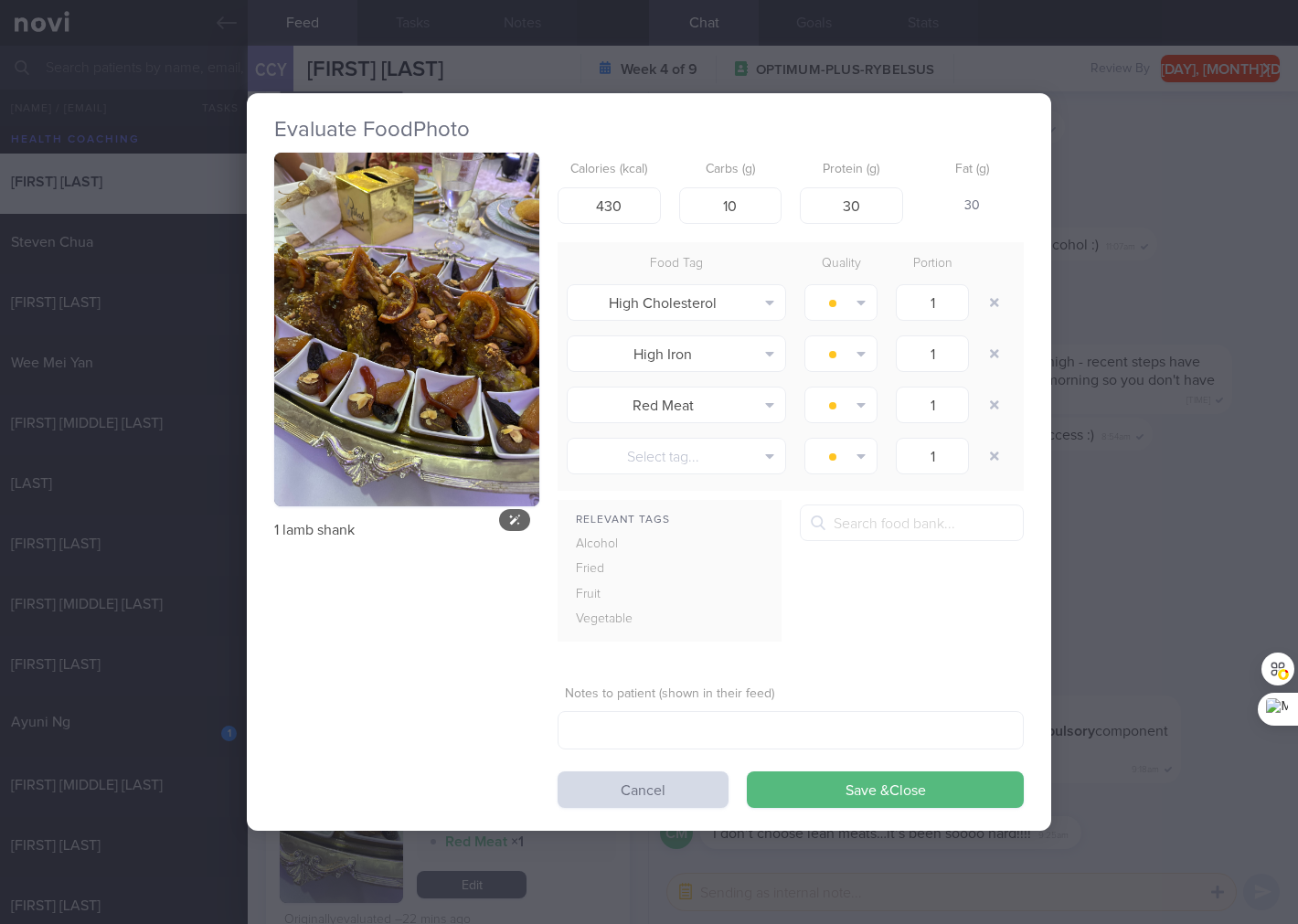 click at bounding box center [407, 329] 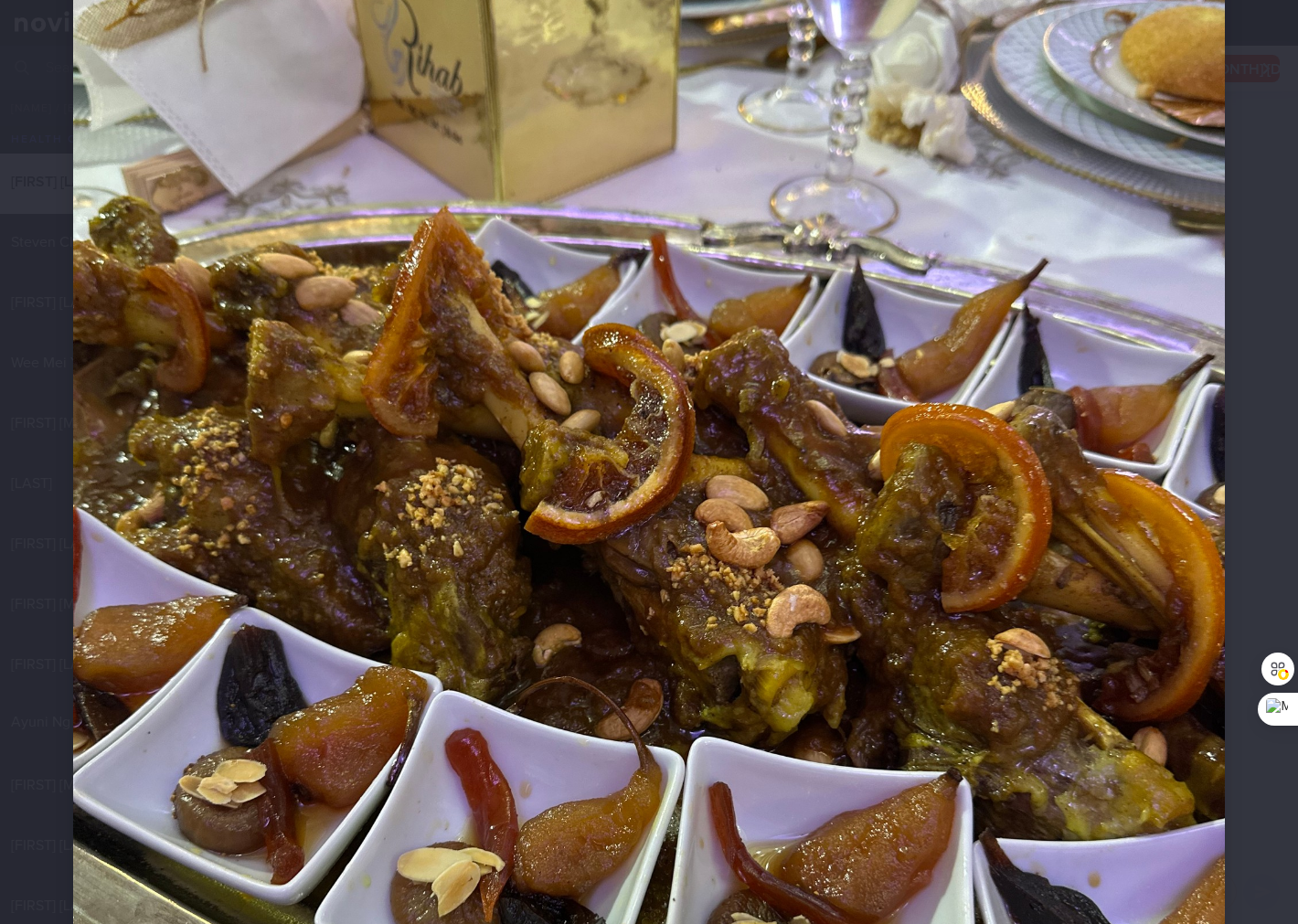 click at bounding box center [649, 570] 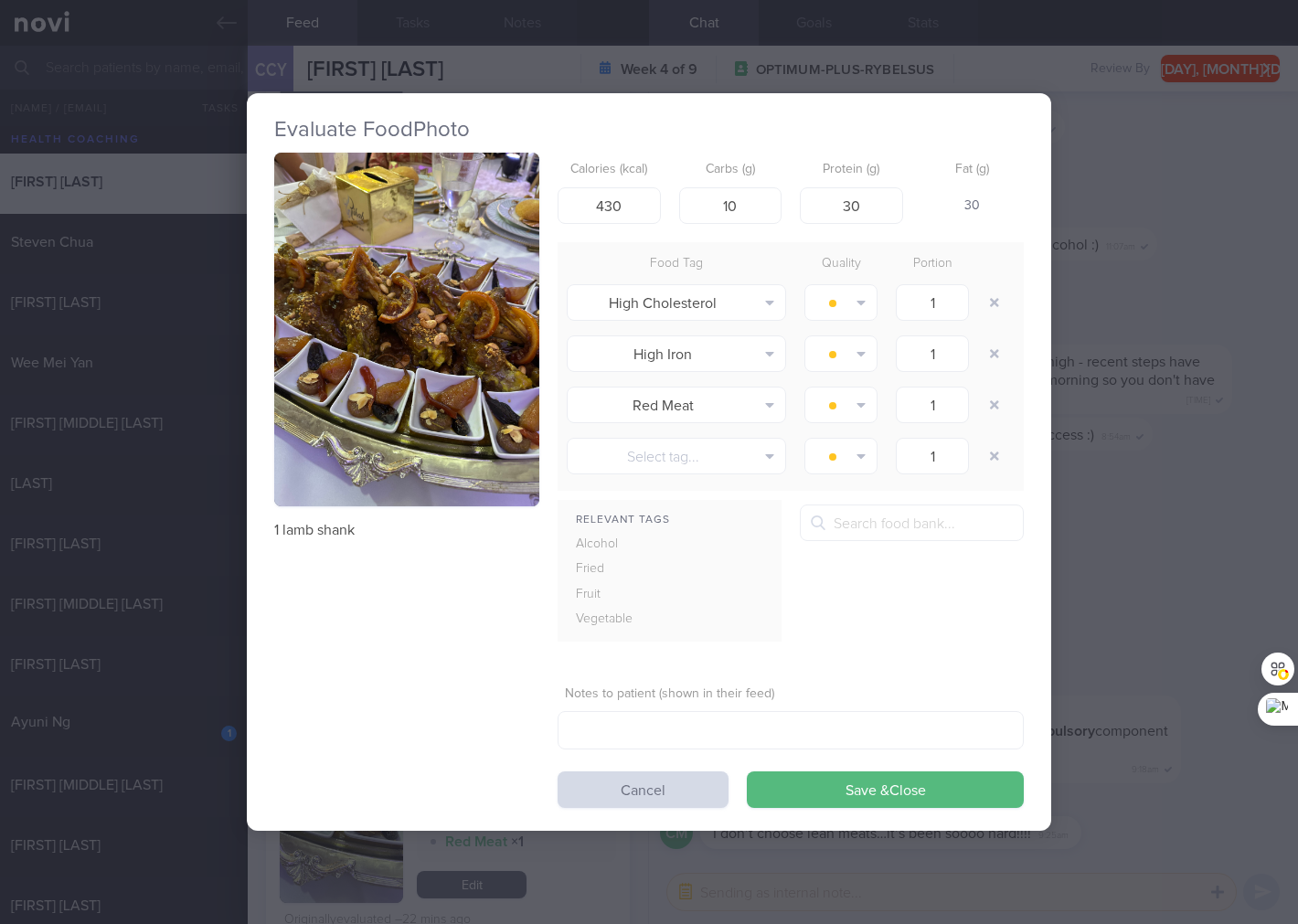 click on "1 lamb shank" at bounding box center (407, 530) 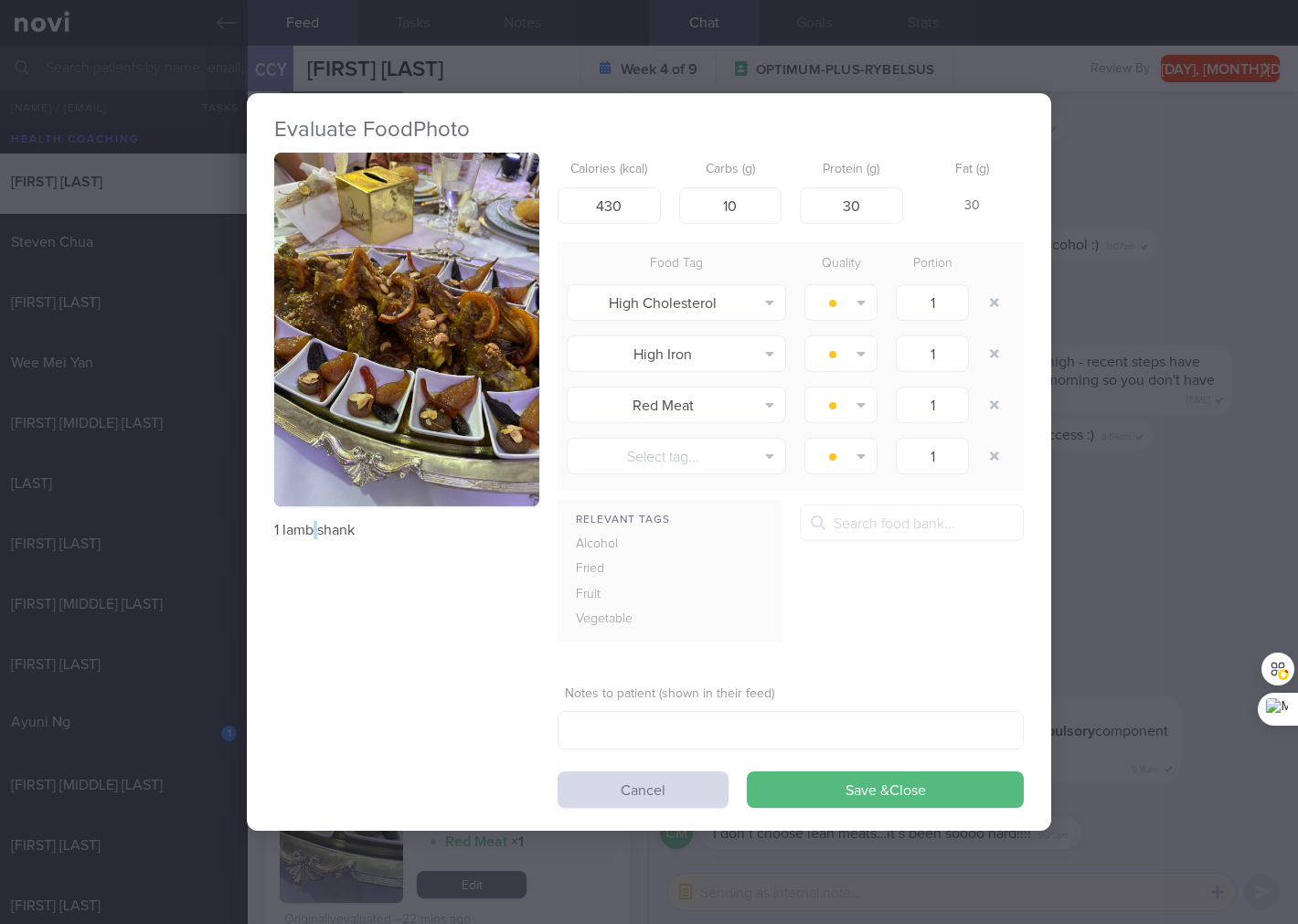click on "1 lamb shank" at bounding box center (407, 530) 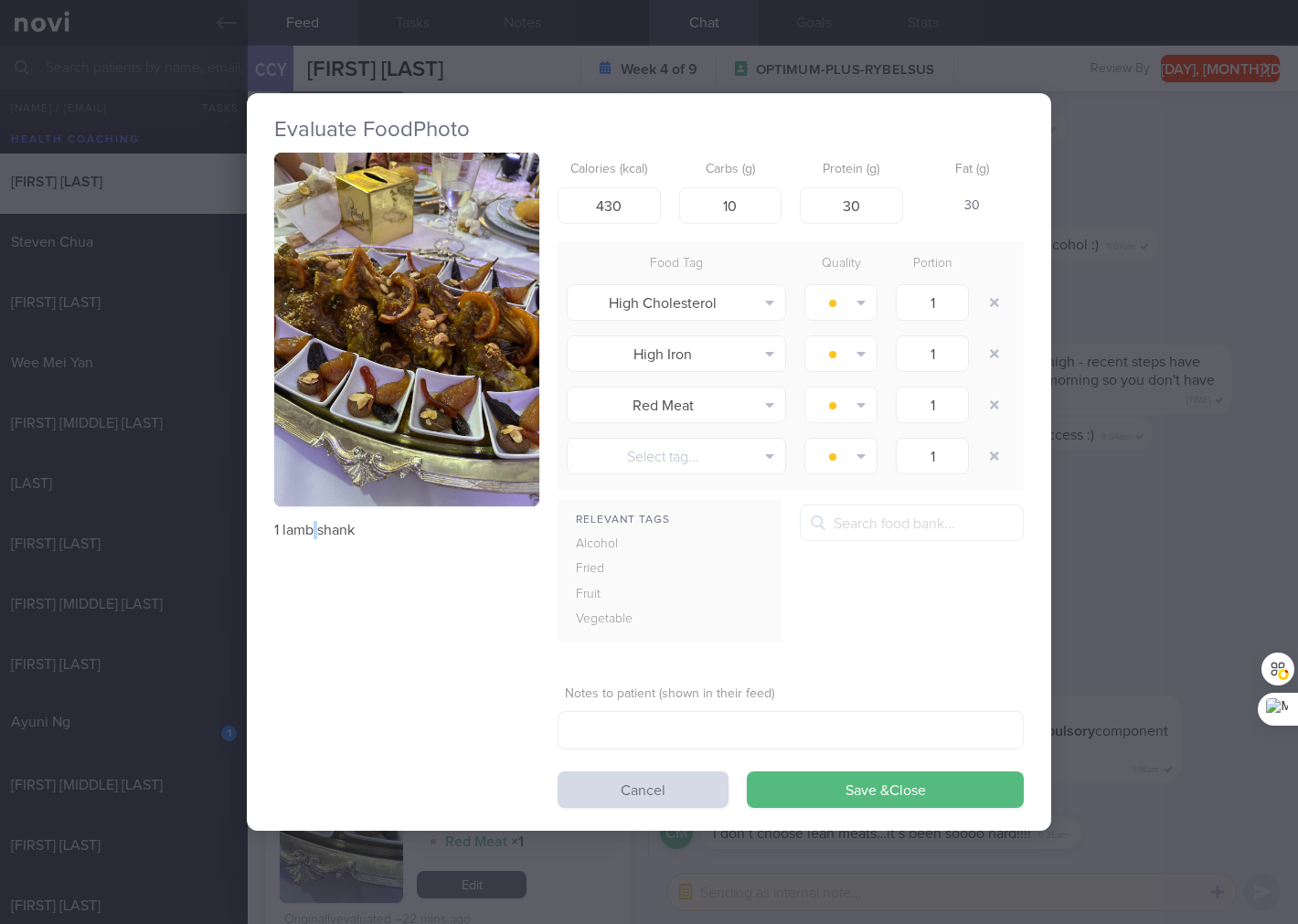 click on "1 lamb shank" at bounding box center [407, 530] 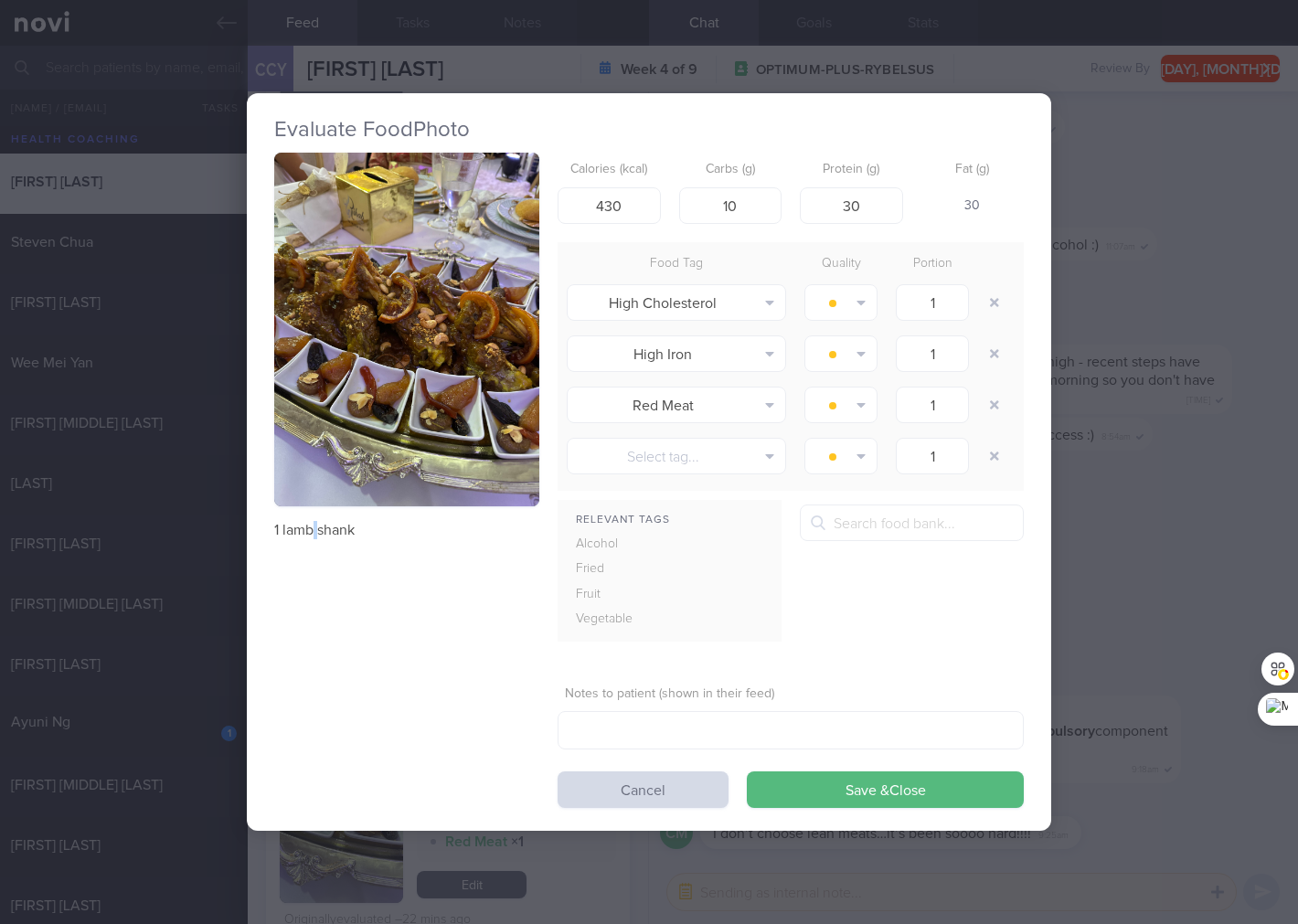 click on "1 lamb shank" at bounding box center [407, 530] 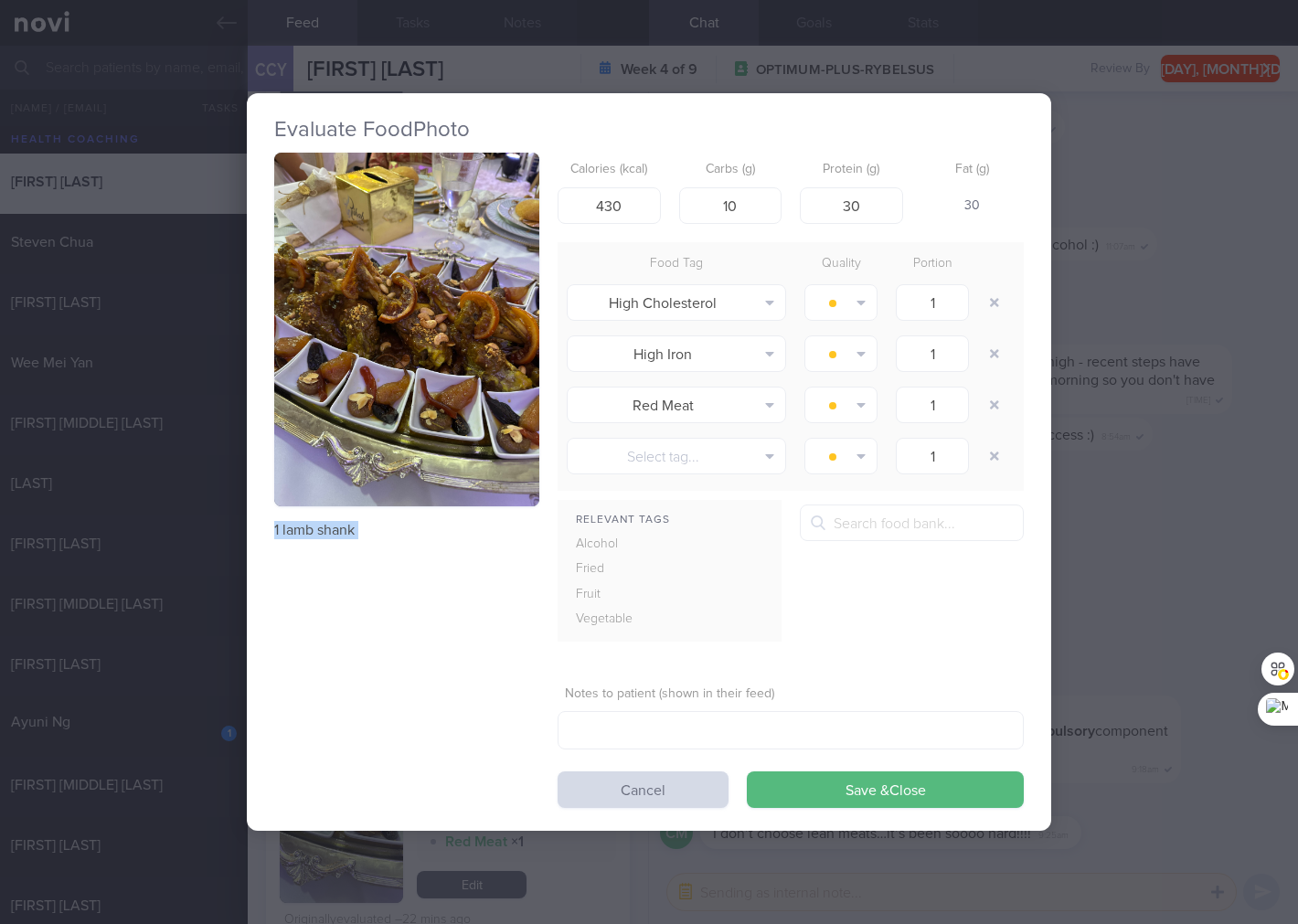 click on "1 lamb shank" at bounding box center [407, 530] 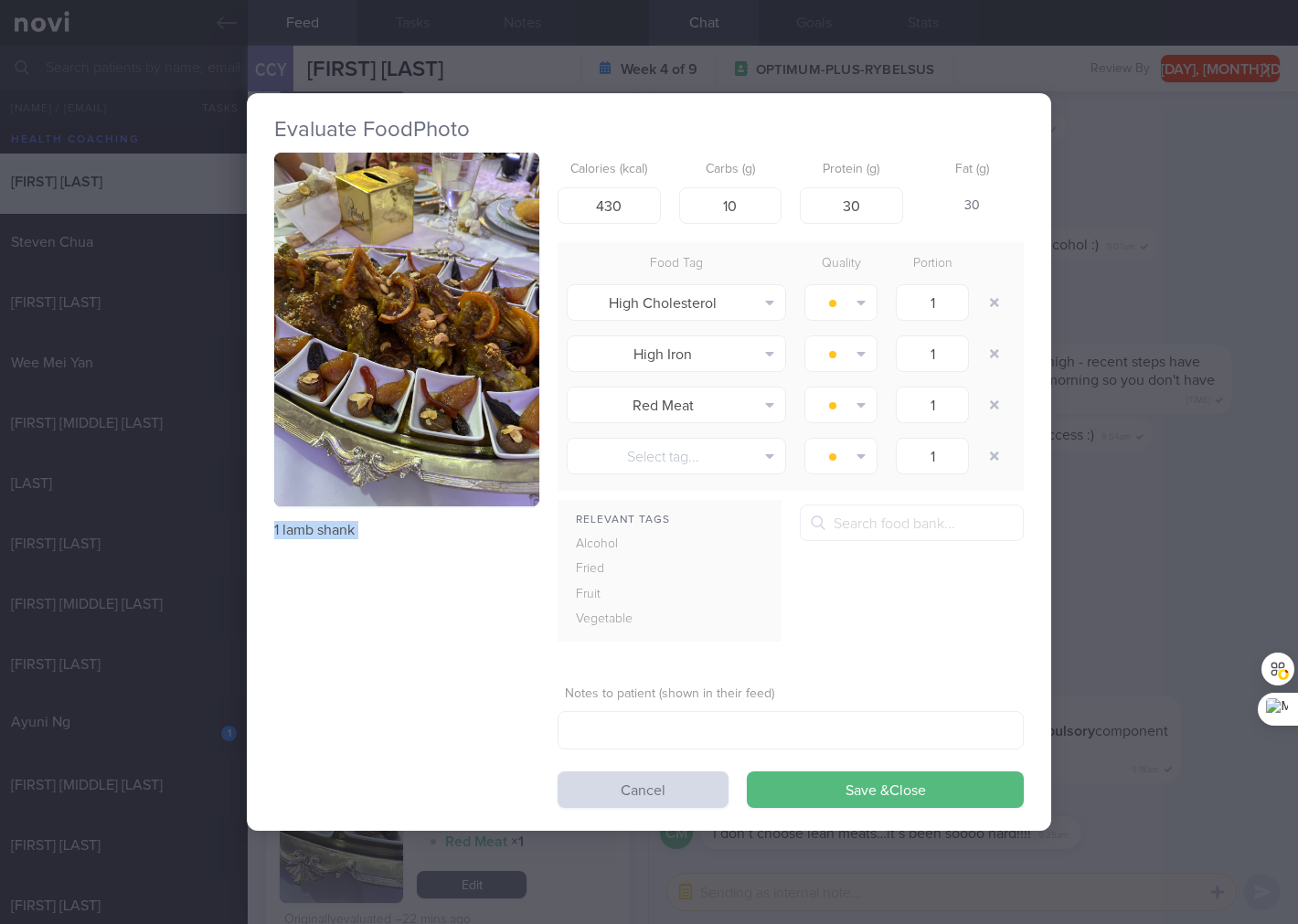click on "Evaluate Food  Photo
1 lamb shank
Calories (kcal)
430
Carbs (g)
10
Protein (g)
30
Fat (g)
30
Food Tag
Quality
Portion
High Cholesterol
Alcohol
Fried
Fruit
Healthy Fats
High Calcium
High Cholesterol
High Fat" at bounding box center (649, 462) 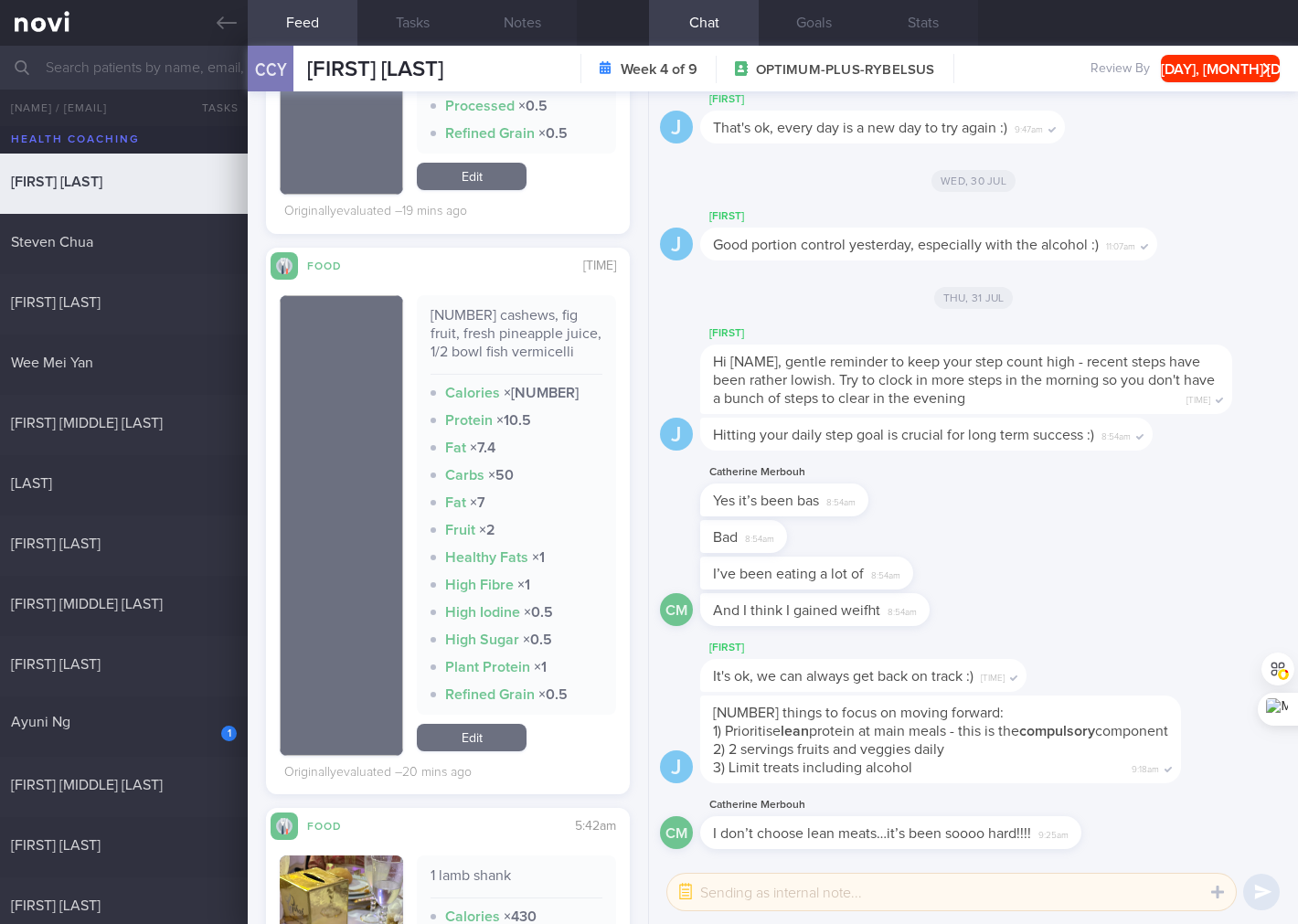 click on "Edit" at bounding box center [472, 738] 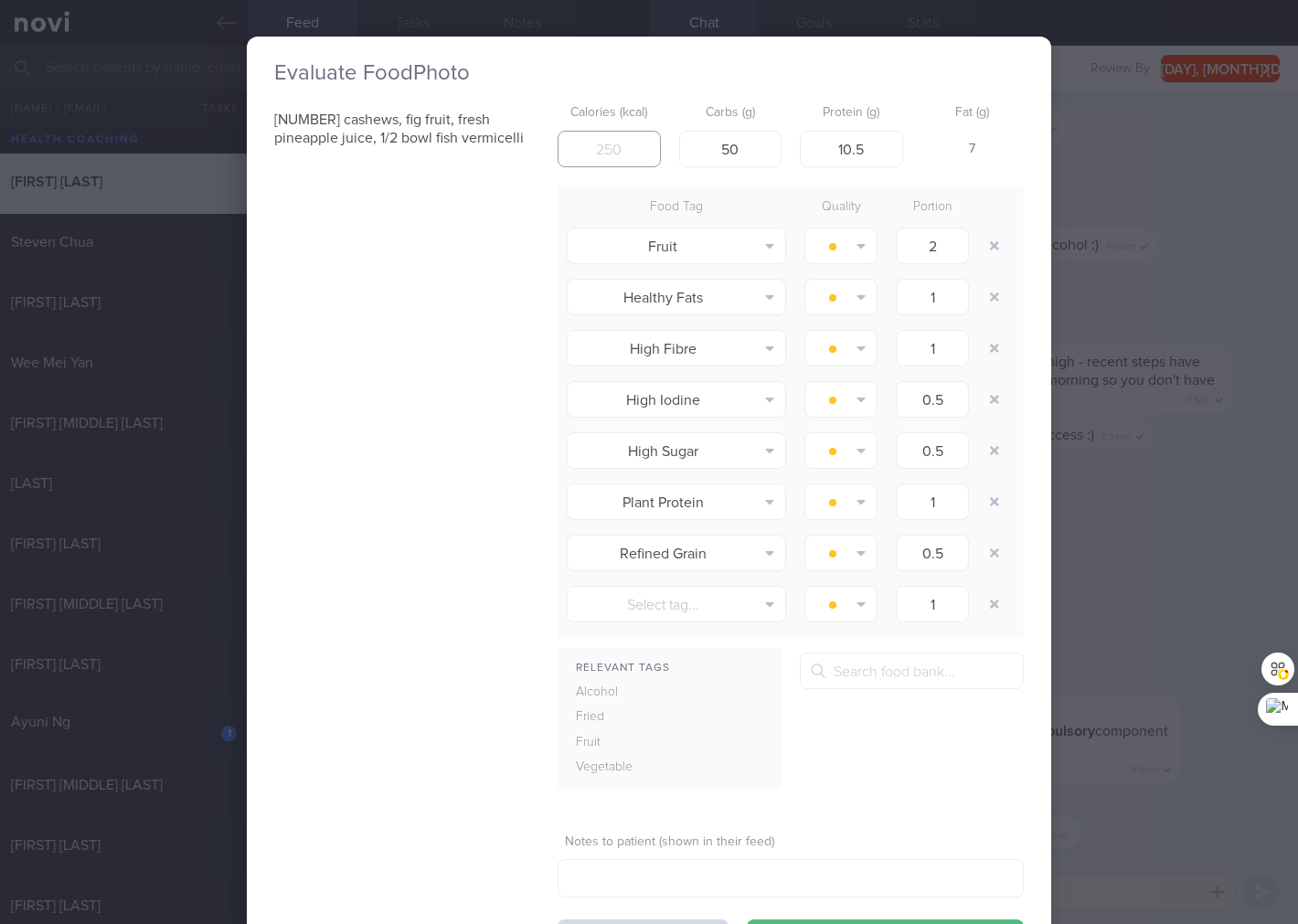 click on "308.6" at bounding box center (609, 149) 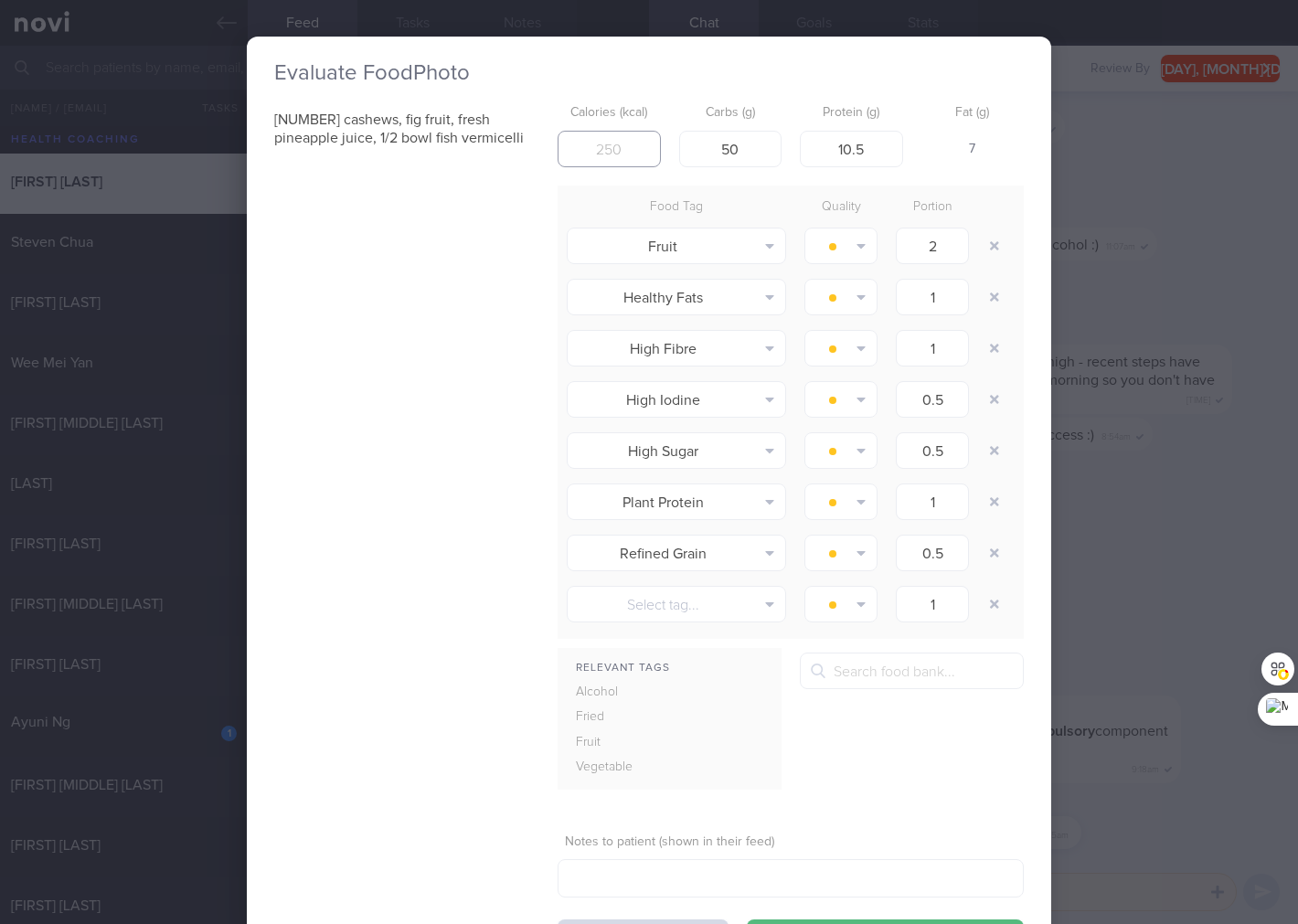click on "308.6" at bounding box center (609, 149) 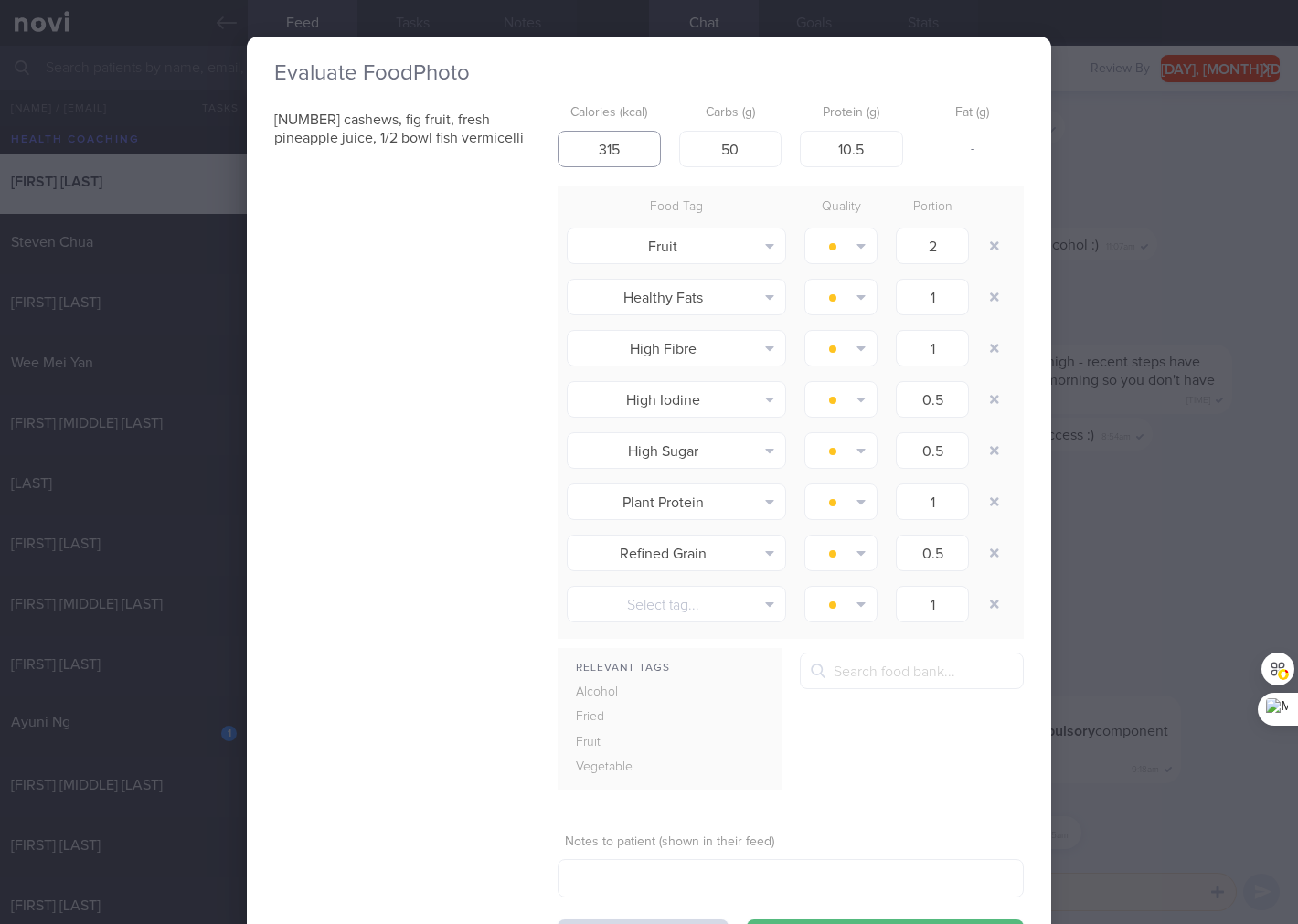 type on "315" 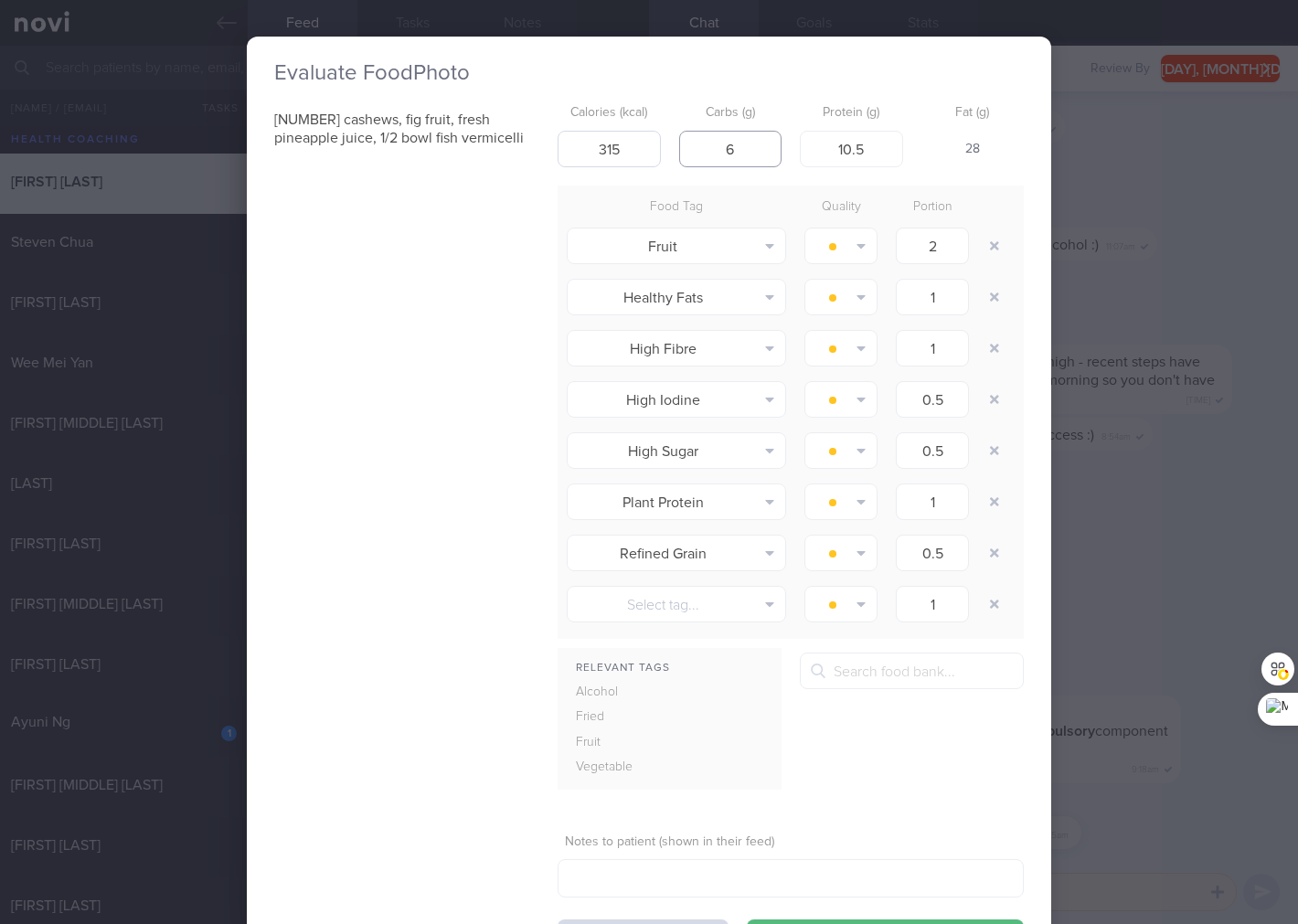 type on "6" 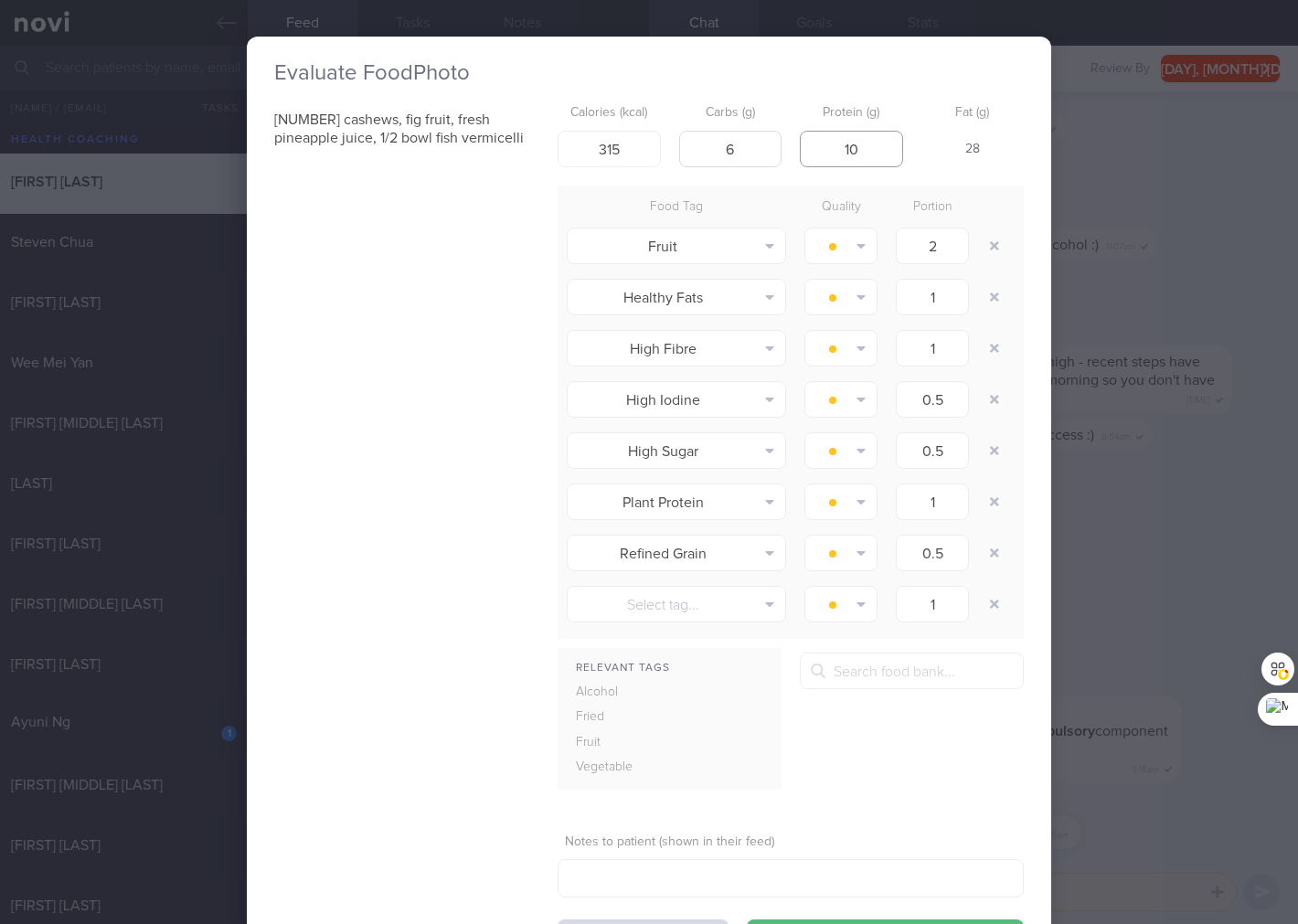 type on "10" 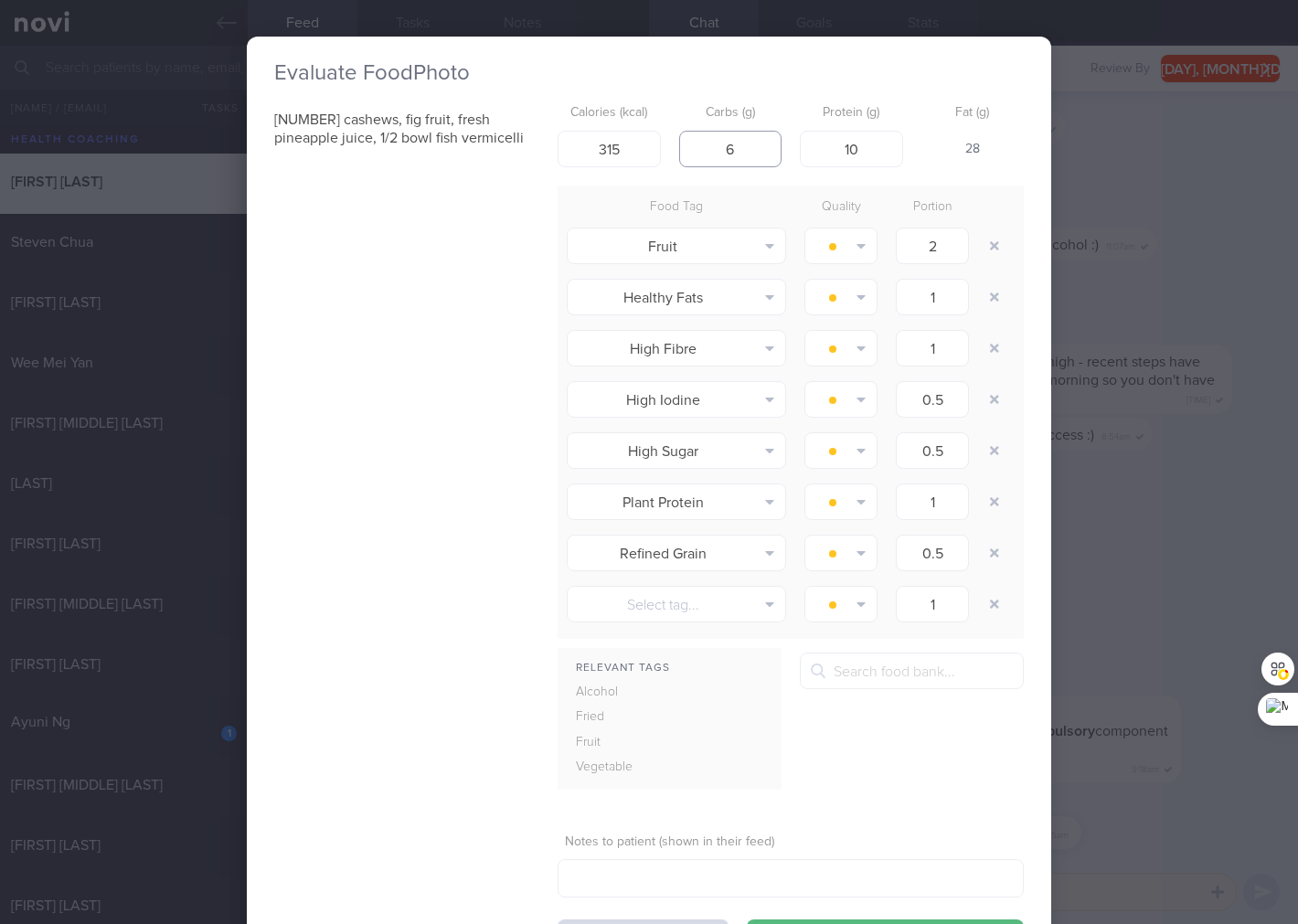 click on "6" at bounding box center [730, 149] 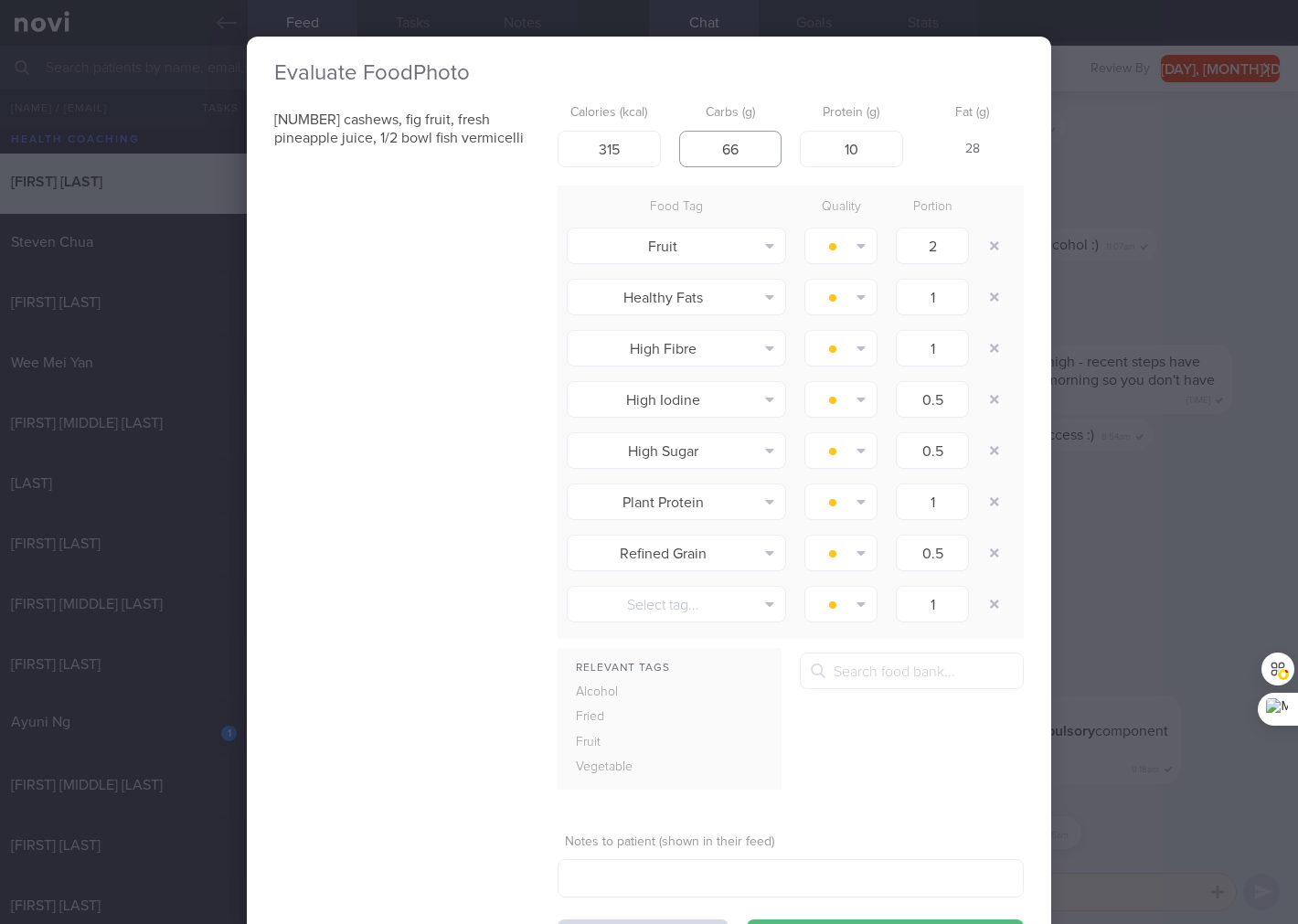 type on "66" 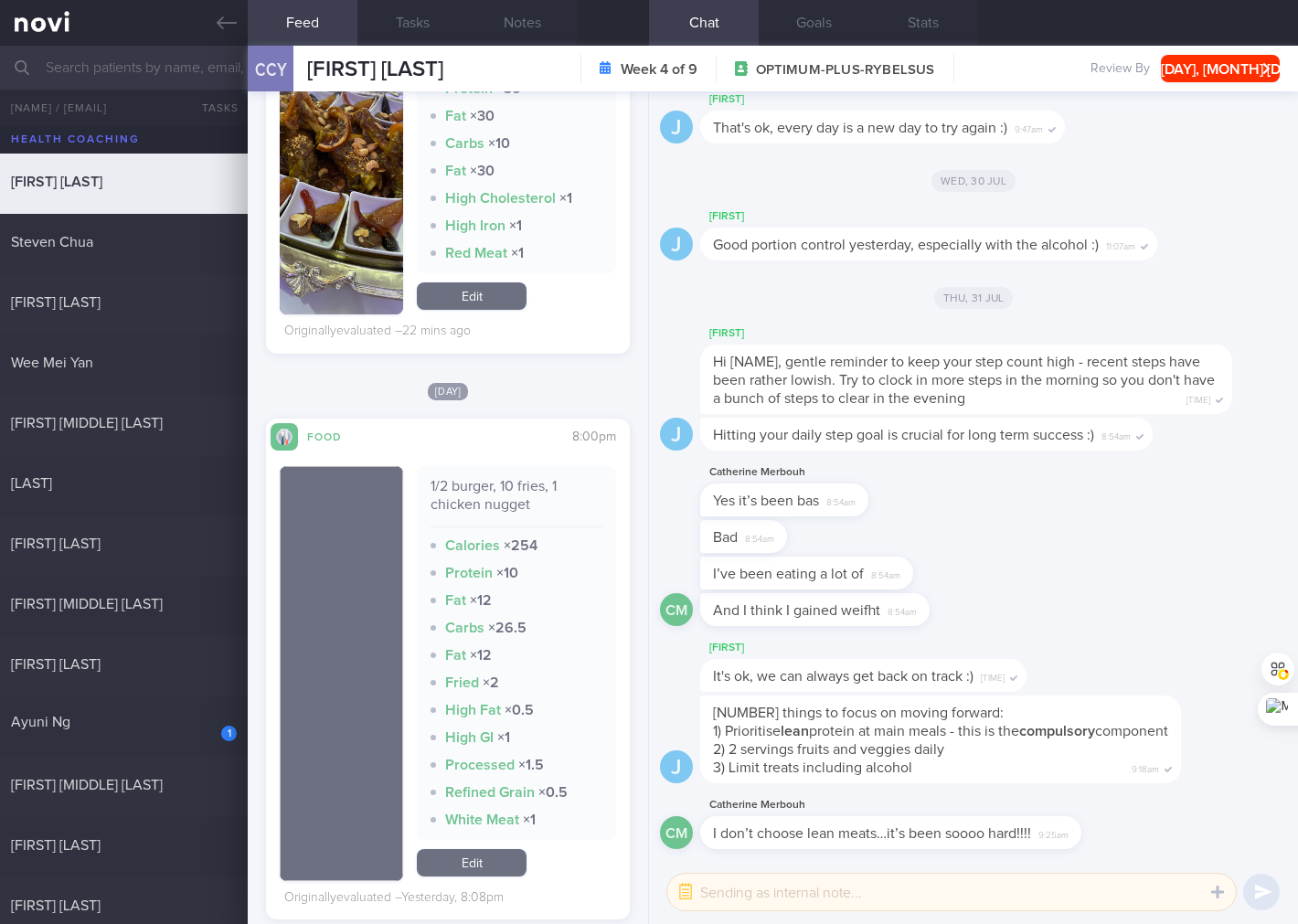 scroll, scrollTop: 2708, scrollLeft: 0, axis: vertical 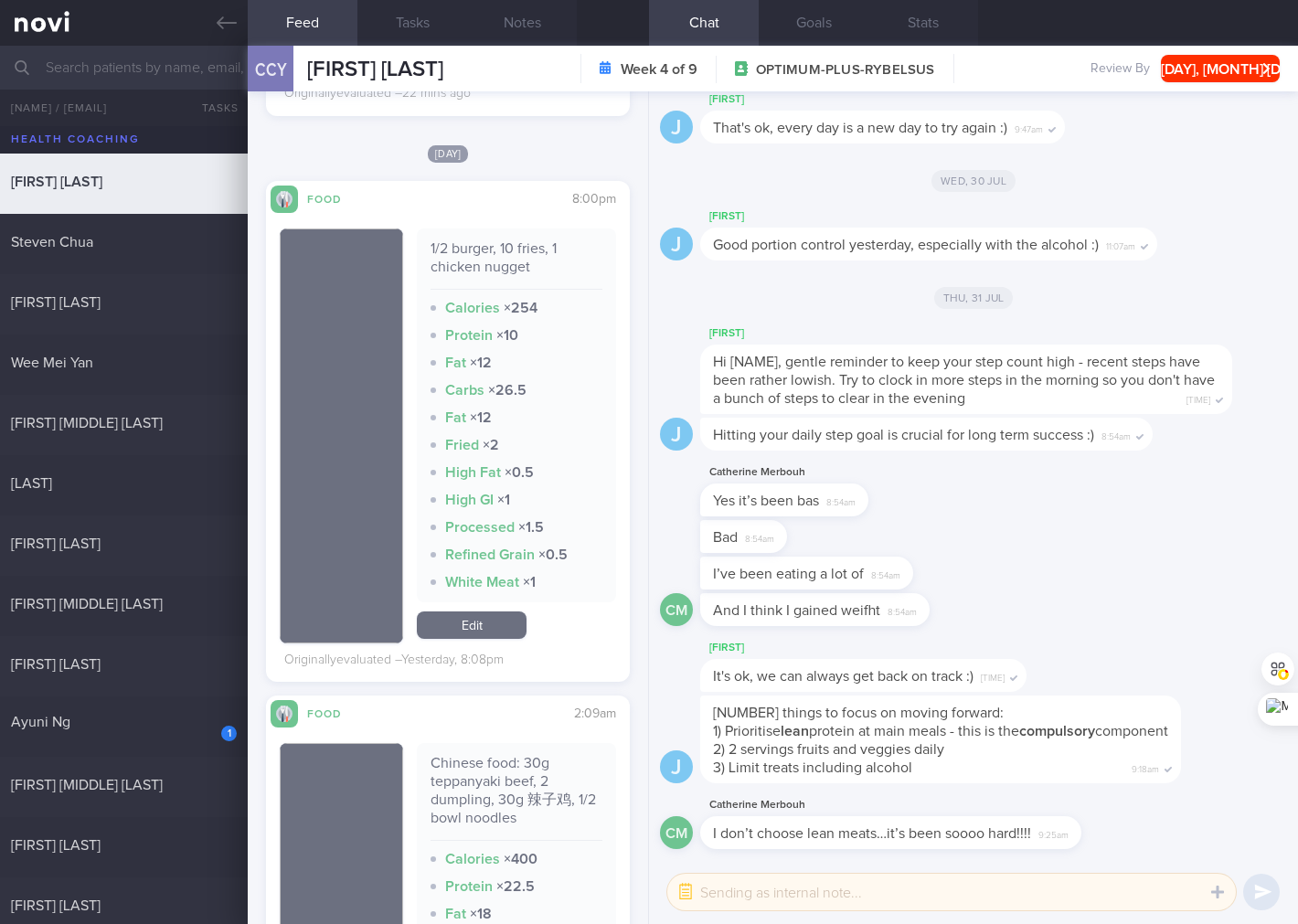 click on "1/2 burger, 10 fries, 1 chicken nugget
Calories
×  254
Protein
×  10
Fat
×  12
Carbs
×  26.5
Fat
×  12
Fried
×  2
High Fat
×  0.5
High GI
×  1
Processed
×  1.5
Refined Grain
×  0.5
White Meat
×  1" at bounding box center (516, 415) 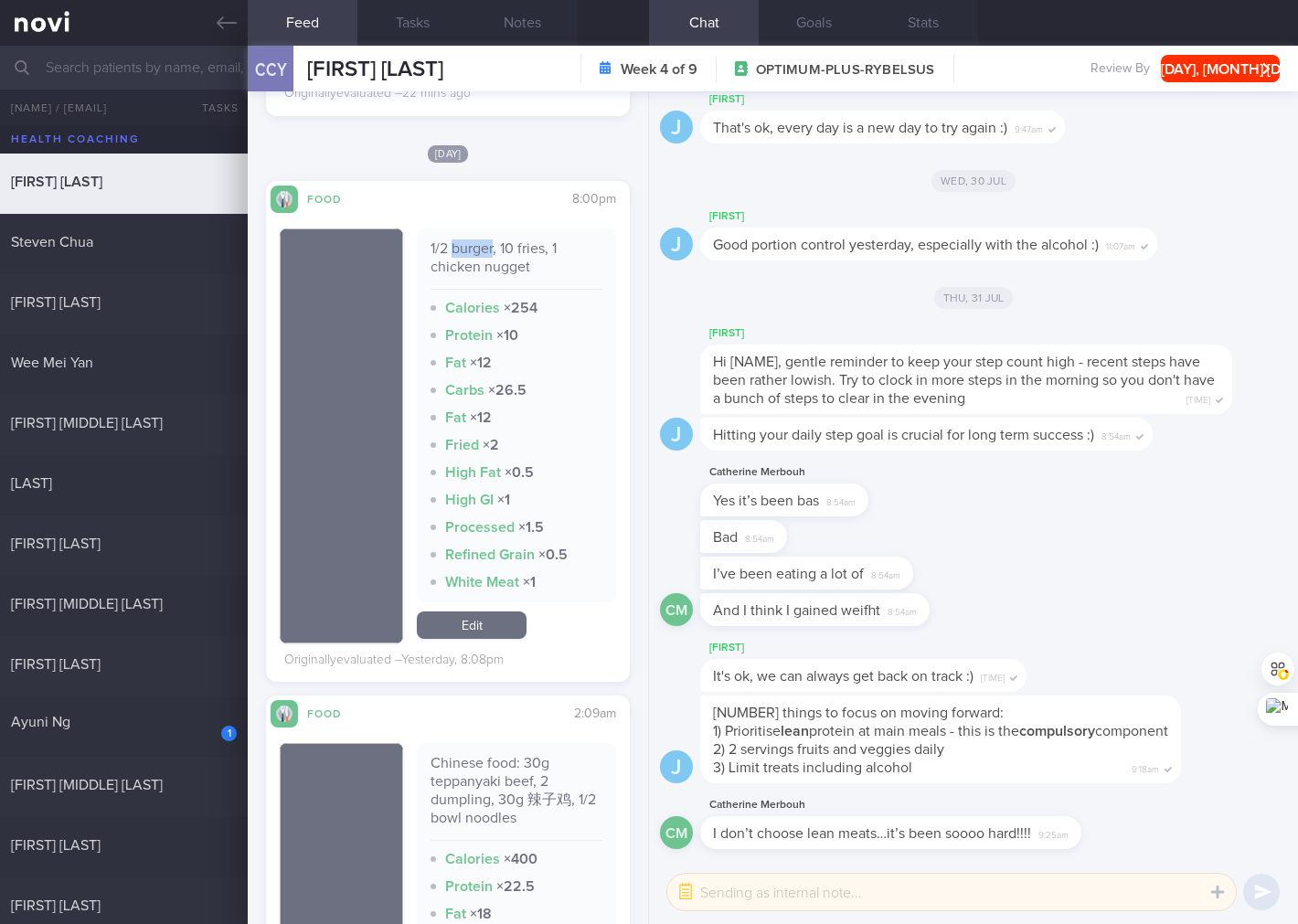 click on "1/2 burger, 10 fries, 1 chicken nugget
Calories
×  254
Protein
×  10
Fat
×  12
Carbs
×  26.5
Fat
×  12
Fried
×  2
High Fat
×  0.5
High GI
×  1
Processed
×  1.5
Refined Grain
×  0.5
White Meat
×  1" at bounding box center [516, 415] 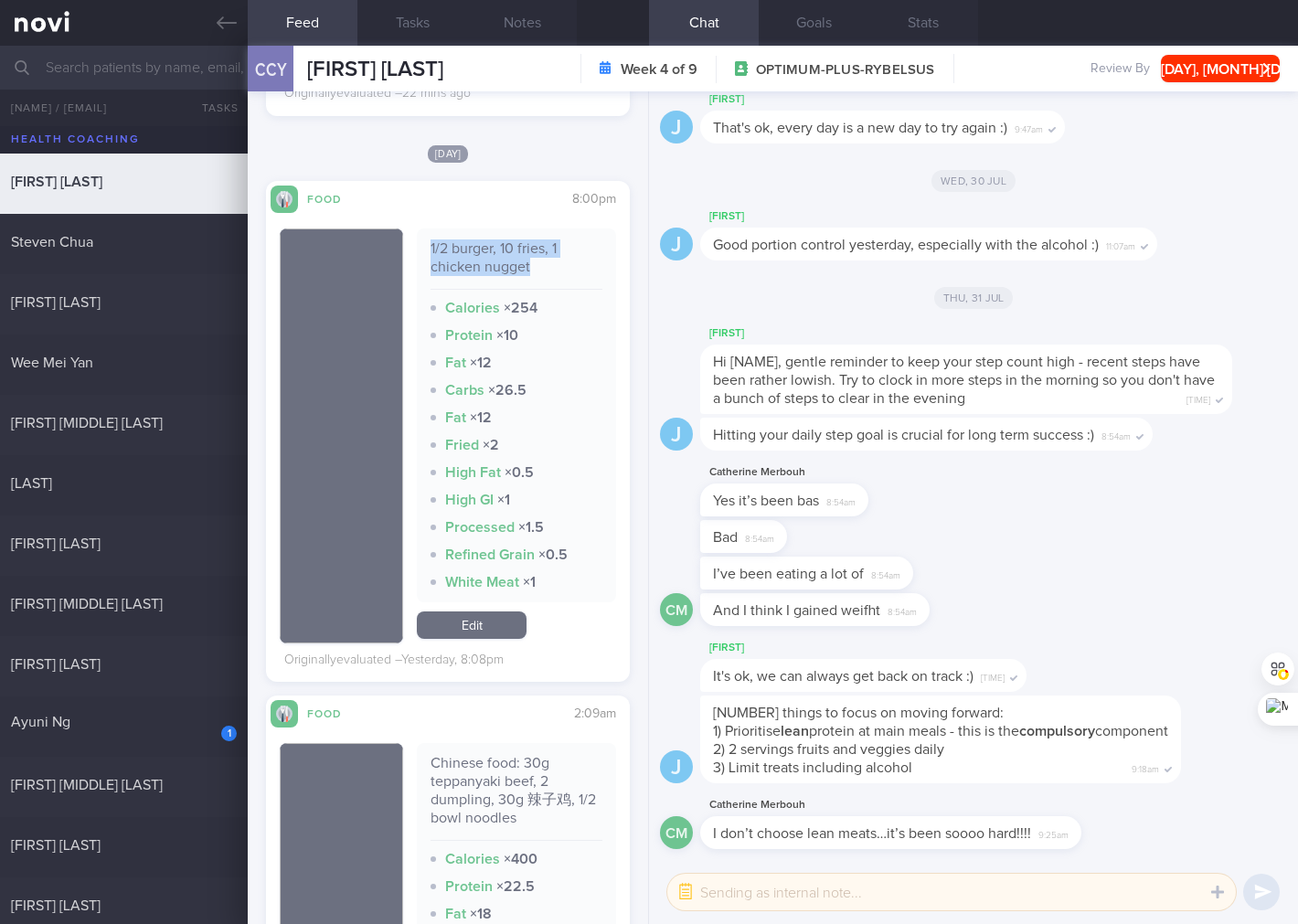 click on "1/2 burger, 10 fries, 1 chicken nugget
Calories
×  254
Protein
×  10
Fat
×  12
Carbs
×  26.5
Fat
×  12
Fried
×  2
High Fat
×  0.5
High GI
×  1
Processed
×  1.5
Refined Grain
×  0.5
White Meat
×  1" at bounding box center [516, 415] 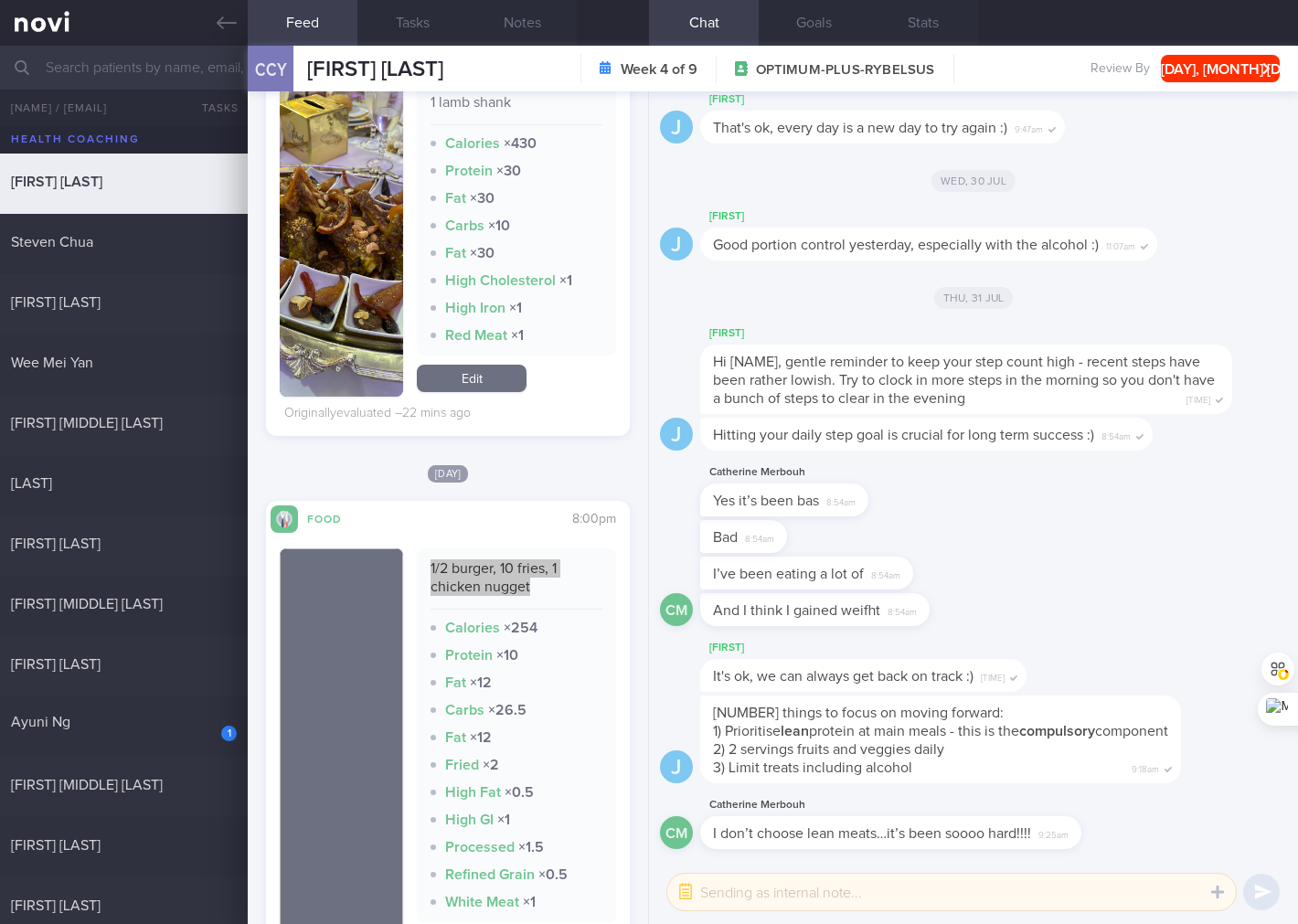 scroll, scrollTop: 2166, scrollLeft: 0, axis: vertical 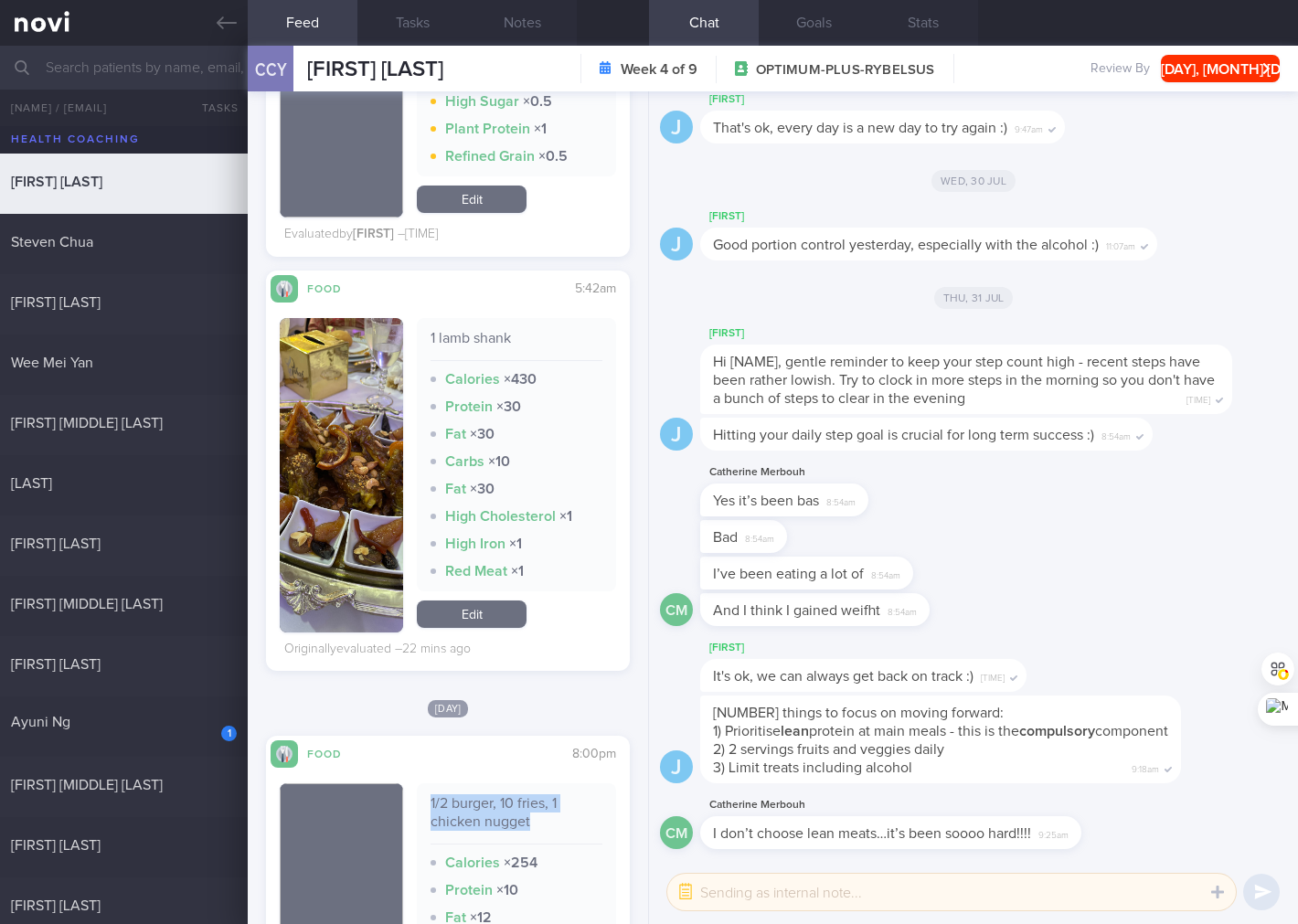 drag, startPoint x: 477, startPoint y: 616, endPoint x: 633, endPoint y: 444, distance: 232.207 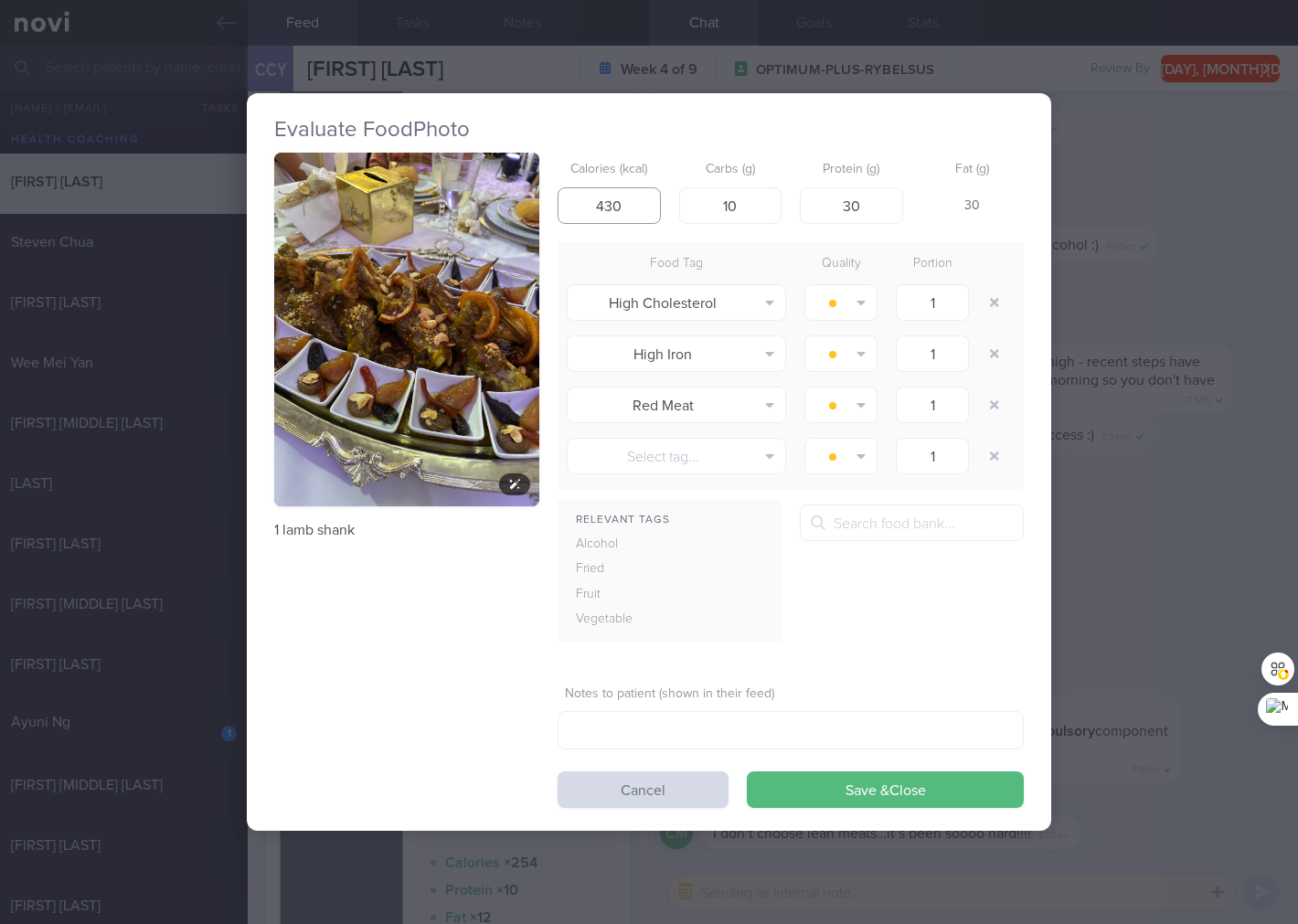 drag, startPoint x: 640, startPoint y: 204, endPoint x: 505, endPoint y: 192, distance: 135.53228 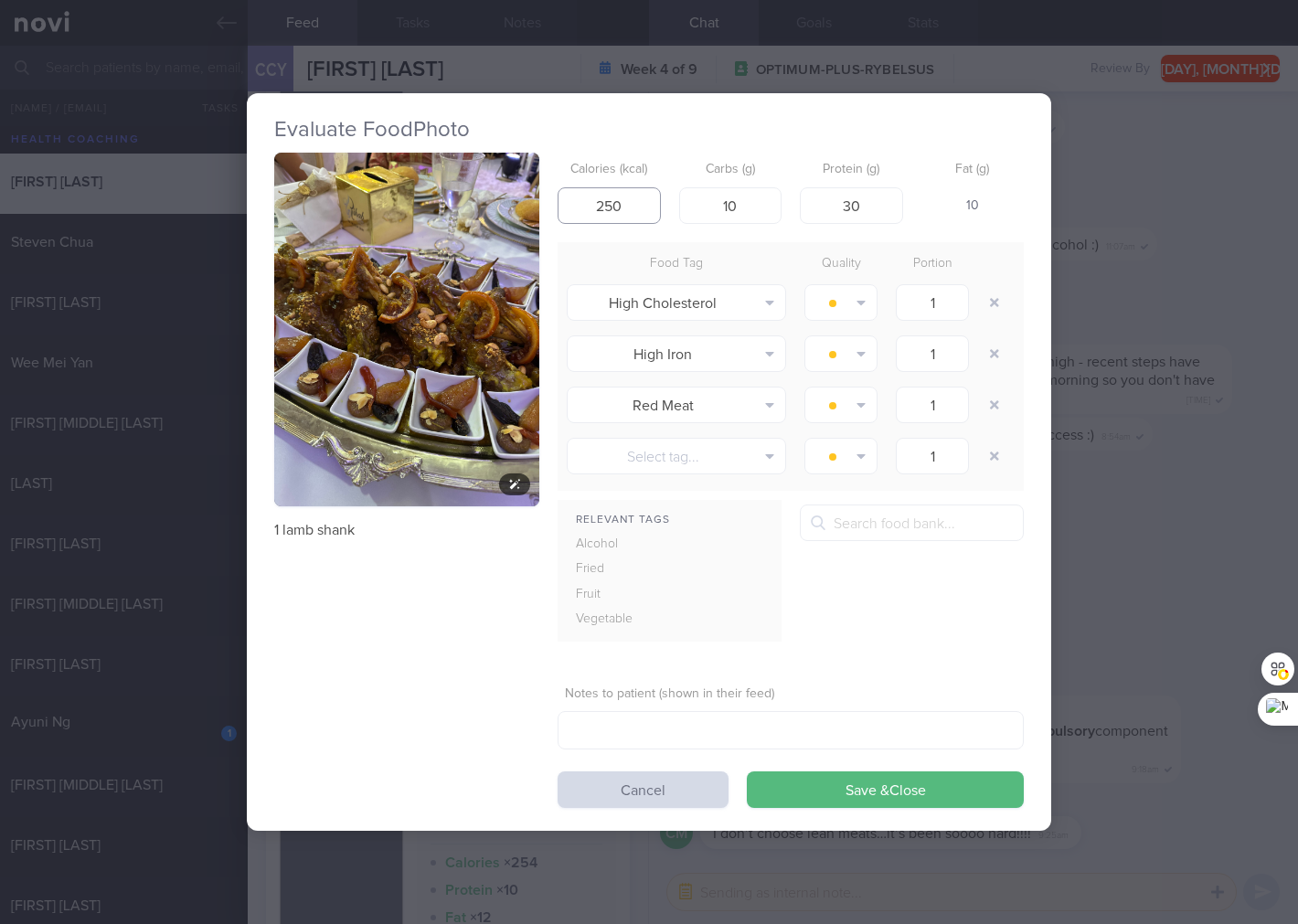 type on "250" 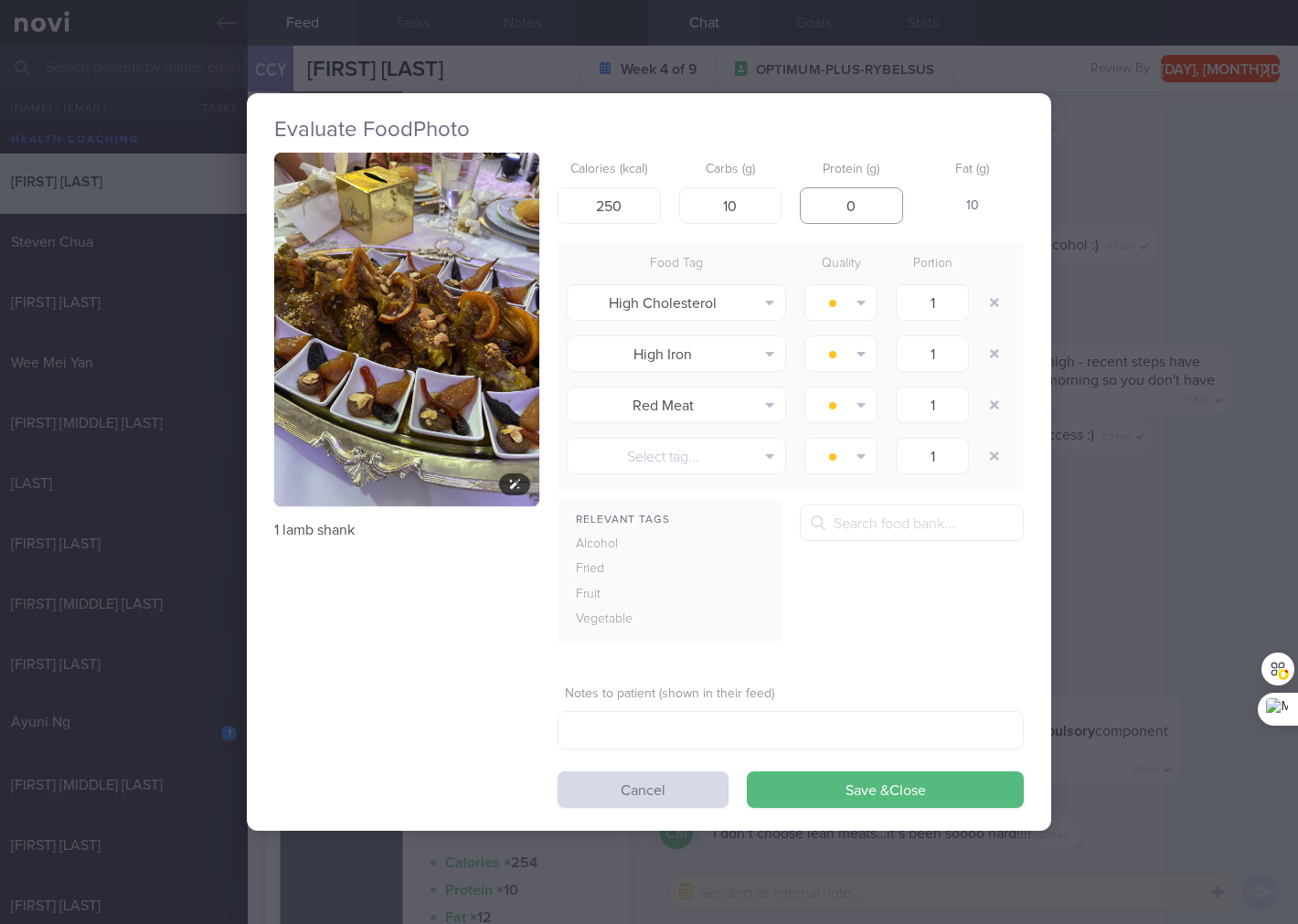type on "0" 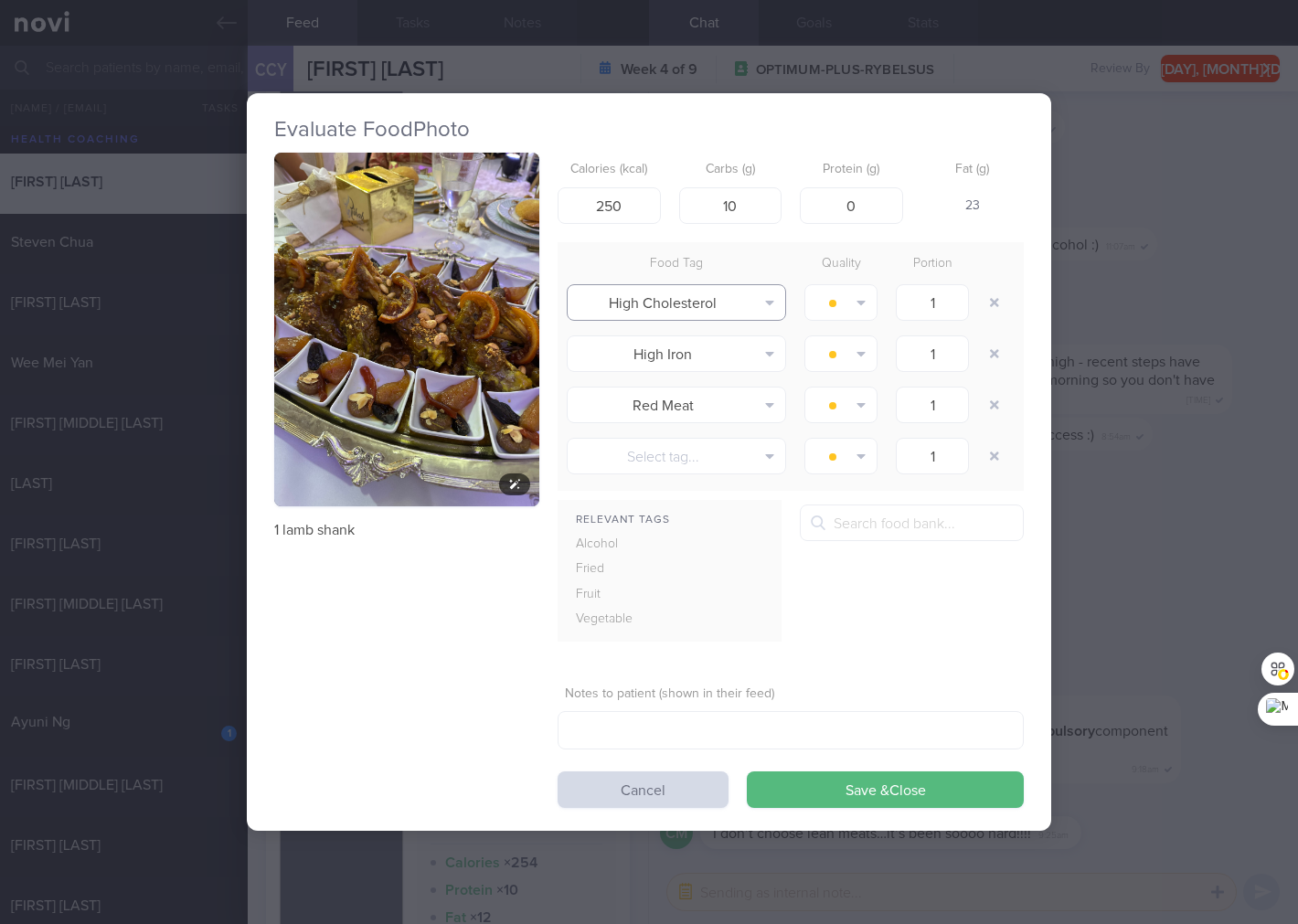 type 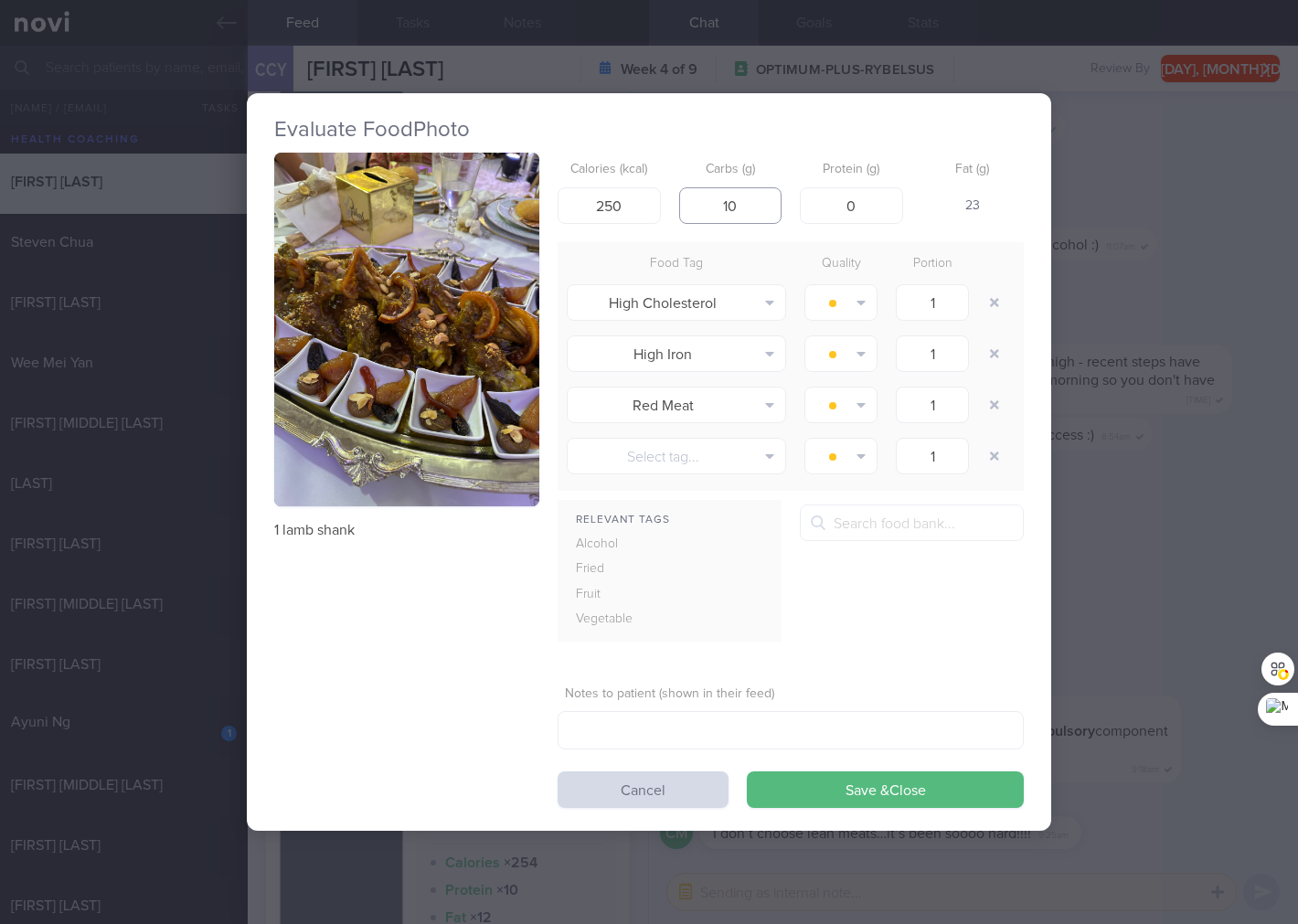 click on "10" at bounding box center (730, 206) 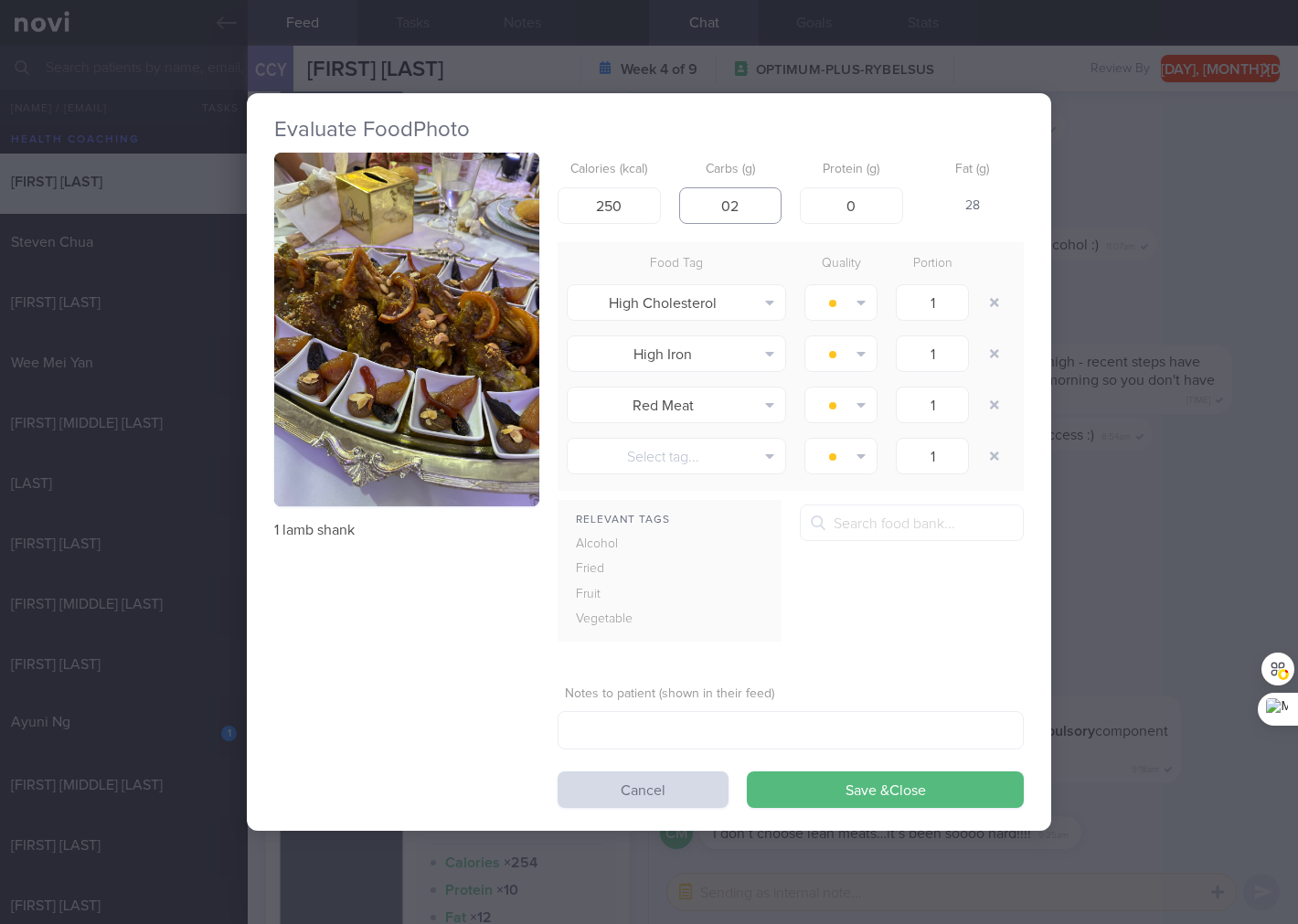 type on "02" 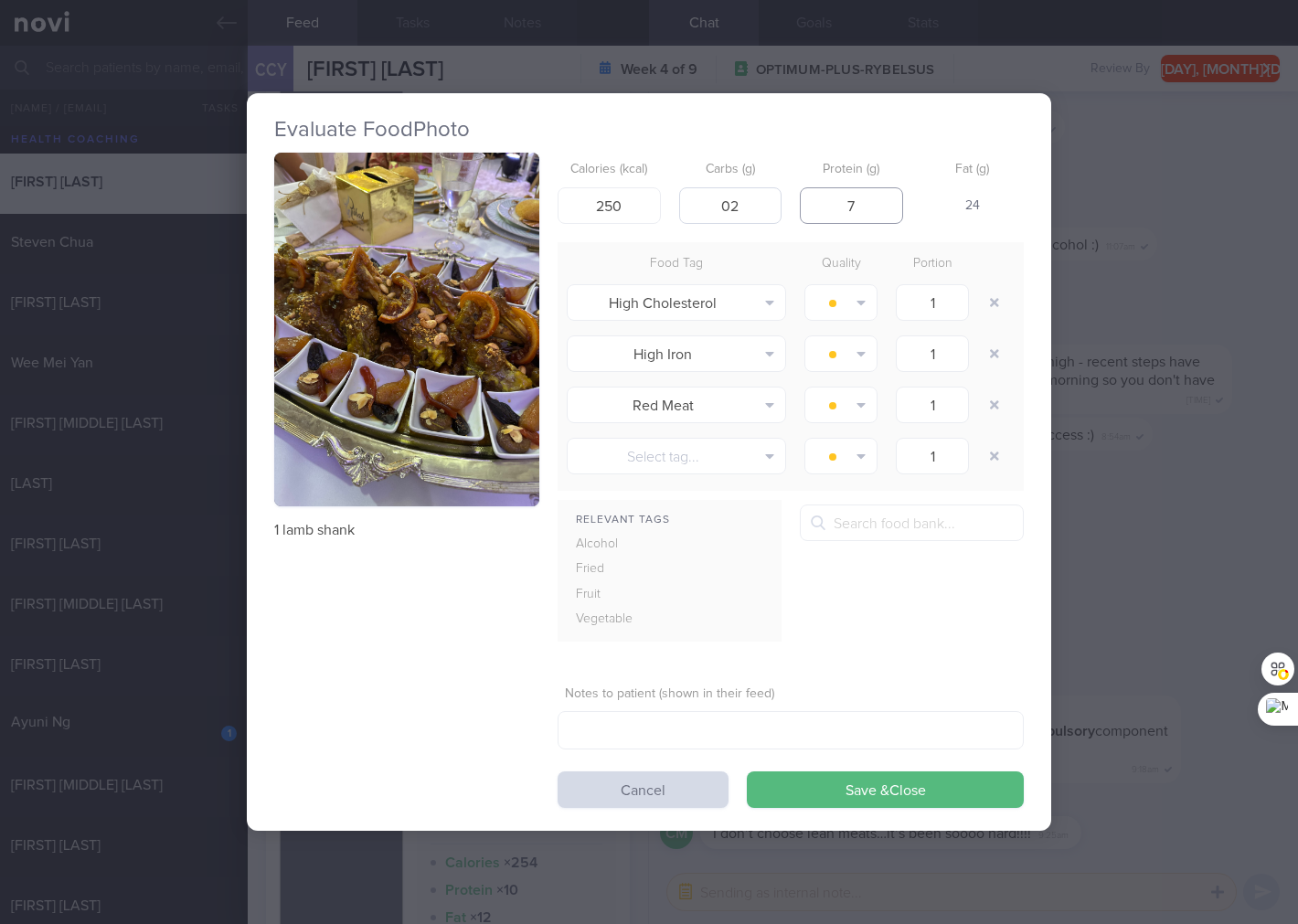 type on "7" 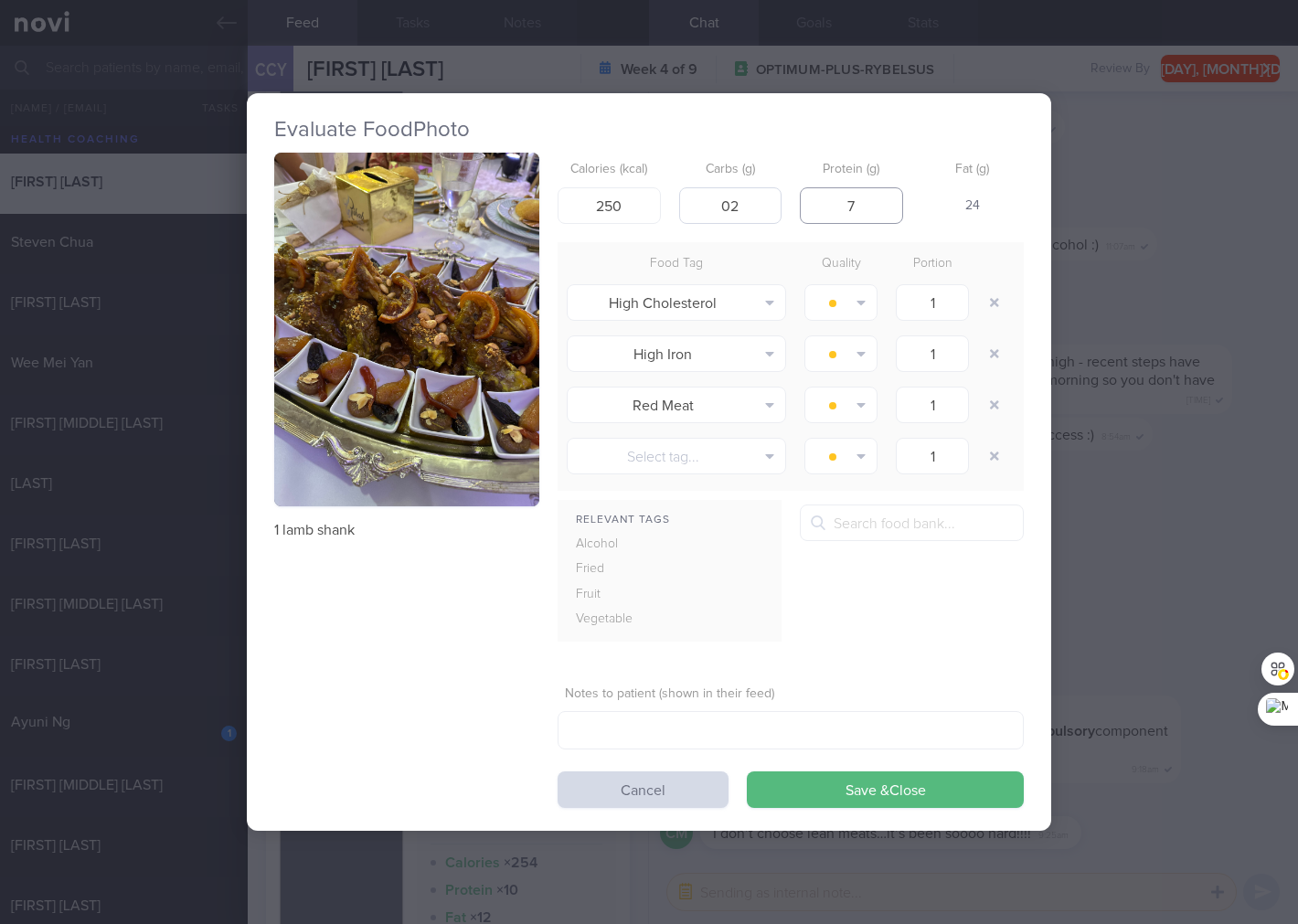 click on "Save &
Close" at bounding box center [885, 790] 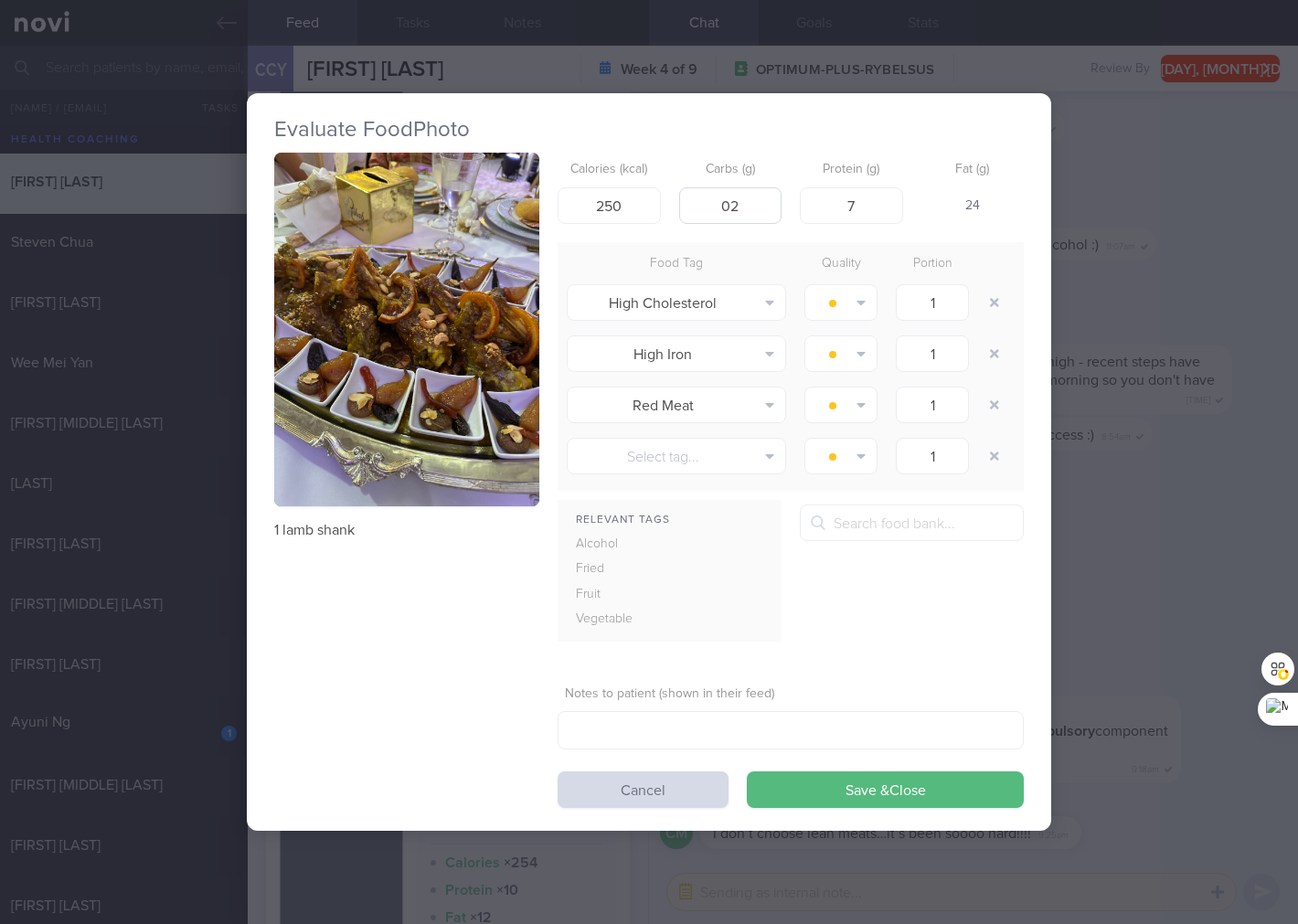 type on "2" 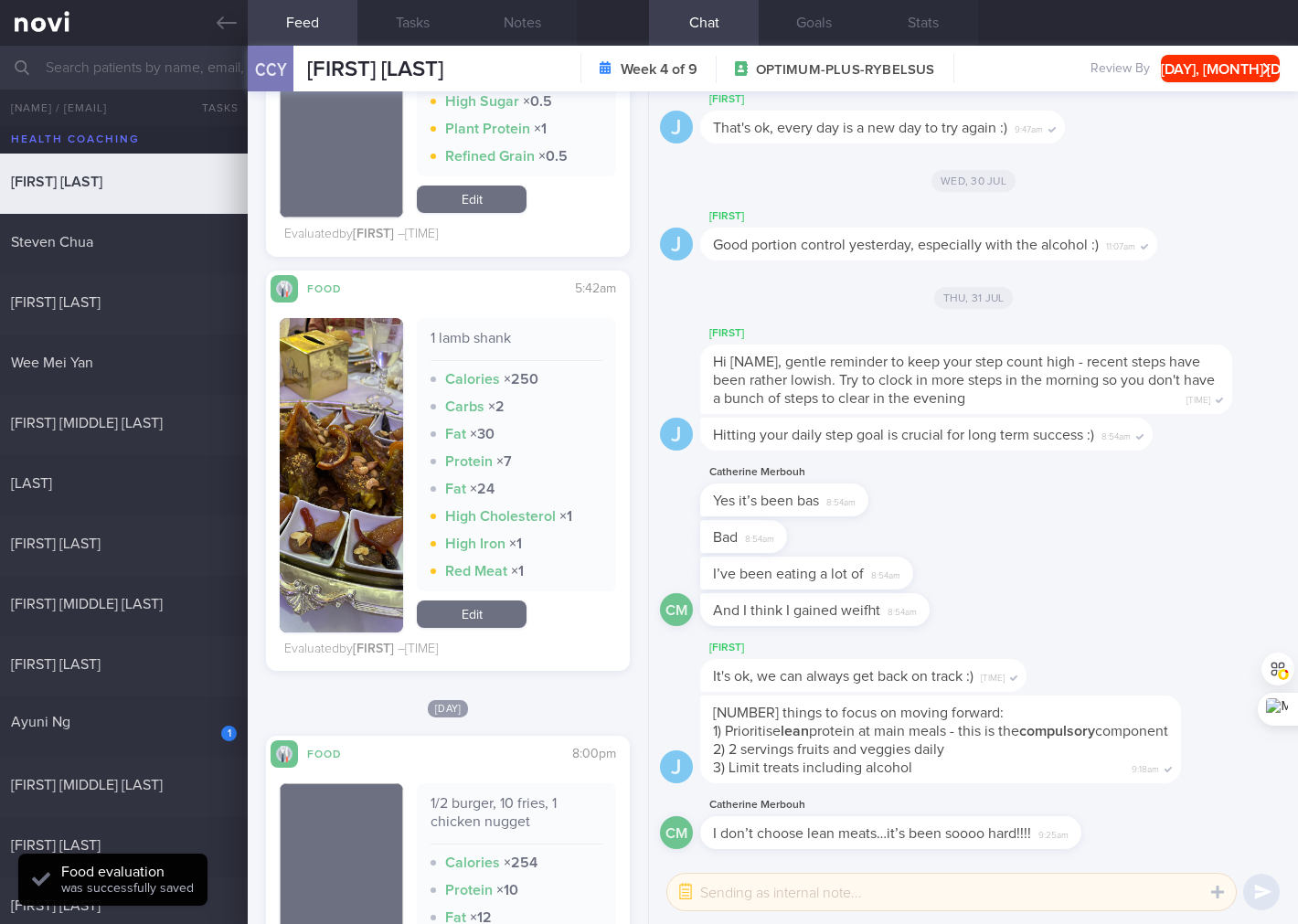 click on "Edit" at bounding box center (472, 614) 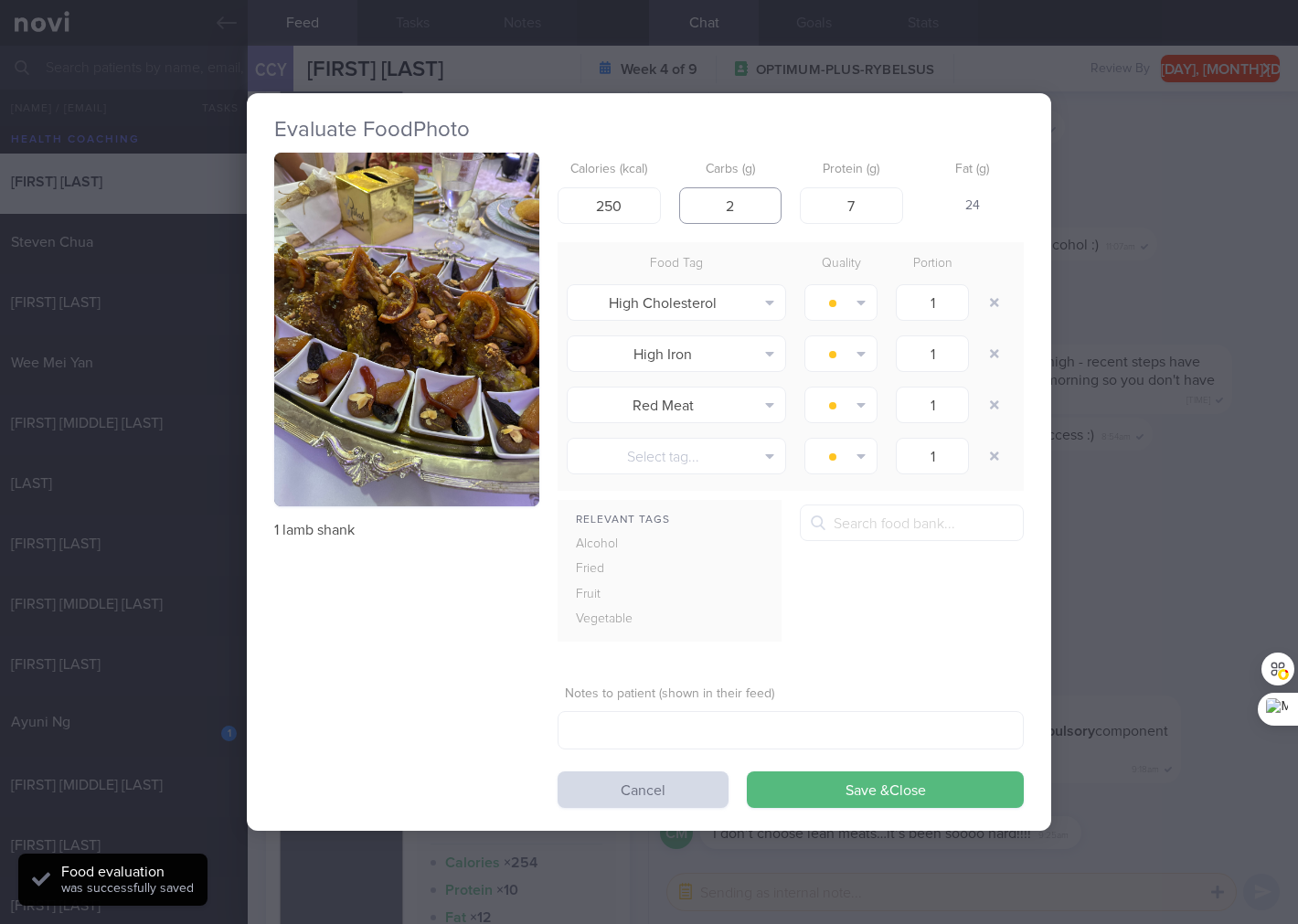 drag, startPoint x: 750, startPoint y: 221, endPoint x: 728, endPoint y: 219, distance: 22.090722 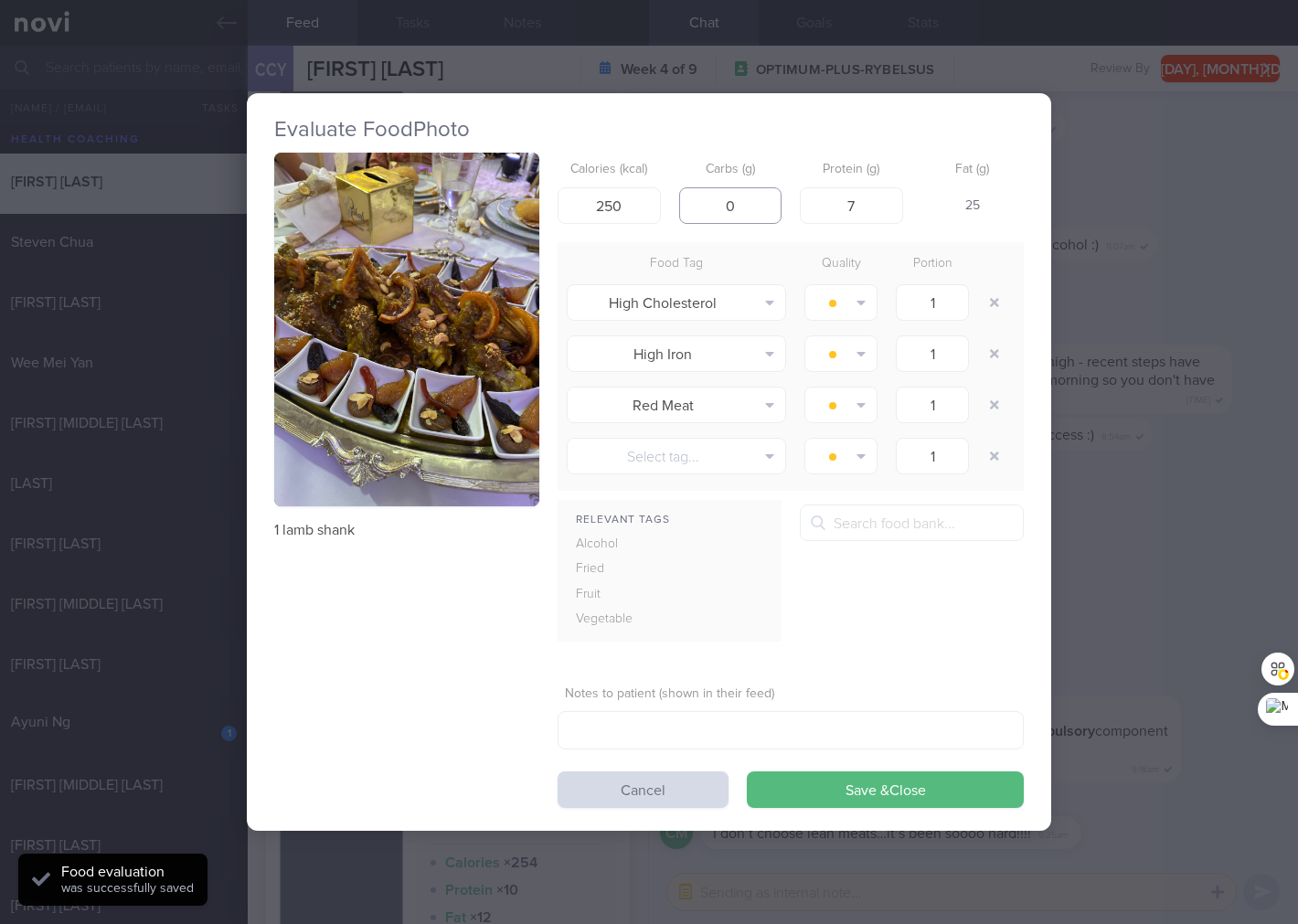 type on "0" 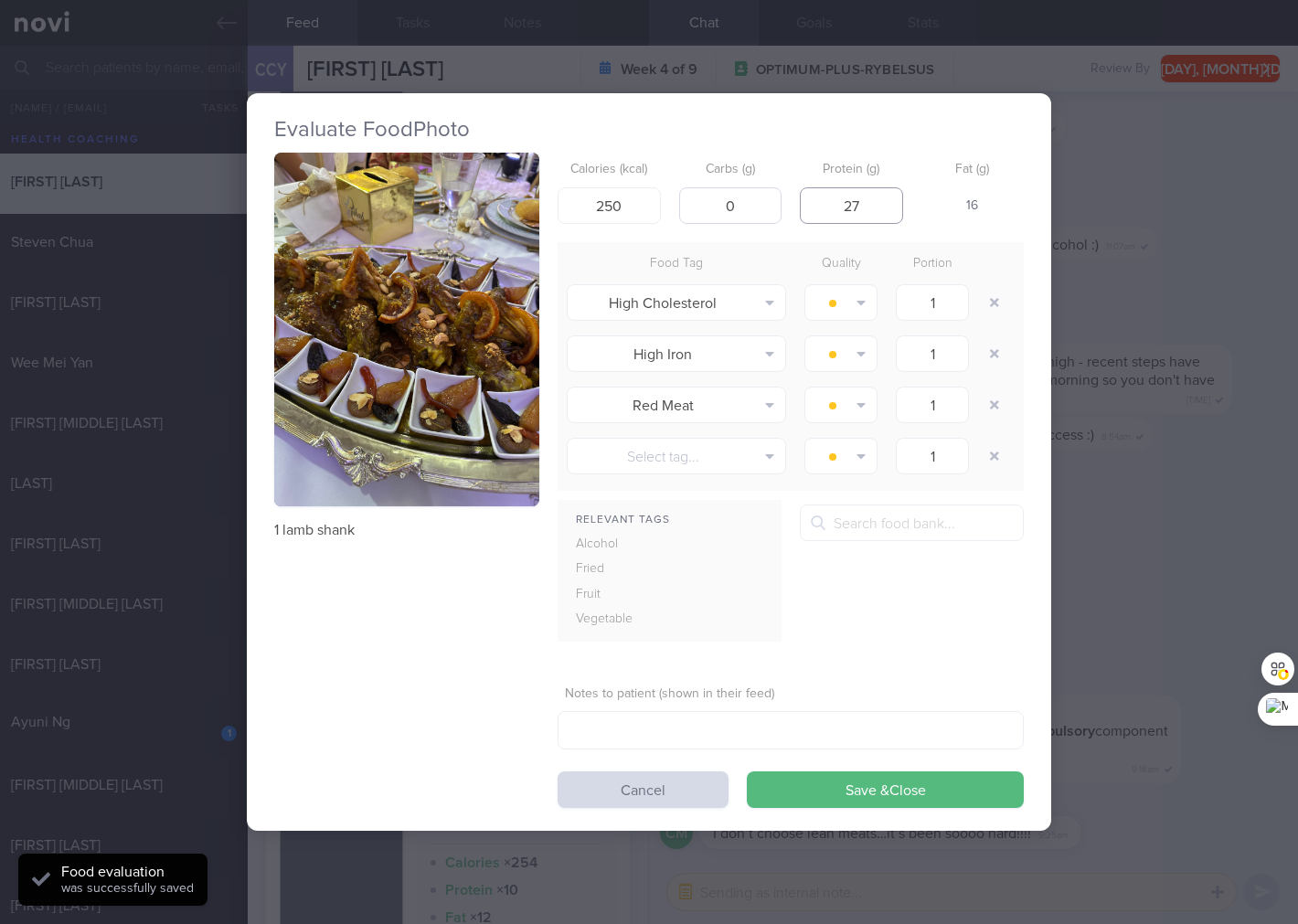 type on "[NUMBER]" 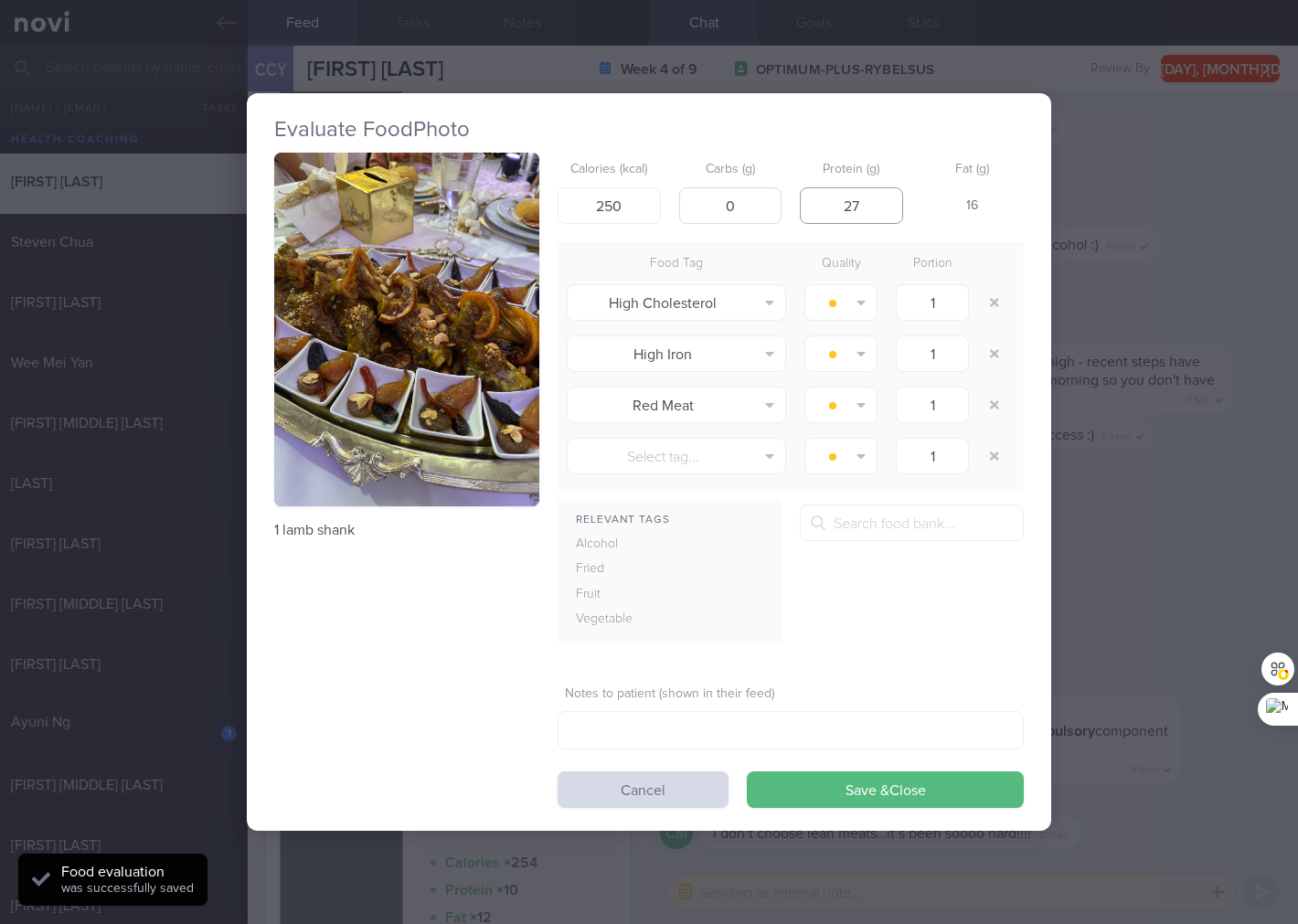 click on "Save &
Close" at bounding box center [885, 790] 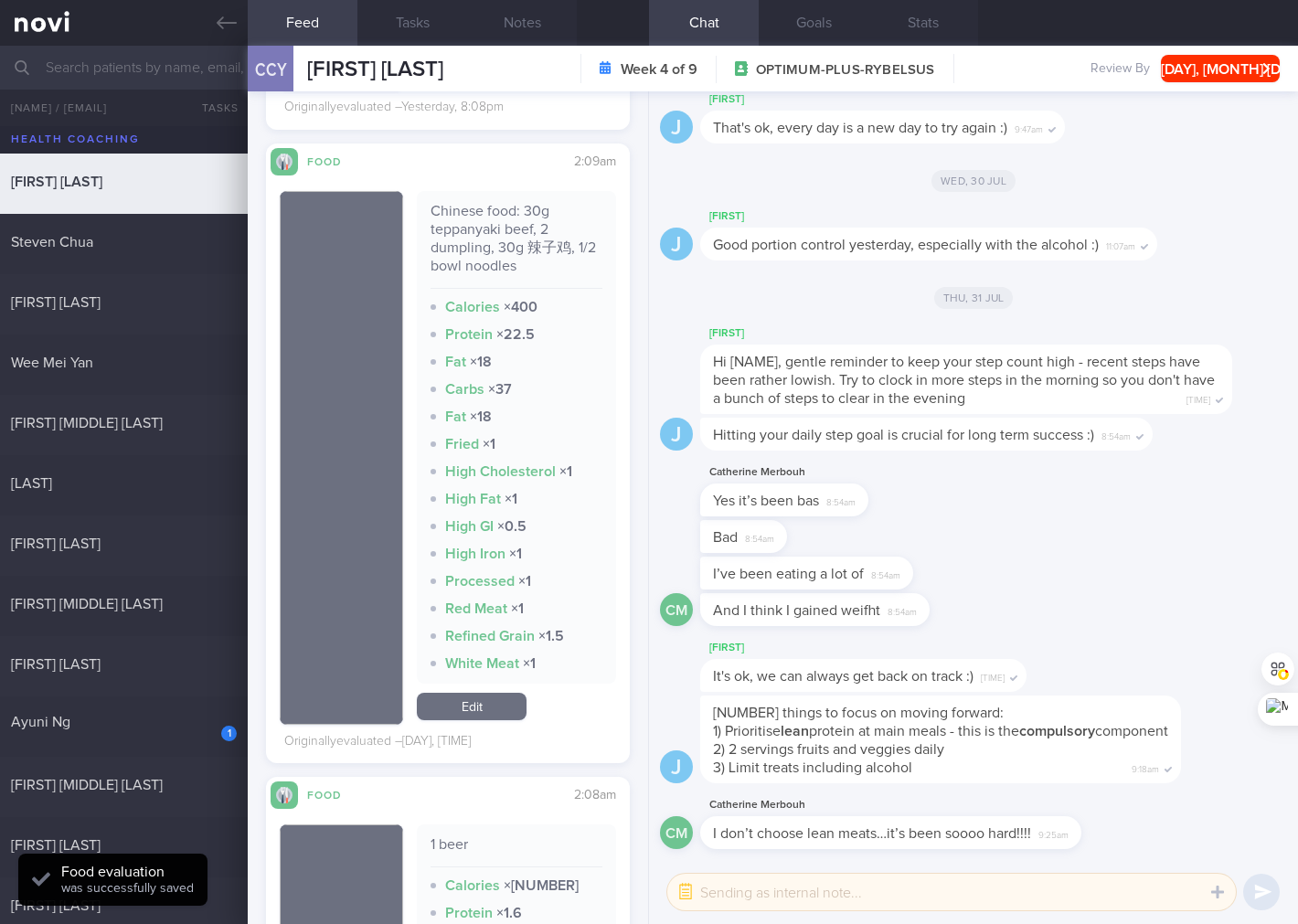scroll, scrollTop: 3249, scrollLeft: 0, axis: vertical 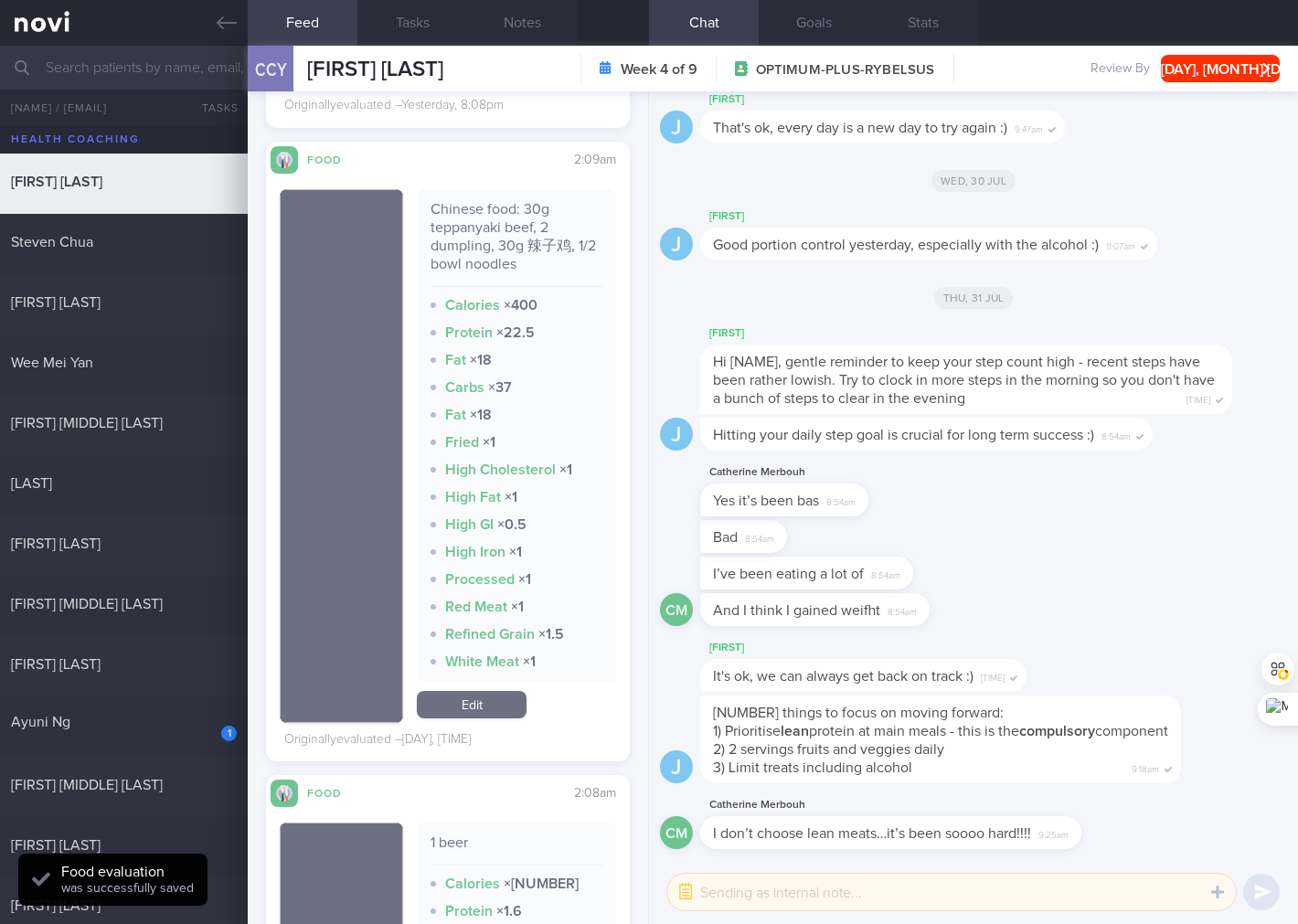 click on "Chinese food: 30g teppanyaki beef, 2 dumpling, 30g 辣子鸡, 1/2 bowl noodles" at bounding box center (516, 243) 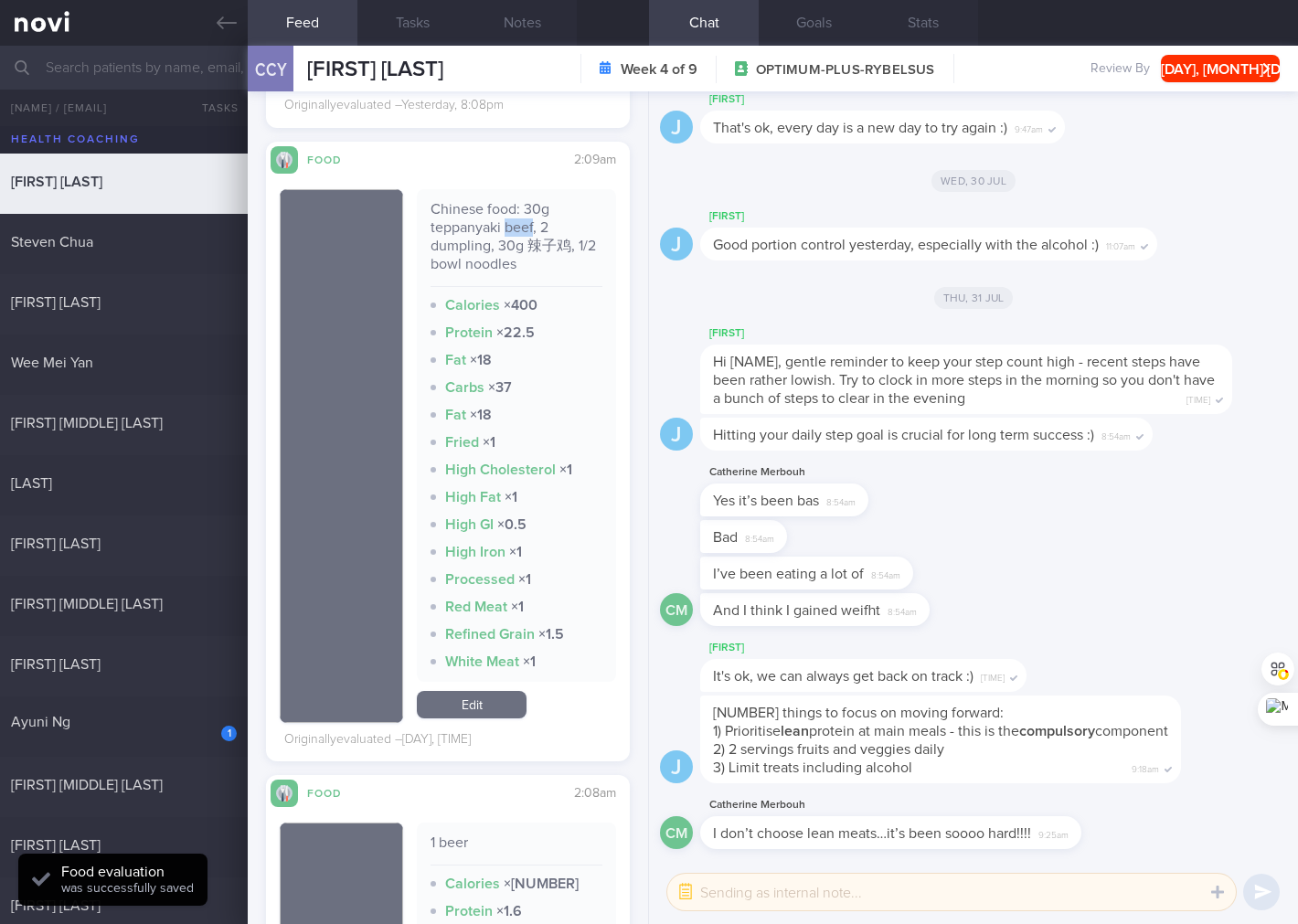click on "Chinese food: 30g teppanyaki beef, 2 dumpling, 30g 辣子鸡, 1/2 bowl noodles" at bounding box center (516, 243) 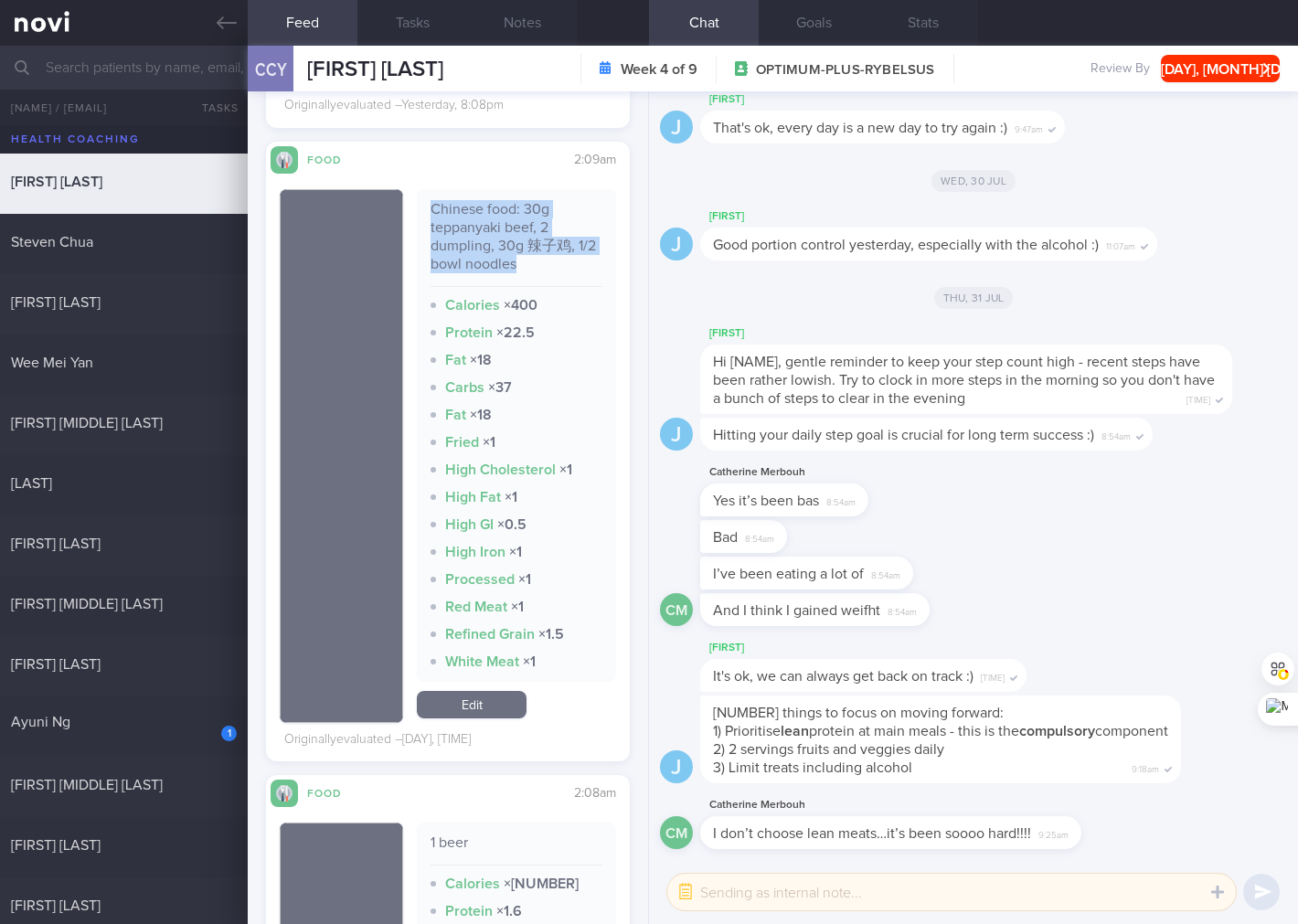 click on "Chinese food: 30g teppanyaki beef, 2 dumpling, 30g 辣子鸡, 1/2 bowl noodles" at bounding box center [516, 243] 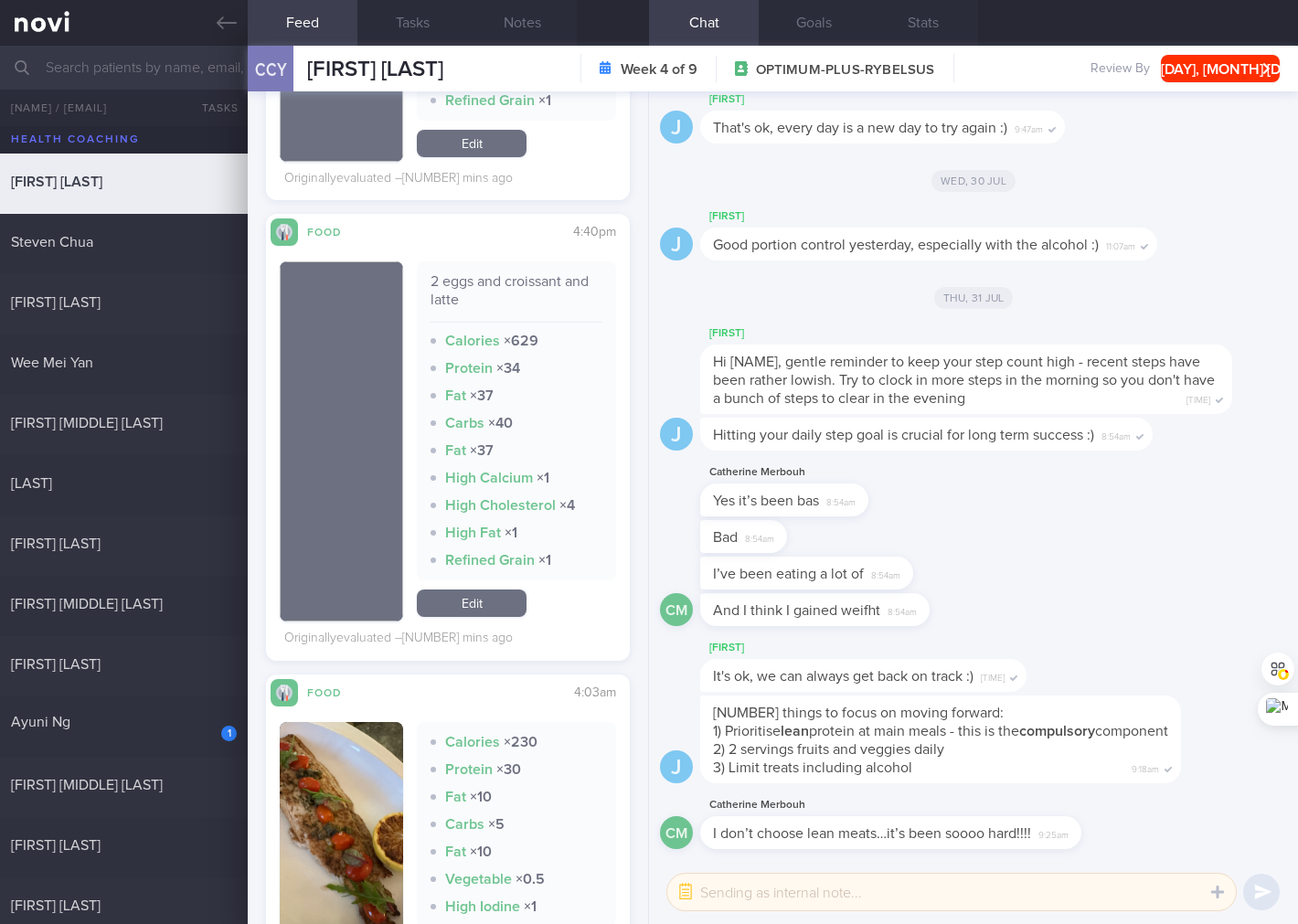 scroll, scrollTop: 4603, scrollLeft: 0, axis: vertical 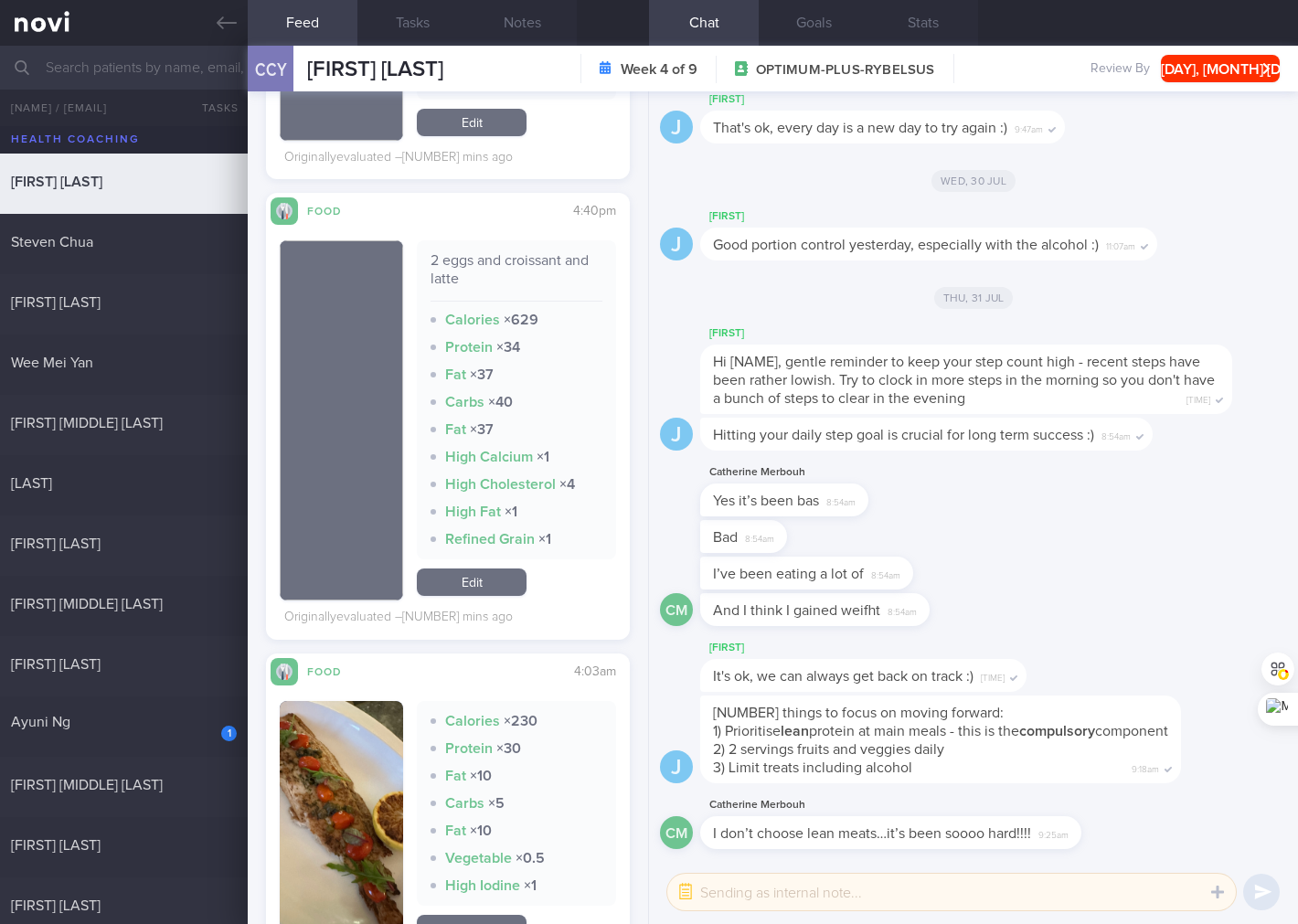 click on "2 eggs and croissant and latte" at bounding box center [516, 276] 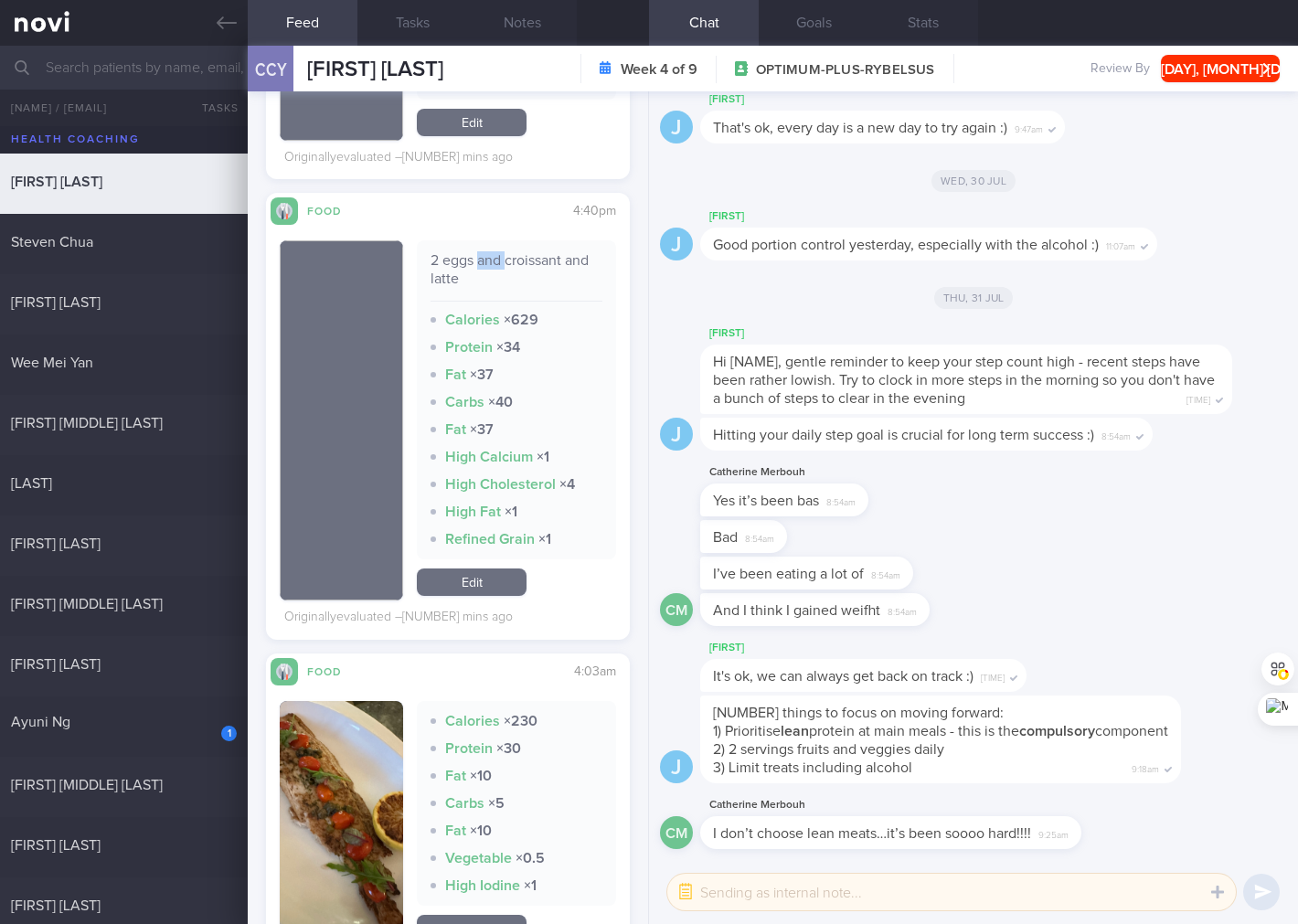 click on "2 eggs and croissant and latte" at bounding box center [516, 276] 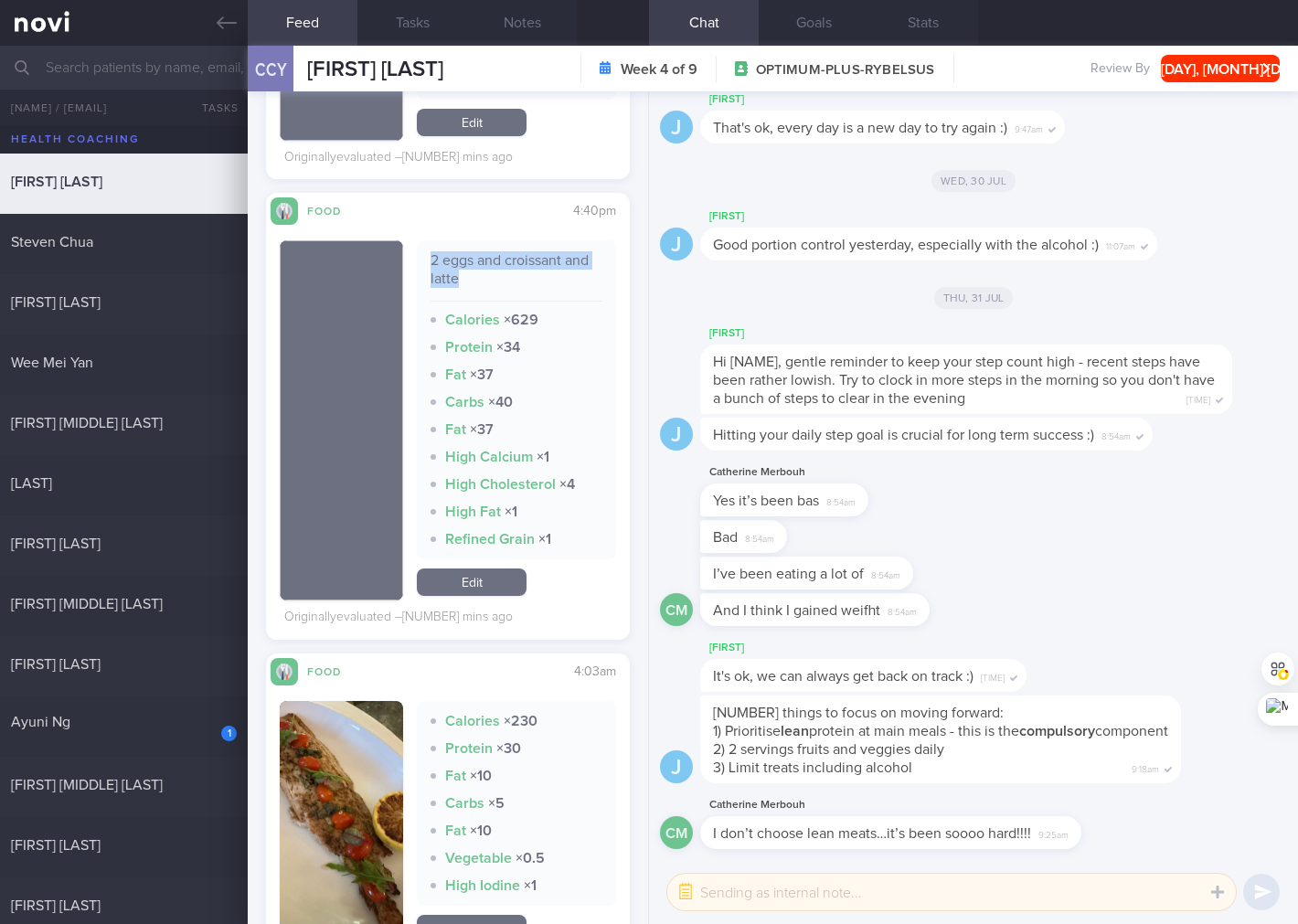 click on "2 eggs and croissant and latte" at bounding box center [516, 276] 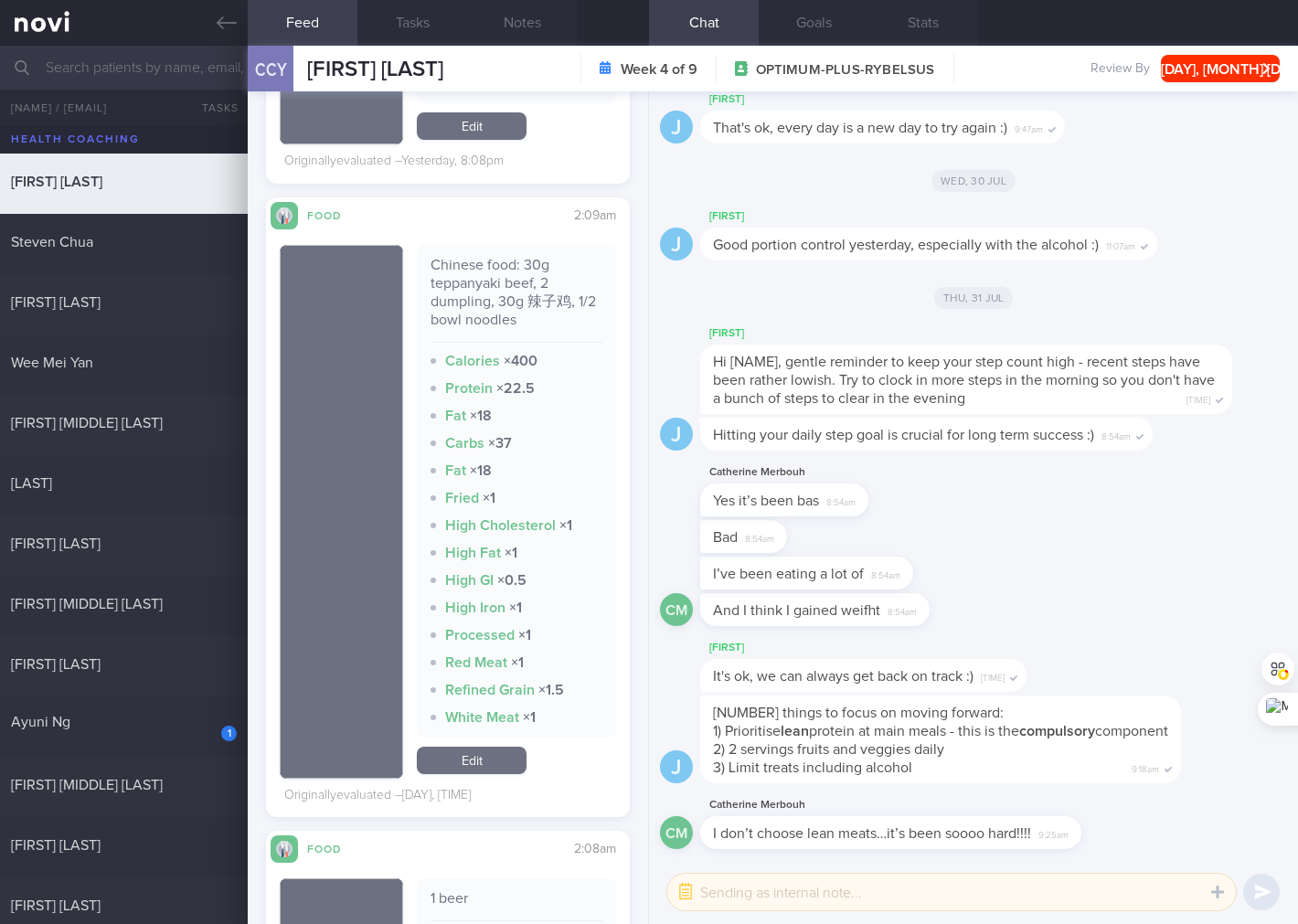 scroll, scrollTop: 3249, scrollLeft: 0, axis: vertical 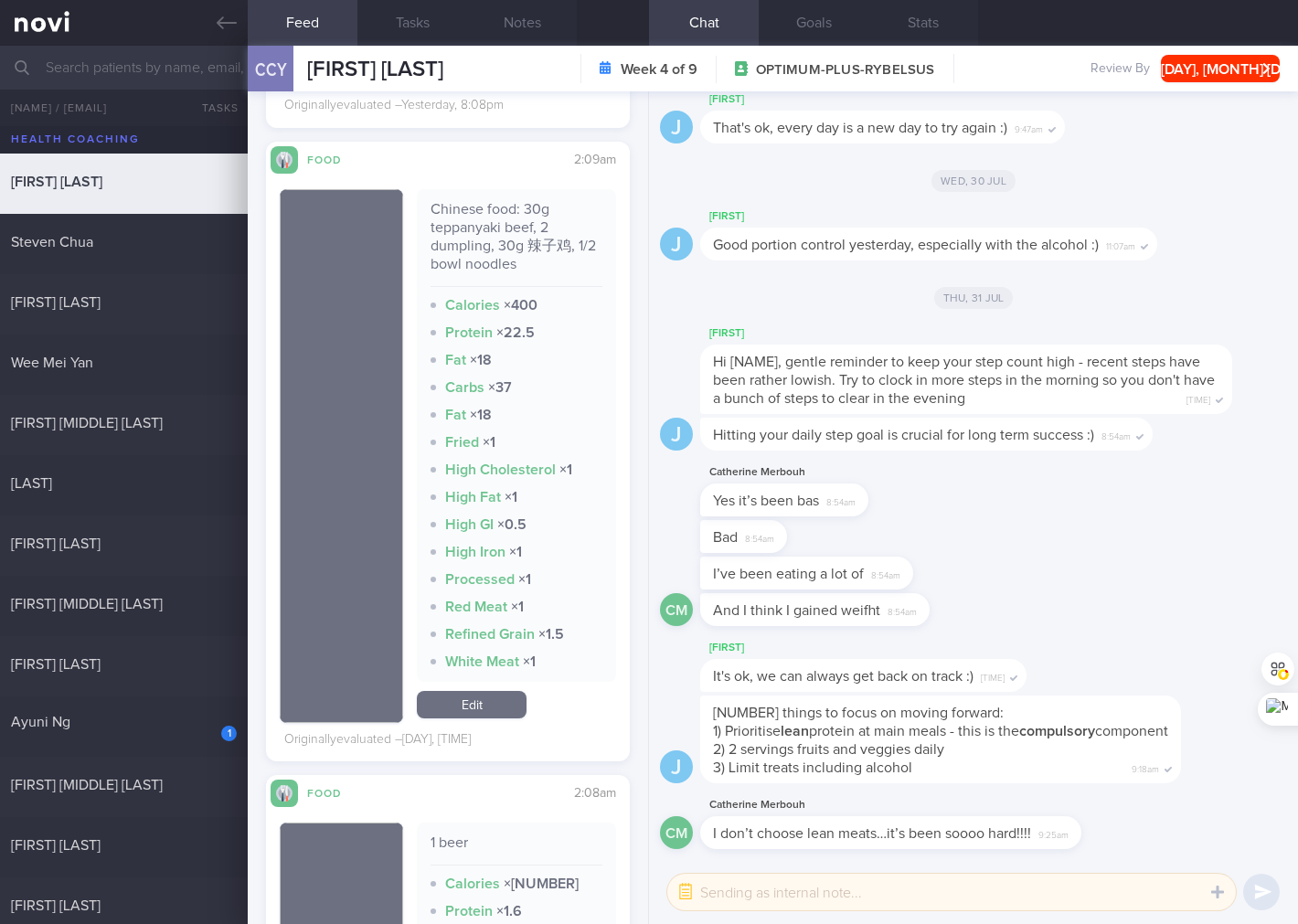click on "Edit" at bounding box center [472, 705] 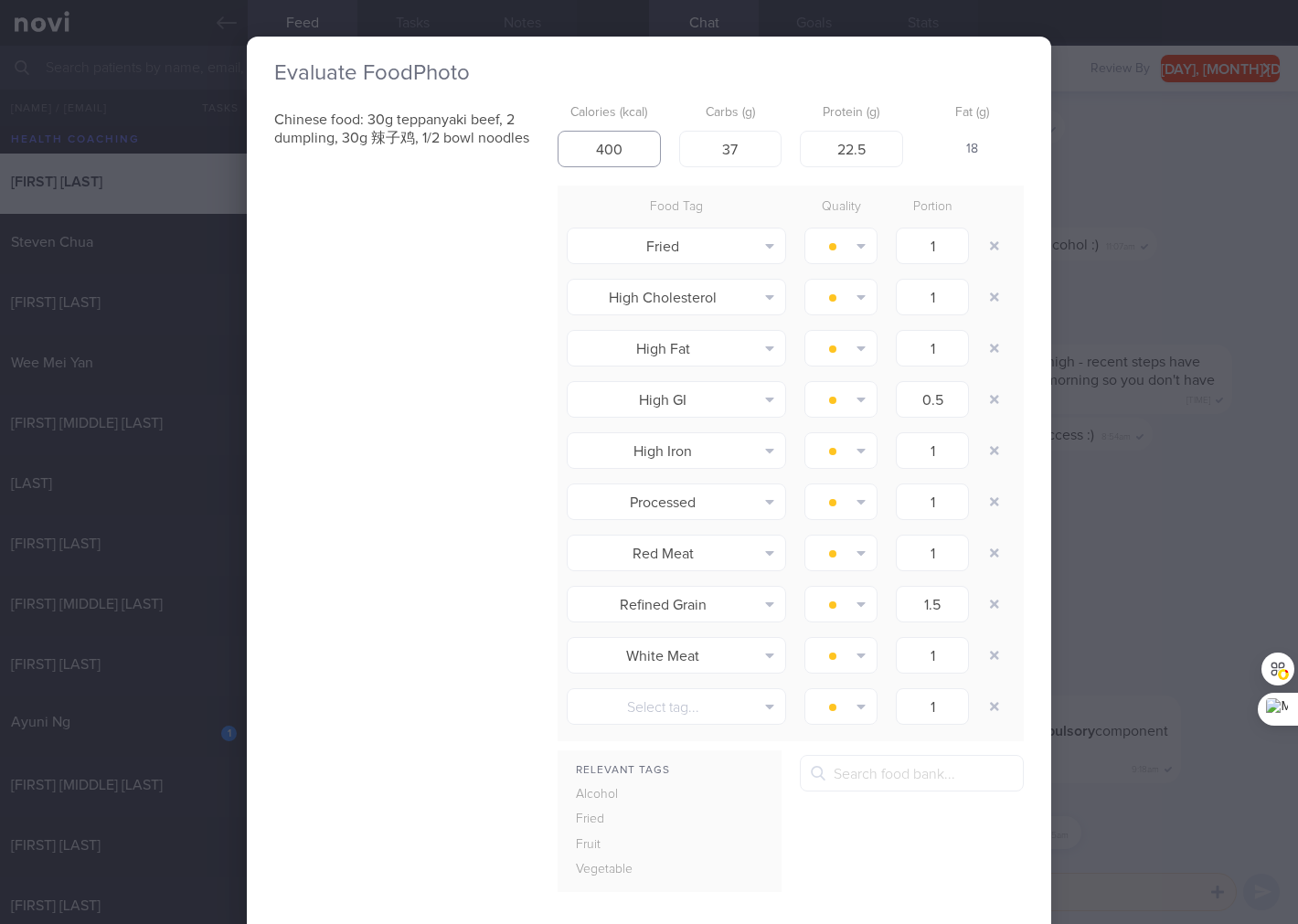 click on "400" at bounding box center (609, 149) 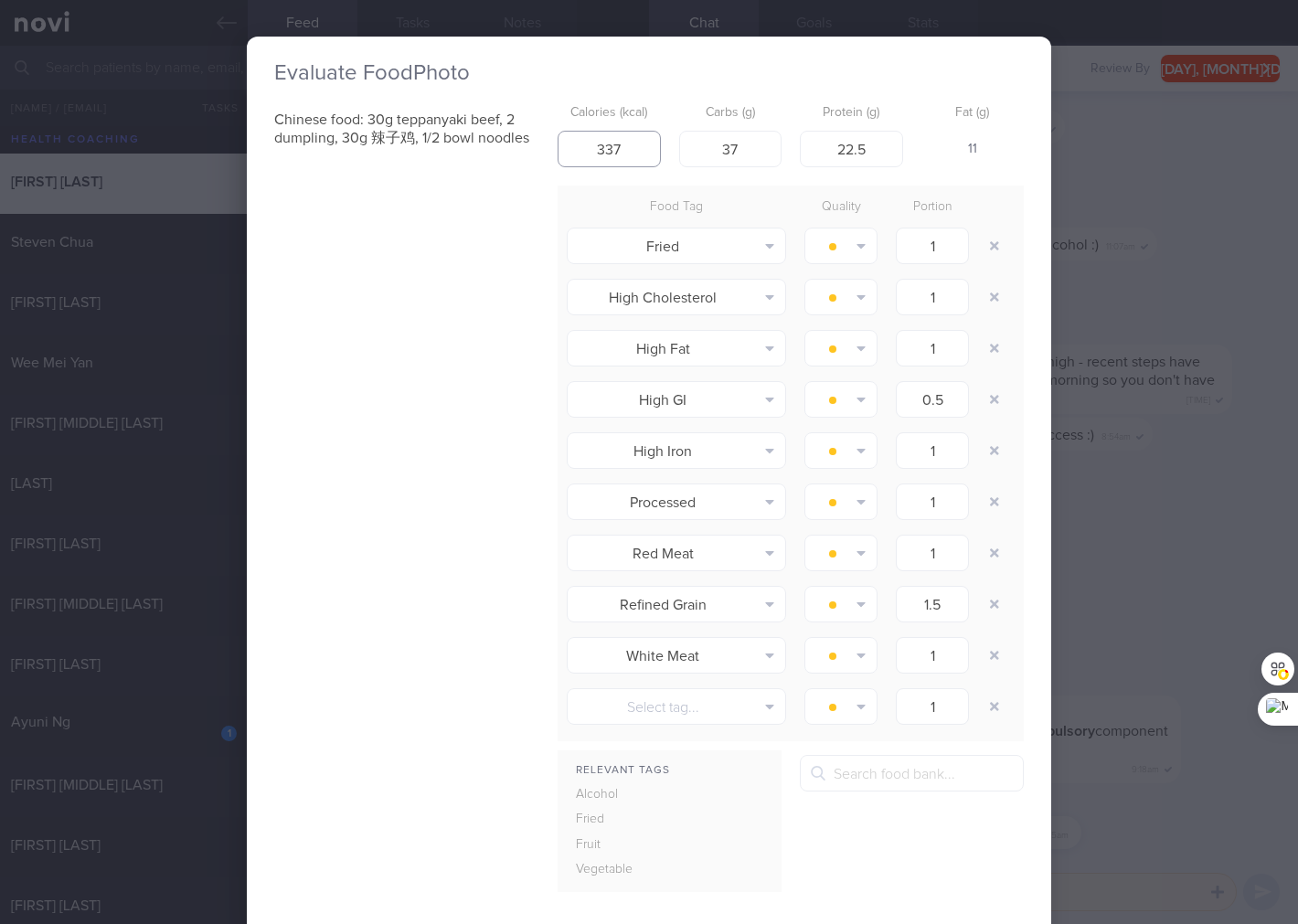 type on "337" 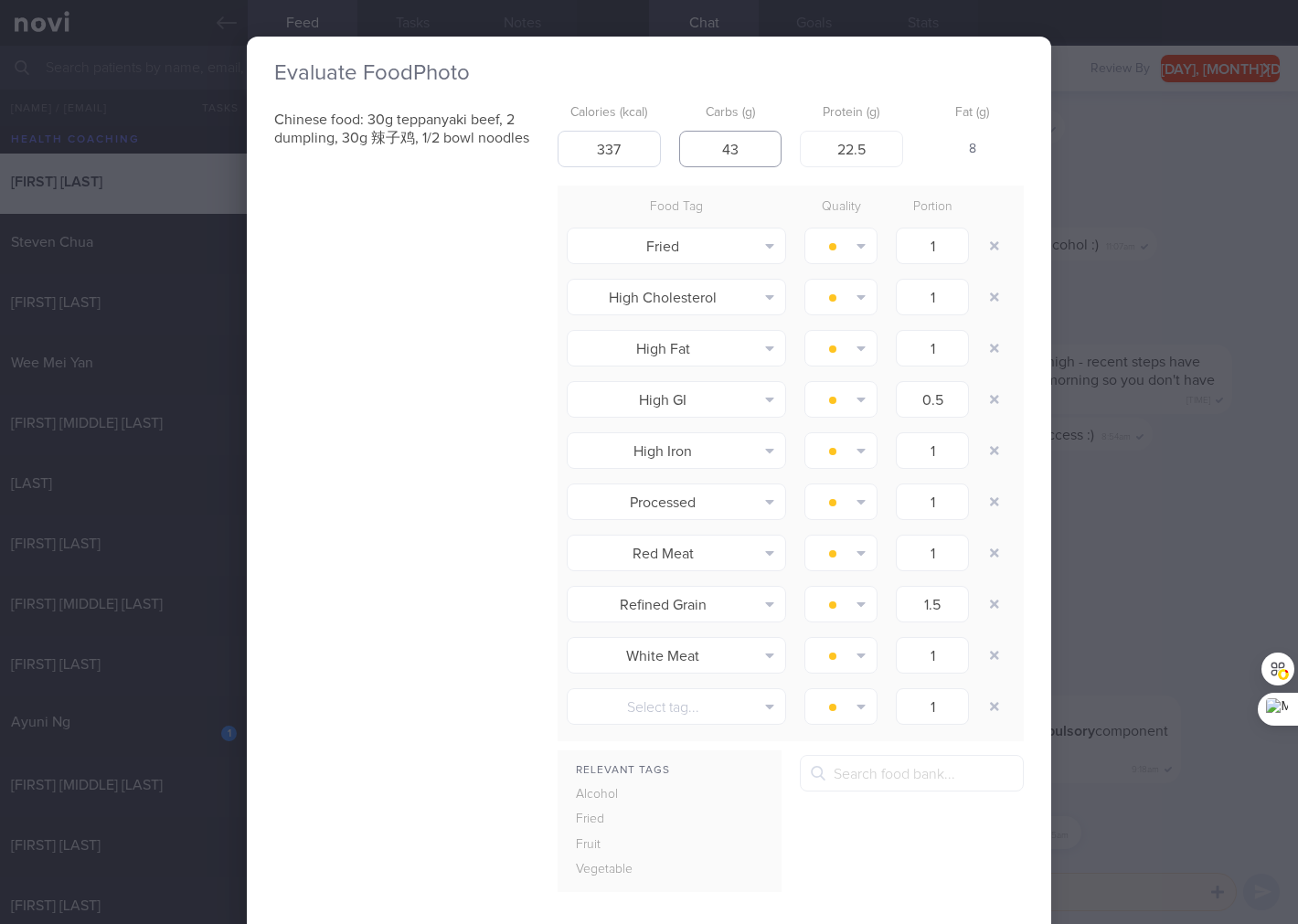 type on "[NUMBER]" 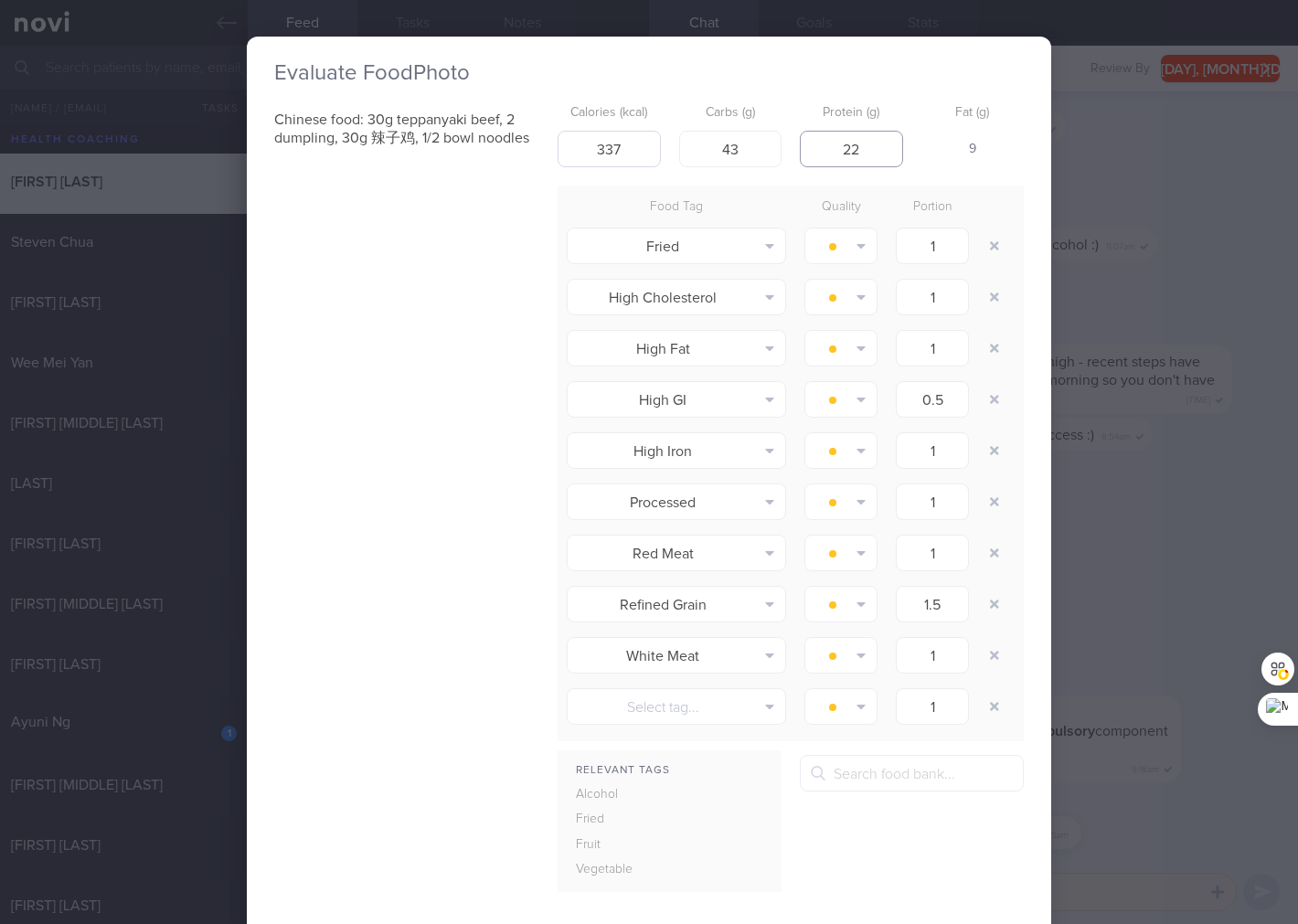 type on "22" 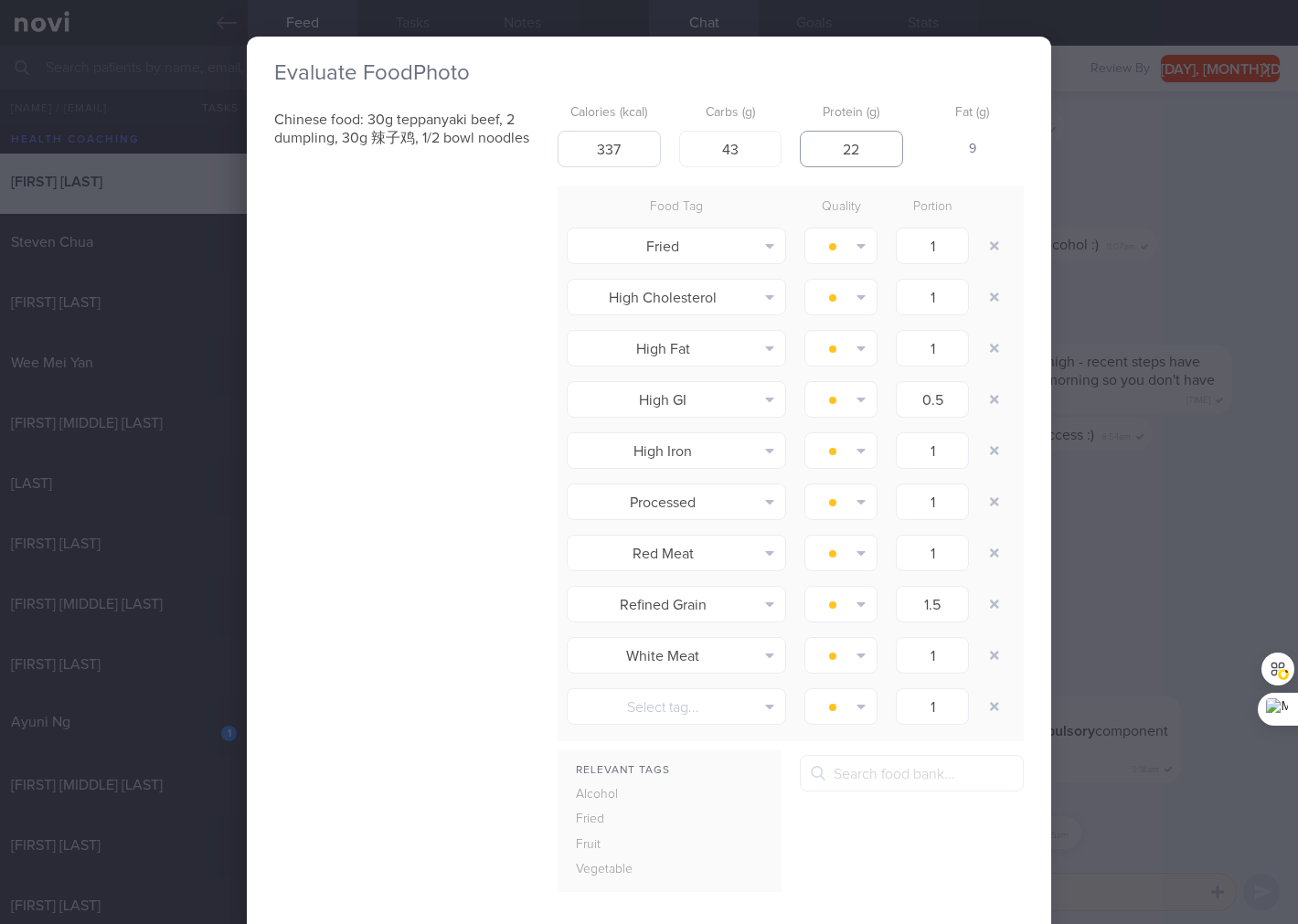 click on "Save &
Close" at bounding box center [885, 1040] 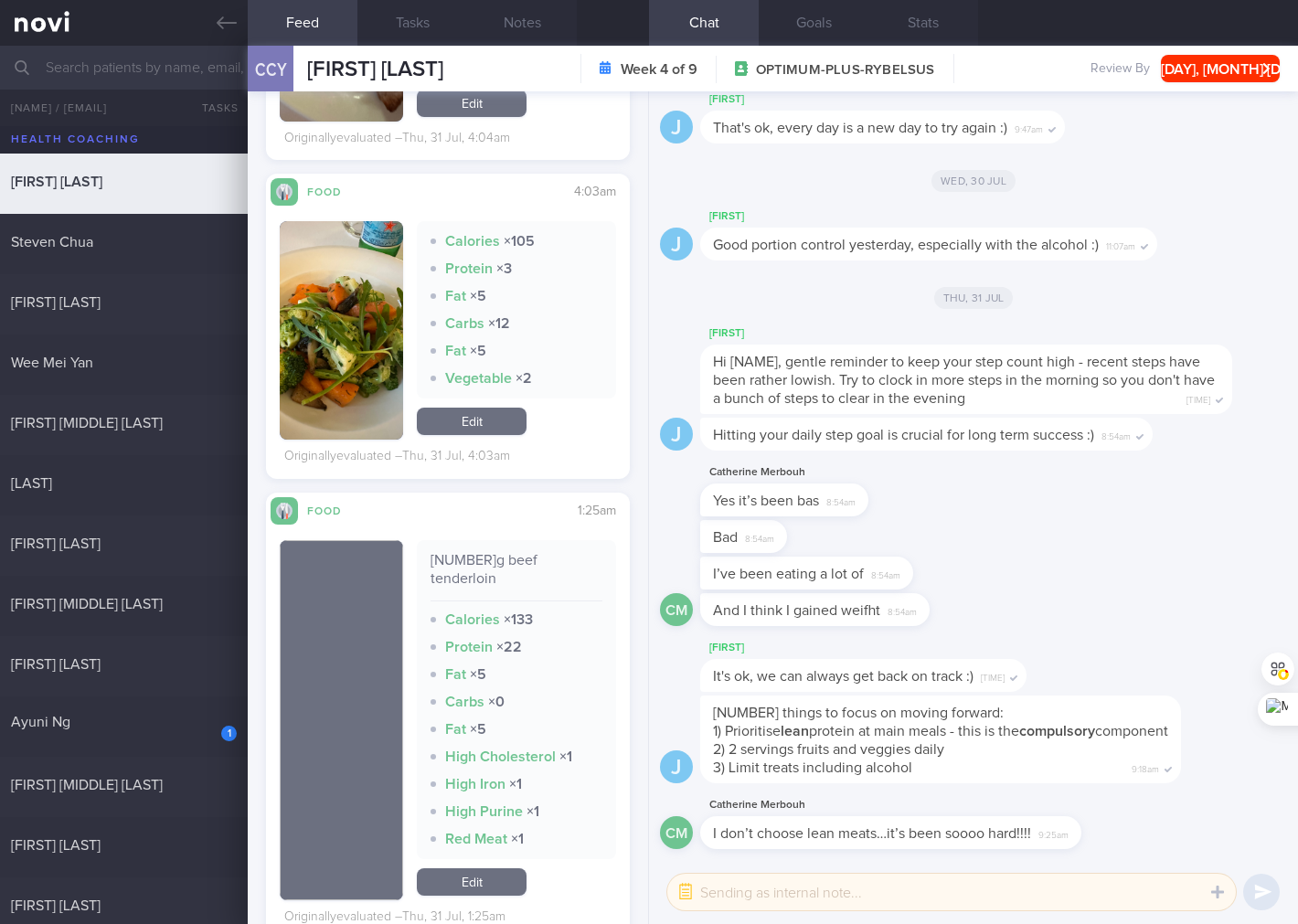 scroll, scrollTop: 5687, scrollLeft: 0, axis: vertical 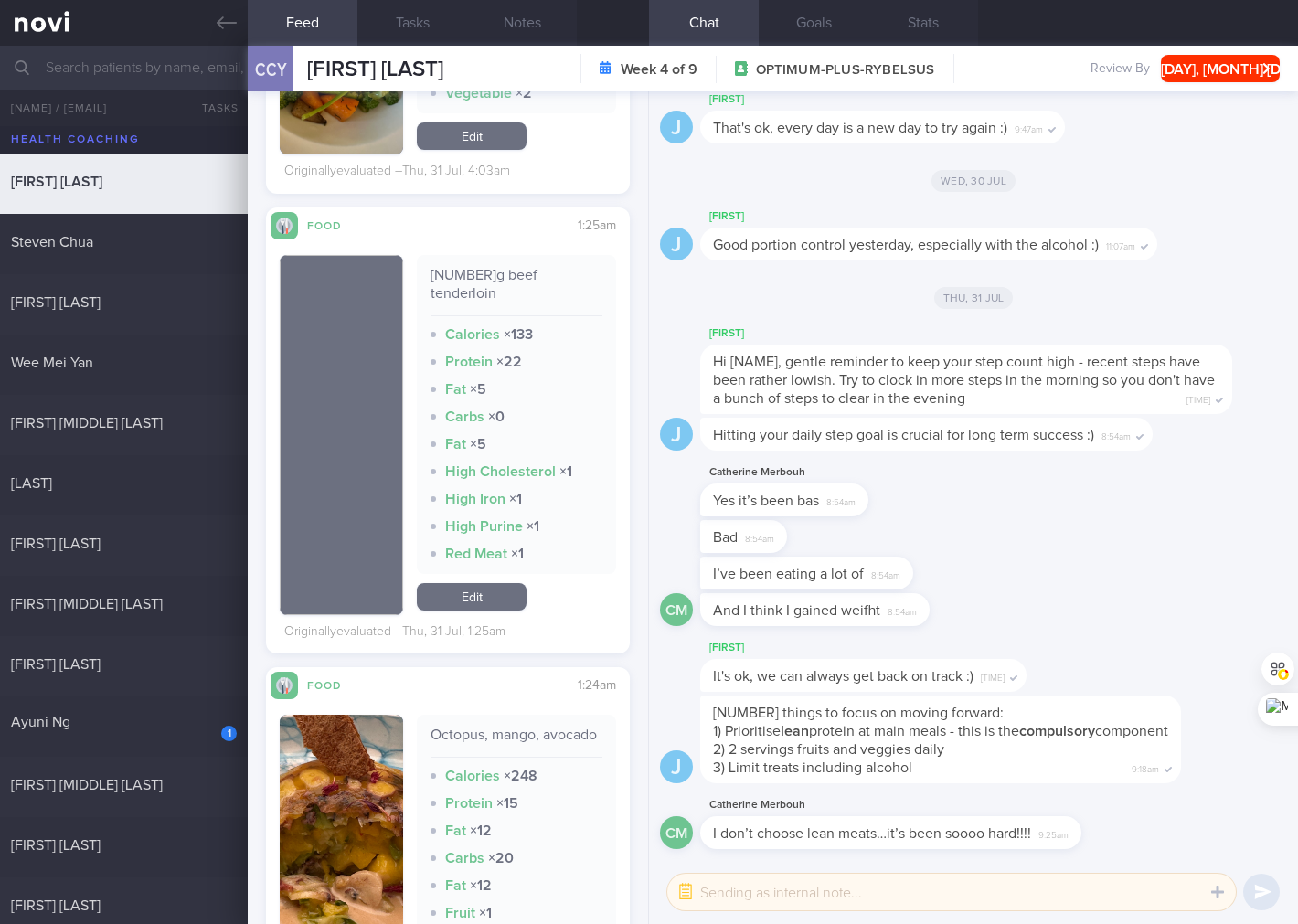 click on "50g beef tenderloin" at bounding box center [516, 291] 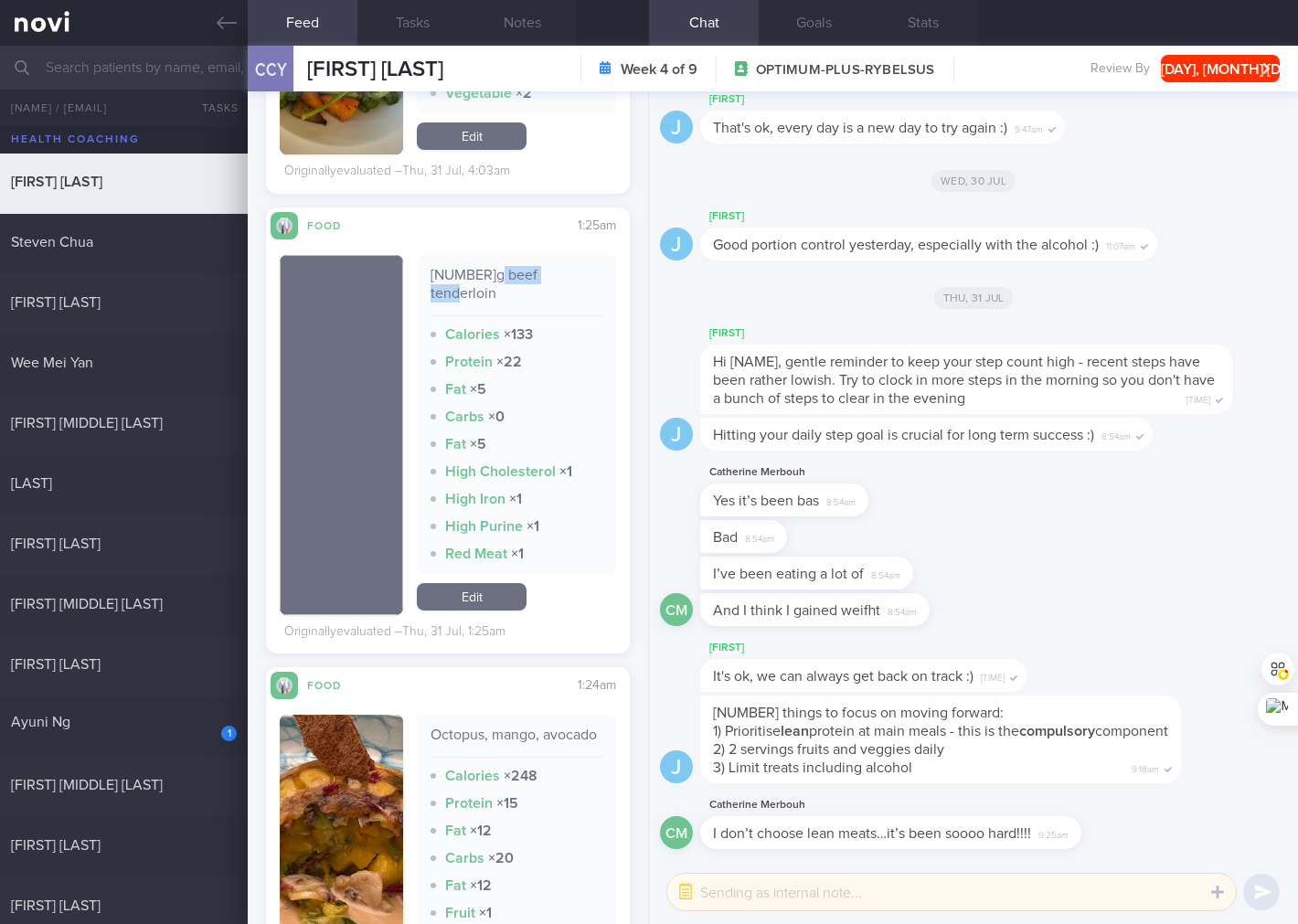 click on "50g beef tenderloin" at bounding box center [516, 291] 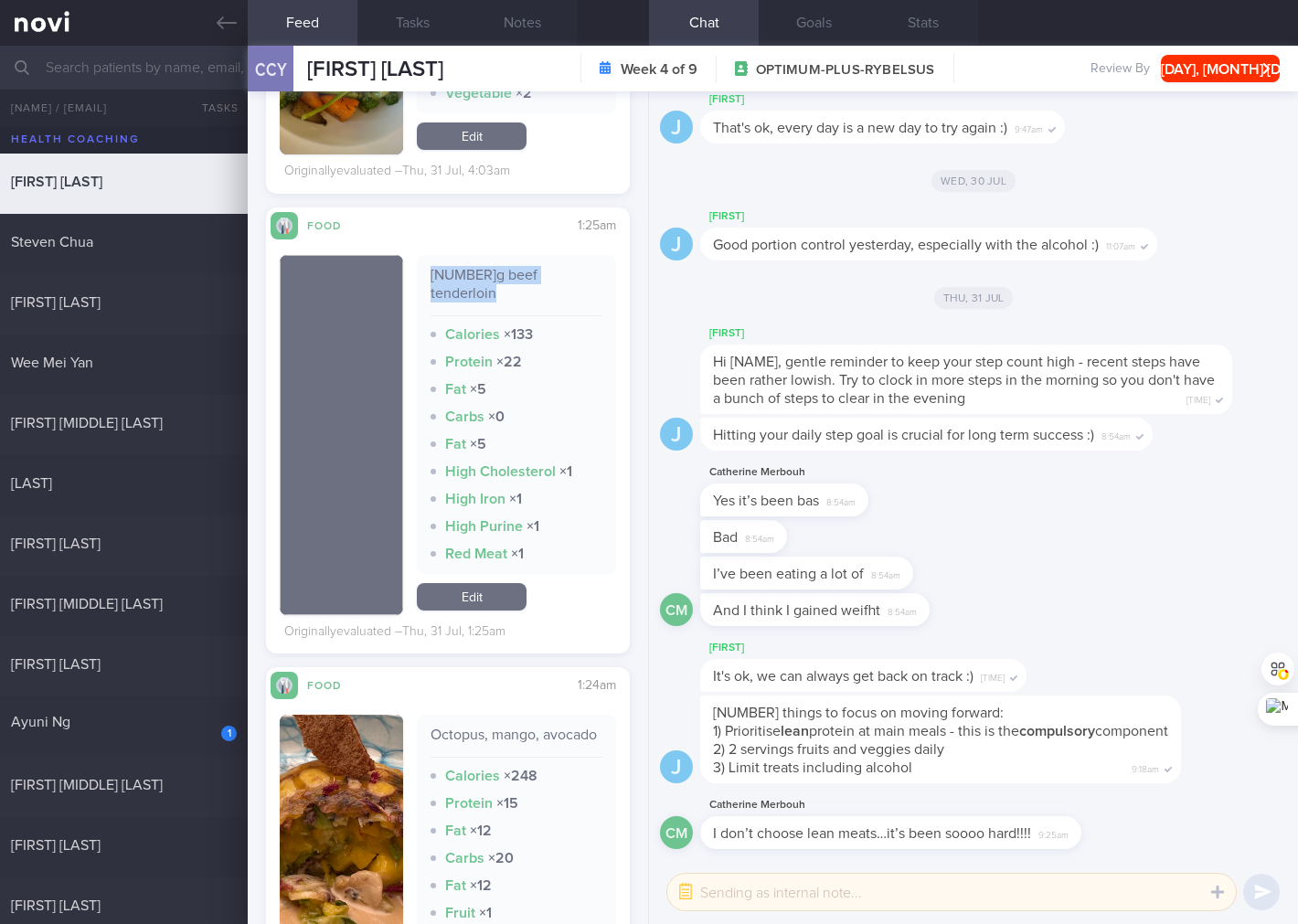click on "50g beef tenderloin" at bounding box center [516, 291] 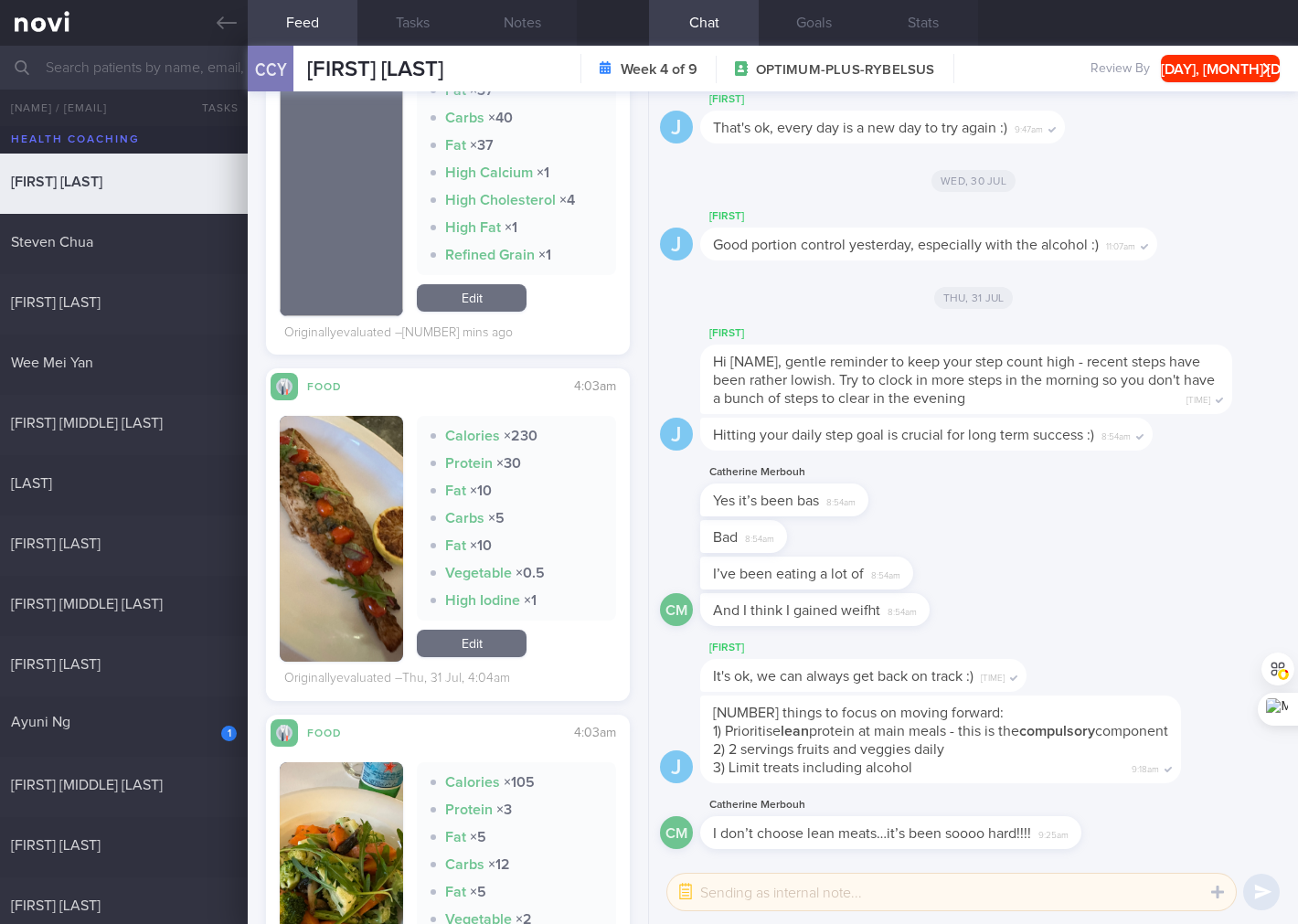 scroll, scrollTop: 4603, scrollLeft: 0, axis: vertical 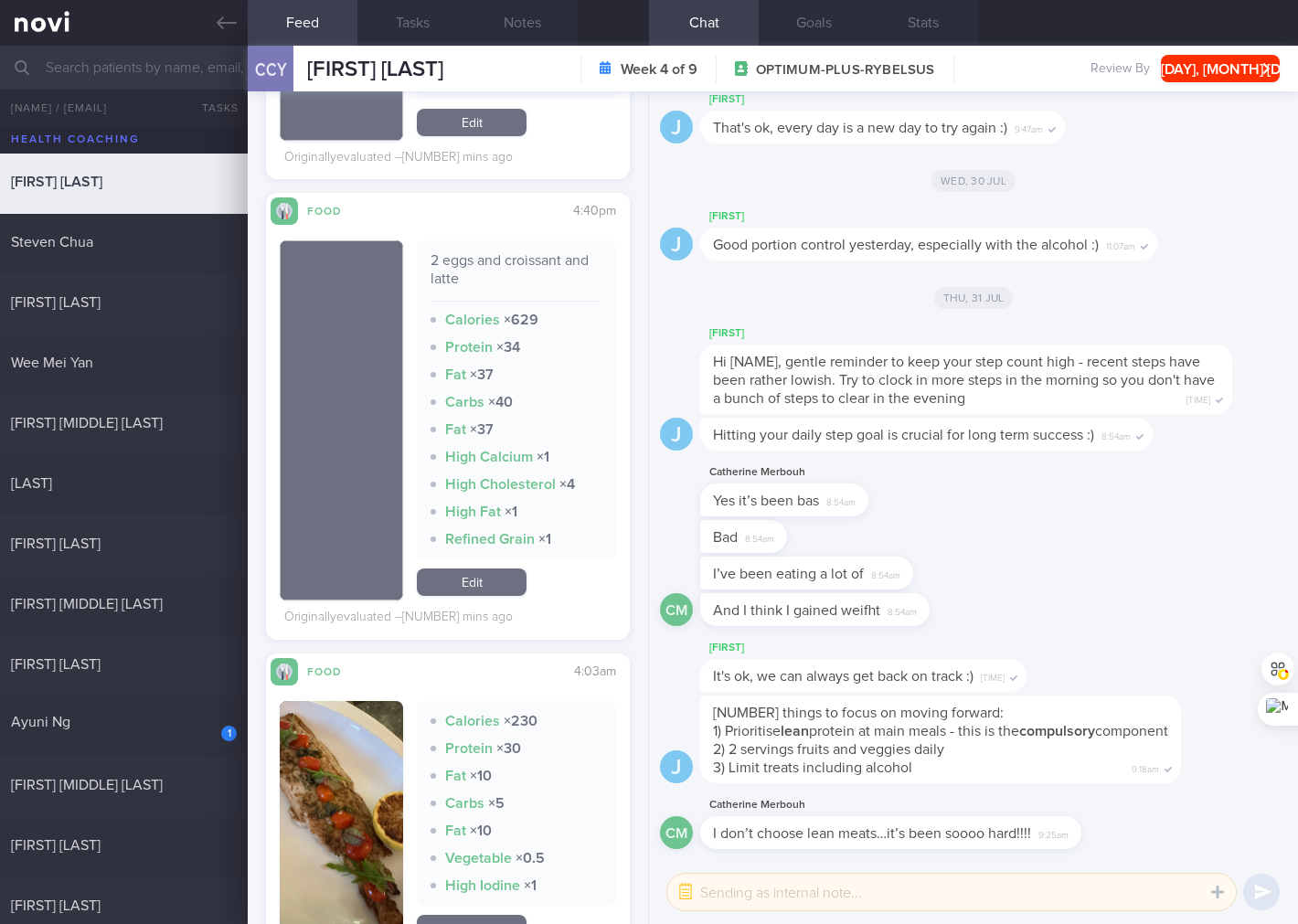 click on "Edit" at bounding box center (472, 582) 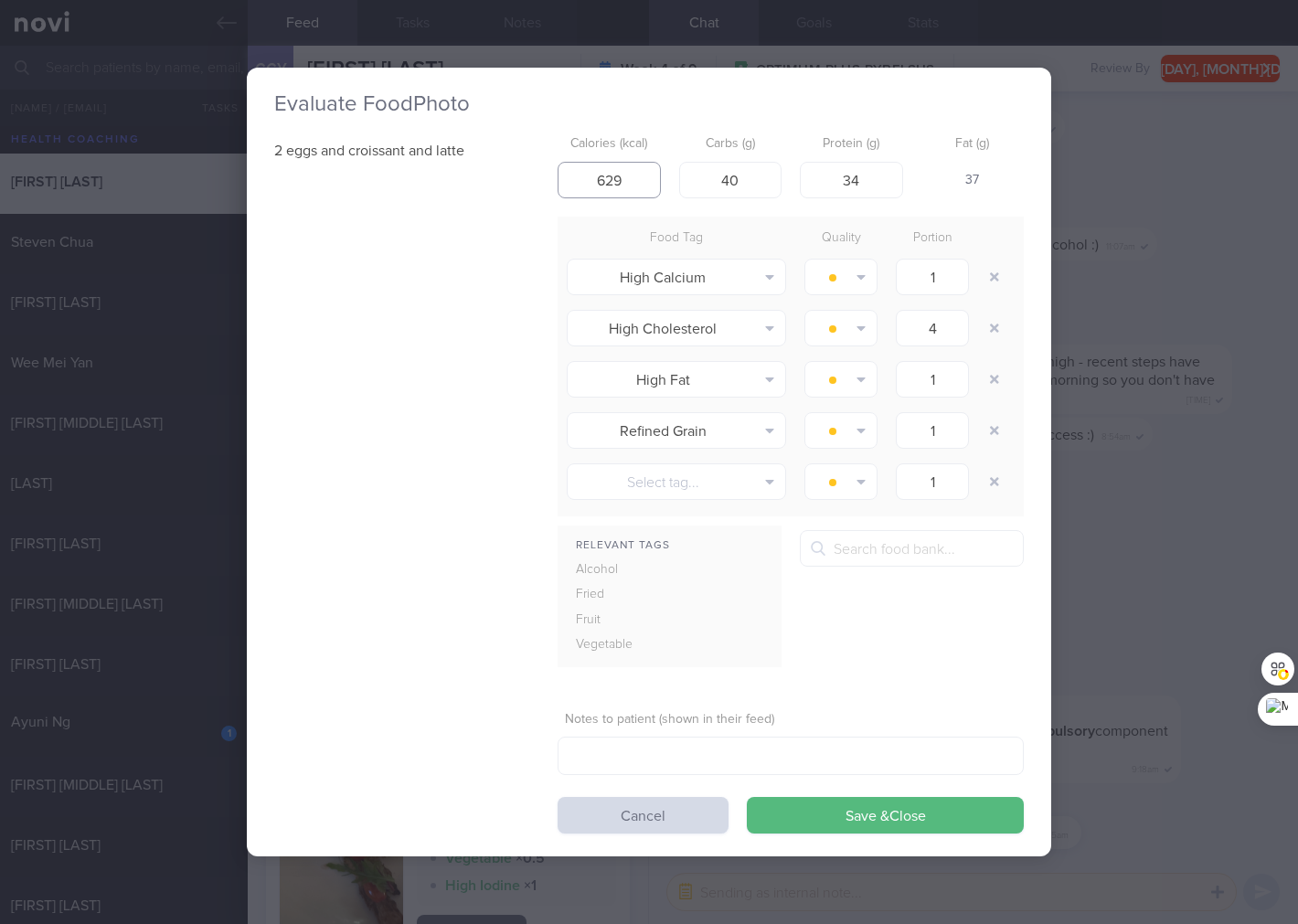 click on "629" at bounding box center [609, 180] 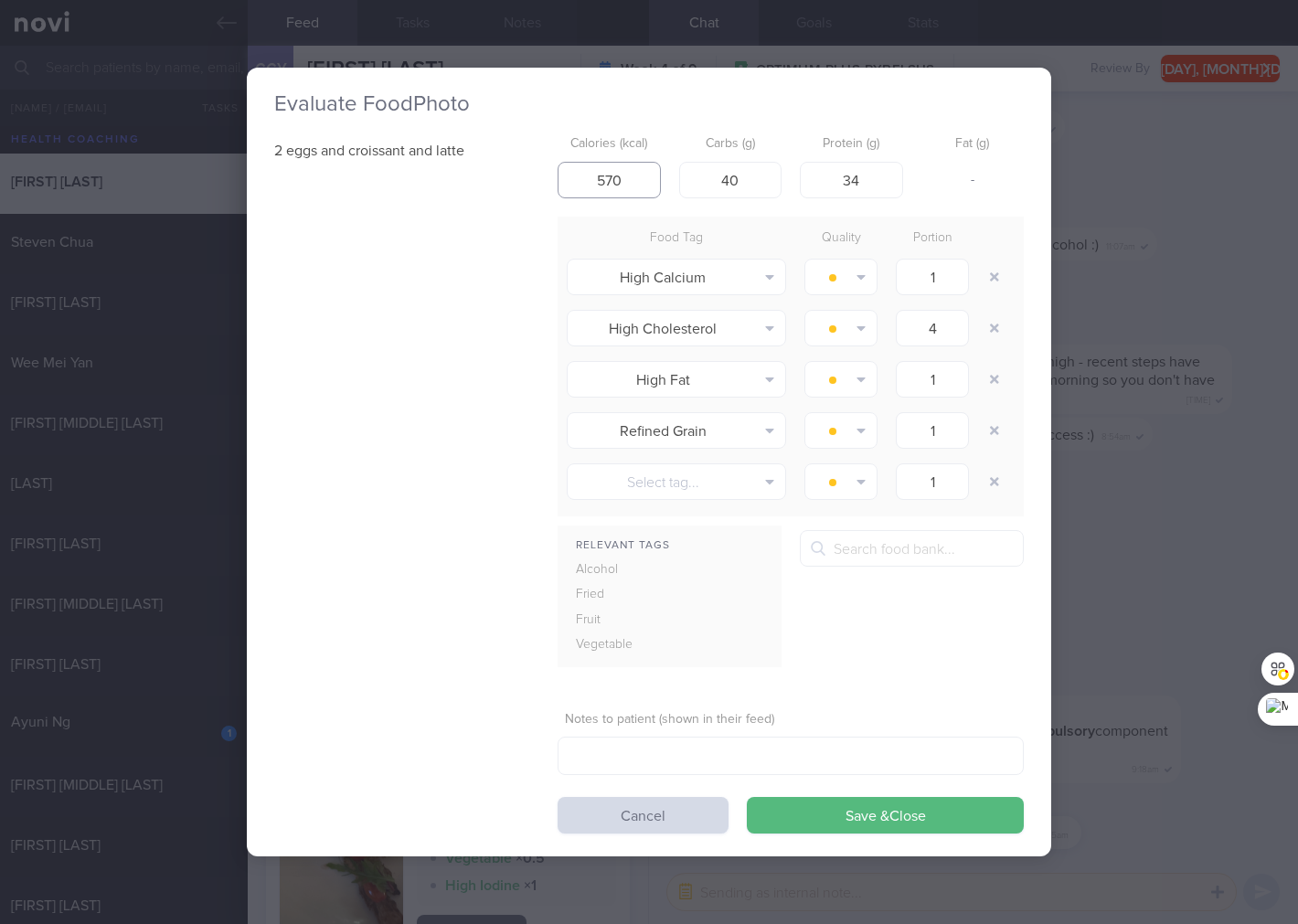 type on "570" 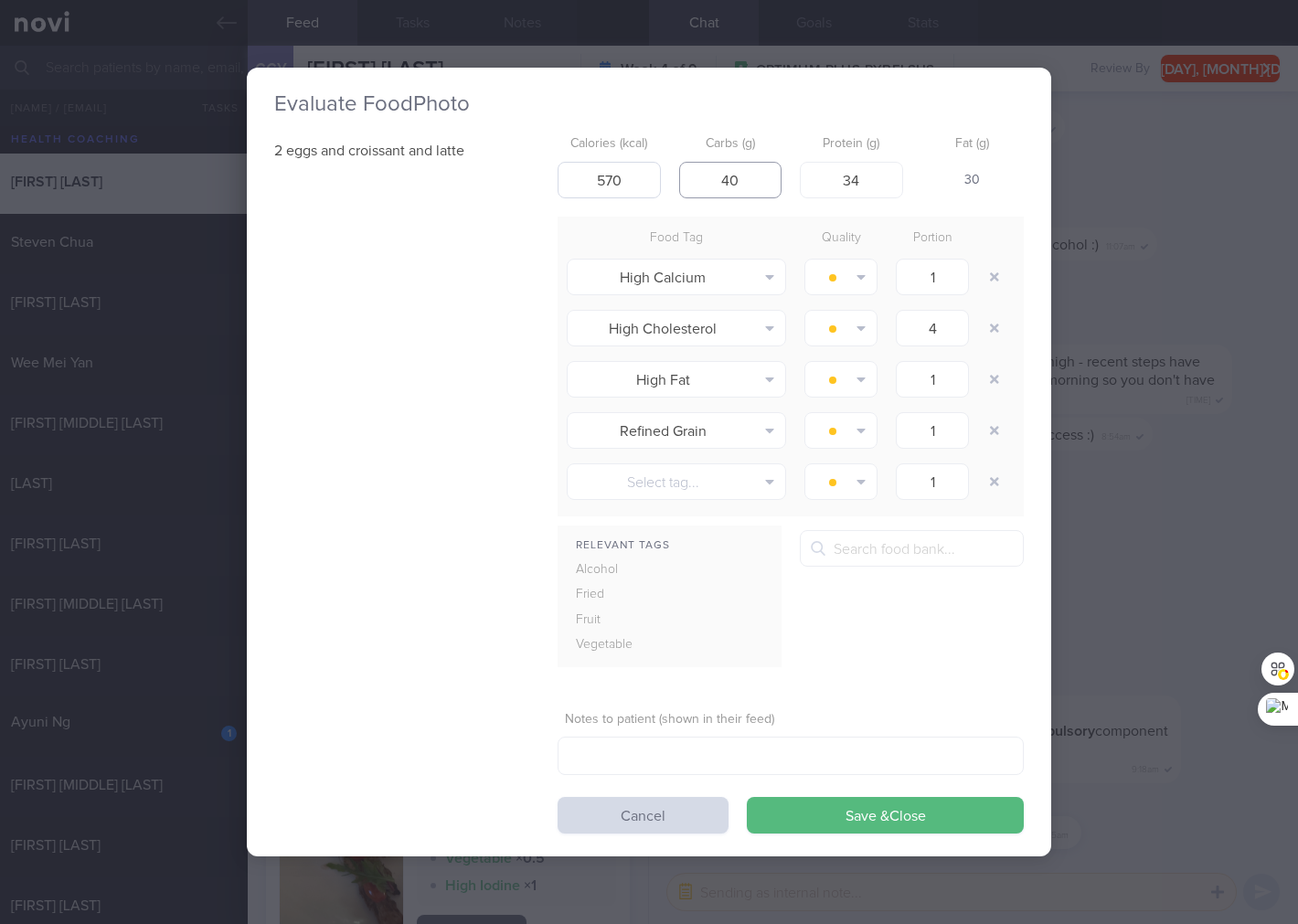 type on "7" 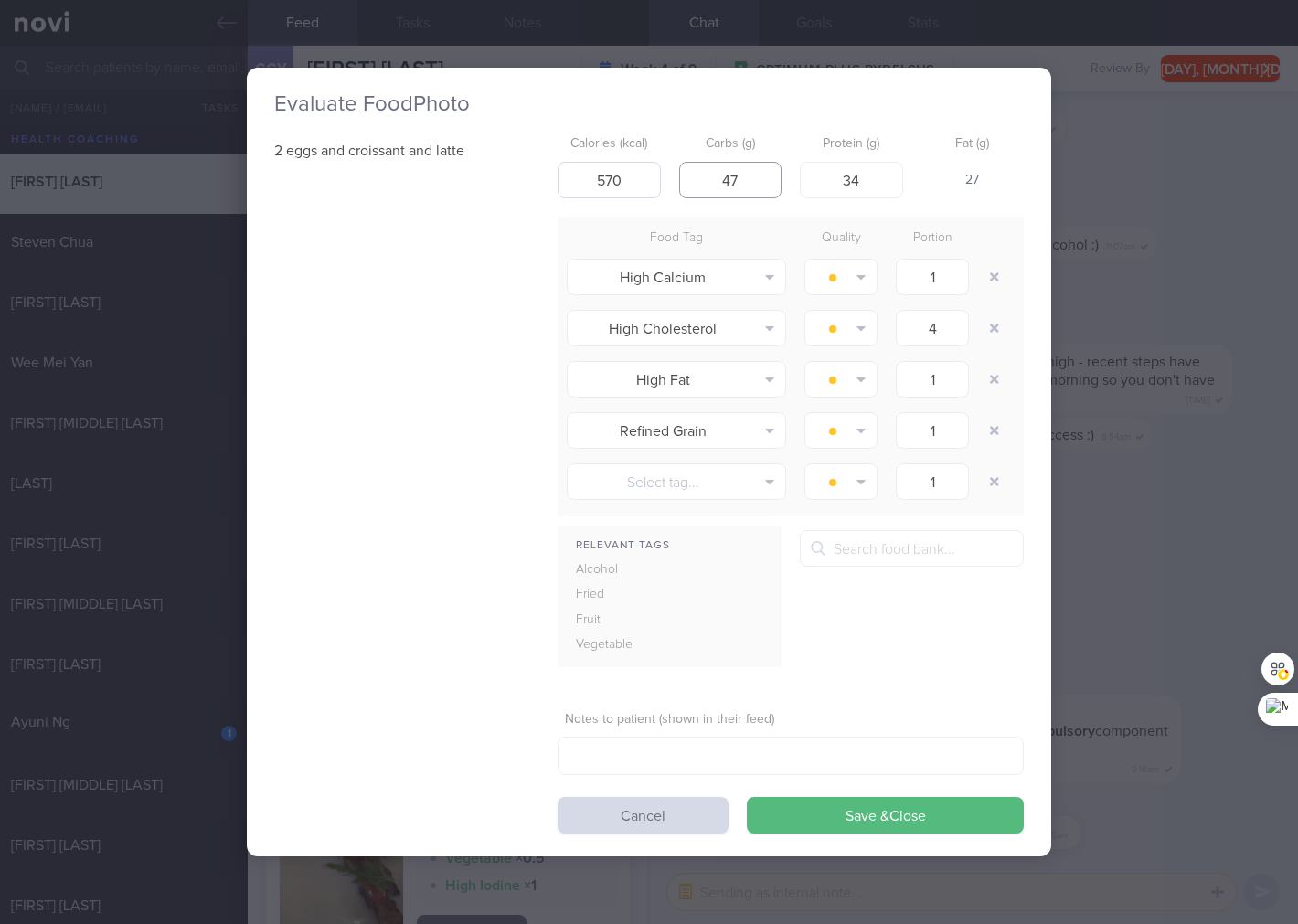 type on "47" 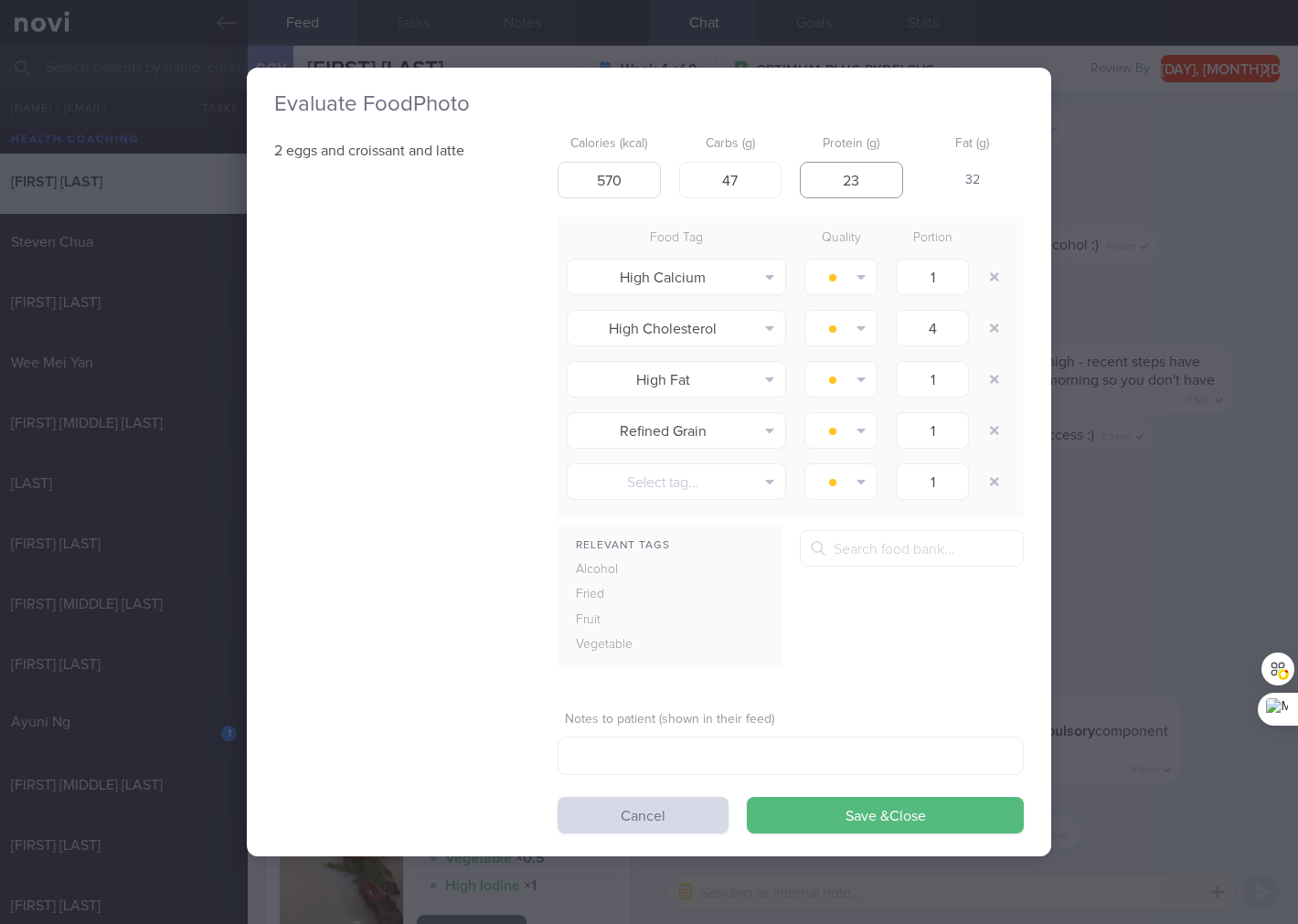 type on "23" 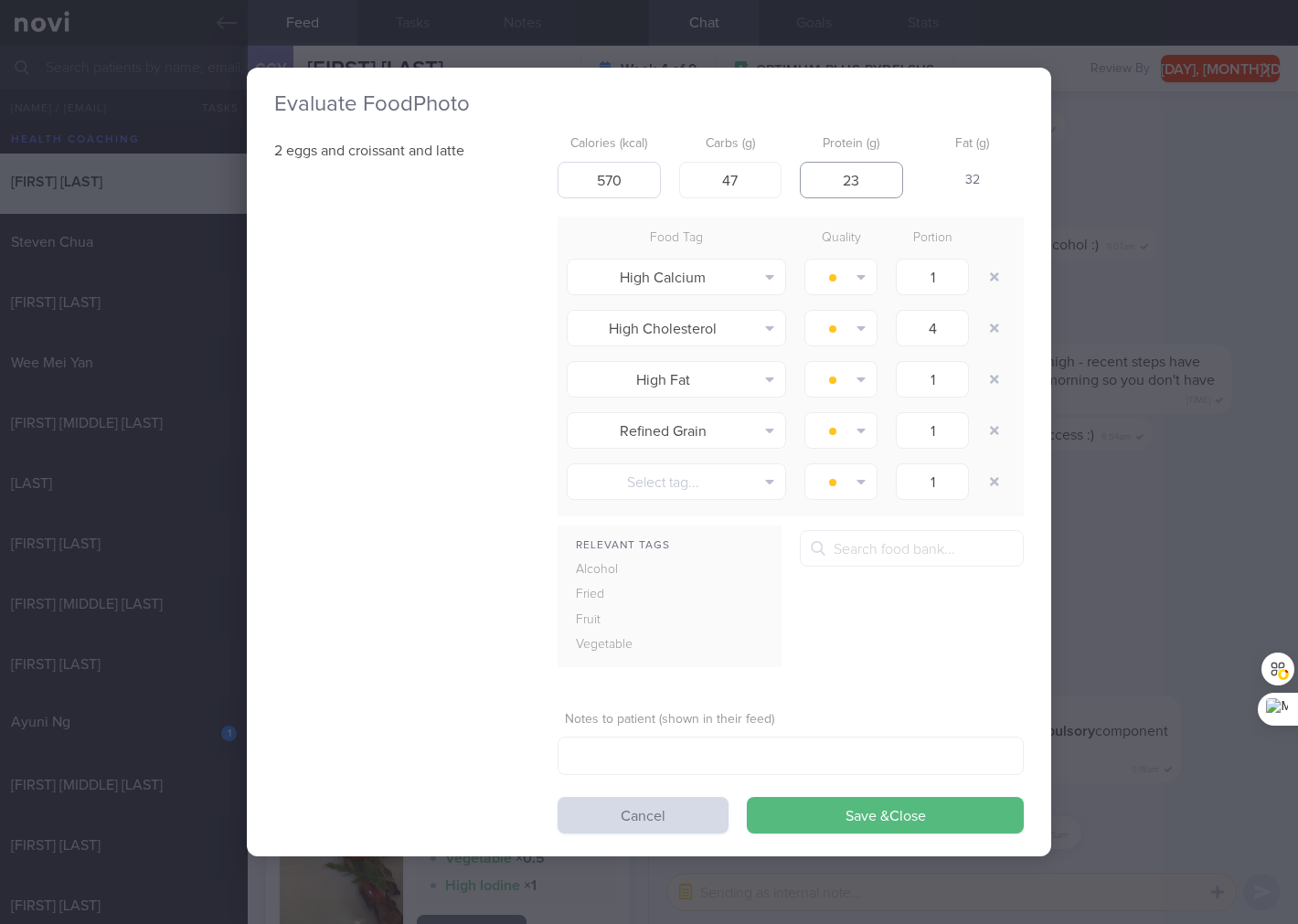 click on "Save &
Close" at bounding box center [885, 815] 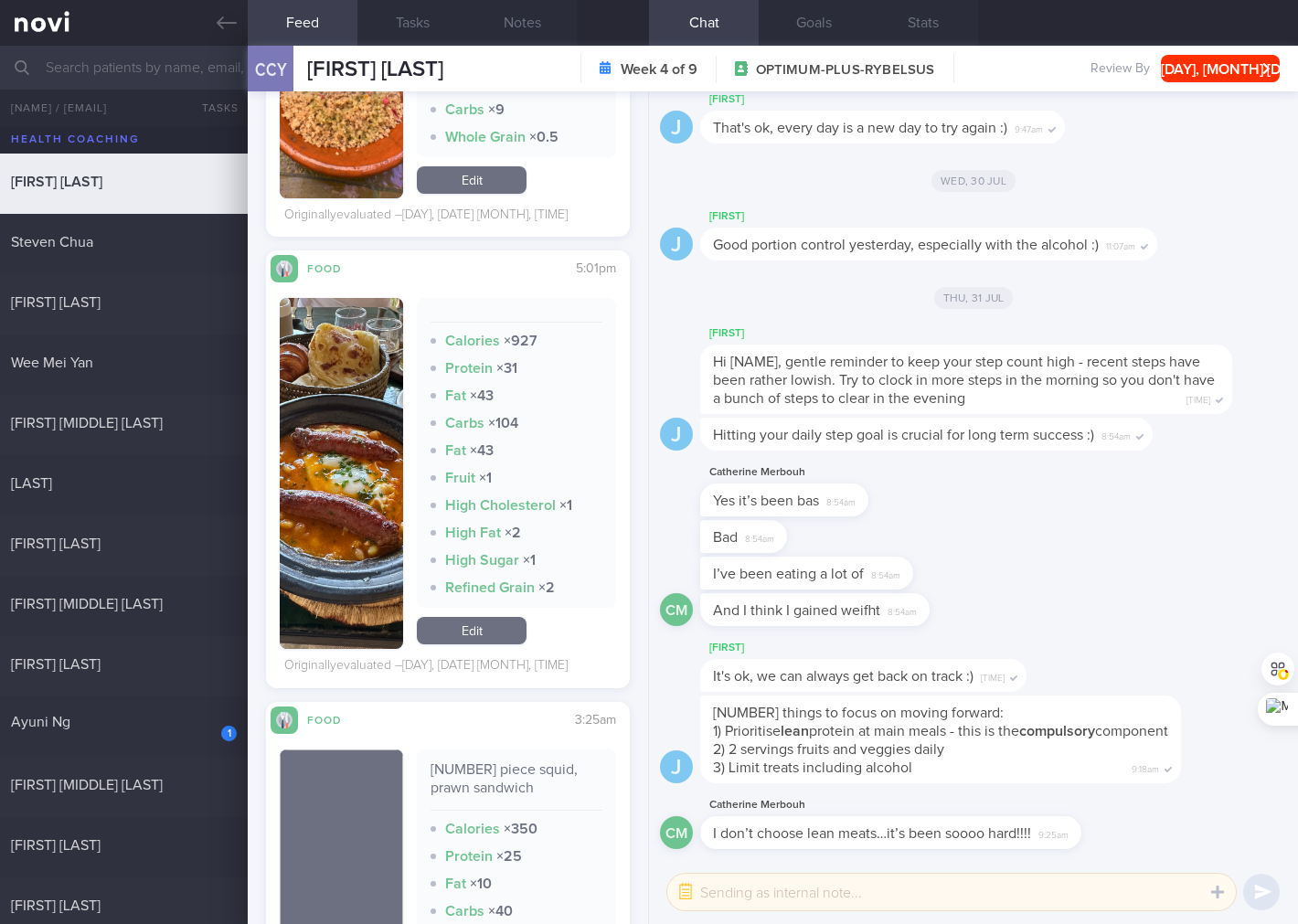 scroll, scrollTop: 6770, scrollLeft: 0, axis: vertical 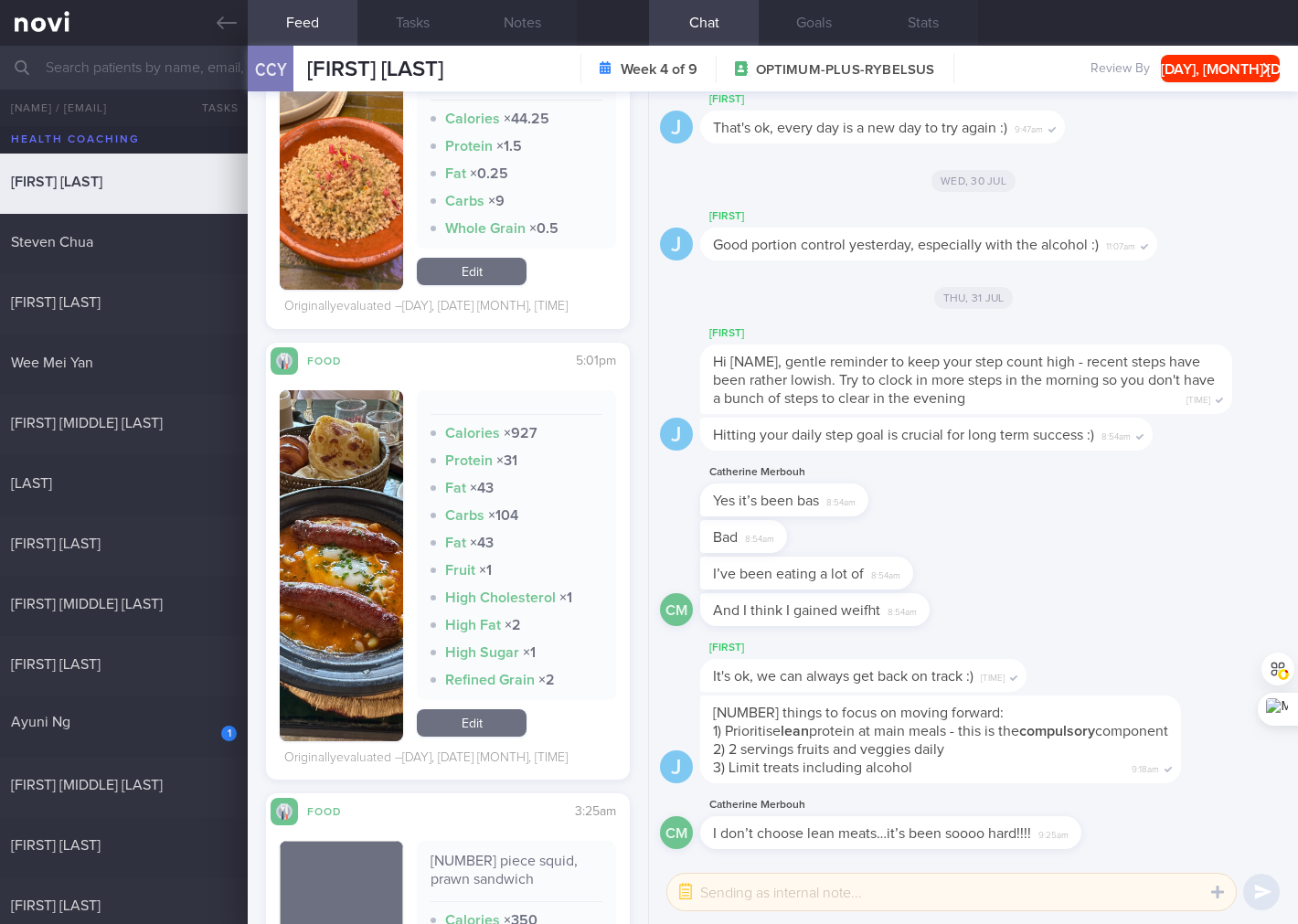 click at bounding box center (341, 566) 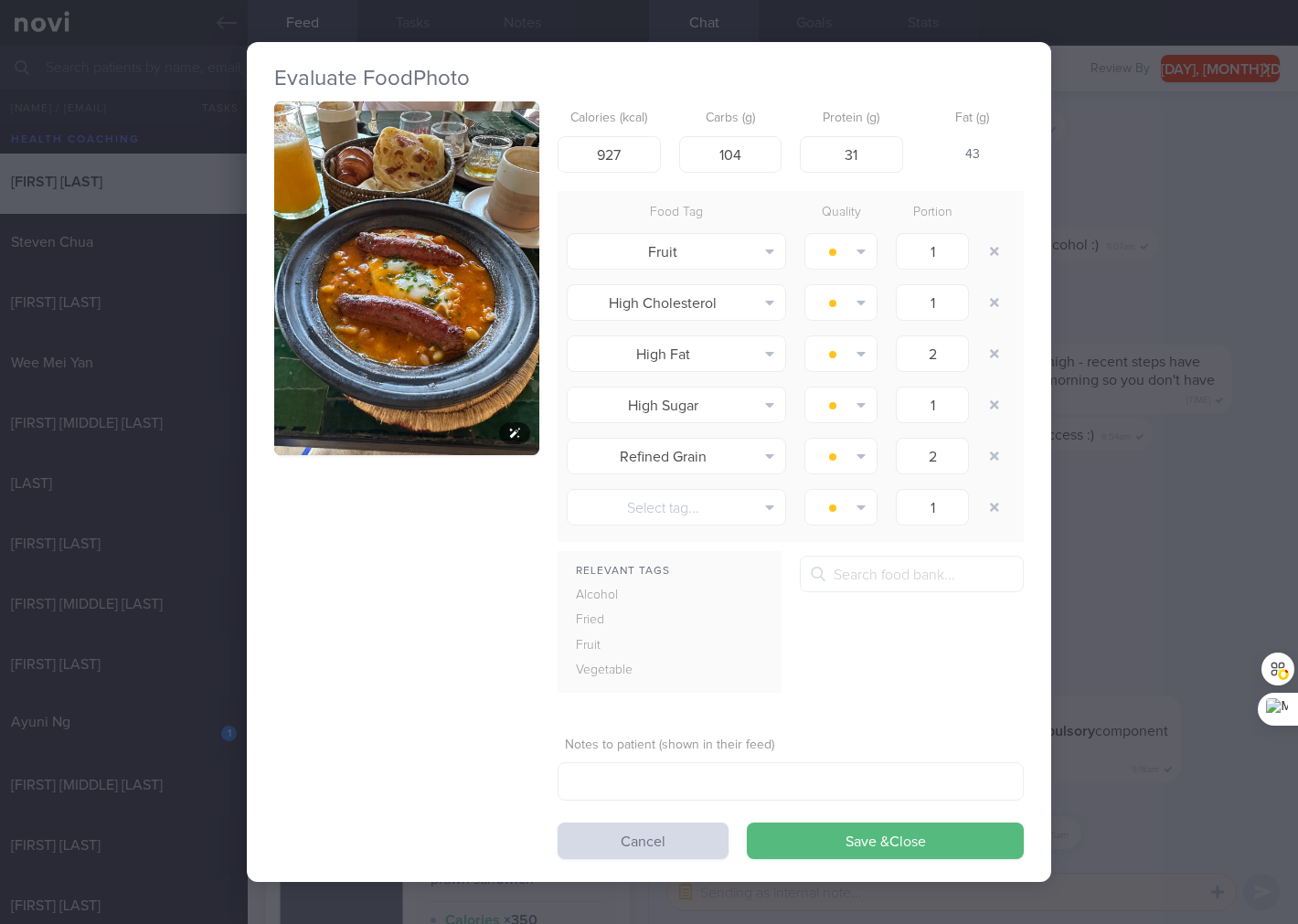 click at bounding box center (407, 278) 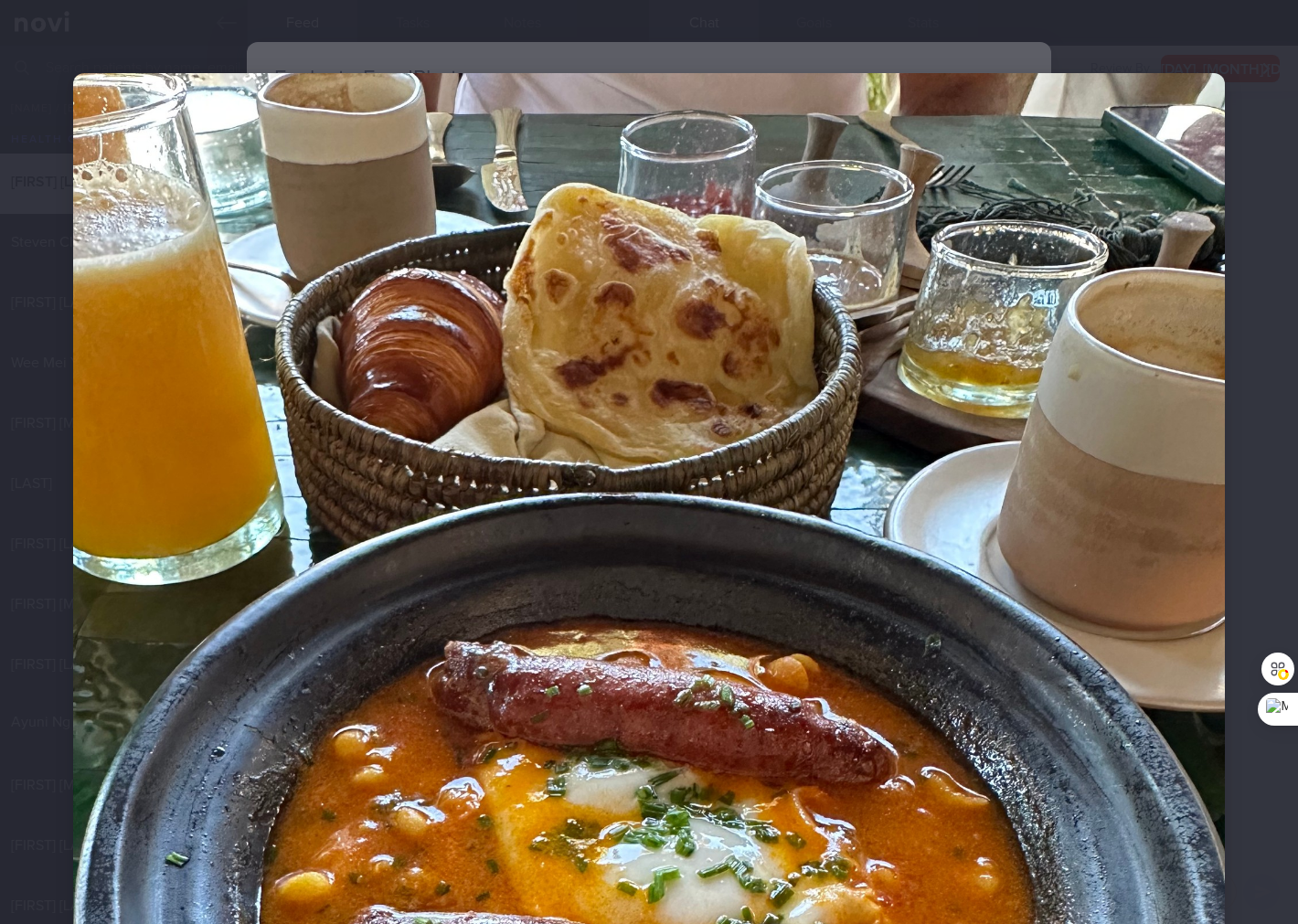 scroll, scrollTop: 271, scrollLeft: 0, axis: vertical 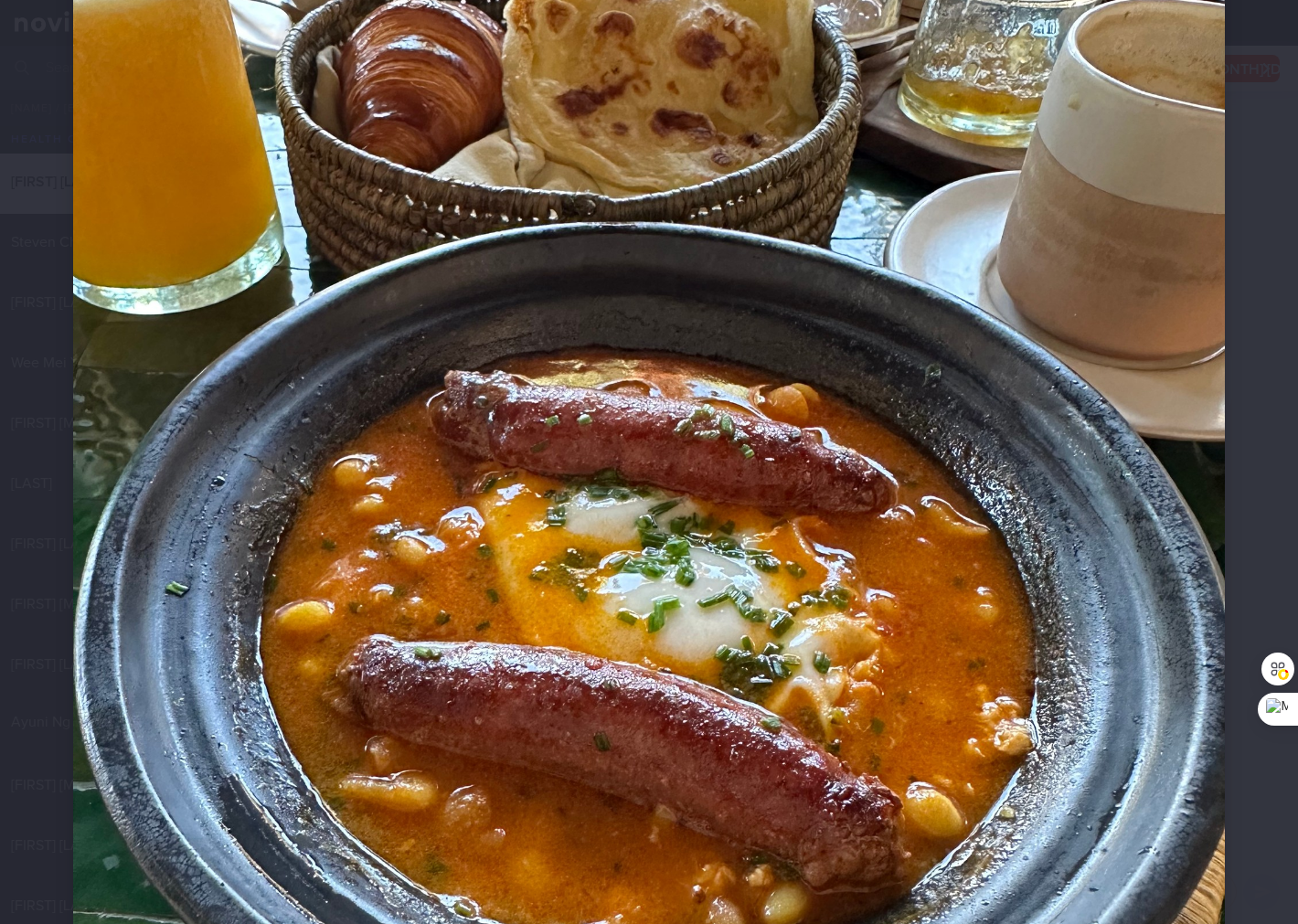 click at bounding box center (649, 570) 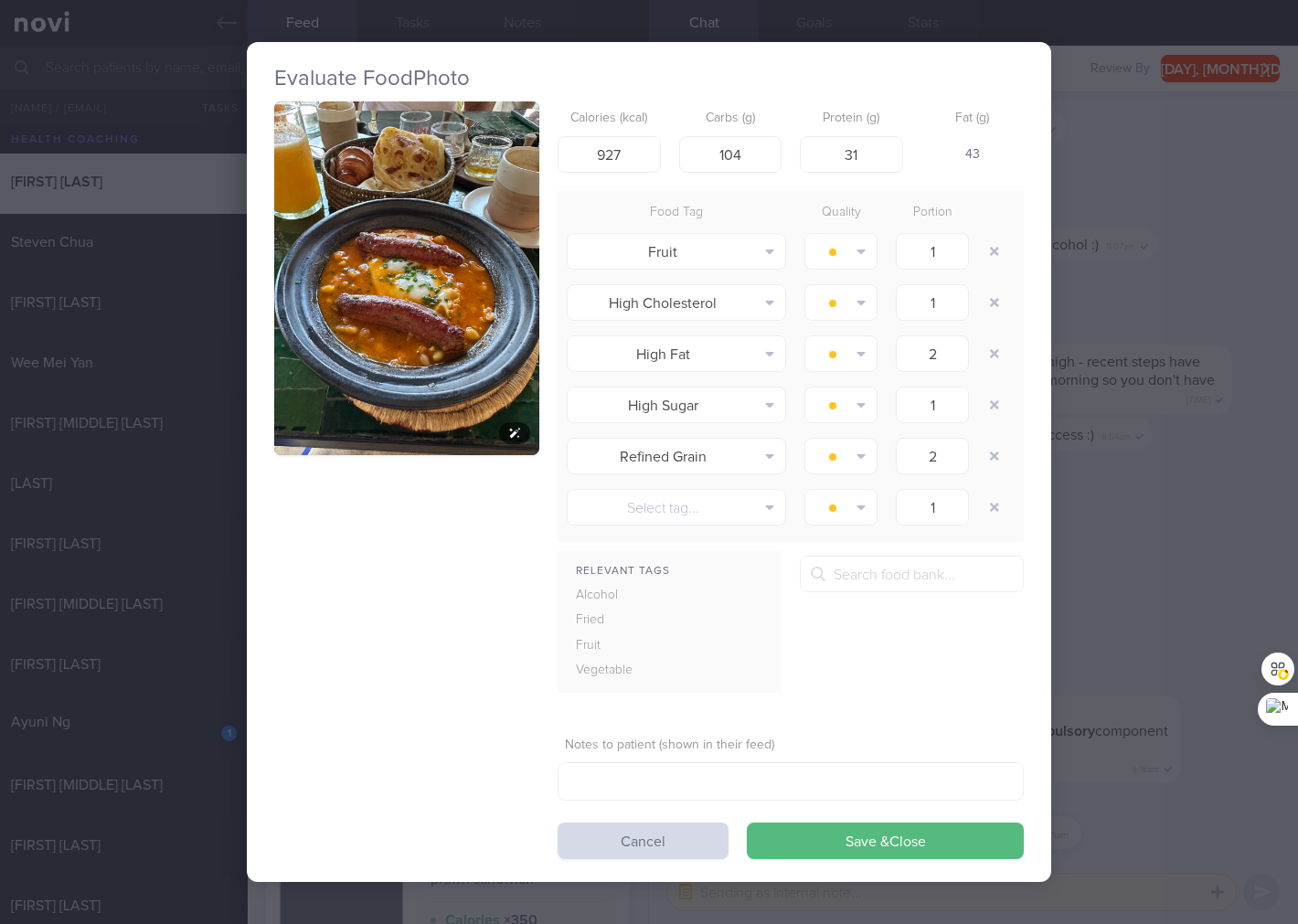 drag, startPoint x: 476, startPoint y: 345, endPoint x: 404, endPoint y: 306, distance: 81.884064 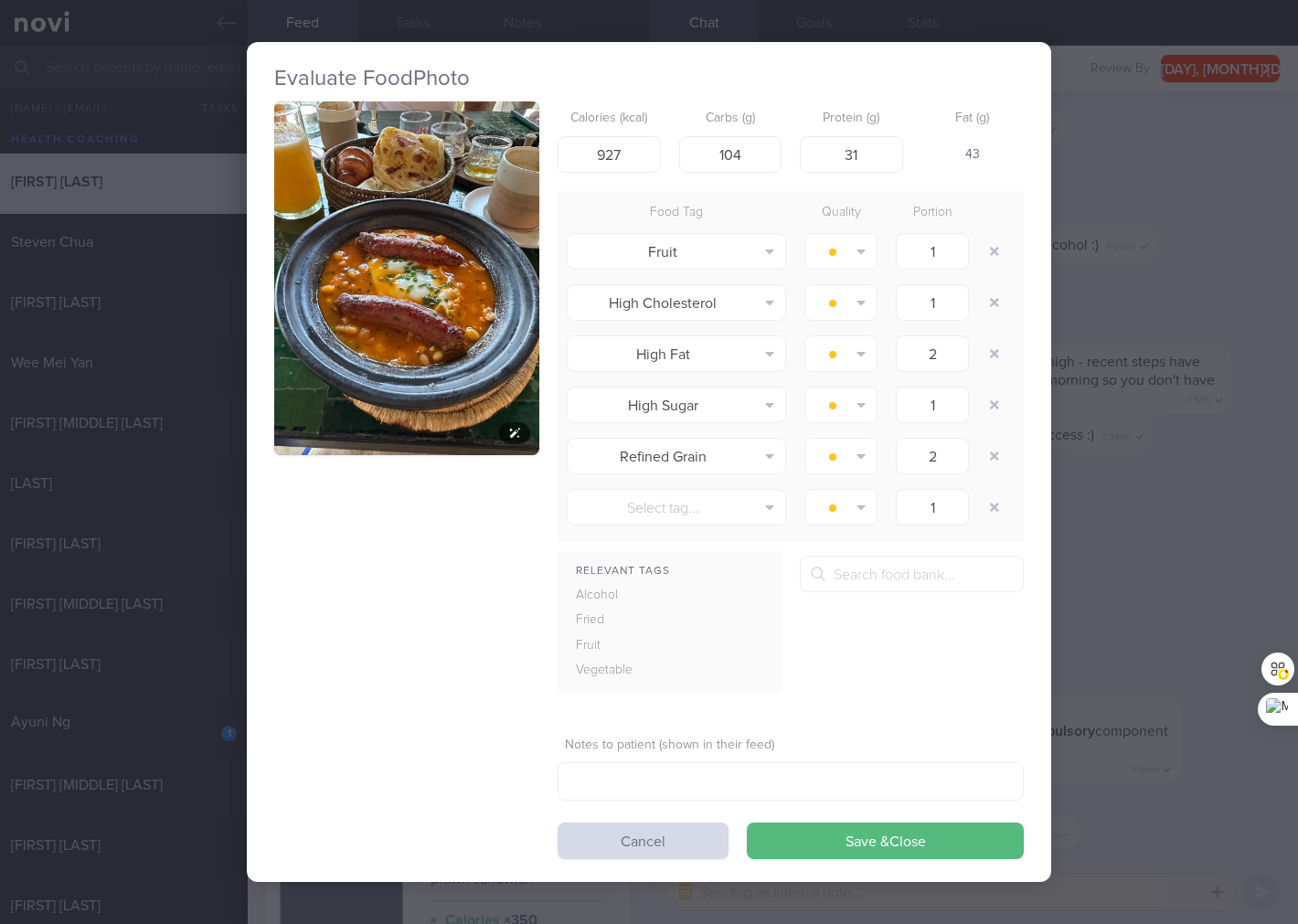 click at bounding box center [407, 278] 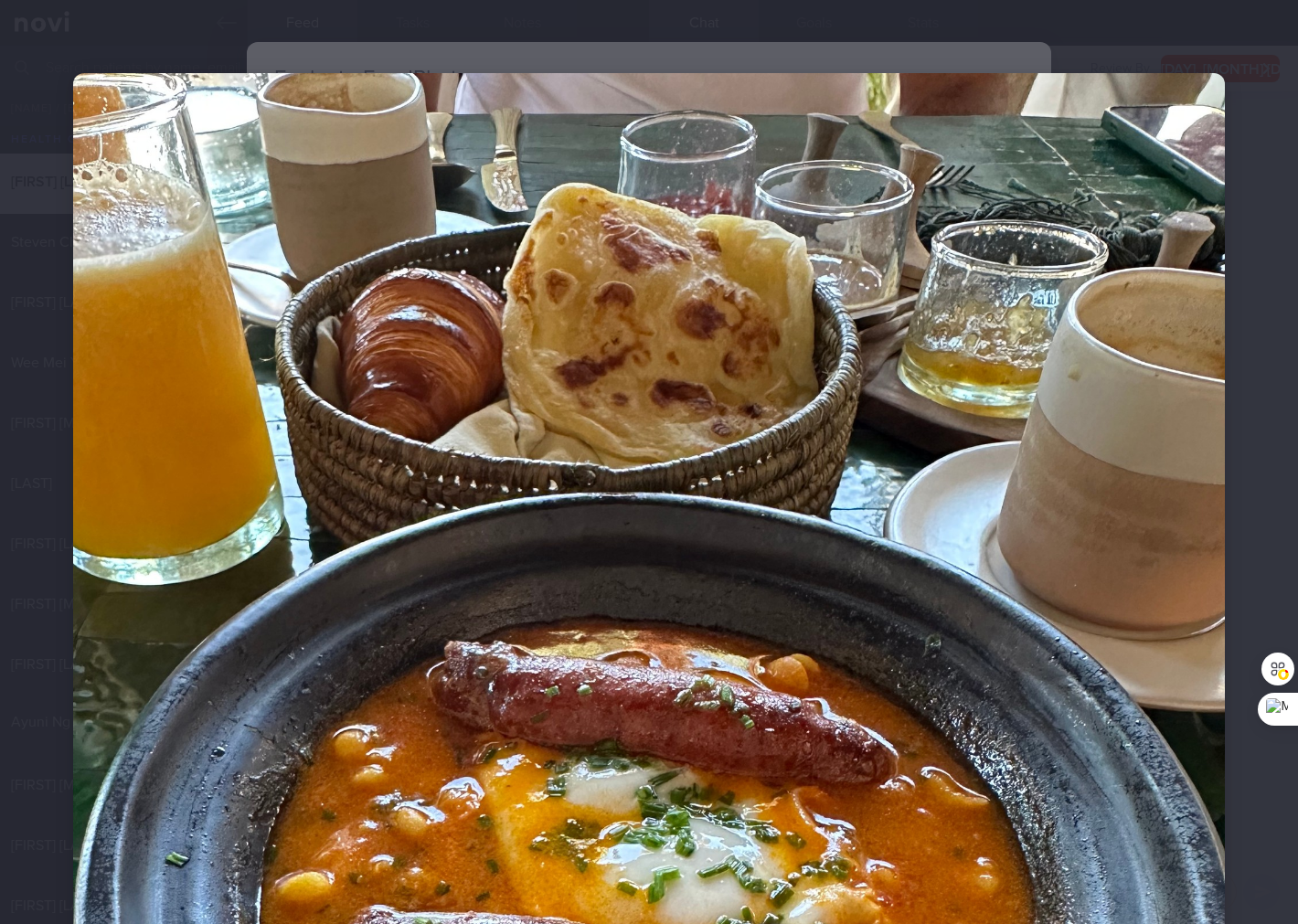 click at bounding box center [649, 841] 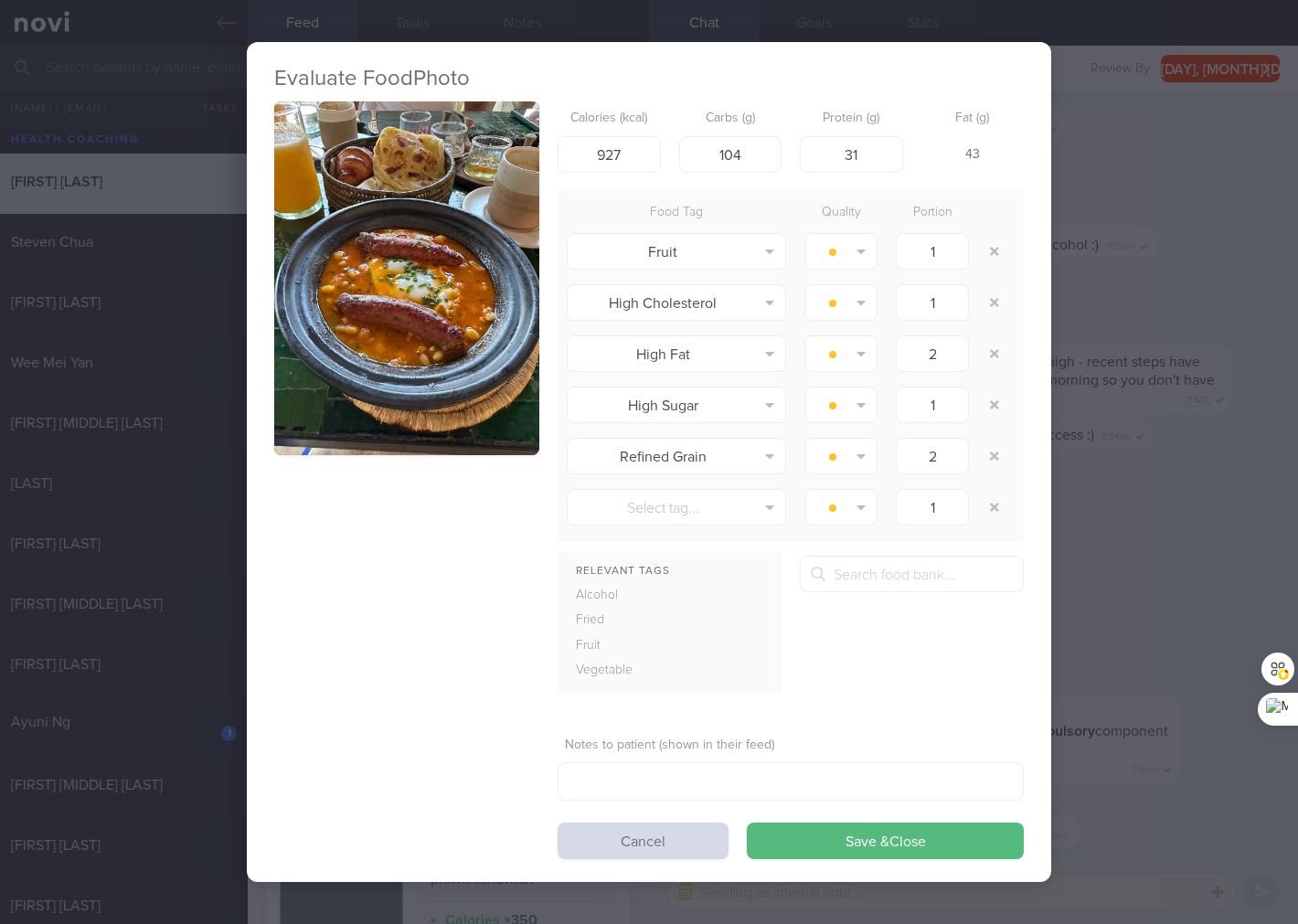 click on "Evaluate Food  Photo
Calories (kcal)
927
Carbs (g)
104
Protein (g)
31
Fat (g)
43
Food Tag
Quality
Portion
Fruit
Alcohol
Fried
Fruit
Healthy Fats
High Calcium
High Cholesterol
High Fat" at bounding box center [649, 462] 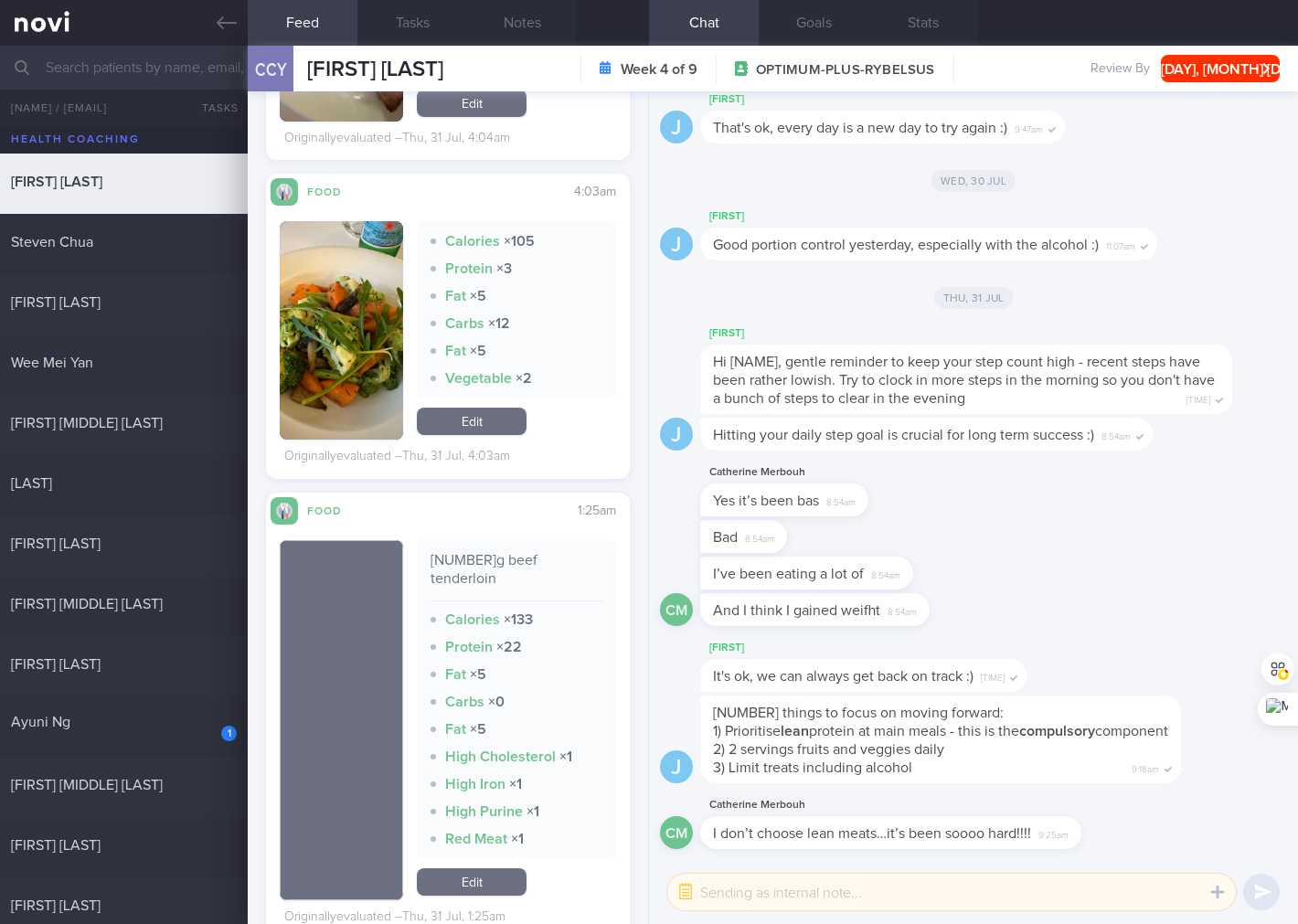 scroll, scrollTop: 5687, scrollLeft: 0, axis: vertical 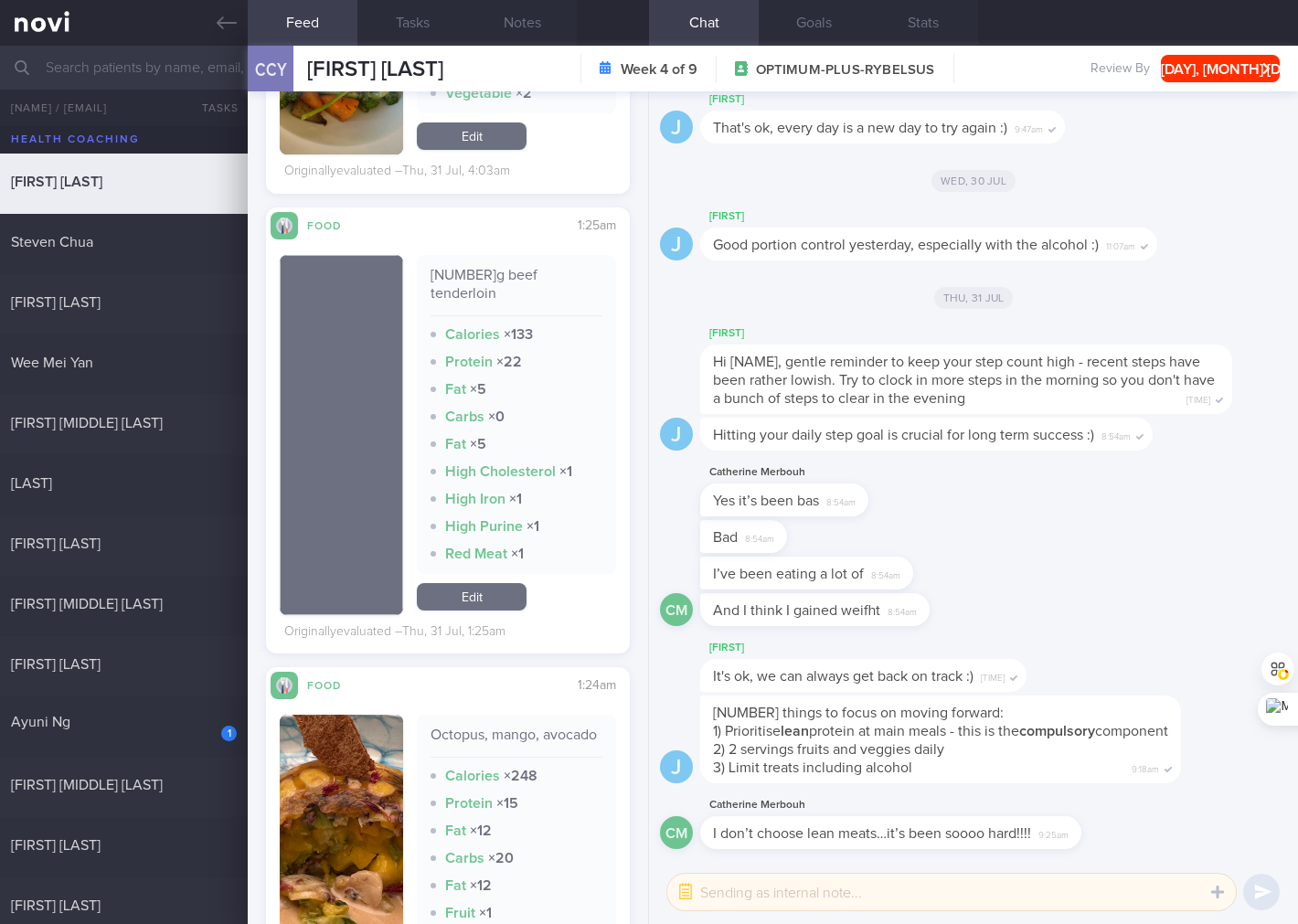 click on "Edit" at bounding box center [472, 597] 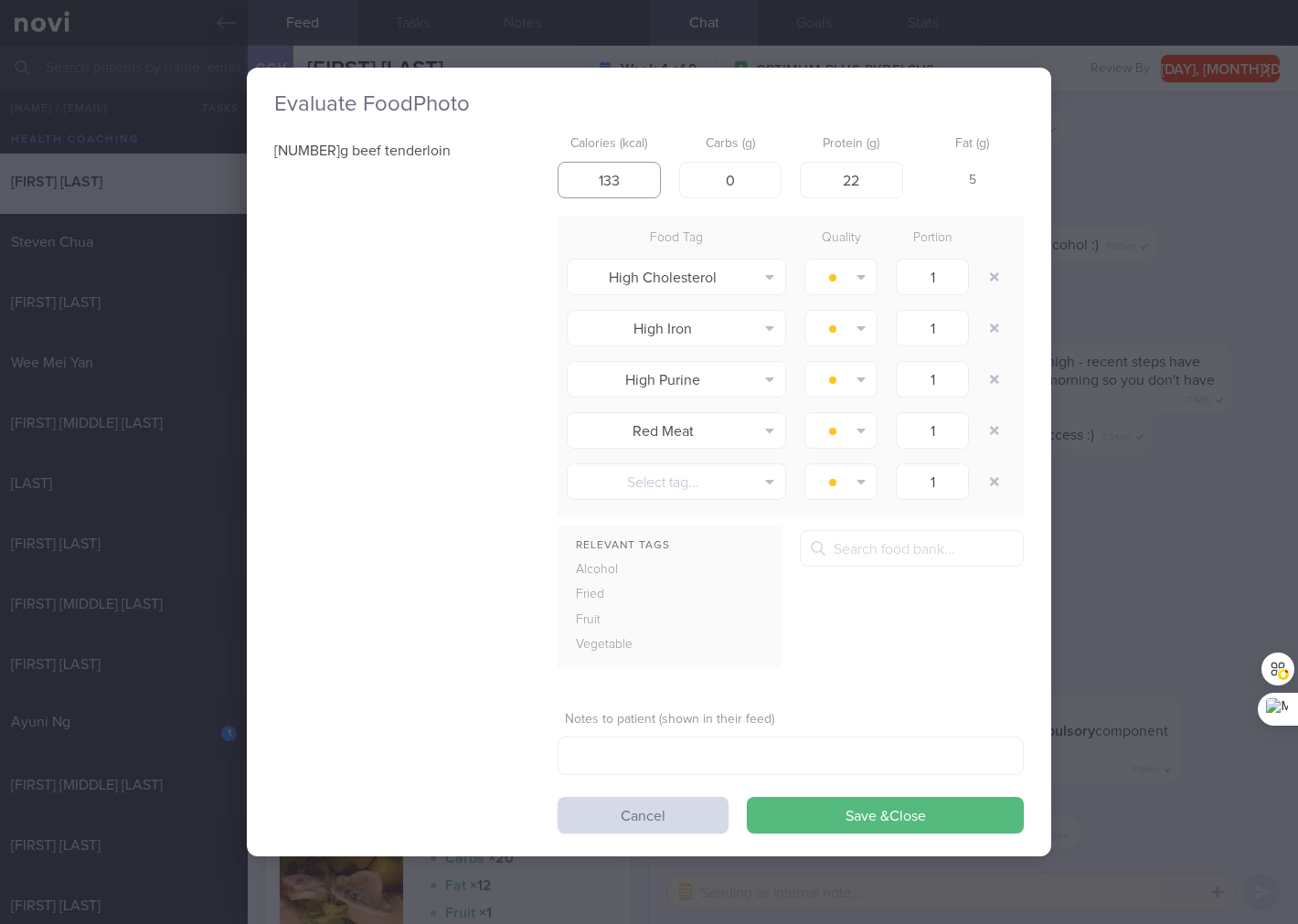 click on "133" at bounding box center [609, 180] 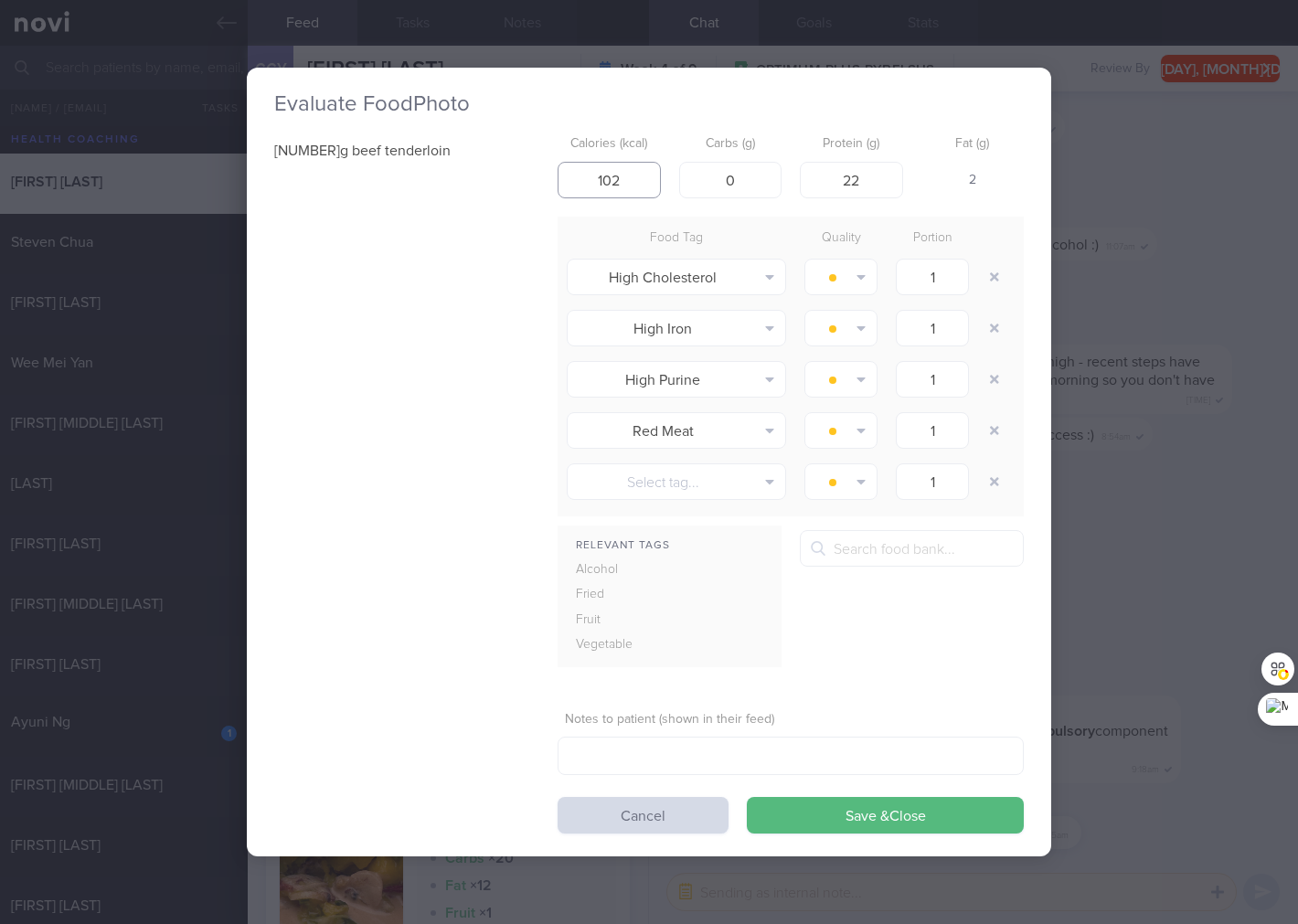 type on "102" 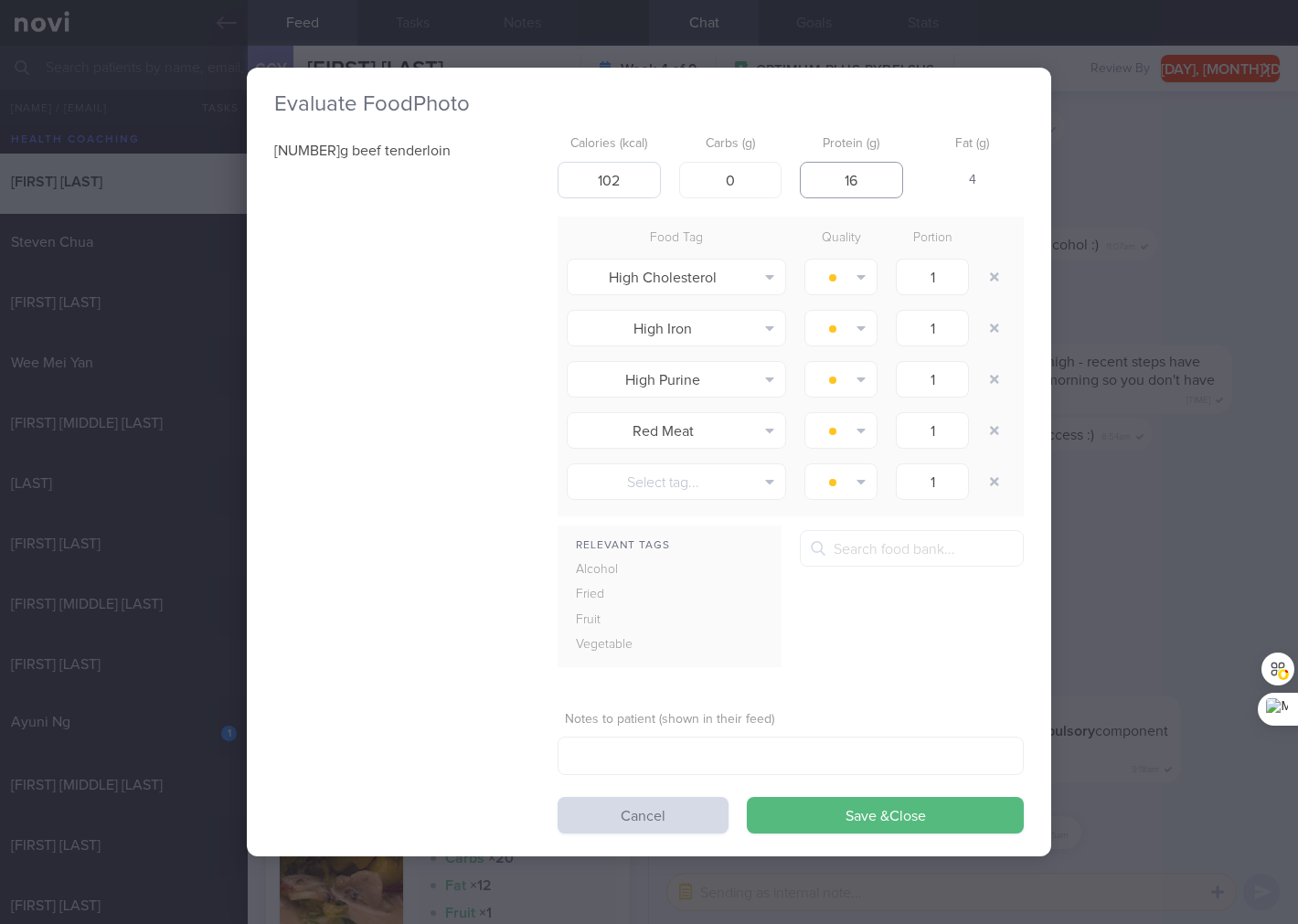 type on "16" 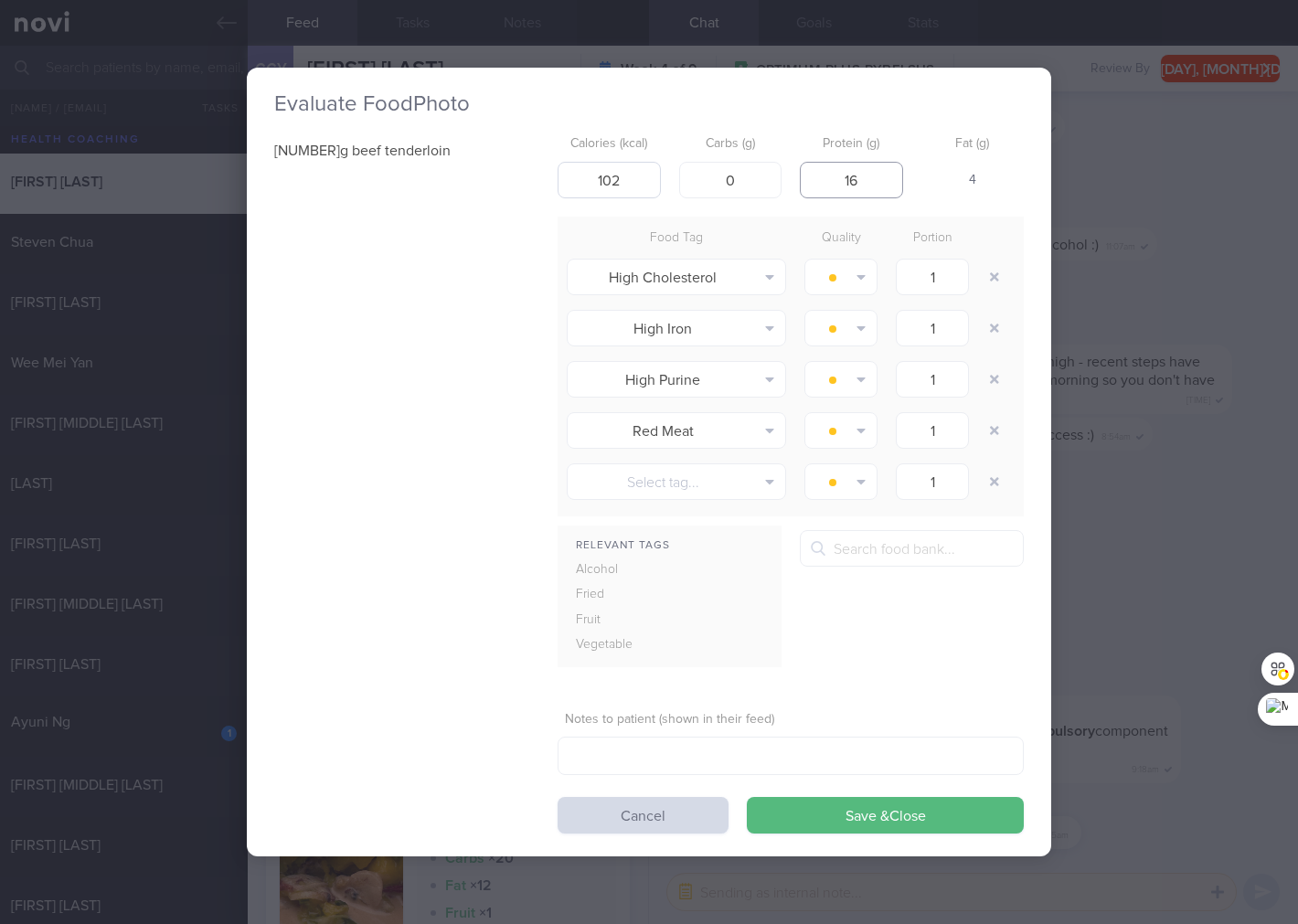 click on "Save &
Close" at bounding box center [885, 815] 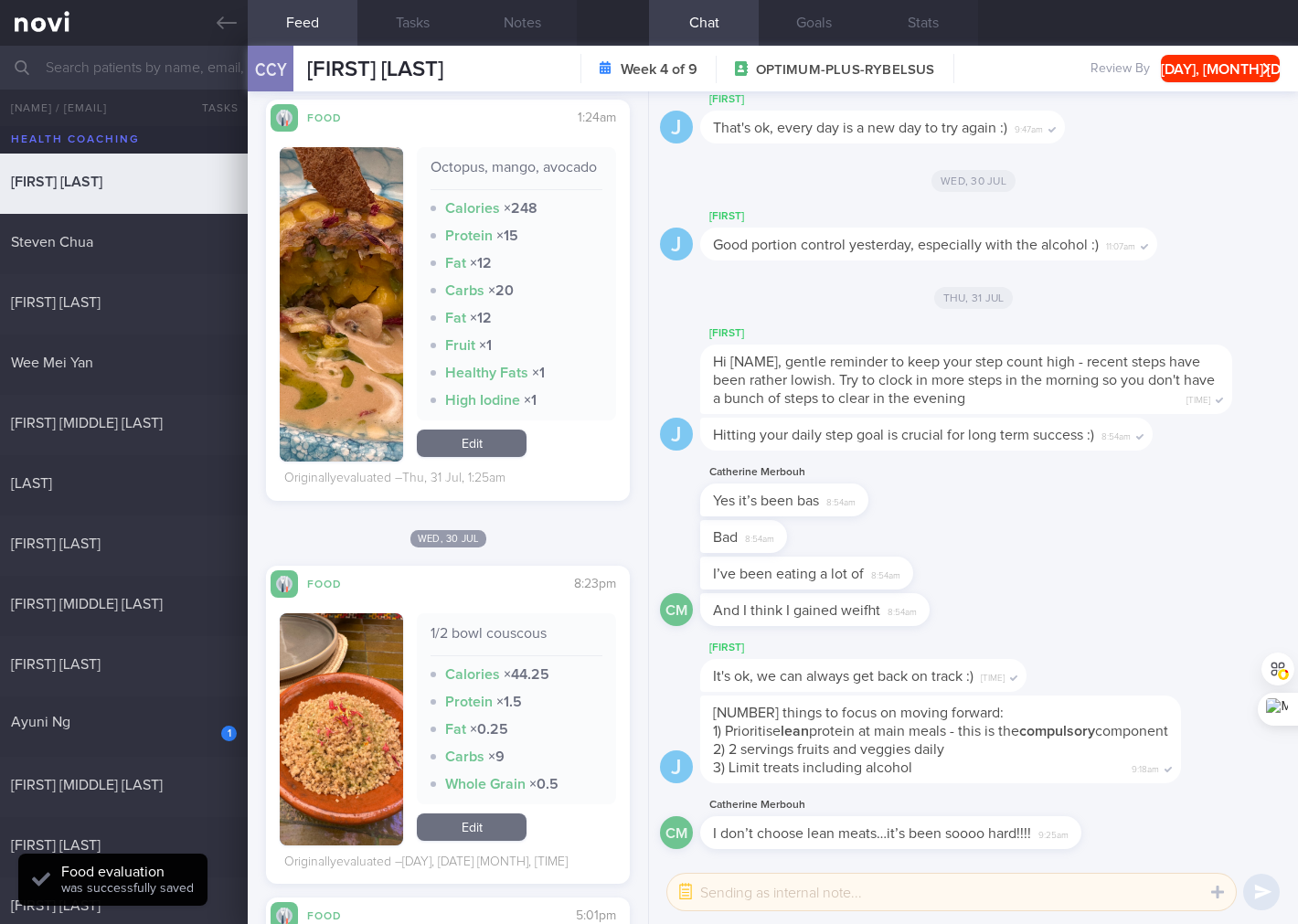 scroll, scrollTop: 6770, scrollLeft: 0, axis: vertical 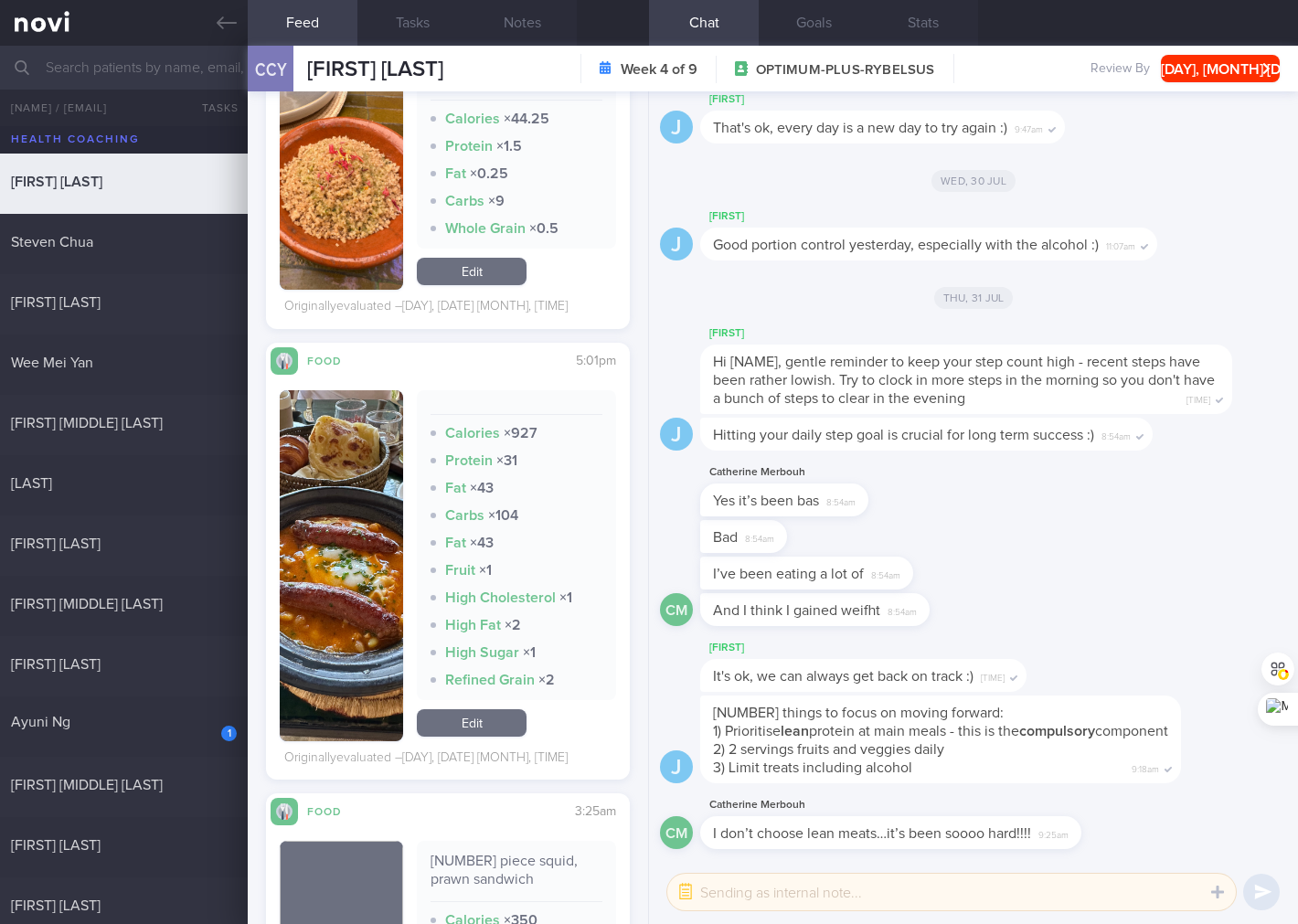 click on "Edit" at bounding box center (472, 723) 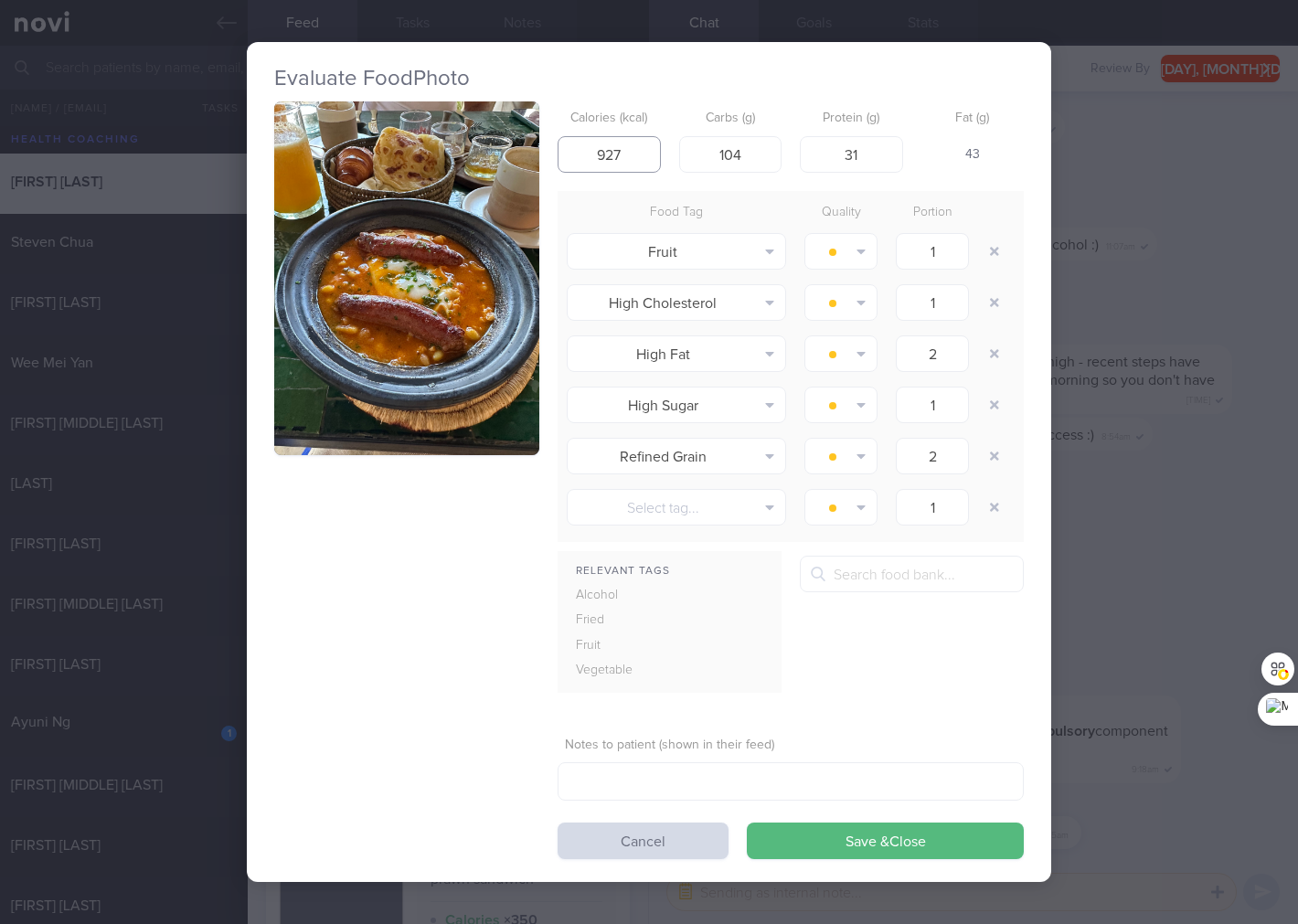 drag, startPoint x: 627, startPoint y: 158, endPoint x: 581, endPoint y: 165, distance: 46.52956 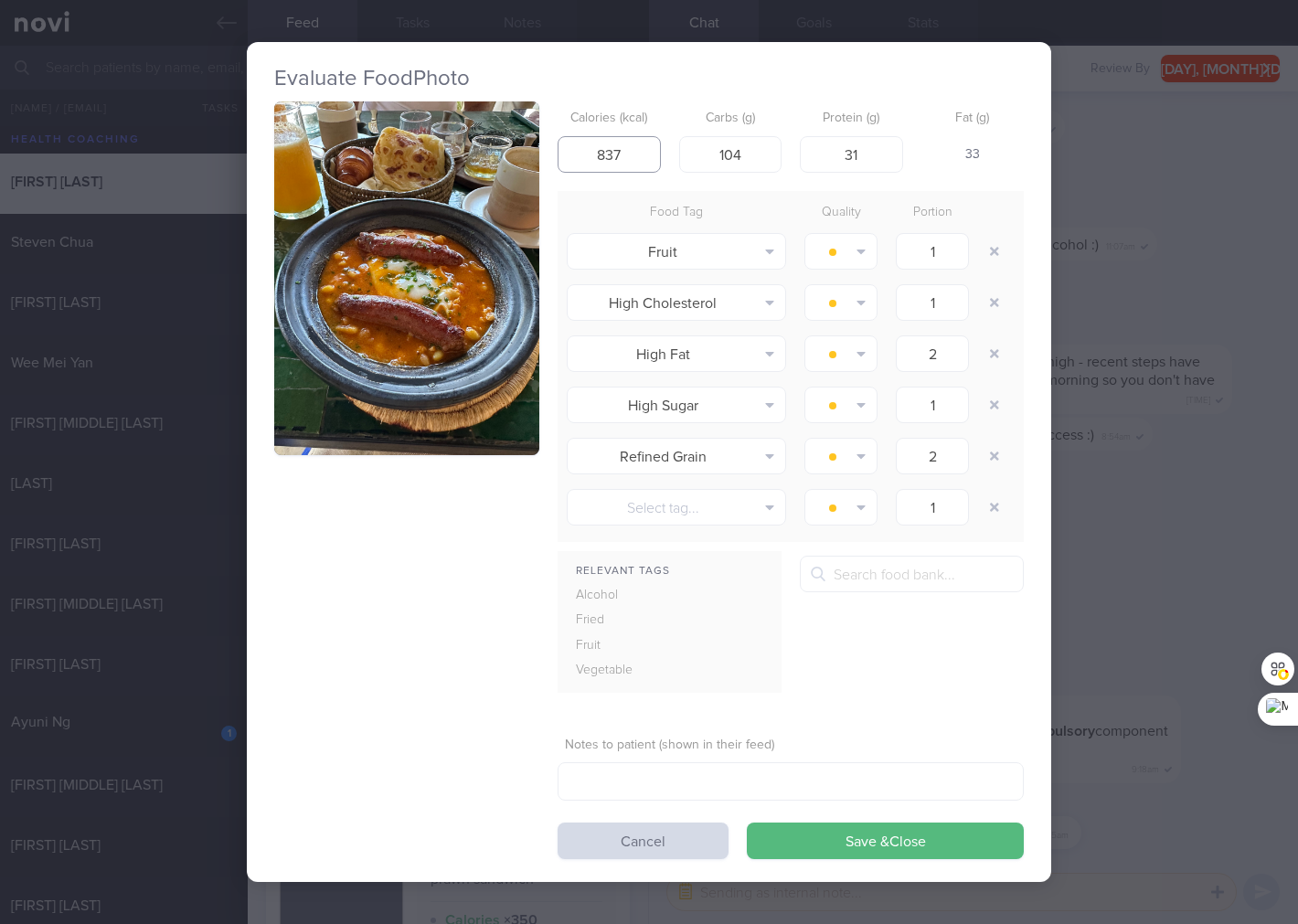 type on "837" 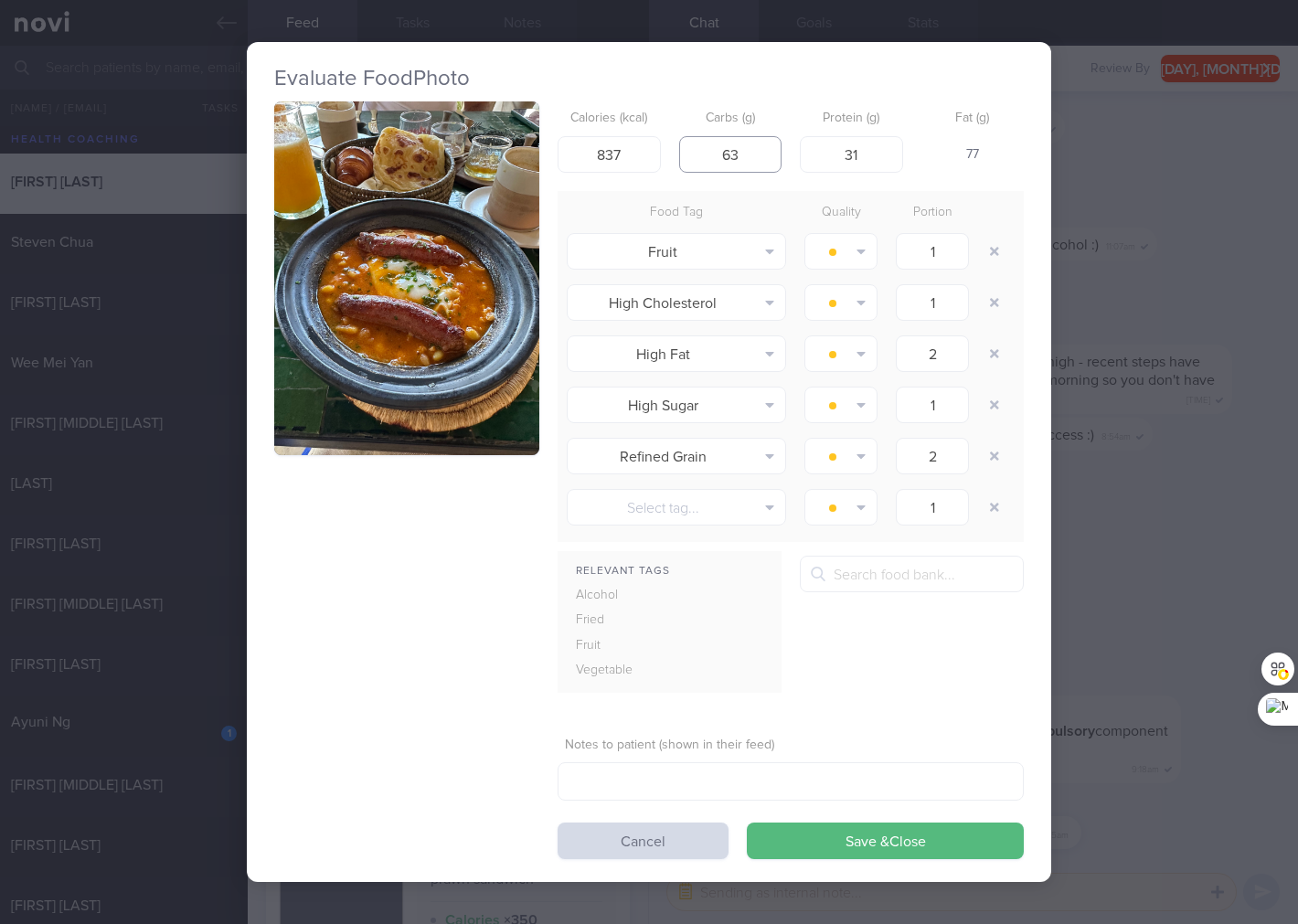 type on "63" 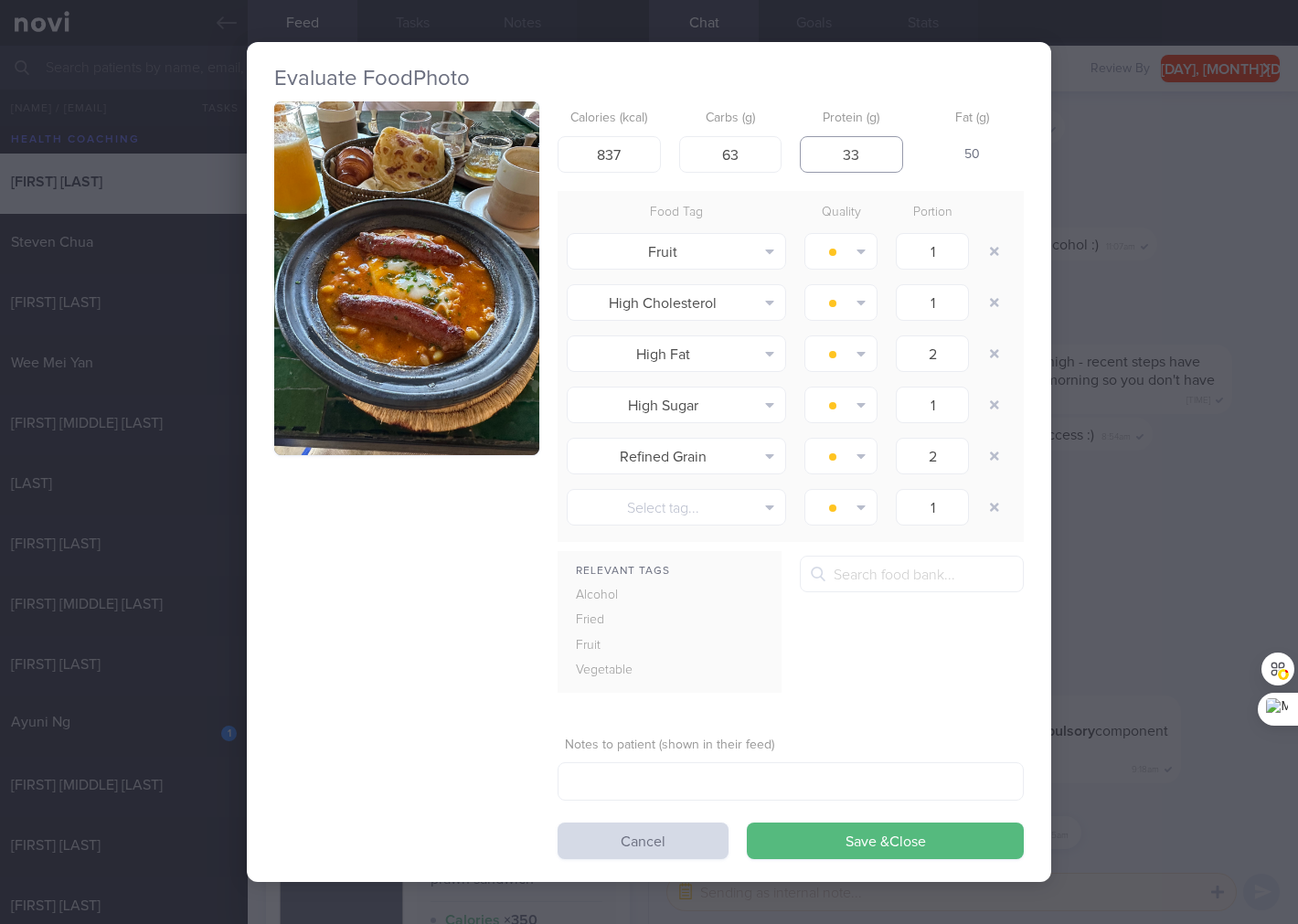 type on "33" 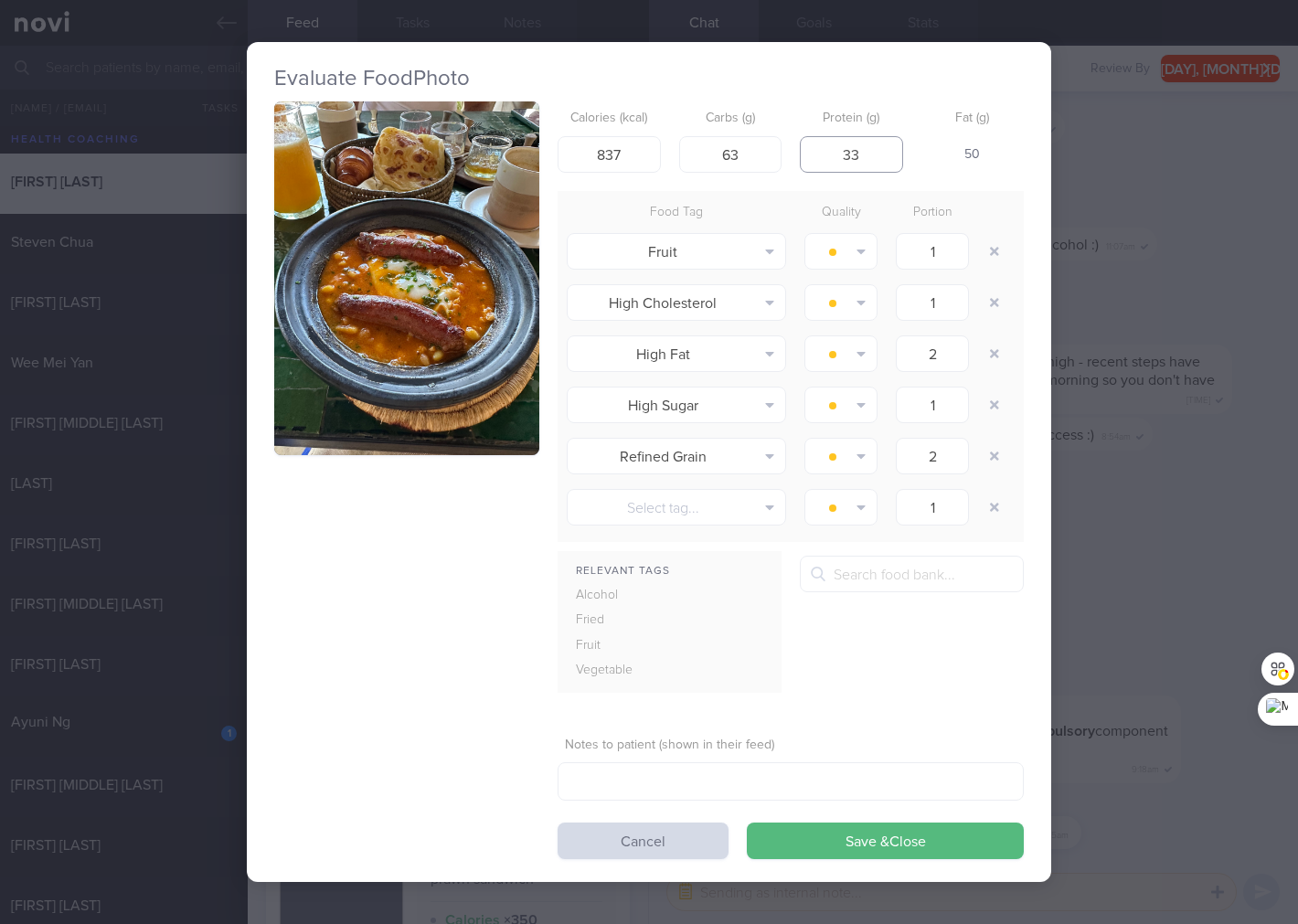 click on "Save &
Close" at bounding box center [885, 841] 